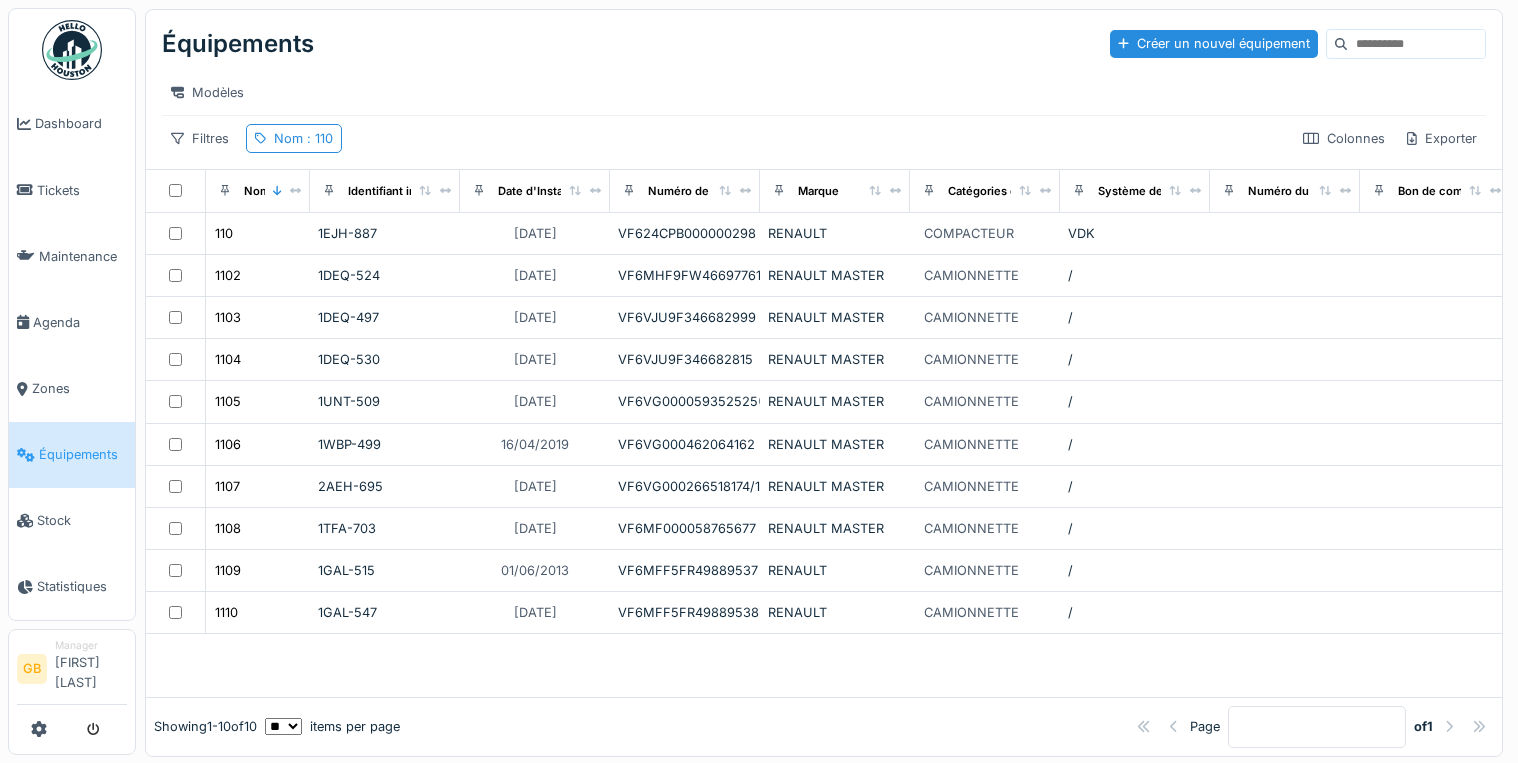 scroll, scrollTop: 0, scrollLeft: 0, axis: both 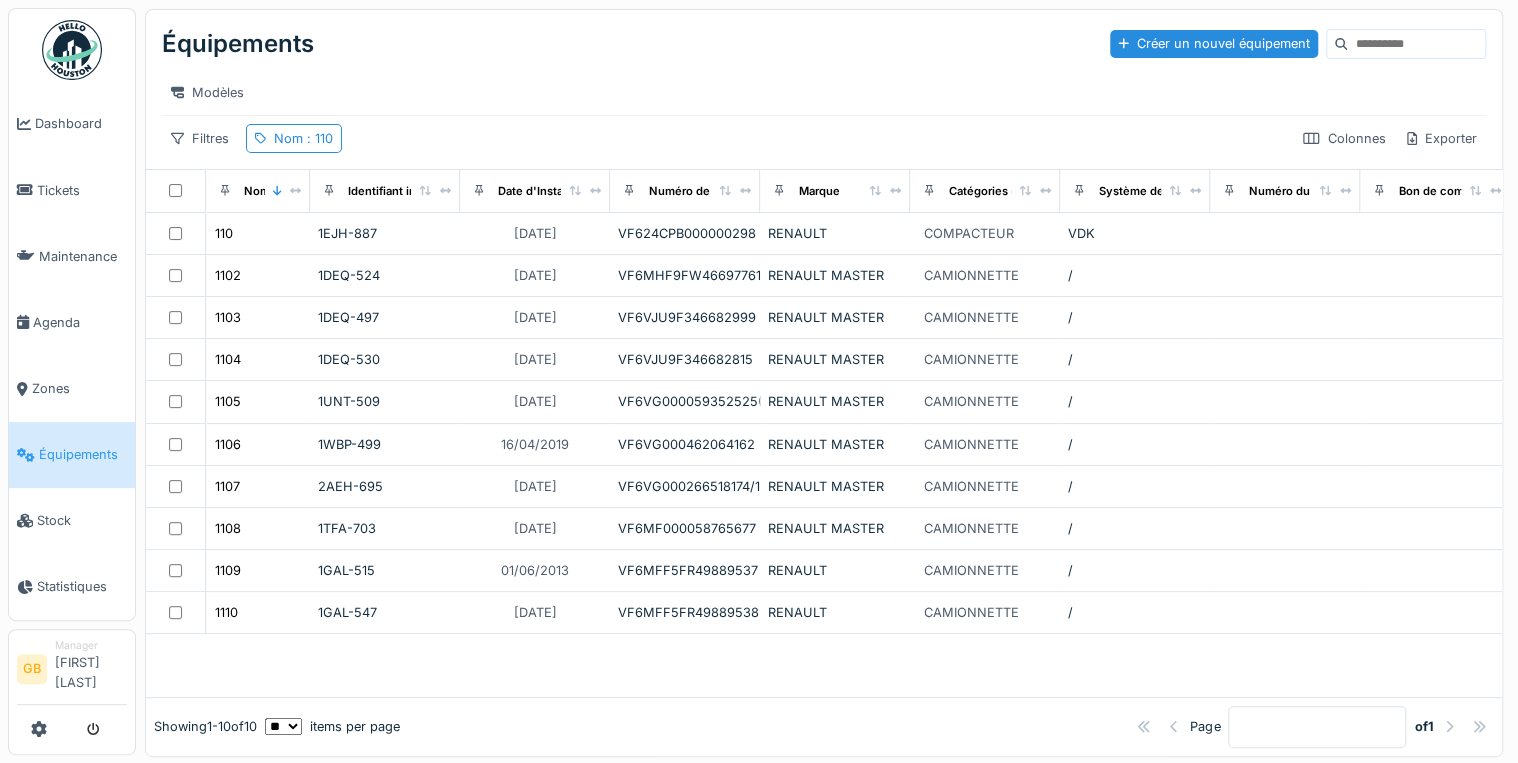 click on "Modèles" at bounding box center (824, 92) 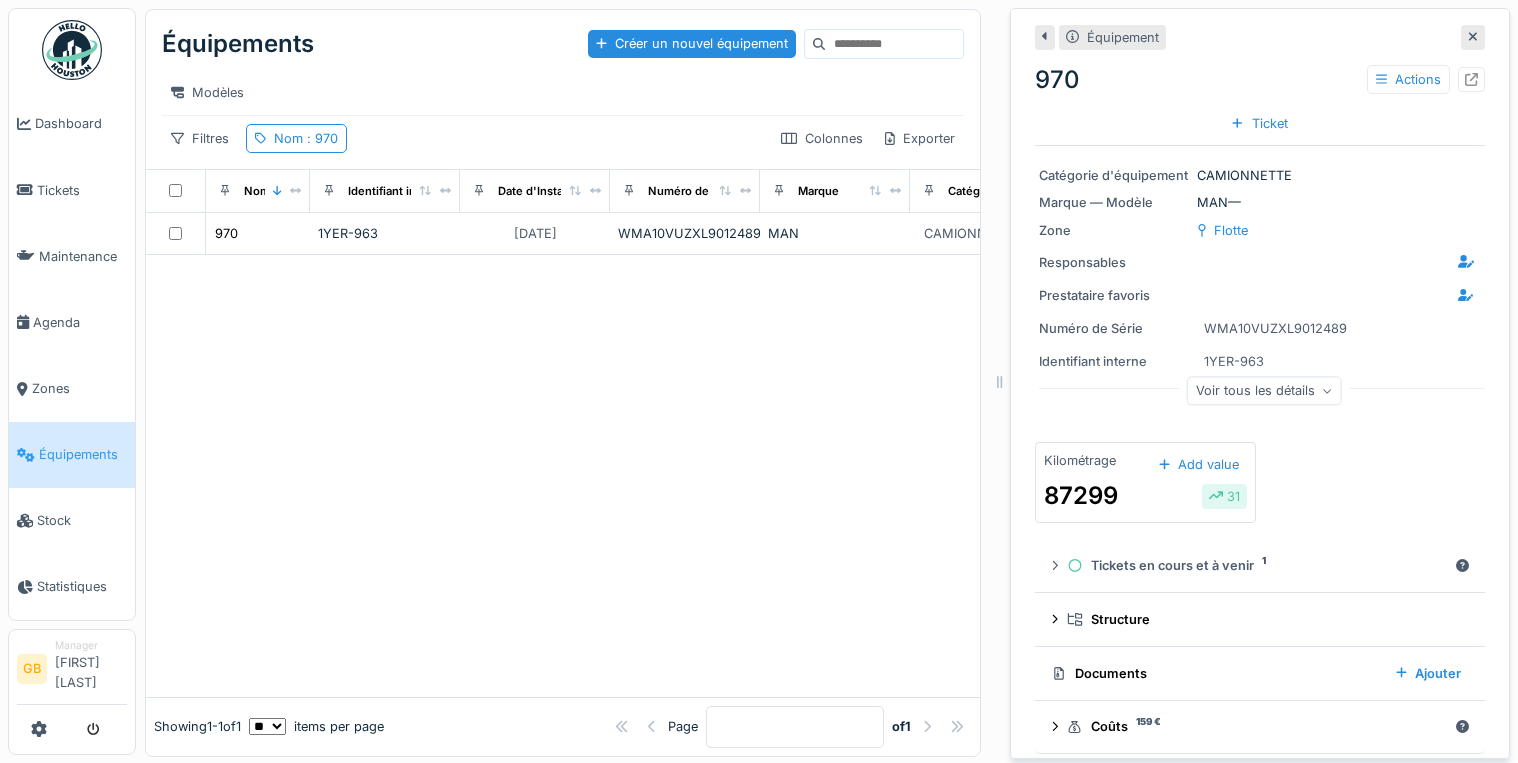 scroll, scrollTop: 0, scrollLeft: 0, axis: both 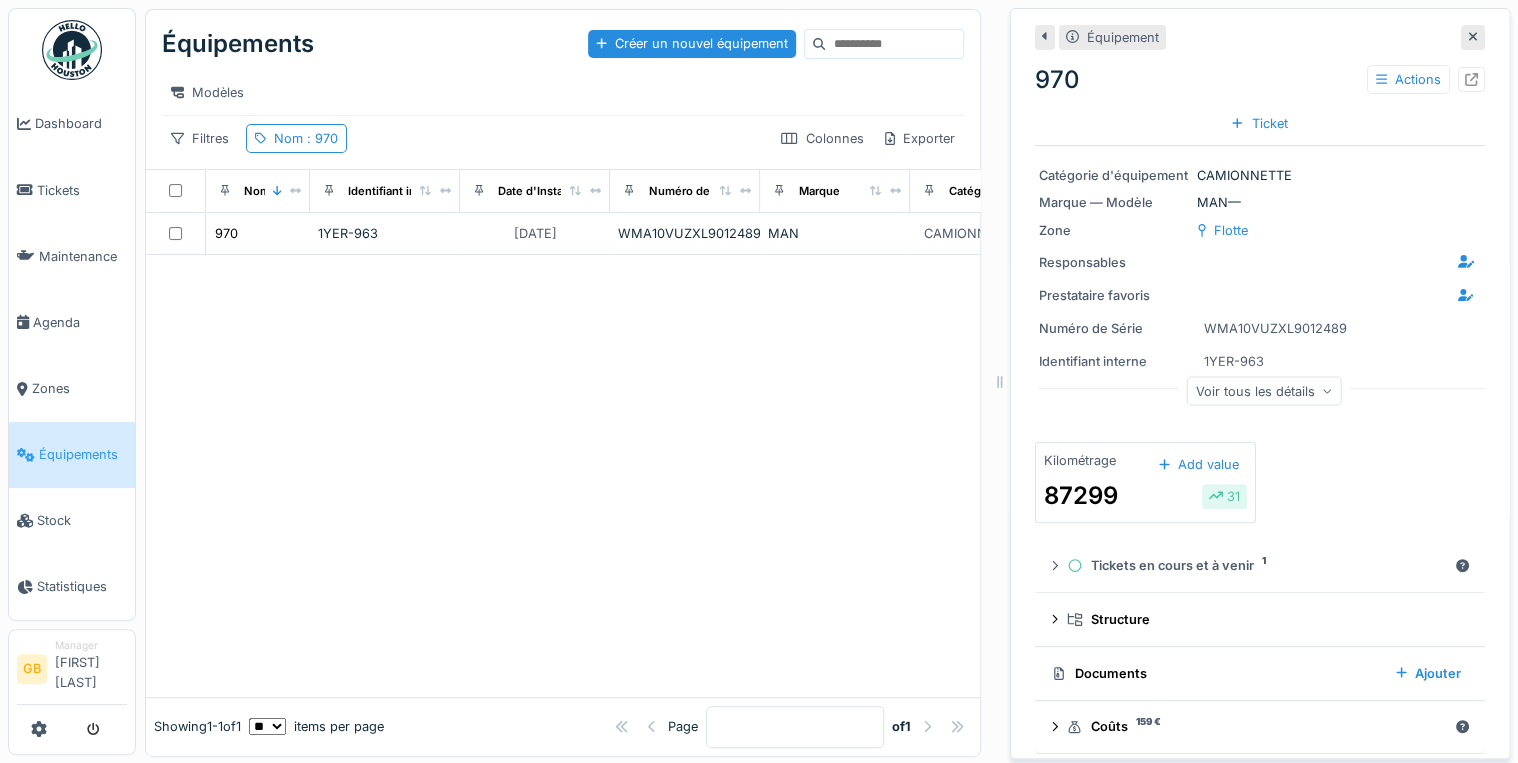 click 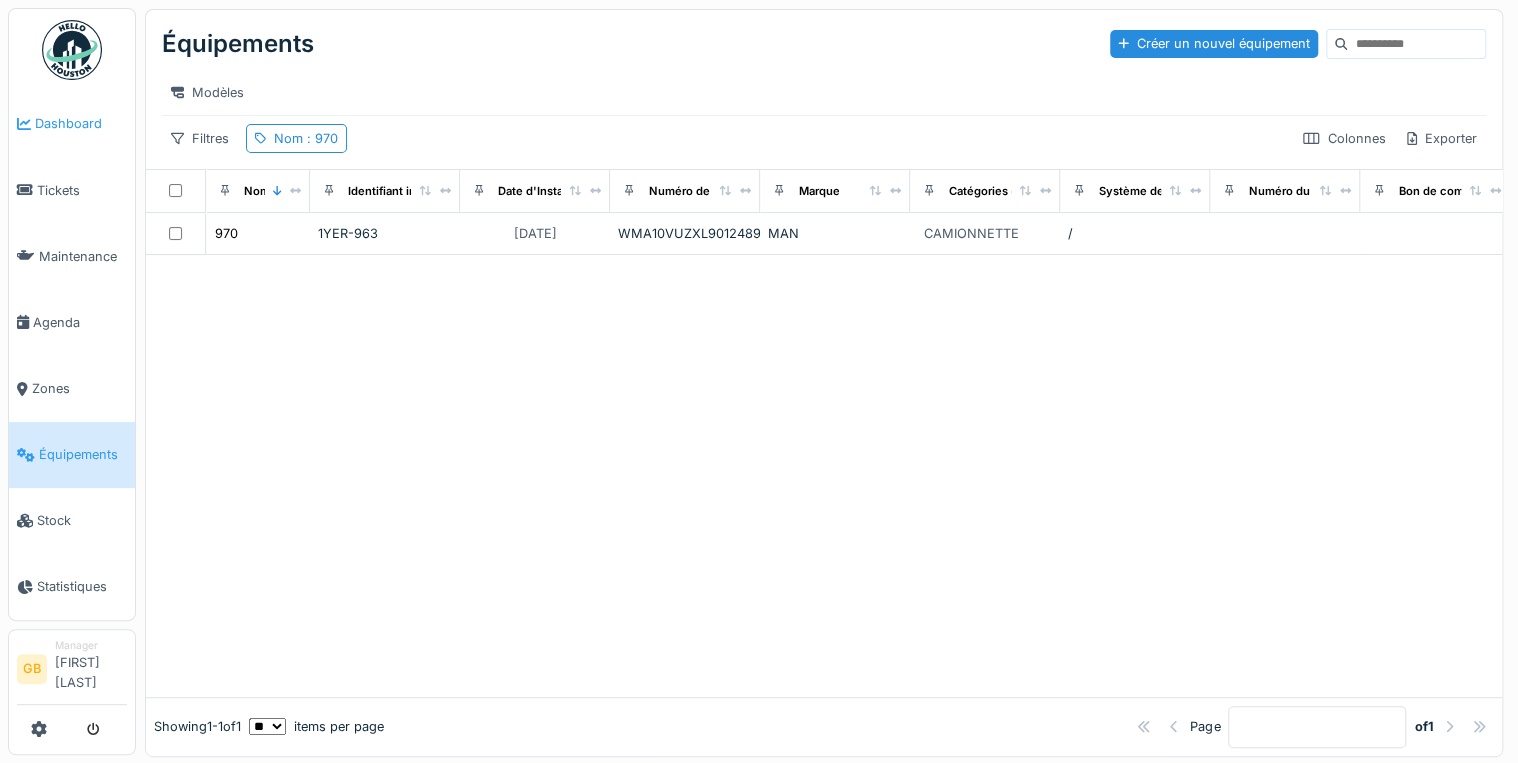 click on "Dashboard" at bounding box center [81, 123] 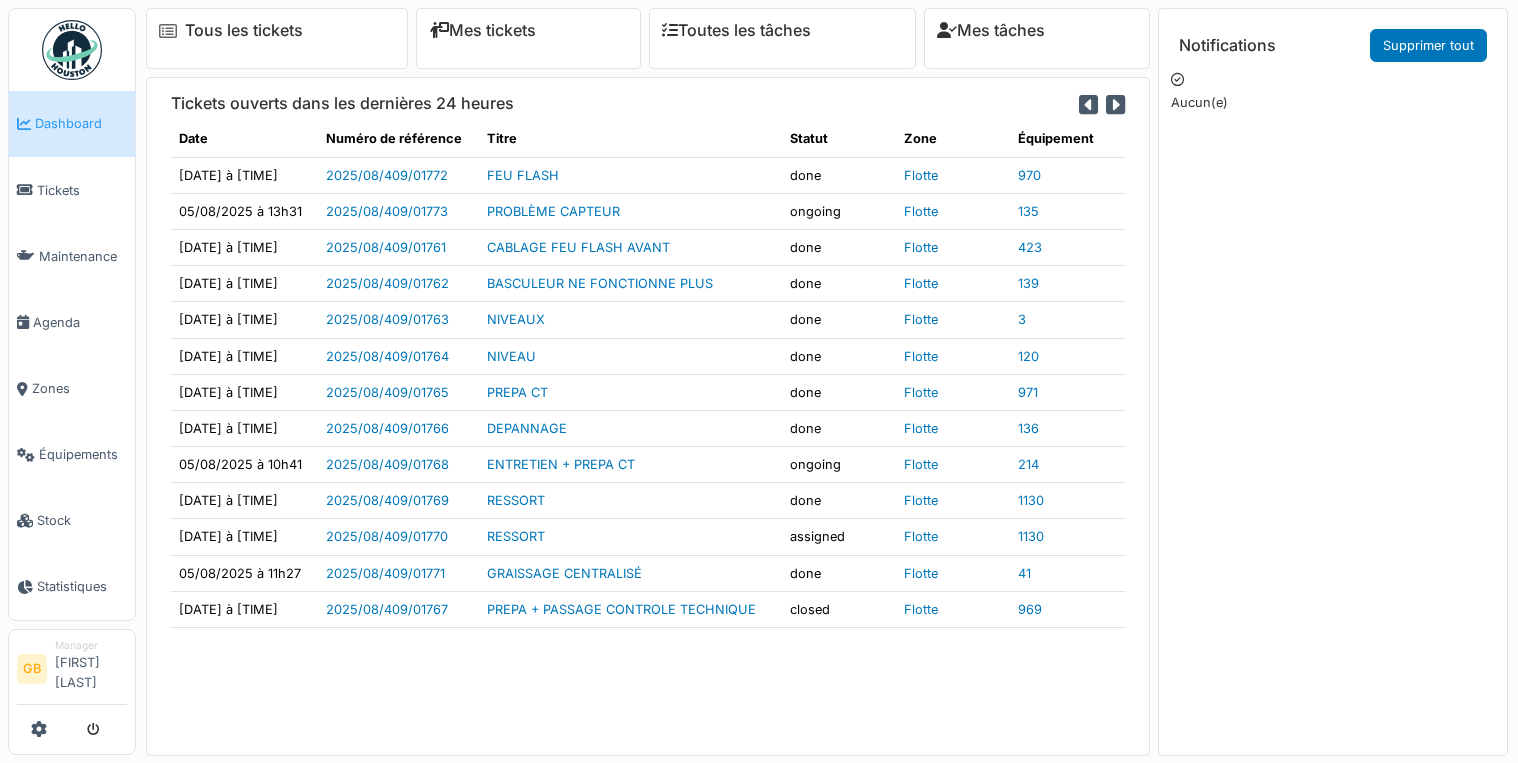 scroll, scrollTop: 0, scrollLeft: 0, axis: both 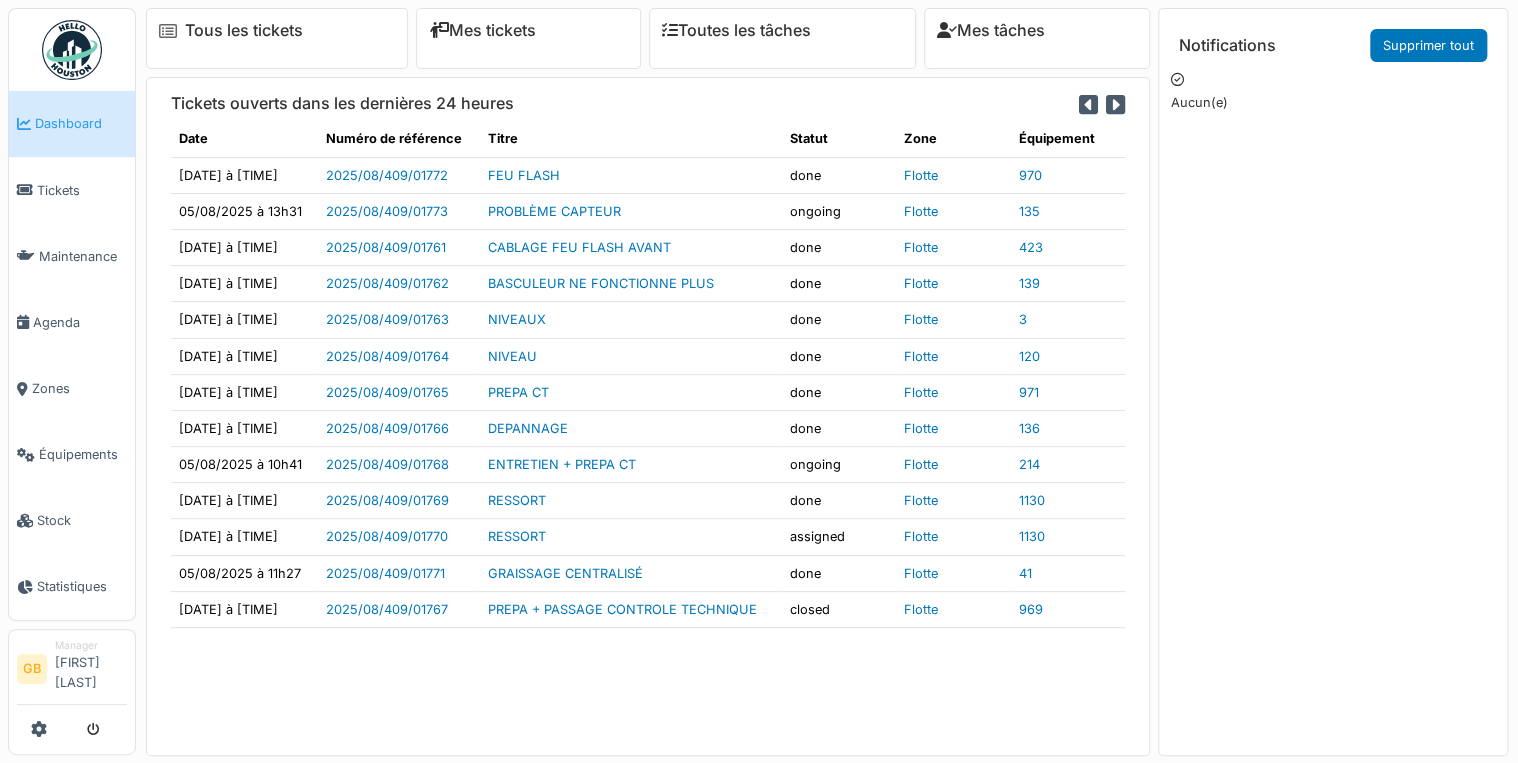 click at bounding box center [72, 50] 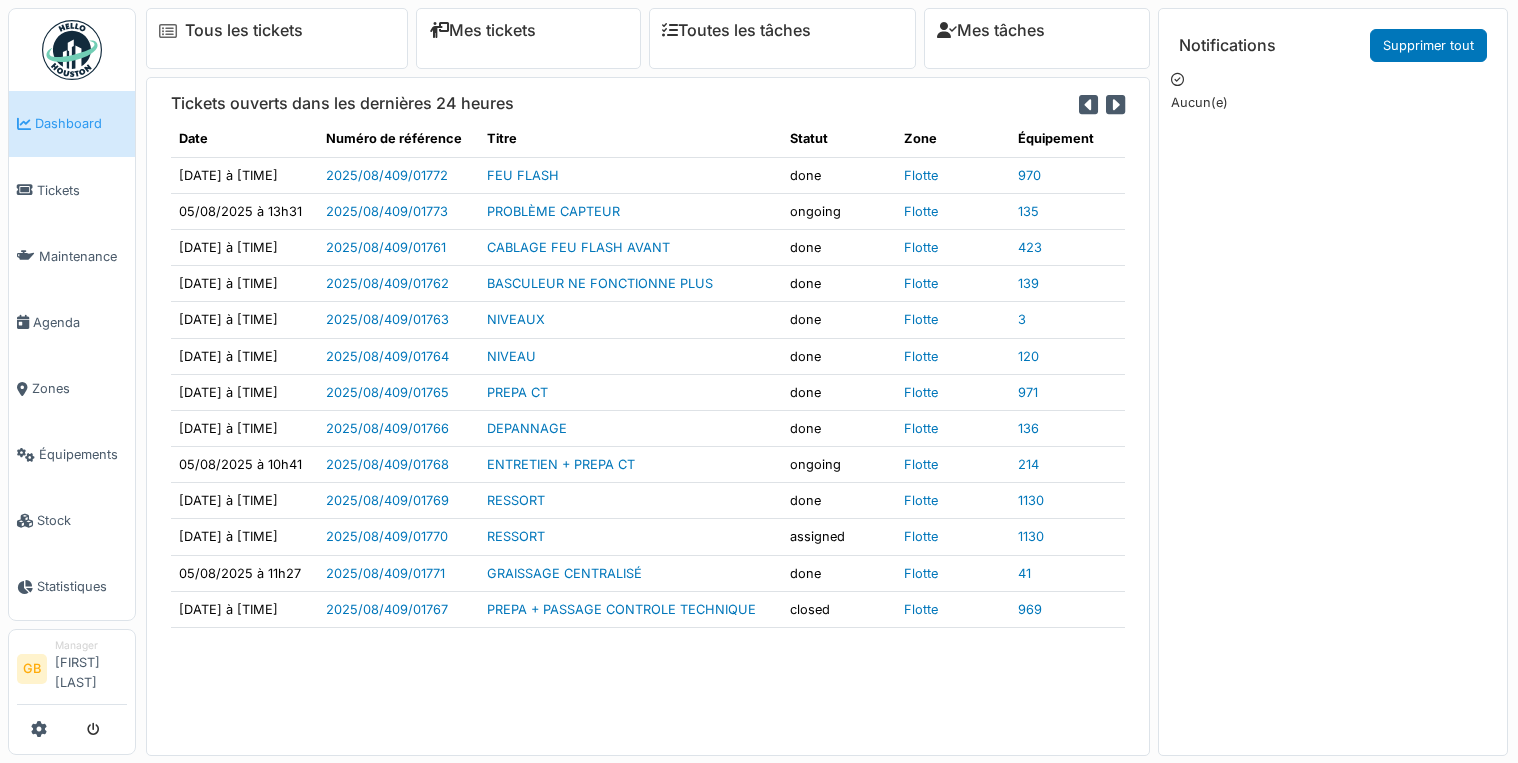 scroll, scrollTop: 0, scrollLeft: 0, axis: both 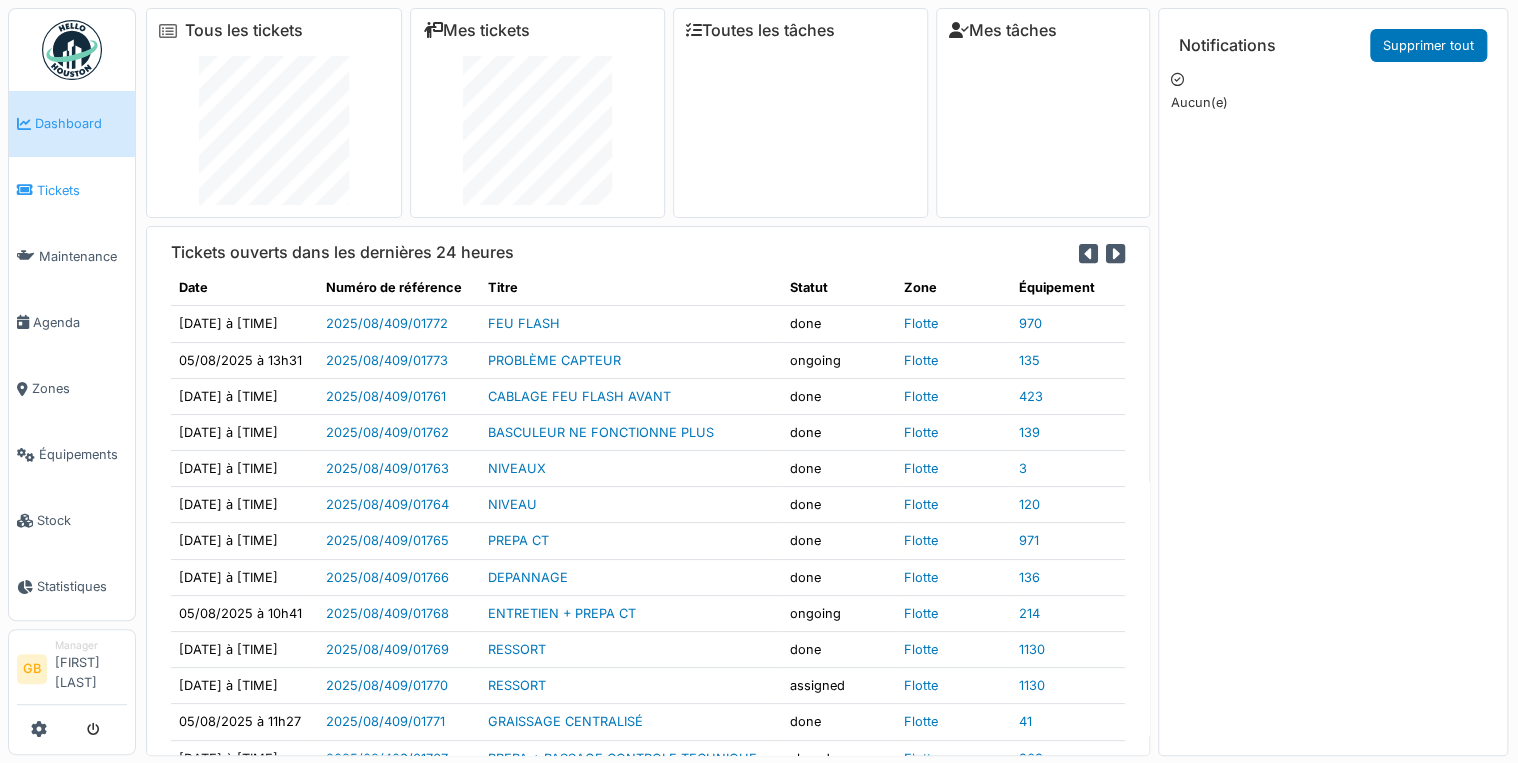 click on "Tickets" at bounding box center [82, 190] 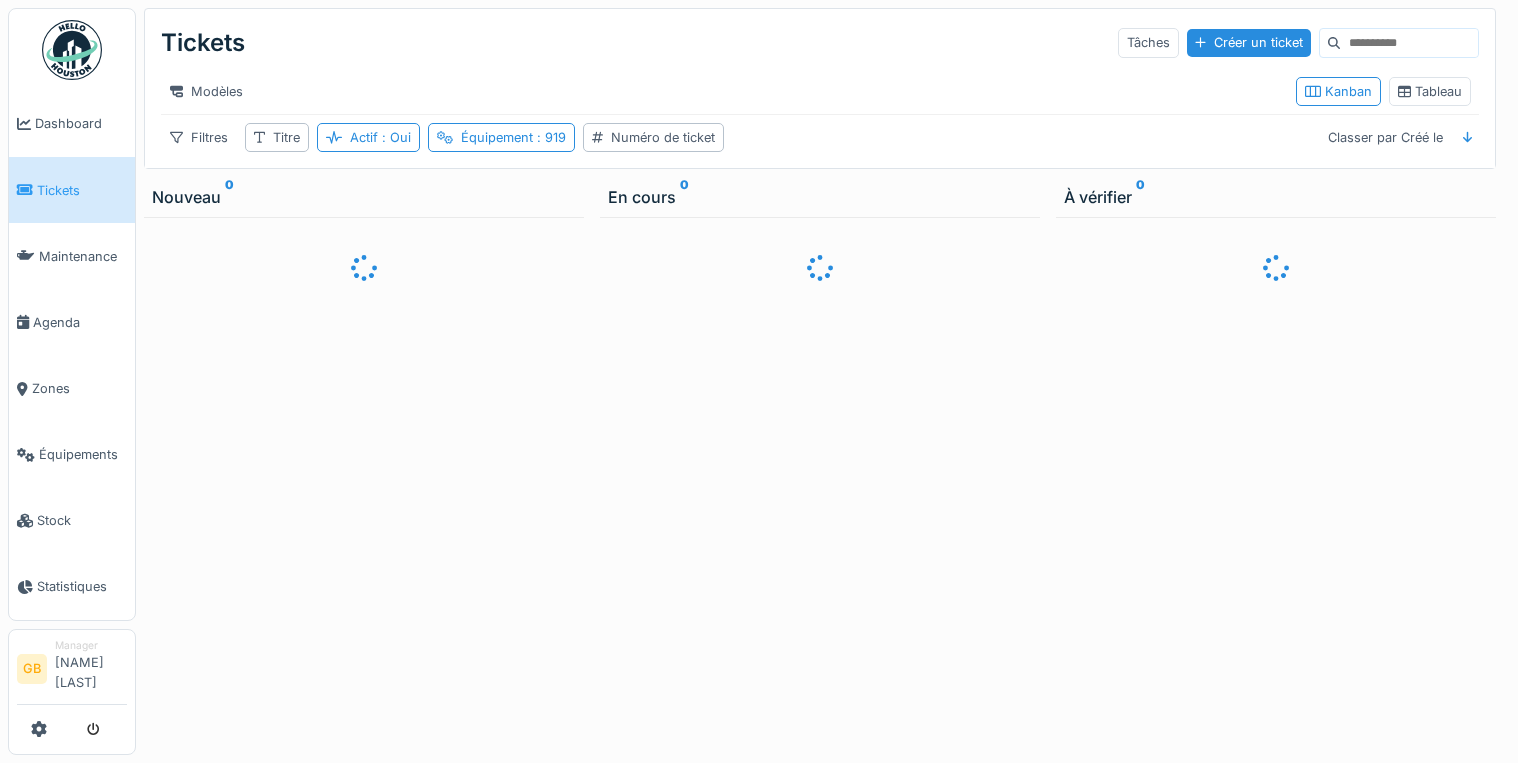 scroll, scrollTop: 0, scrollLeft: 0, axis: both 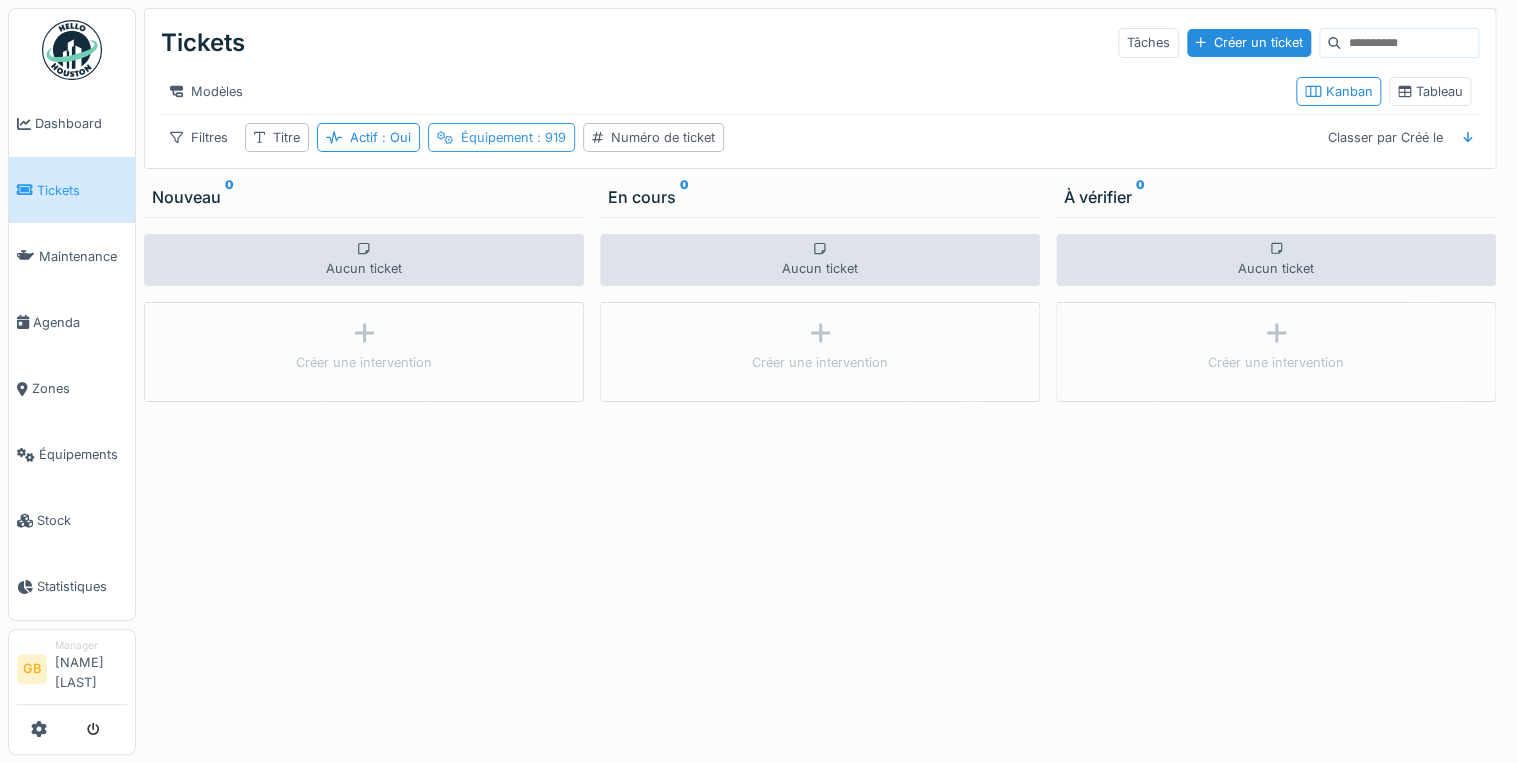 click on "Équipement   :   919" at bounding box center [513, 137] 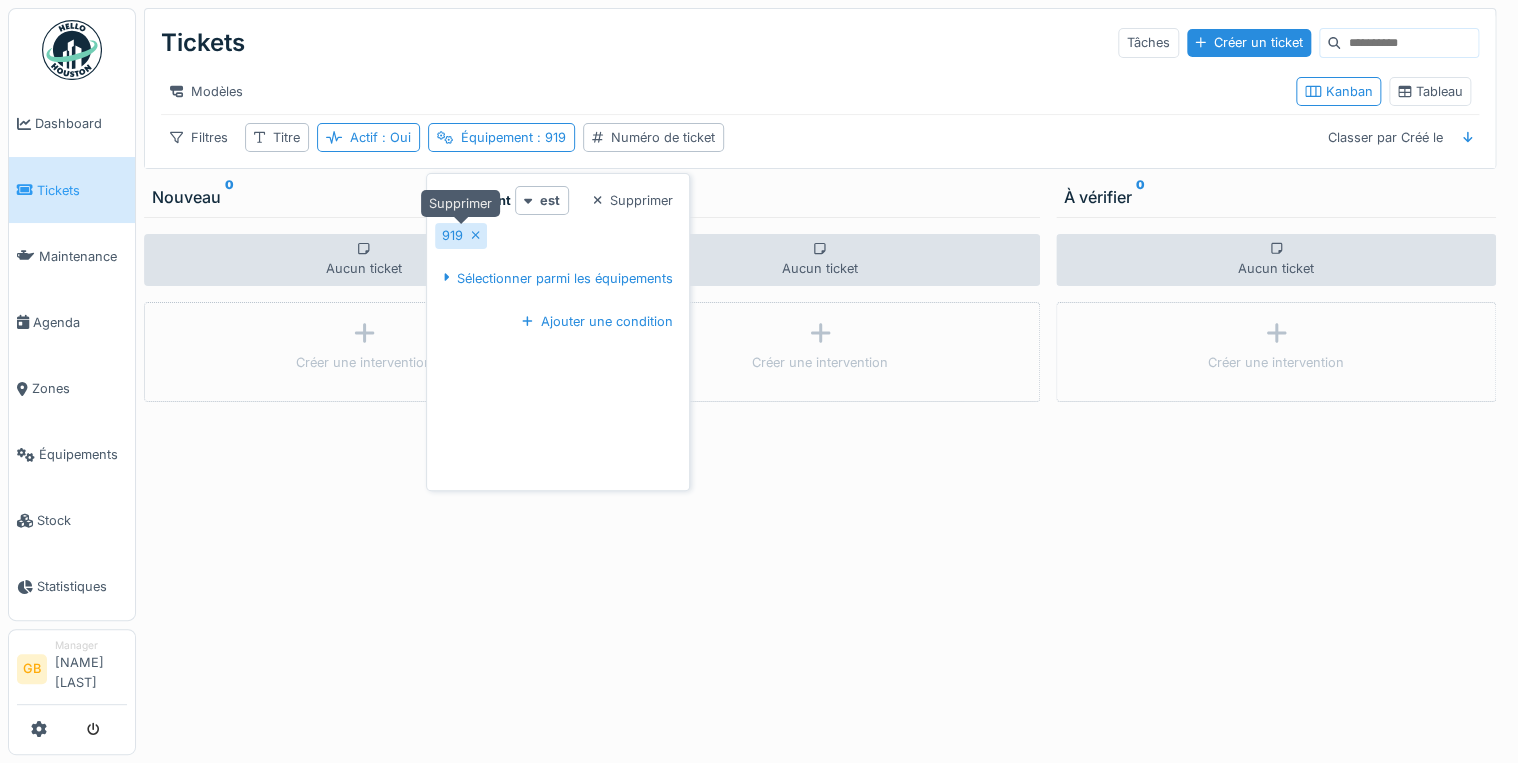click 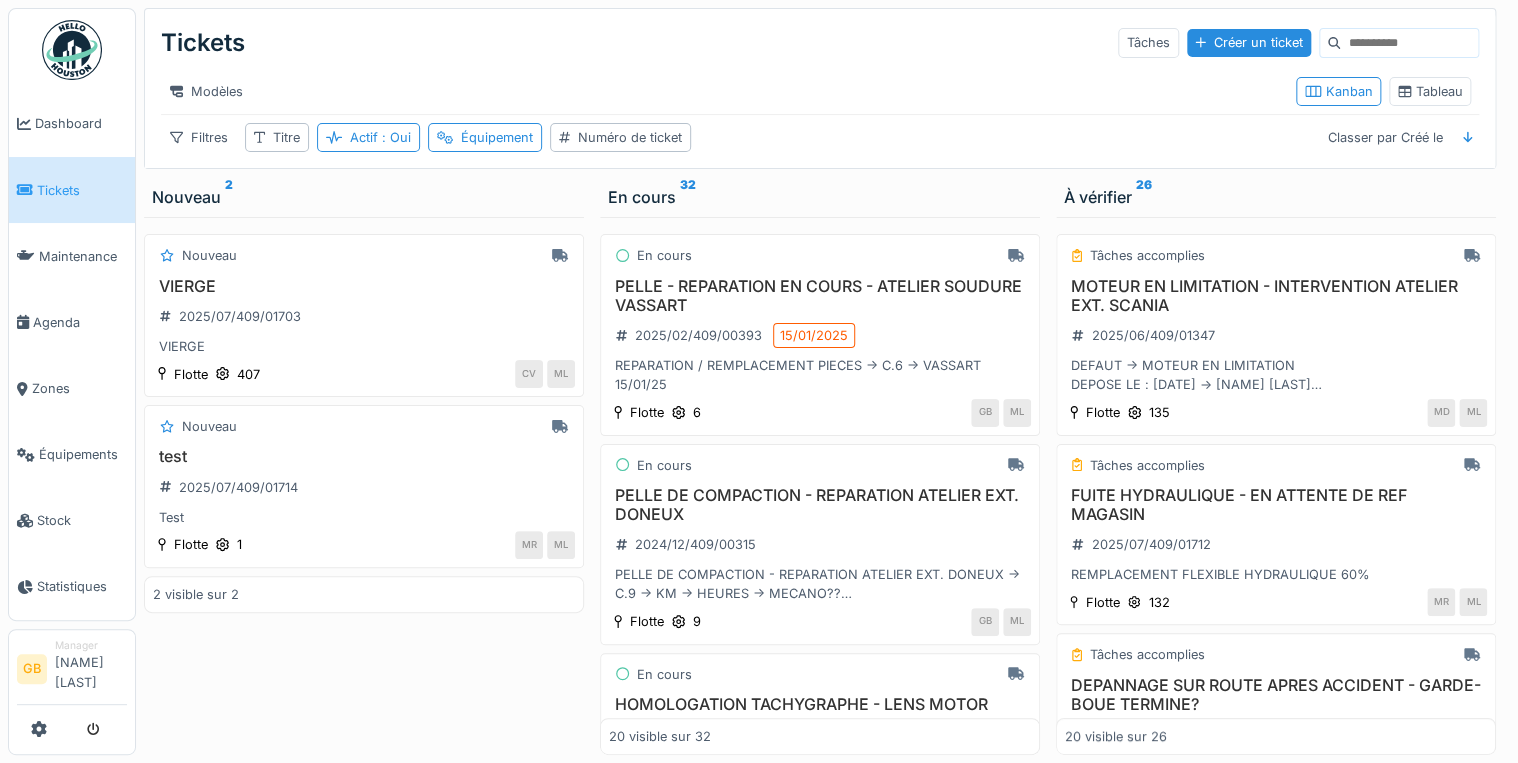 click on "Filtres Titre Actif   :   Oui Équipement Numéro de ticket Classer par Créé le" at bounding box center [820, 137] 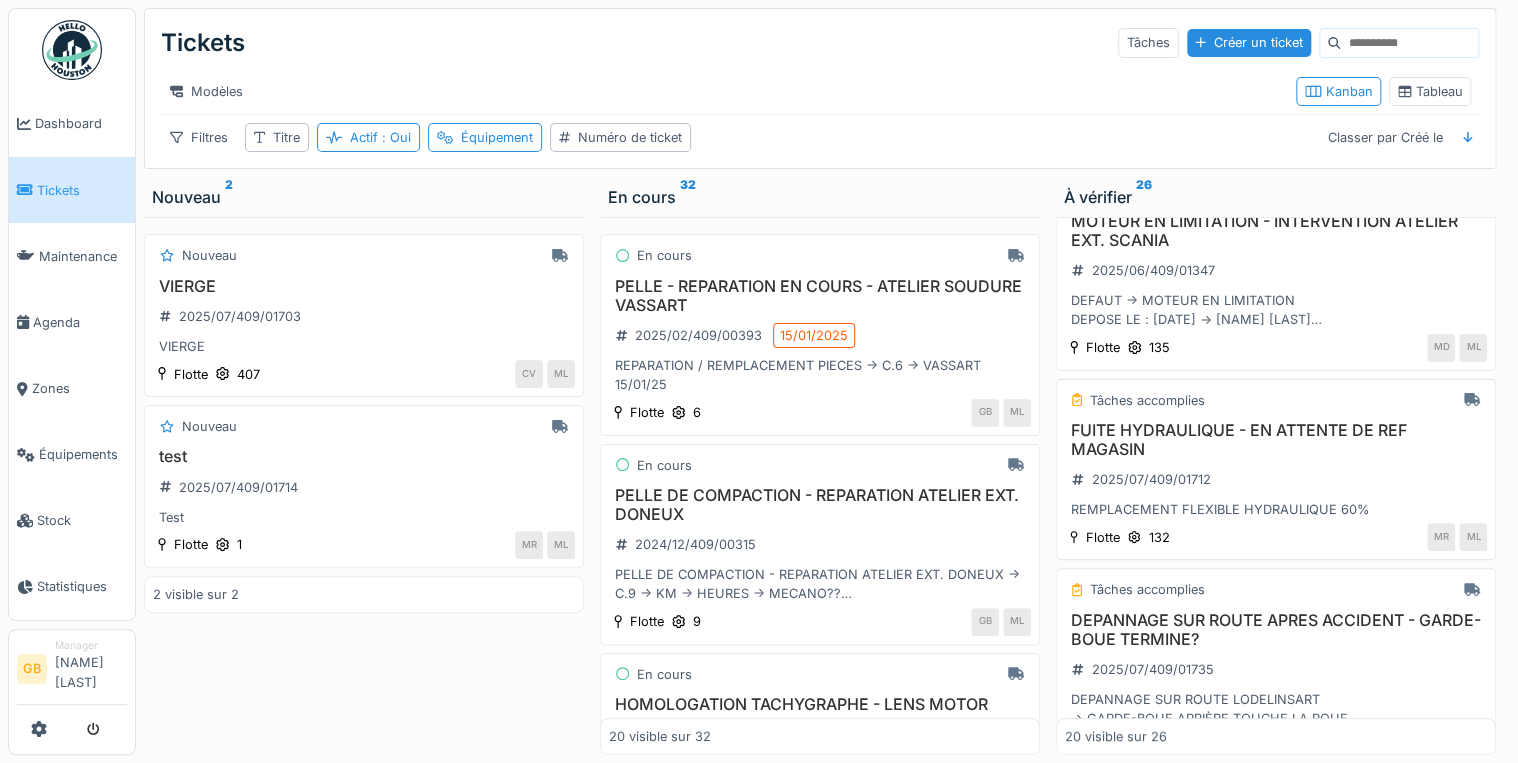 scroll, scrollTop: 0, scrollLeft: 0, axis: both 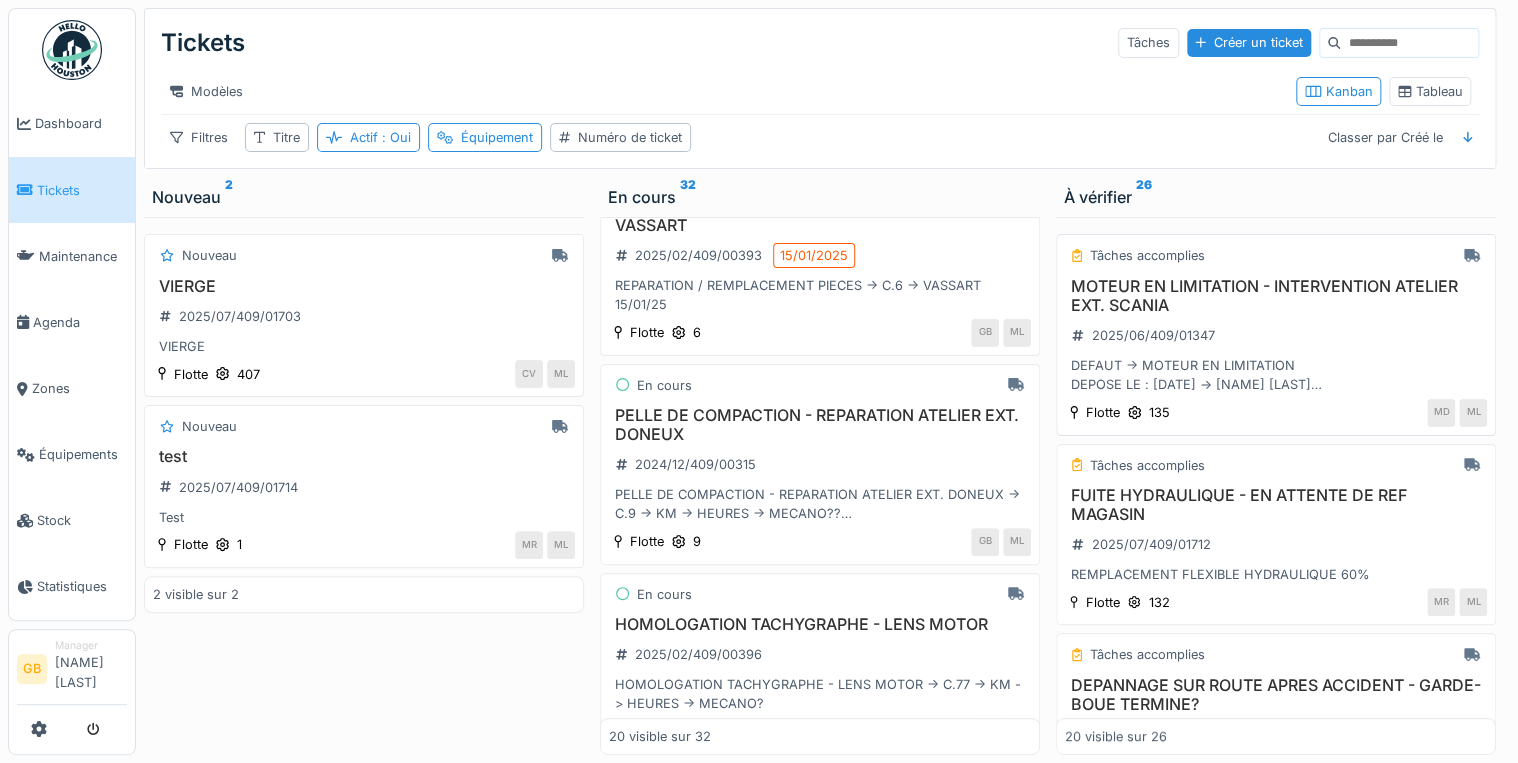 click on "MOTEUR EN LIMITATION - INTERVENTION ATELIER EXT. SCANIA" at bounding box center [1276, 296] 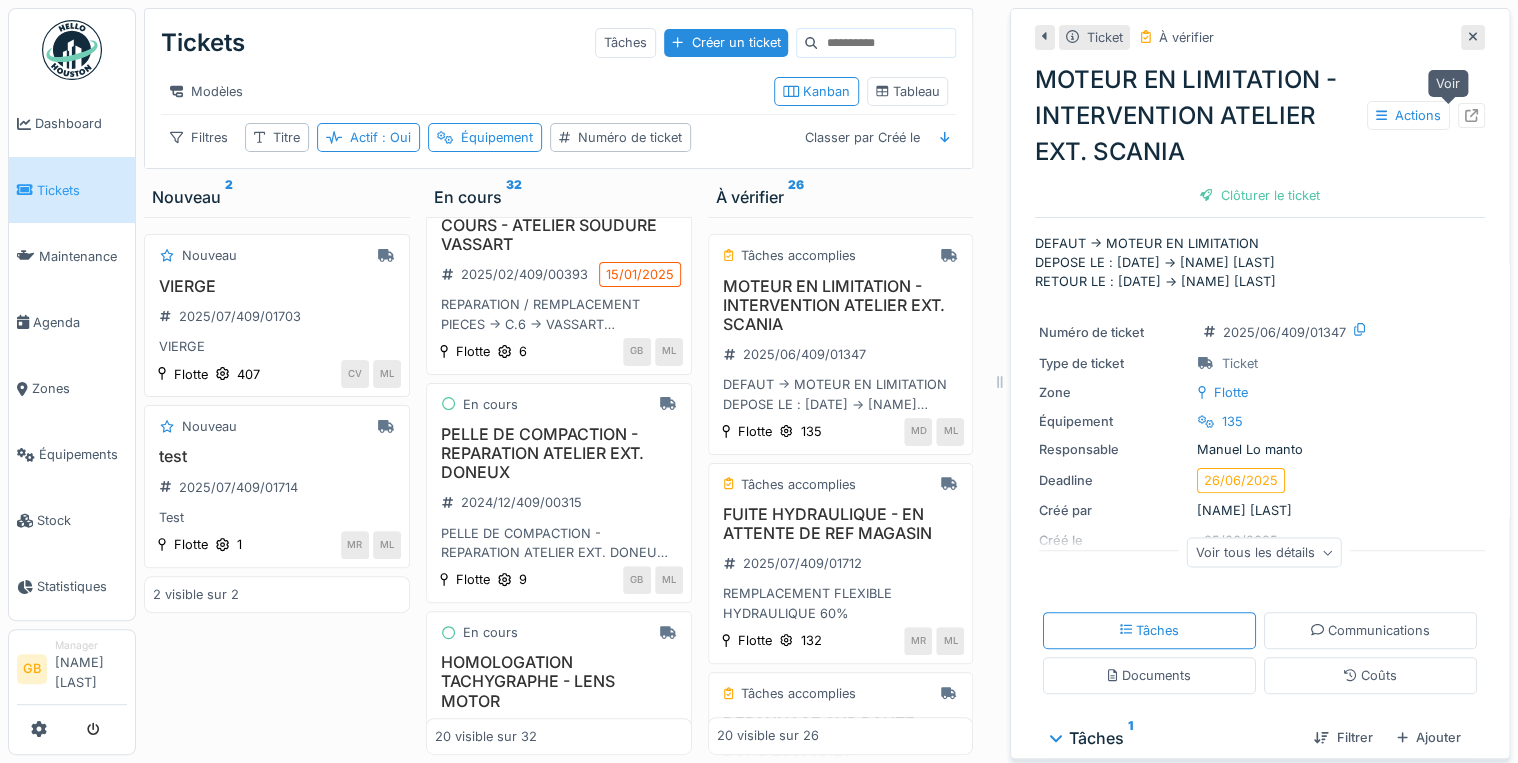 click 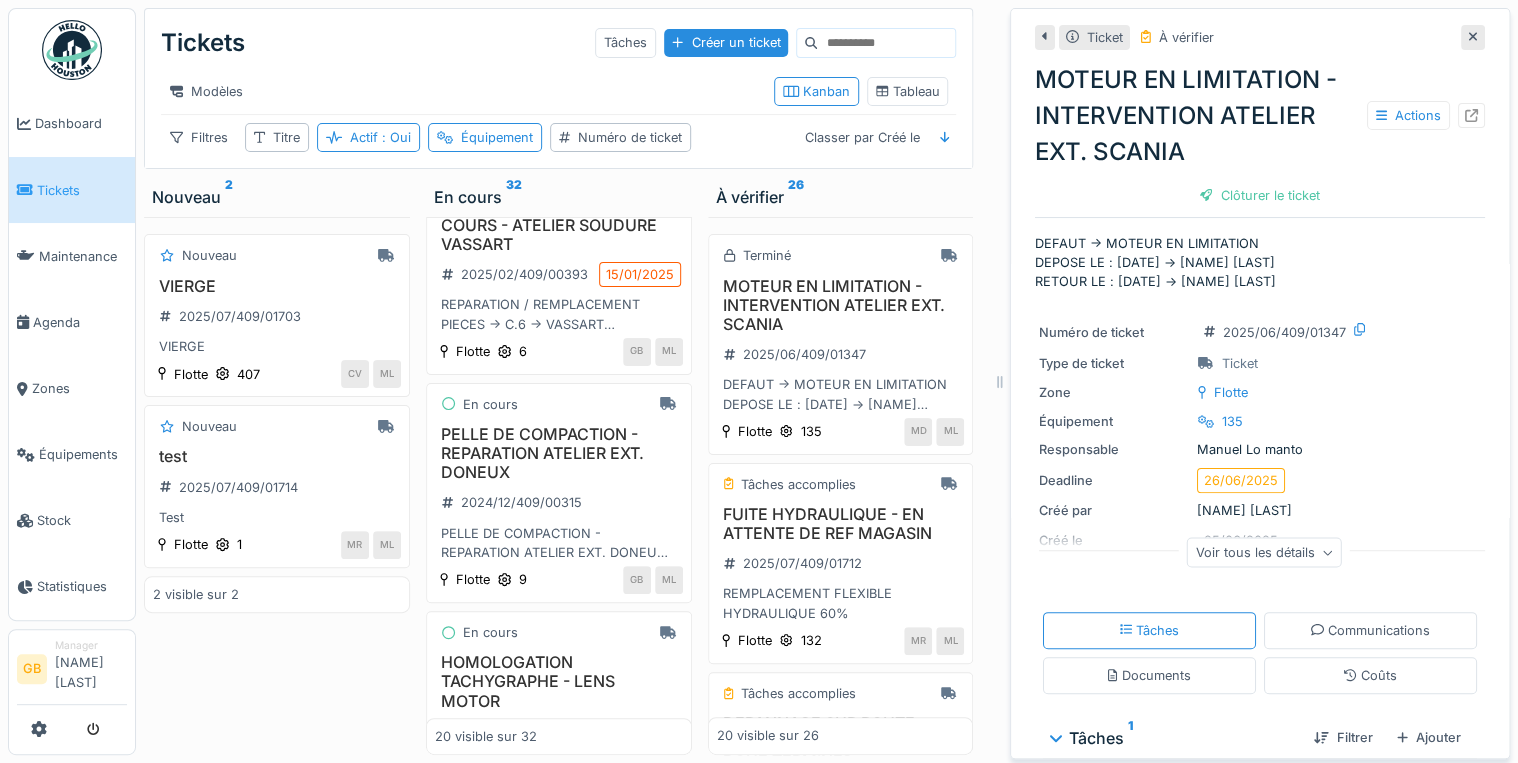 click at bounding box center [1473, 37] 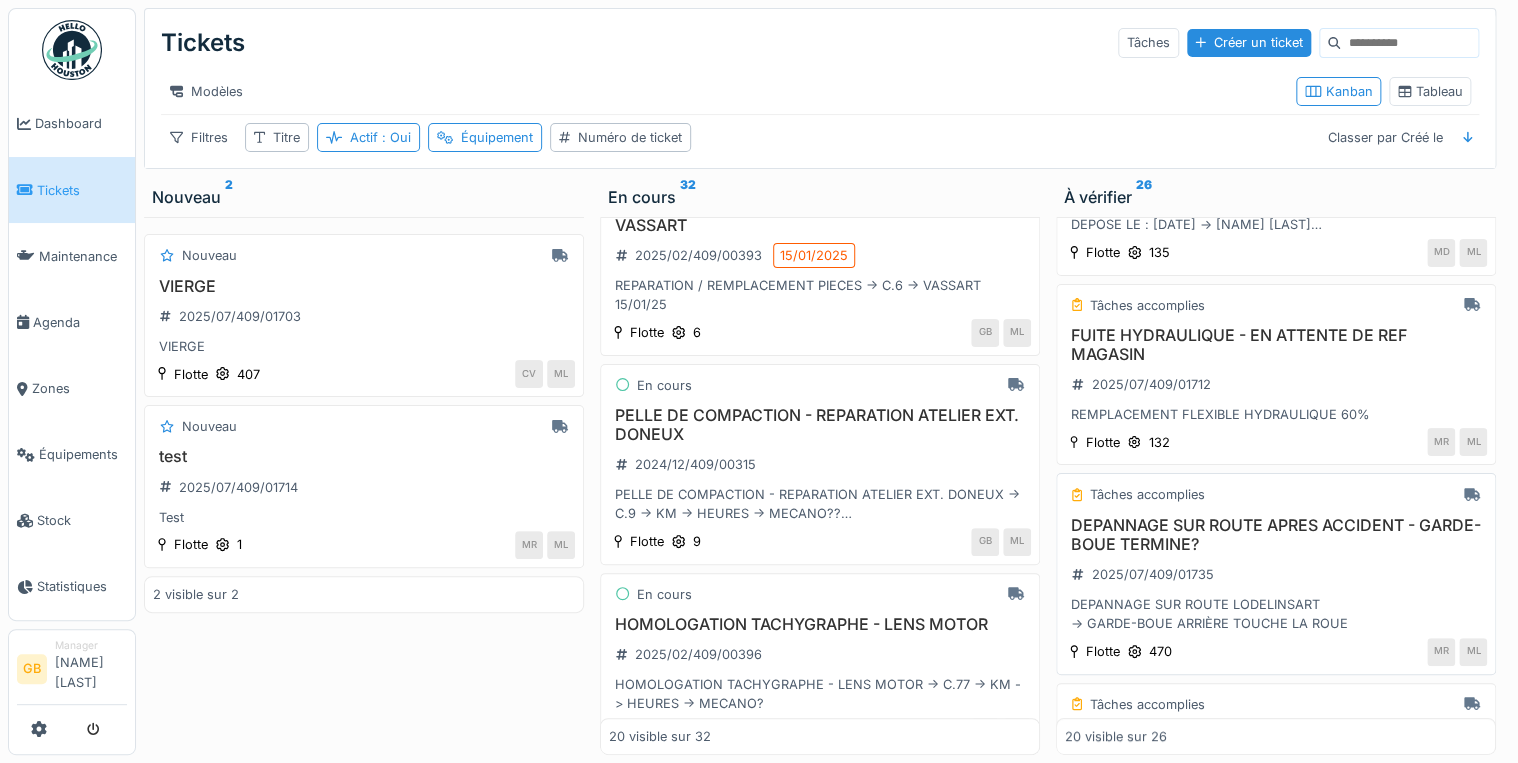 click on "DEPANNAGE SUR ROUTE APRES ACCIDENT - GARDE-BOUE TERMINE?" at bounding box center [1276, 535] 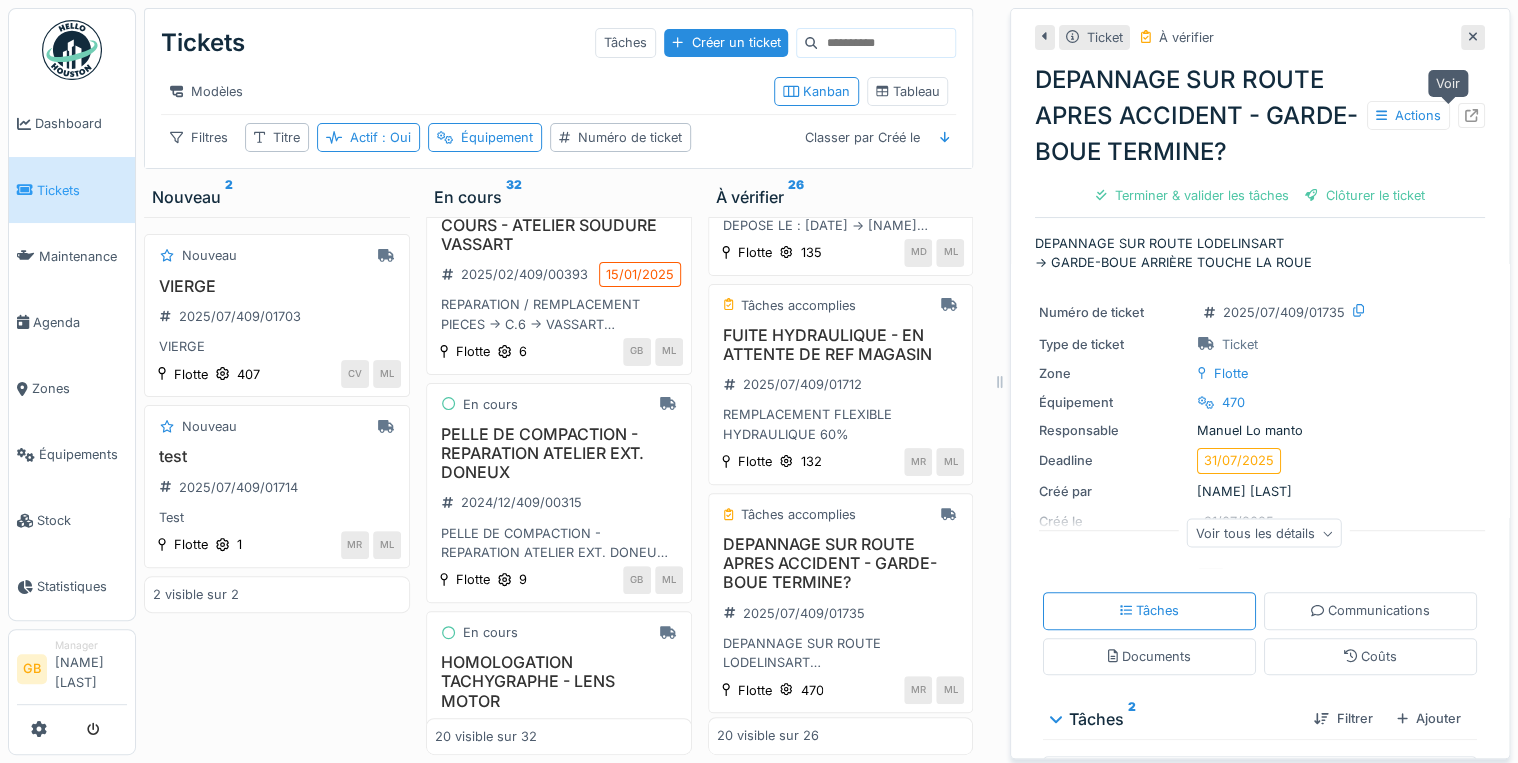 click 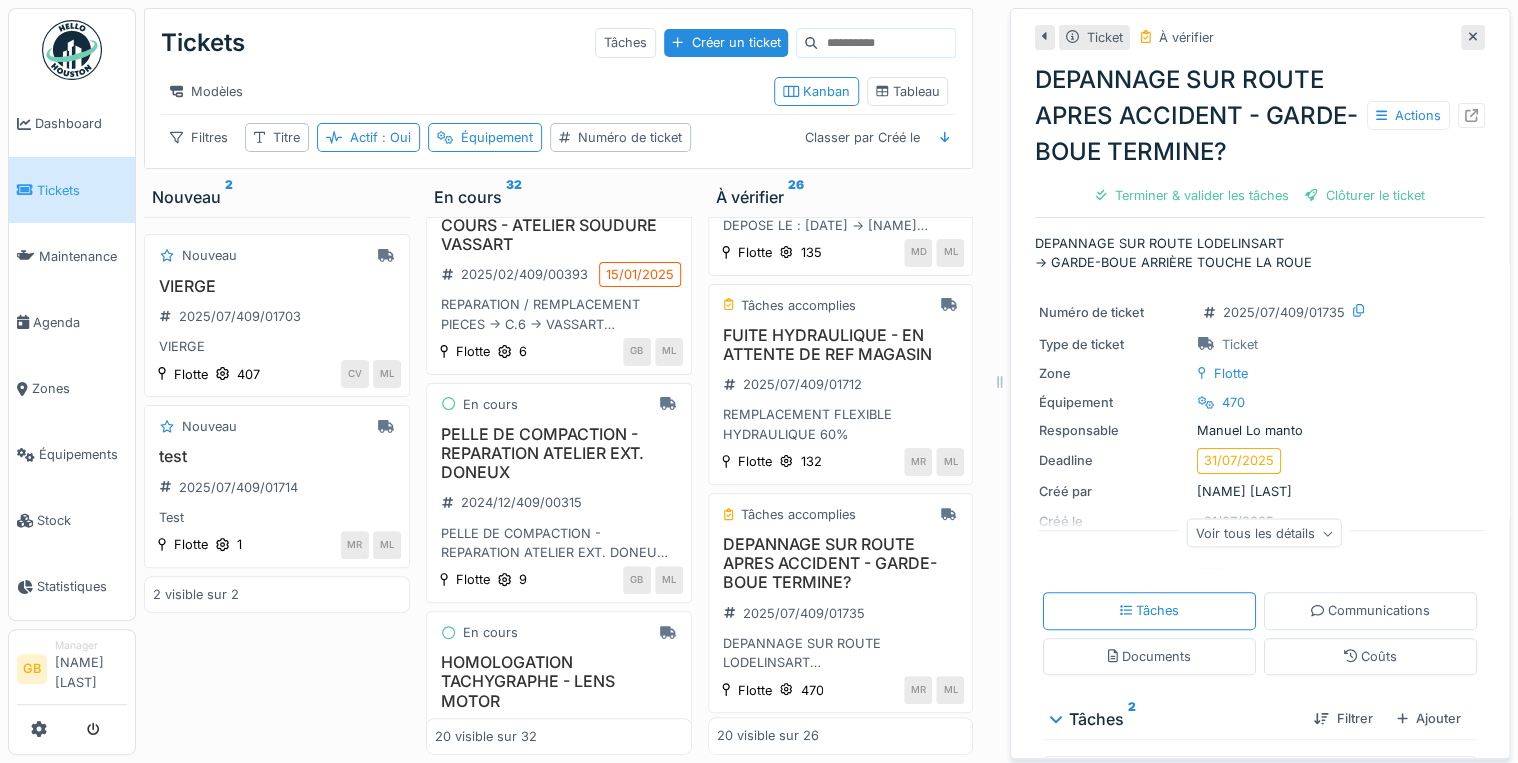 click on "Ticket À vérifier DEPANNAGE SUR ROUTE APRES ACCIDENT - GARDE-BOUE TERMINE? Actions Terminer & valider les tâches Clôturer le ticket DEPANNAGE SUR ROUTE LODELINSART
-> GARDE-BOUE ARRIÈRE TOUCHE LA ROUE Numéro de ticket 2025/07/409/01735 Type de ticket Ticket Zone Flotte Équipement 470 Responsable Manuel Lo manto Deadline 31/07/2025 Créé par Mickael Ribant Créé le  31/07/2025 Demandé par MR Assigné à MR Tâches complétées le 01/08/2025 Code d'imputation RECYPARC HEURES 0 KILOMETRES 0 Voir tous les détails   Tâches   Communications   Documents   Coûts Tâches 2 Filtrer Ajouter À vérifier 31/07/2025 GB DEPANNAGE SUR ROUTE APRES ACCIDENT ACCIDENT: A TOUCHE UN MUR CHEZ MINERAL A LODELINSART
CONSTAT REPARATION:
-> BARRE CYCLISTE ARRIÈRE DROITE PLIEE
-> COFFRE LATERAL DROIT PLIE
-> SUPPORT COFFRE PLIE
-> GARDE-BOUE + SUPPORT AR/D PLIE MR Valider À vérifier 01/08/2025 GB RÉPARATION APRES ACCIDENT MR Valider 2 visible sur 2" at bounding box center (1260, 383) 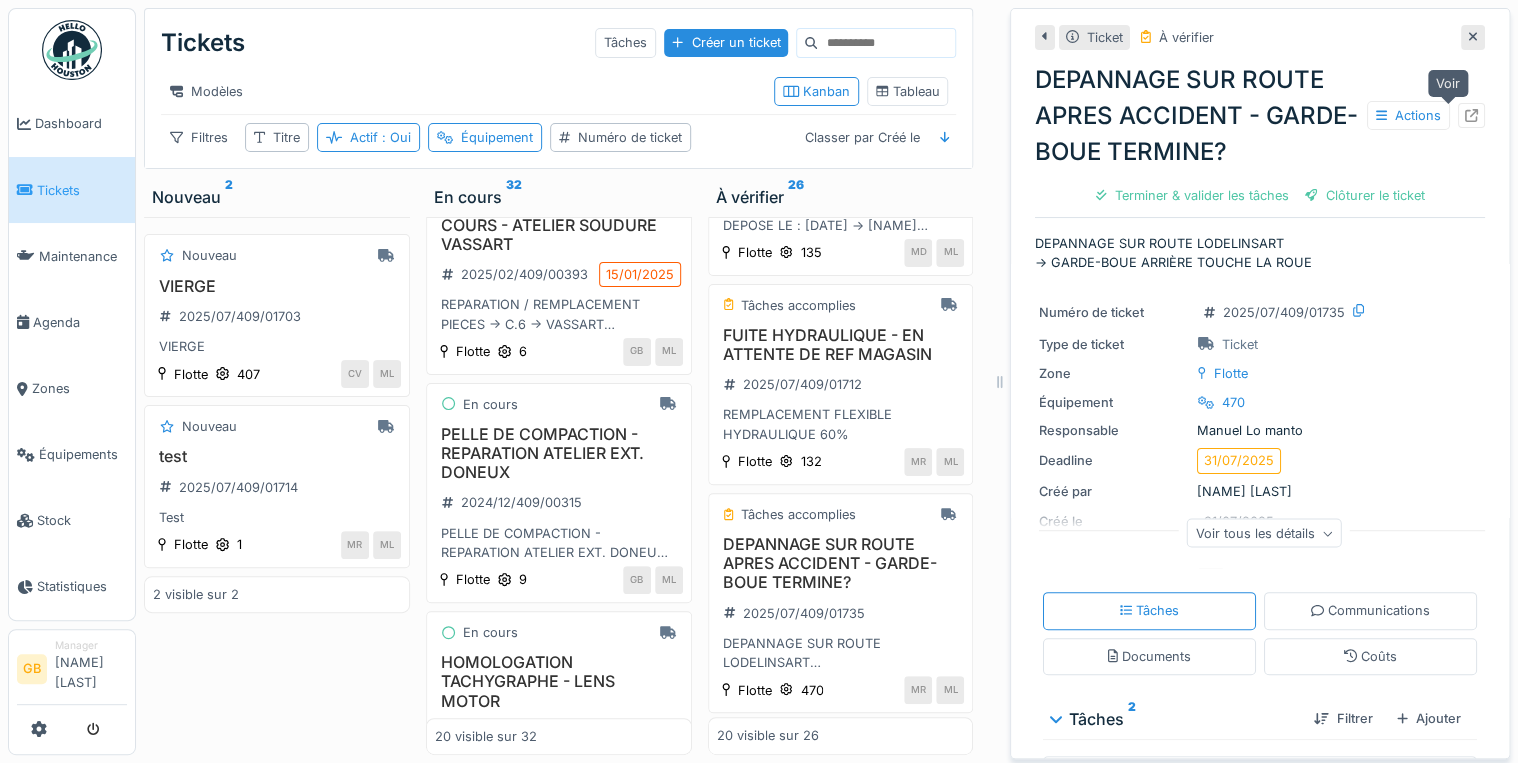click 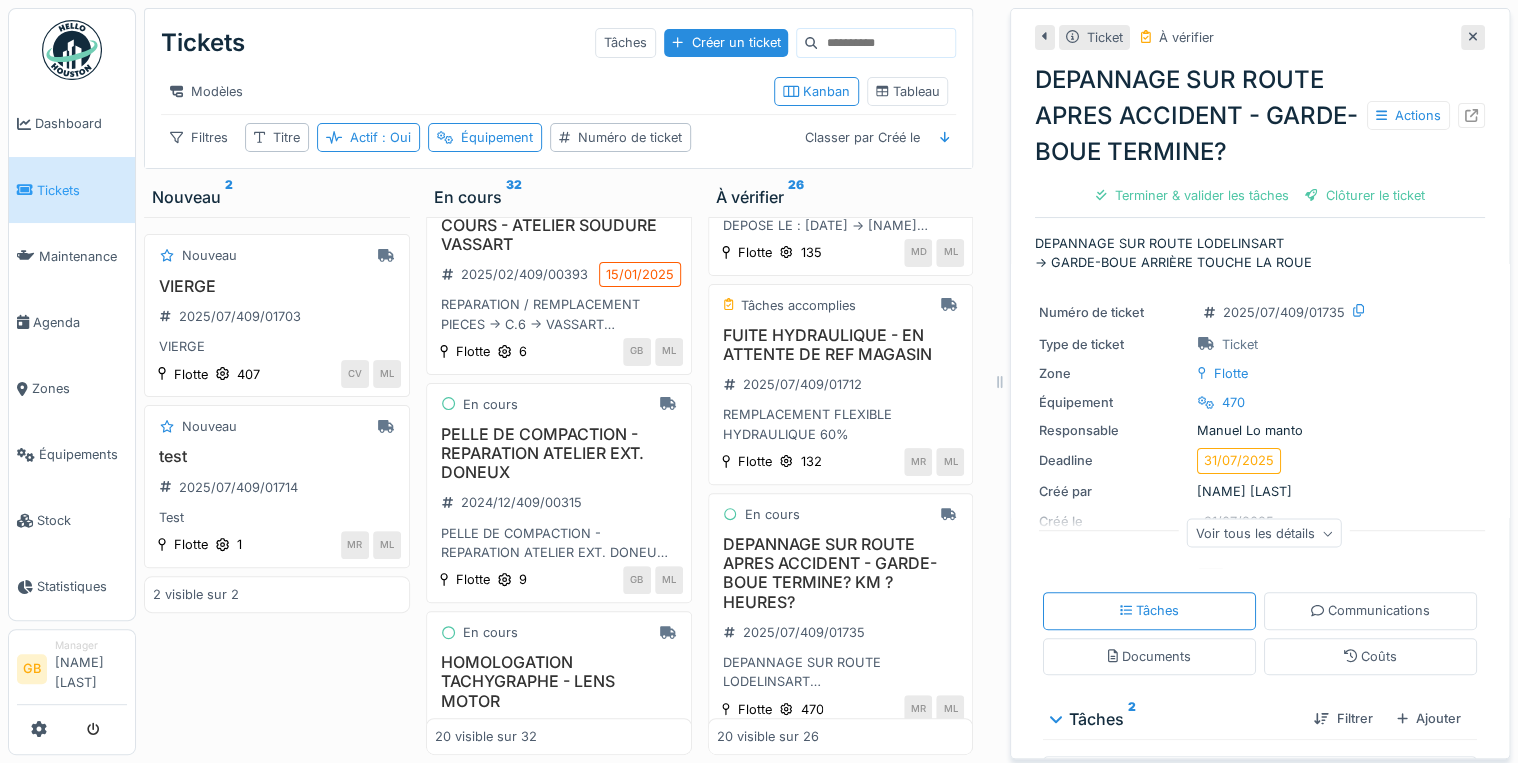 click 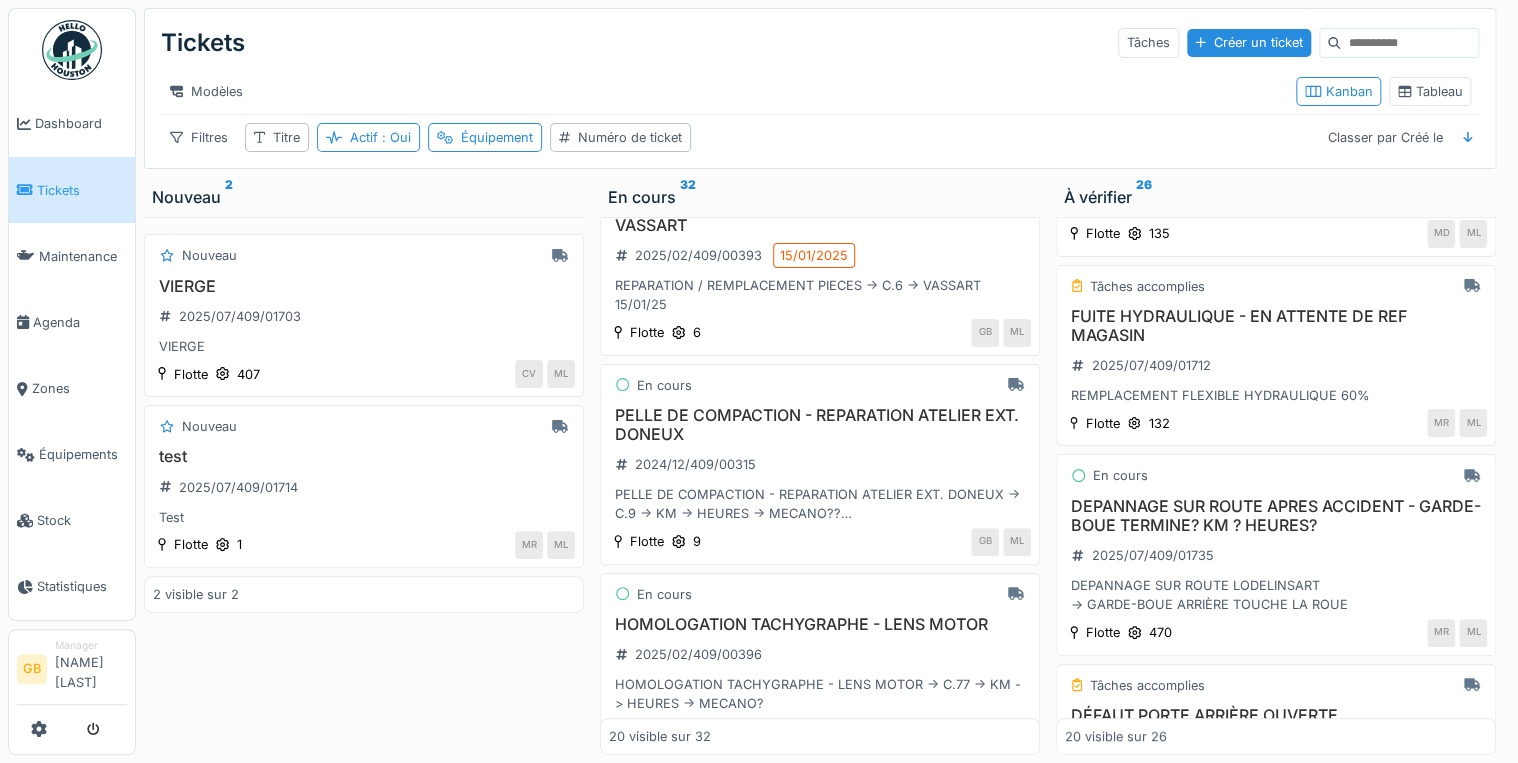 scroll, scrollTop: 160, scrollLeft: 0, axis: vertical 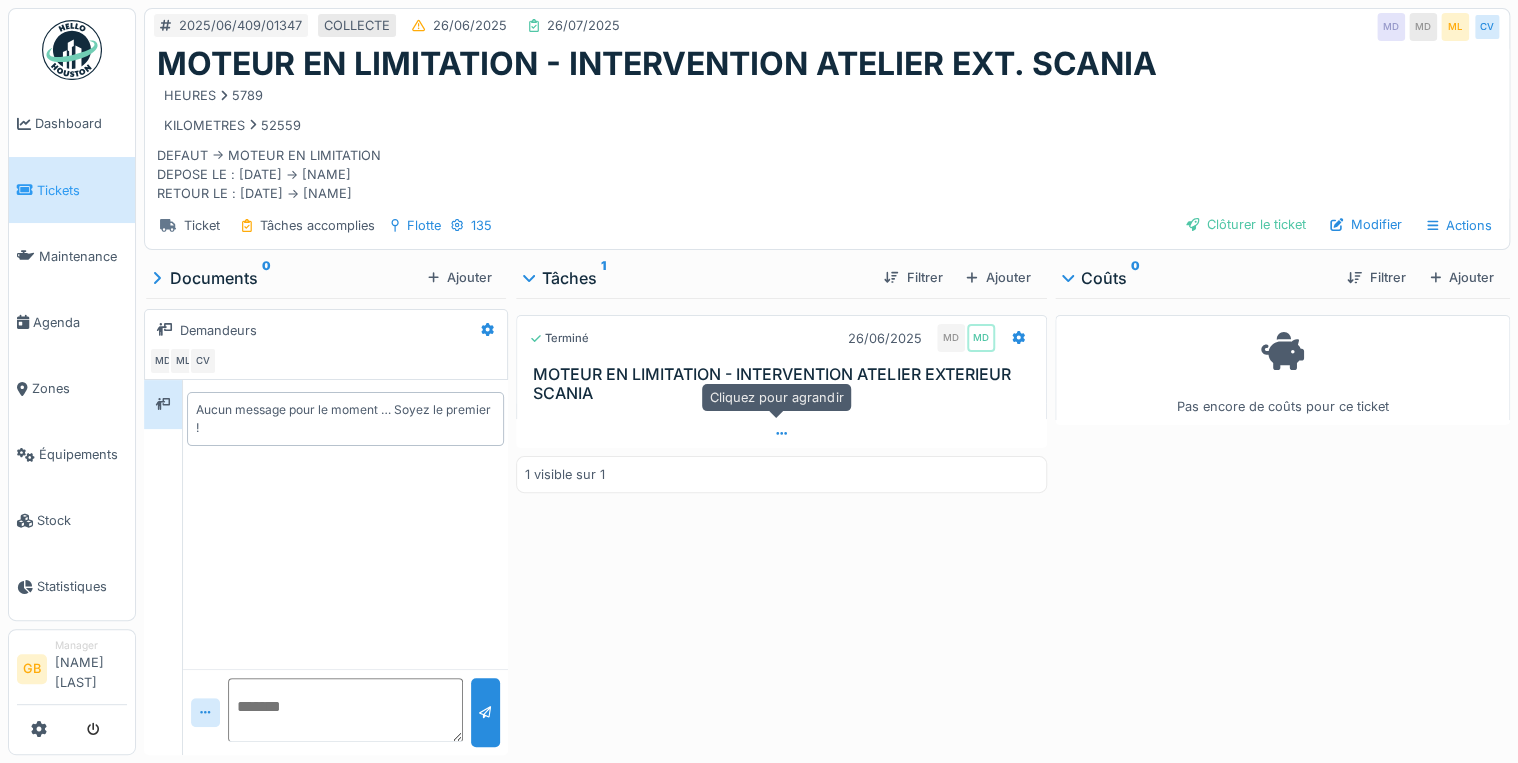 click 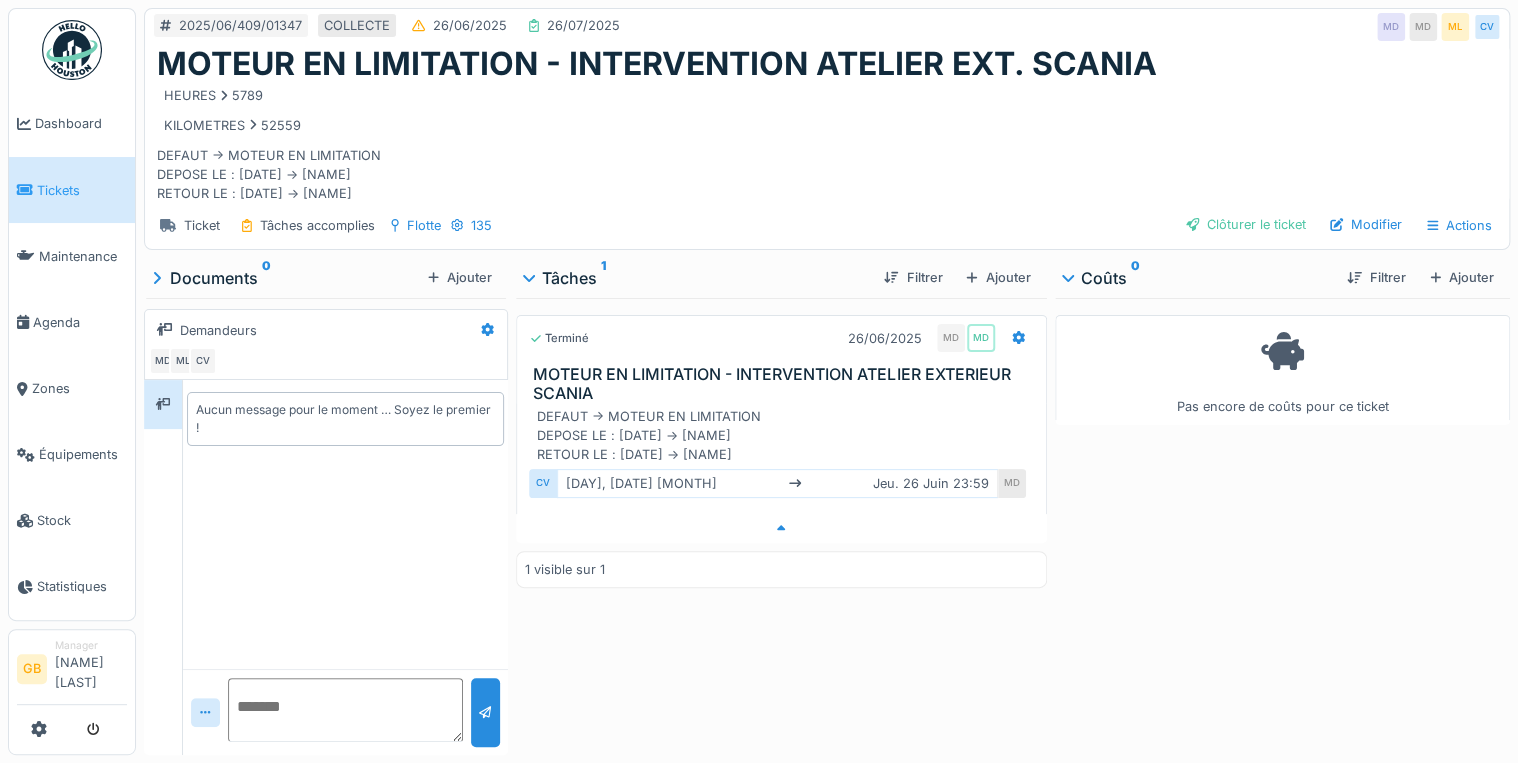 scroll, scrollTop: 12, scrollLeft: 0, axis: vertical 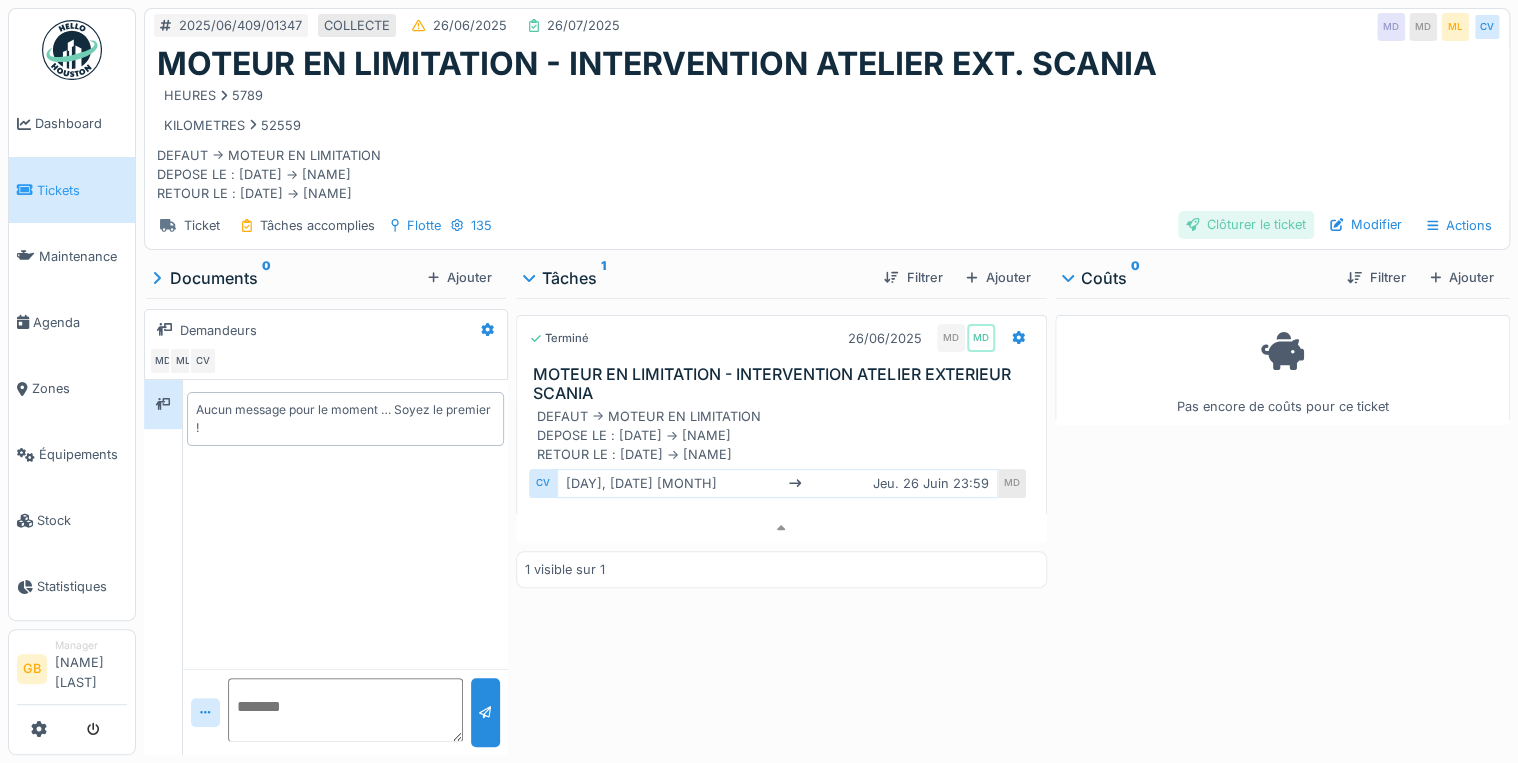 click on "Clôturer le ticket" at bounding box center [1246, 224] 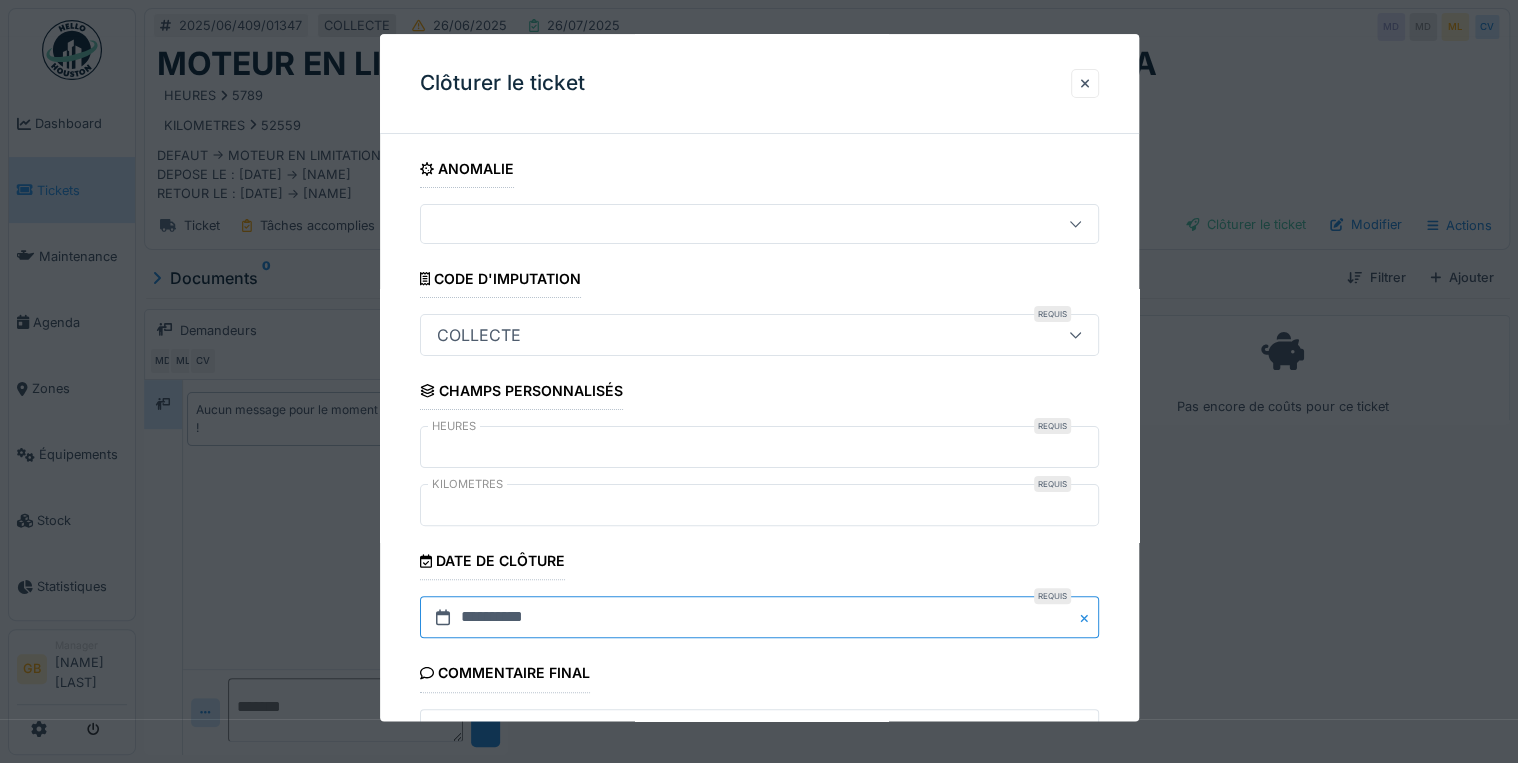 click on "**********" at bounding box center [759, 618] 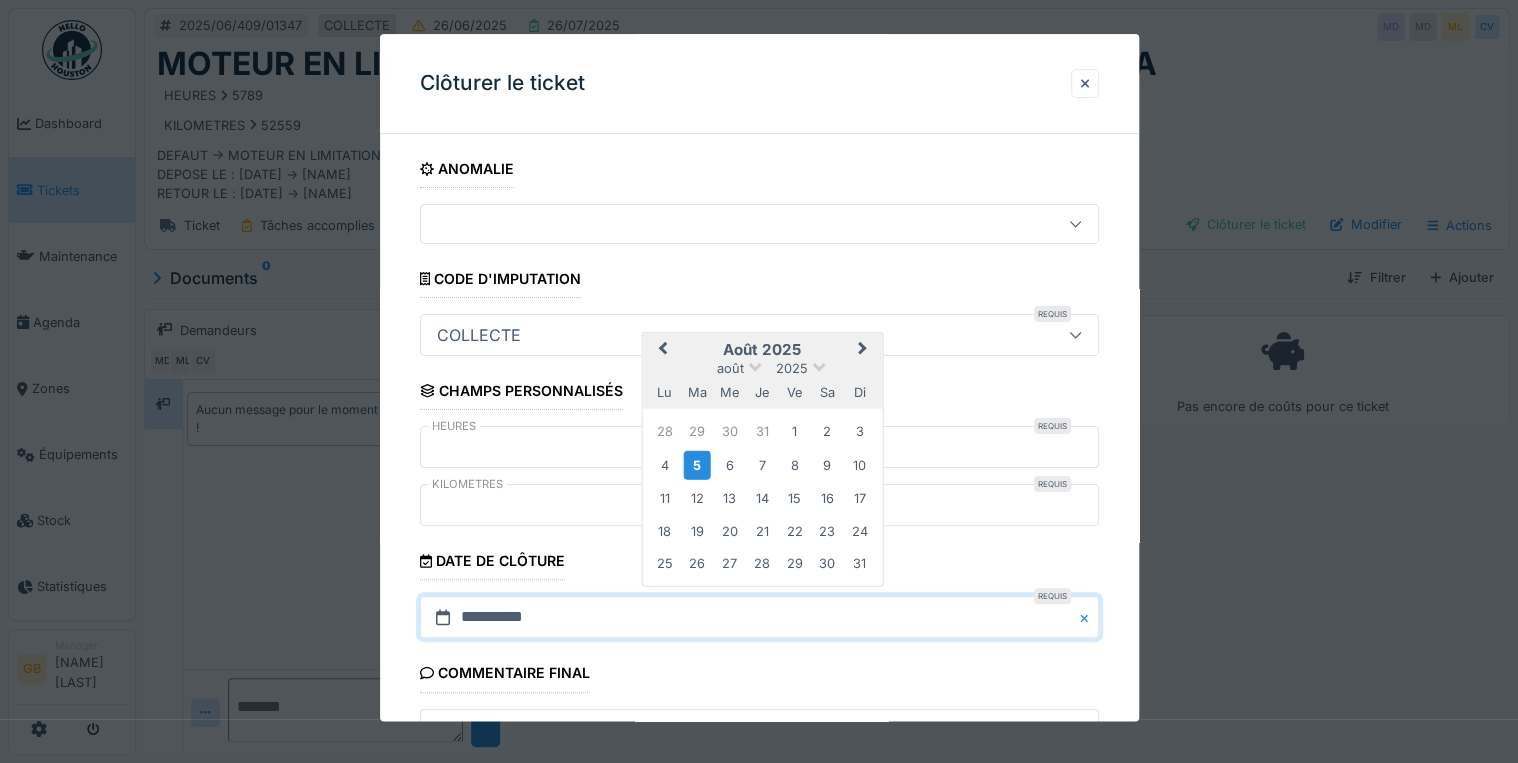 click on "août 2025" at bounding box center [762, 367] 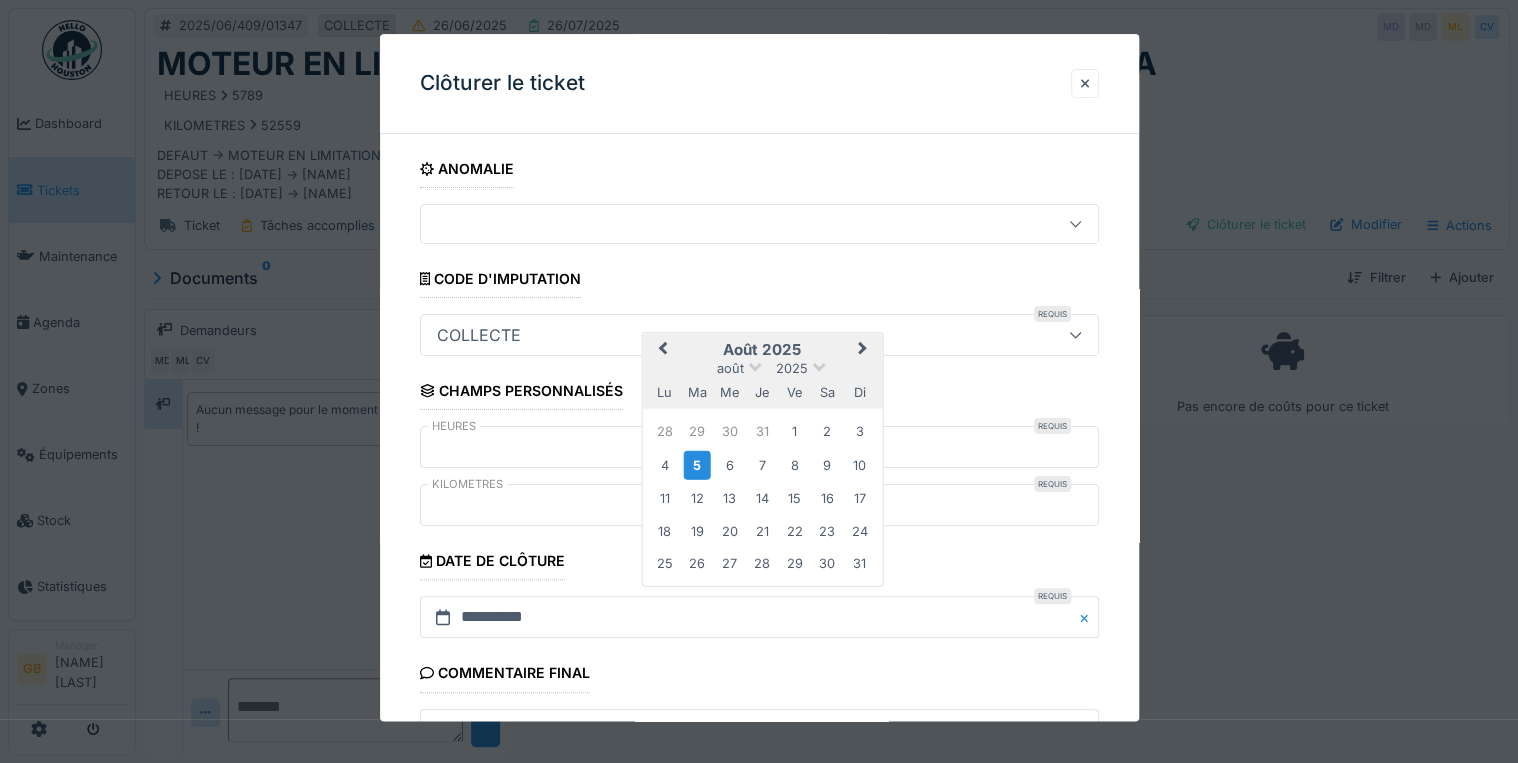 click on "Previous Month" at bounding box center [662, 350] 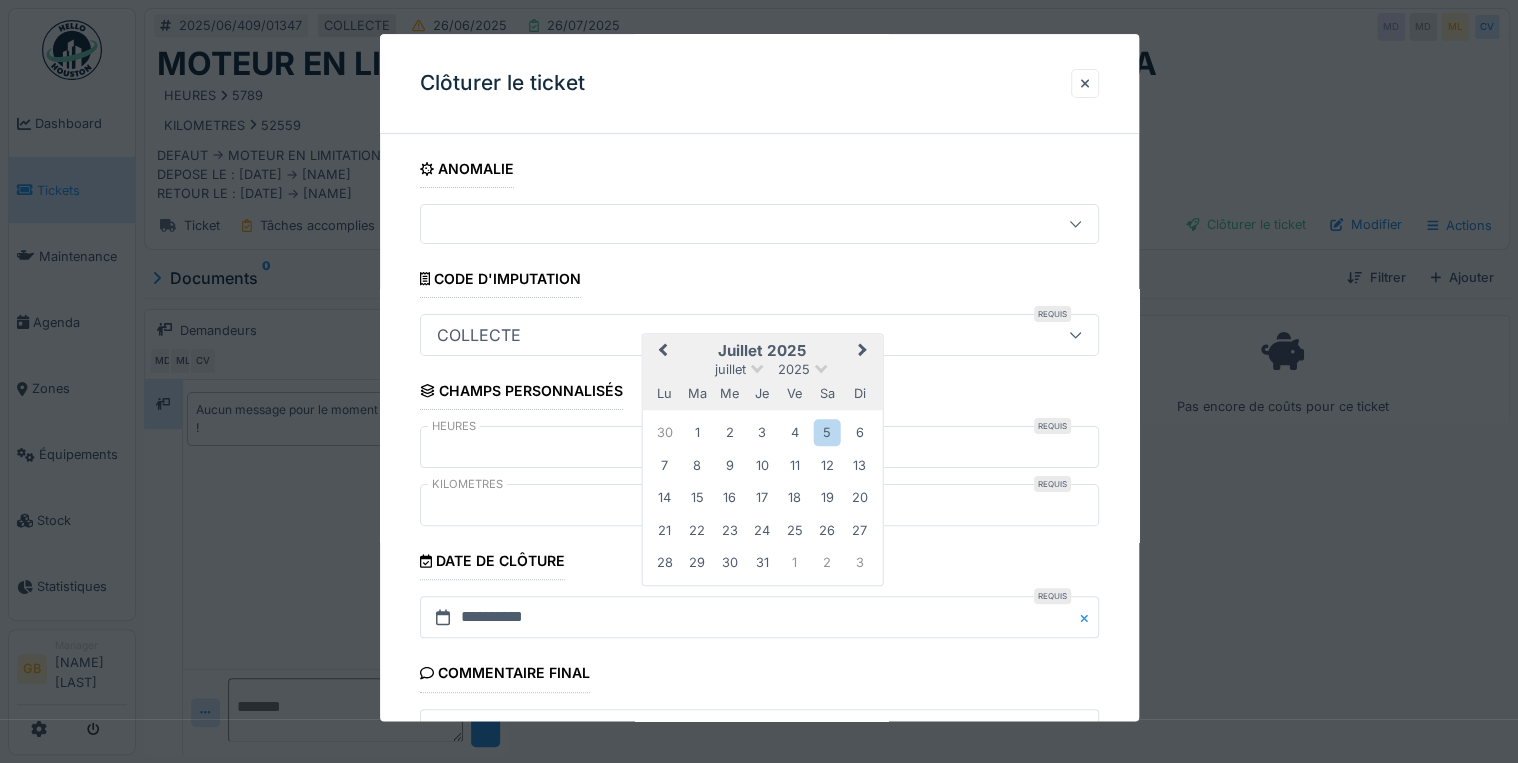 click on "Previous Month" at bounding box center (662, 352) 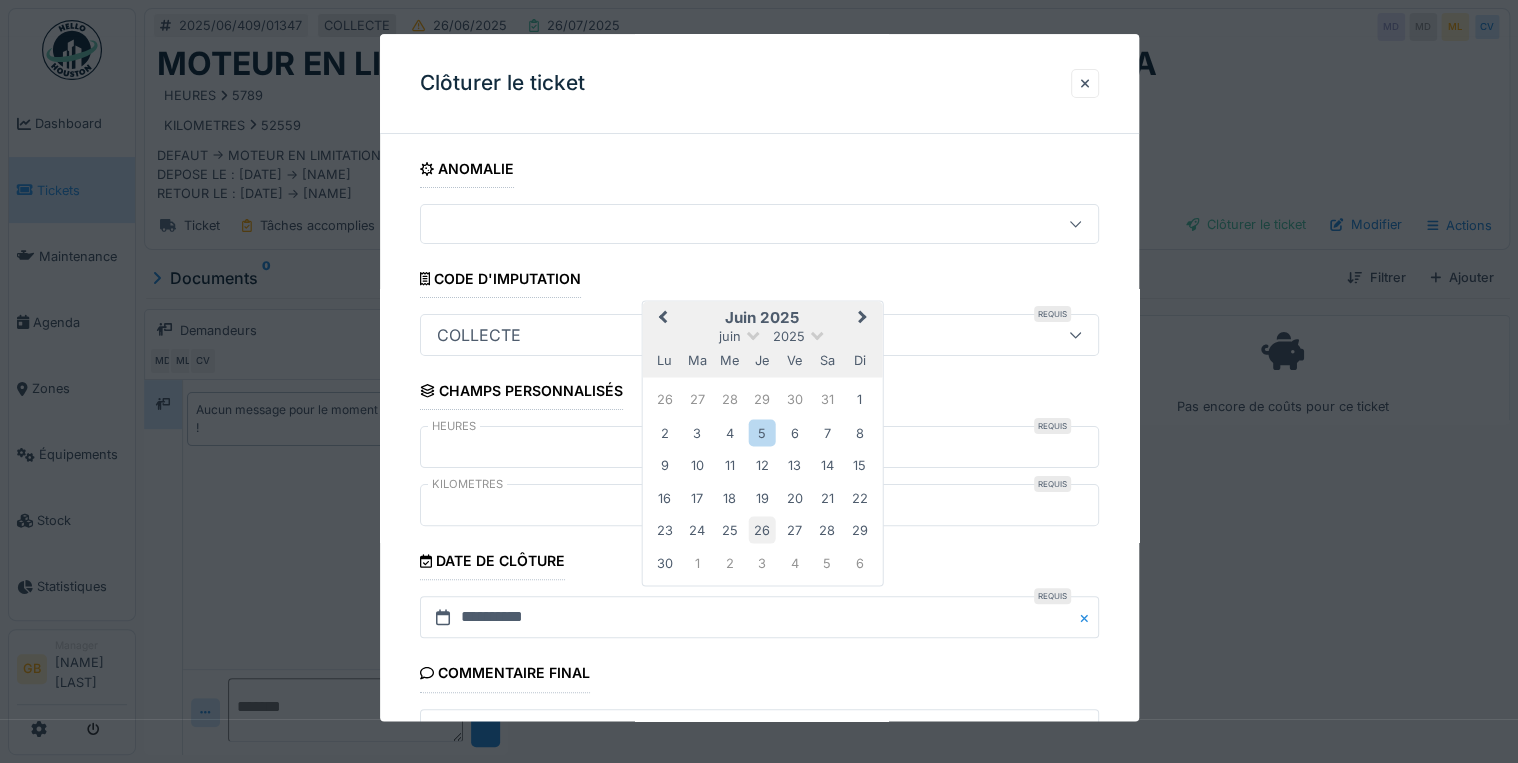 click on "26" at bounding box center (762, 530) 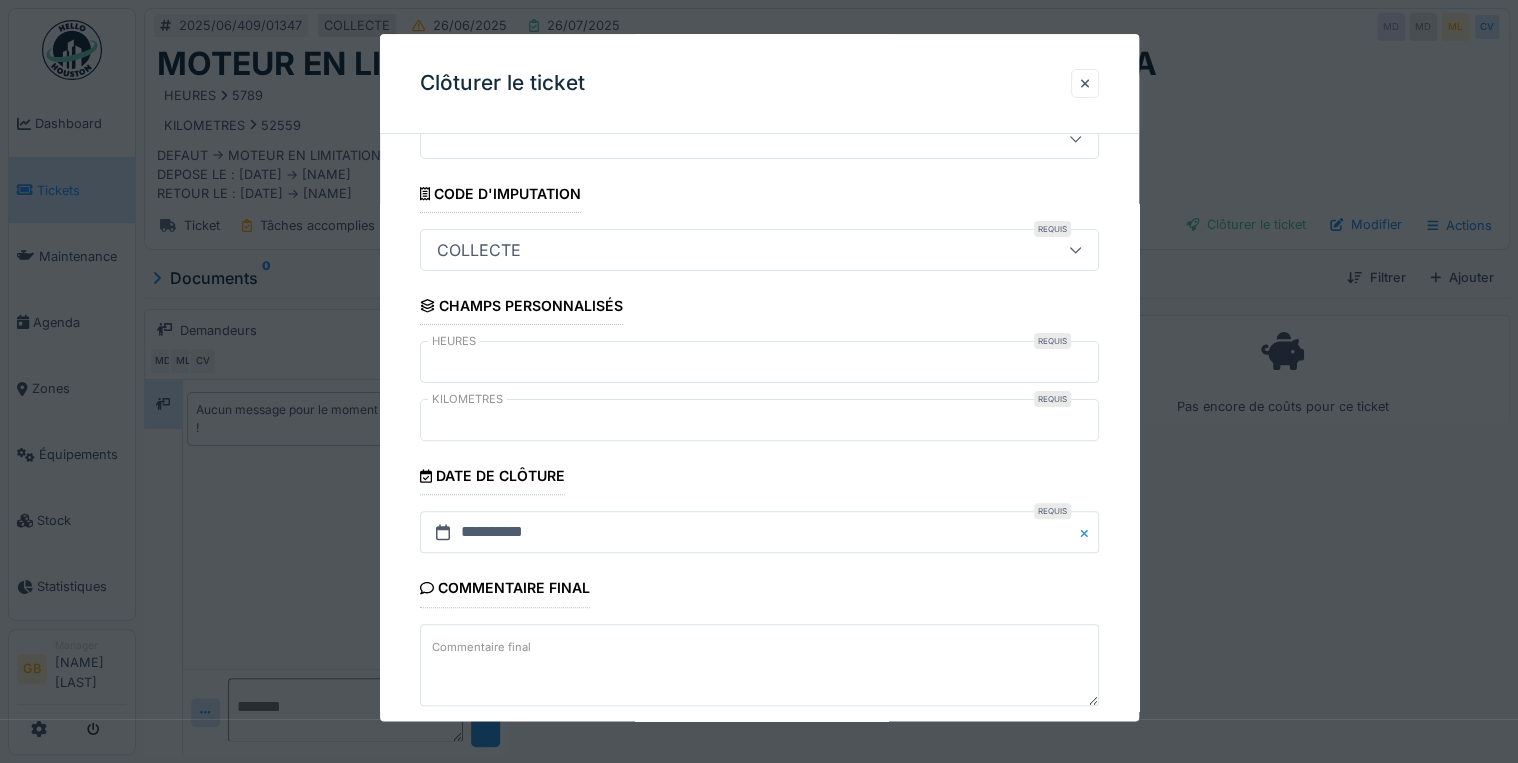 scroll, scrollTop: 184, scrollLeft: 0, axis: vertical 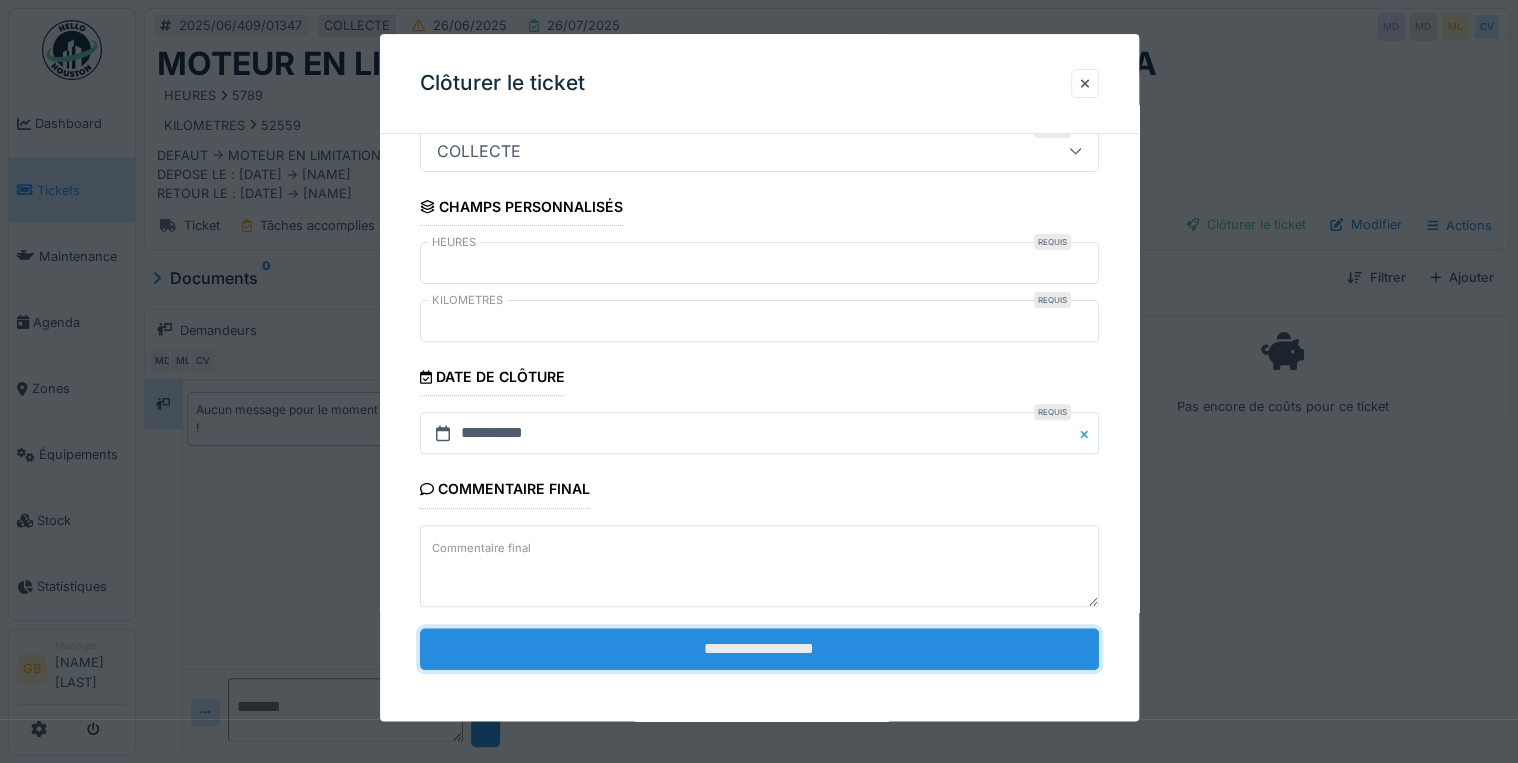 click on "**********" at bounding box center (759, 649) 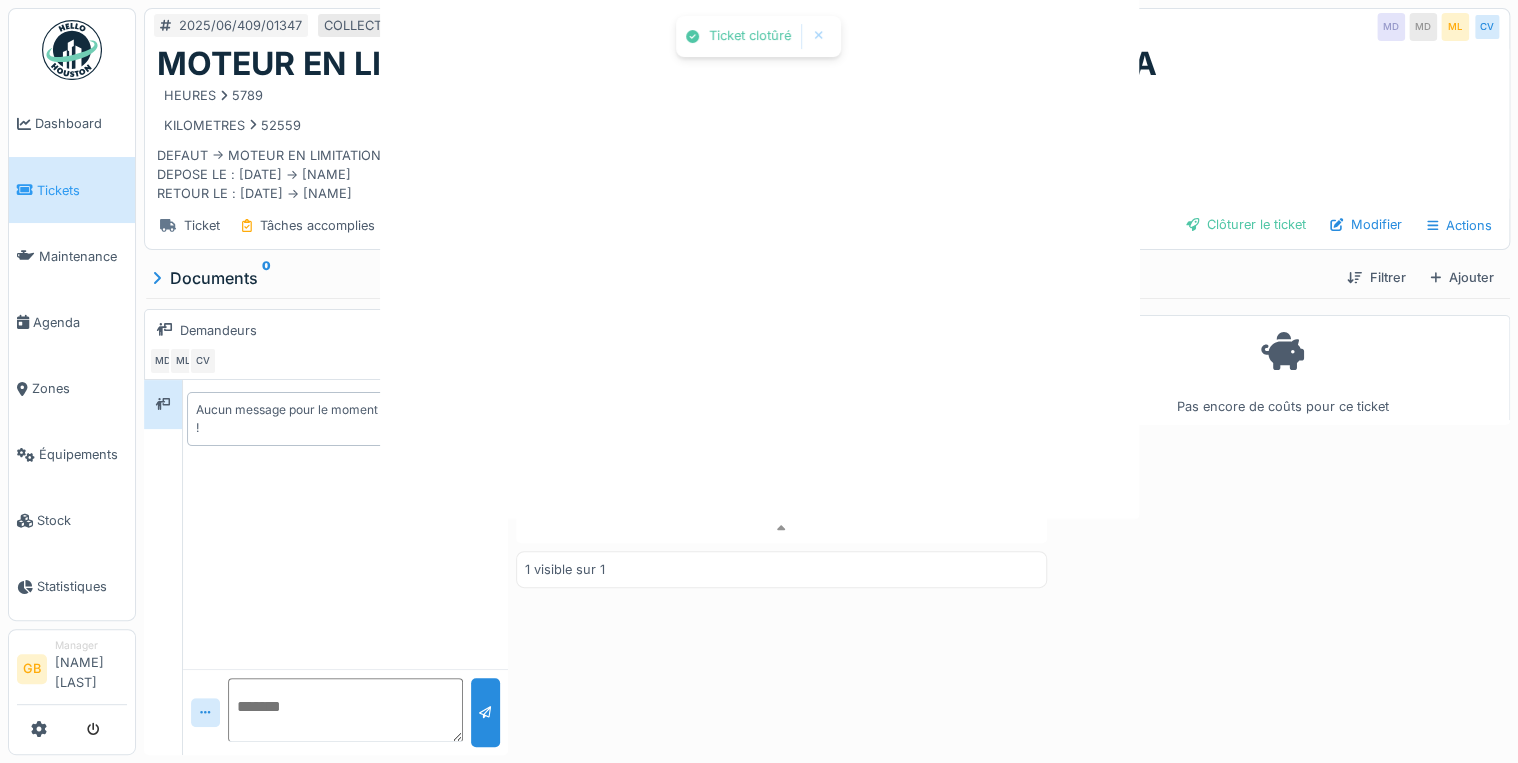 scroll, scrollTop: 0, scrollLeft: 0, axis: both 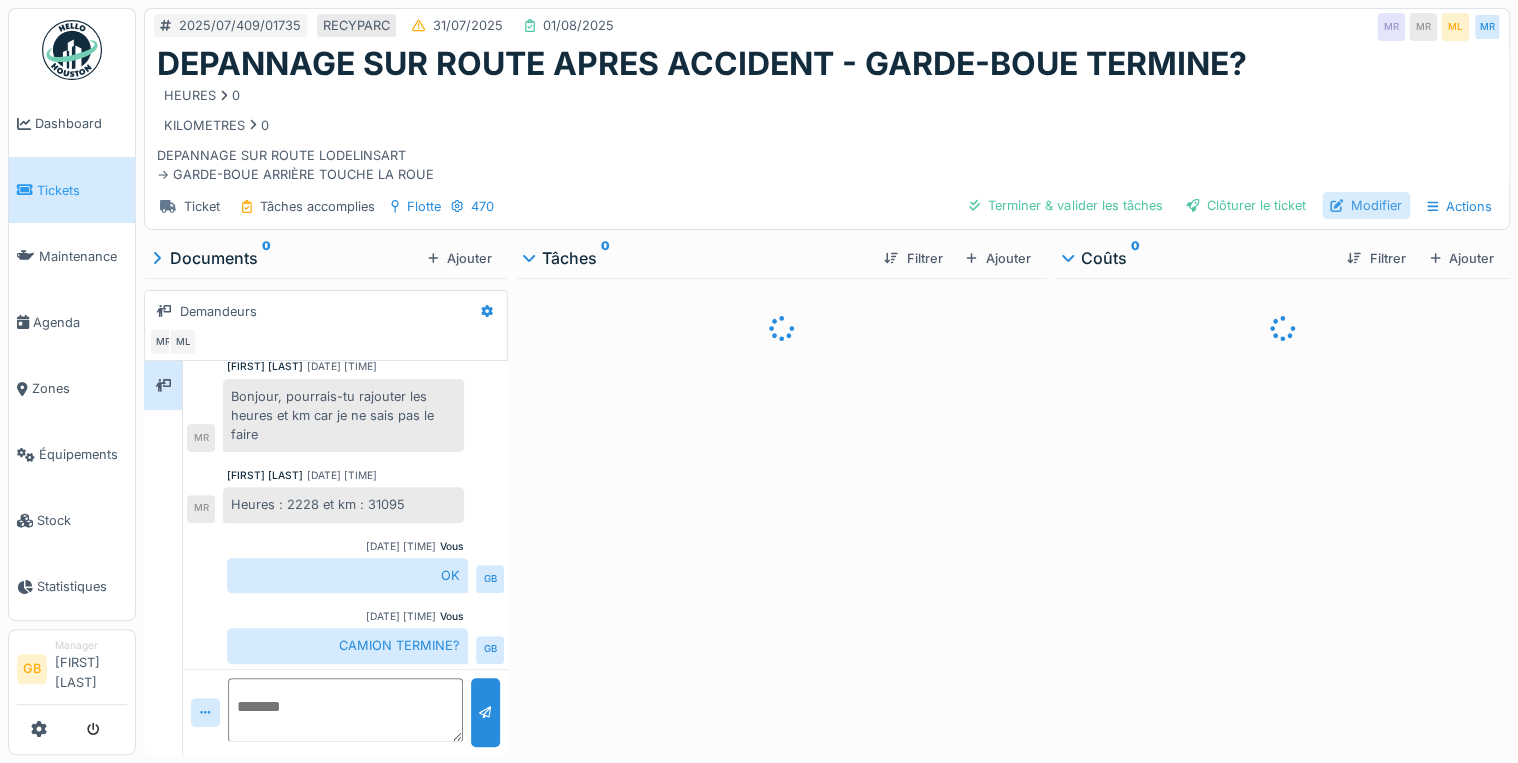click on "Modifier" at bounding box center [1366, 205] 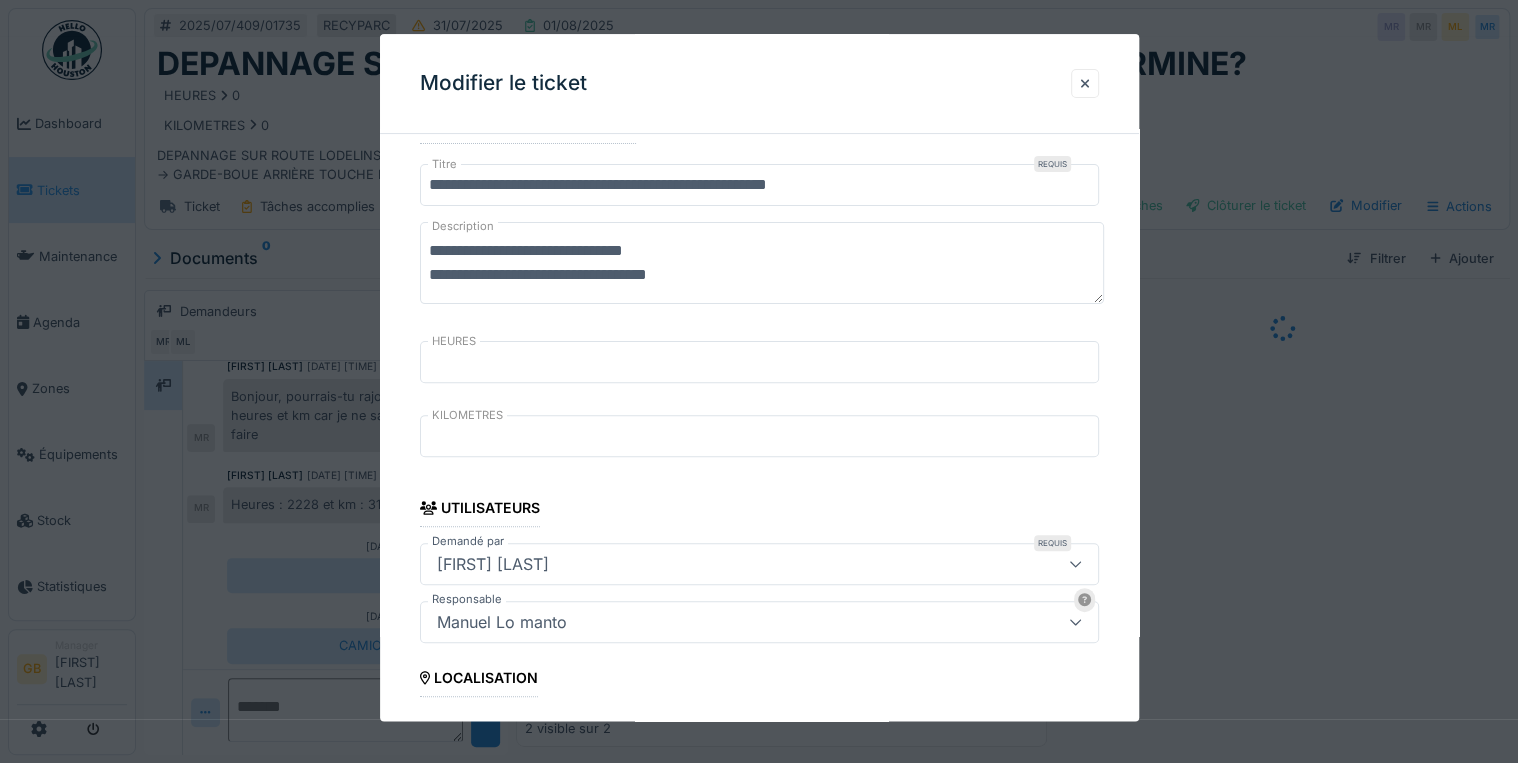 scroll, scrollTop: 0, scrollLeft: 0, axis: both 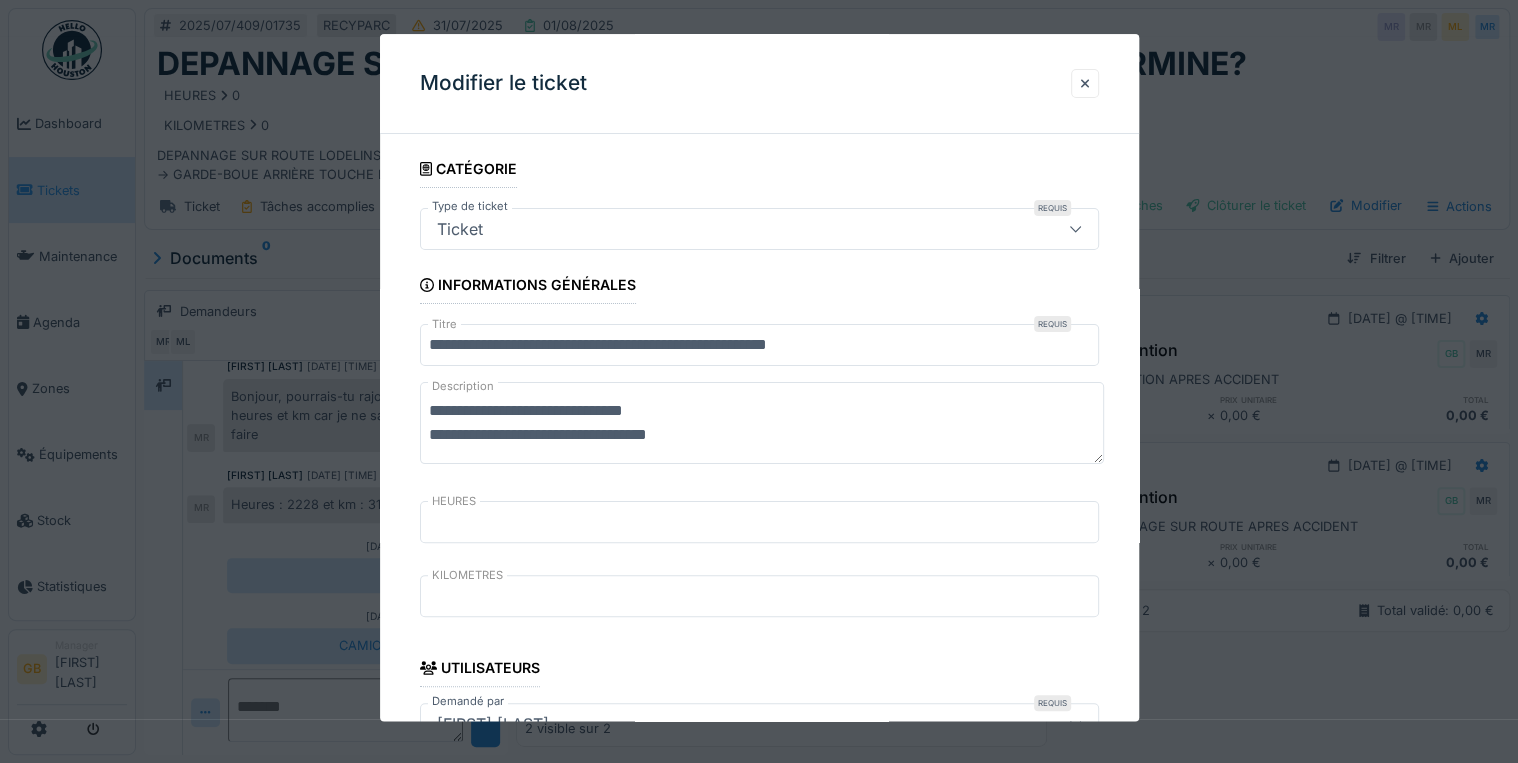 click on "**********" at bounding box center [759, 346] 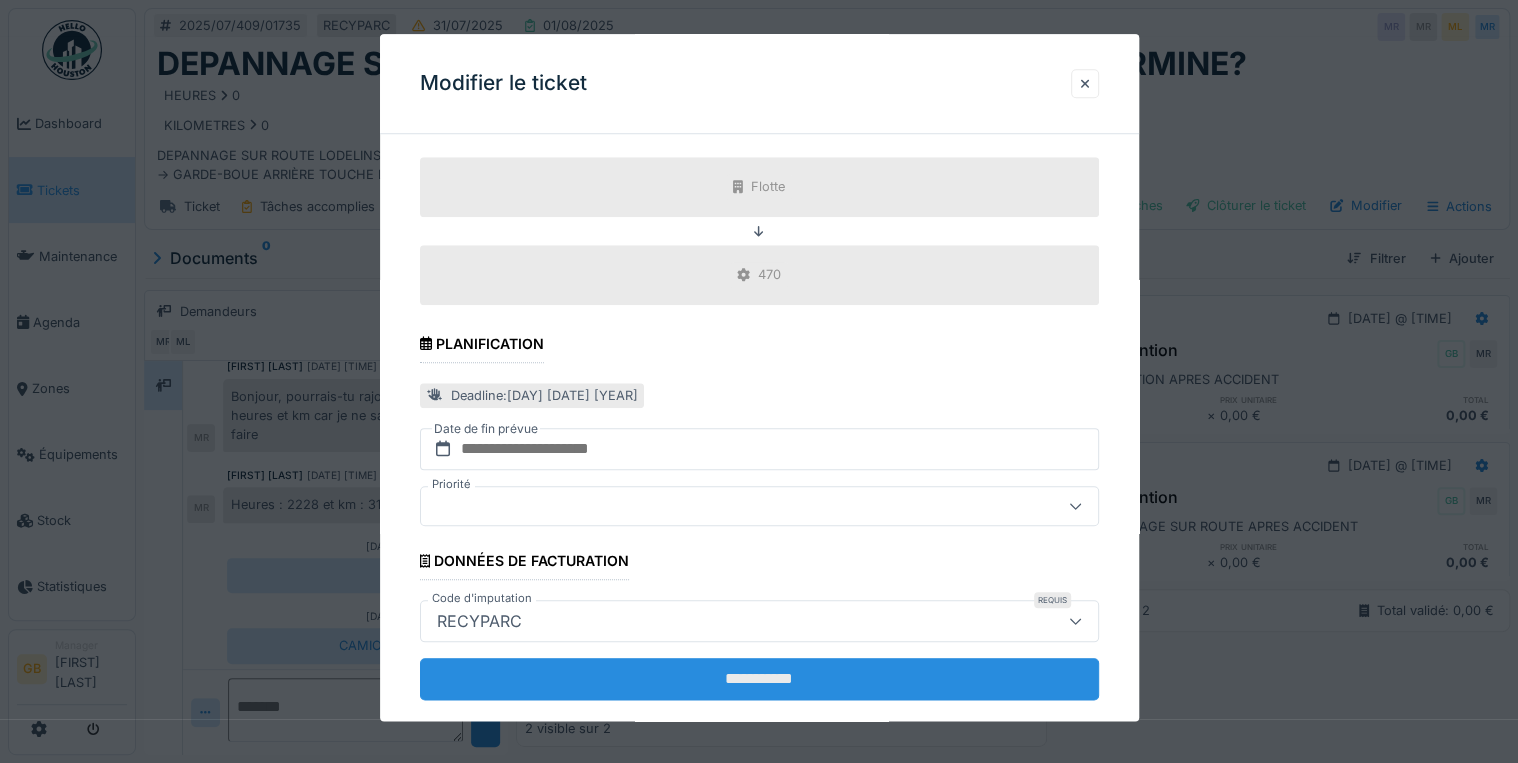 scroll, scrollTop: 798, scrollLeft: 0, axis: vertical 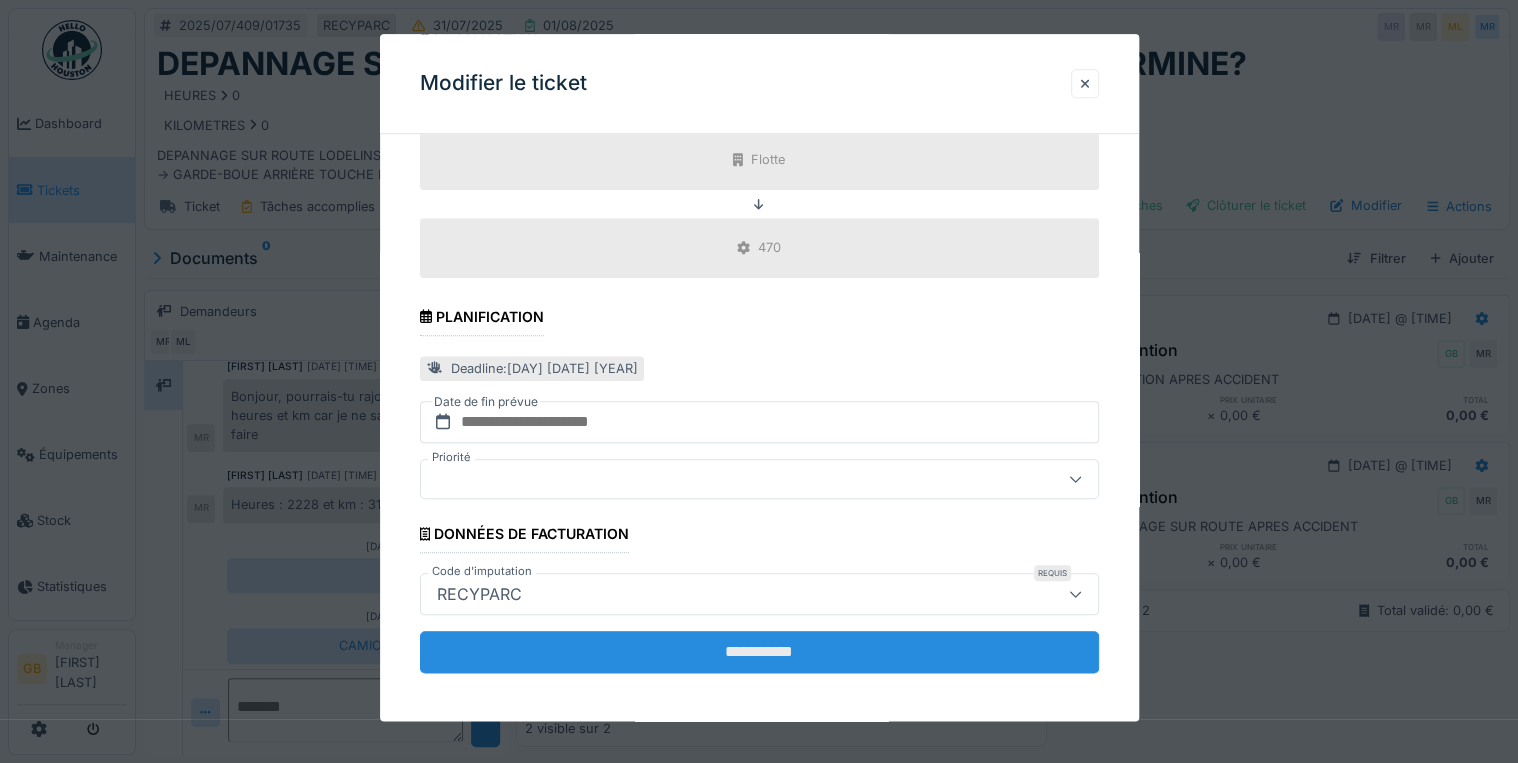 type on "**********" 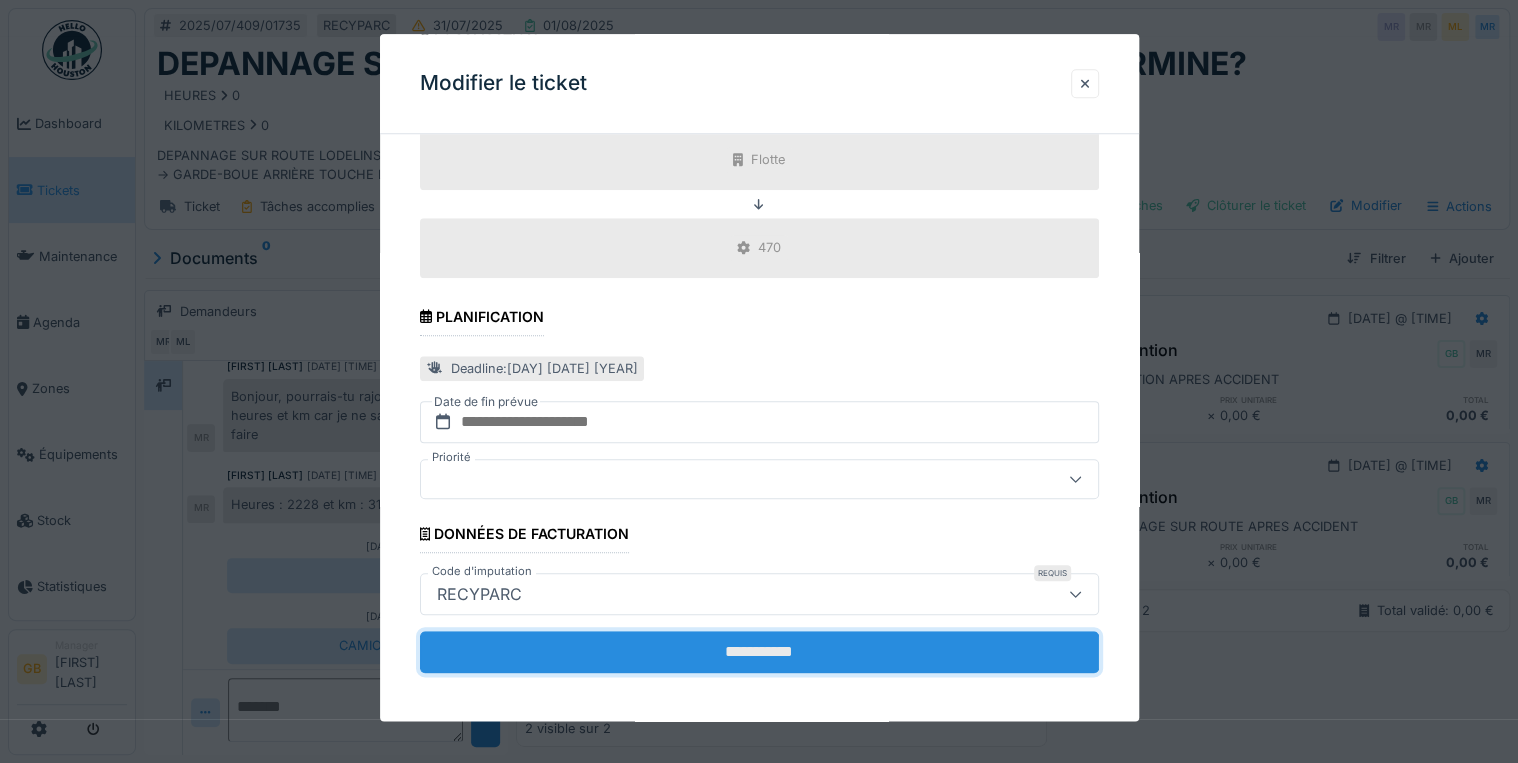 click on "**********" at bounding box center [759, 652] 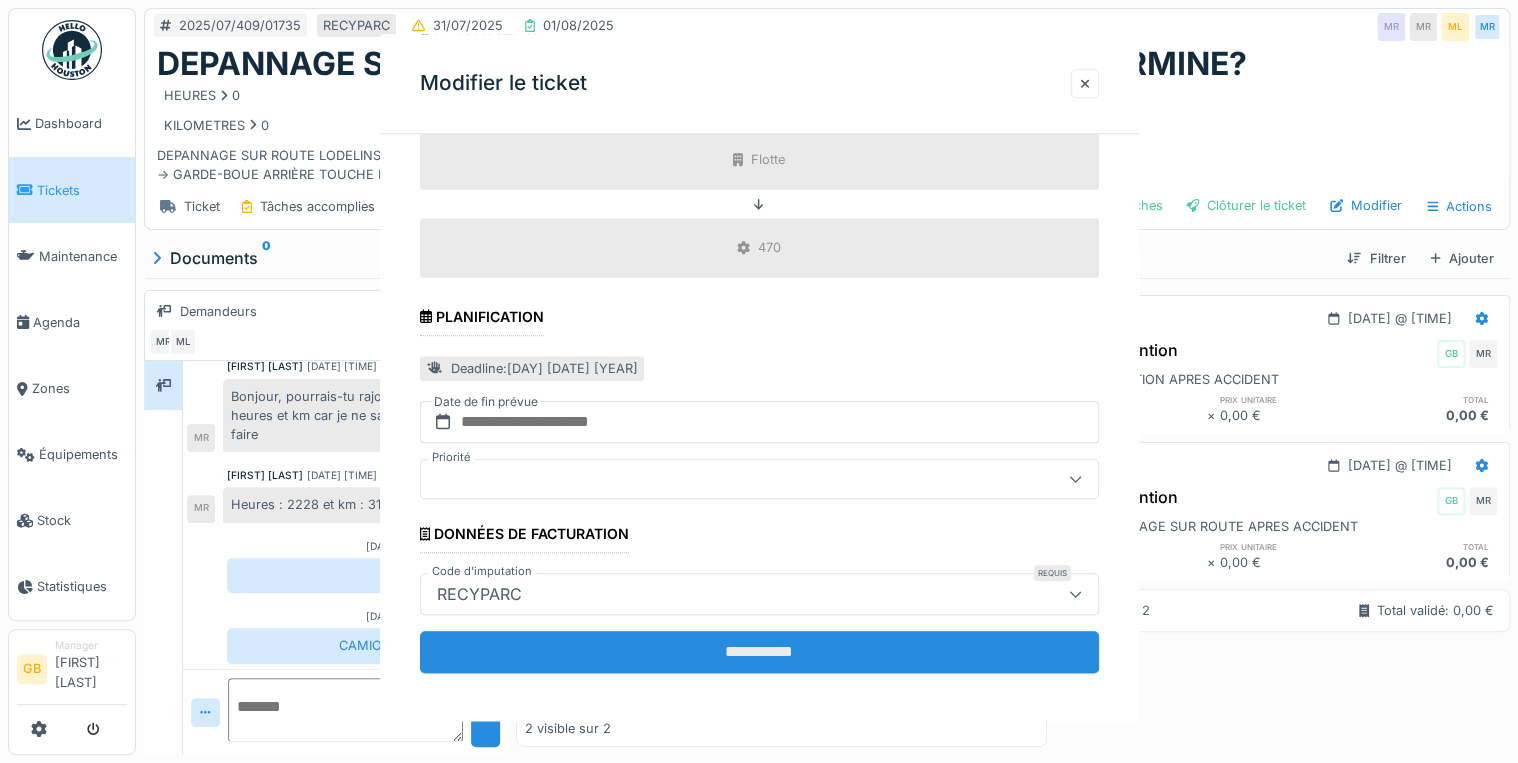 scroll, scrollTop: 0, scrollLeft: 0, axis: both 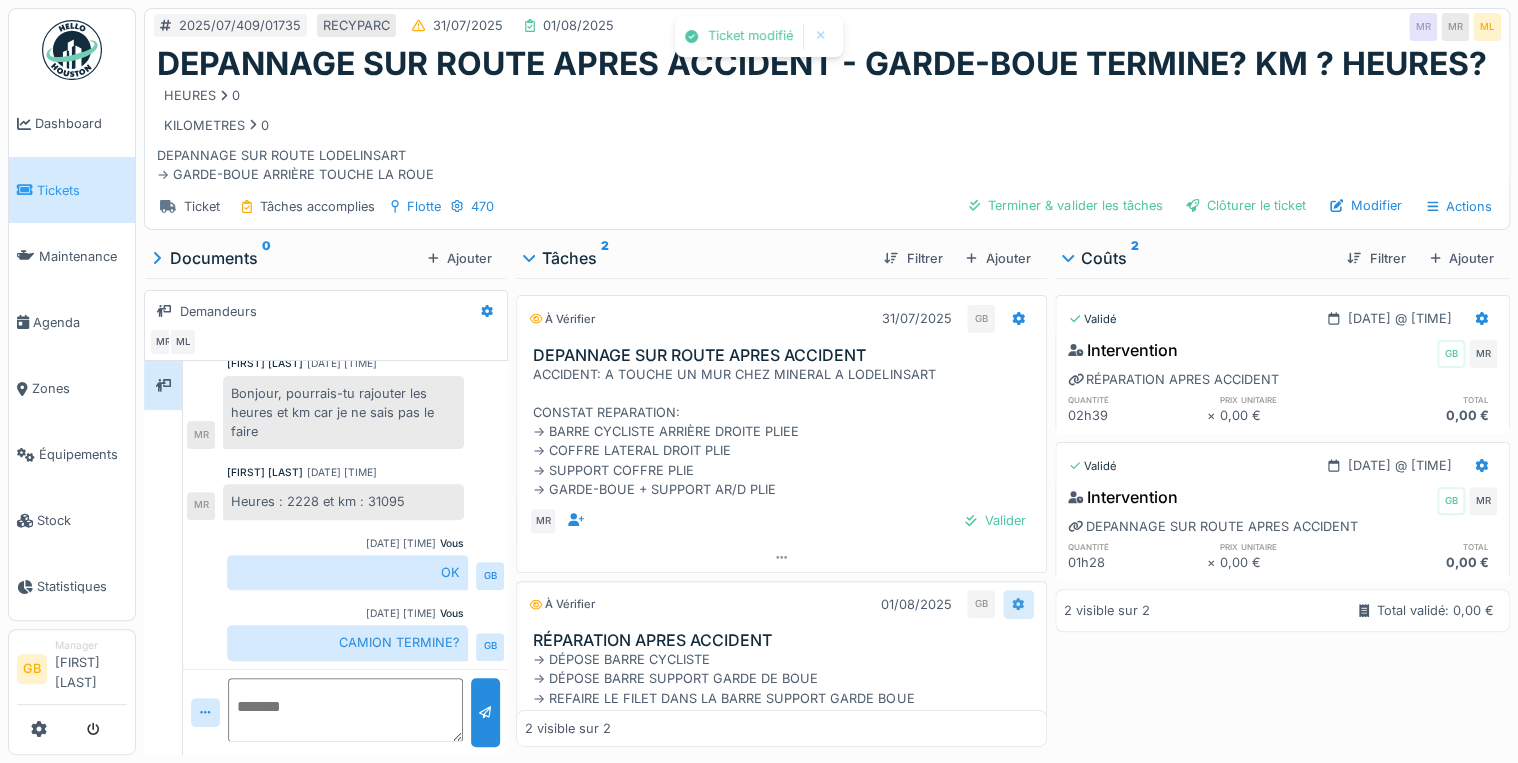 click 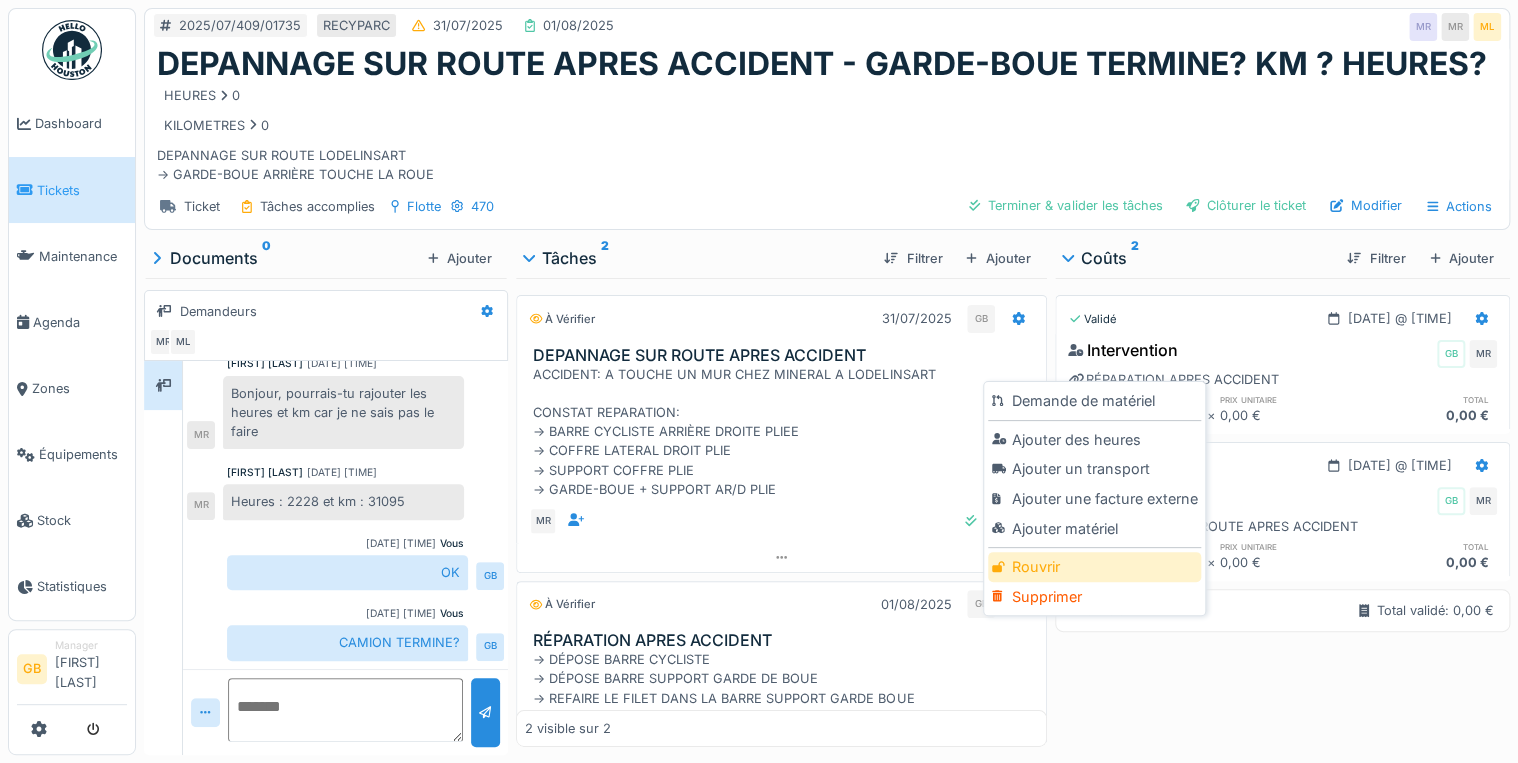 click on "Rouvrir" at bounding box center [1094, 567] 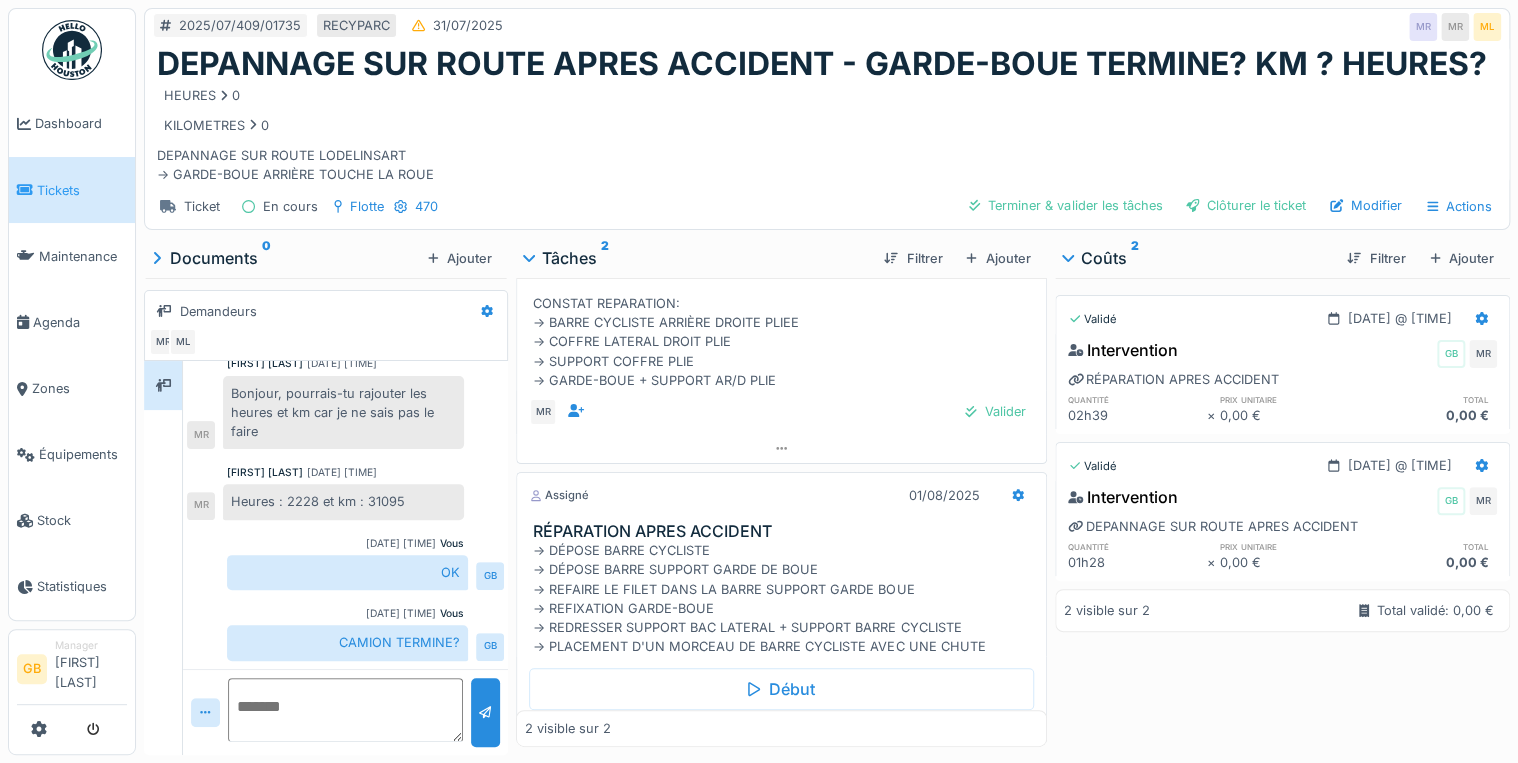 scroll, scrollTop: 225, scrollLeft: 0, axis: vertical 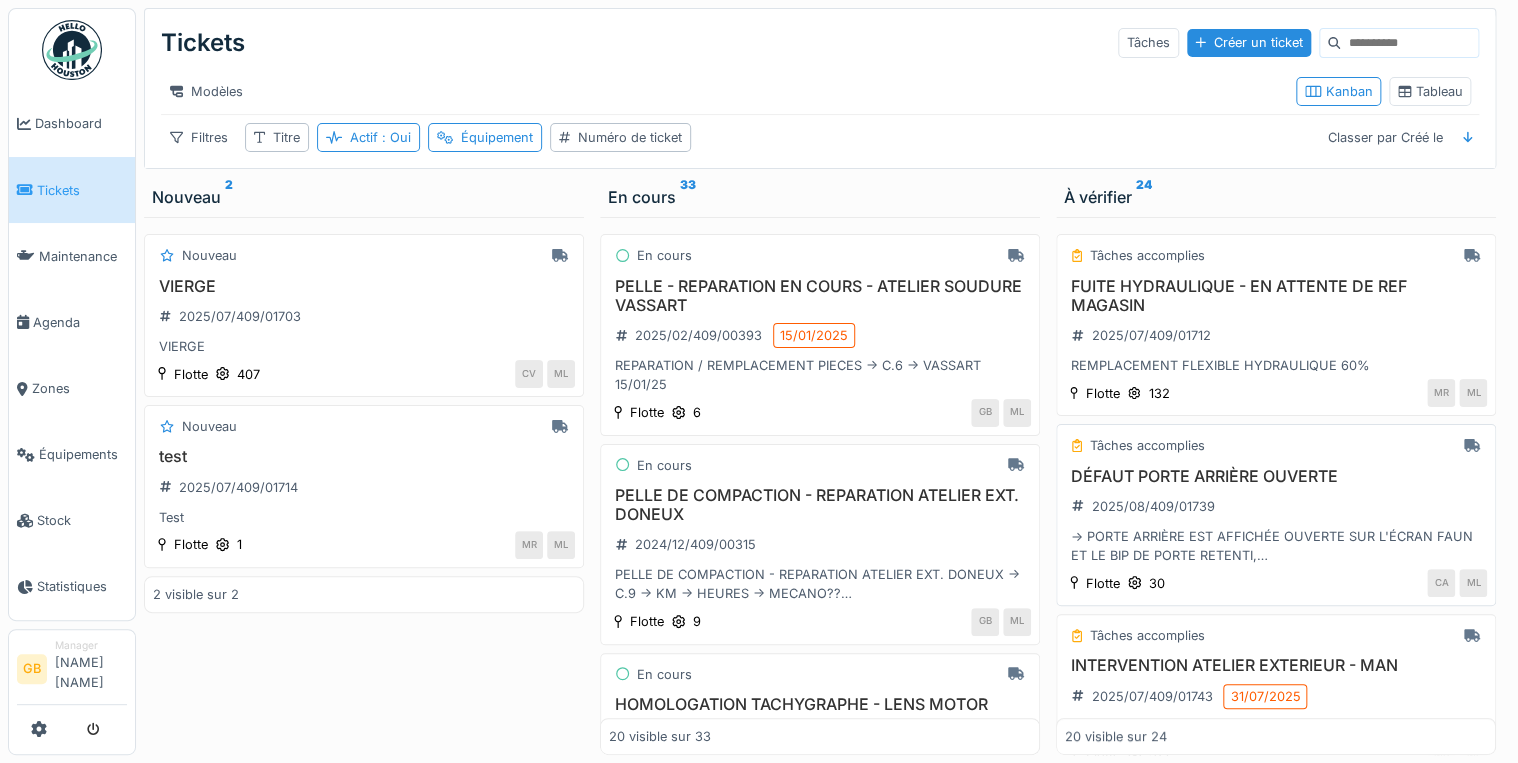 click on "DÉFAUT PORTE ARRIÈRE OUVERTE" at bounding box center [1276, 476] 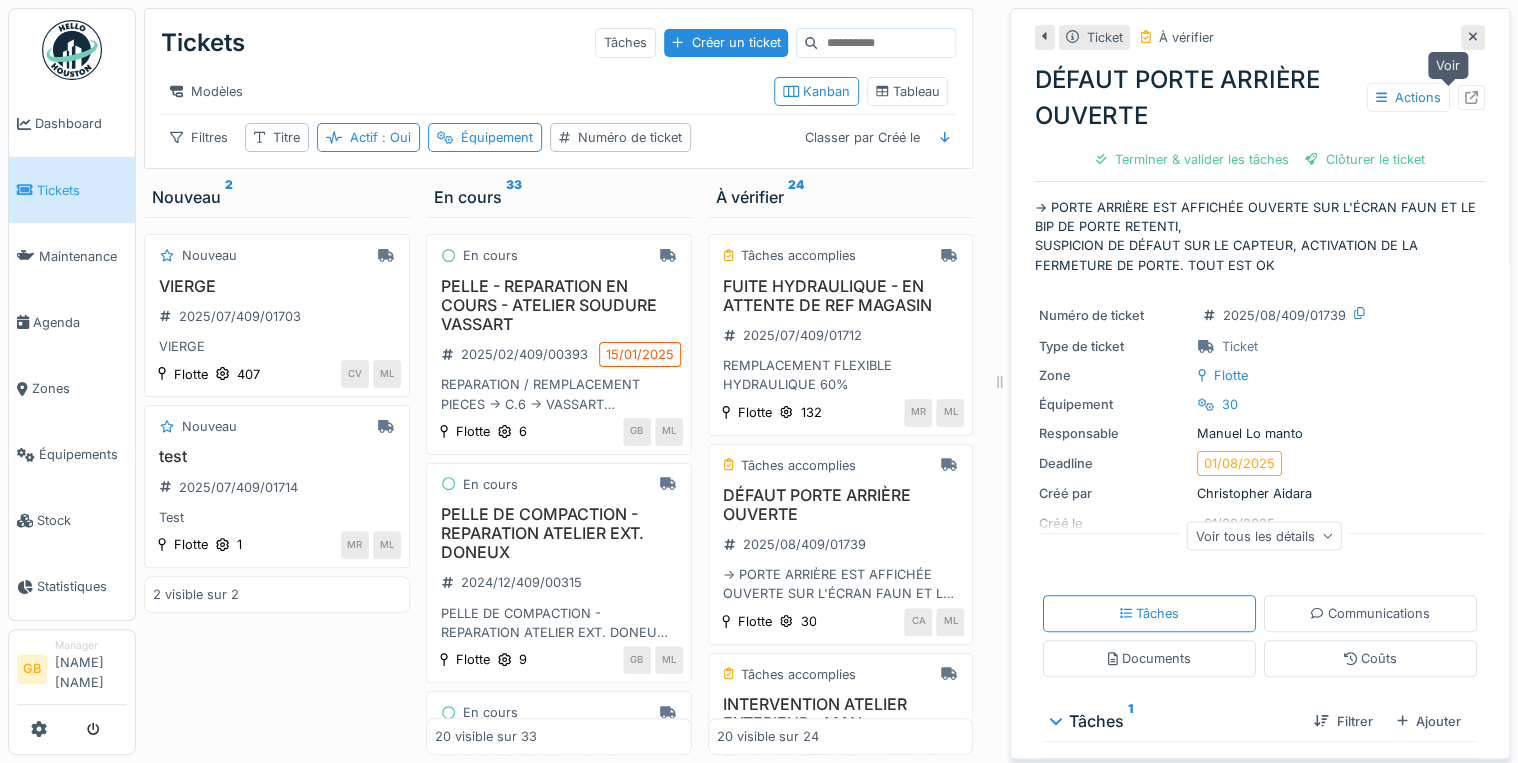 click 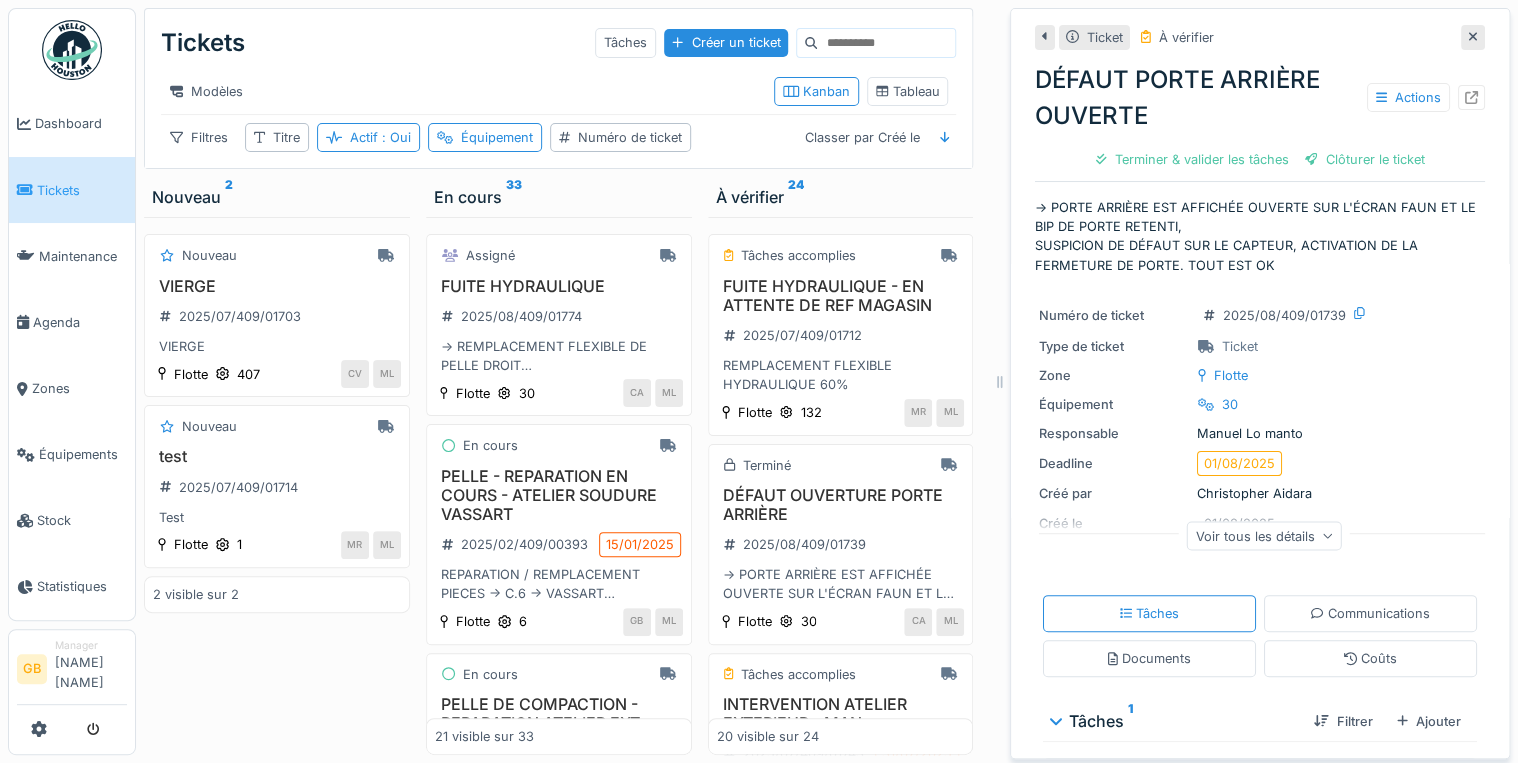 click 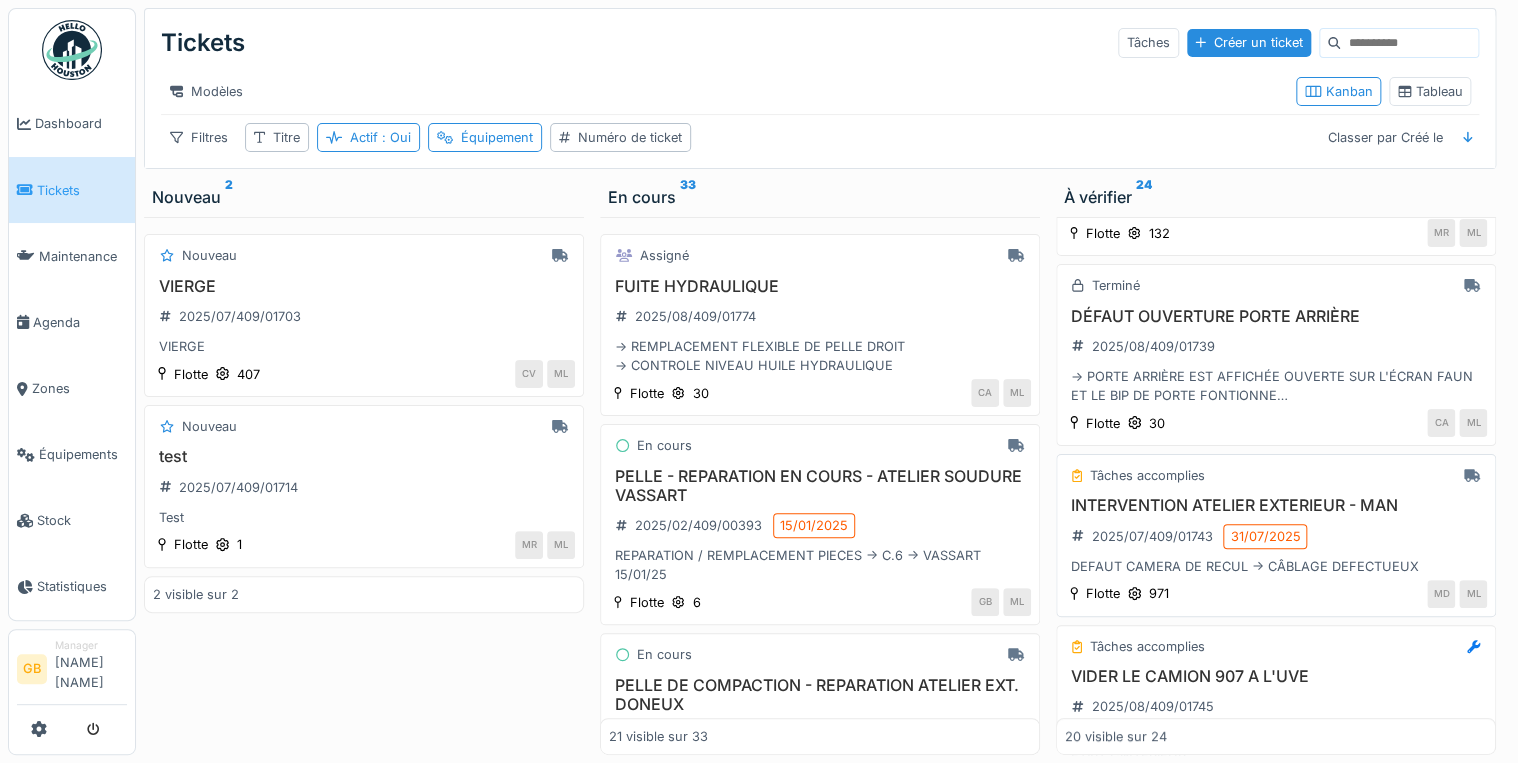 click on "INTERVENTION ATELIER EXTERIEUR - MAN" at bounding box center (1276, 505) 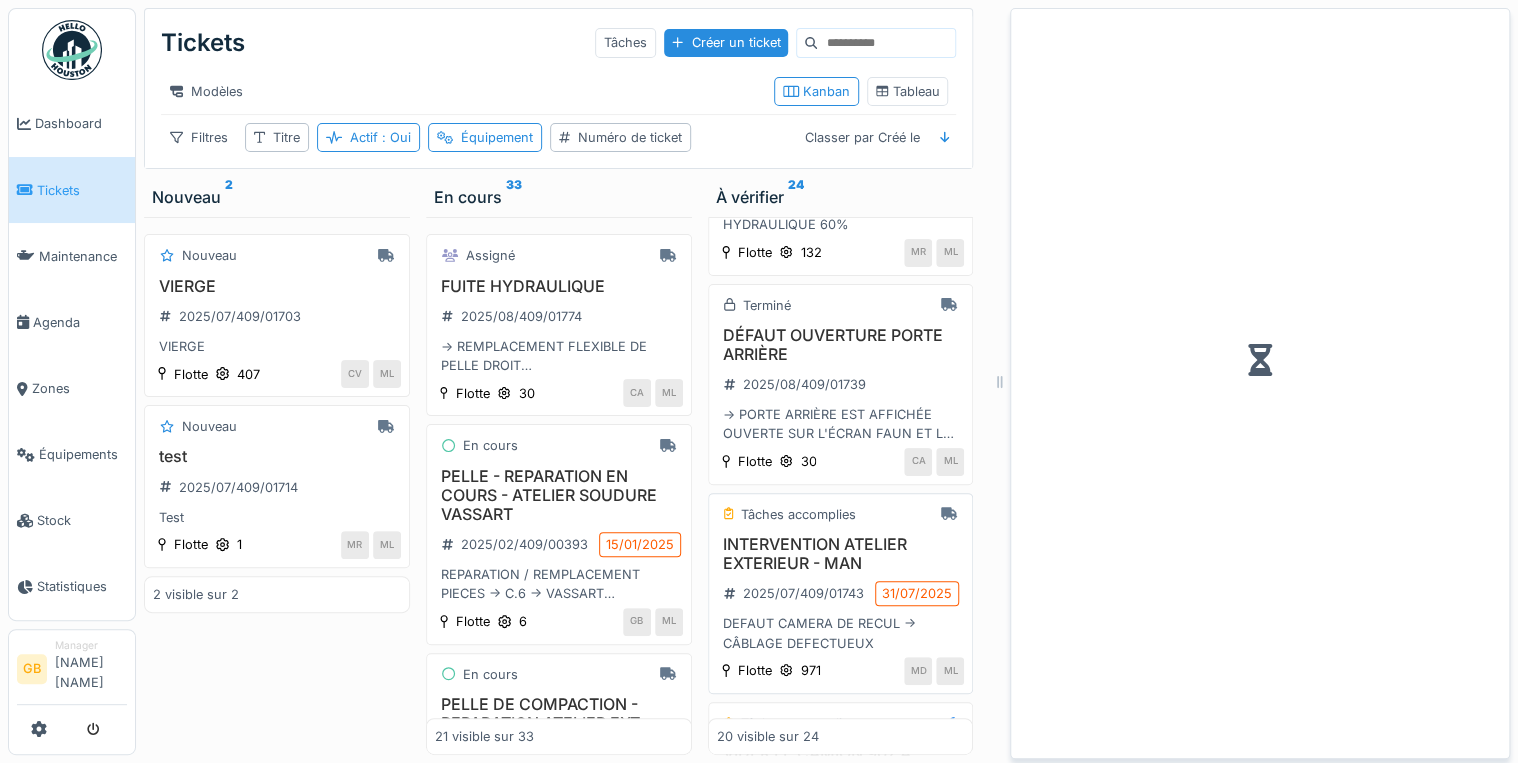 scroll, scrollTop: 179, scrollLeft: 0, axis: vertical 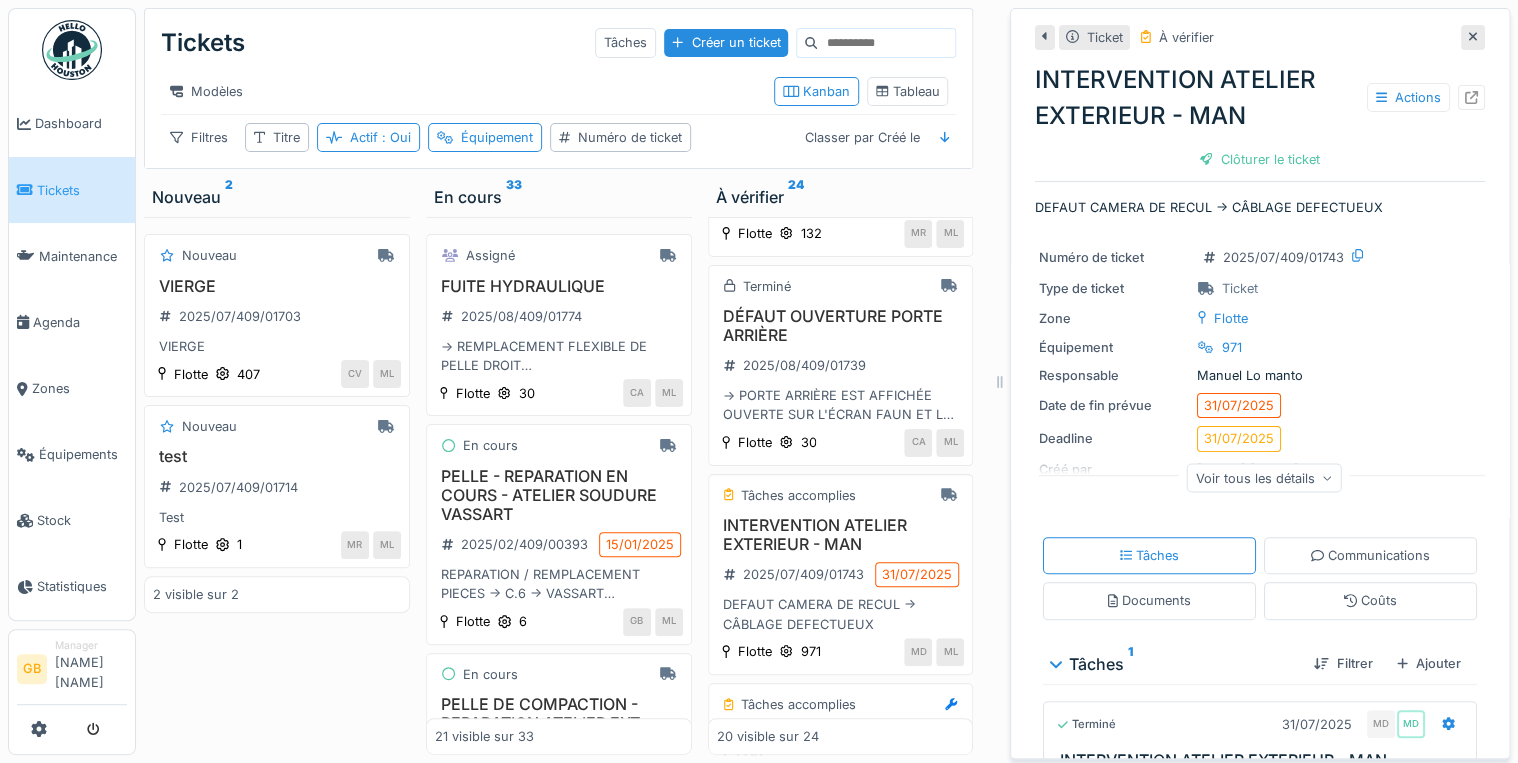 click 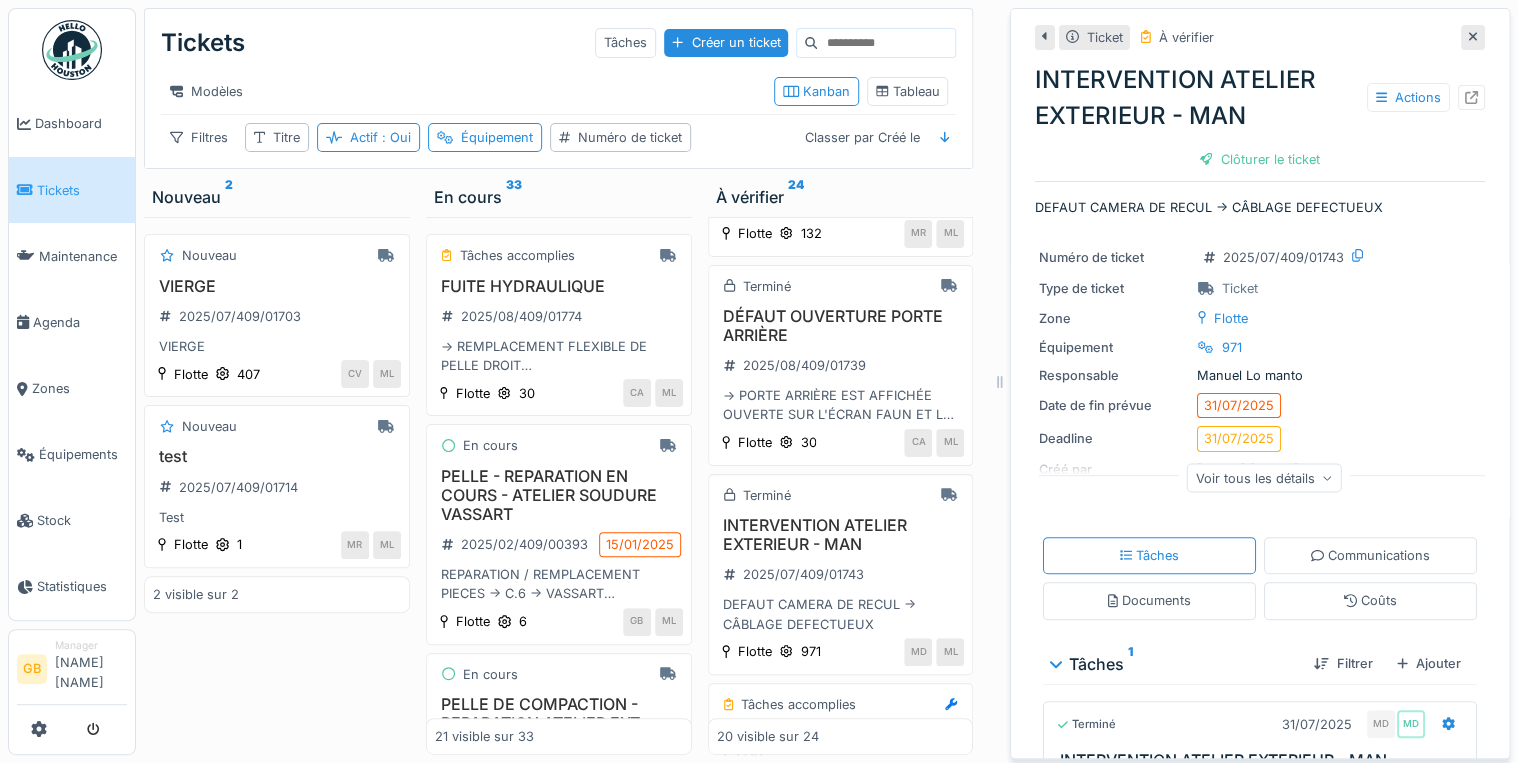 click 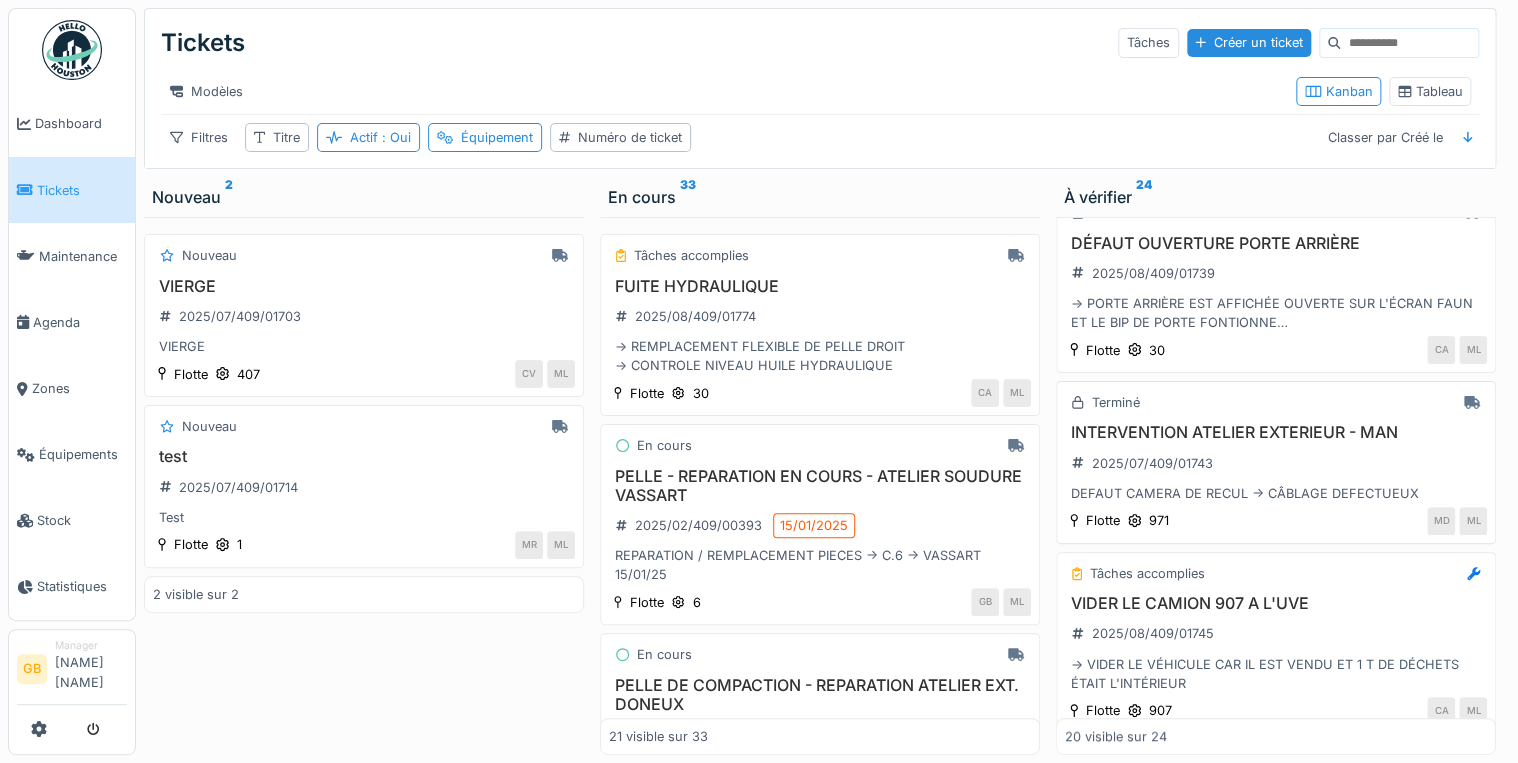 scroll, scrollTop: 320, scrollLeft: 0, axis: vertical 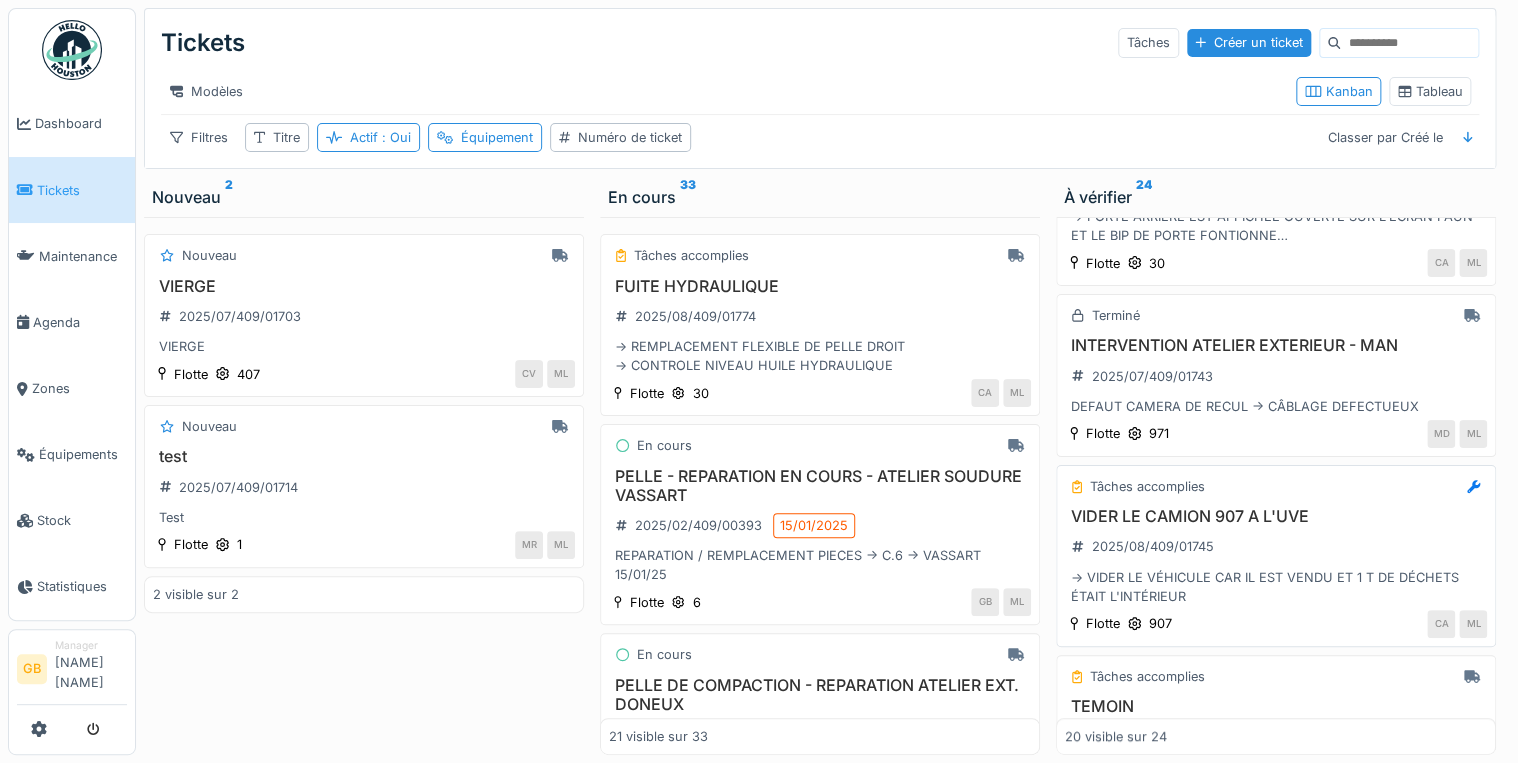 click on "VIDER LE CAMION 907 A L'UVE" at bounding box center [1276, 516] 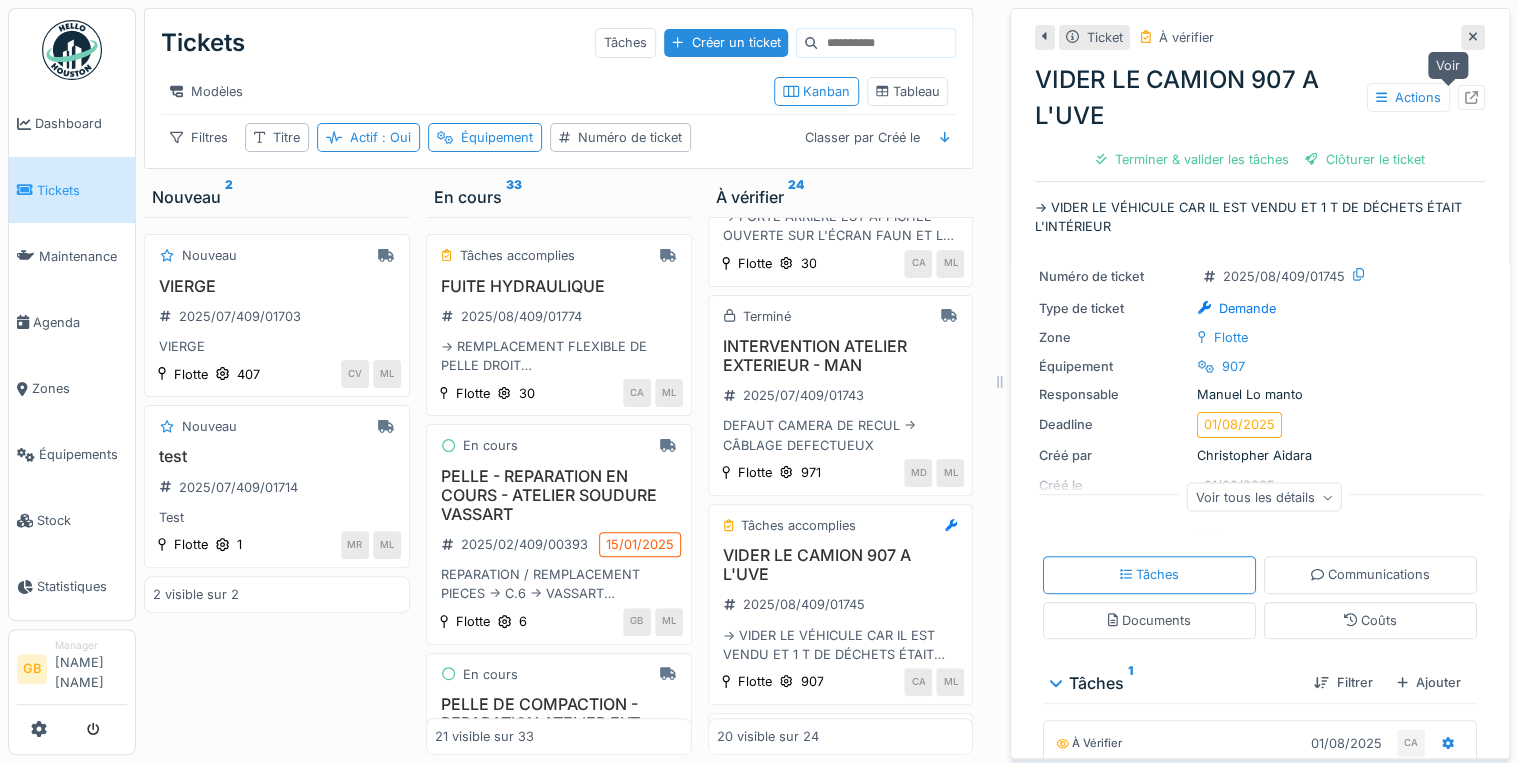 click 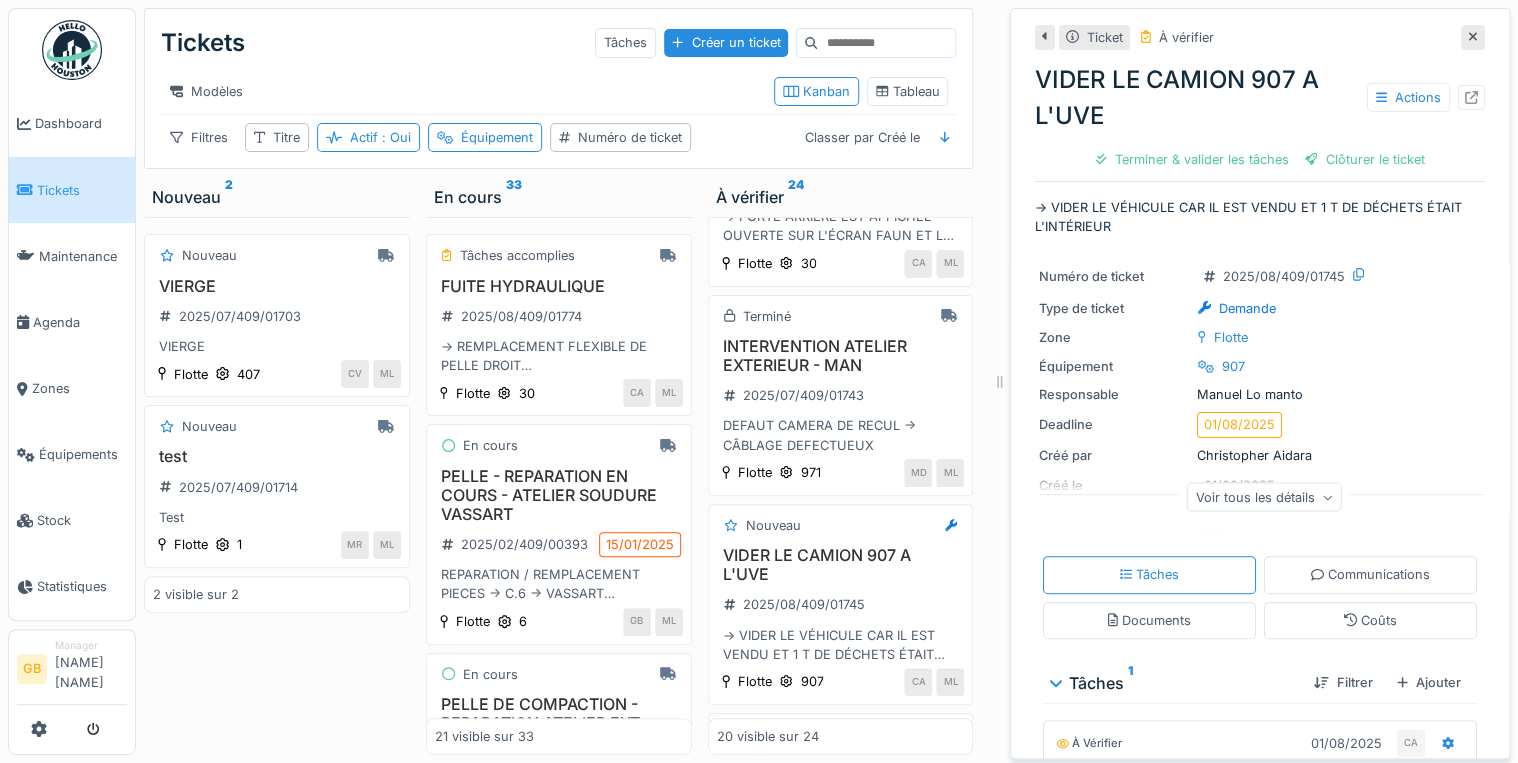 click 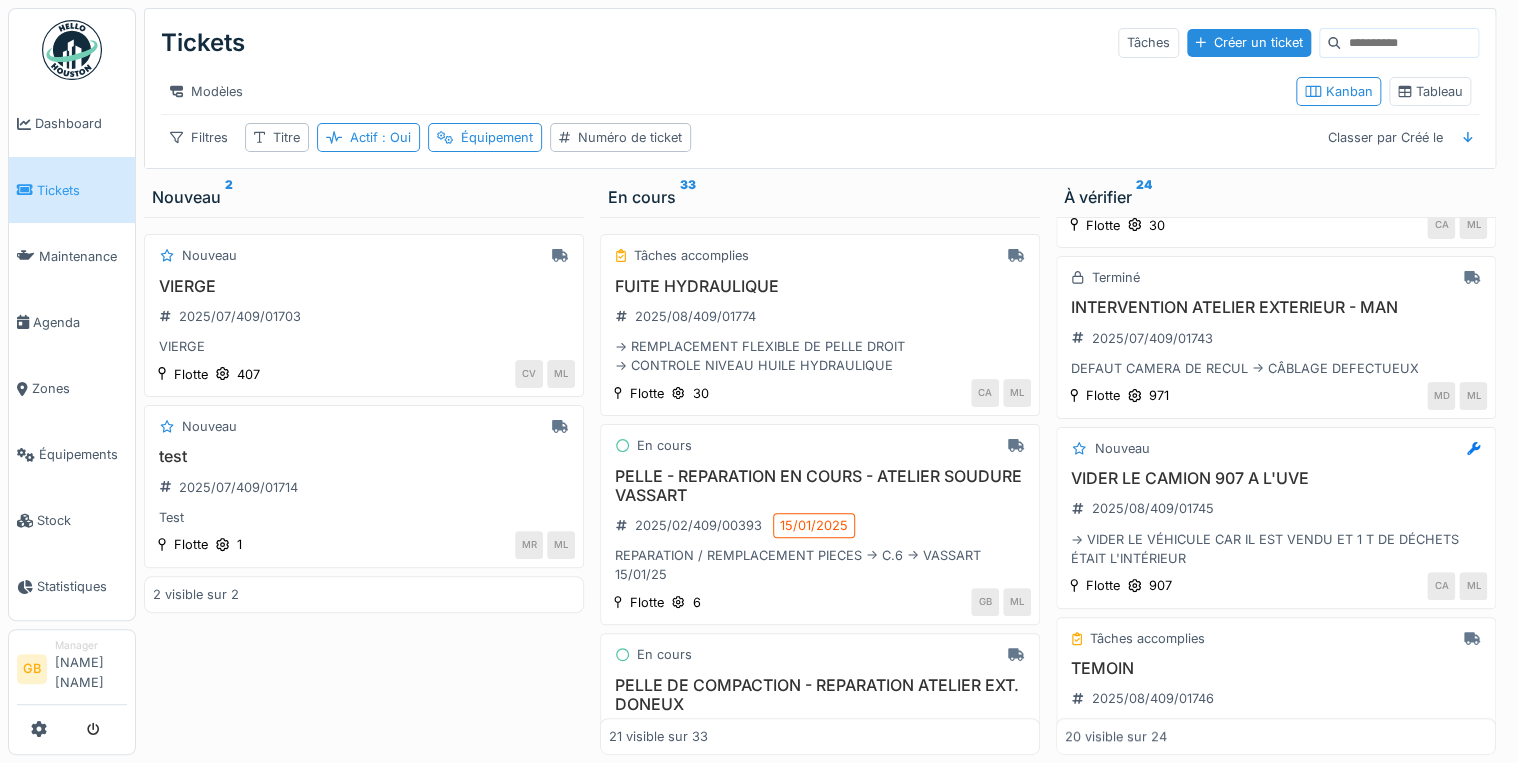 scroll, scrollTop: 320, scrollLeft: 0, axis: vertical 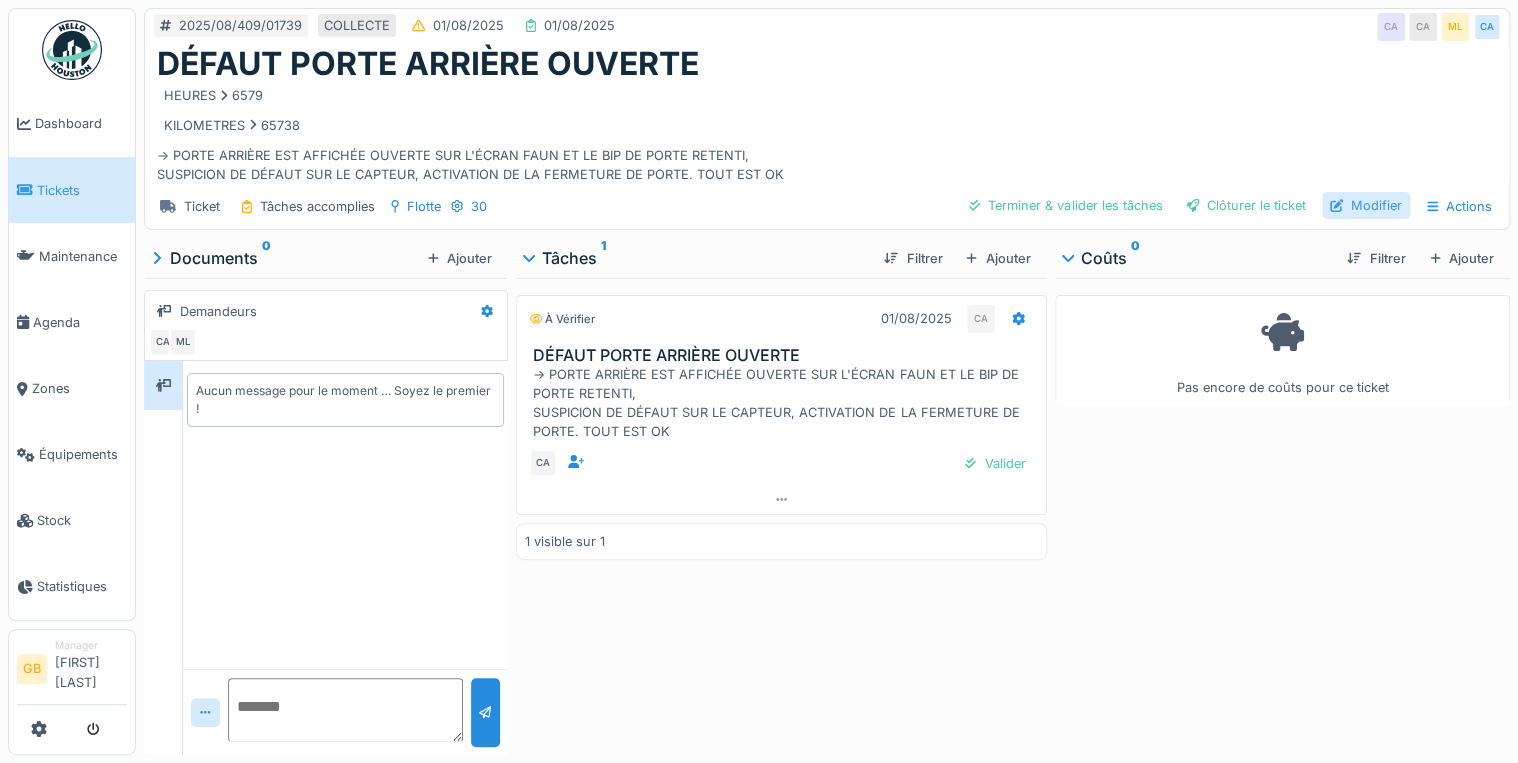 click on "Modifier" at bounding box center [1366, 205] 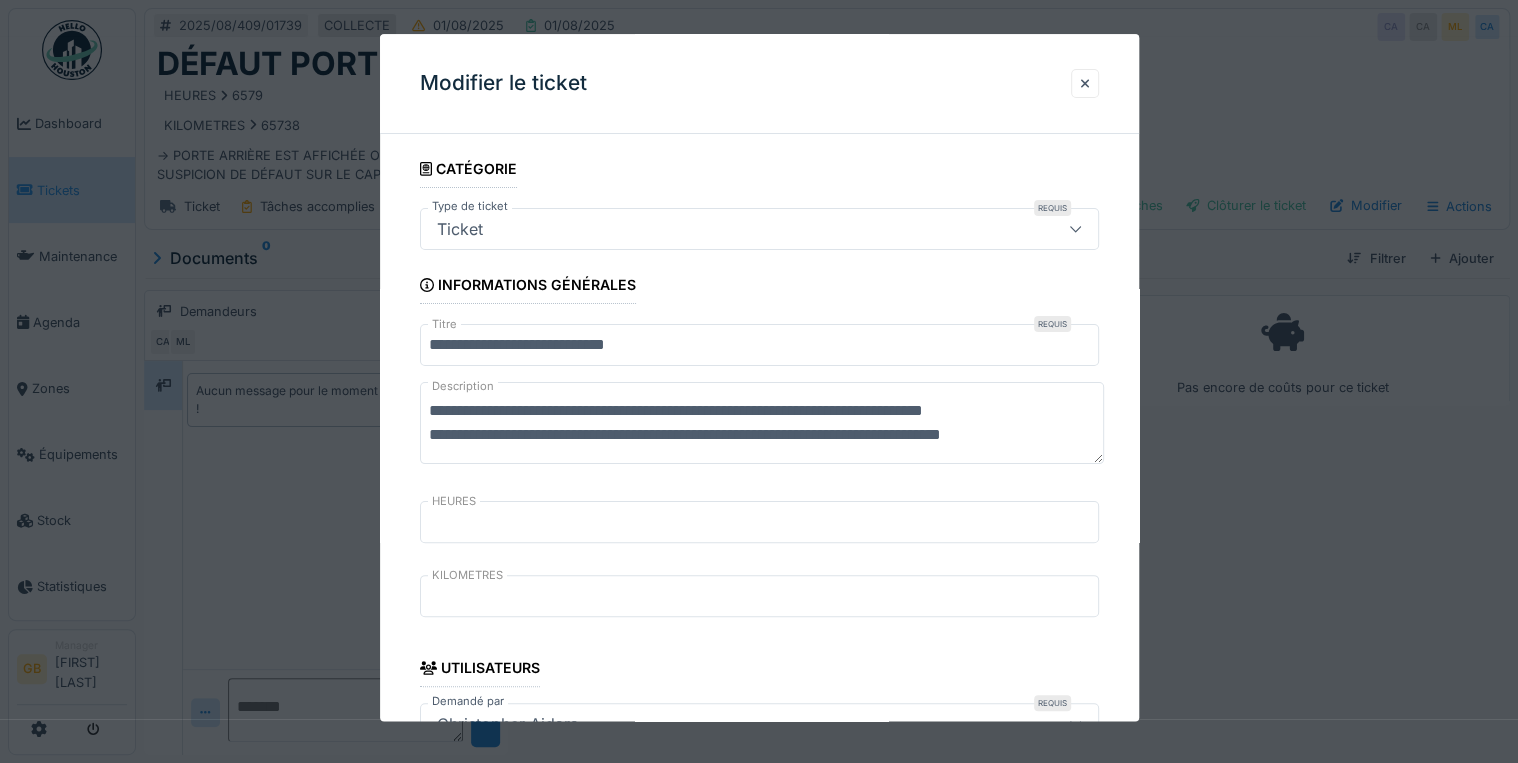 click on "**********" at bounding box center (762, 424) 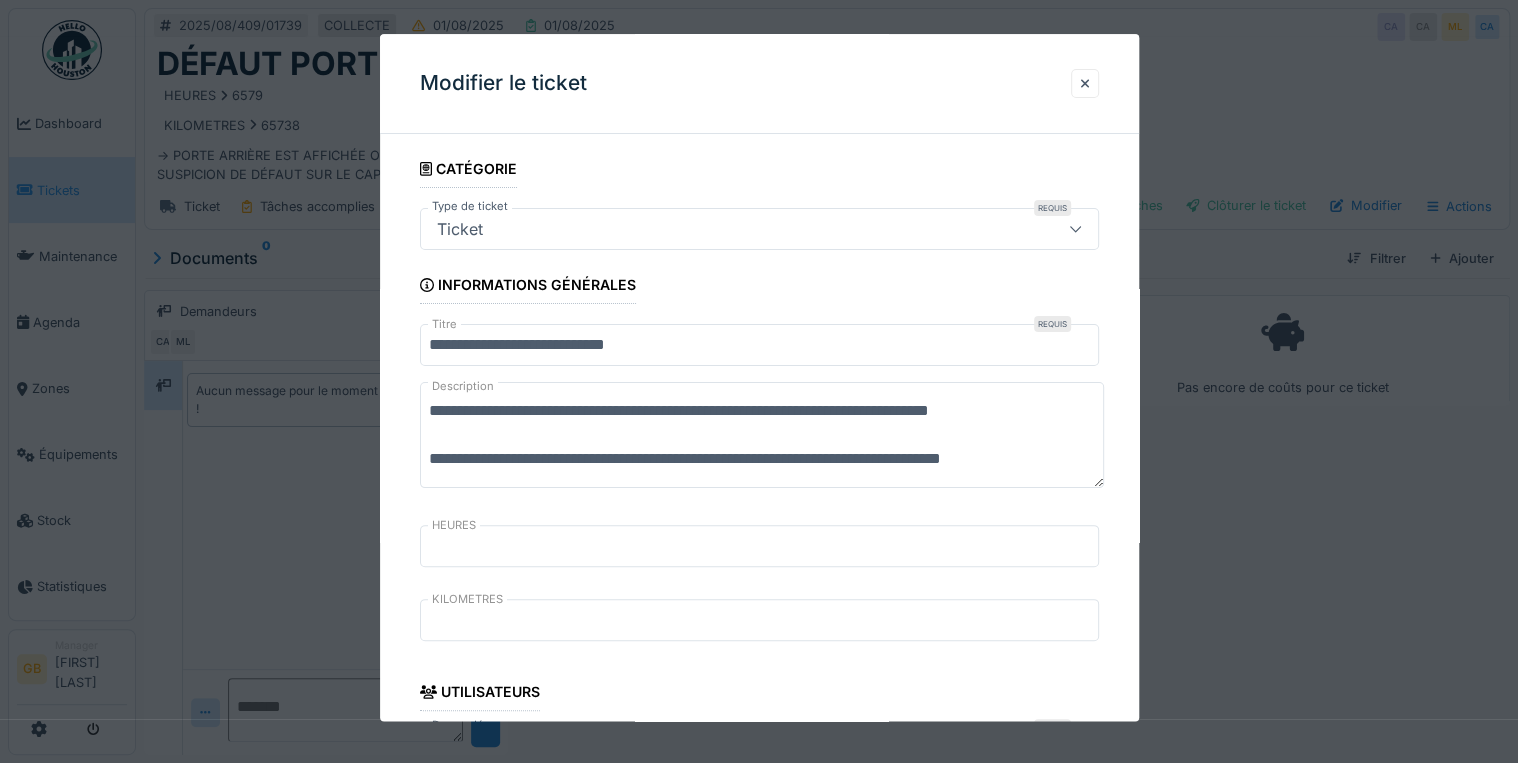 scroll, scrollTop: 48, scrollLeft: 0, axis: vertical 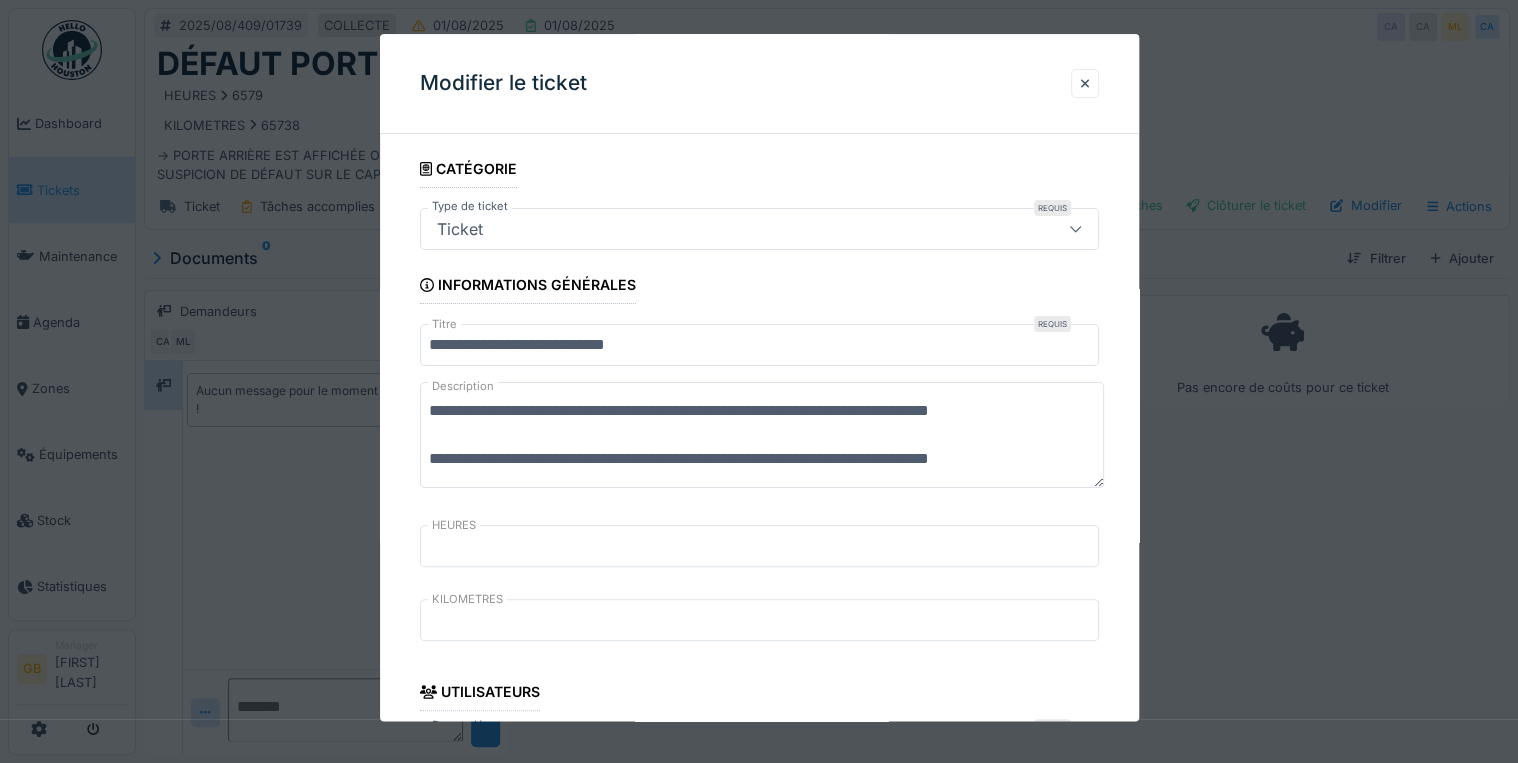 click on "**********" at bounding box center [762, 436] 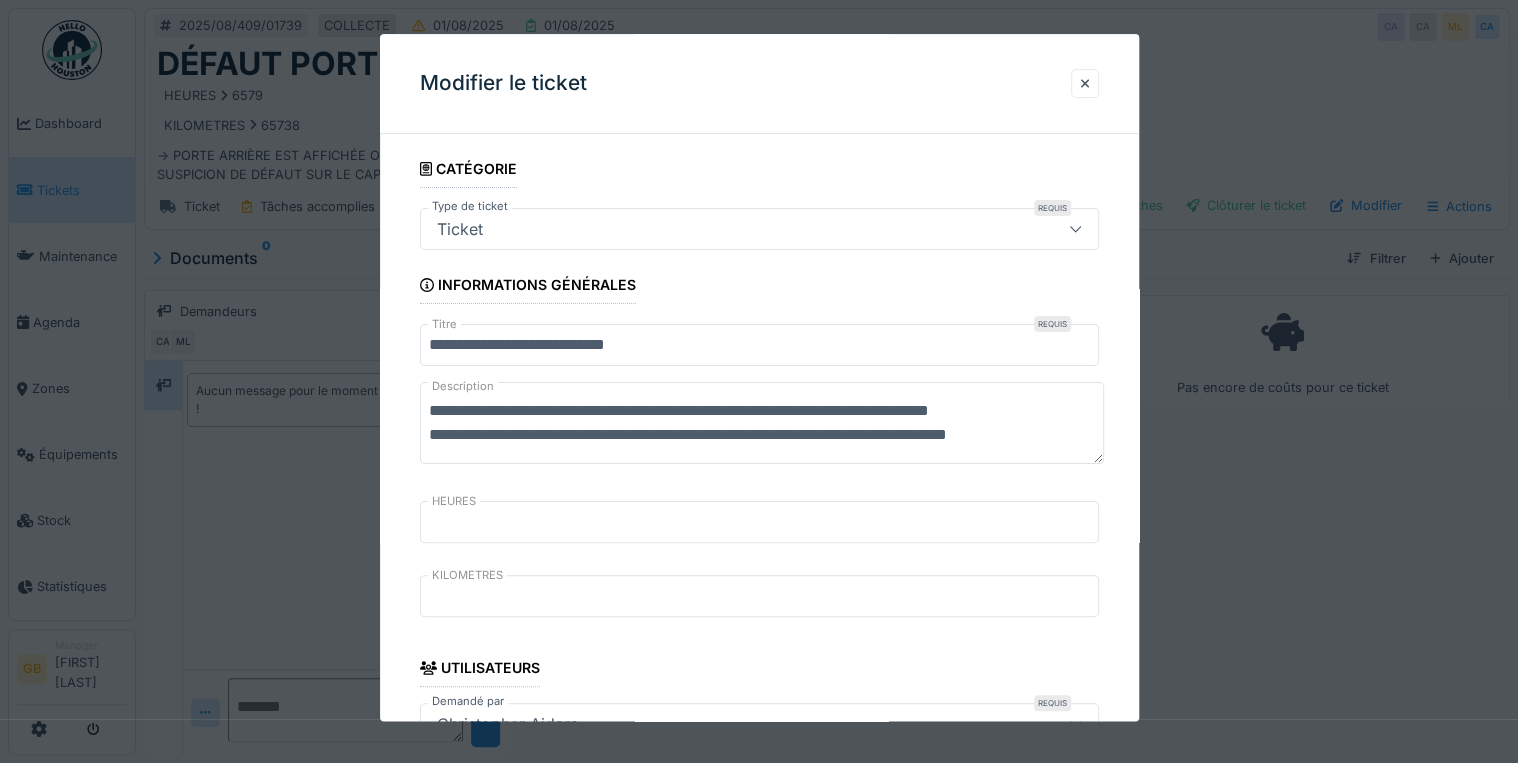 scroll, scrollTop: 48, scrollLeft: 0, axis: vertical 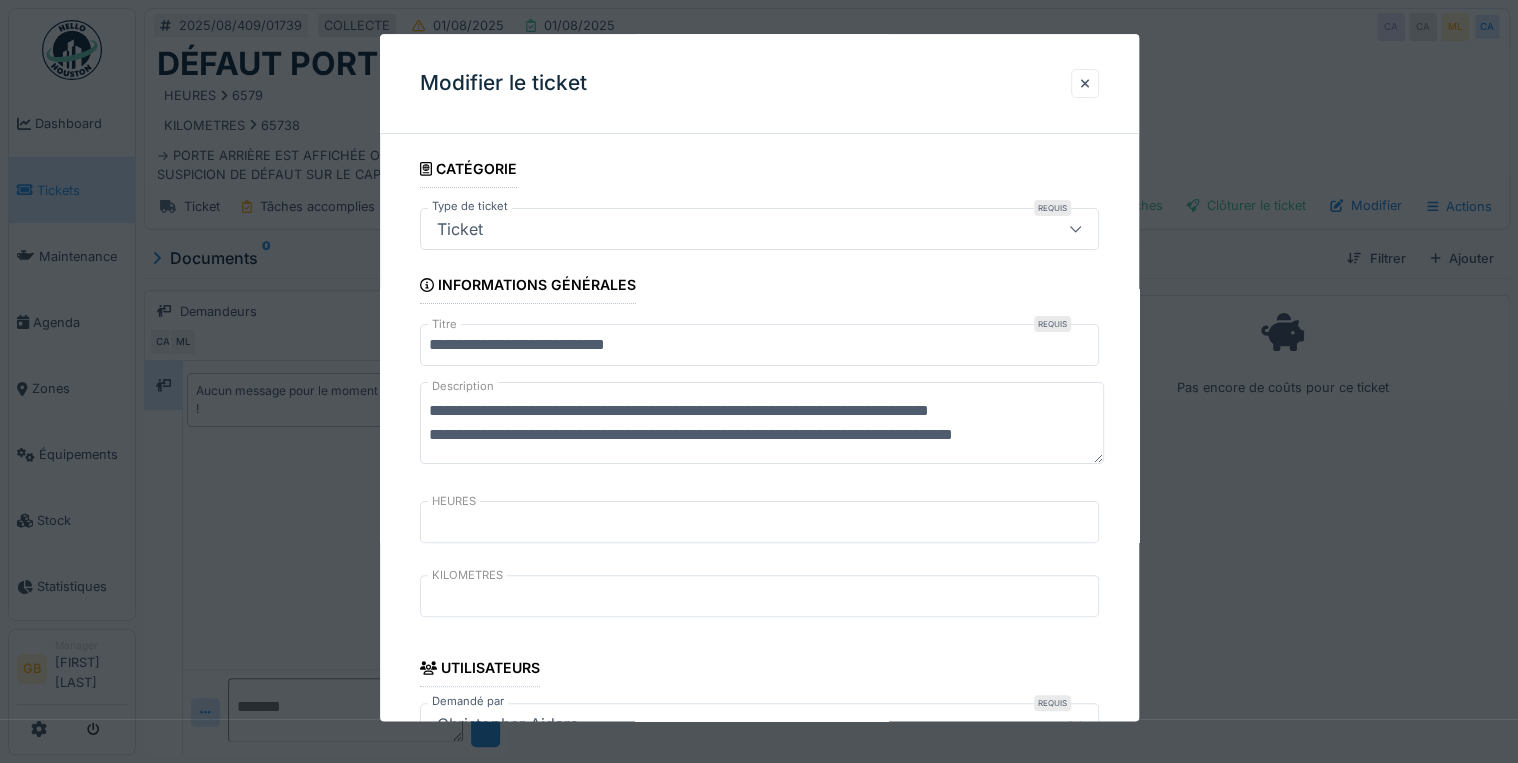 click on "**********" at bounding box center [762, 424] 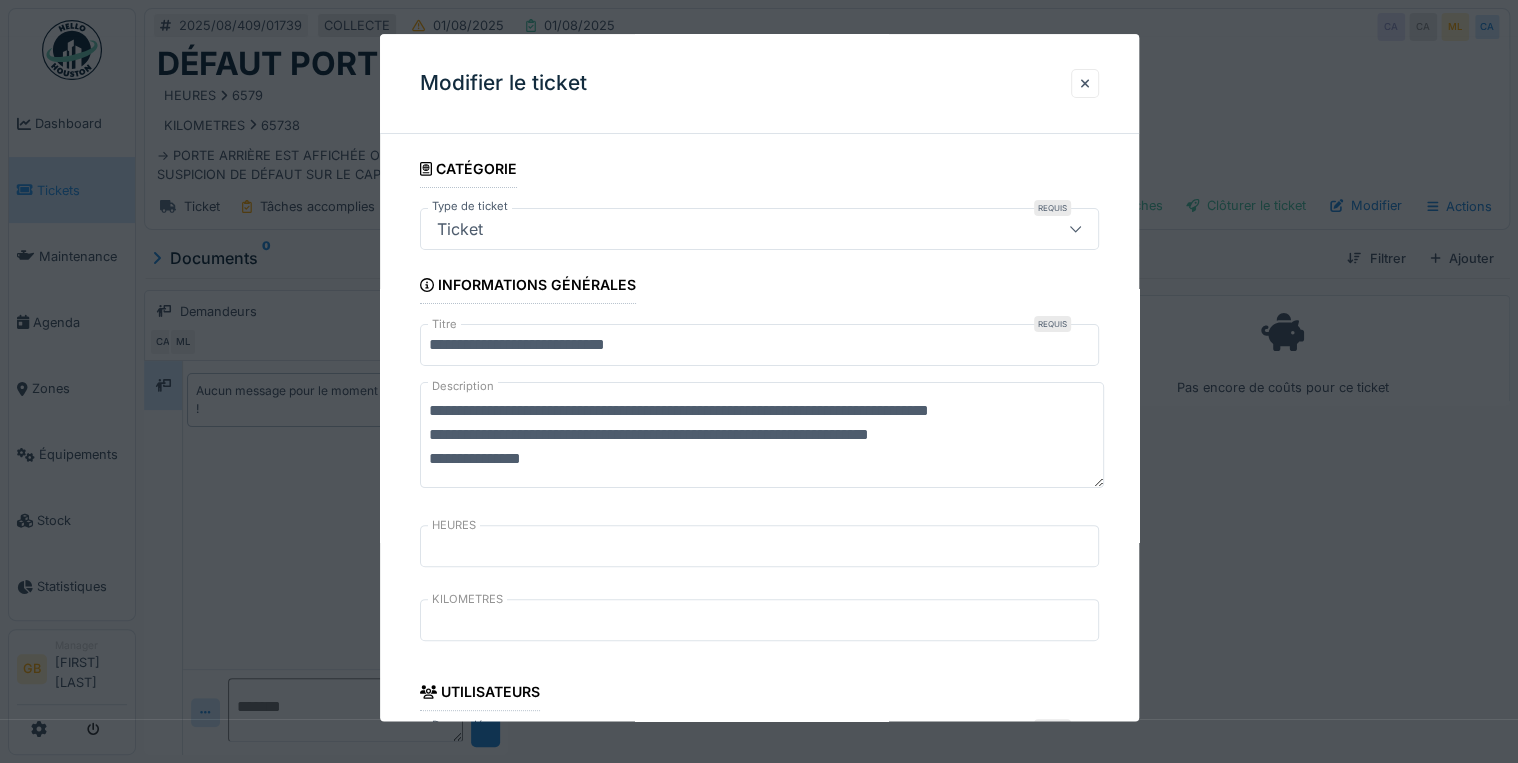scroll, scrollTop: 48, scrollLeft: 0, axis: vertical 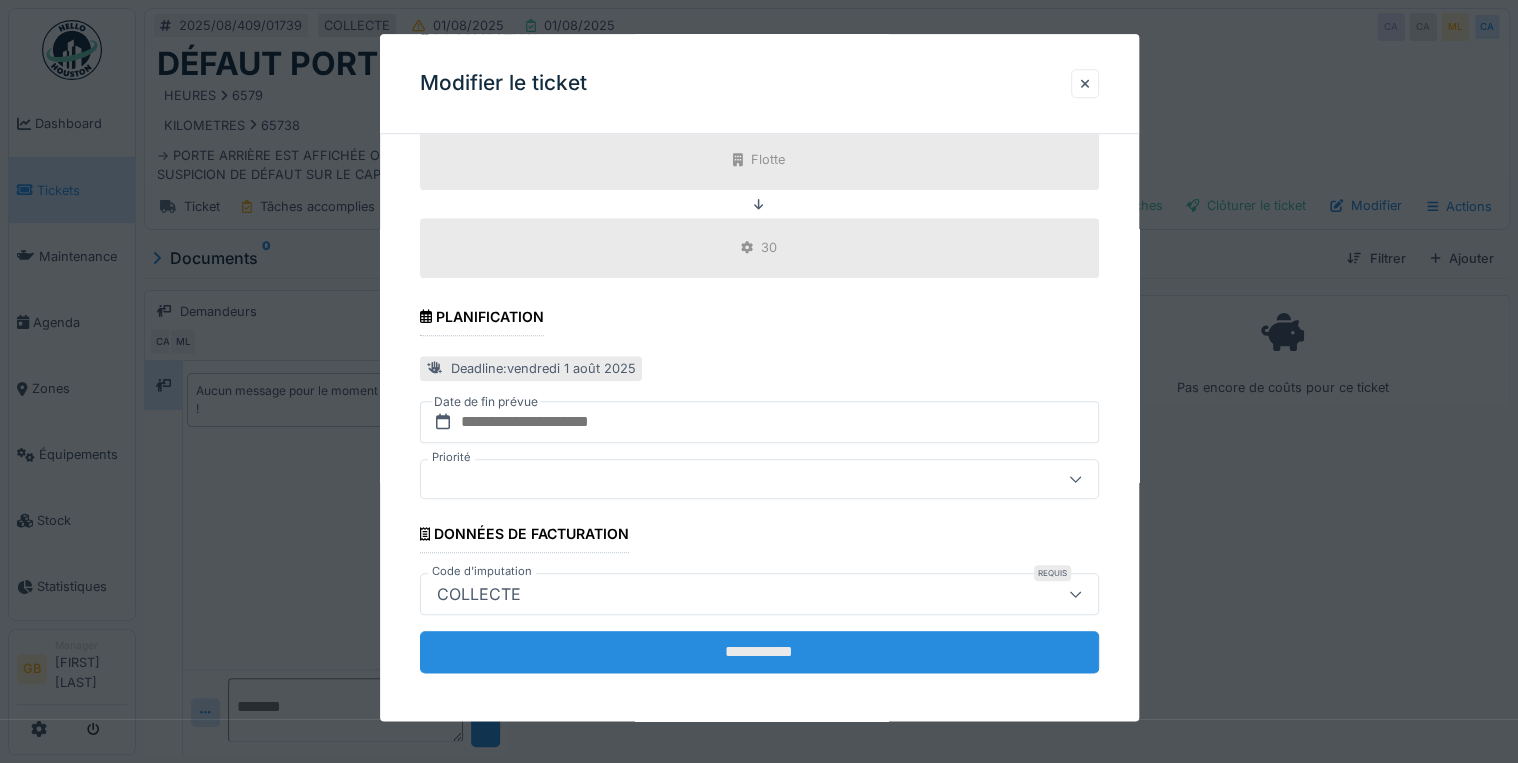 type on "**********" 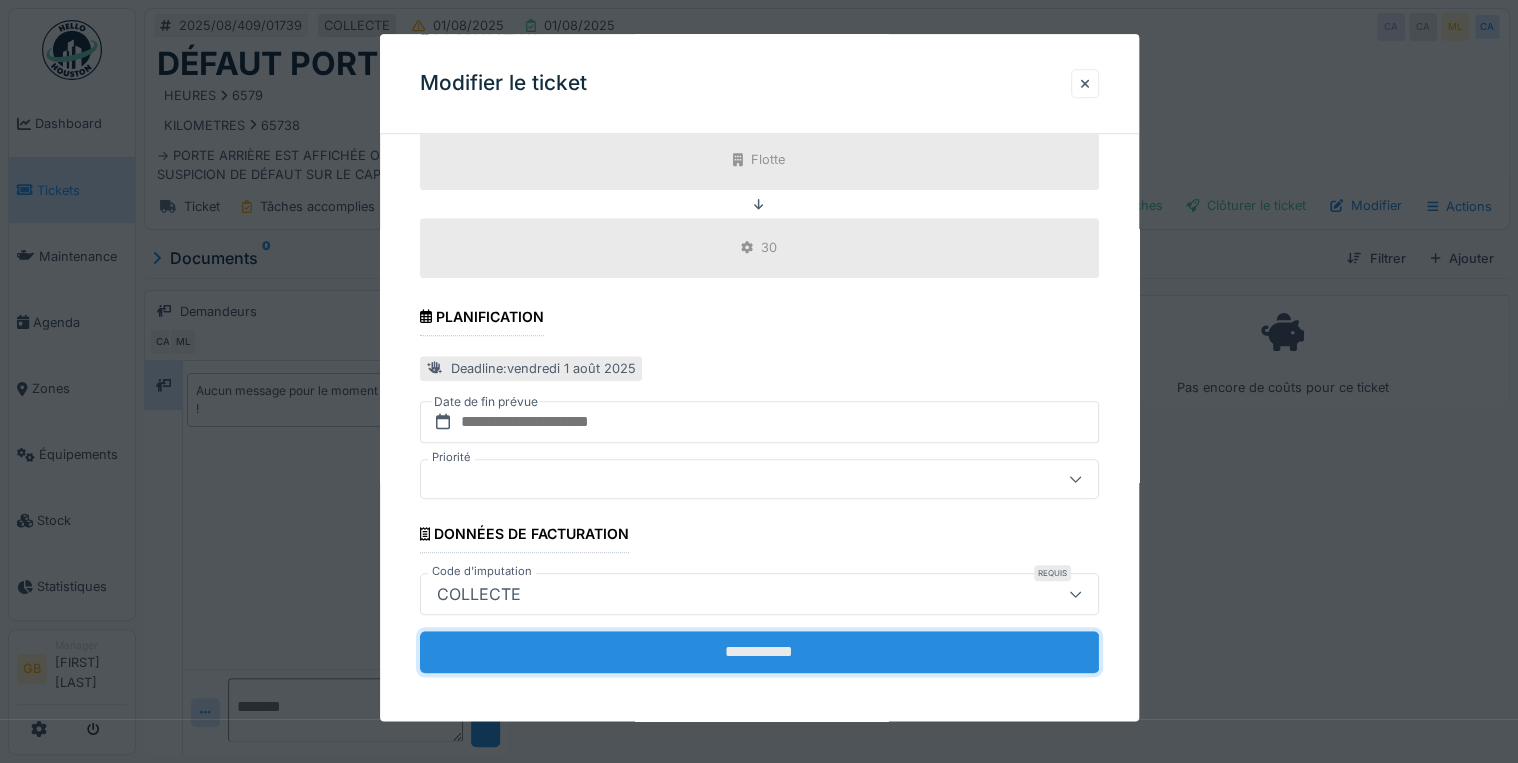 click on "**********" at bounding box center (759, 652) 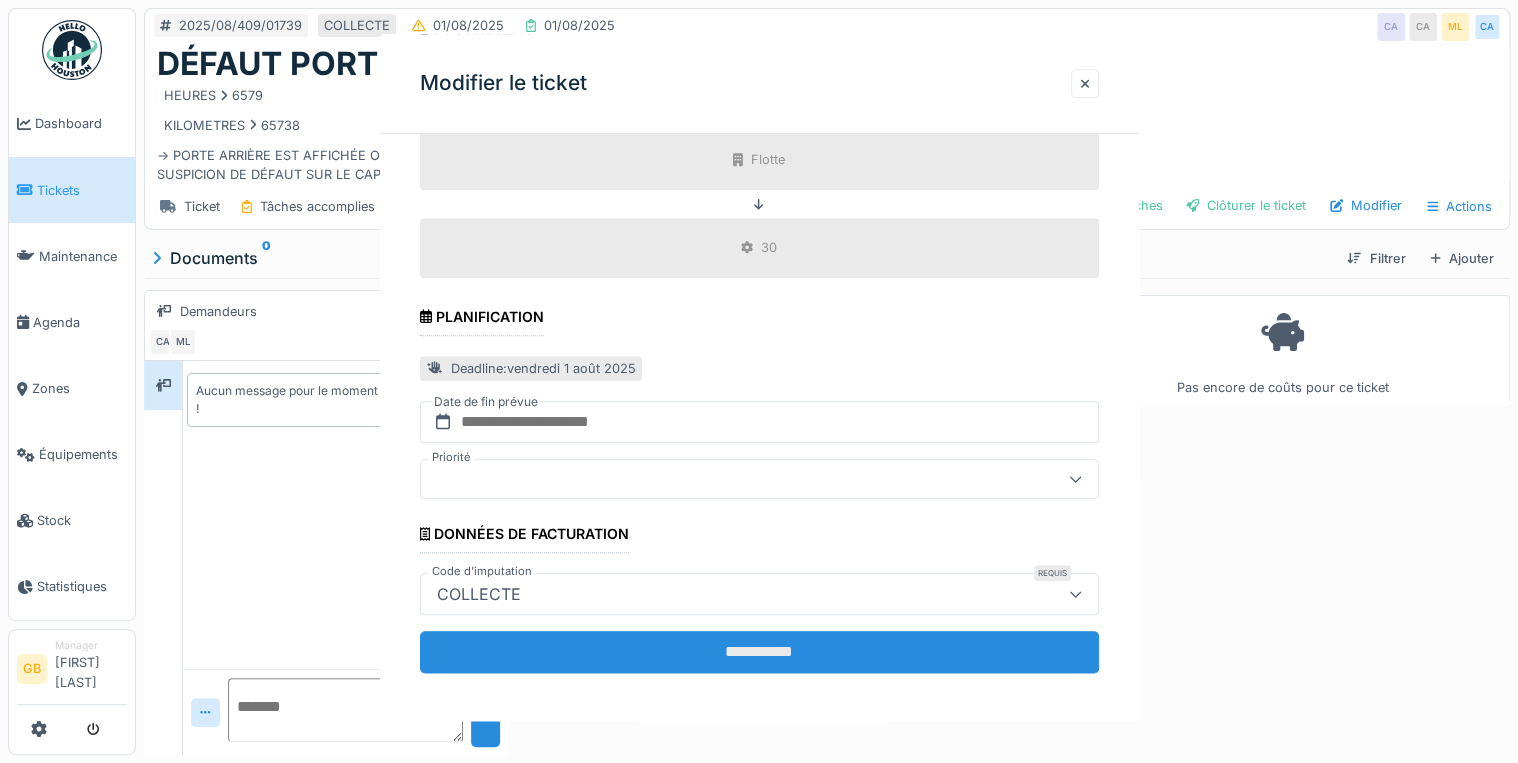 scroll, scrollTop: 0, scrollLeft: 0, axis: both 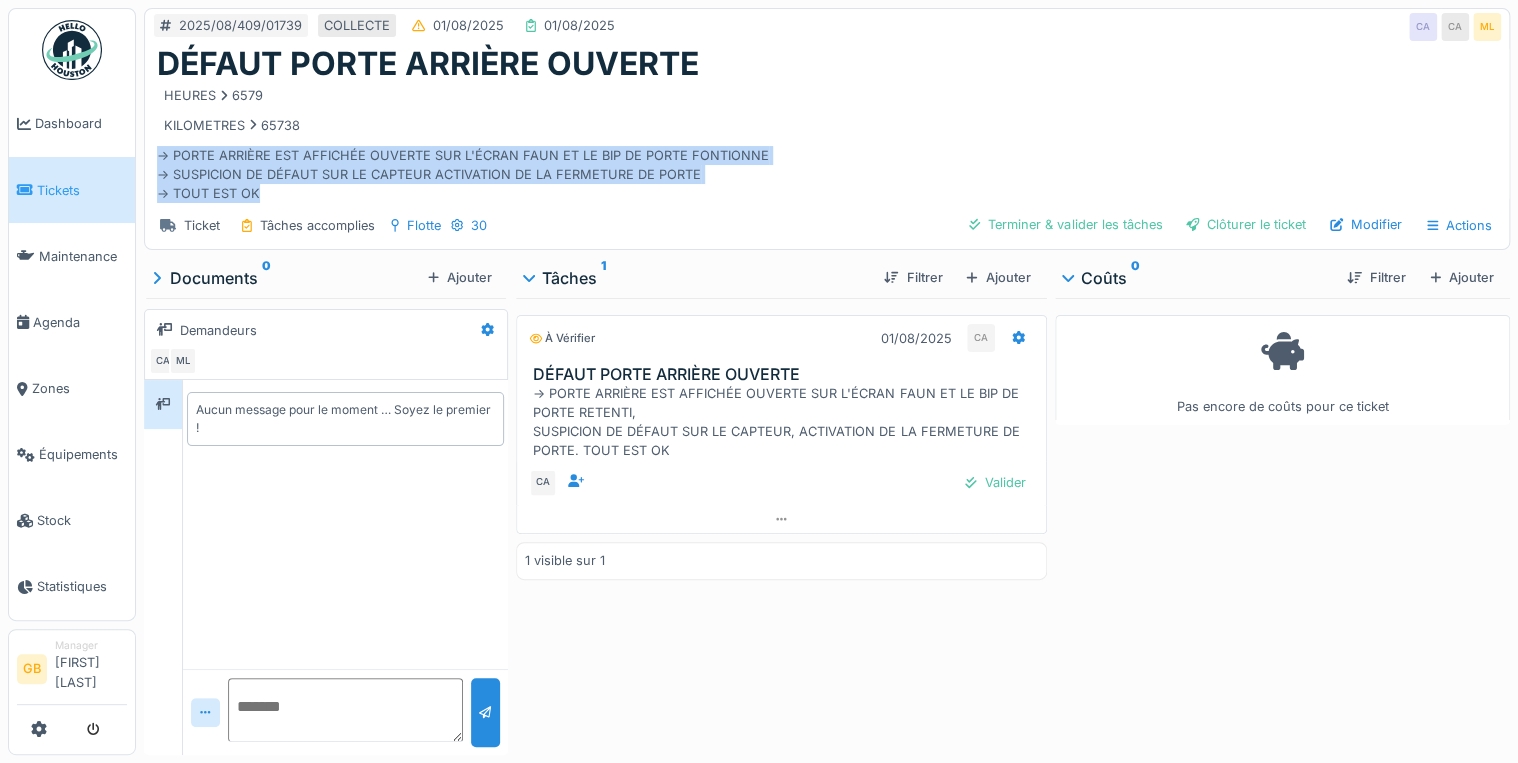 drag, startPoint x: 276, startPoint y: 200, endPoint x: 155, endPoint y: 157, distance: 128.41339 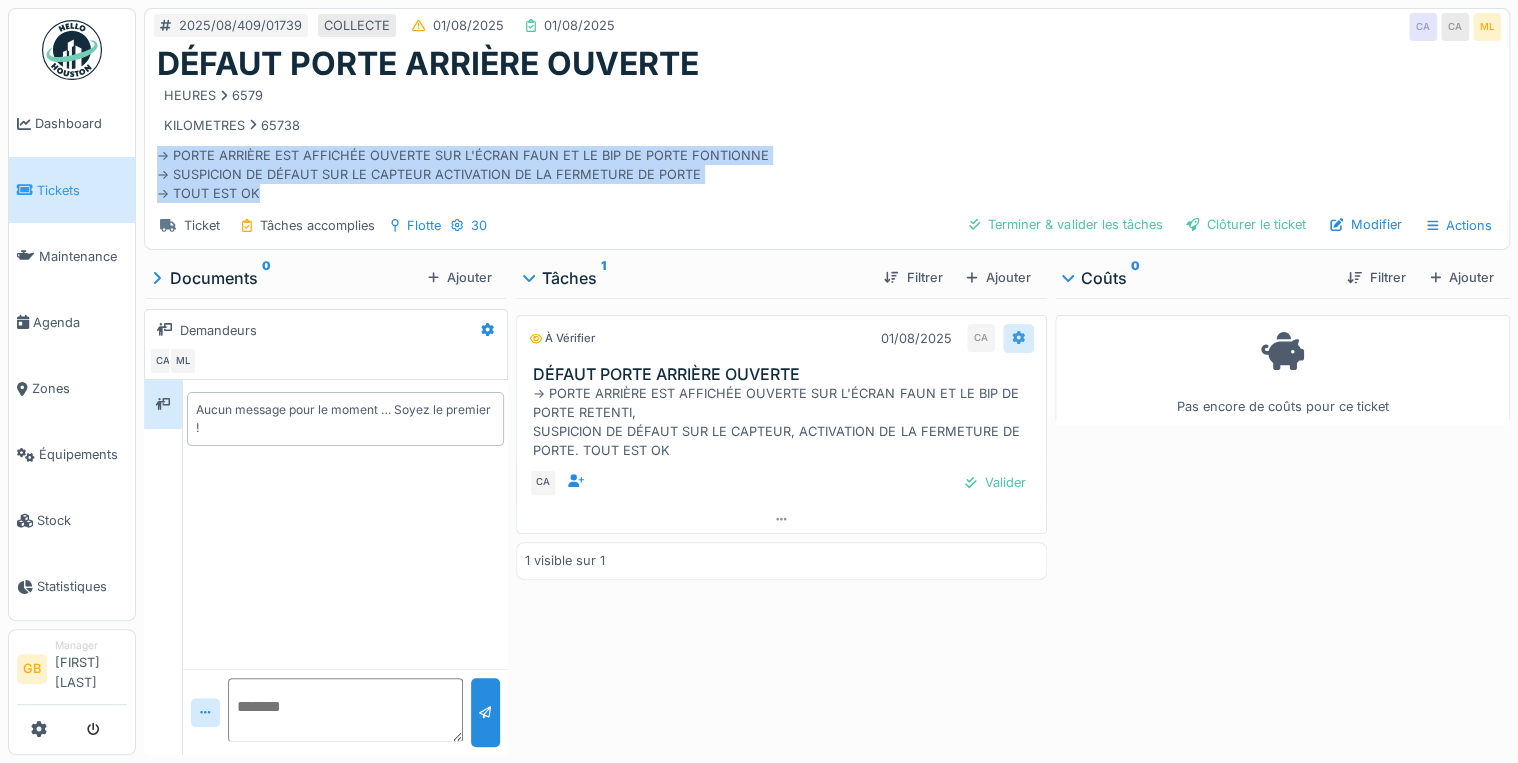 click 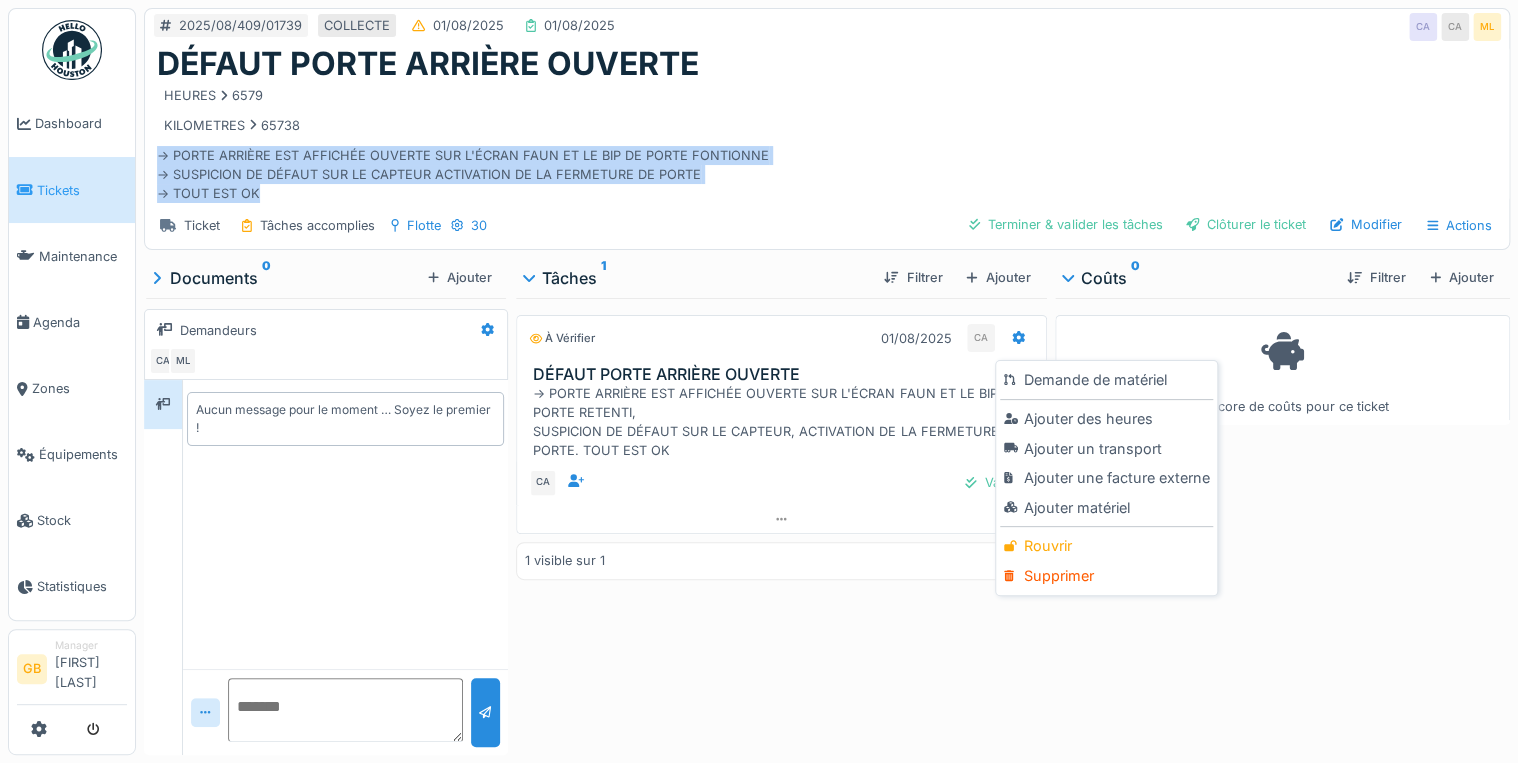 click on "Rouvrir" at bounding box center [1106, 546] 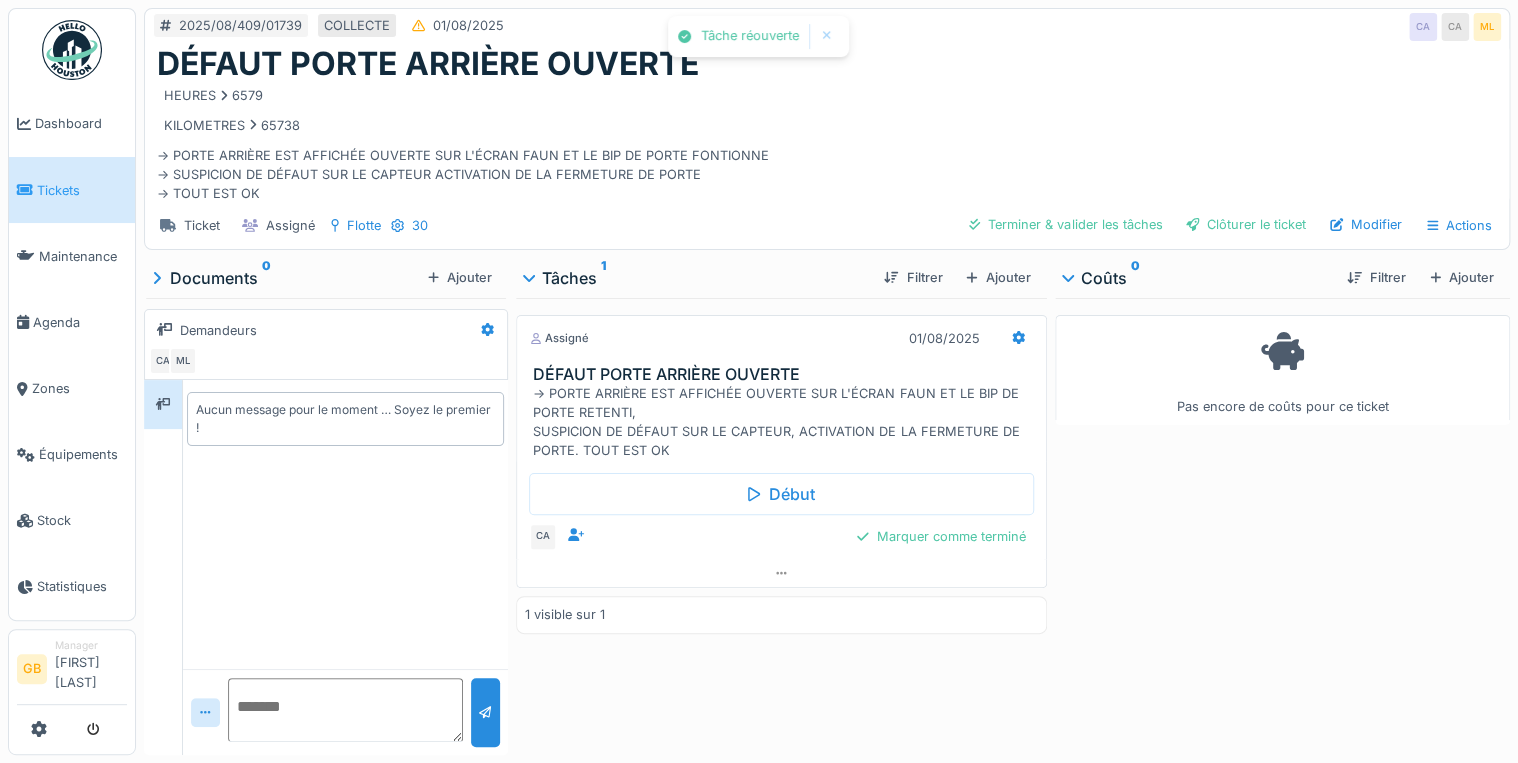 click on "Assigné 01/08/2025" at bounding box center (781, 334) 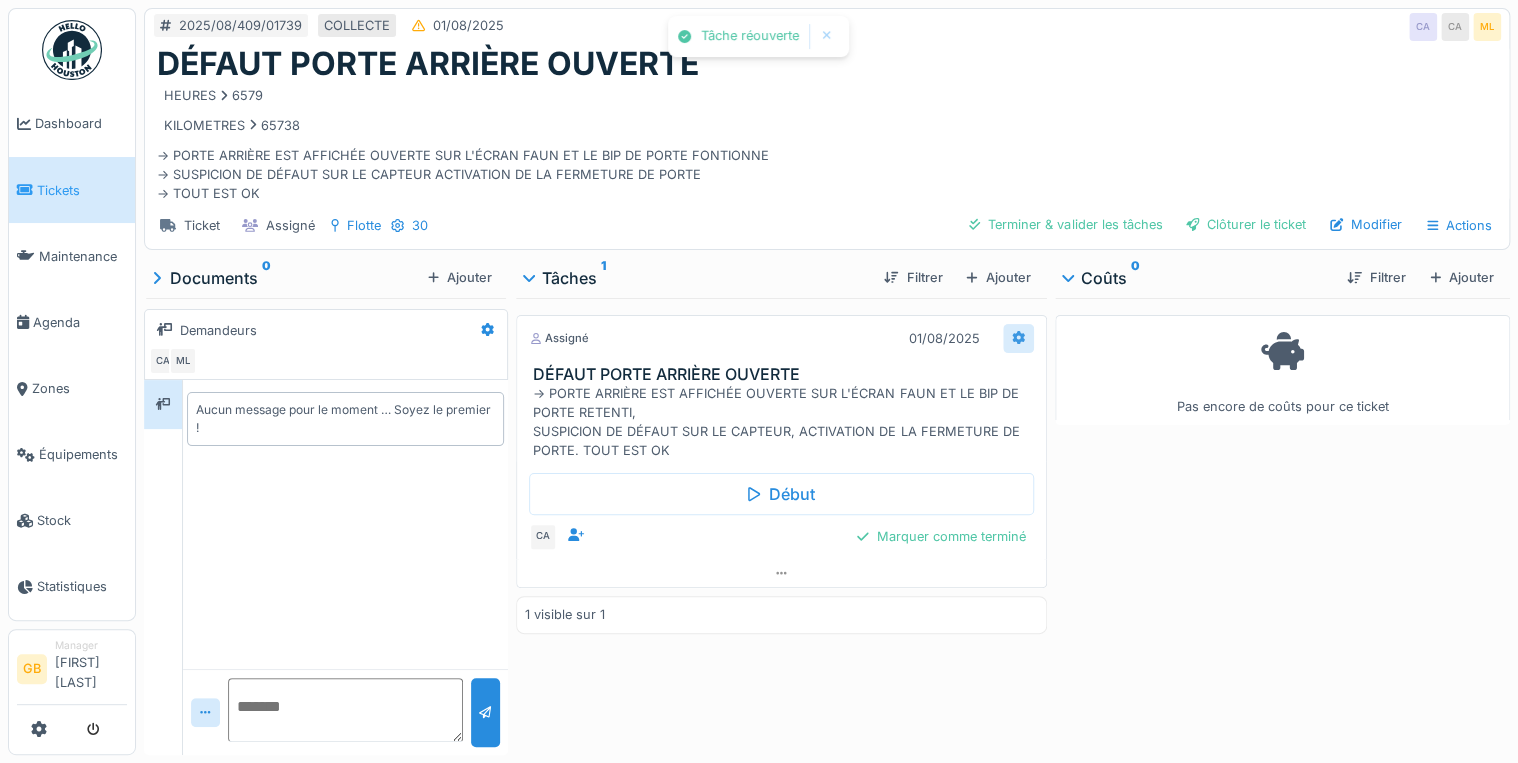click at bounding box center [1018, 338] 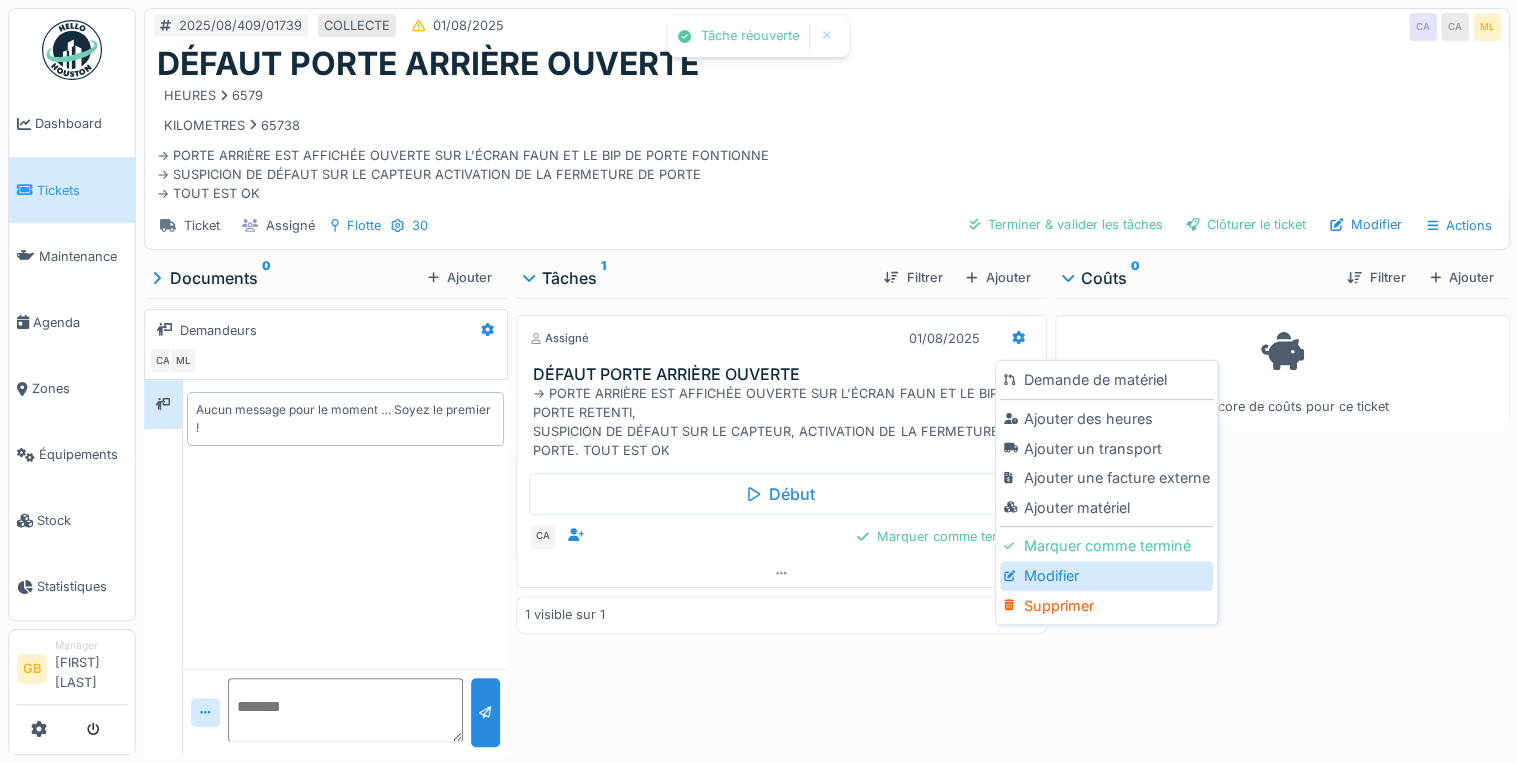 click on "Modifier" at bounding box center [1106, 576] 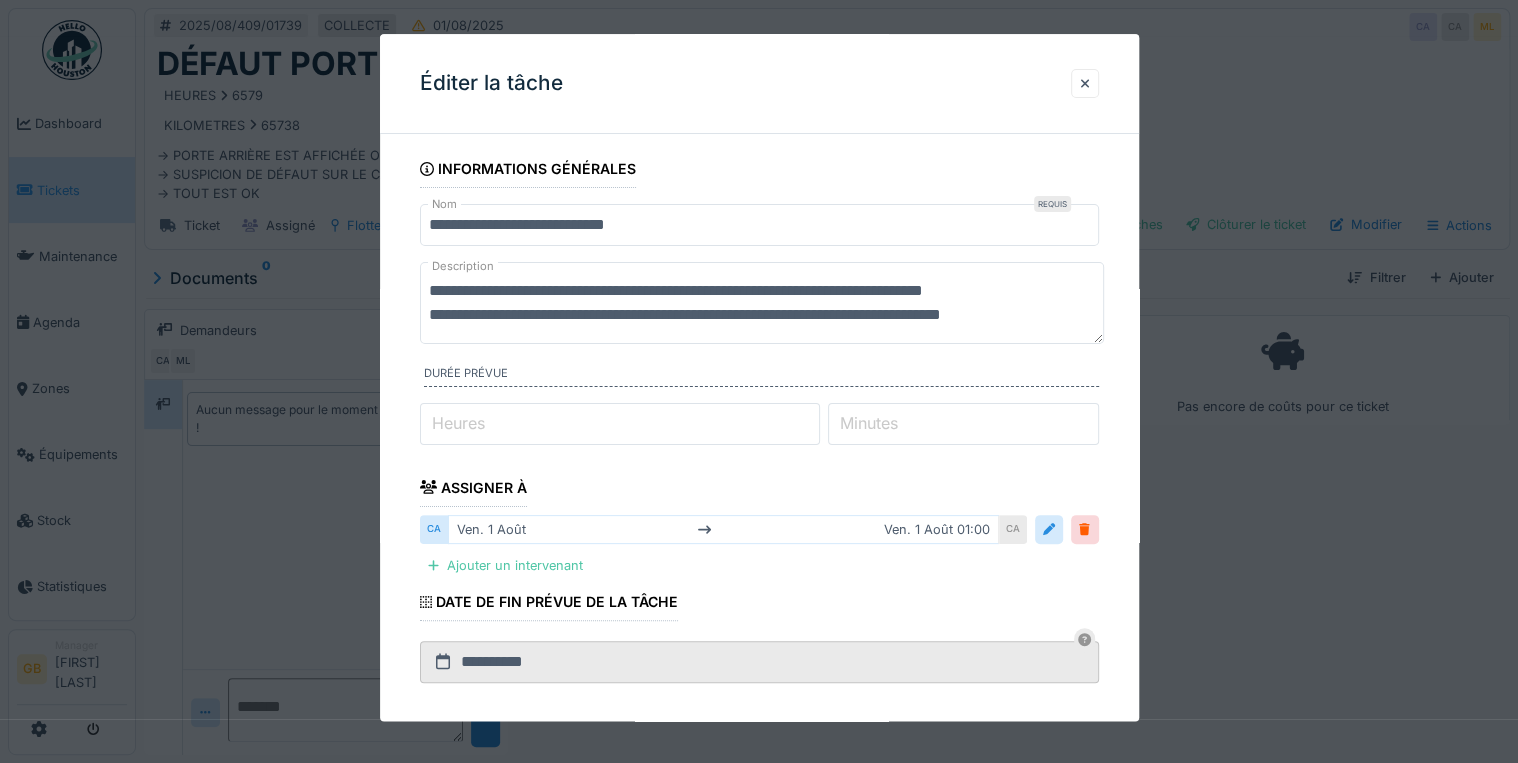 scroll, scrollTop: 48, scrollLeft: 0, axis: vertical 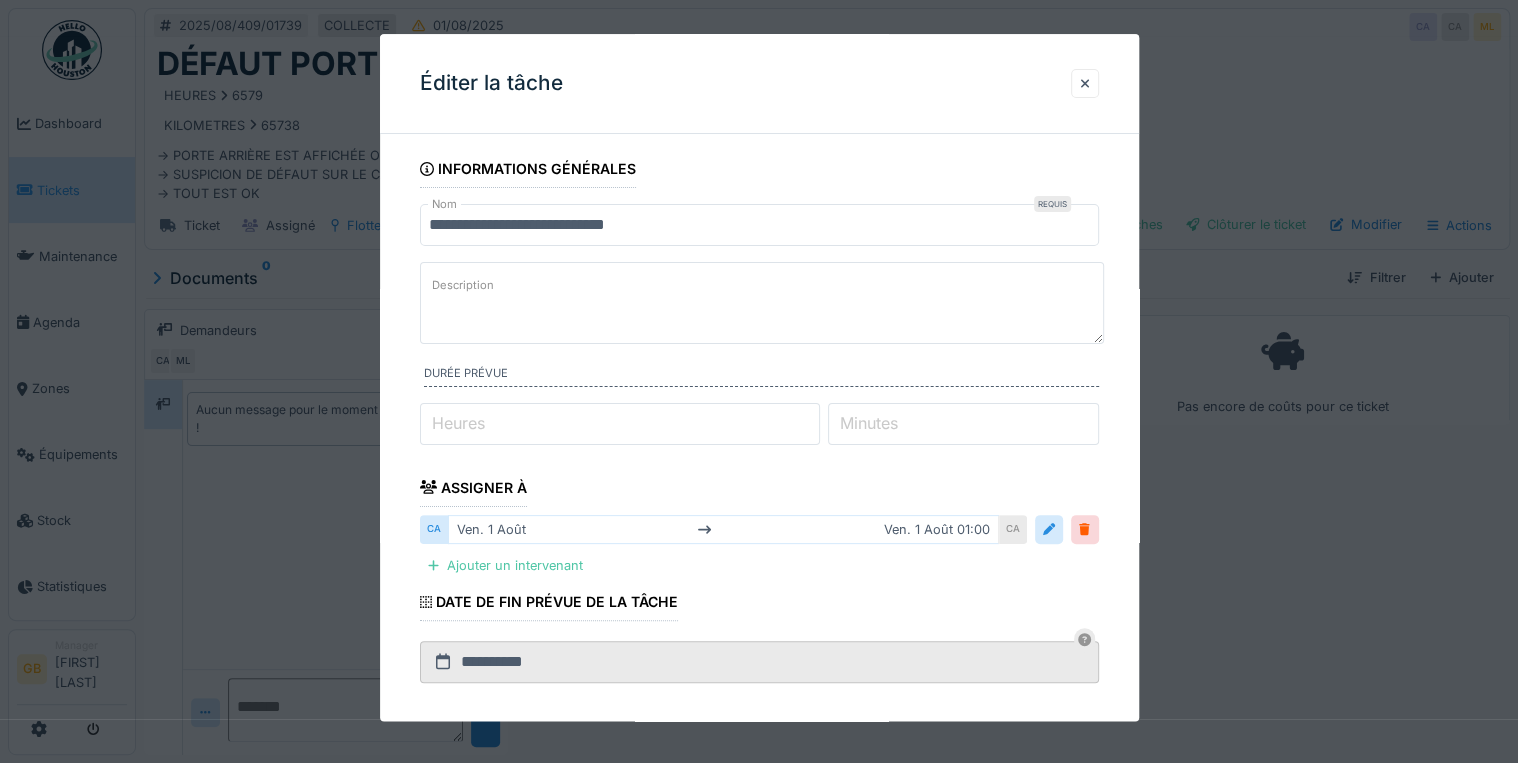 paste on "**********" 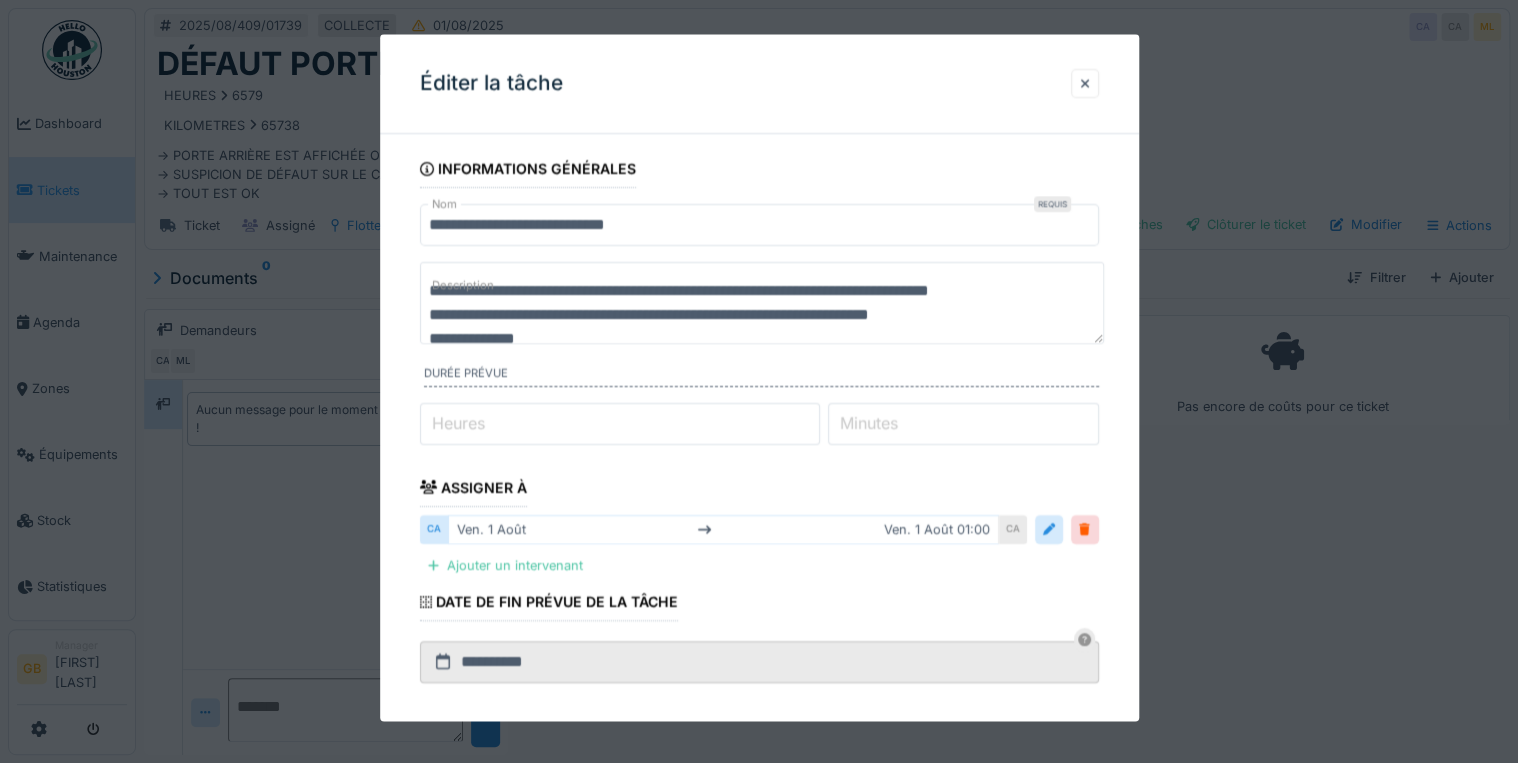 scroll, scrollTop: 48, scrollLeft: 0, axis: vertical 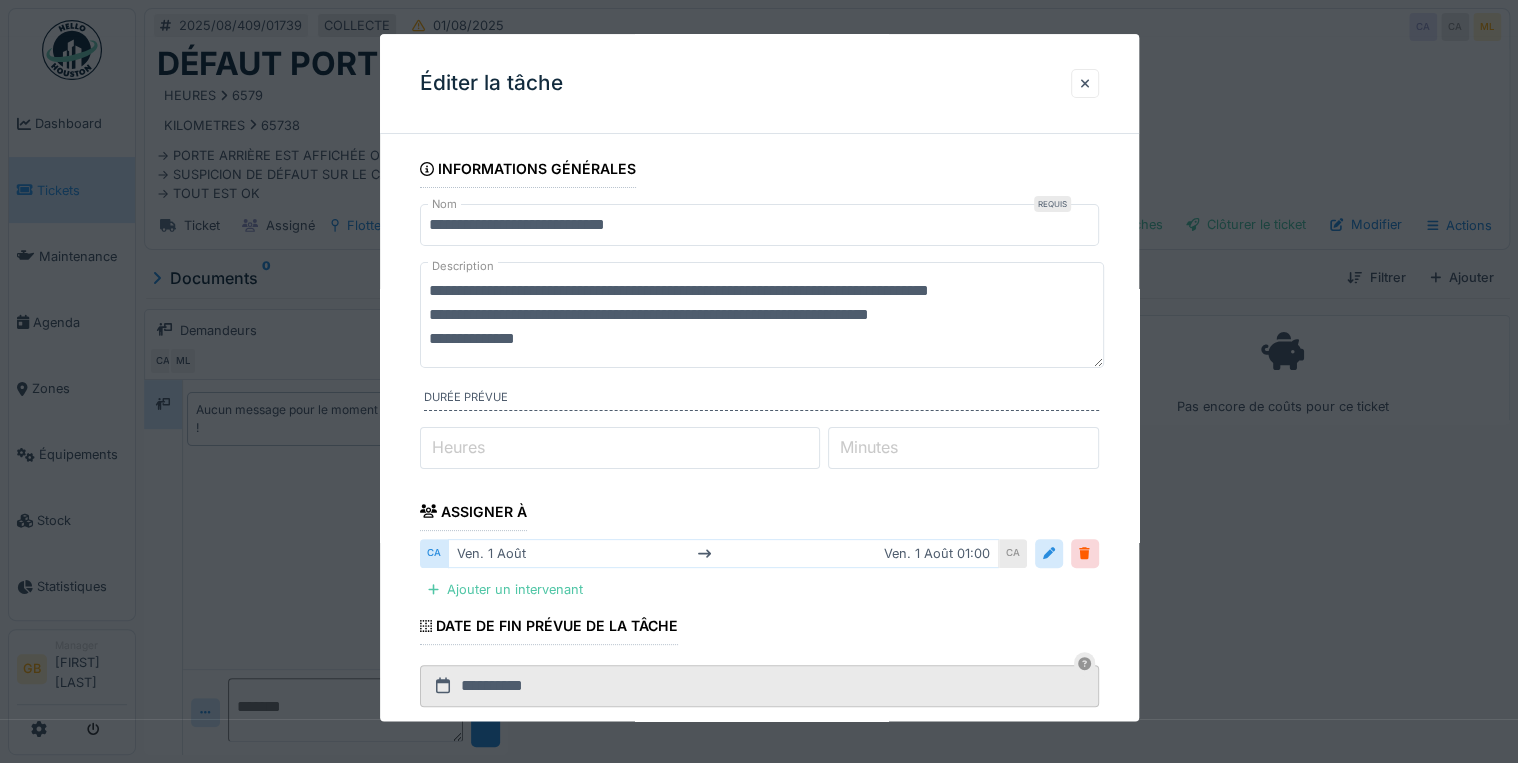 type on "**********" 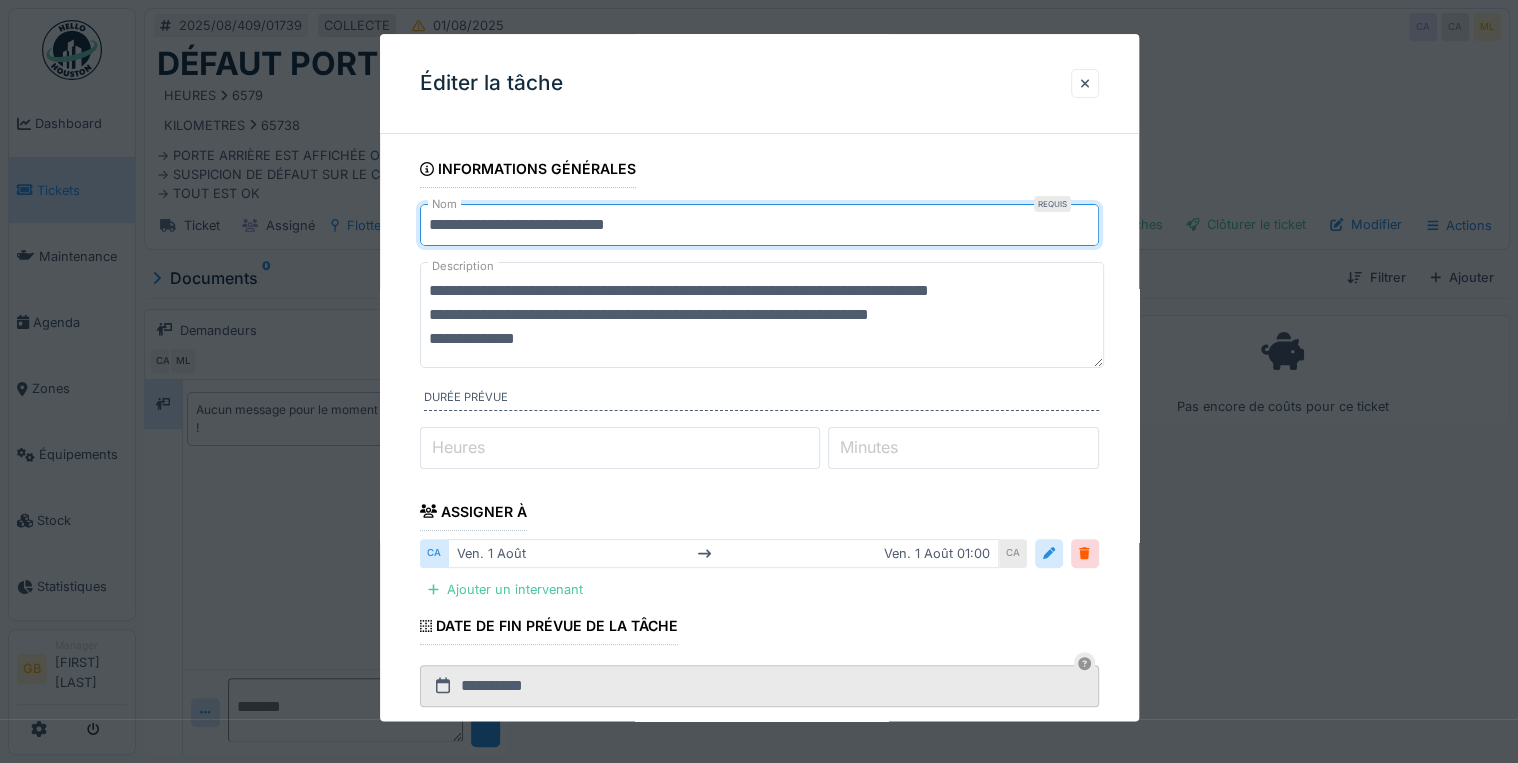 drag, startPoint x: 623, startPoint y: 224, endPoint x: 907, endPoint y: 236, distance: 284.25342 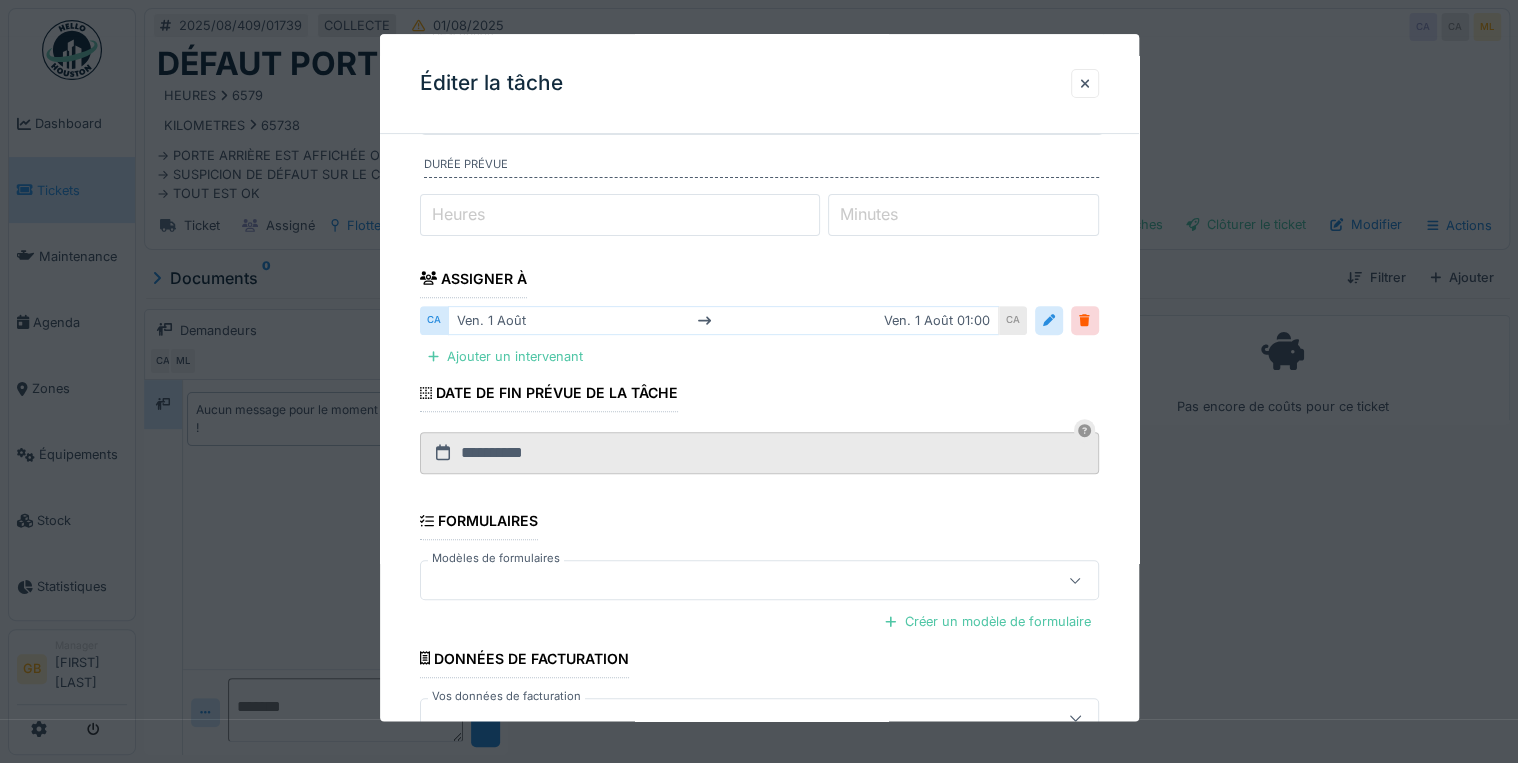 scroll, scrollTop: 360, scrollLeft: 0, axis: vertical 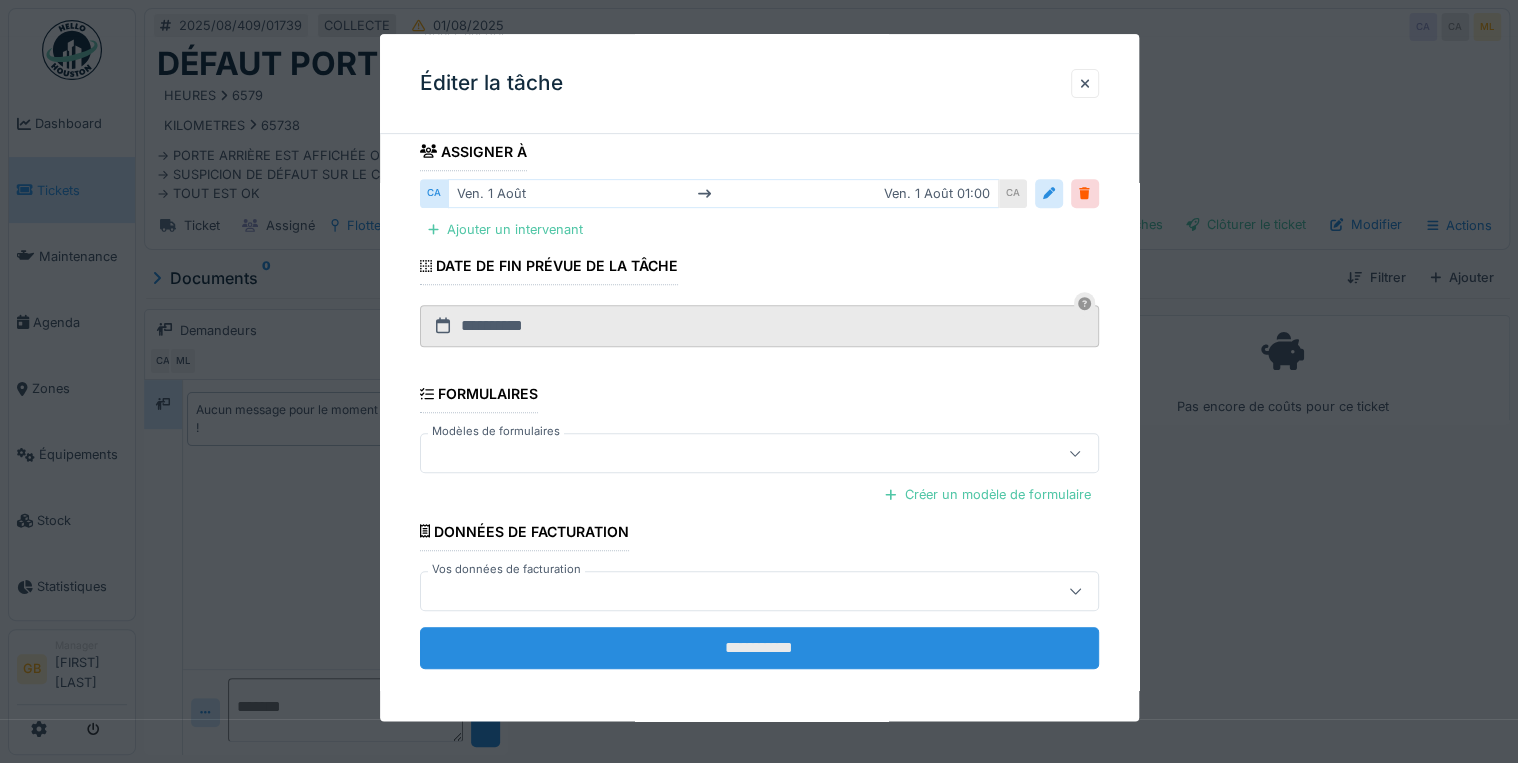 type on "**********" 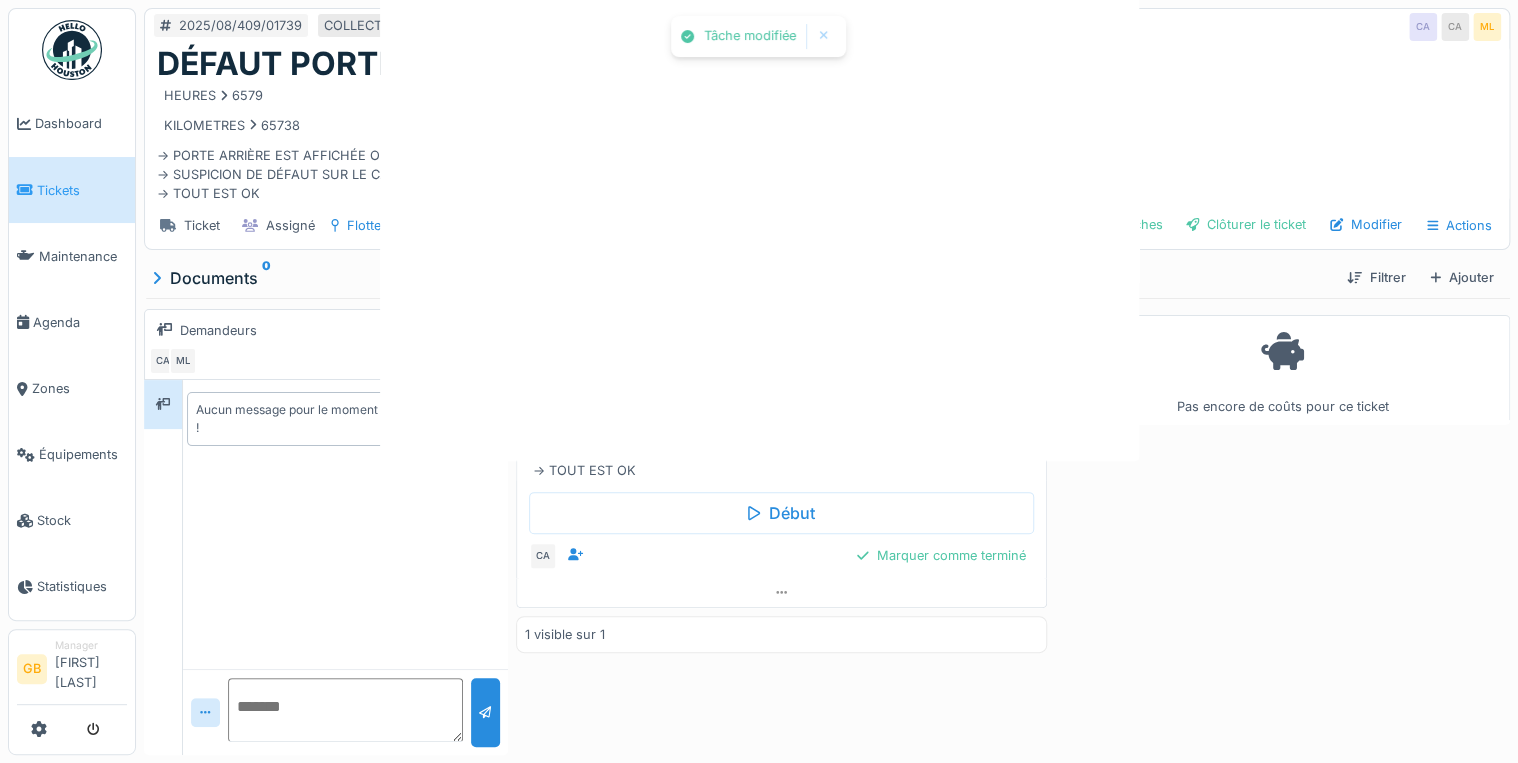 scroll, scrollTop: 0, scrollLeft: 0, axis: both 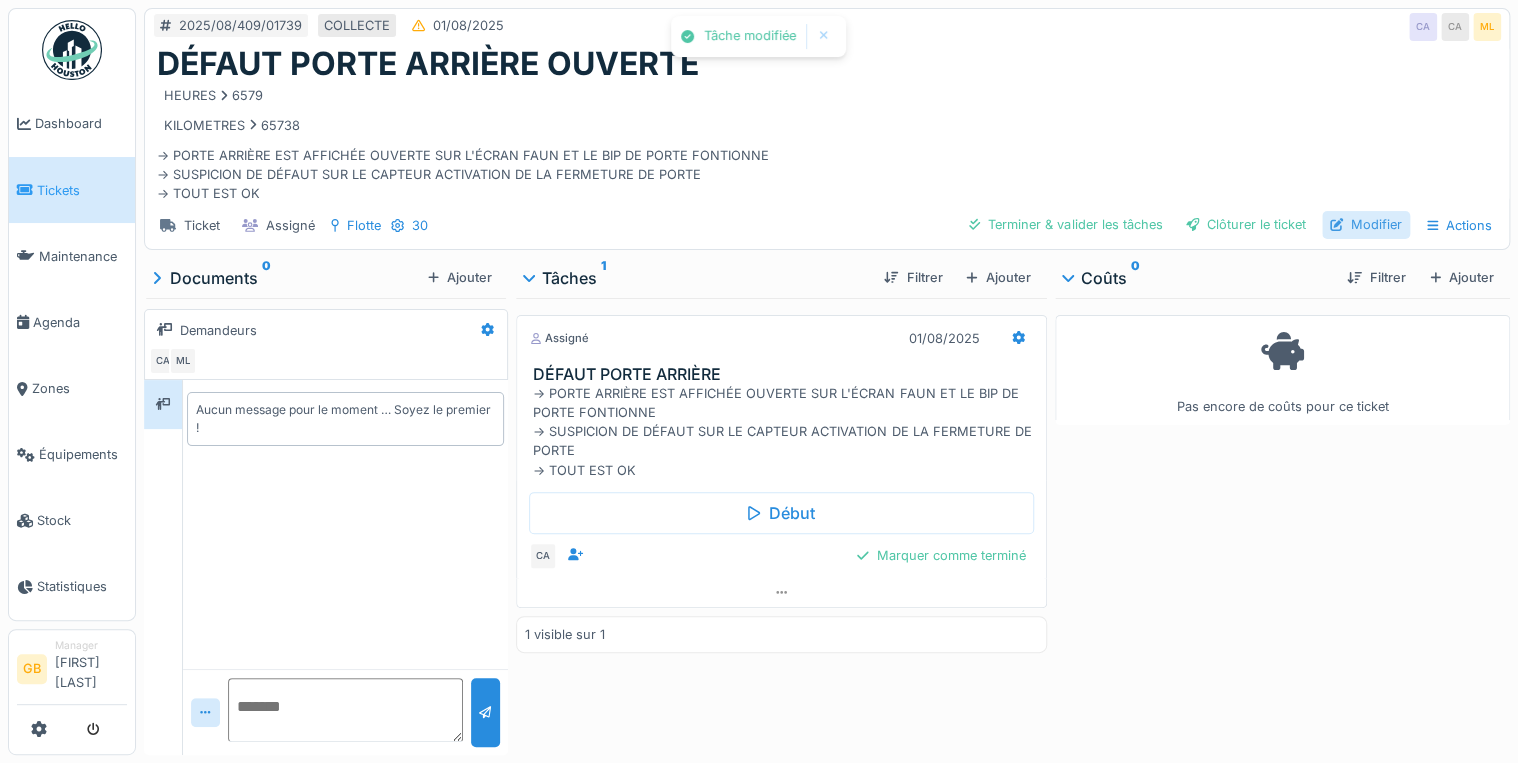 click on "Modifier" at bounding box center (1366, 224) 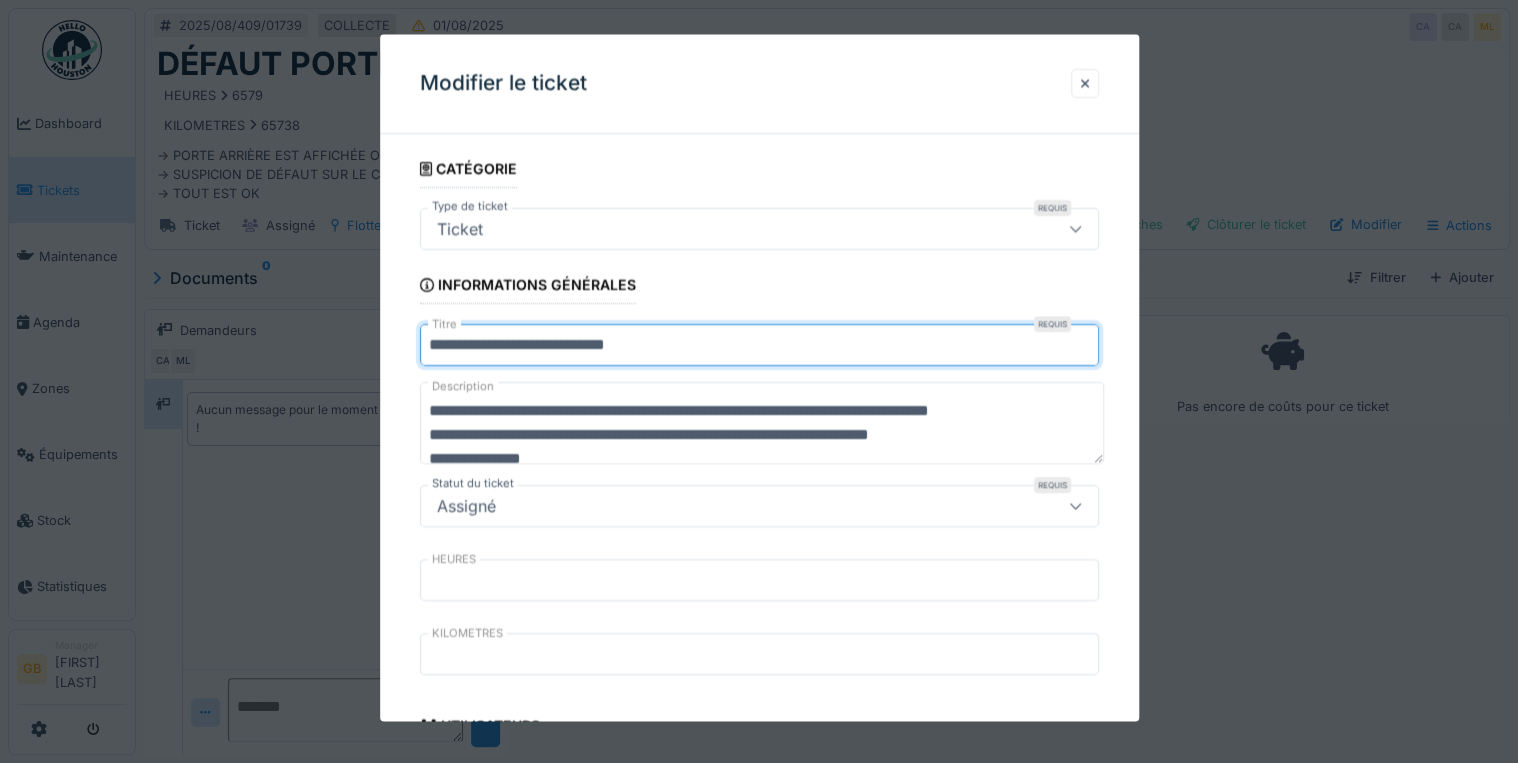 drag, startPoint x: 624, startPoint y: 346, endPoint x: 1496, endPoint y: 334, distance: 872.0826 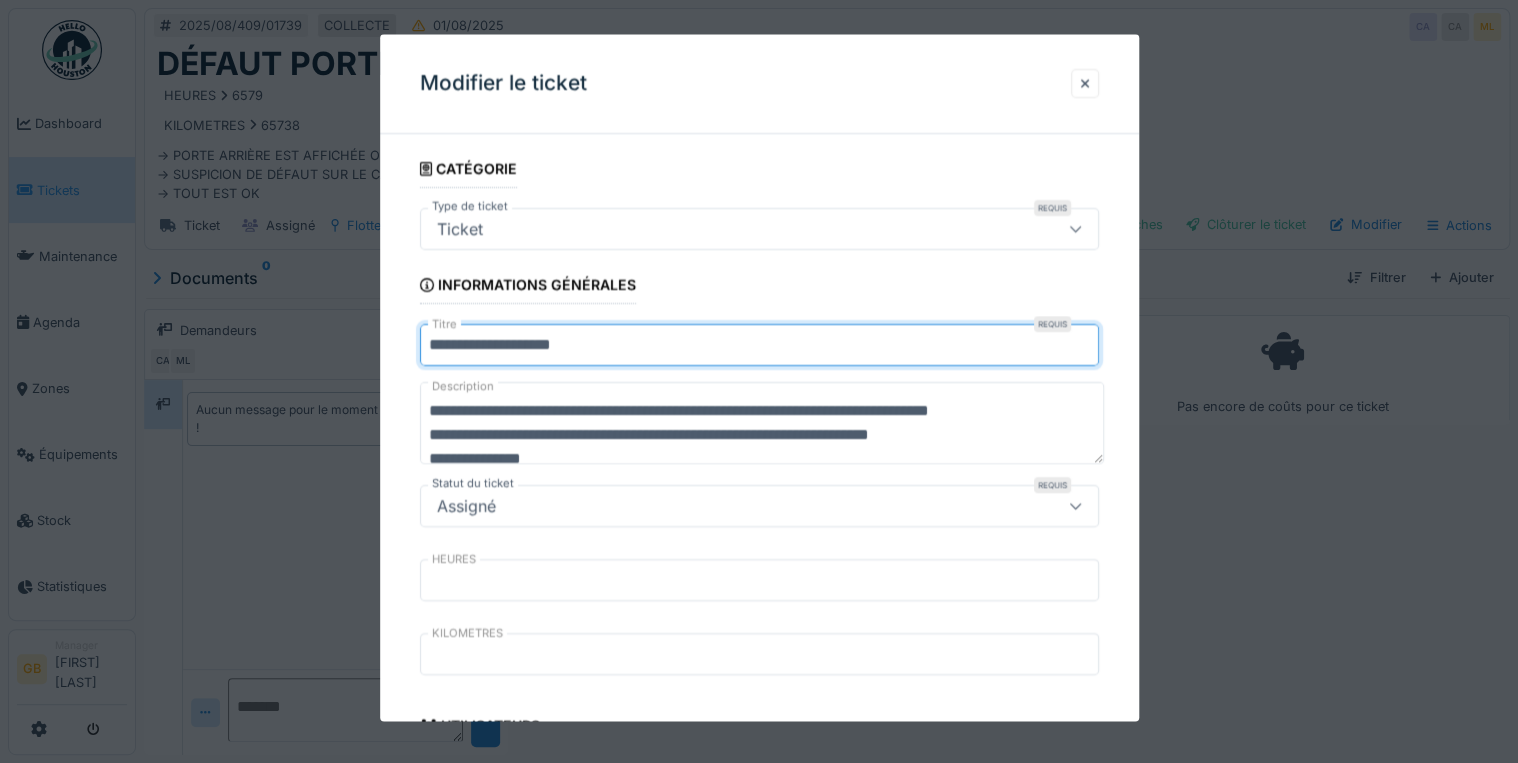 click on "**********" at bounding box center [759, 346] 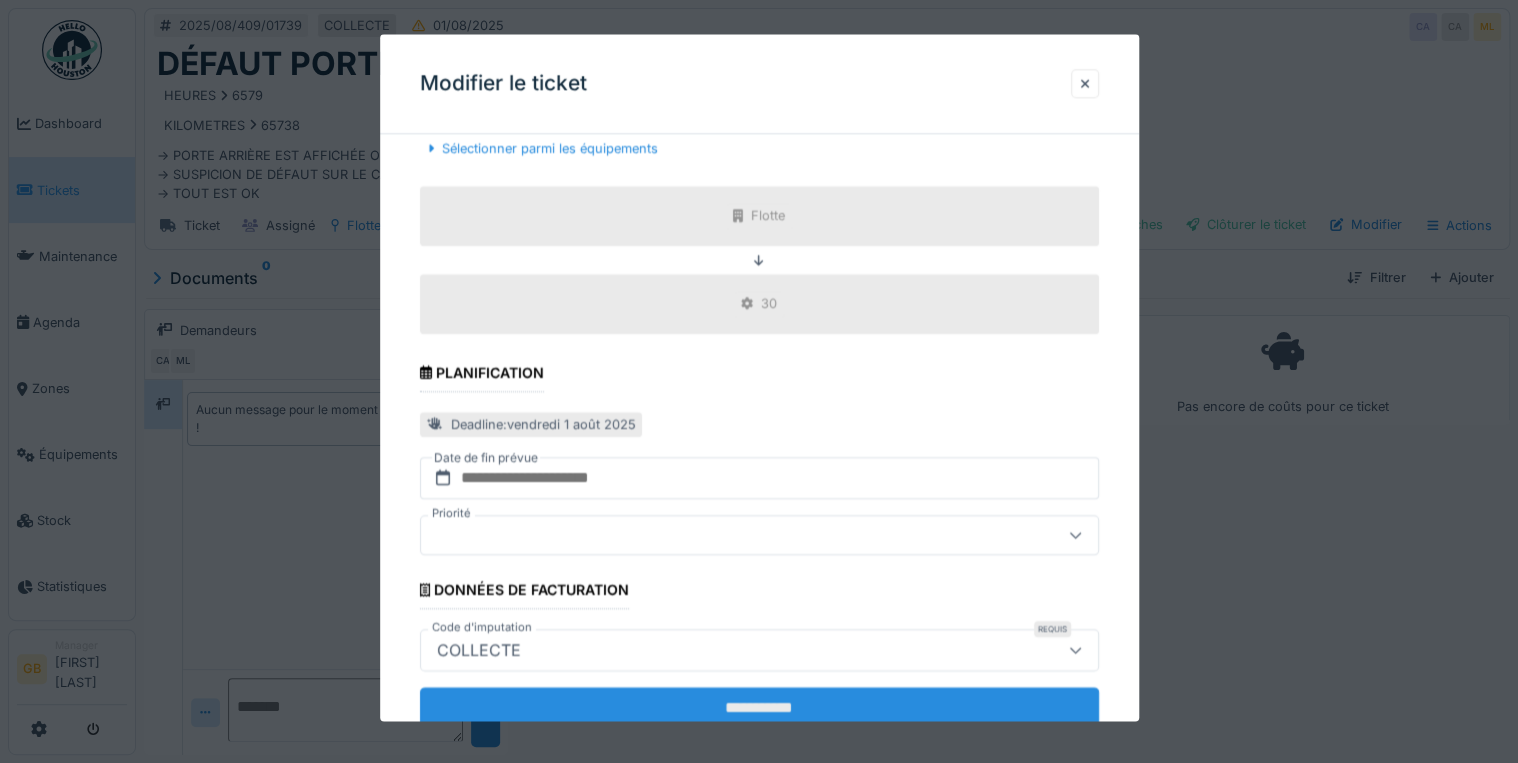 scroll, scrollTop: 856, scrollLeft: 0, axis: vertical 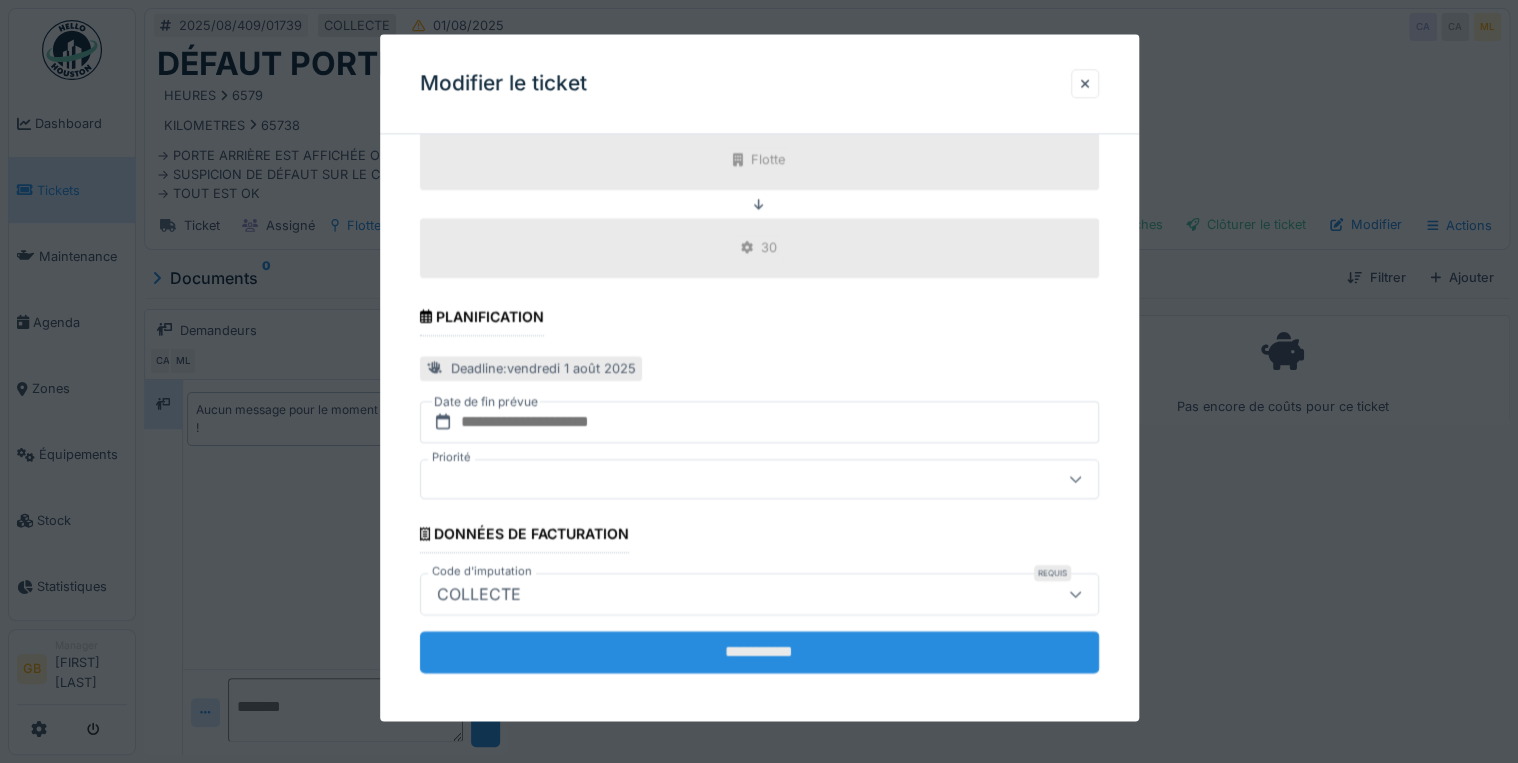 type on "**********" 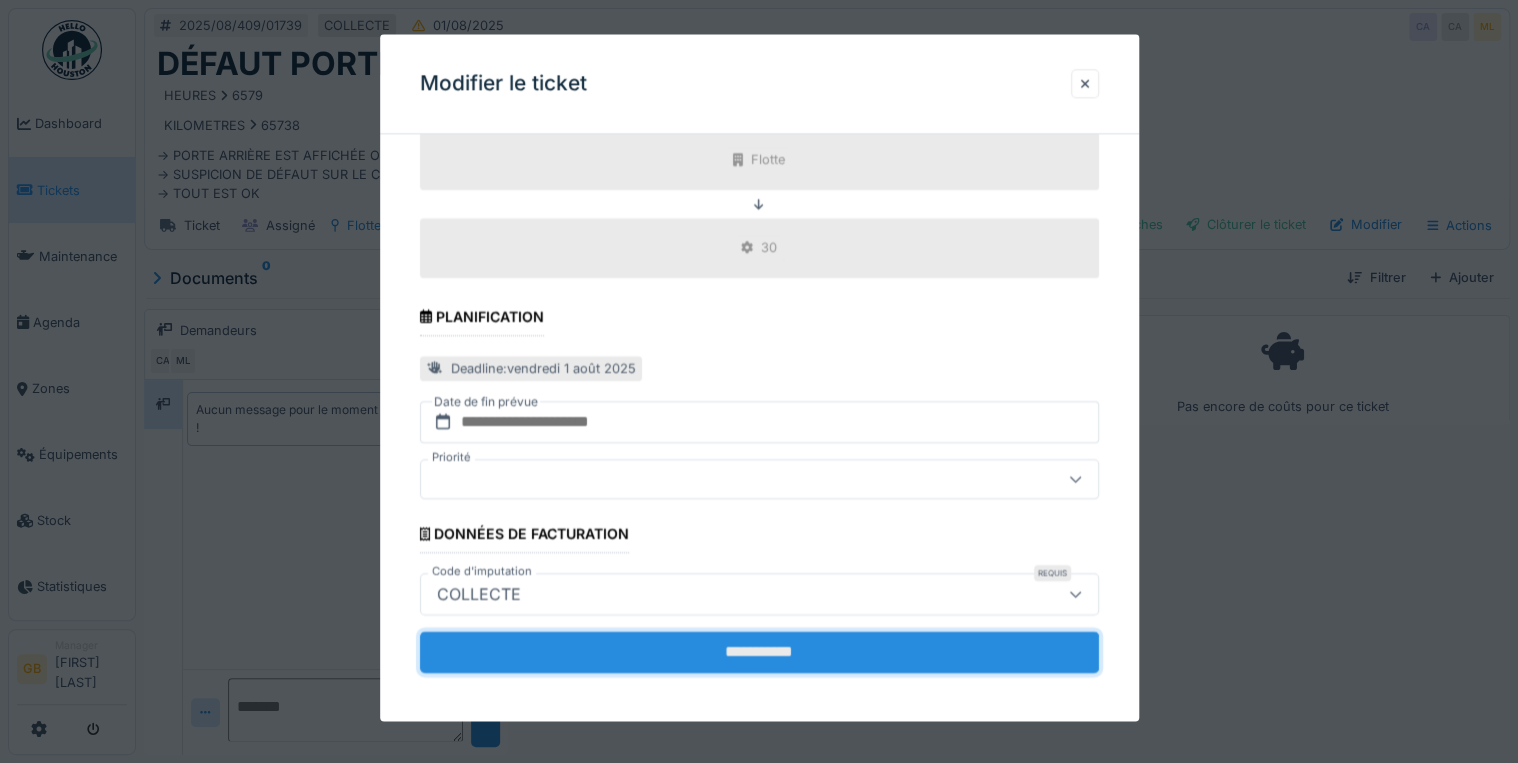 click on "**********" at bounding box center (759, 652) 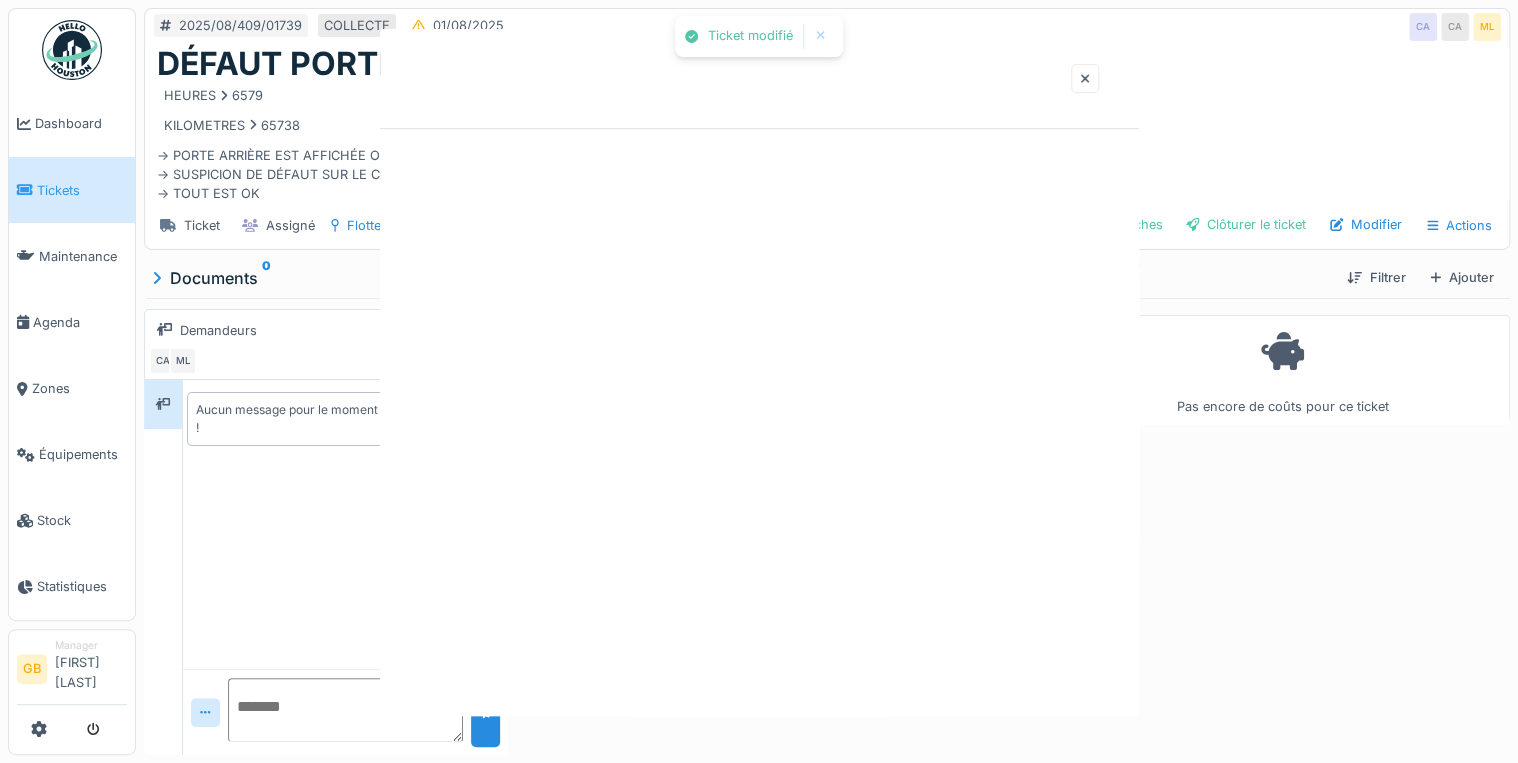 scroll, scrollTop: 0, scrollLeft: 0, axis: both 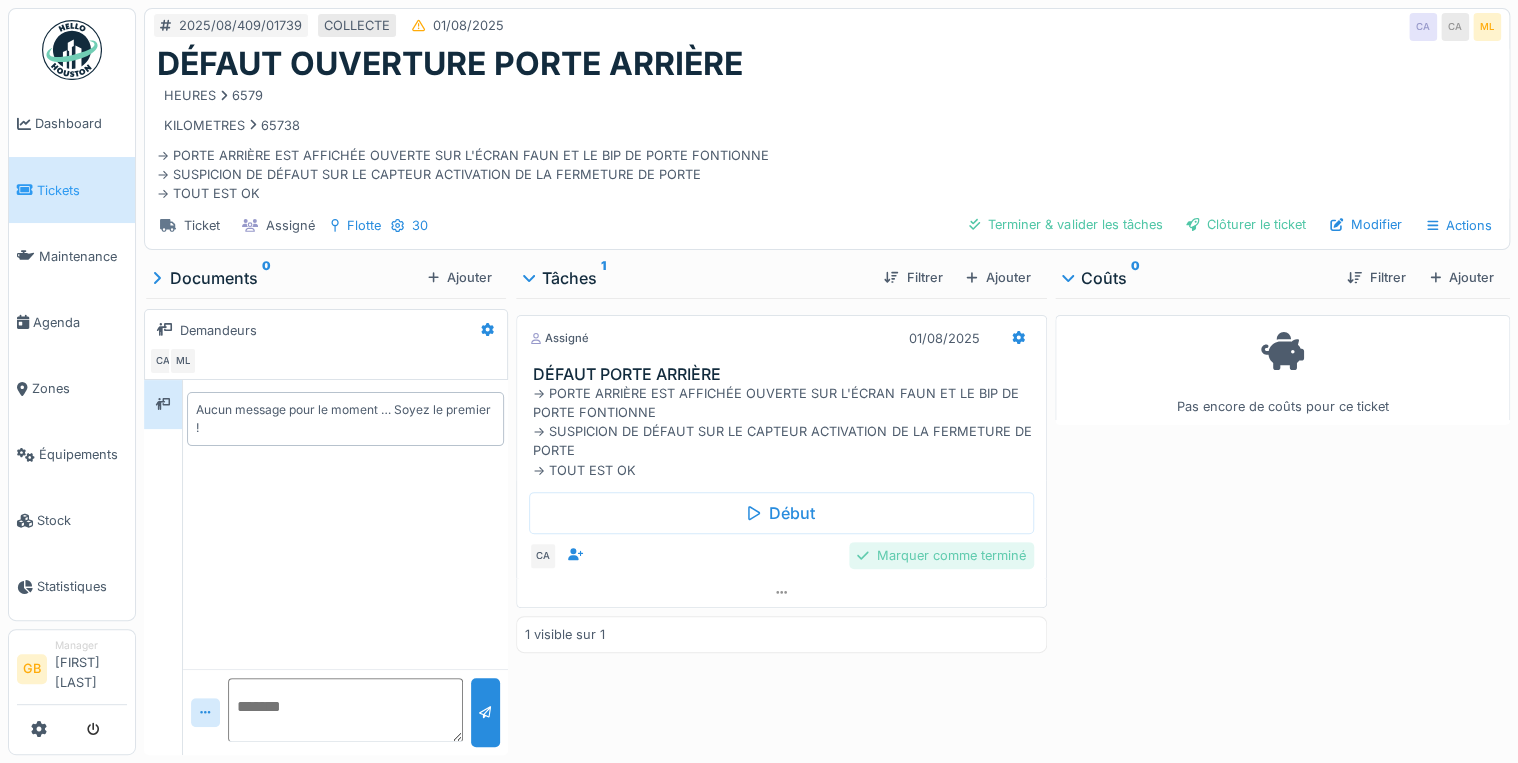 click on "Marquer comme terminé" at bounding box center (941, 555) 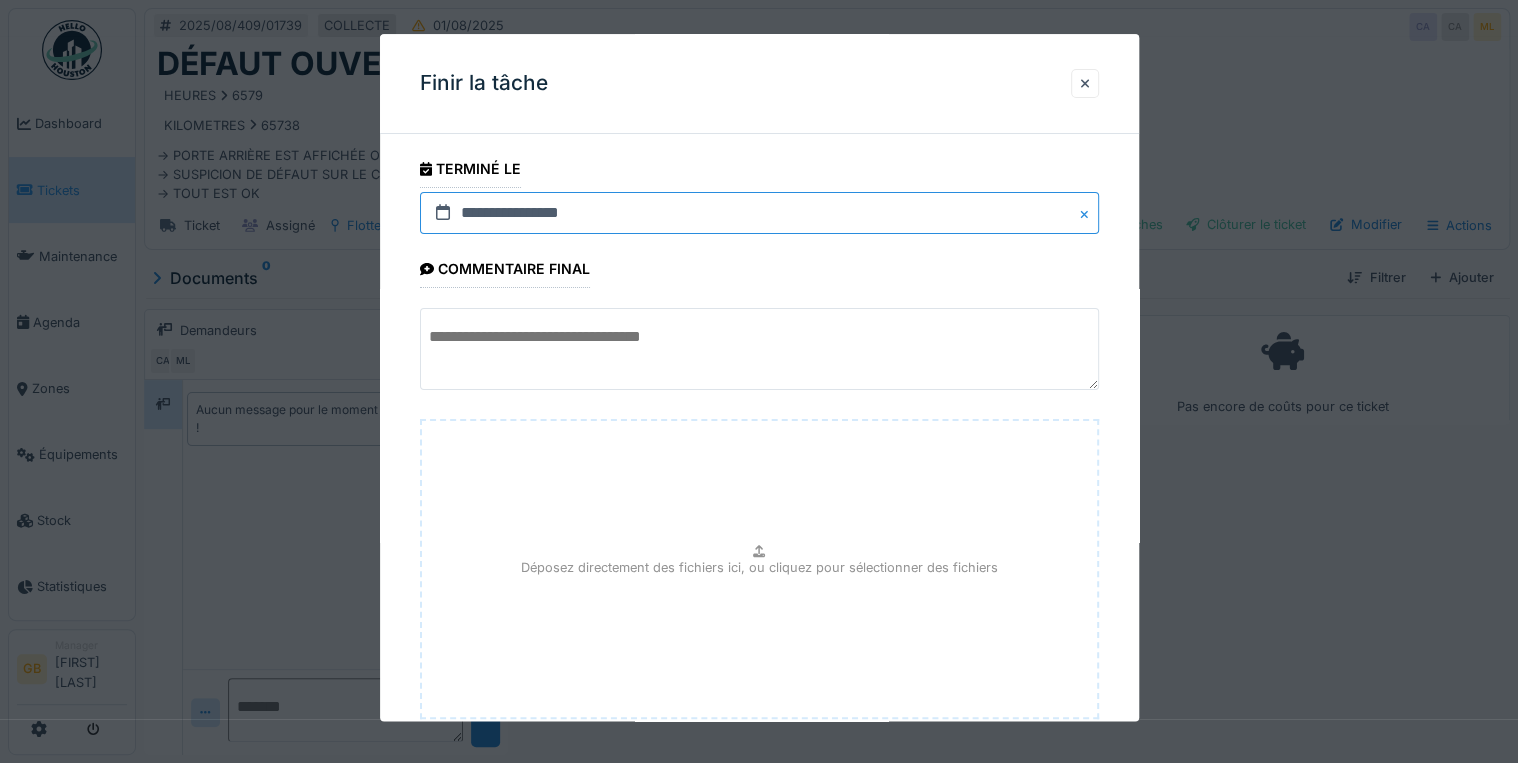 click on "**********" at bounding box center (759, 213) 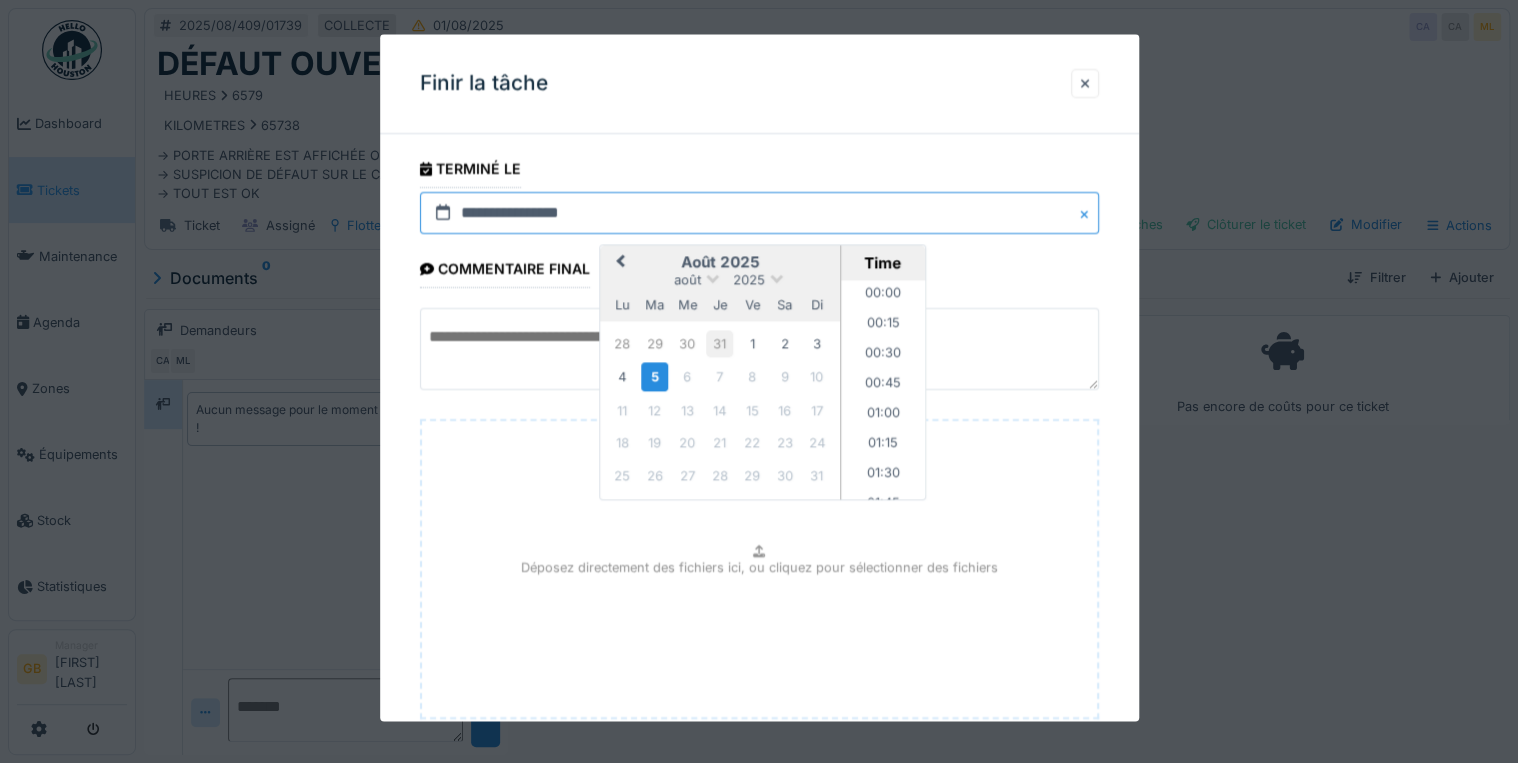 scroll, scrollTop: 1615, scrollLeft: 0, axis: vertical 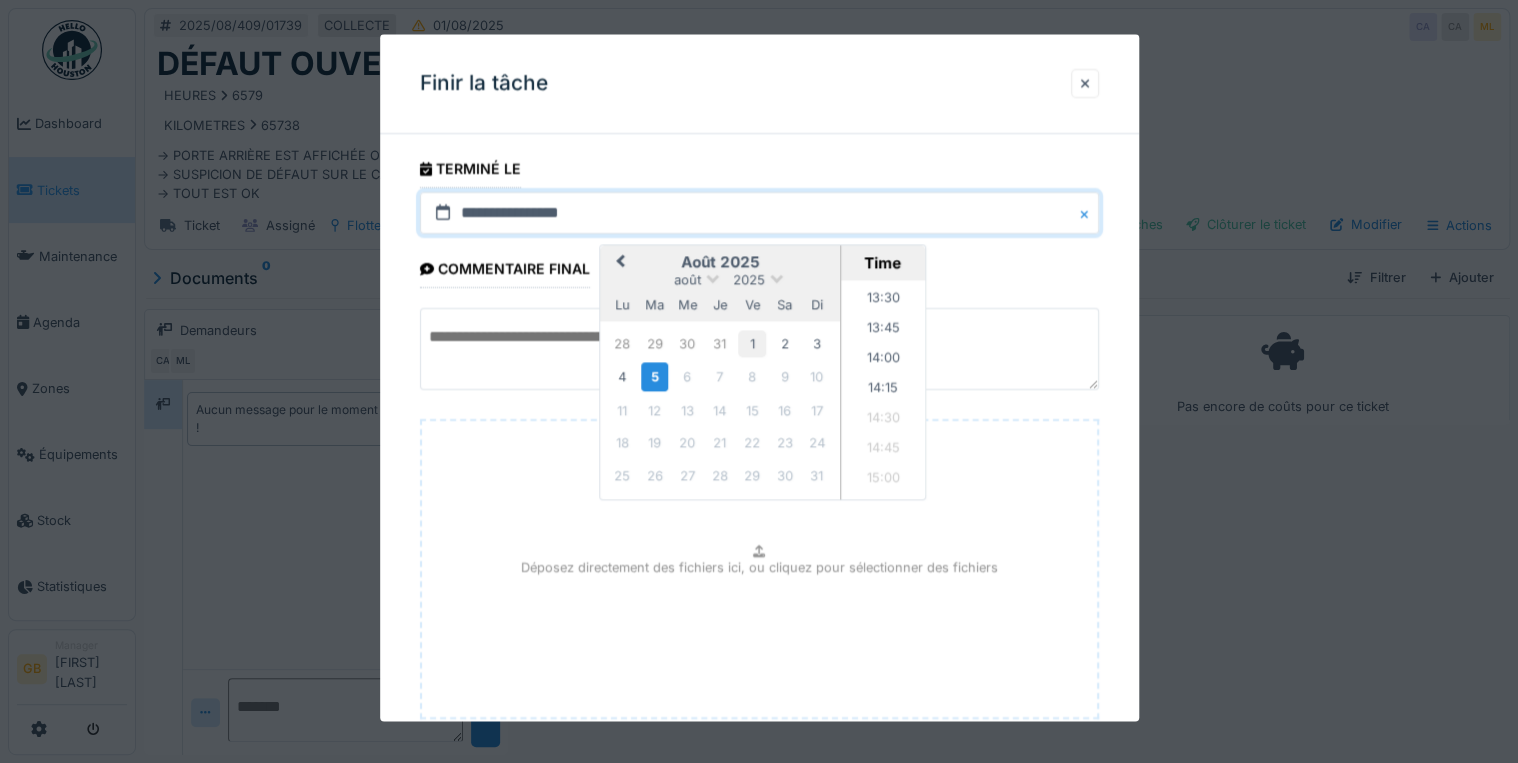click on "1" at bounding box center [752, 343] 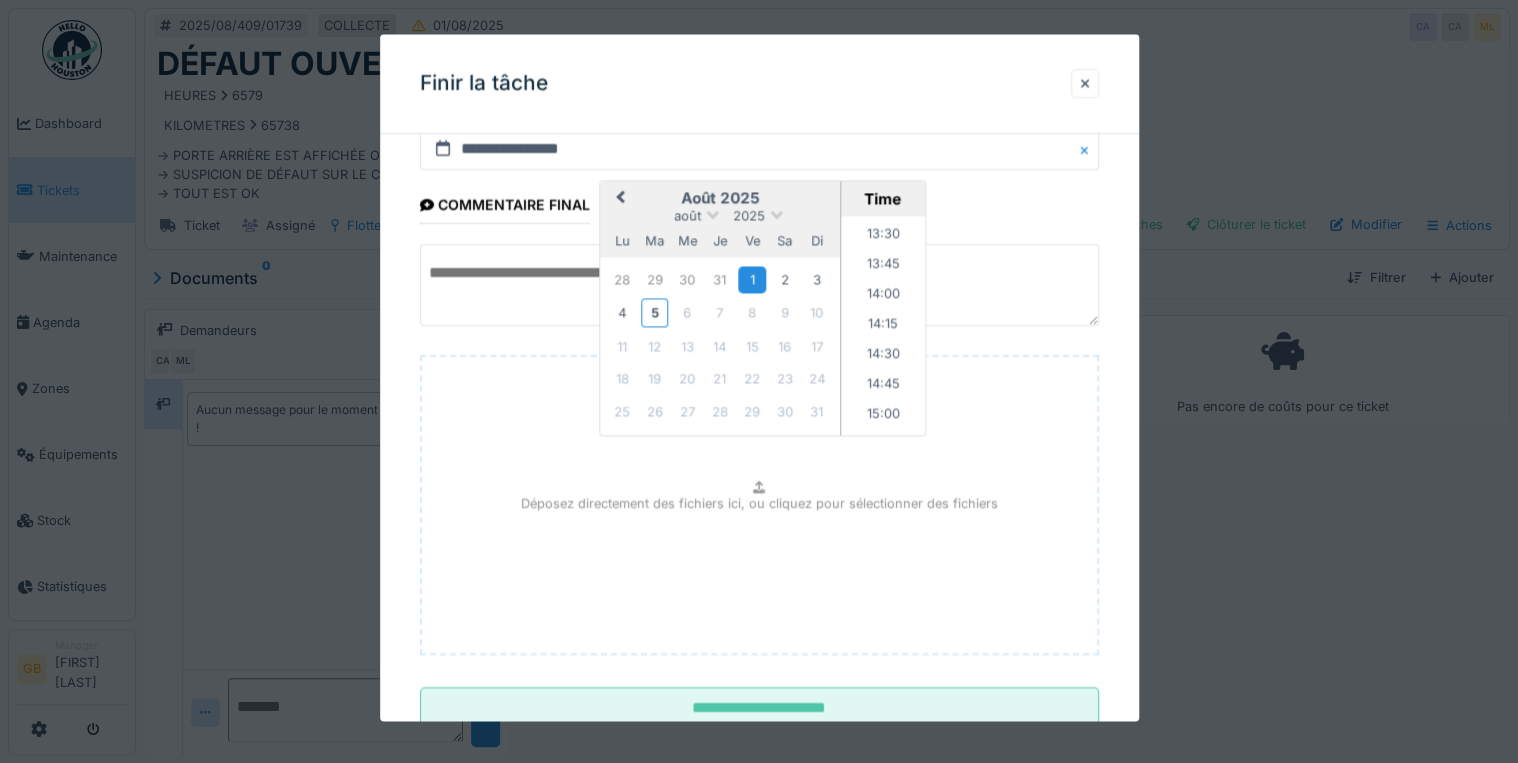 scroll, scrollTop: 126, scrollLeft: 0, axis: vertical 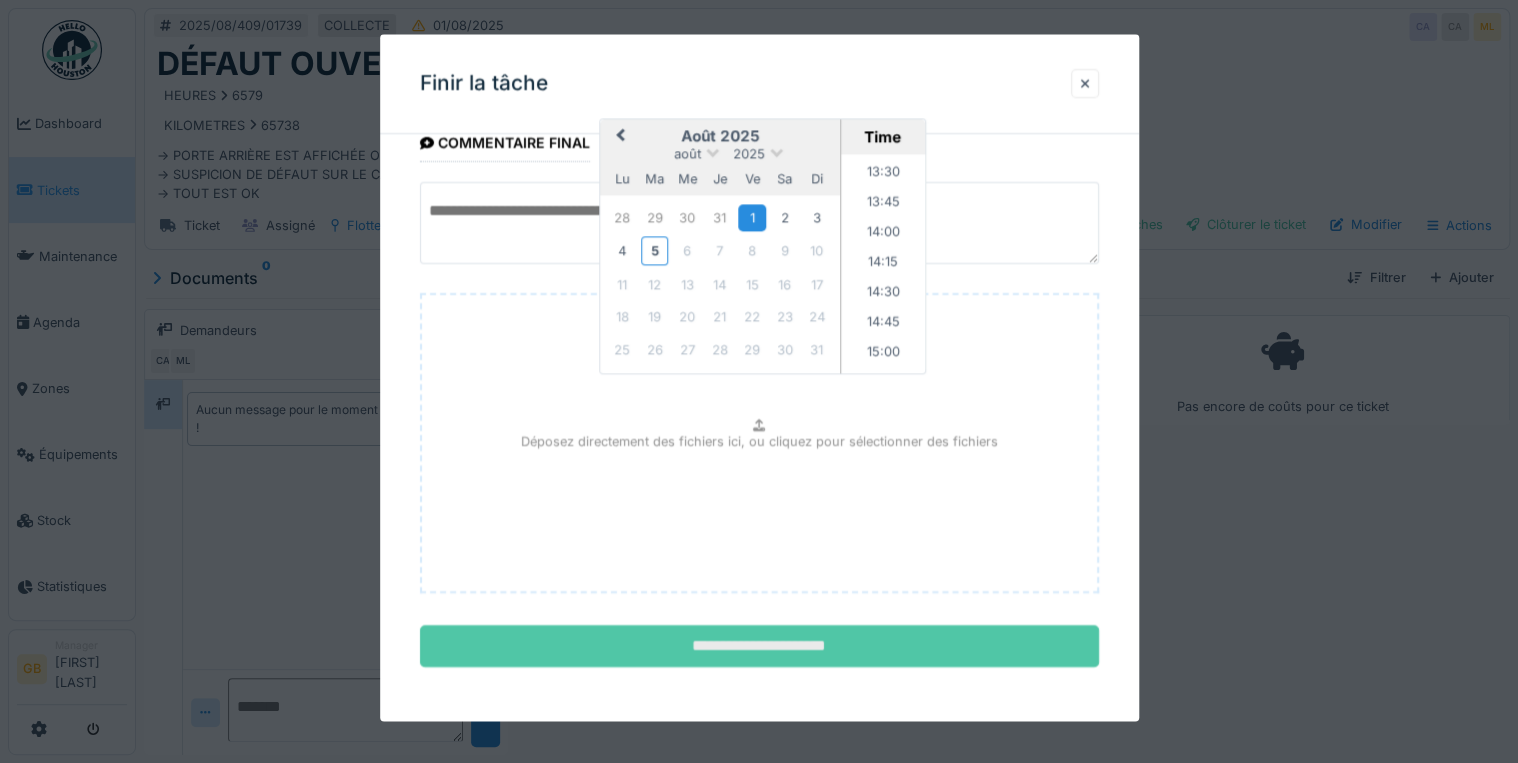 click on "**********" at bounding box center (759, 647) 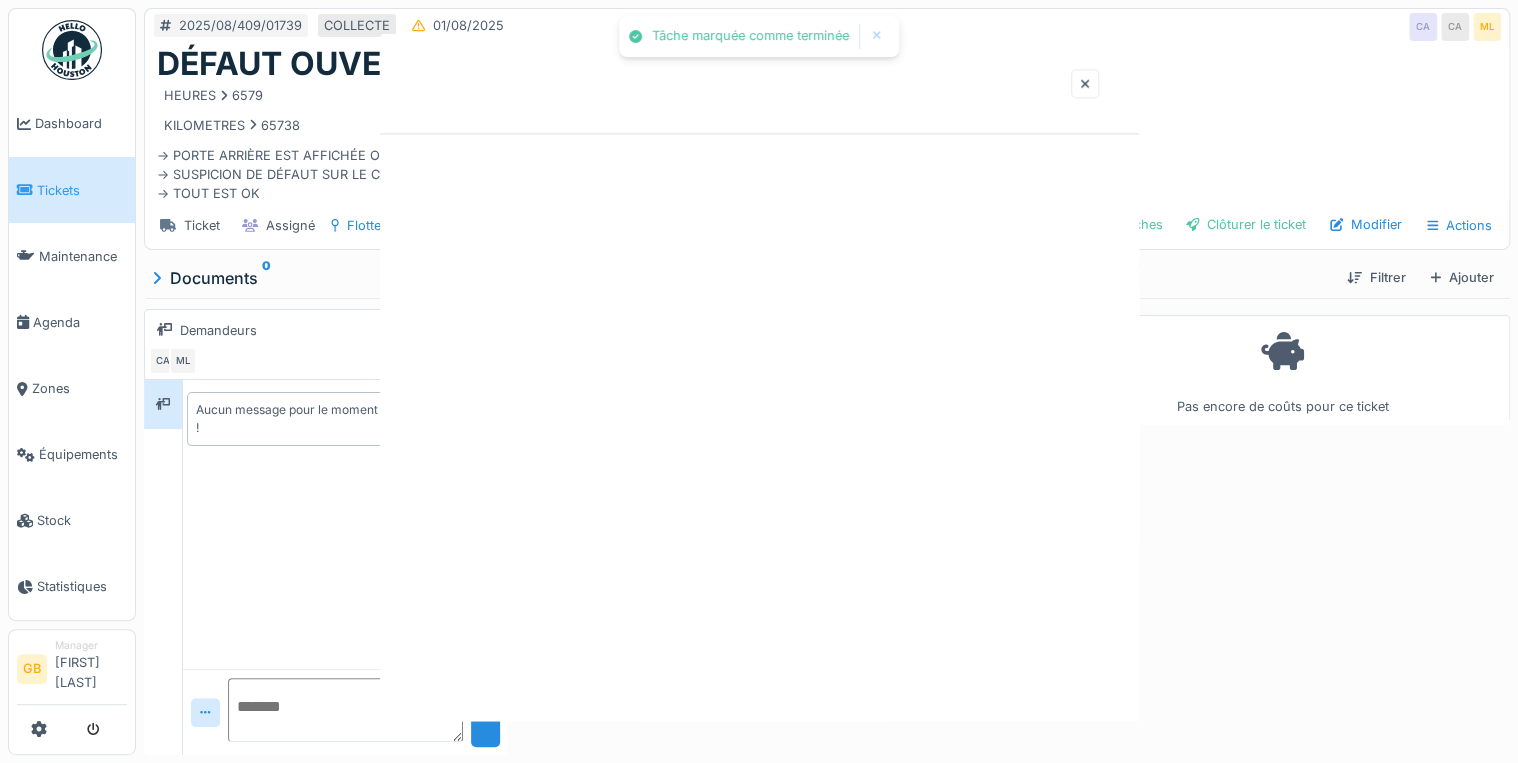 scroll, scrollTop: 0, scrollLeft: 0, axis: both 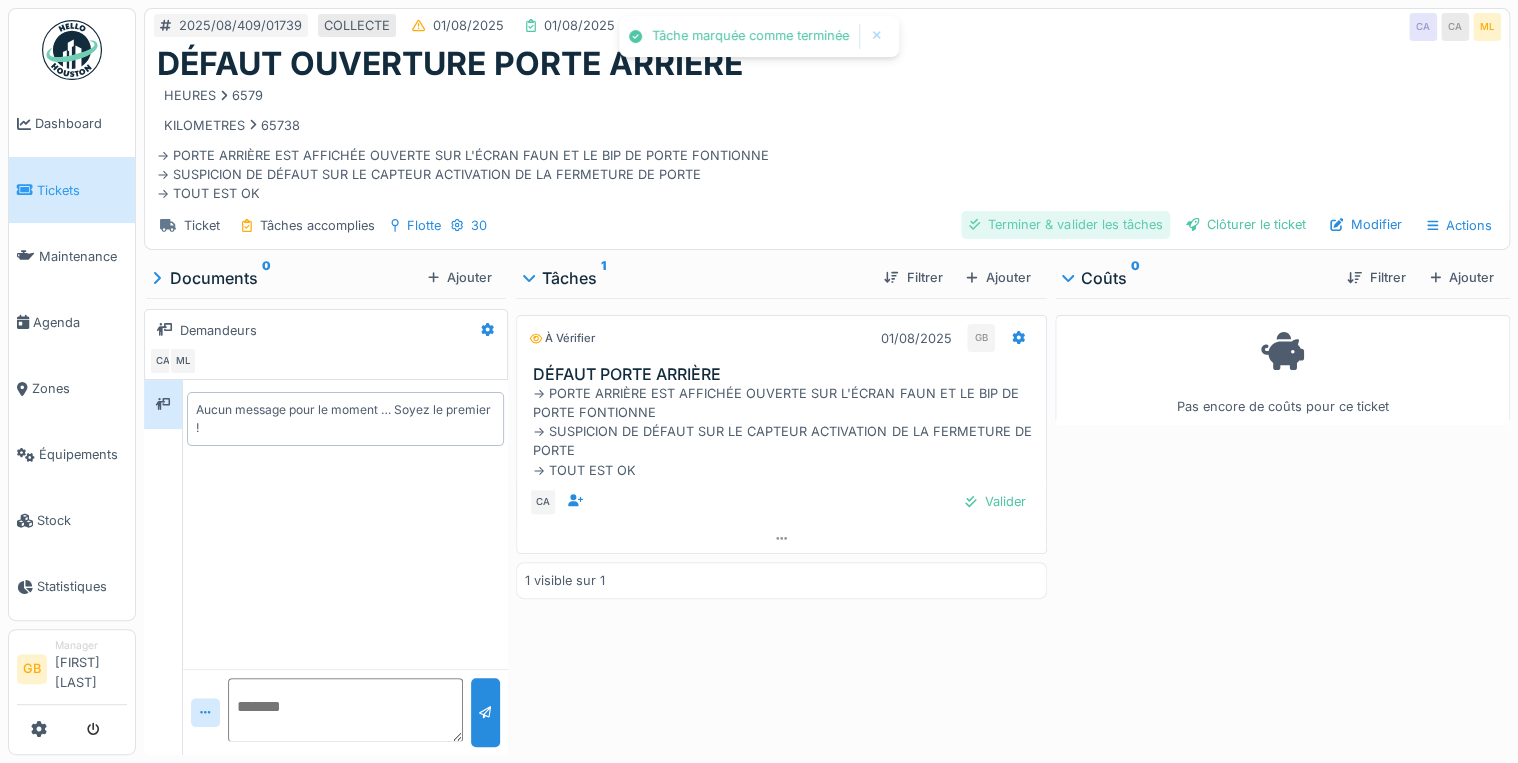 click on "Terminer & valider les tâches" at bounding box center [1065, 224] 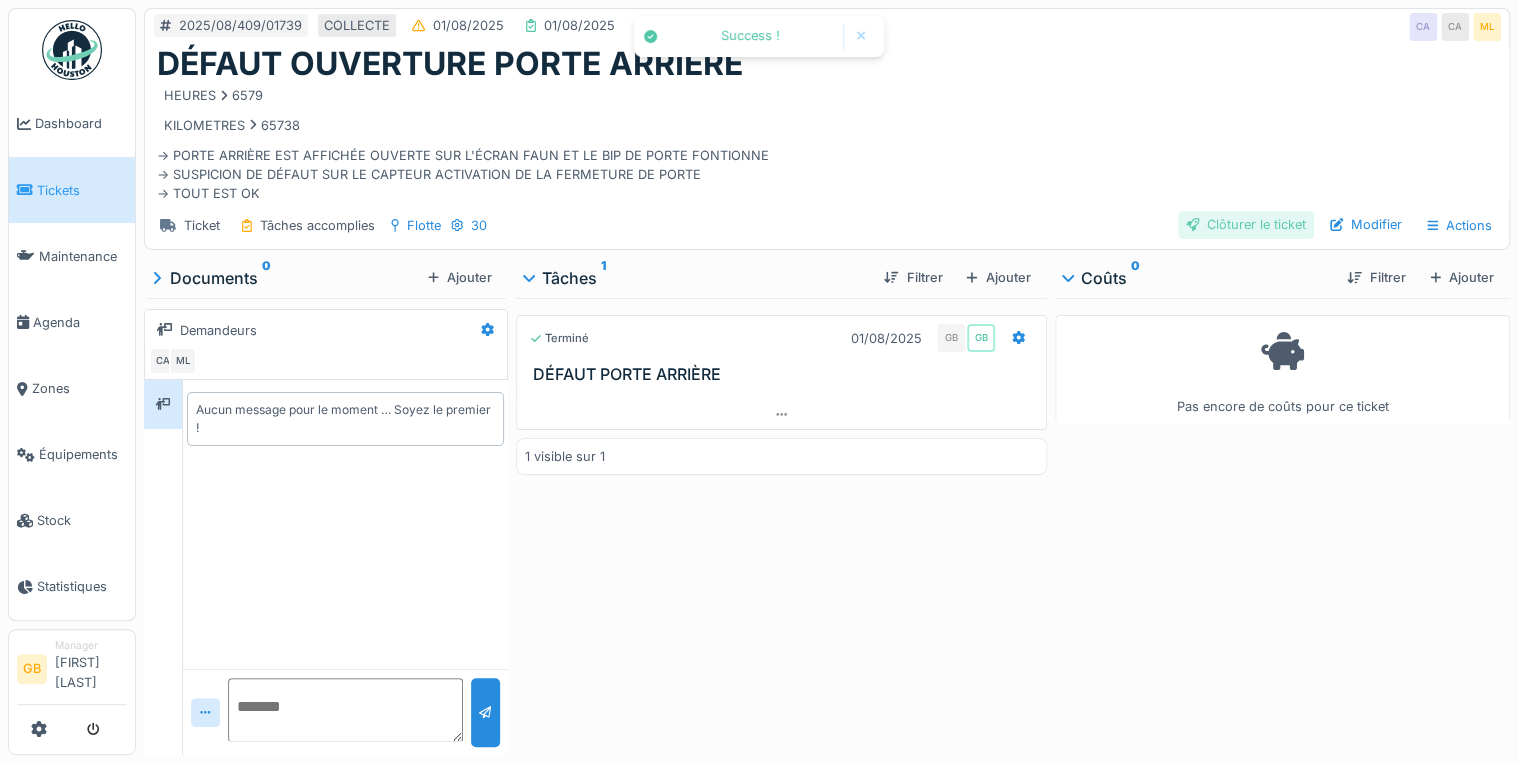 click on "Clôturer le ticket" at bounding box center (1246, 224) 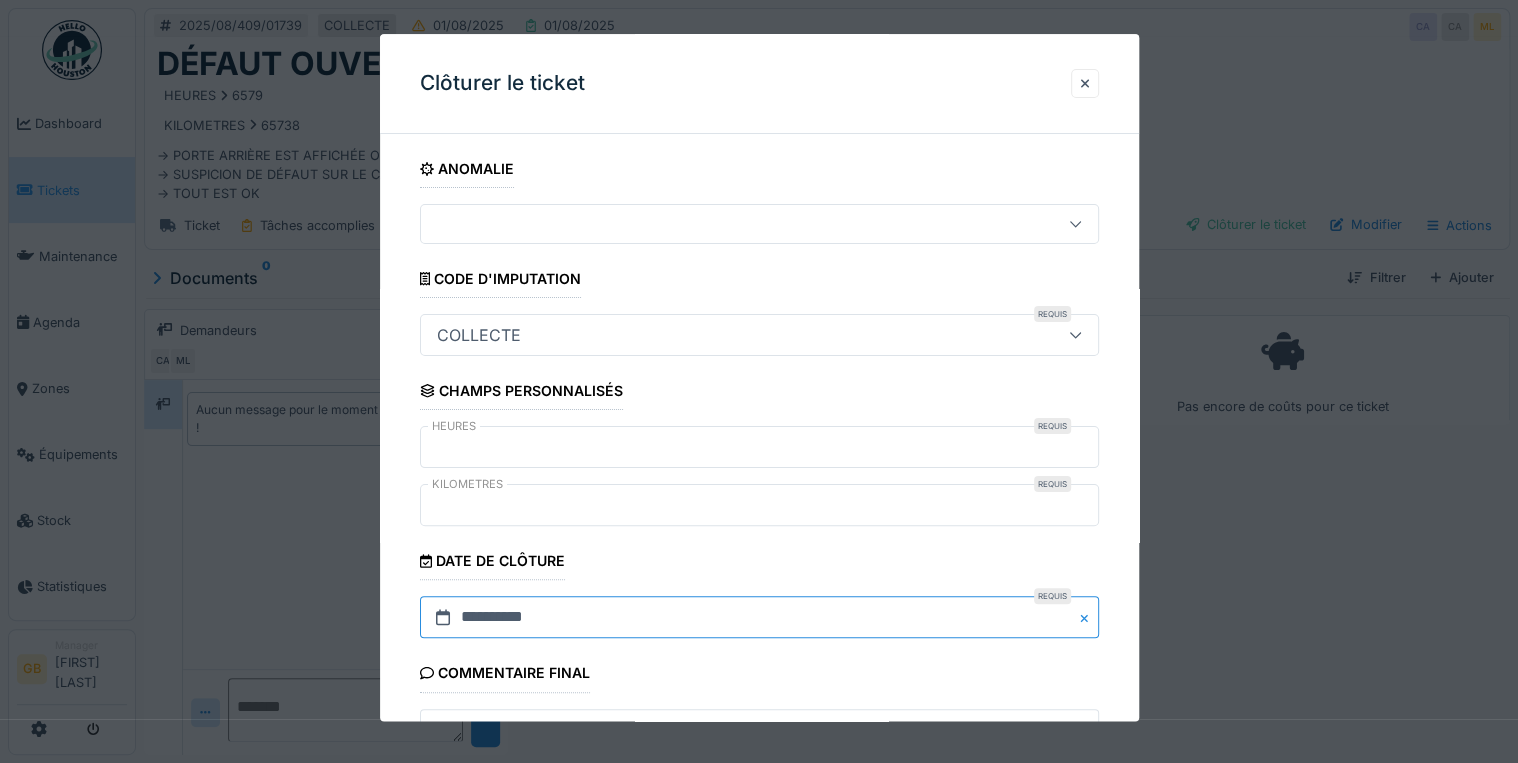 drag, startPoint x: 458, startPoint y: 605, endPoint x: 555, endPoint y: 609, distance: 97.082436 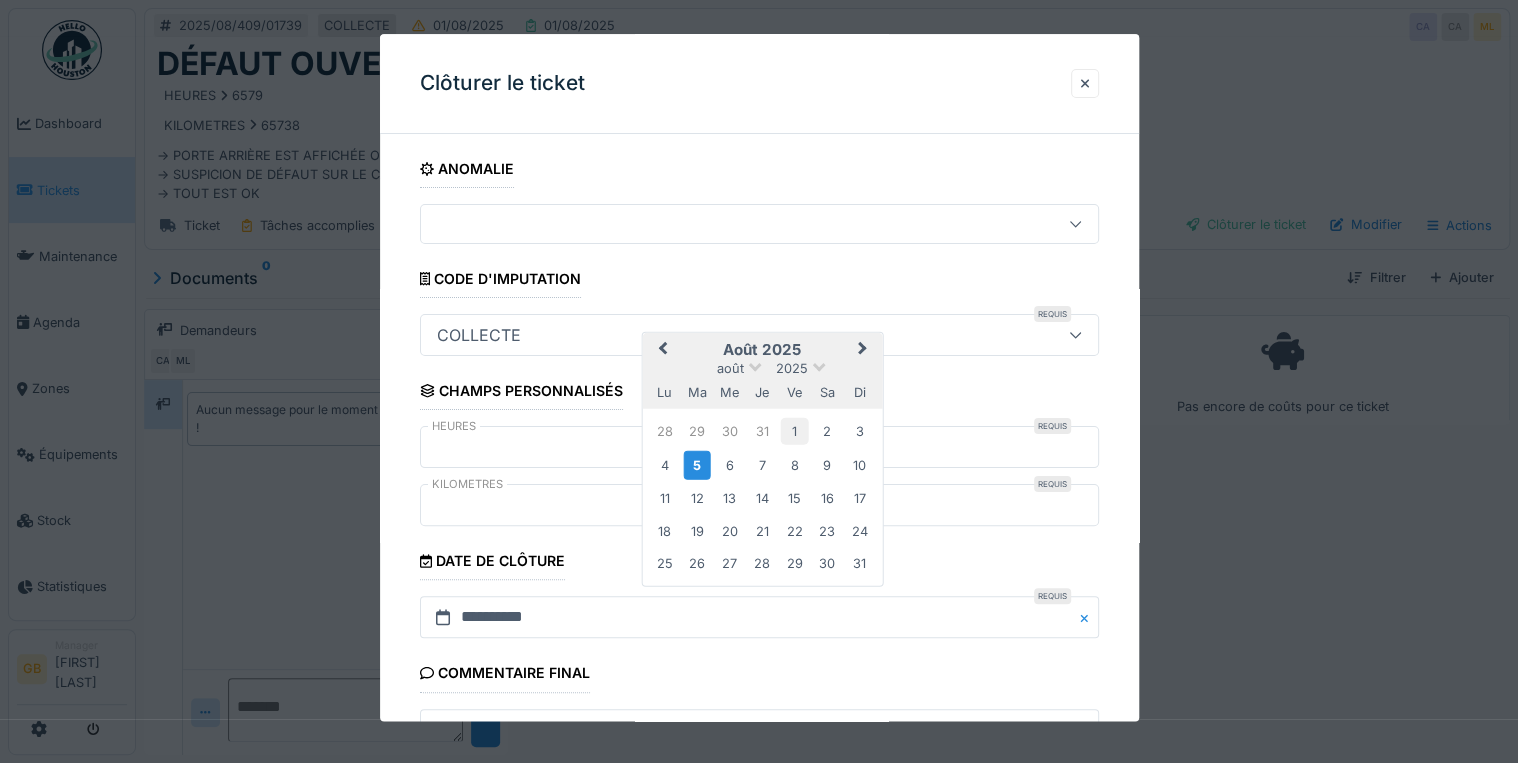 click on "1" at bounding box center (794, 431) 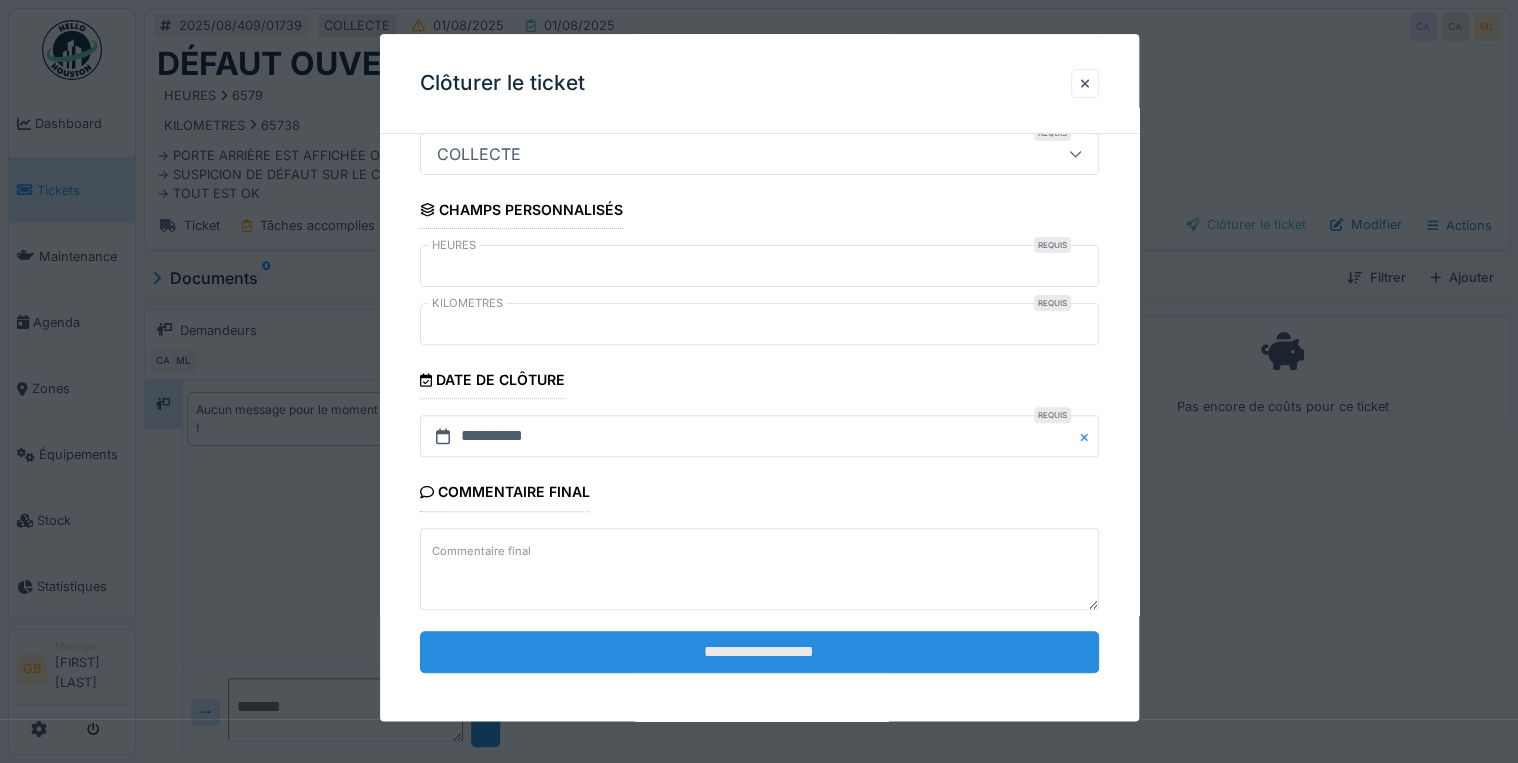scroll, scrollTop: 184, scrollLeft: 0, axis: vertical 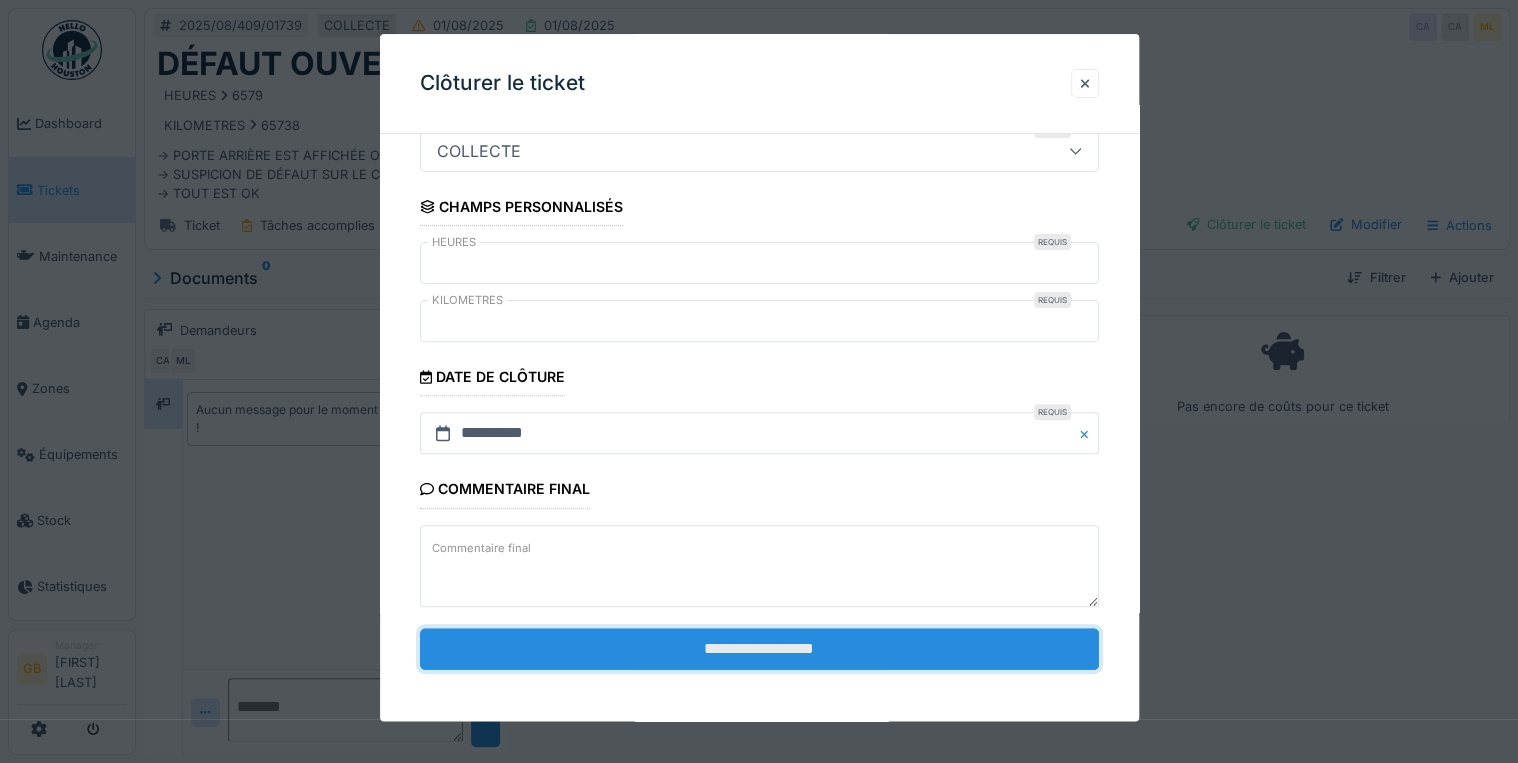 click on "**********" at bounding box center (759, 649) 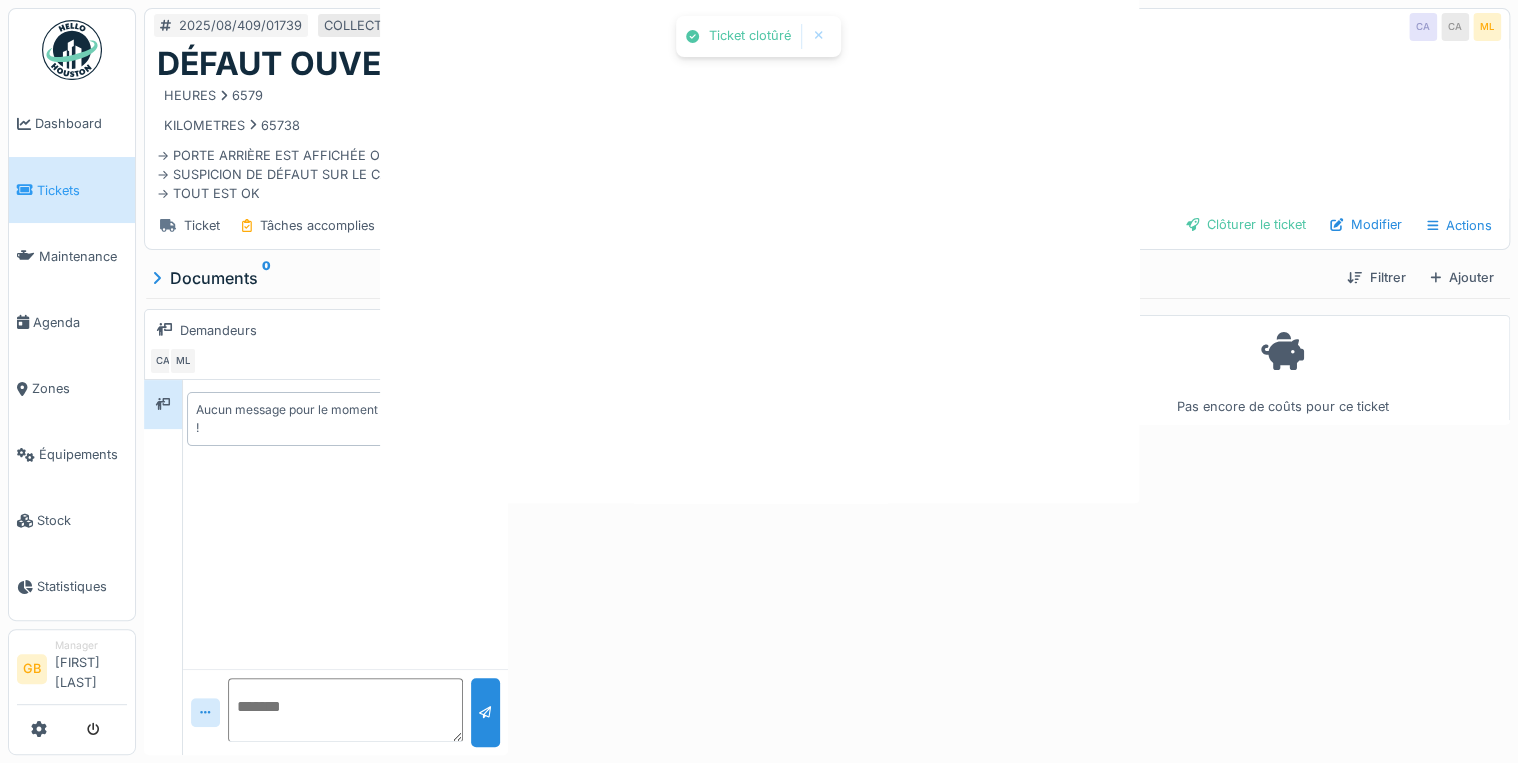 scroll, scrollTop: 0, scrollLeft: 0, axis: both 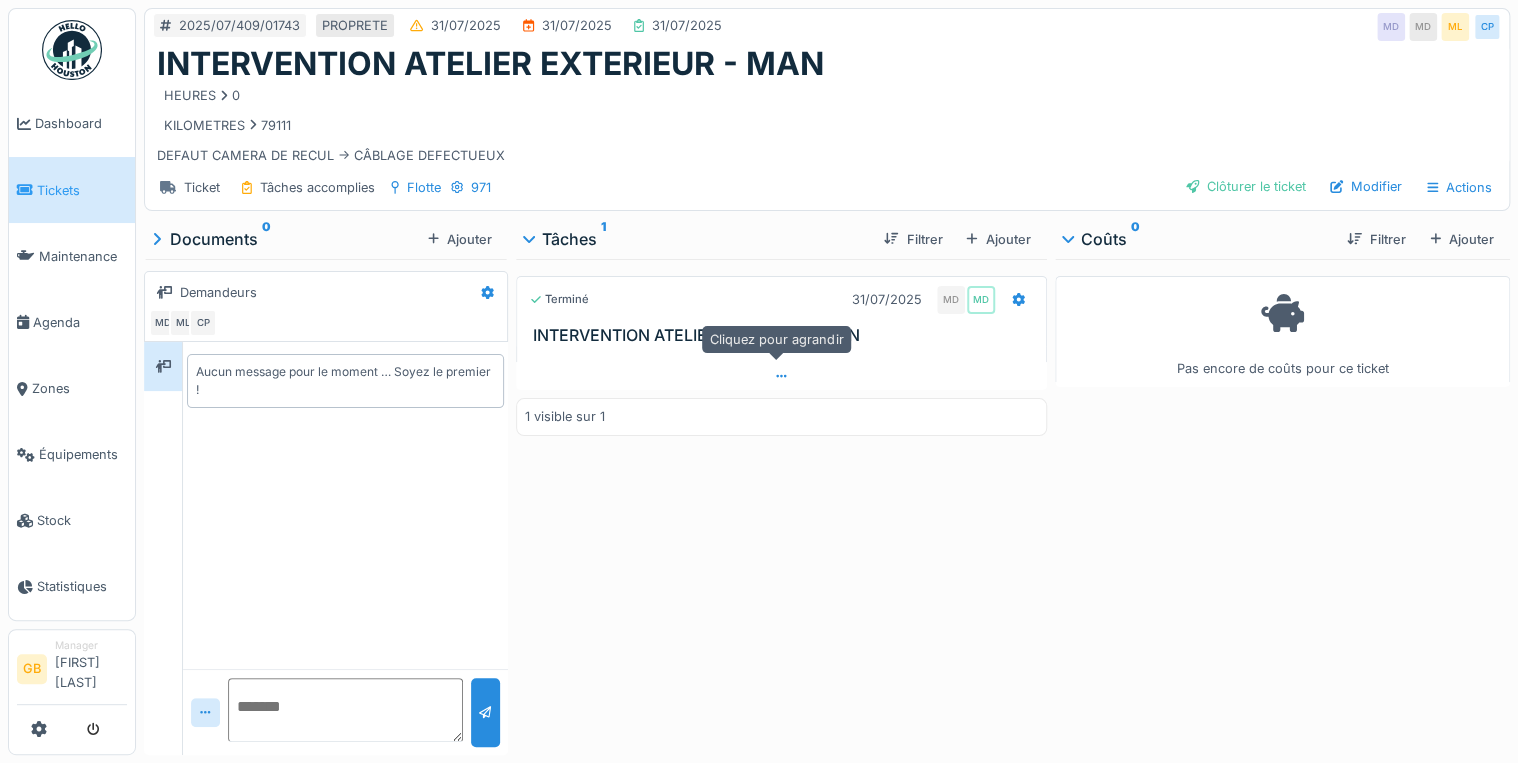 click at bounding box center [781, 376] 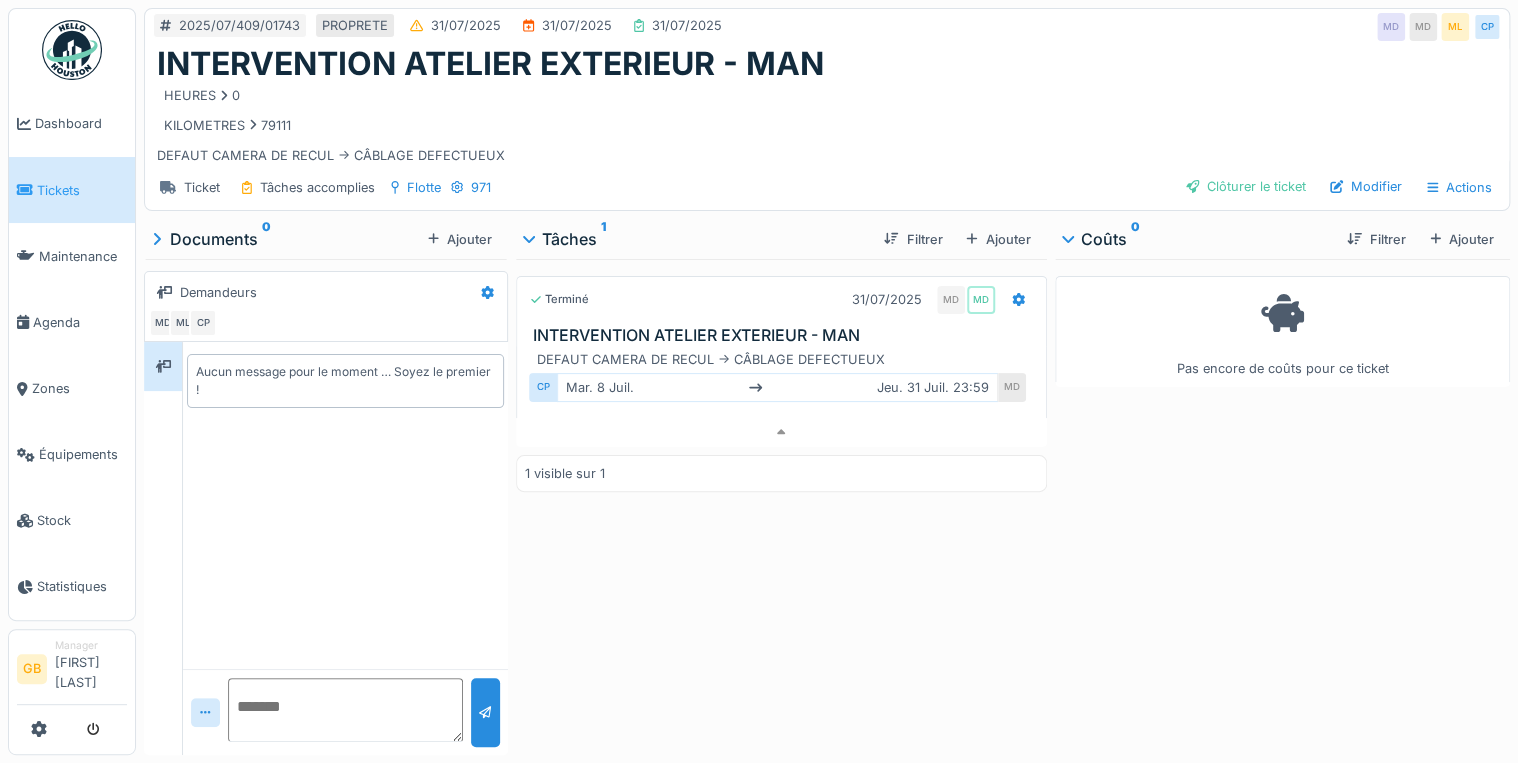 scroll, scrollTop: 0, scrollLeft: 0, axis: both 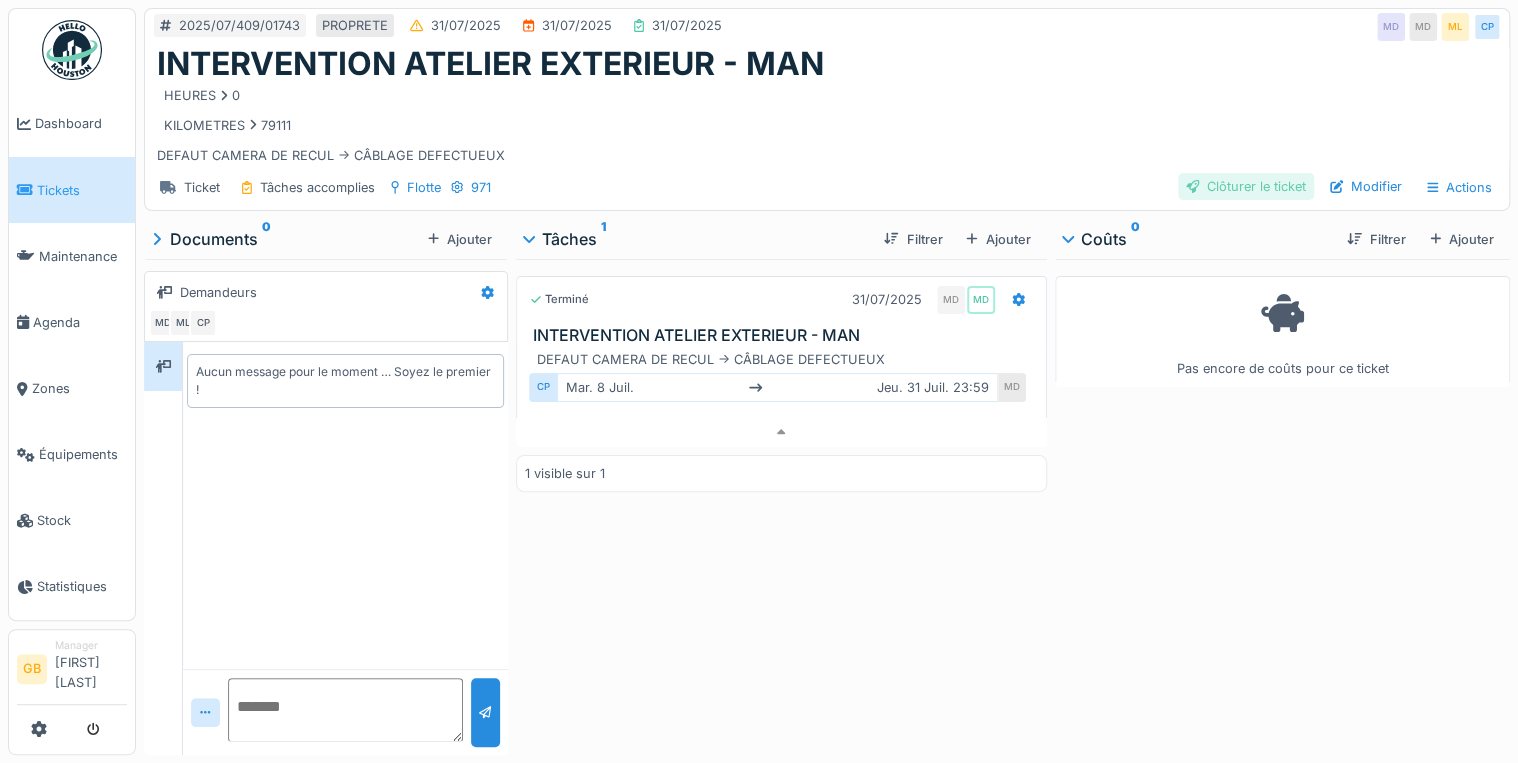 click on "Clôturer le ticket" at bounding box center [1246, 186] 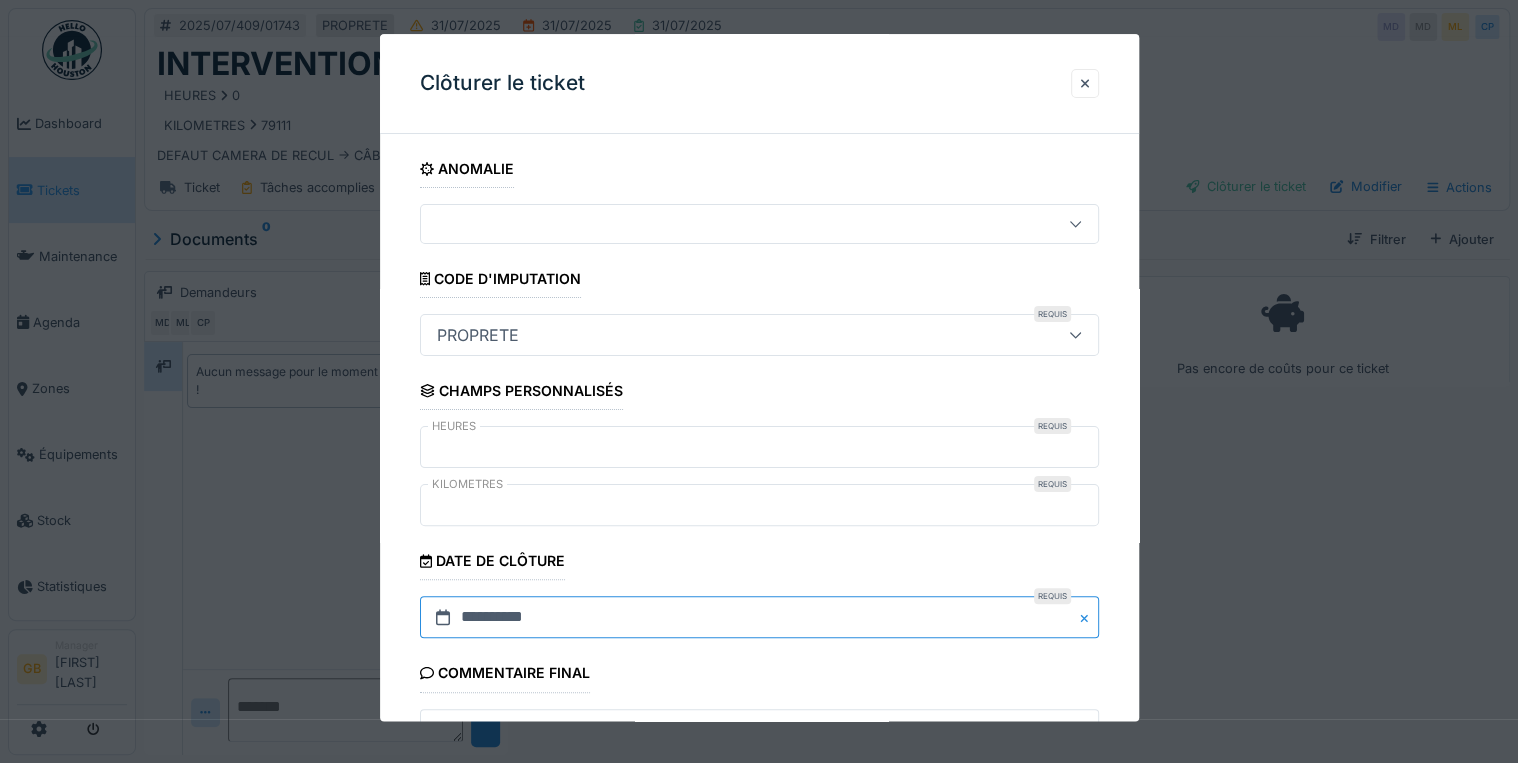 click on "**********" at bounding box center [759, 618] 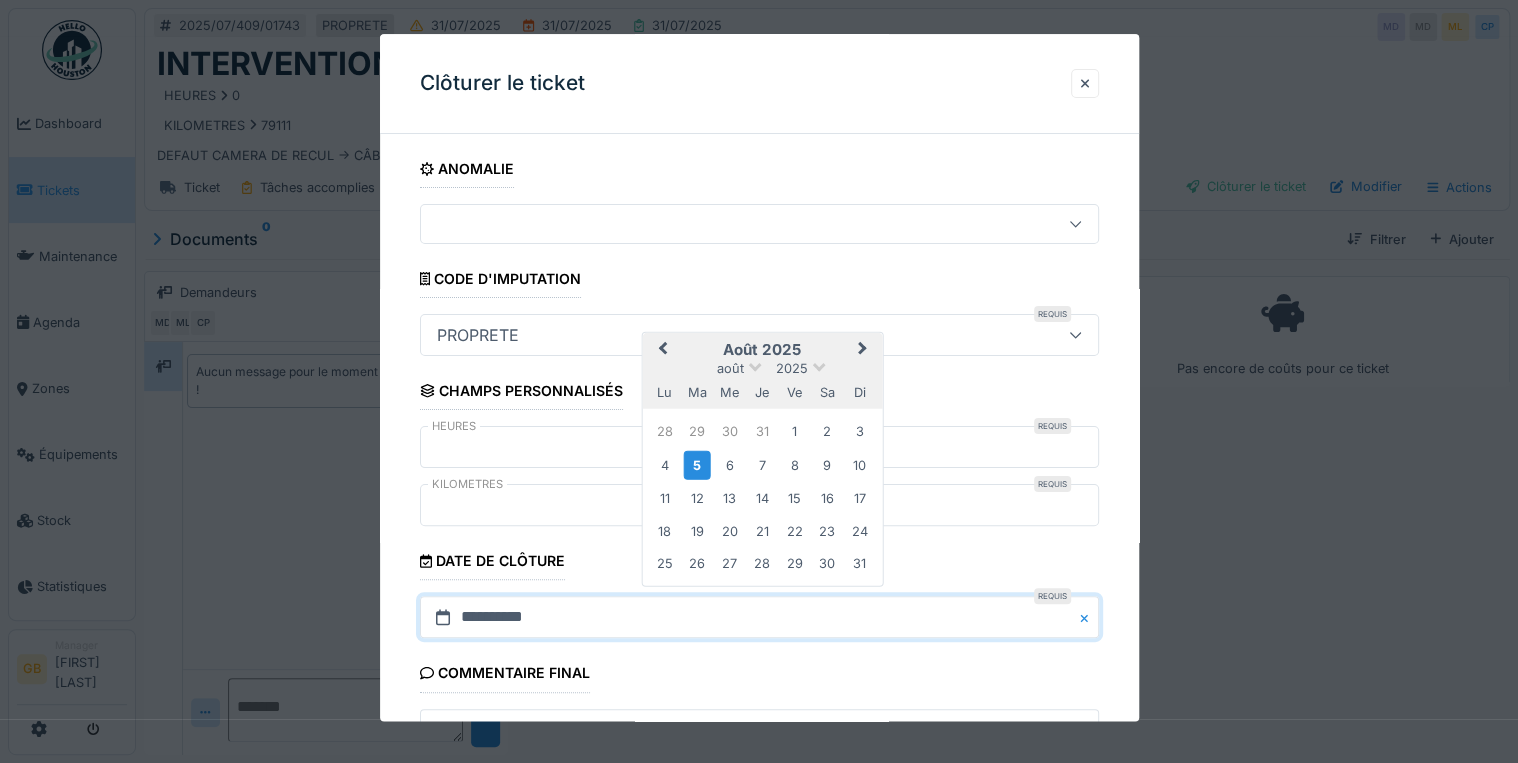 click on "Previous Month" at bounding box center (660, 351) 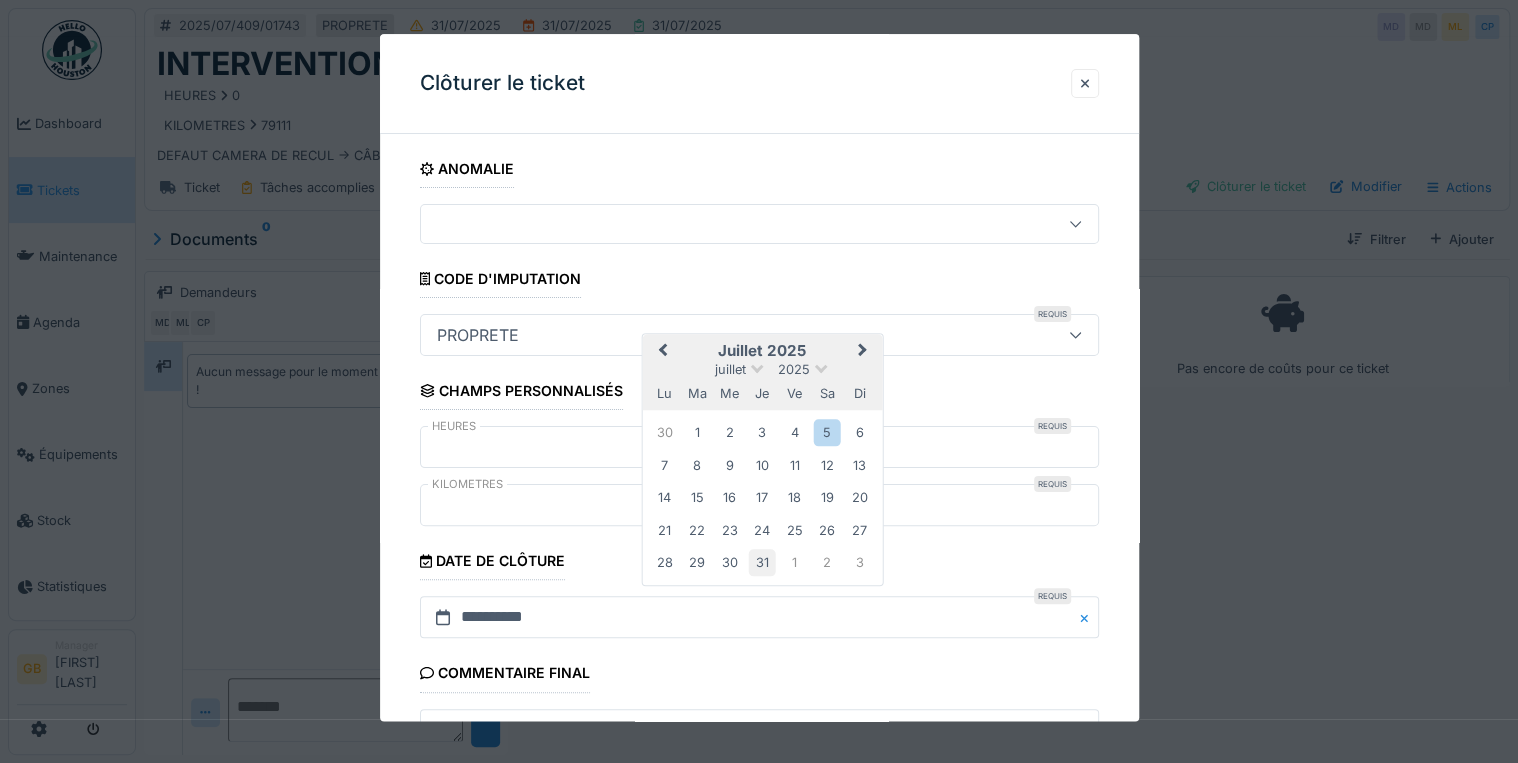 click on "31" at bounding box center (762, 563) 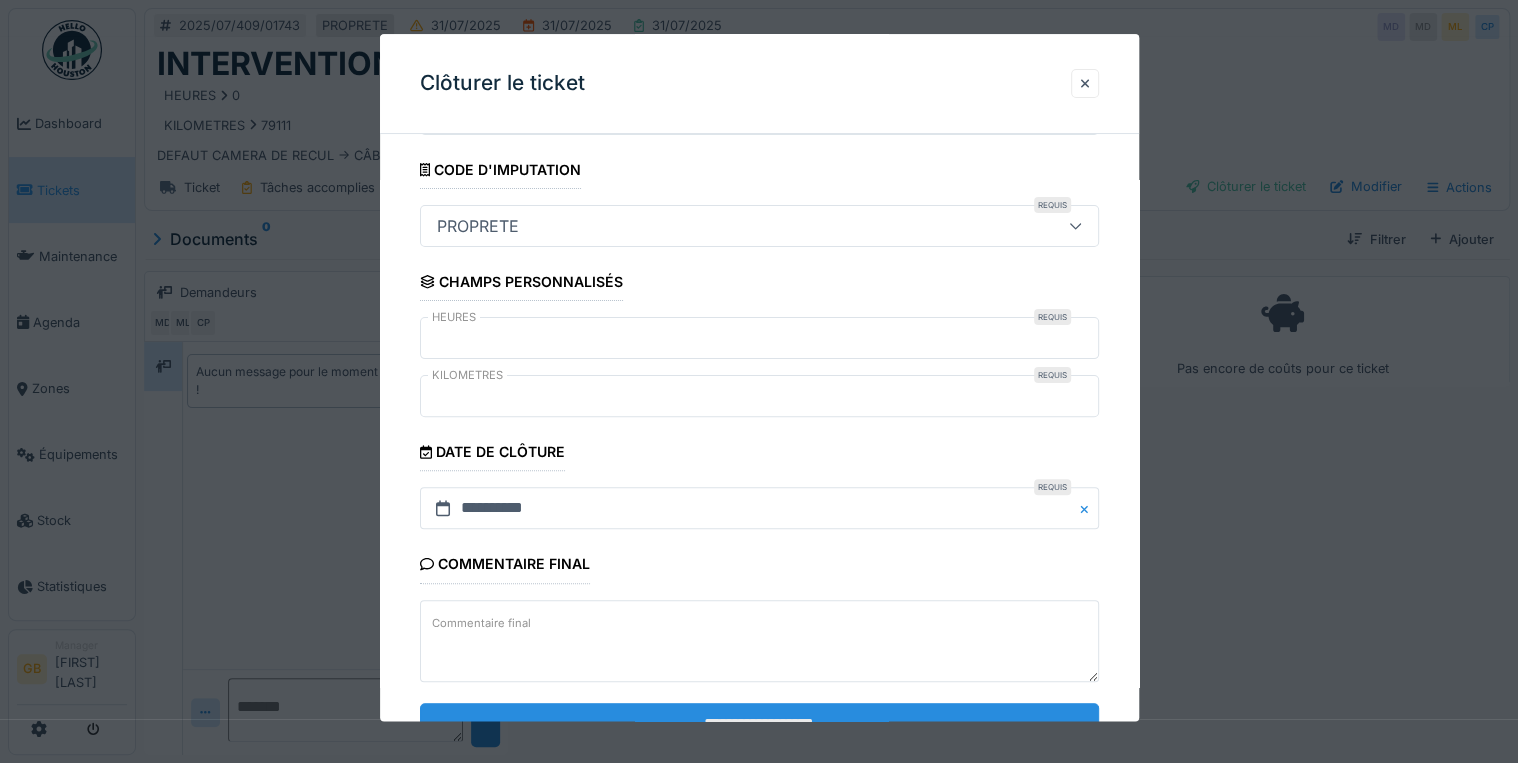 scroll, scrollTop: 184, scrollLeft: 0, axis: vertical 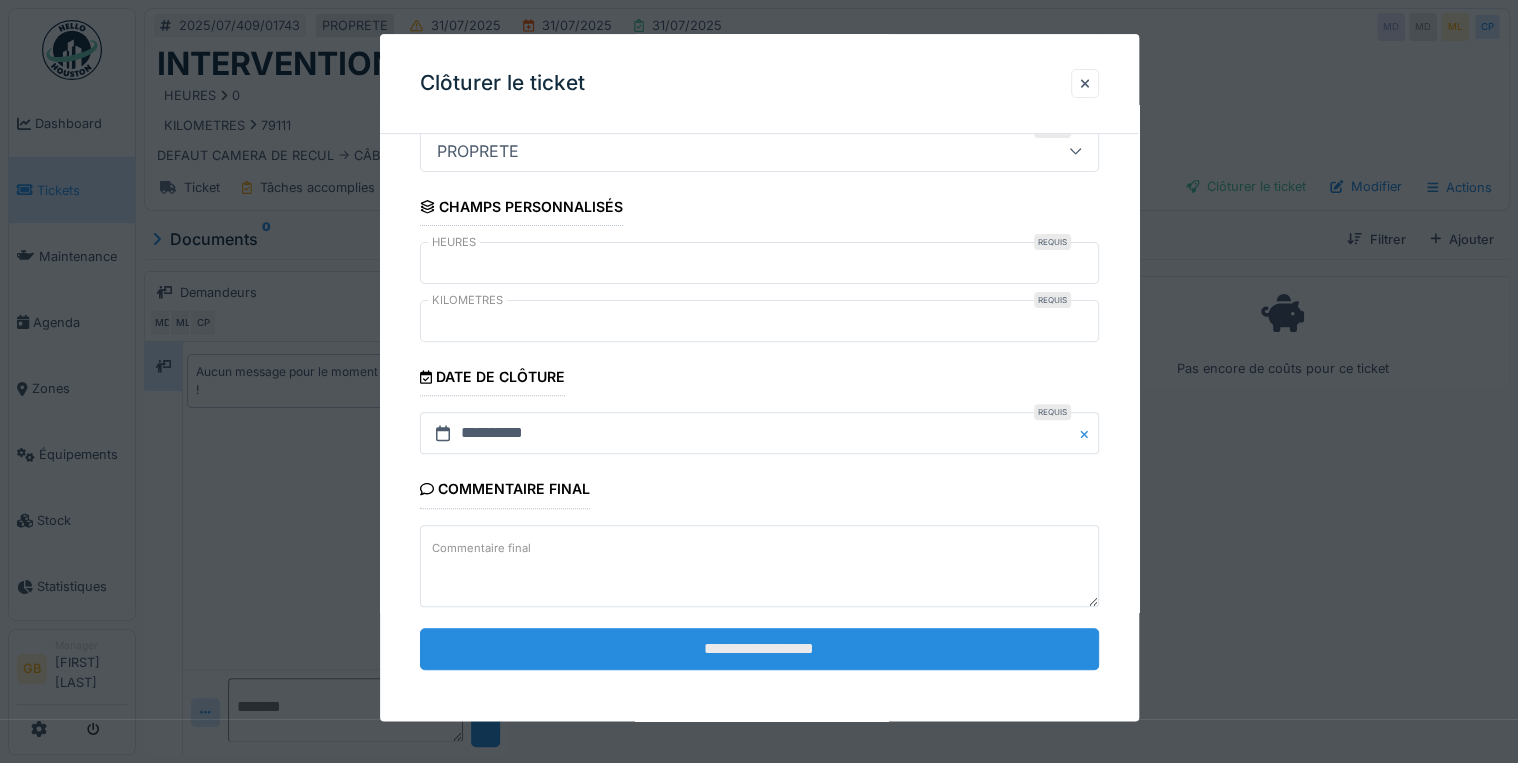 click on "**********" at bounding box center (759, 649) 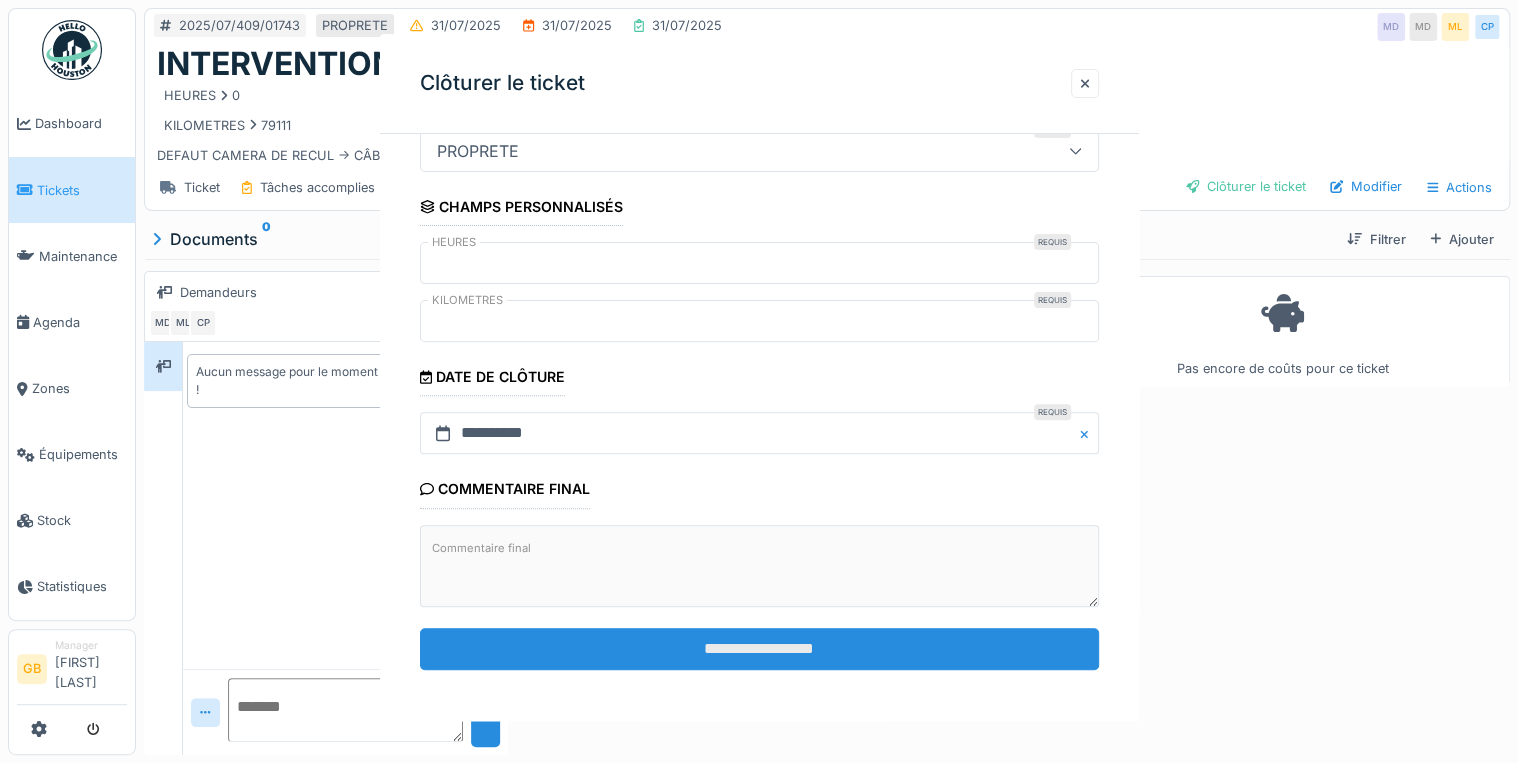 scroll, scrollTop: 0, scrollLeft: 0, axis: both 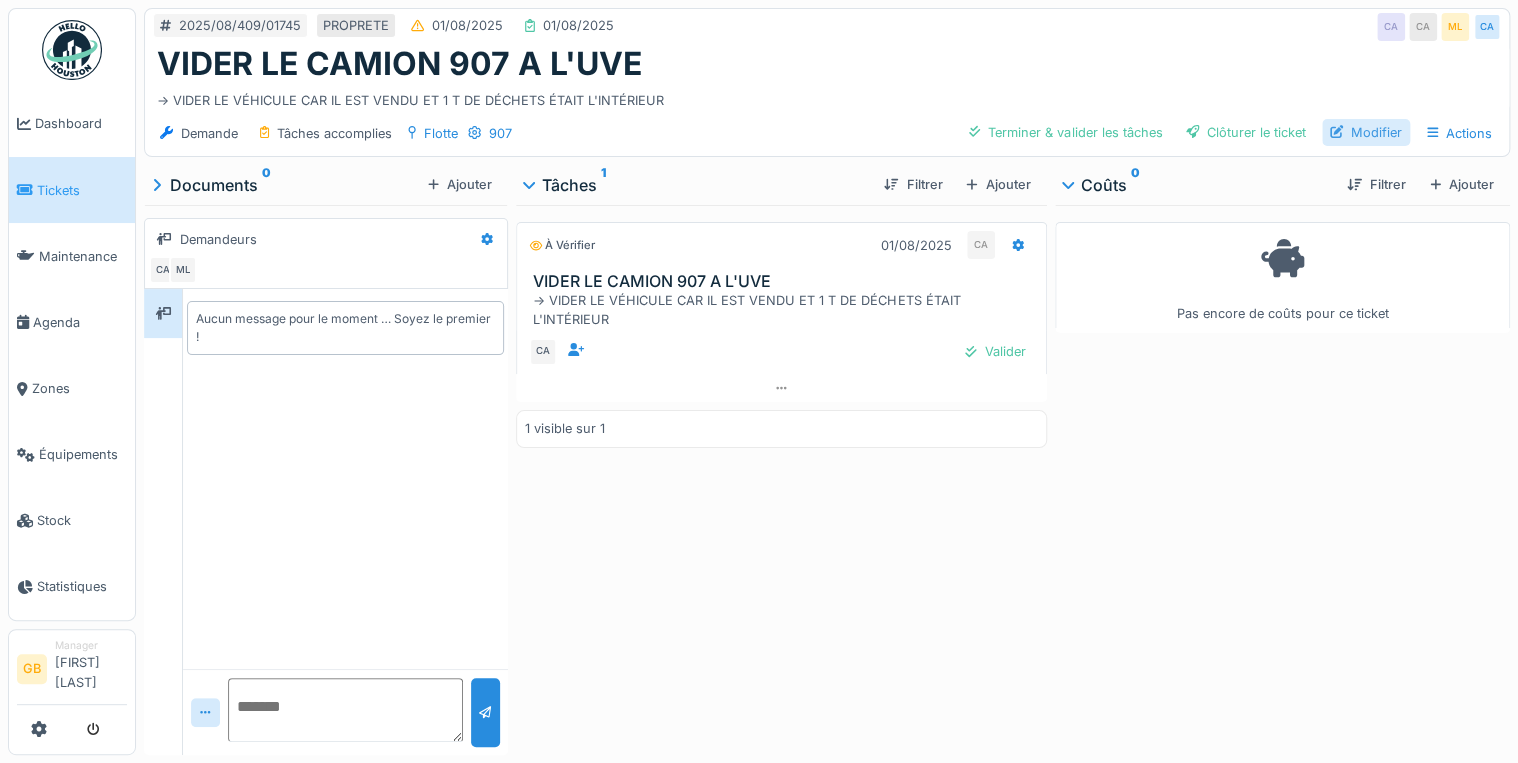 click on "Modifier" at bounding box center [1366, 132] 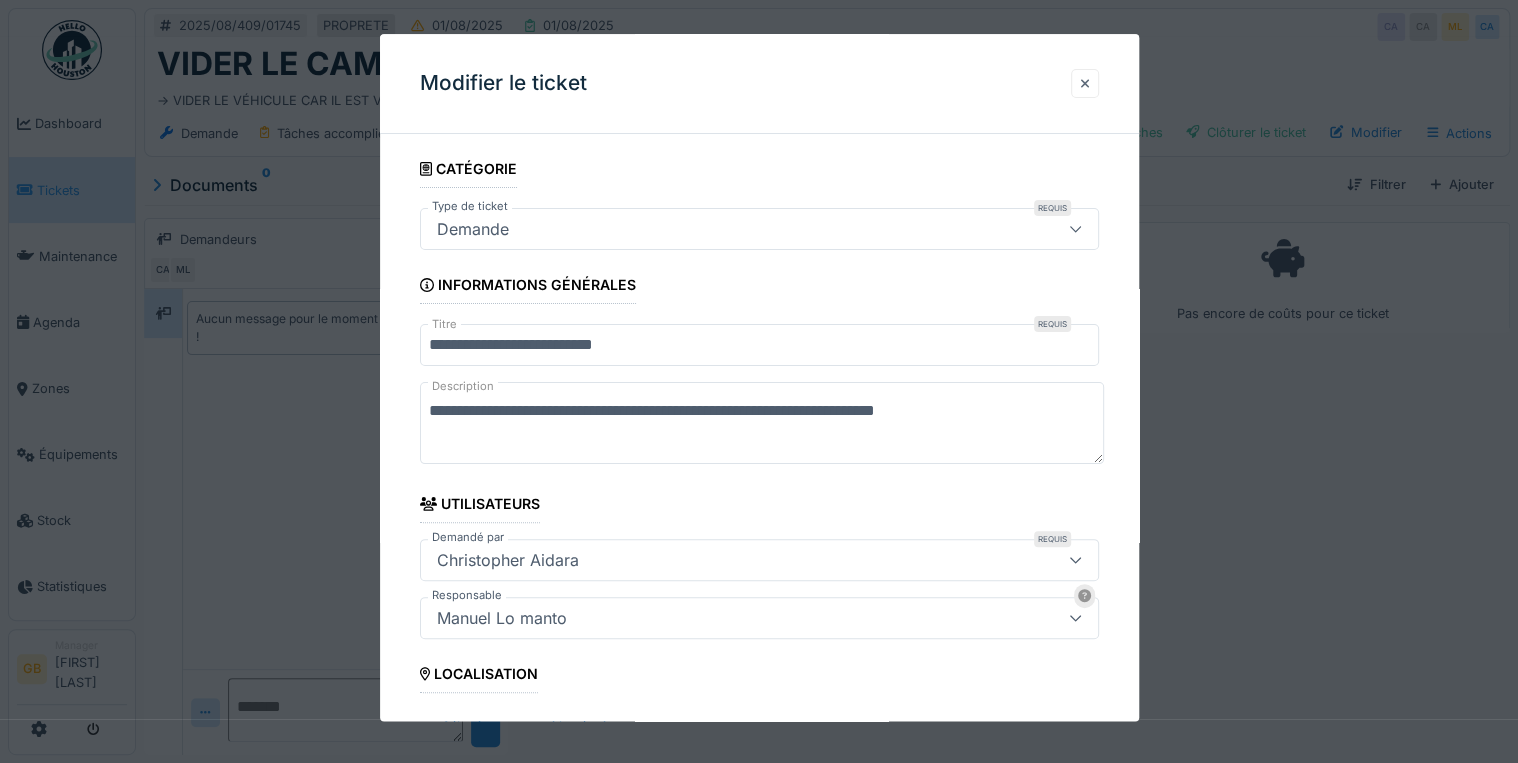 click at bounding box center (1085, 83) 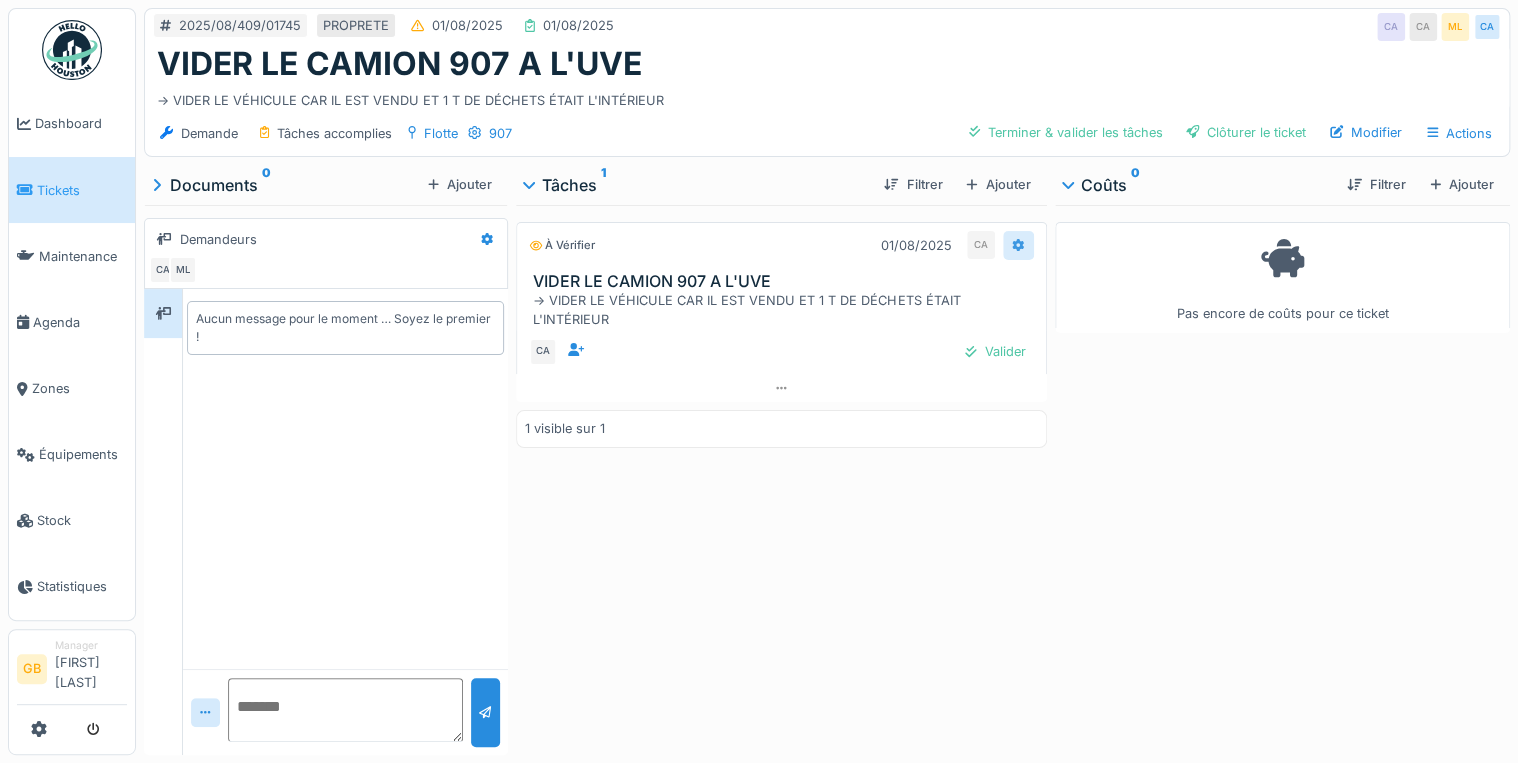 click at bounding box center [1018, 245] 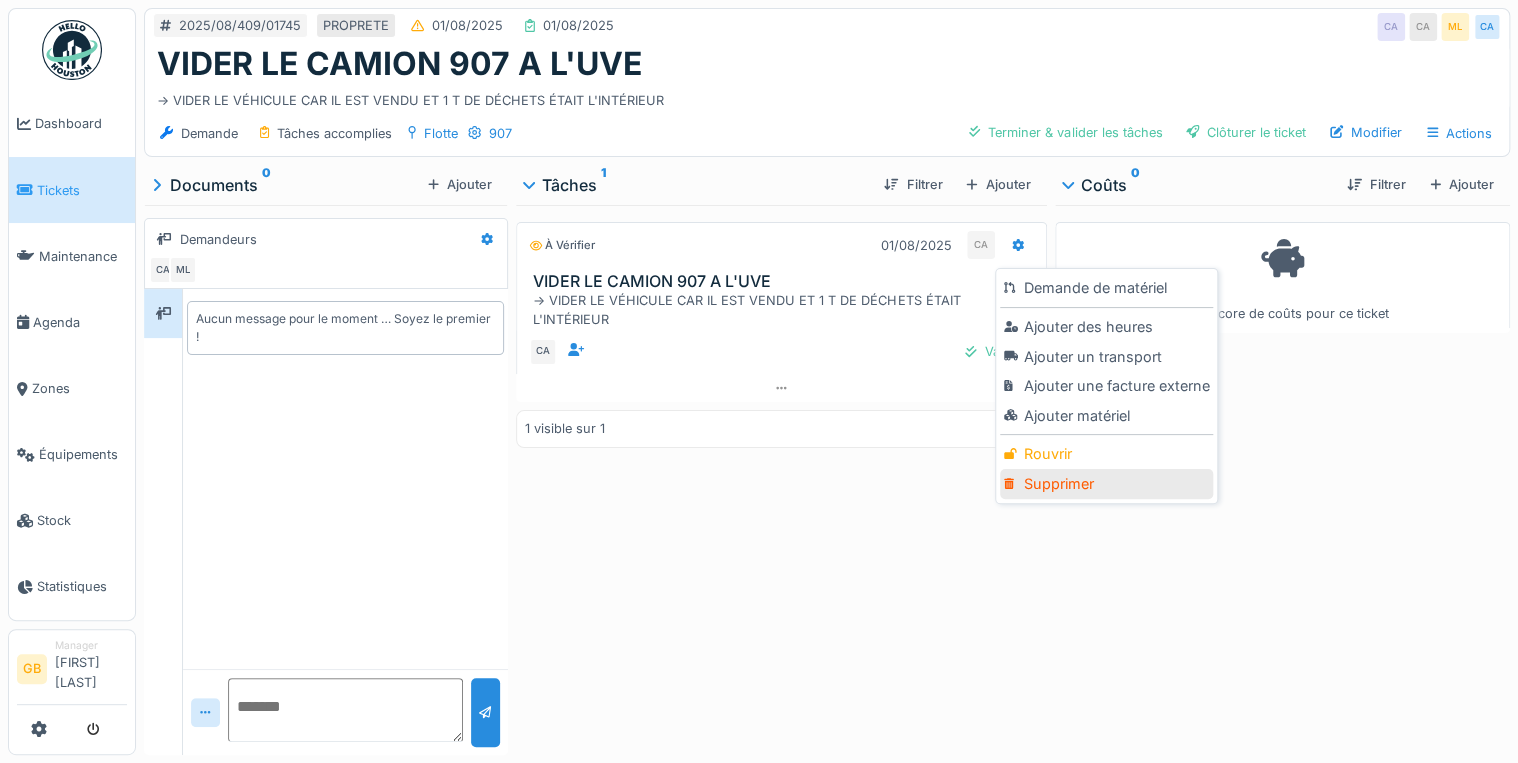 click on "Supprimer" at bounding box center [1106, 484] 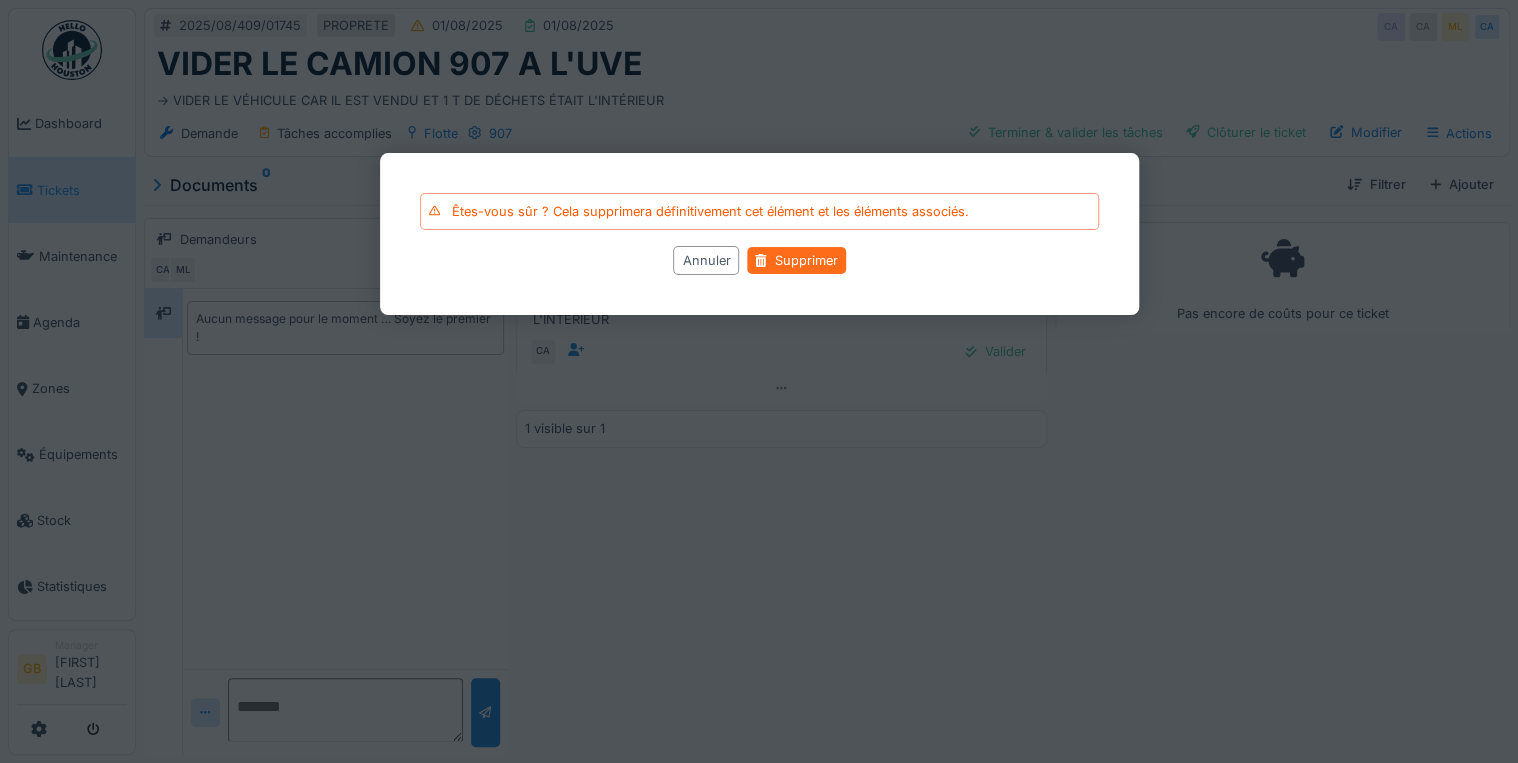 click on "Supprimer" at bounding box center [796, 260] 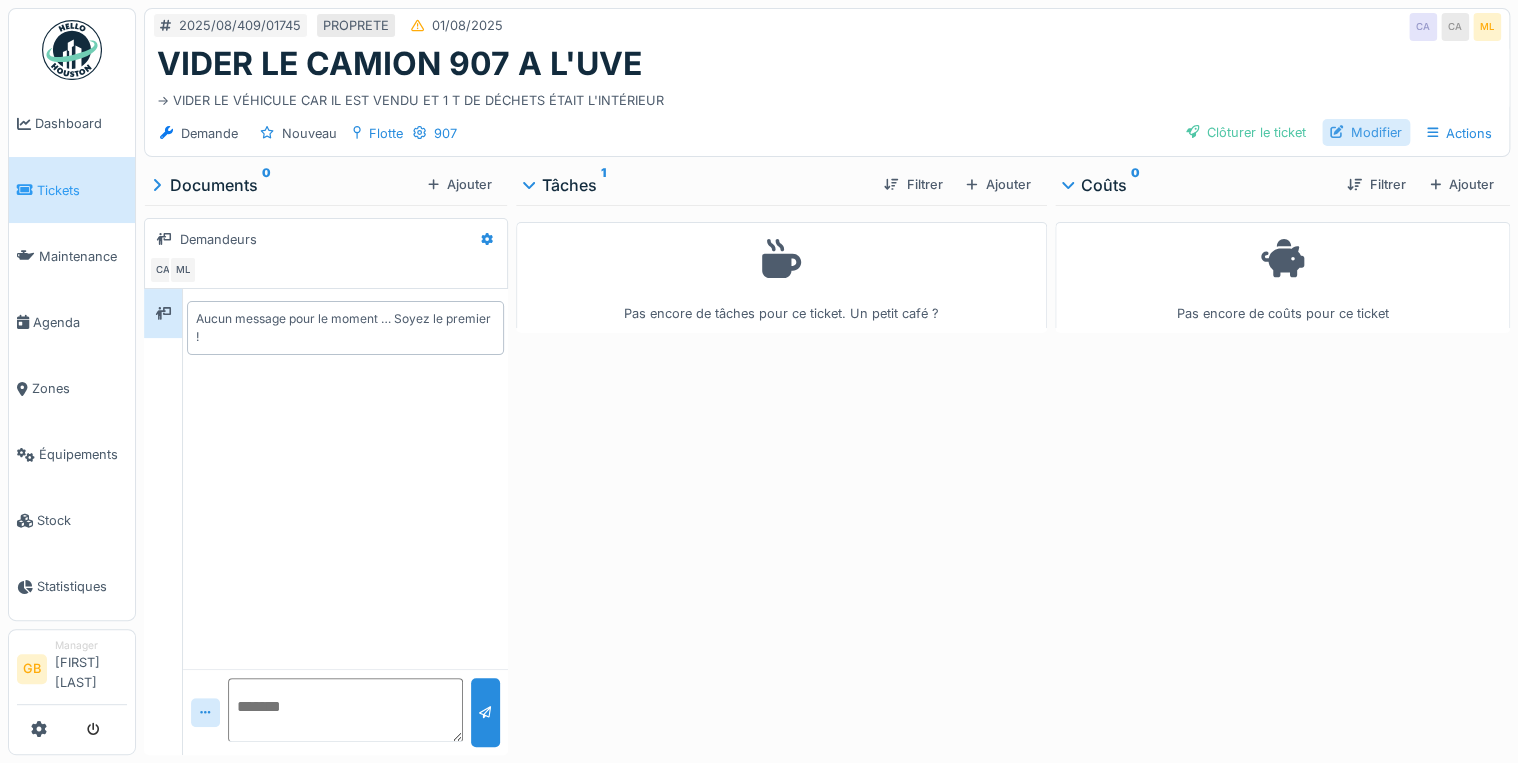 click on "Modifier" at bounding box center [1366, 132] 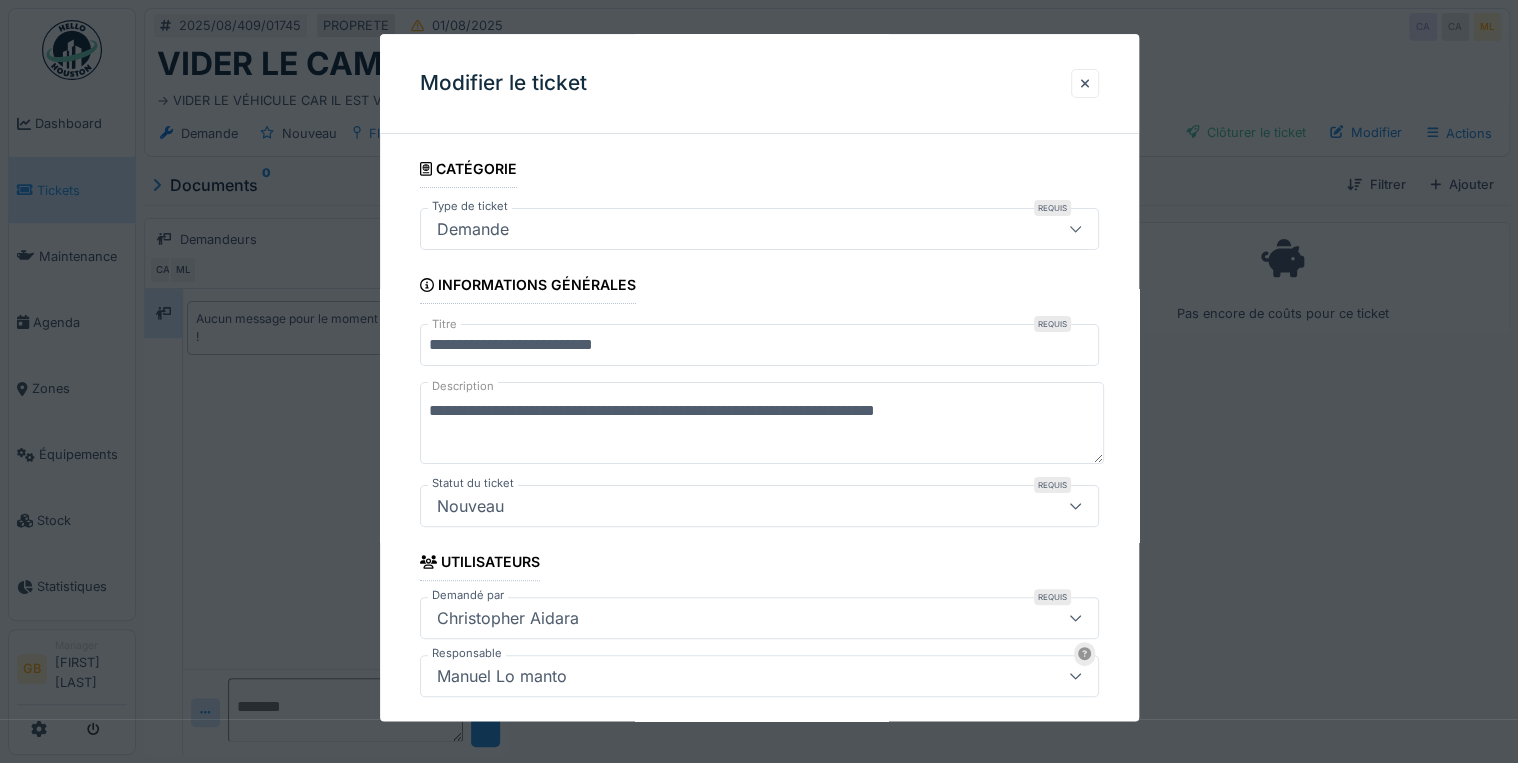drag, startPoint x: 1072, startPoint y: 415, endPoint x: 0, endPoint y: 196, distance: 1094.1412 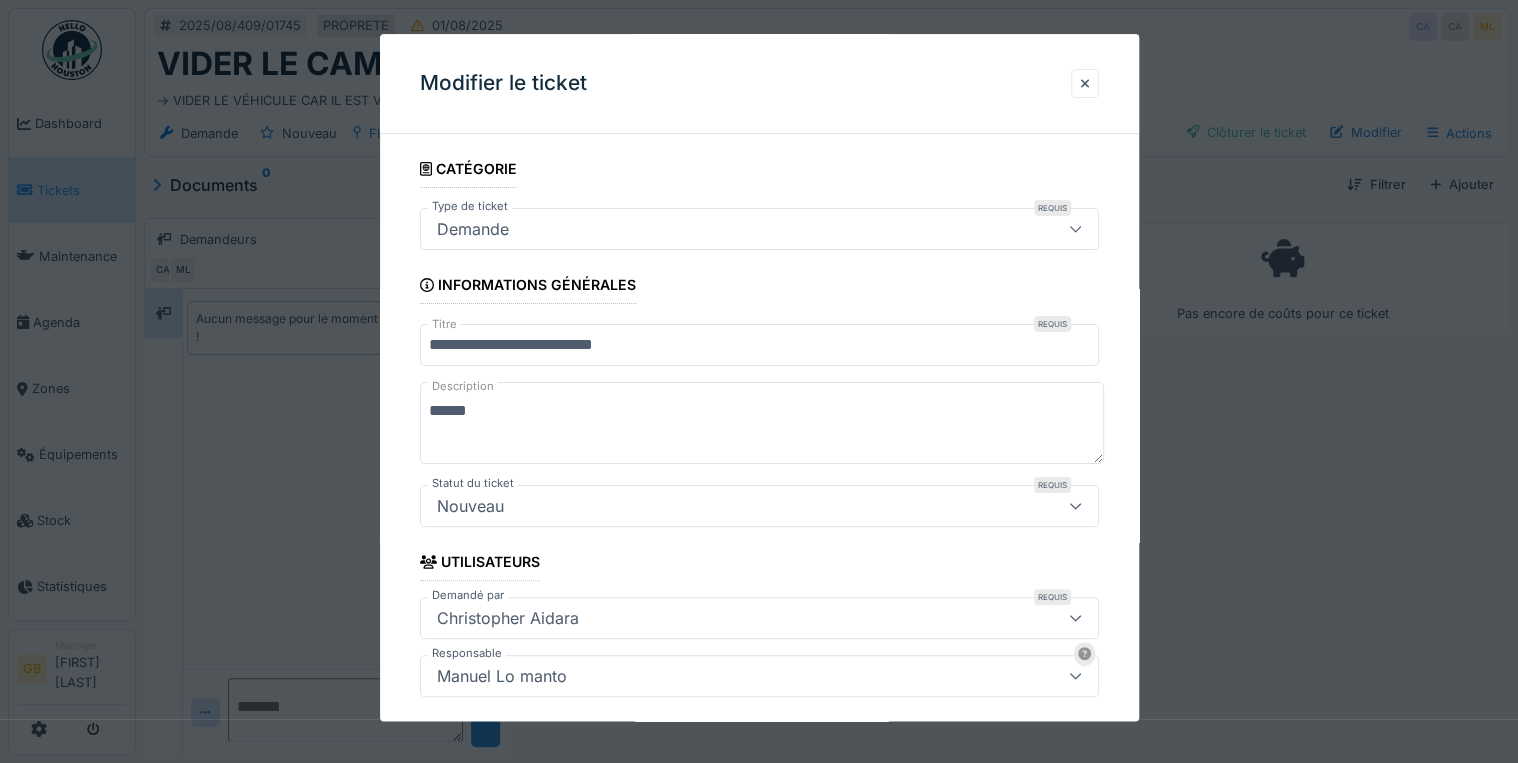 type on "******" 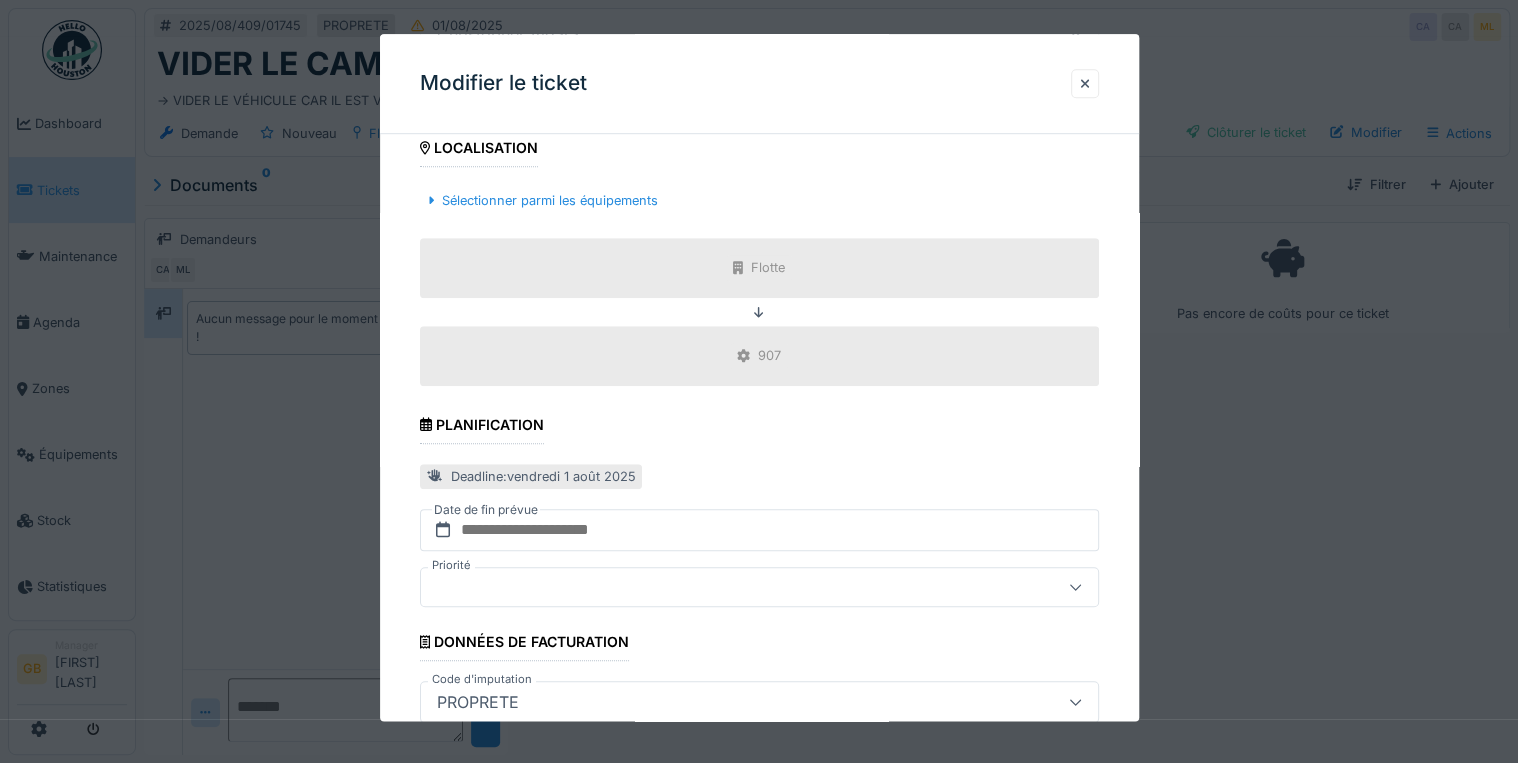 scroll, scrollTop: 692, scrollLeft: 0, axis: vertical 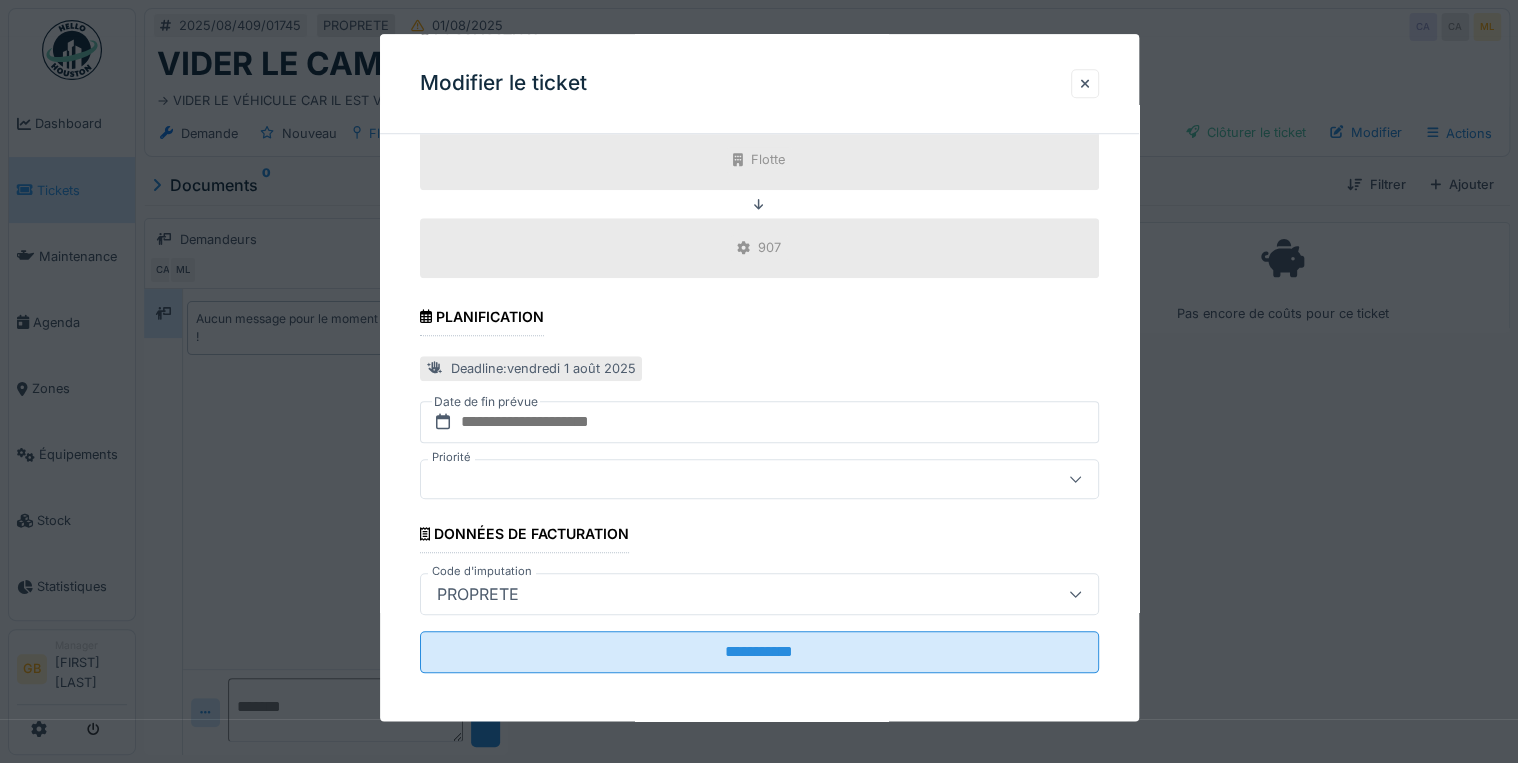 type on "******" 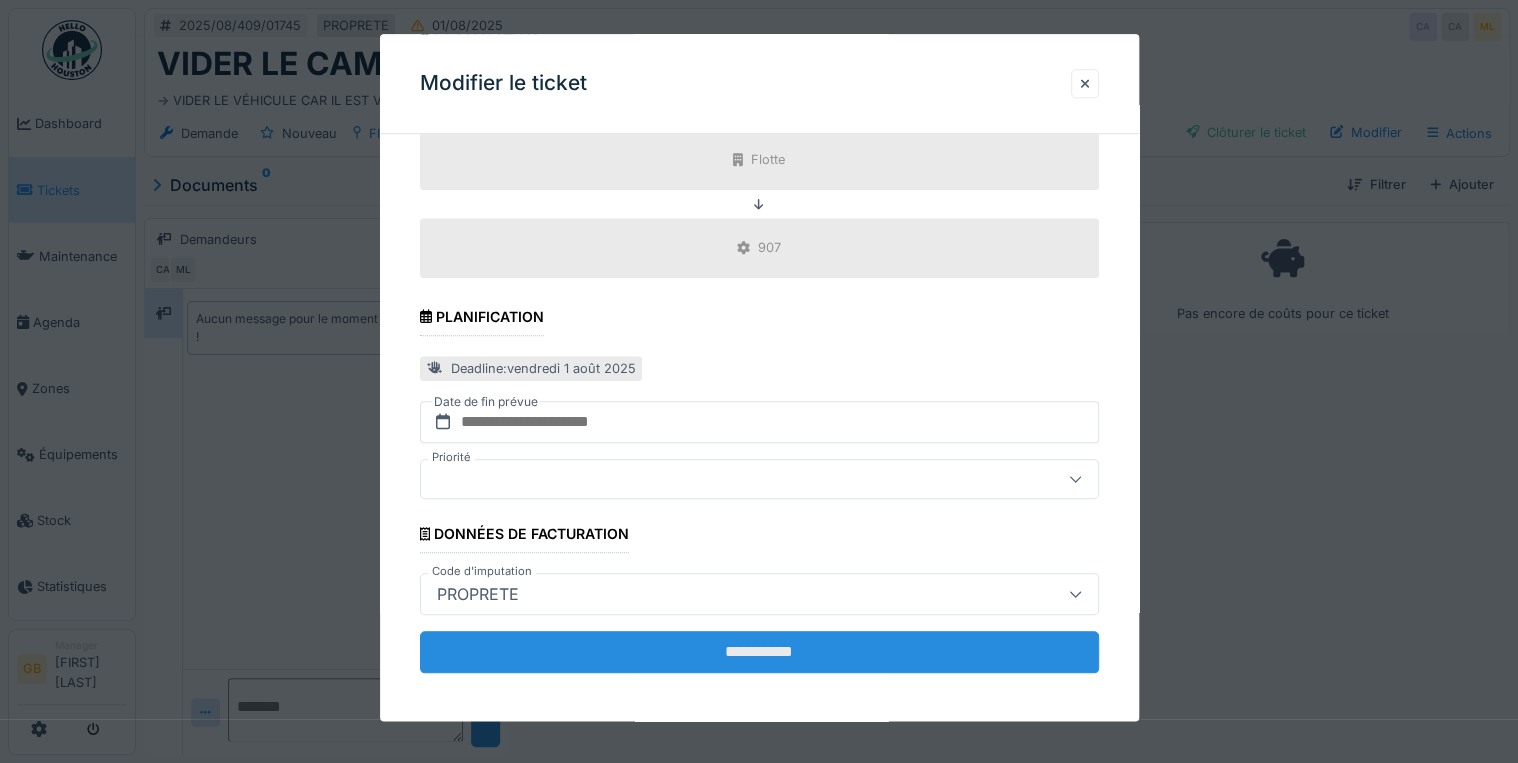 click on "**********" at bounding box center [759, 652] 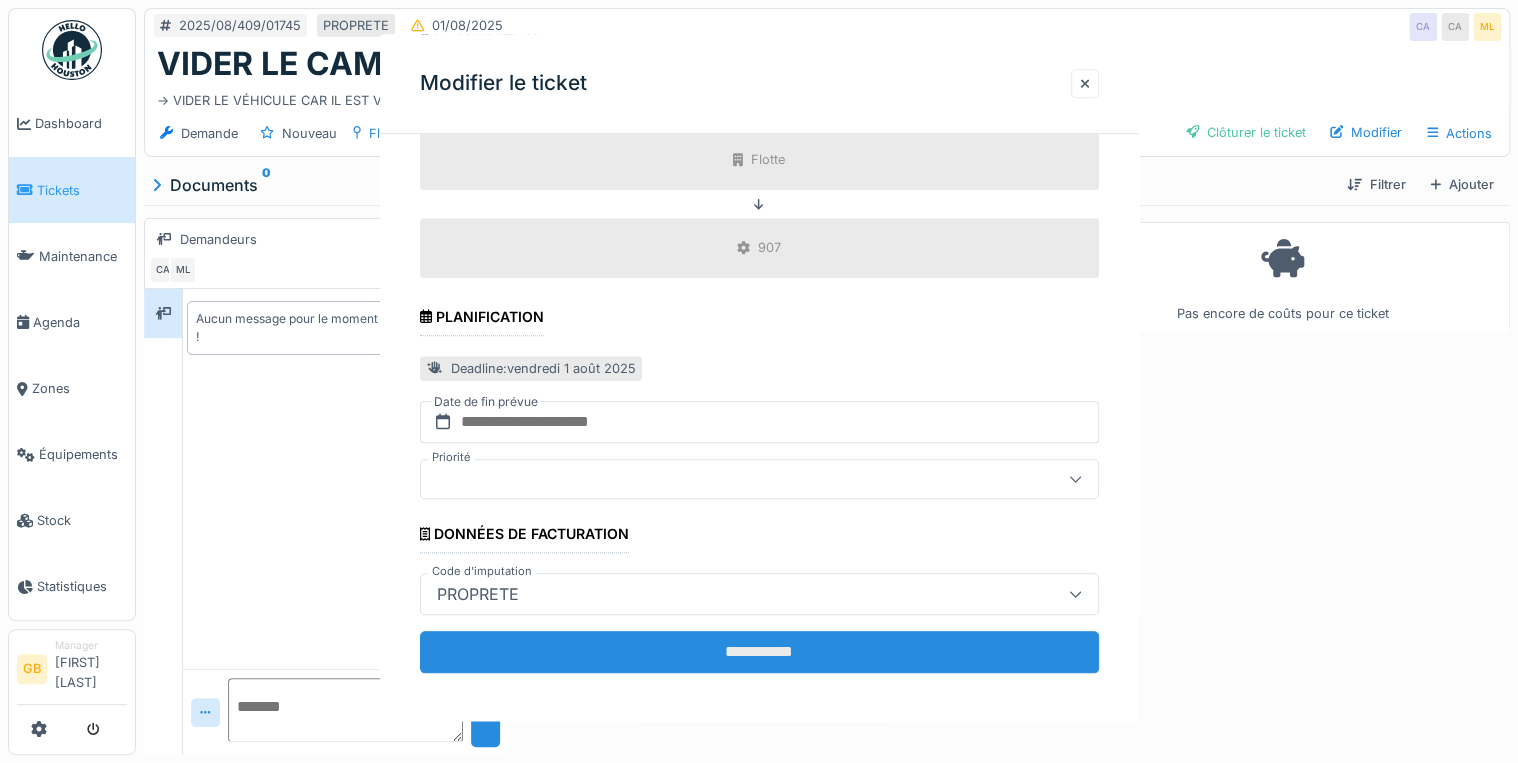scroll, scrollTop: 0, scrollLeft: 0, axis: both 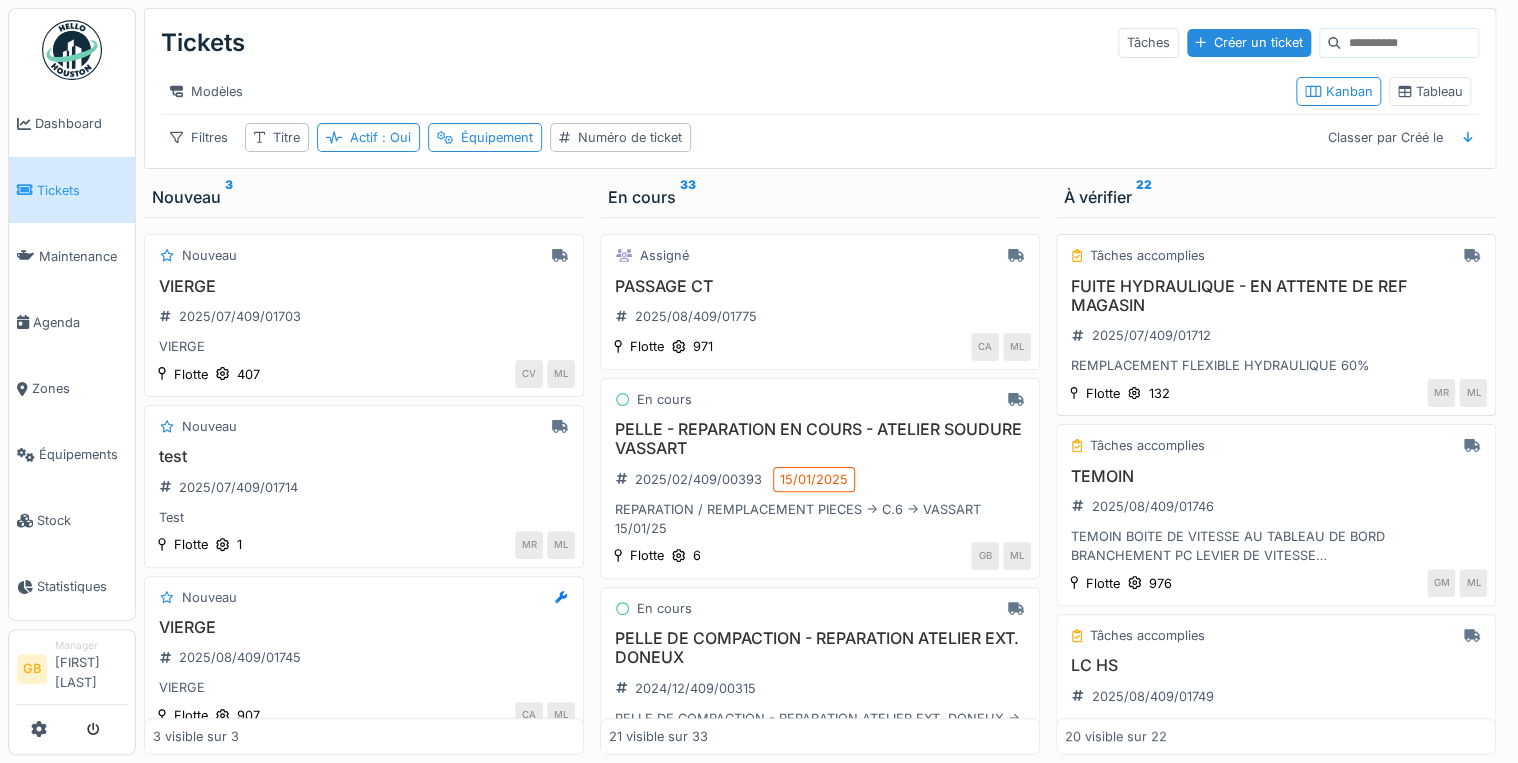 click on "FUITE HYDRAULIQUE - EN ATTENTE DE REF MAGASIN" at bounding box center (1276, 296) 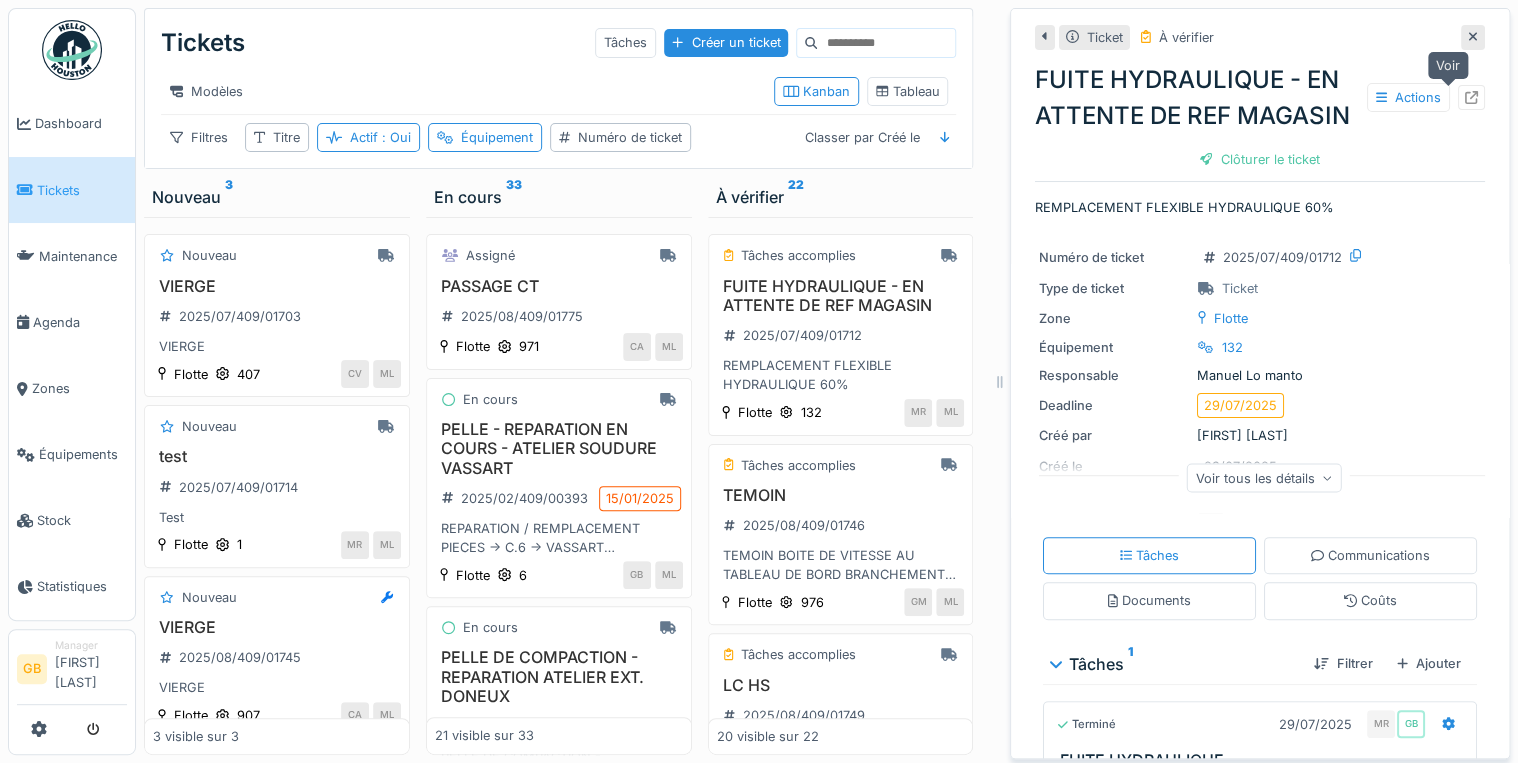 click at bounding box center (1471, 97) 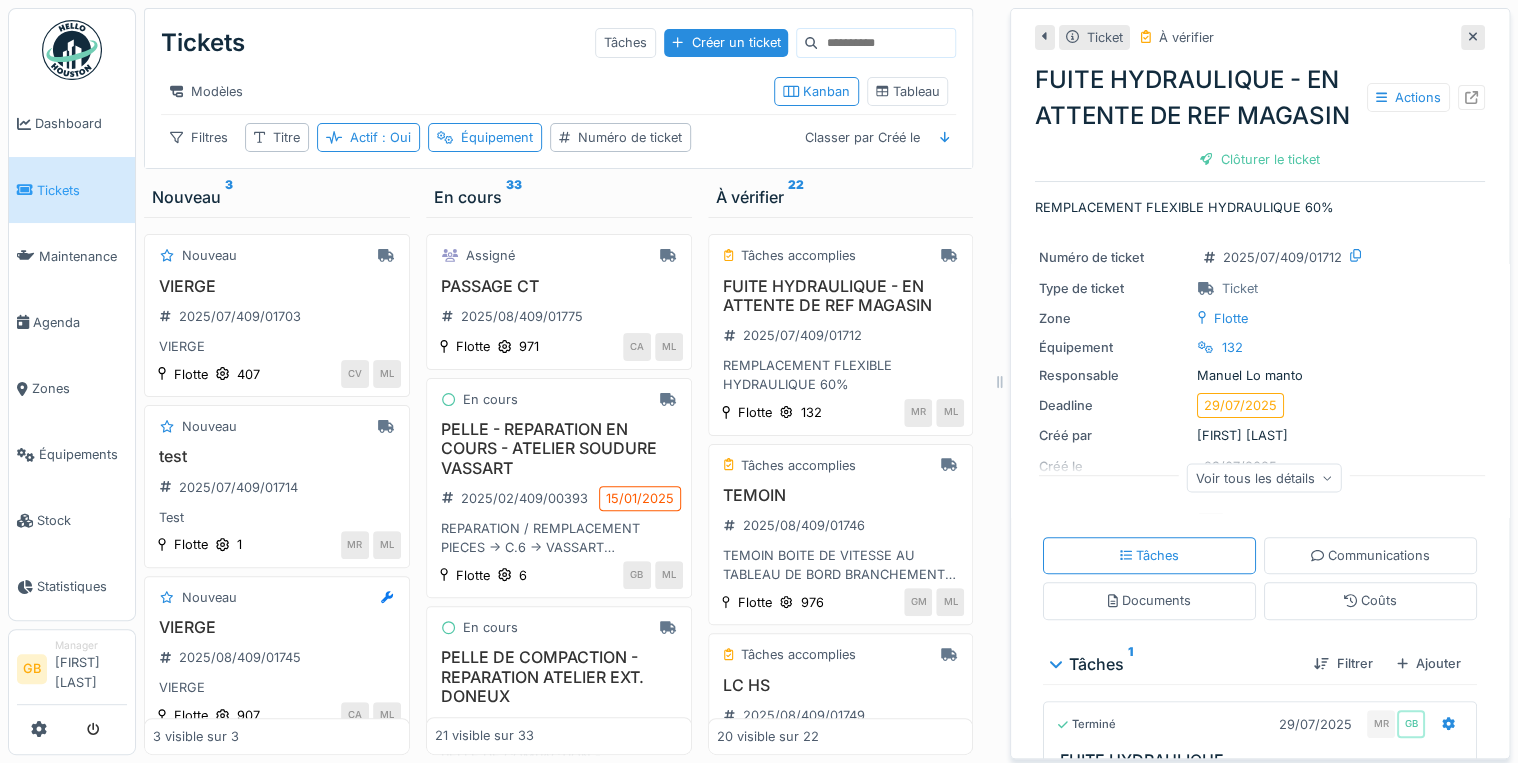 click 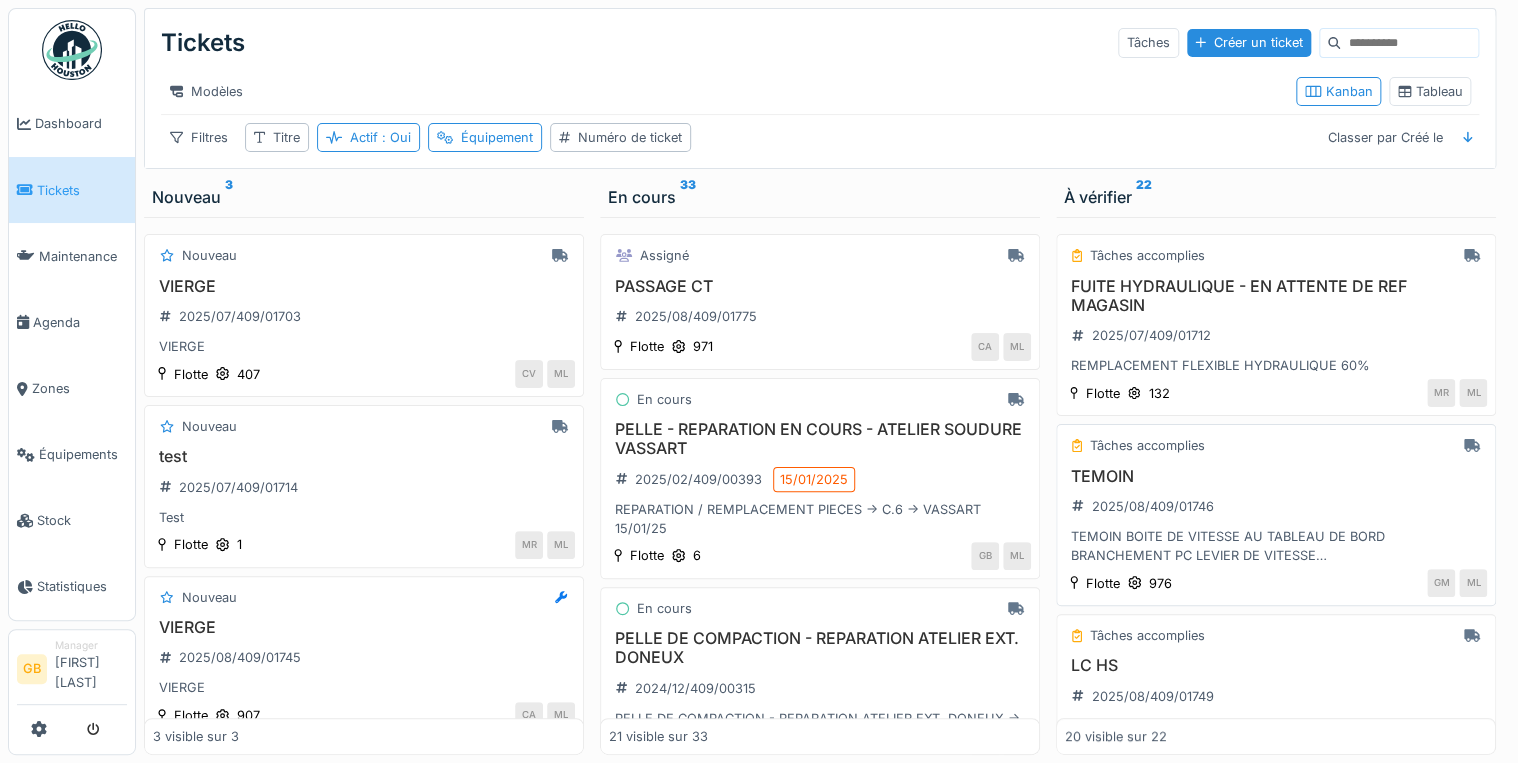 click on "TEMOIN" at bounding box center (1276, 476) 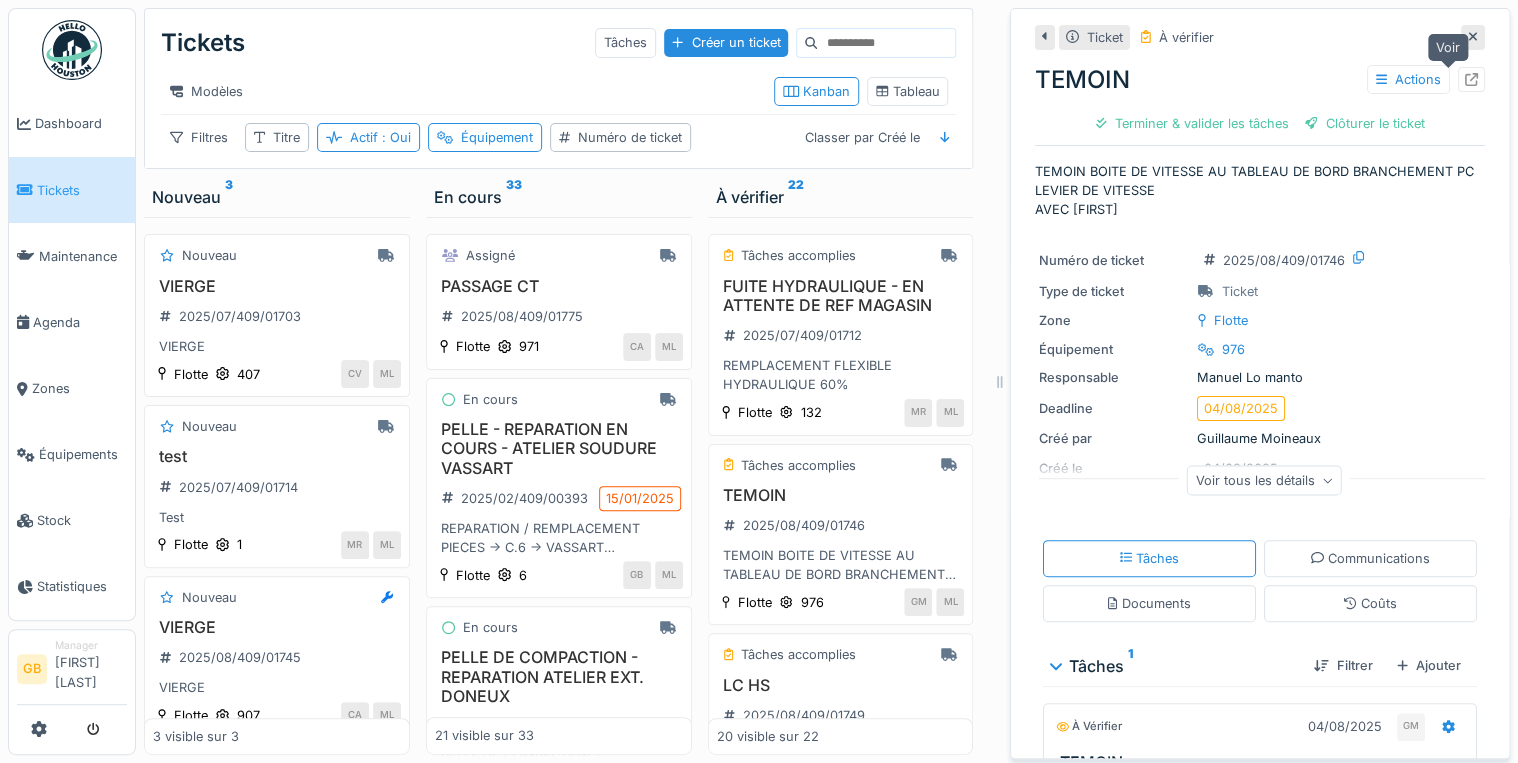 click 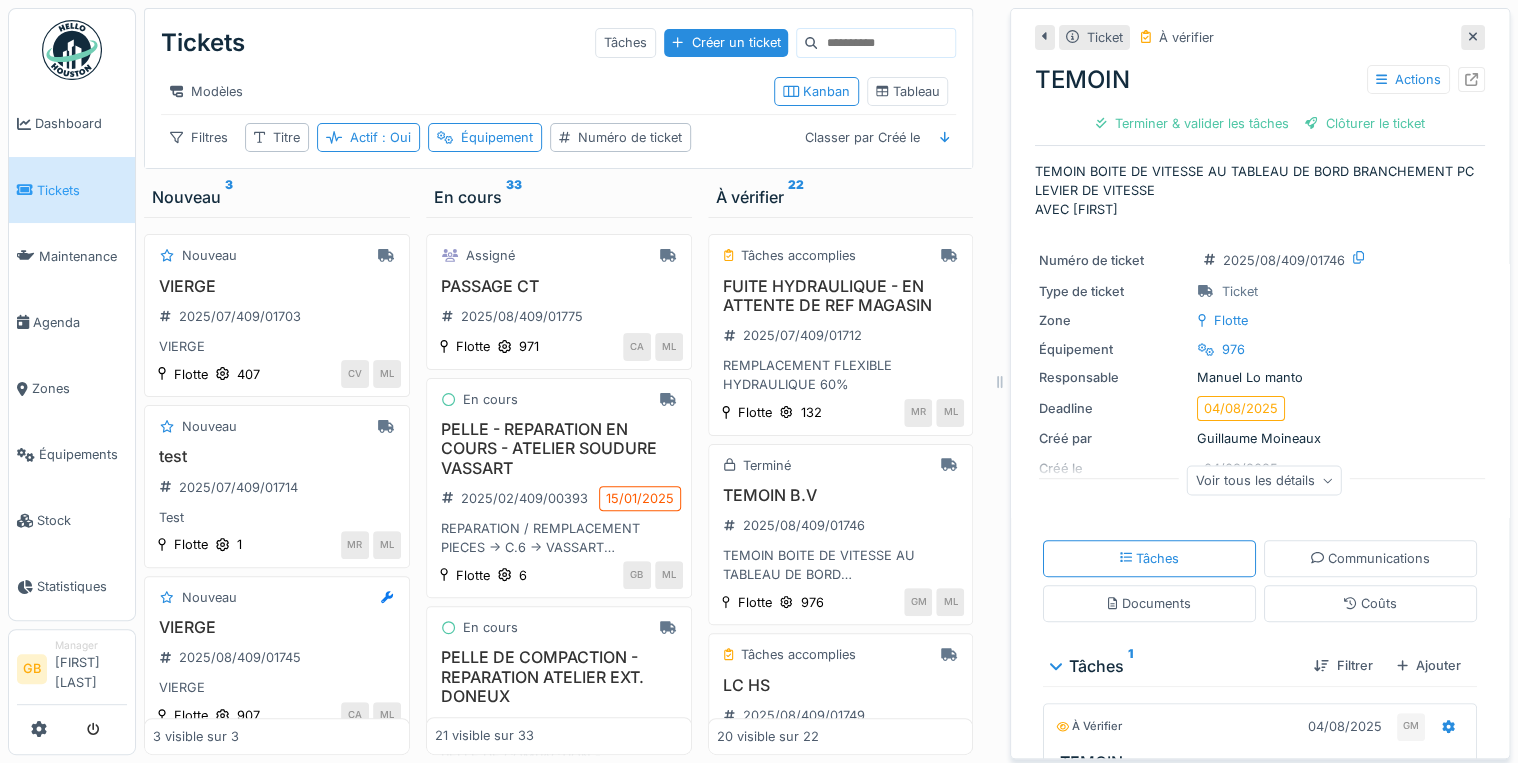 click at bounding box center [1473, 37] 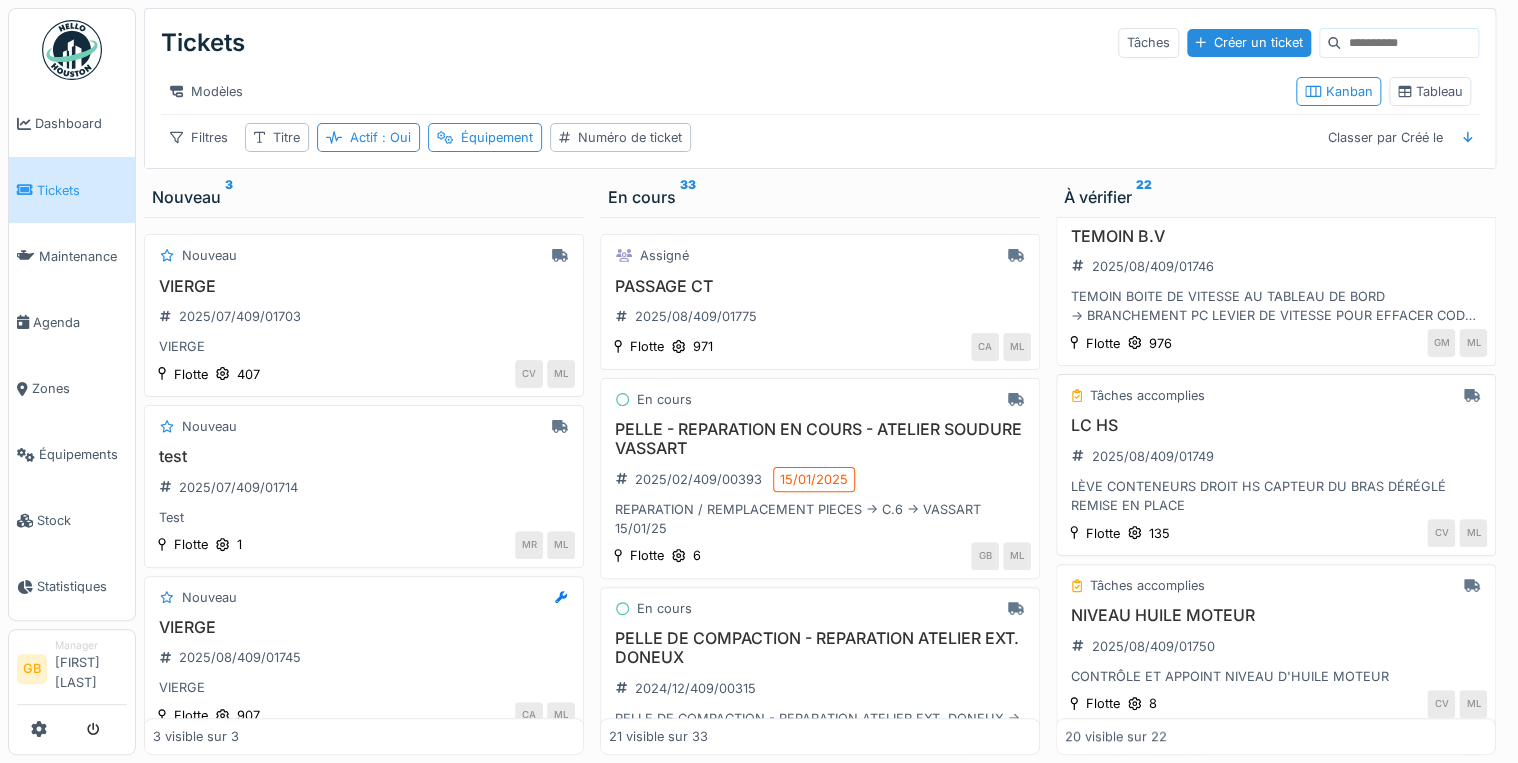 click on "LC HS" at bounding box center (1276, 425) 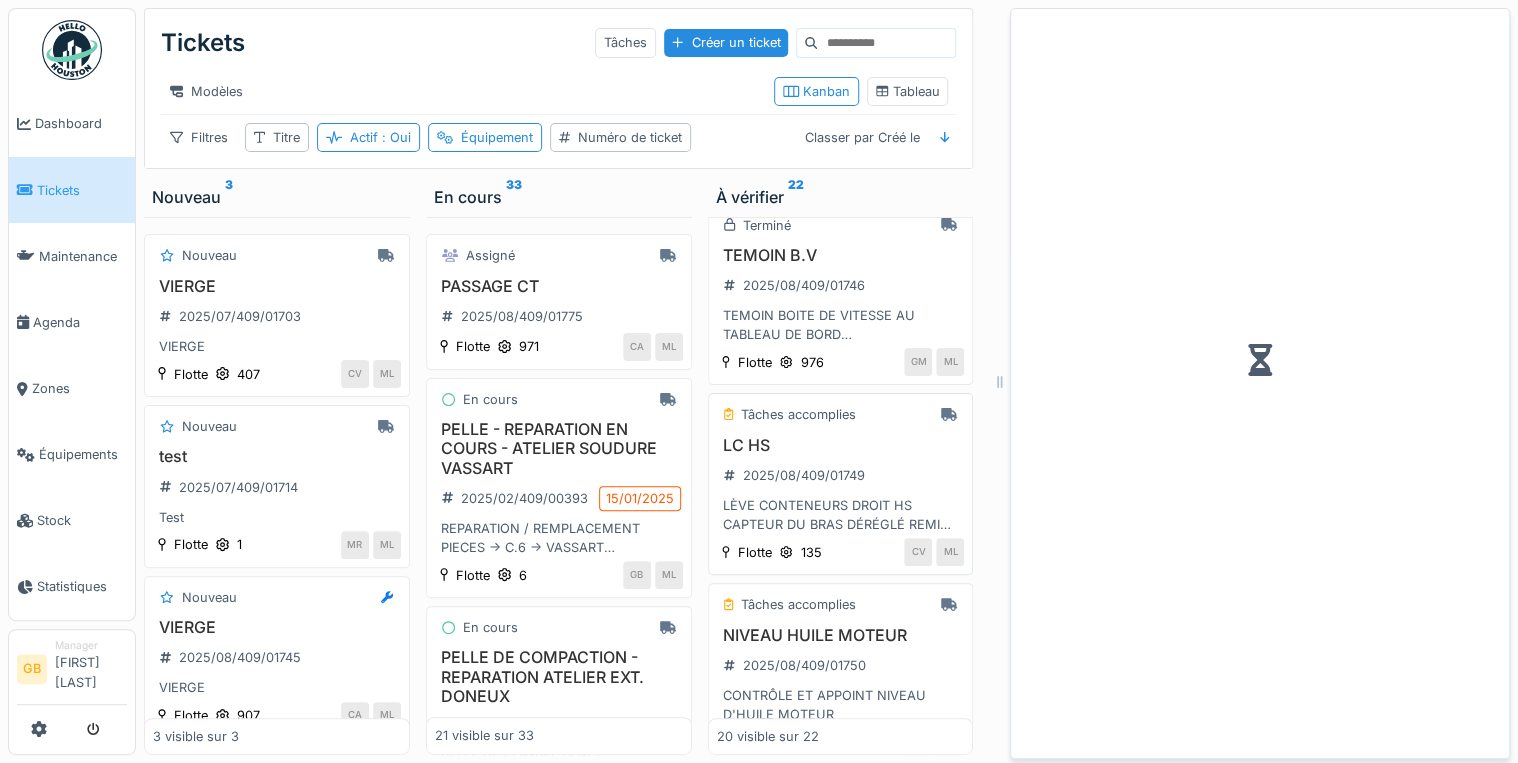 scroll, scrollTop: 259, scrollLeft: 0, axis: vertical 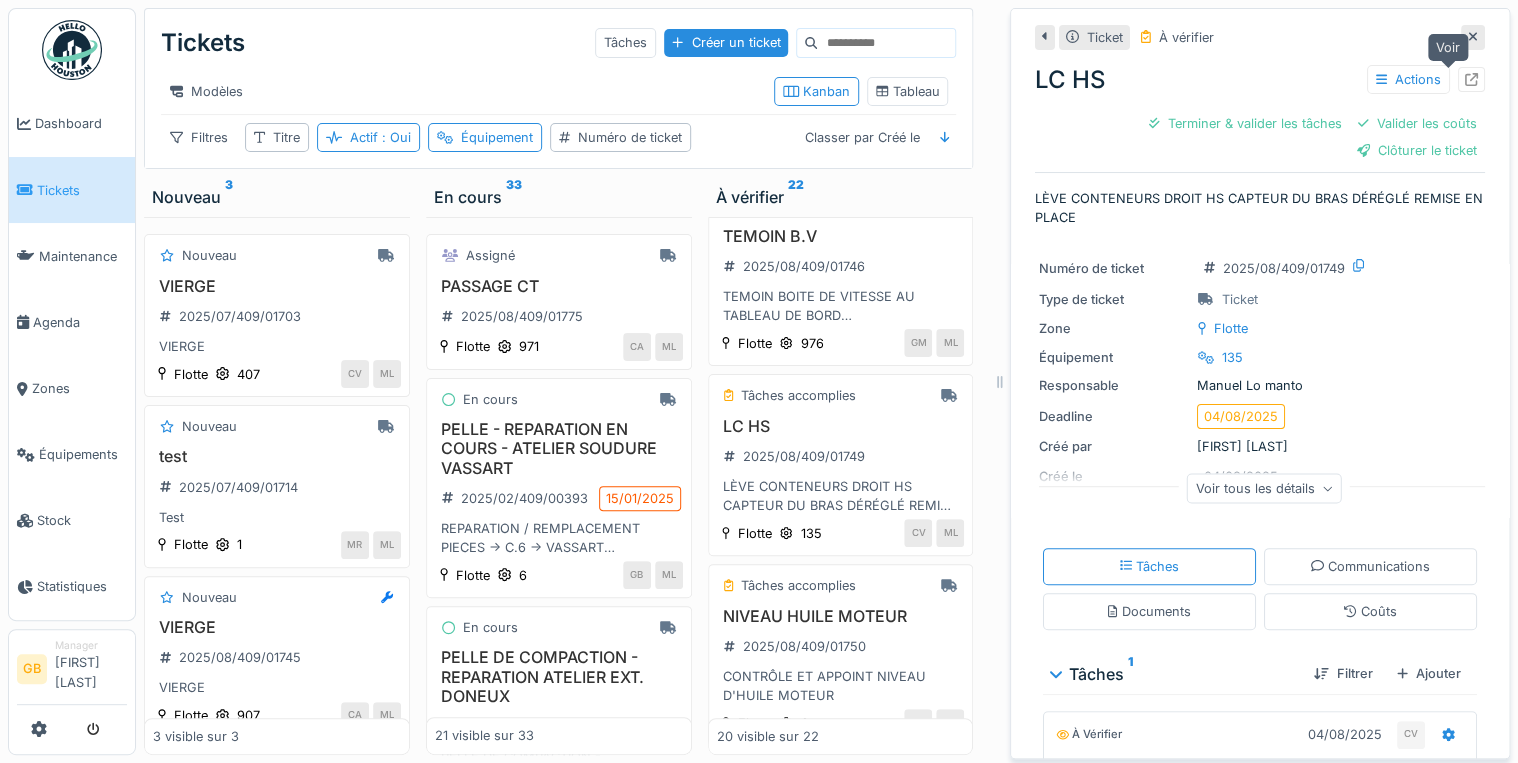 click 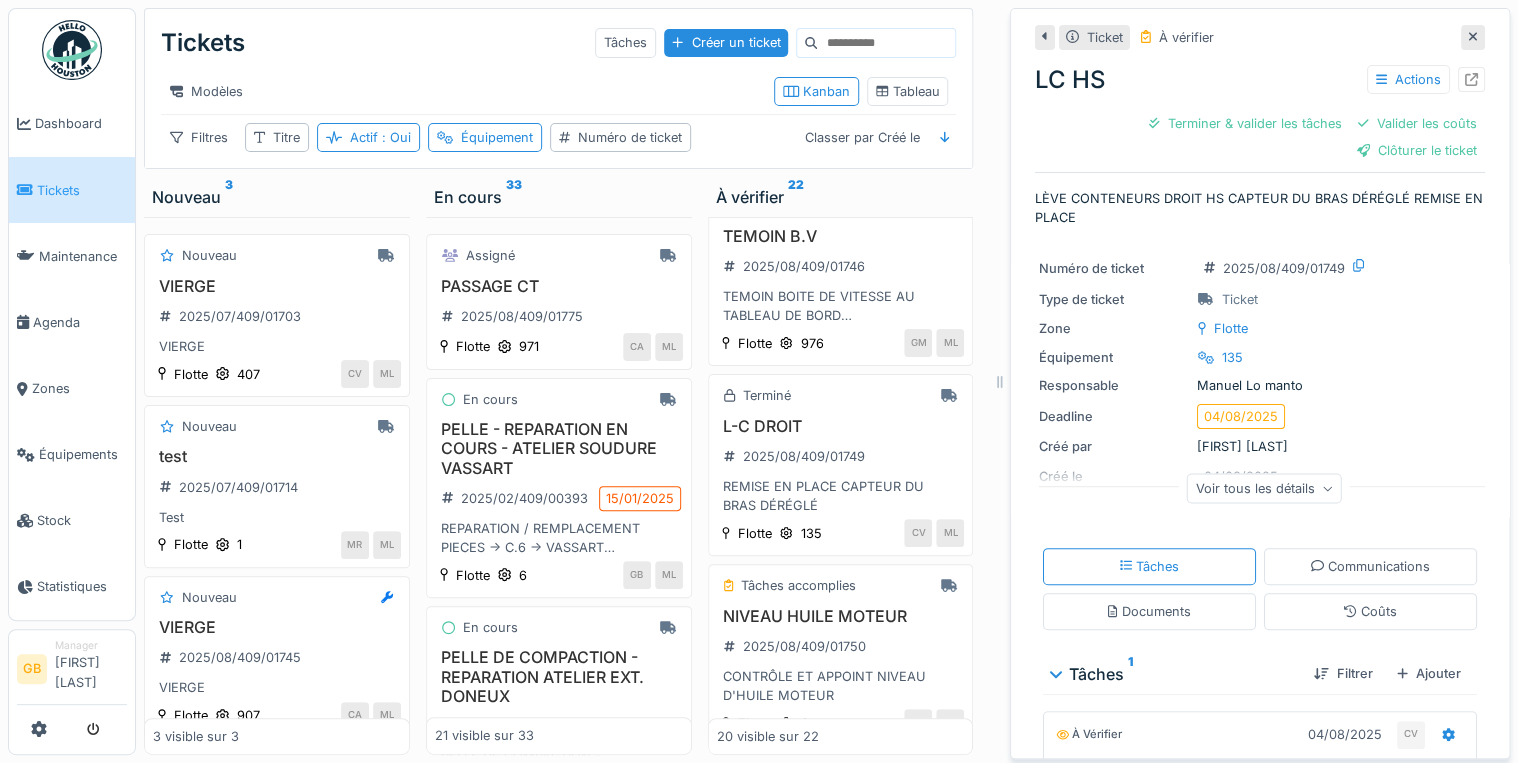 drag, startPoint x: 1444, startPoint y: 32, endPoint x: 1434, endPoint y: 57, distance: 26.925823 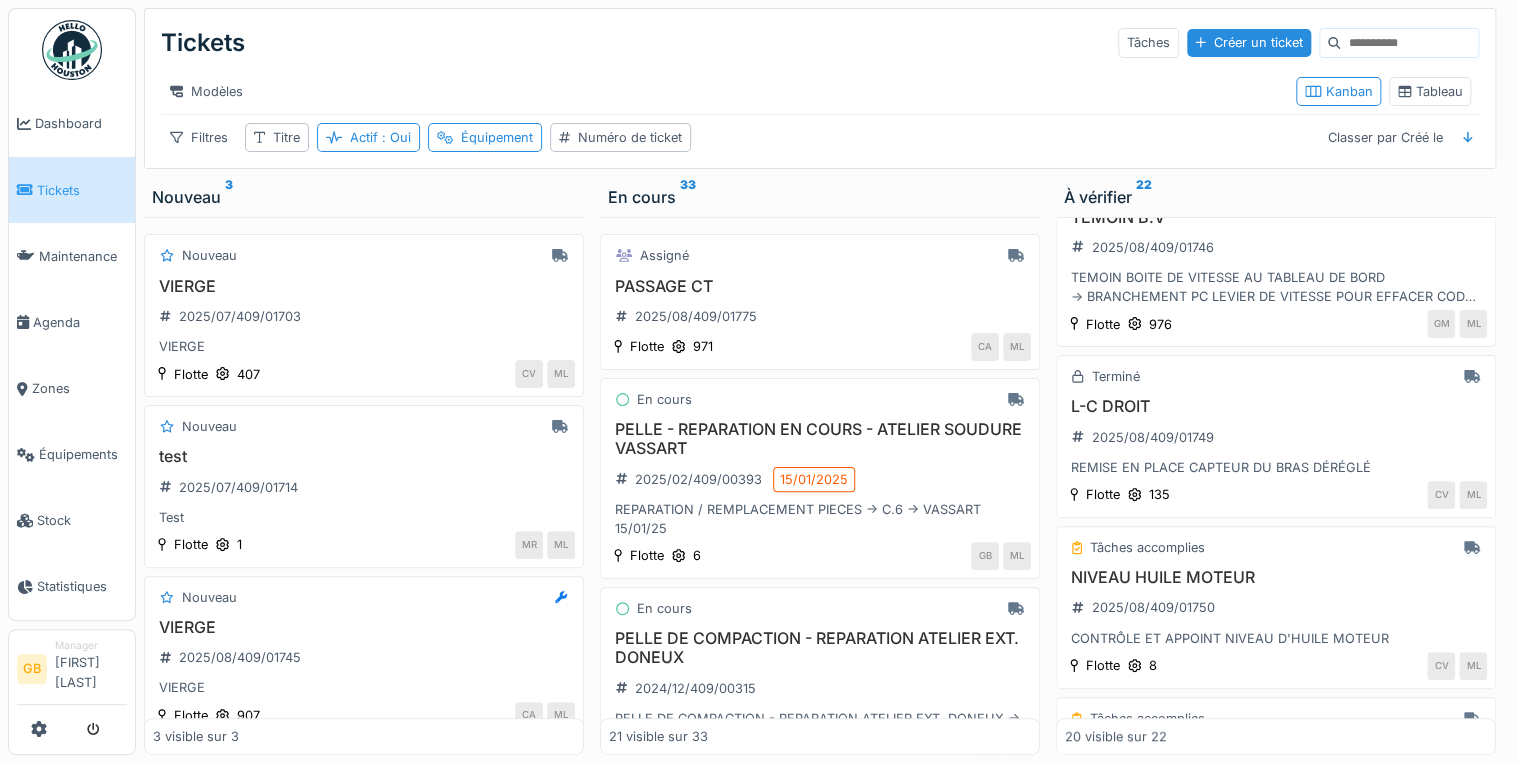 scroll, scrollTop: 240, scrollLeft: 0, axis: vertical 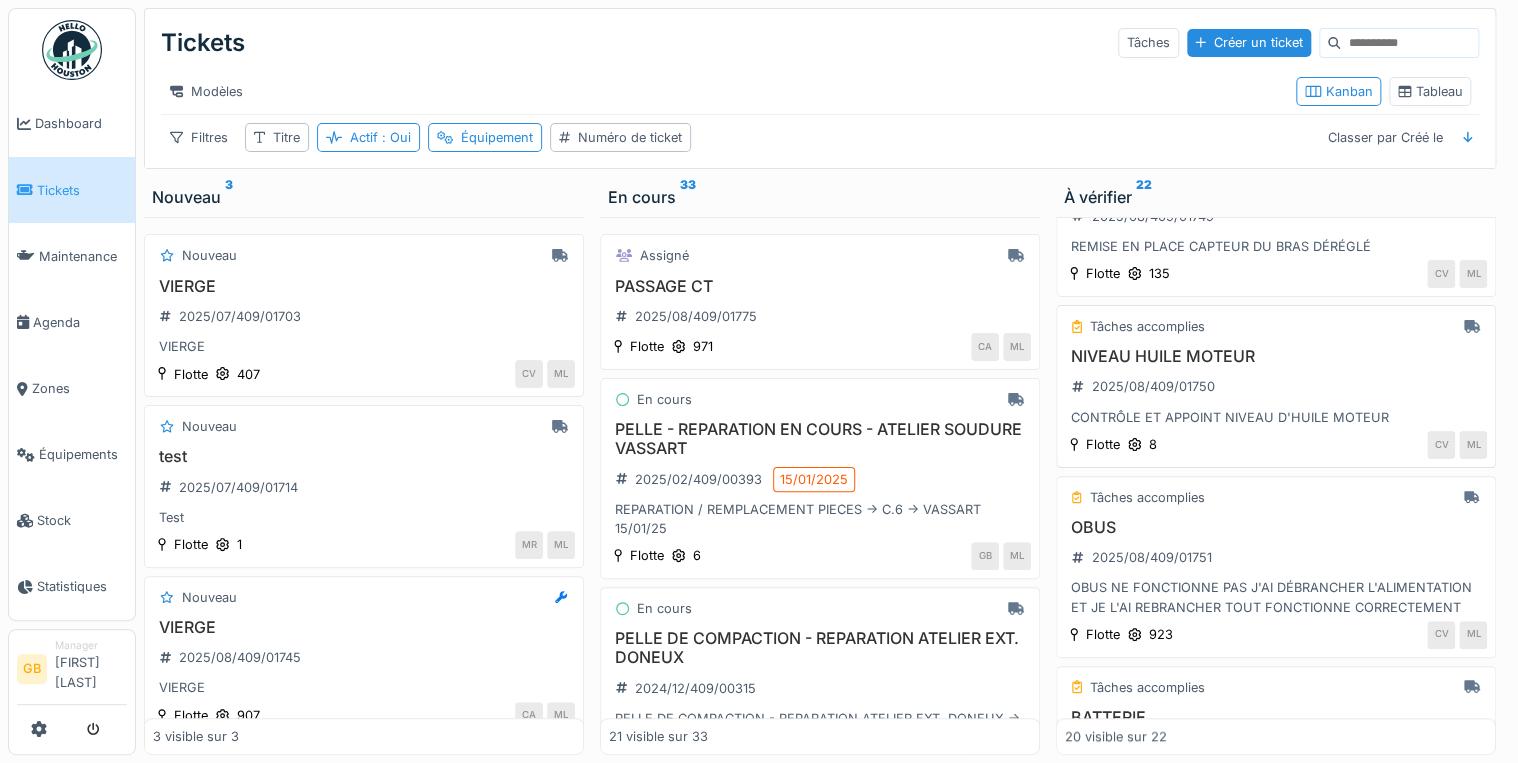 click on "NIVEAU HUILE MOTEUR" at bounding box center (1276, 356) 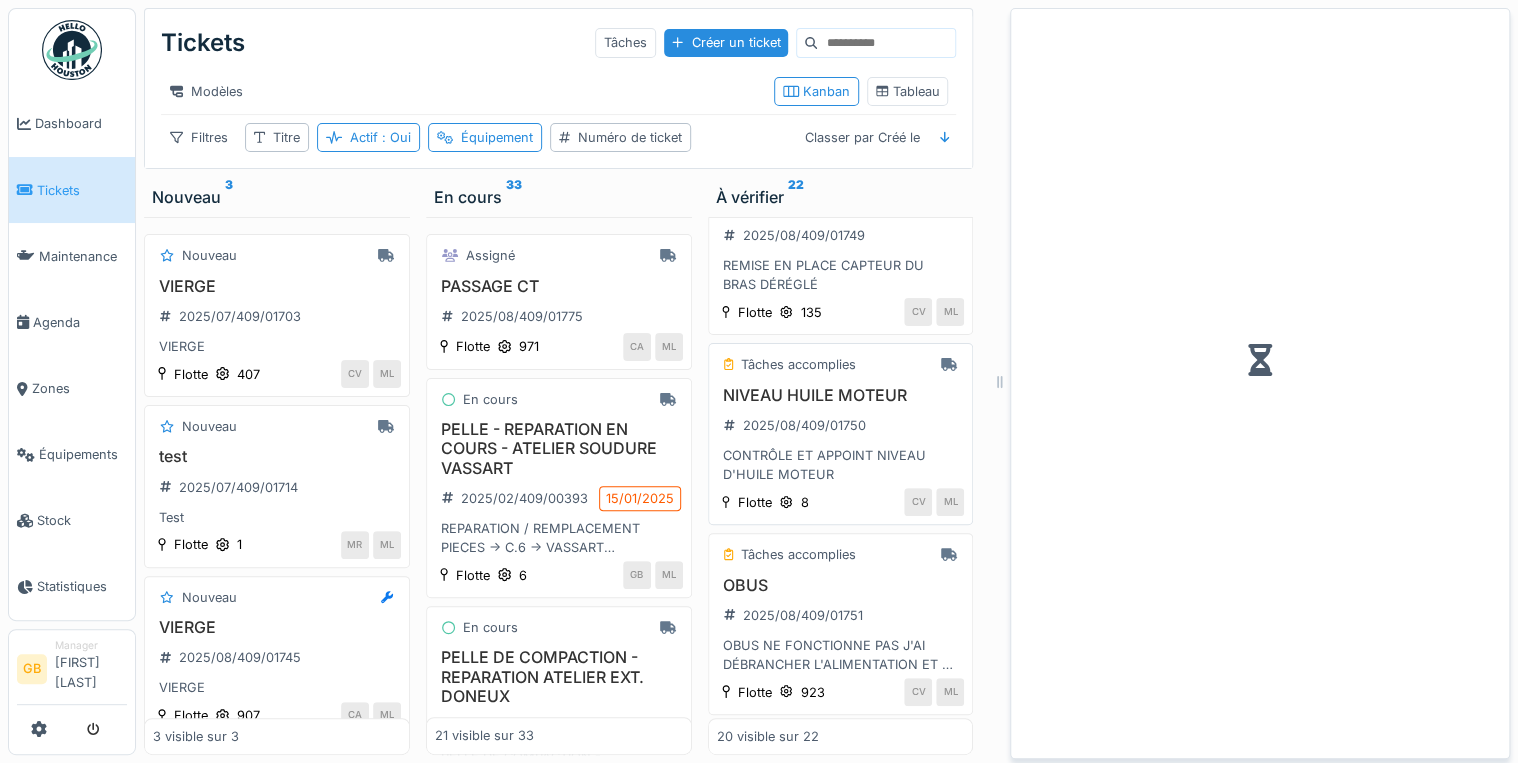 scroll, scrollTop: 499, scrollLeft: 0, axis: vertical 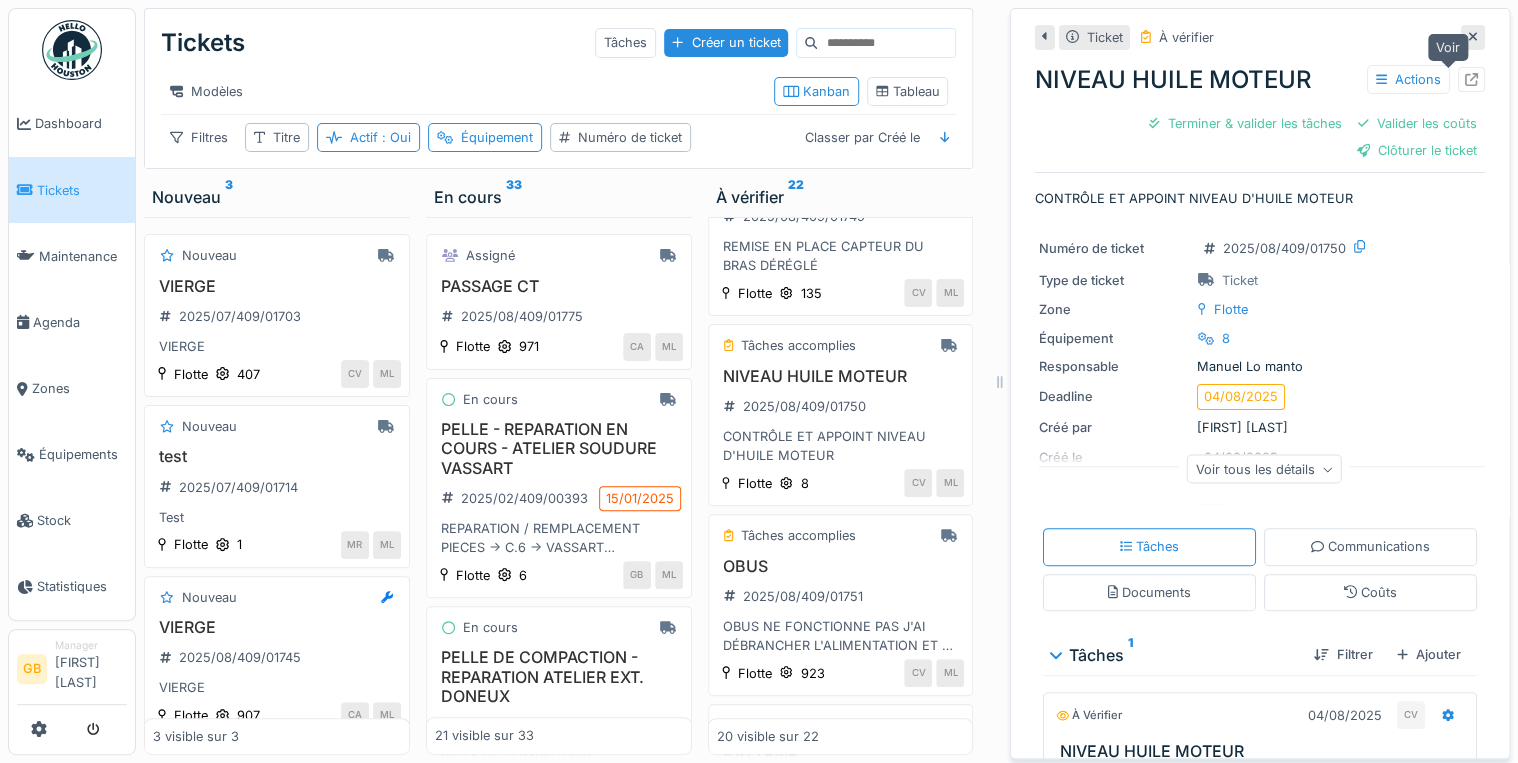 click 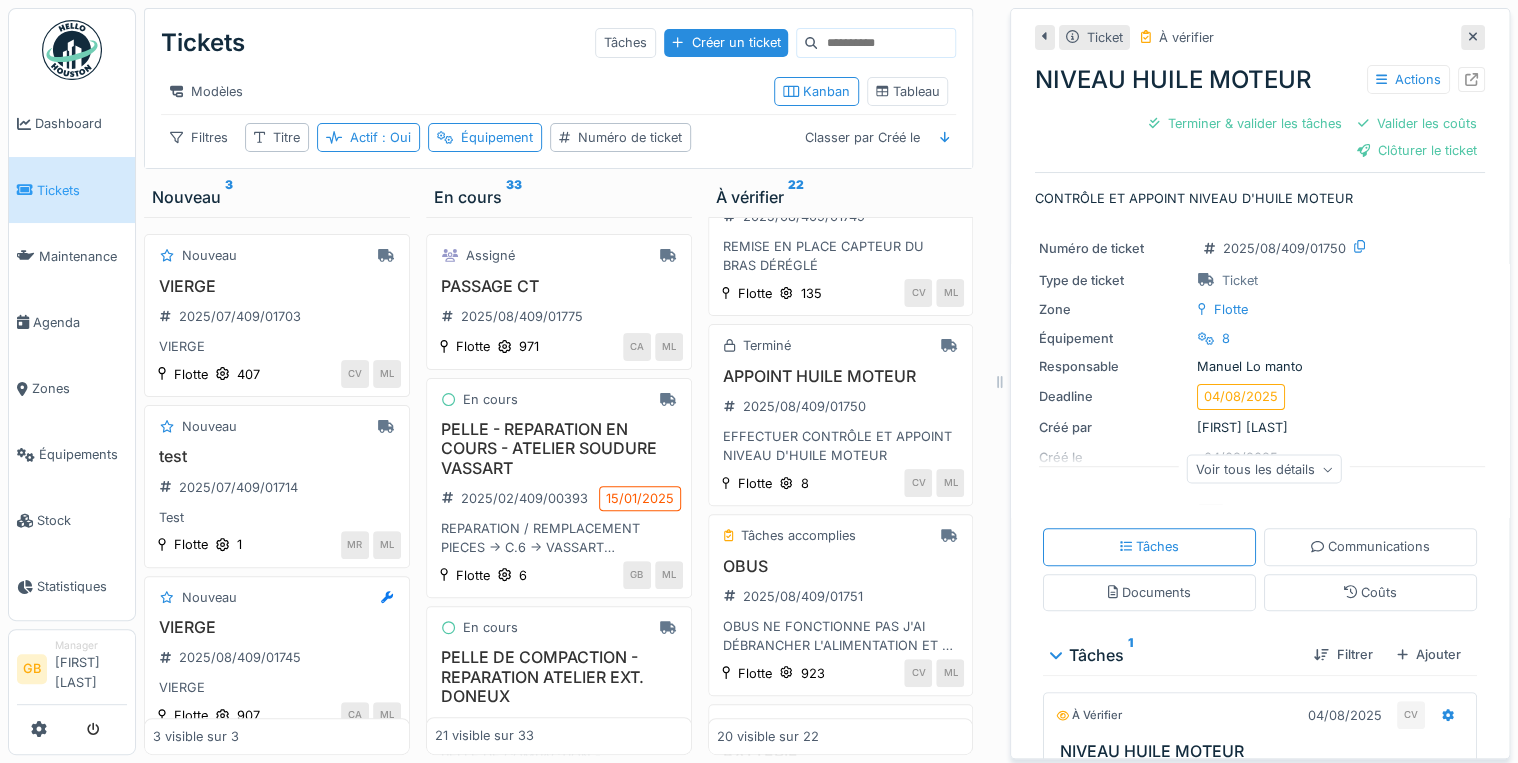 click 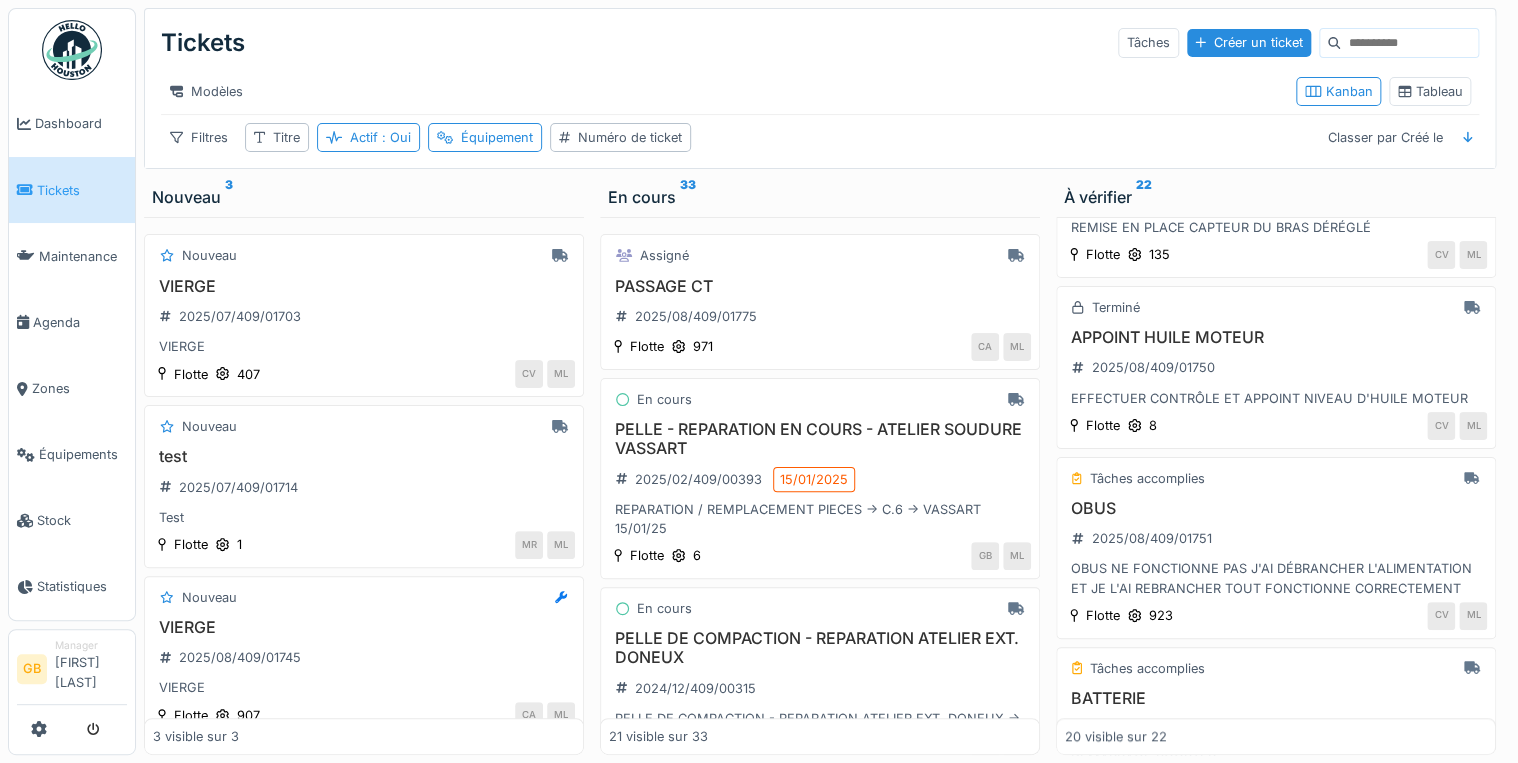 scroll, scrollTop: 480, scrollLeft: 0, axis: vertical 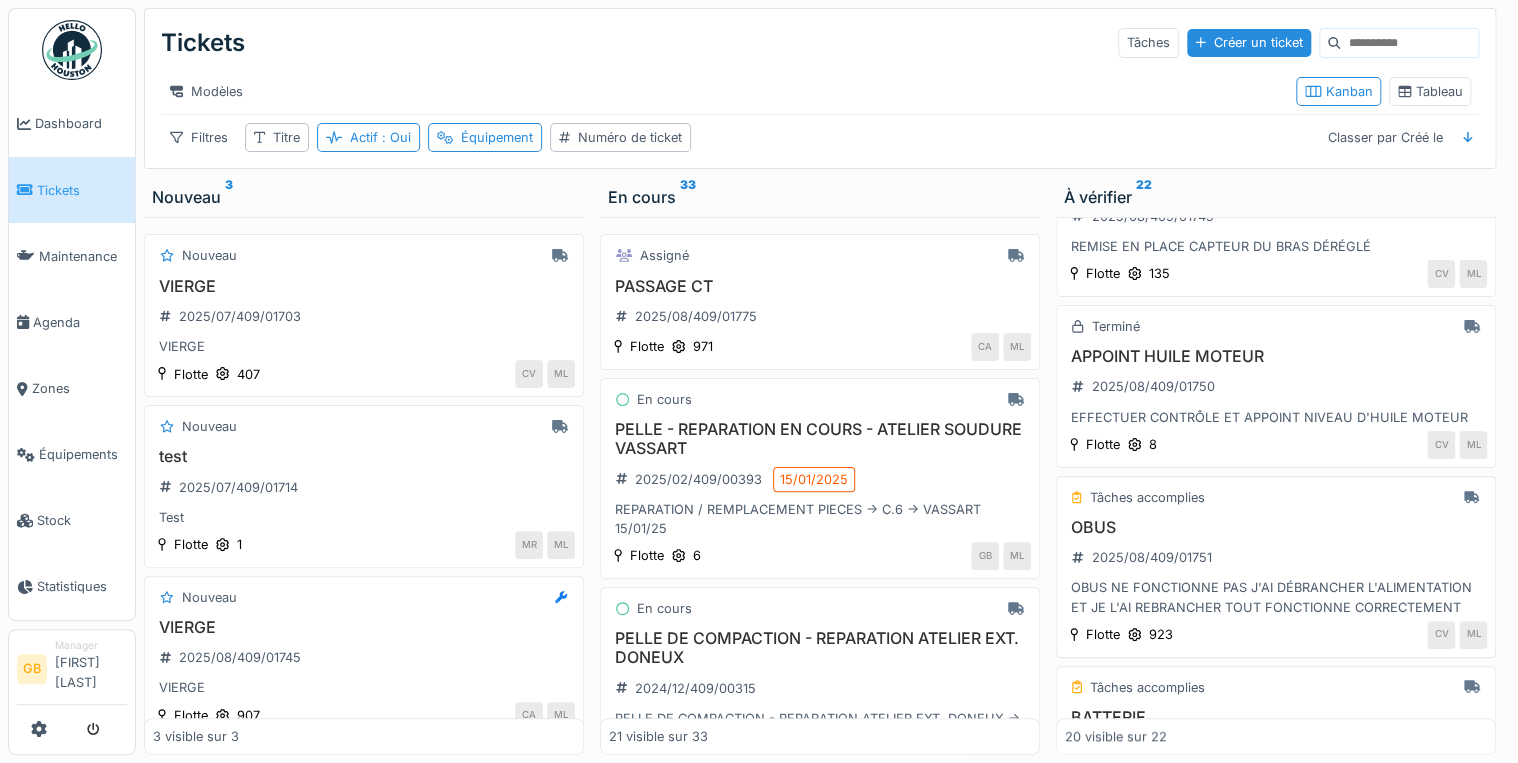 click on "OBUS" at bounding box center (1276, 527) 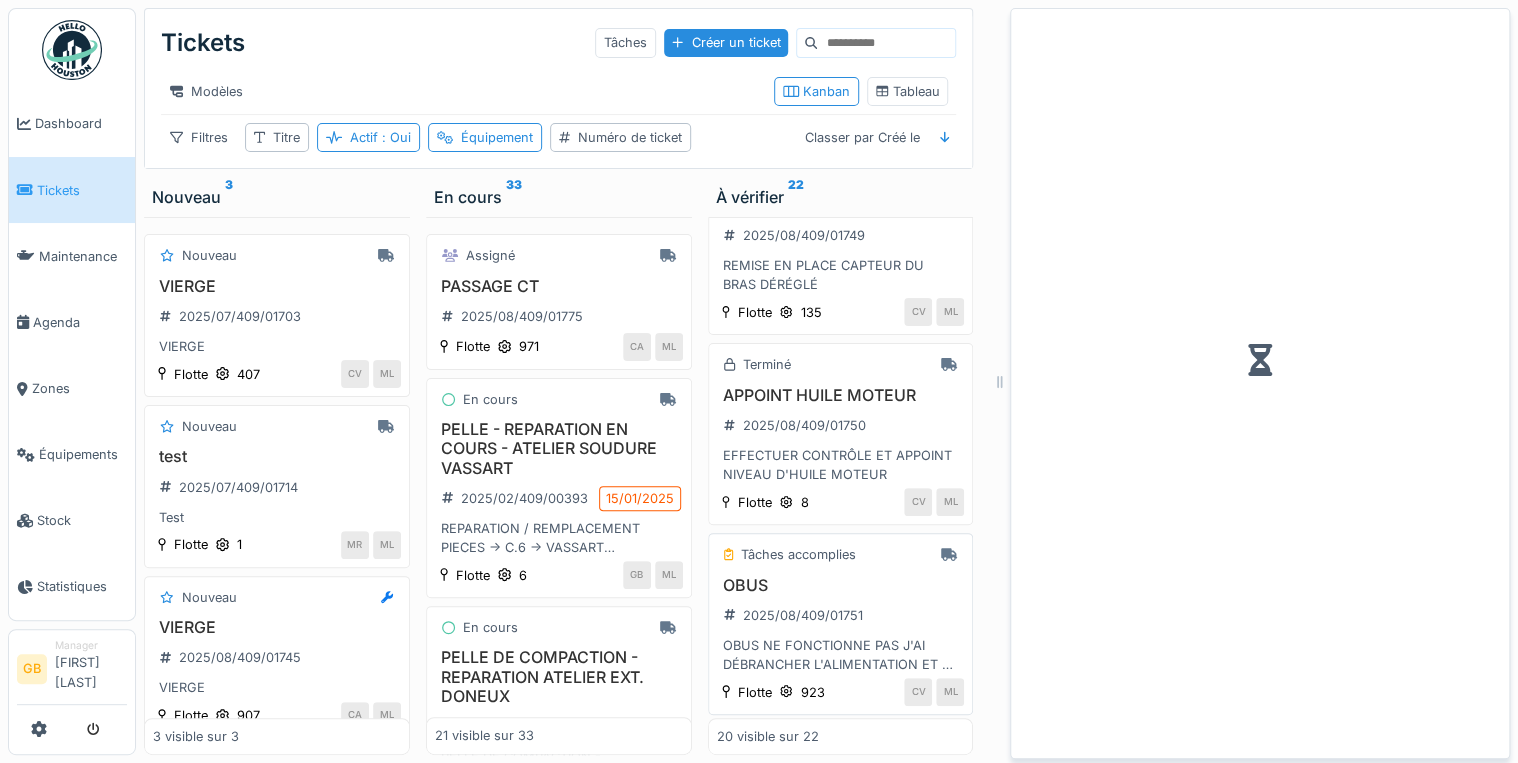 scroll, scrollTop: 499, scrollLeft: 0, axis: vertical 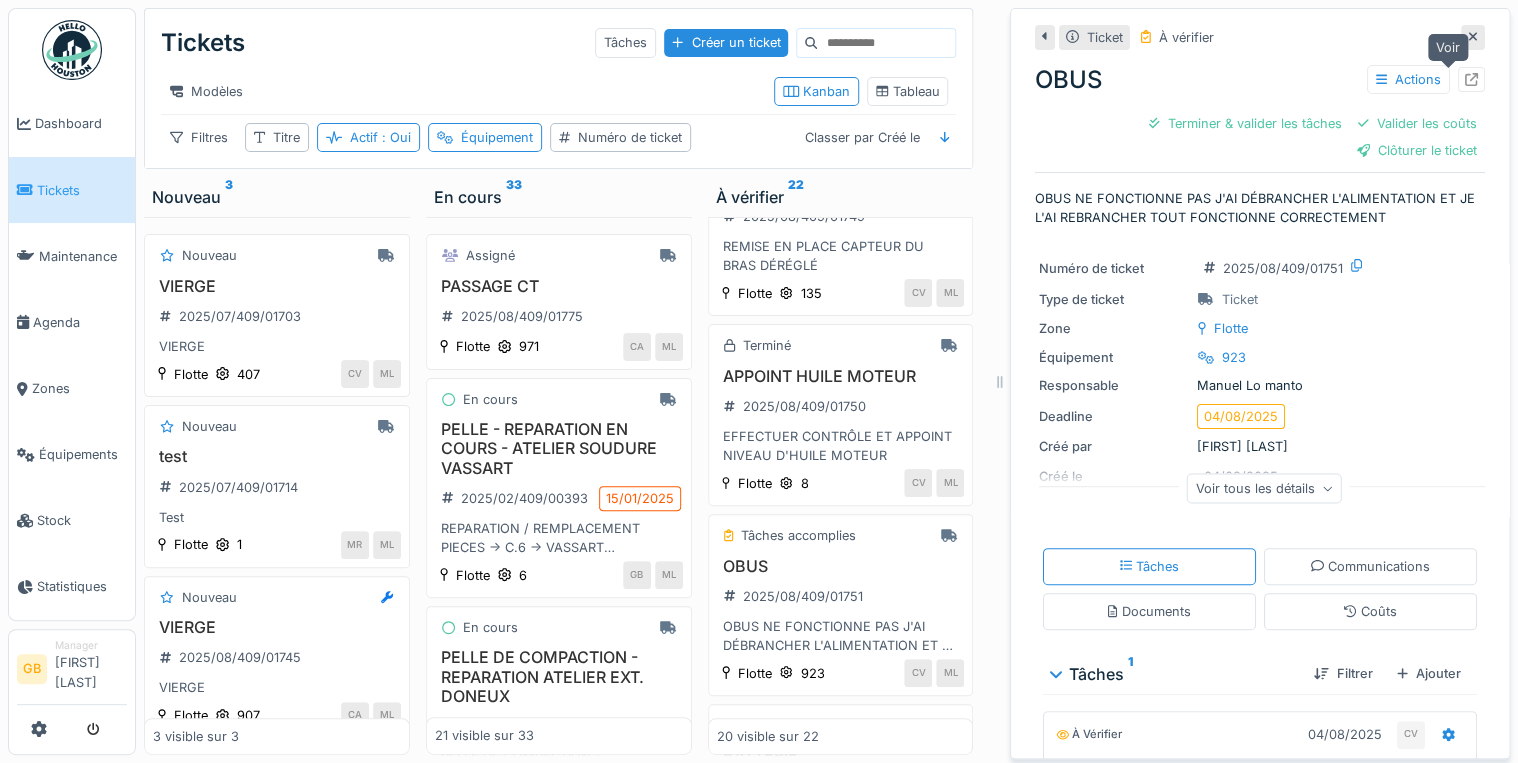 click at bounding box center (1471, 79) 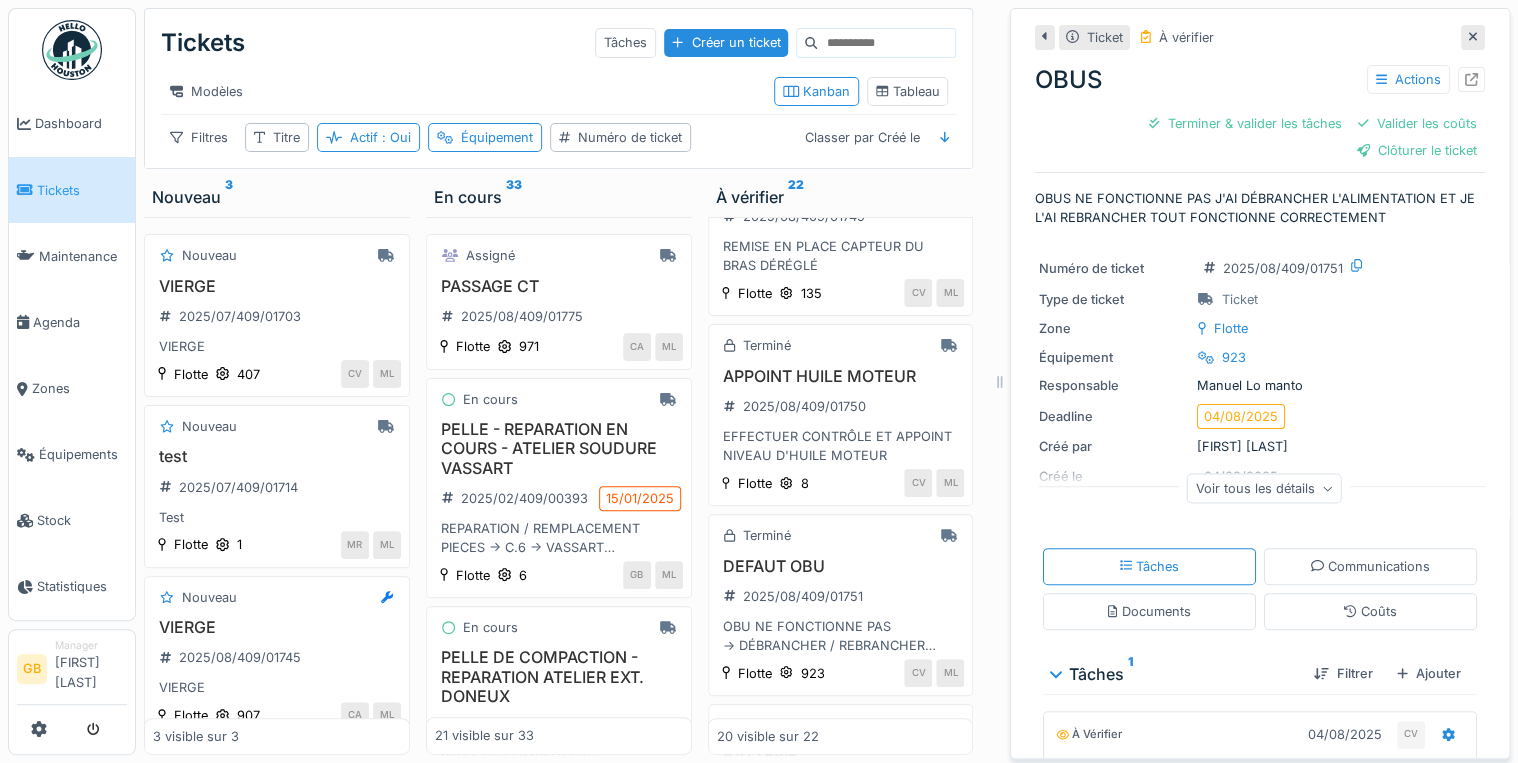 click at bounding box center (1473, 37) 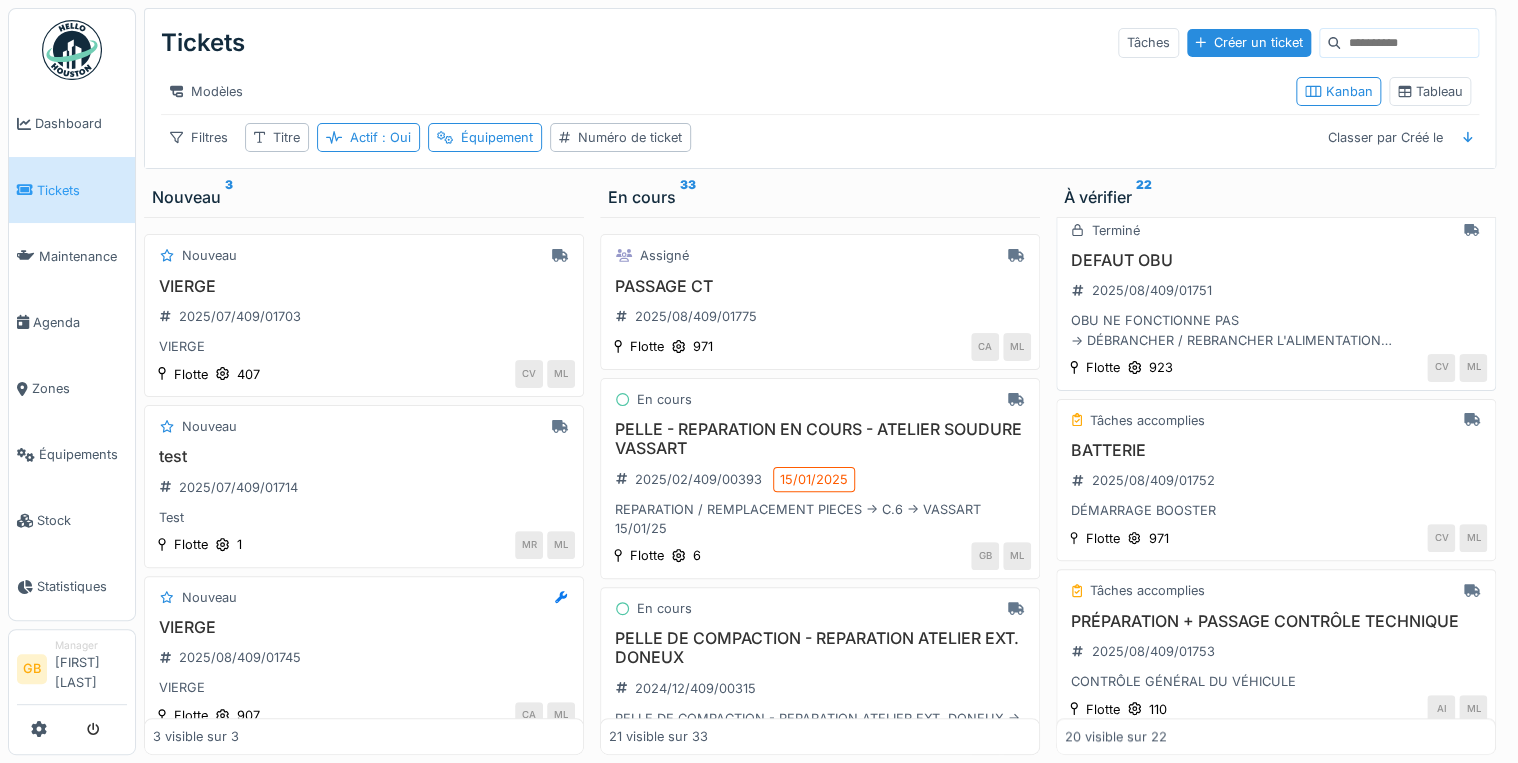 scroll, scrollTop: 800, scrollLeft: 0, axis: vertical 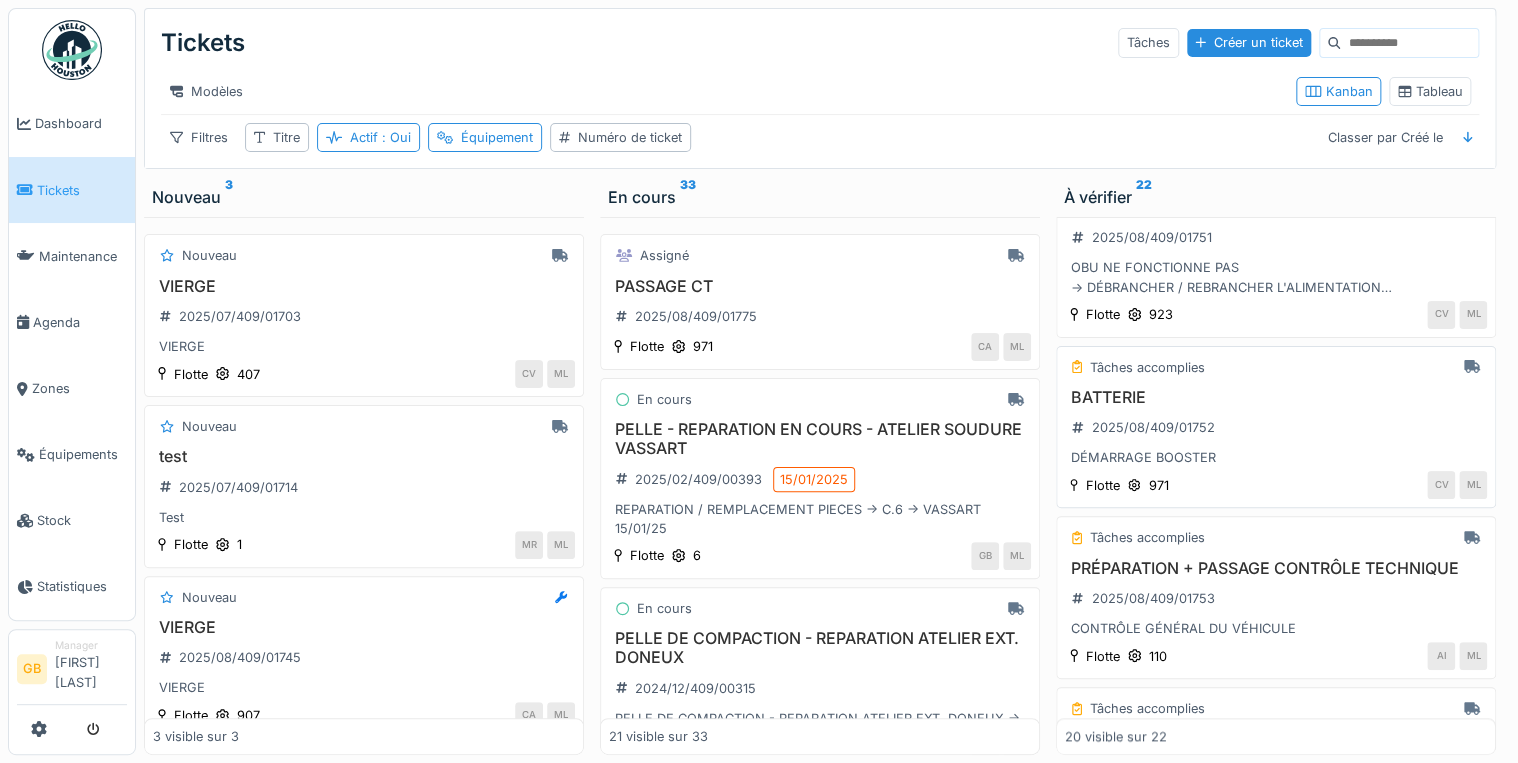 click on "BATTERIE" at bounding box center (1276, 397) 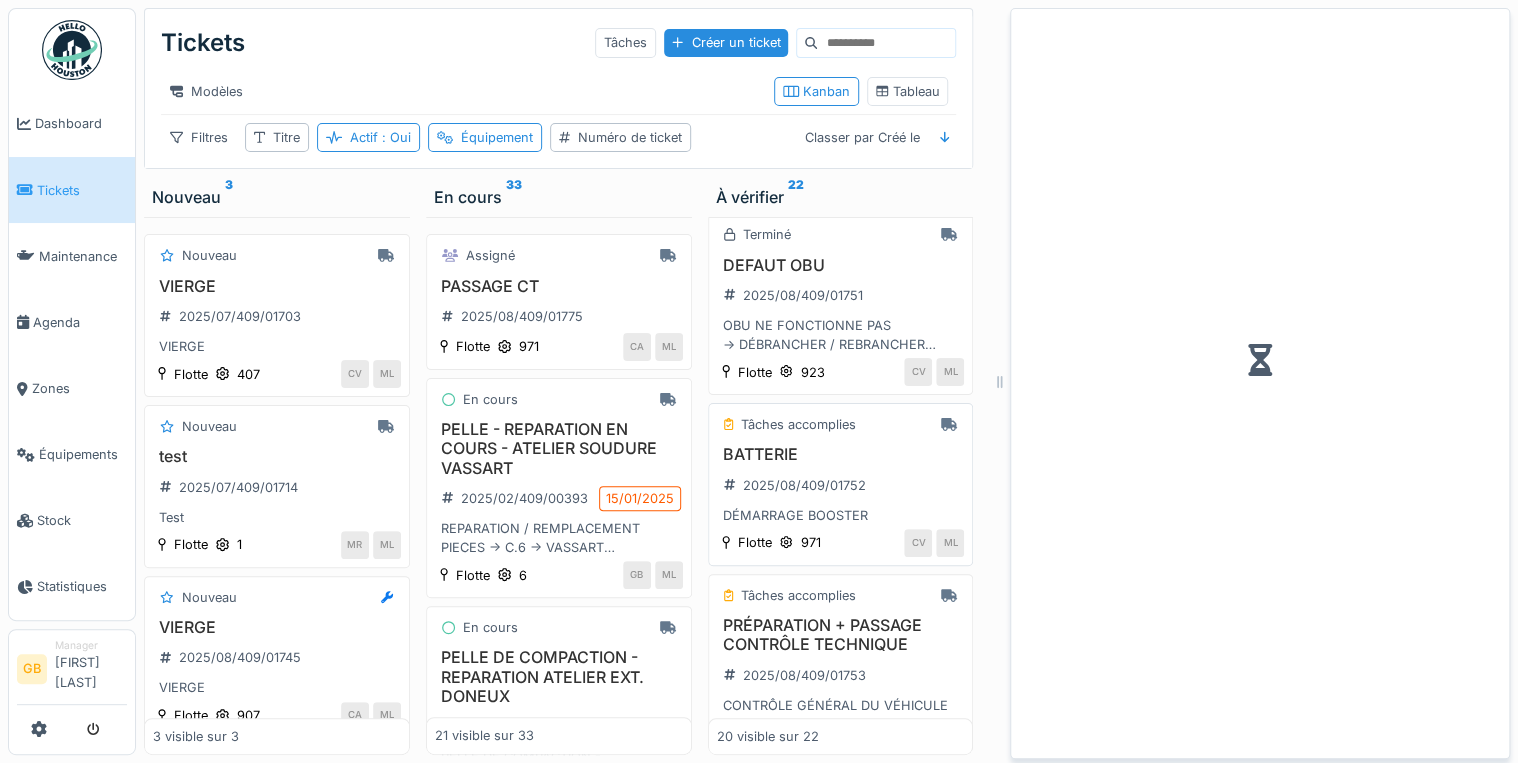 scroll, scrollTop: 857, scrollLeft: 0, axis: vertical 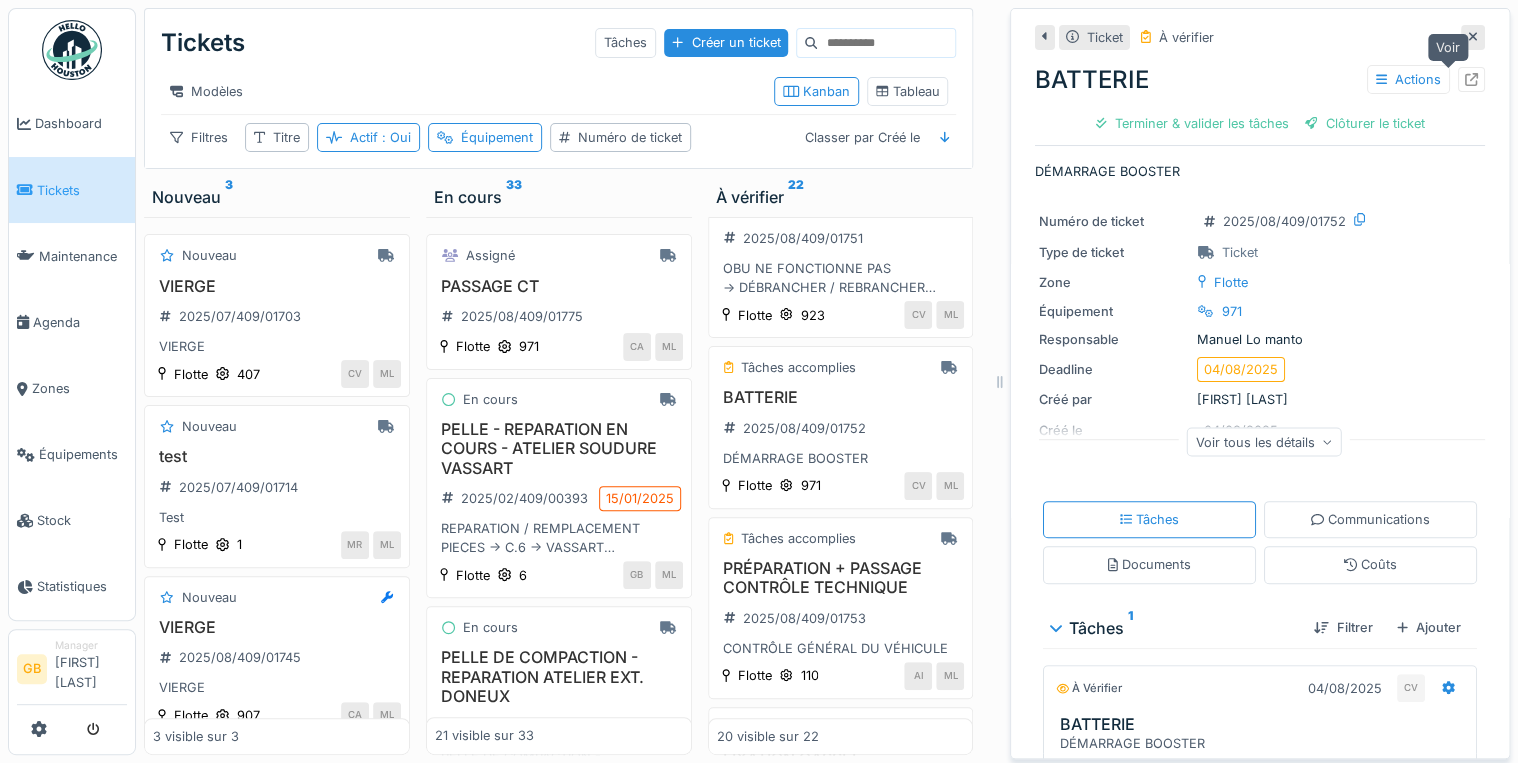 click at bounding box center (1471, 79) 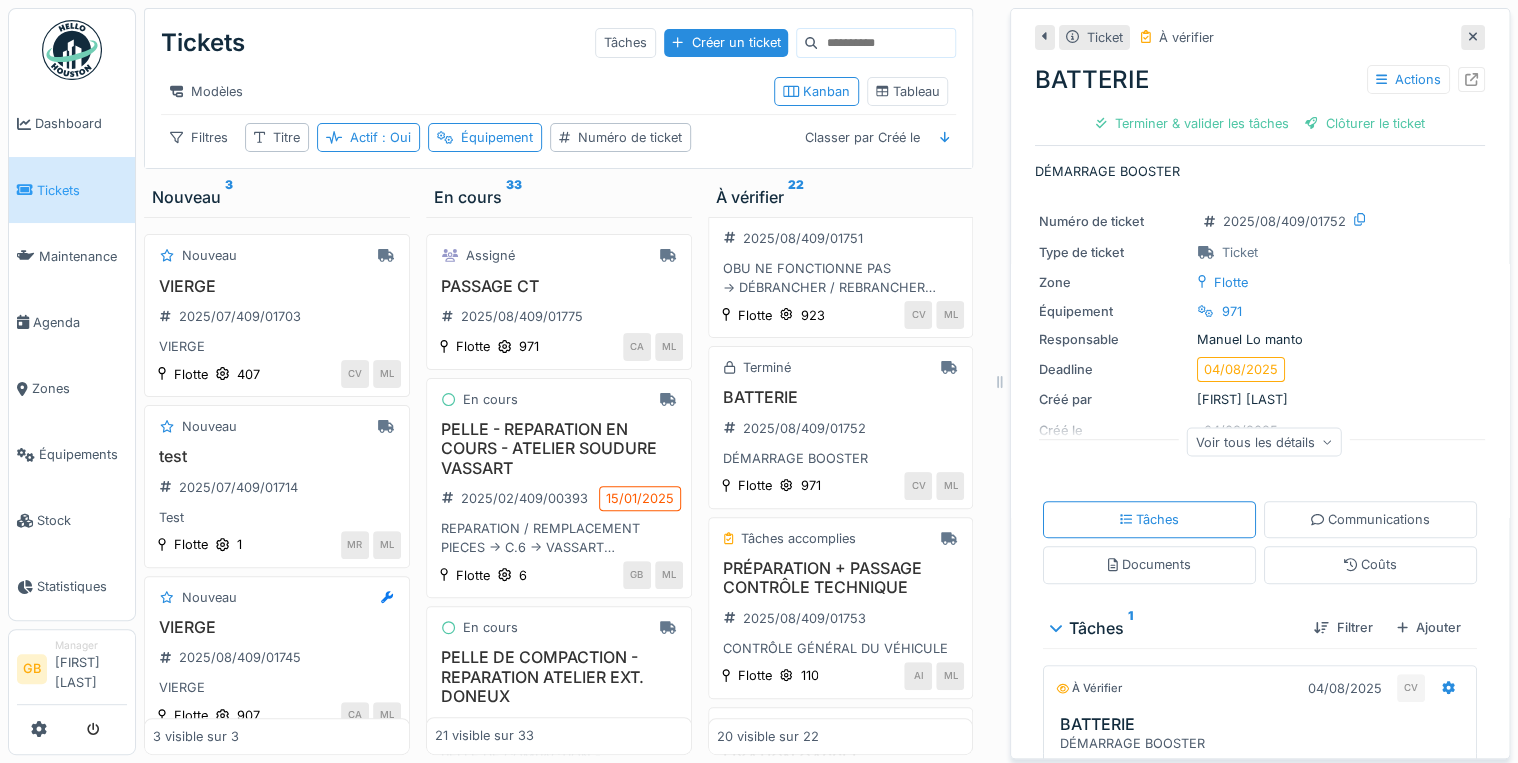 click 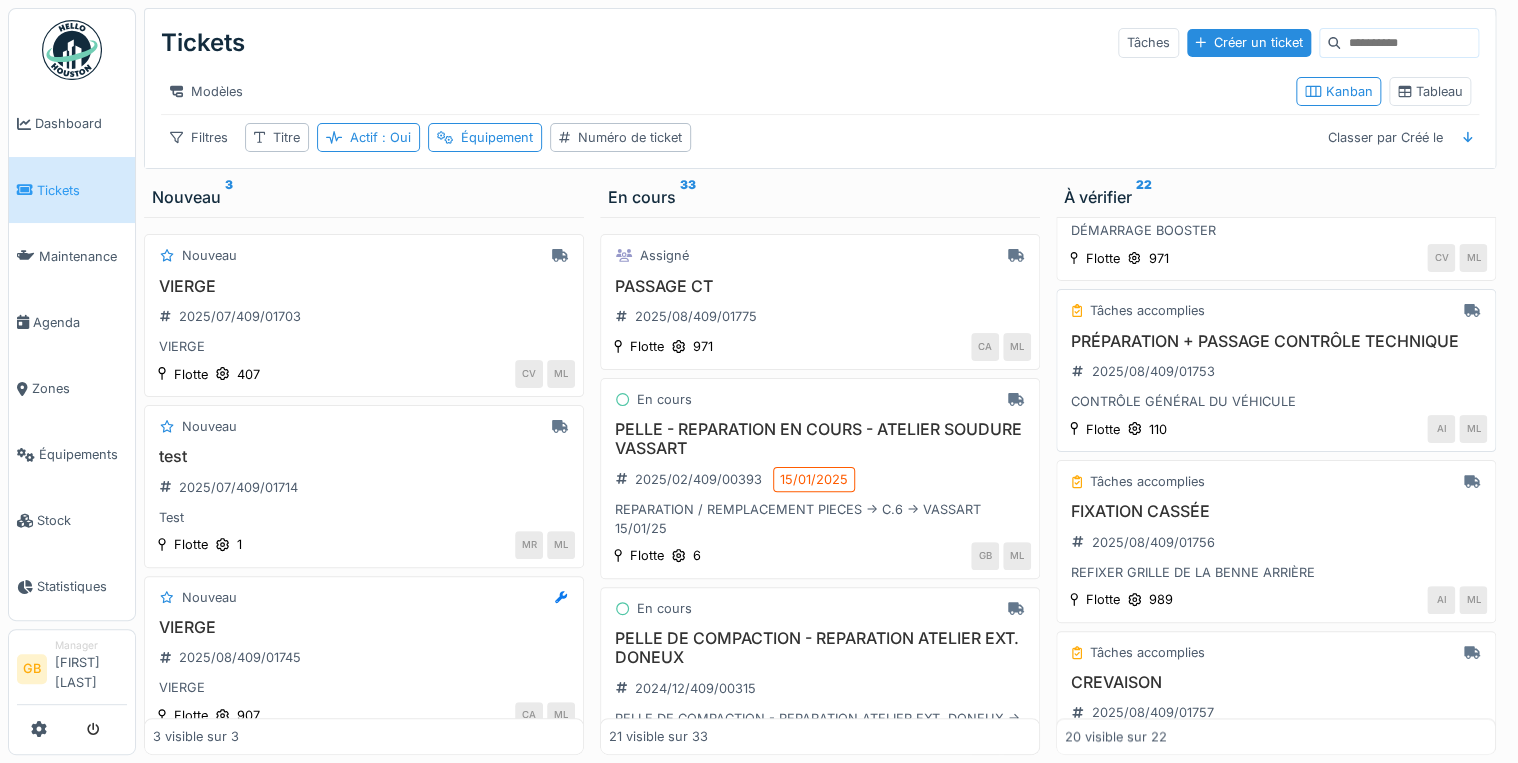 scroll, scrollTop: 1040, scrollLeft: 0, axis: vertical 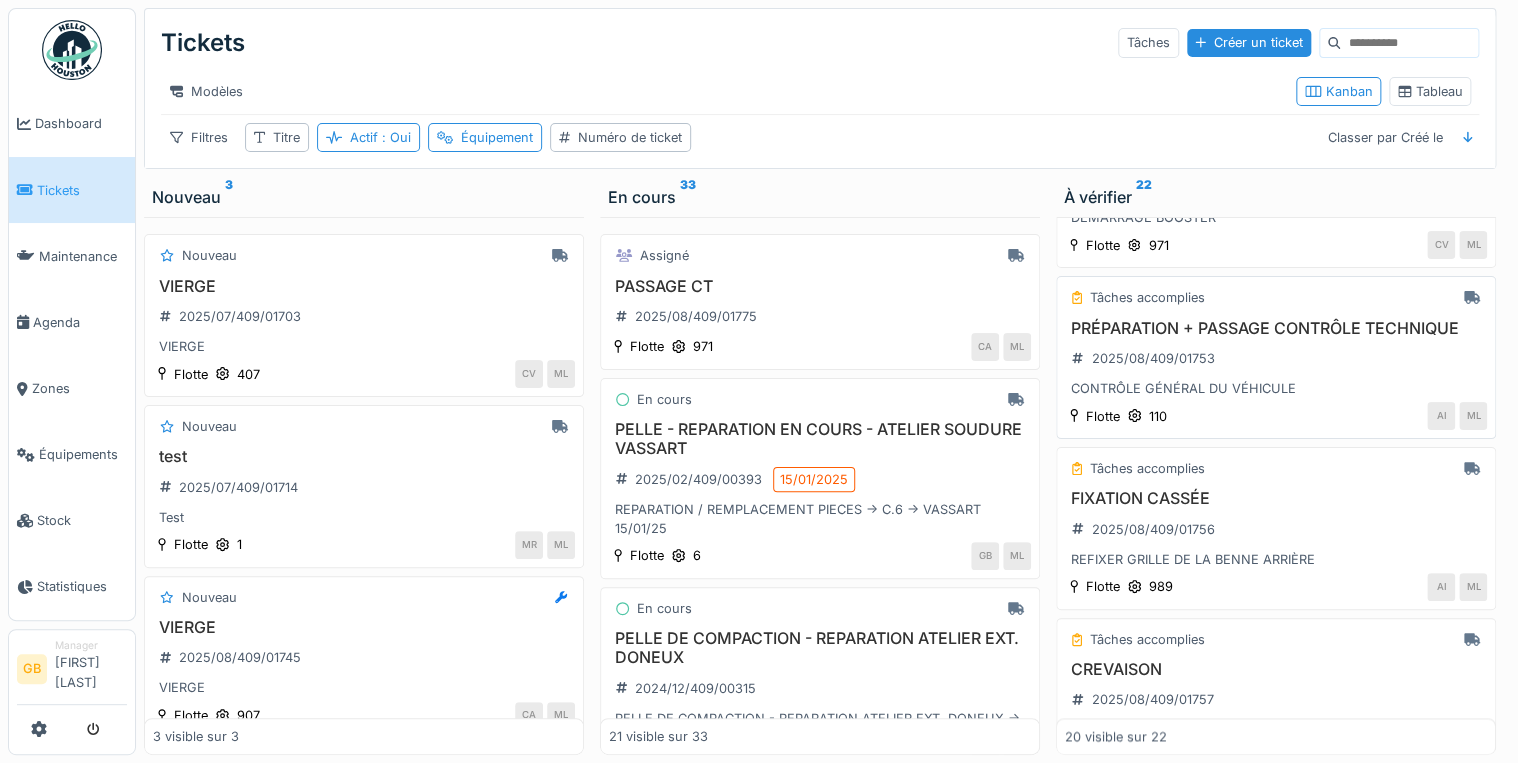 click on "PRÉPARATION + PASSAGE CONTRÔLE TECHNIQUE" at bounding box center [1276, 328] 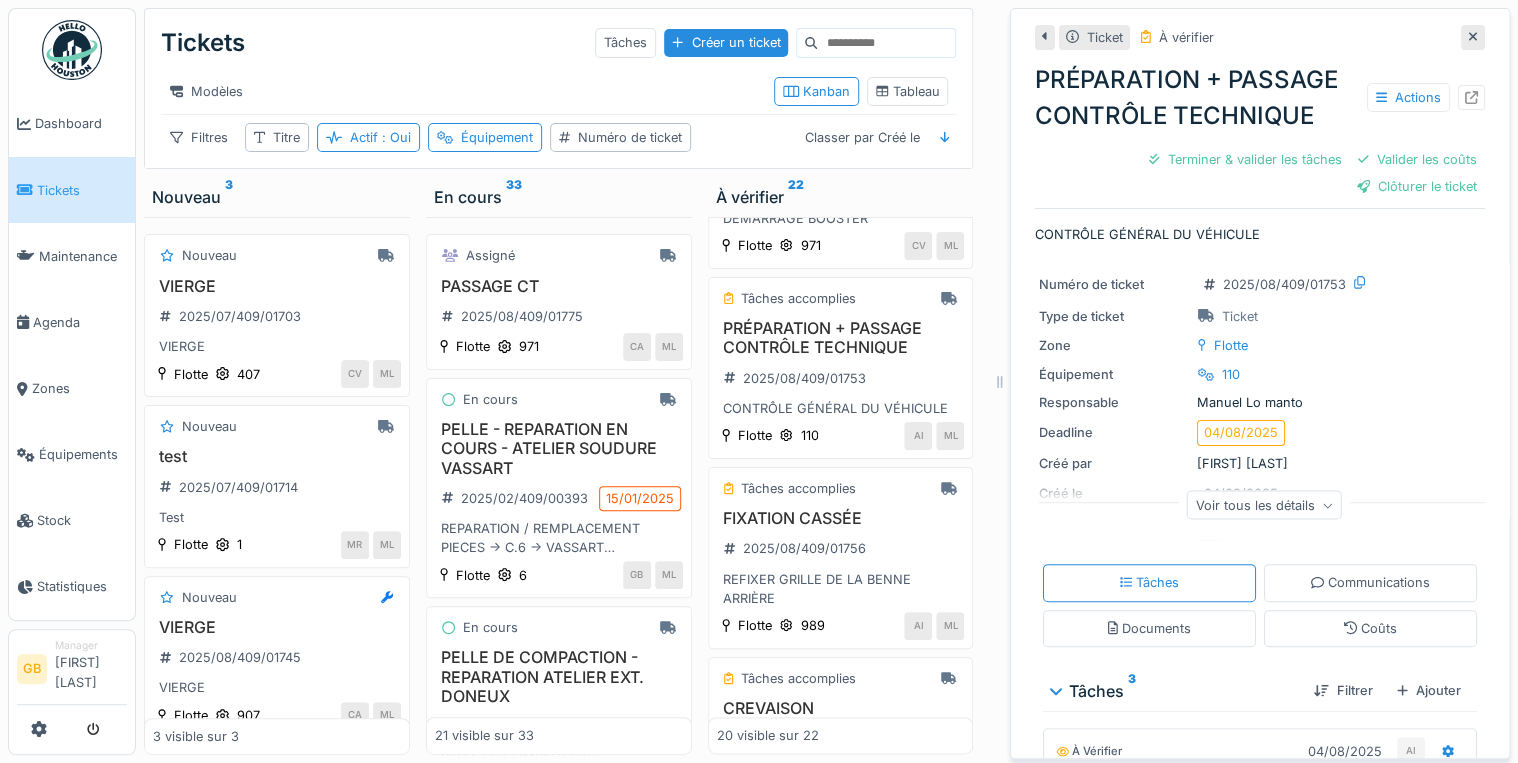 click on "Ticket À vérifier PRÉPARATION + PASSAGE CONTRÔLE TECHNIQUE  Actions Terminer & valider les tâches Valider les coûts Clôturer le ticket CONTRÔLE GÉNÉRAL DU VÉHICULE Numéro de ticket 2025/08/409/01753 Type de ticket Ticket Zone Flotte Équipement 110 Responsable Manuel Lo manto Deadline 04/08/2025 Créé par Antonio Ieraci Créé le  04/08/2025 Demandé par AI Assigné à AI MR Tâches complétées le 05/08/2025 Code d'imputation COLLECTE HEURES 15428 KILOMETRES 186378 Voir tous les détails   Tâches   Communications   Documents   Coûts Tâches 3 Filtrer Ajouter À vérifier 04/08/2025 AI PRÉPARATION CONTRÔLE TECHNIQUE  CONTRÔLE GÉNÉRAL DU VÉHICULE AI Valider À vérifier 04/08/2025 MR PASSAGE CT -> PASSAGE CT
-> CARTE ROUGE
MR Valider À vérifier 01h30 05/08/2025 MR PRÉPARATION + PASSAGE CONTRÔLE TECHNIQUE  -> NETTOYAGE + POLISSAGE DES PHARES
-> REMPLACEMENT PHARE AV D AVEC ANTONIO
-> REGLAGES PHARES MR Valider 3 visible sur 3" at bounding box center [1260, 383] 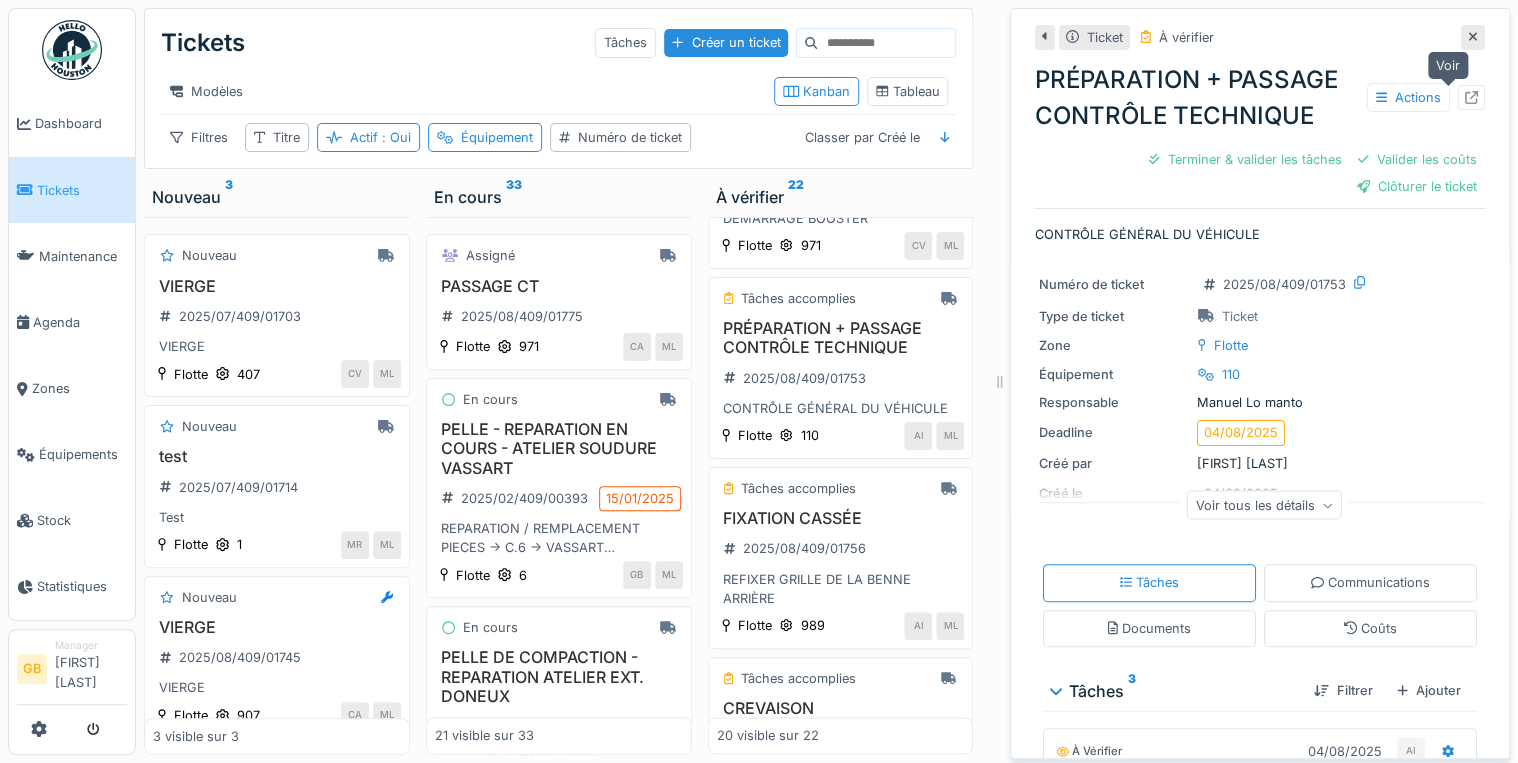 click 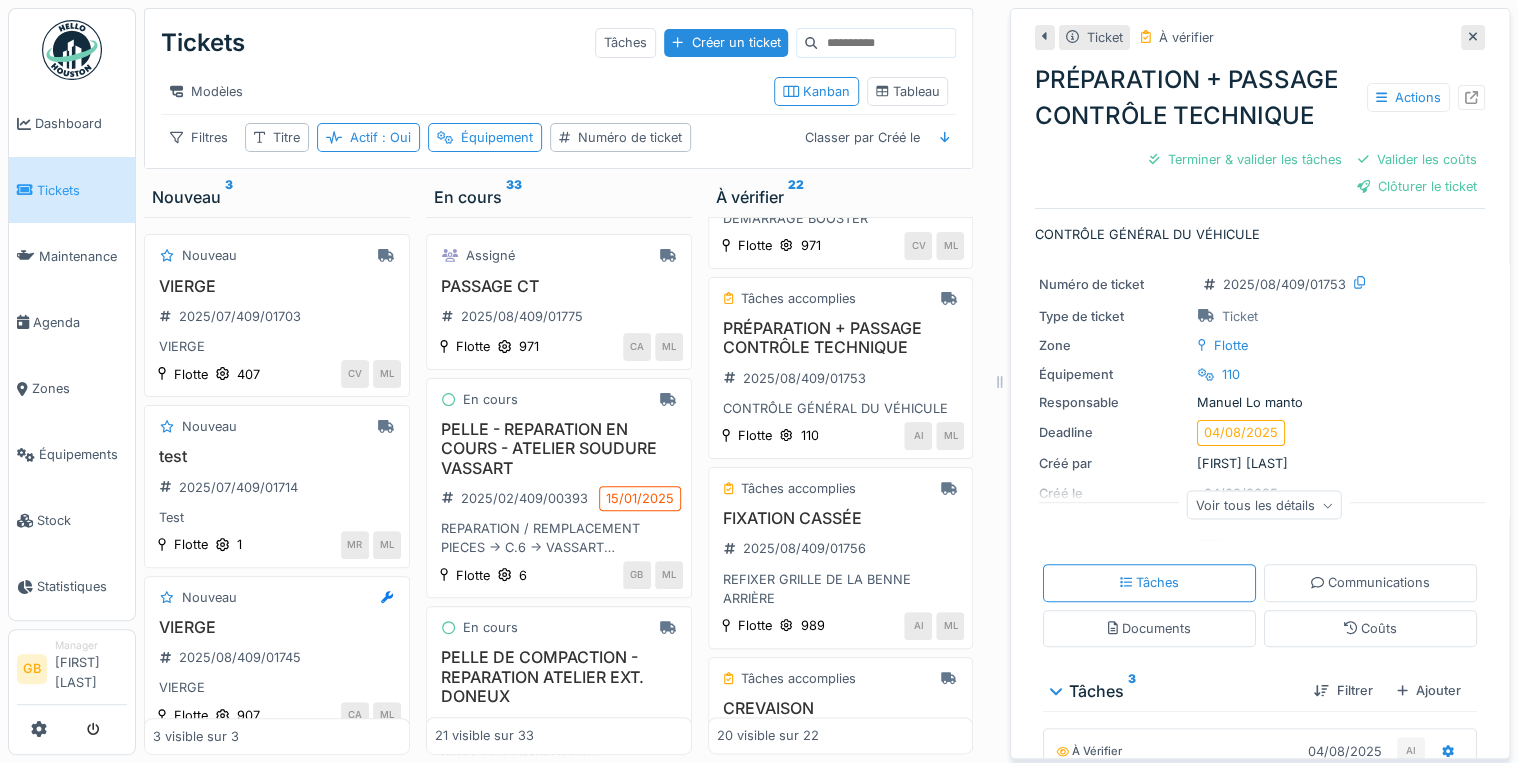 click 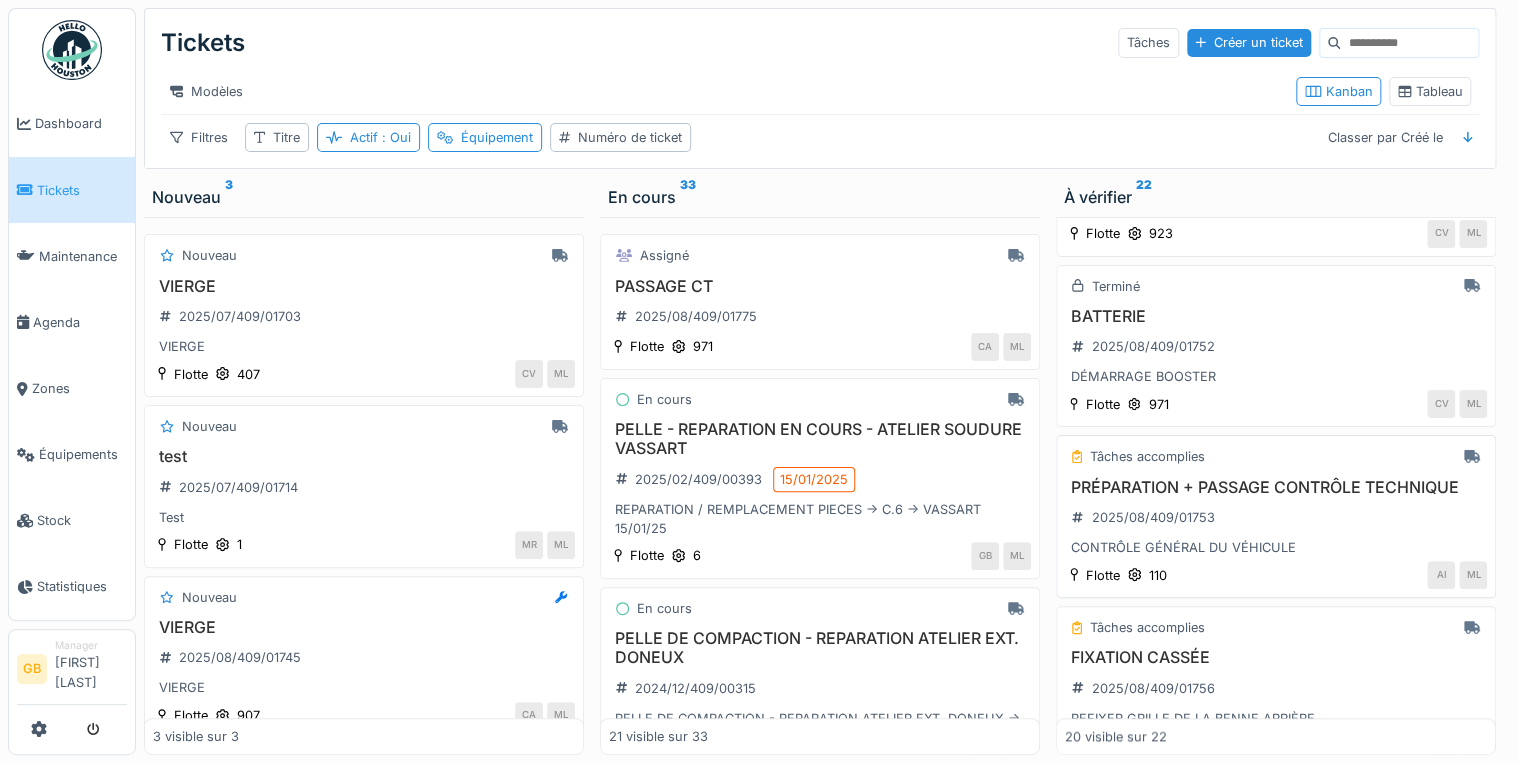 scroll, scrollTop: 880, scrollLeft: 0, axis: vertical 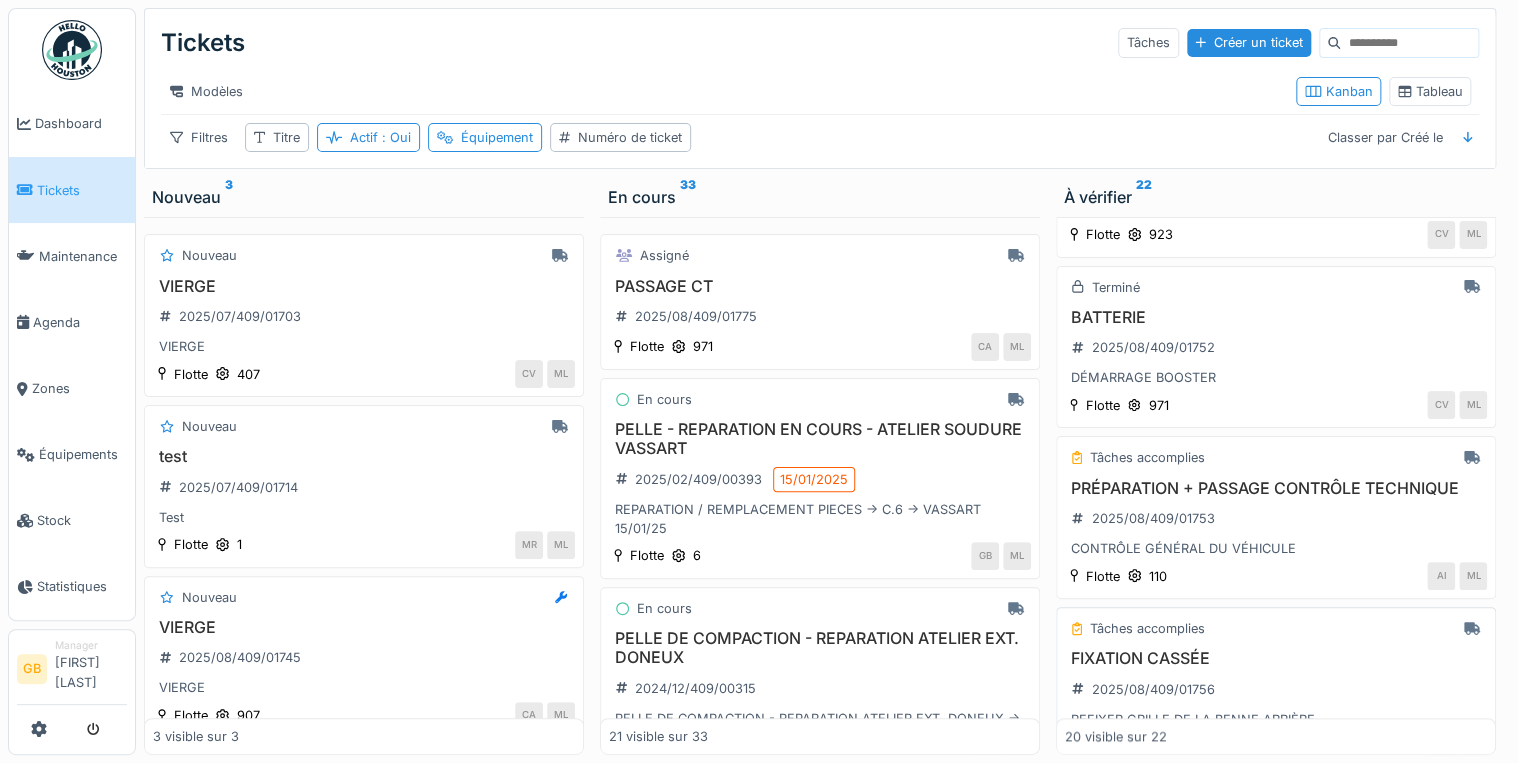 click on "FIXATION CASSÉE" at bounding box center [1276, 658] 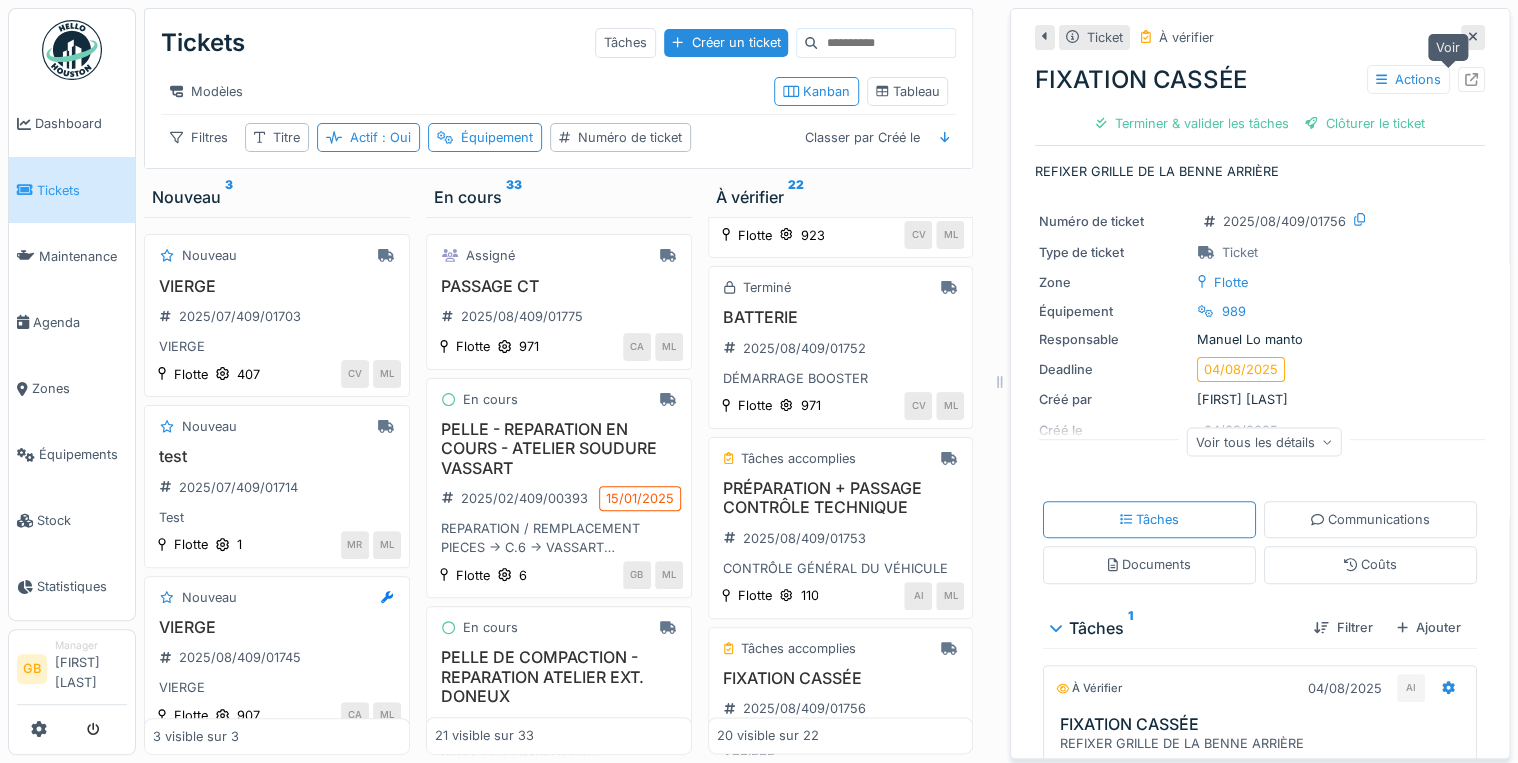 click 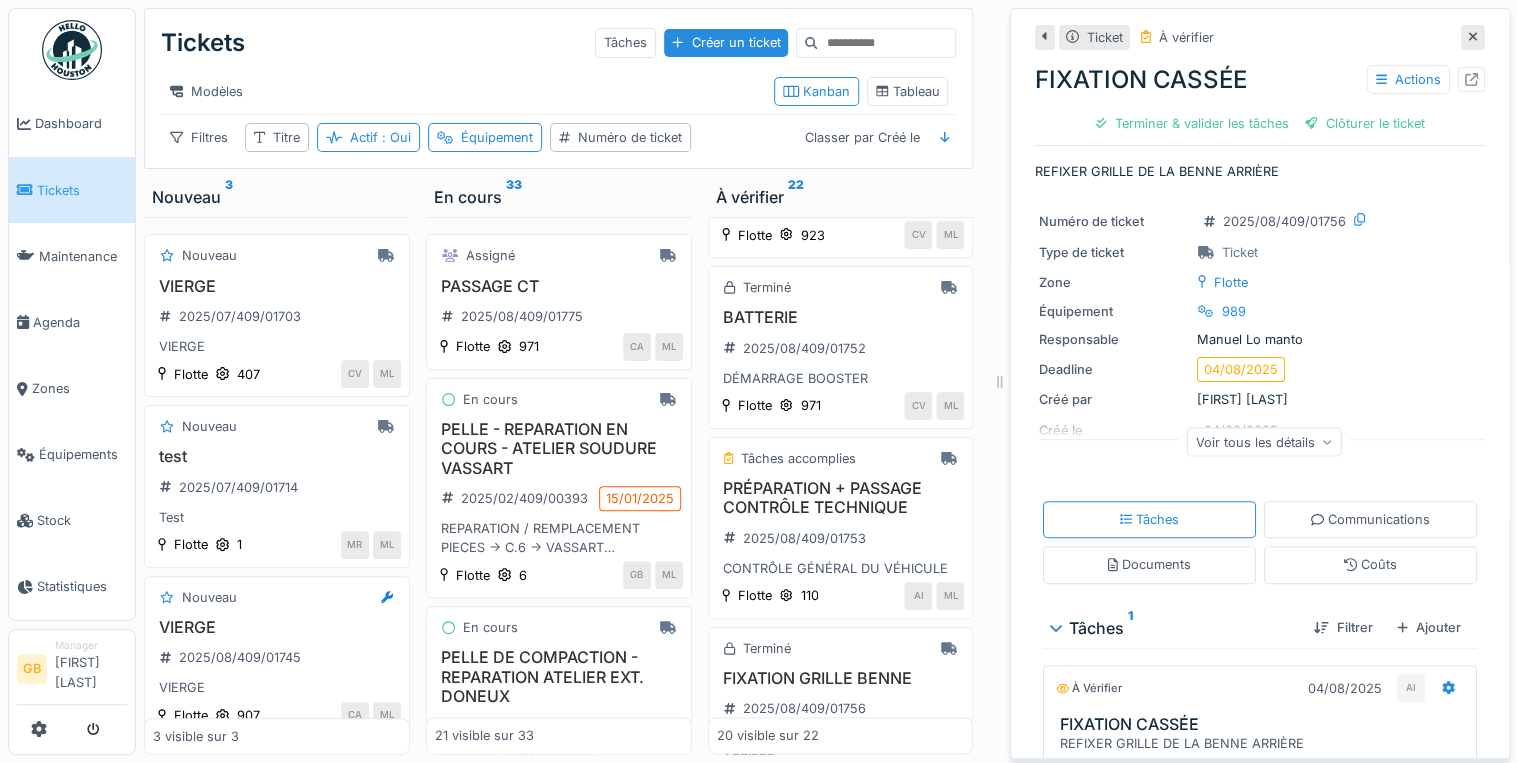 click at bounding box center (1473, 37) 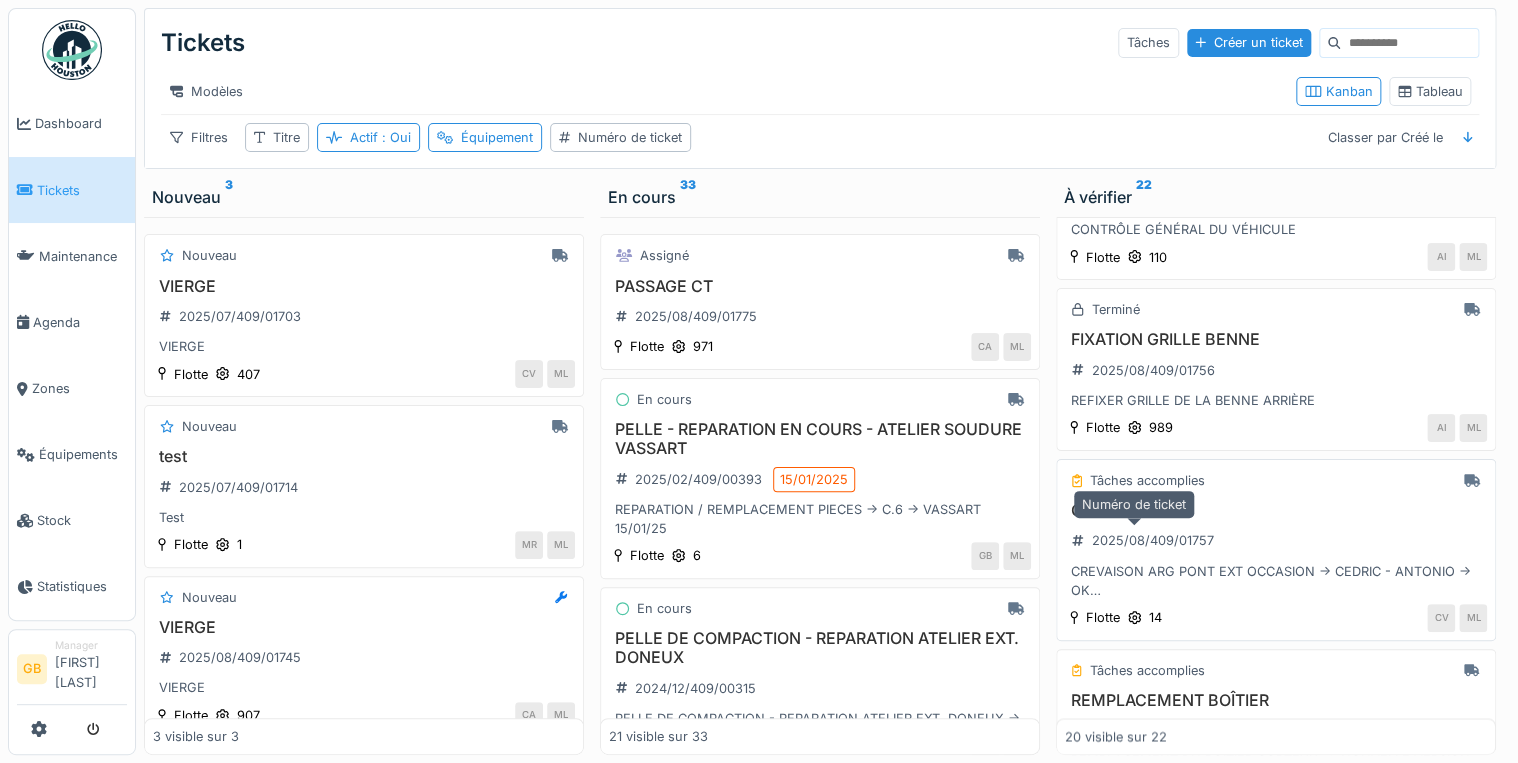 scroll, scrollTop: 1200, scrollLeft: 0, axis: vertical 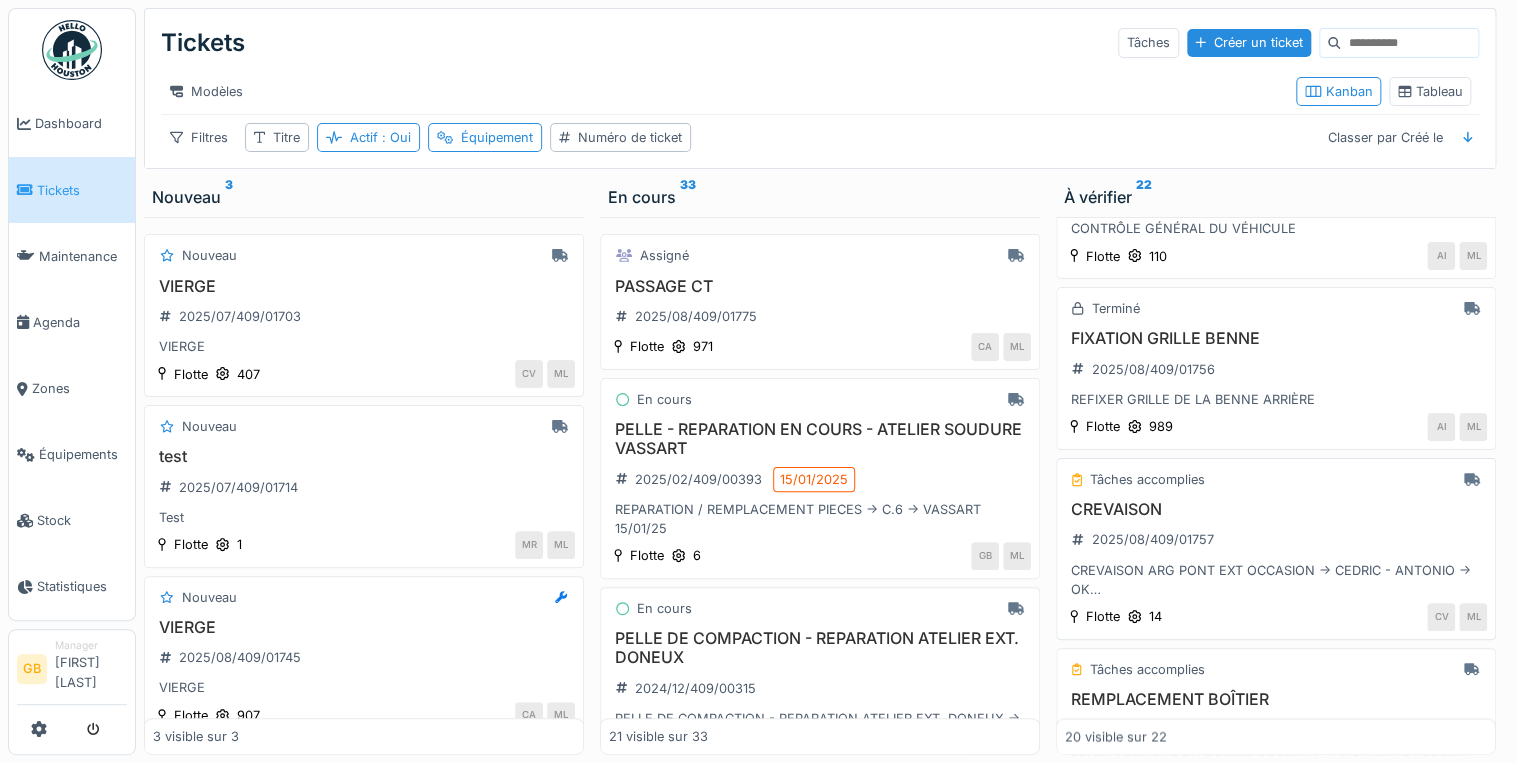 click on "CREVAISON" at bounding box center (1276, 509) 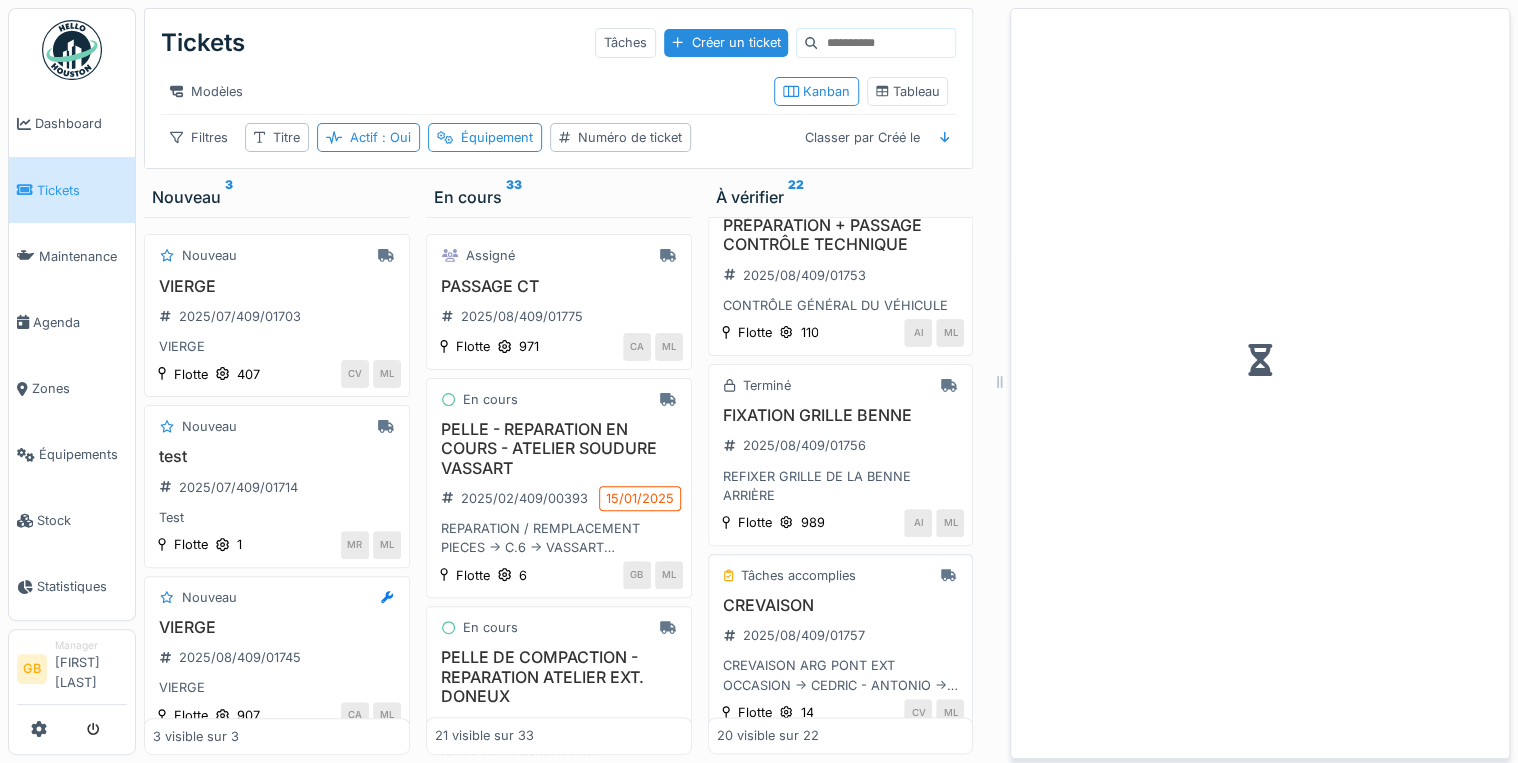scroll, scrollTop: 1276, scrollLeft: 0, axis: vertical 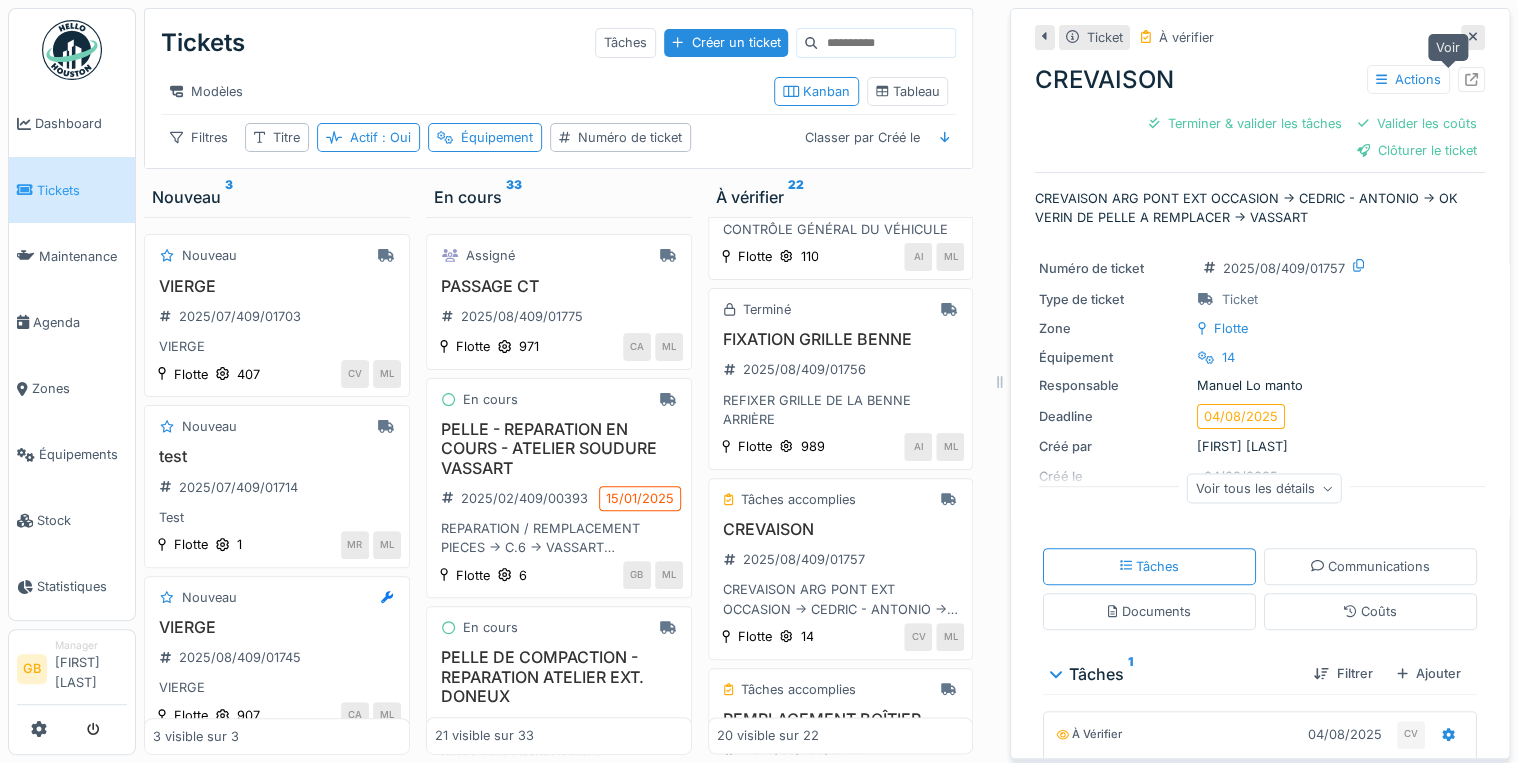 click 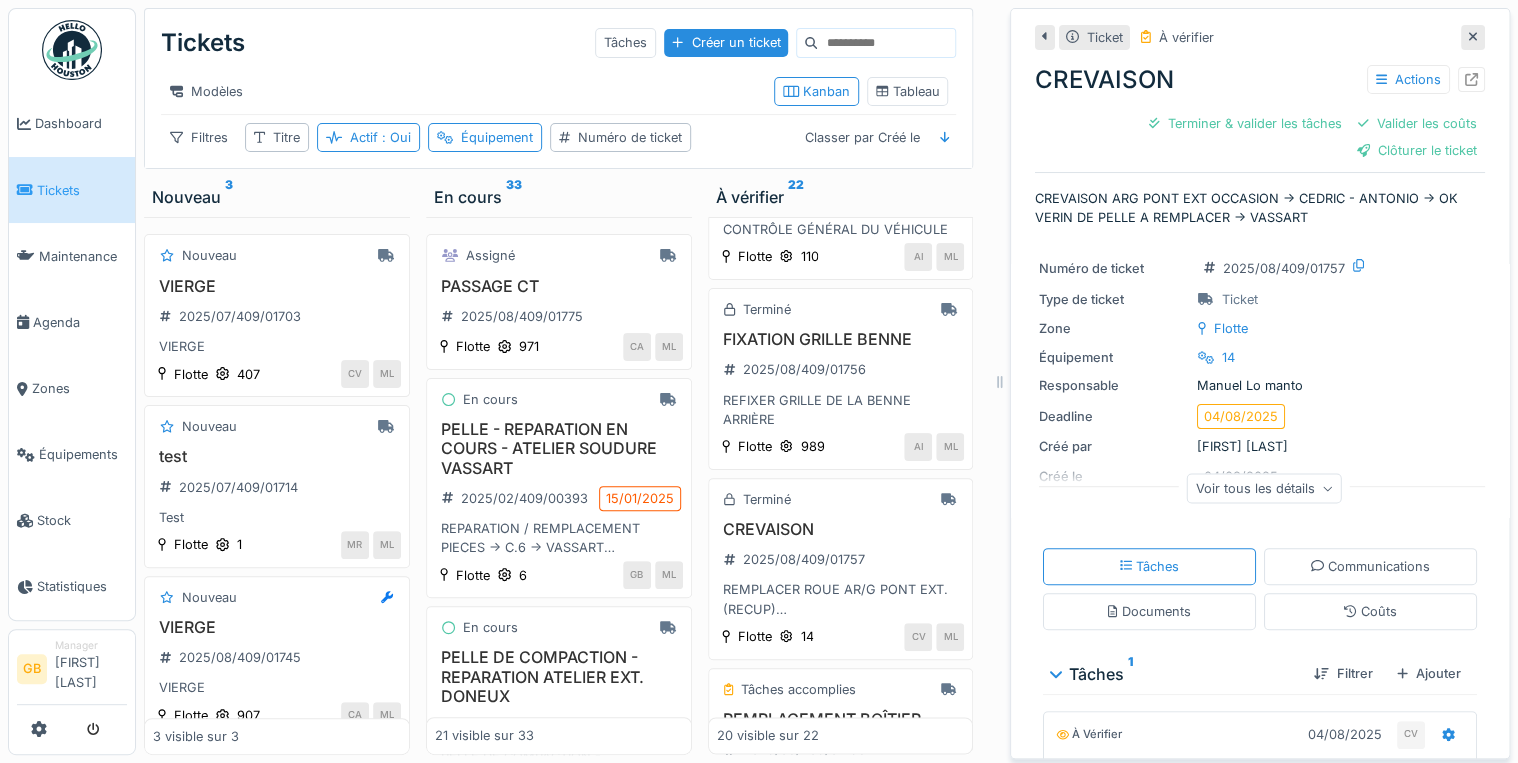 click at bounding box center [1473, 37] 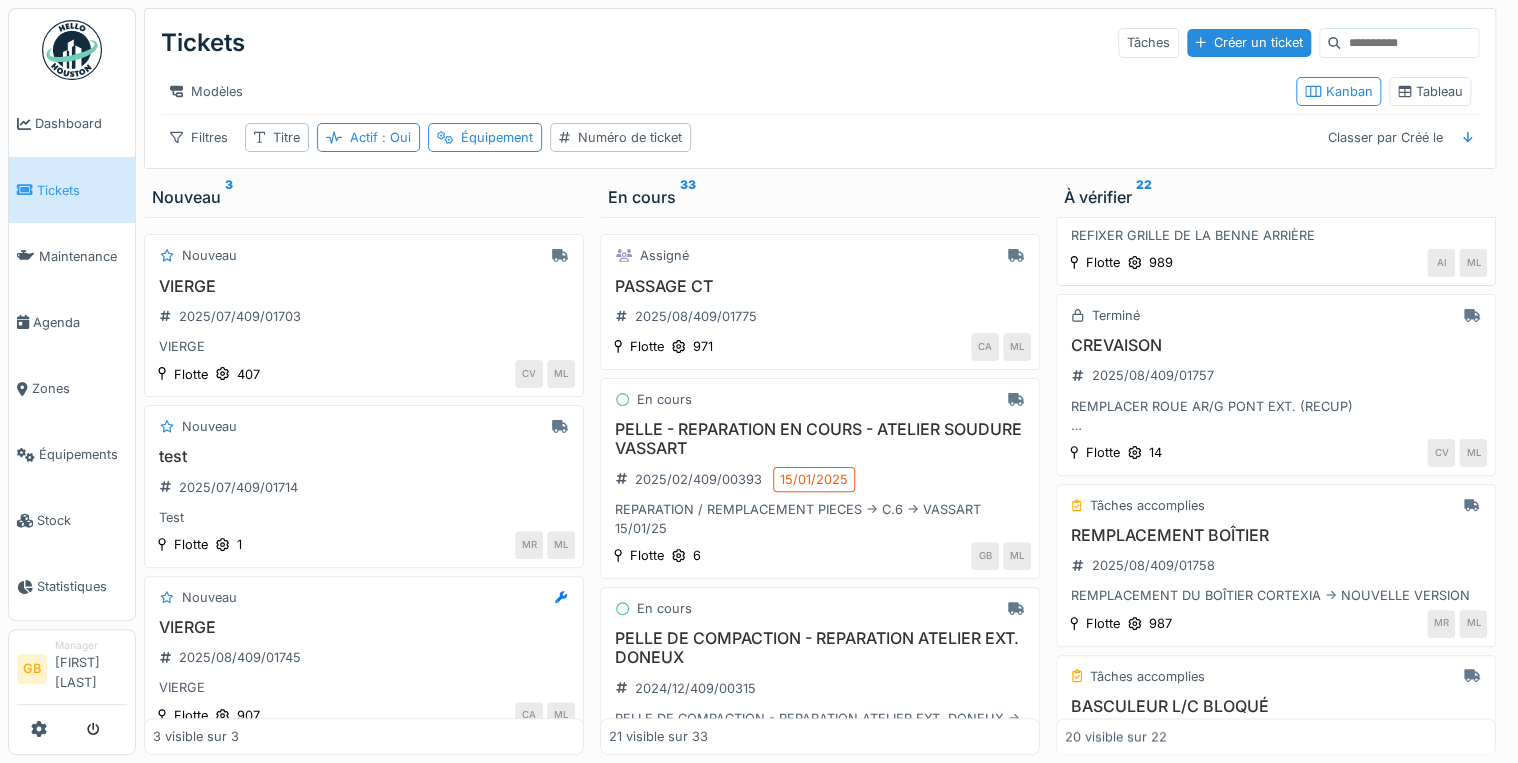 scroll, scrollTop: 1440, scrollLeft: 0, axis: vertical 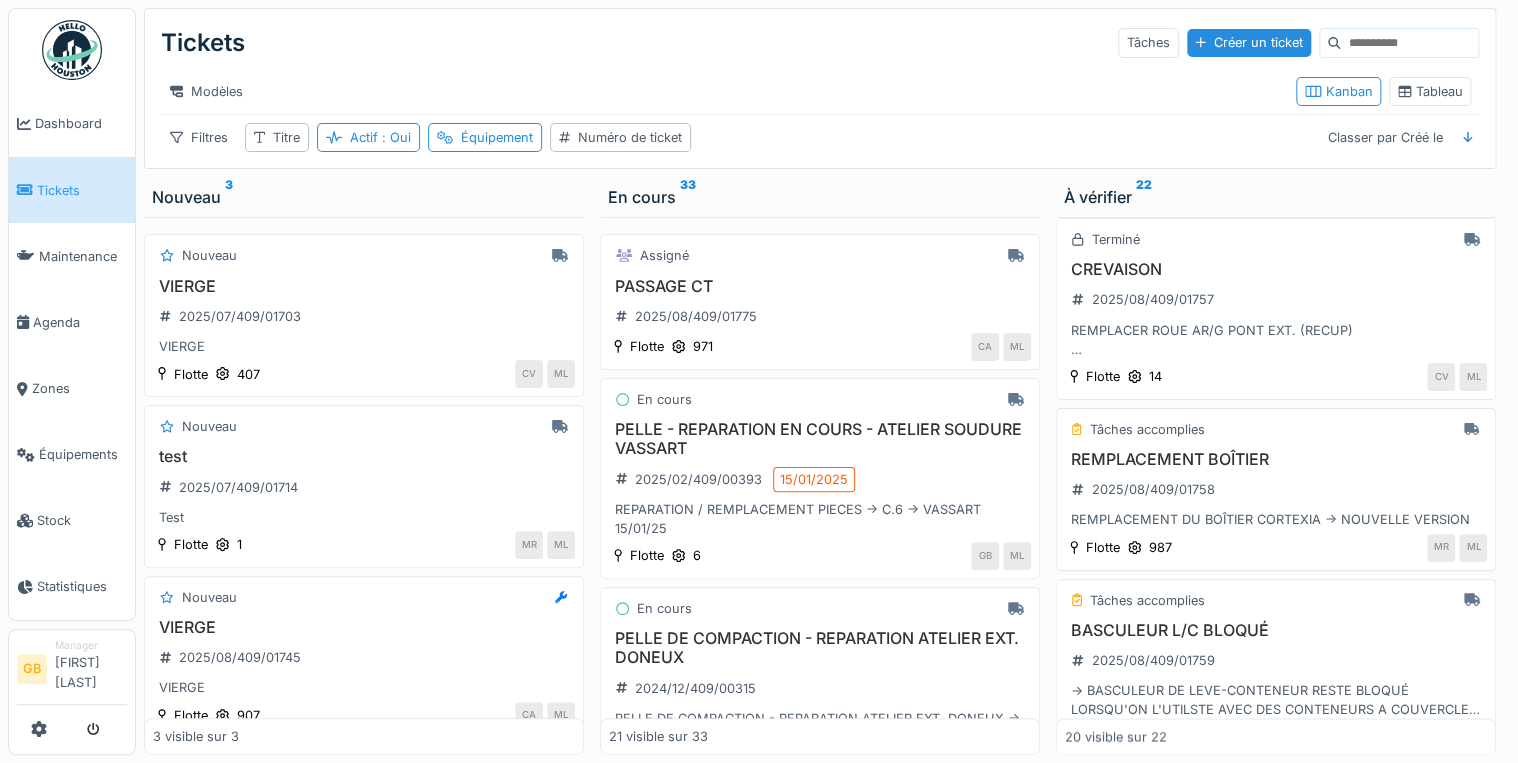 click on "REMPLACEMENT BOÎTIER" at bounding box center (1276, 459) 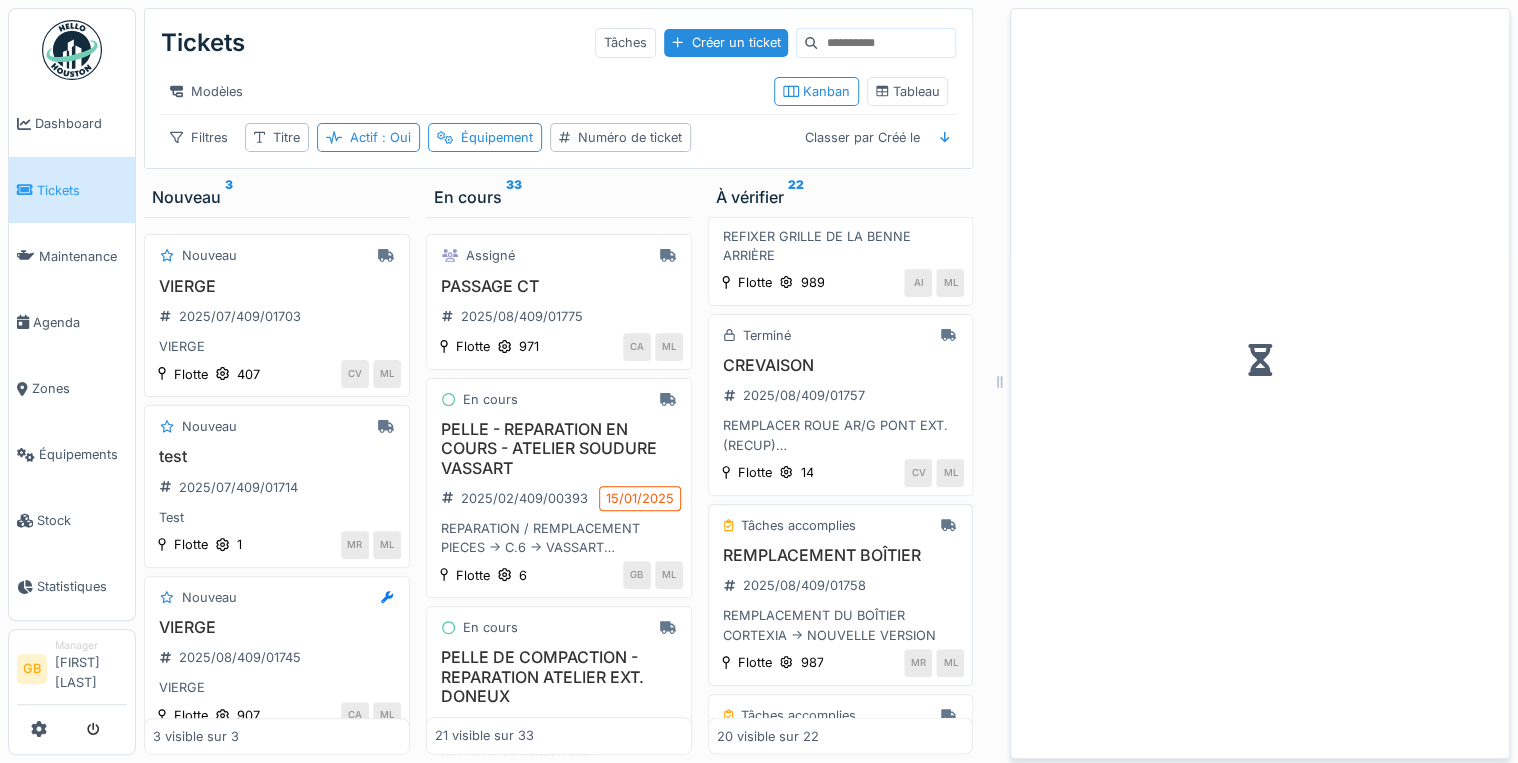 scroll, scrollTop: 1555, scrollLeft: 0, axis: vertical 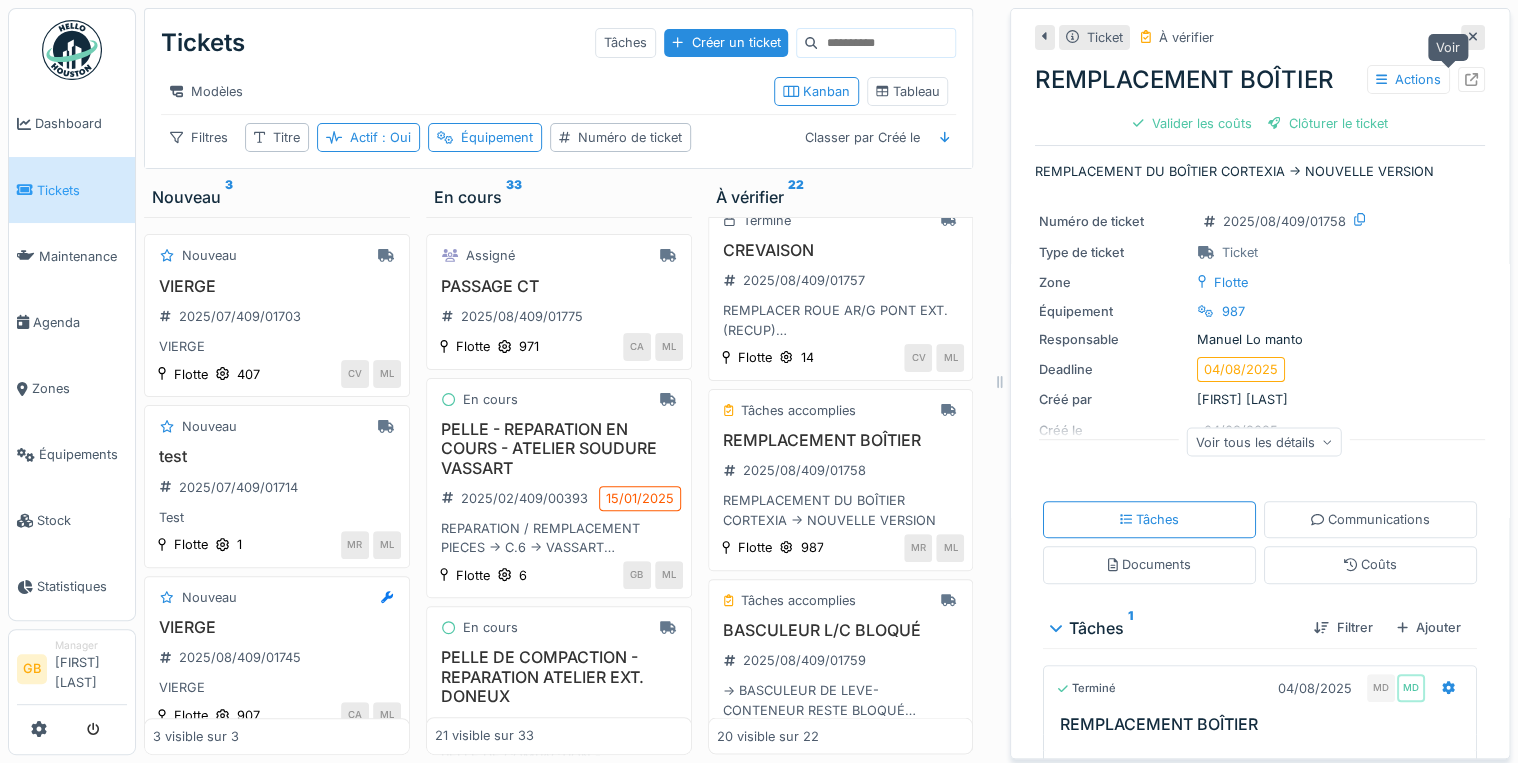 click at bounding box center (1471, 79) 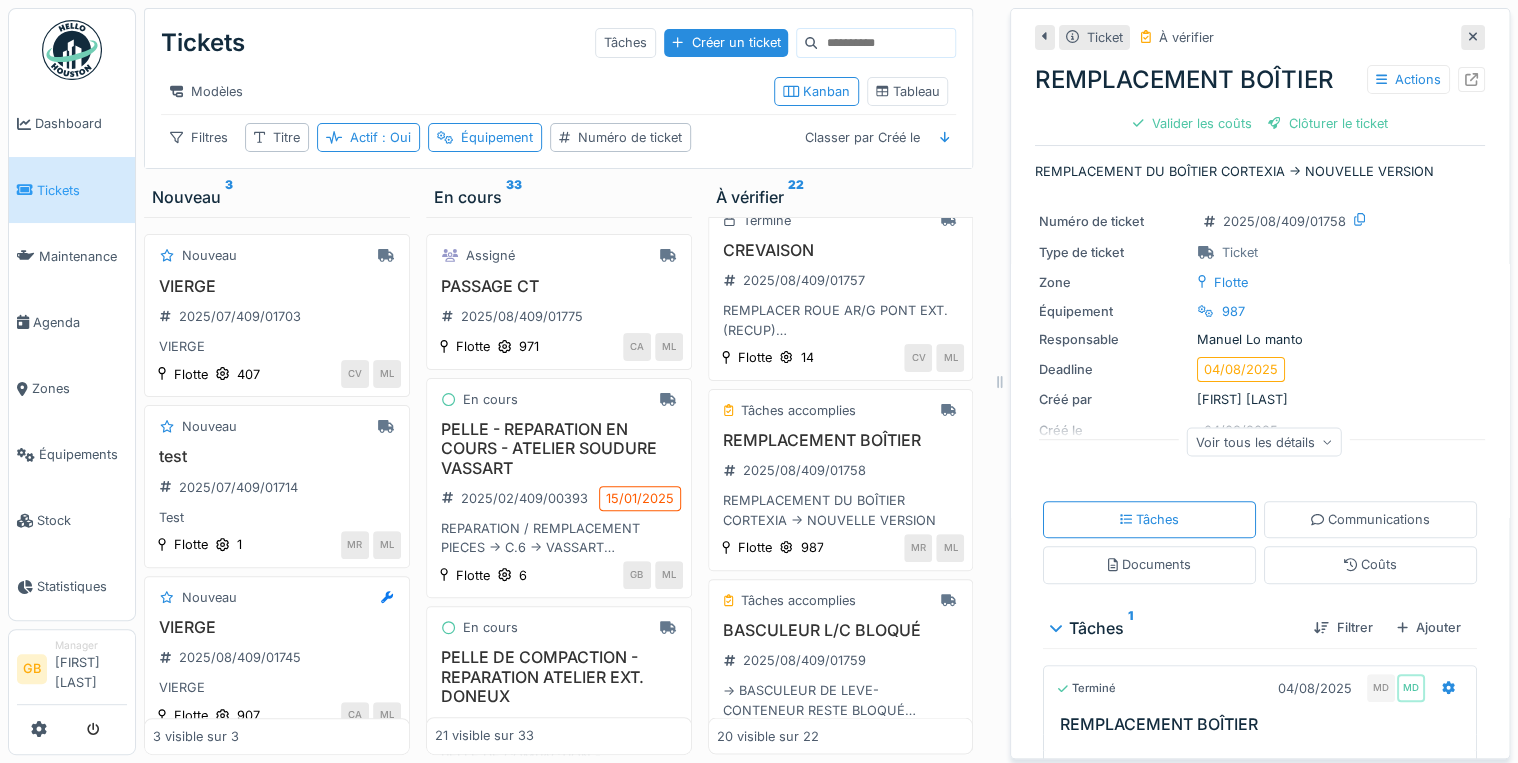 click 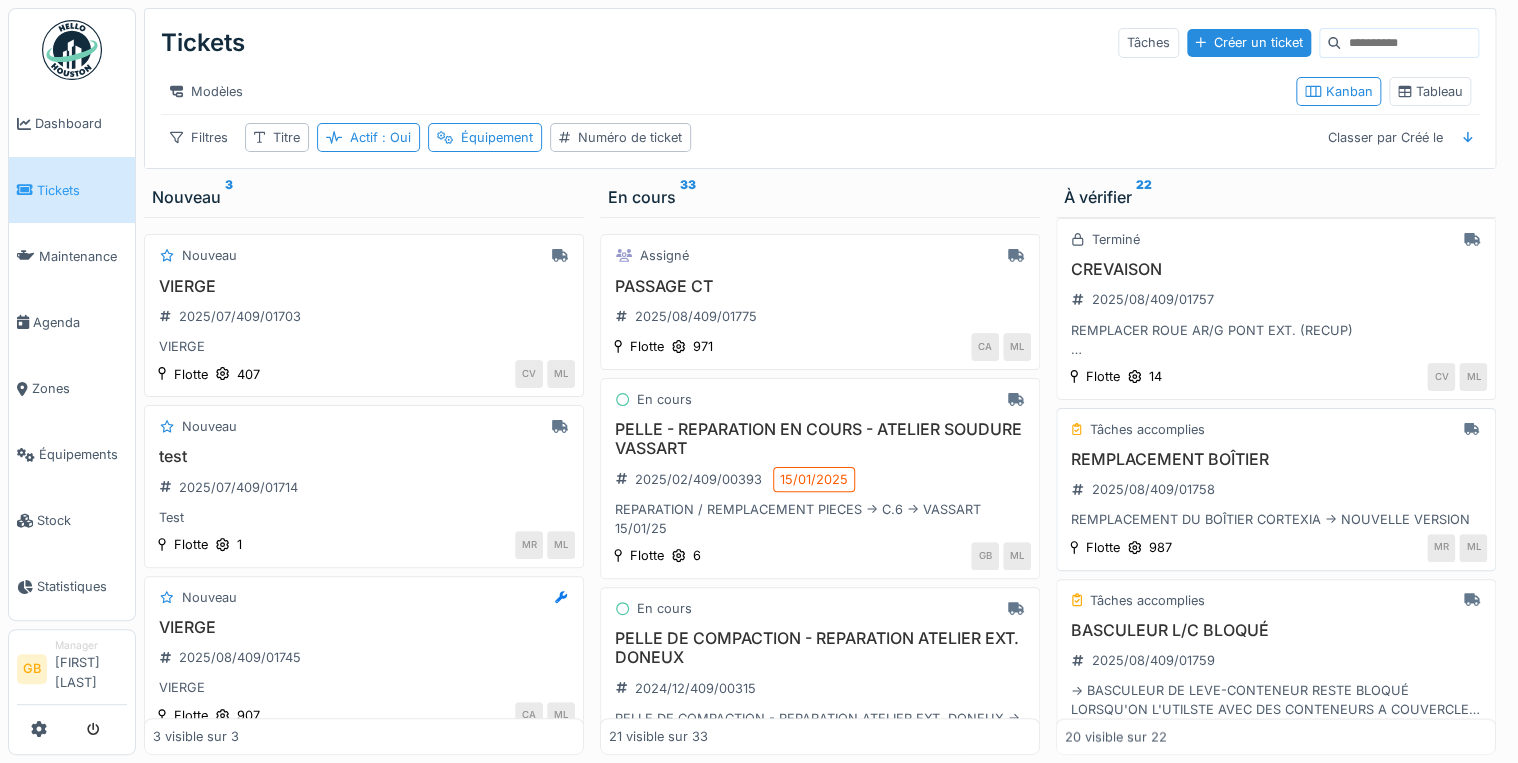 scroll, scrollTop: 1600, scrollLeft: 0, axis: vertical 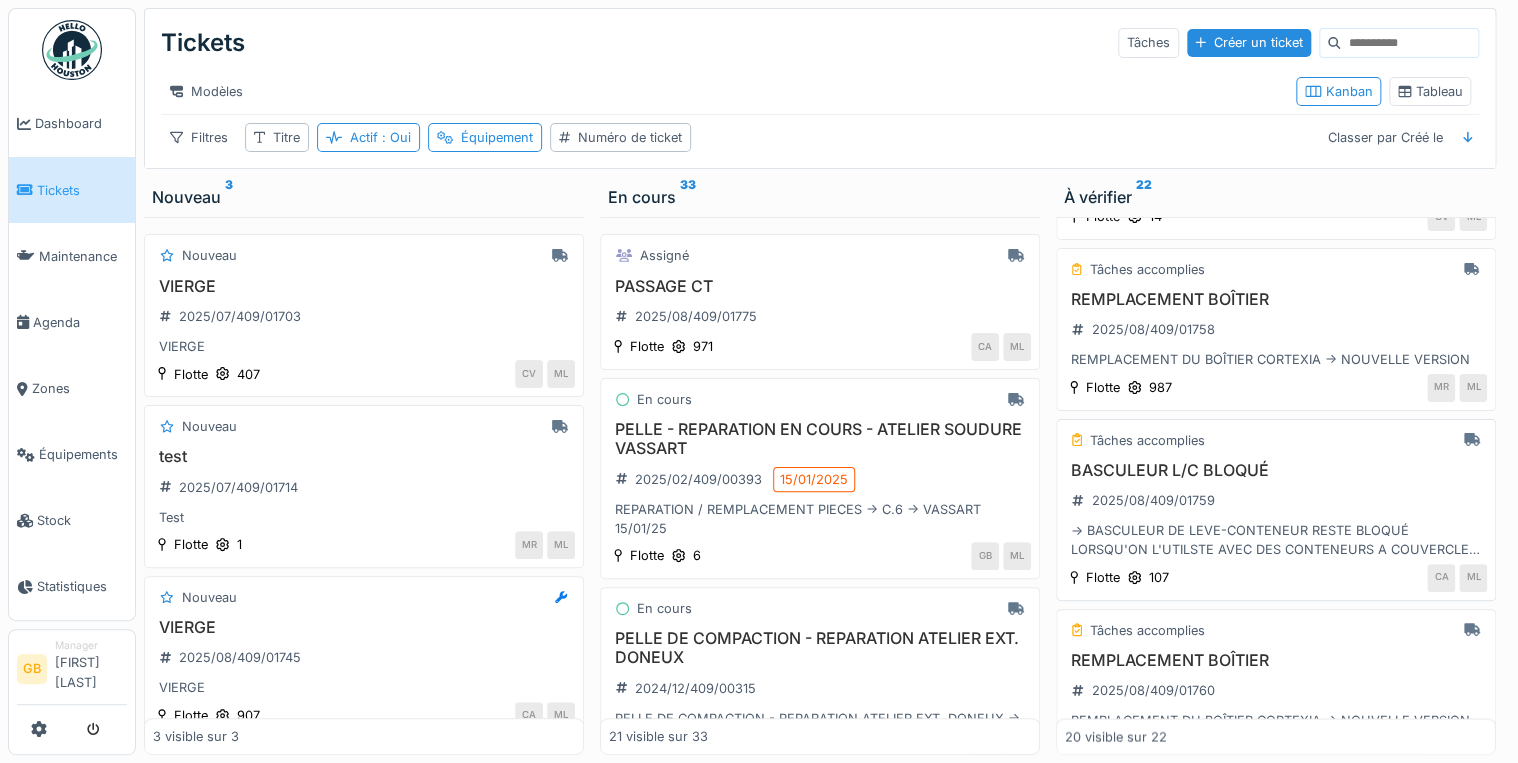click on "BASCULEUR L/C BLOQUÉ" at bounding box center (1276, 470) 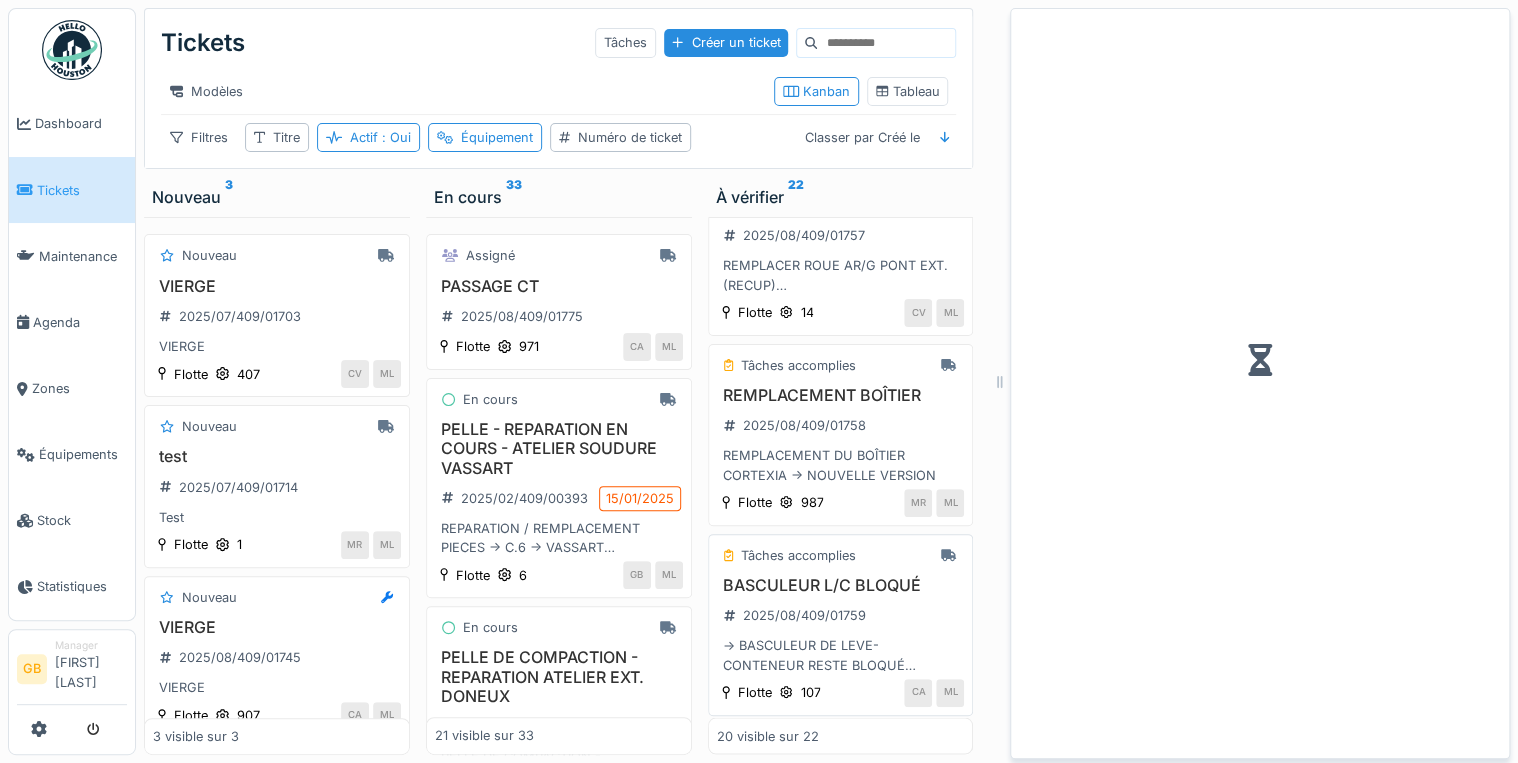scroll, scrollTop: 1715, scrollLeft: 0, axis: vertical 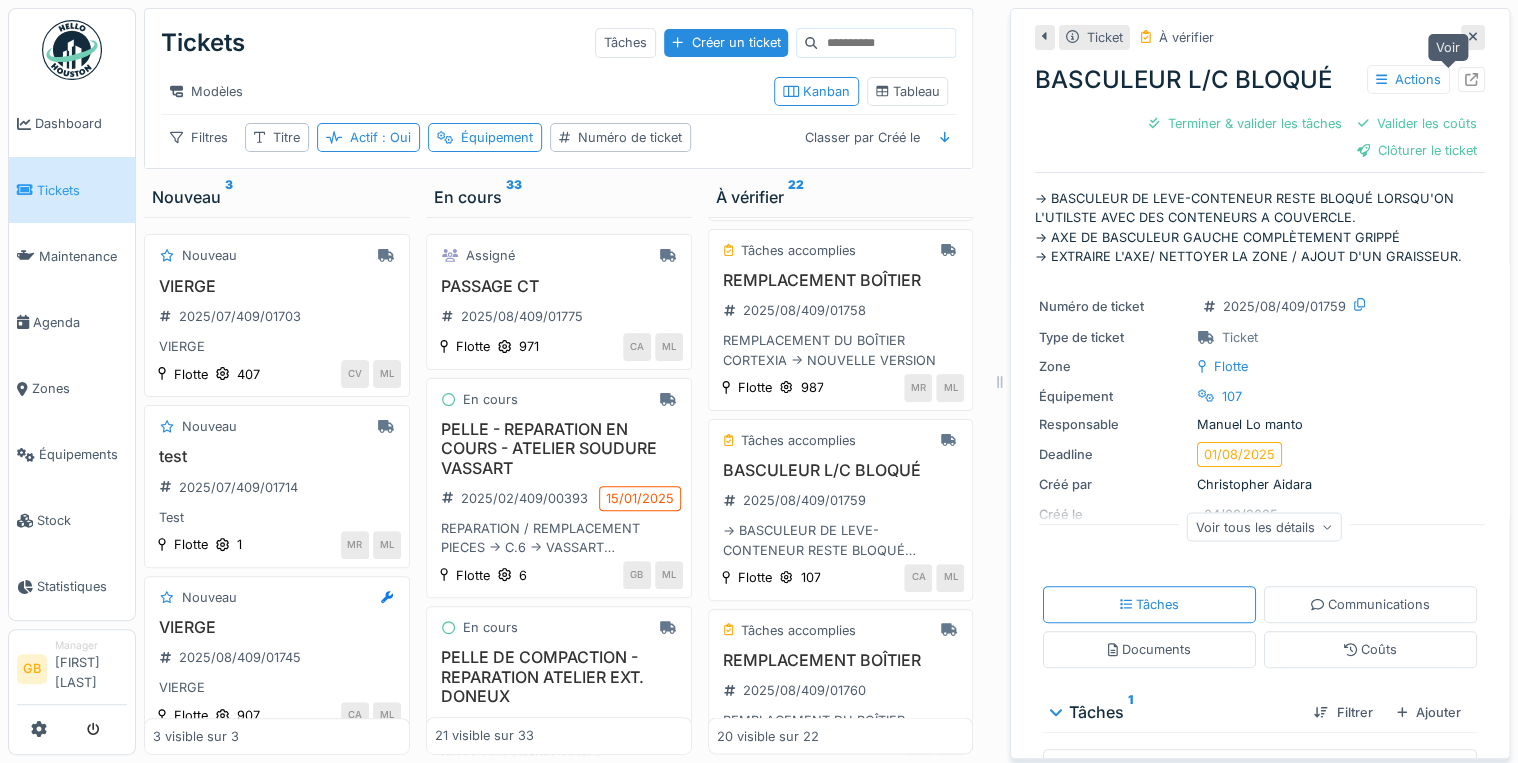click 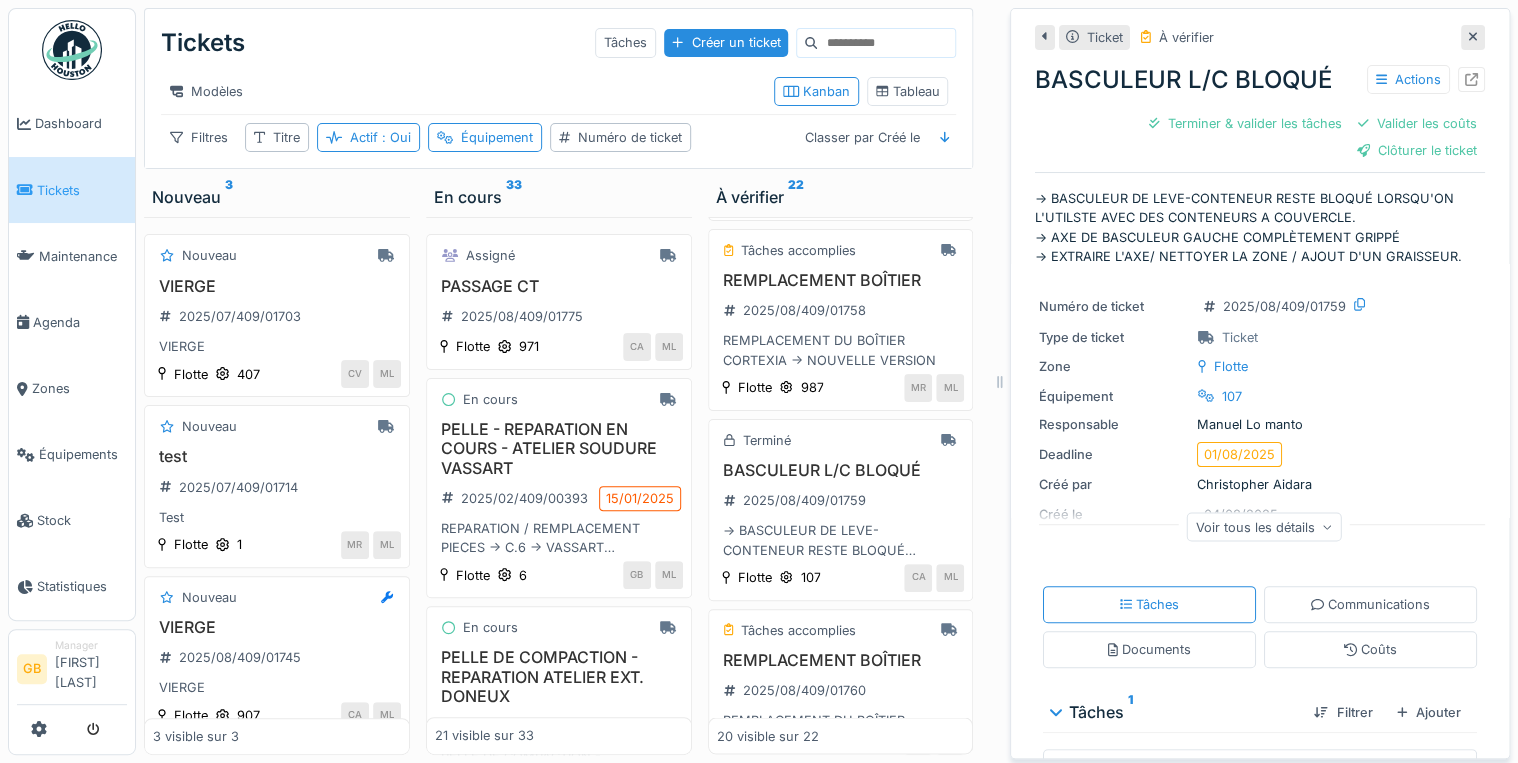 click 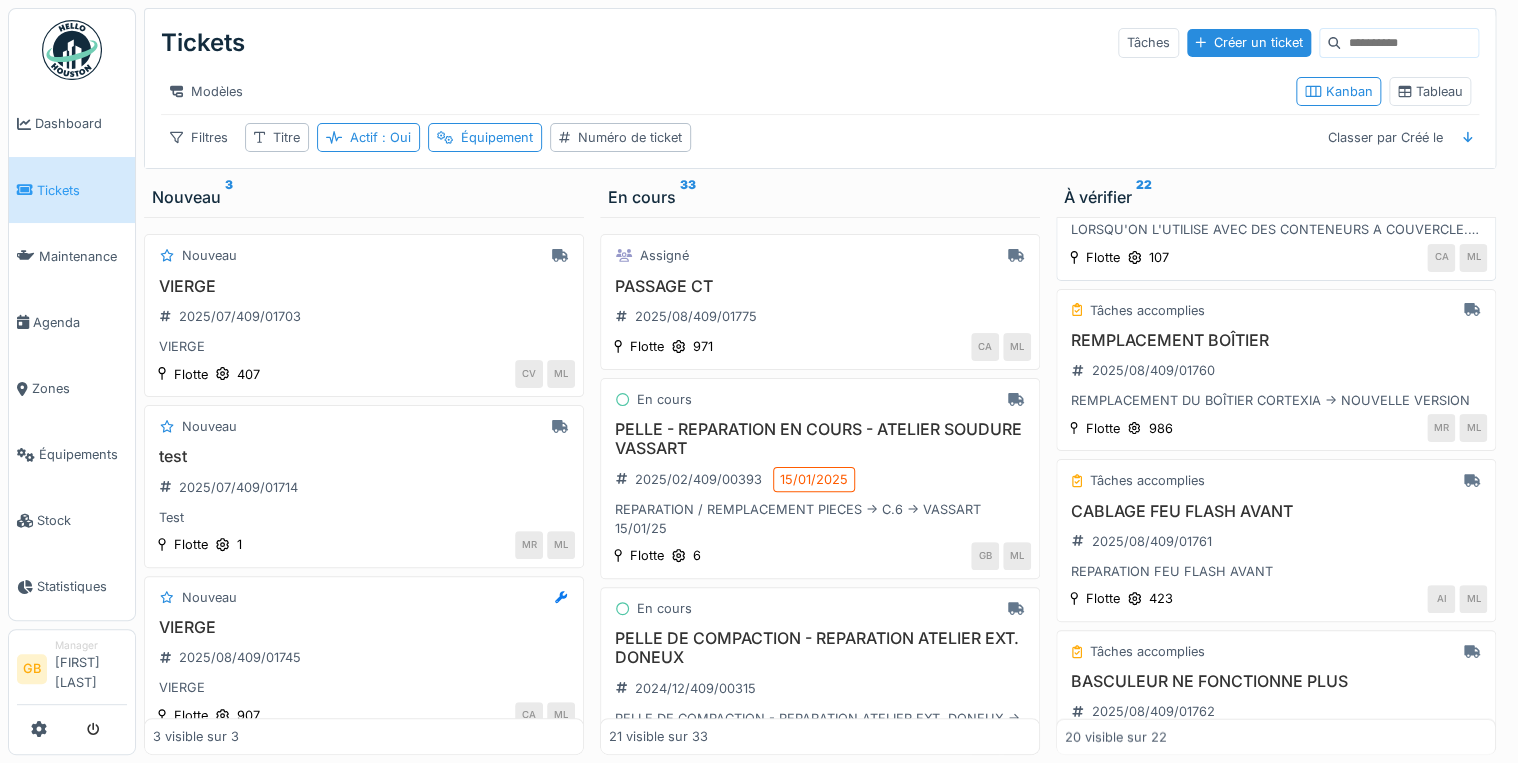 scroll, scrollTop: 2000, scrollLeft: 0, axis: vertical 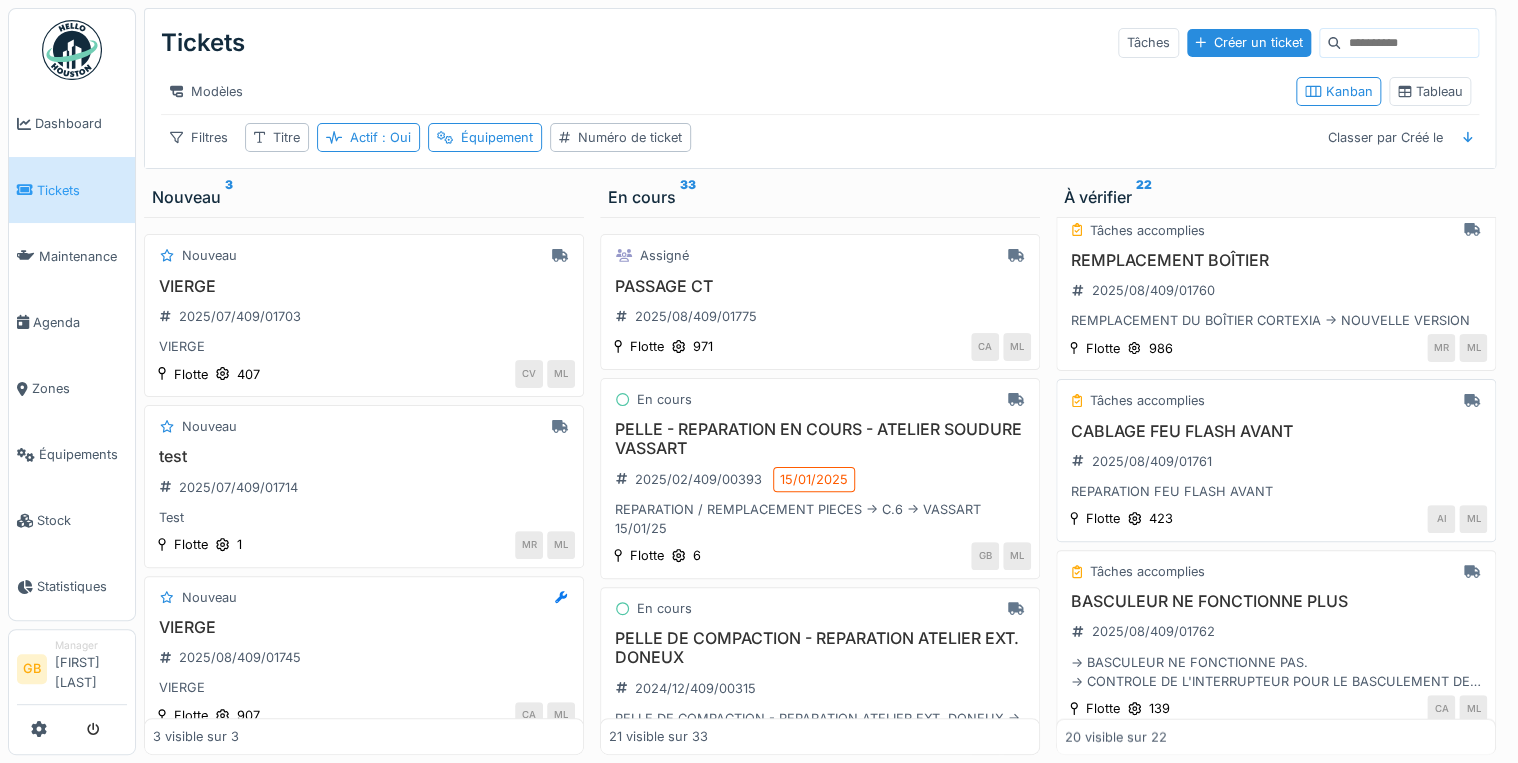 click on "CABLAGE FEU FLASH AVANT" at bounding box center (1276, 431) 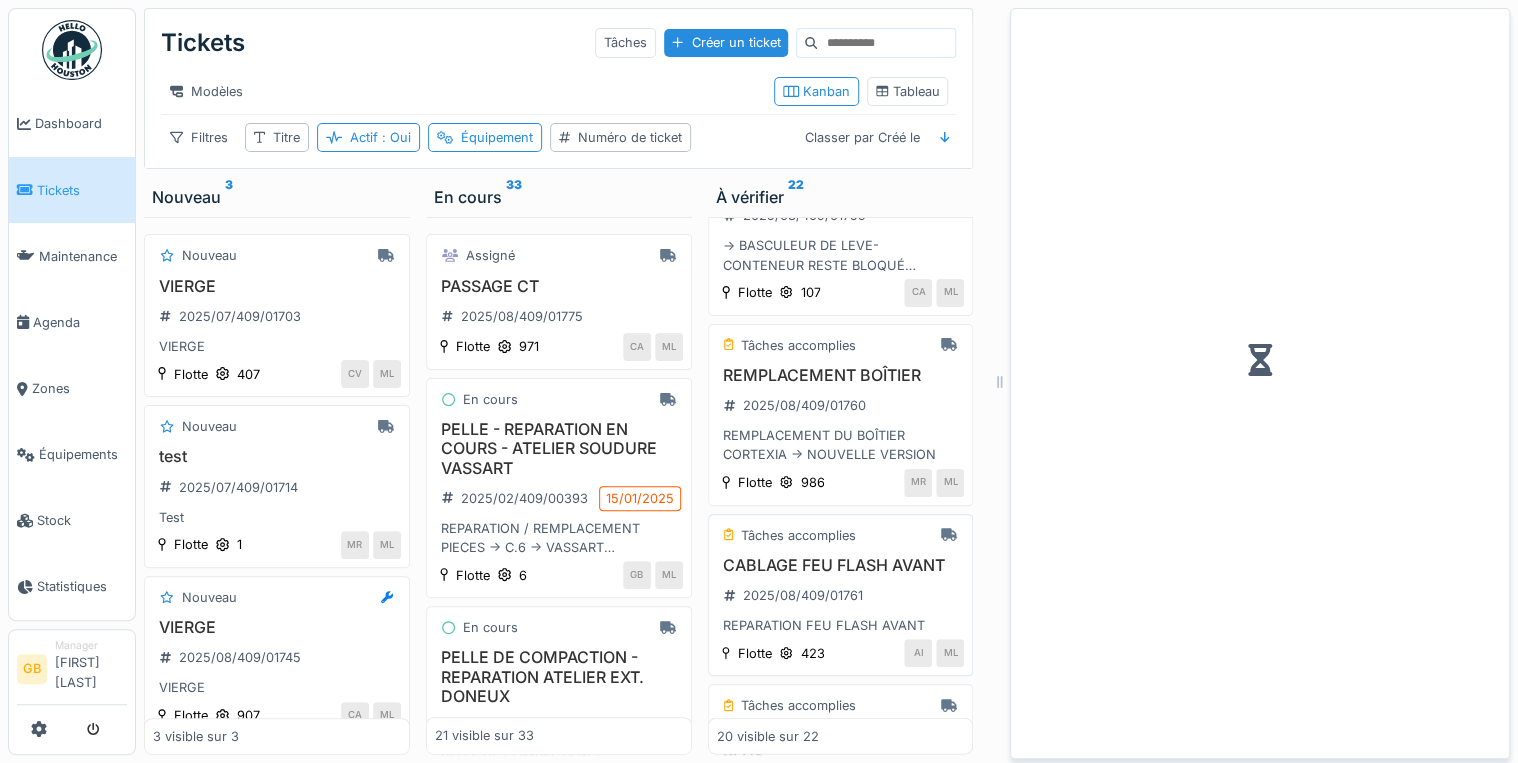 scroll, scrollTop: 2115, scrollLeft: 0, axis: vertical 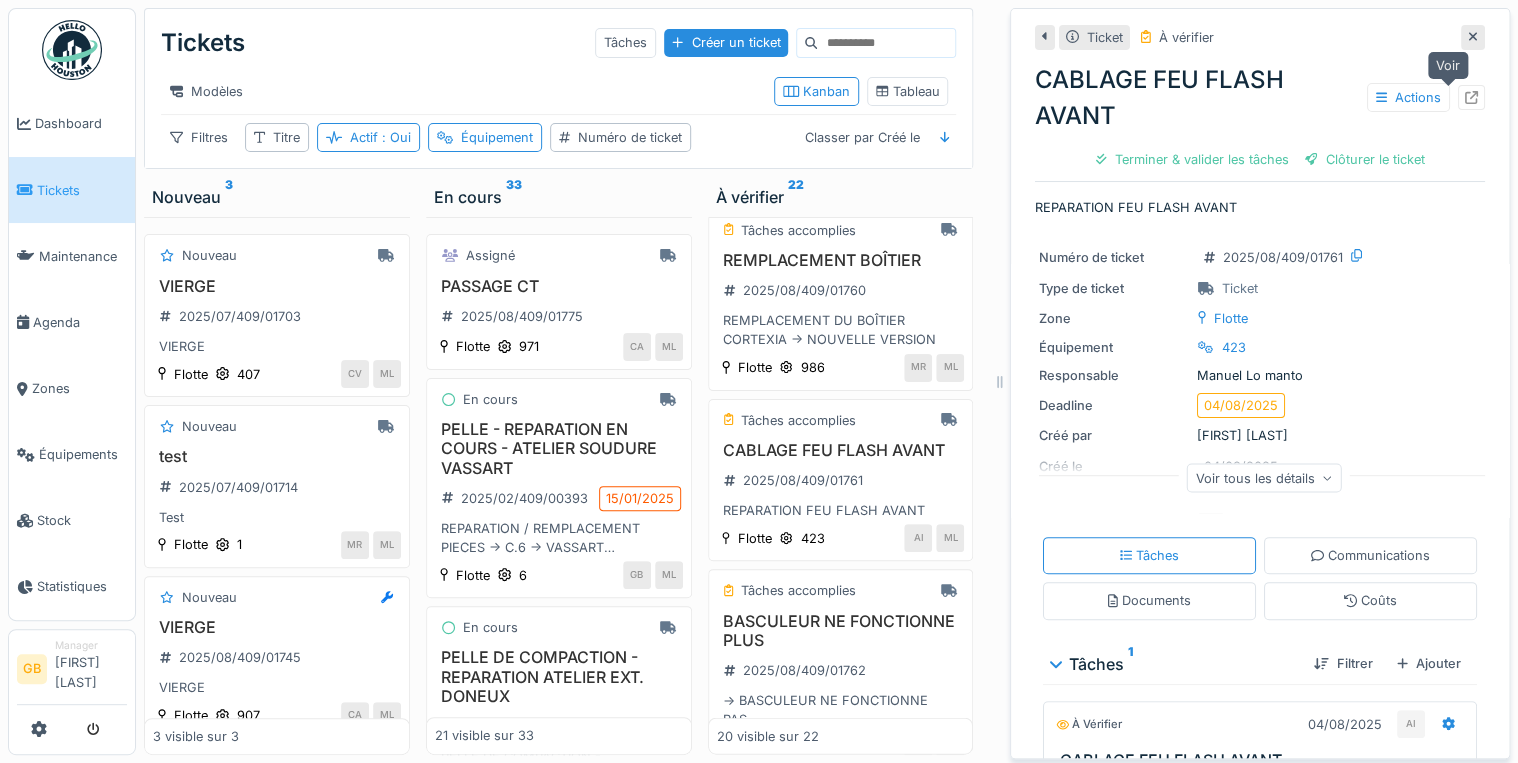 click at bounding box center [1471, 97] 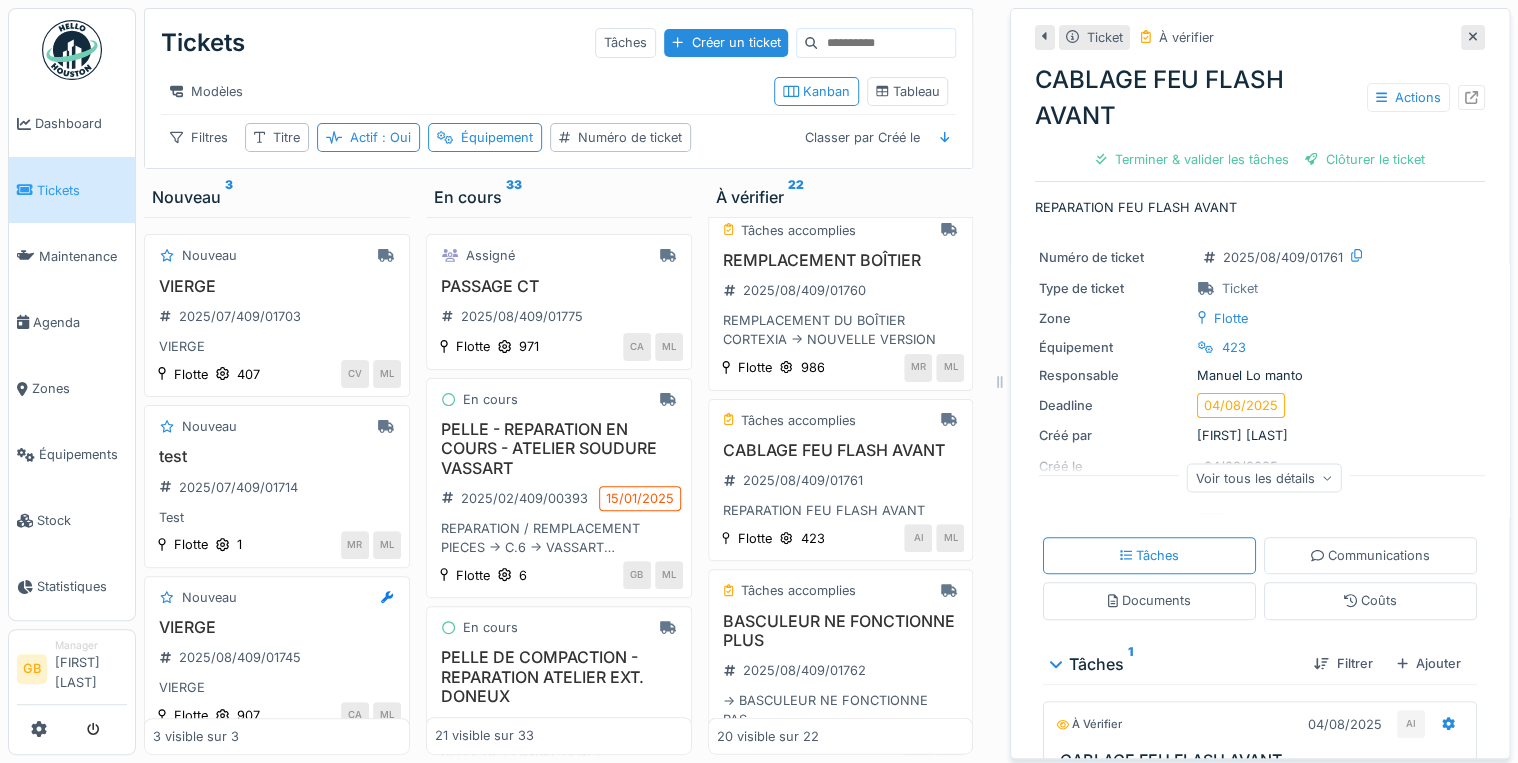 click 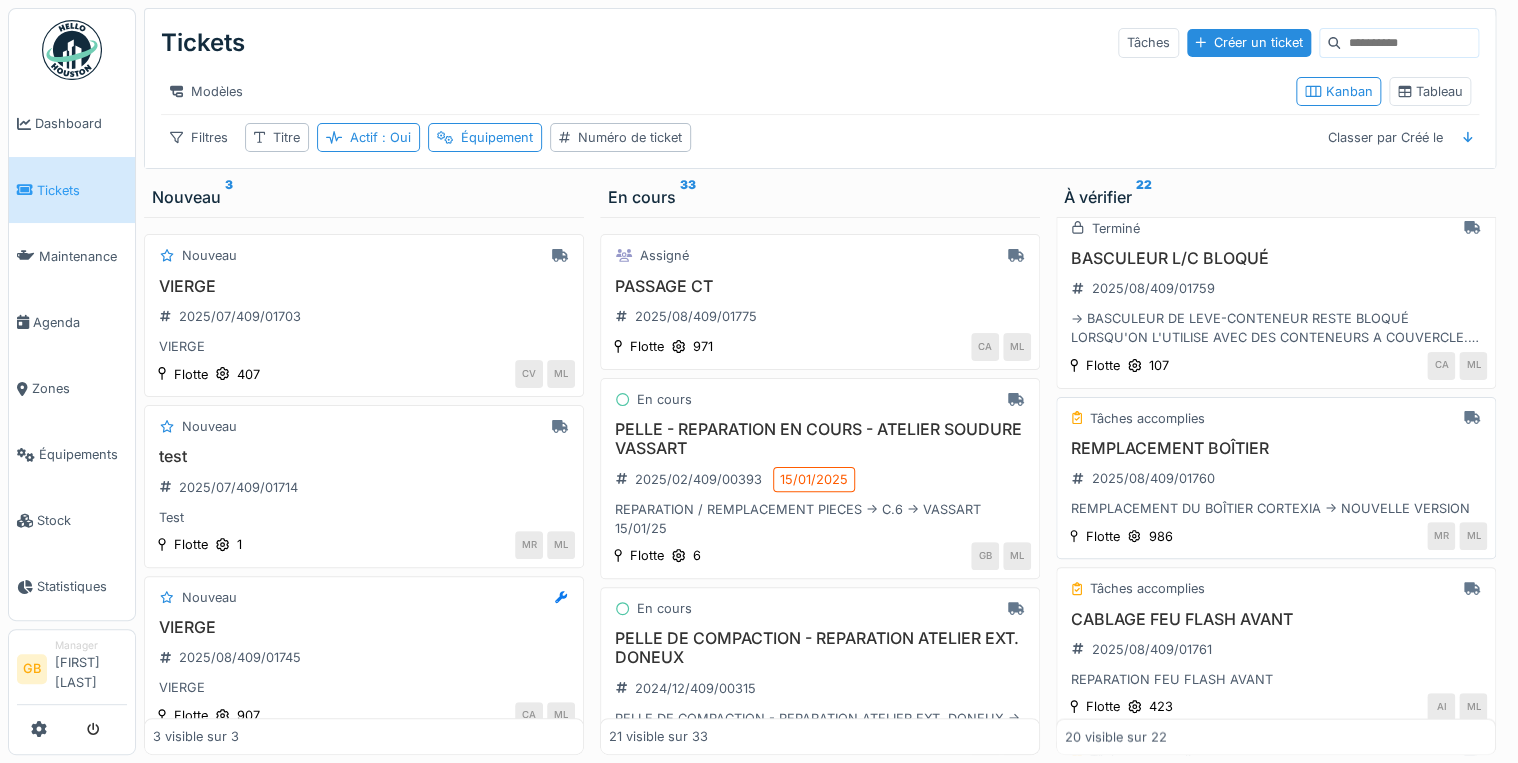 scroll, scrollTop: 1840, scrollLeft: 0, axis: vertical 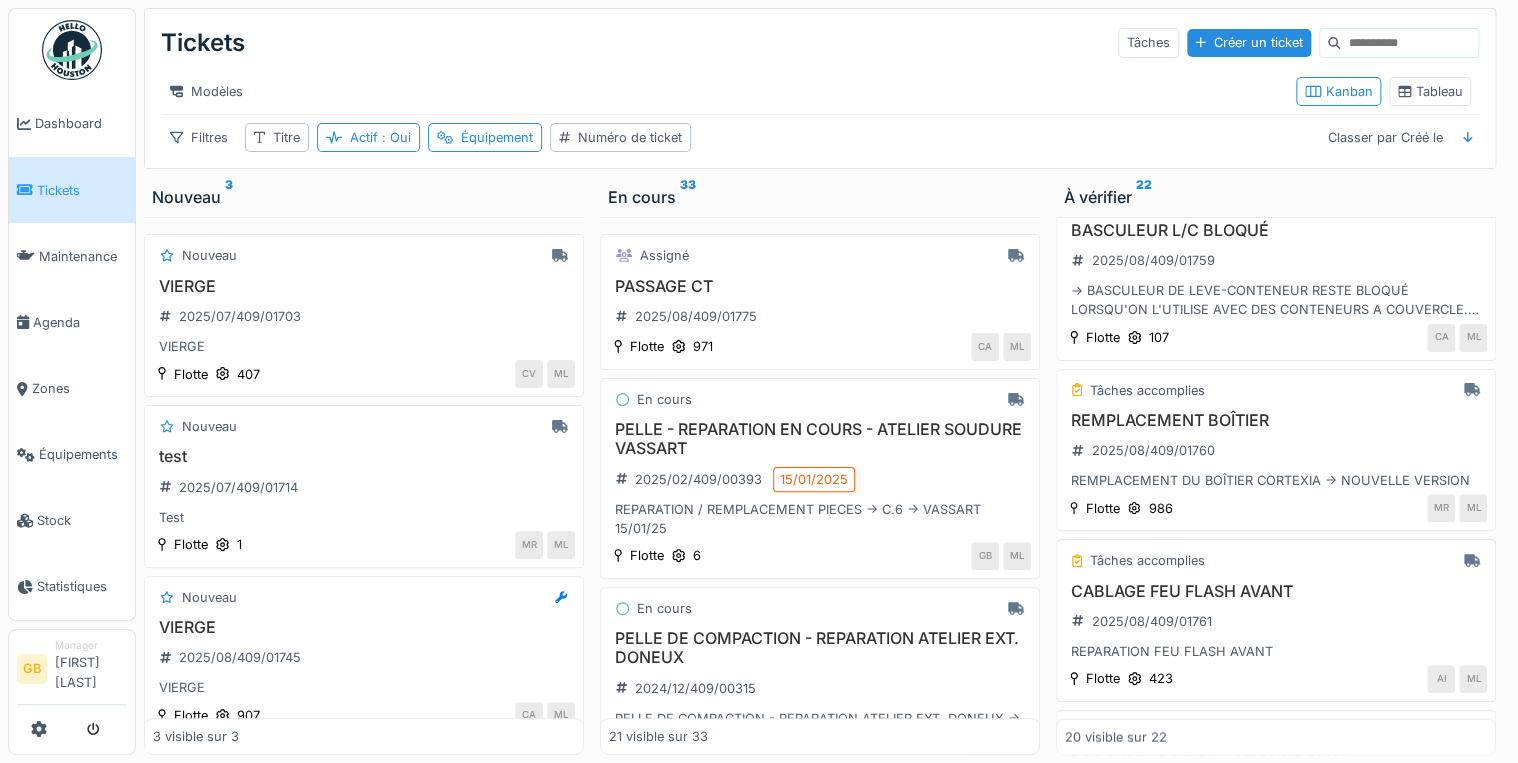 click on "CABLAGE FEU FLASH AVANT" at bounding box center [1276, 591] 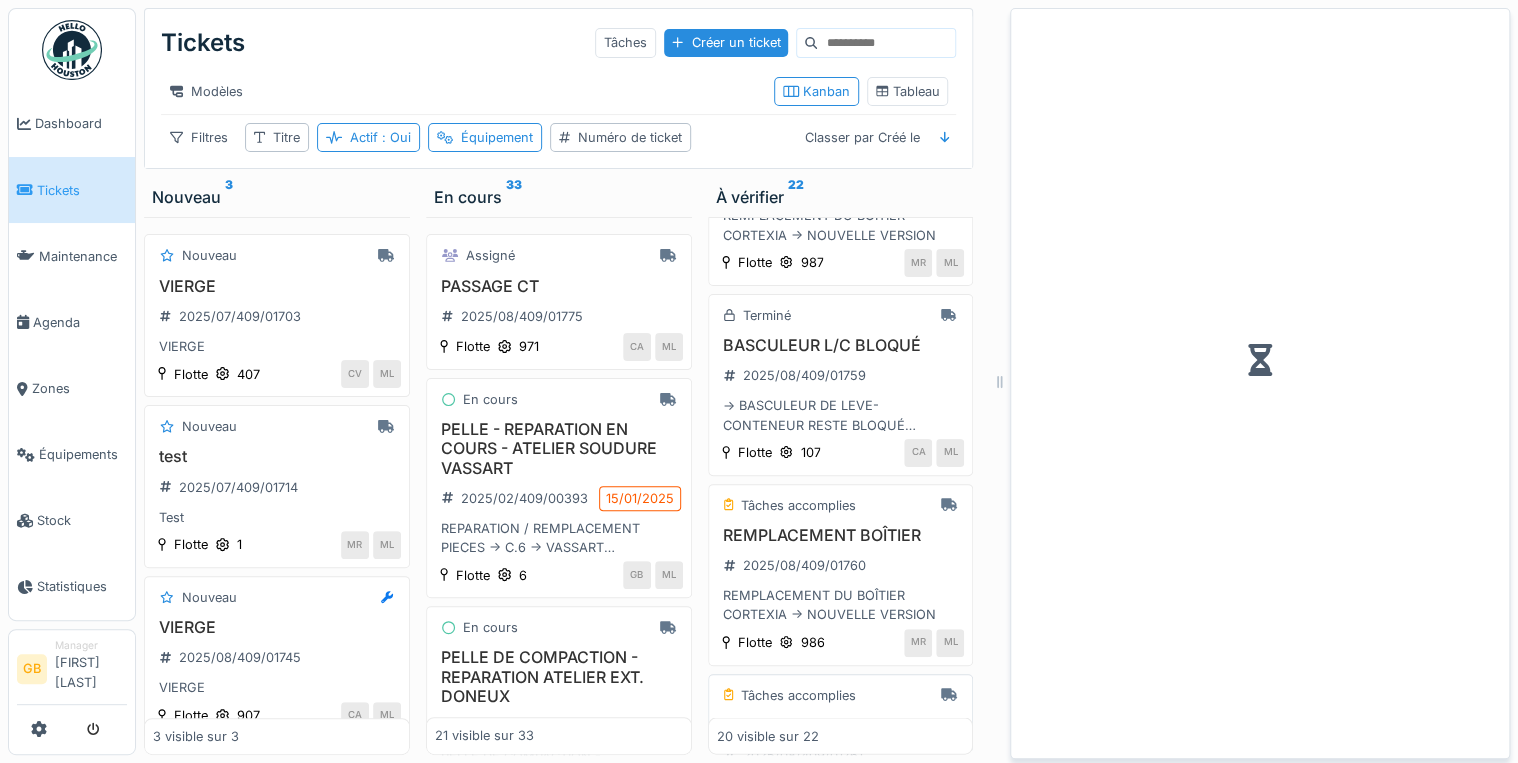 scroll, scrollTop: 1955, scrollLeft: 0, axis: vertical 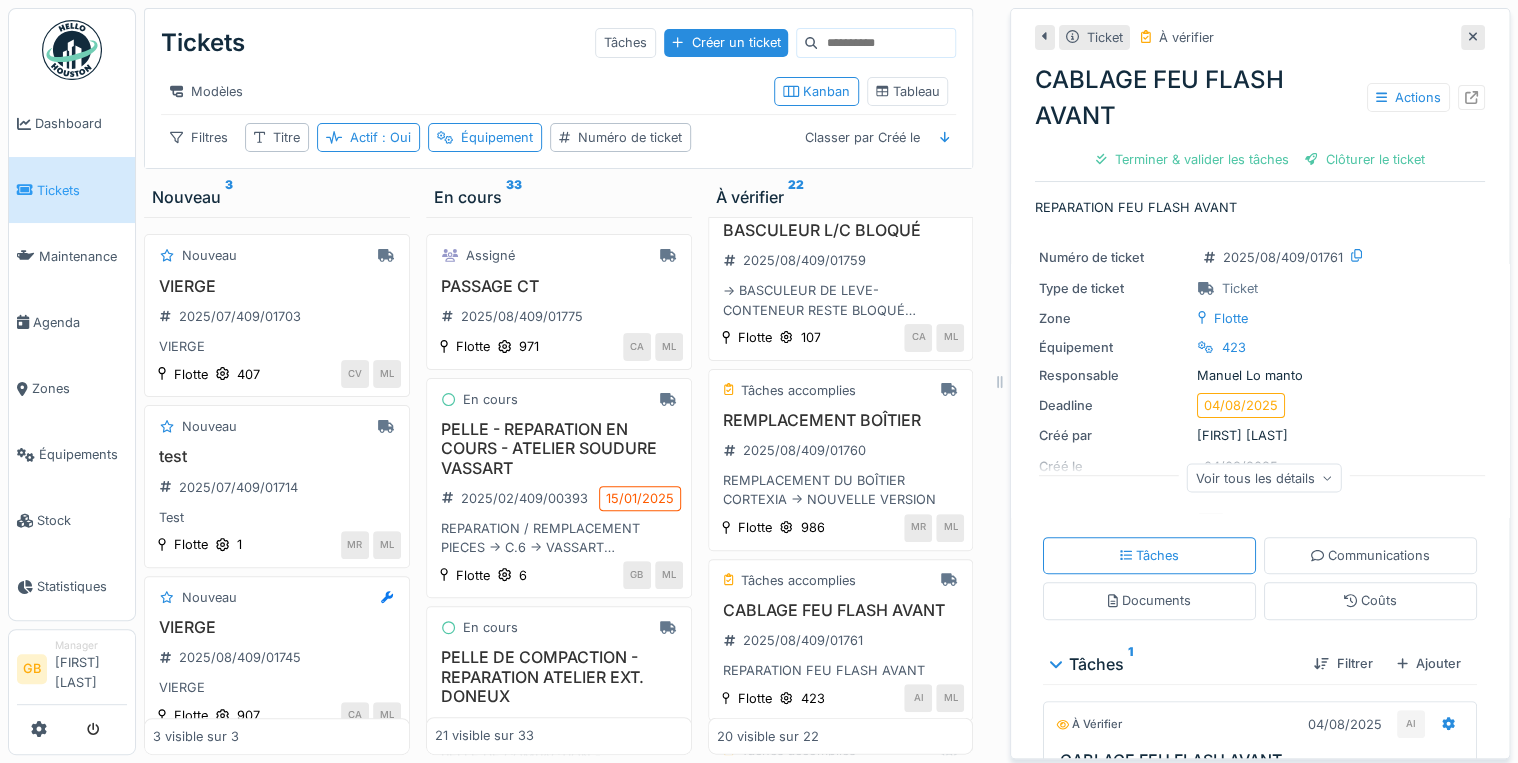 click 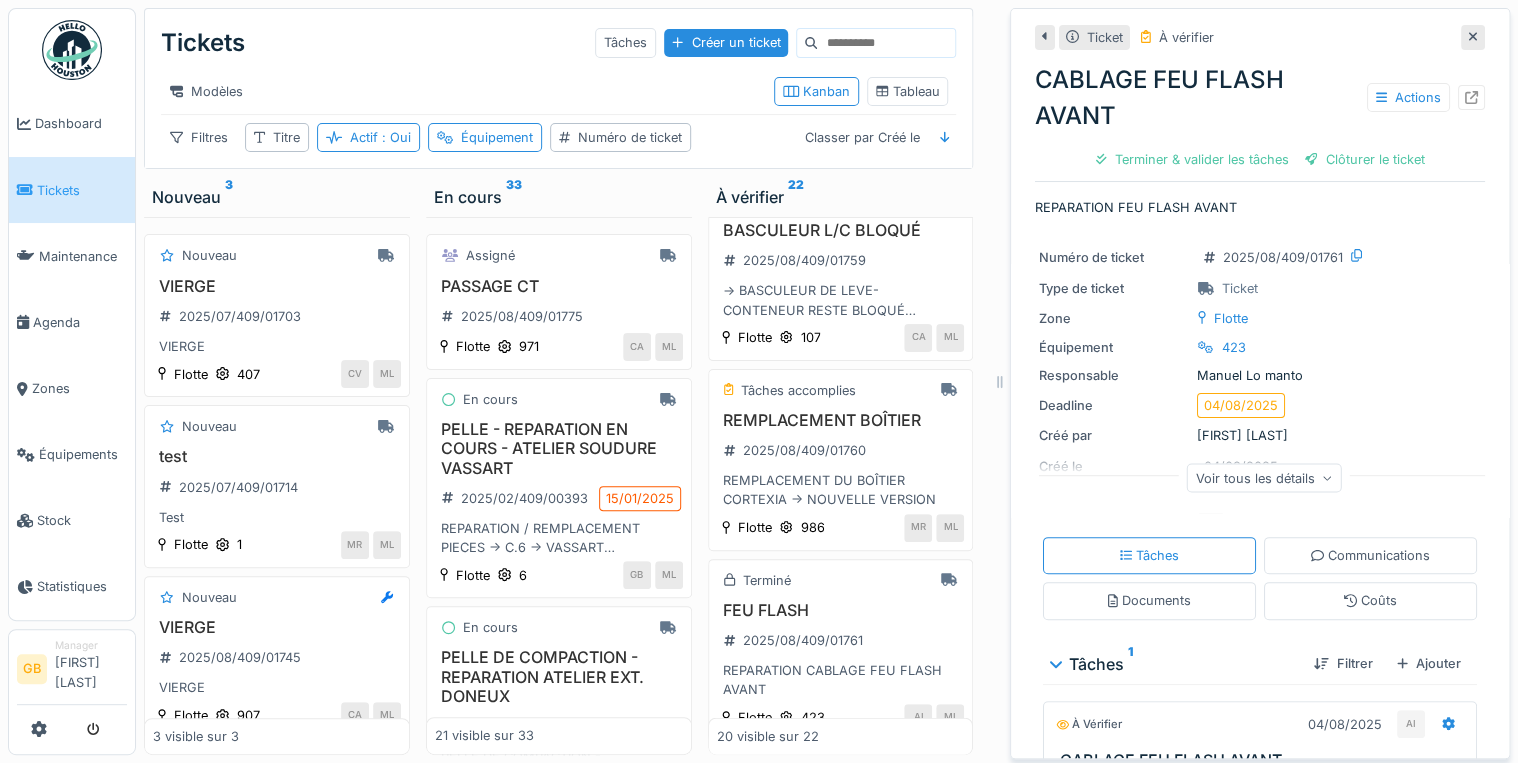 click at bounding box center (1473, 37) 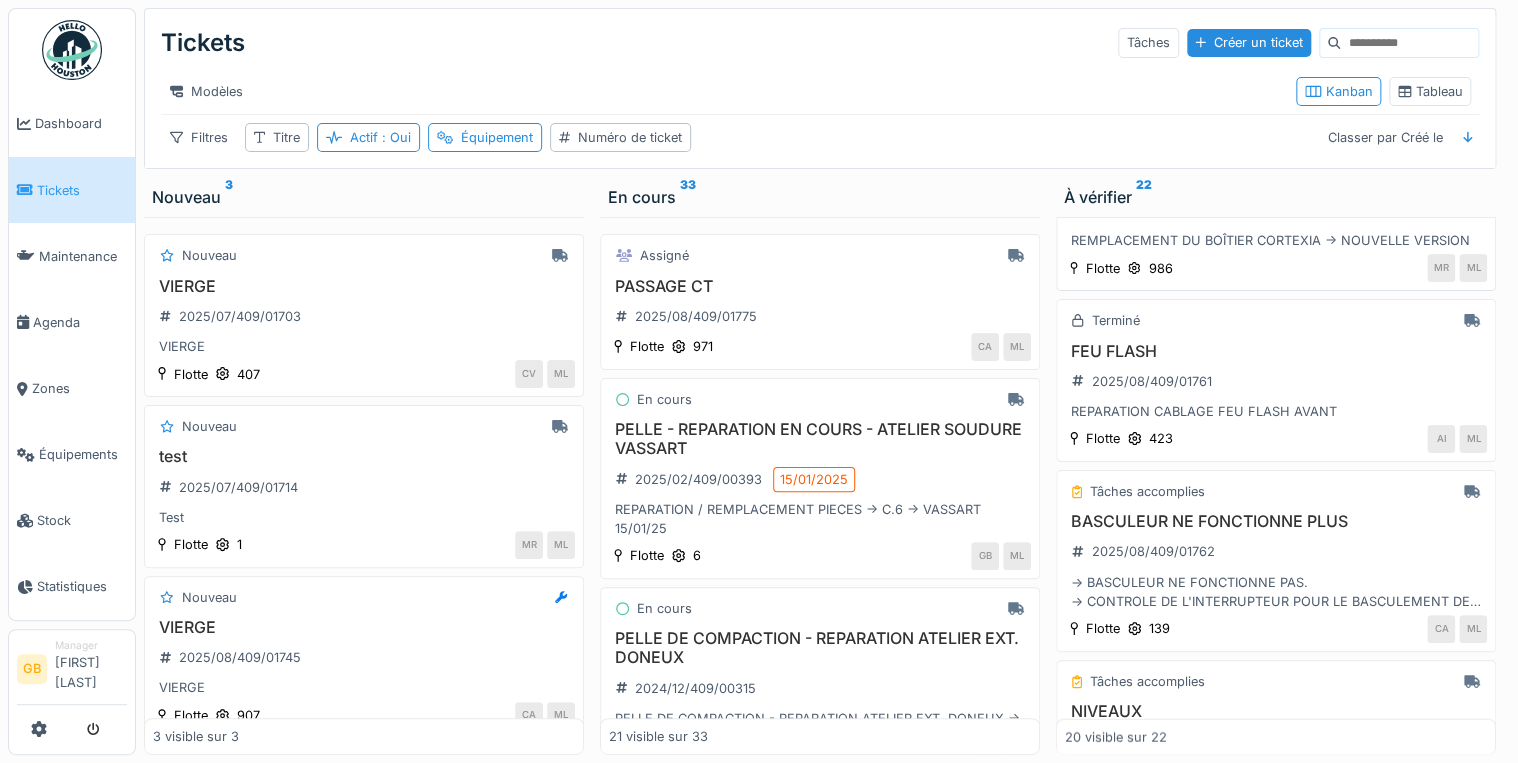 scroll, scrollTop: 2160, scrollLeft: 0, axis: vertical 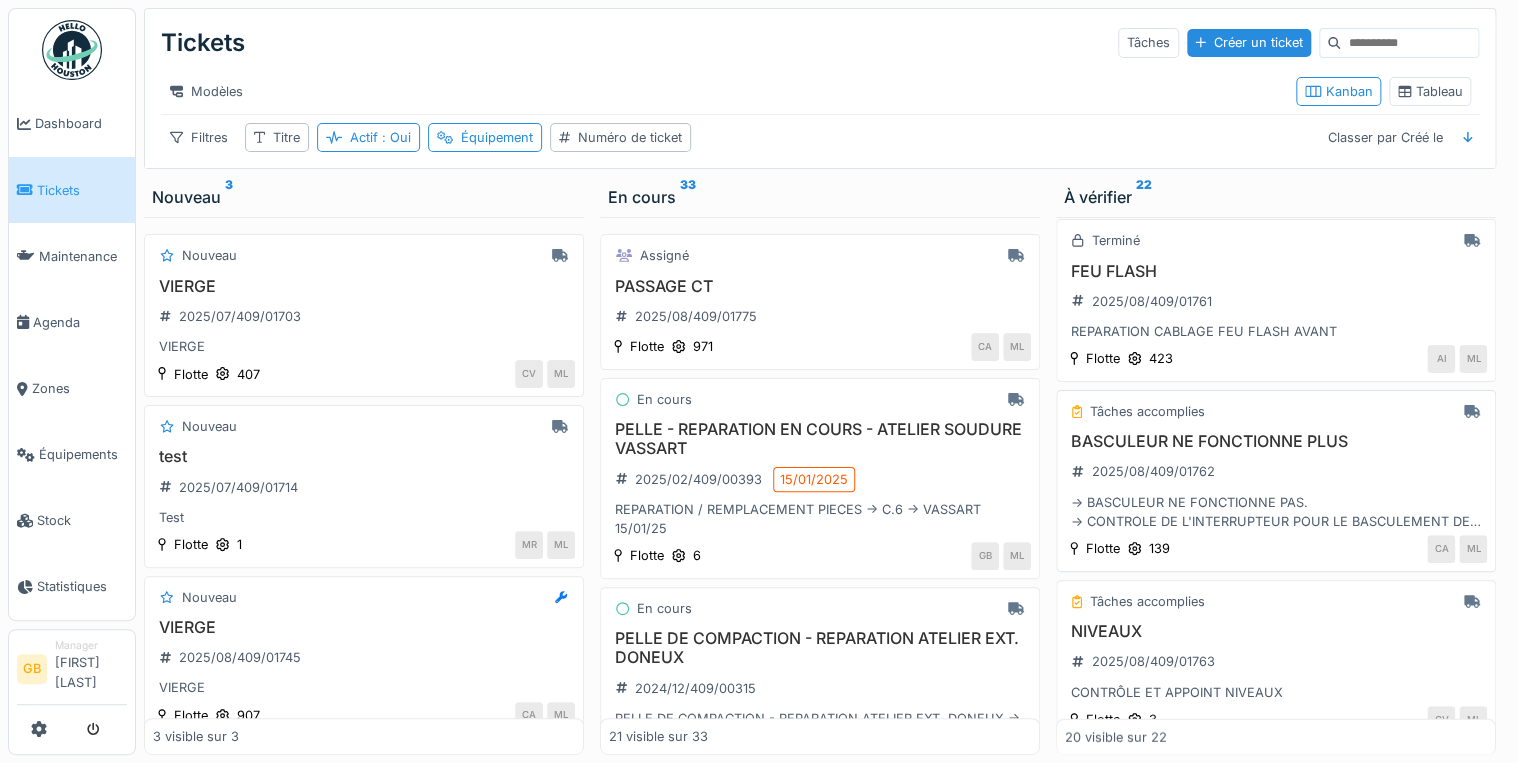 click on "BASCULEUR NE FONCTIONNE PLUS" at bounding box center [1276, 441] 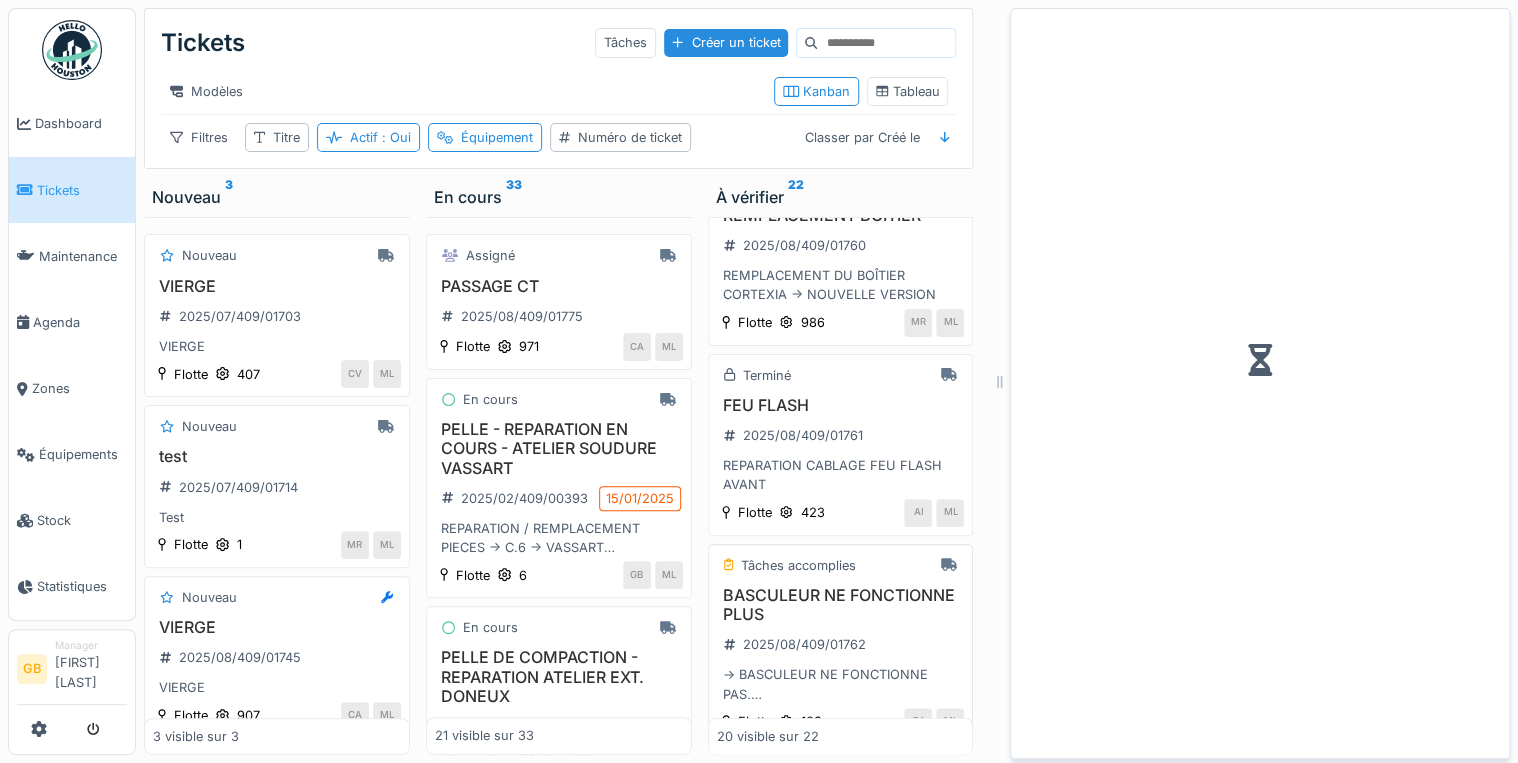 scroll, scrollTop: 2275, scrollLeft: 0, axis: vertical 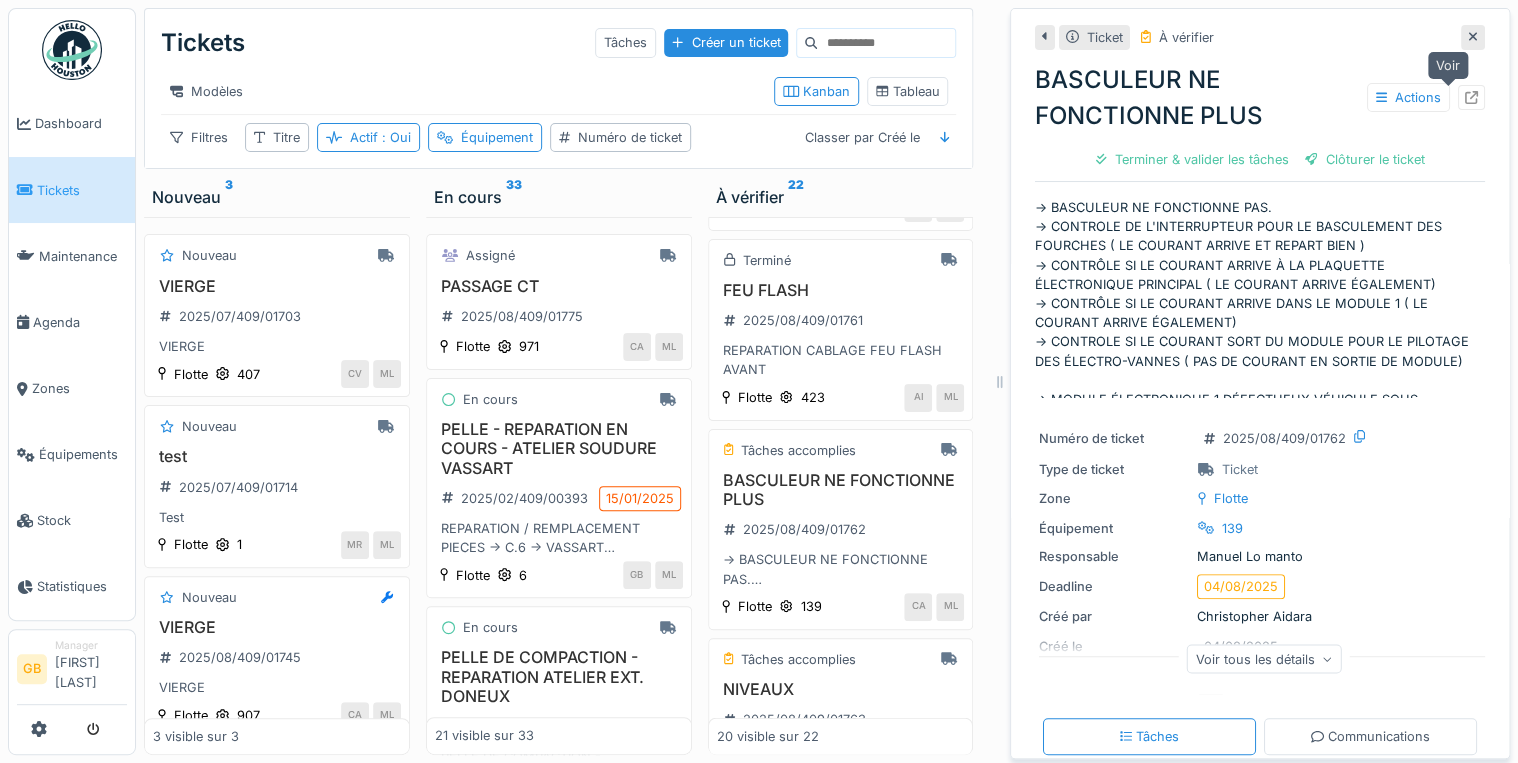 click 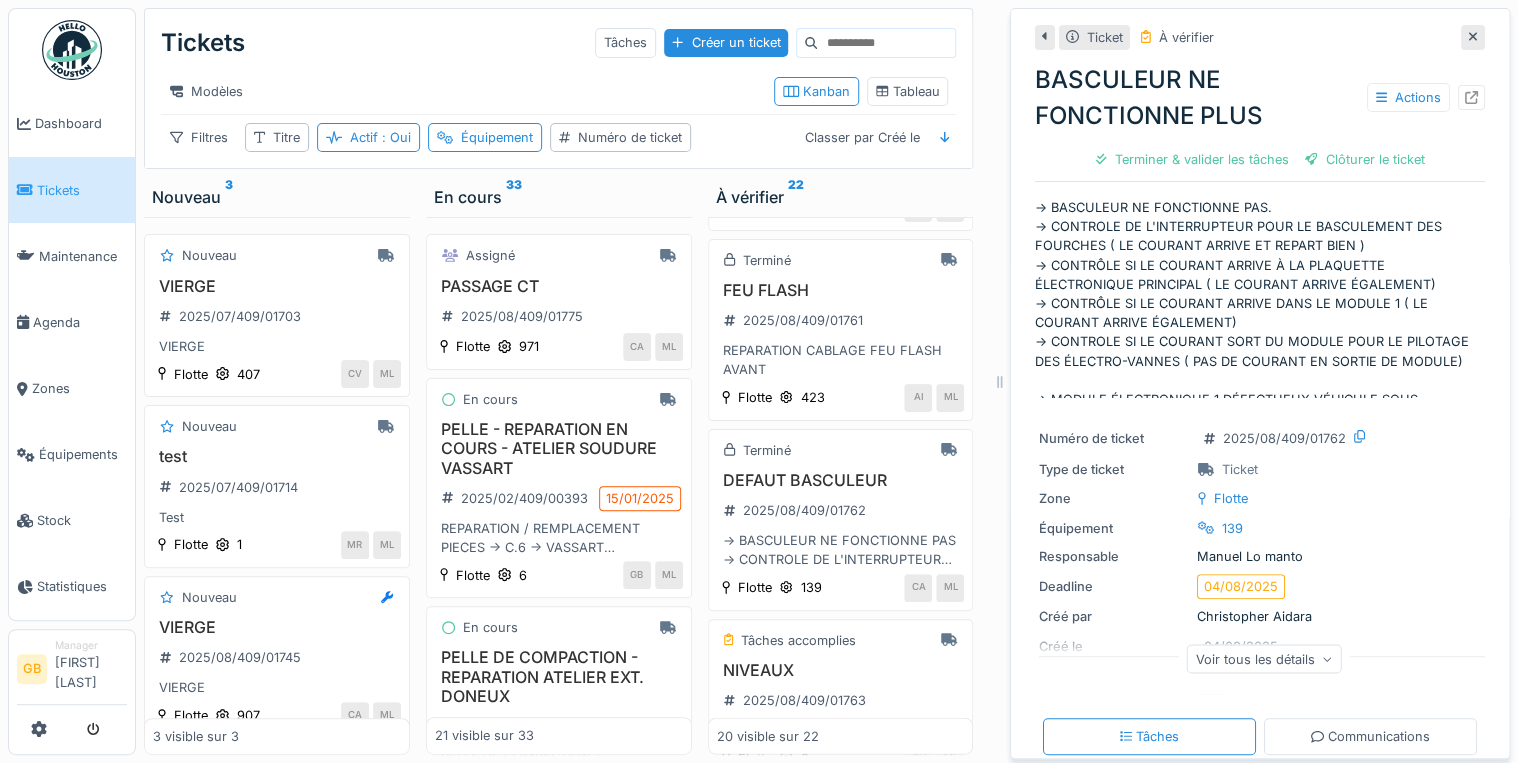 click at bounding box center [1473, 37] 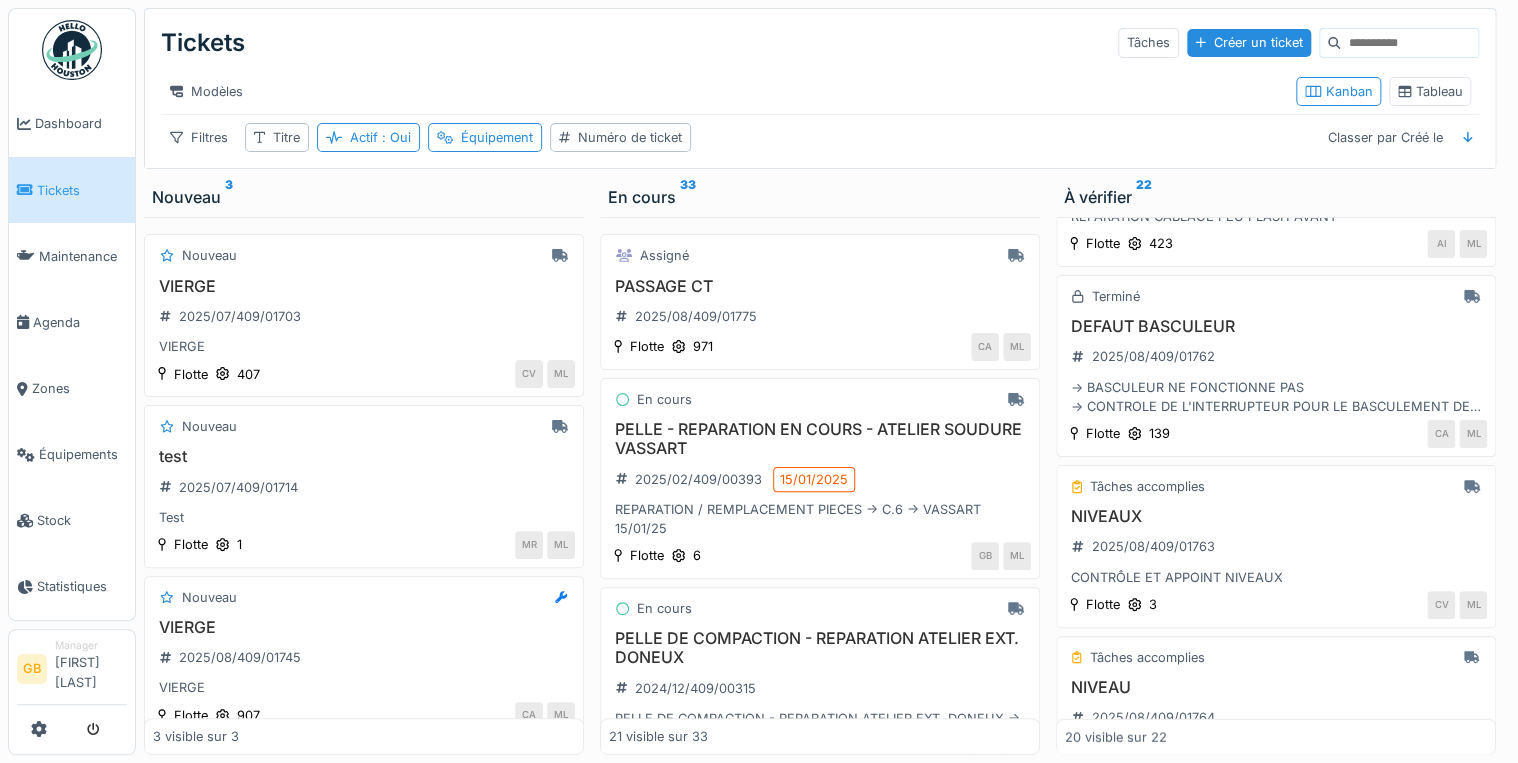 scroll, scrollTop: 2160, scrollLeft: 0, axis: vertical 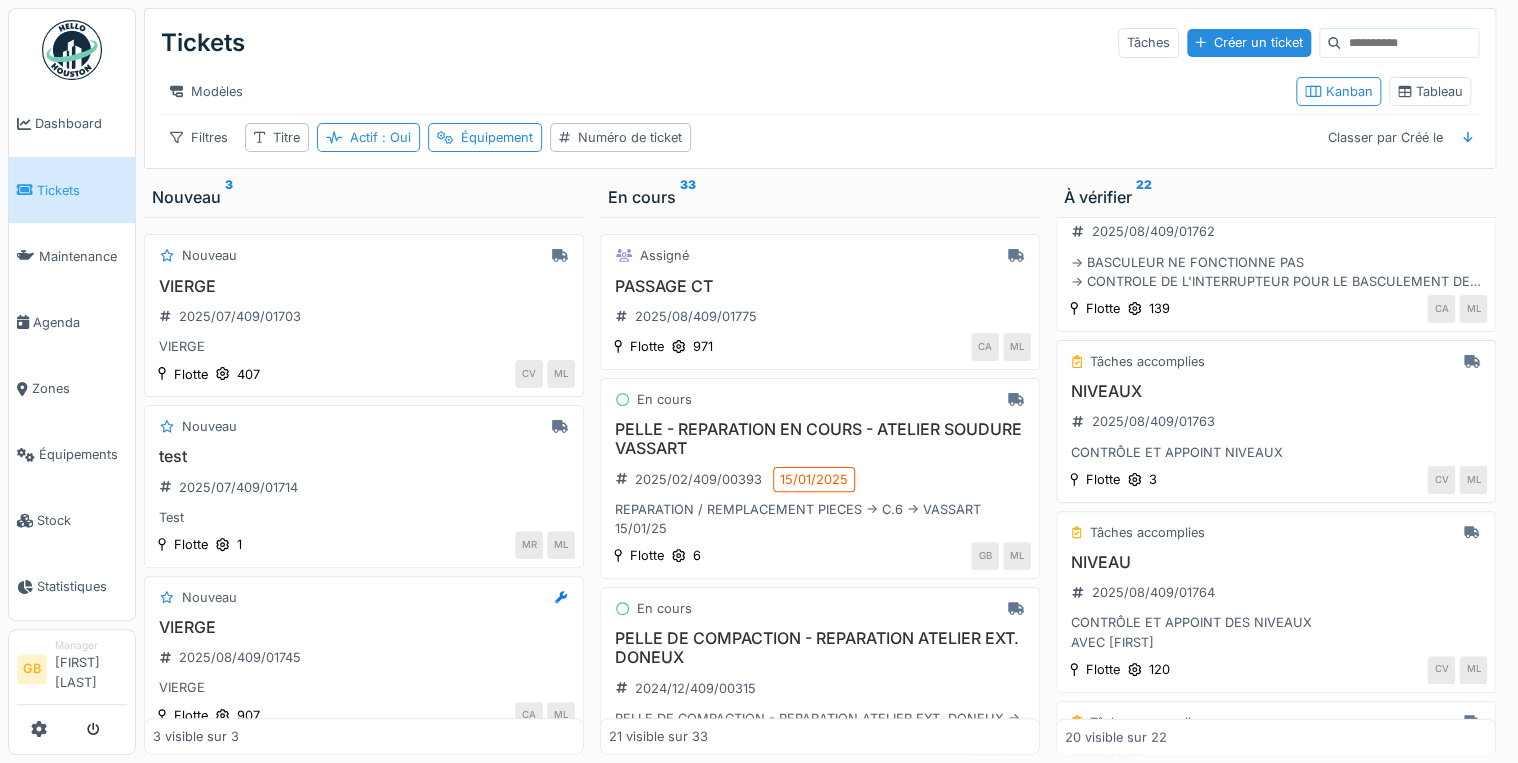 click on "NIVEAUX" at bounding box center (1276, 391) 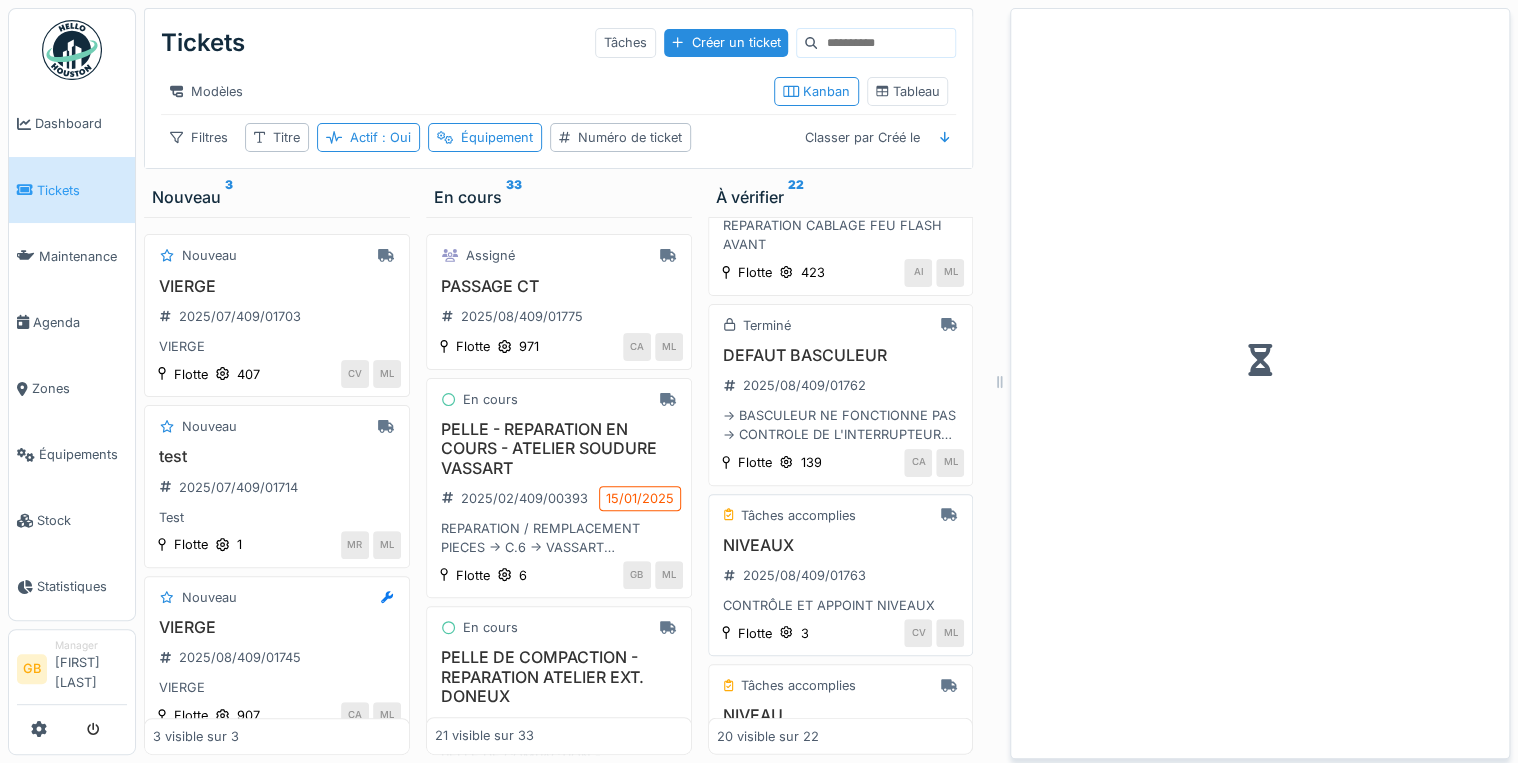 scroll, scrollTop: 2534, scrollLeft: 0, axis: vertical 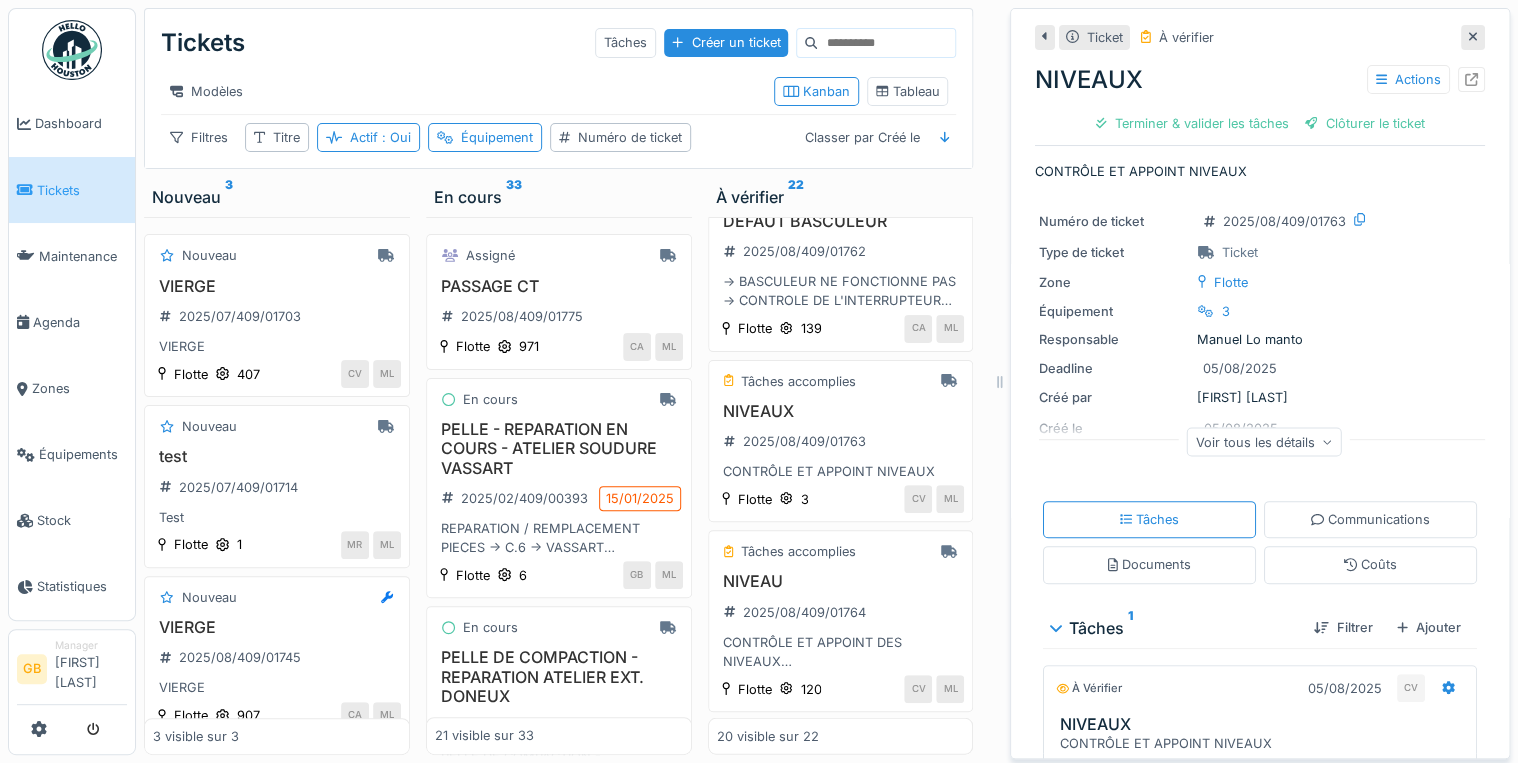 click at bounding box center [1471, 79] 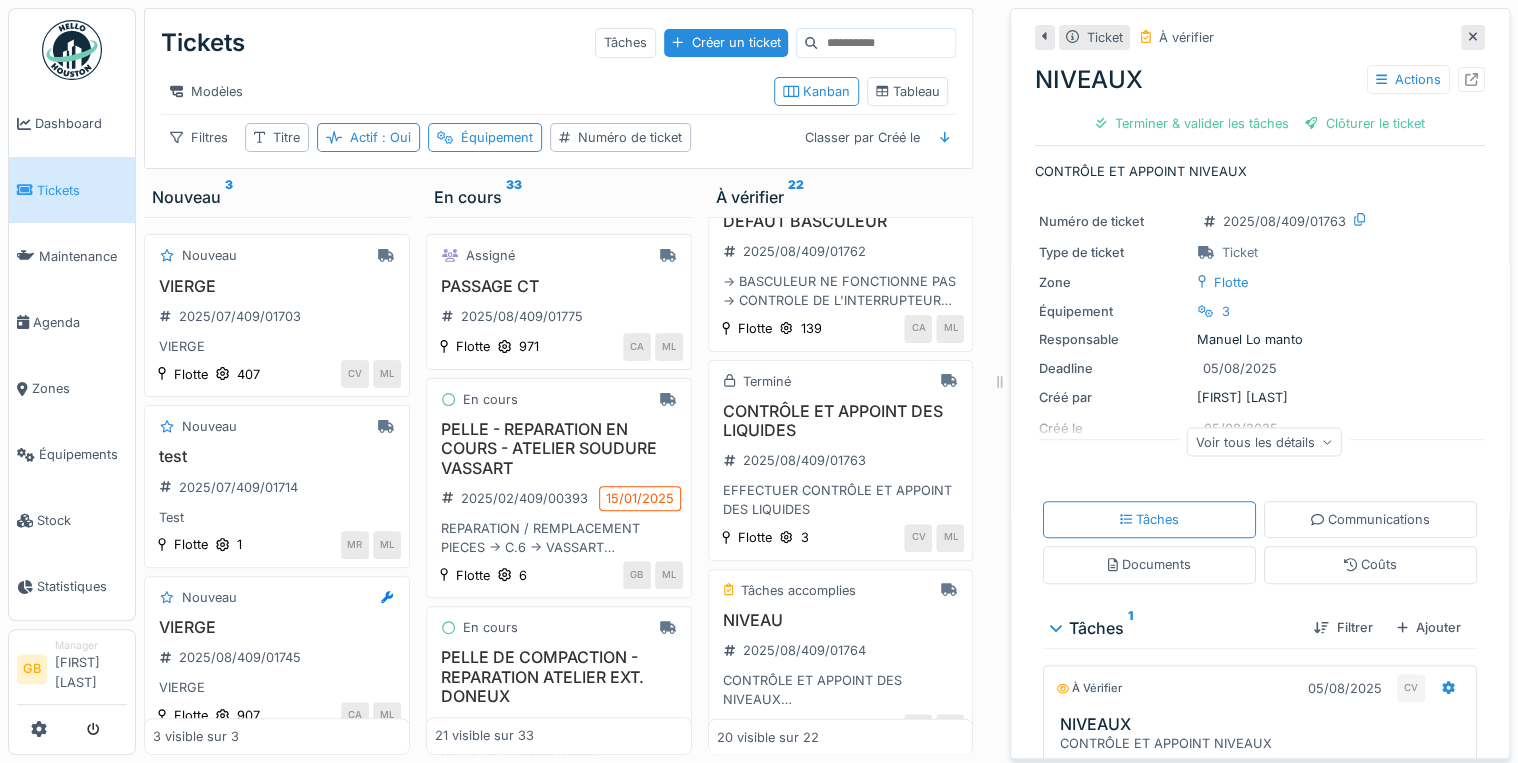 click at bounding box center (1473, 37) 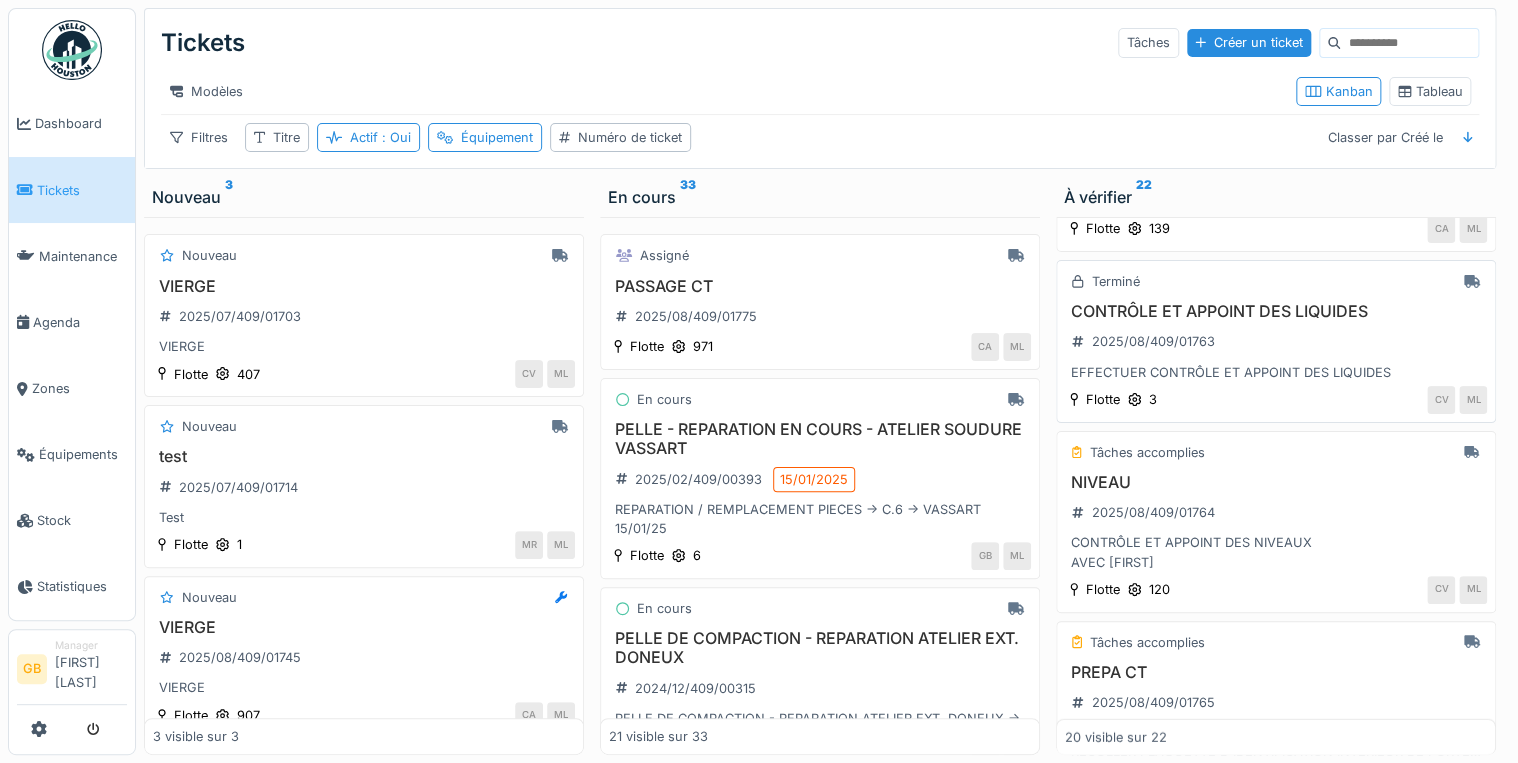 scroll, scrollTop: 2560, scrollLeft: 0, axis: vertical 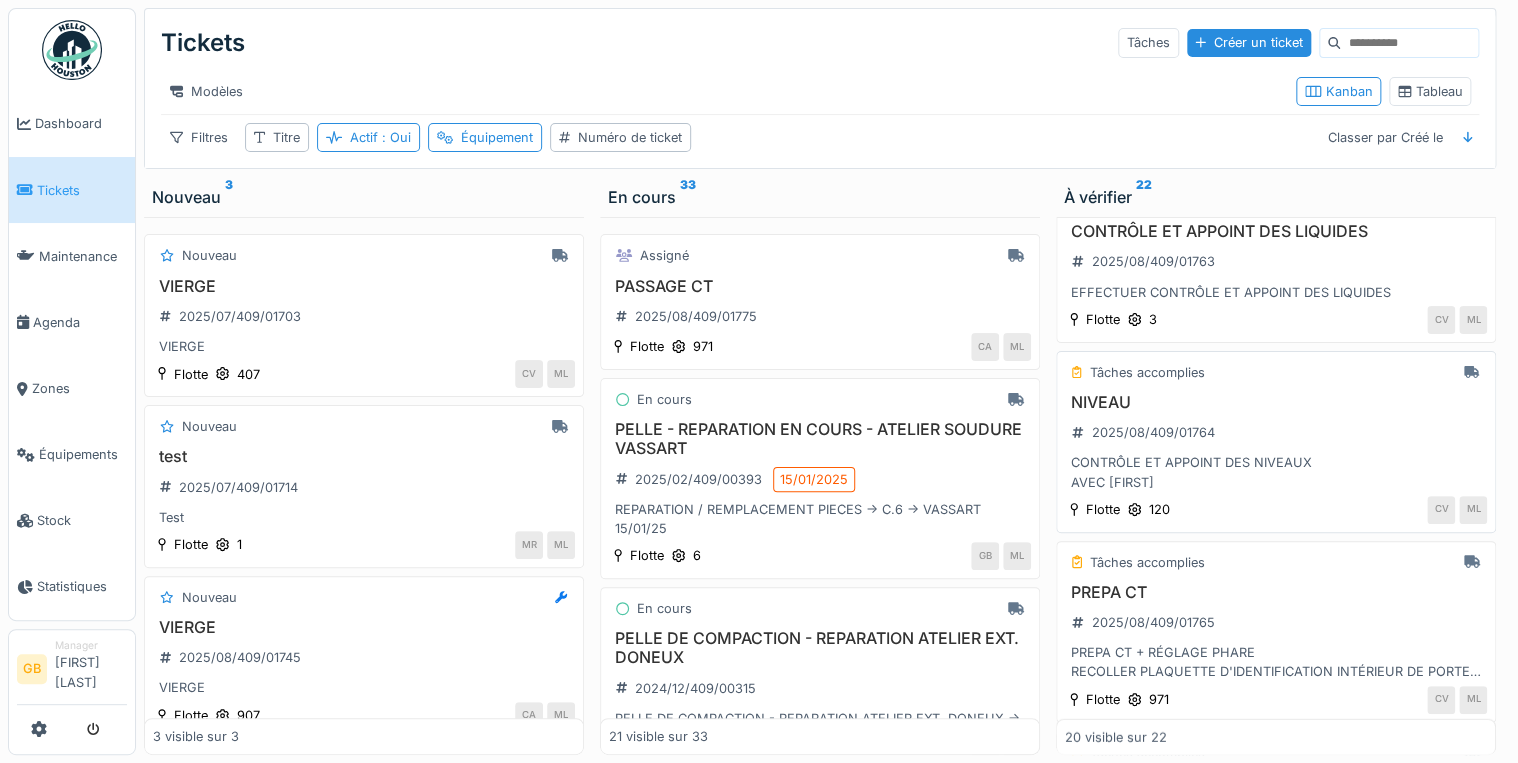 click on "Tâches accomplies NIVEAU 2025/08/409/01764 CONTRÔLE ET APPOINT DES NIVEAUX
AVEC GUILLAUME Flotte 120 CV ML" at bounding box center [1276, 442] 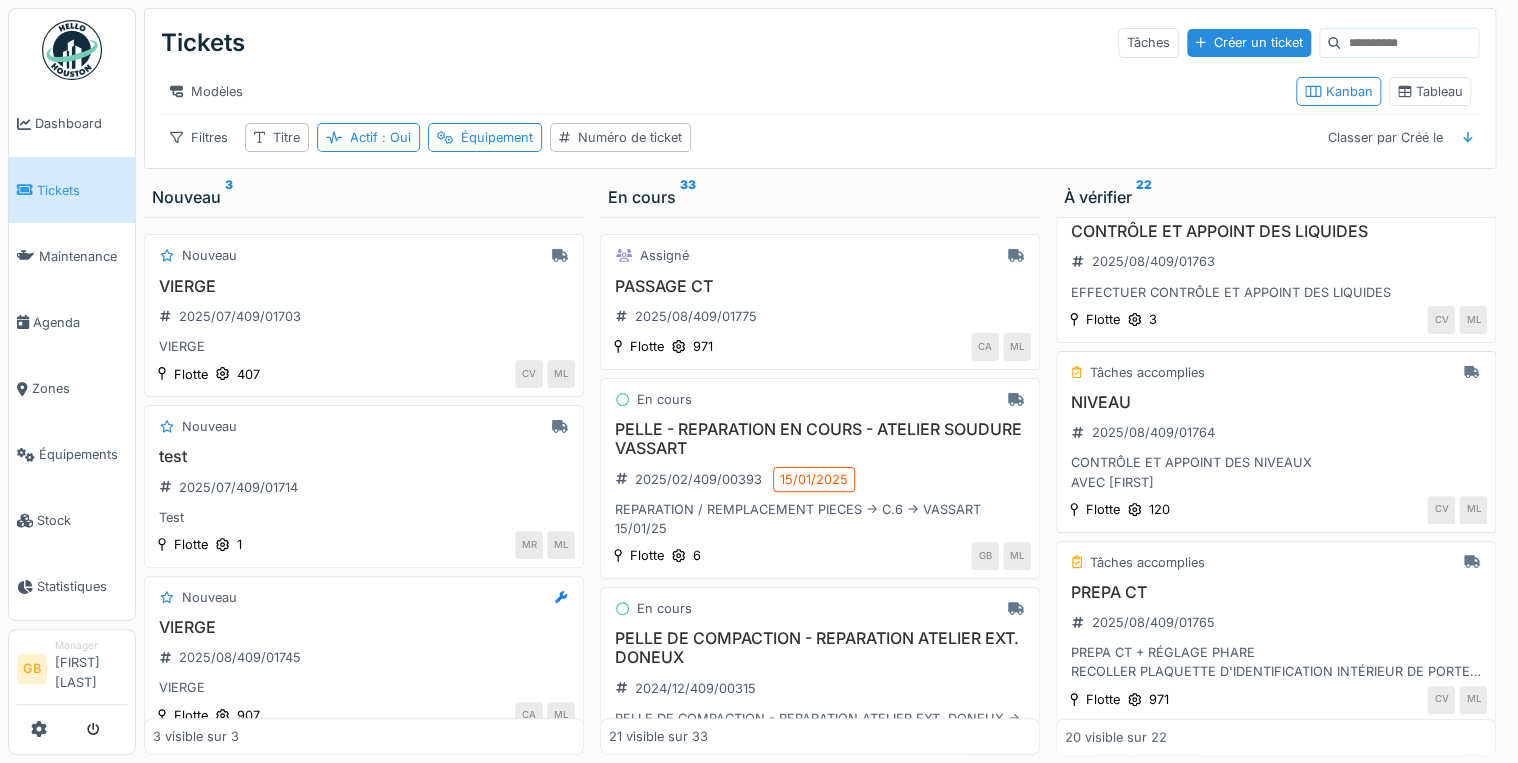 click on "NIVEAU" at bounding box center (1276, 402) 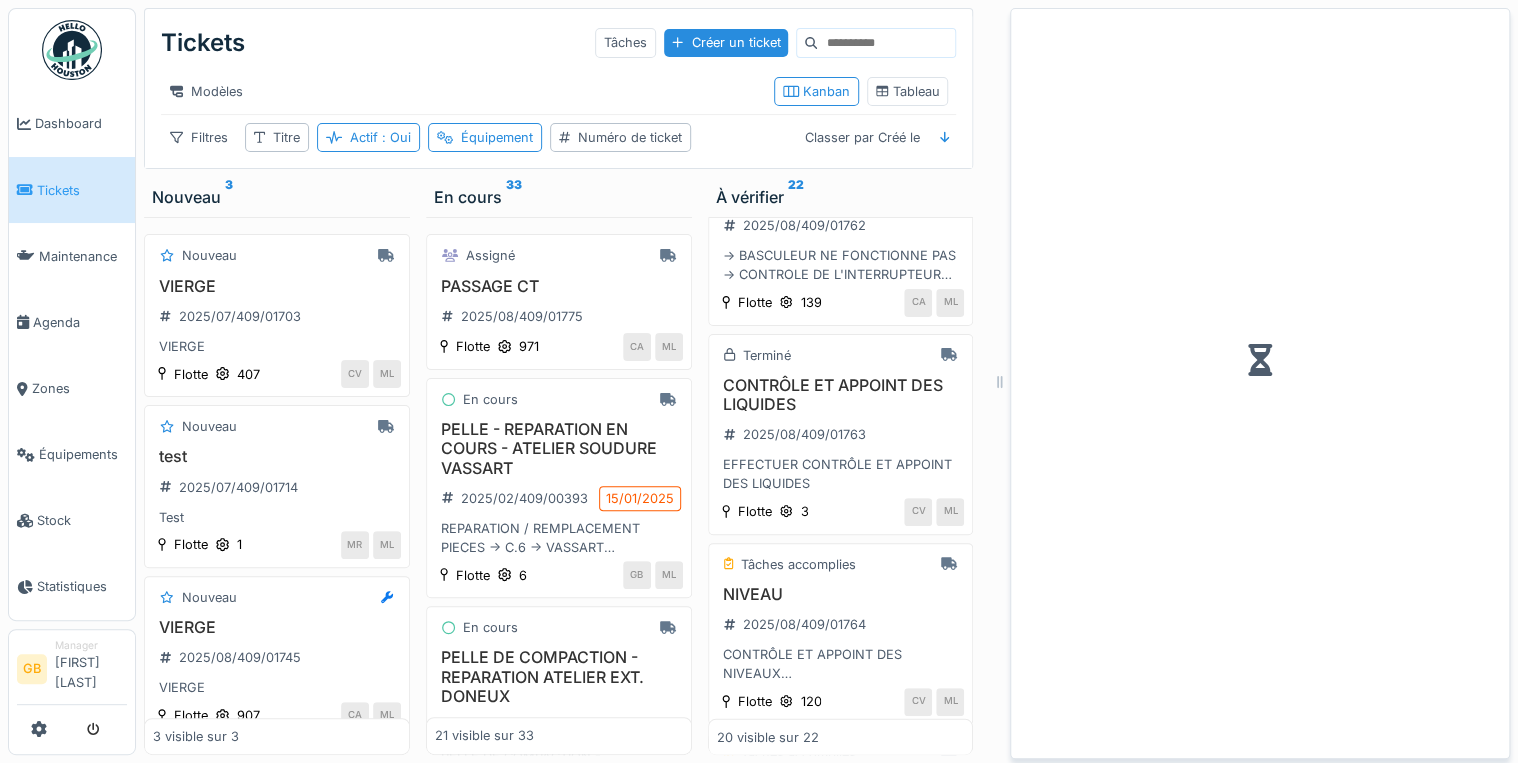 scroll, scrollTop: 2694, scrollLeft: 0, axis: vertical 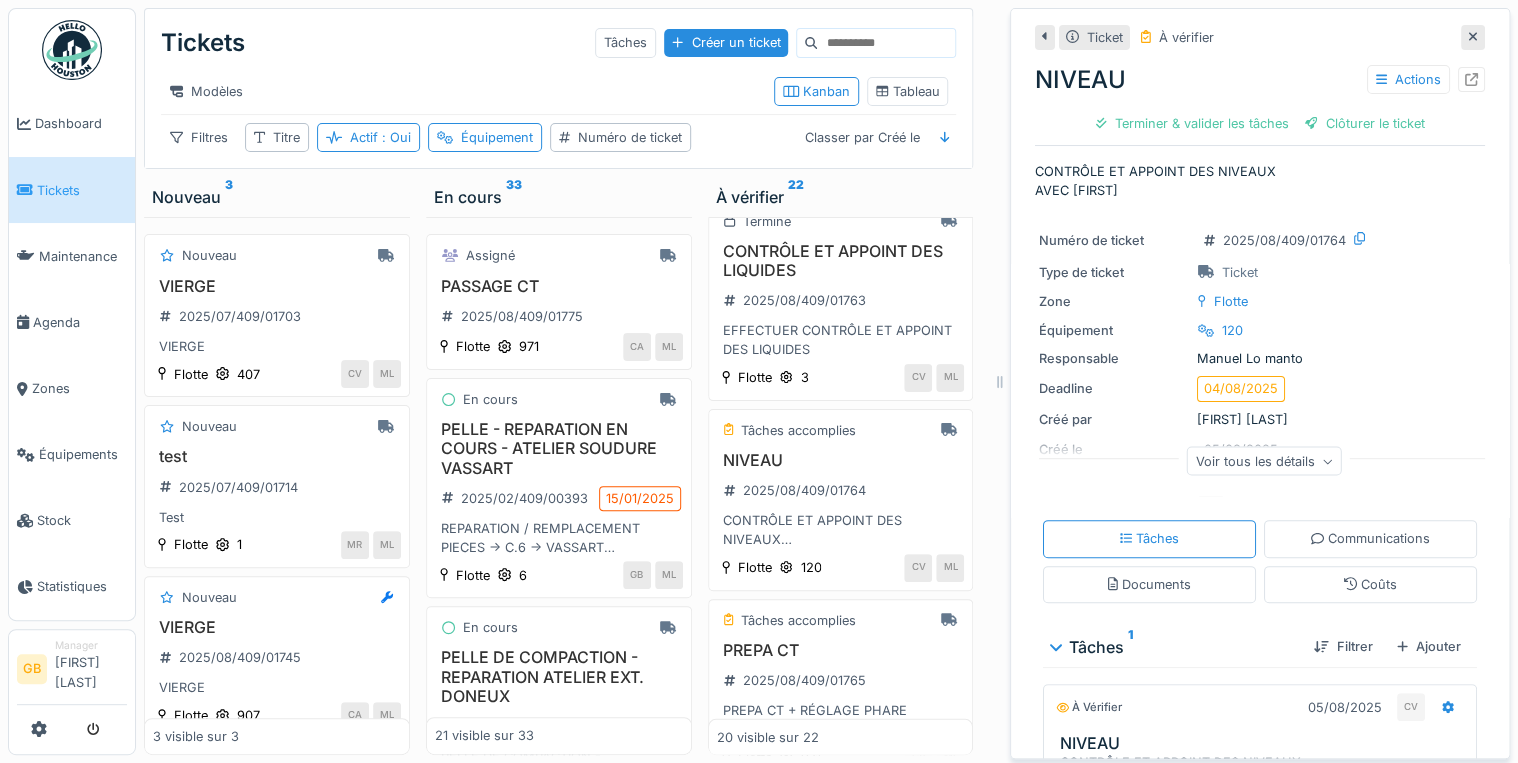 click 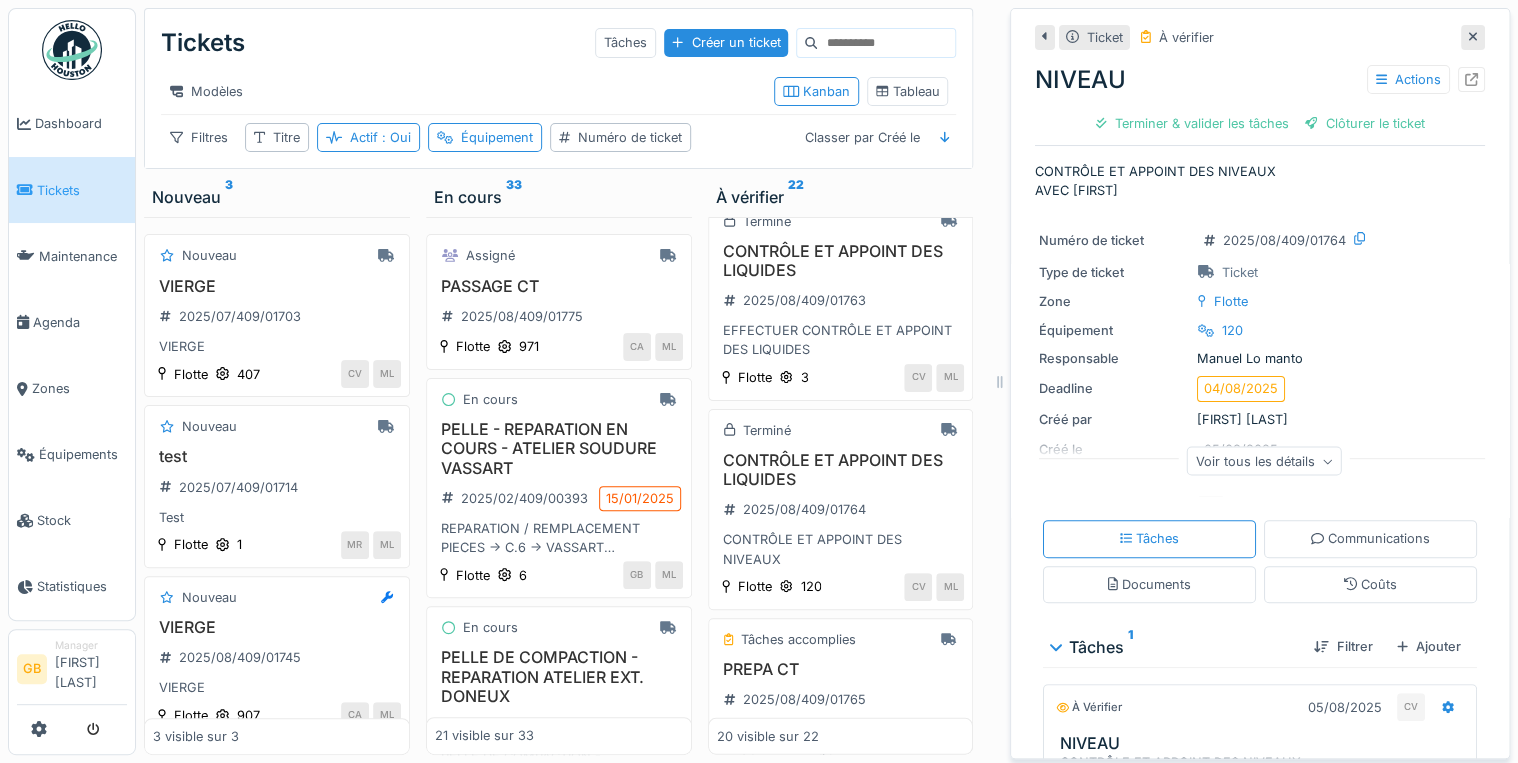click 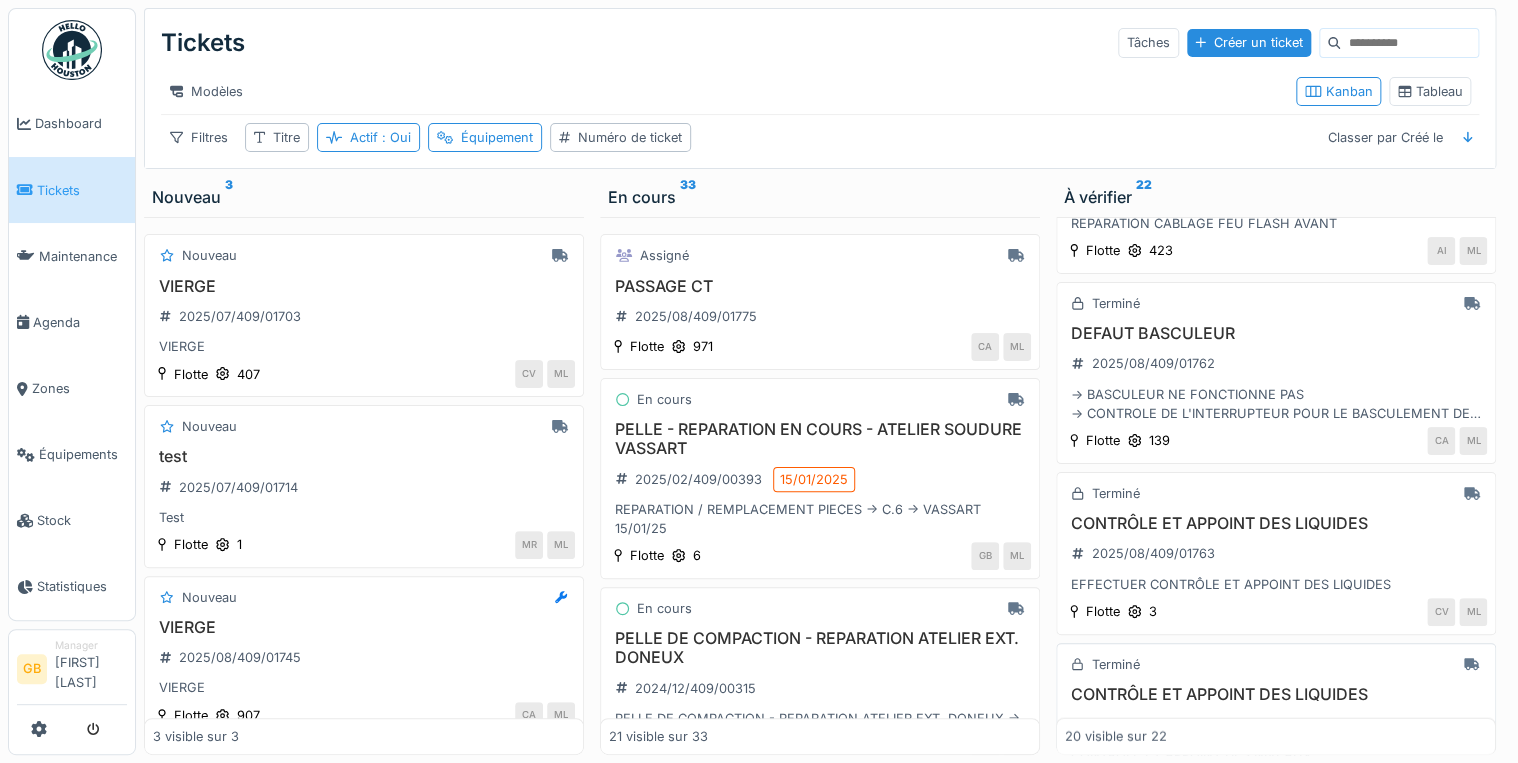 scroll, scrollTop: 2240, scrollLeft: 0, axis: vertical 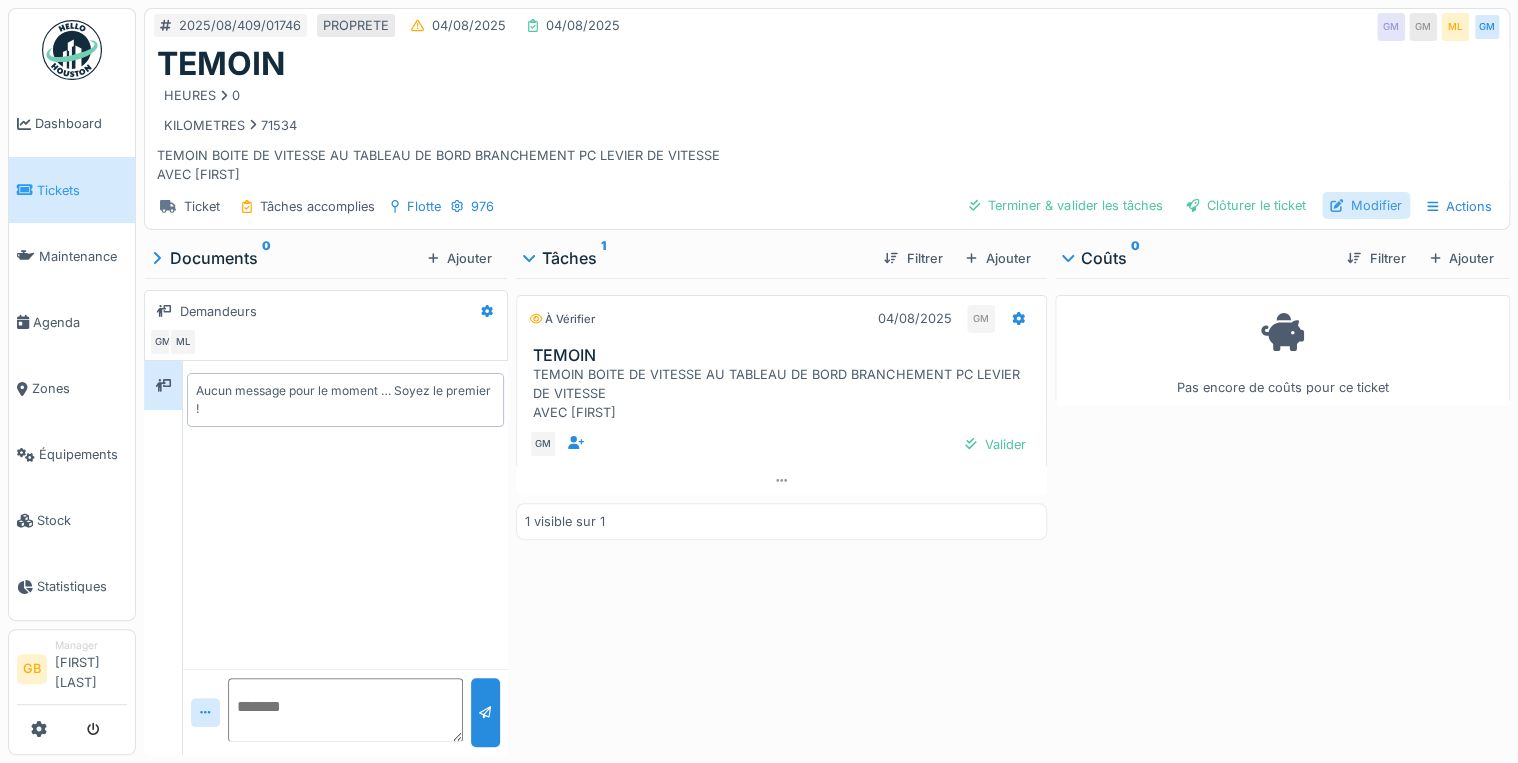 click on "Modifier" at bounding box center [1366, 205] 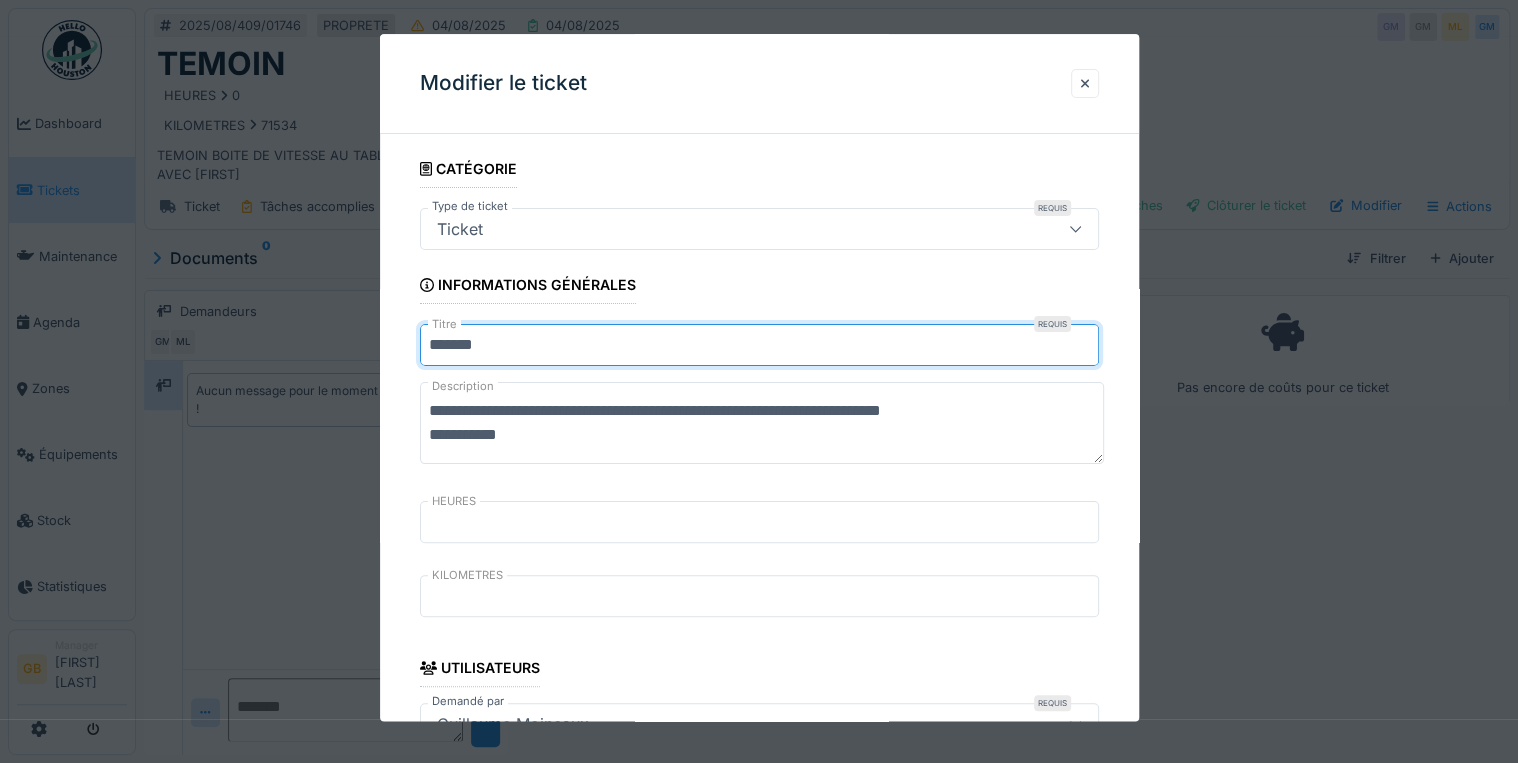 click on "******" at bounding box center (759, 346) 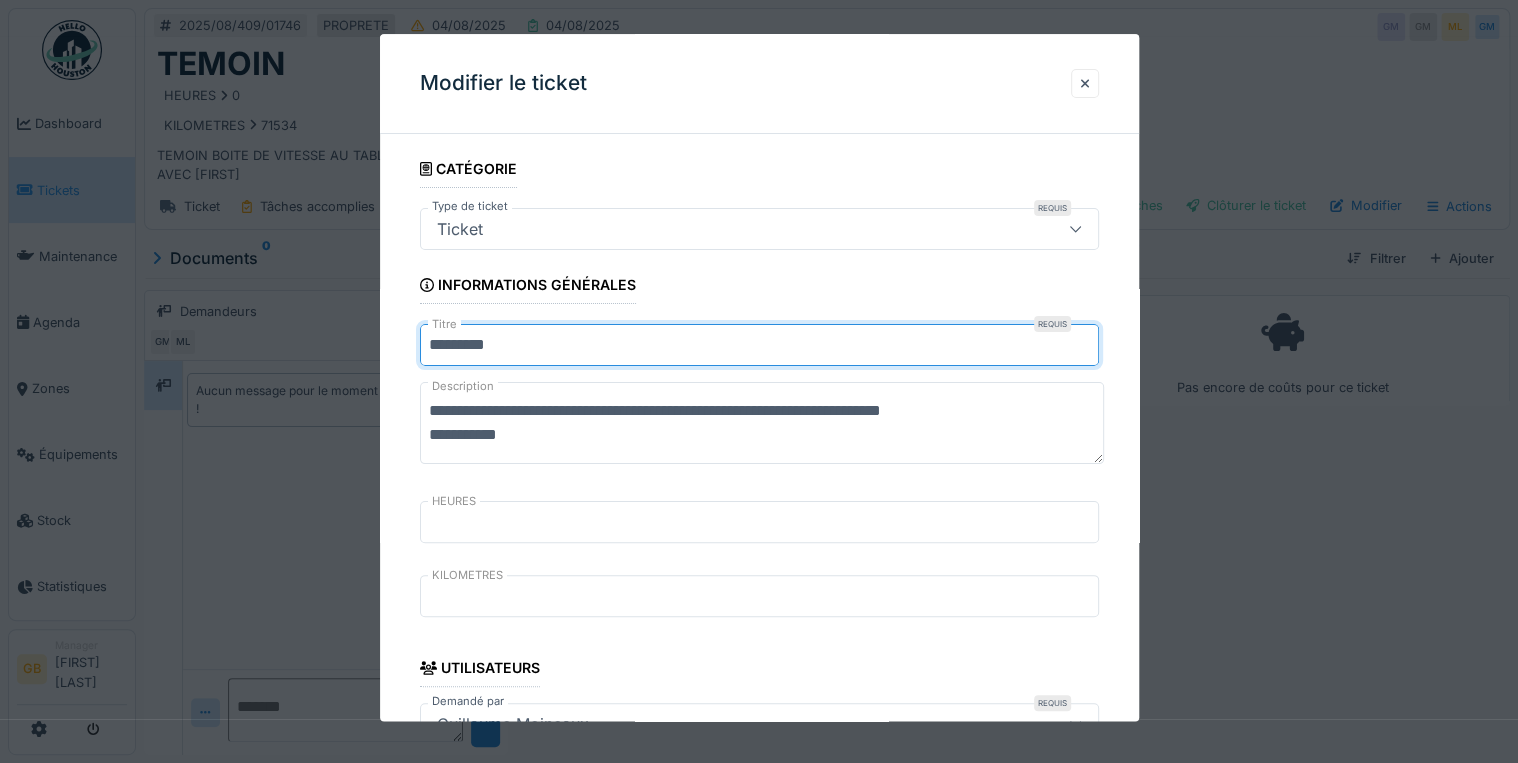 drag, startPoint x: 508, startPoint y: 347, endPoint x: 536, endPoint y: 380, distance: 43.27817 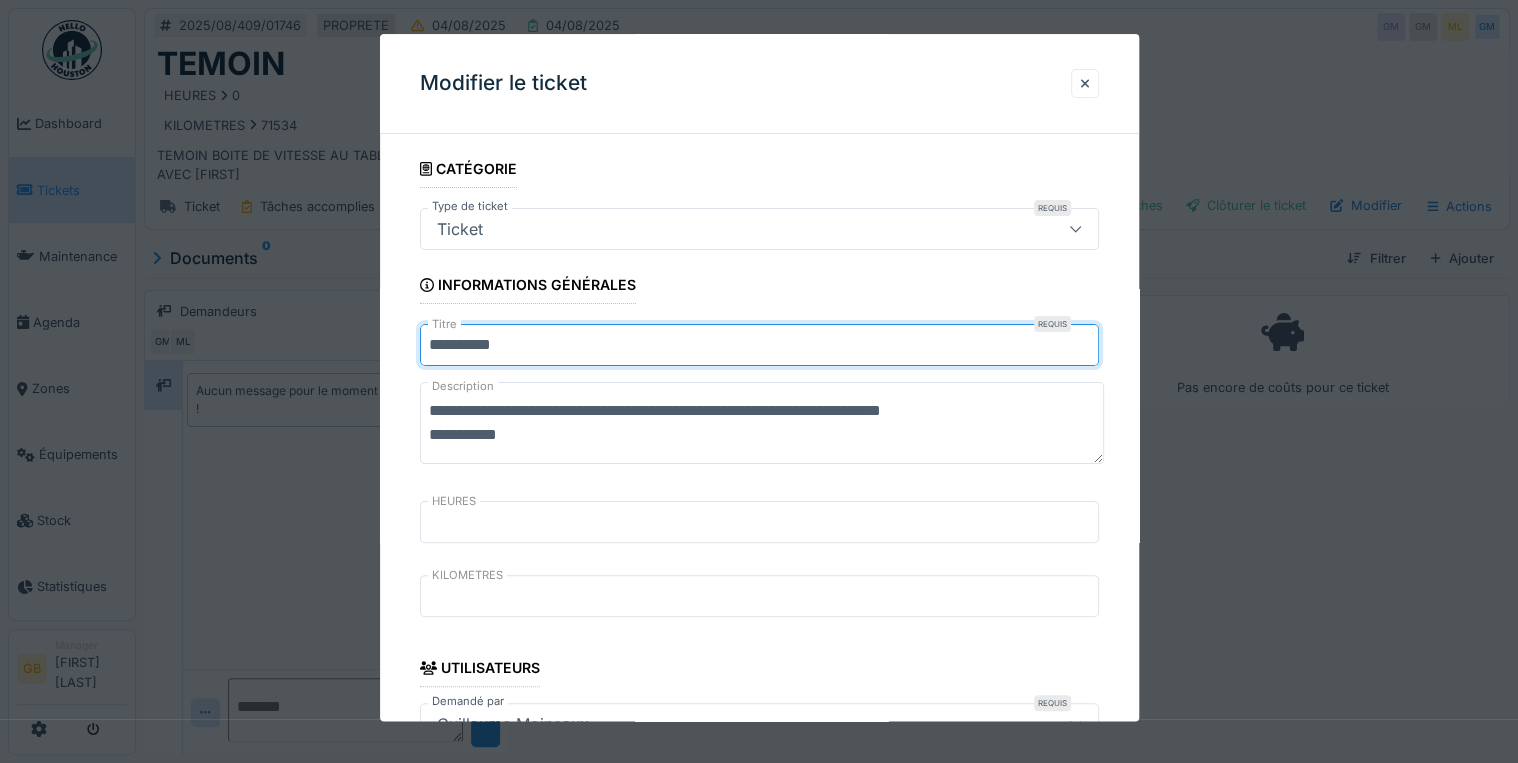type on "**********" 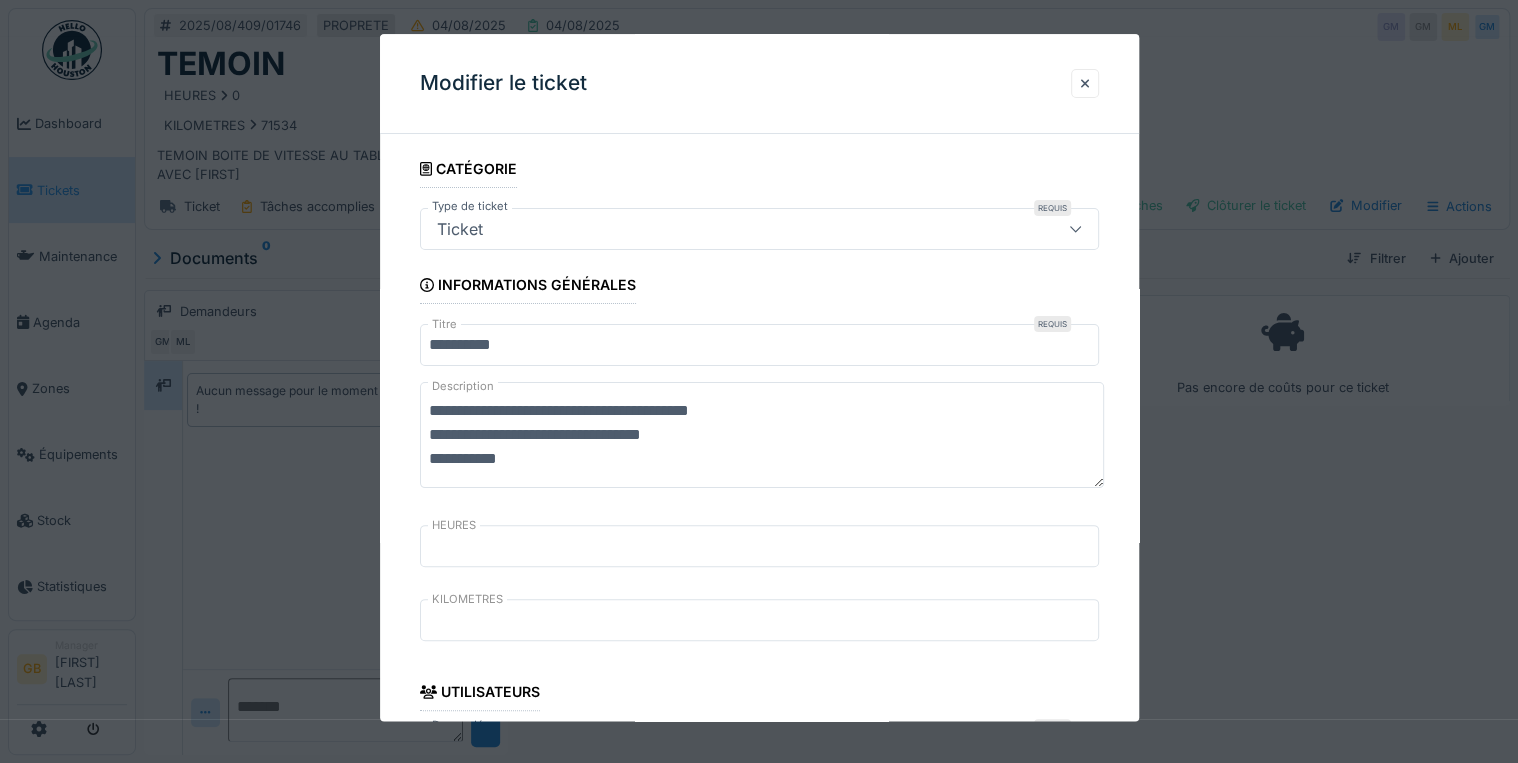 drag, startPoint x: 505, startPoint y: 464, endPoint x: 344, endPoint y: 460, distance: 161.04968 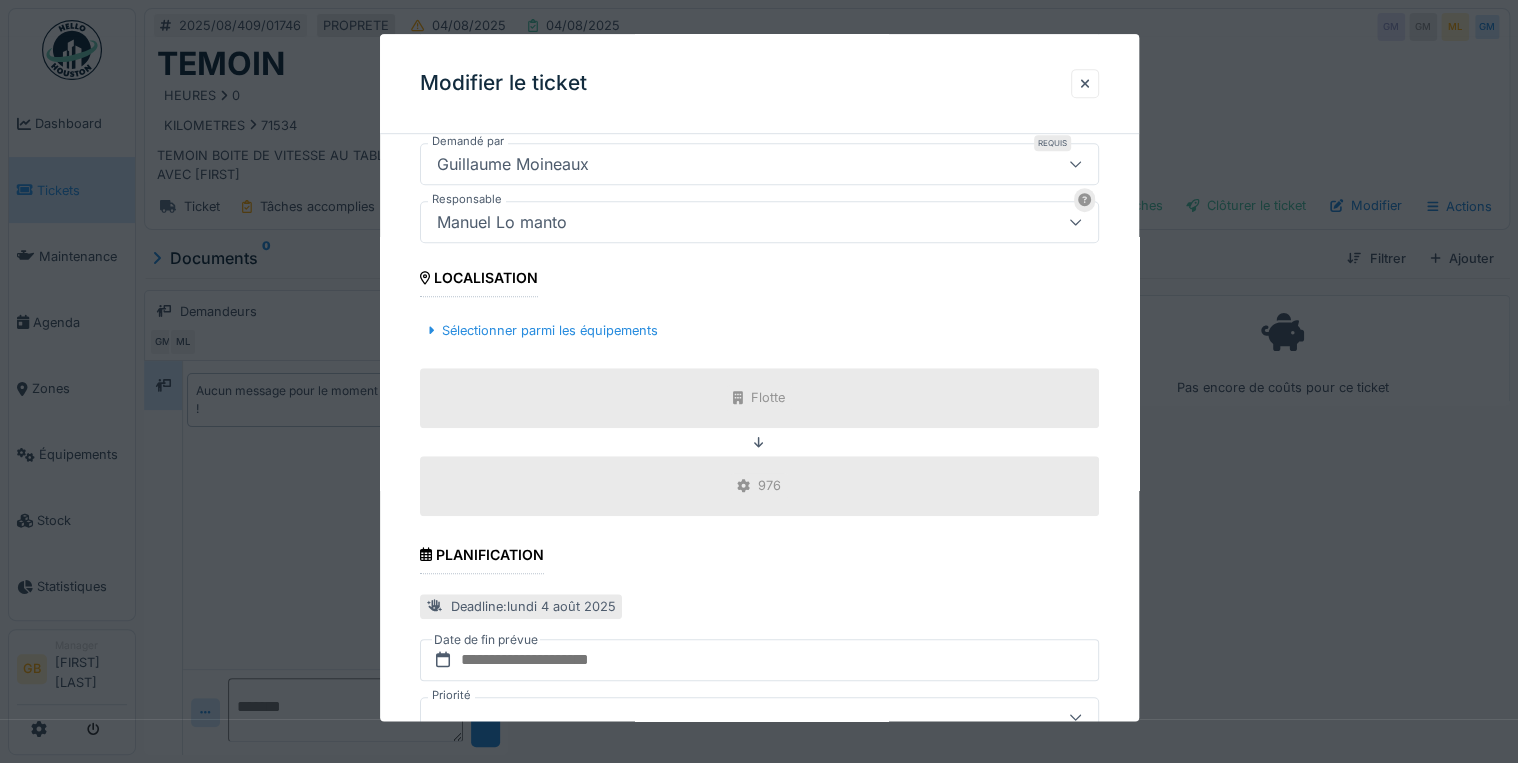 scroll, scrollTop: 798, scrollLeft: 0, axis: vertical 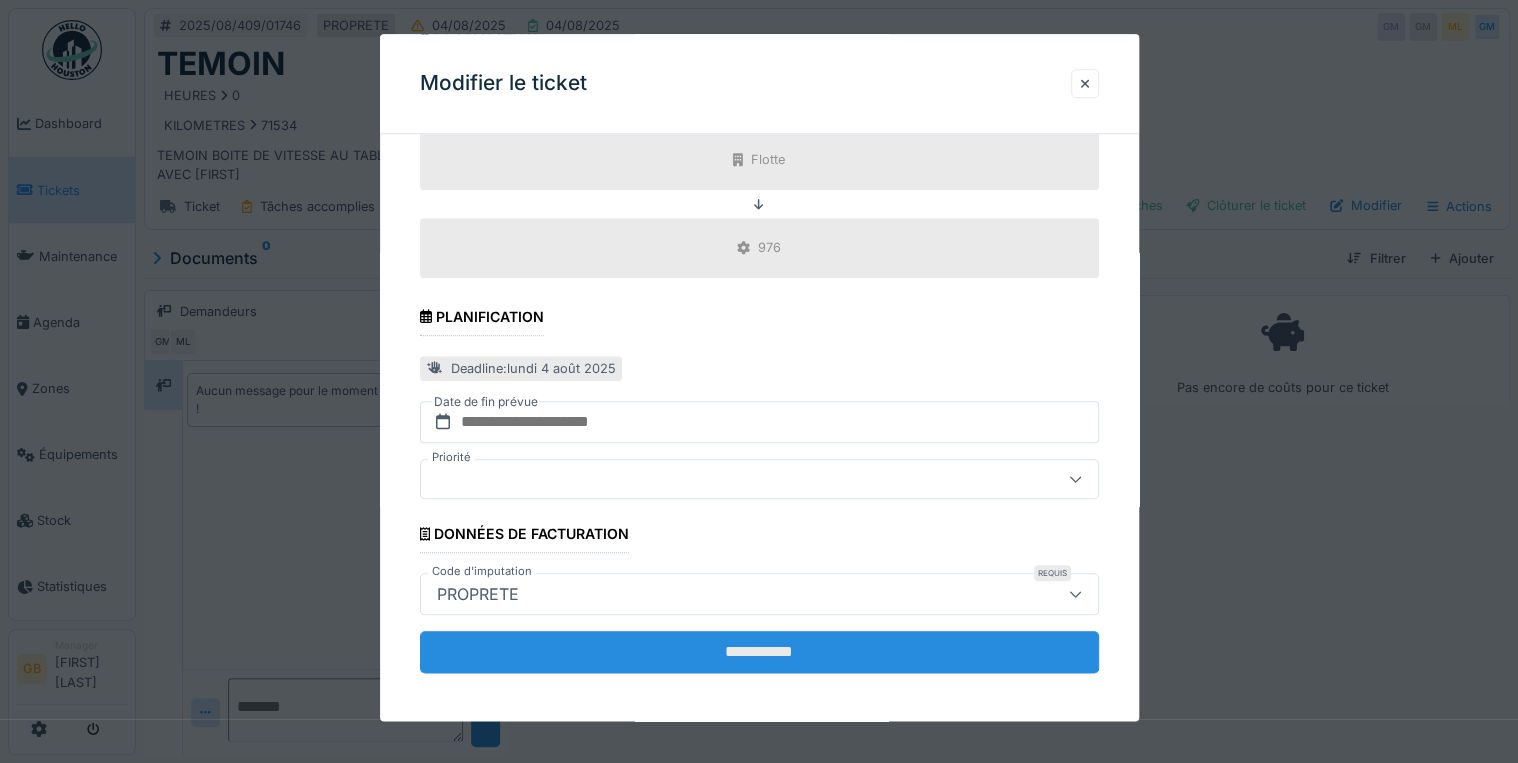 type on "**********" 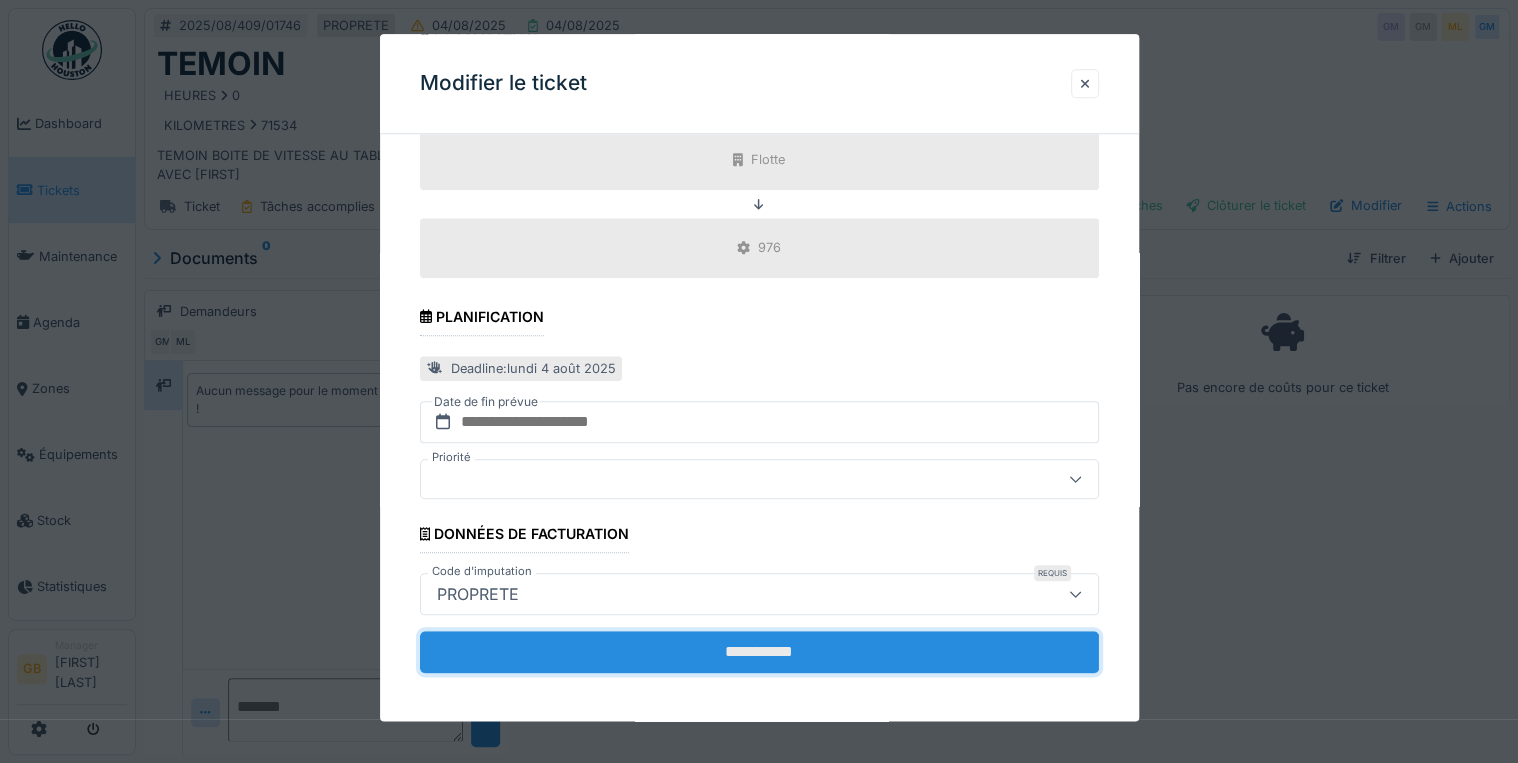 click on "**********" at bounding box center (759, 652) 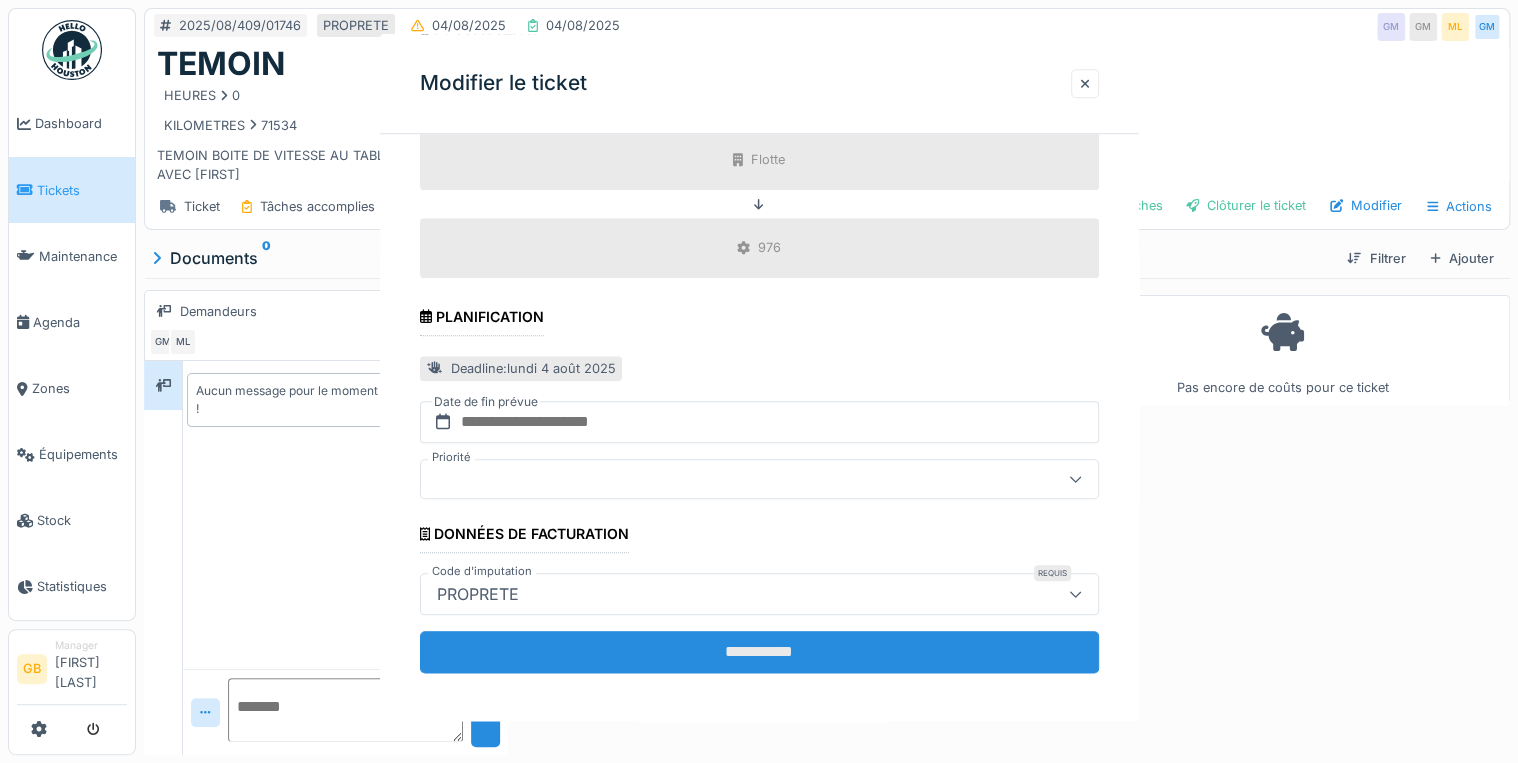 scroll, scrollTop: 0, scrollLeft: 0, axis: both 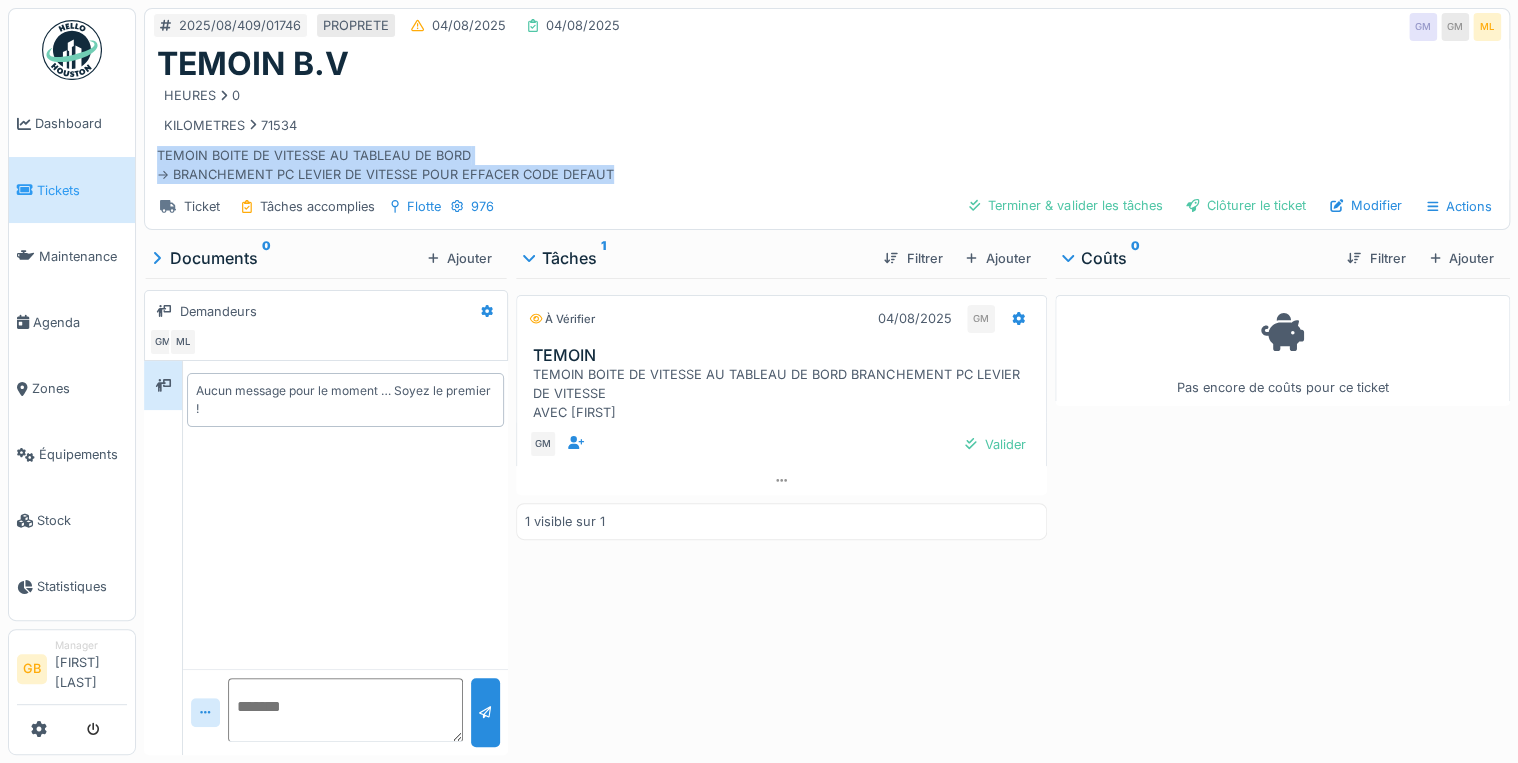 drag, startPoint x: 581, startPoint y: 176, endPoint x: 156, endPoint y: 157, distance: 425.4245 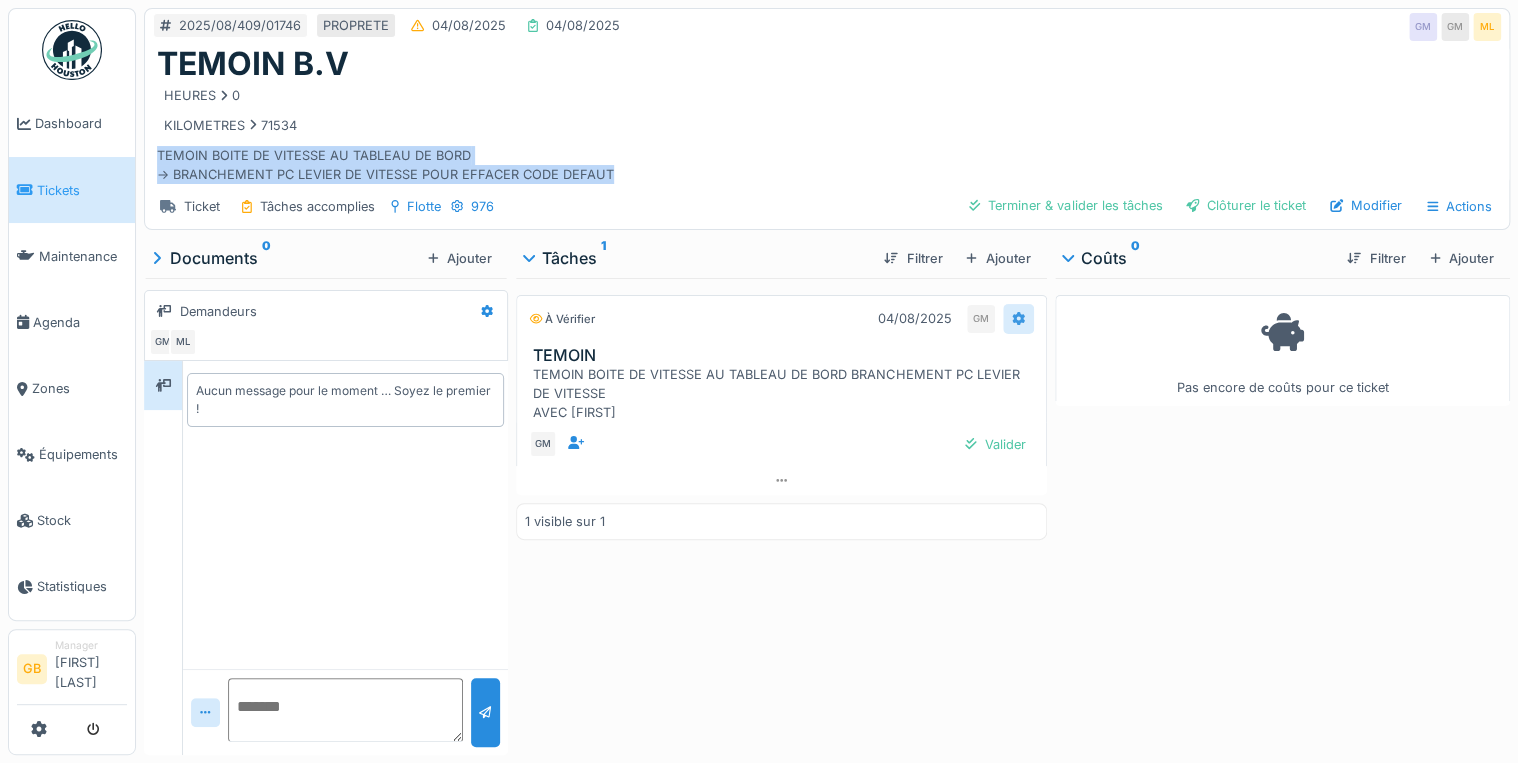 click at bounding box center [1018, 318] 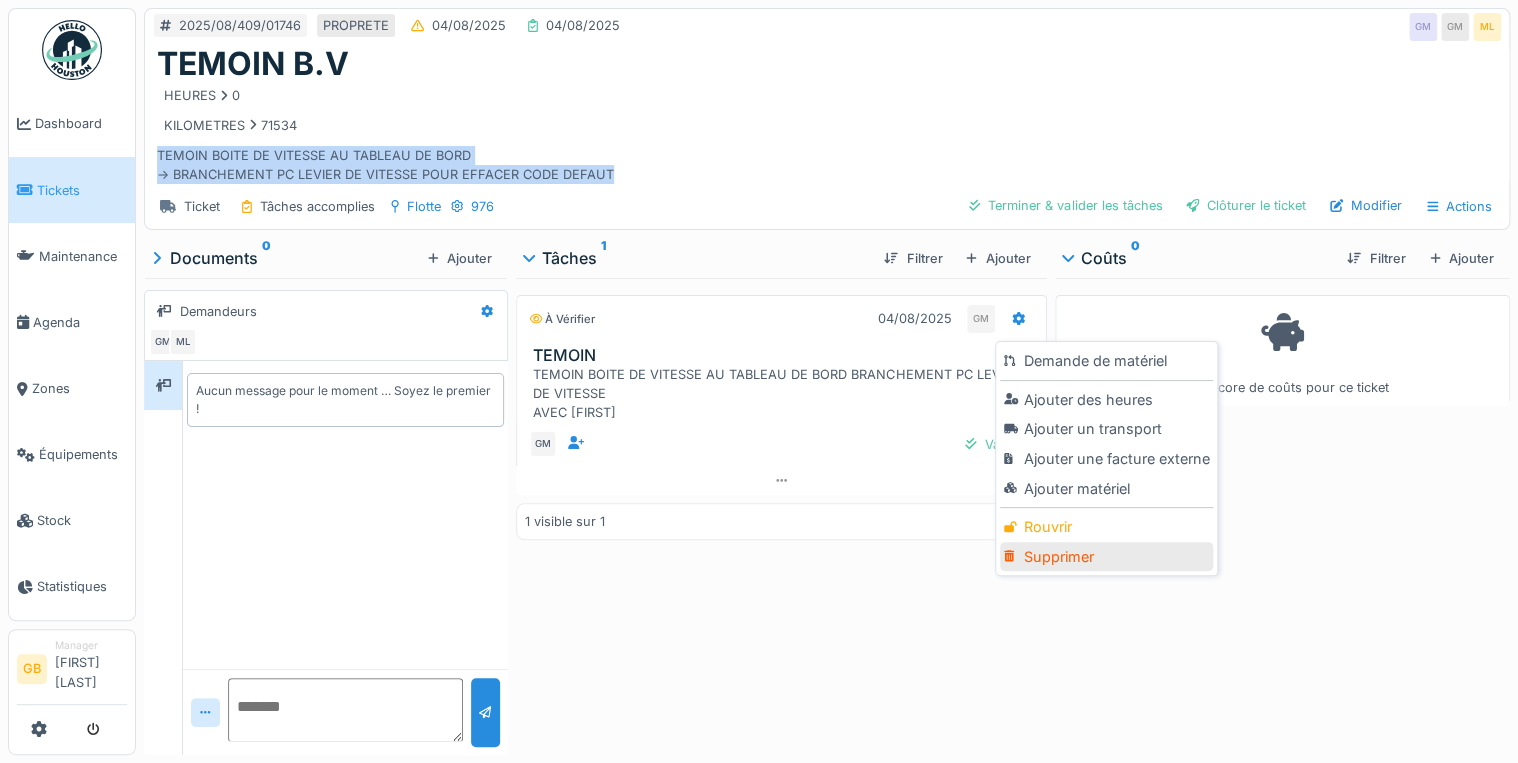 click on "Supprimer" at bounding box center [1106, 557] 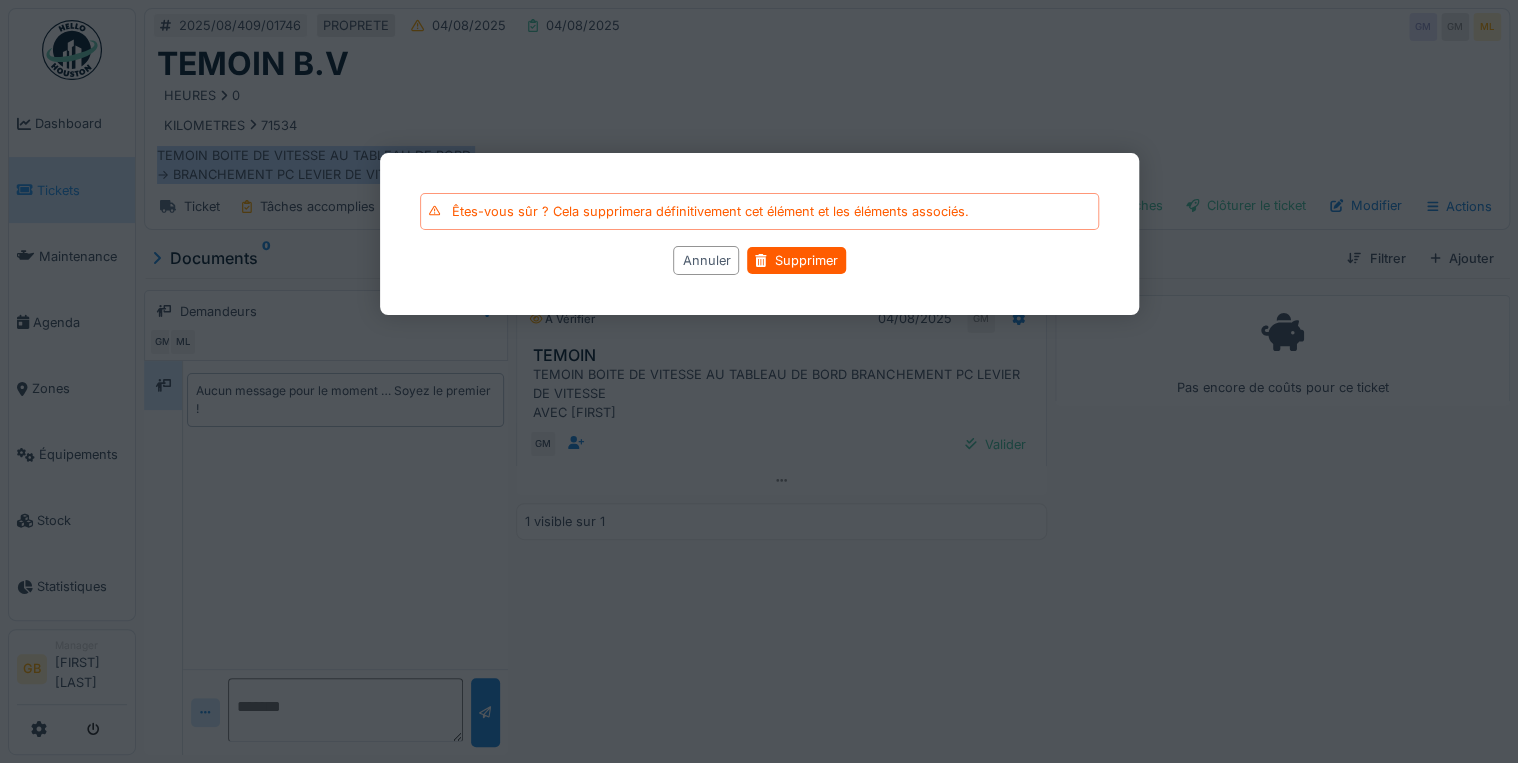 drag, startPoint x: 715, startPoint y: 264, endPoint x: 728, endPoint y: 271, distance: 14.764823 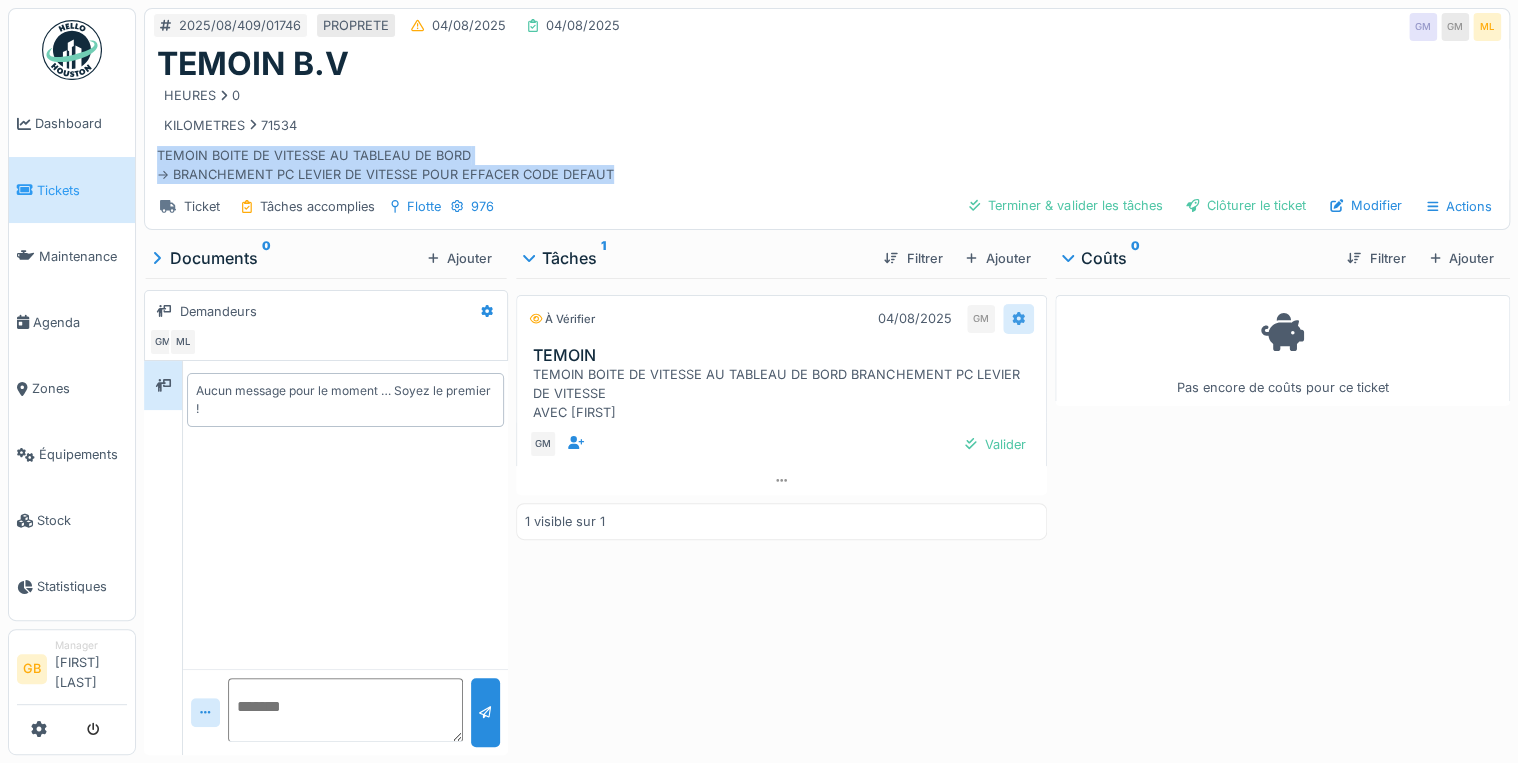 click at bounding box center [1018, 318] 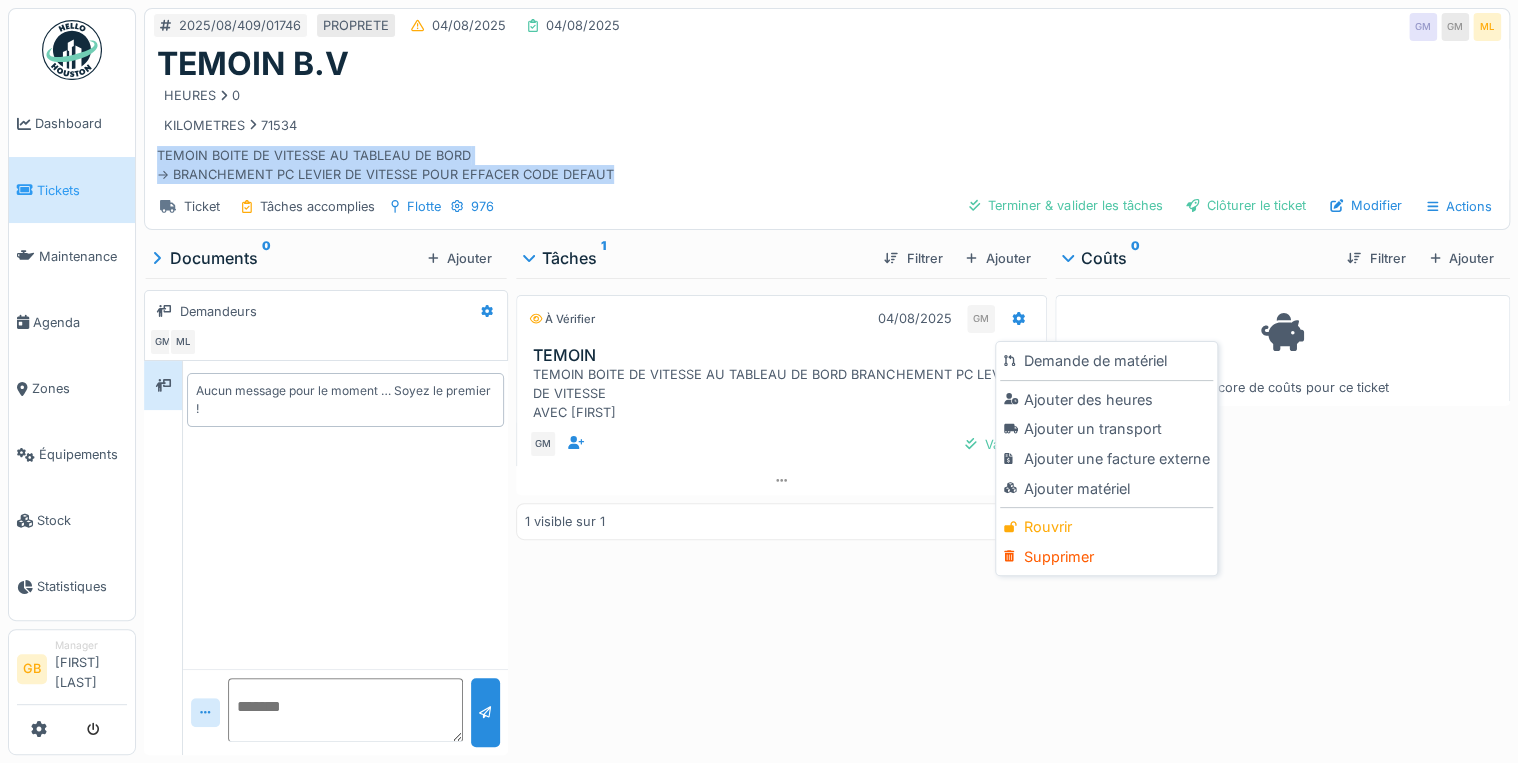 click on "Rouvrir" at bounding box center (1106, 527) 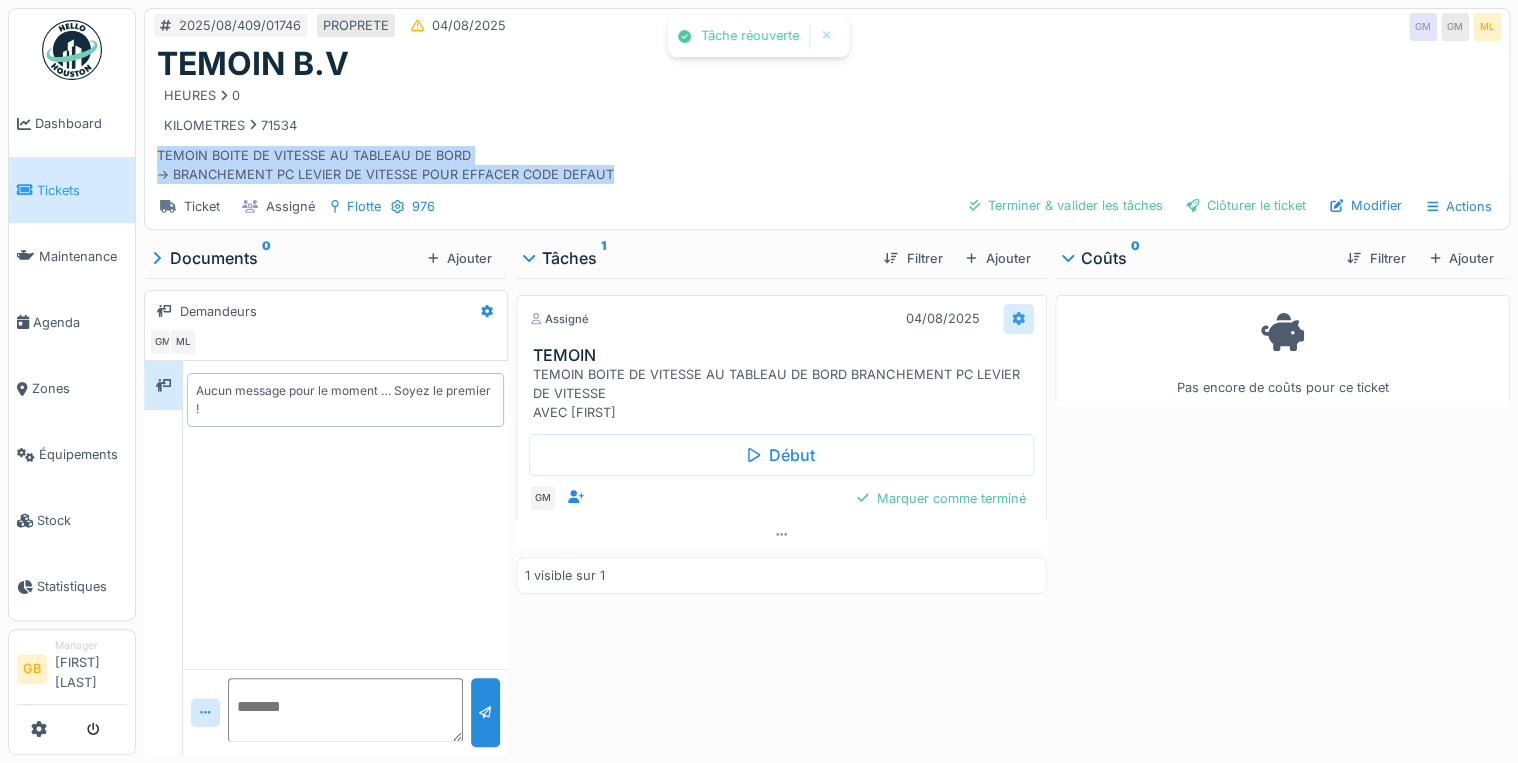 click 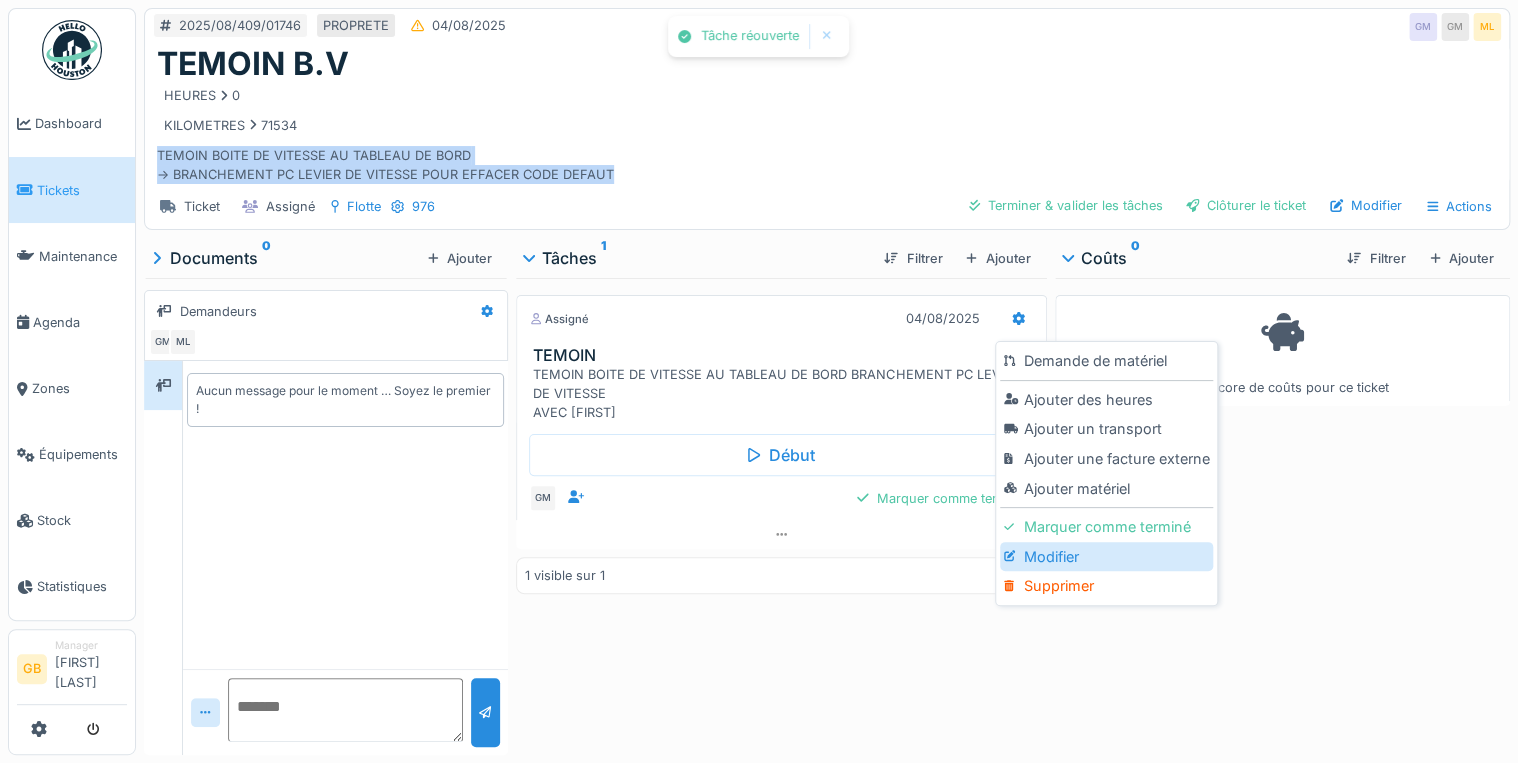 click at bounding box center [1013, 556] 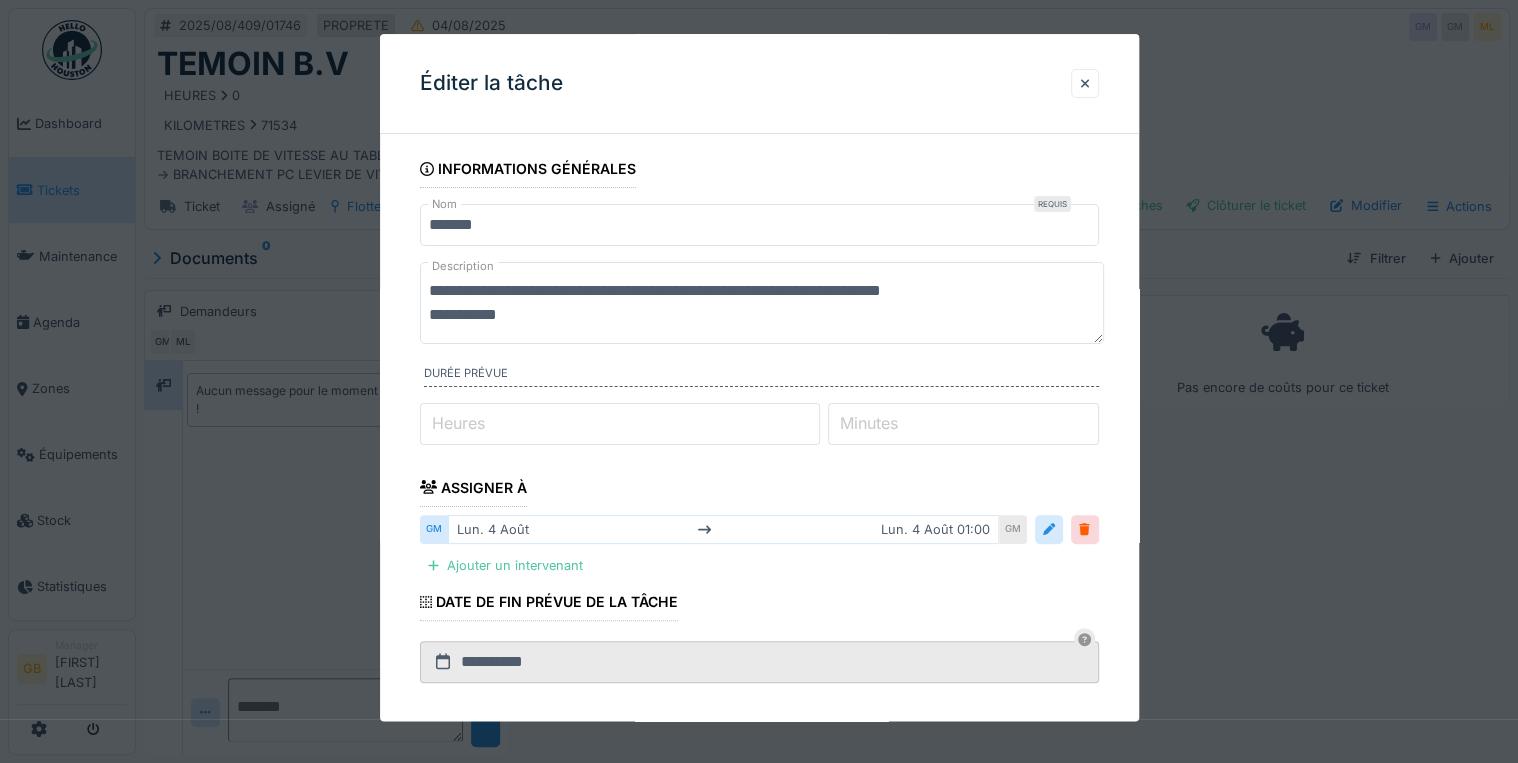 scroll, scrollTop: 24, scrollLeft: 0, axis: vertical 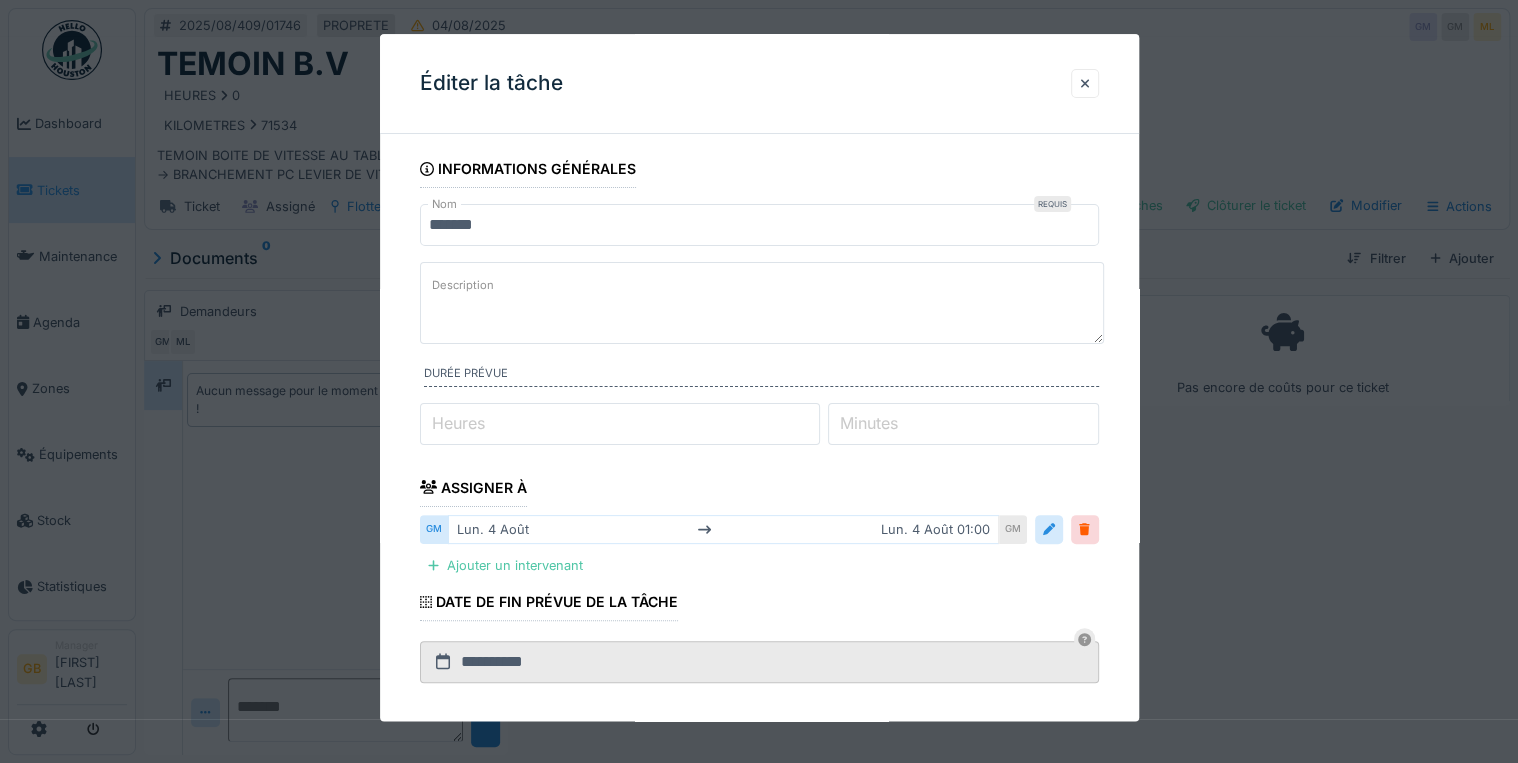 paste on "**********" 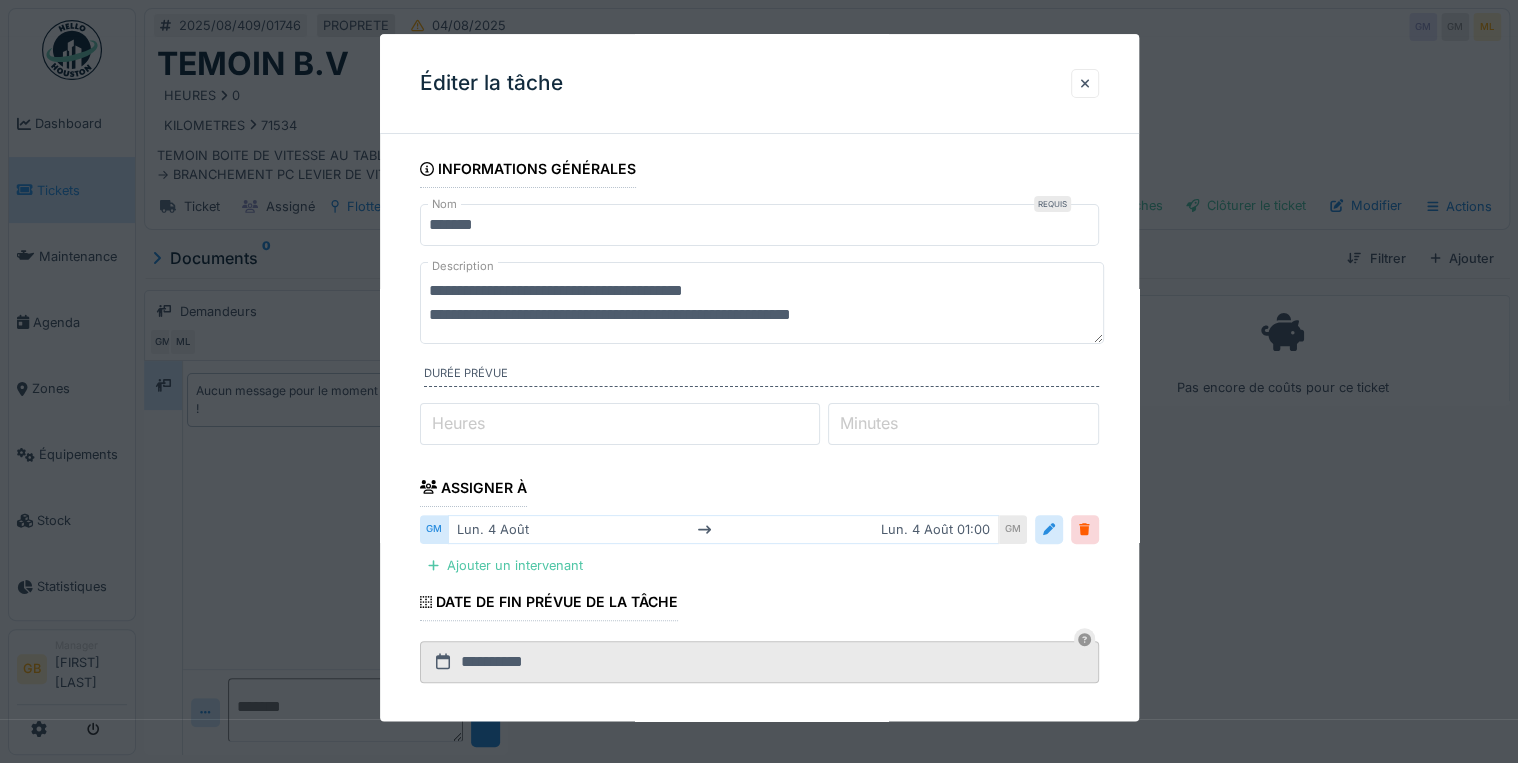 type on "**********" 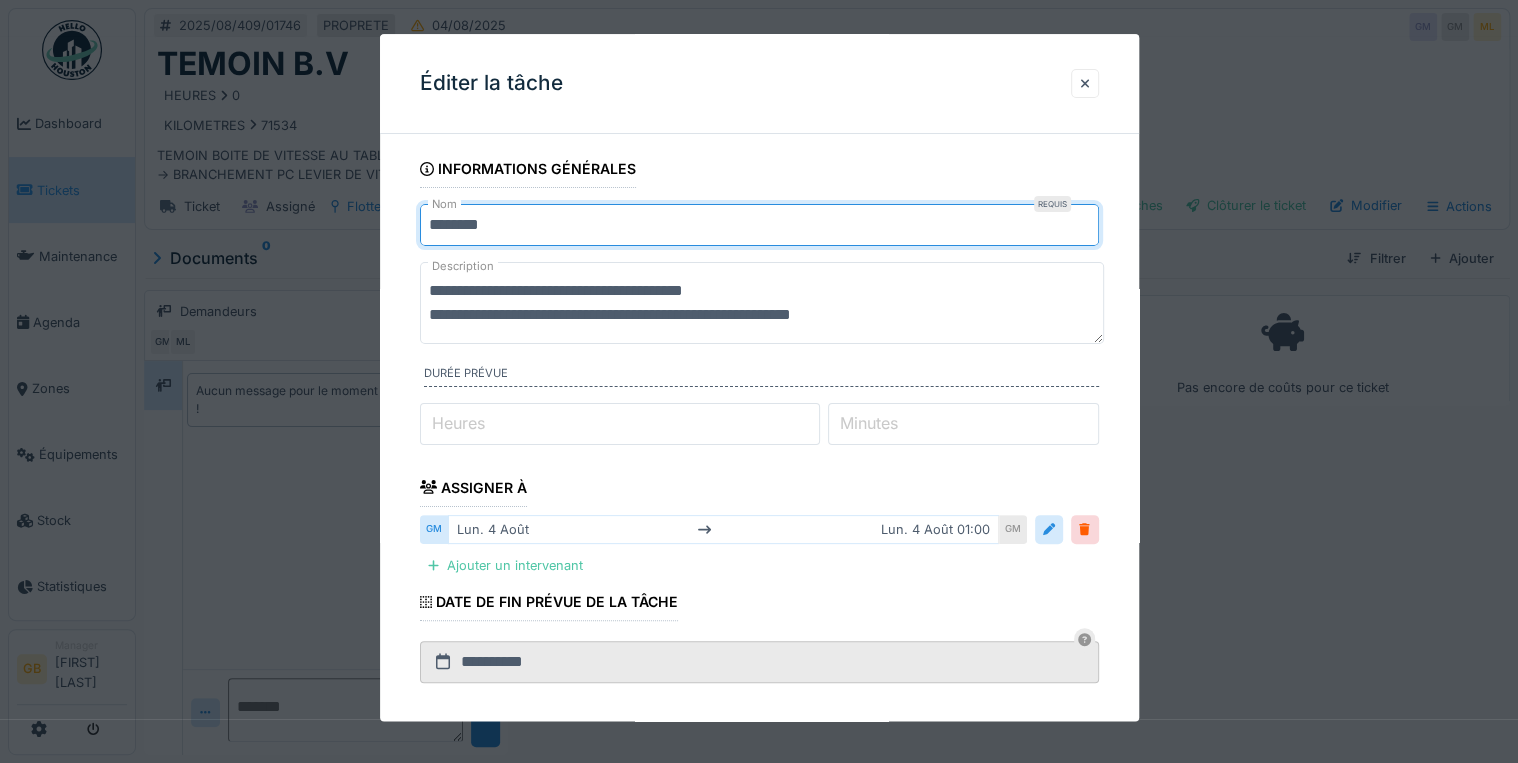 type on "**********" 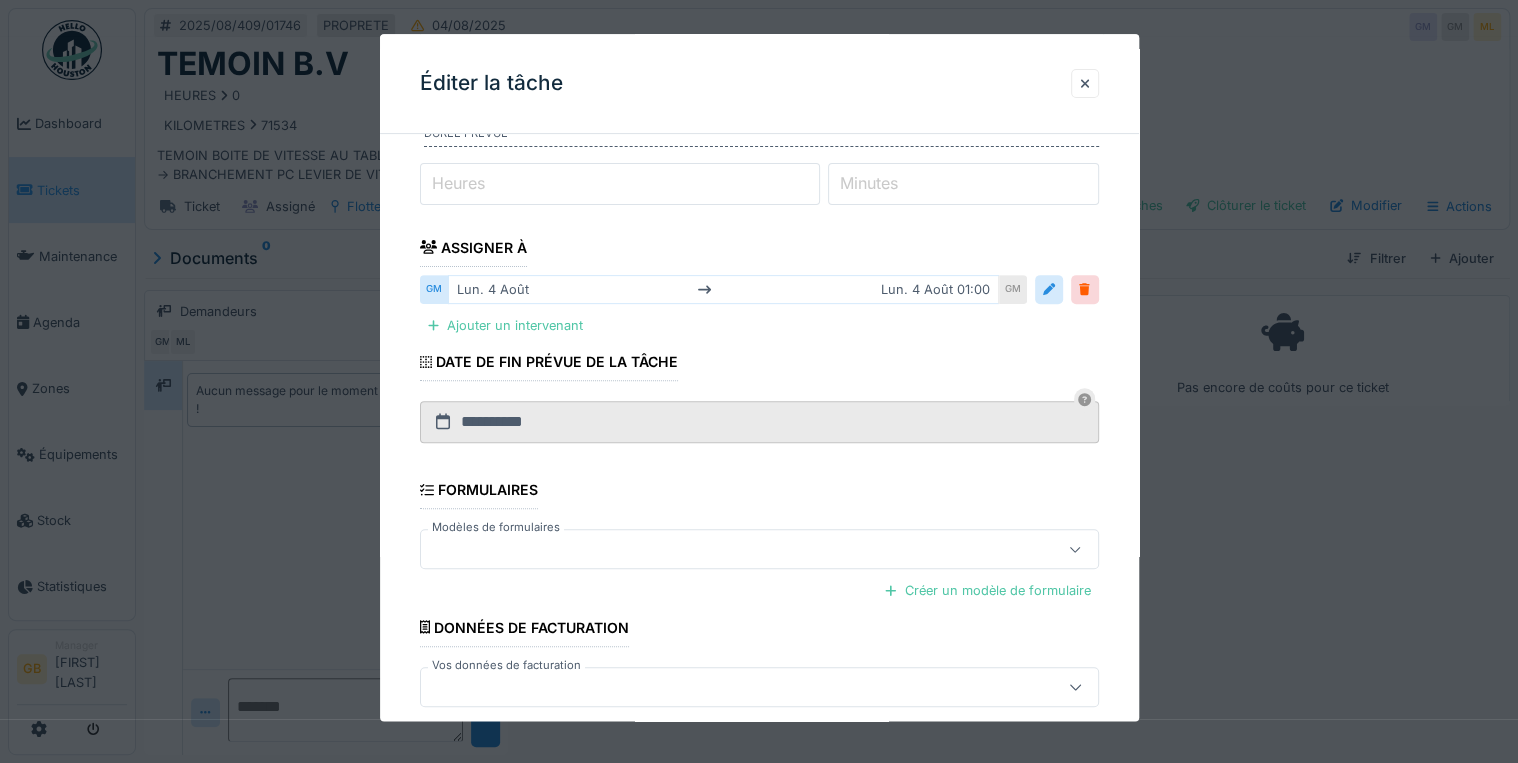 scroll, scrollTop: 336, scrollLeft: 0, axis: vertical 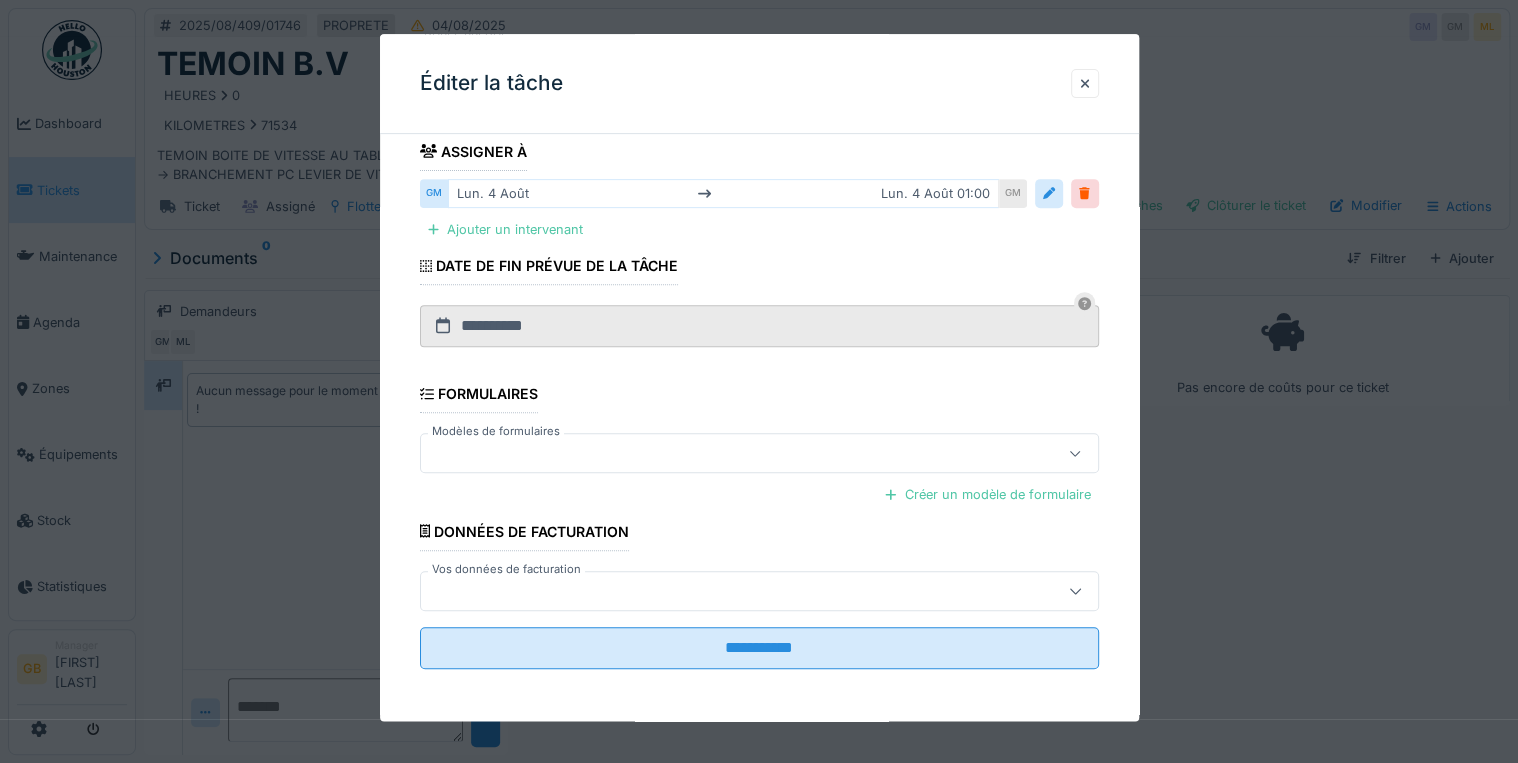 click on "**********" at bounding box center [759, 249] 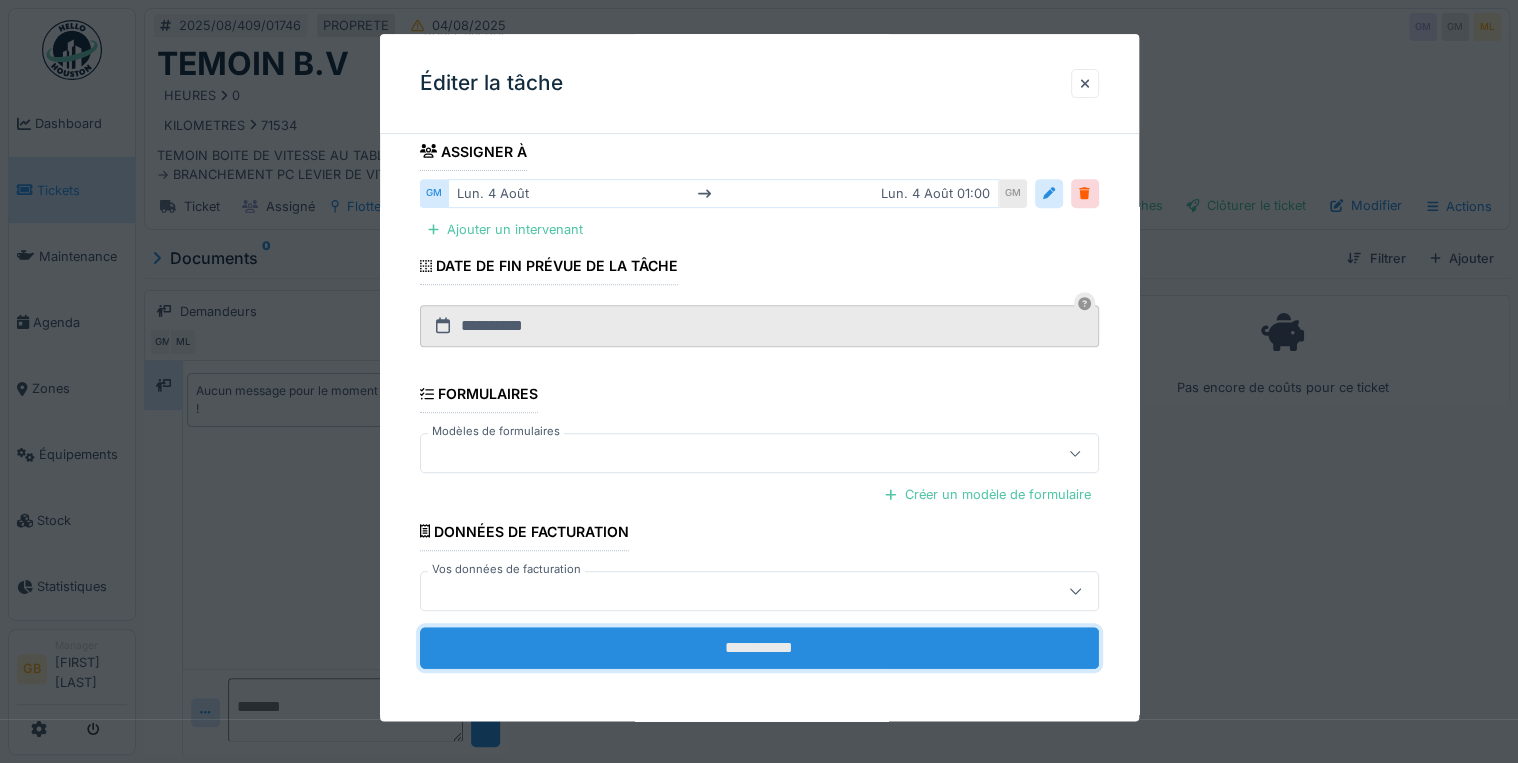 click on "**********" at bounding box center [759, 648] 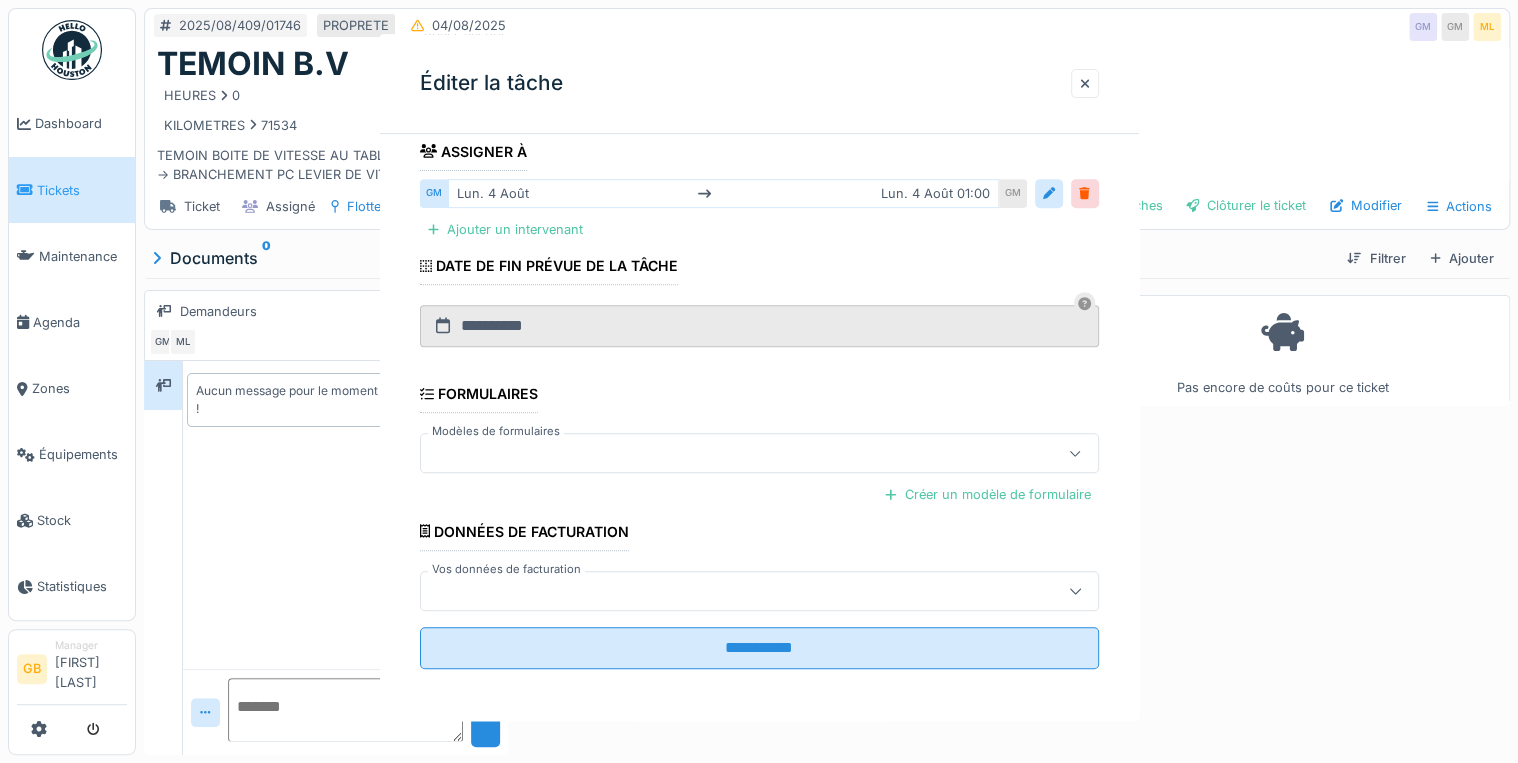scroll, scrollTop: 0, scrollLeft: 0, axis: both 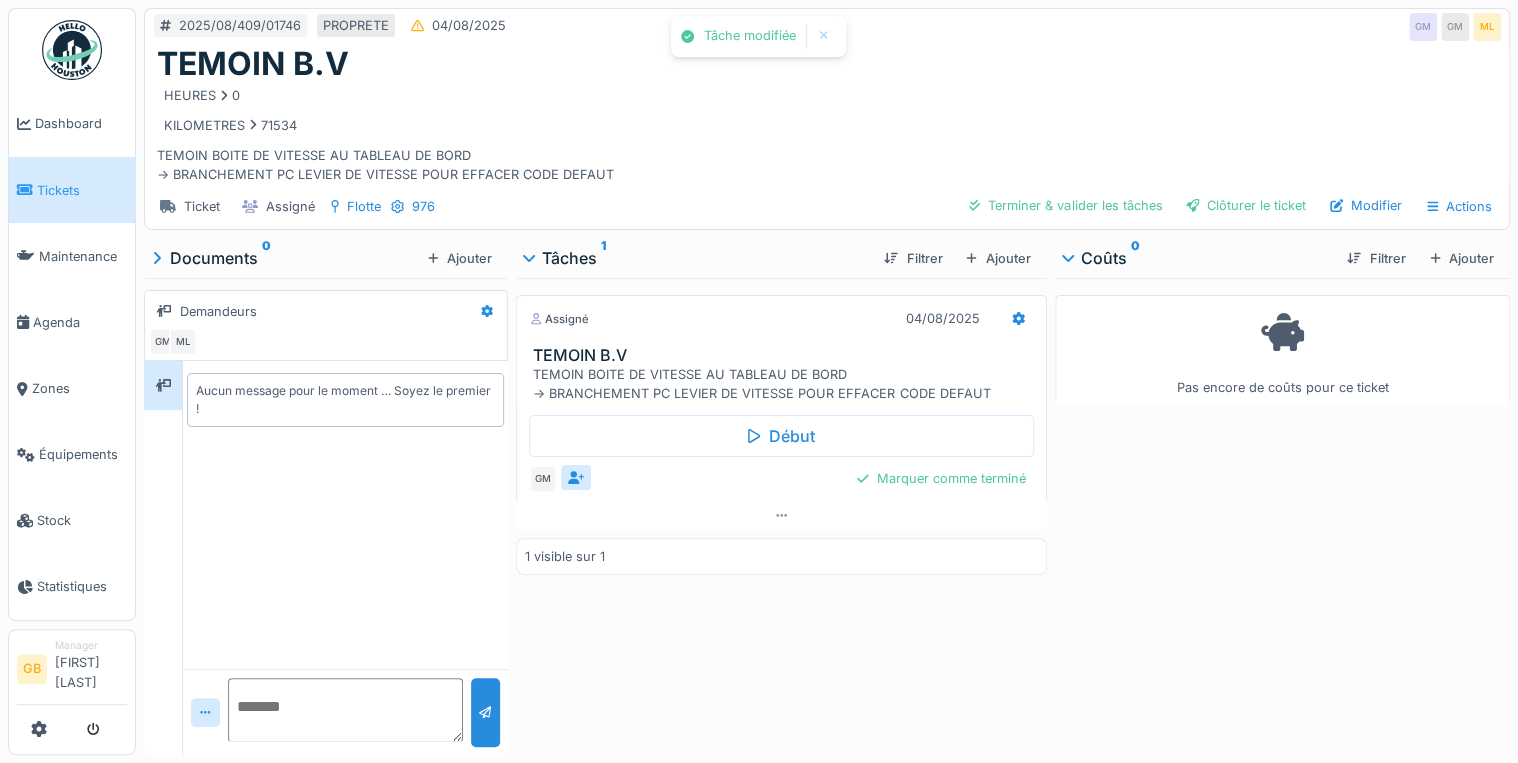 click 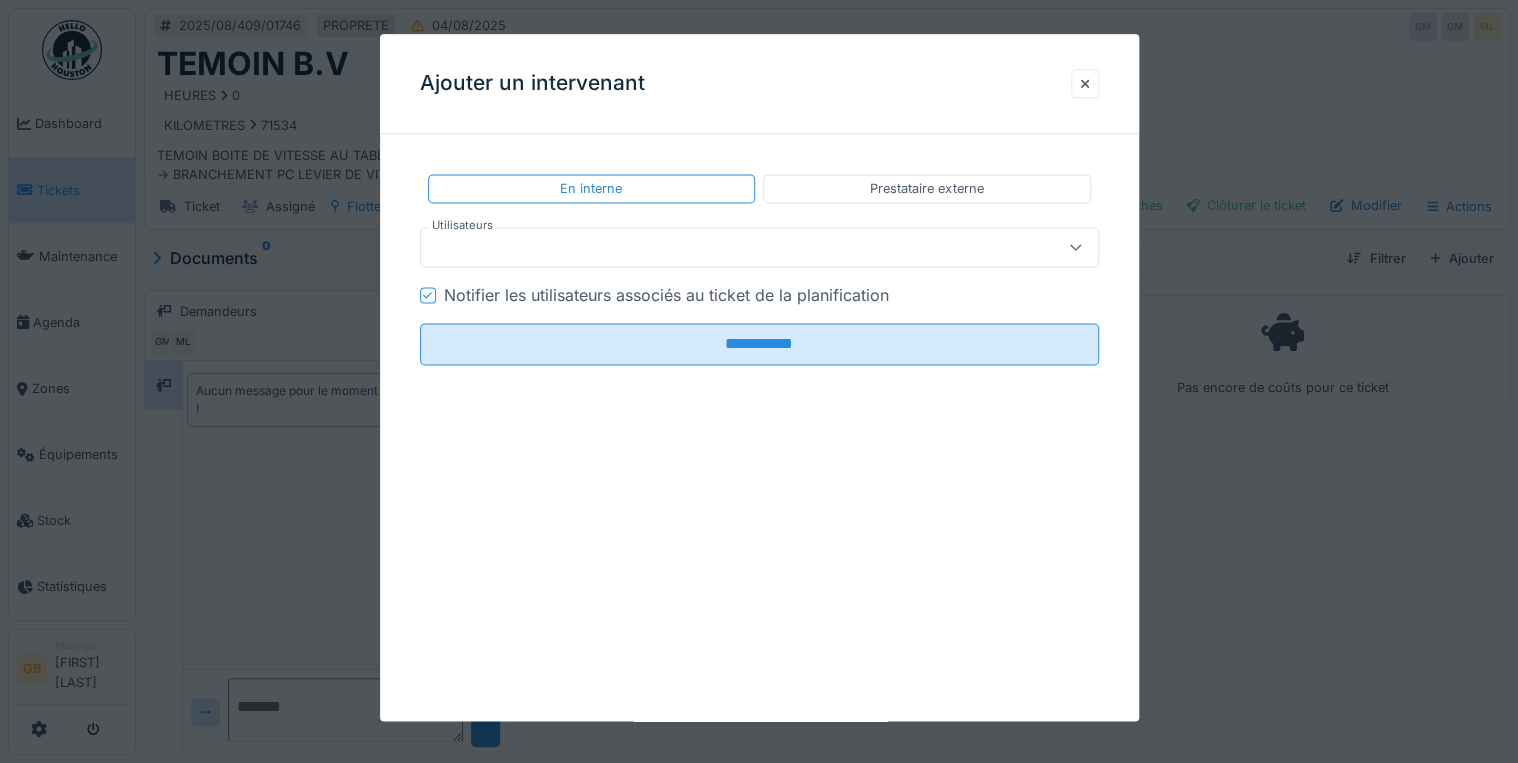 click on "Notifier les utilisateurs associés au ticket de la planification" at bounding box center (666, 296) 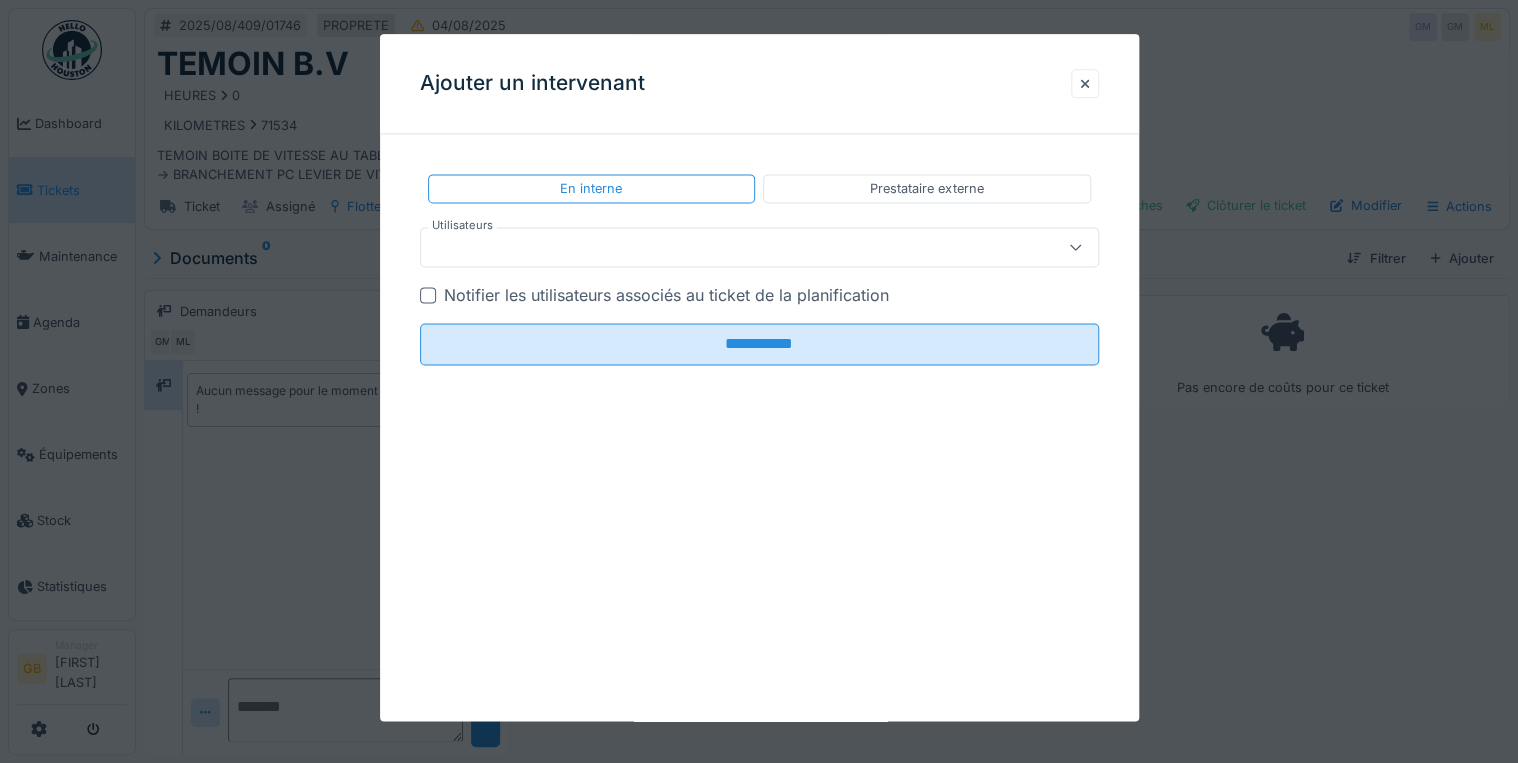 click at bounding box center [725, 248] 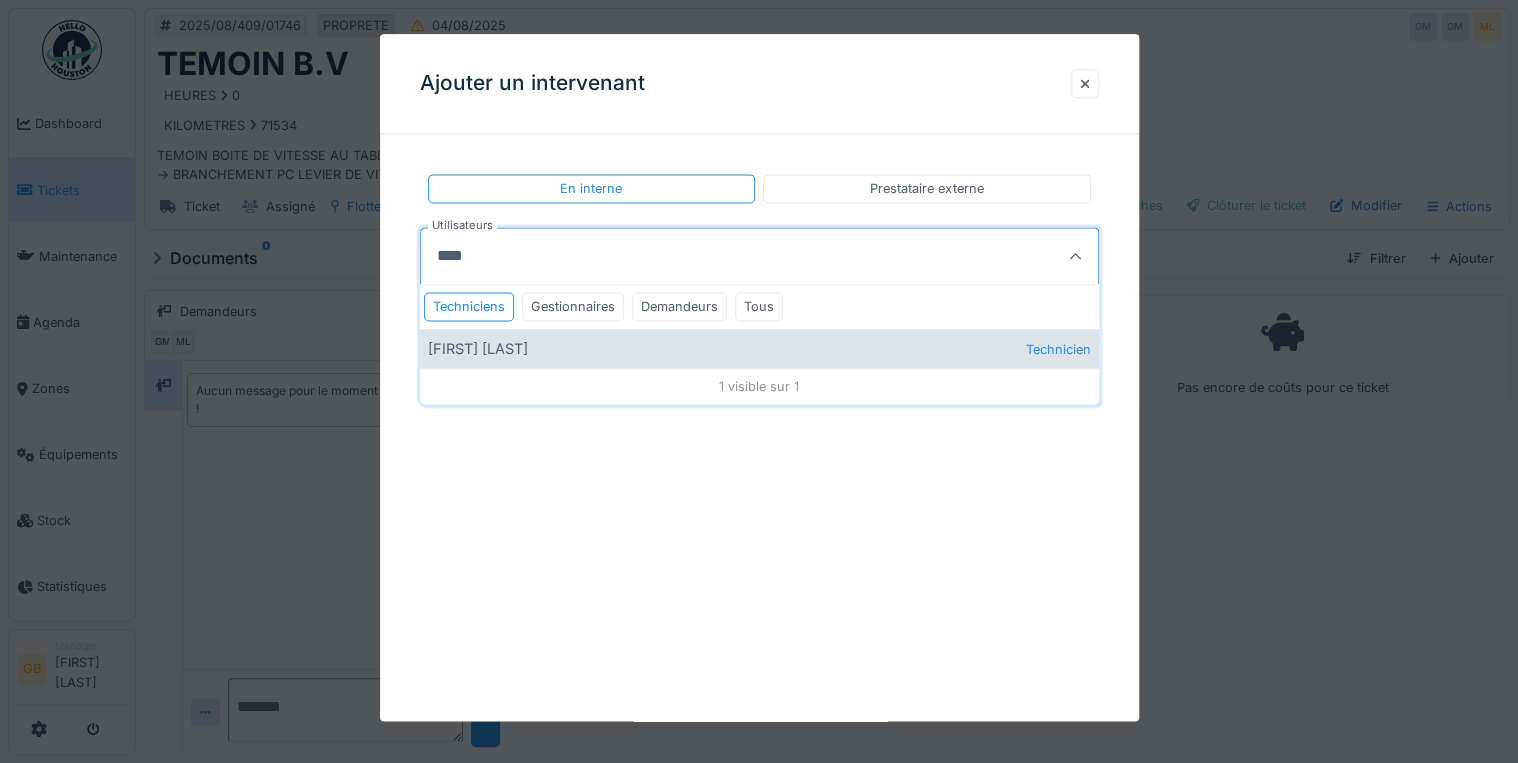 type on "****" 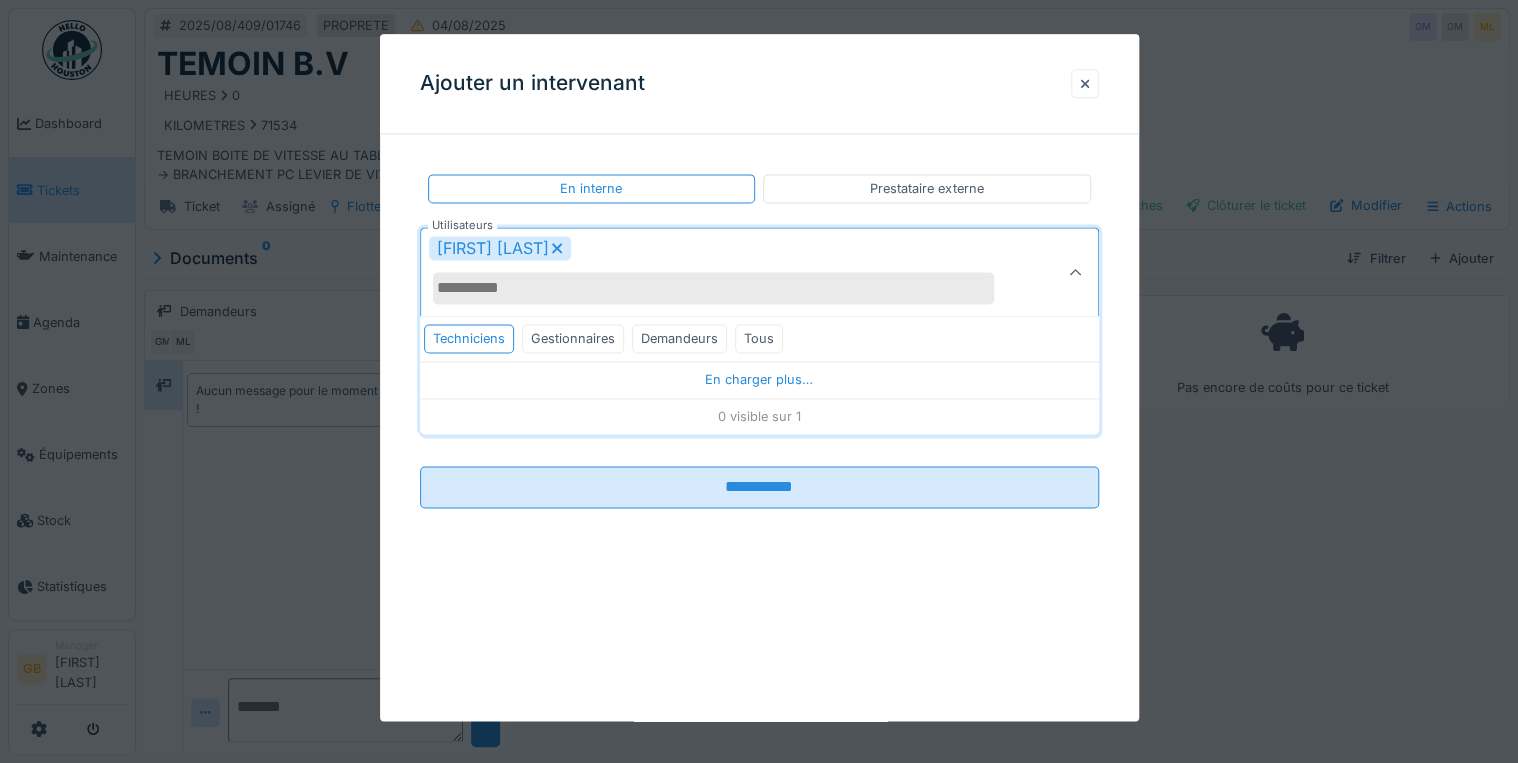 click on "[FIRST] [LAST]" at bounding box center [759, 272] 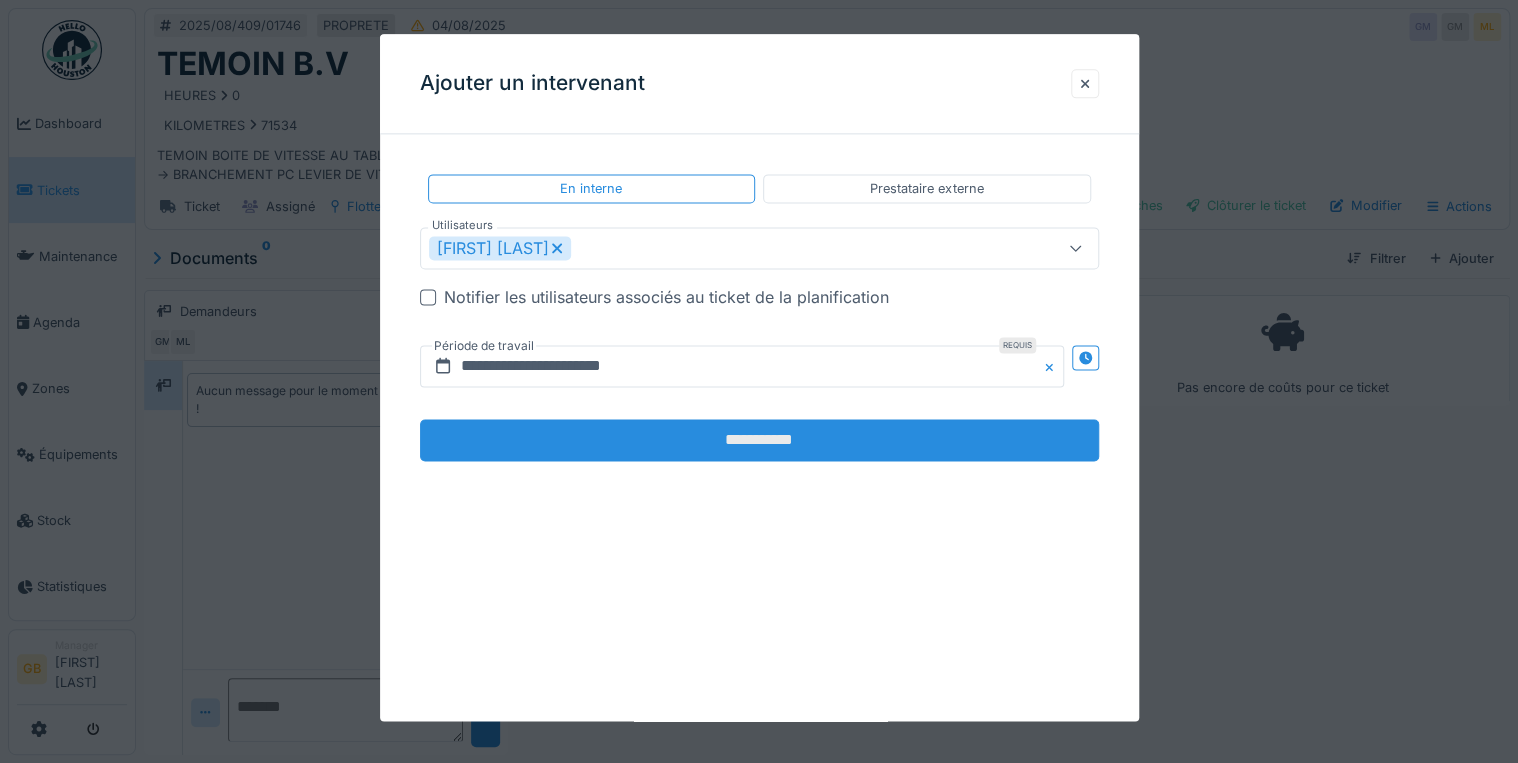 click on "**********" at bounding box center (759, 441) 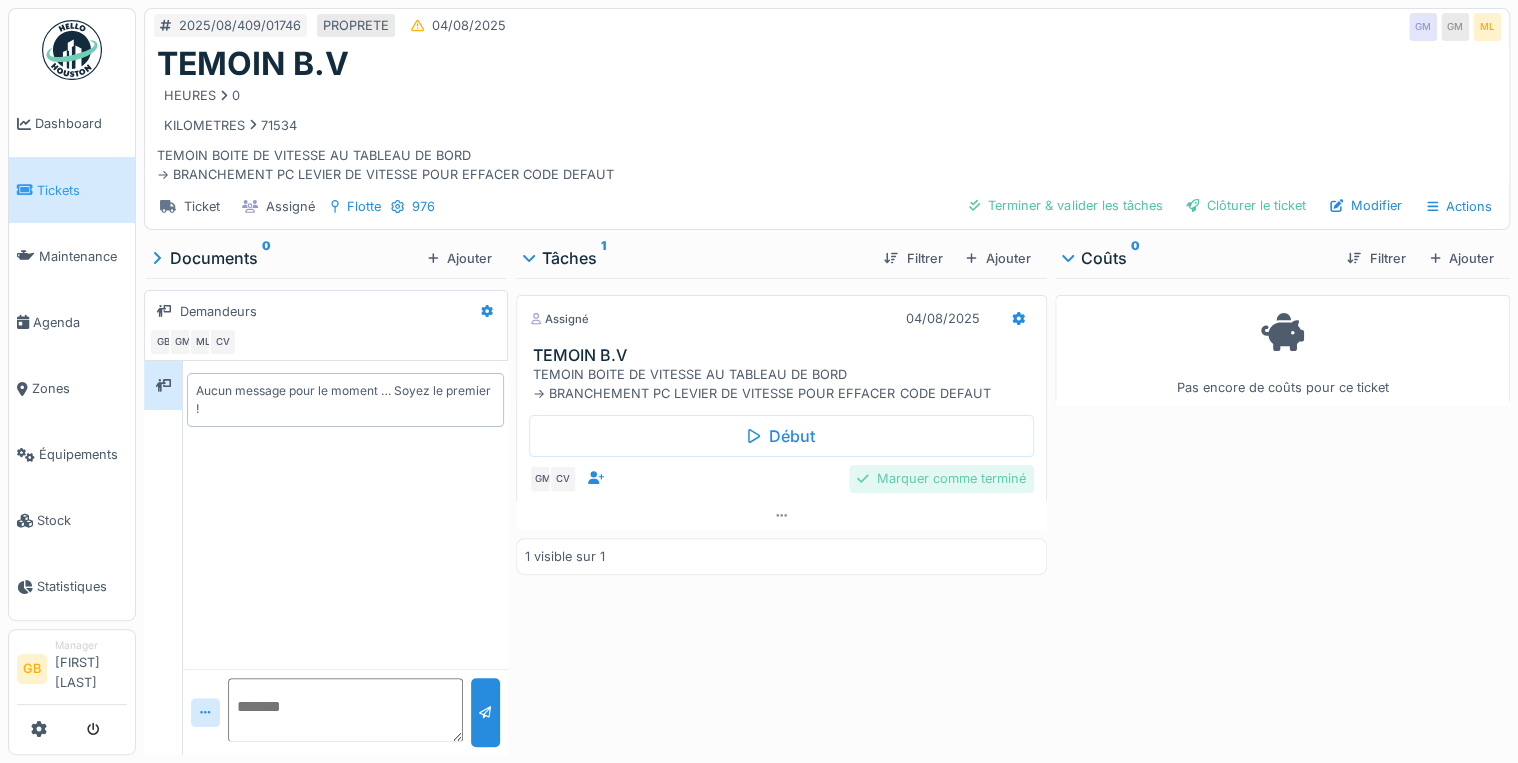 click on "Marquer comme terminé" at bounding box center [941, 478] 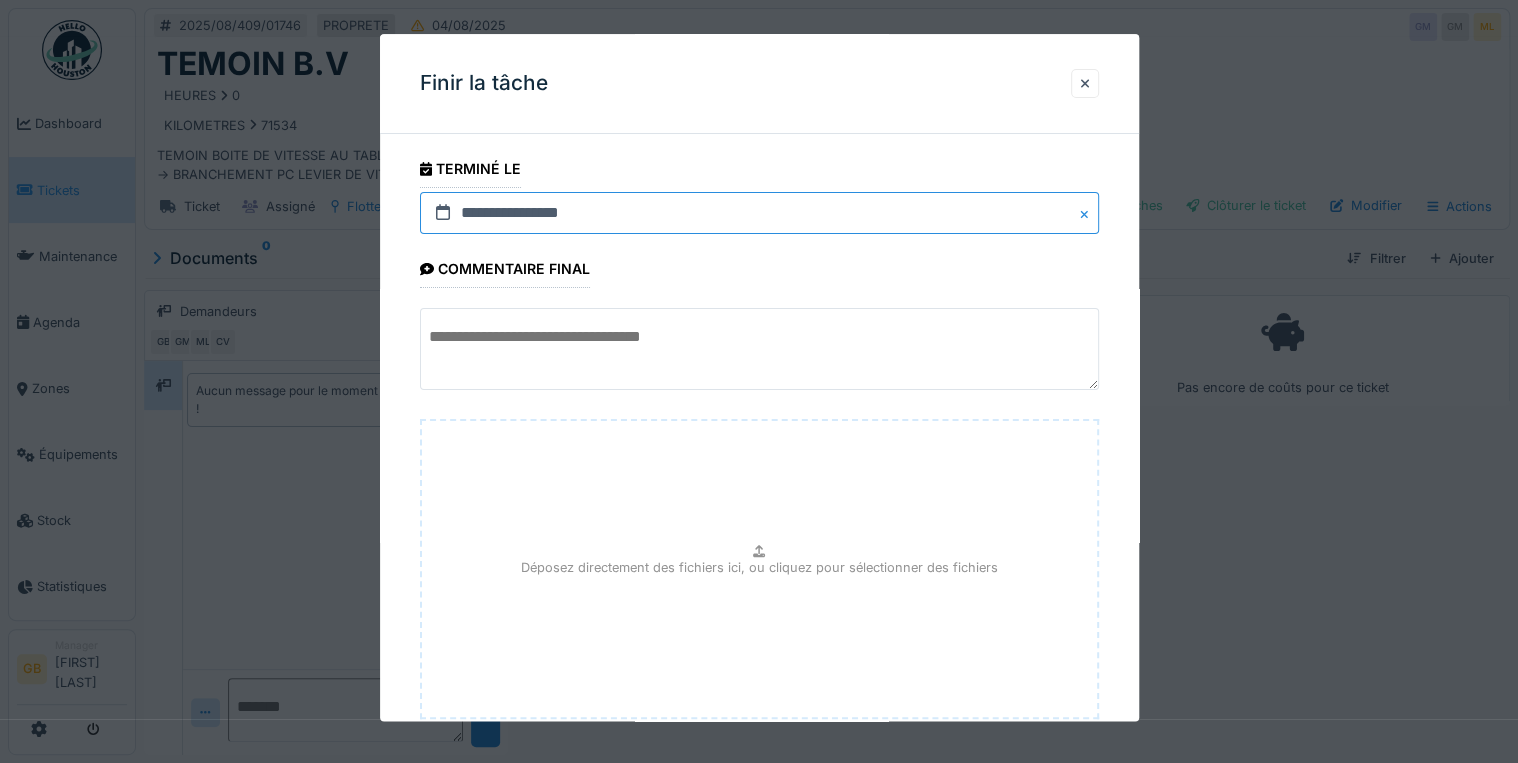 click on "**********" at bounding box center [759, 213] 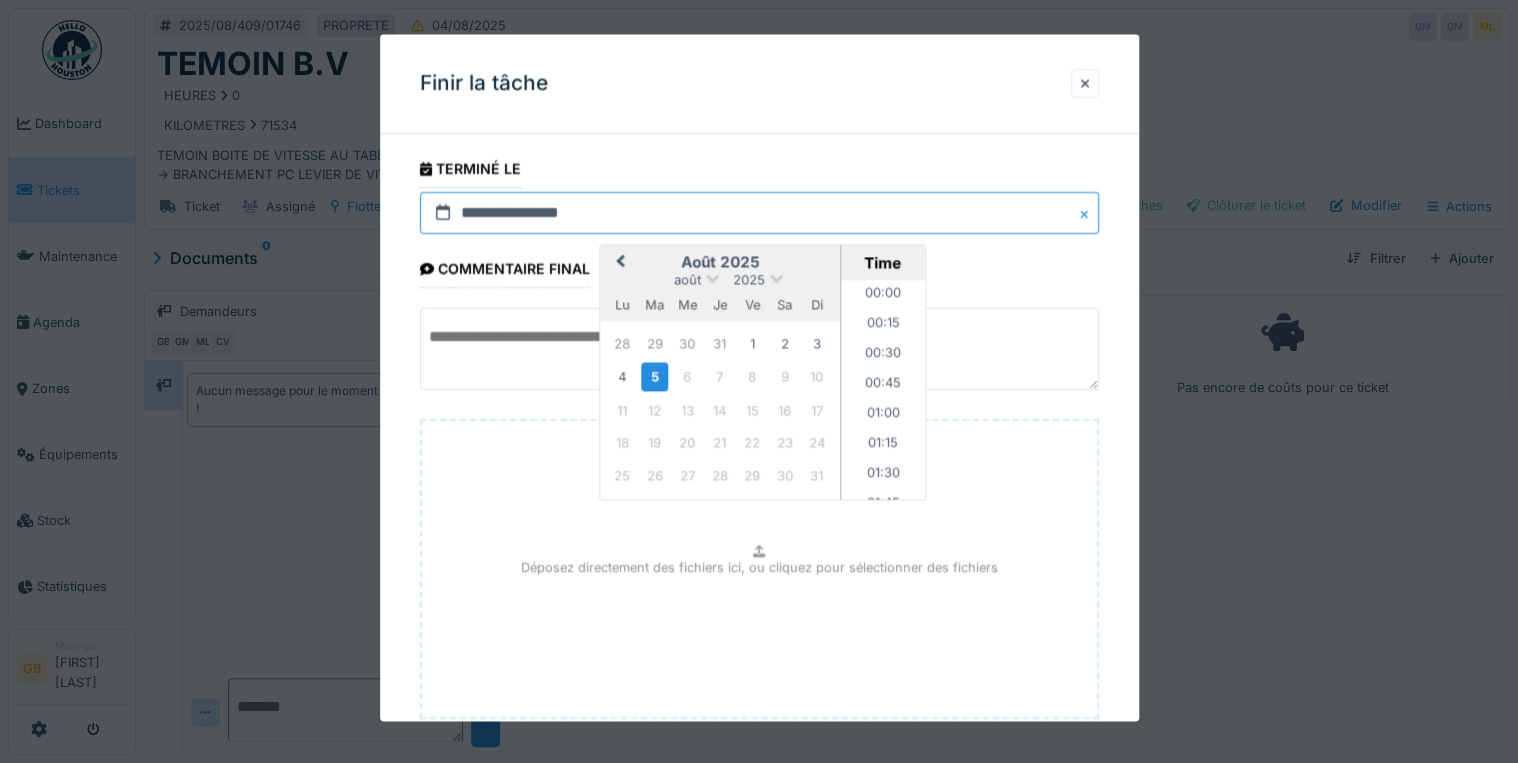 scroll, scrollTop: 1705, scrollLeft: 0, axis: vertical 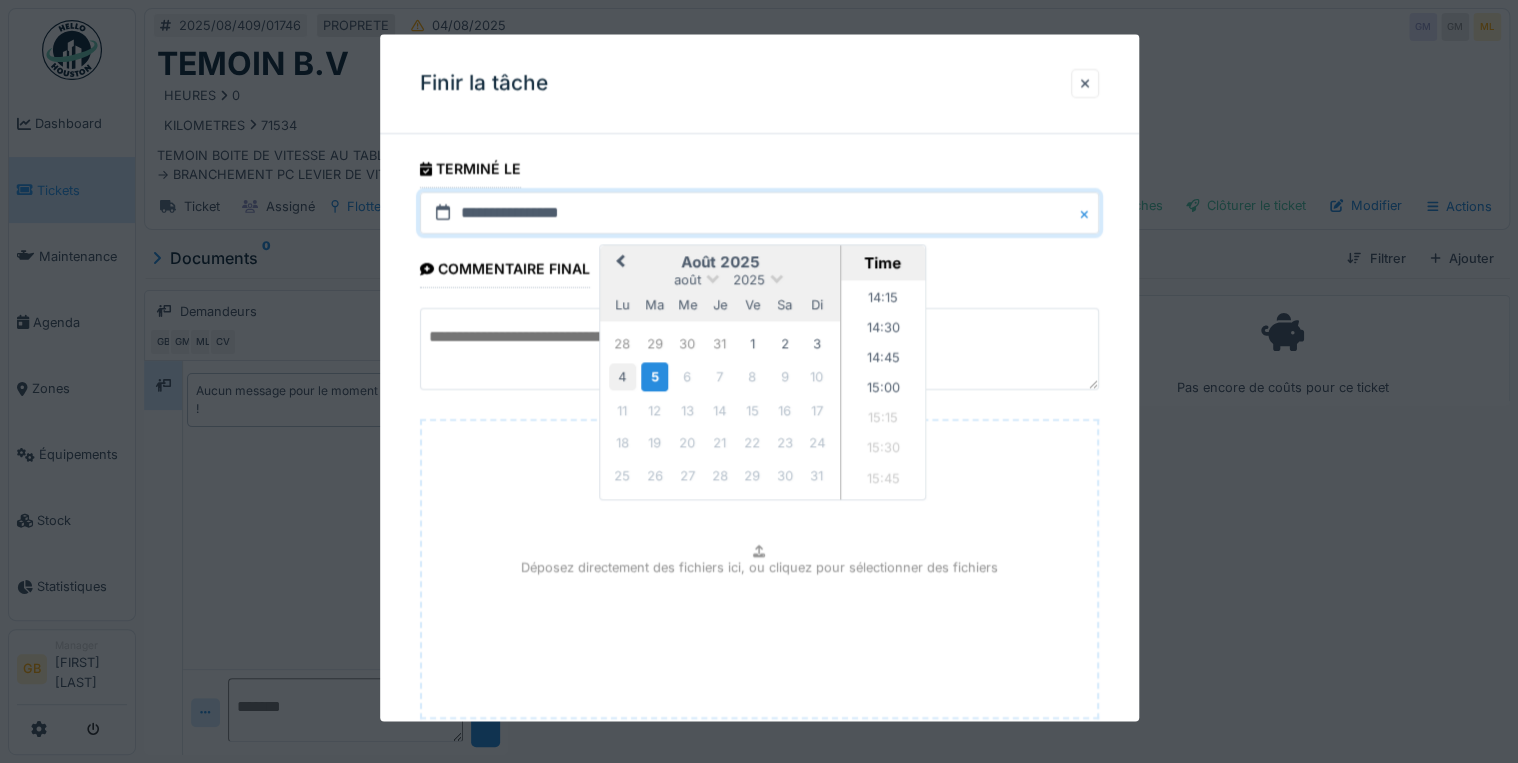 click on "4" at bounding box center [622, 377] 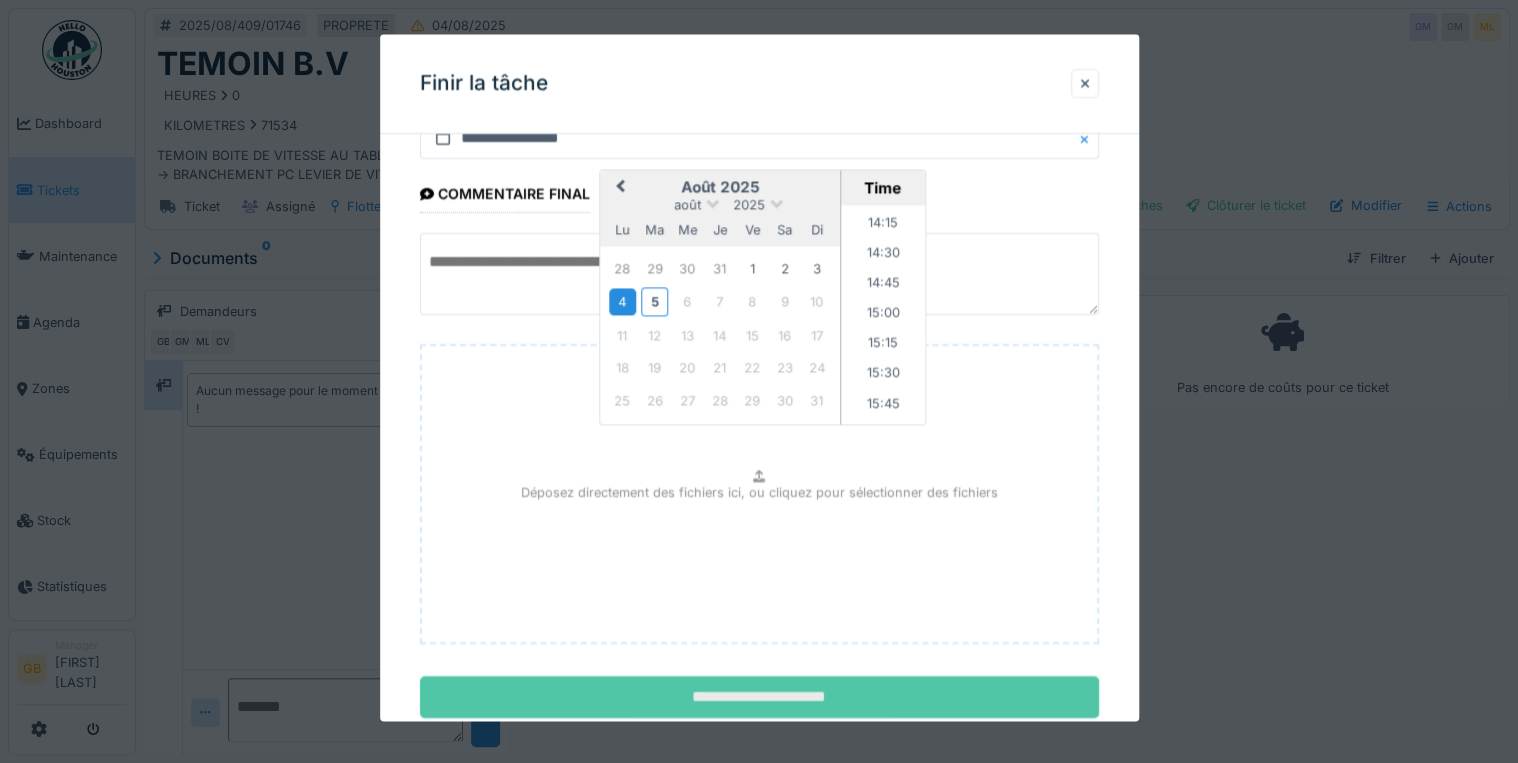 scroll, scrollTop: 126, scrollLeft: 0, axis: vertical 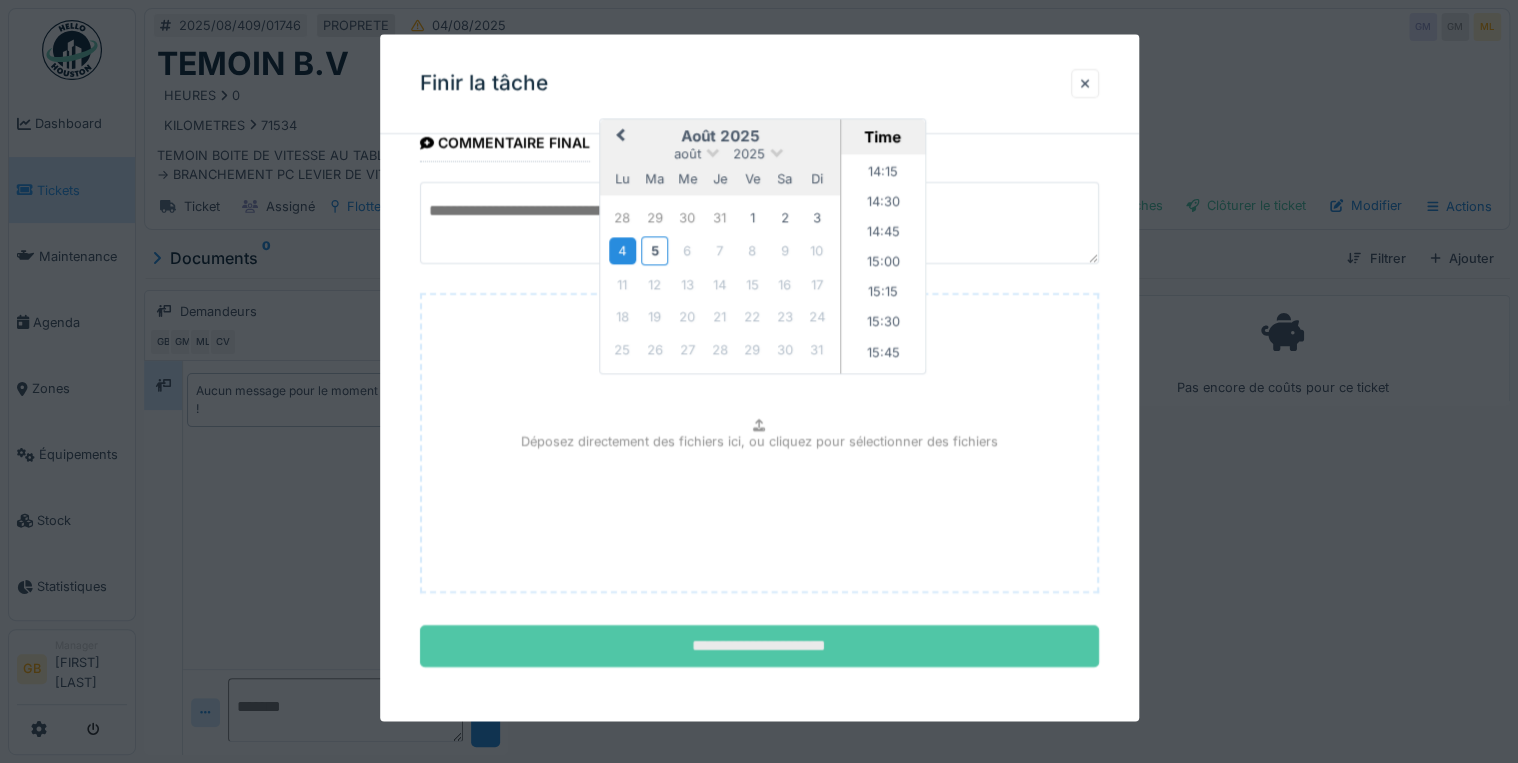 click on "**********" at bounding box center [759, 647] 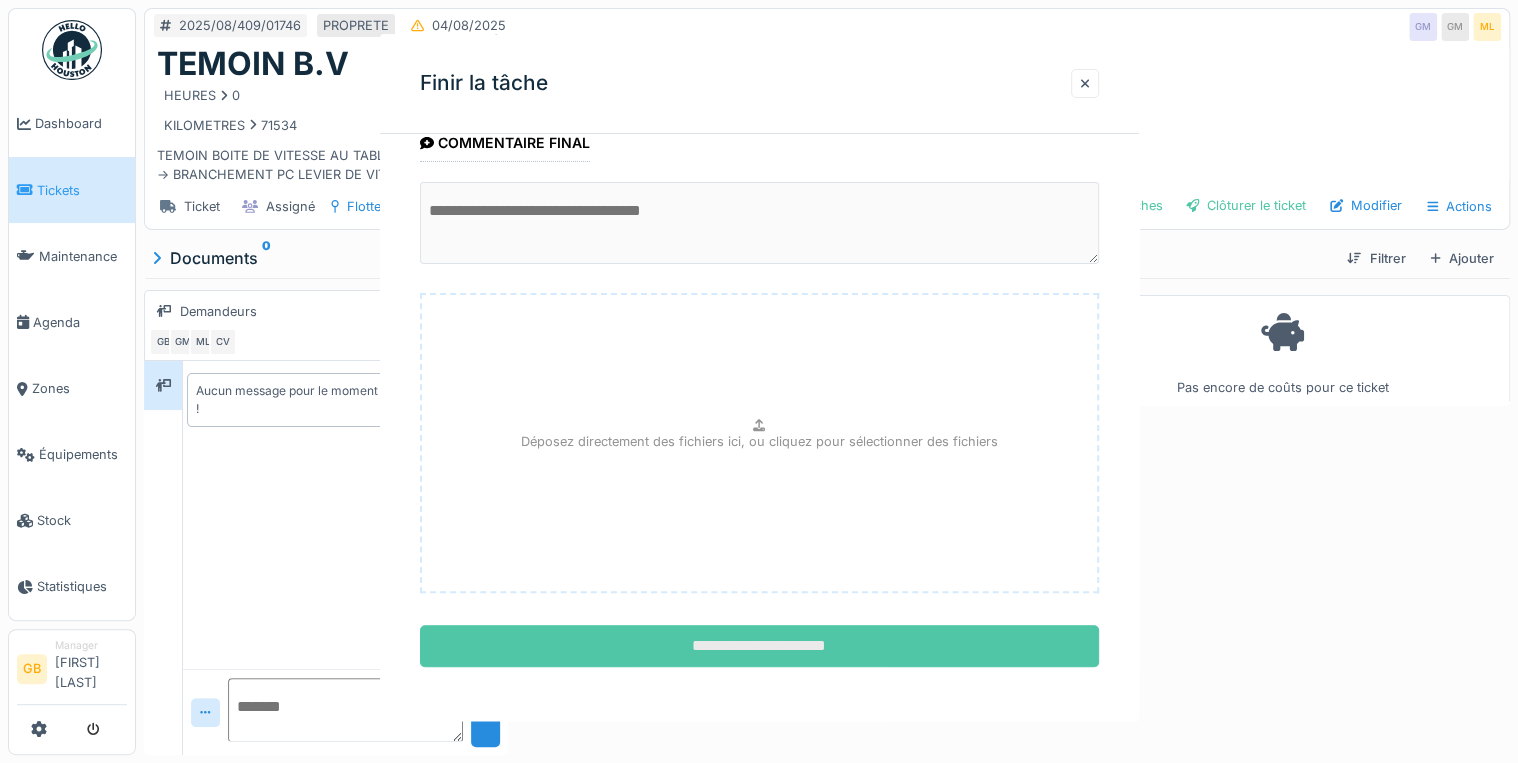 scroll, scrollTop: 0, scrollLeft: 0, axis: both 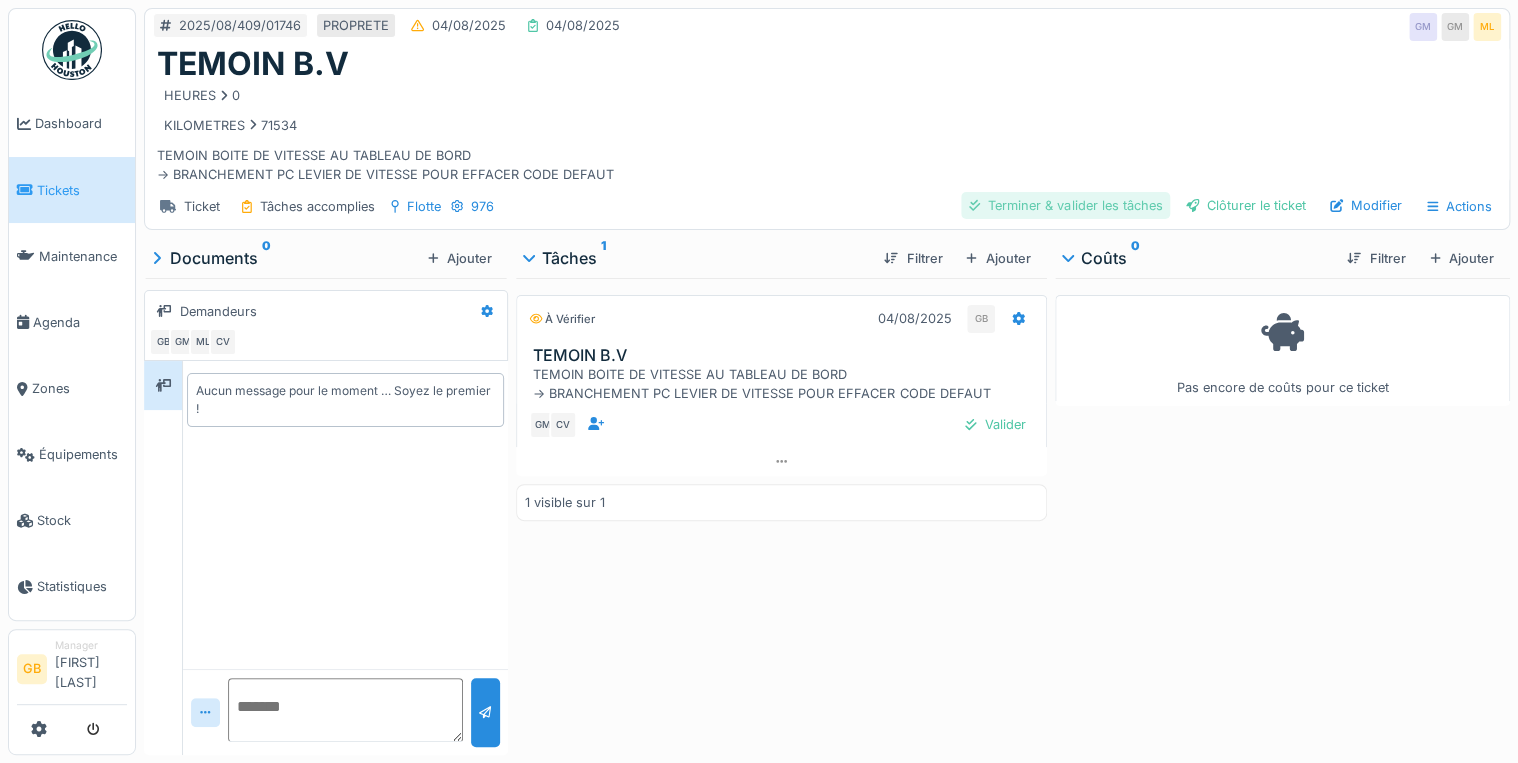 click on "Terminer & valider les tâches" at bounding box center (1065, 205) 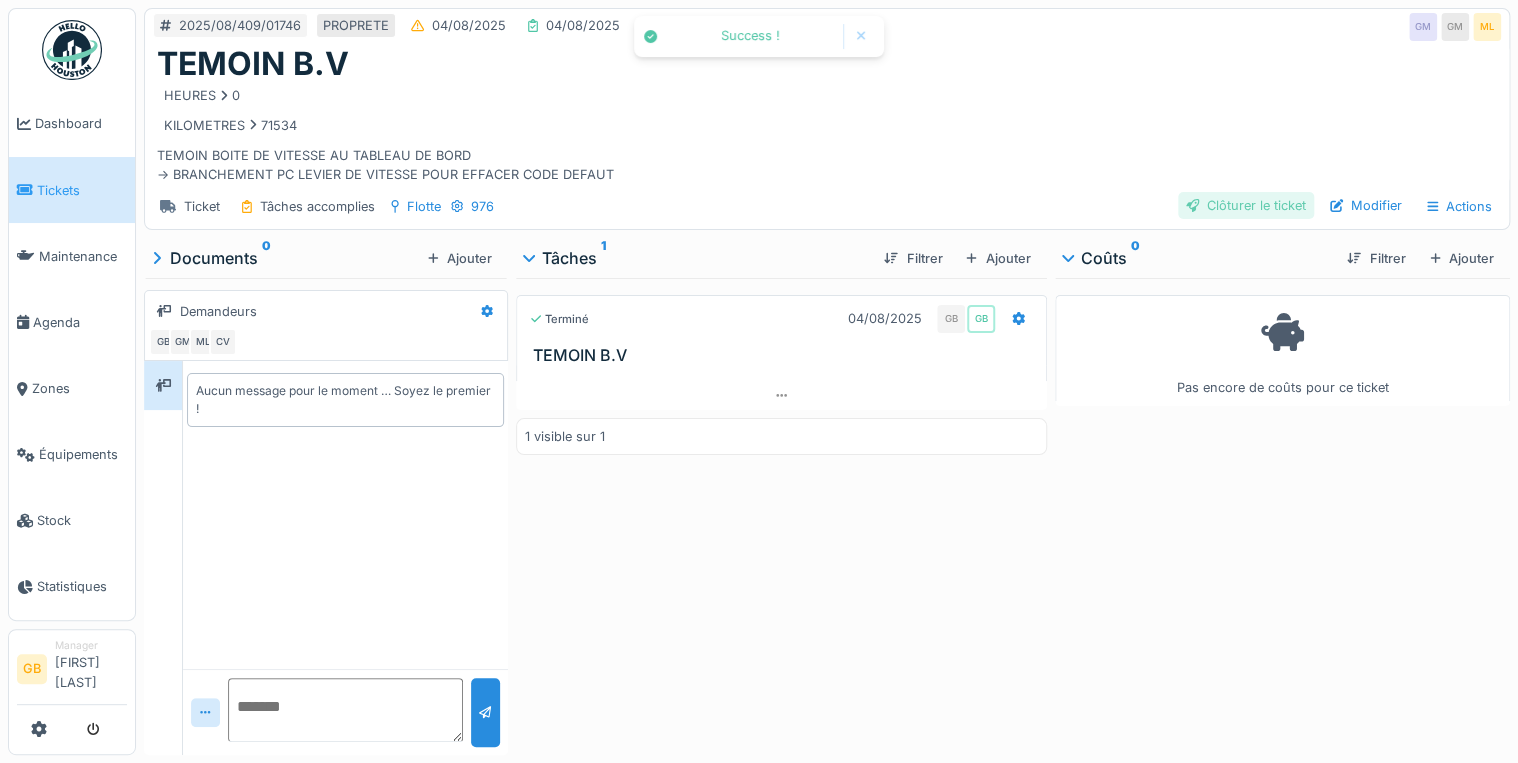click on "Clôturer le ticket" at bounding box center (1246, 205) 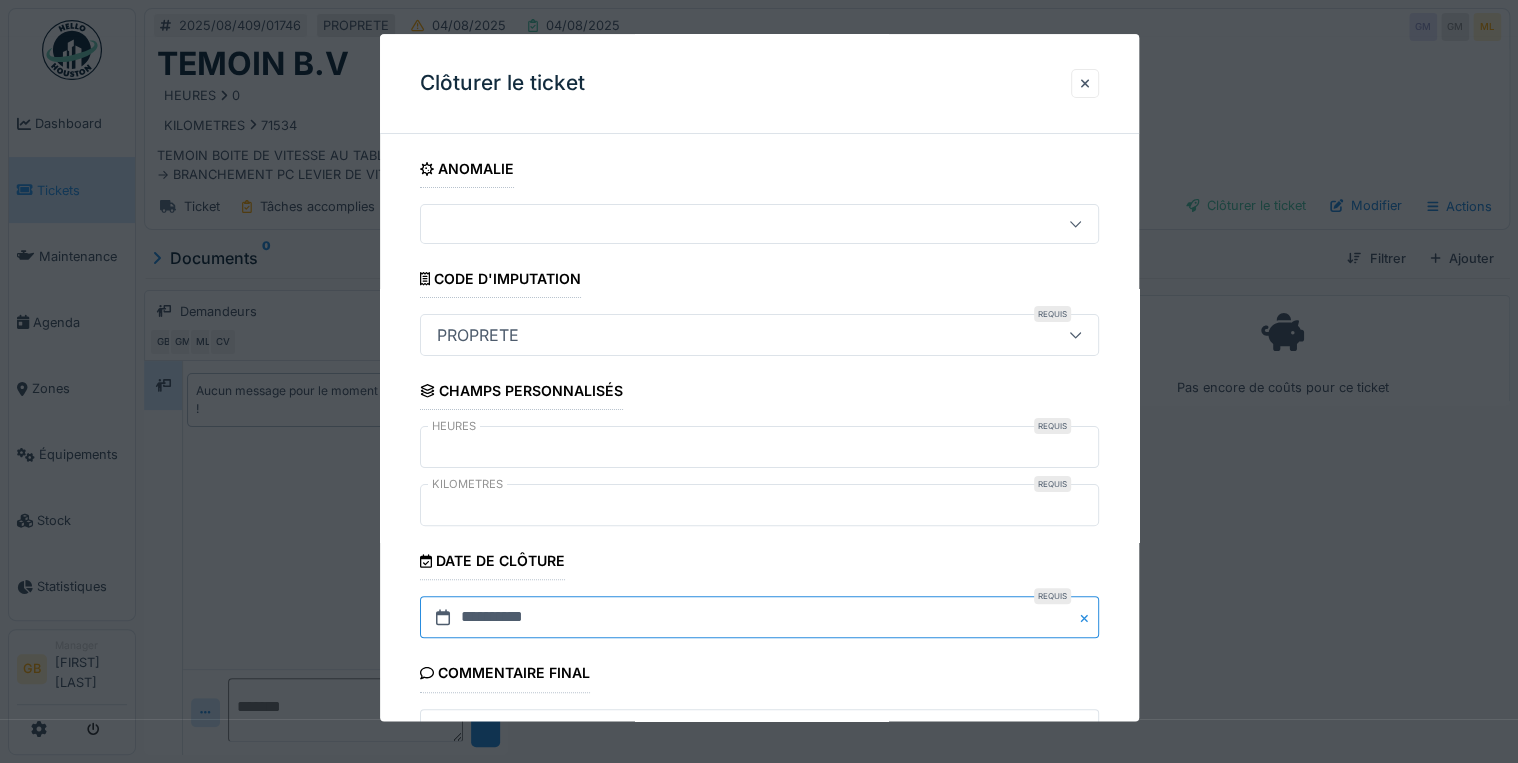 click on "**********" at bounding box center [759, 618] 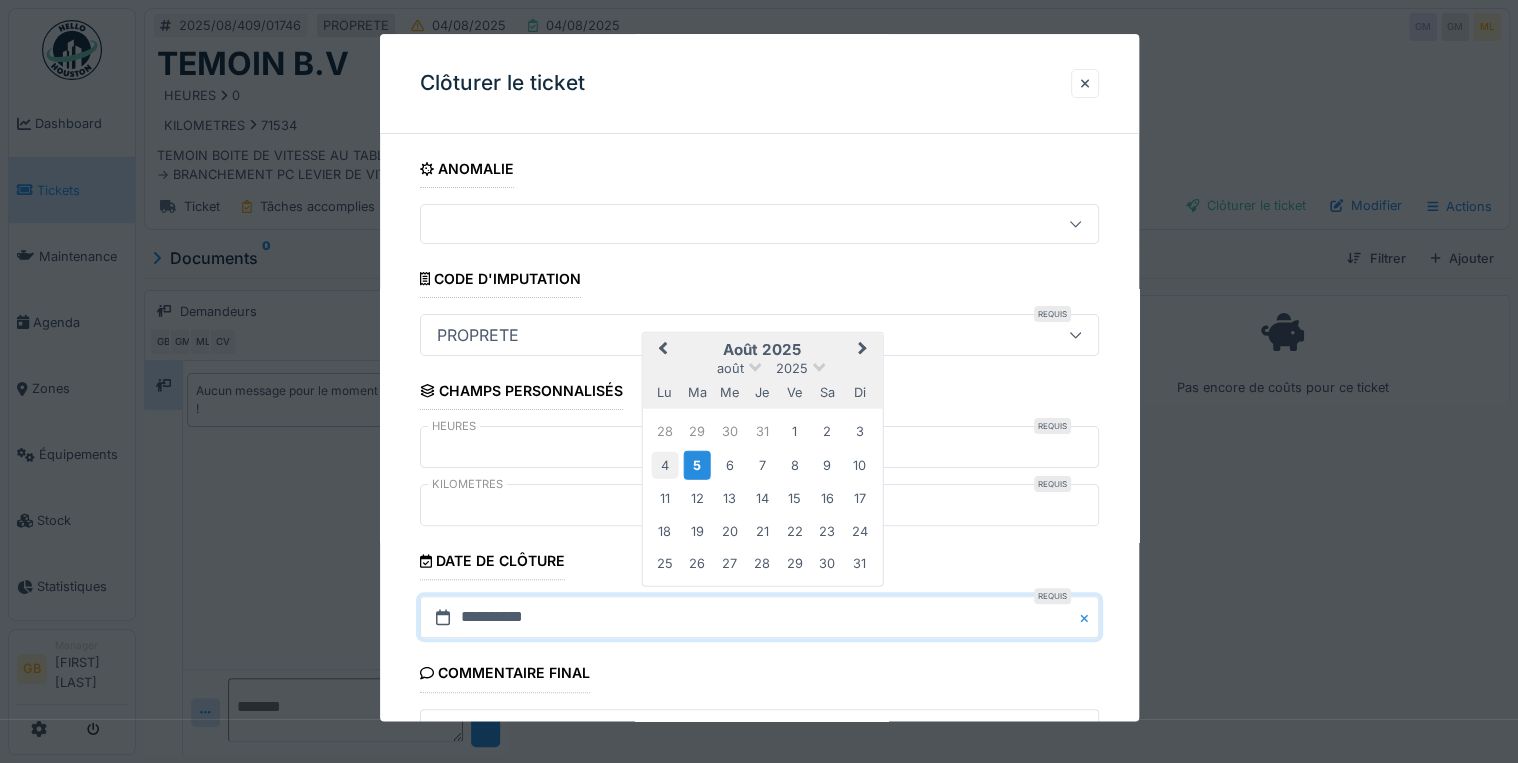 click on "4" at bounding box center (664, 464) 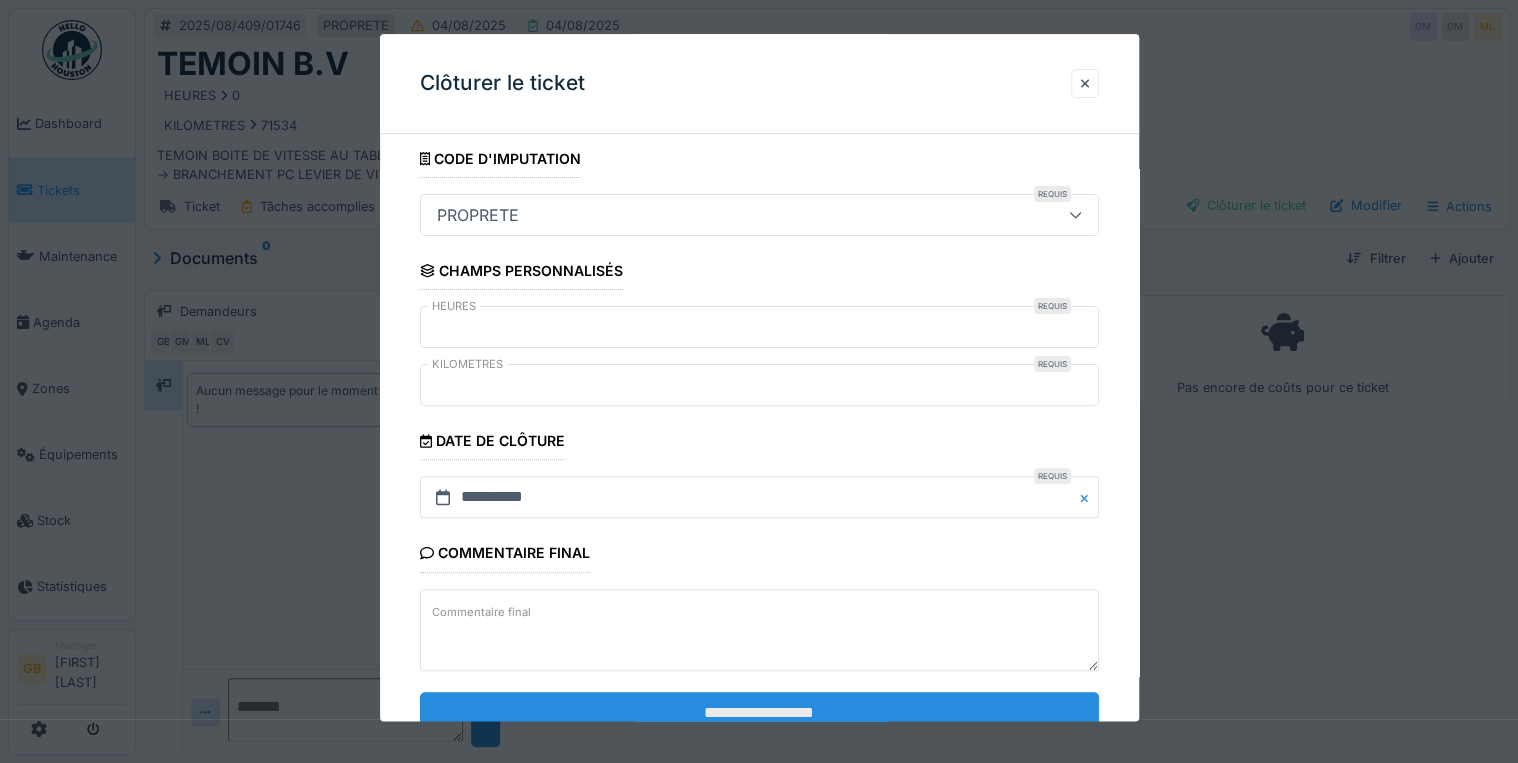 scroll, scrollTop: 184, scrollLeft: 0, axis: vertical 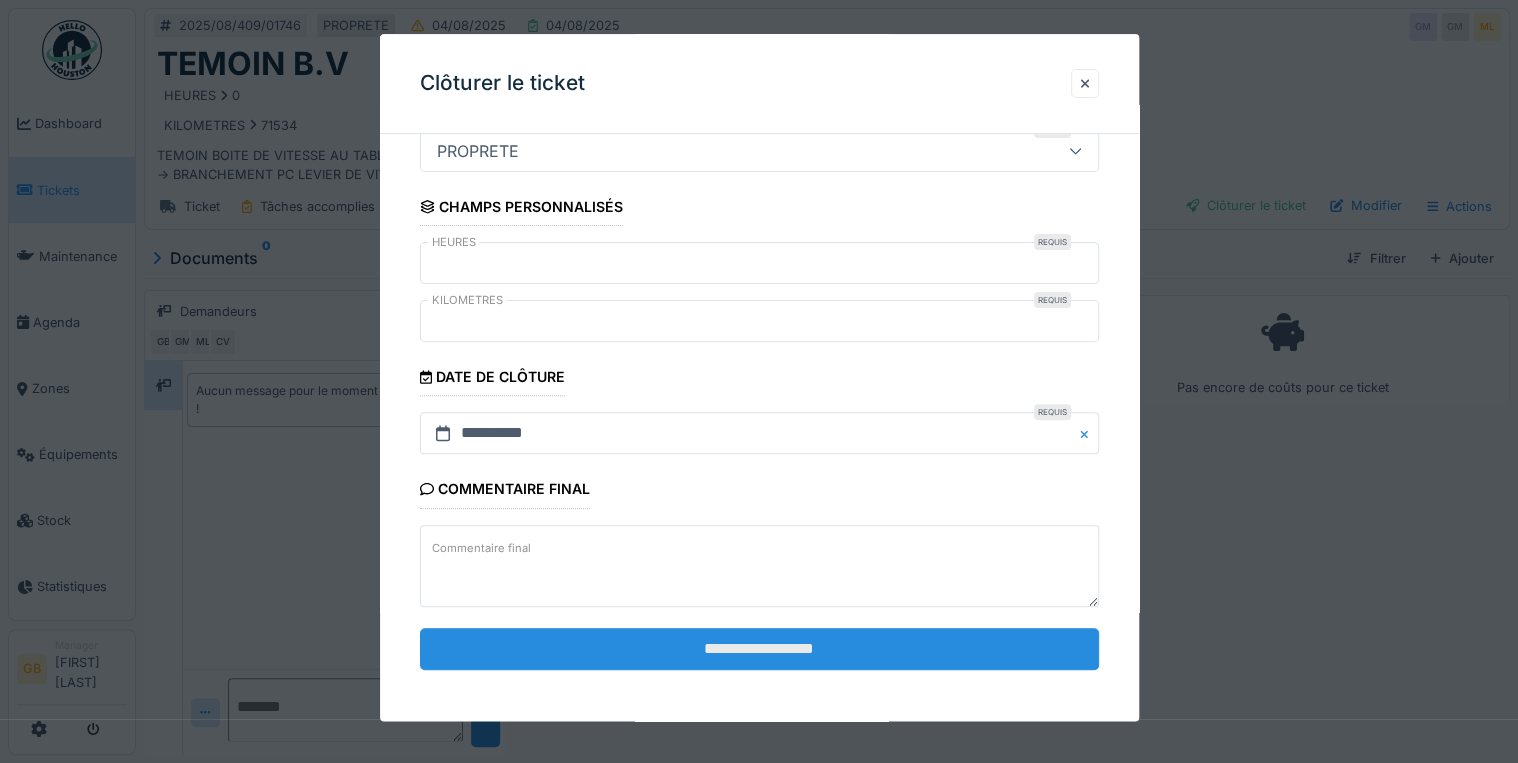 click on "**********" at bounding box center (759, 649) 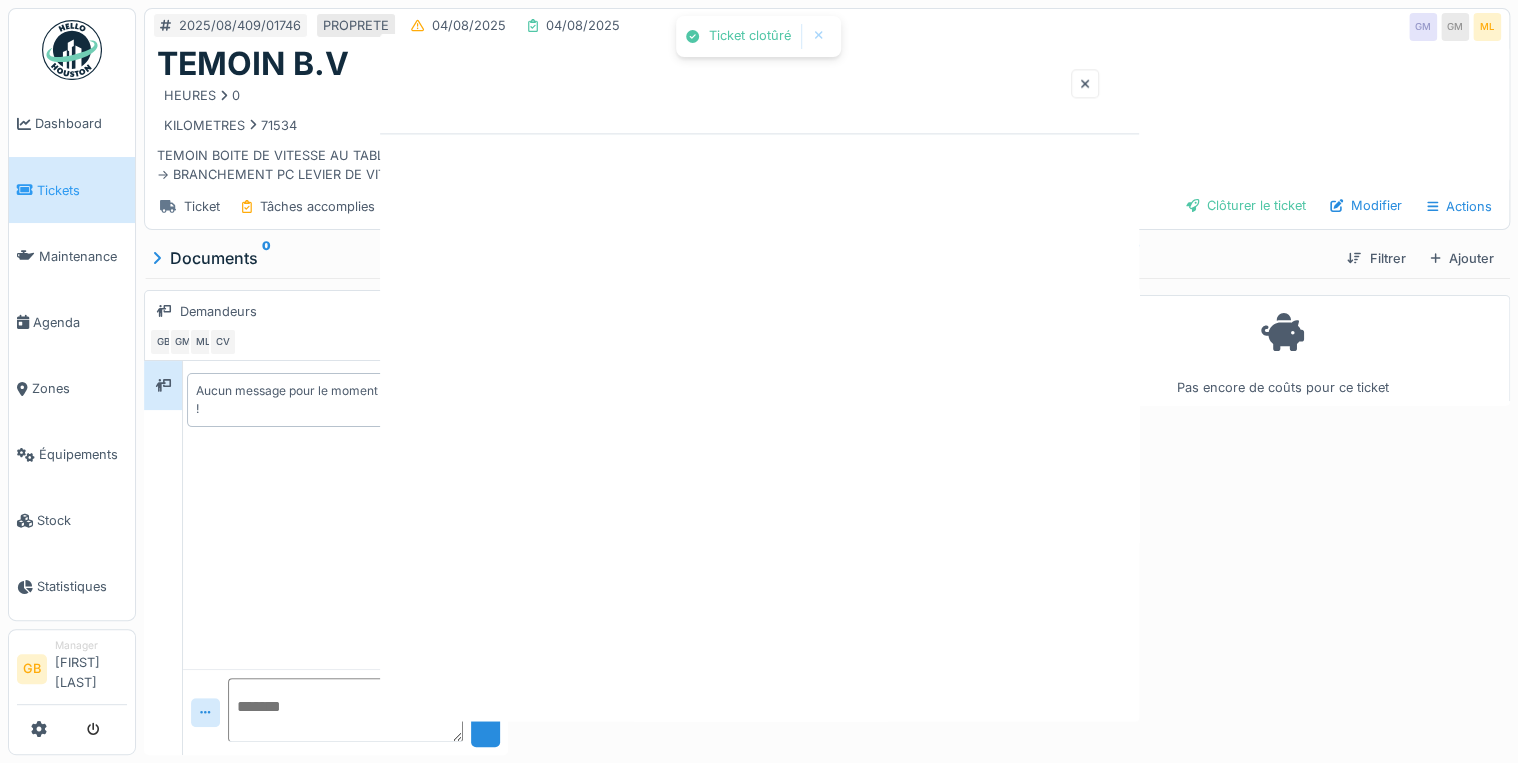 scroll, scrollTop: 0, scrollLeft: 0, axis: both 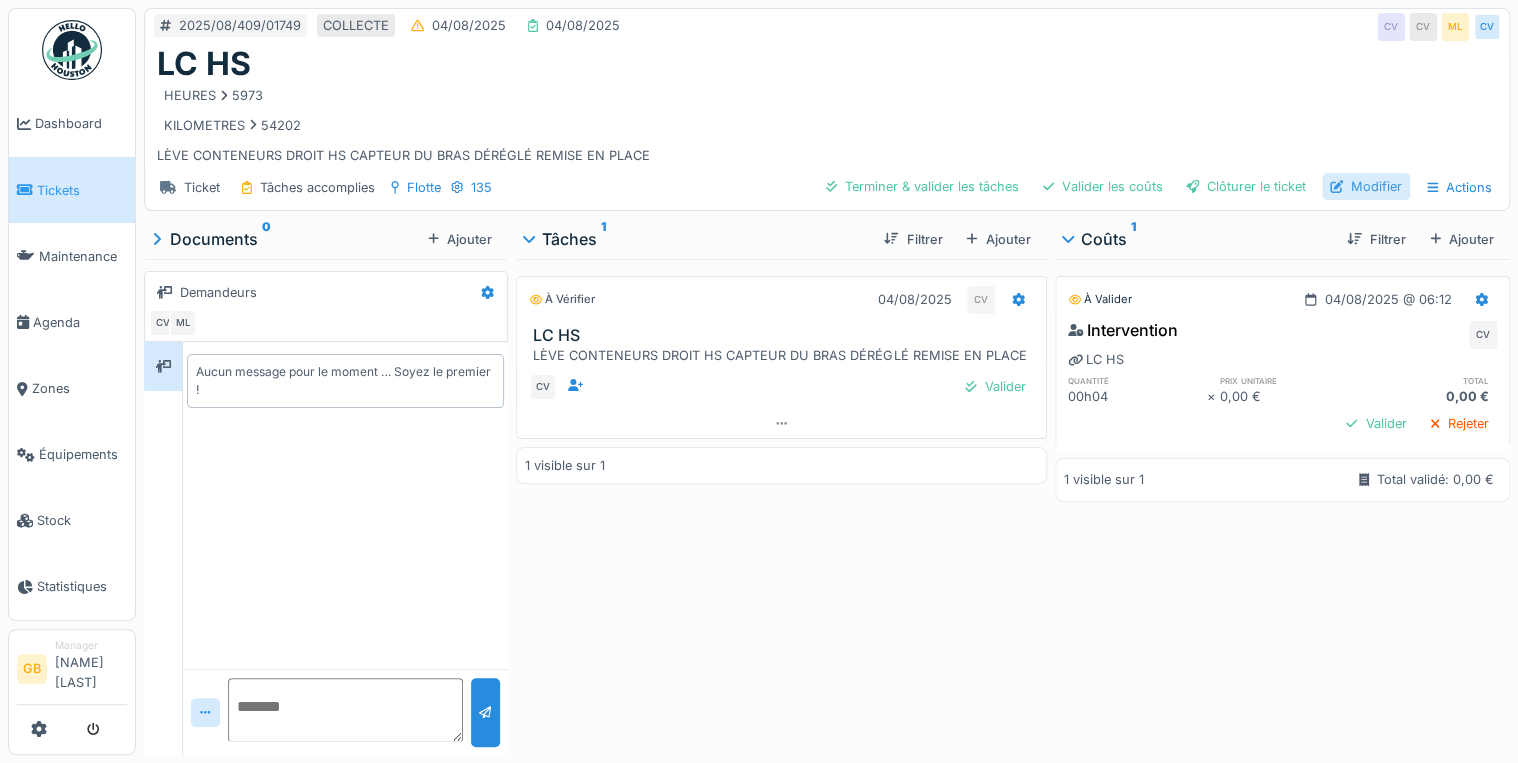 click on "Modifier" at bounding box center [1366, 186] 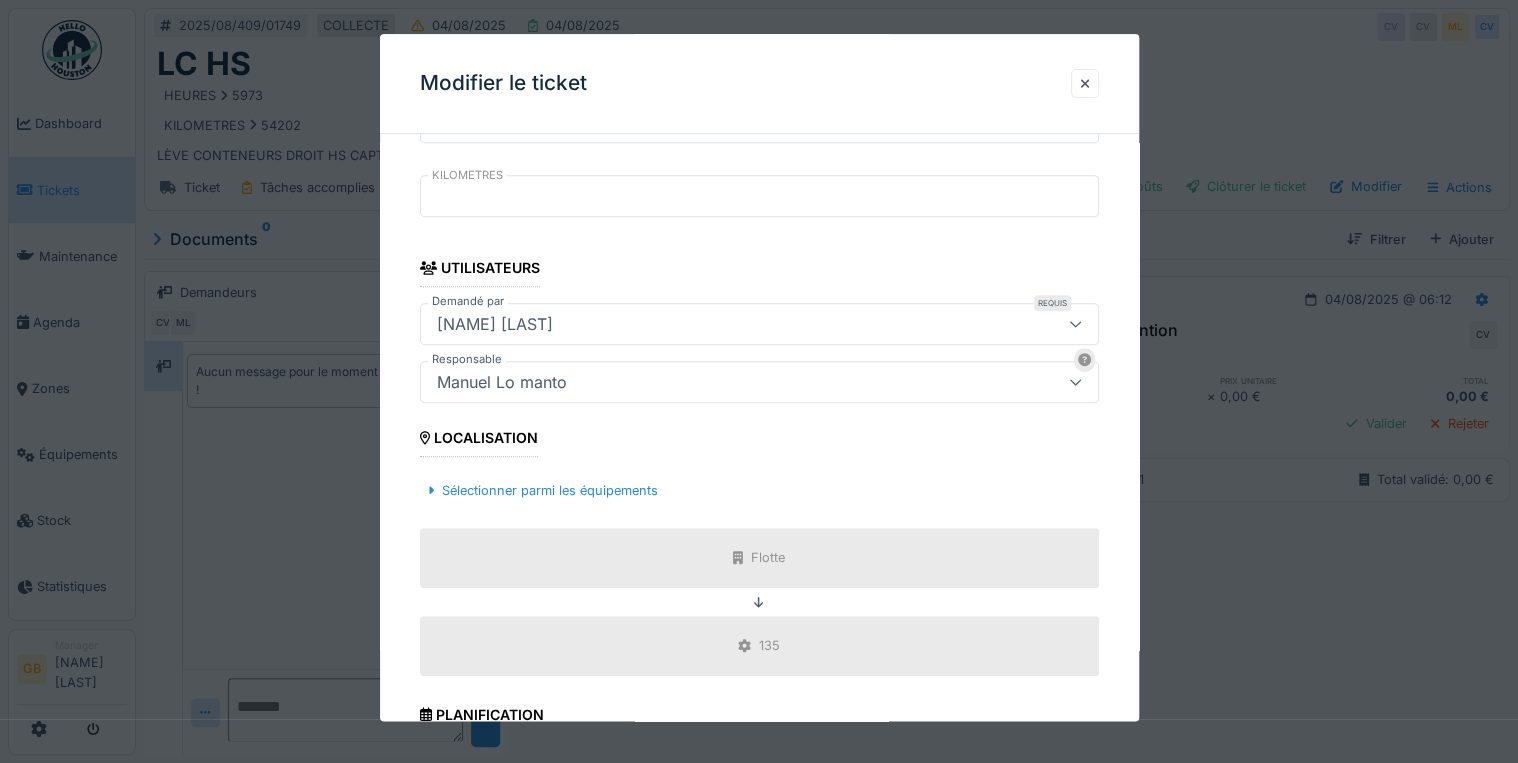 scroll, scrollTop: 0, scrollLeft: 0, axis: both 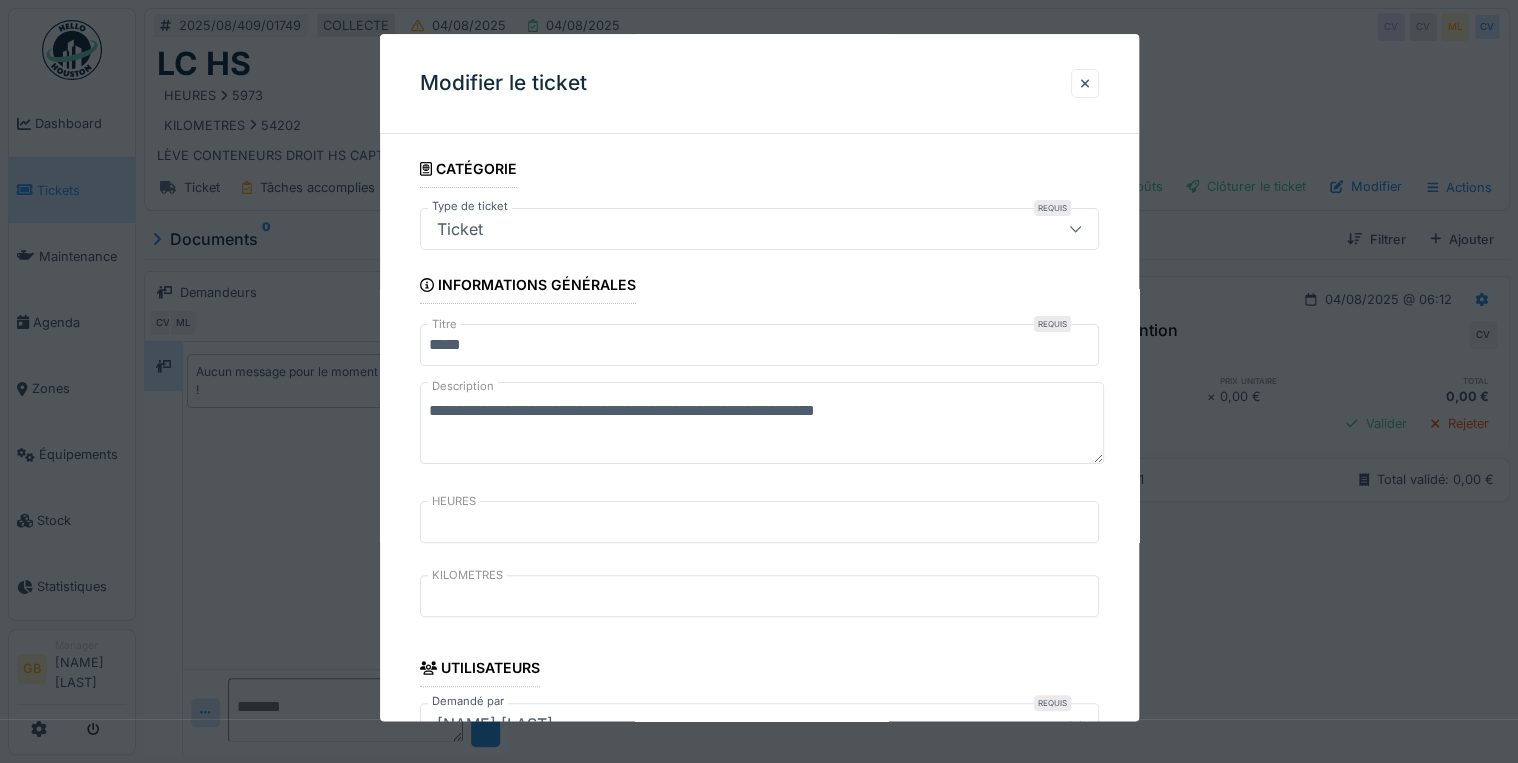 click on "*****" at bounding box center (759, 346) 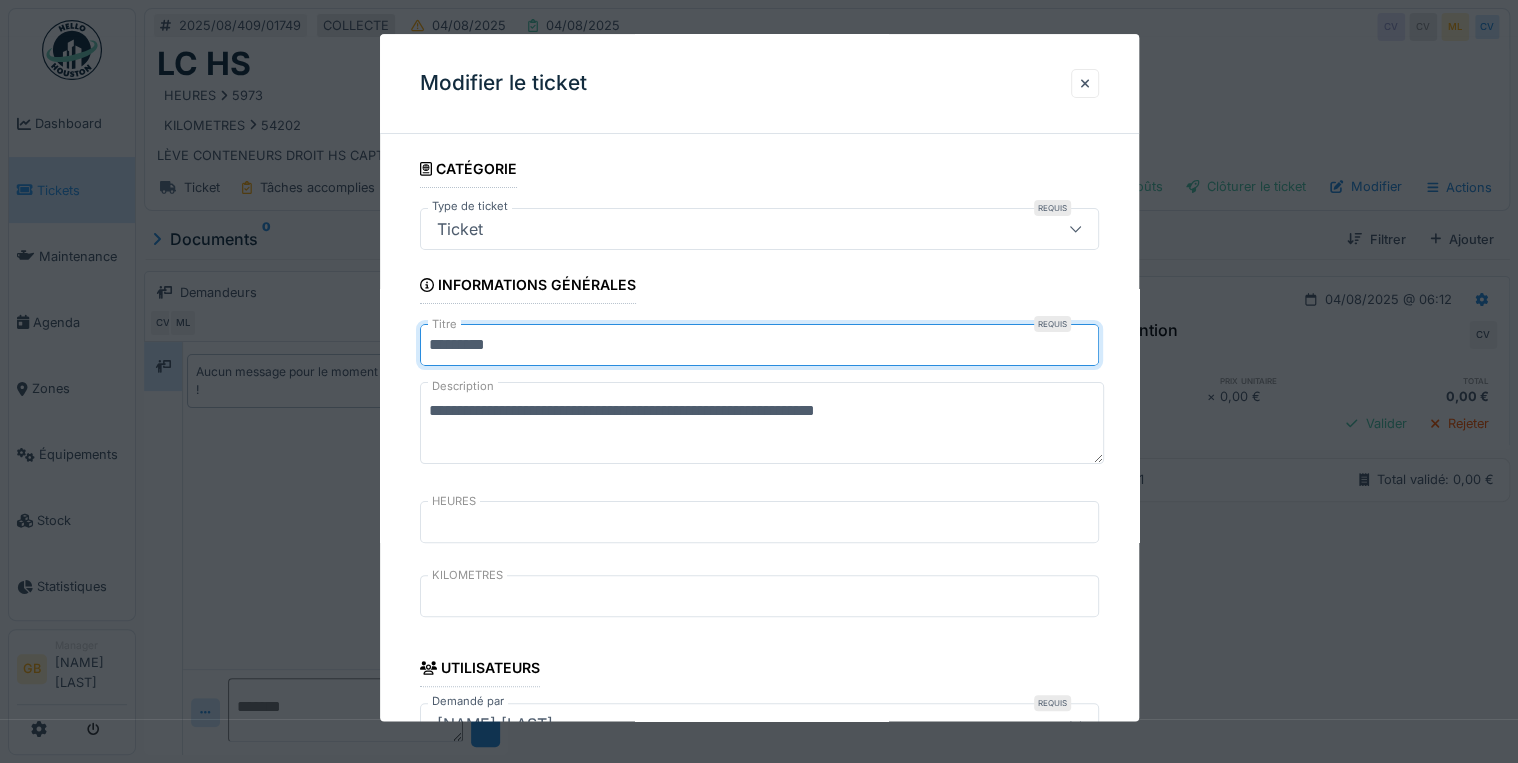 type on "*********" 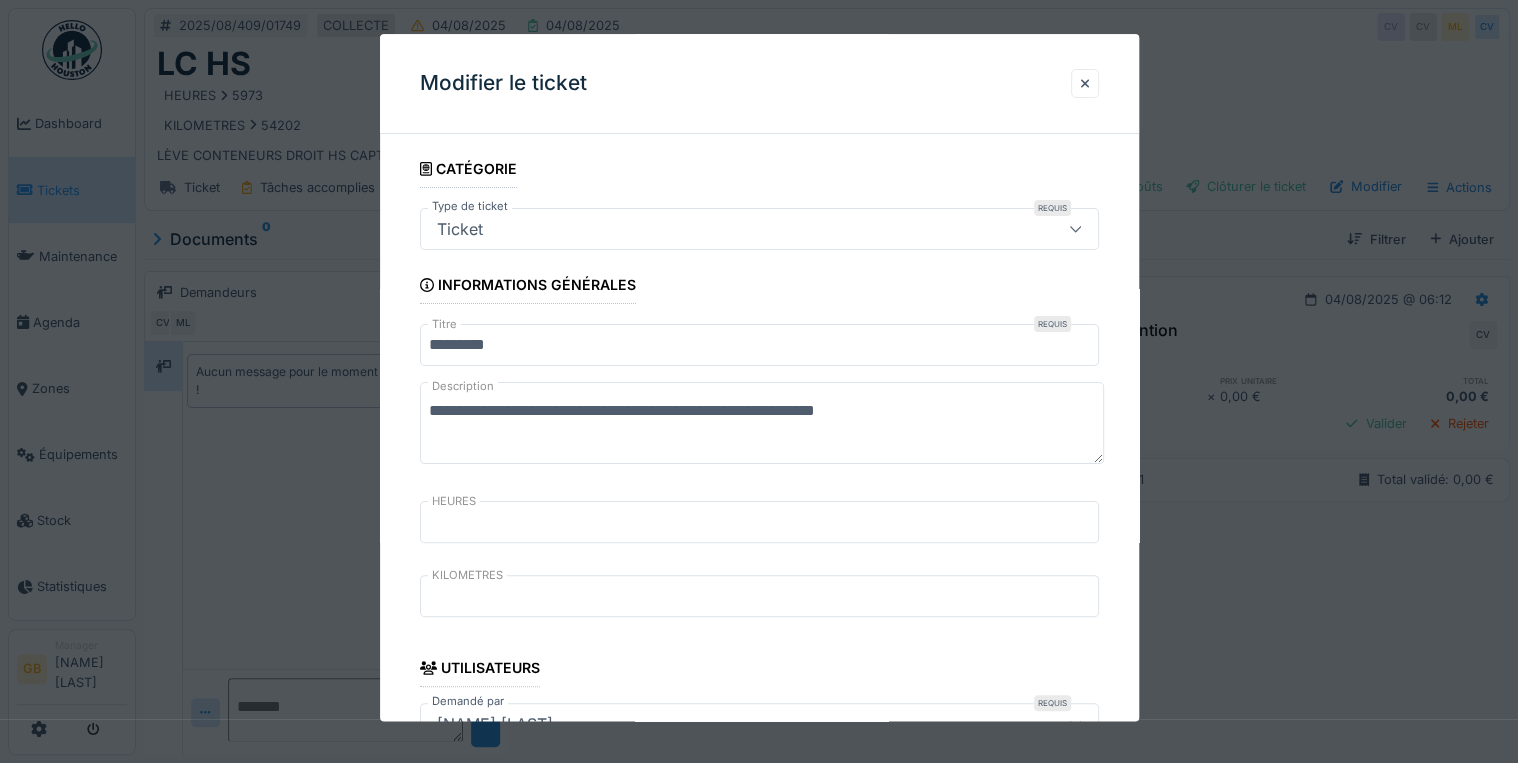 click on "**********" at bounding box center [762, 424] 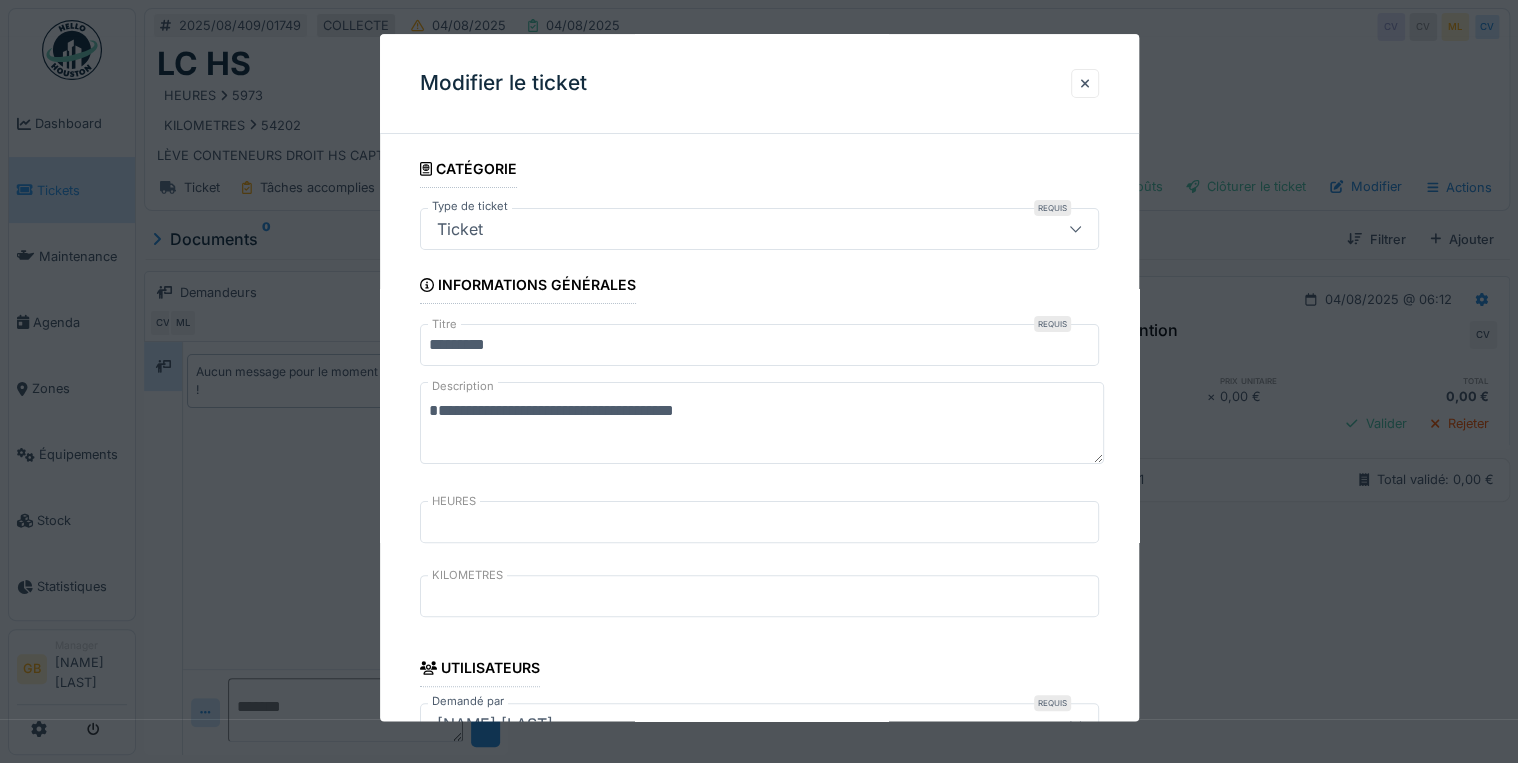 paste on "**********" 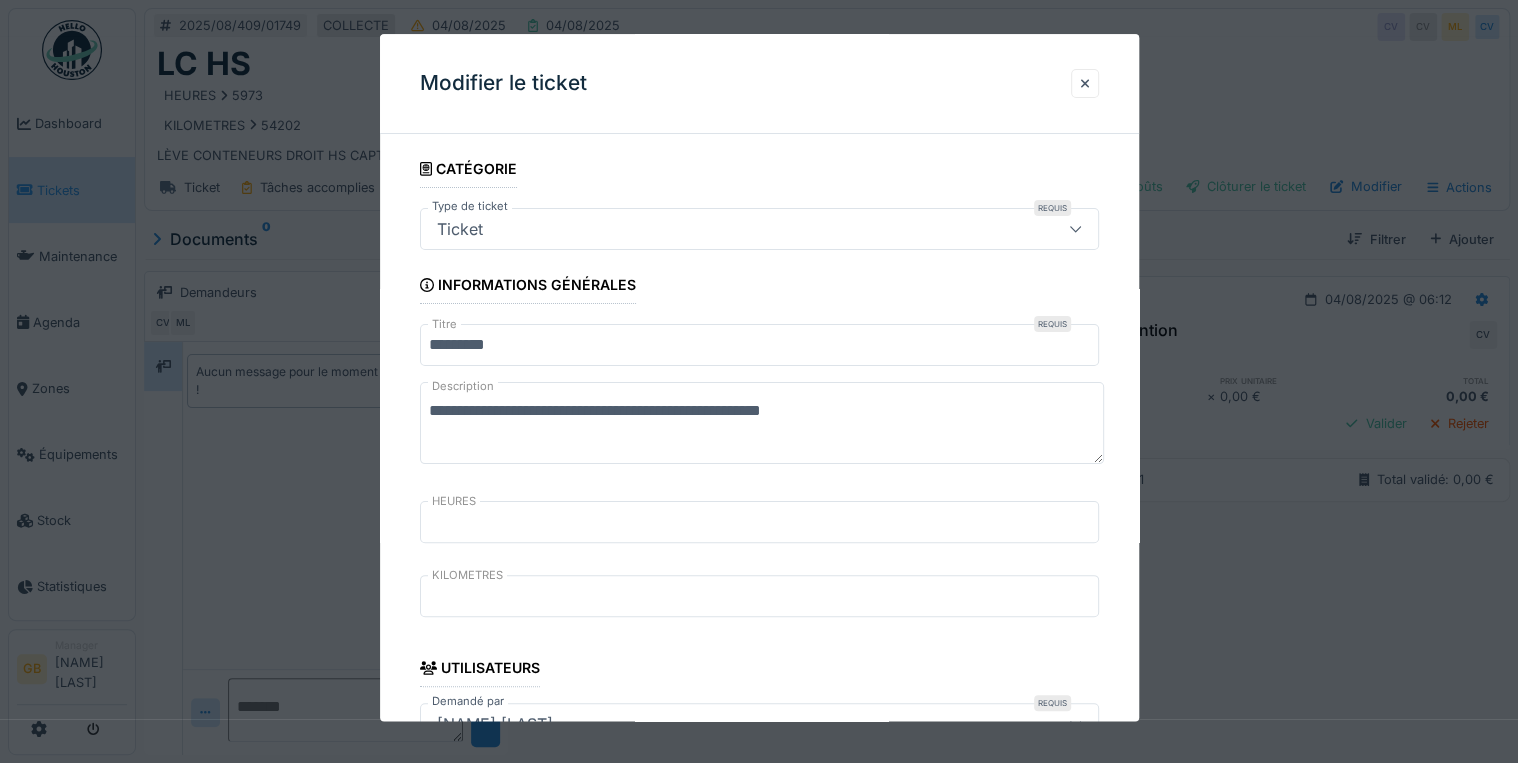 drag, startPoint x: 805, startPoint y: 410, endPoint x: 1379, endPoint y: 404, distance: 574.0314 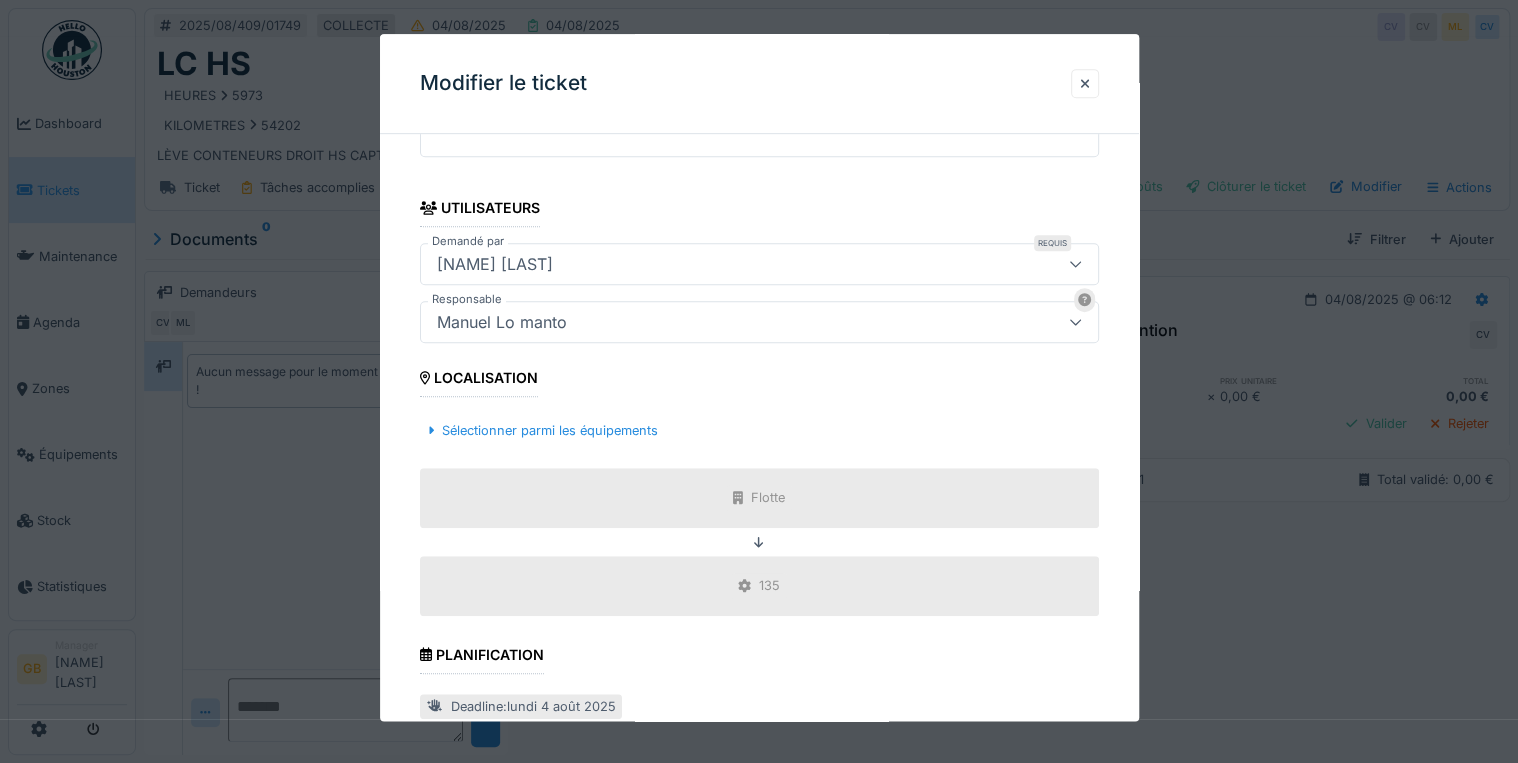 scroll, scrollTop: 798, scrollLeft: 0, axis: vertical 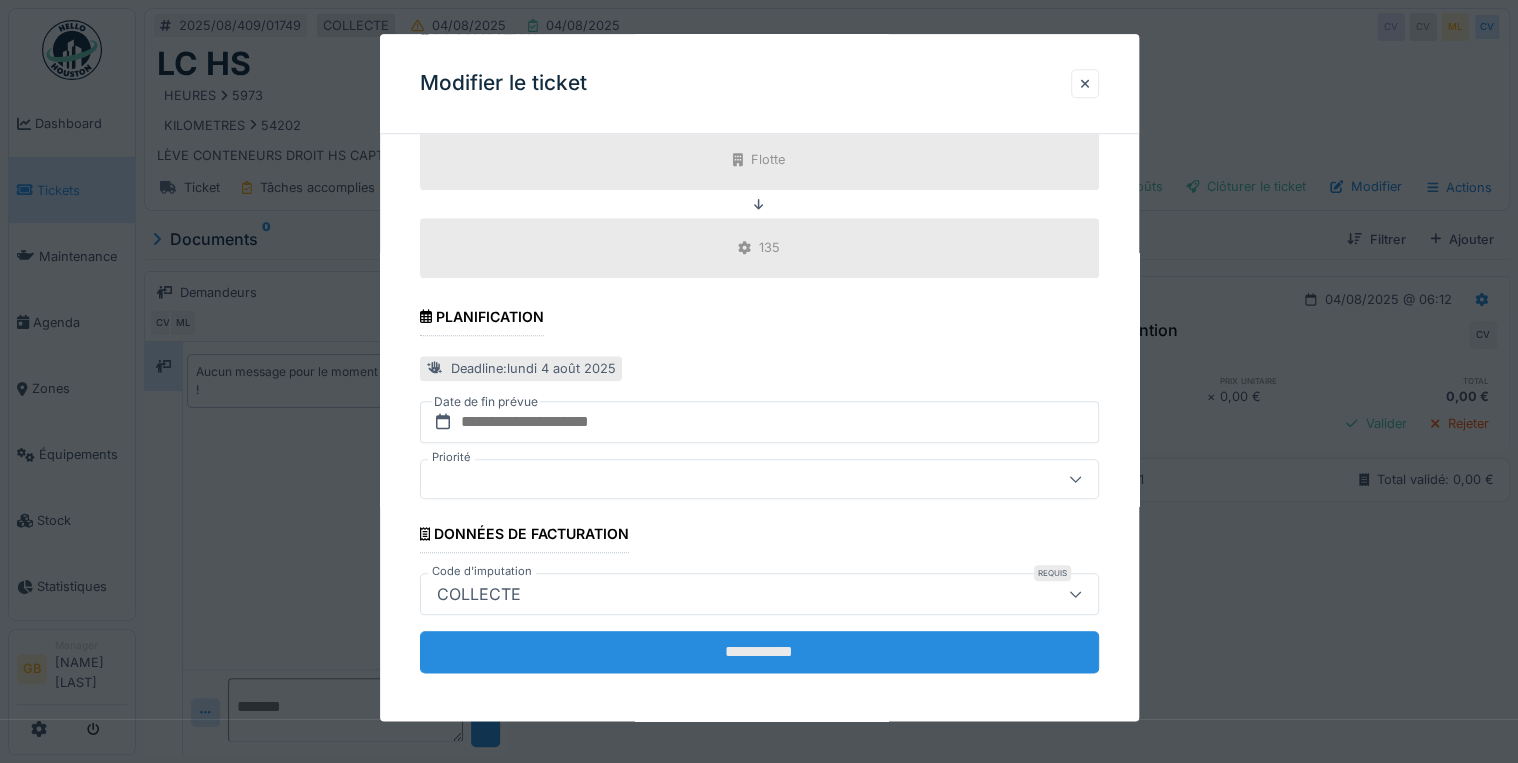 type on "**********" 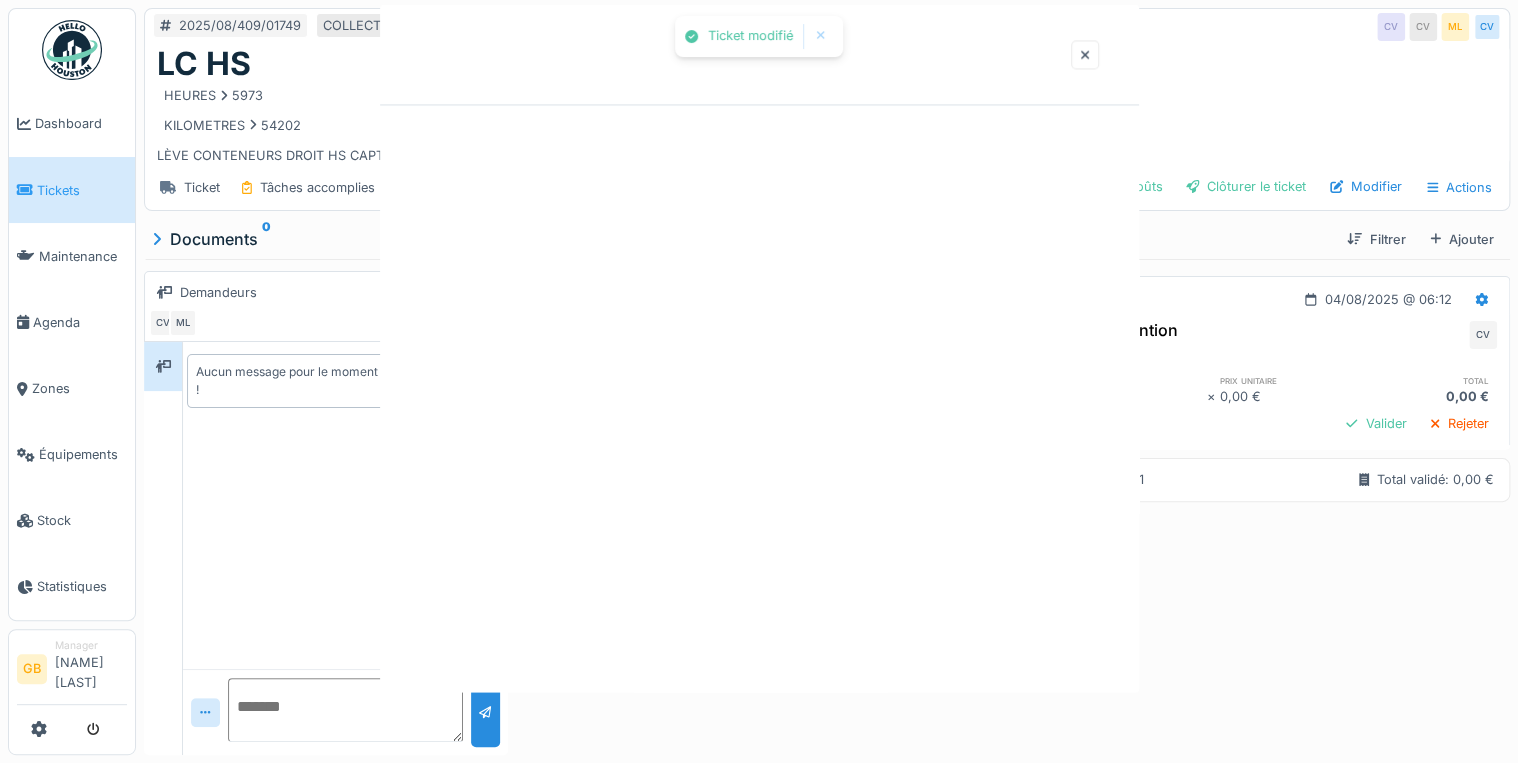 scroll, scrollTop: 0, scrollLeft: 0, axis: both 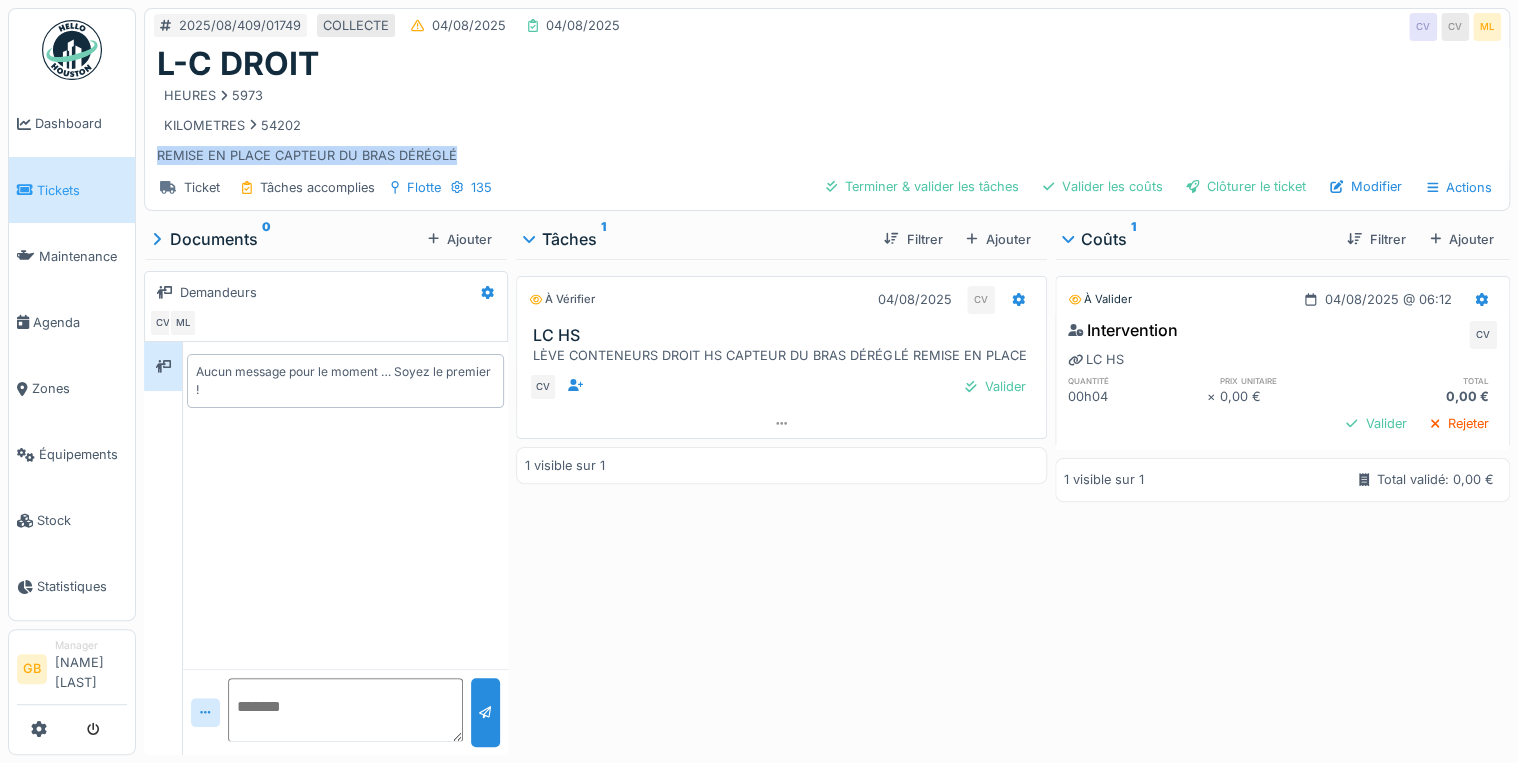 drag, startPoint x: 462, startPoint y: 156, endPoint x: 160, endPoint y: 153, distance: 302.0149 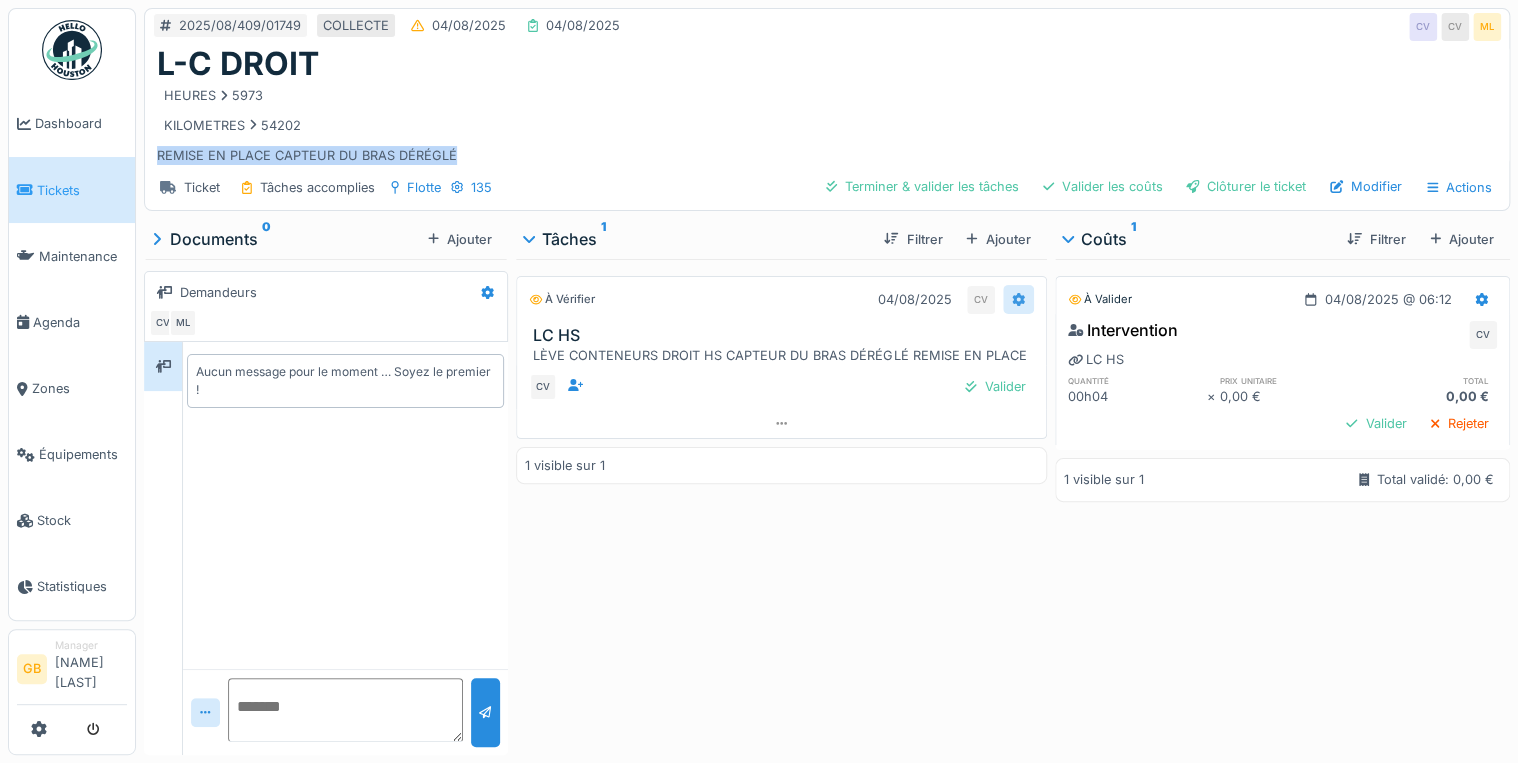 click at bounding box center [1018, 299] 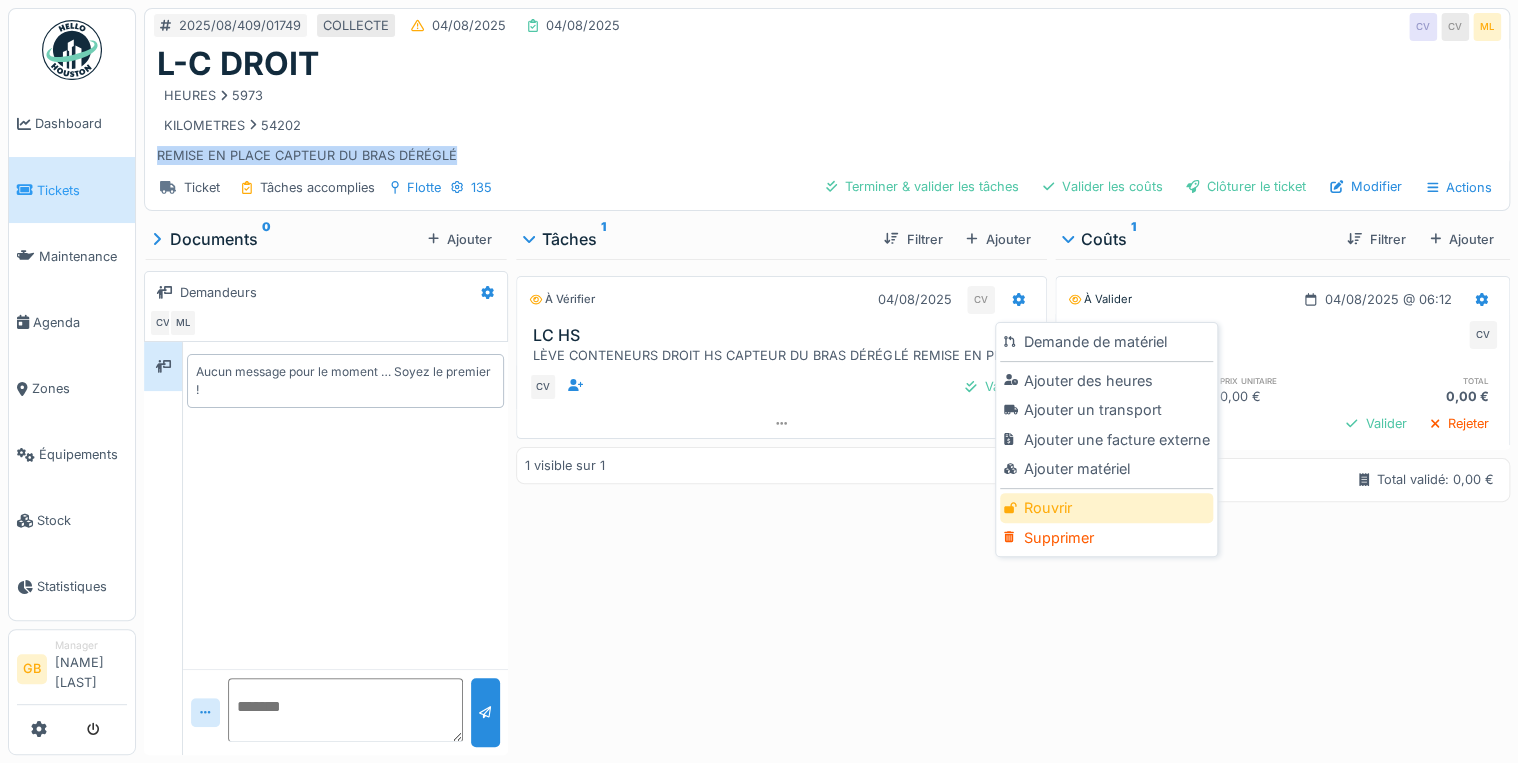 click on "Rouvrir" at bounding box center [1106, 508] 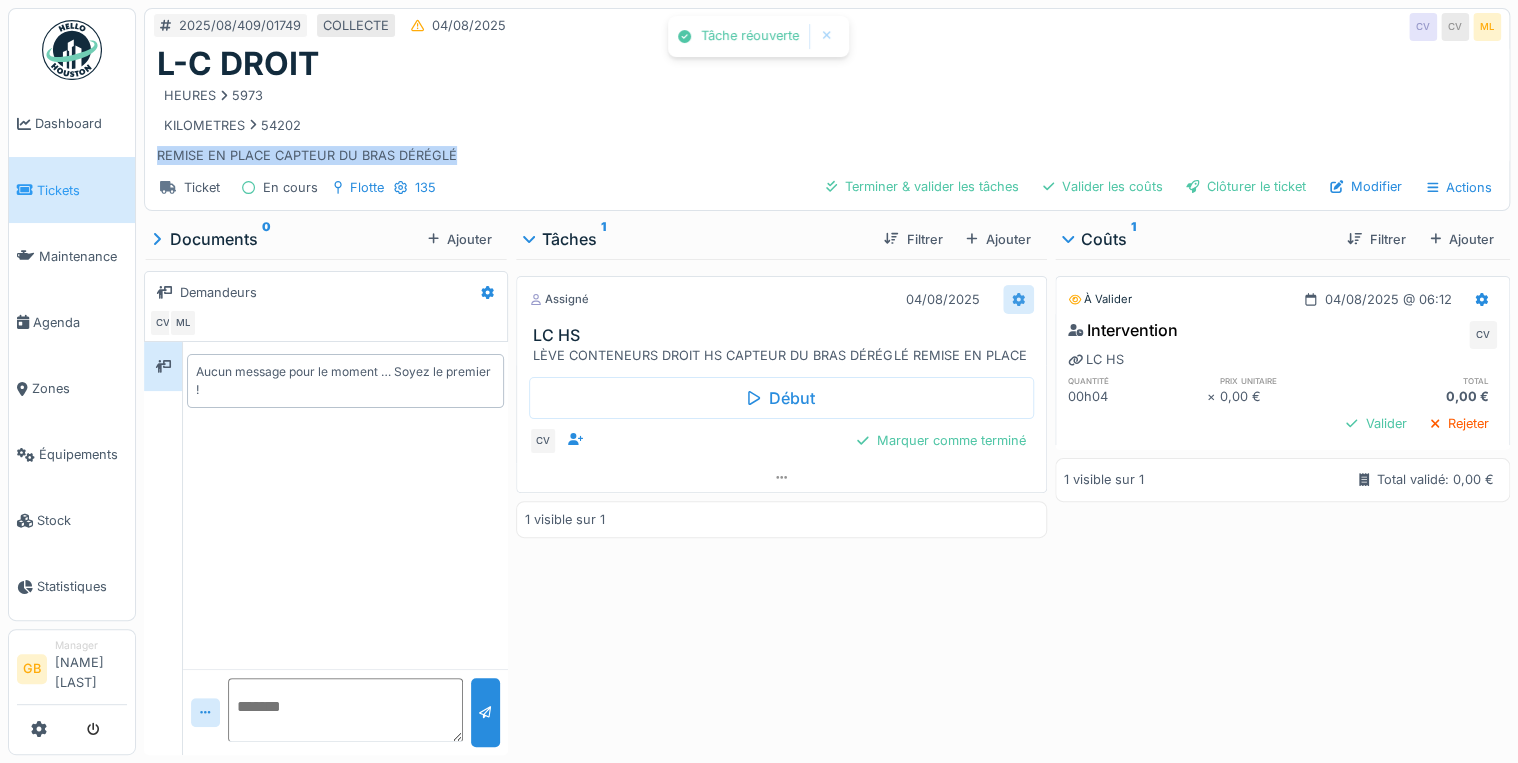 click at bounding box center (1018, 299) 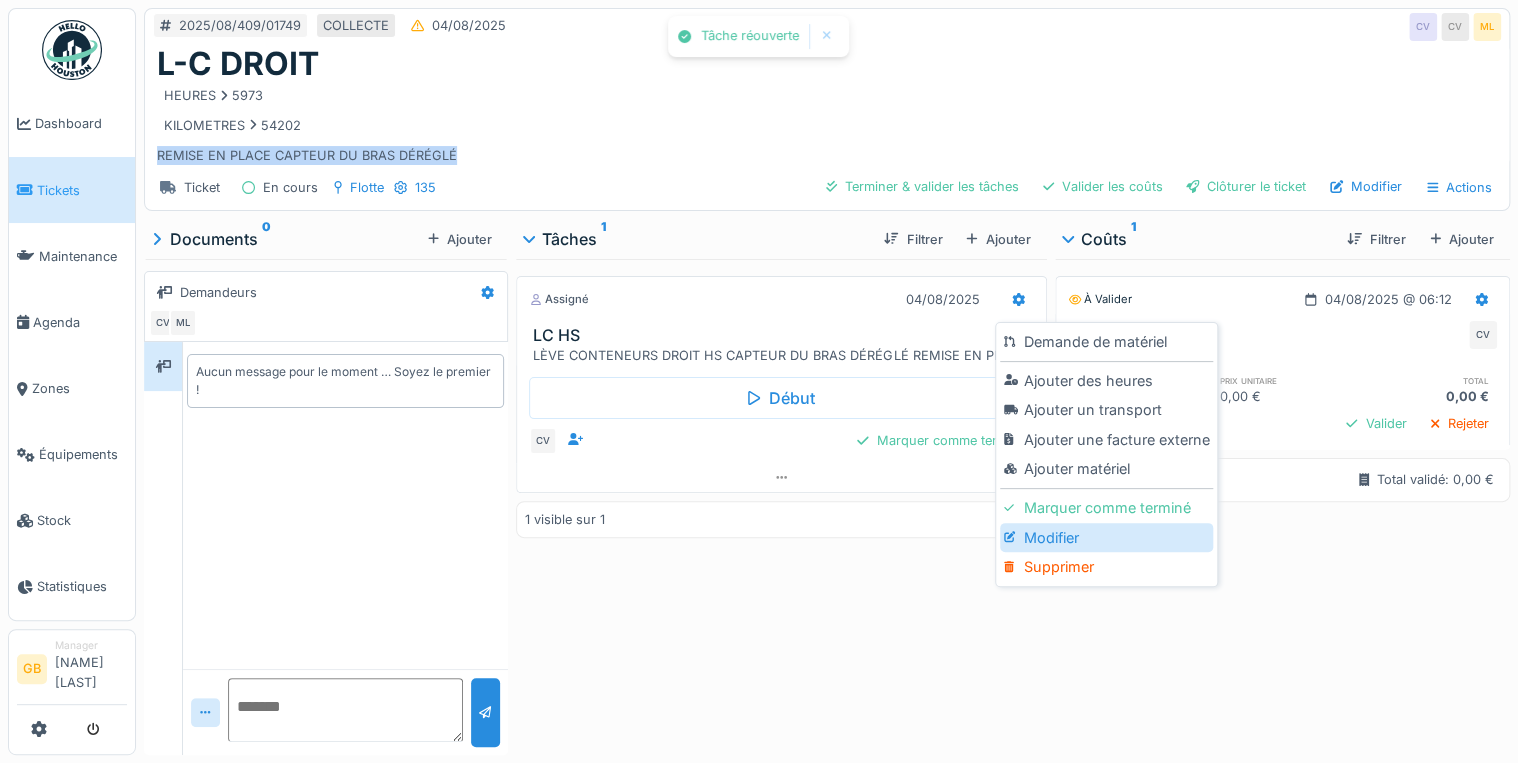 click on "Modifier" at bounding box center [1106, 538] 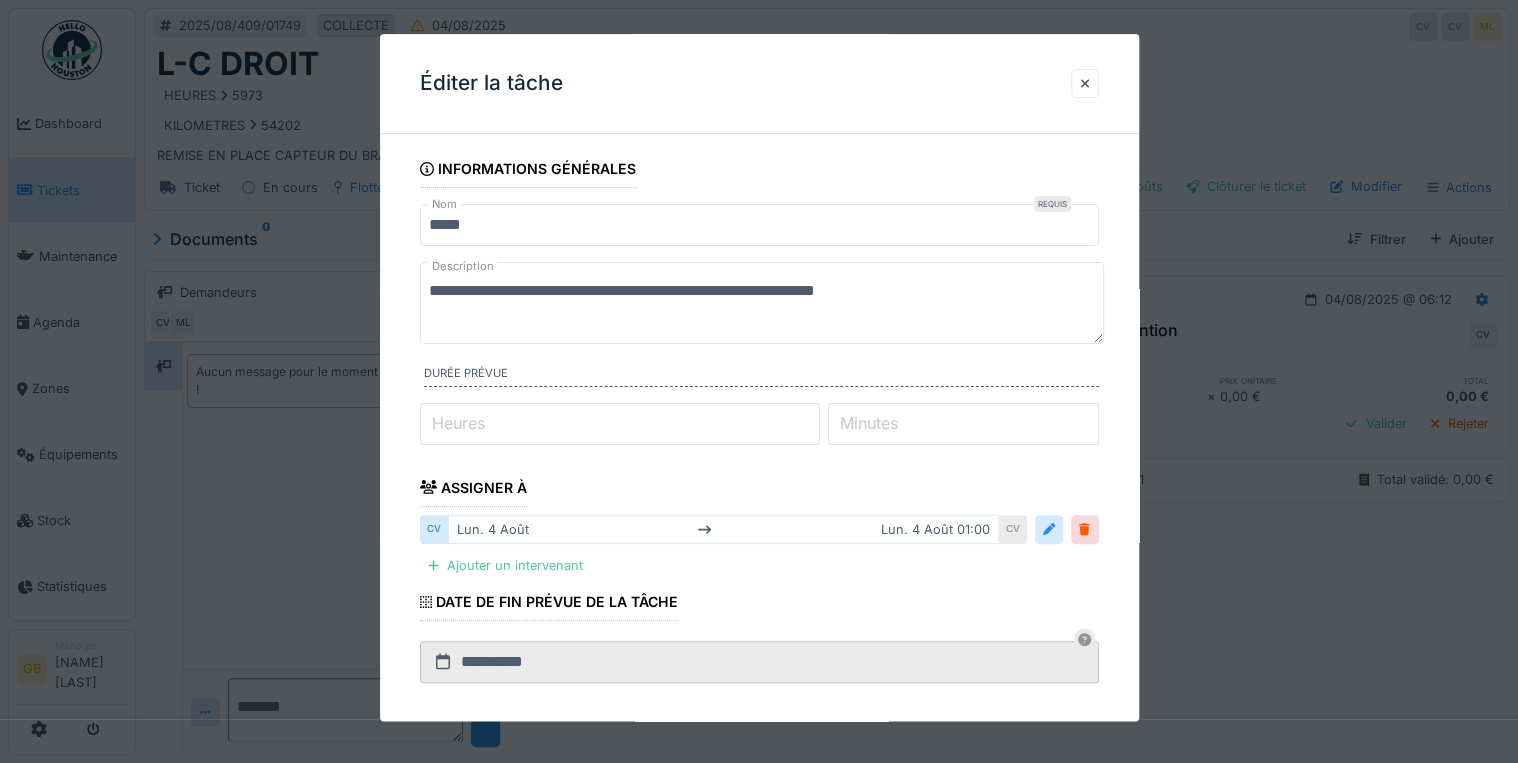 drag, startPoint x: 158, startPoint y: 266, endPoint x: 37, endPoint y: 204, distance: 135.95955 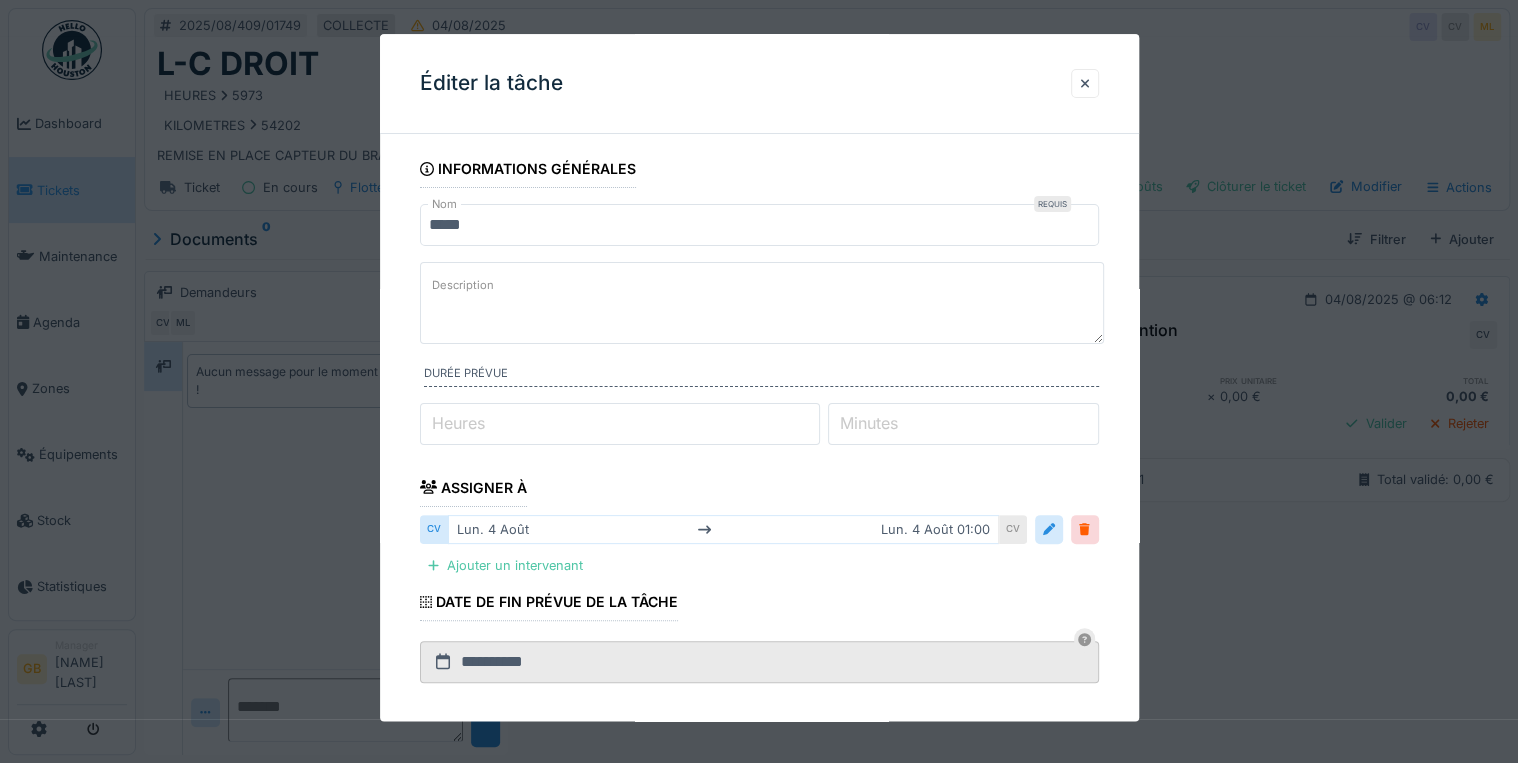 paste on "**********" 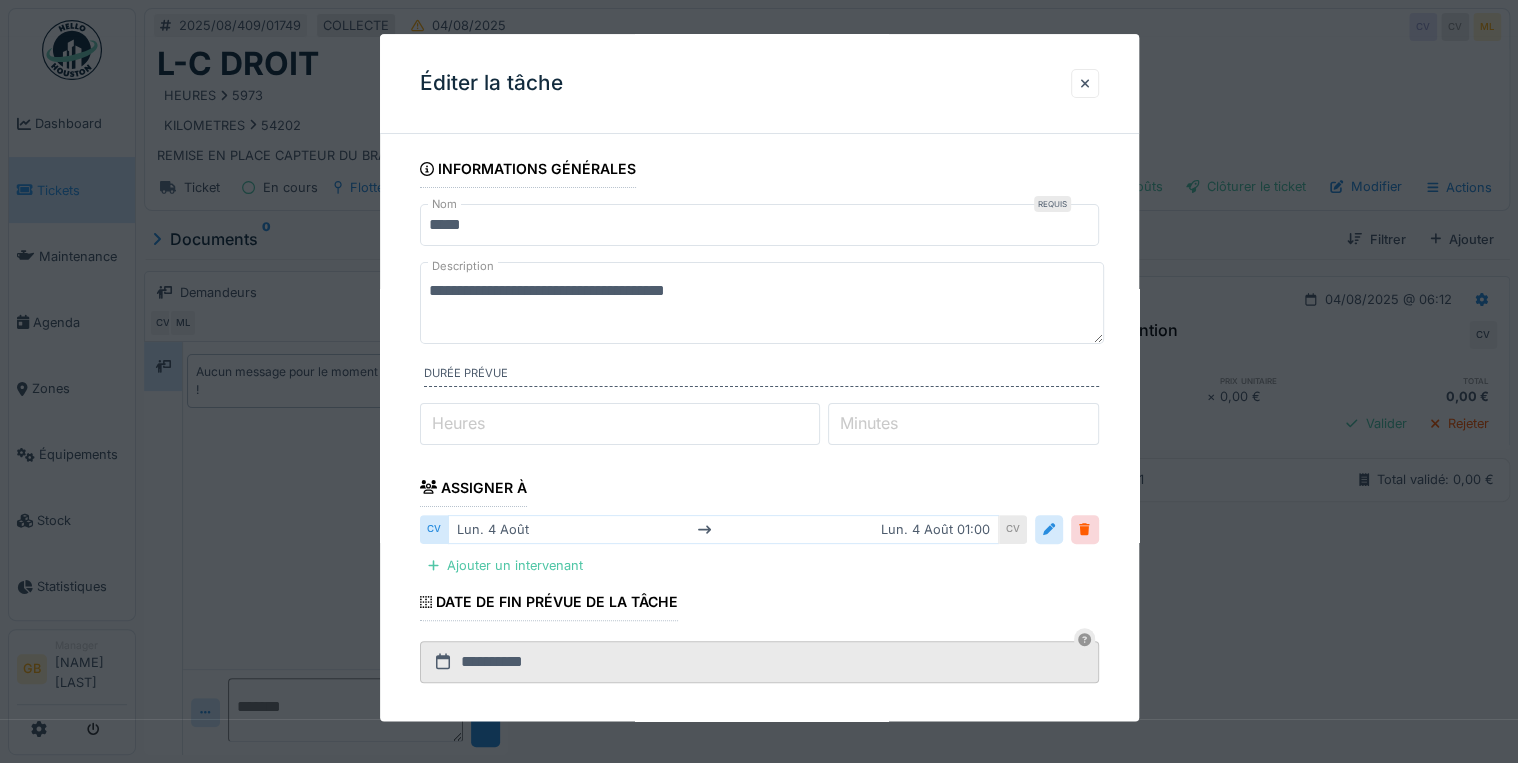 type on "**********" 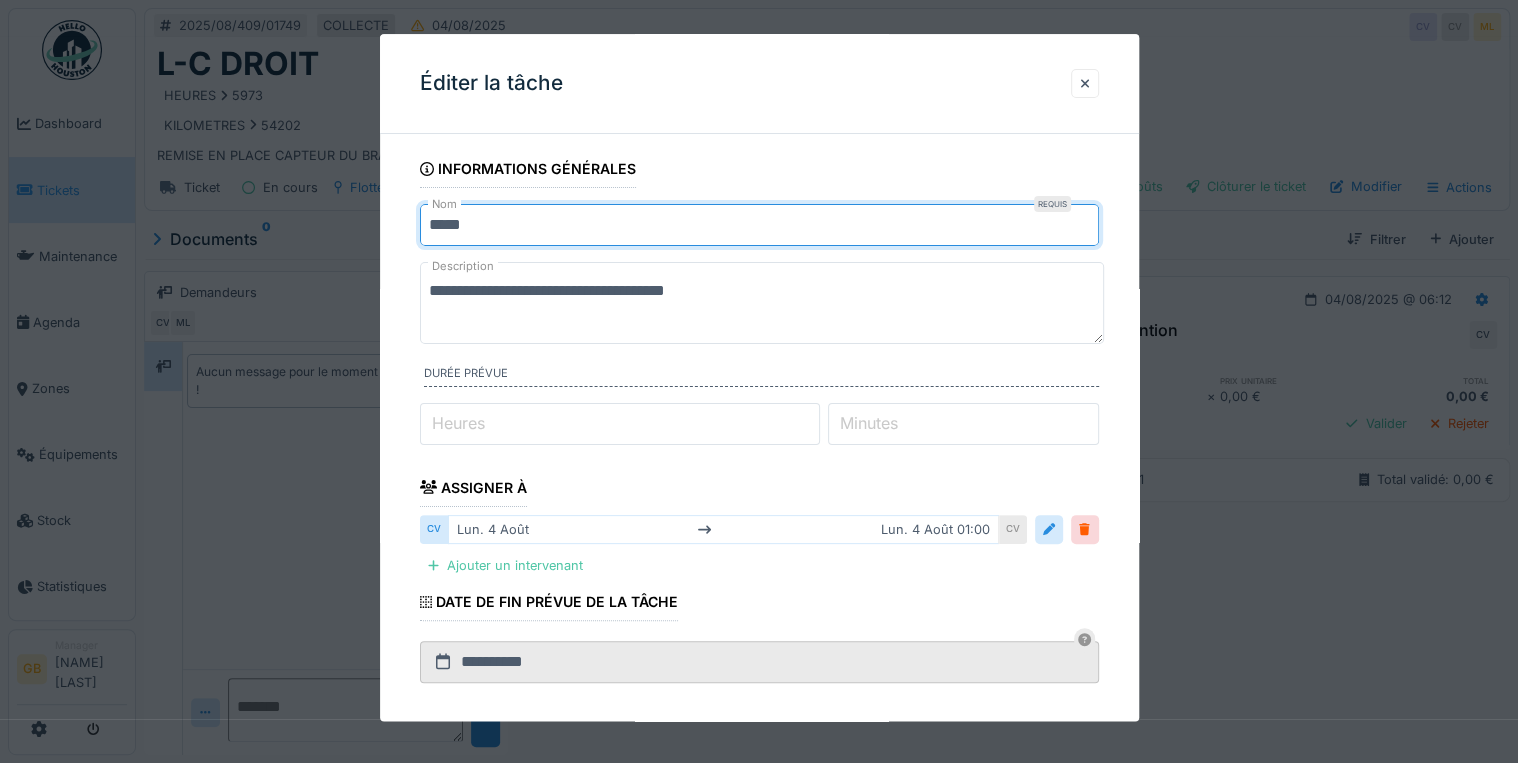 drag, startPoint x: 497, startPoint y: 220, endPoint x: 132, endPoint y: 231, distance: 365.1657 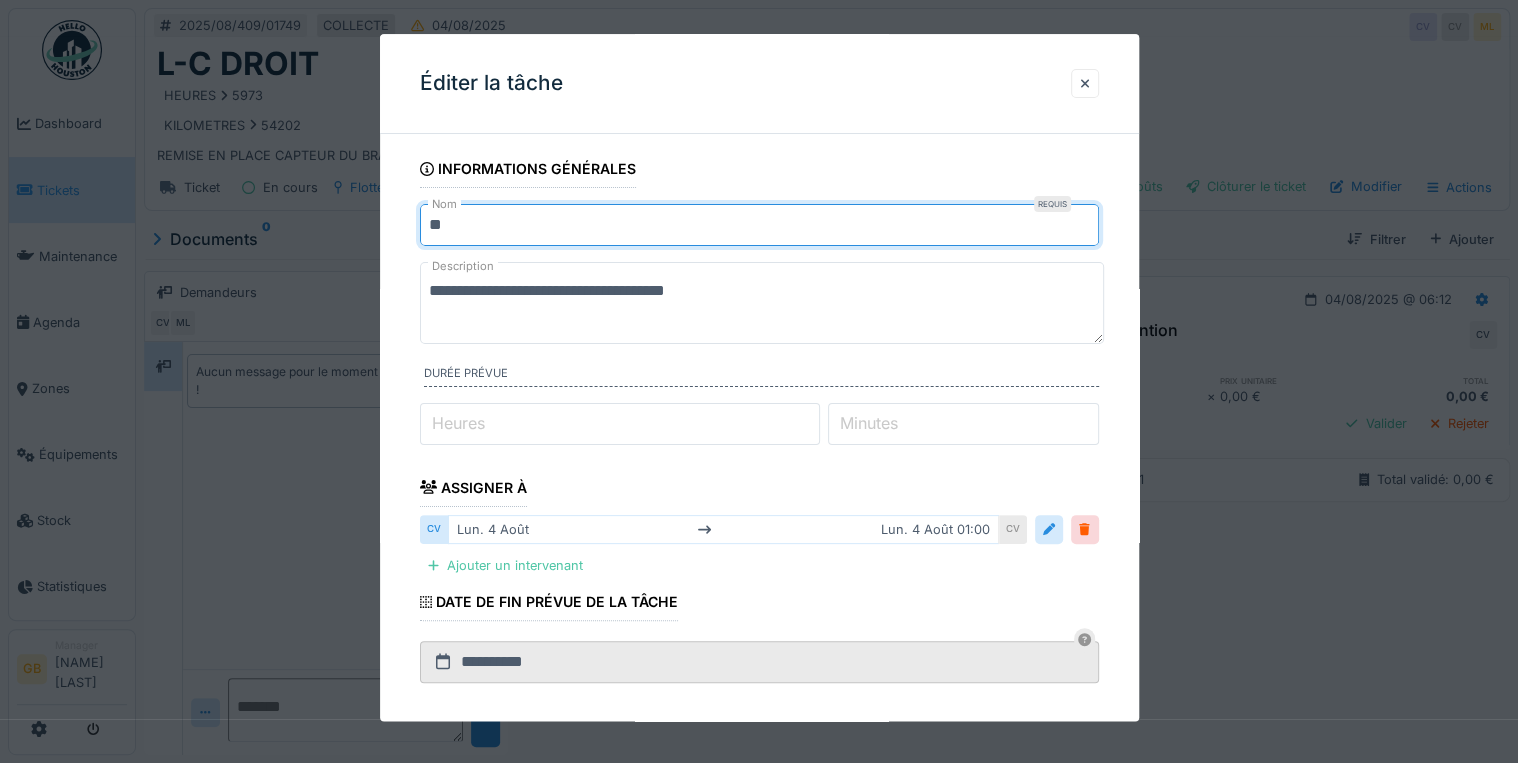 type on "*********" 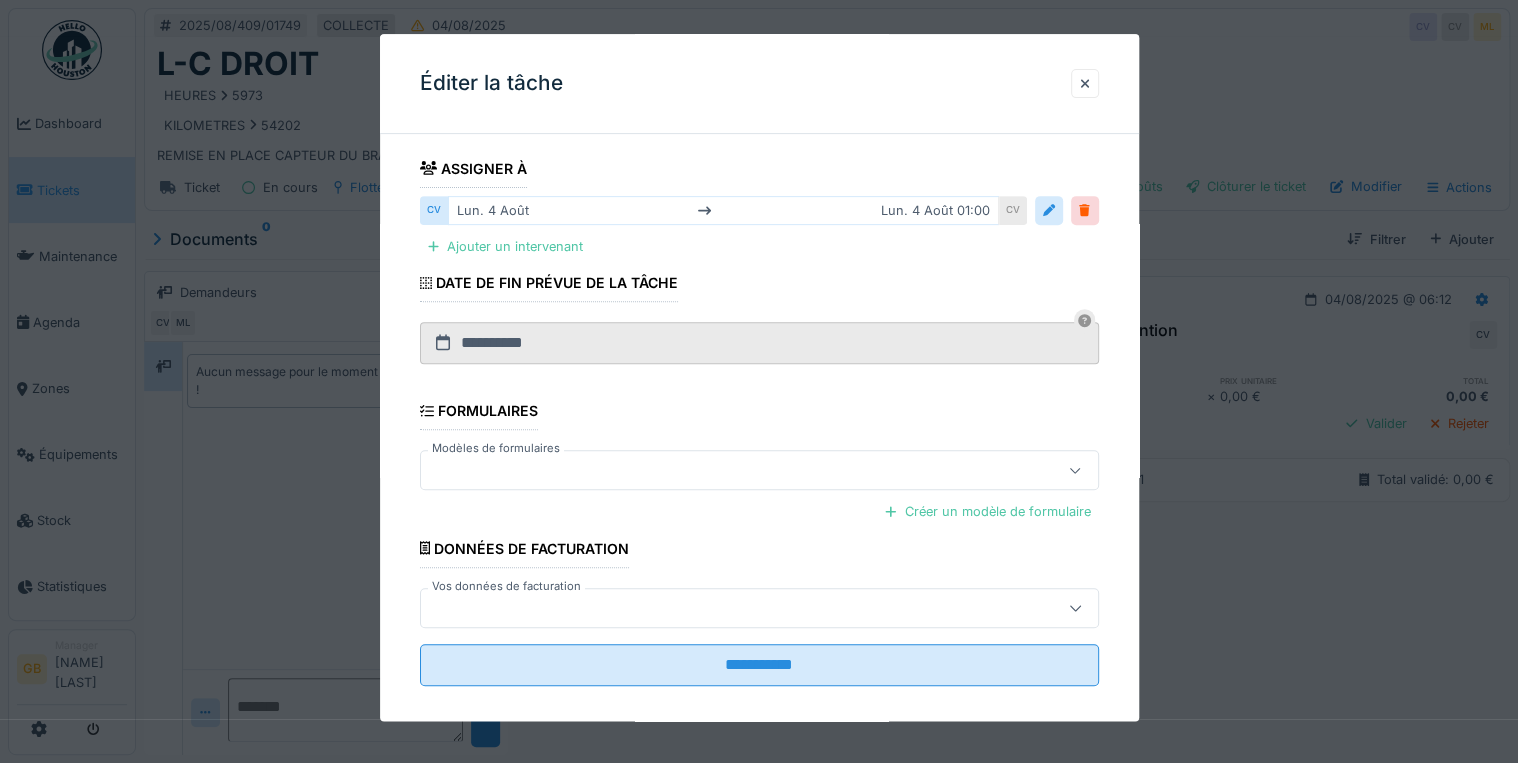 scroll, scrollTop: 320, scrollLeft: 0, axis: vertical 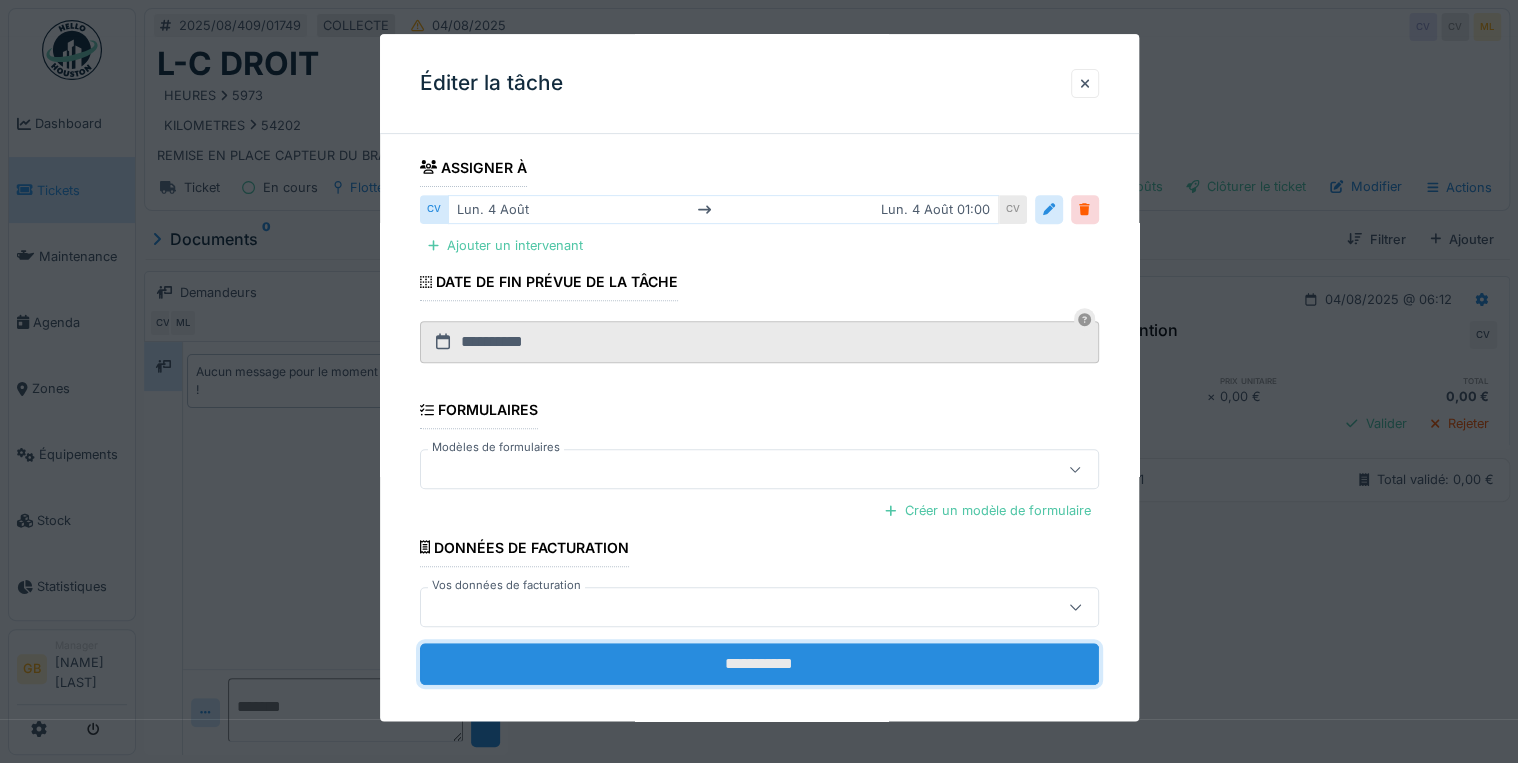 click on "**********" at bounding box center [759, 664] 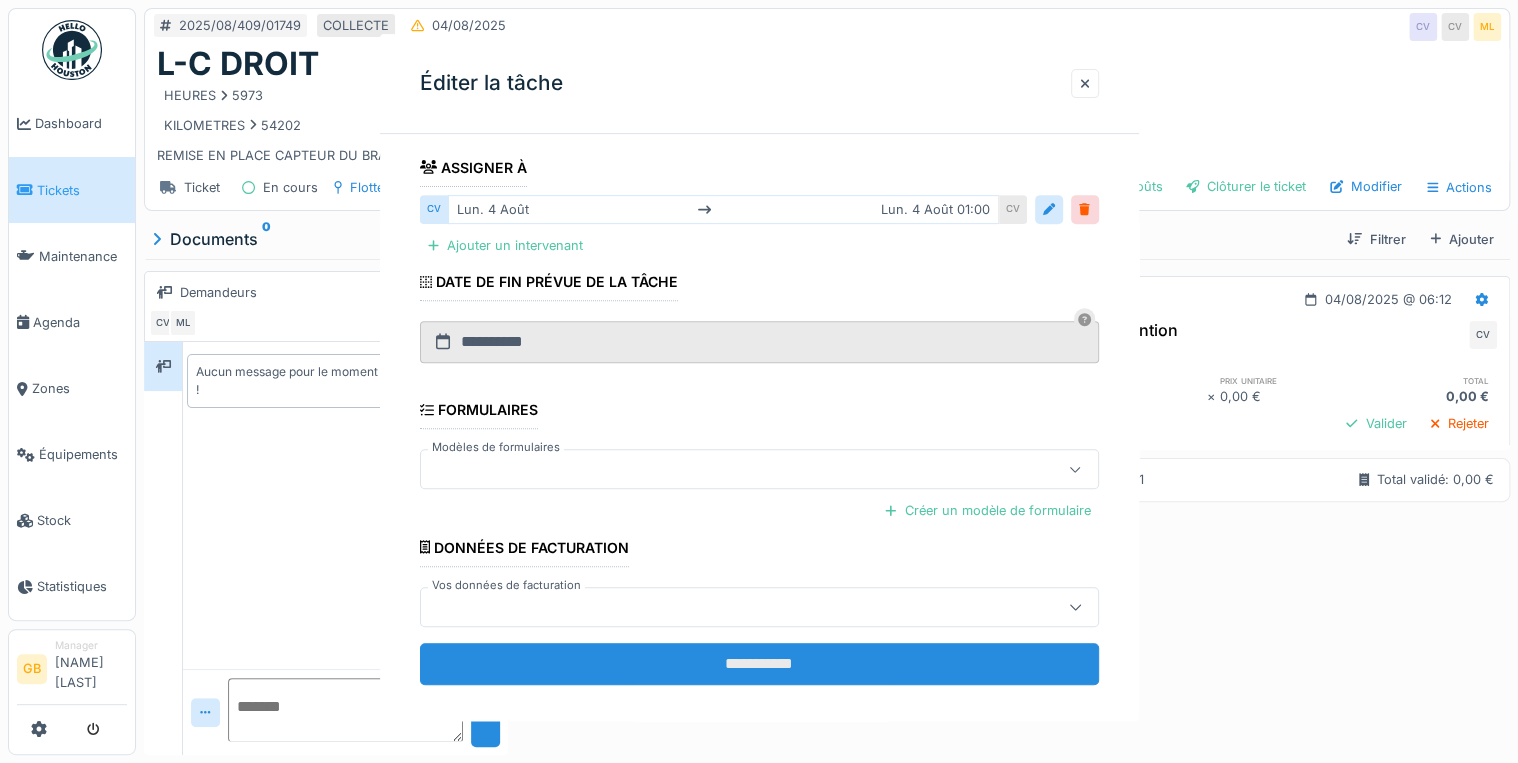 scroll, scrollTop: 0, scrollLeft: 0, axis: both 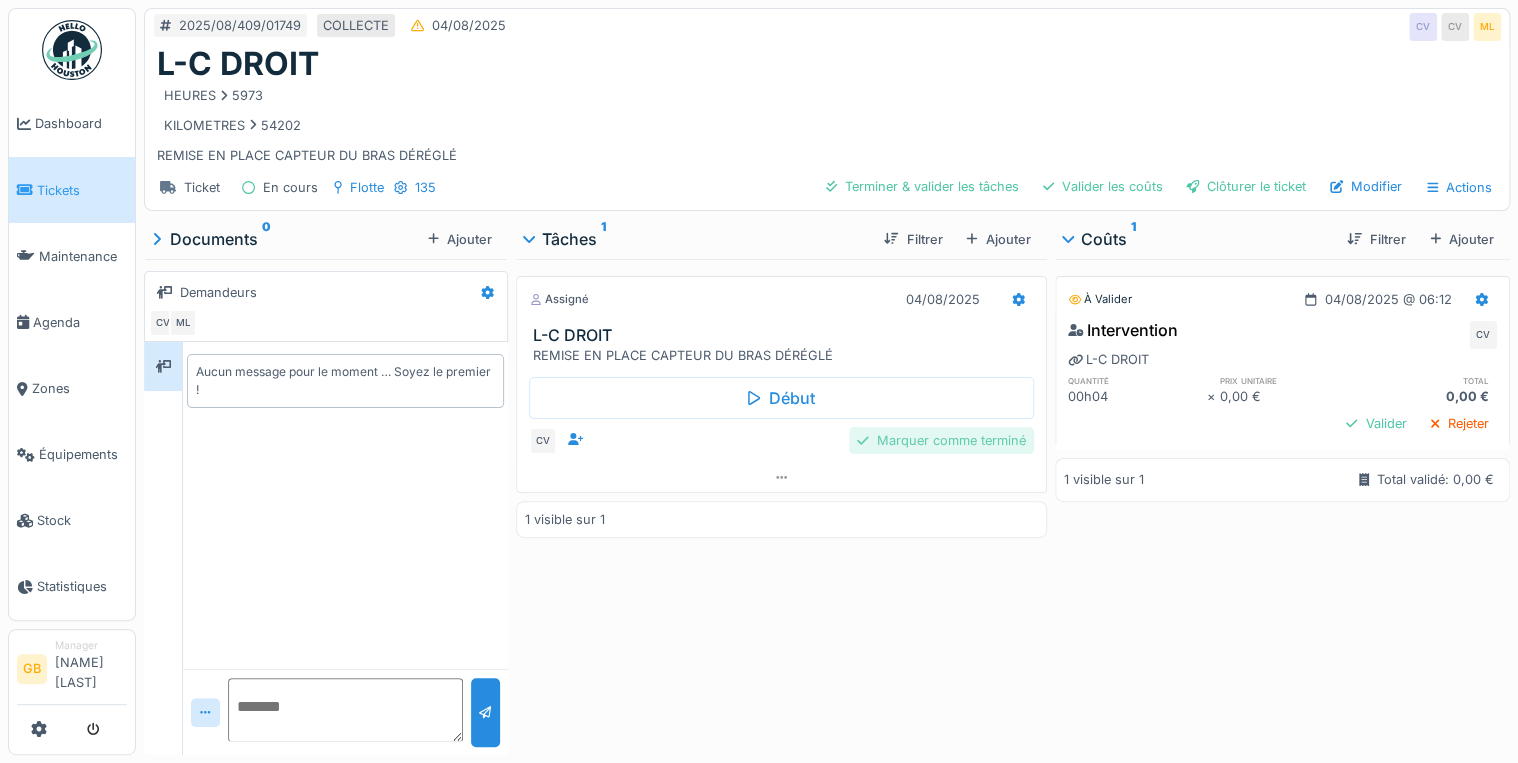 click on "Marquer comme terminé" at bounding box center [941, 440] 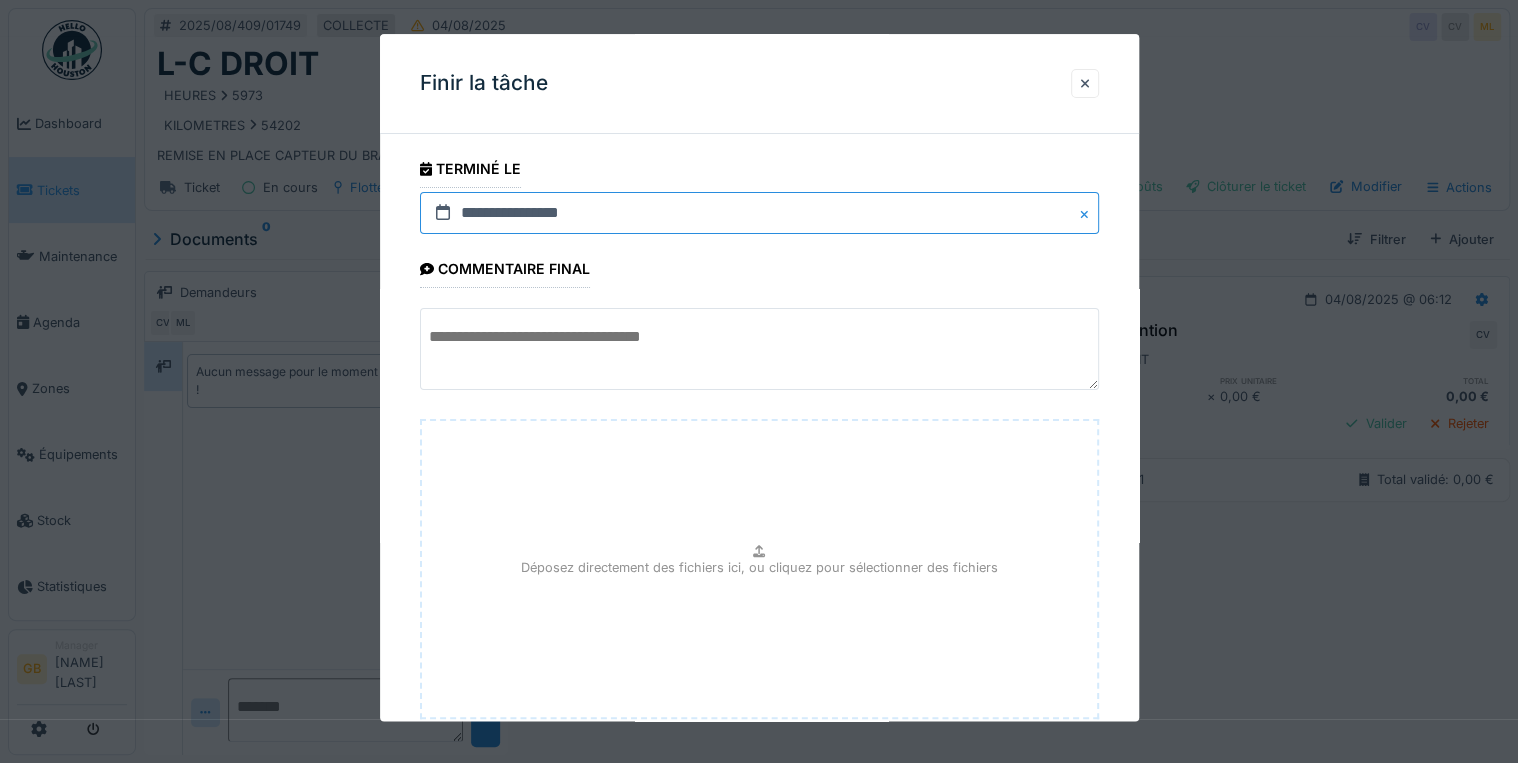 click on "**********" at bounding box center [759, 213] 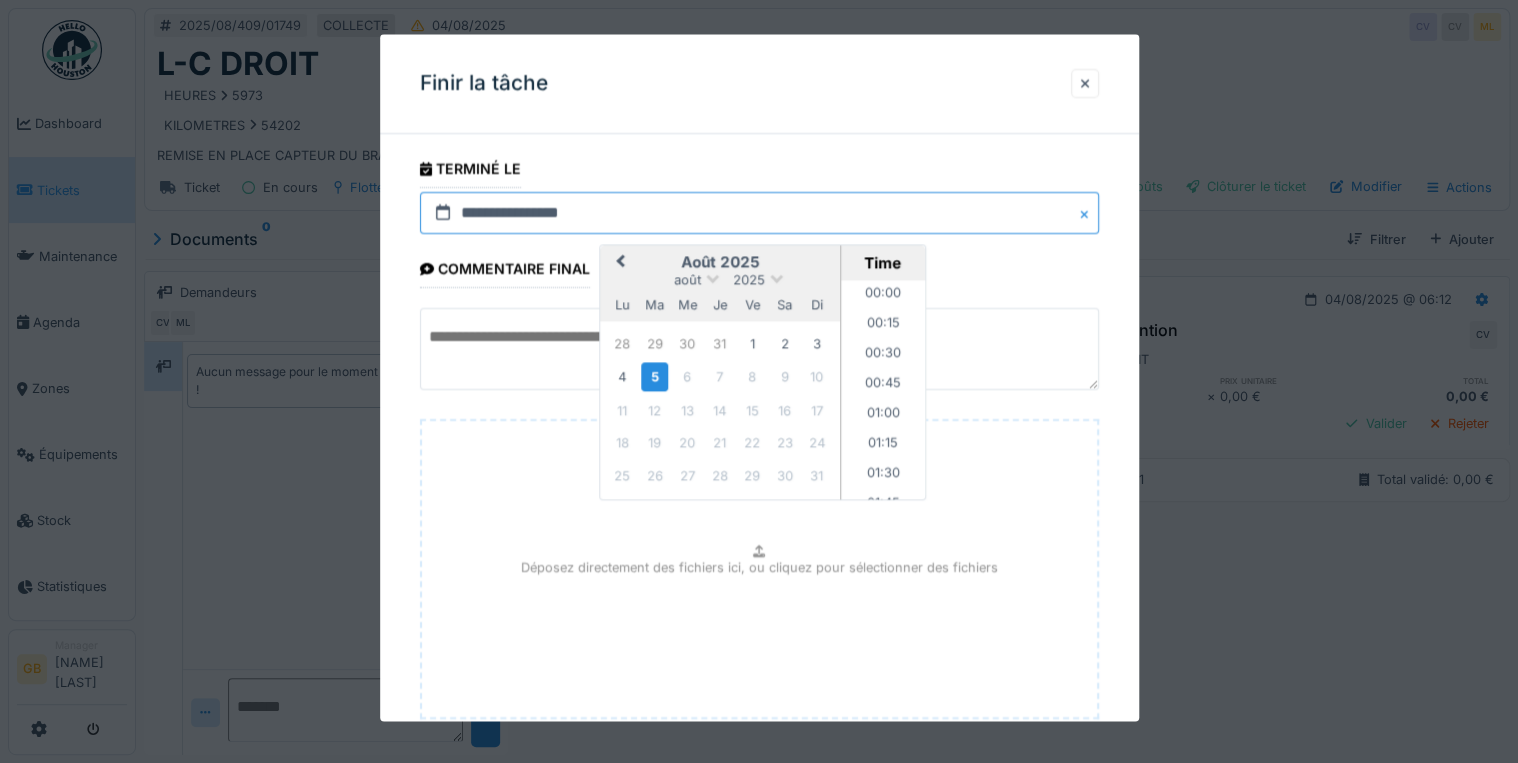 scroll, scrollTop: 1705, scrollLeft: 0, axis: vertical 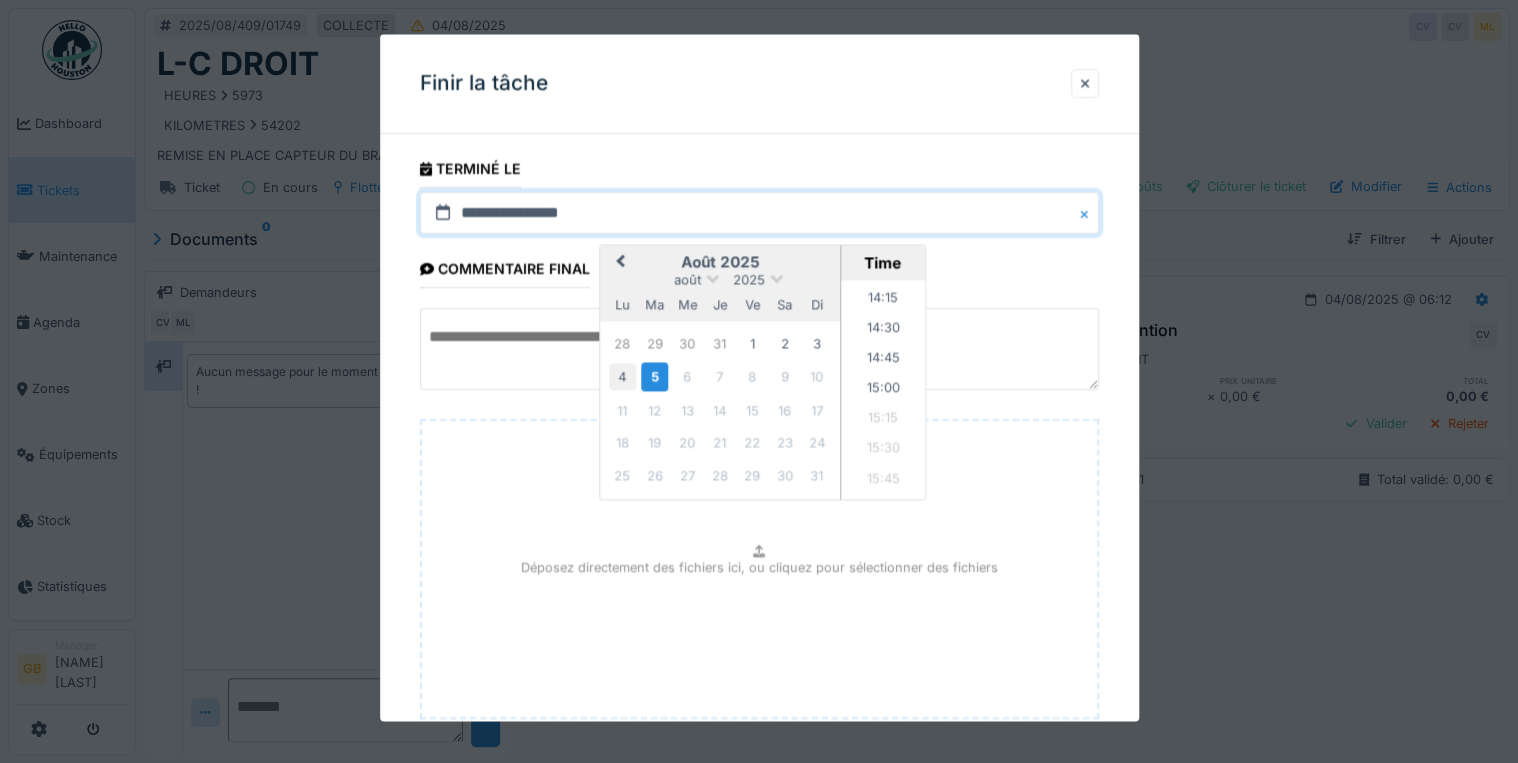click on "4" at bounding box center (622, 377) 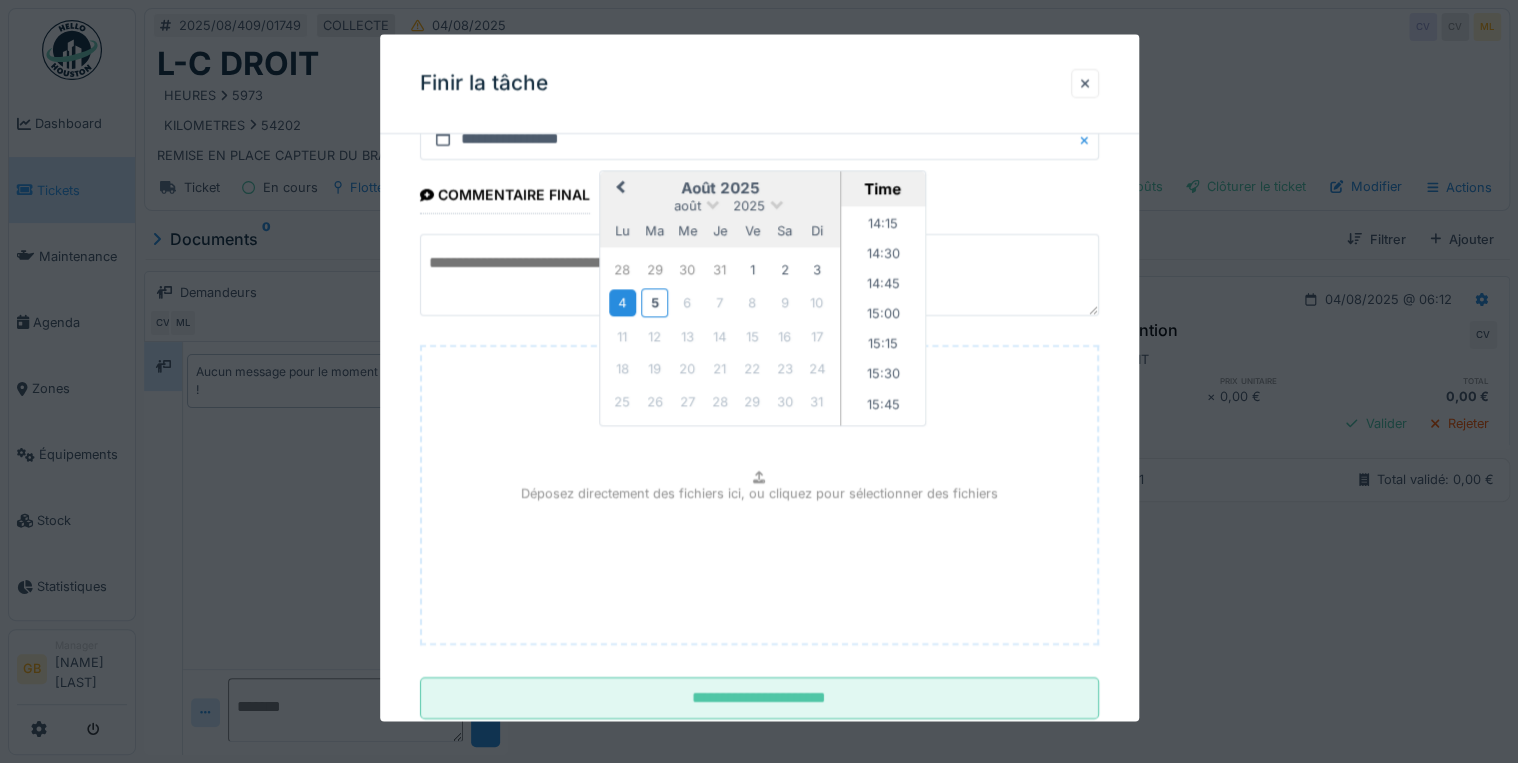 scroll, scrollTop: 126, scrollLeft: 0, axis: vertical 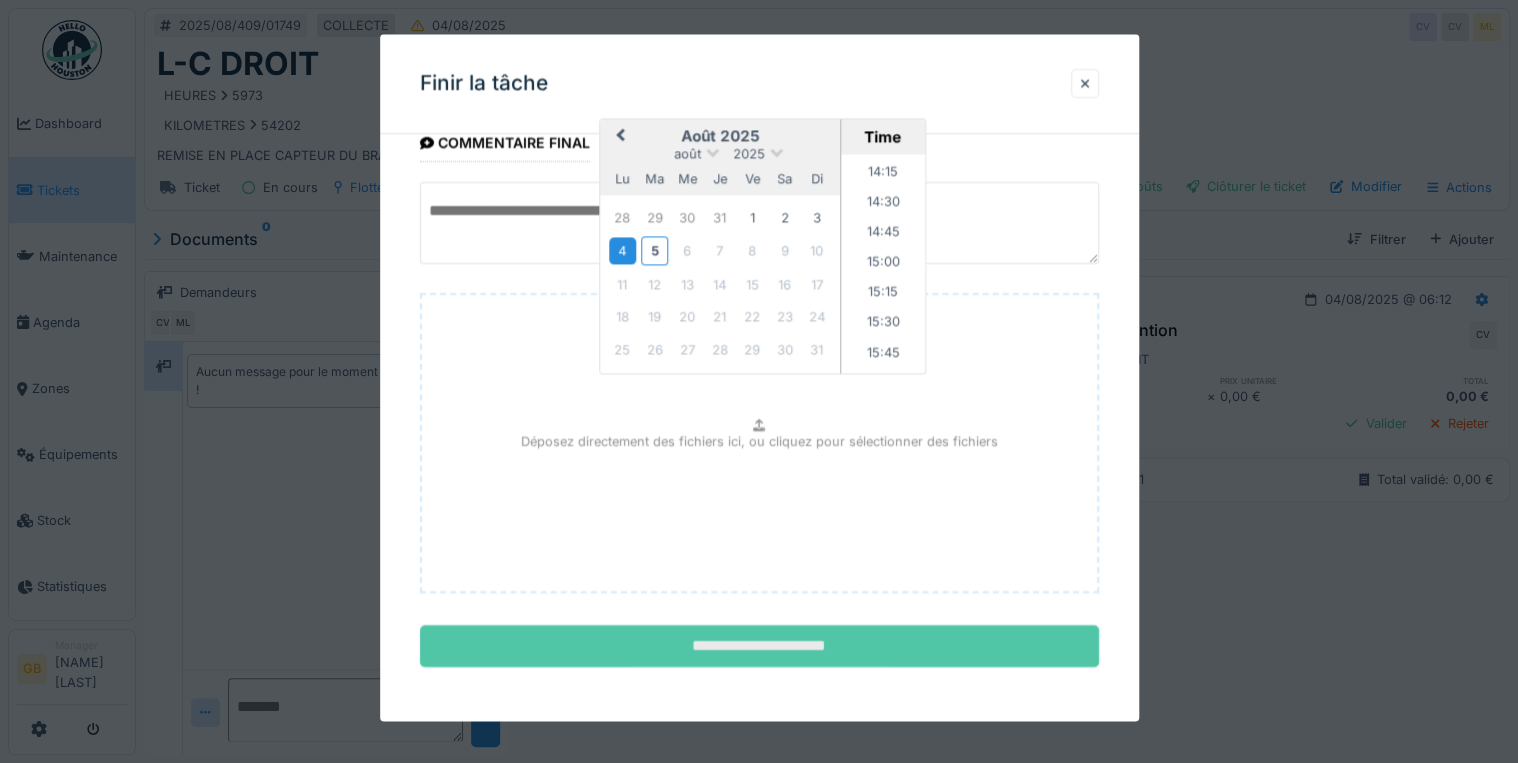click on "**********" at bounding box center (759, 647) 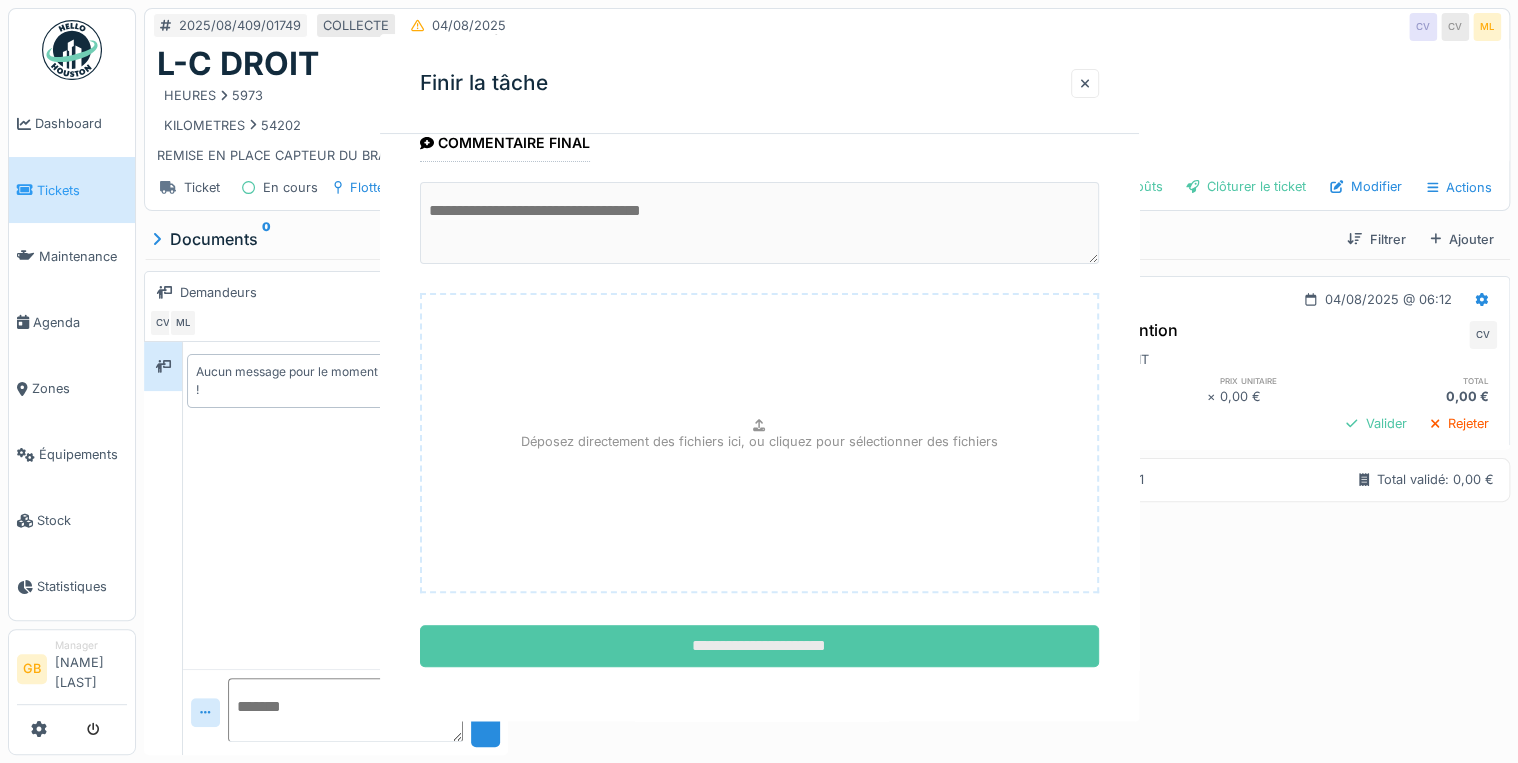scroll, scrollTop: 0, scrollLeft: 0, axis: both 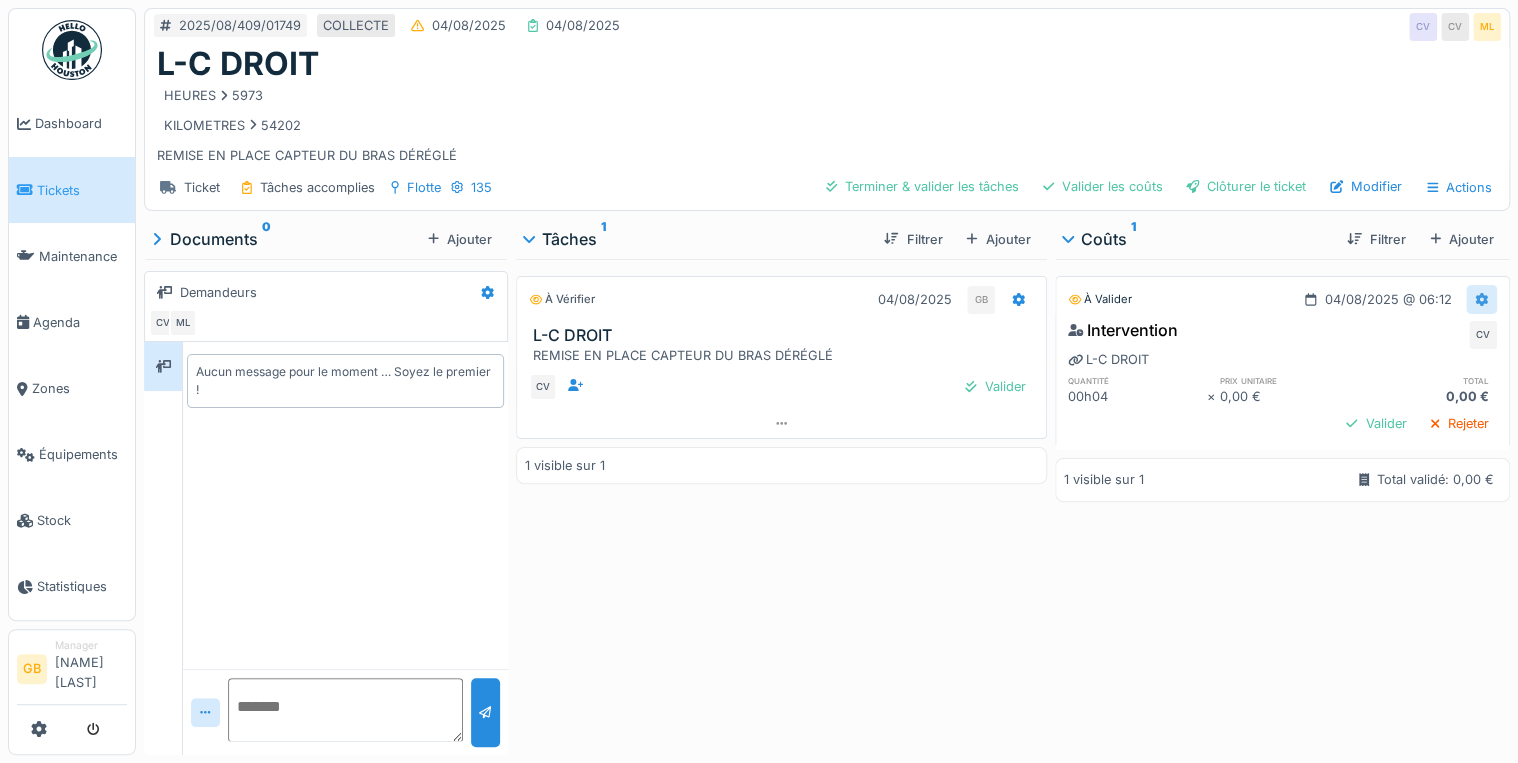 drag, startPoint x: 1435, startPoint y: 296, endPoint x: 1446, endPoint y: 316, distance: 22.825424 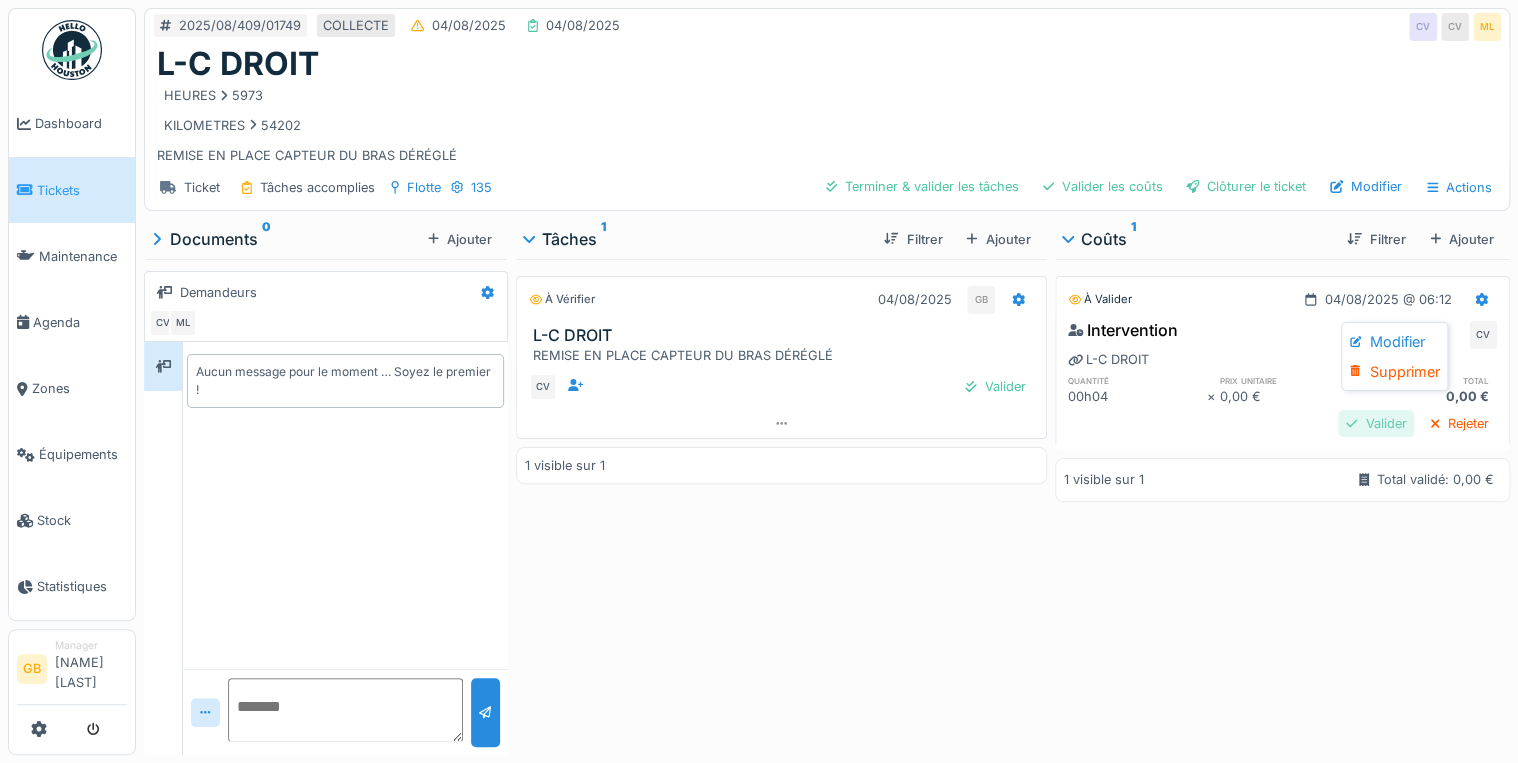 click on "Valider" at bounding box center (1376, 423) 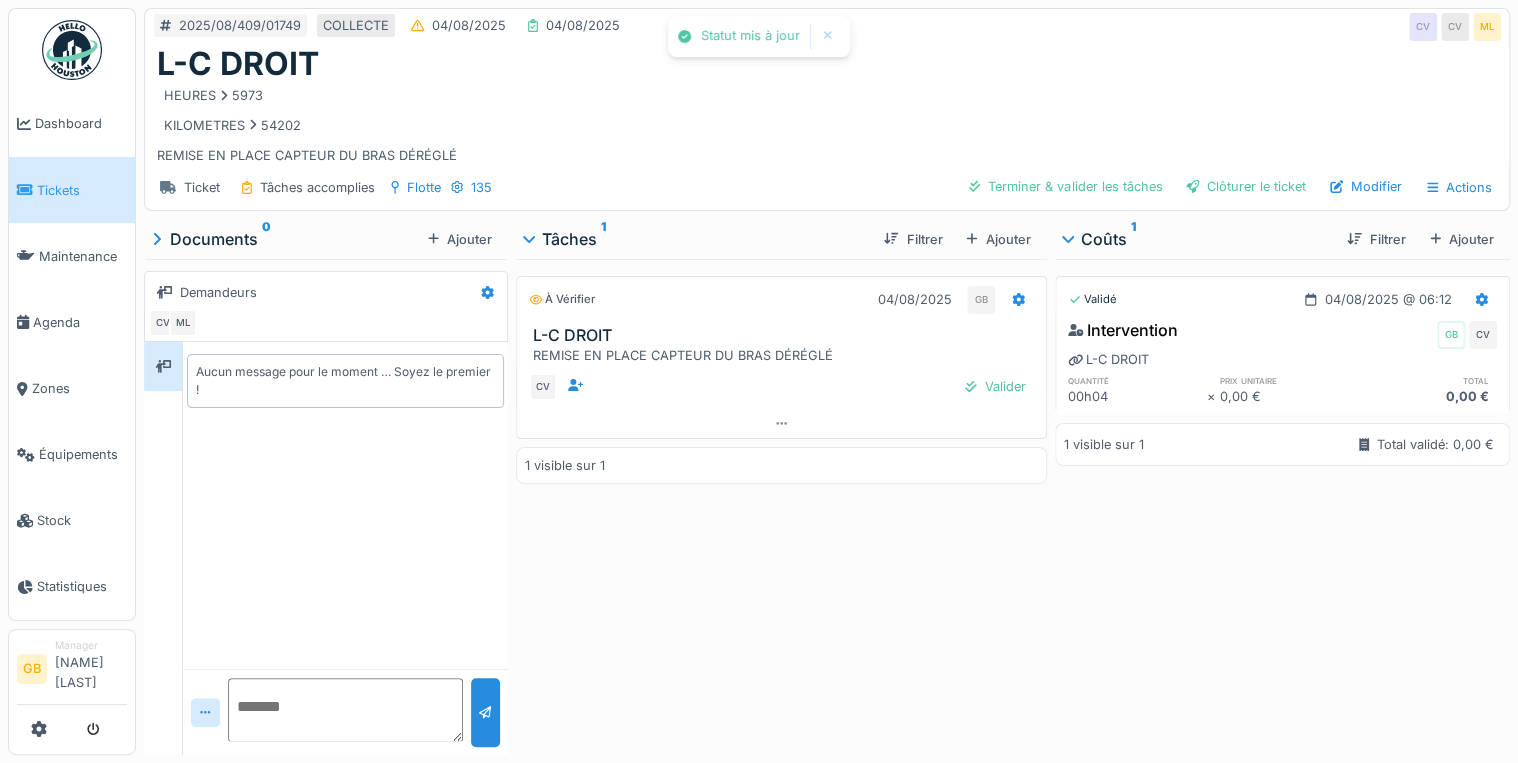click on "Ticket Tâches accomplies Flotte 135   Terminer & valider les tâches Clôturer le ticket Modifier Actions" at bounding box center [827, 187] 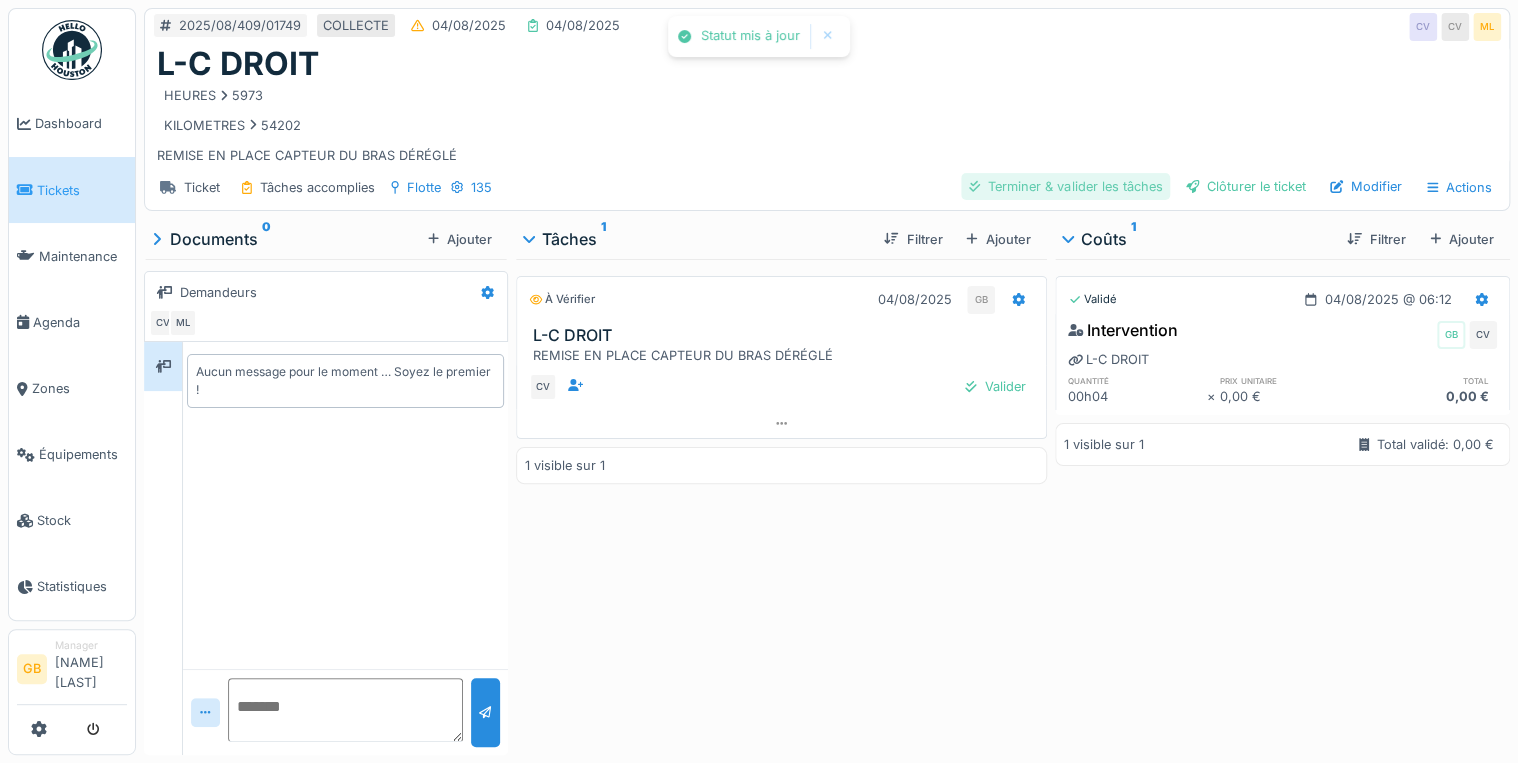 click on "Terminer & valider les tâches" at bounding box center [1065, 186] 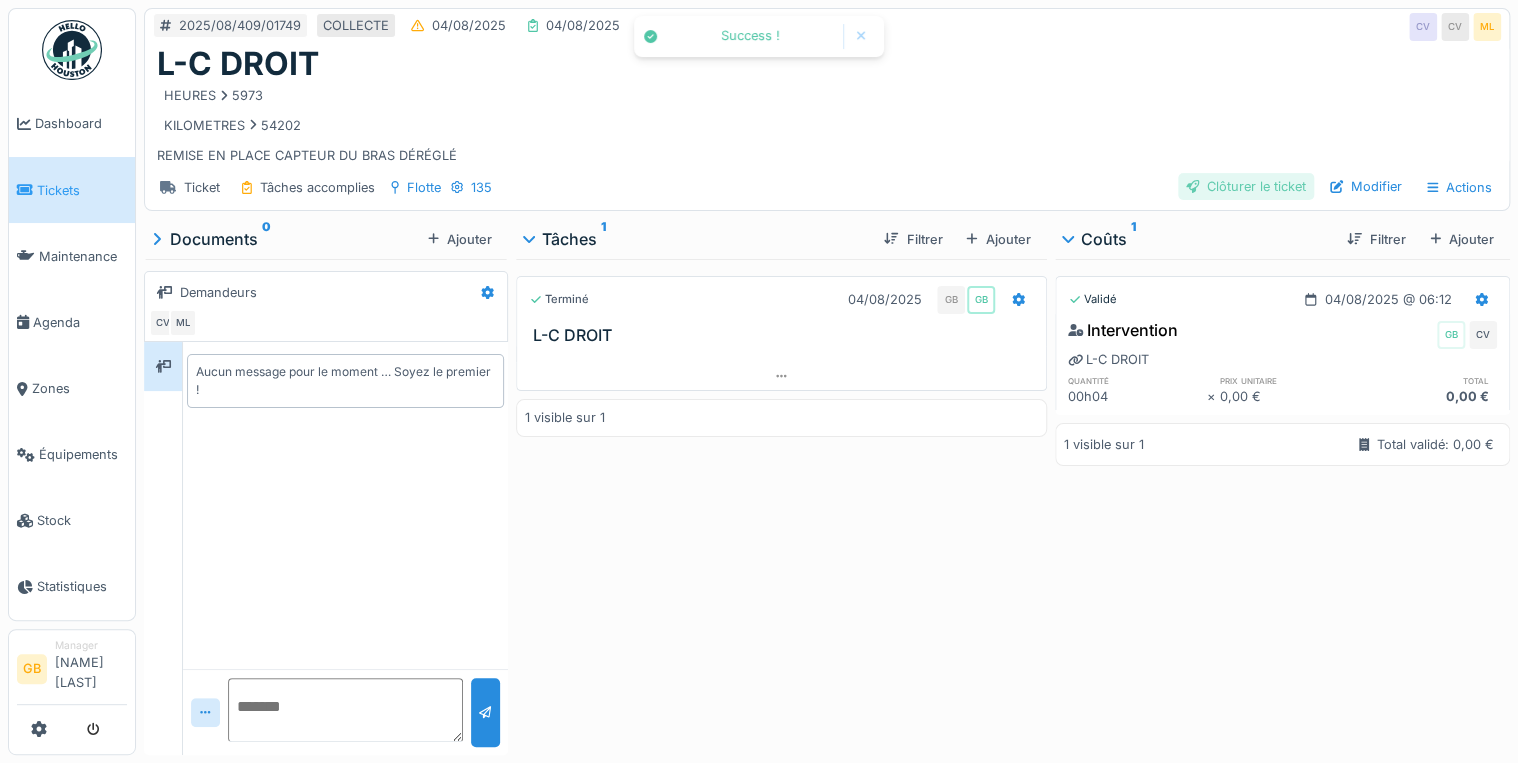 click on "Clôturer le ticket" at bounding box center [1246, 186] 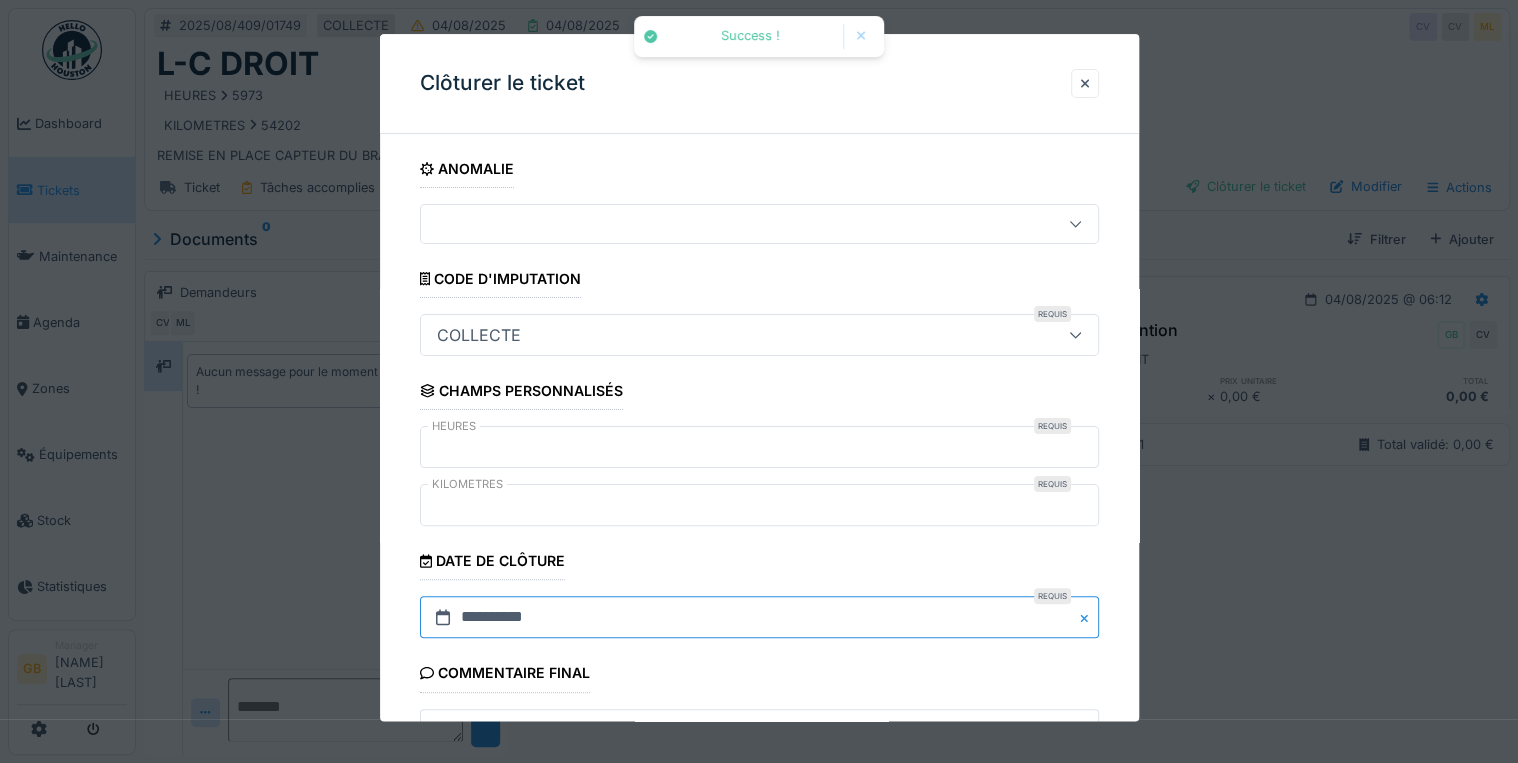 click on "**********" at bounding box center [759, 618] 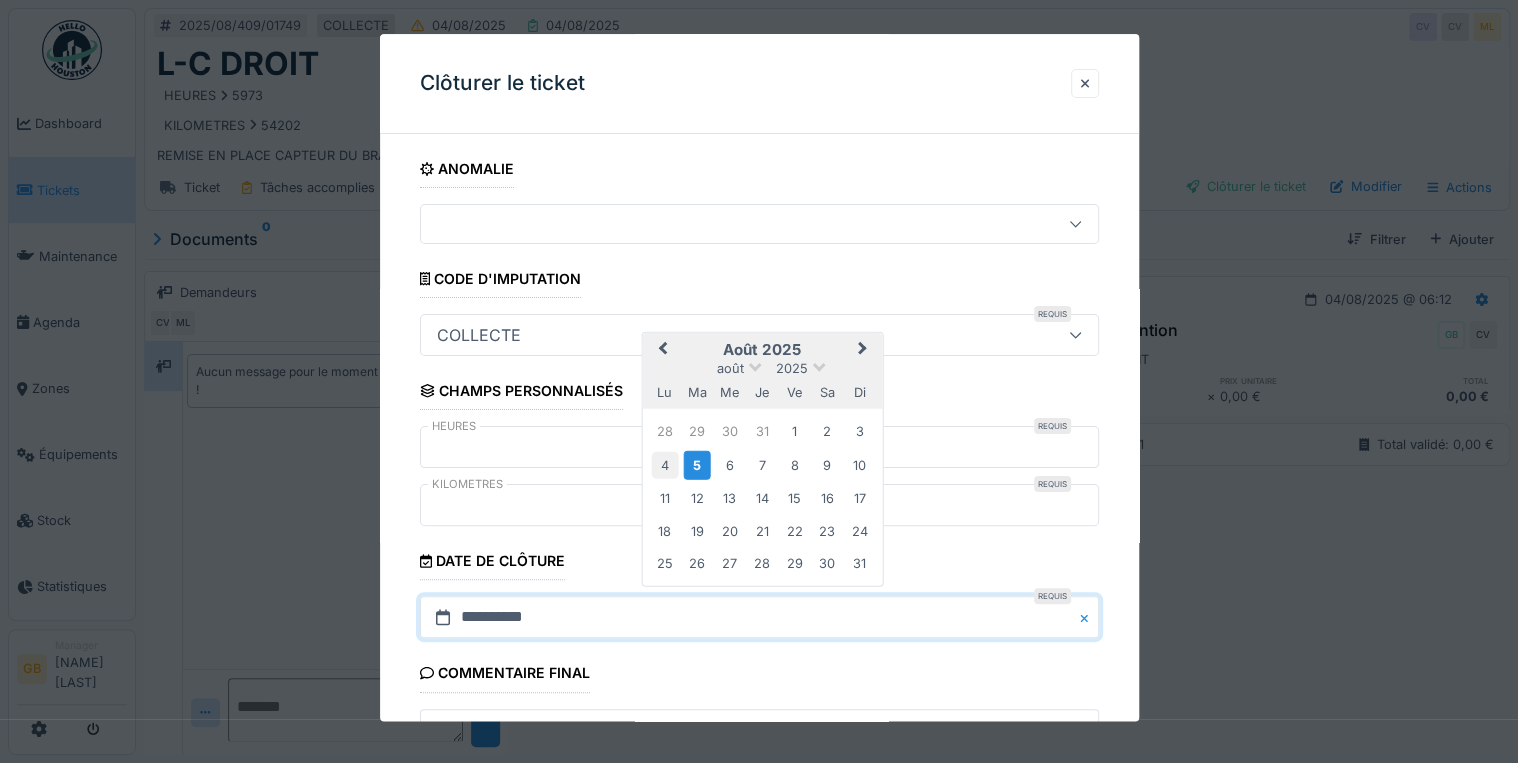 click on "4" at bounding box center [664, 464] 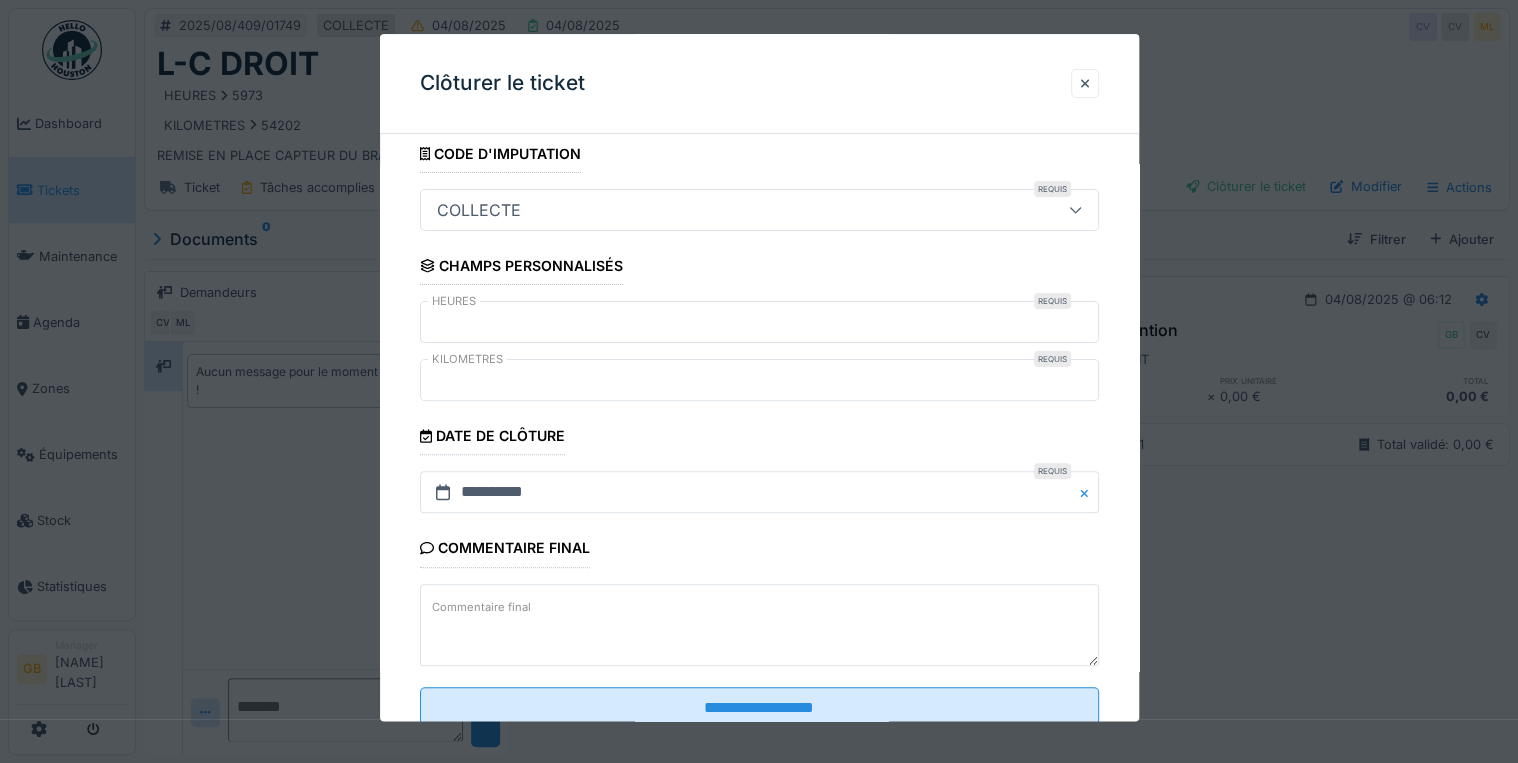 scroll, scrollTop: 184, scrollLeft: 0, axis: vertical 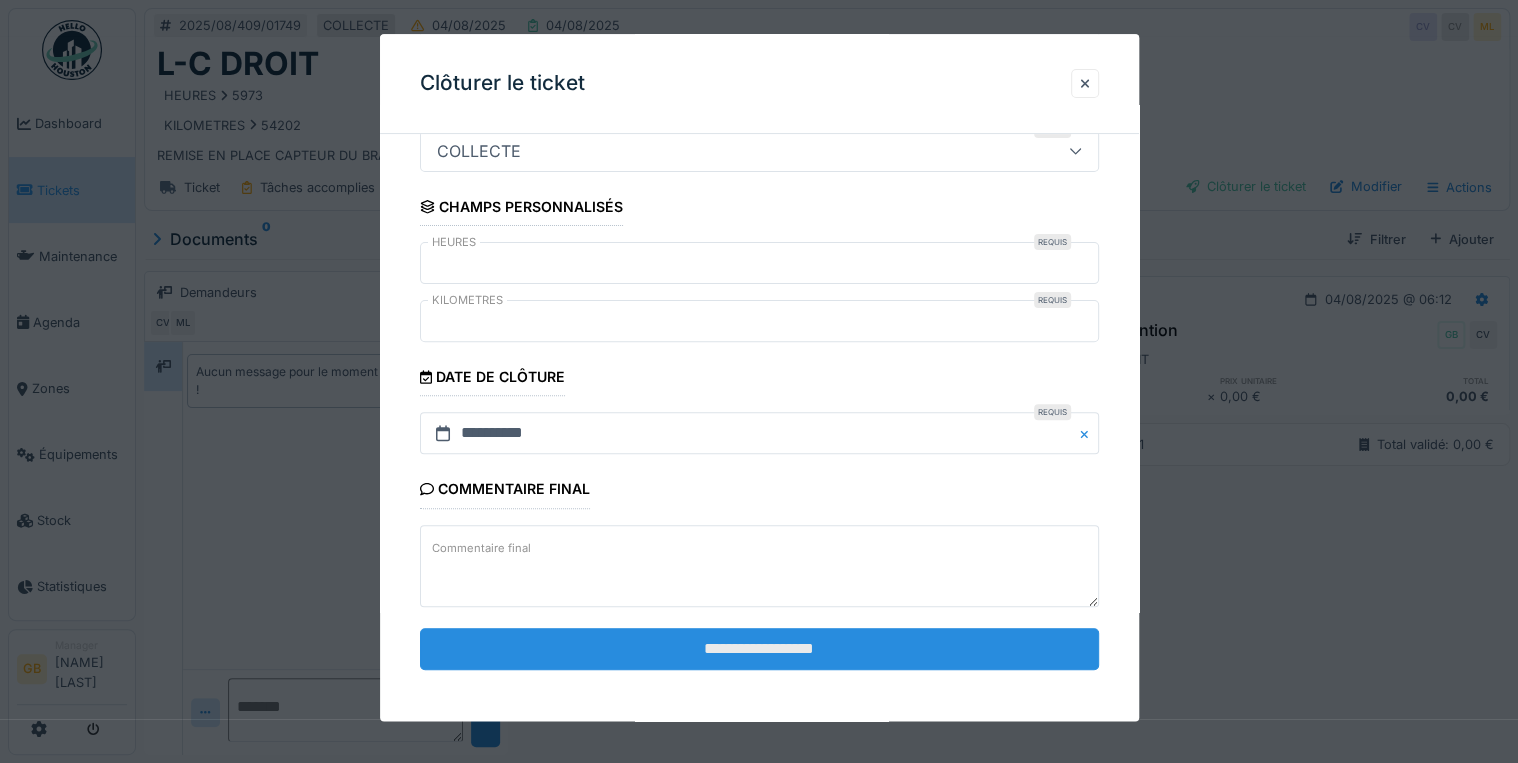 click on "**********" at bounding box center [759, 649] 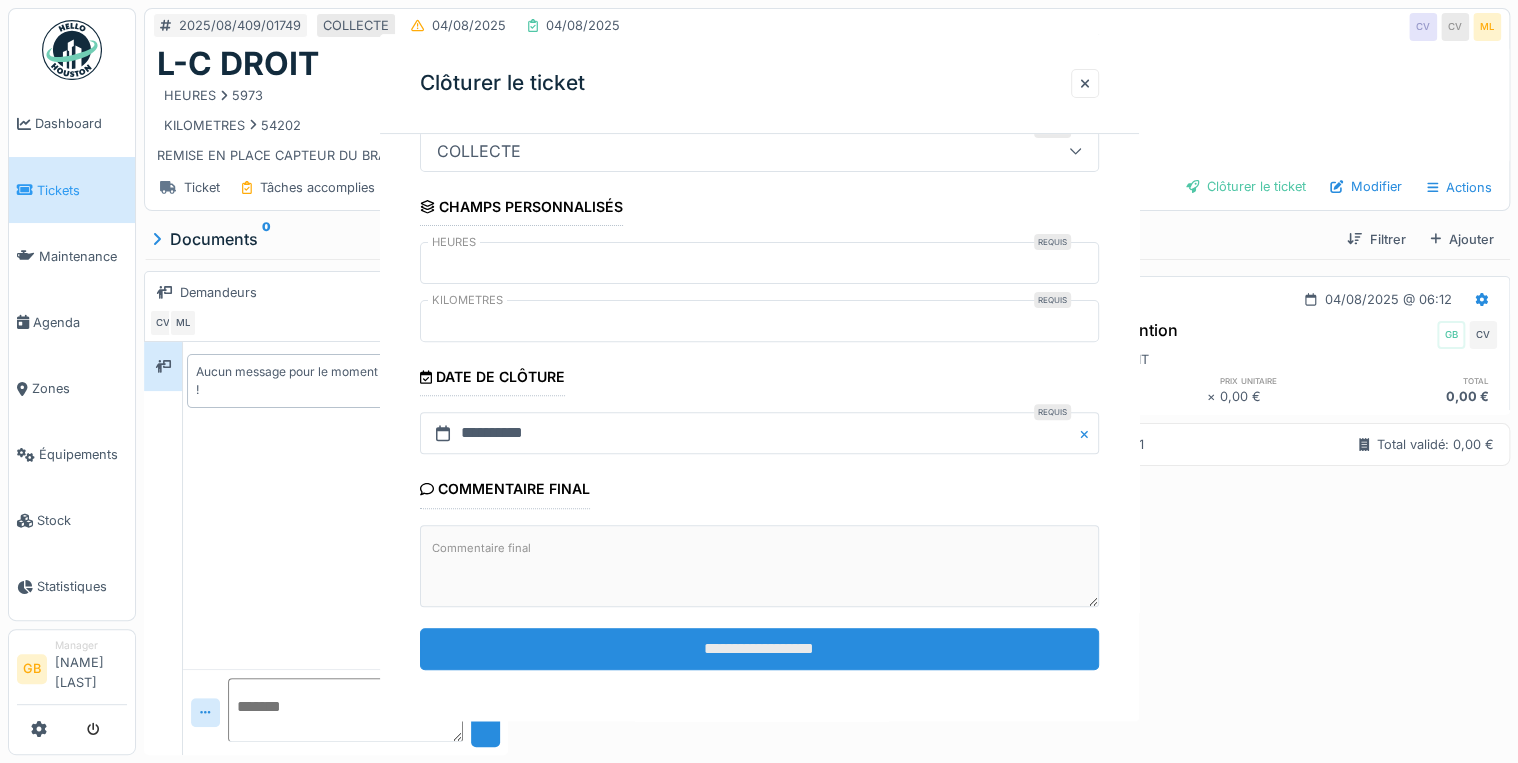 scroll, scrollTop: 0, scrollLeft: 0, axis: both 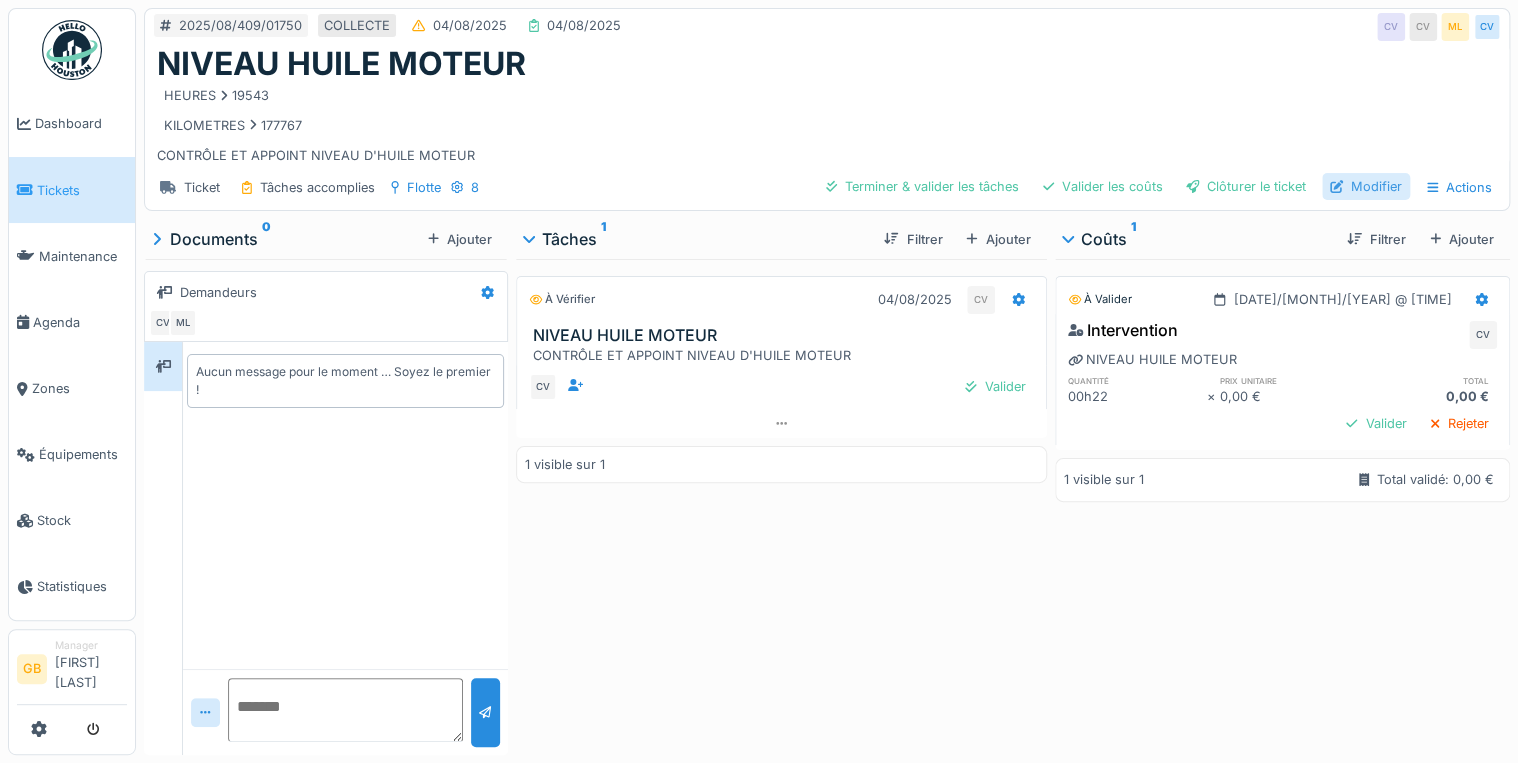 click on "Modifier" at bounding box center (1366, 186) 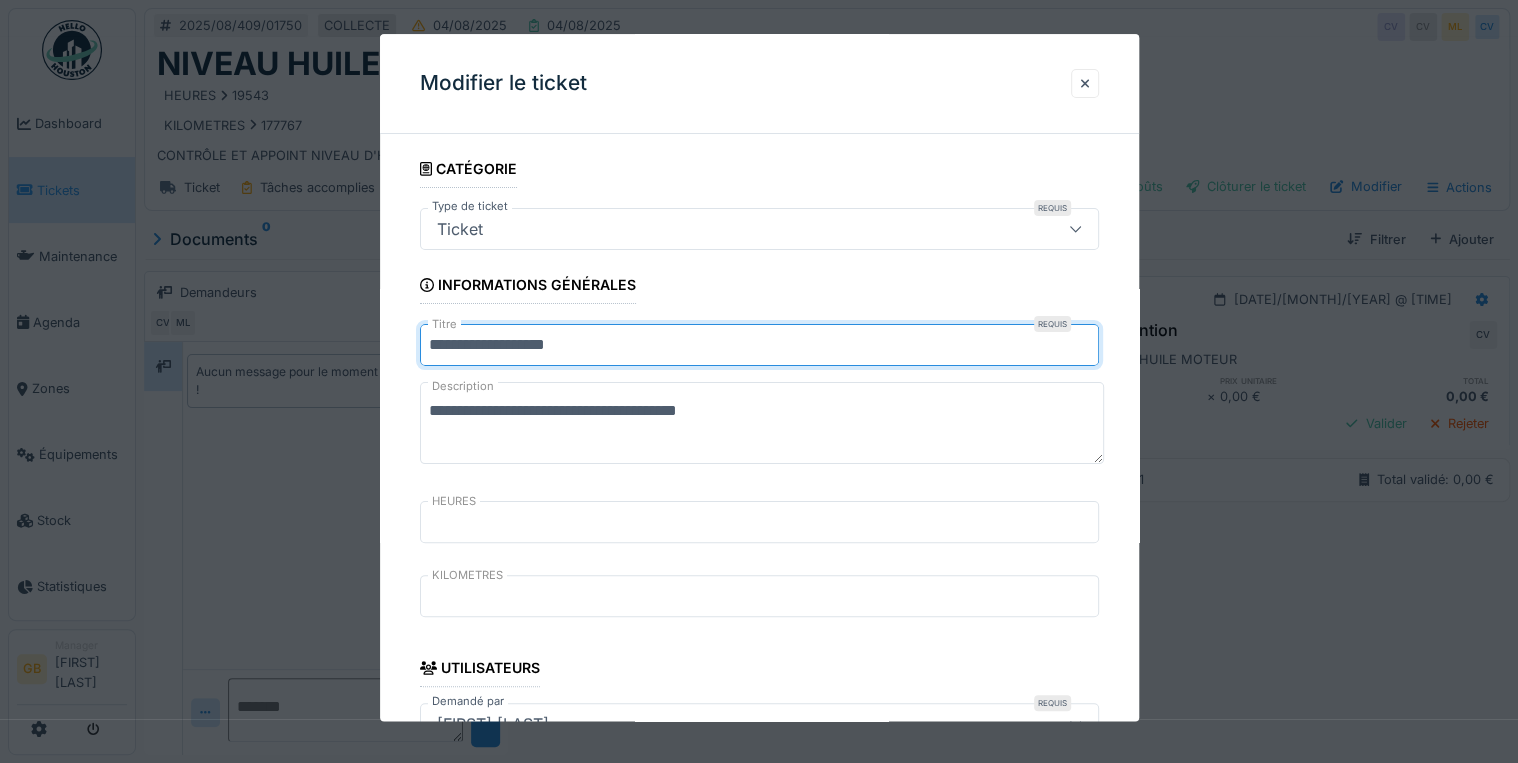 drag, startPoint x: 483, startPoint y: 343, endPoint x: 200, endPoint y: 349, distance: 283.0636 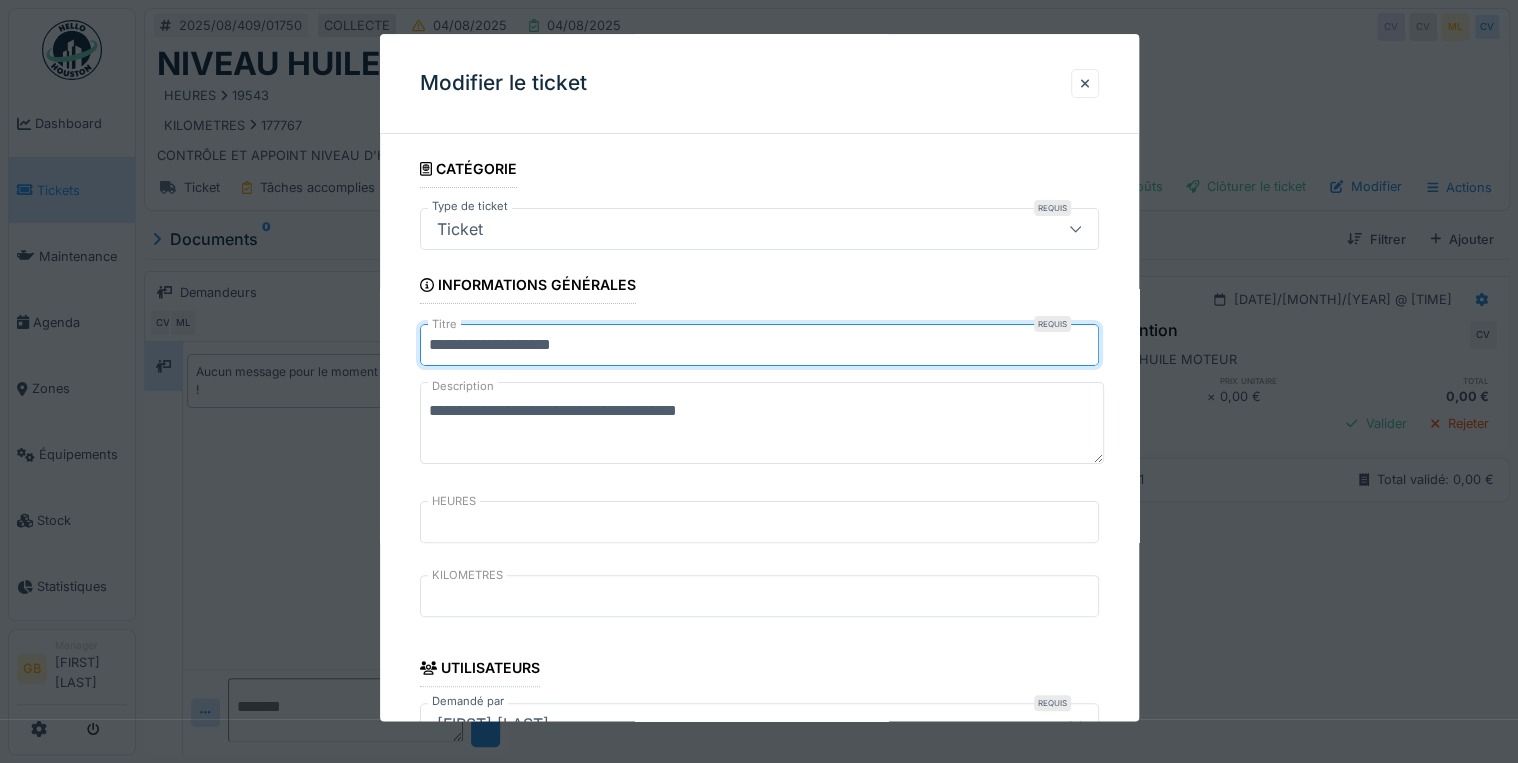 type on "**********" 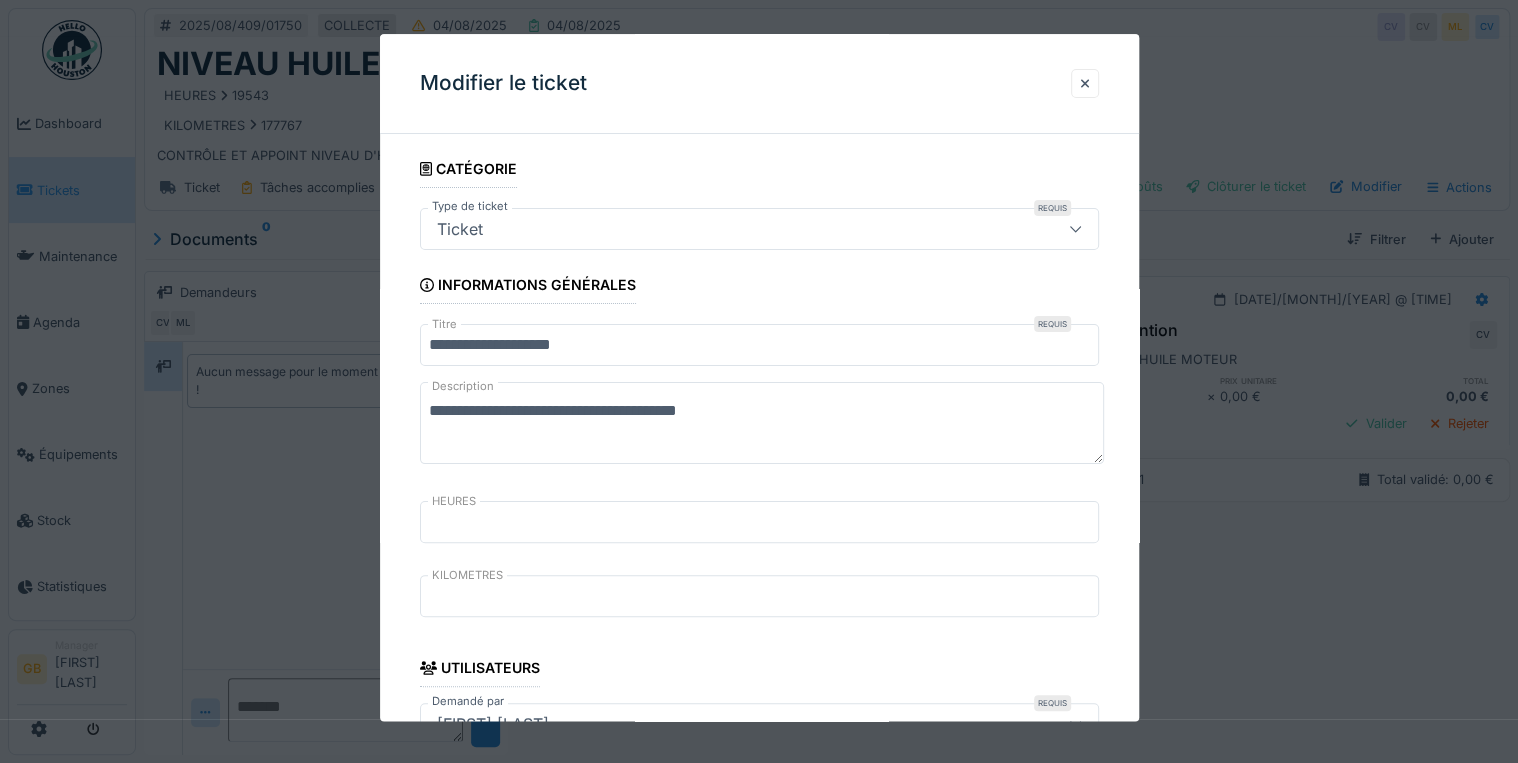 click on "**********" at bounding box center (762, 424) 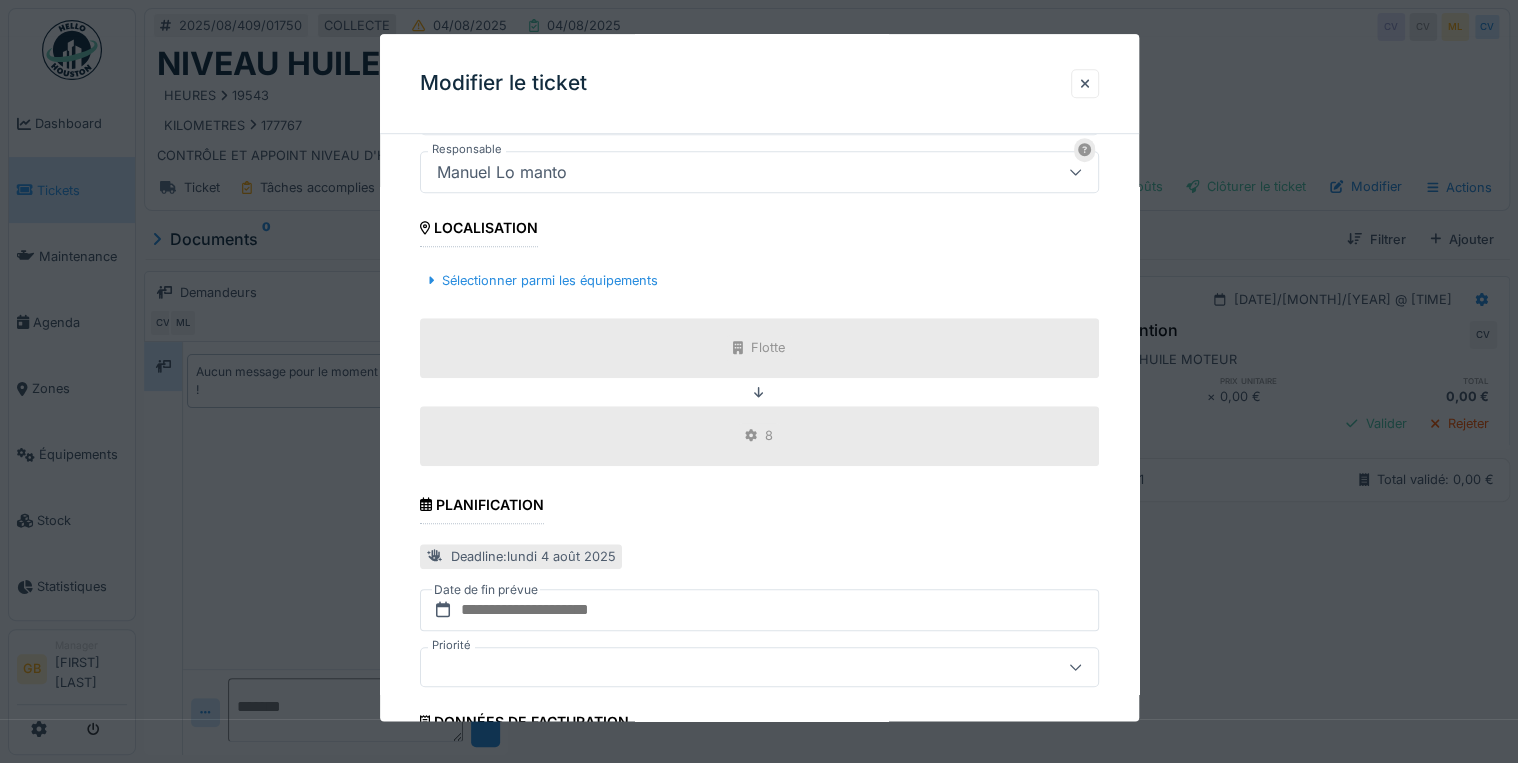 scroll, scrollTop: 798, scrollLeft: 0, axis: vertical 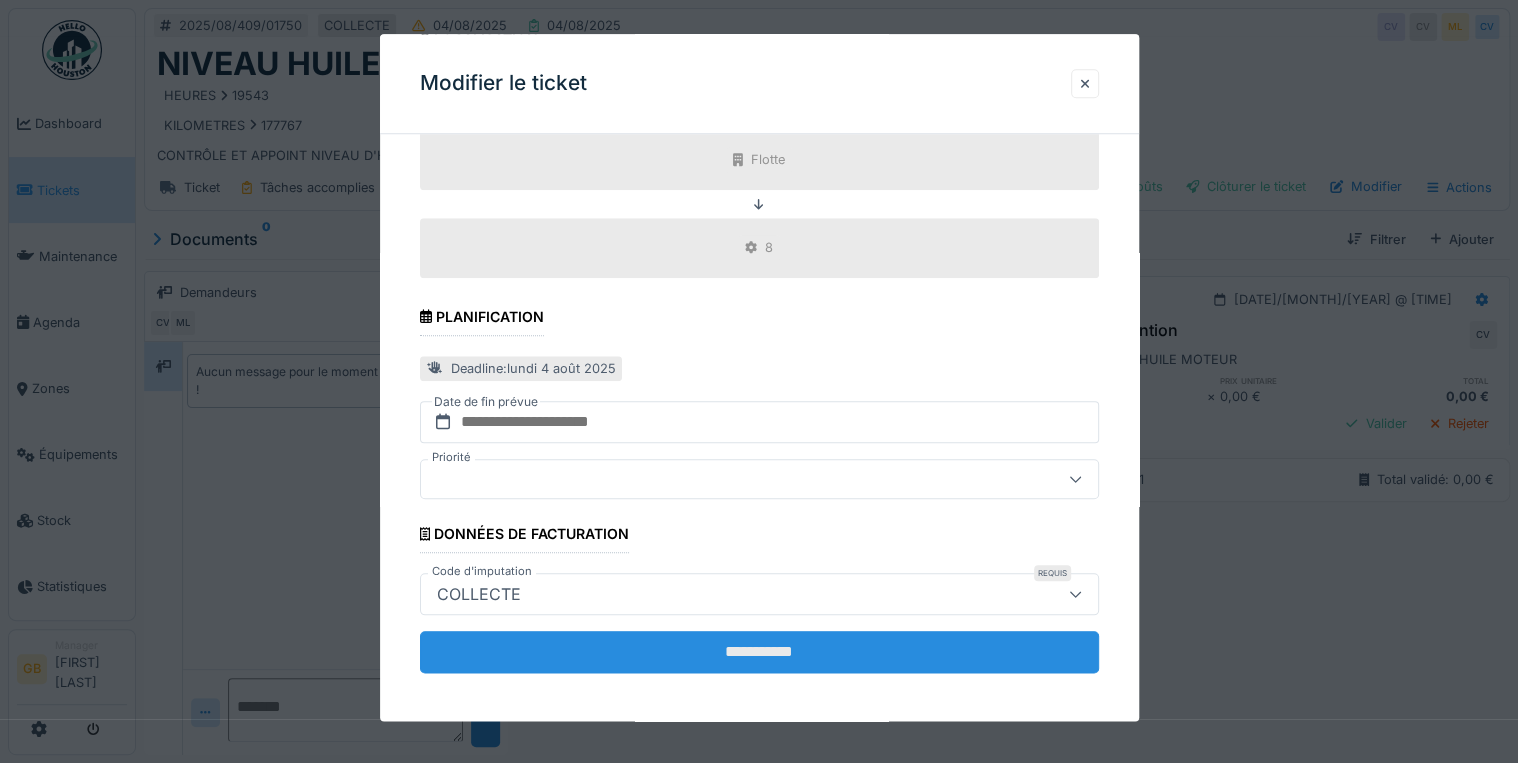 type on "**********" 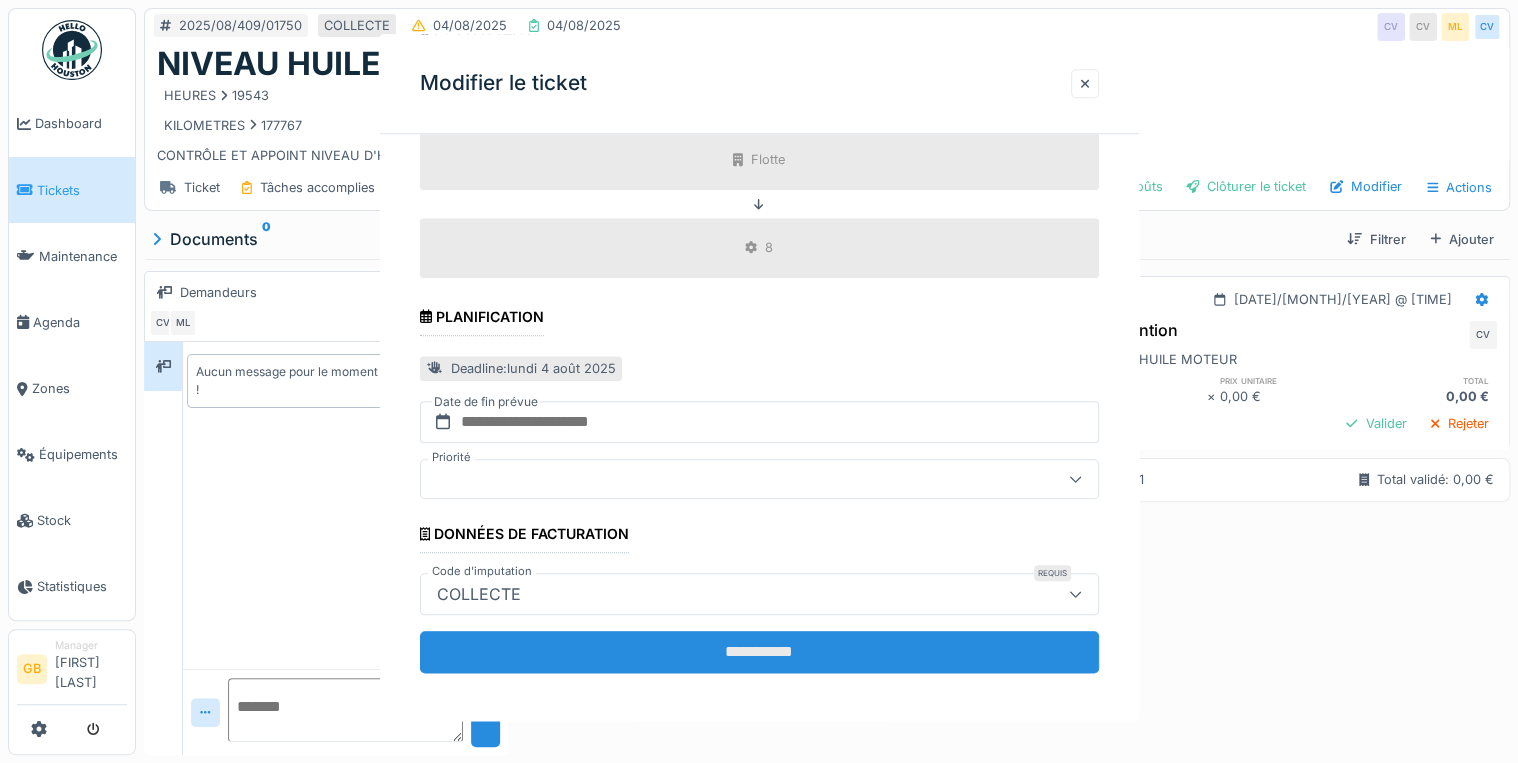 scroll, scrollTop: 0, scrollLeft: 0, axis: both 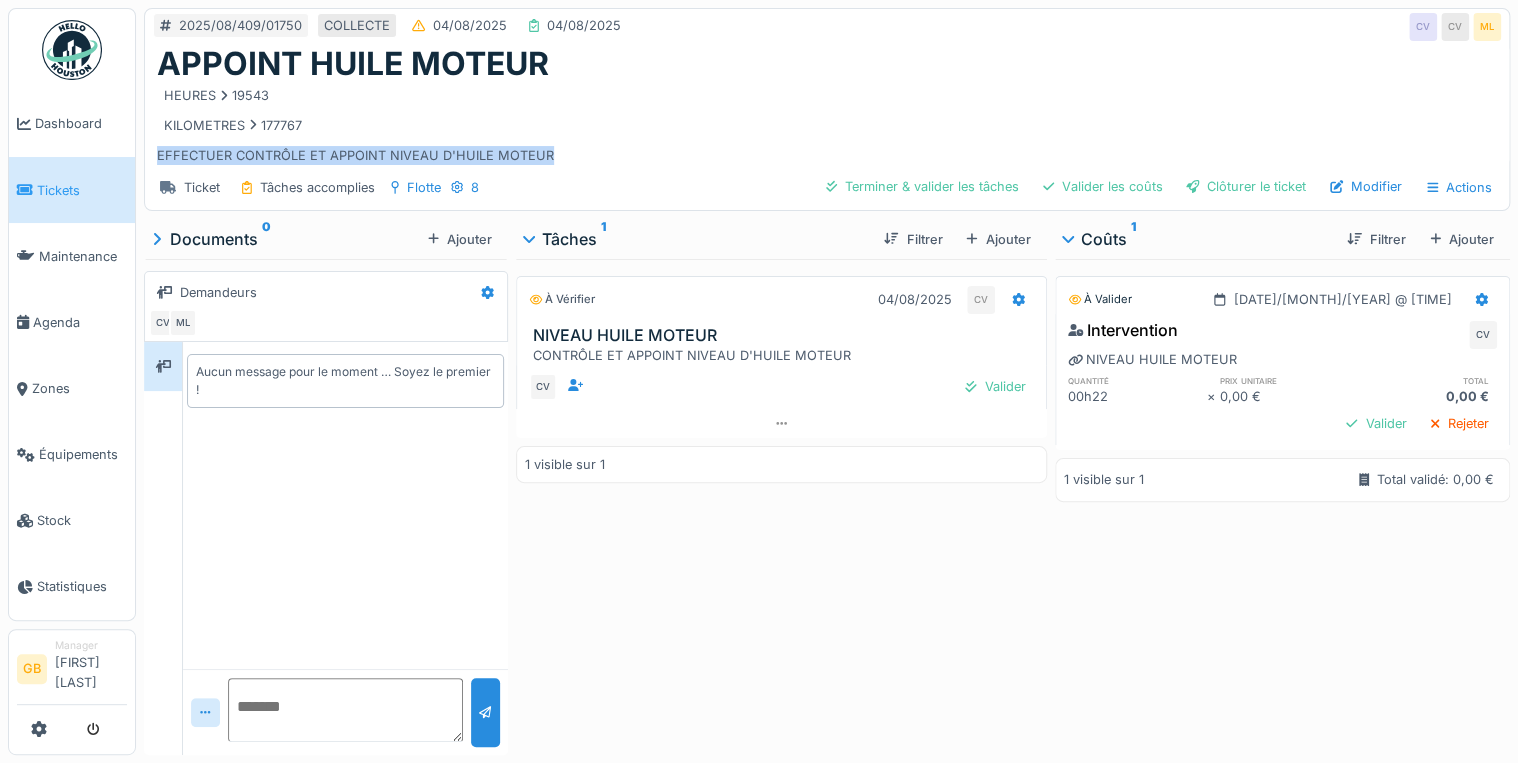 drag, startPoint x: 545, startPoint y: 156, endPoint x: 137, endPoint y: 144, distance: 408.17642 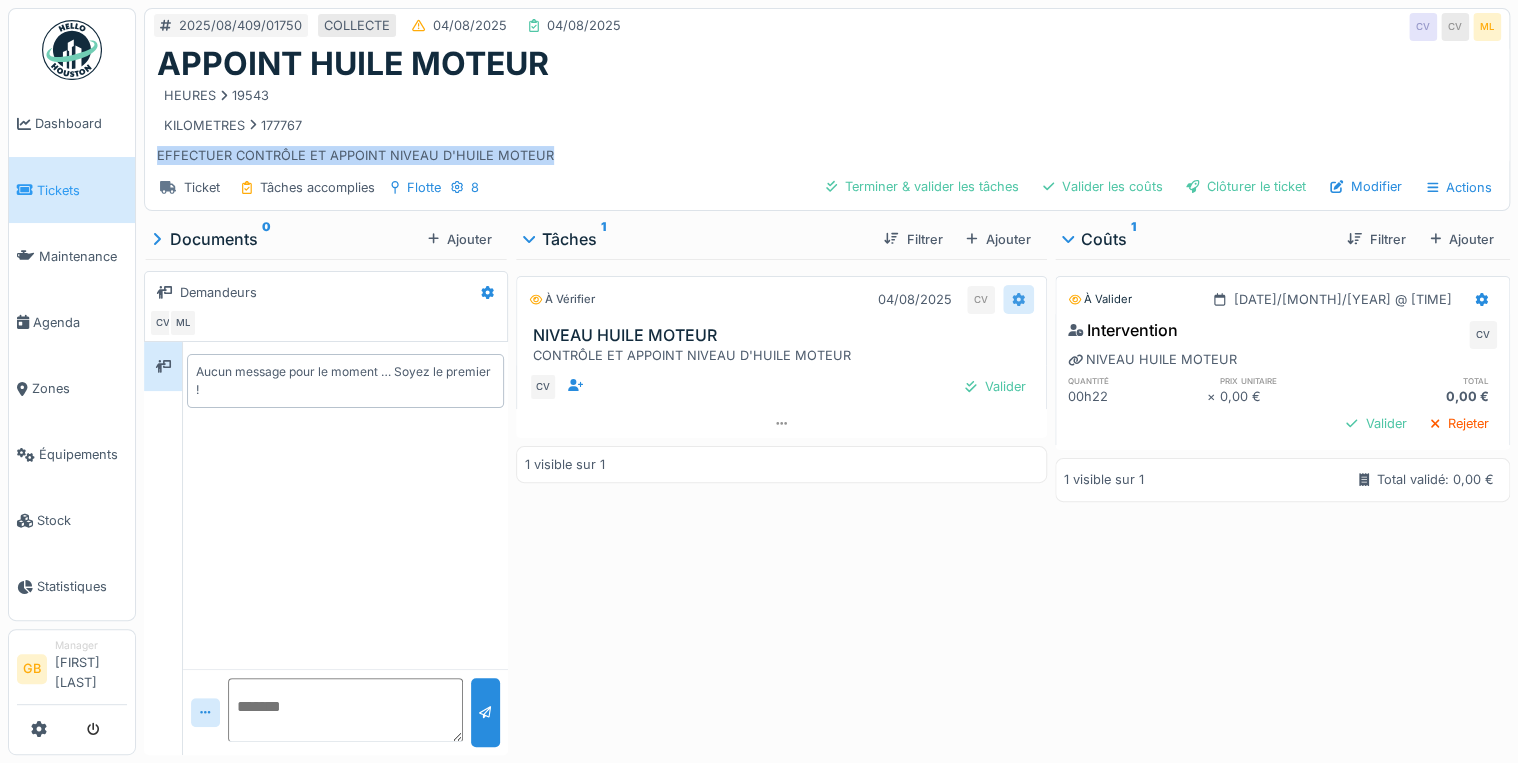 click at bounding box center (1018, 299) 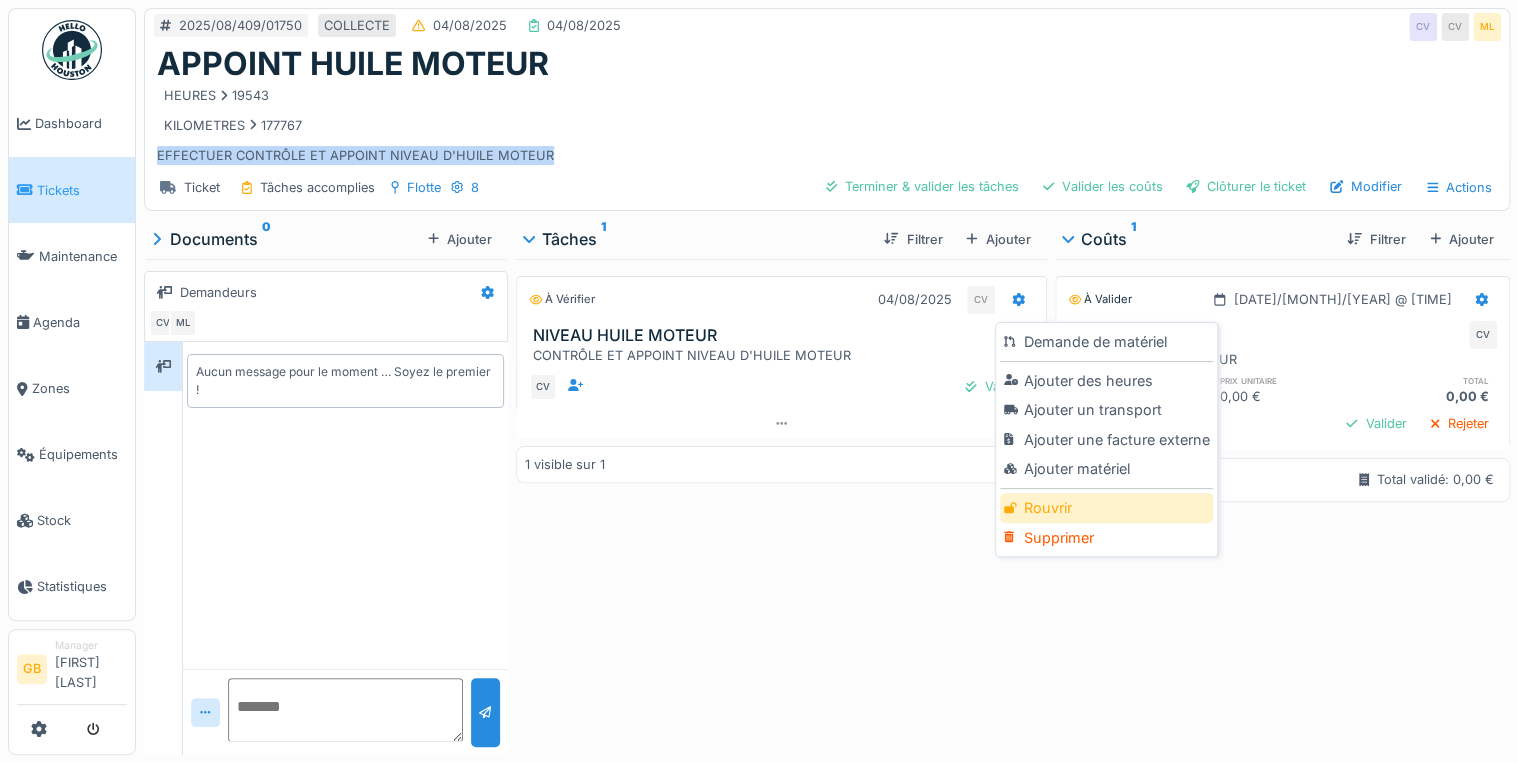 click on "Rouvrir" at bounding box center (1106, 508) 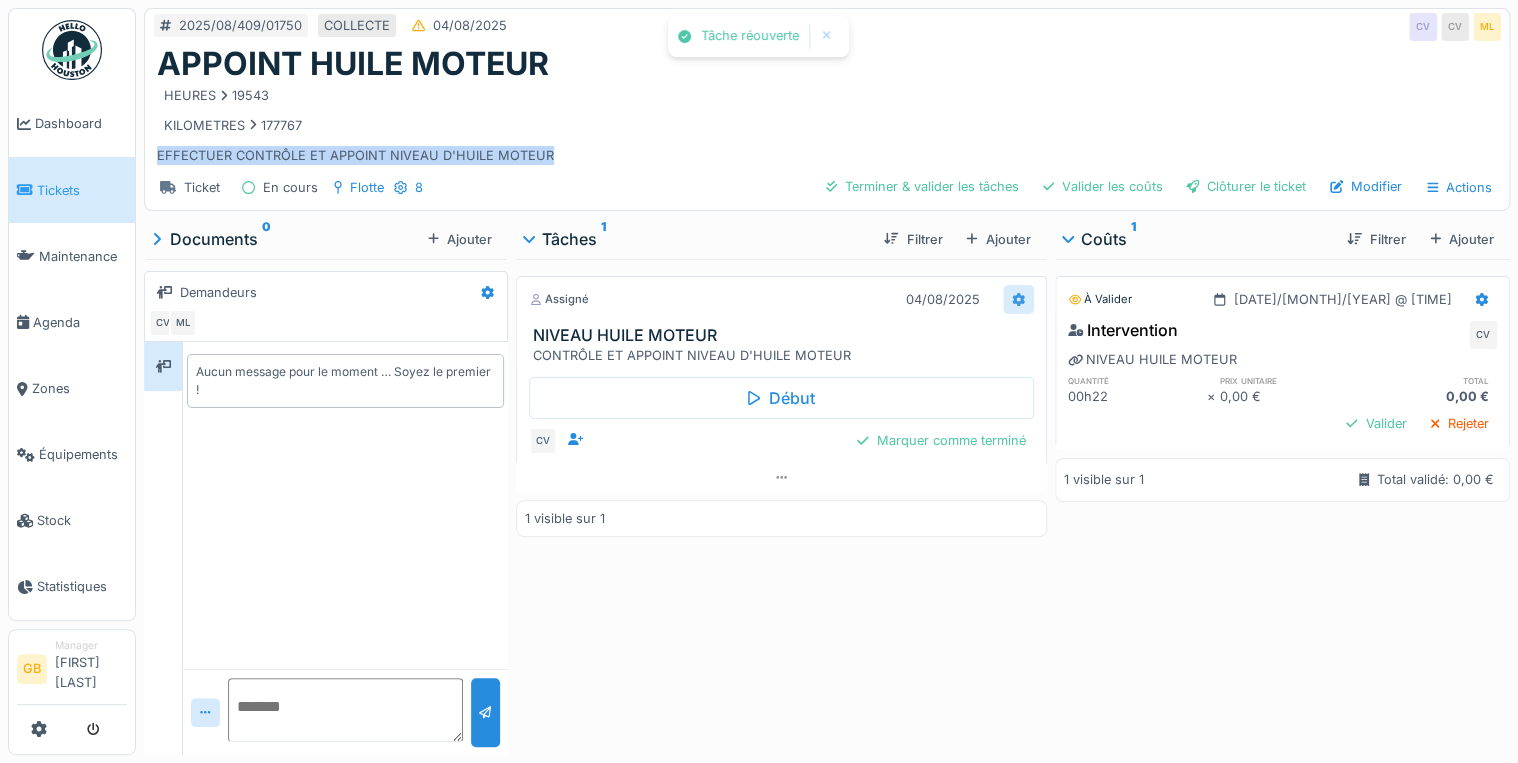 click 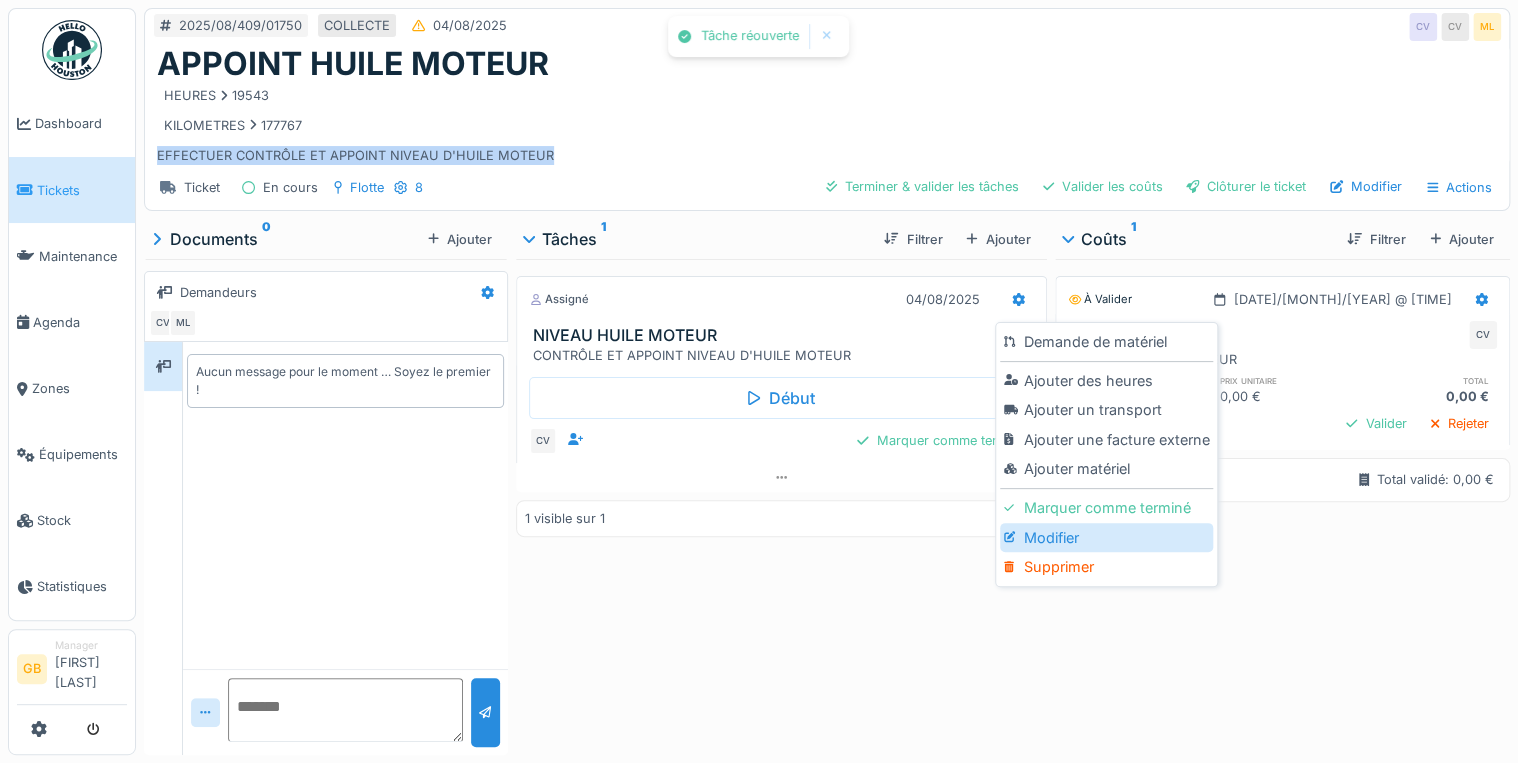 click on "Modifier" at bounding box center [1106, 538] 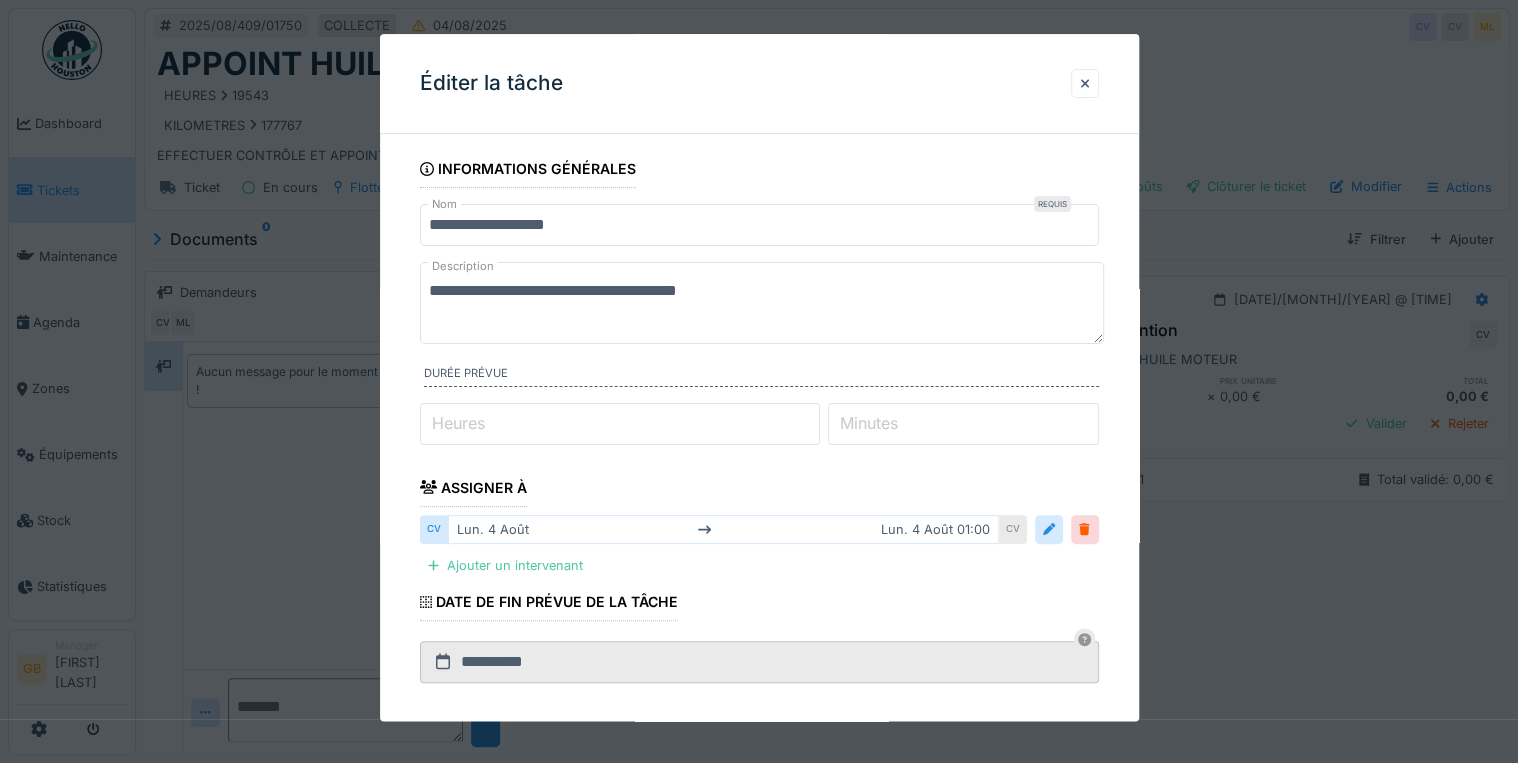 drag, startPoint x: 886, startPoint y: 286, endPoint x: 316, endPoint y: 260, distance: 570.59265 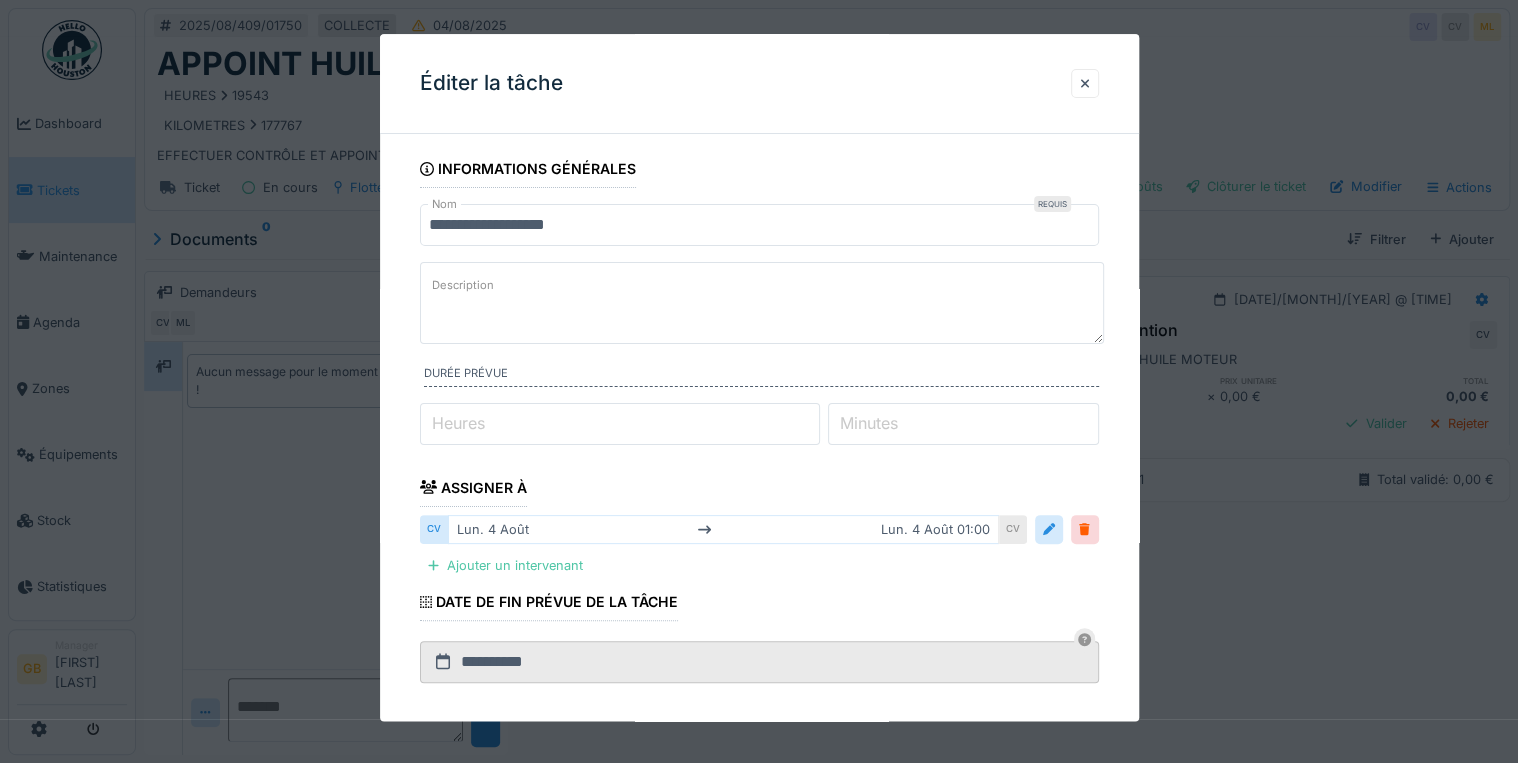 paste on "**********" 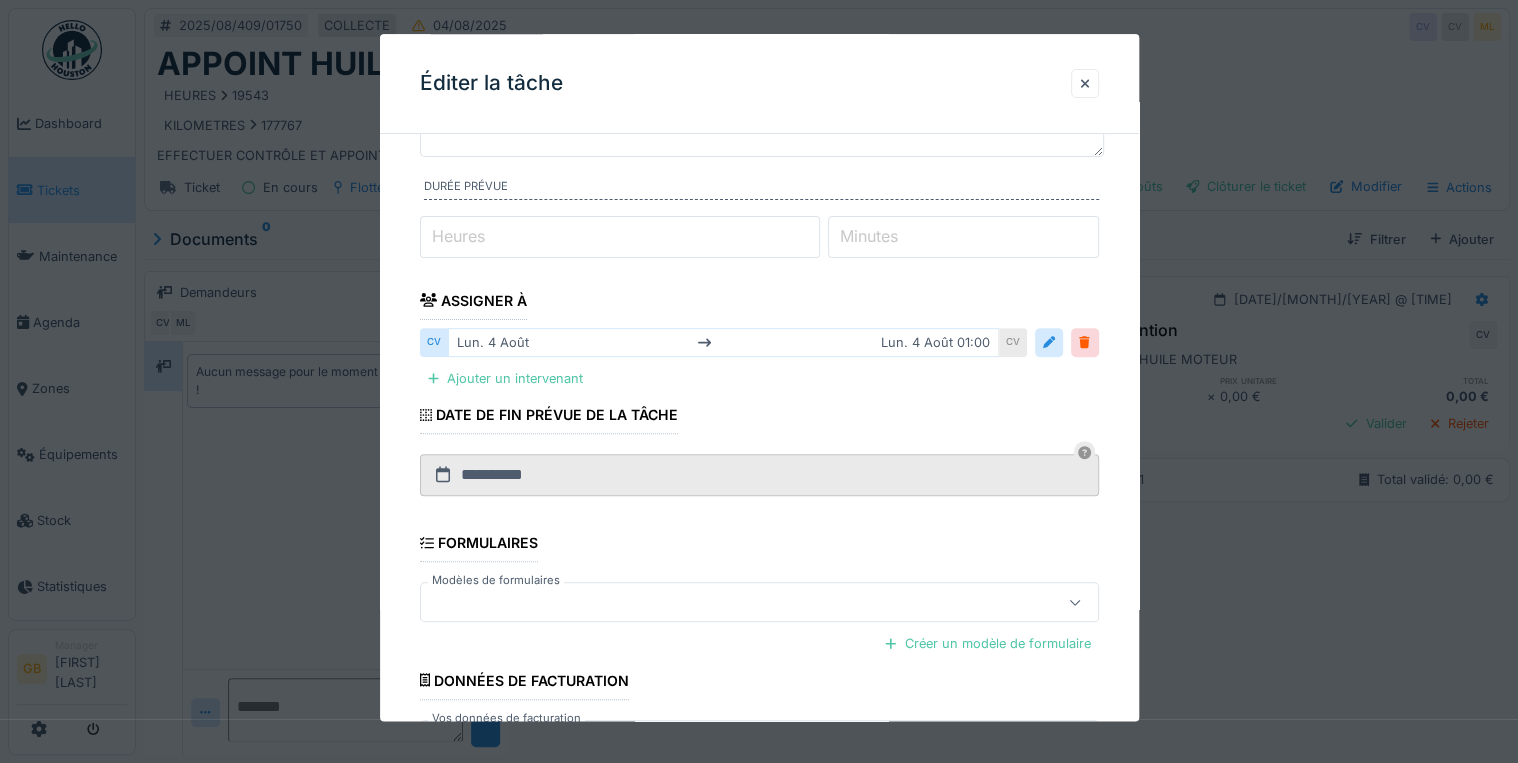 scroll, scrollTop: 336, scrollLeft: 0, axis: vertical 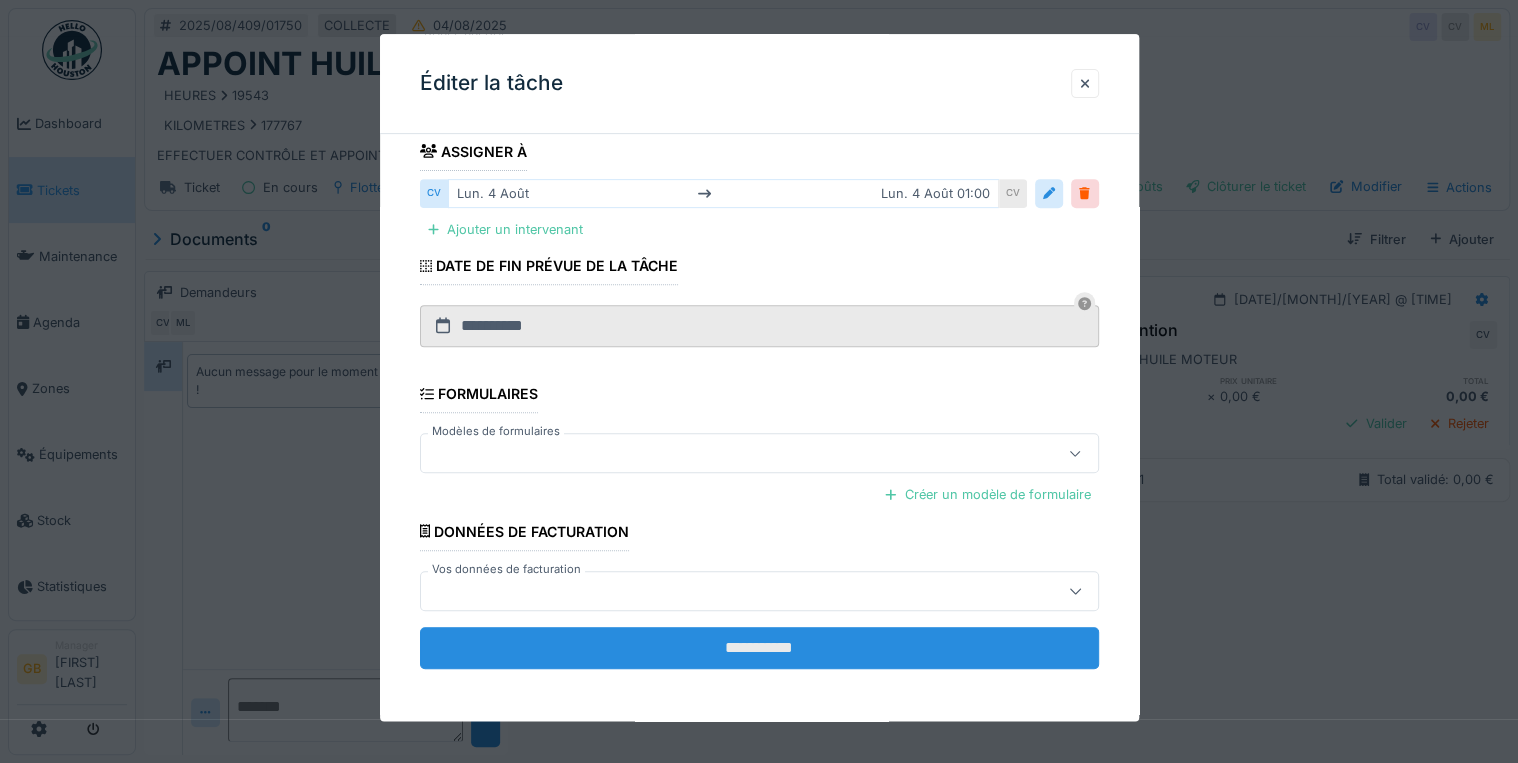 type on "**********" 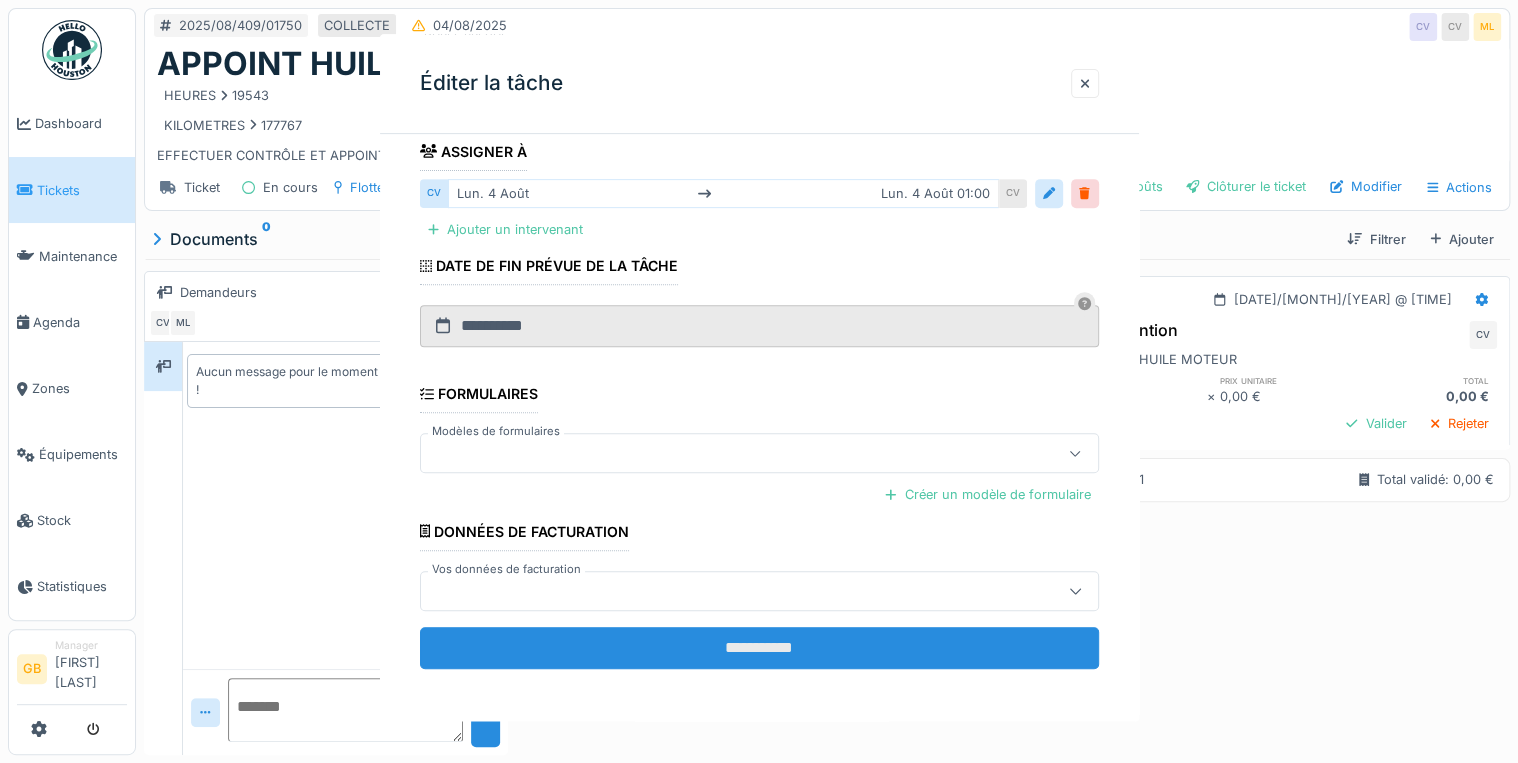 scroll, scrollTop: 0, scrollLeft: 0, axis: both 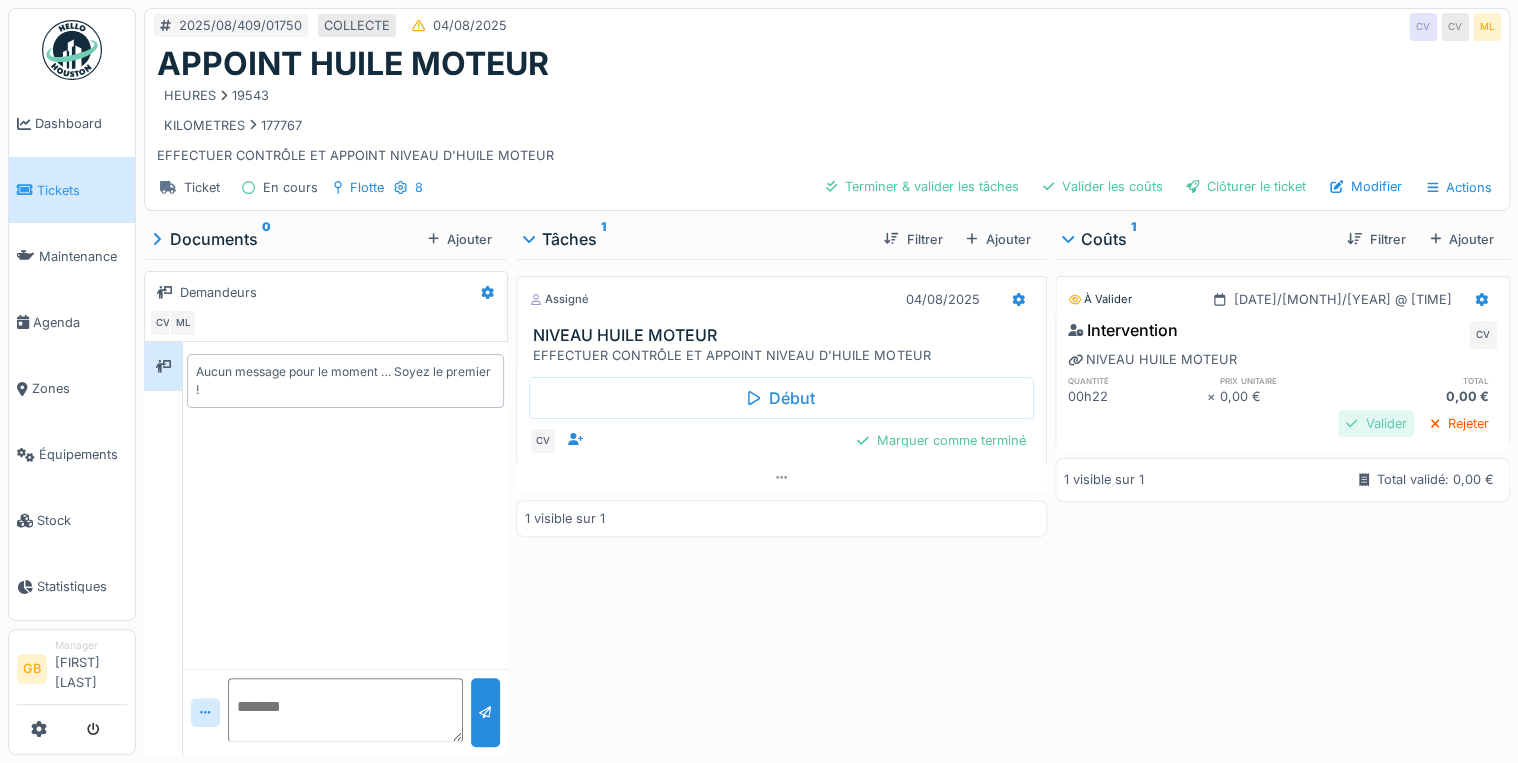 click on "Valider" at bounding box center (1376, 423) 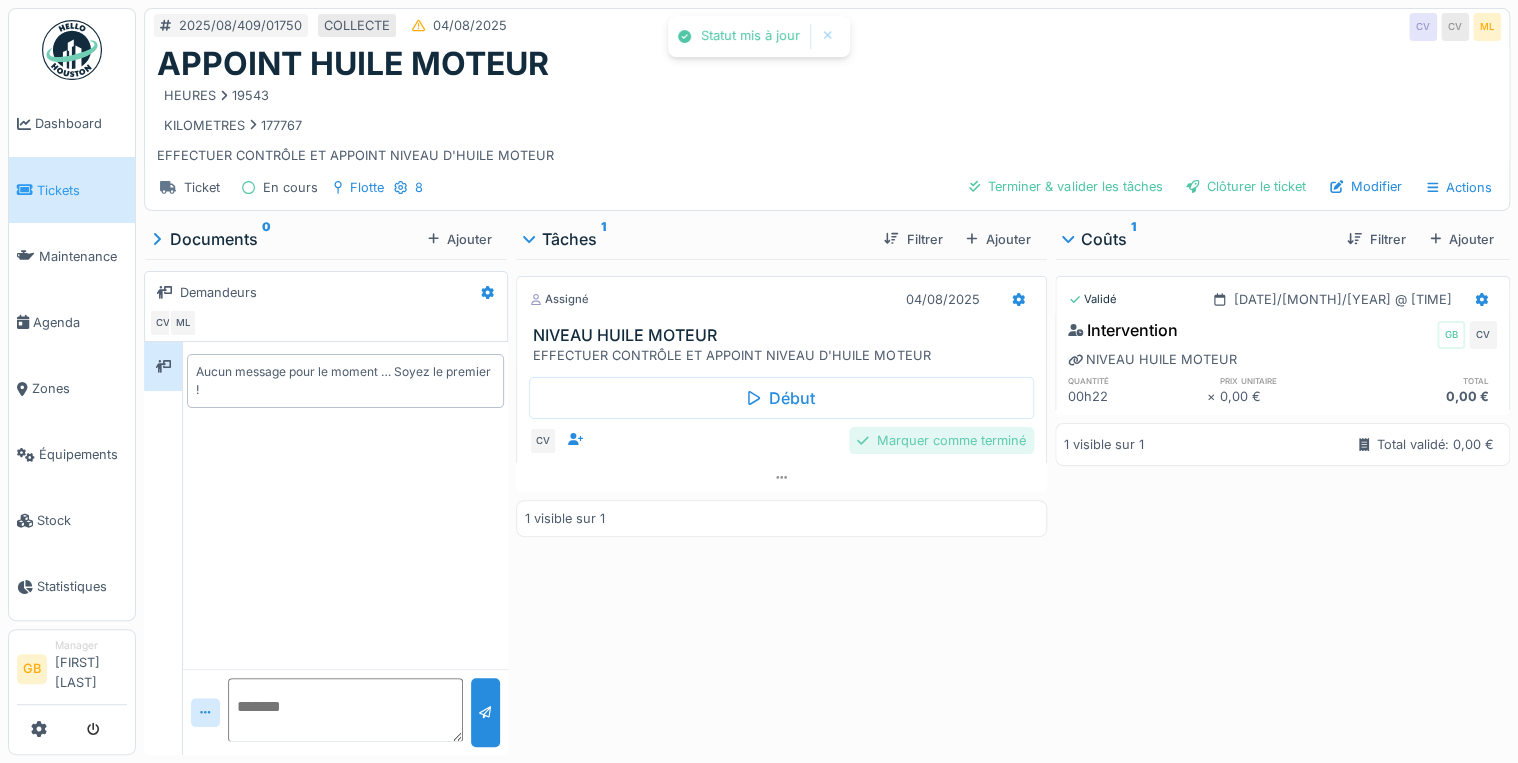 click on "Marquer comme terminé" at bounding box center [941, 440] 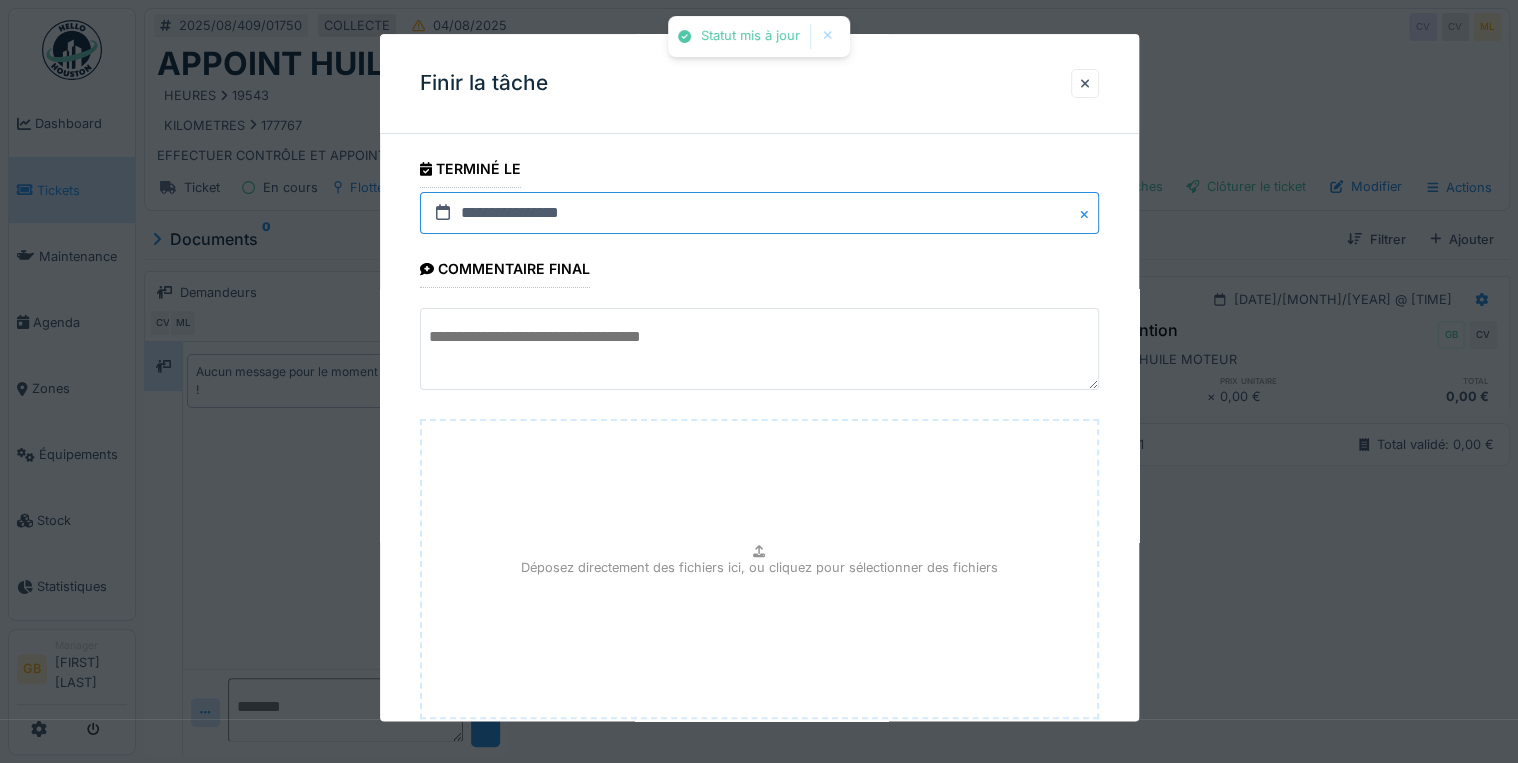 click on "**********" at bounding box center [759, 213] 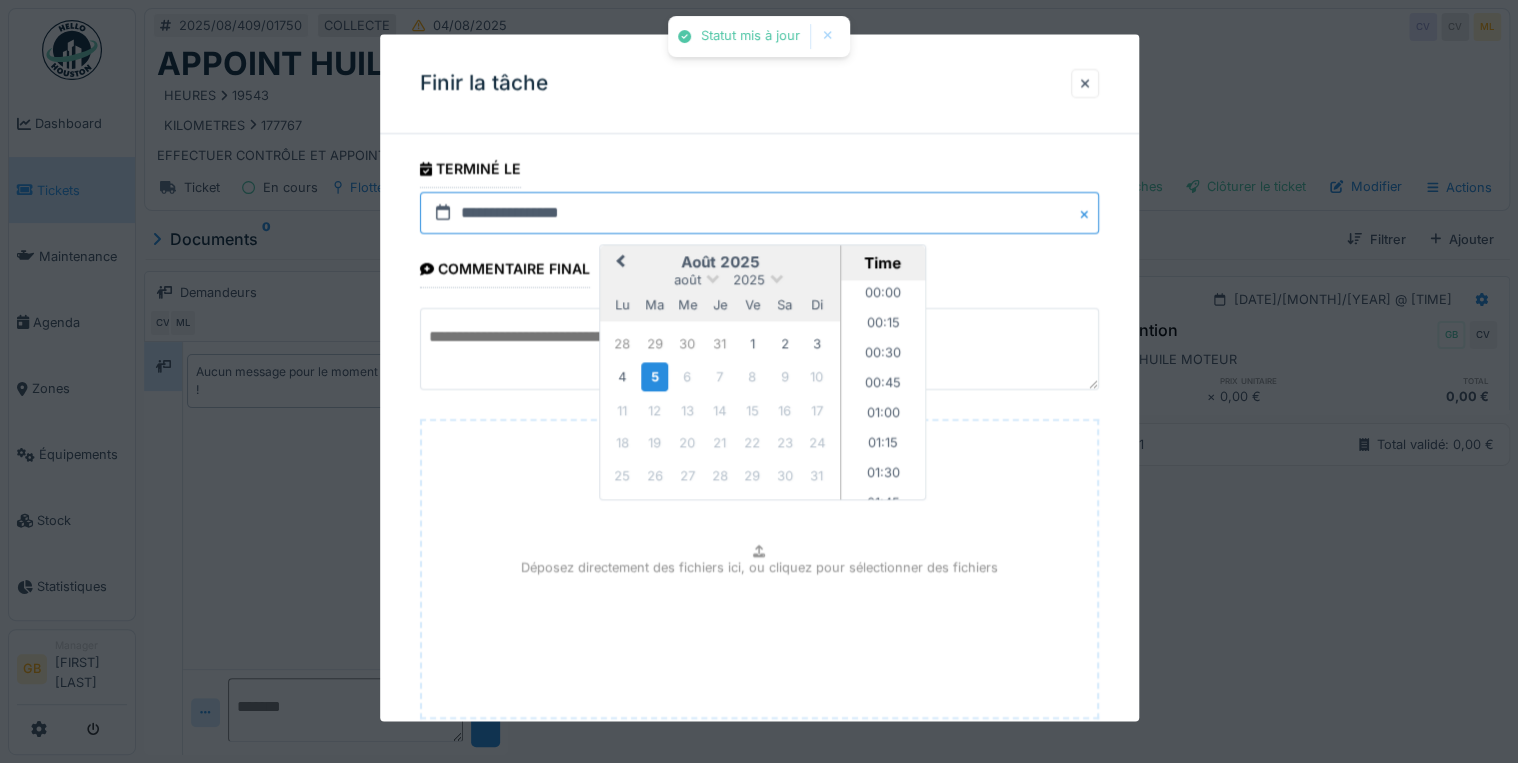 scroll, scrollTop: 1705, scrollLeft: 0, axis: vertical 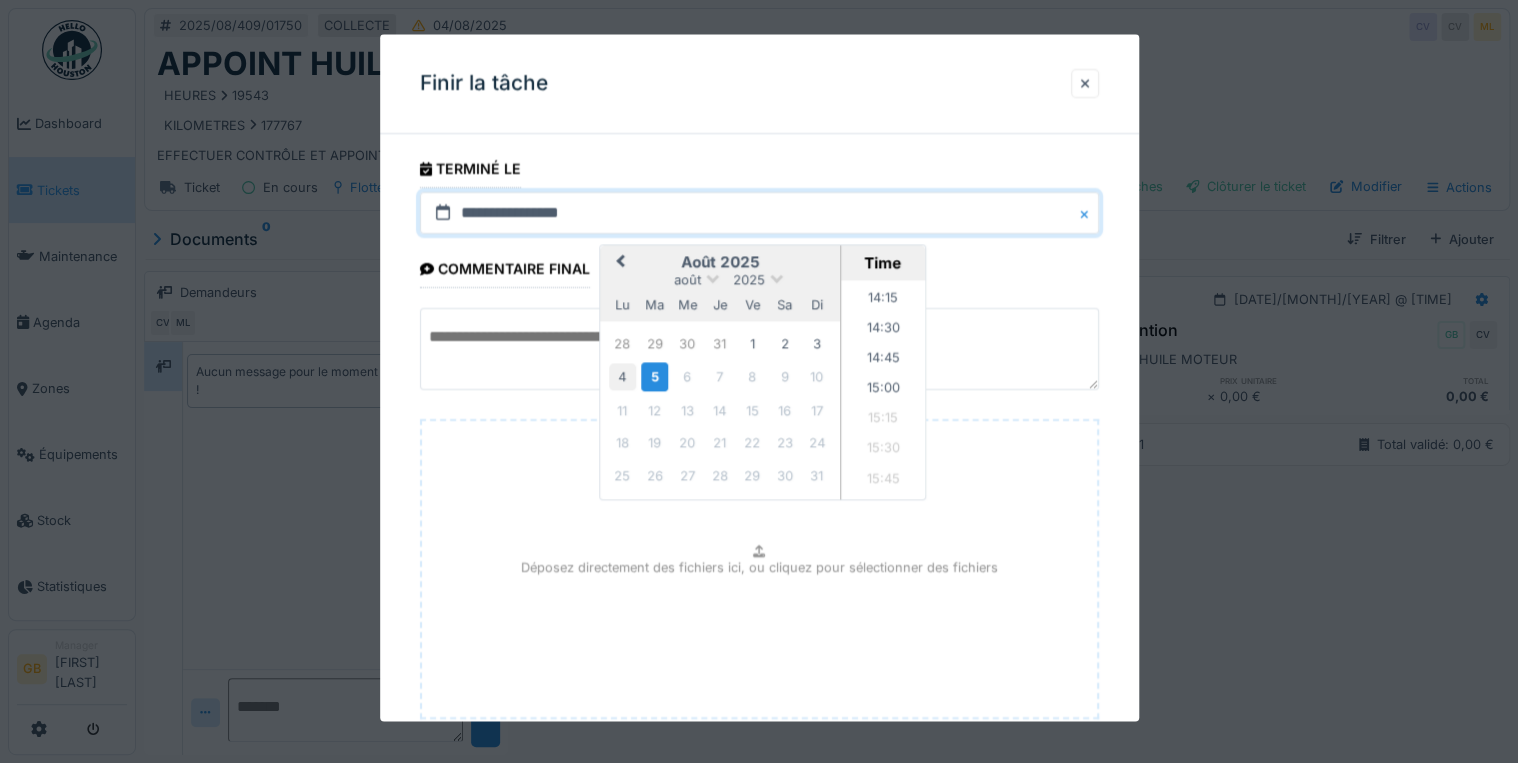 click on "4" at bounding box center (622, 377) 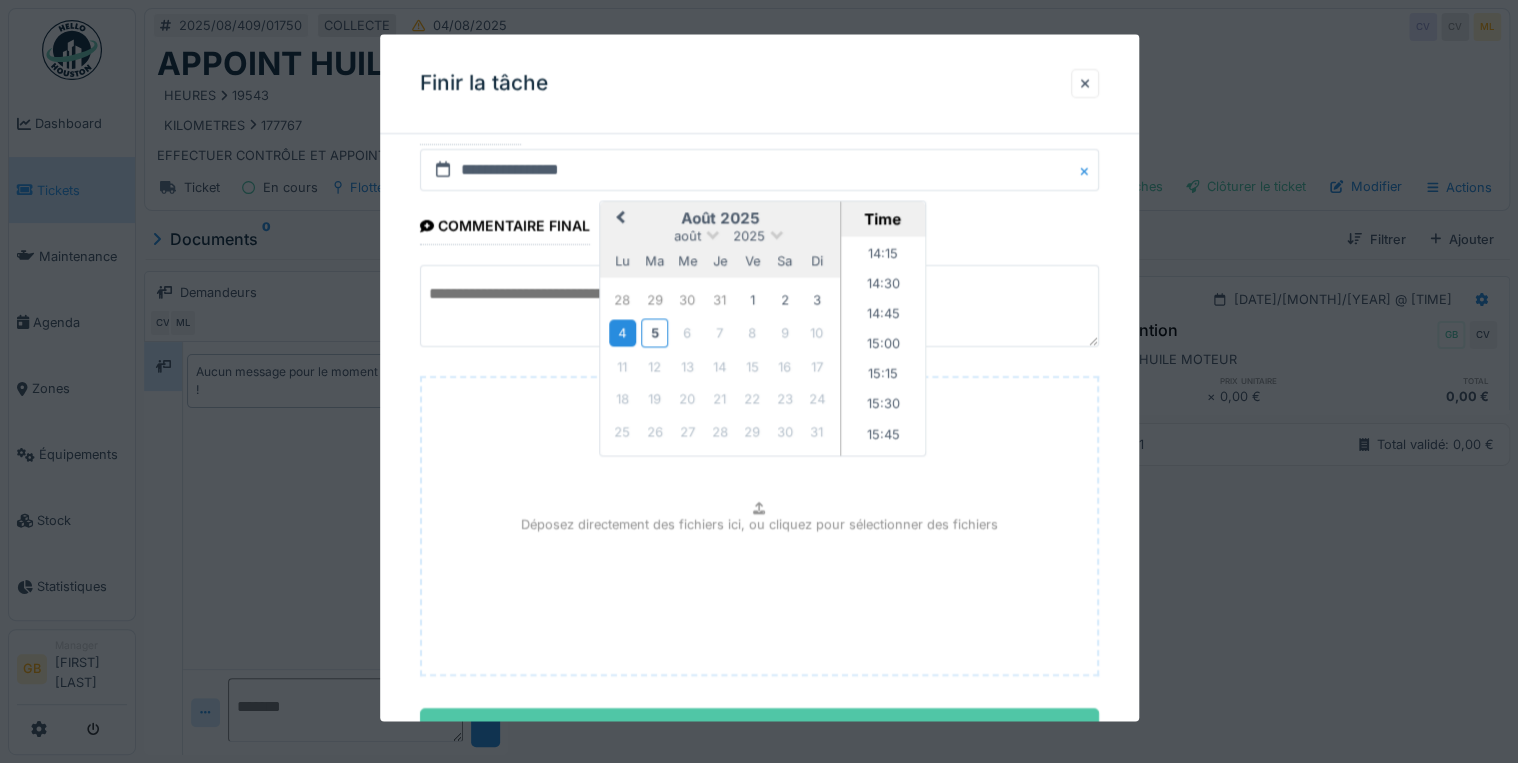 scroll, scrollTop: 126, scrollLeft: 0, axis: vertical 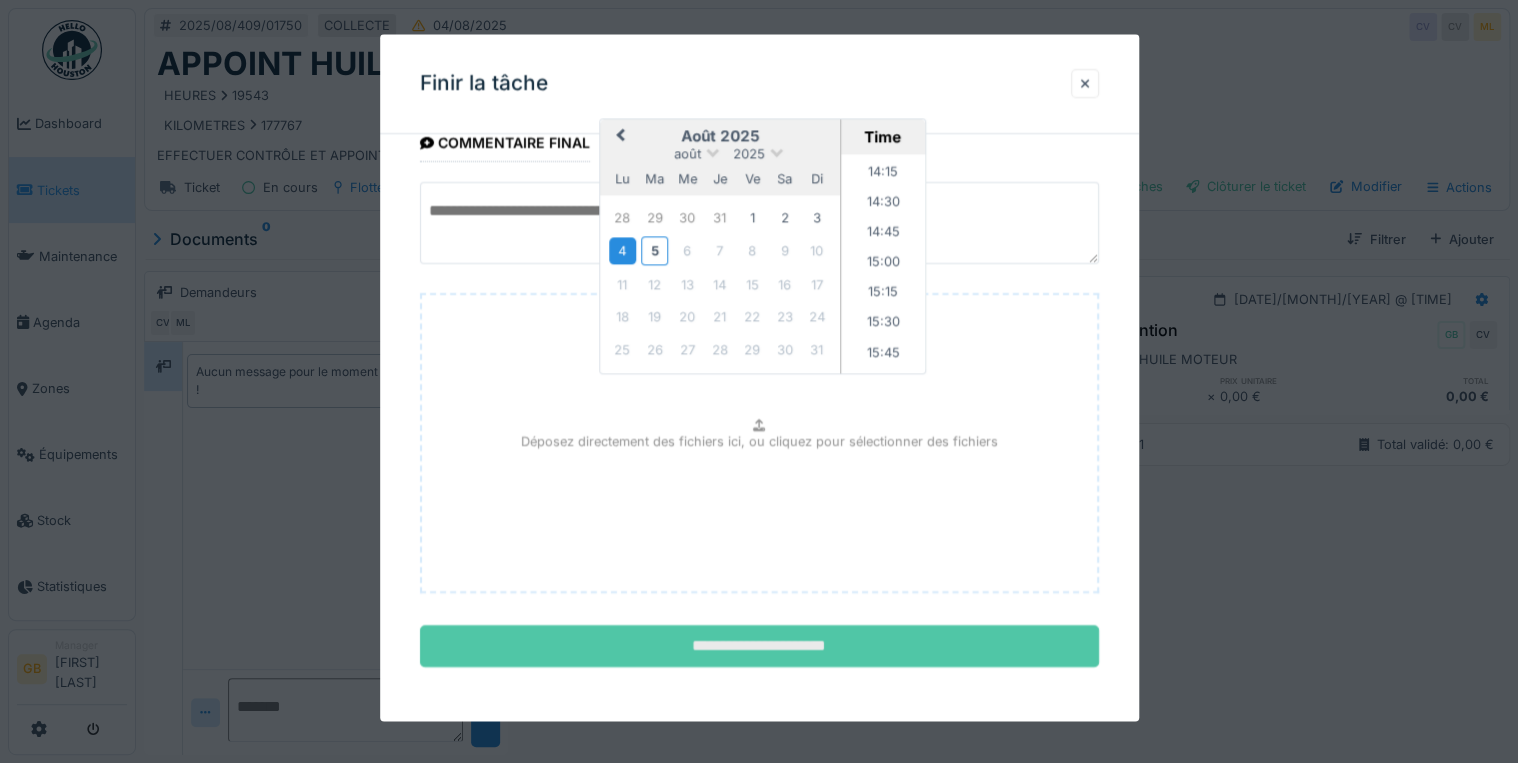 click on "**********" at bounding box center [759, 647] 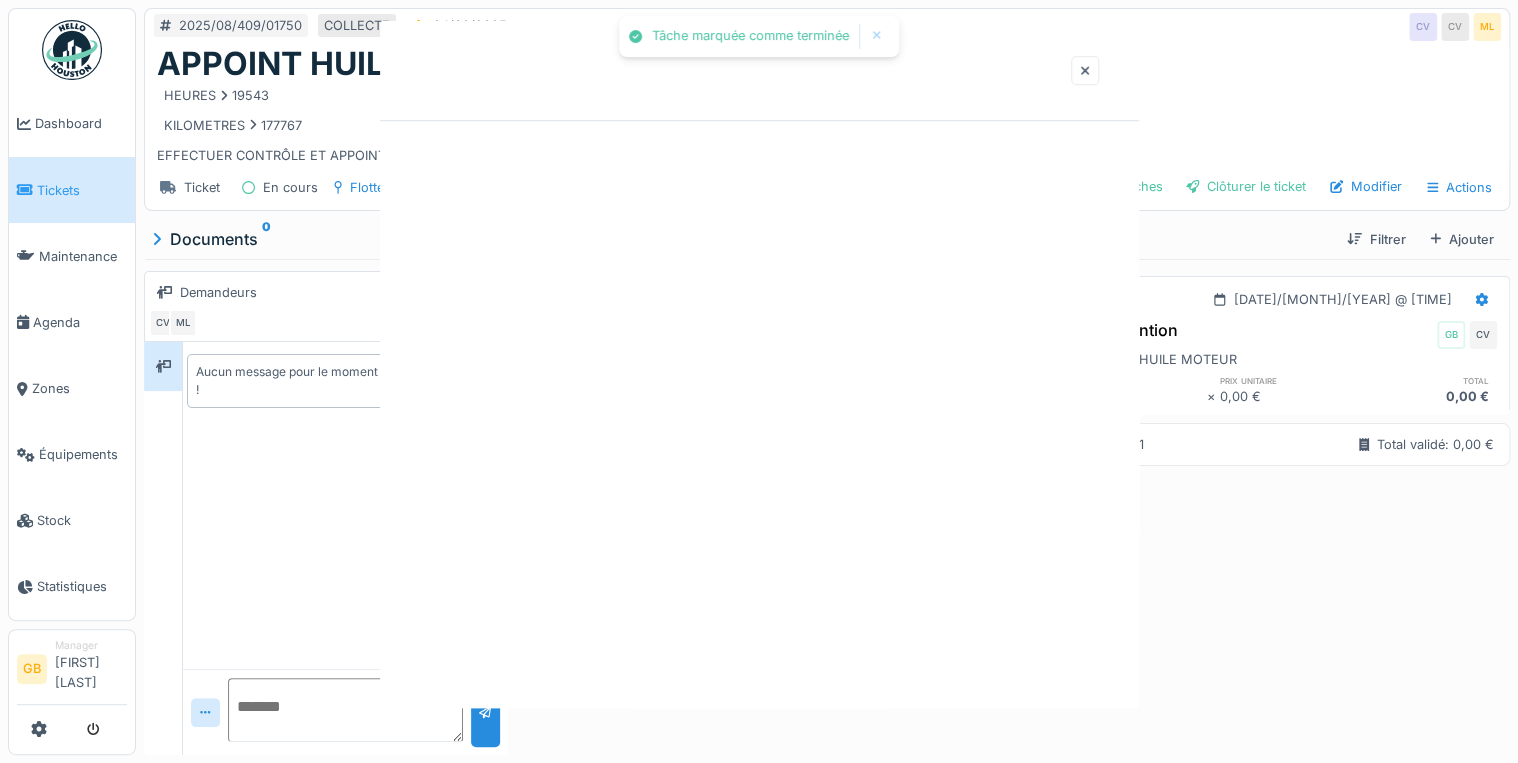 scroll, scrollTop: 0, scrollLeft: 0, axis: both 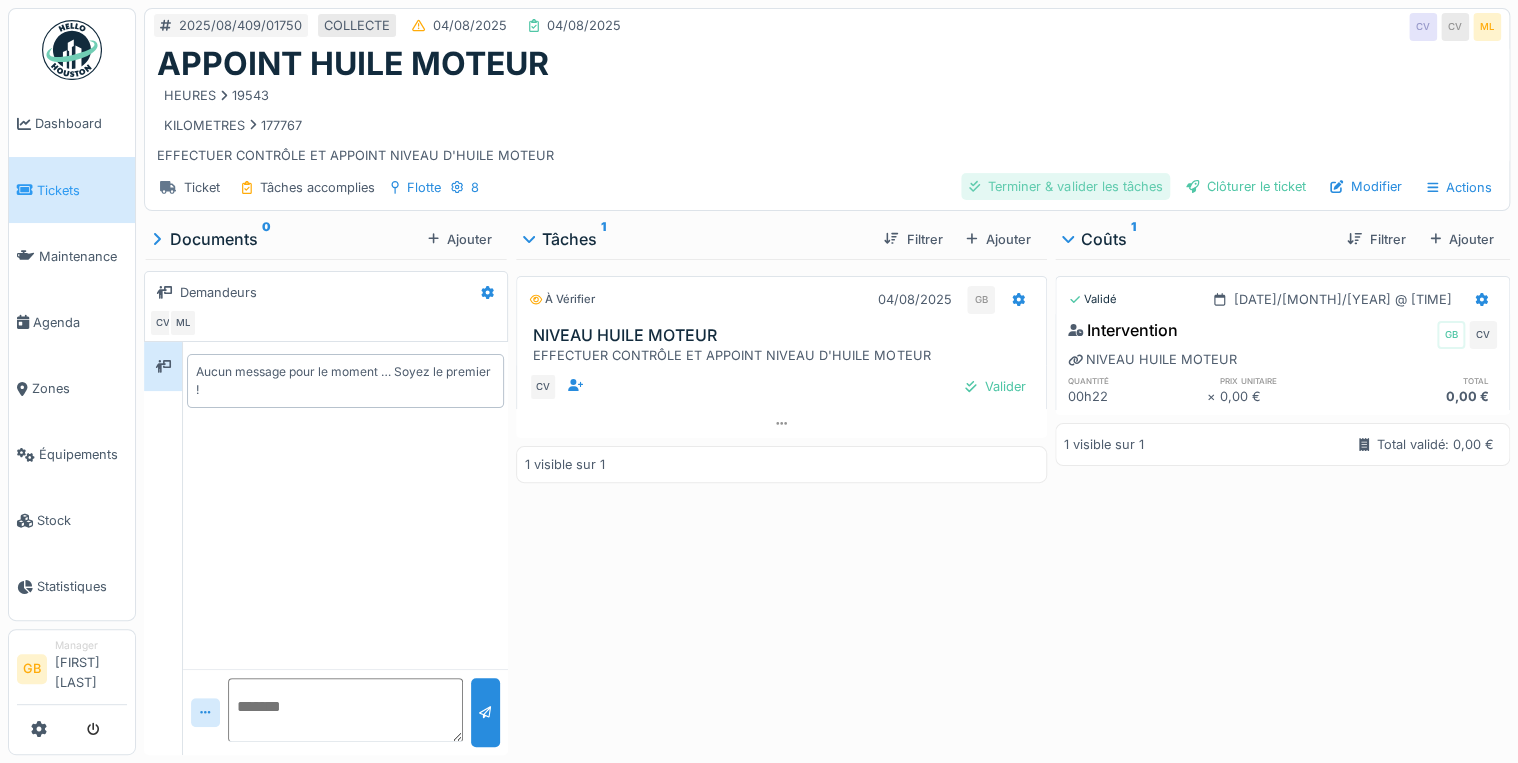 click on "Terminer & valider les tâches" at bounding box center [1065, 186] 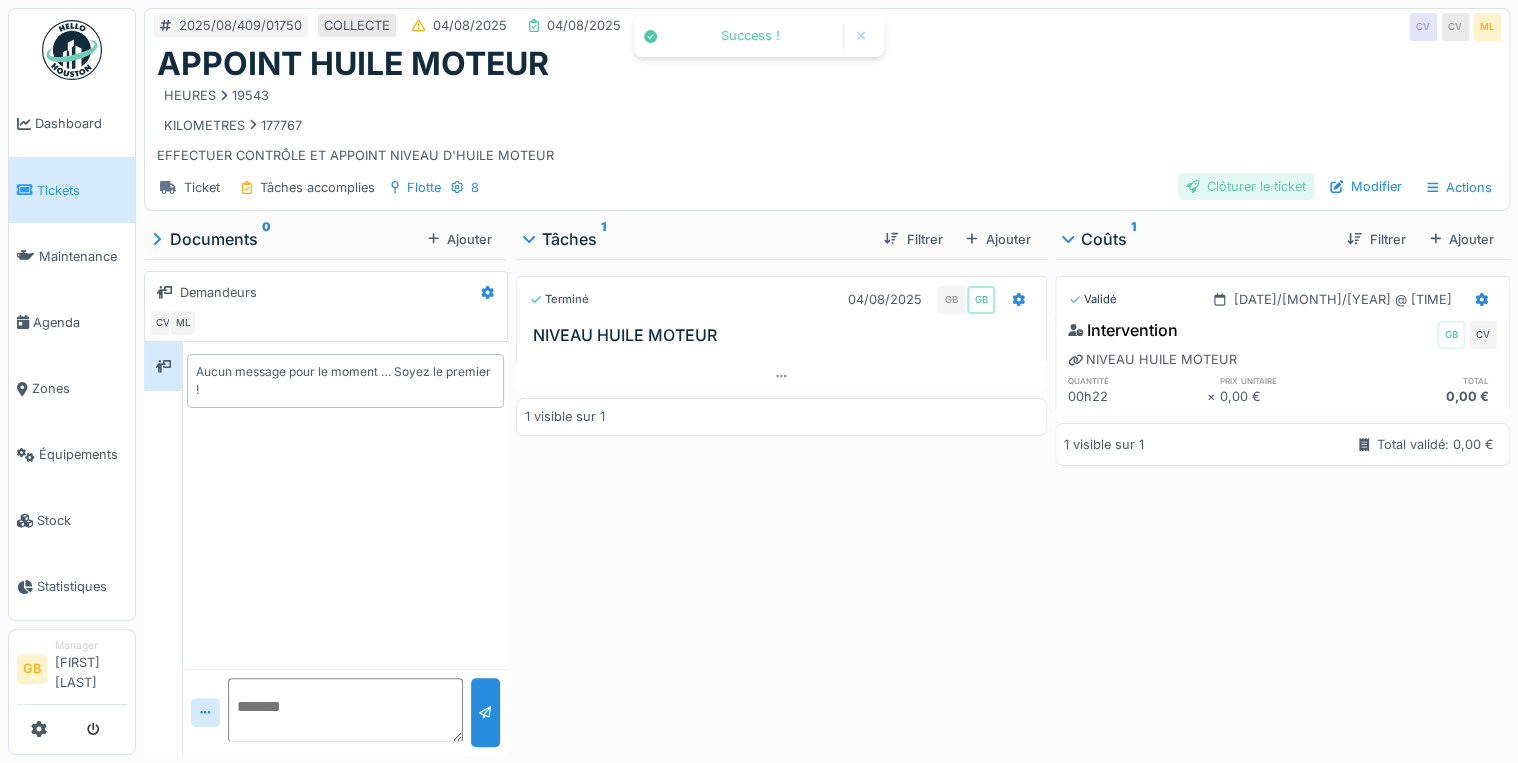 click on "Clôturer le ticket" at bounding box center (1246, 186) 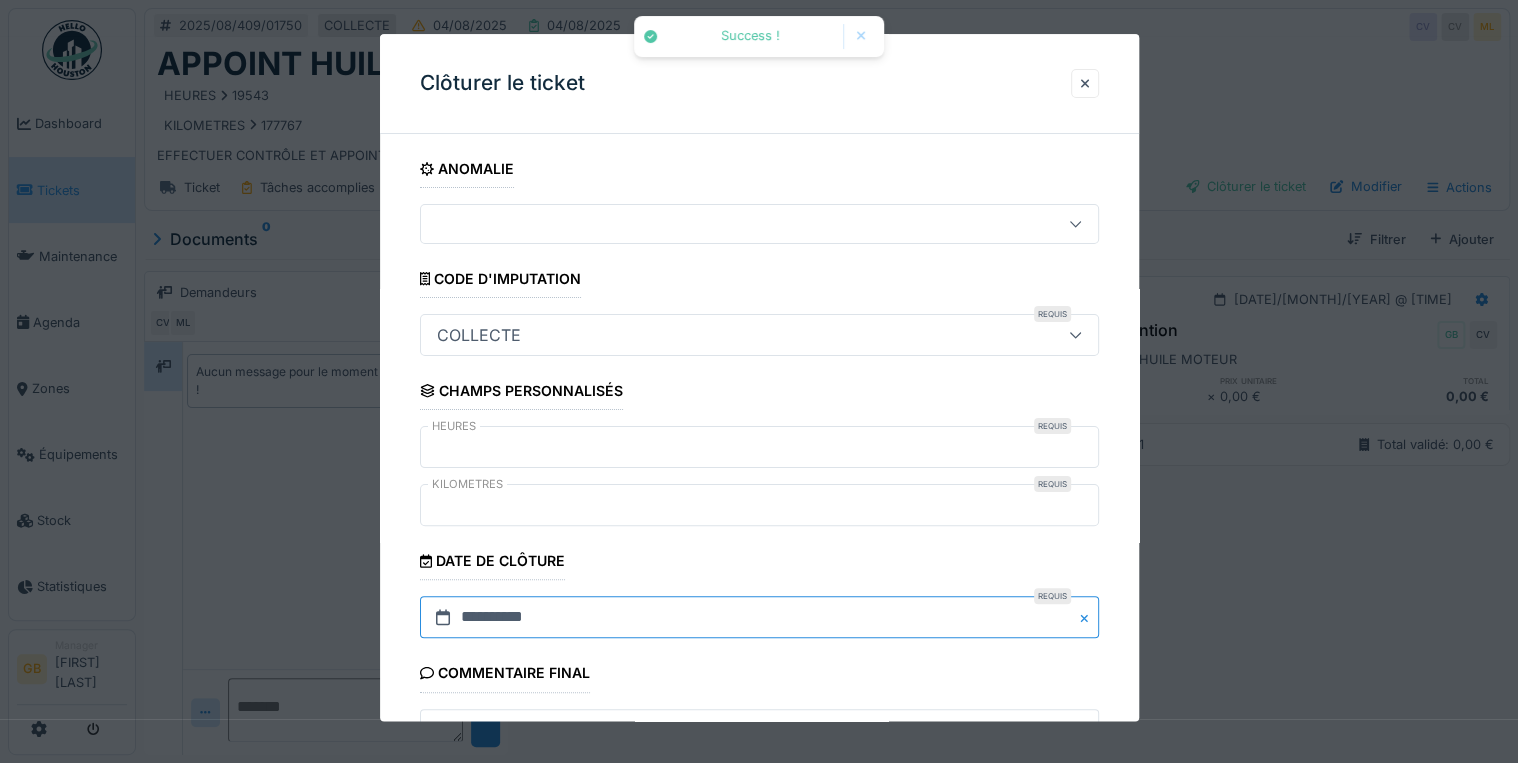 click on "**********" at bounding box center [759, 618] 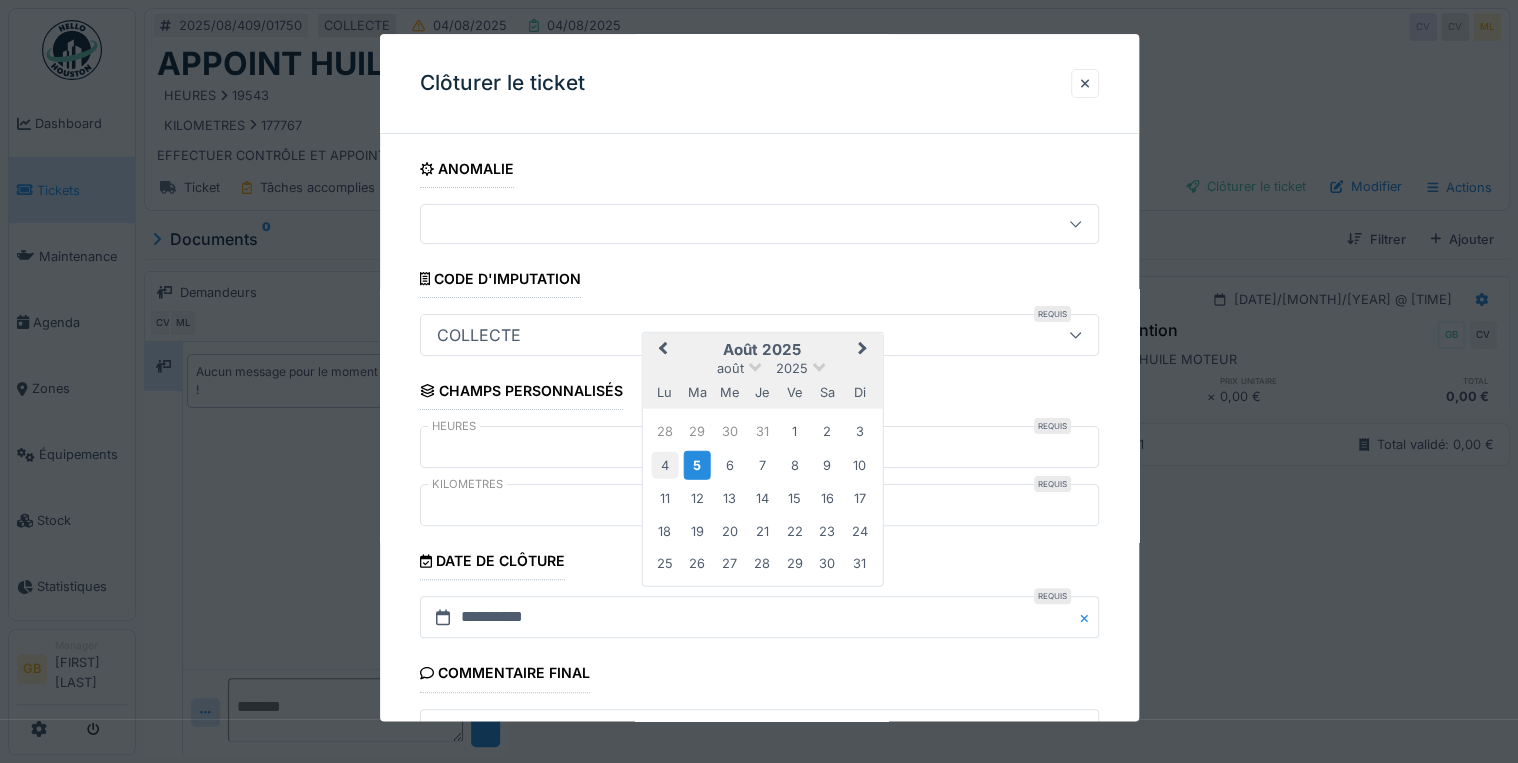 click on "4" at bounding box center [664, 464] 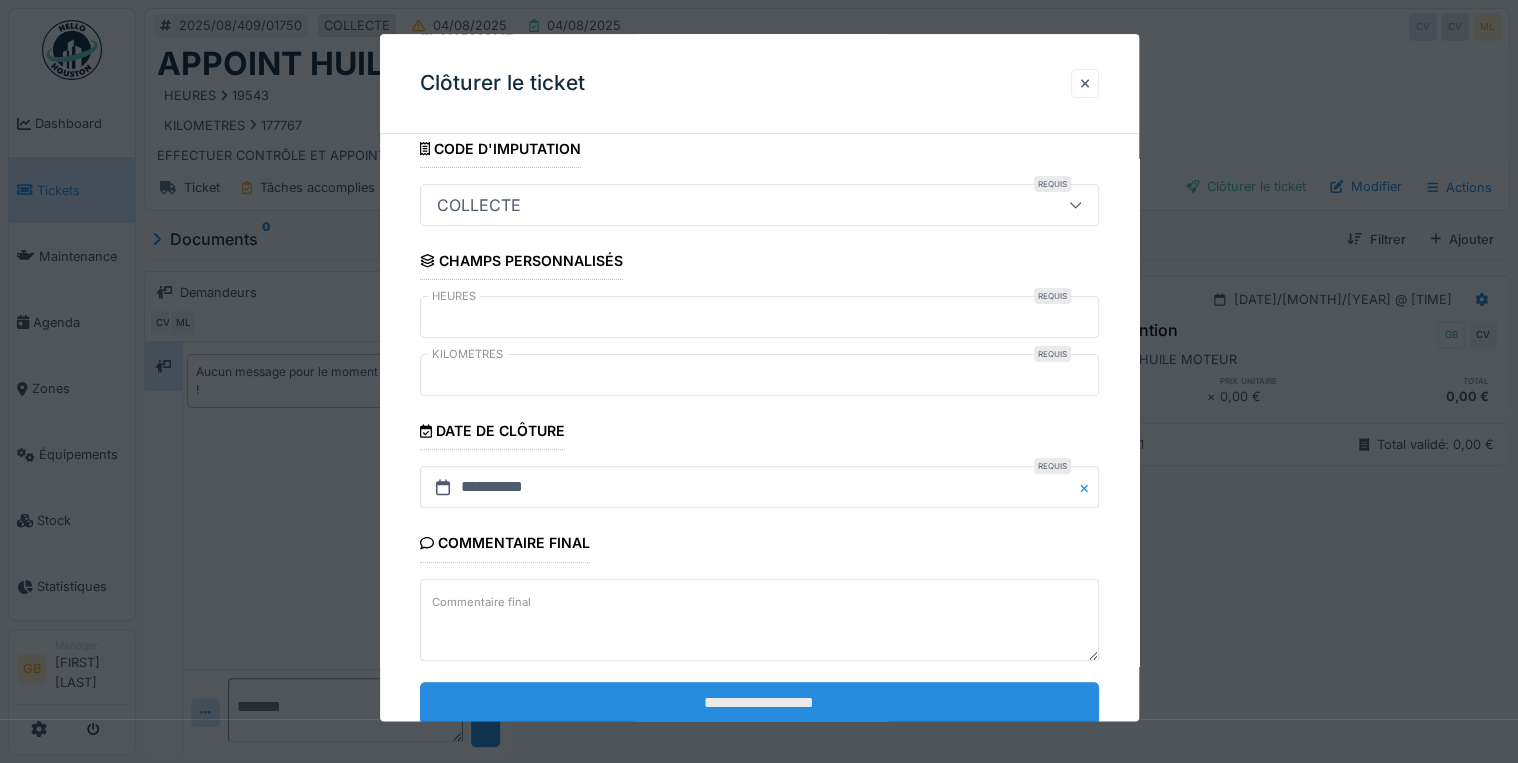 scroll, scrollTop: 184, scrollLeft: 0, axis: vertical 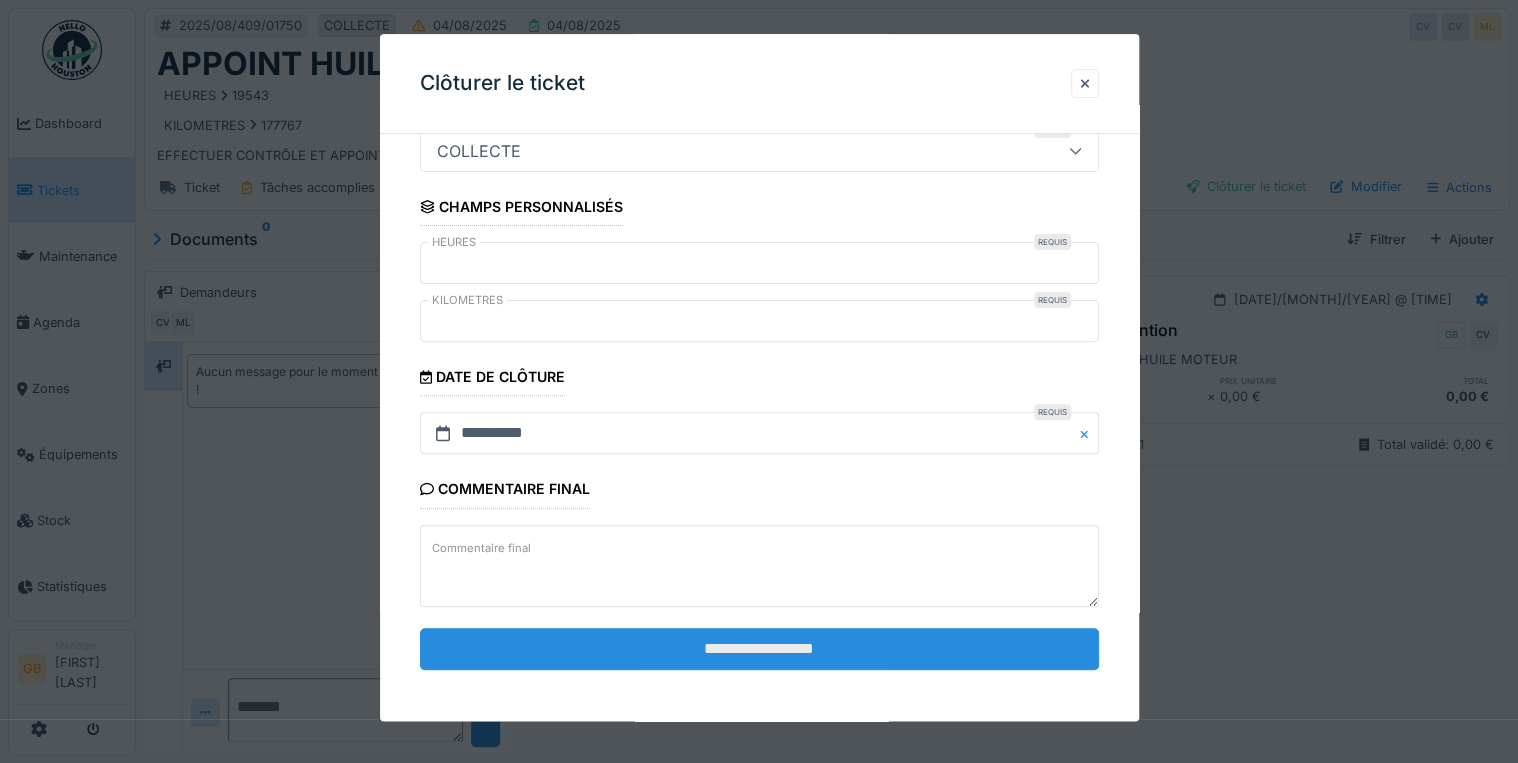 click on "**********" at bounding box center (759, 649) 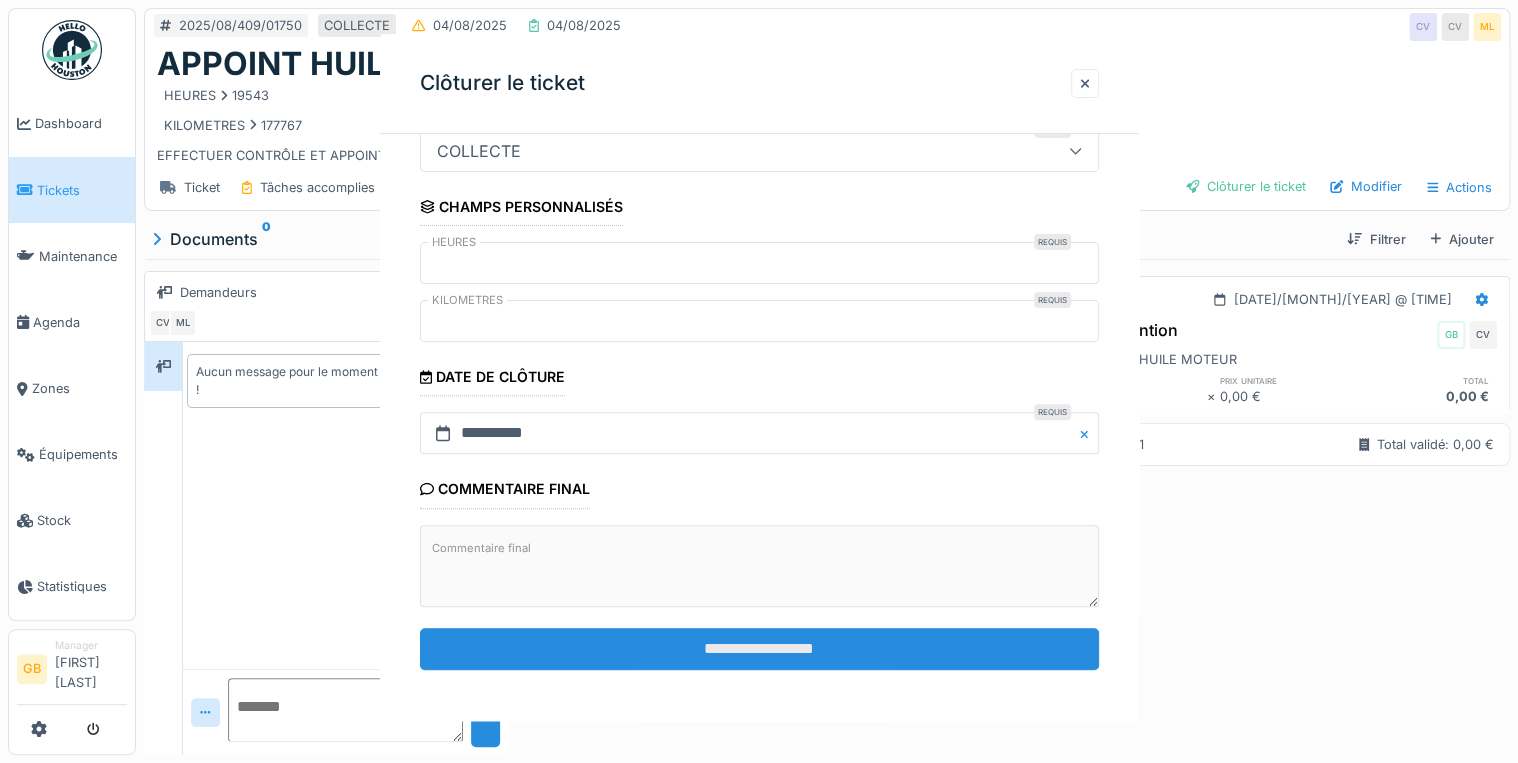 scroll, scrollTop: 0, scrollLeft: 0, axis: both 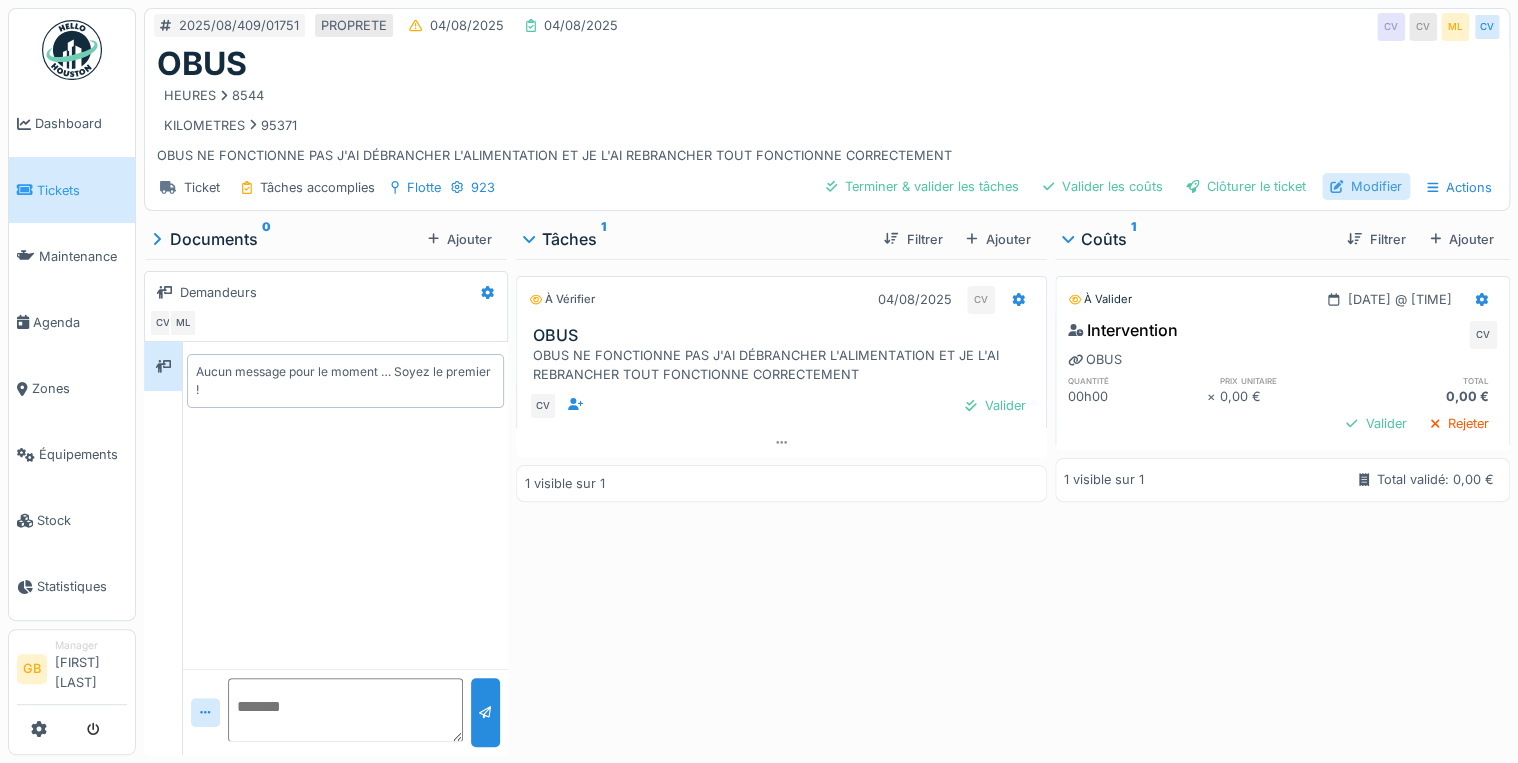 click on "Modifier" at bounding box center [1366, 186] 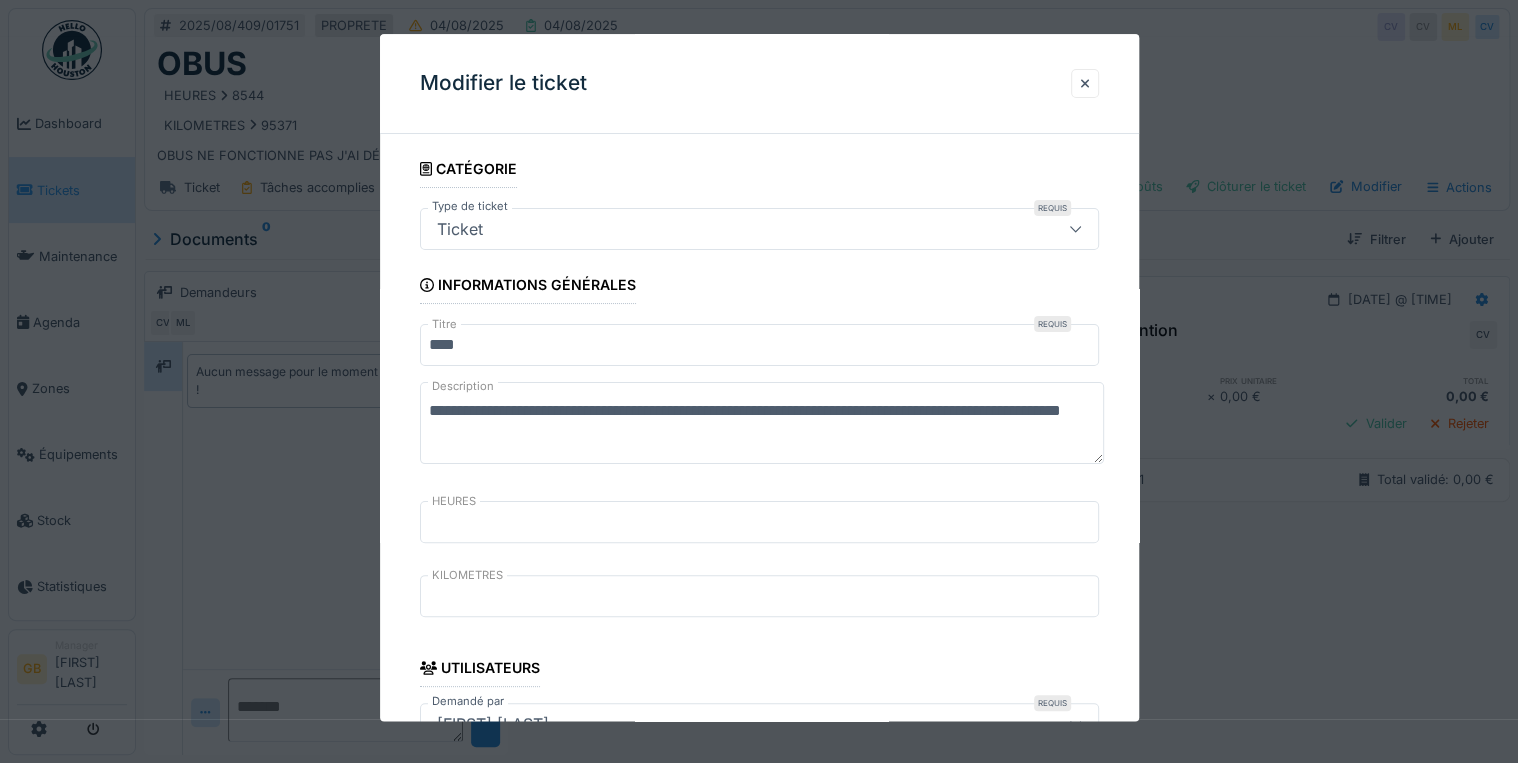 click on "****" at bounding box center [759, 346] 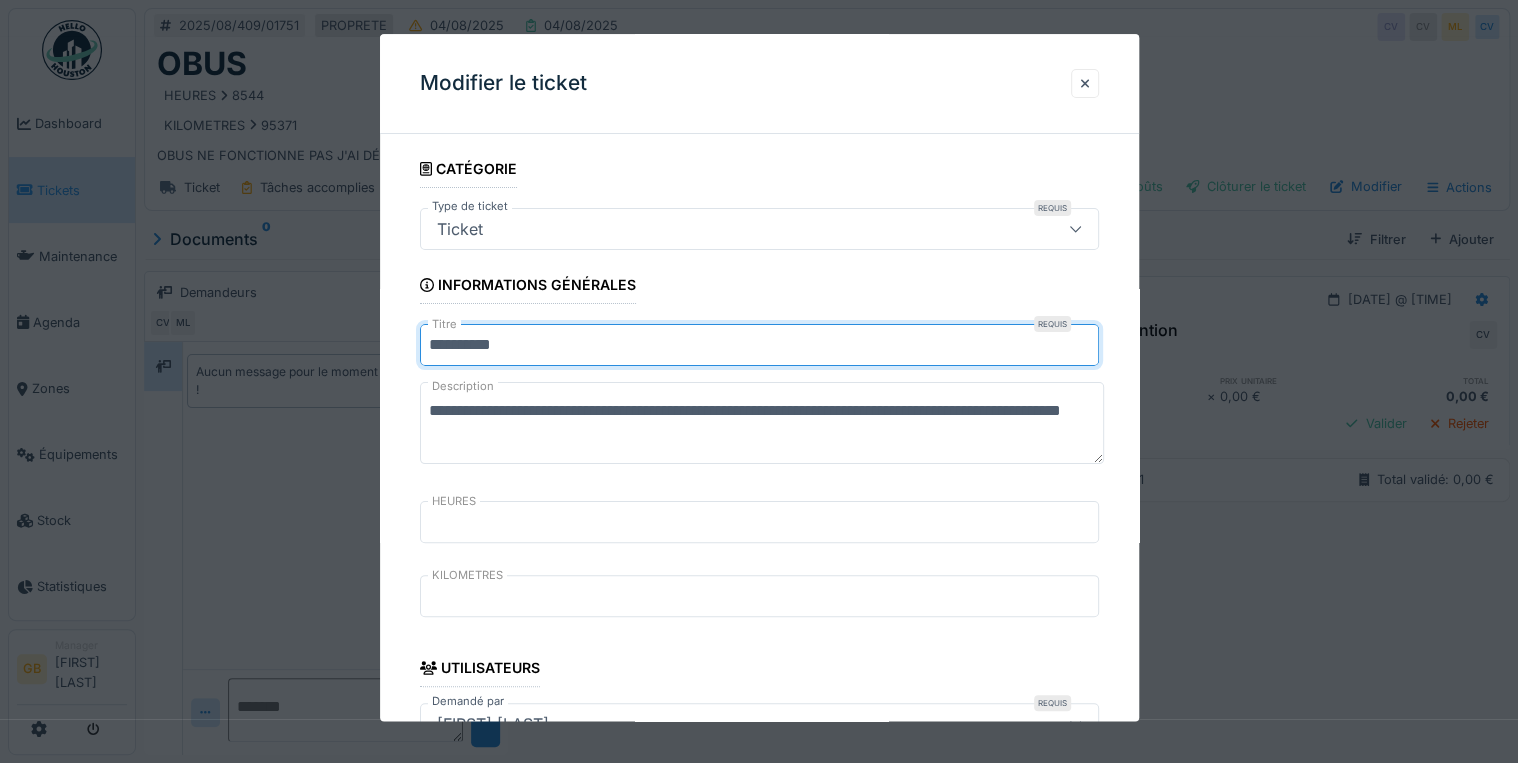 type on "**********" 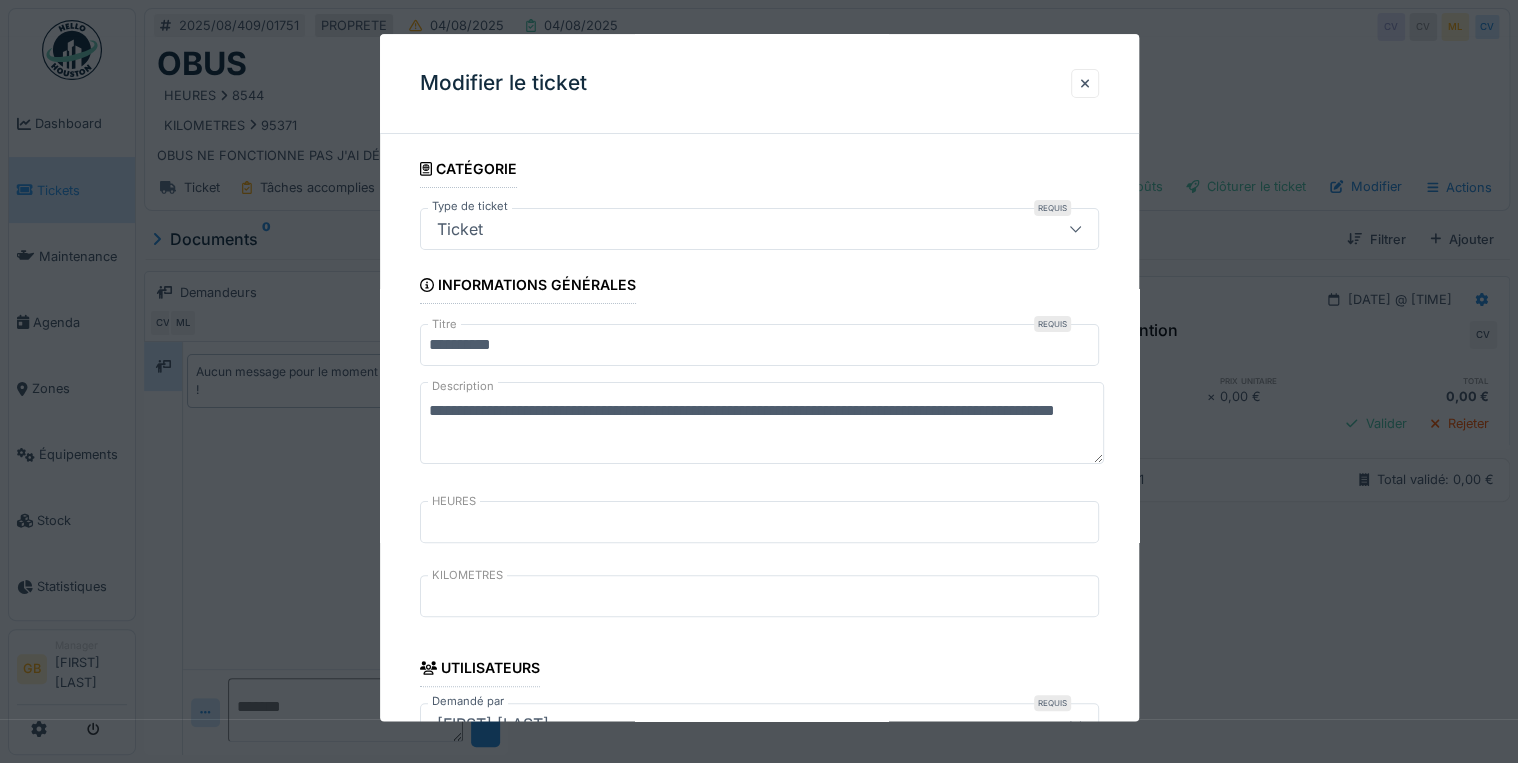 click on "**********" at bounding box center (762, 424) 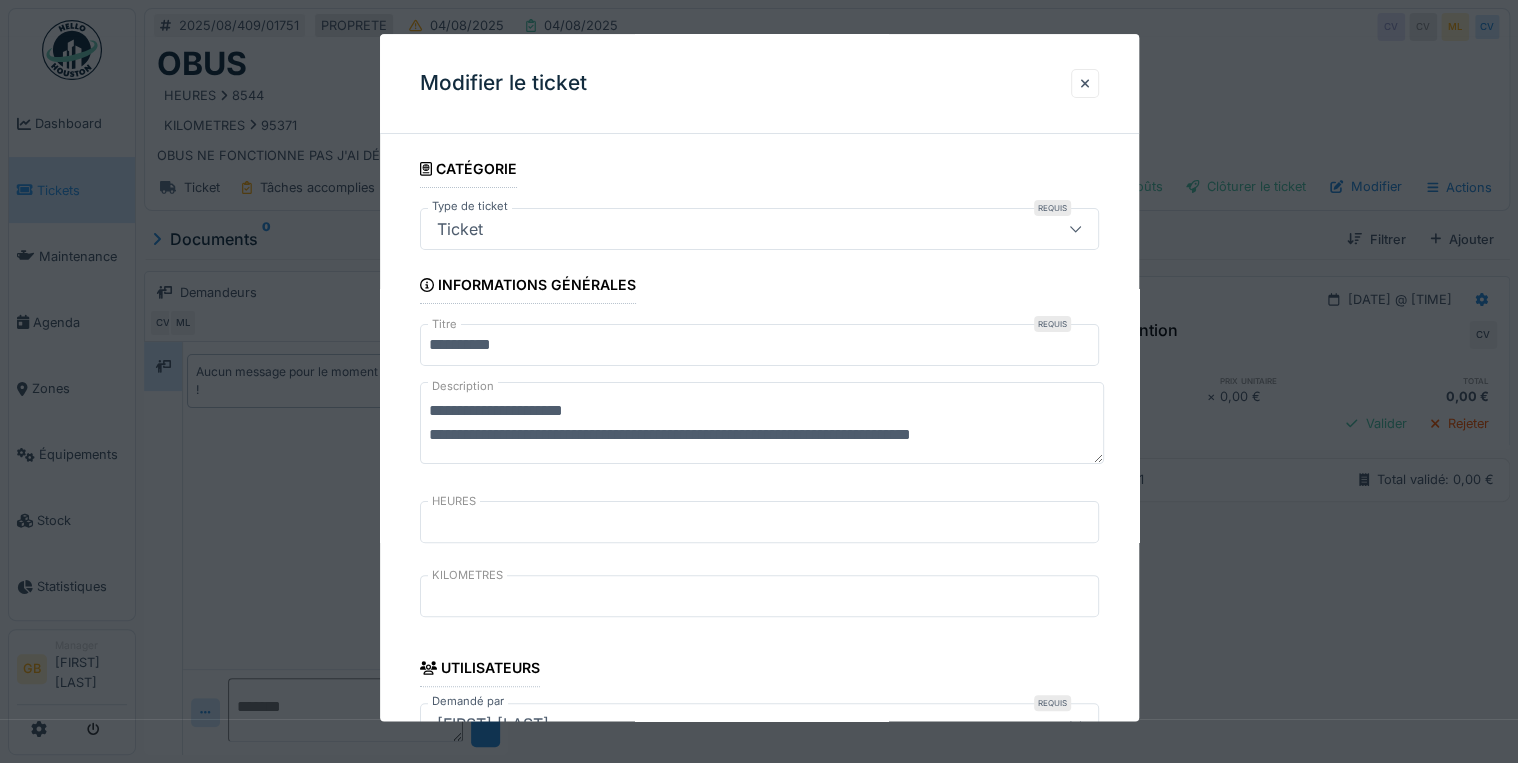 drag, startPoint x: 880, startPoint y: 435, endPoint x: 776, endPoint y: 432, distance: 104.04326 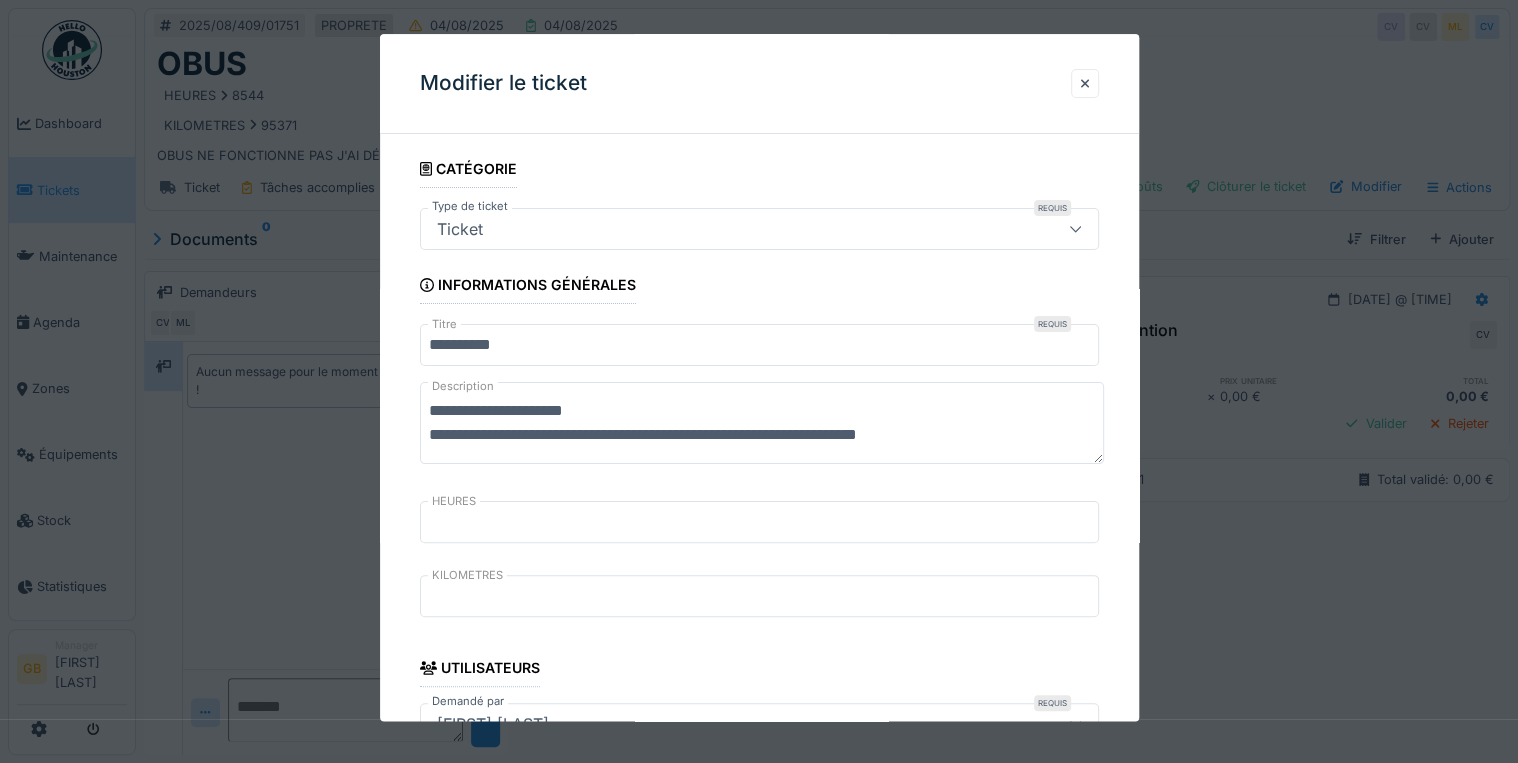 paste on "**********" 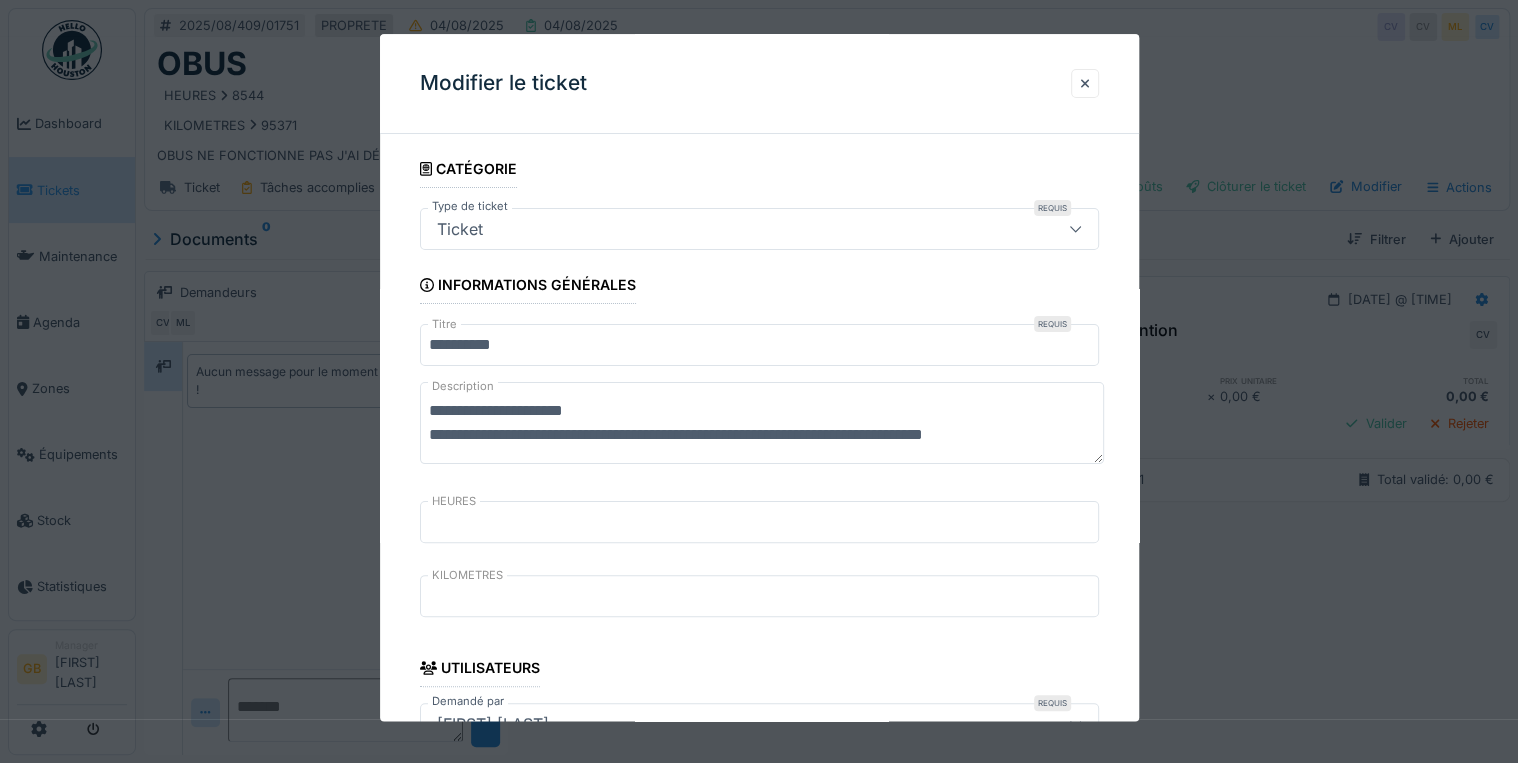 scroll, scrollTop: 24, scrollLeft: 0, axis: vertical 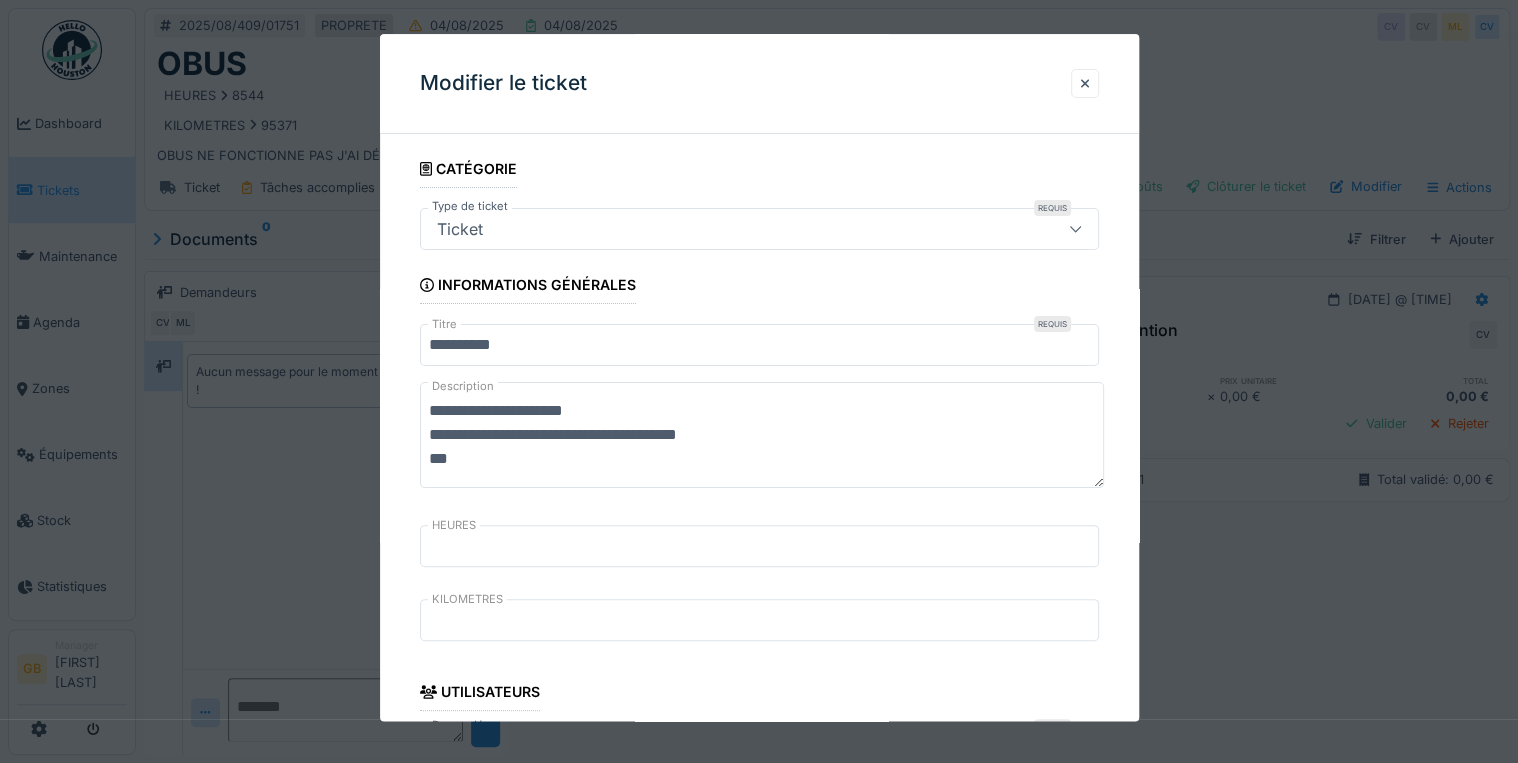 paste on "**********" 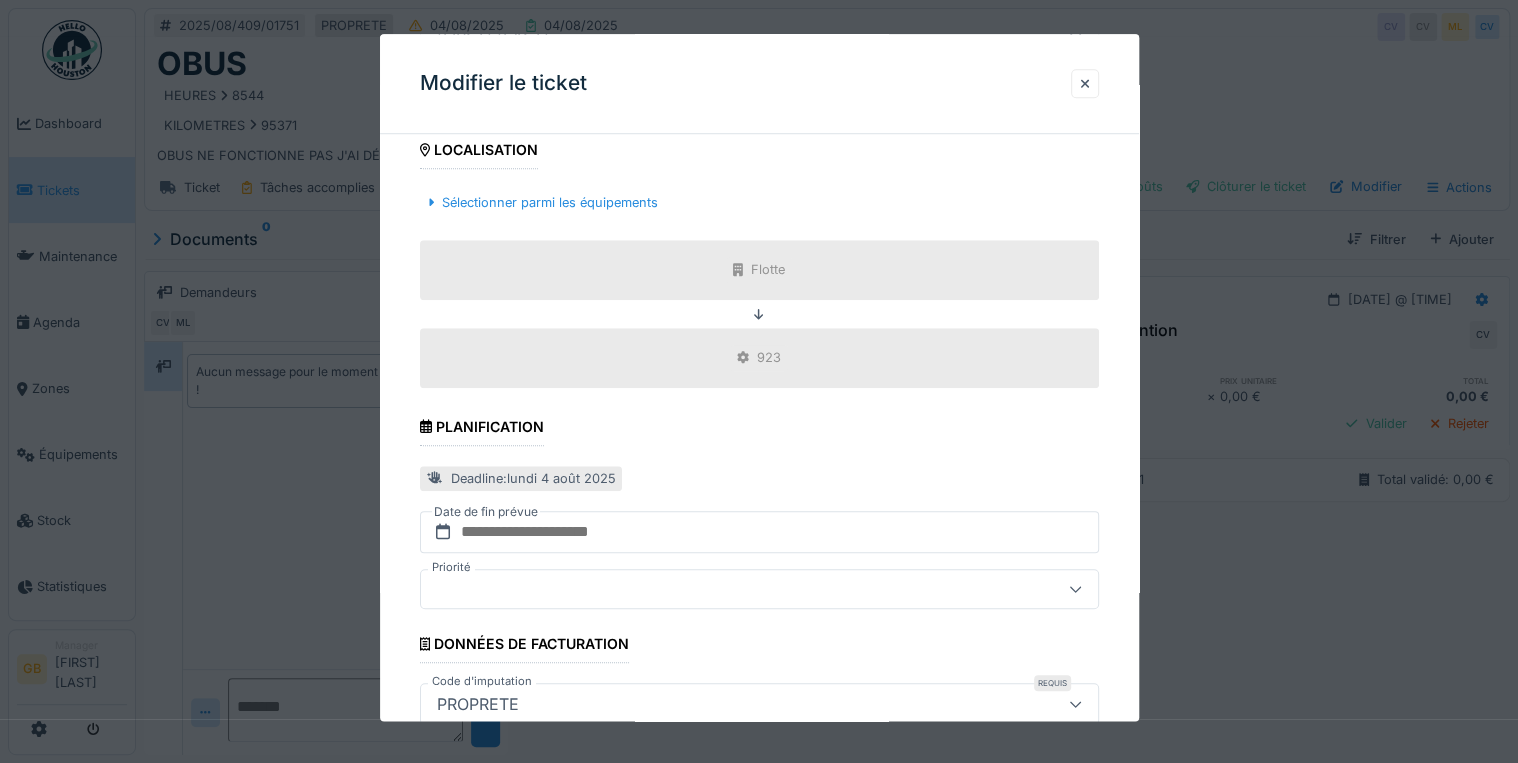 scroll, scrollTop: 822, scrollLeft: 0, axis: vertical 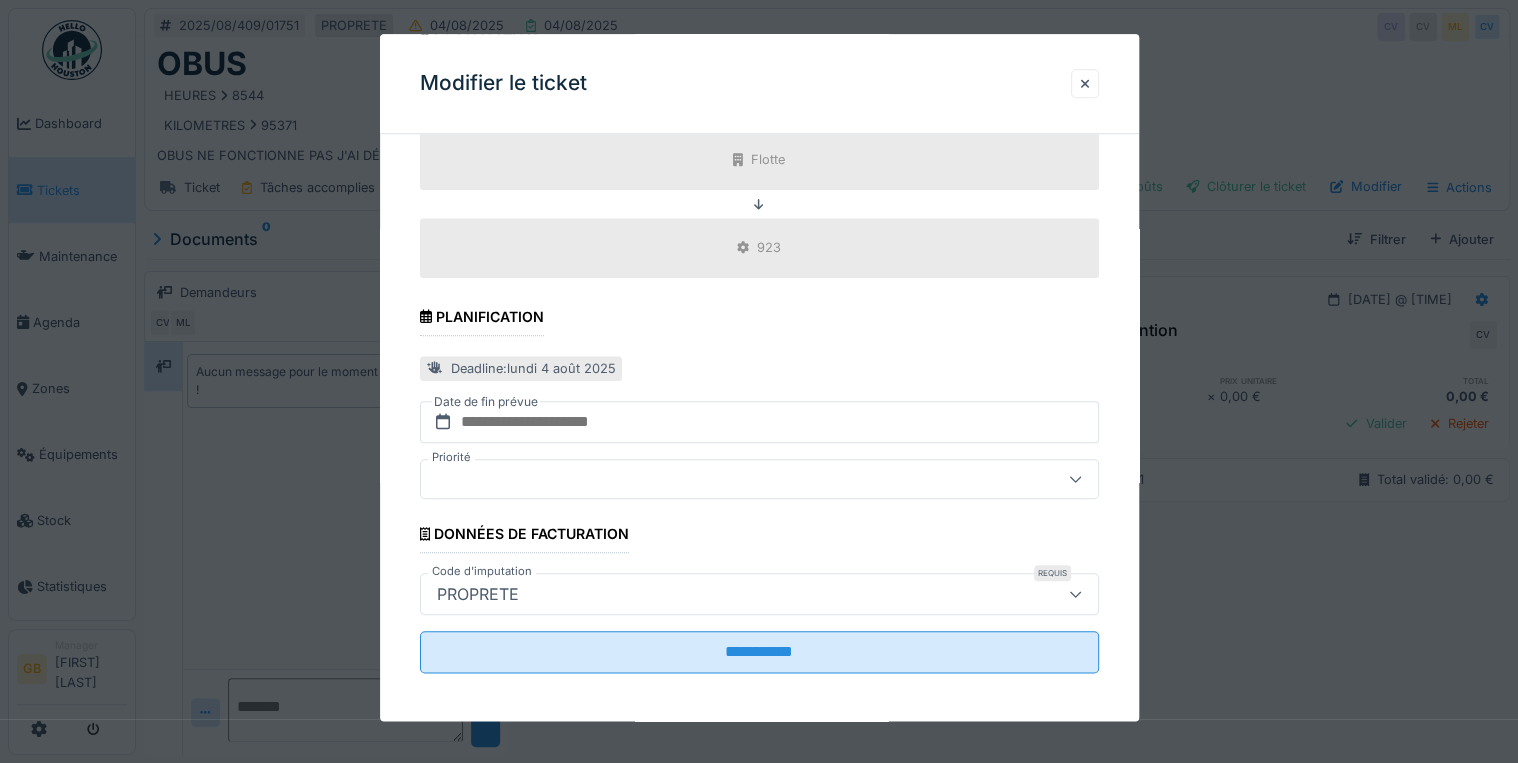 type on "**********" 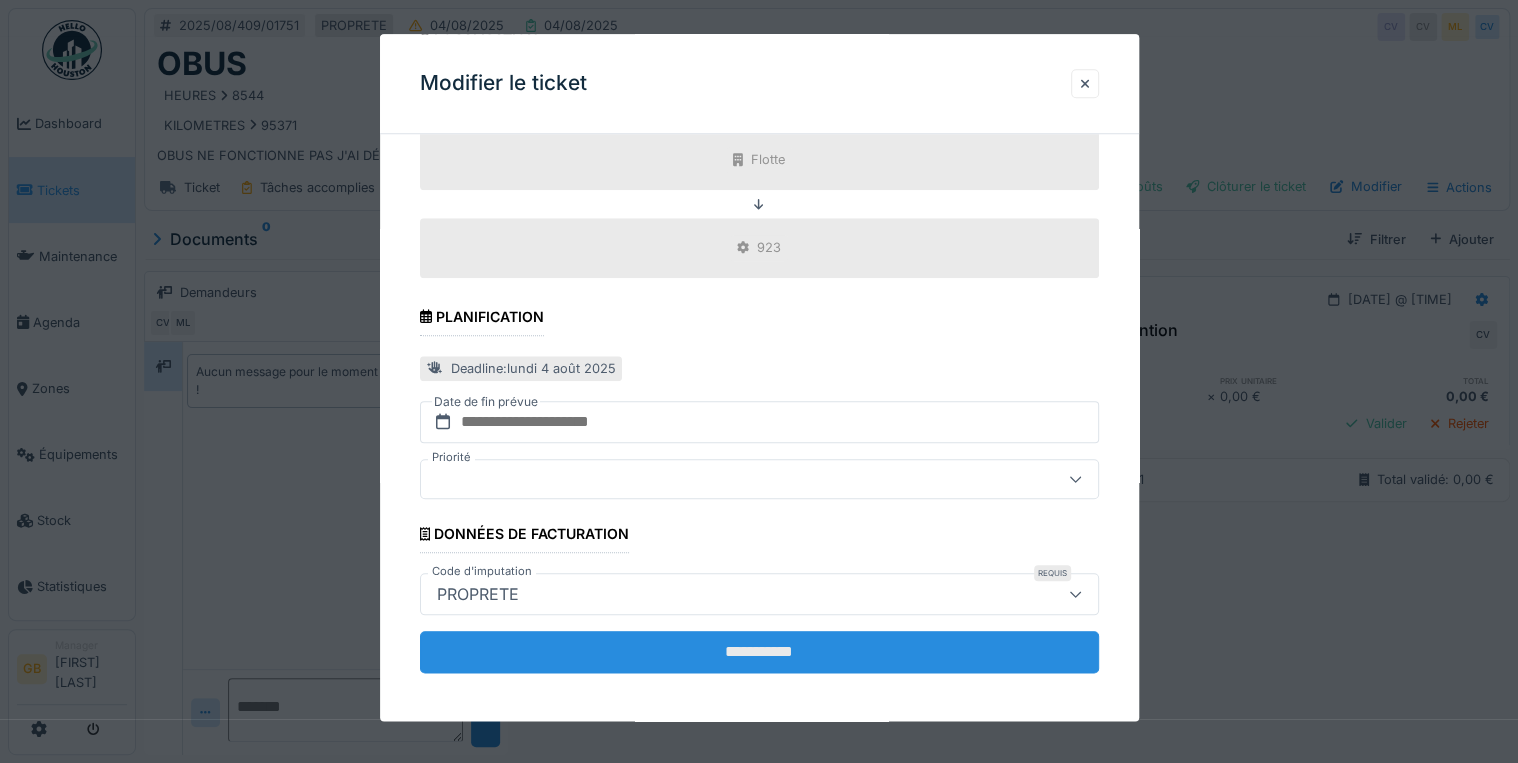 click on "**********" at bounding box center (759, 652) 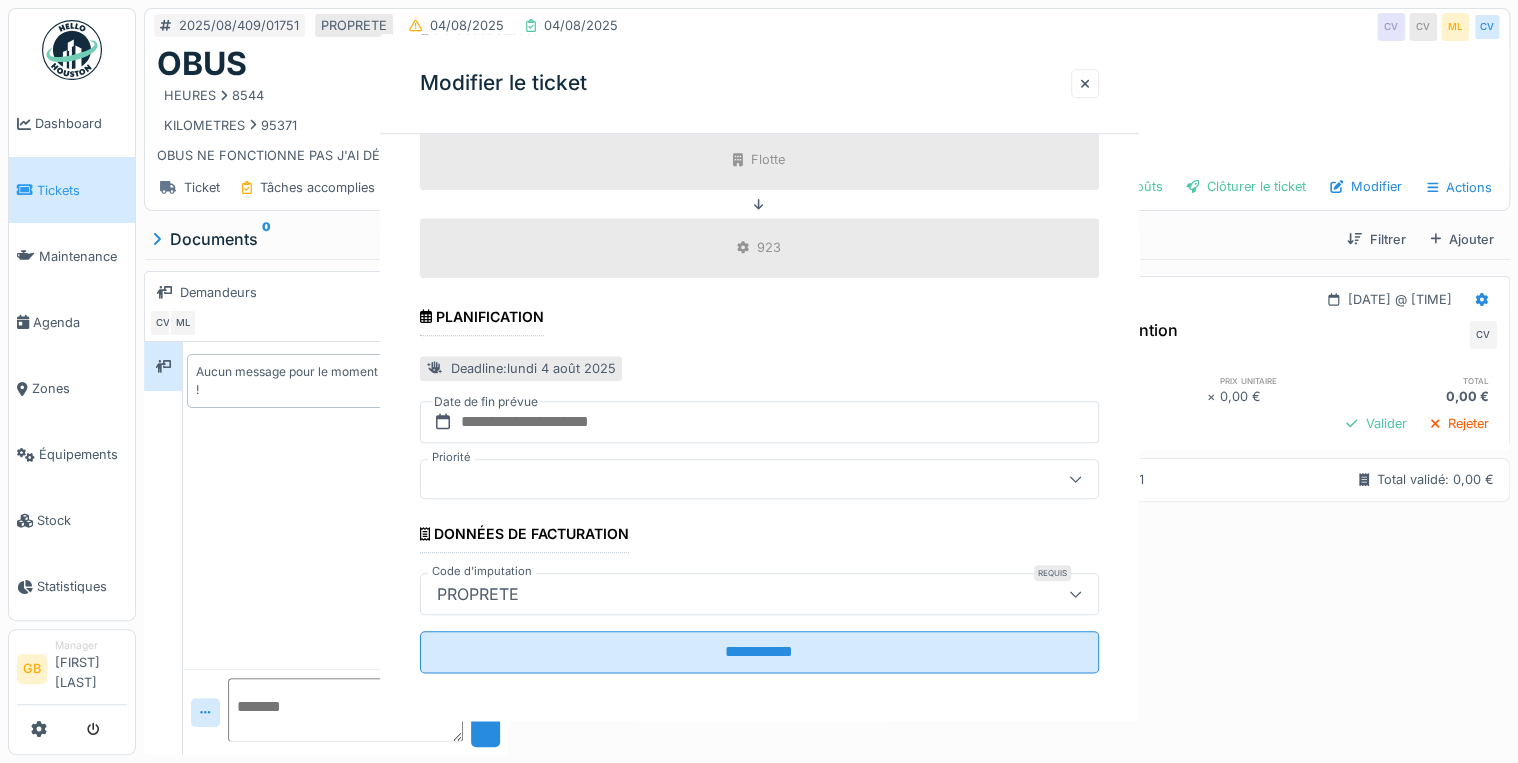 scroll, scrollTop: 0, scrollLeft: 0, axis: both 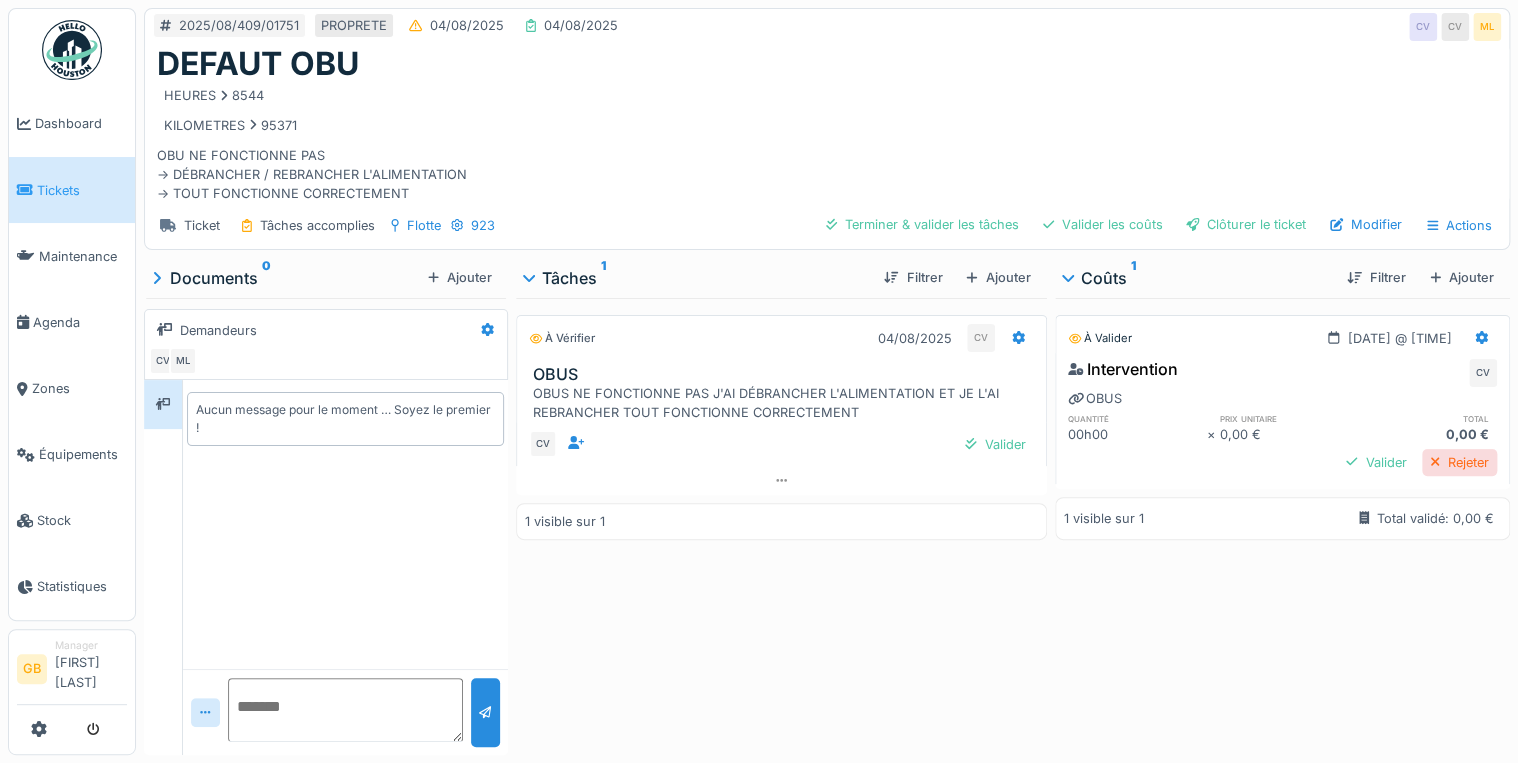 click on "Rejeter" at bounding box center [1459, 462] 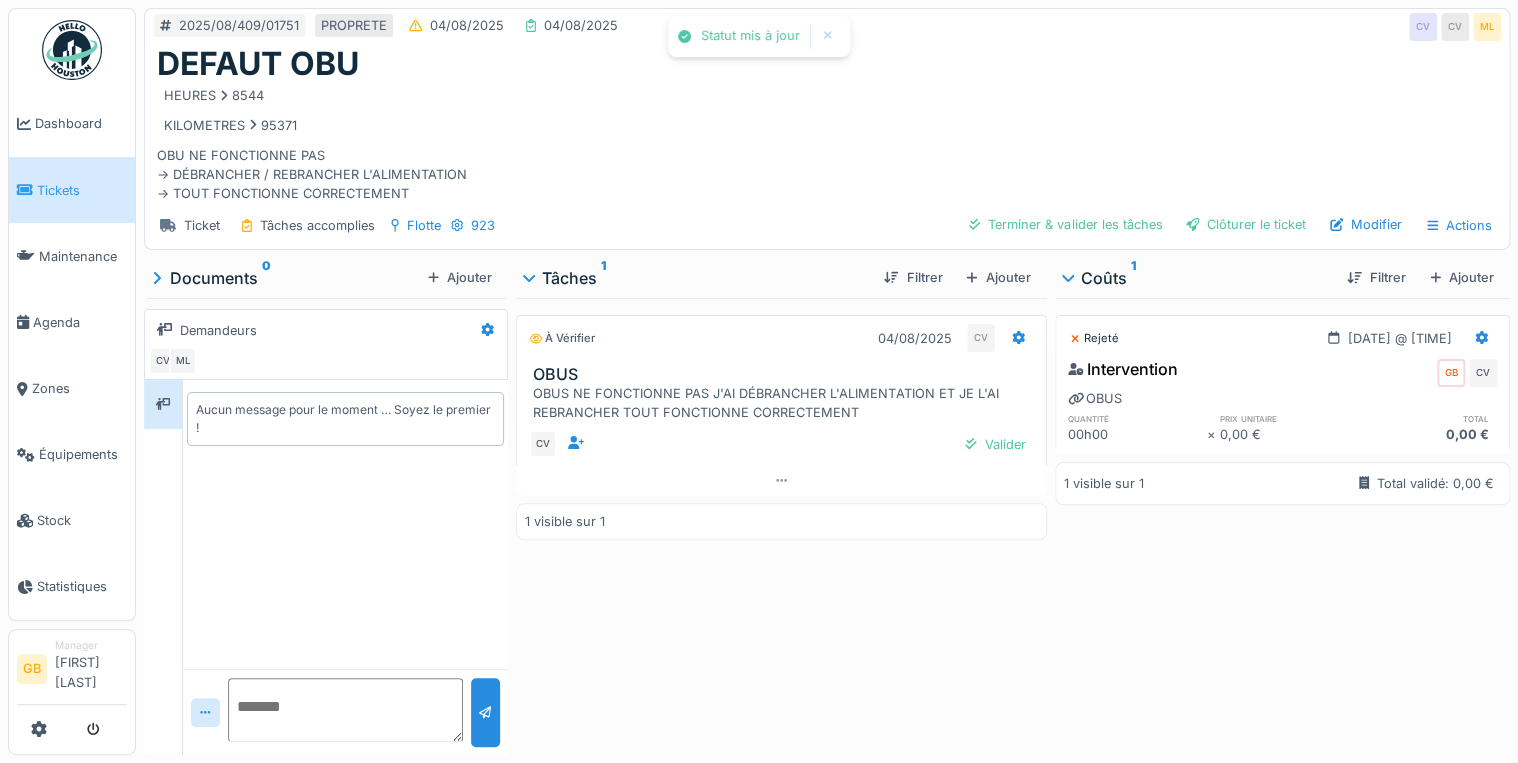 click on "Rejeté 04/08/2025 @ 07:44" at bounding box center (1282, 334) 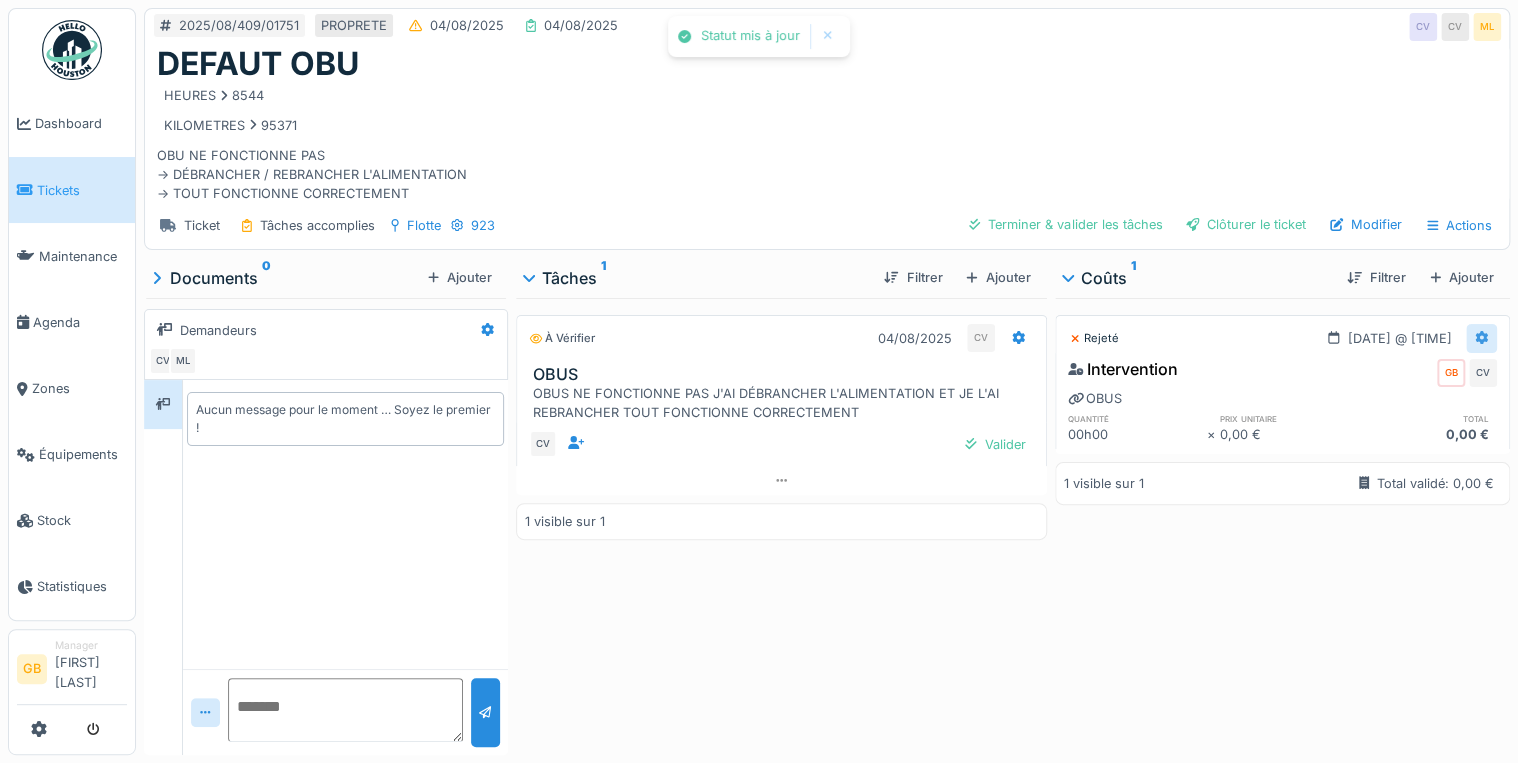 click 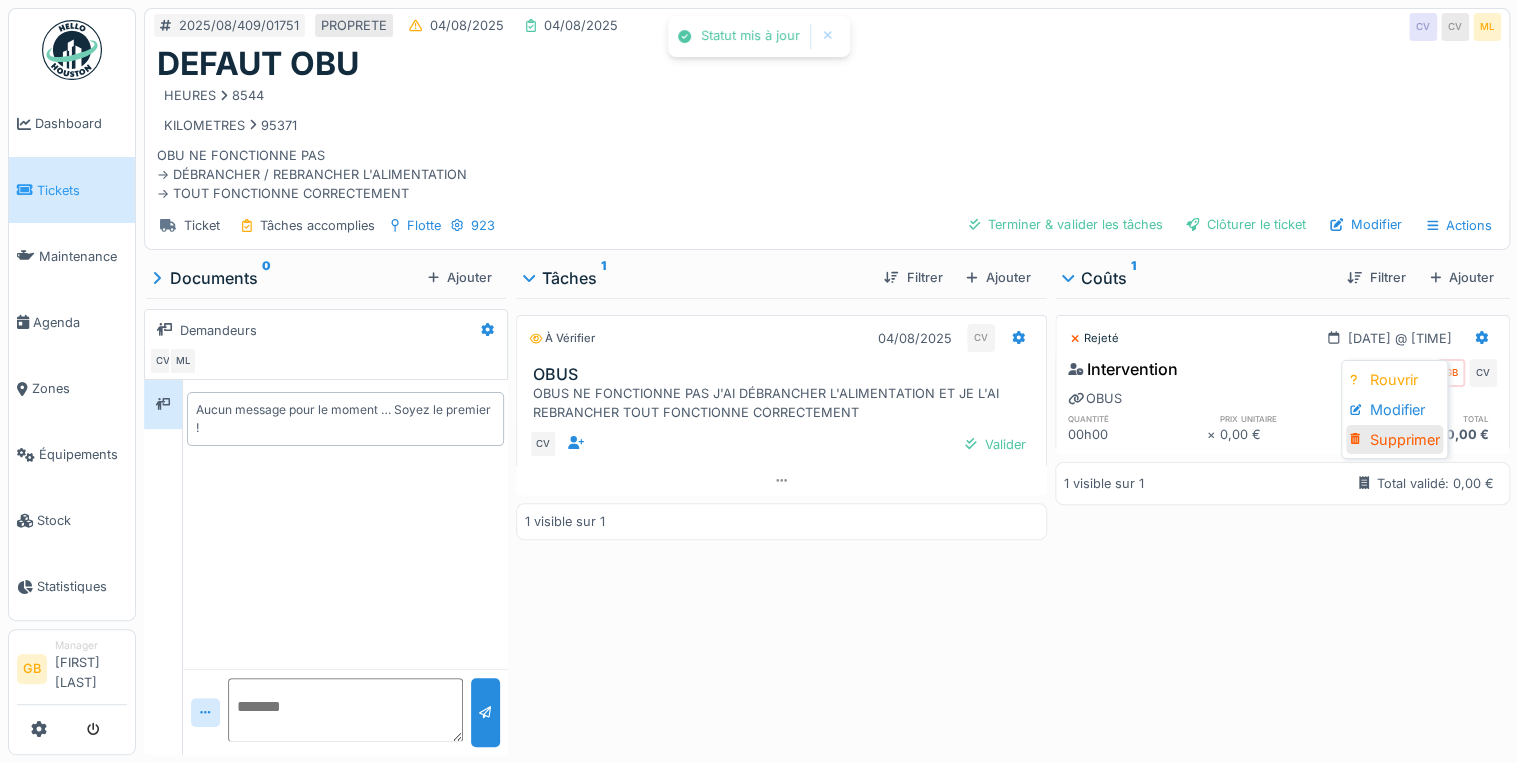 click on "Supprimer" at bounding box center (1394, 440) 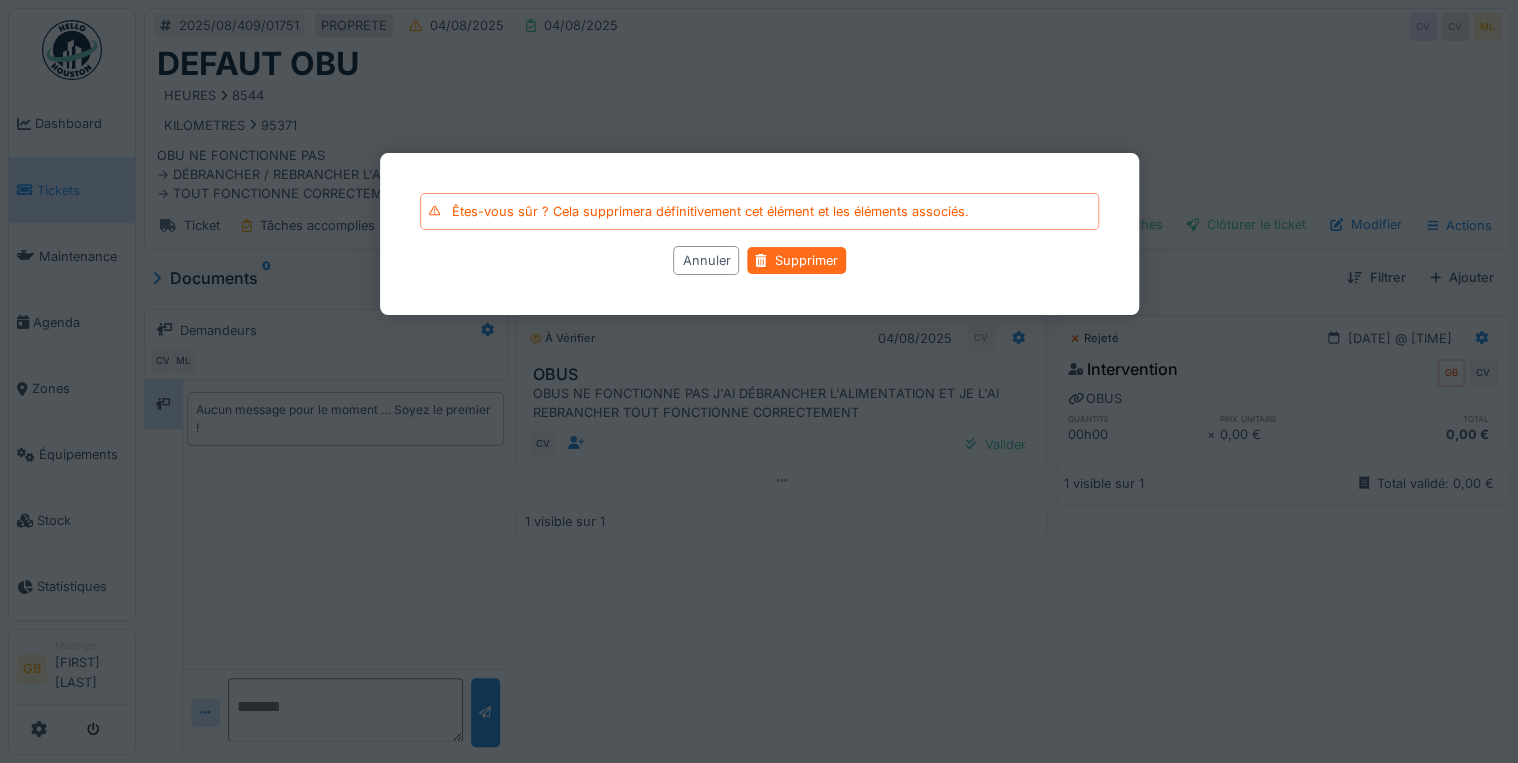 click on "Supprimer" at bounding box center (796, 260) 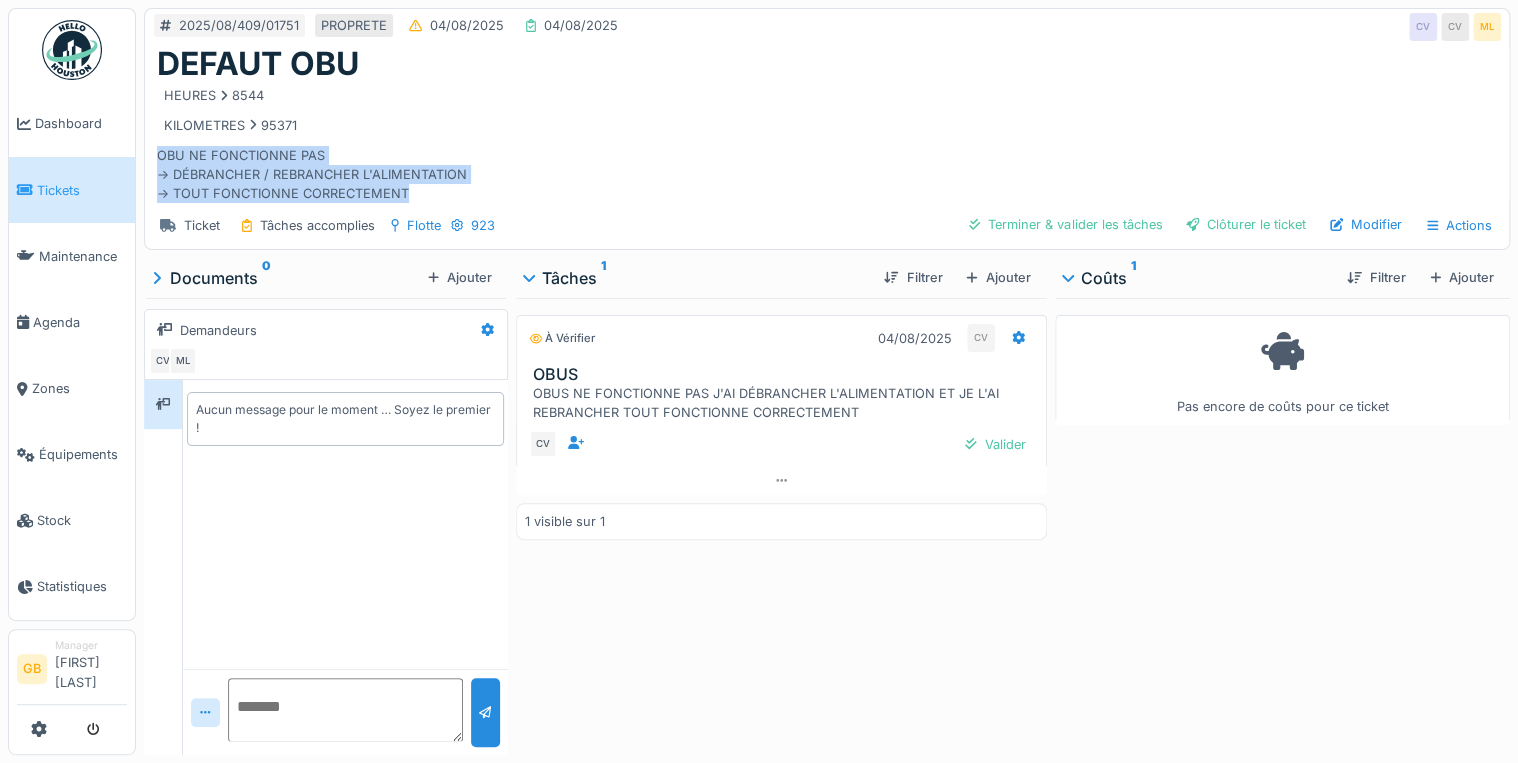 drag, startPoint x: 417, startPoint y: 193, endPoint x: 155, endPoint y: 151, distance: 265.34506 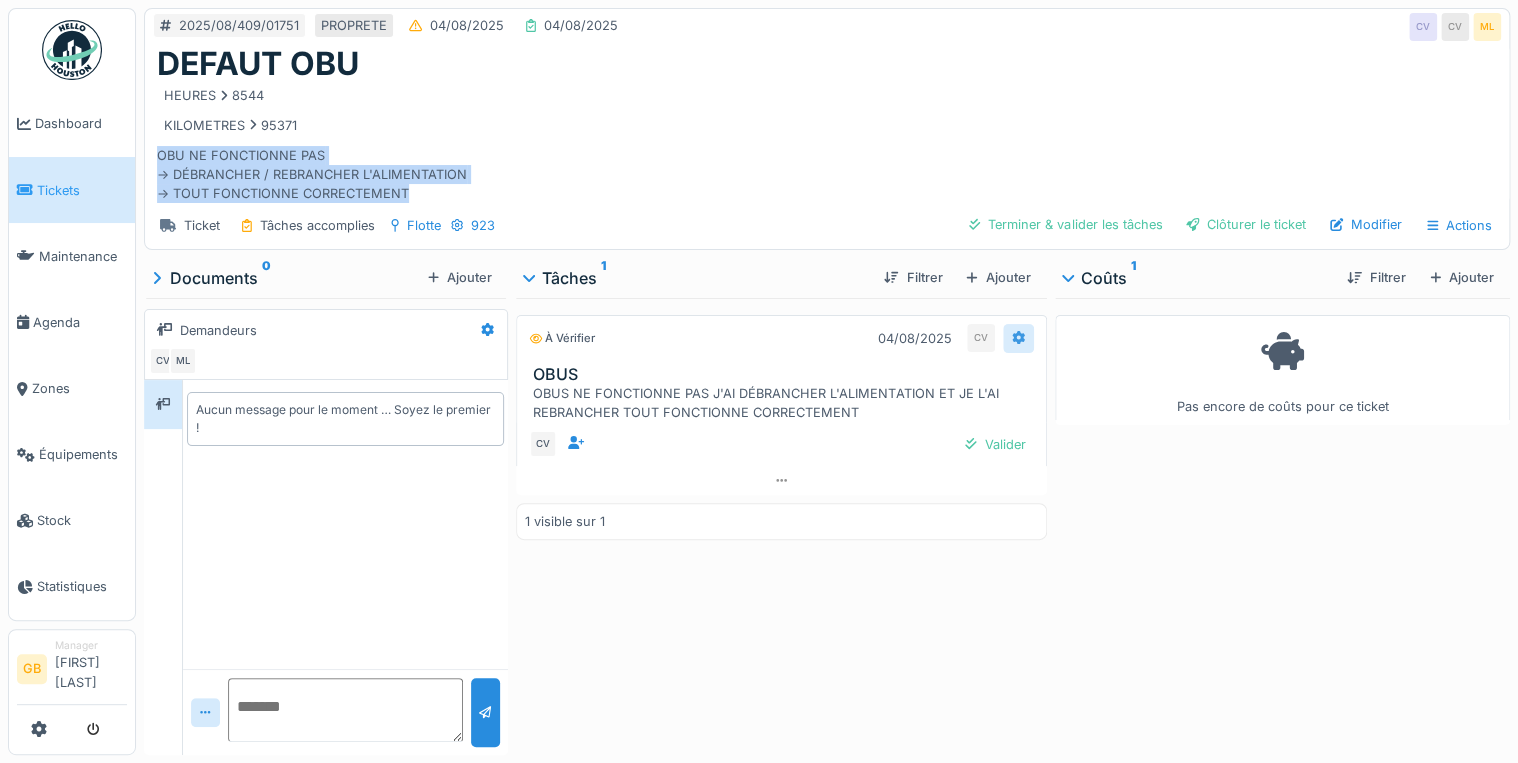 click at bounding box center [1018, 338] 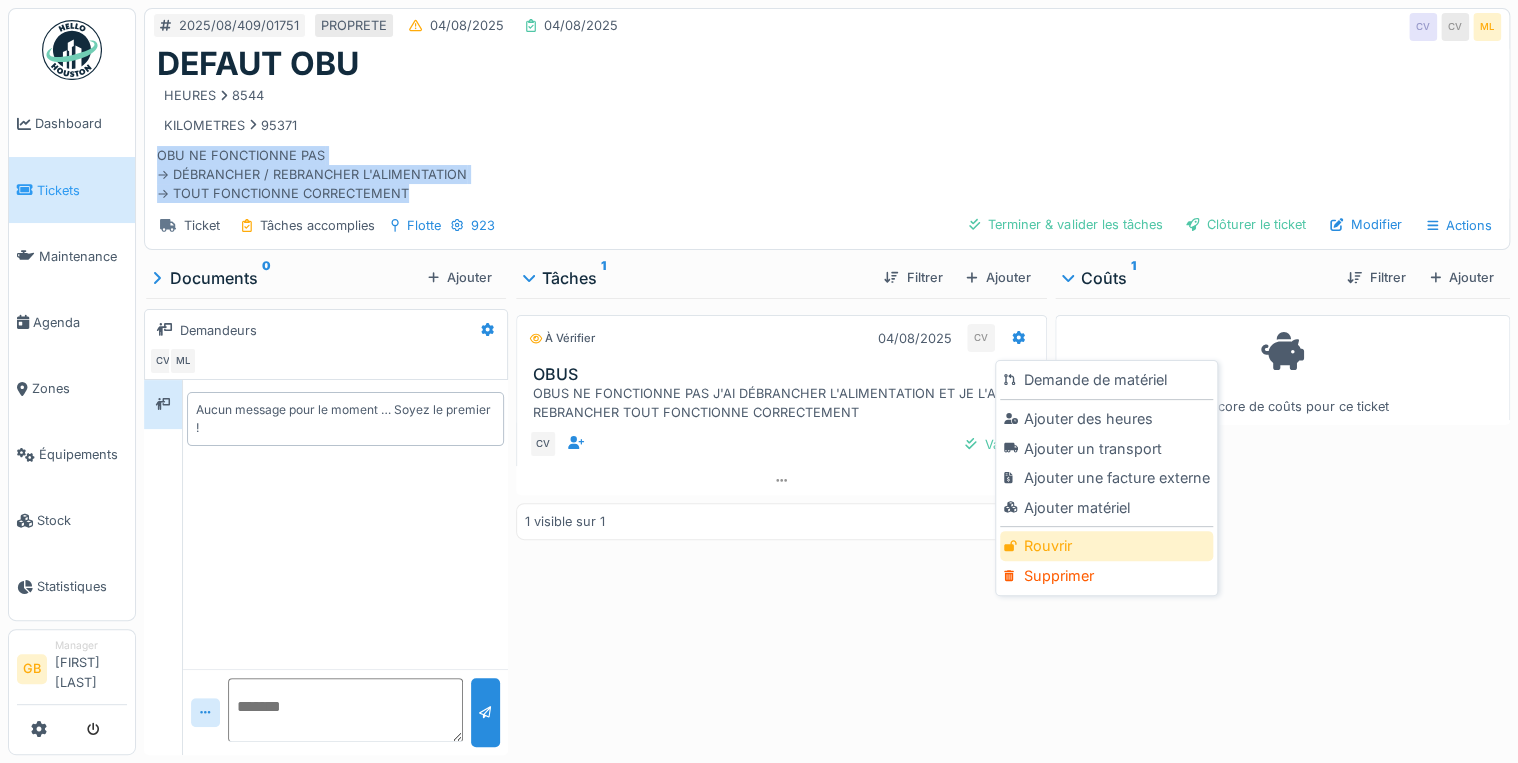 click on "Rouvrir" at bounding box center (1106, 546) 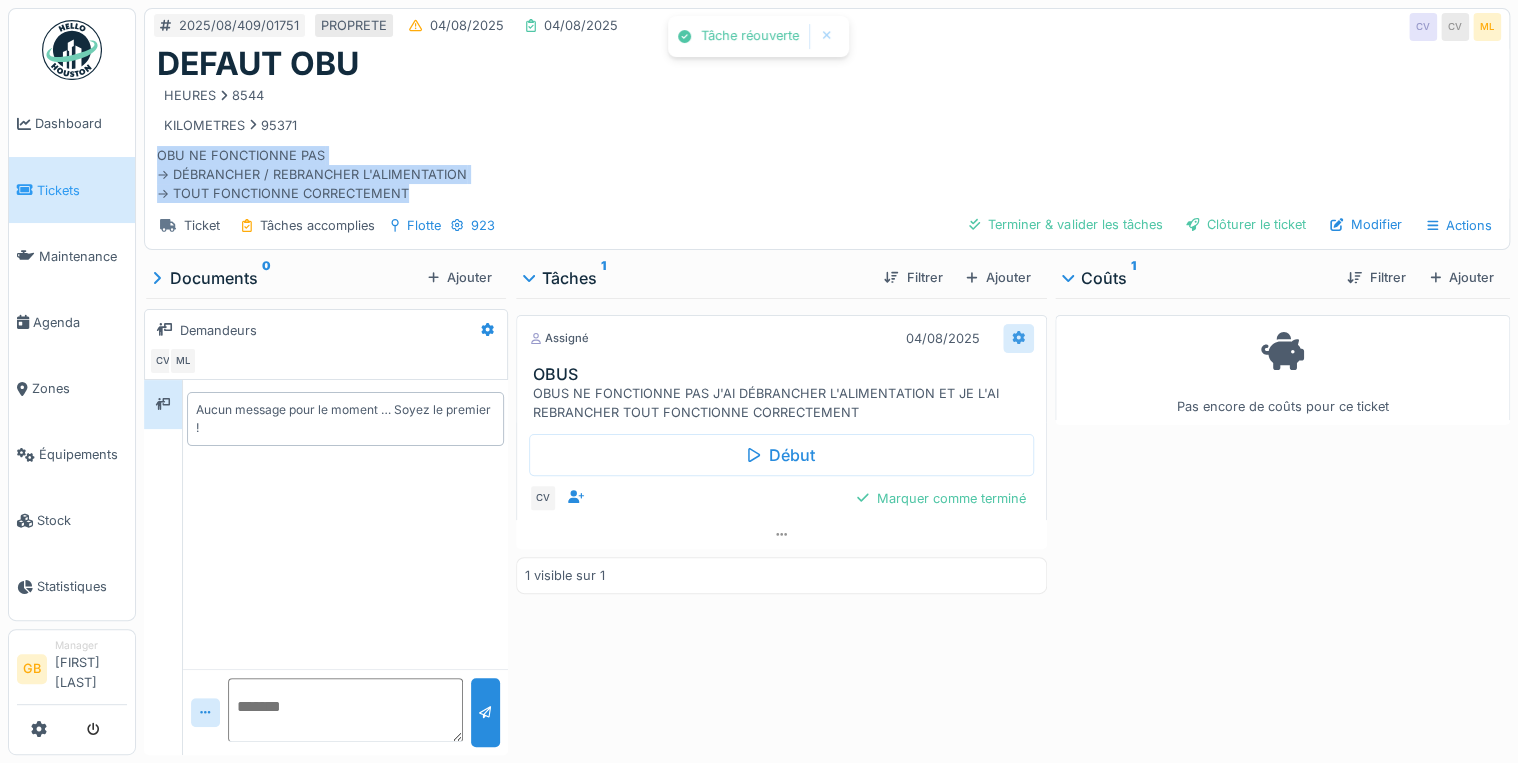 click at bounding box center (1018, 338) 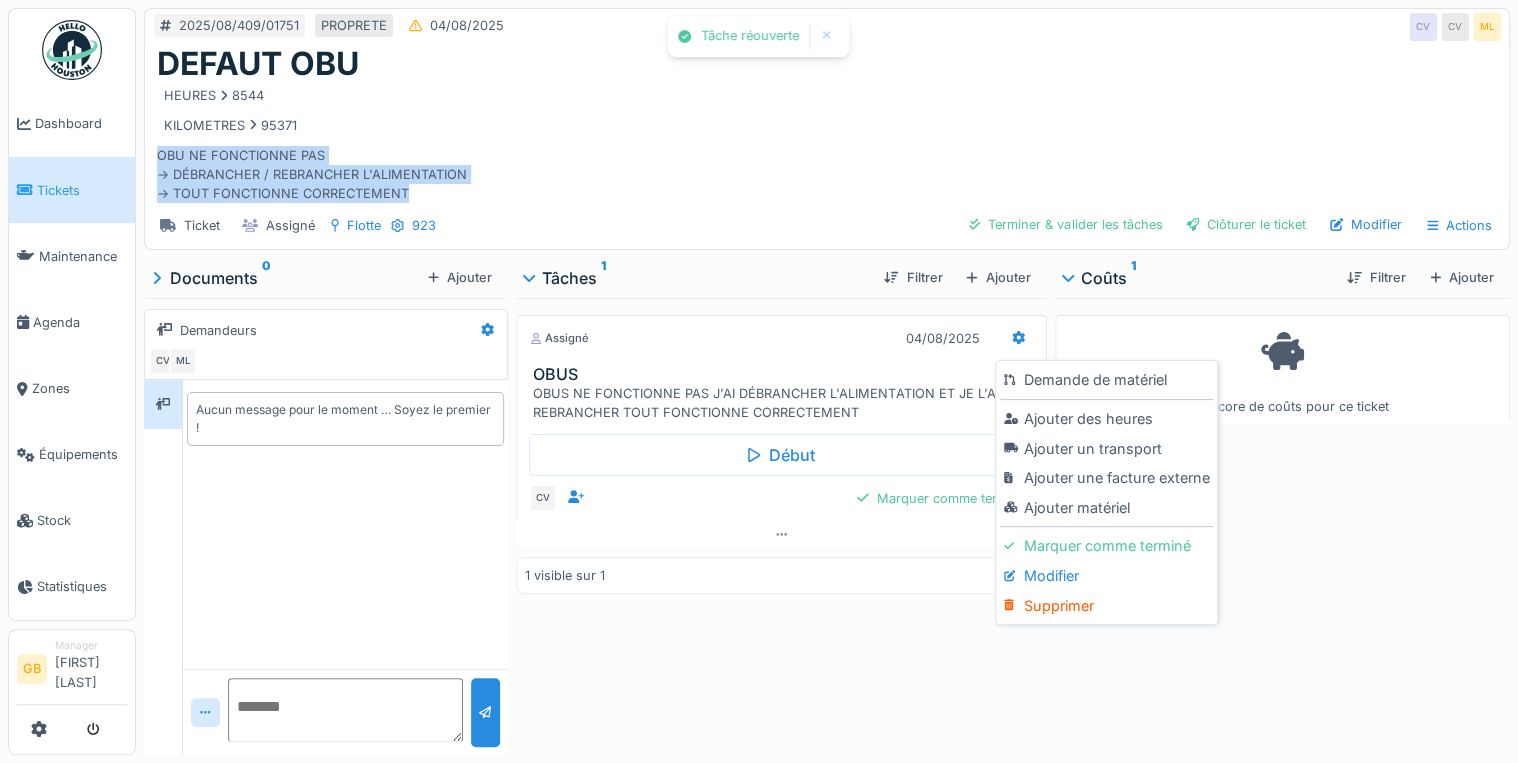 click on "Modifier" at bounding box center [1106, 576] 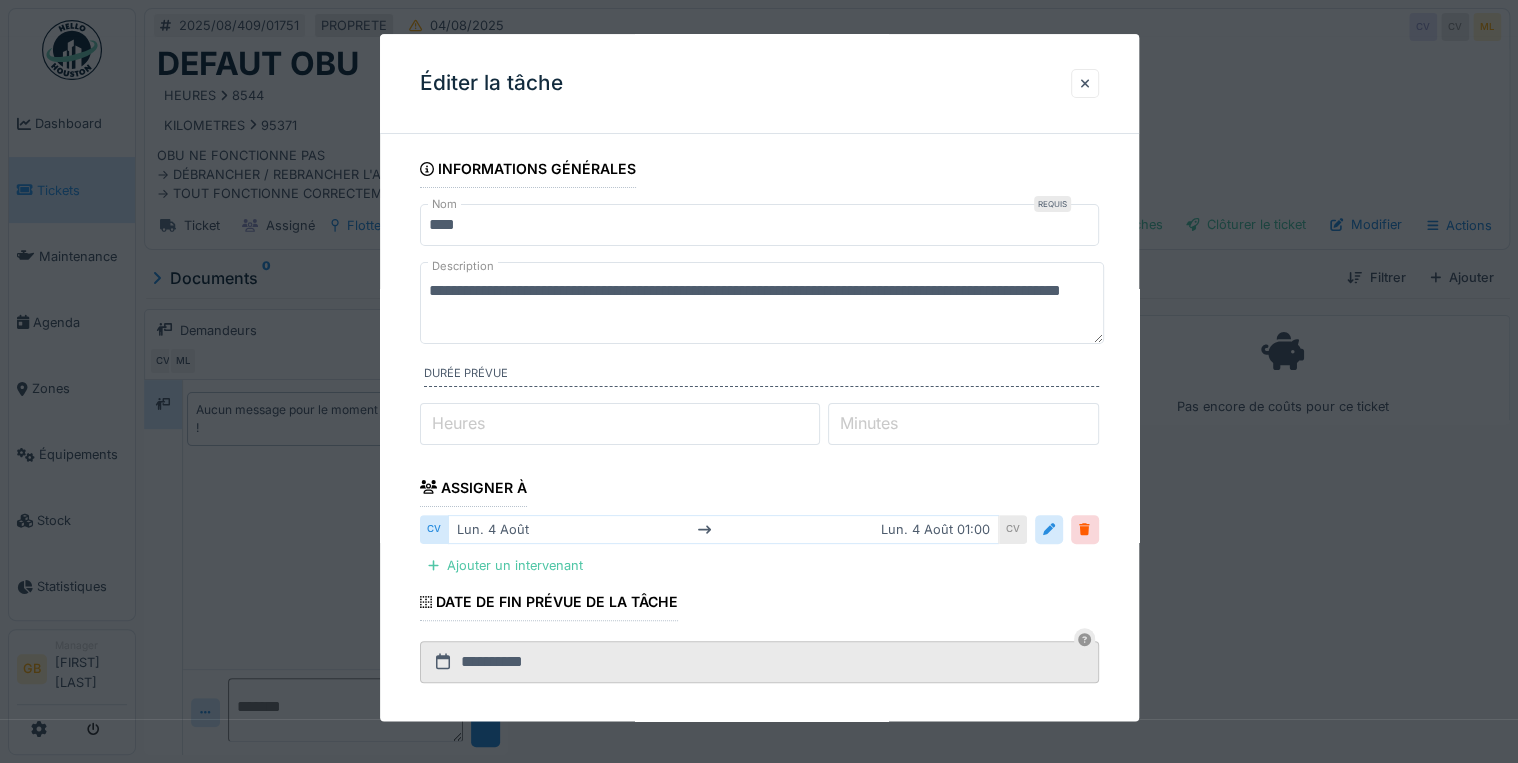 drag, startPoint x: 431, startPoint y: 284, endPoint x: 1400, endPoint y: 273, distance: 969.06244 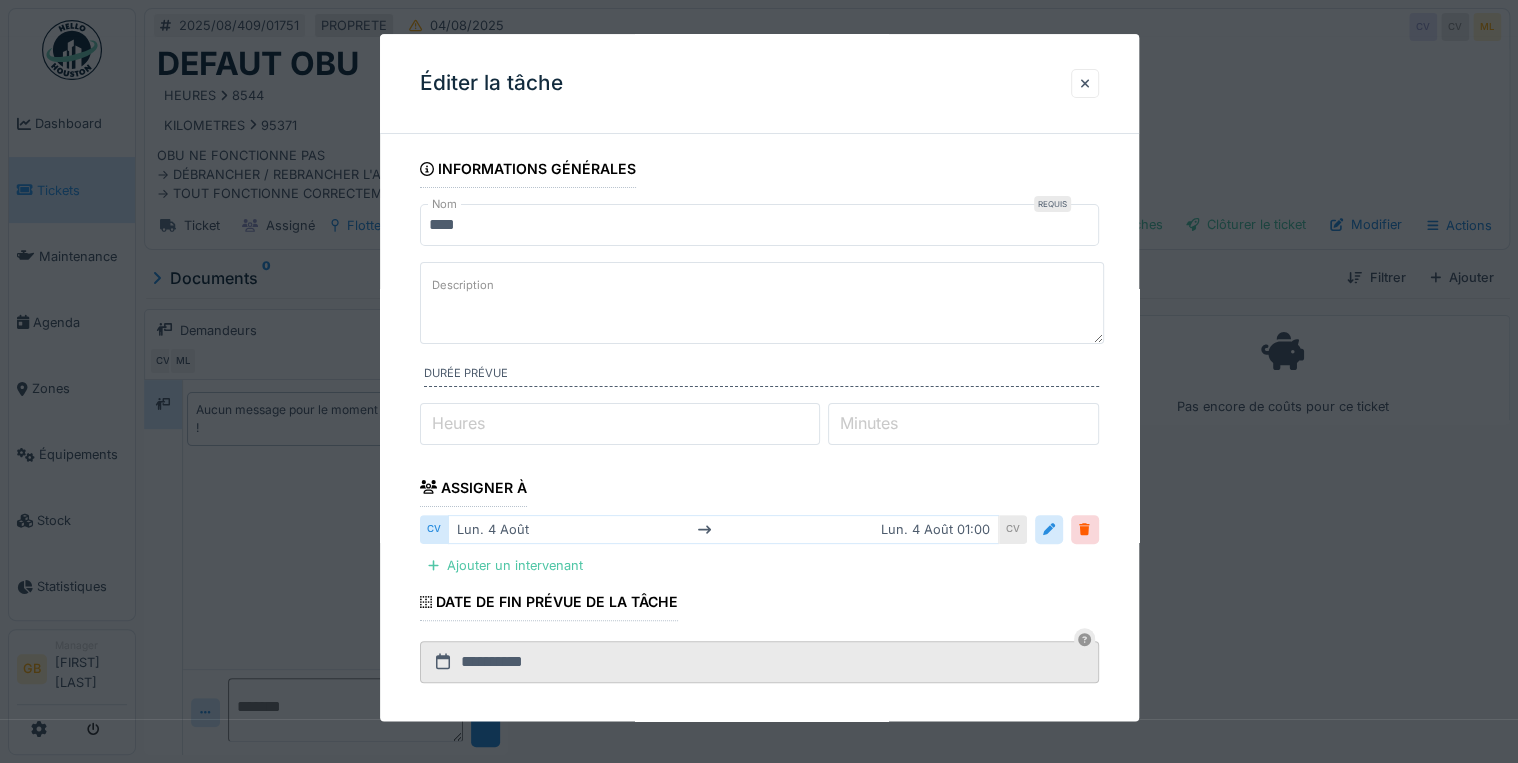 paste on "**********" 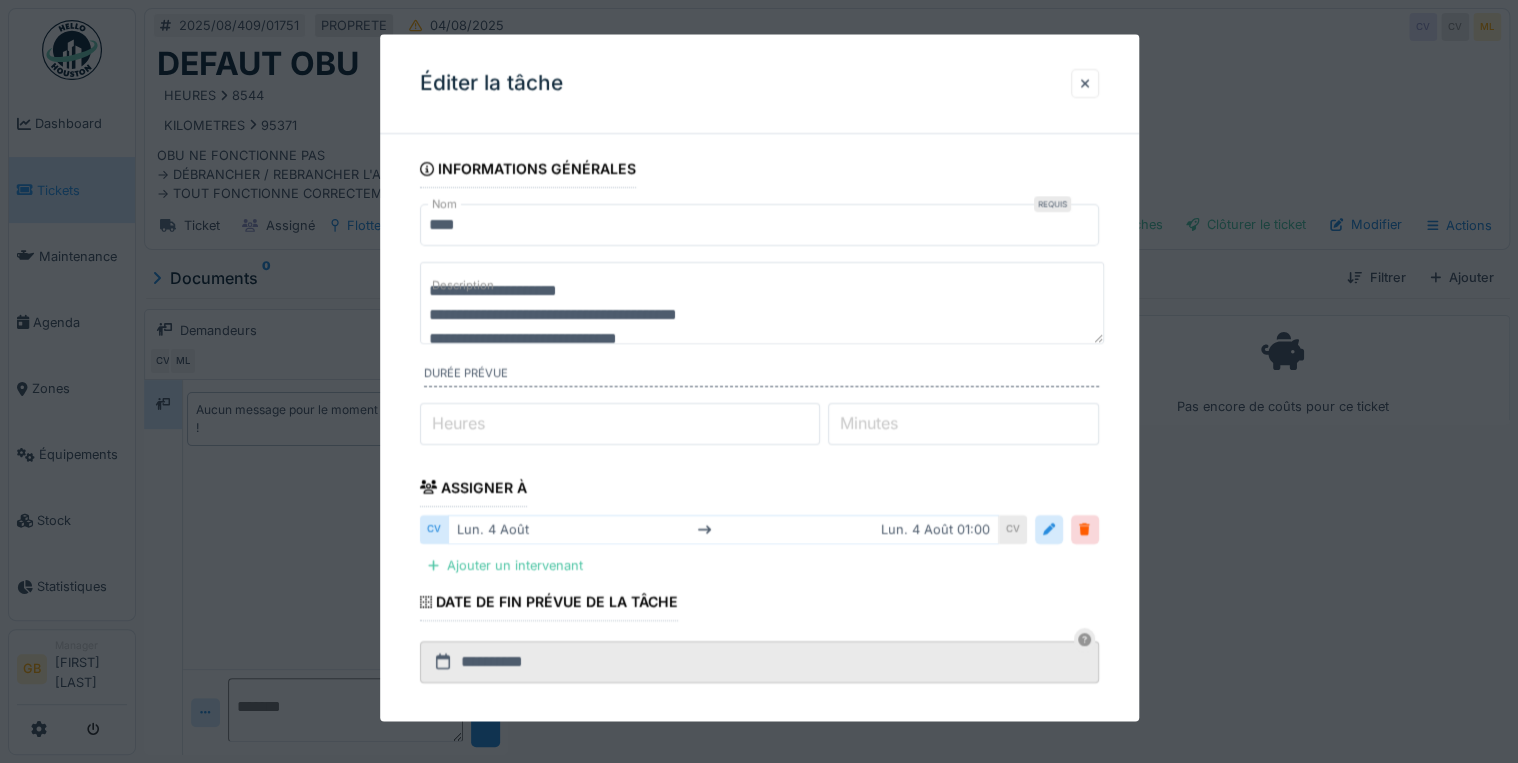 scroll, scrollTop: 0, scrollLeft: 0, axis: both 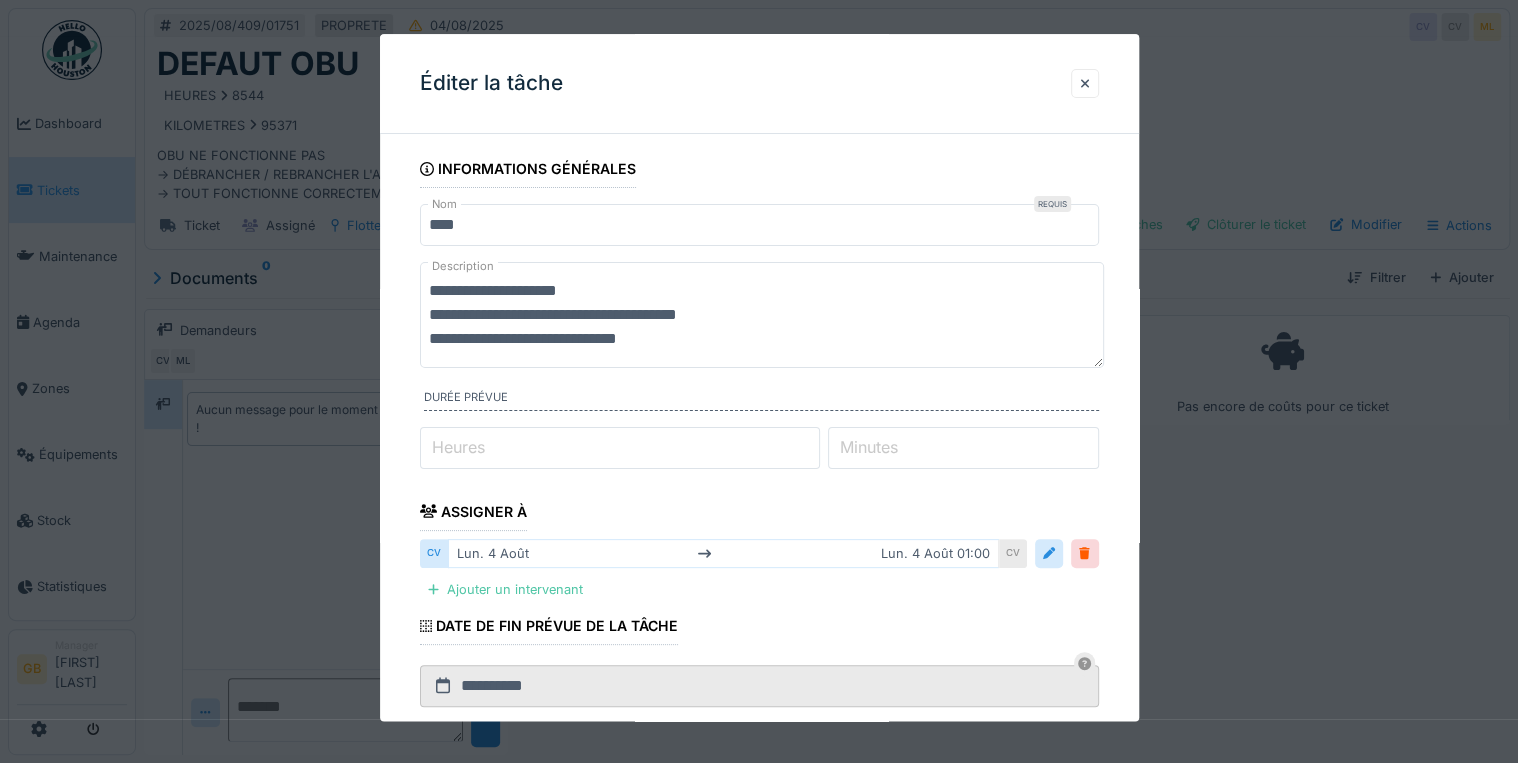 type on "**********" 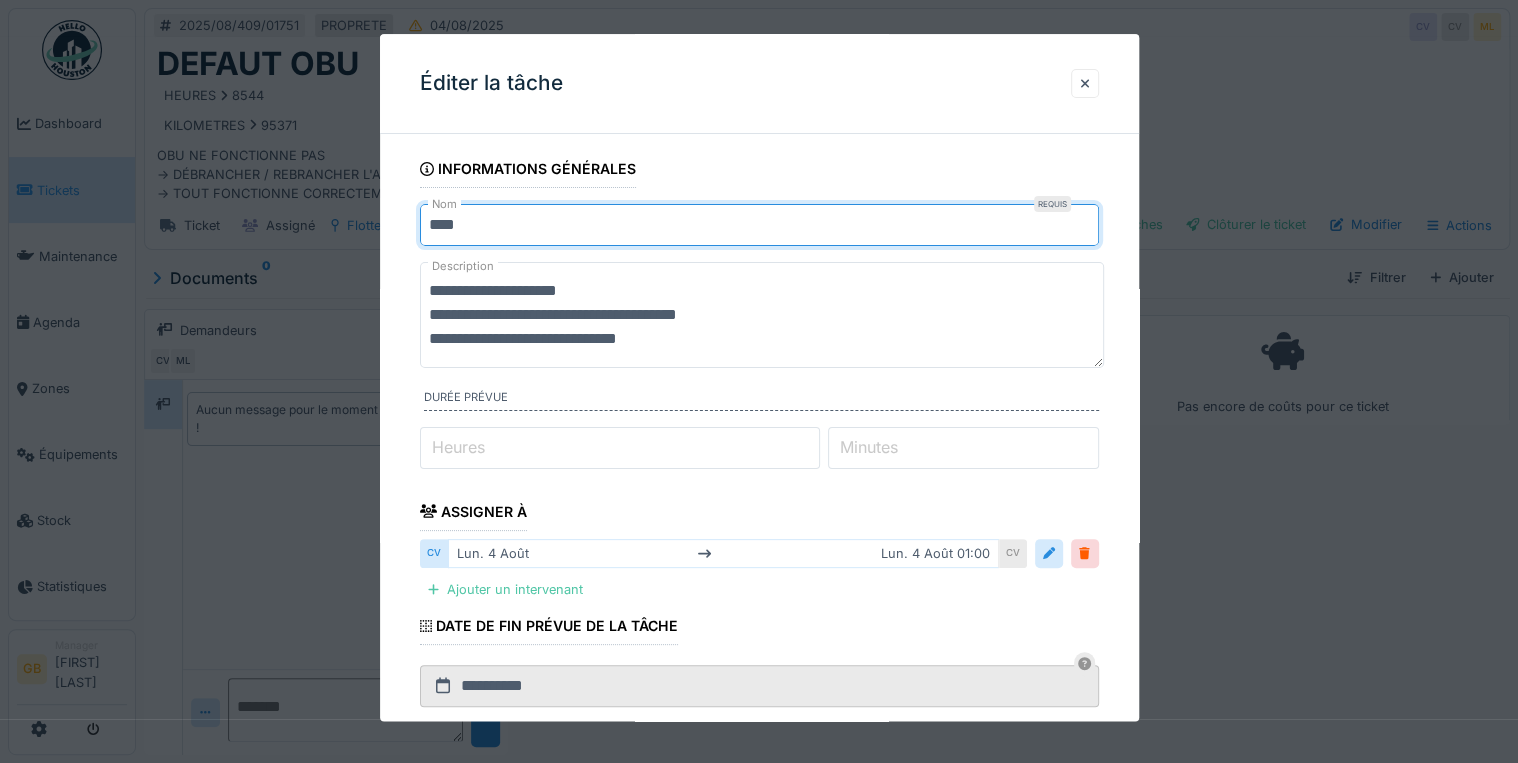 click on "**********" at bounding box center (759, 1008) 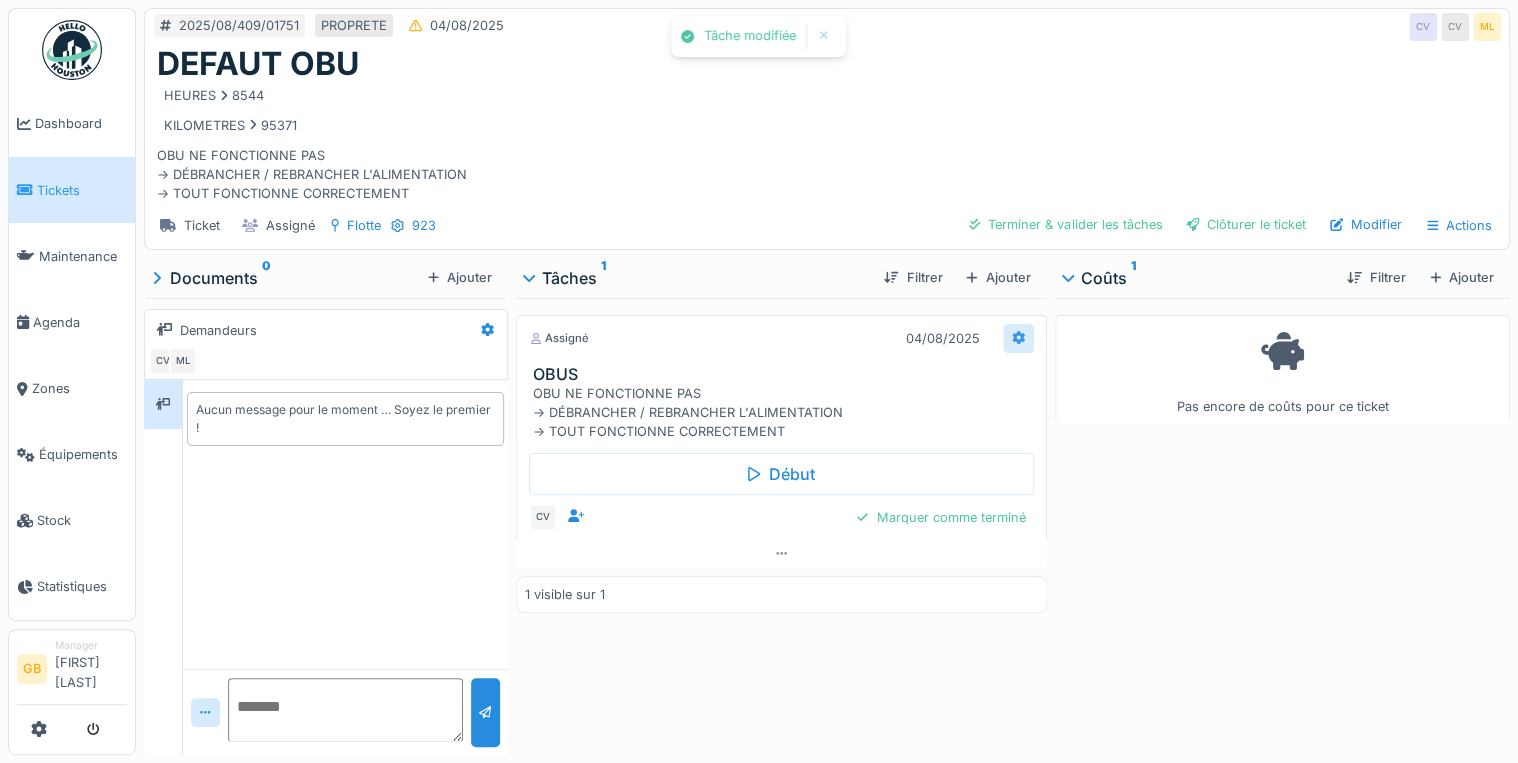 click at bounding box center (1018, 338) 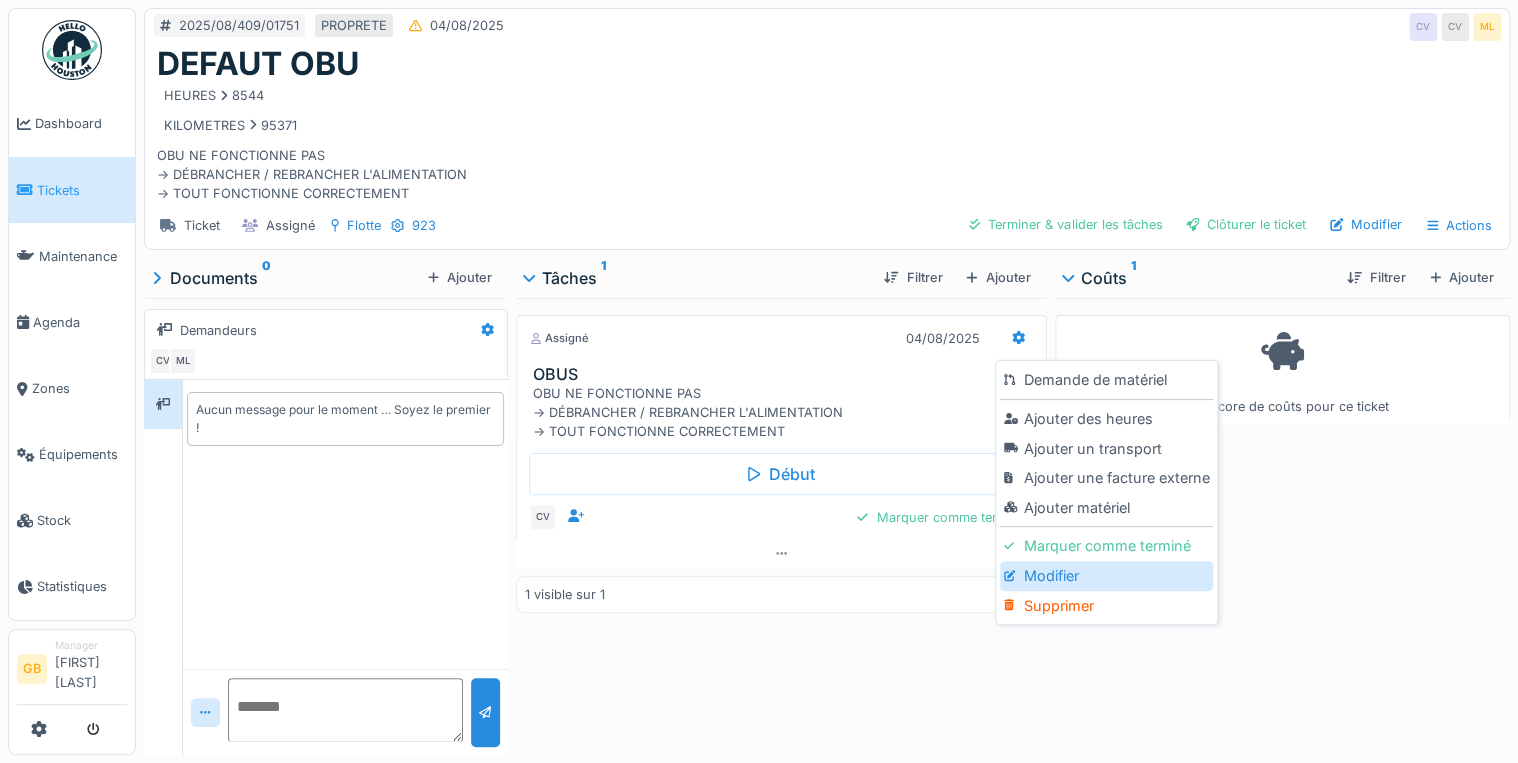 click on "Modifier" at bounding box center (1106, 576) 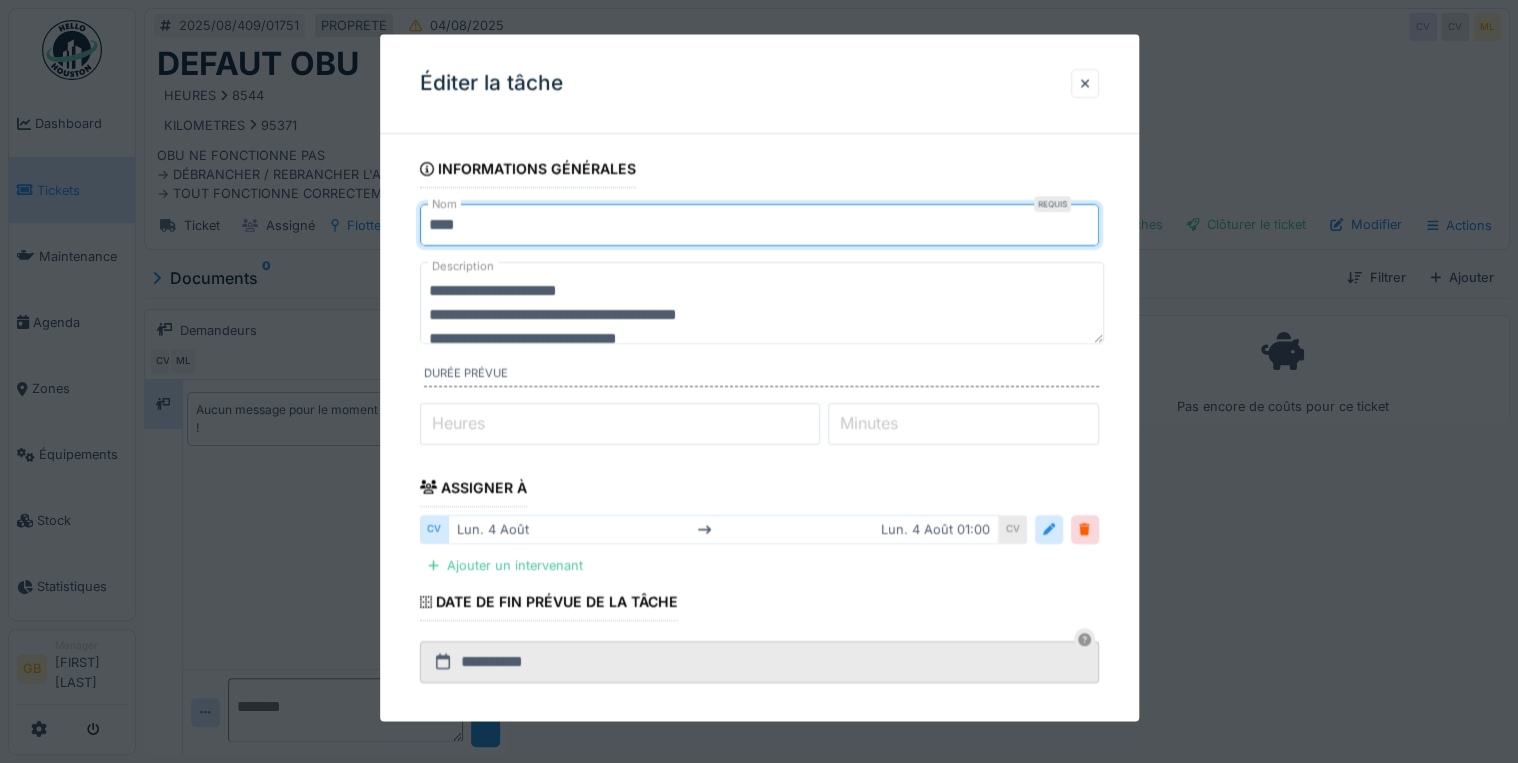 click on "****" at bounding box center (759, 225) 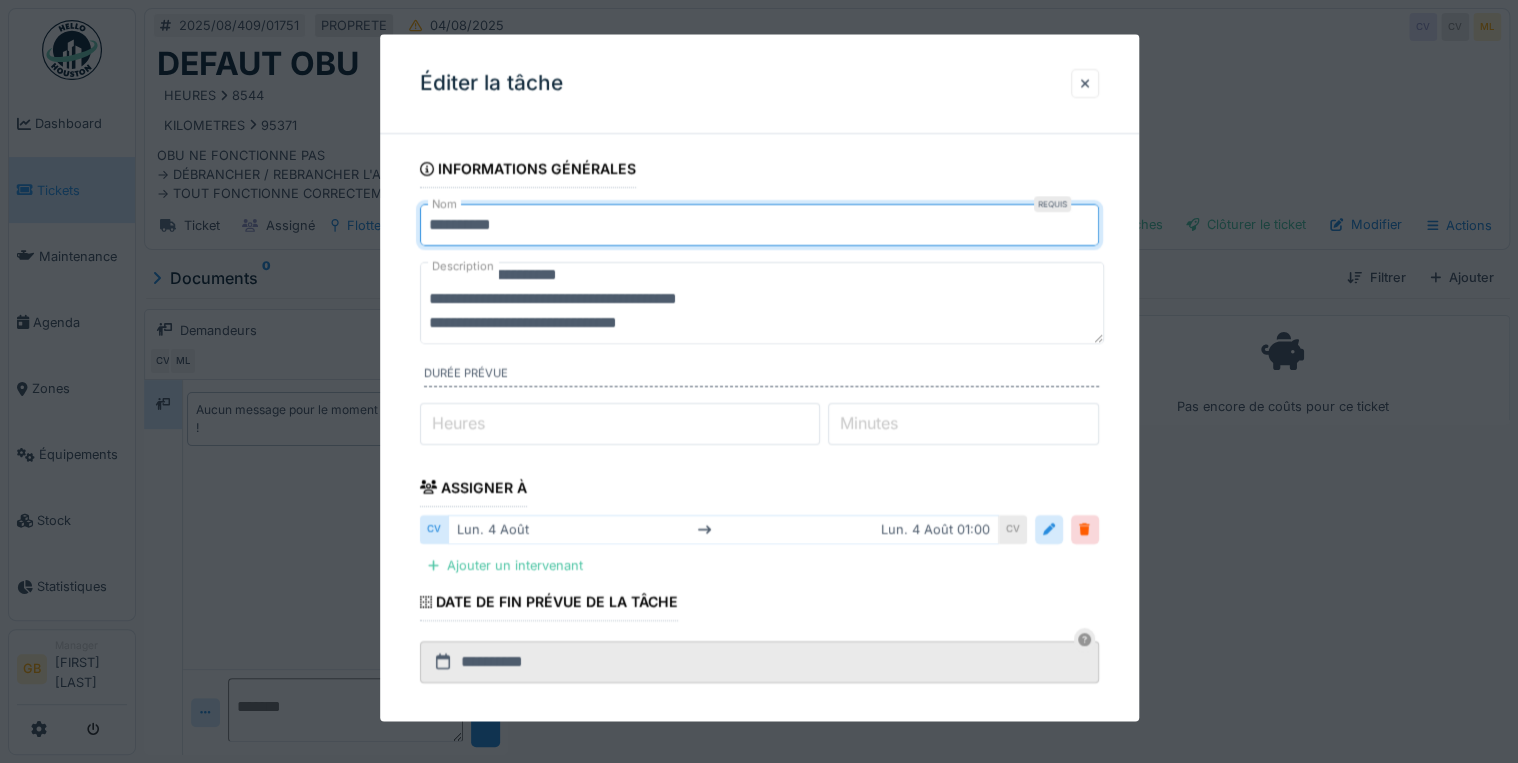 scroll, scrollTop: 24, scrollLeft: 0, axis: vertical 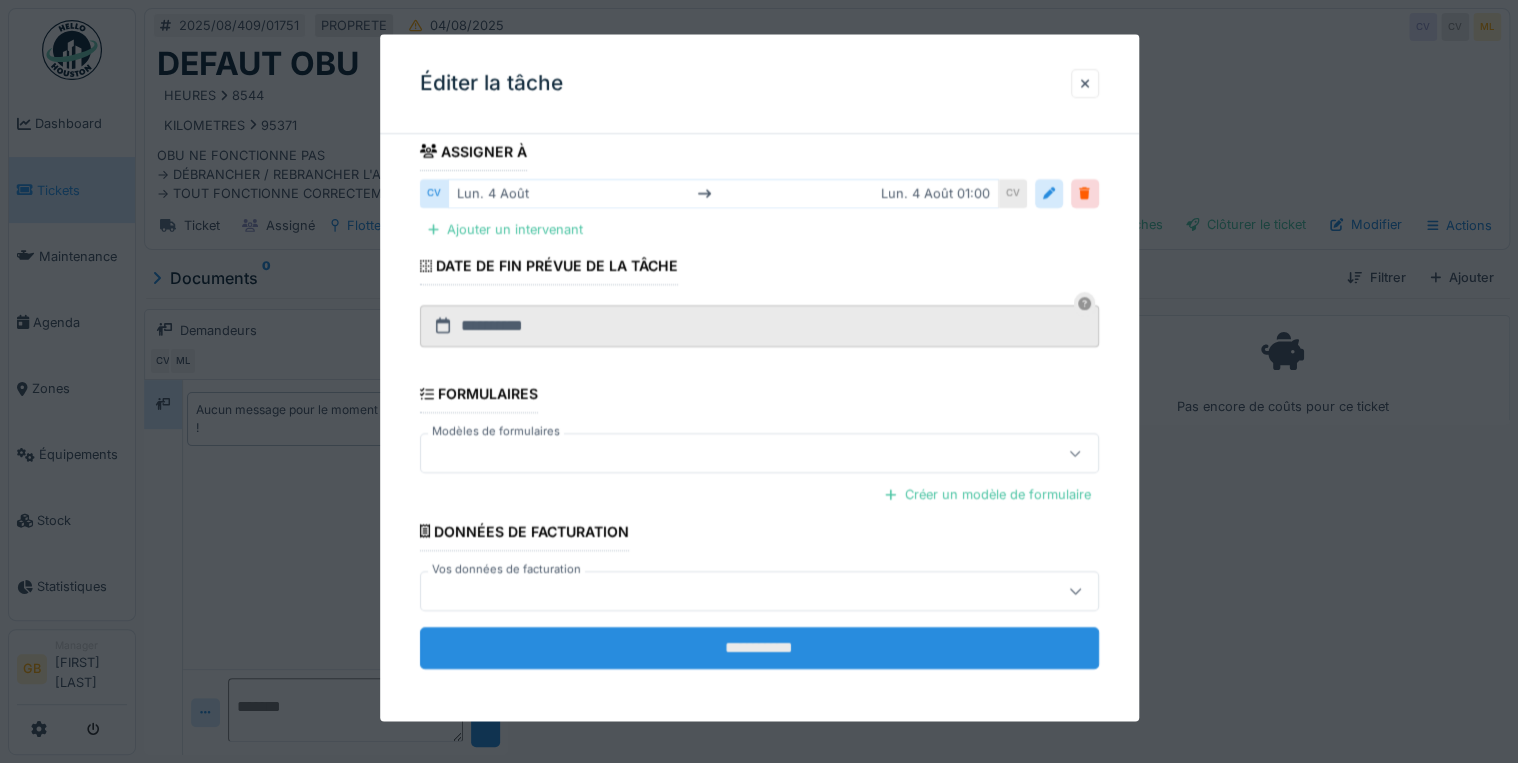 type on "**********" 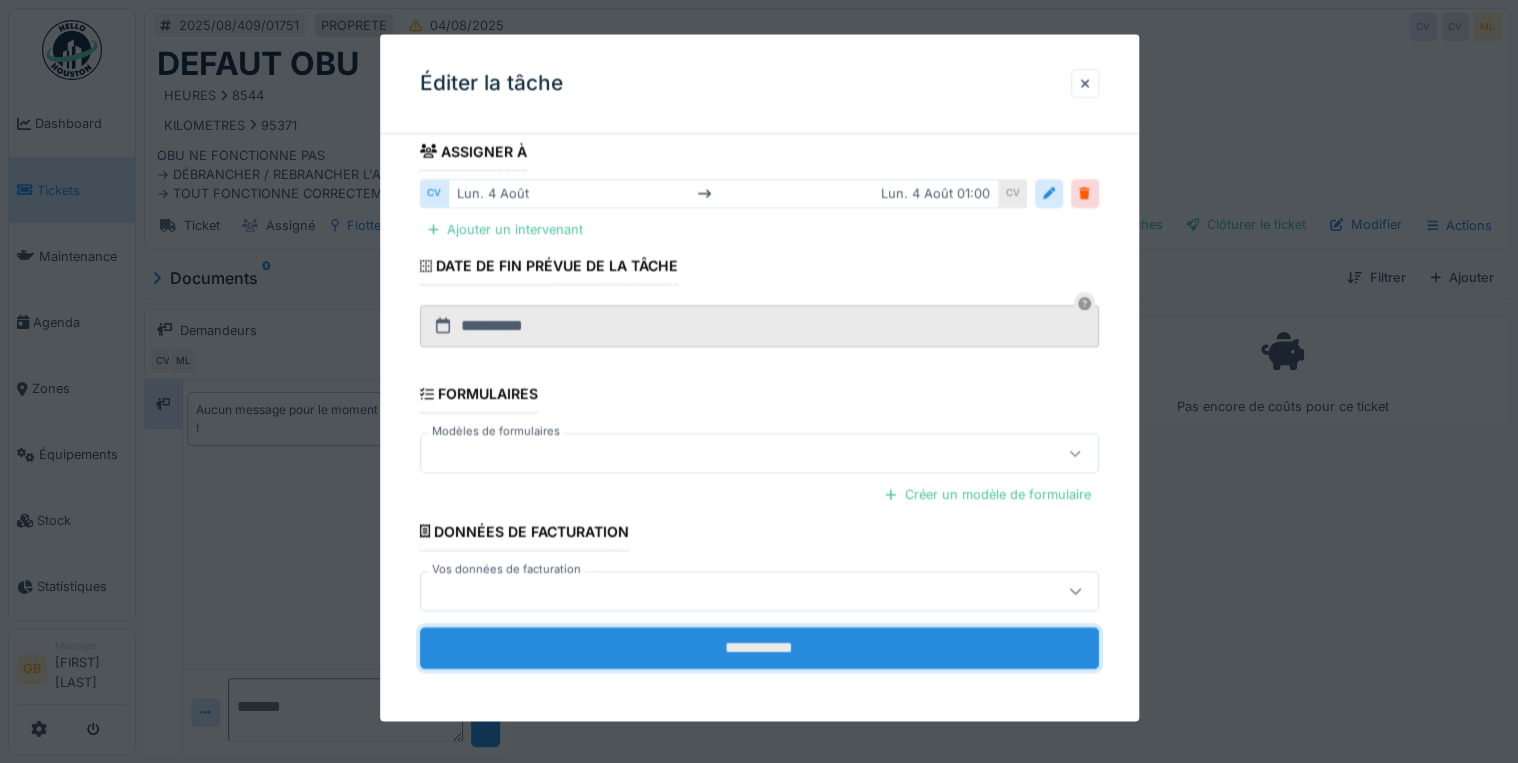 click on "**********" at bounding box center (759, 648) 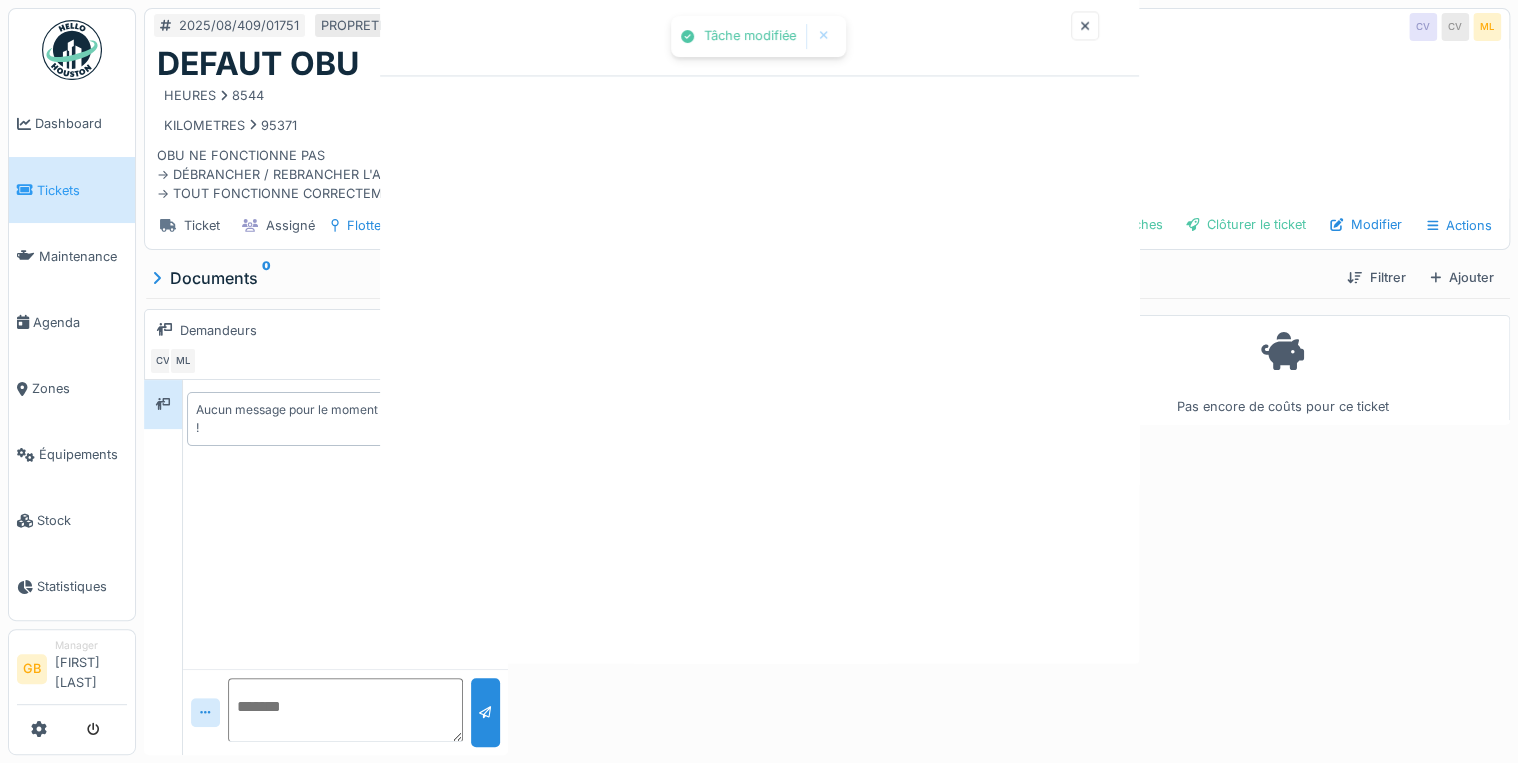 scroll, scrollTop: 0, scrollLeft: 0, axis: both 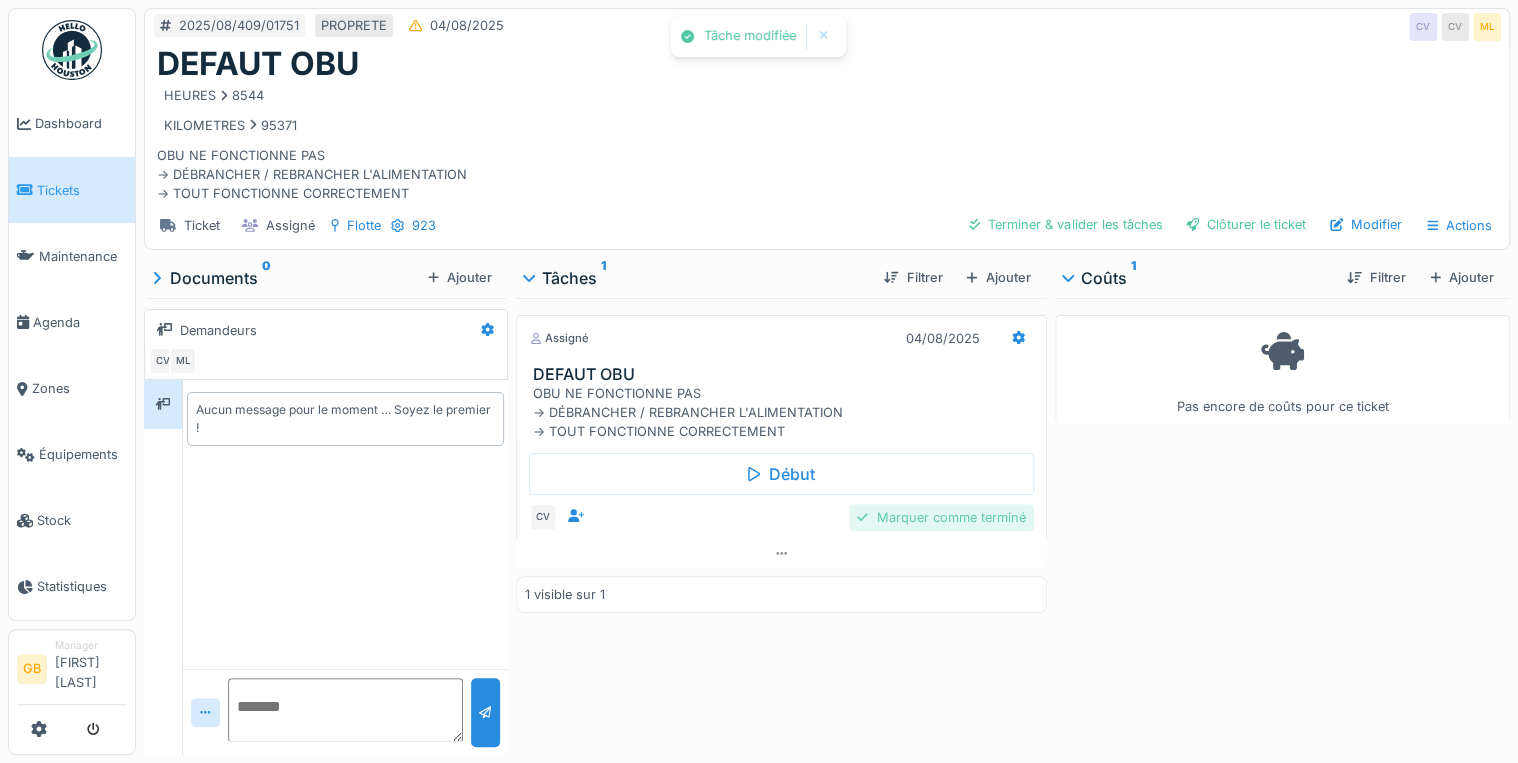 click on "Marquer comme terminé" at bounding box center (941, 517) 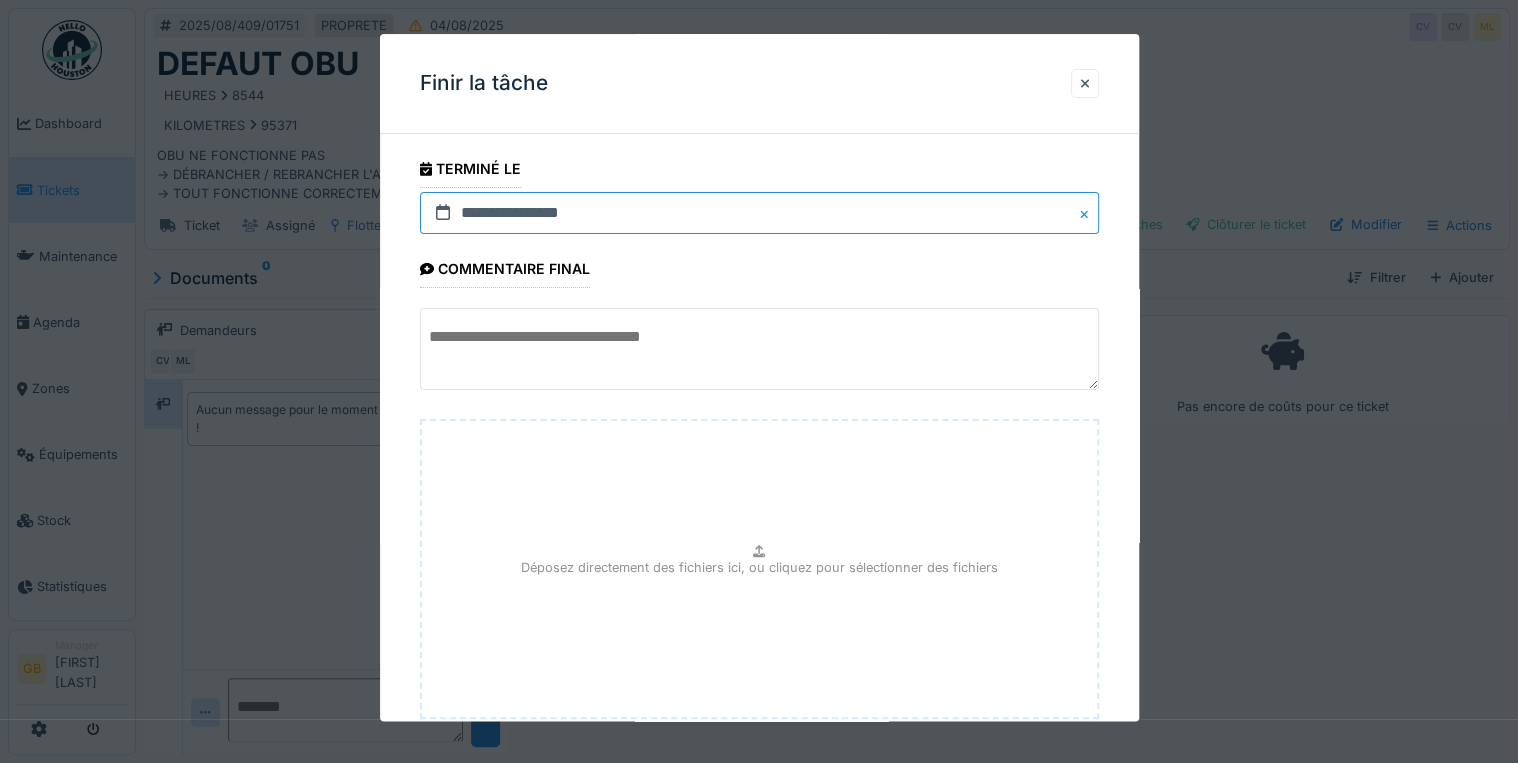 click on "**********" at bounding box center [759, 213] 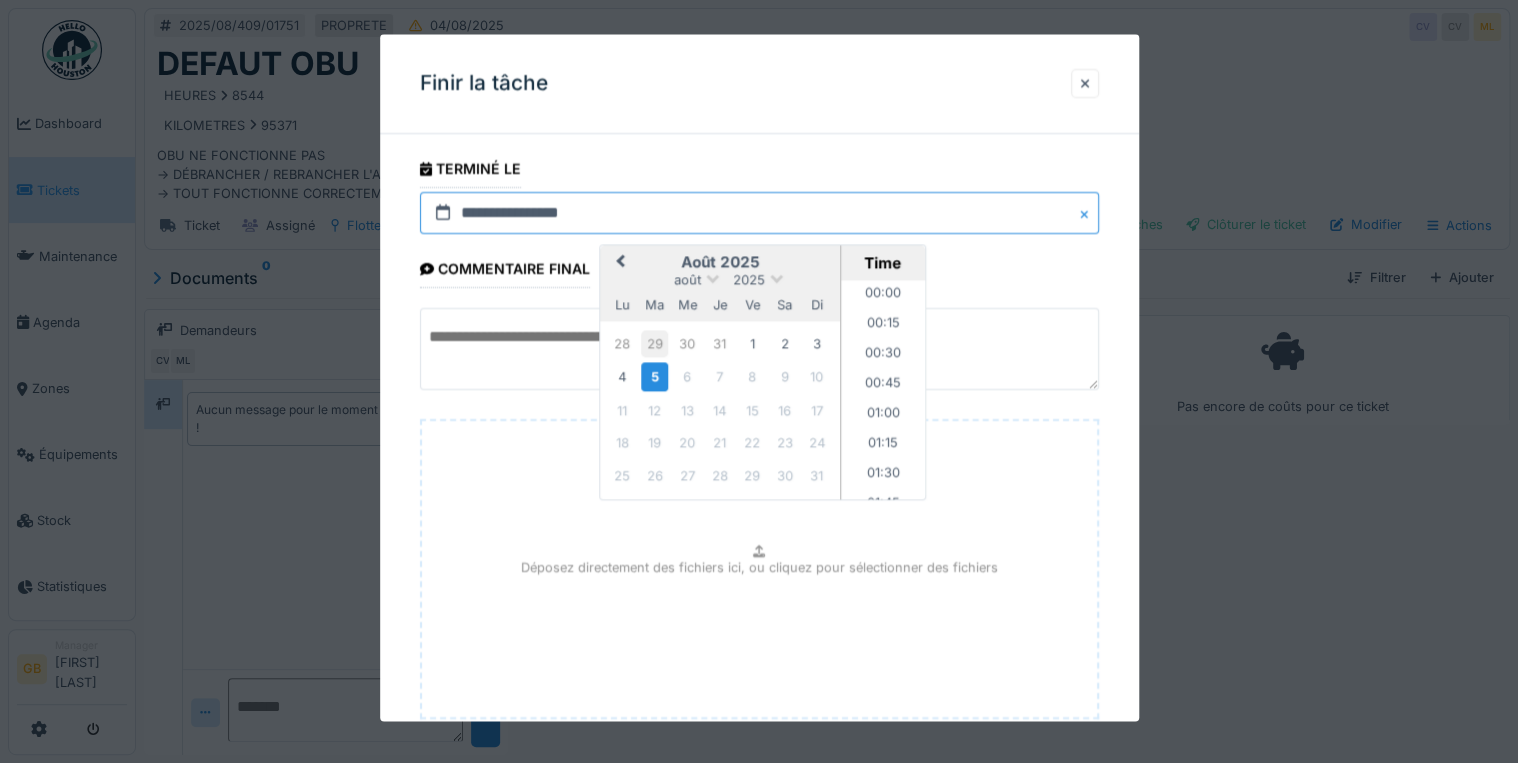 scroll, scrollTop: 1705, scrollLeft: 0, axis: vertical 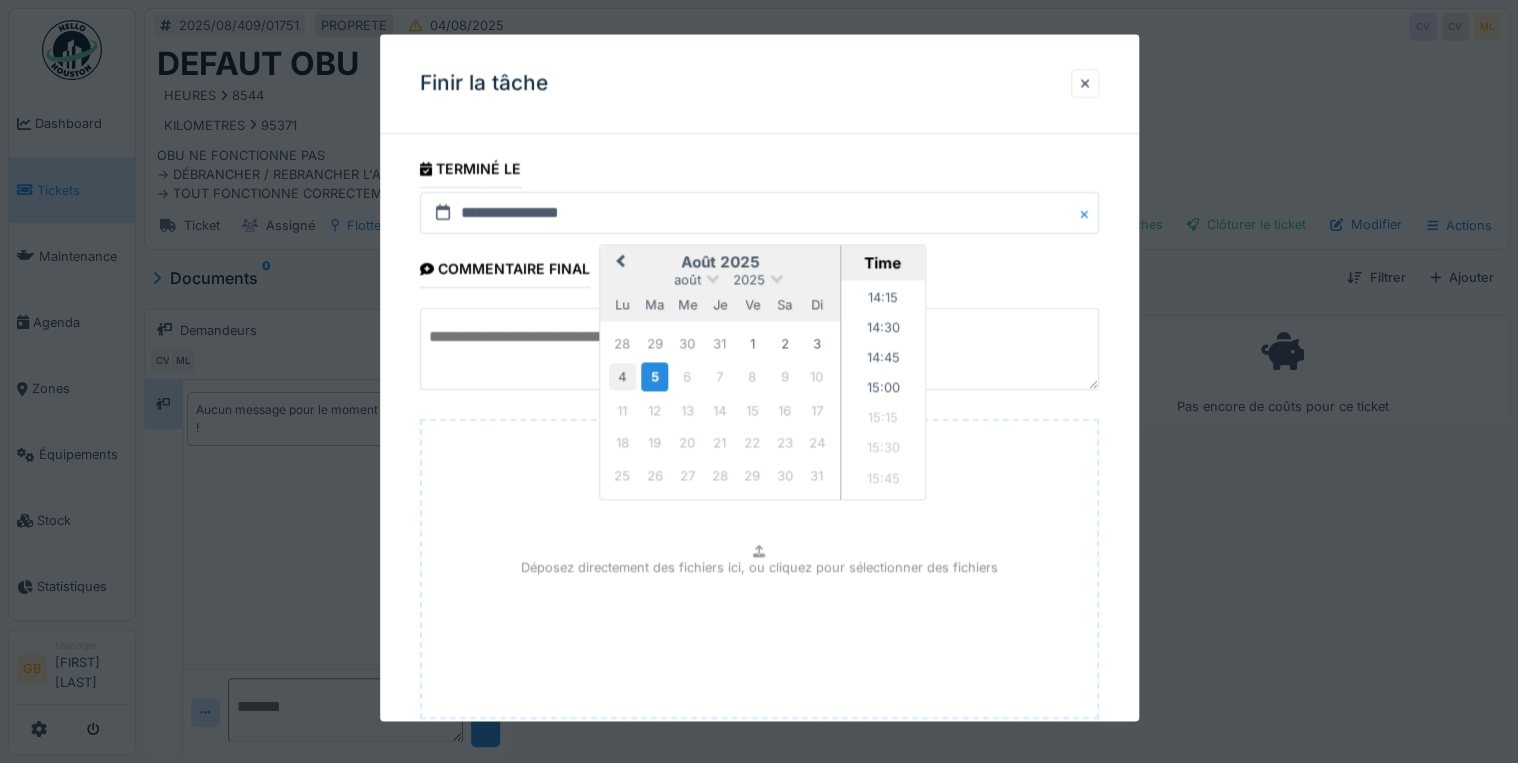 click on "4" at bounding box center [622, 377] 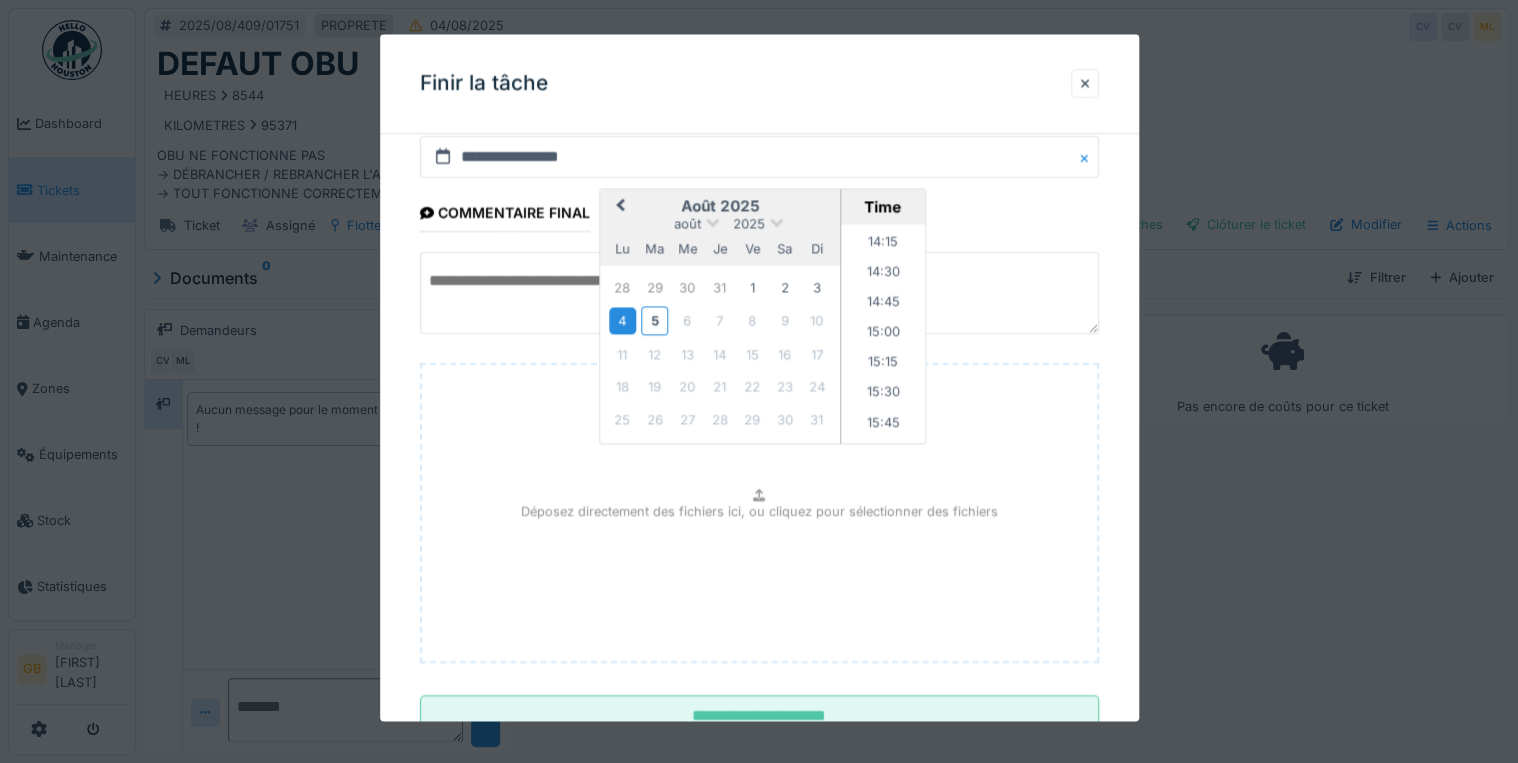 scroll, scrollTop: 126, scrollLeft: 0, axis: vertical 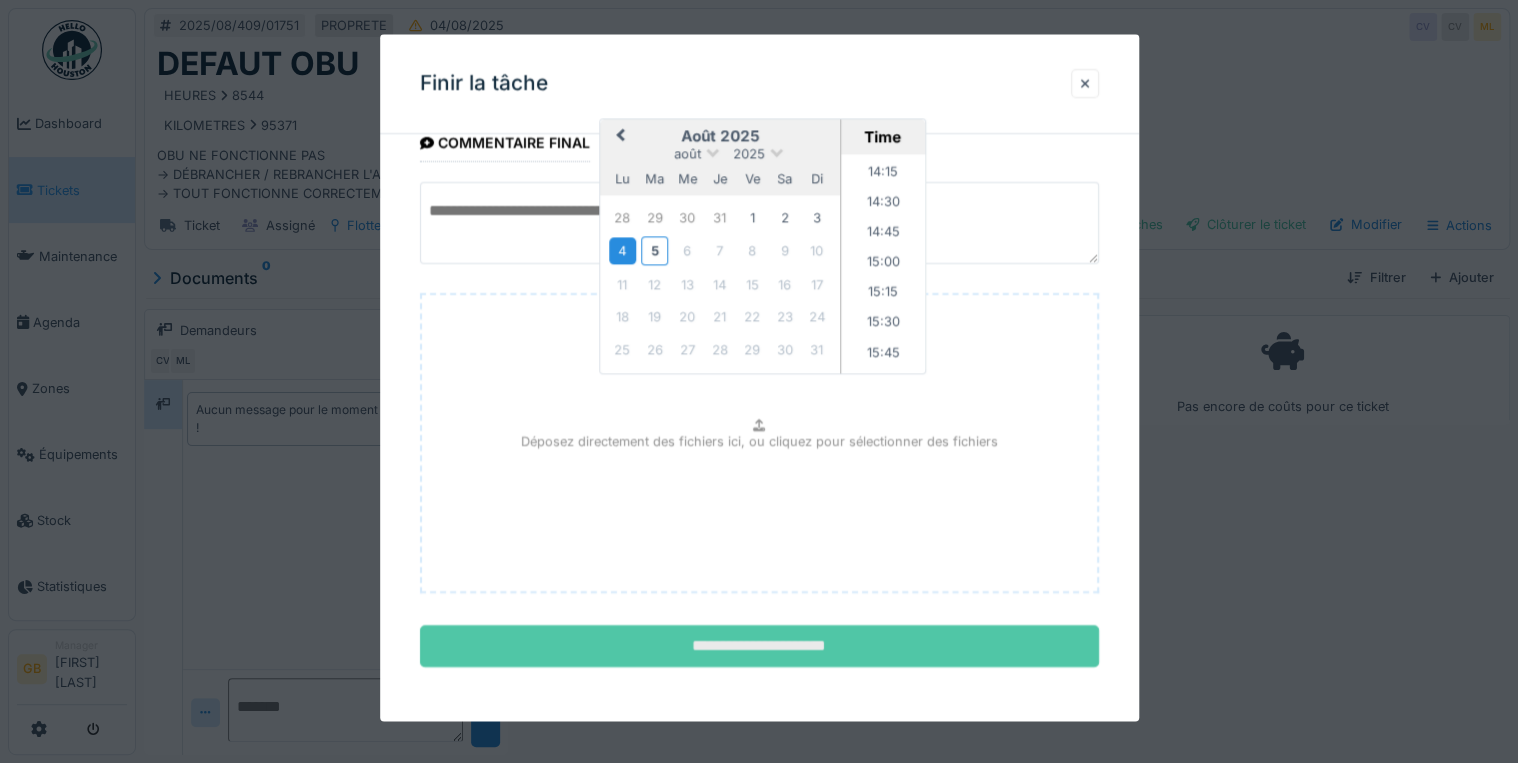 click on "**********" at bounding box center (759, 647) 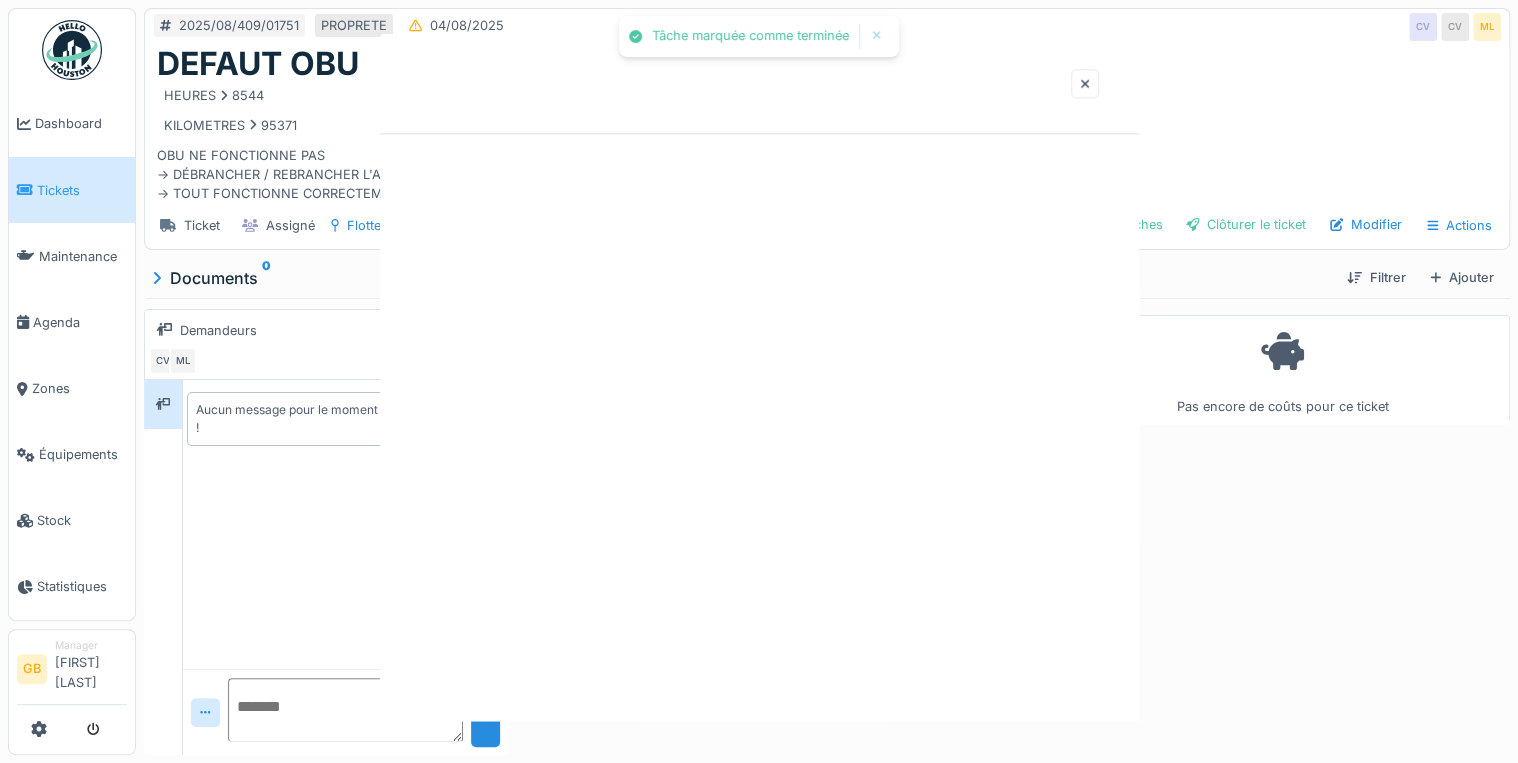 scroll, scrollTop: 0, scrollLeft: 0, axis: both 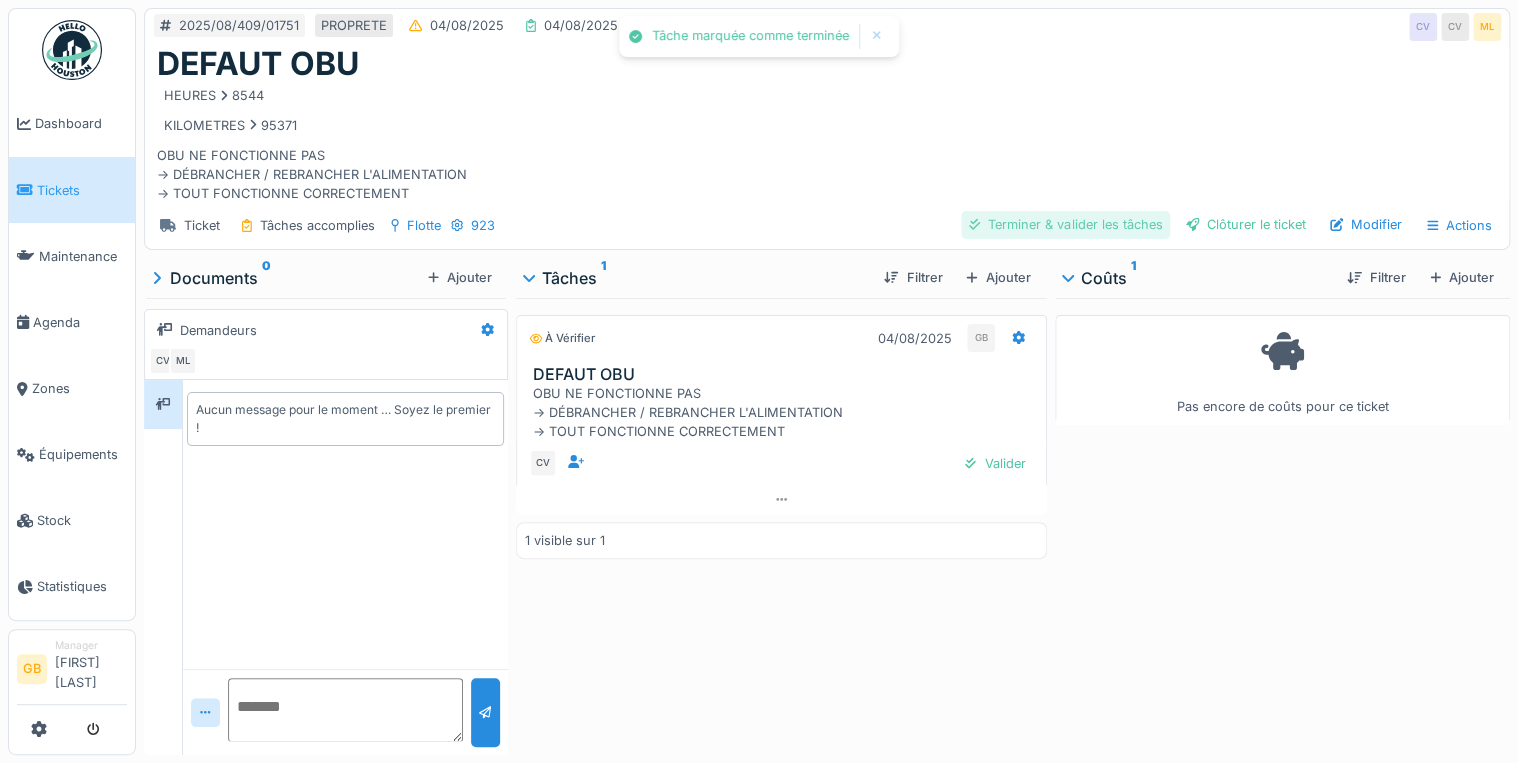 click on "Terminer & valider les tâches" at bounding box center [1065, 224] 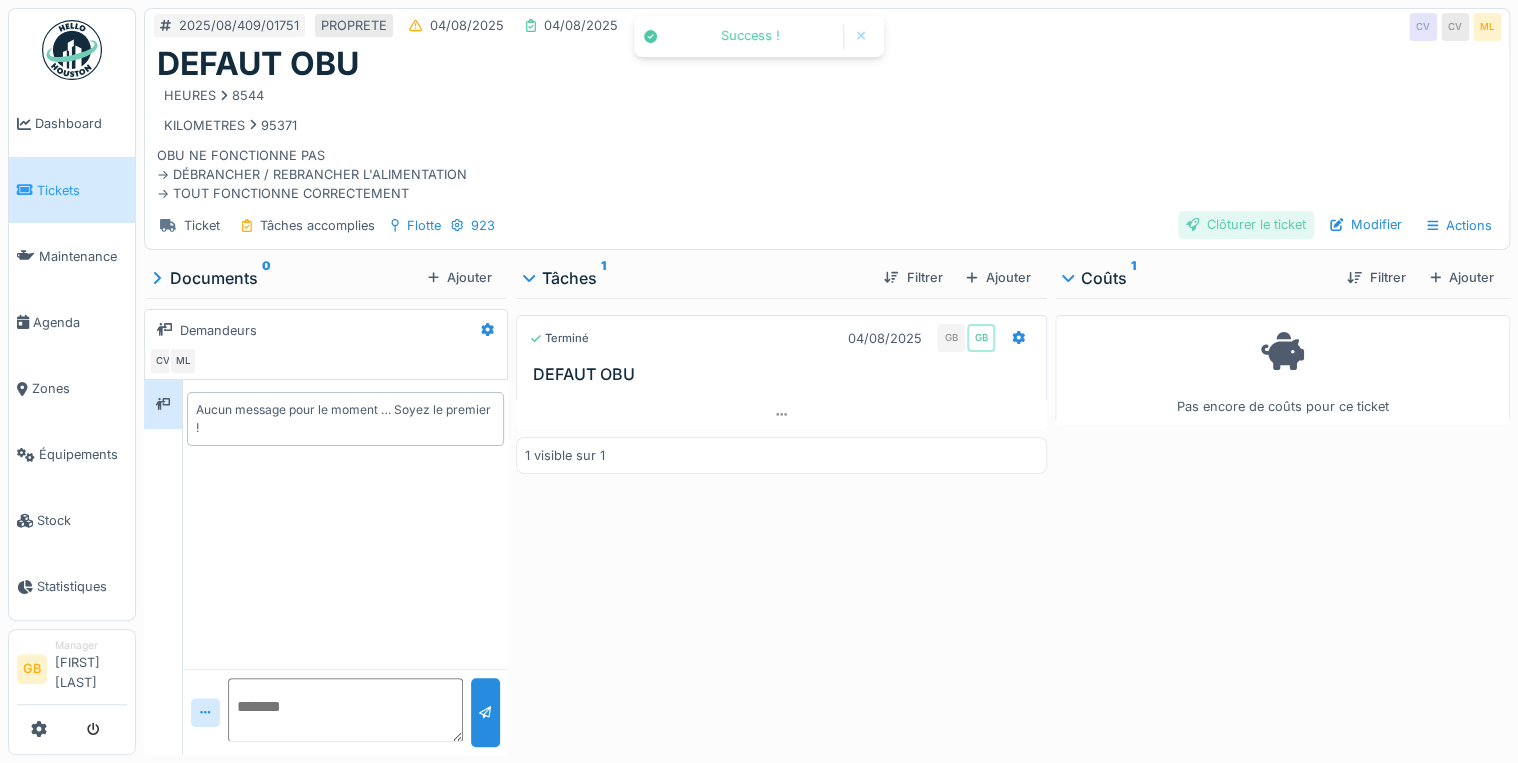 click on "Clôturer le ticket" at bounding box center (1246, 224) 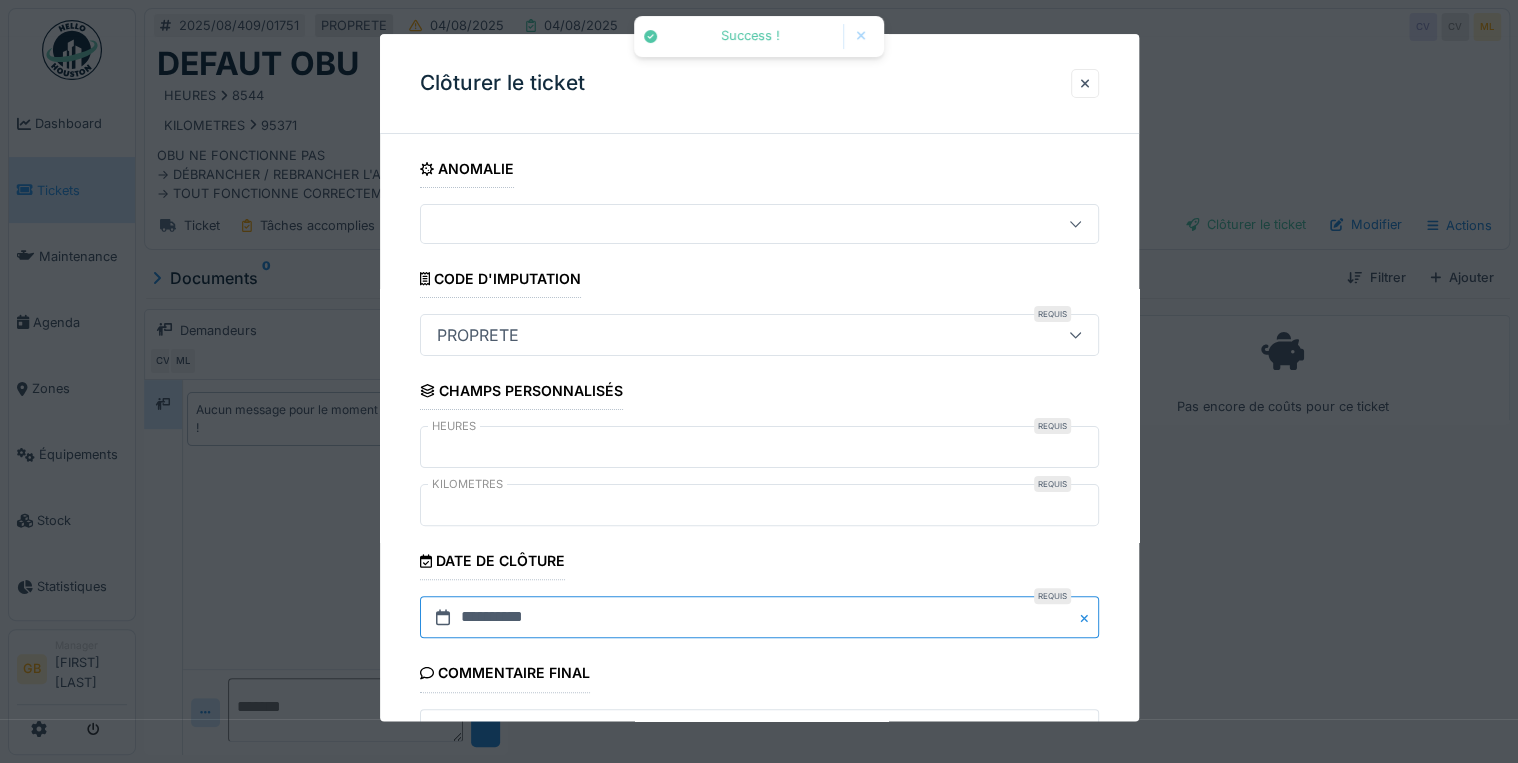 click on "**********" at bounding box center (759, 618) 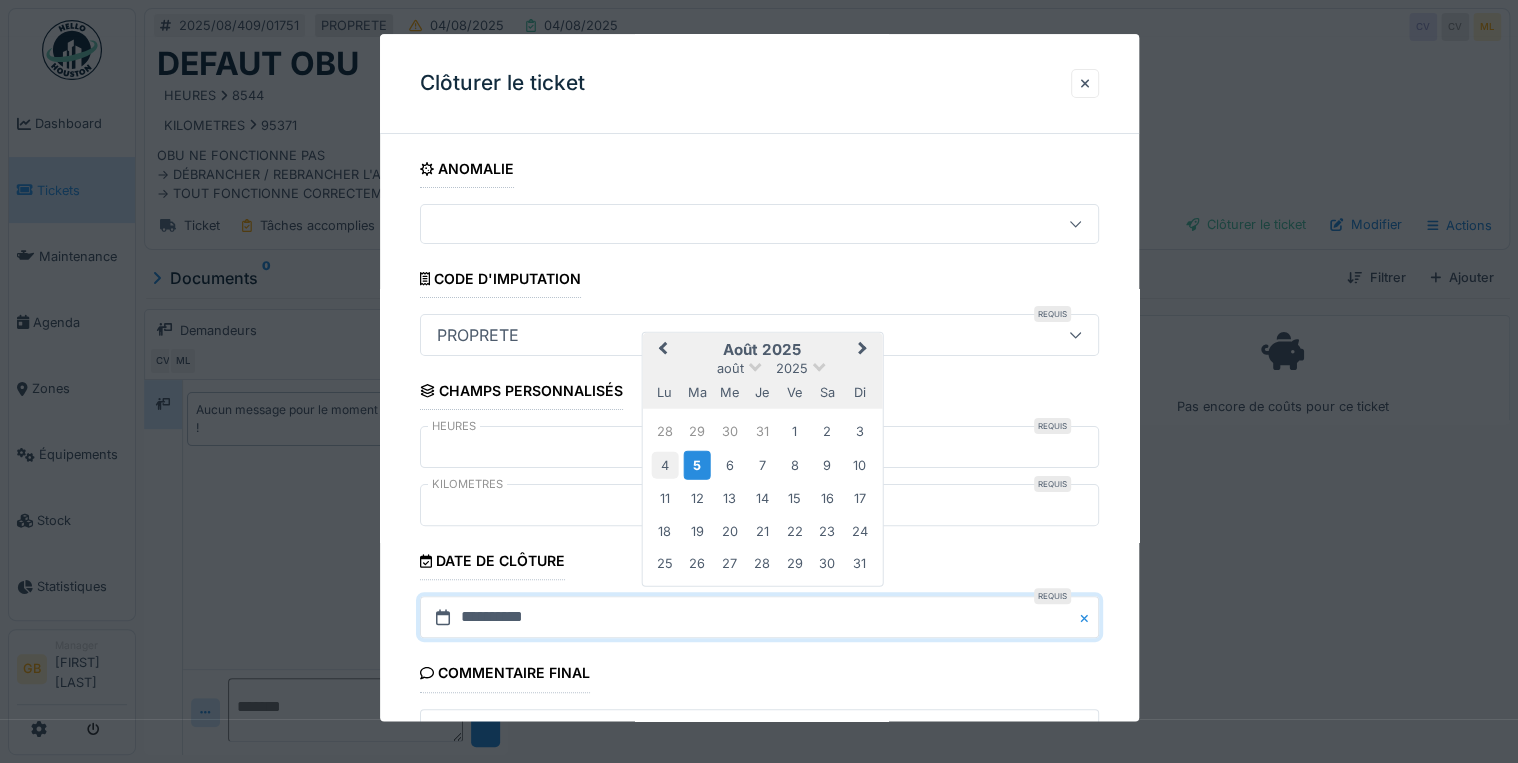click on "4" at bounding box center (664, 464) 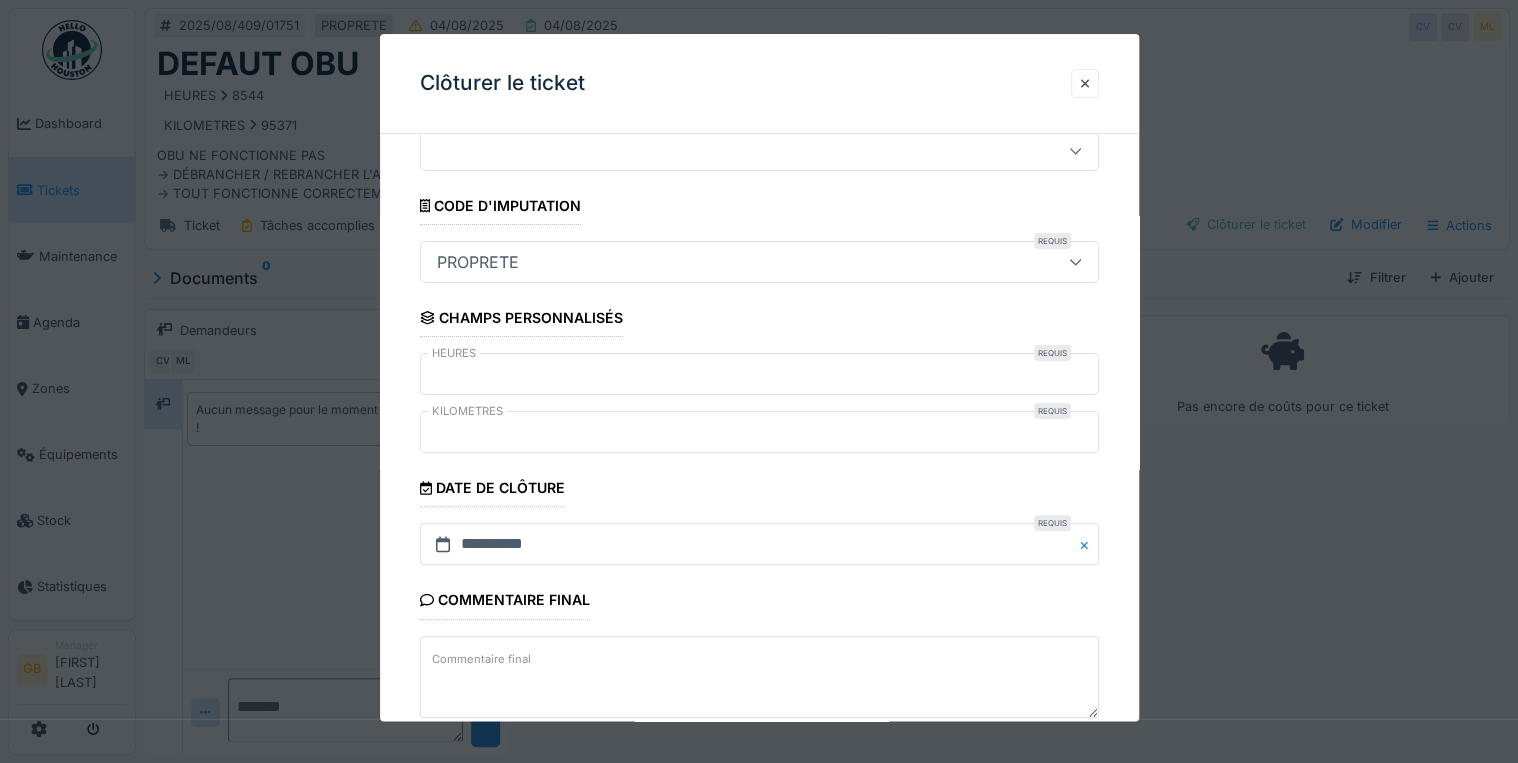 scroll, scrollTop: 184, scrollLeft: 0, axis: vertical 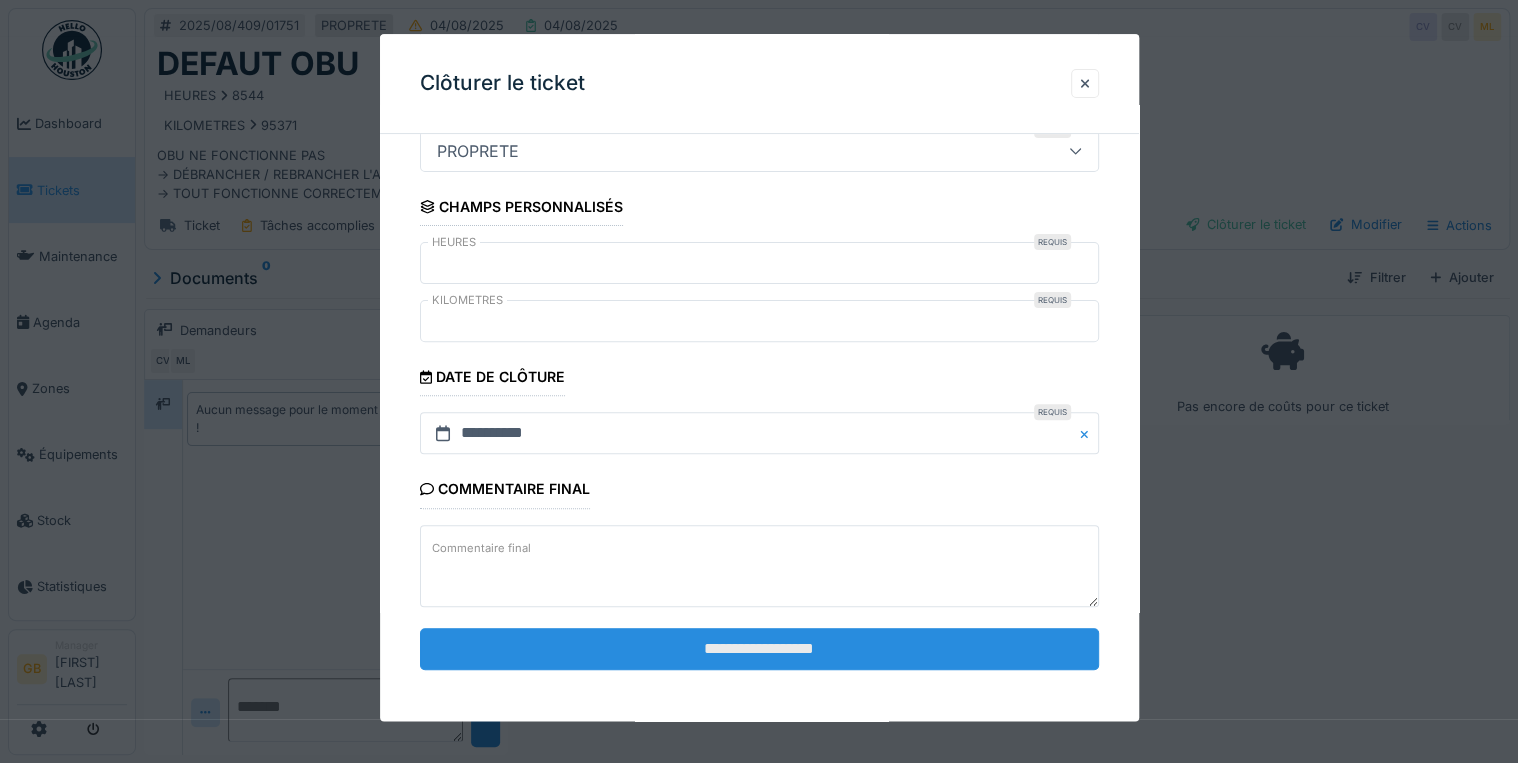 click on "**********" at bounding box center (759, 649) 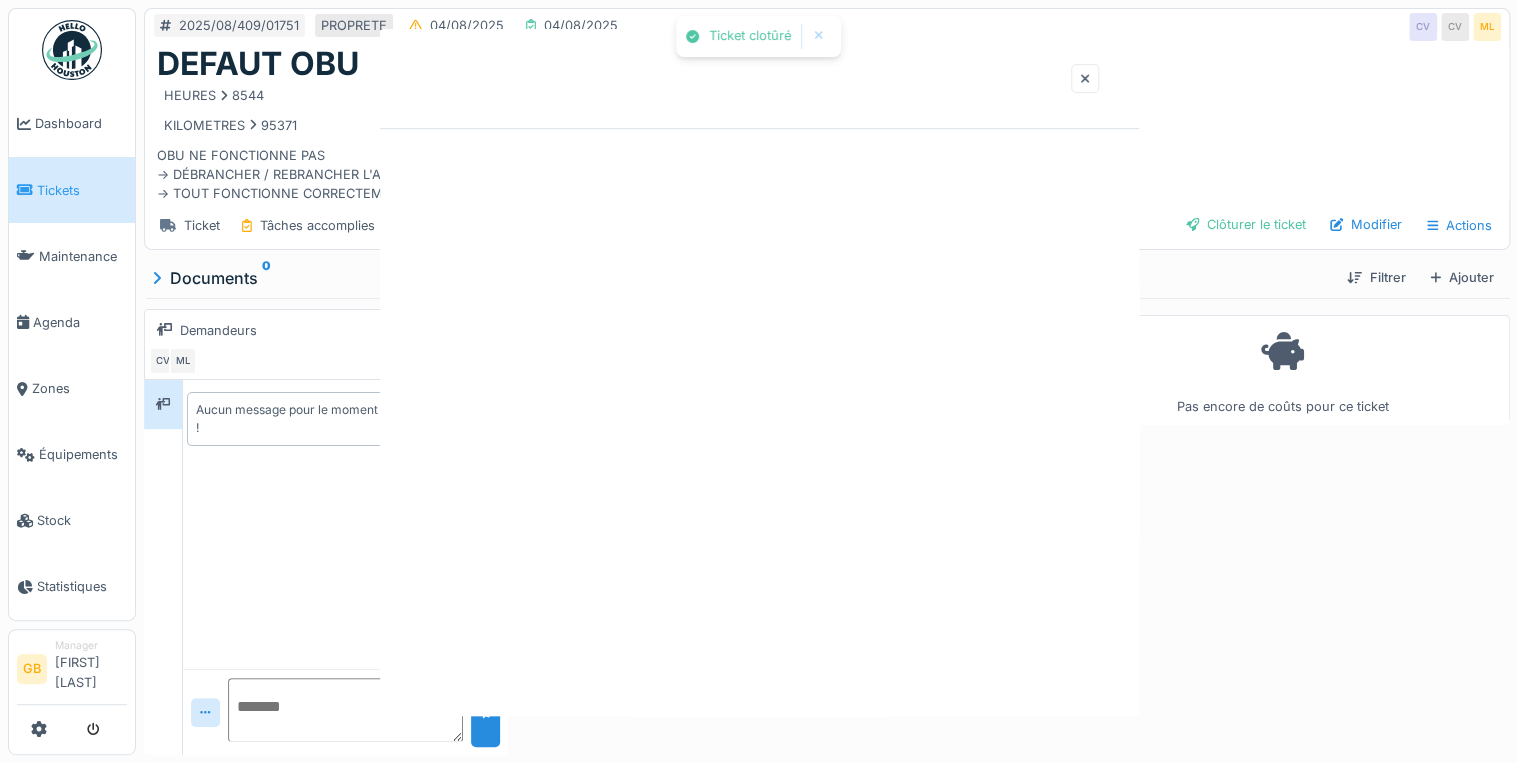 scroll, scrollTop: 0, scrollLeft: 0, axis: both 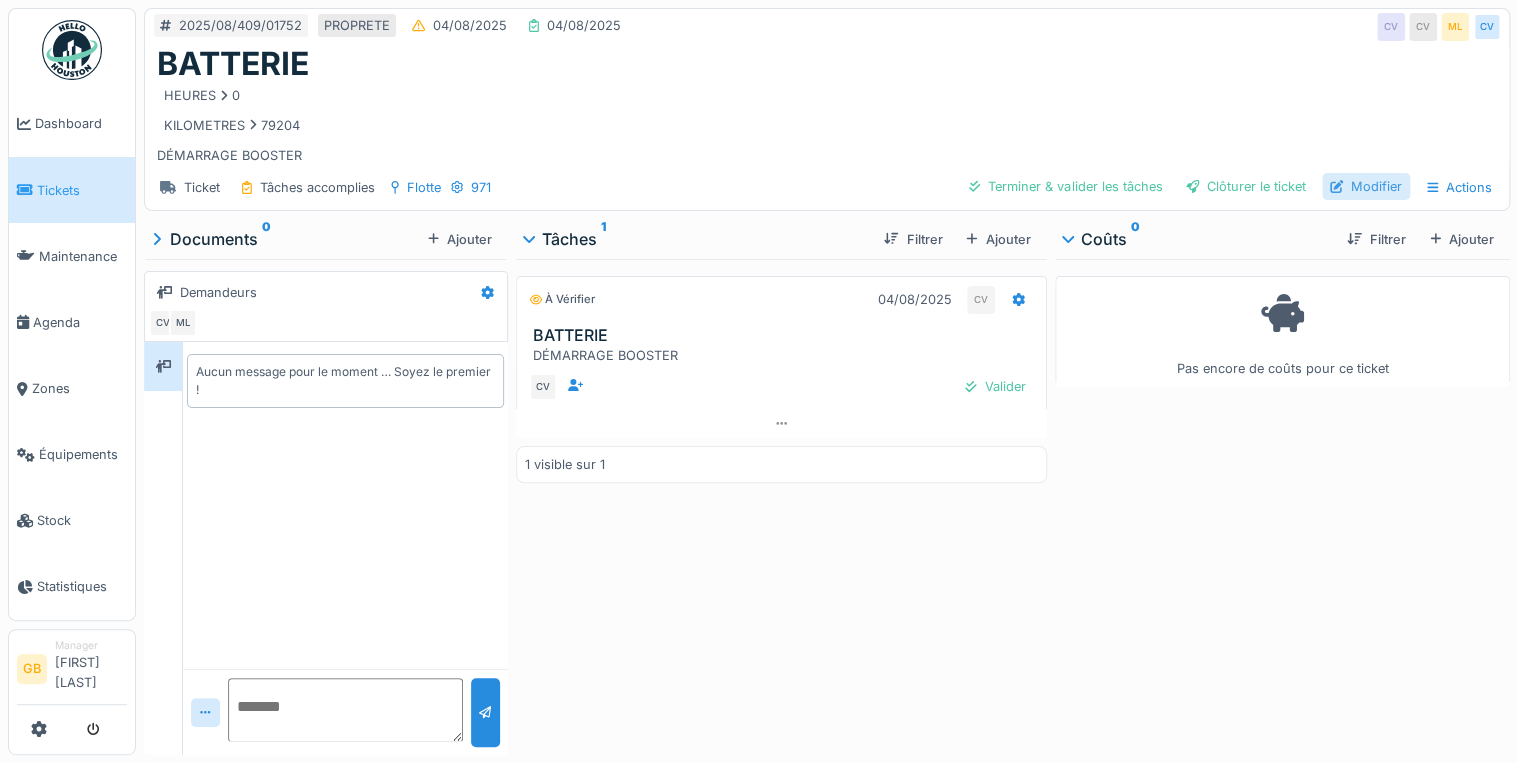 click on "Modifier" at bounding box center [1366, 186] 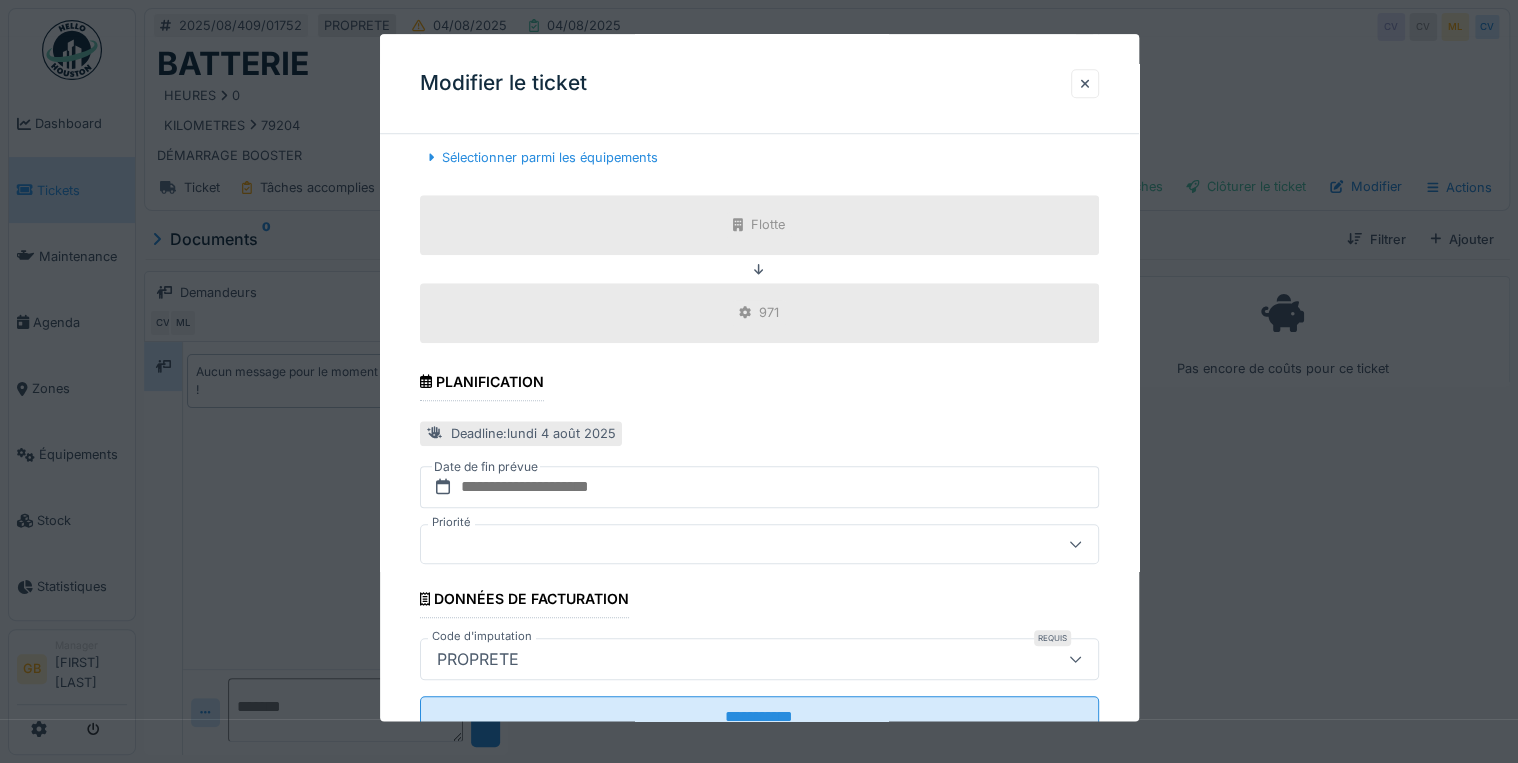 scroll, scrollTop: 798, scrollLeft: 0, axis: vertical 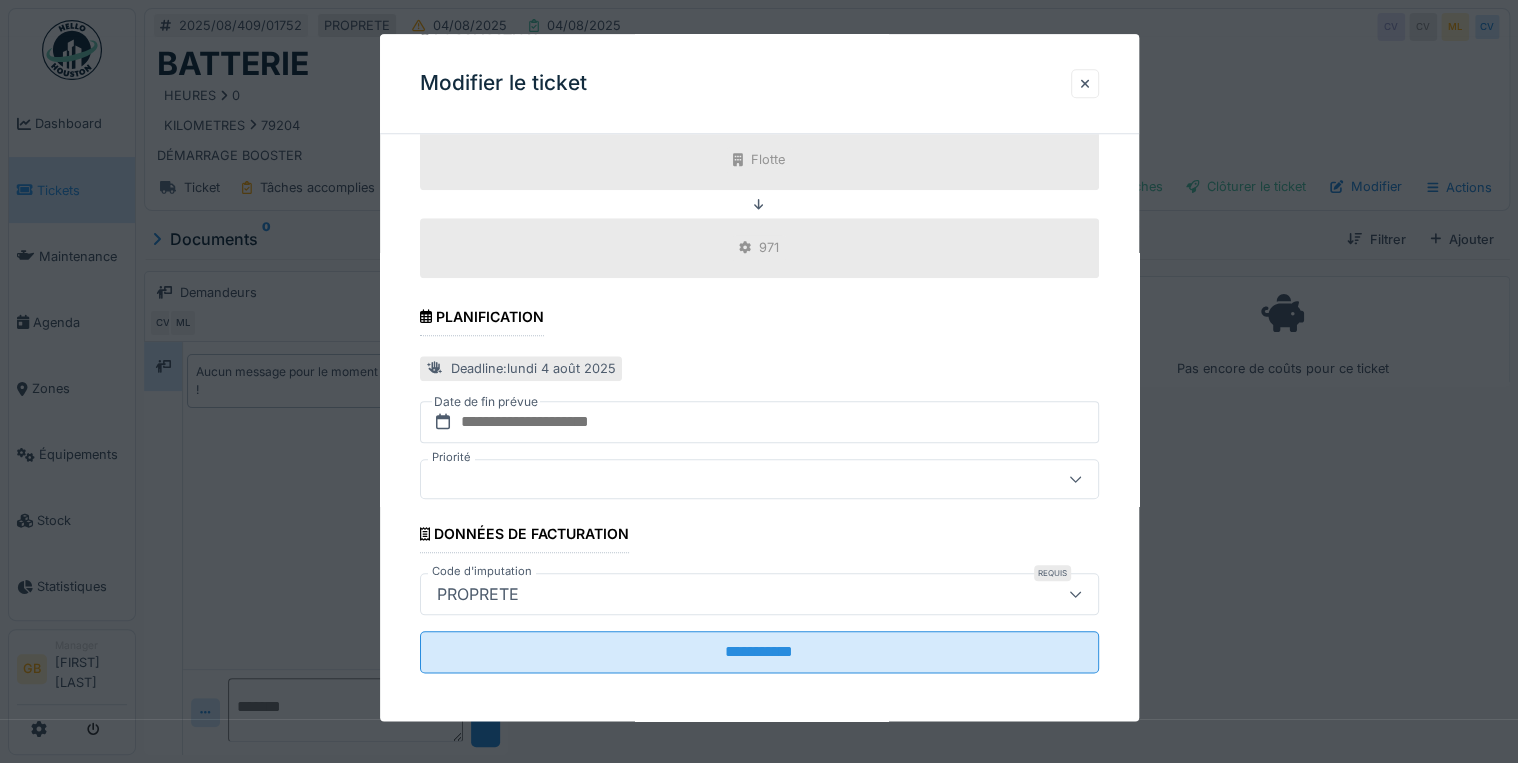 click on "**********" at bounding box center (759, 20) 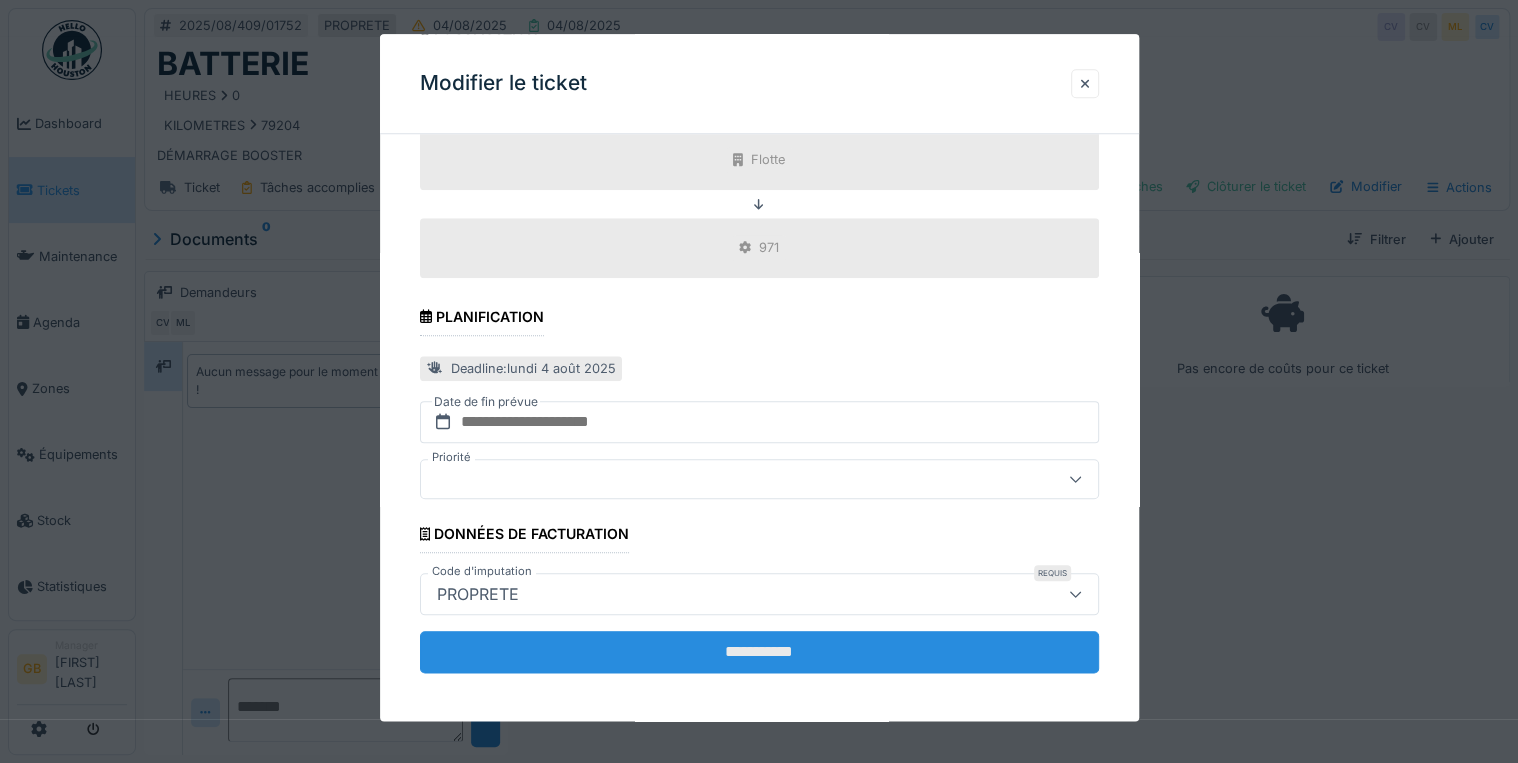 click on "**********" at bounding box center [759, 652] 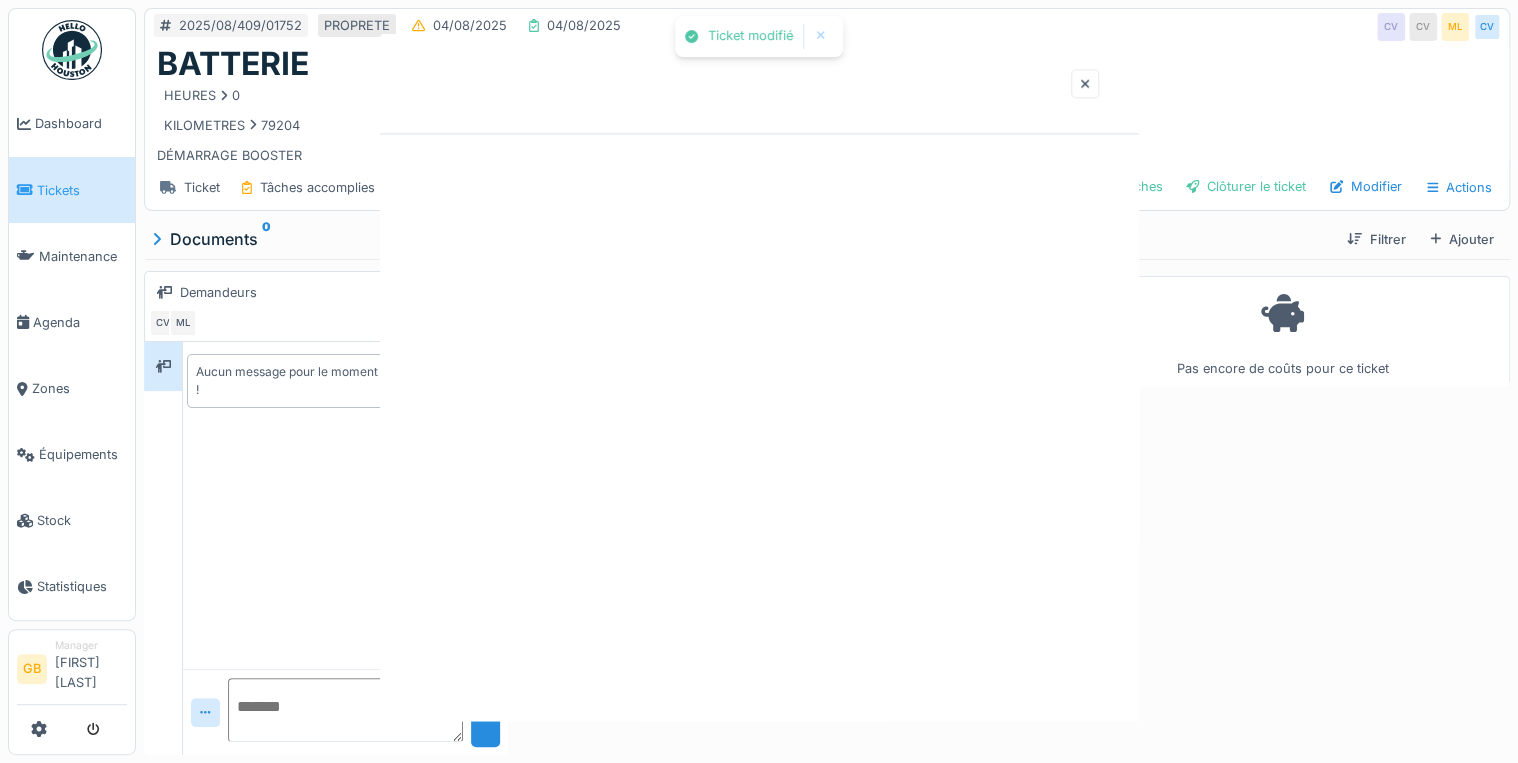 scroll, scrollTop: 0, scrollLeft: 0, axis: both 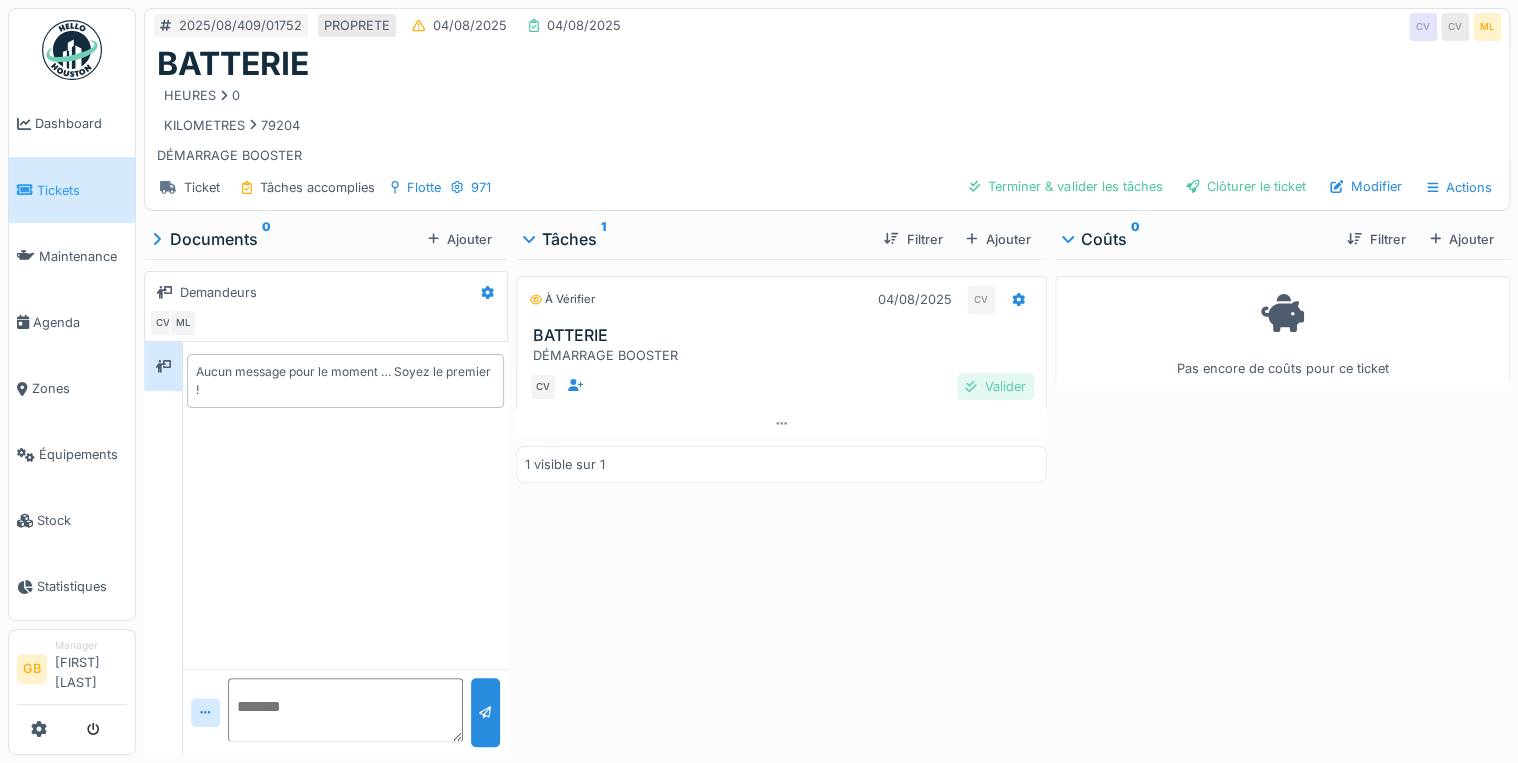 click on "Valider" at bounding box center (995, 386) 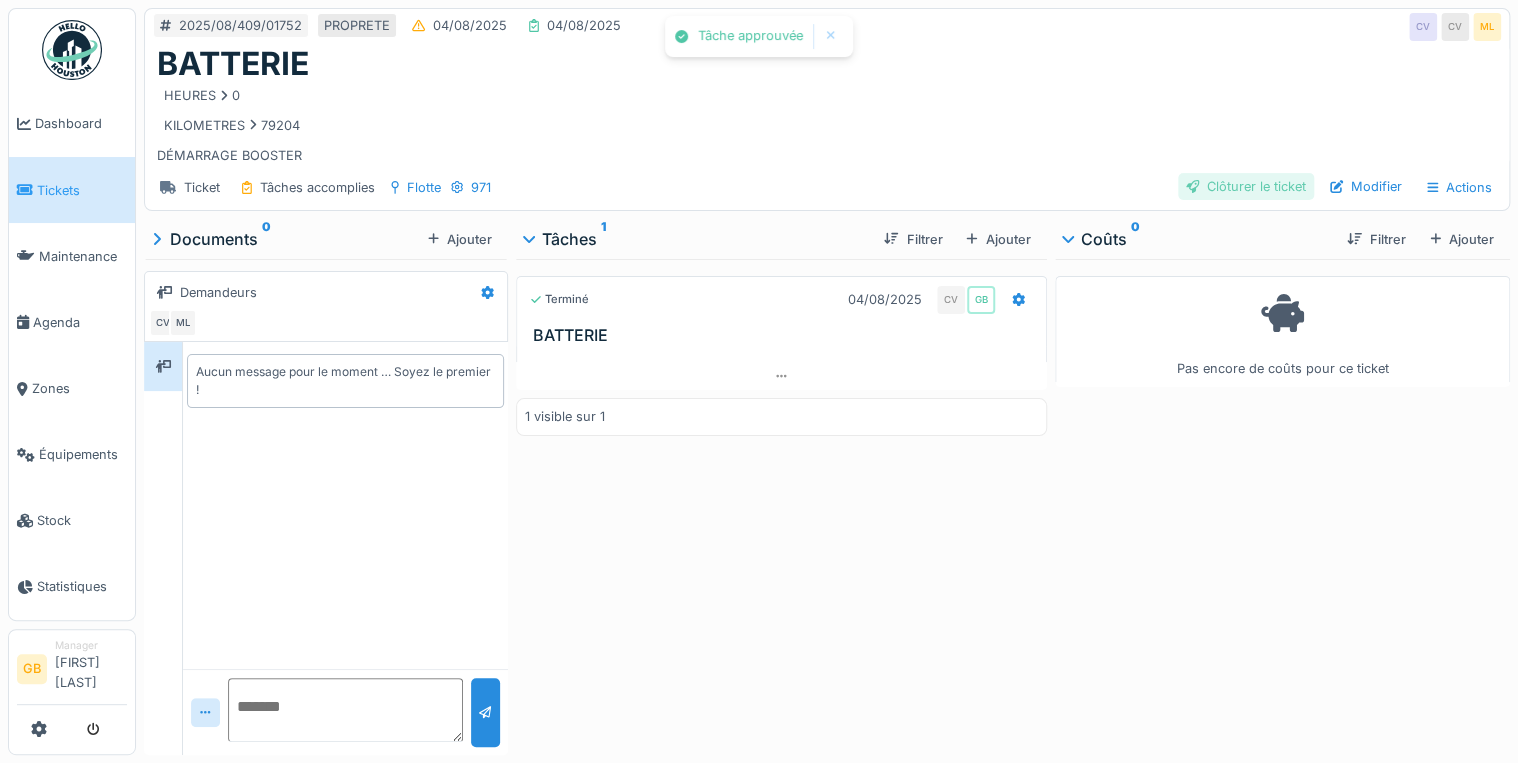 click on "Clôturer le ticket" at bounding box center (1246, 186) 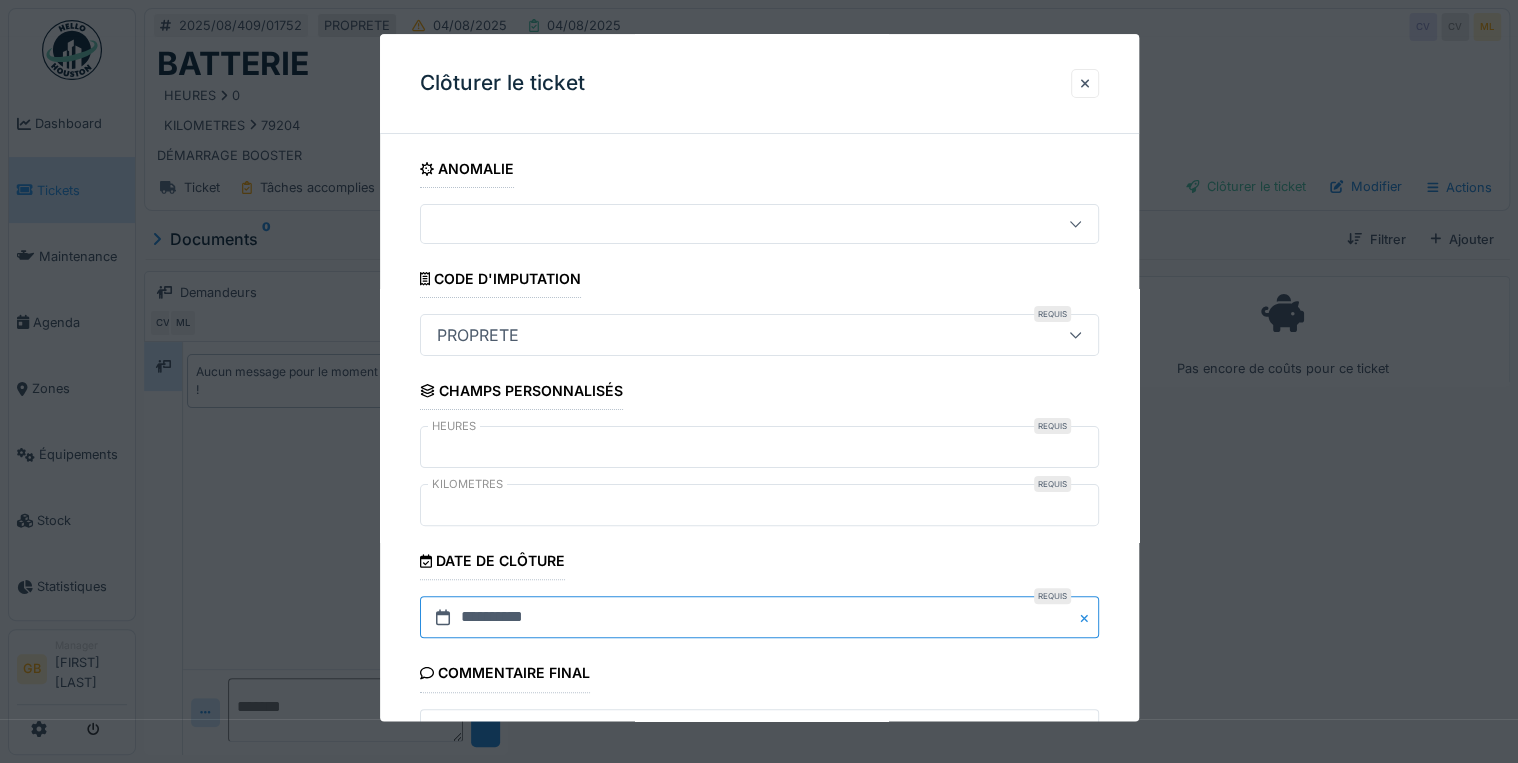 click on "**********" at bounding box center [759, 618] 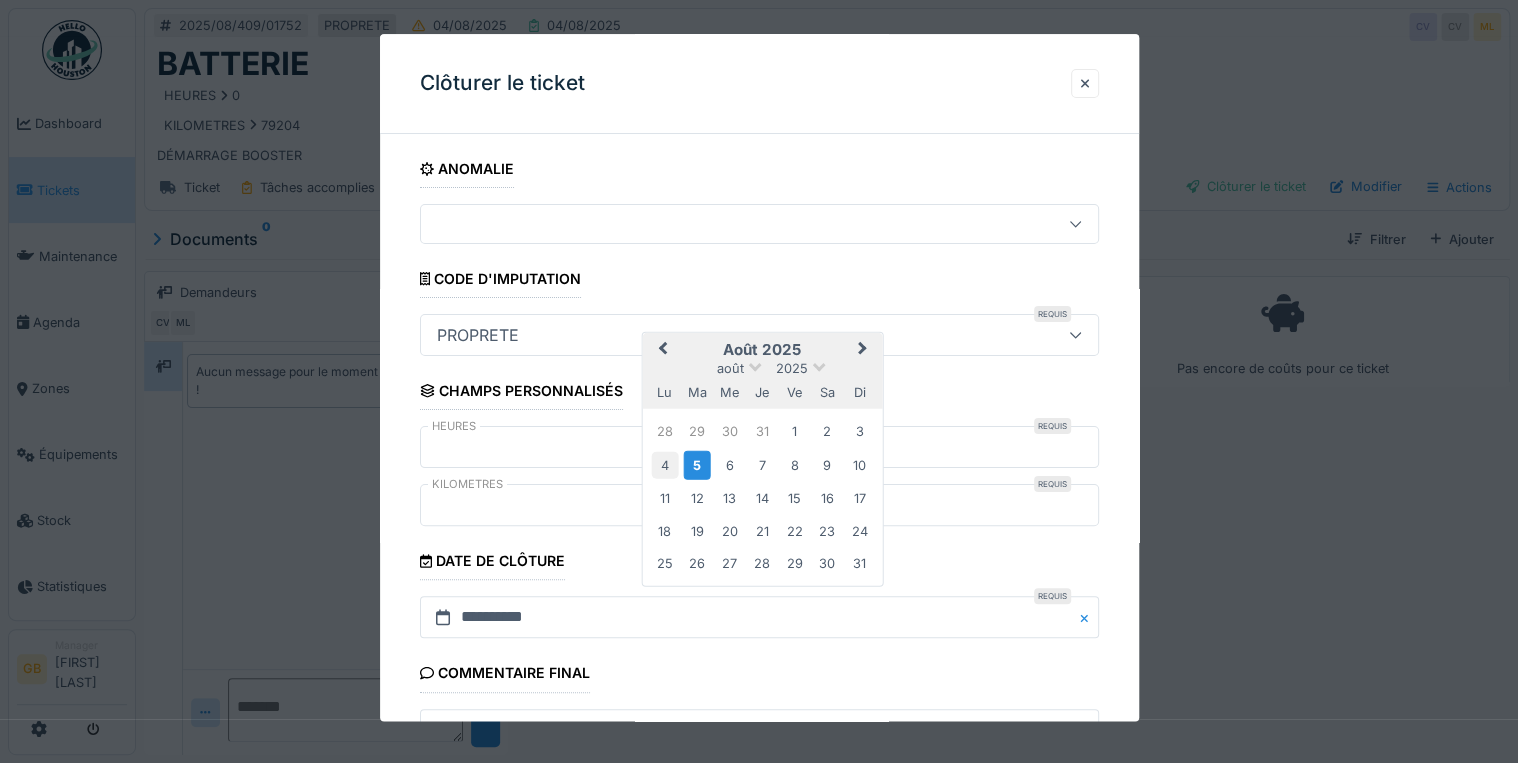 click on "4" at bounding box center (664, 464) 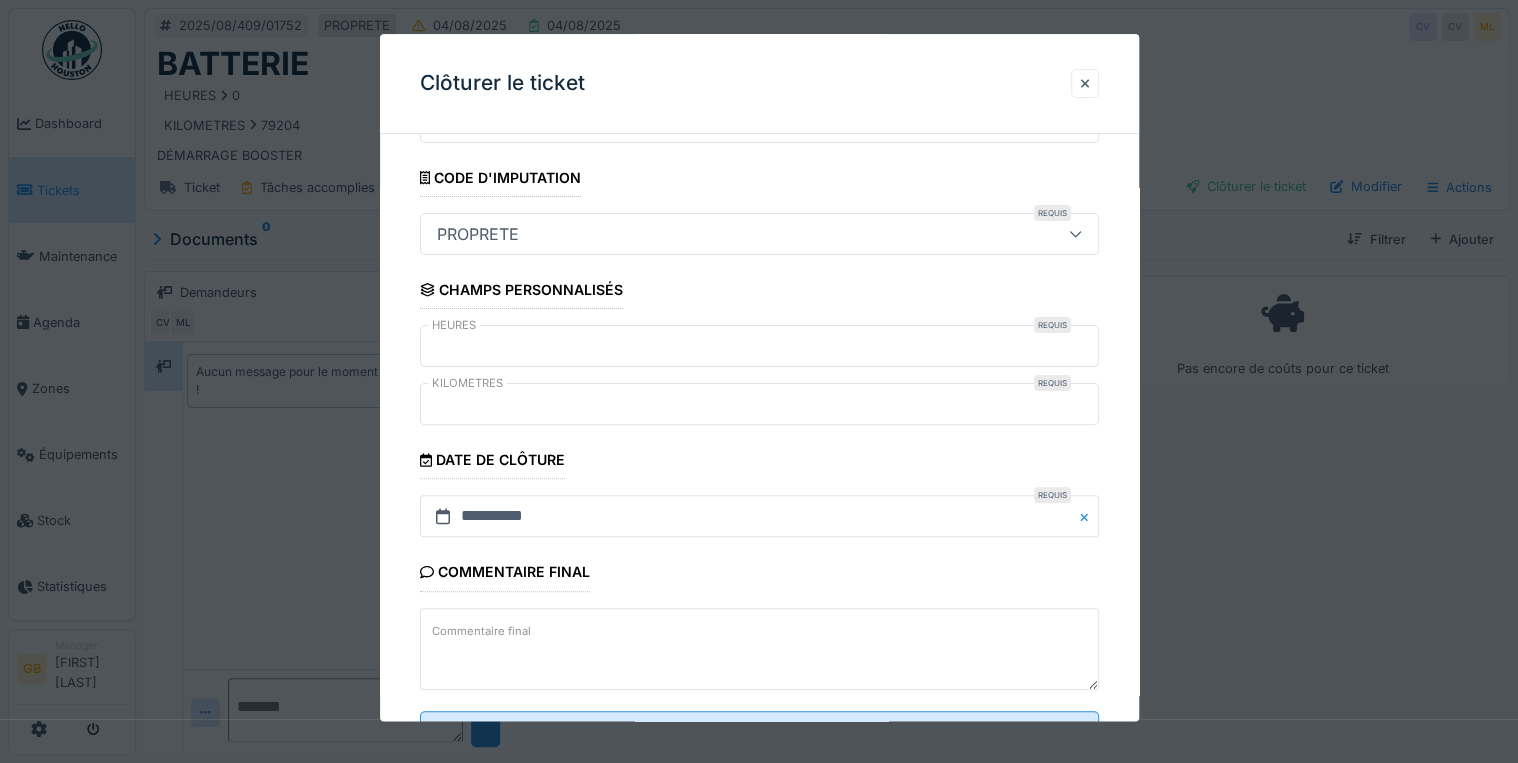 scroll, scrollTop: 184, scrollLeft: 0, axis: vertical 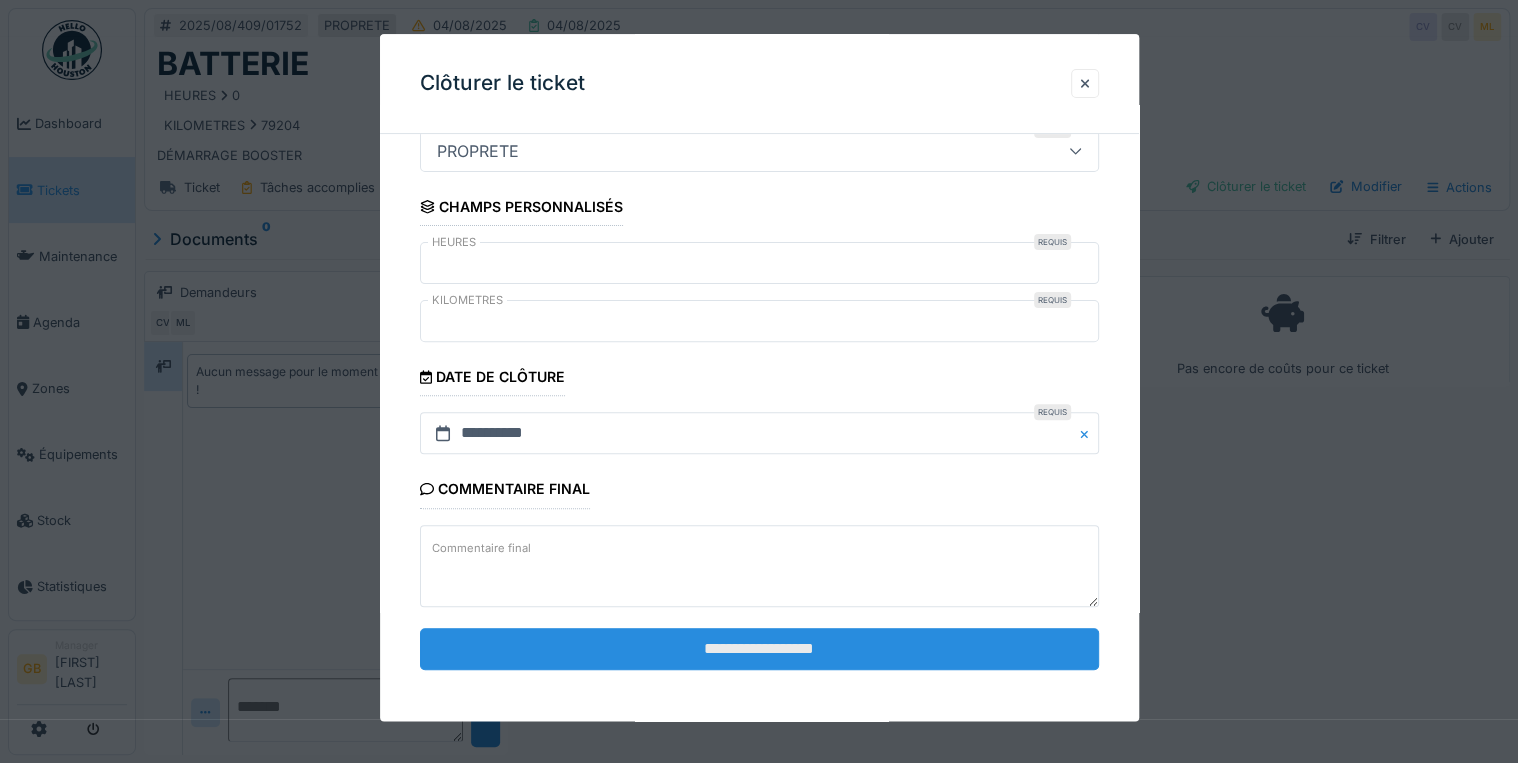 click on "**********" at bounding box center [759, 649] 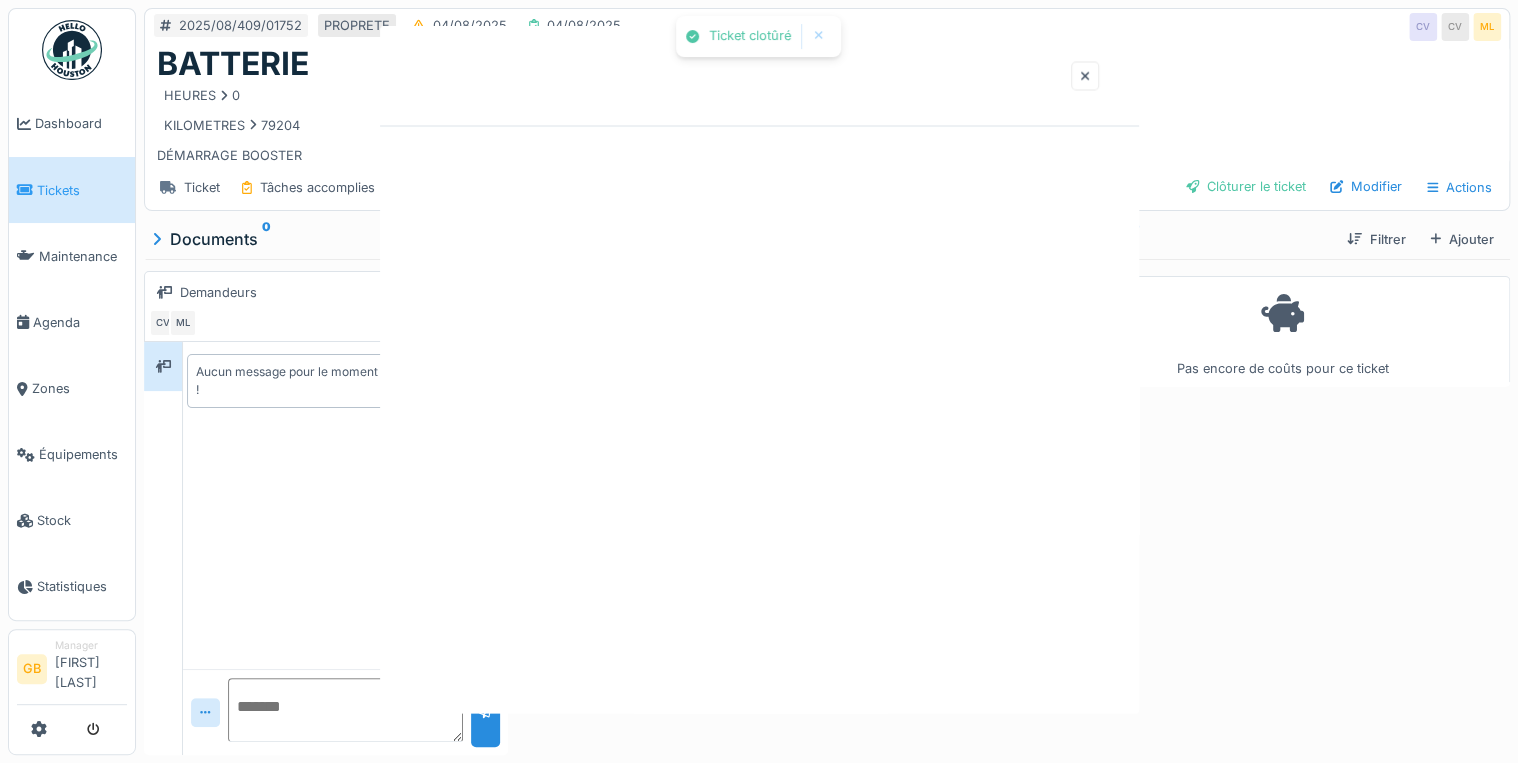 scroll, scrollTop: 0, scrollLeft: 0, axis: both 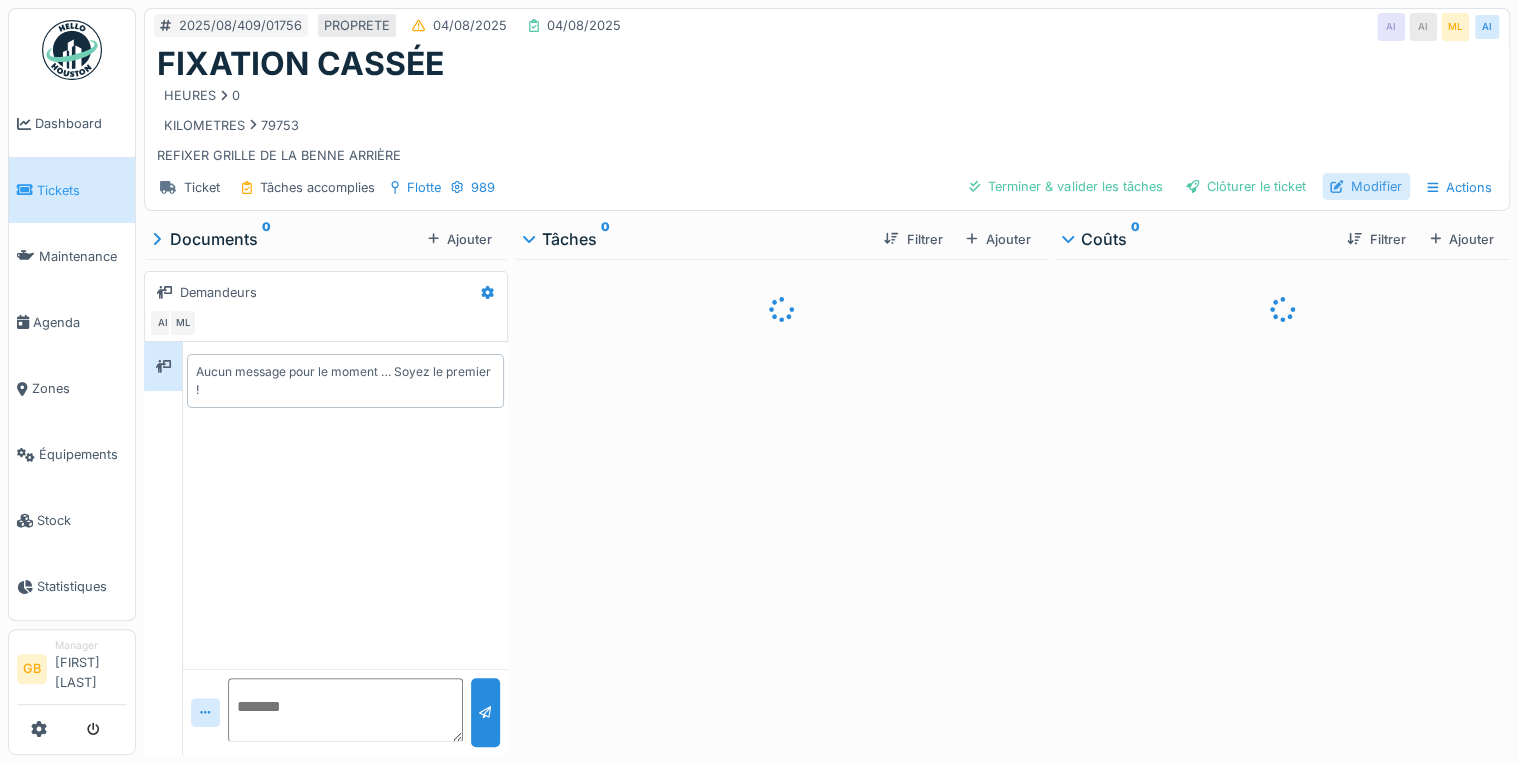 click on "Modifier" at bounding box center (1366, 186) 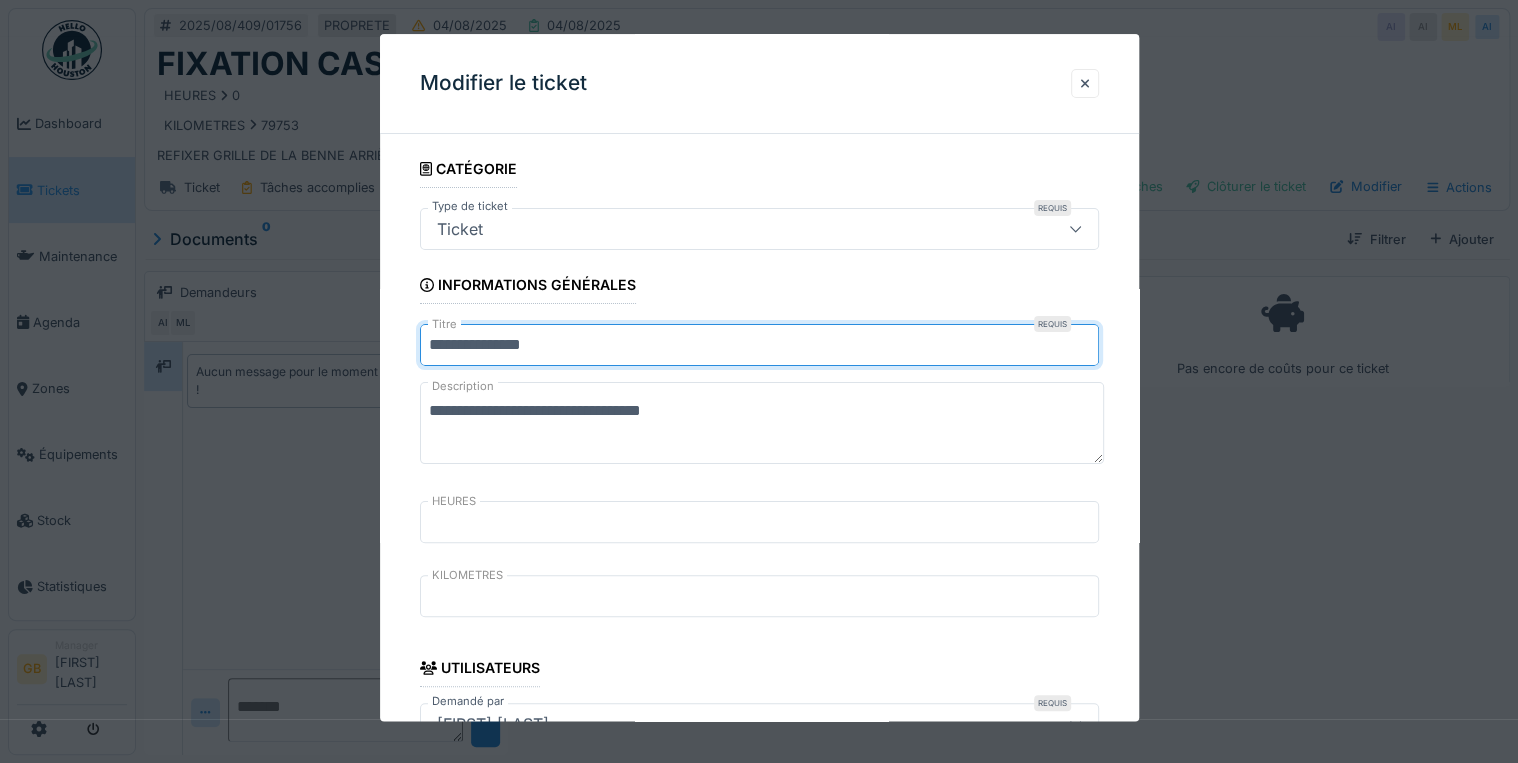 click on "**********" at bounding box center [759, 346] 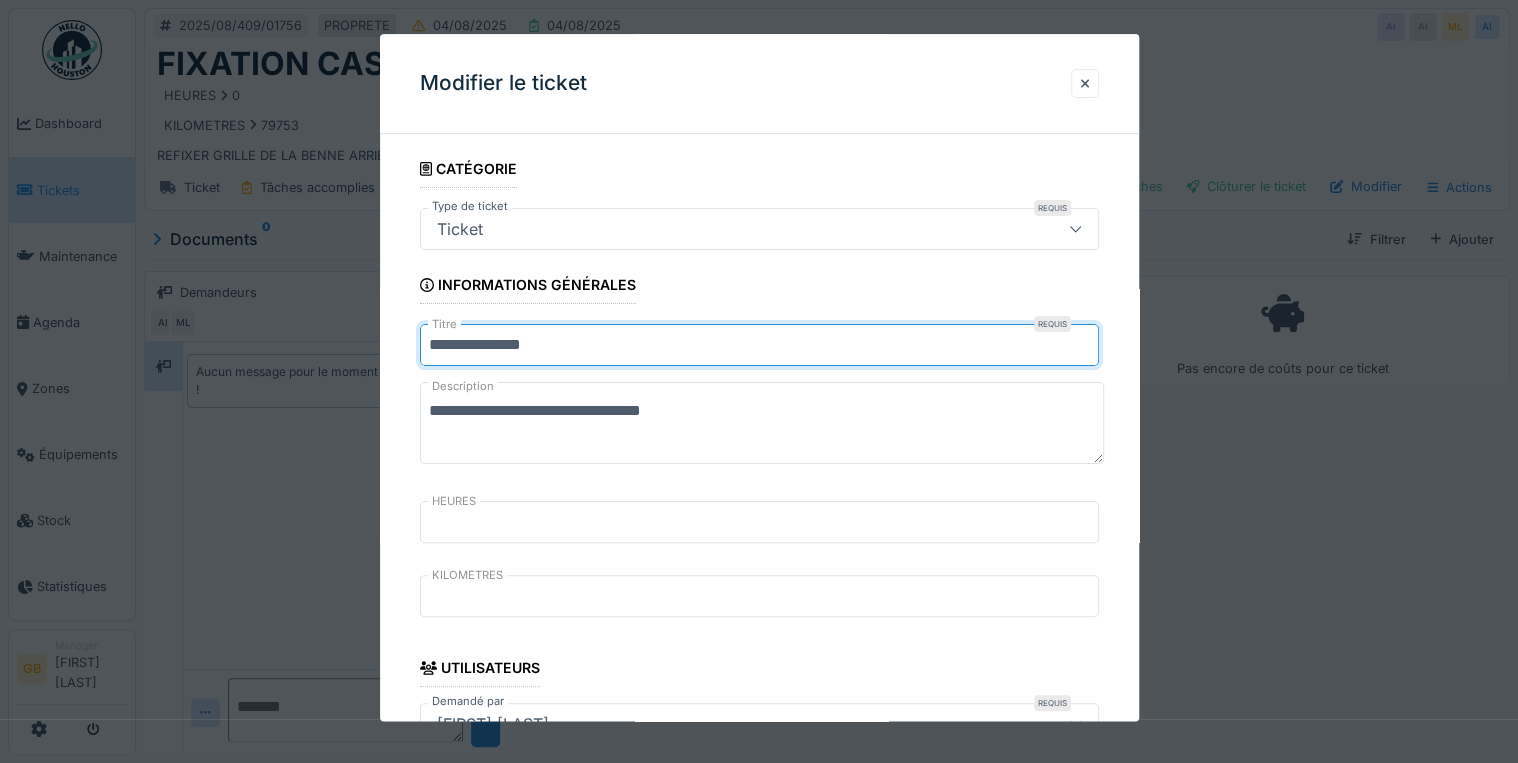 drag, startPoint x: 504, startPoint y: 341, endPoint x: 997, endPoint y: 345, distance: 493.01624 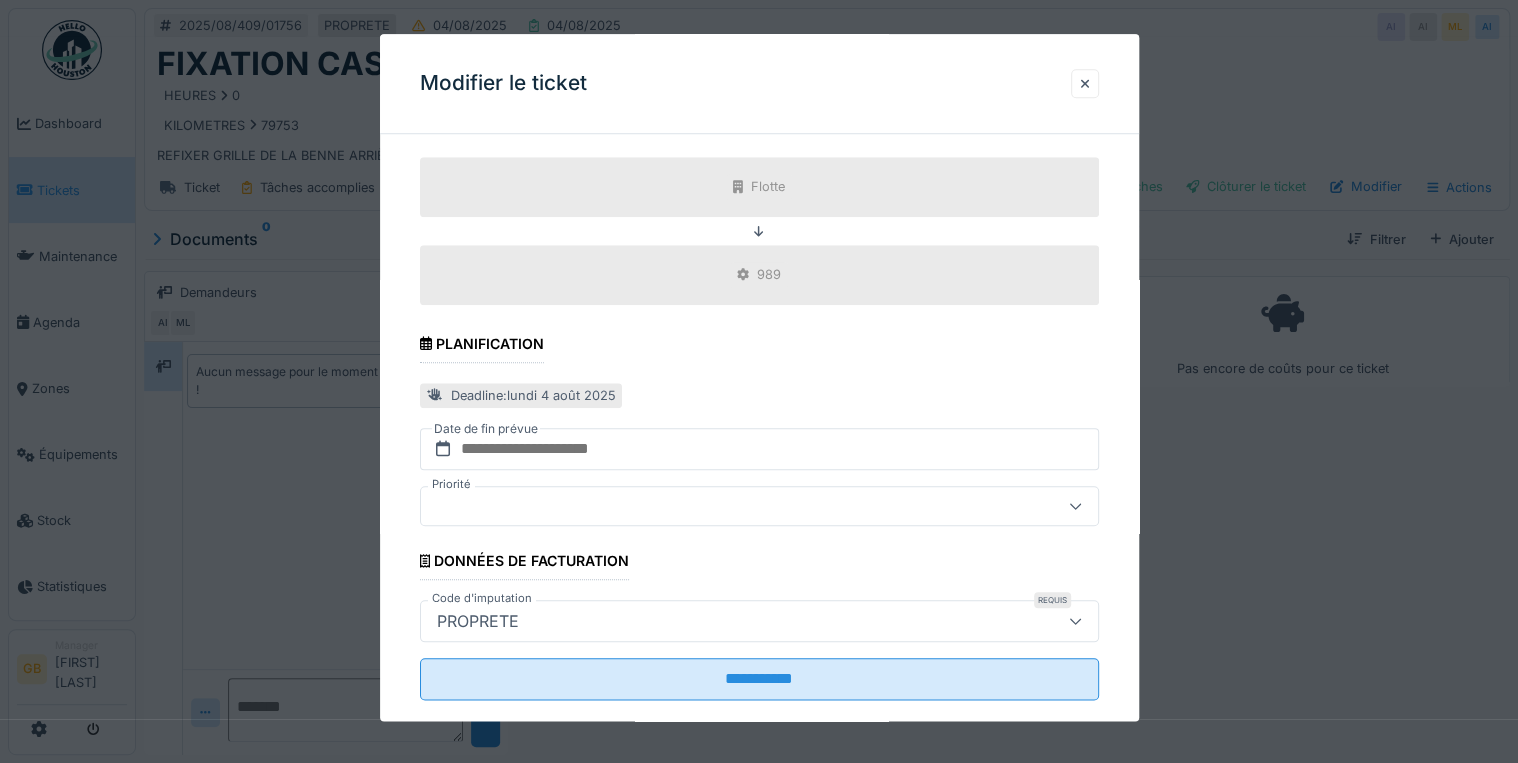 scroll, scrollTop: 798, scrollLeft: 0, axis: vertical 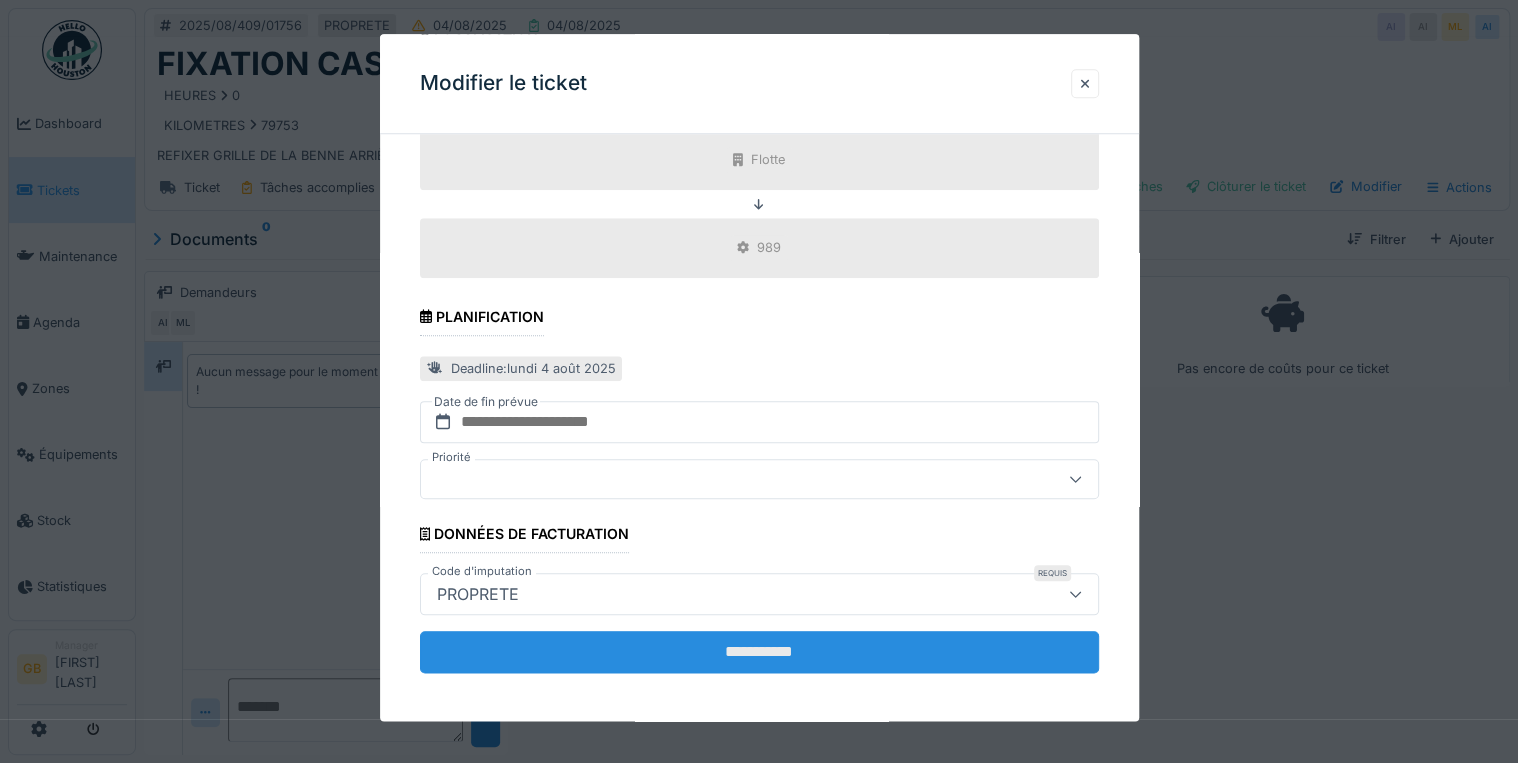 type on "**********" 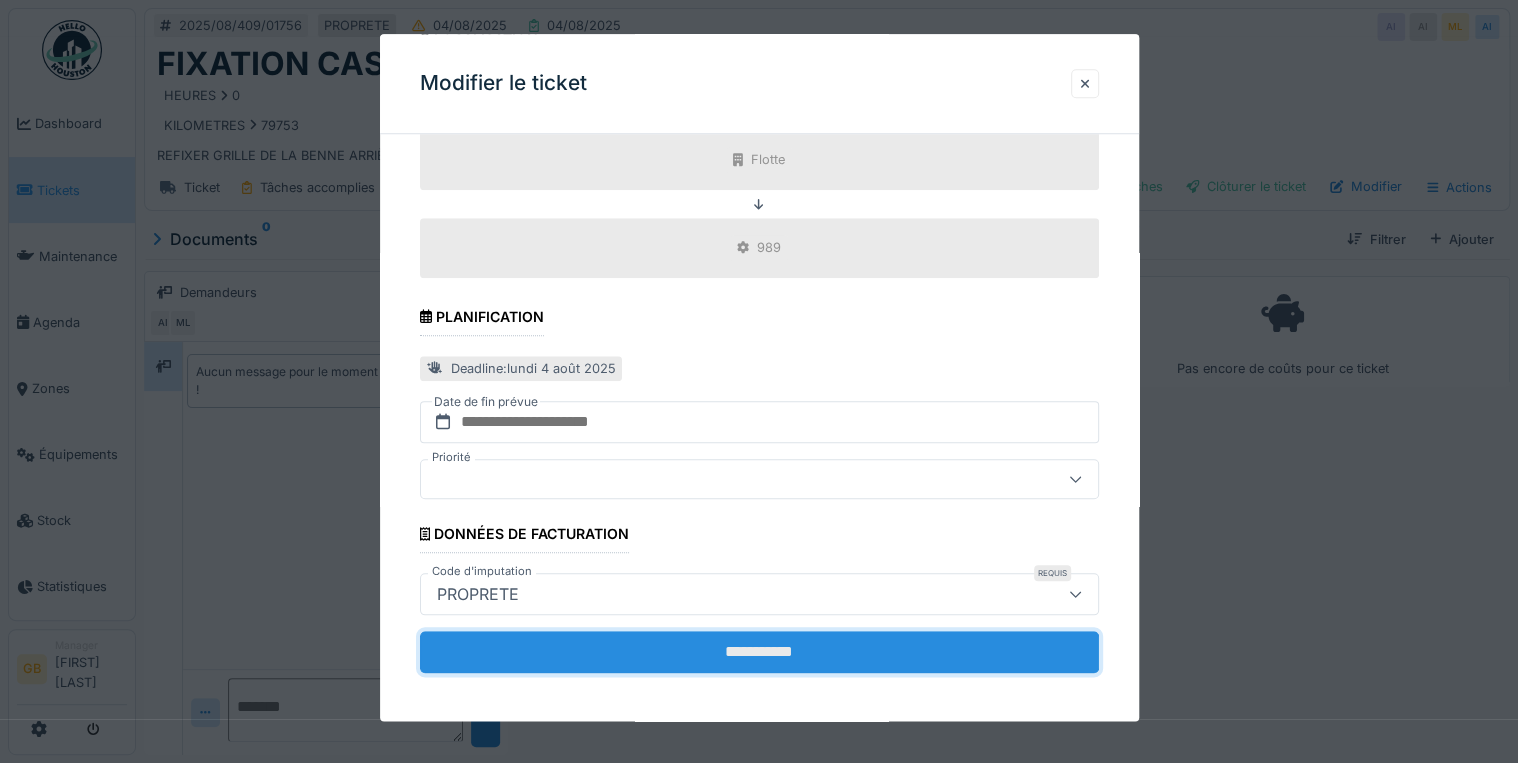 click on "**********" at bounding box center [759, 652] 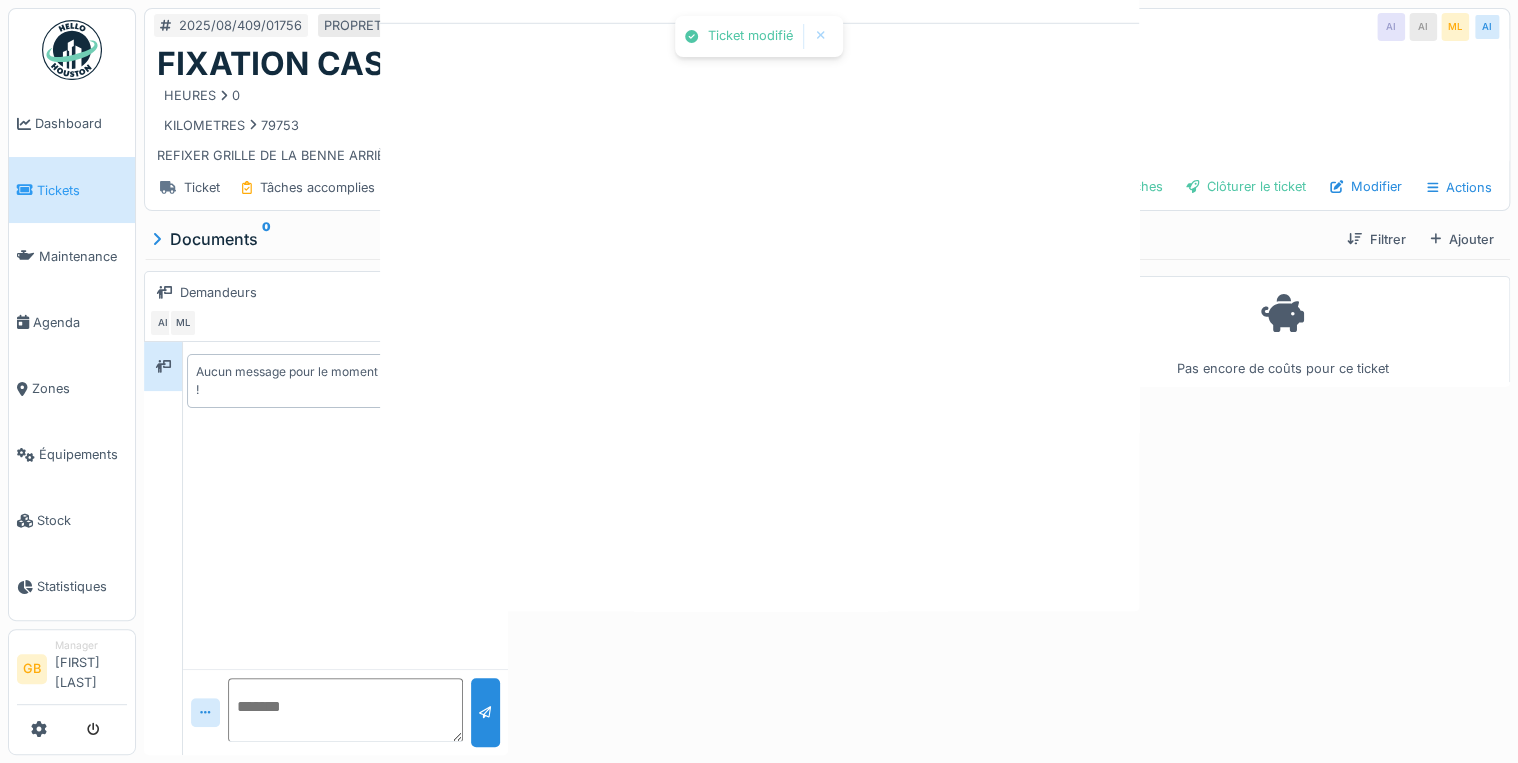 scroll, scrollTop: 0, scrollLeft: 0, axis: both 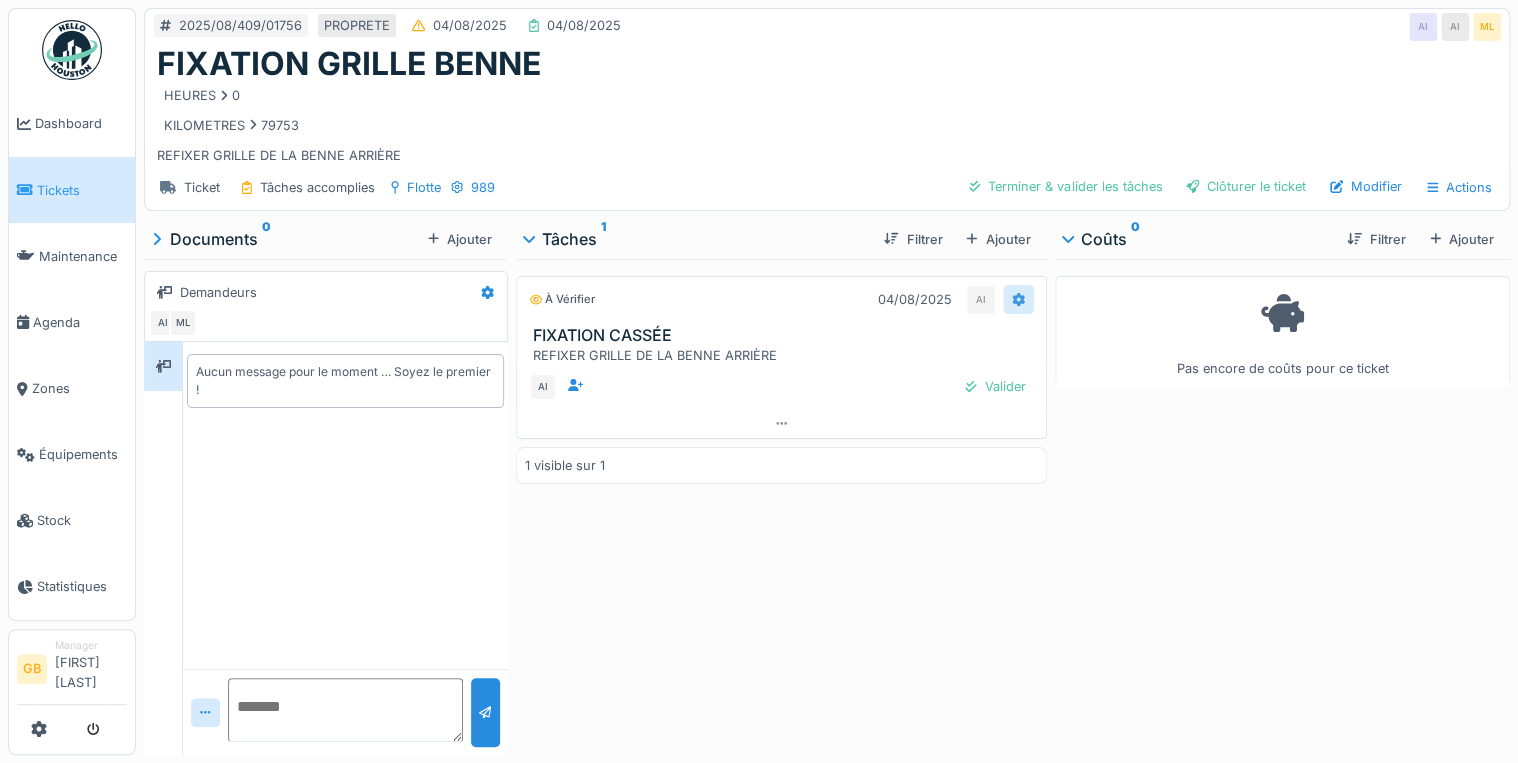 click 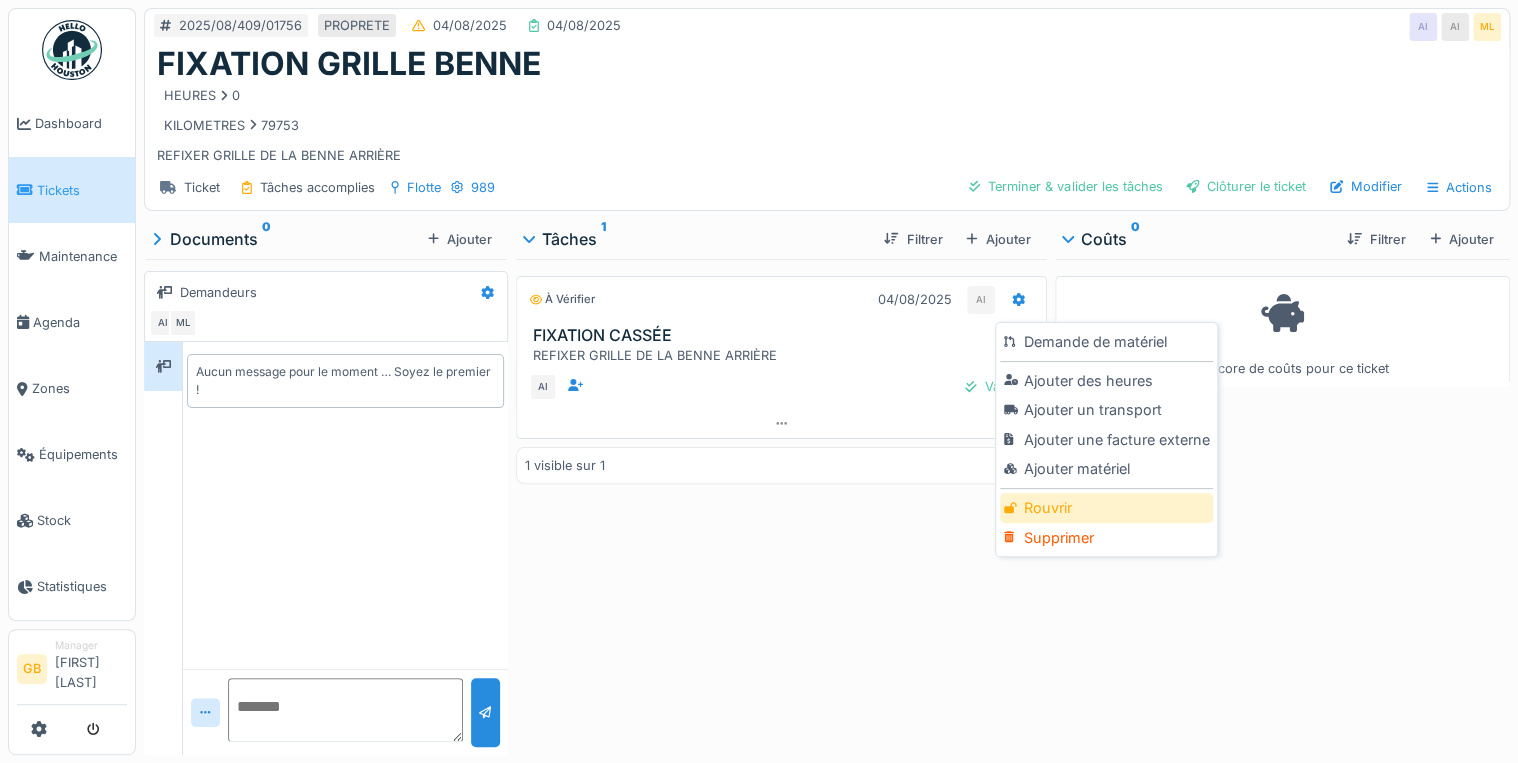 click on "Rouvrir" at bounding box center (1106, 508) 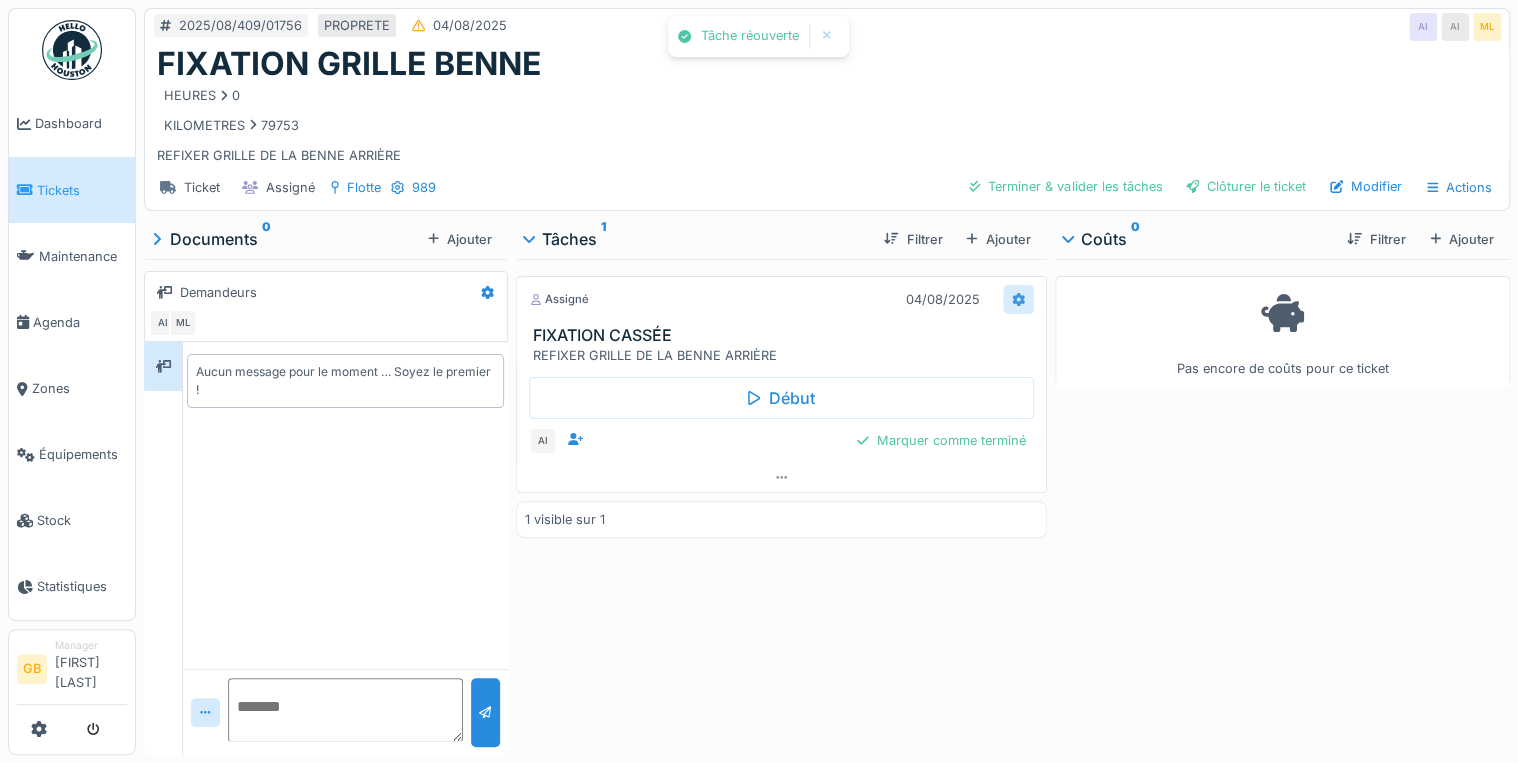 click at bounding box center (1018, 299) 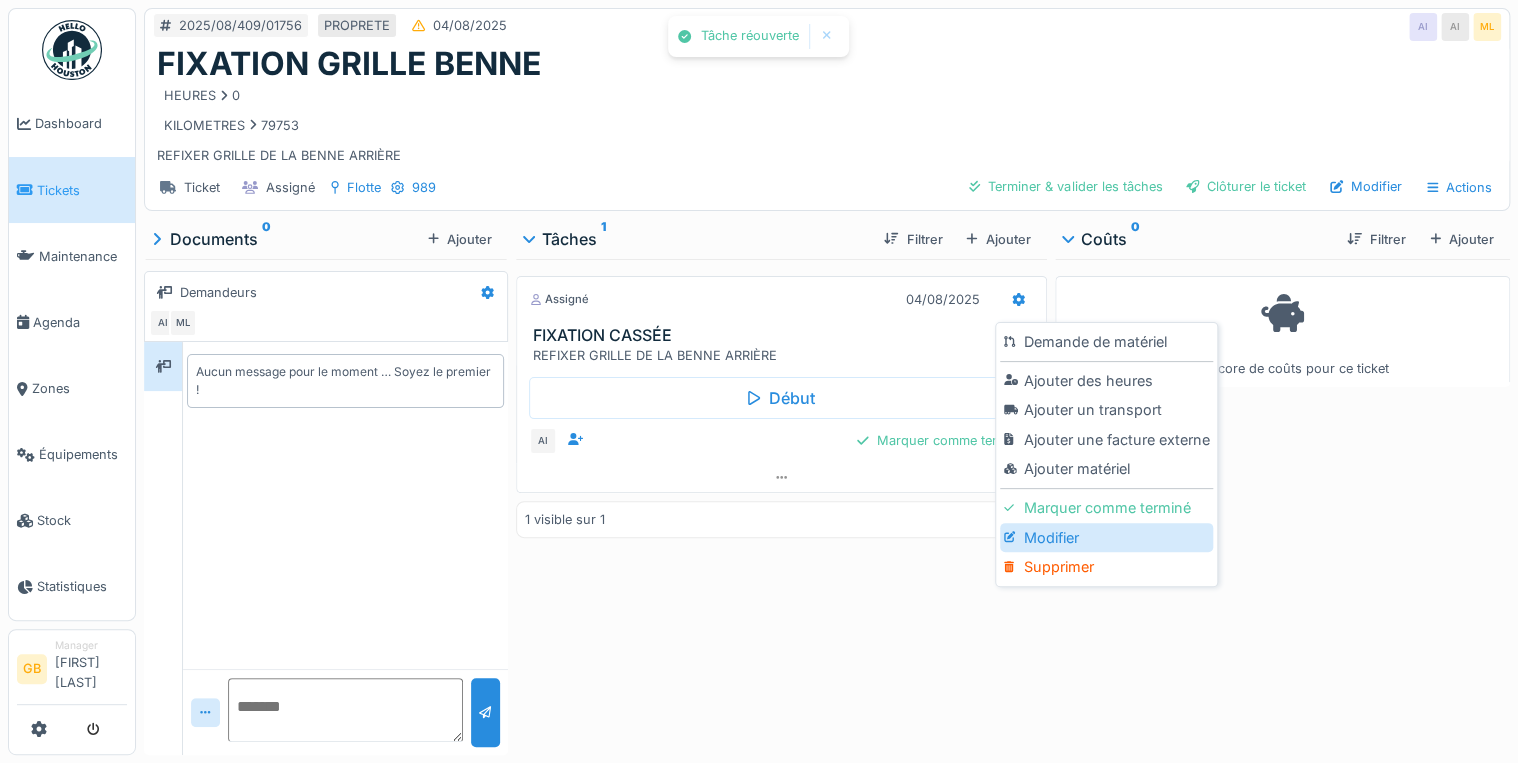click on "Modifier" at bounding box center [1106, 538] 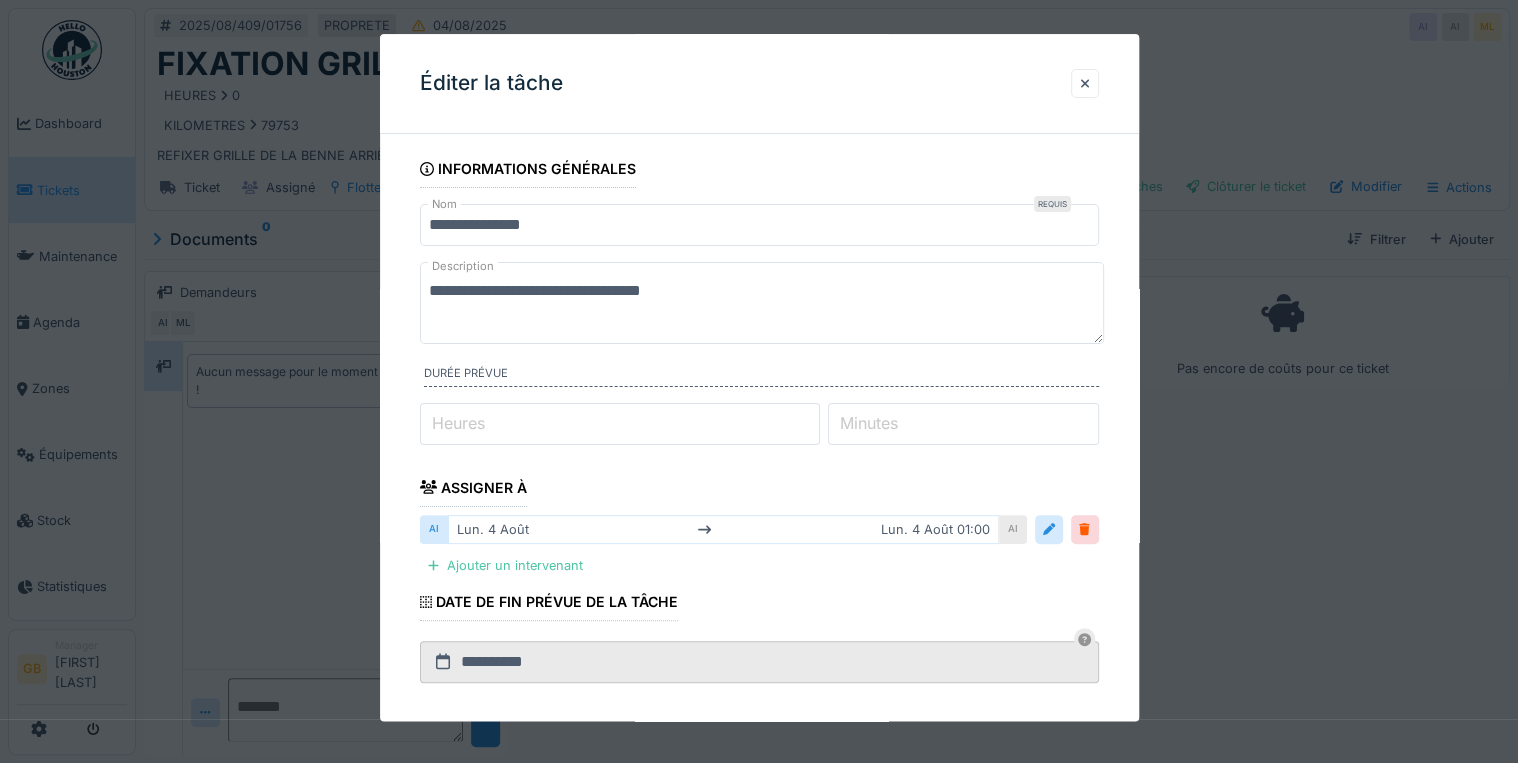 click on "**********" at bounding box center [759, 225] 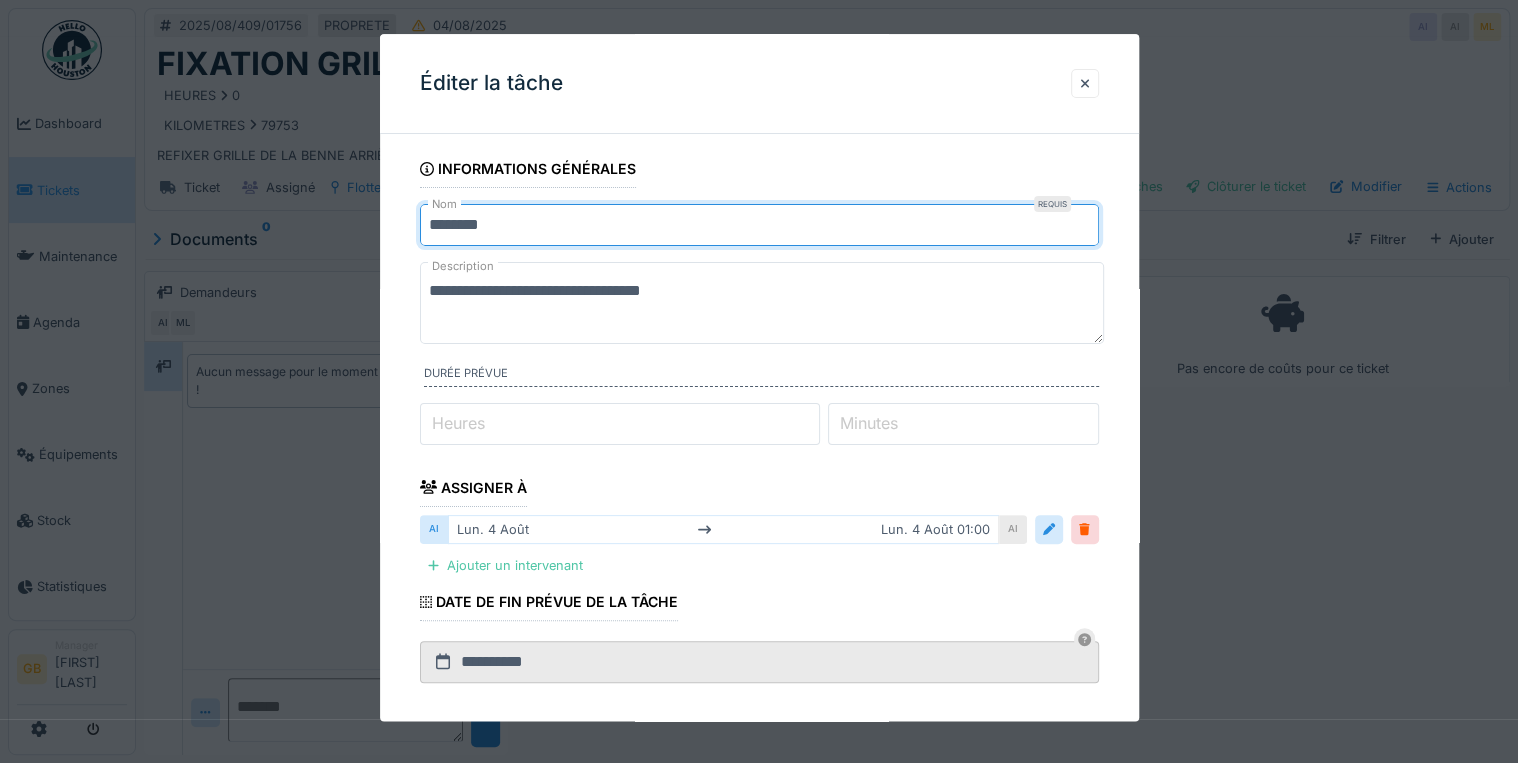 type on "**********" 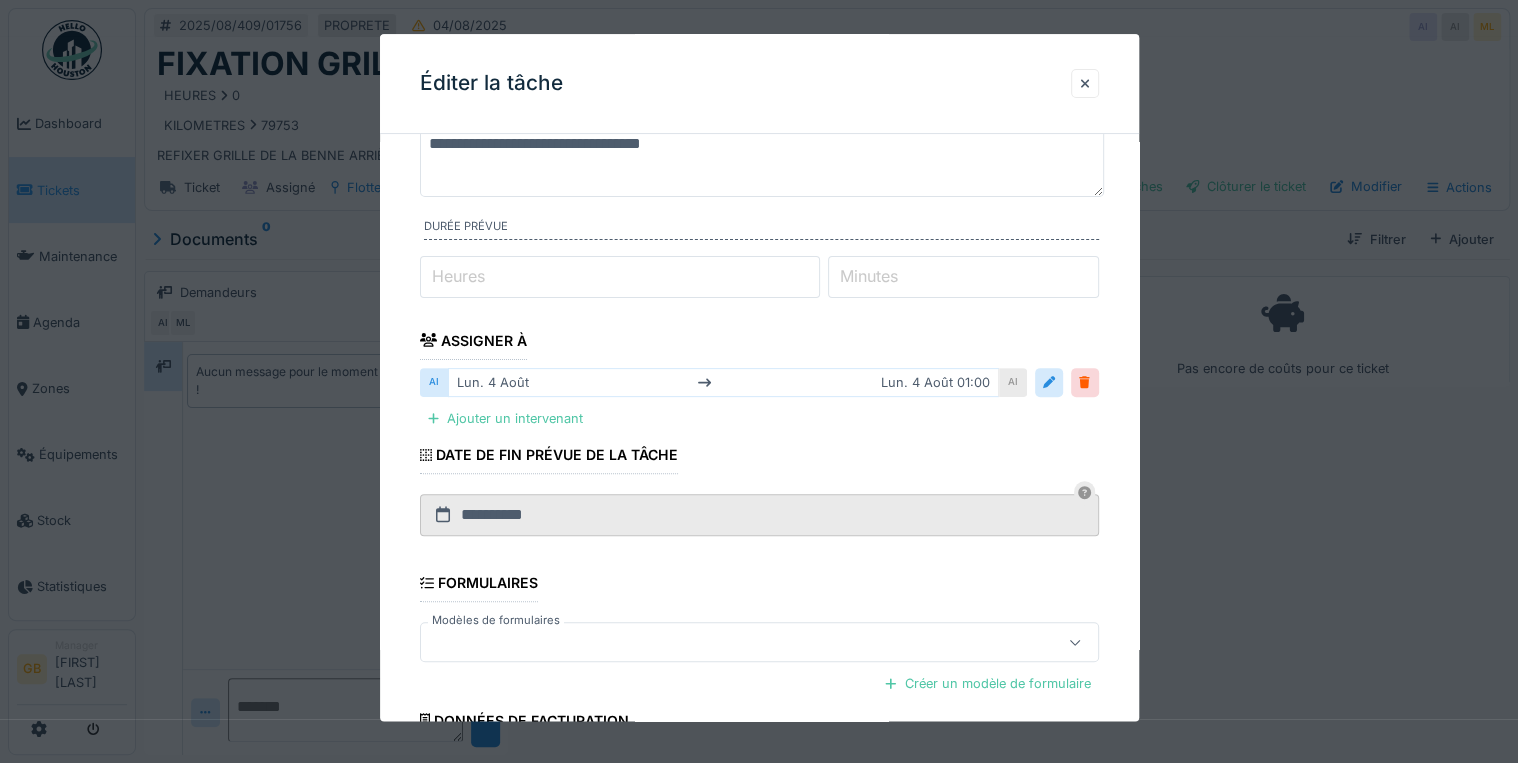 scroll, scrollTop: 336, scrollLeft: 0, axis: vertical 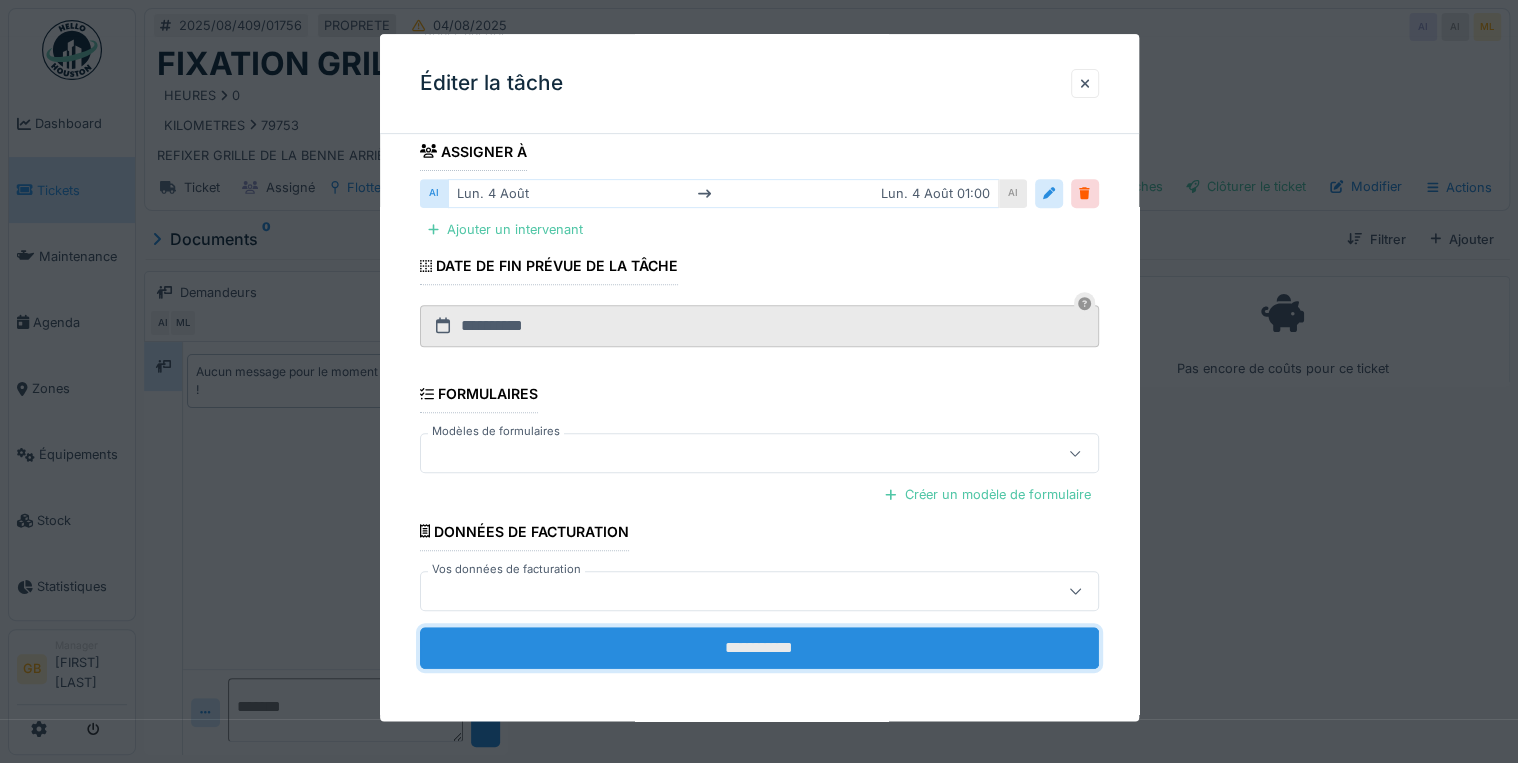 click on "**********" at bounding box center (759, 648) 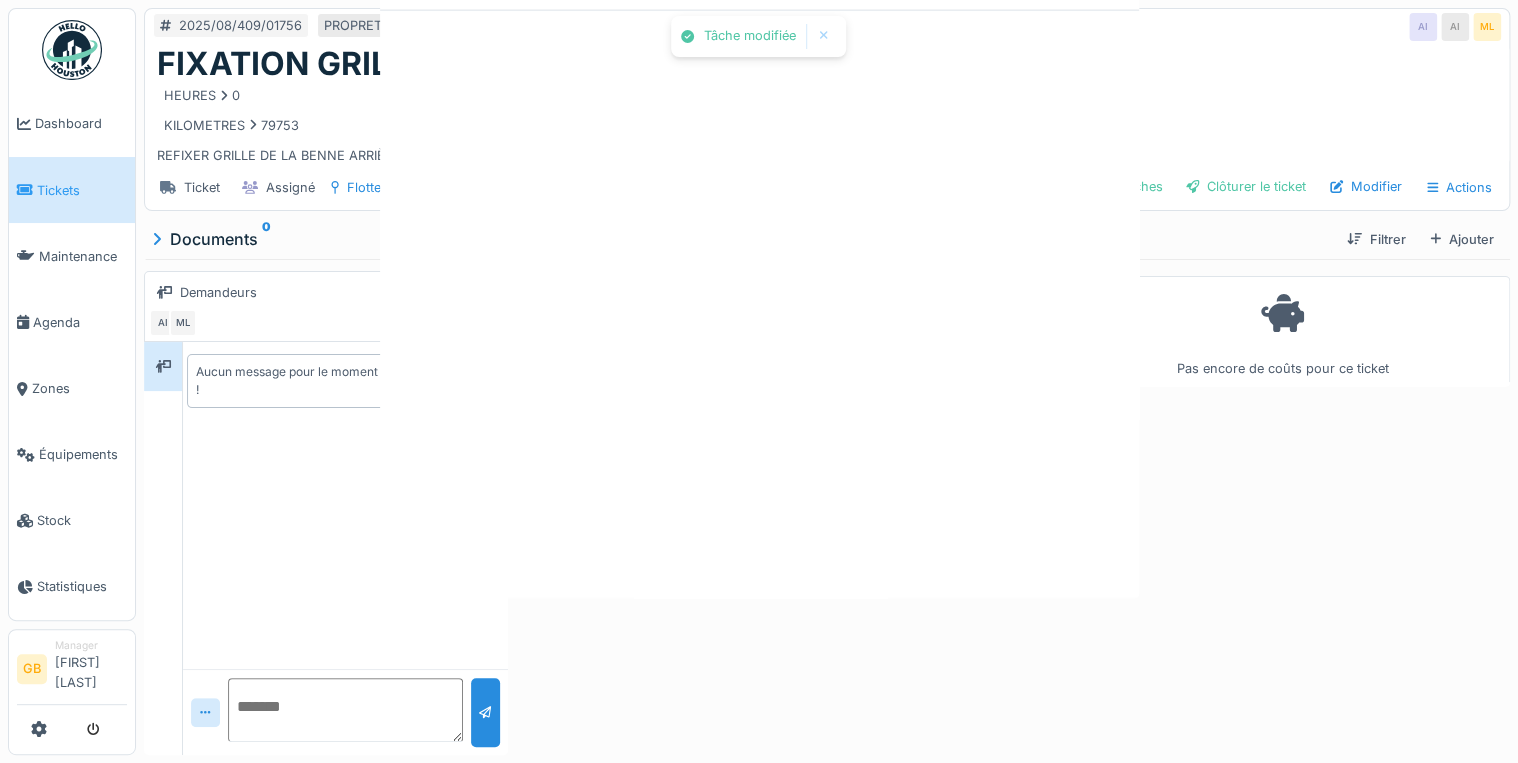 scroll, scrollTop: 0, scrollLeft: 0, axis: both 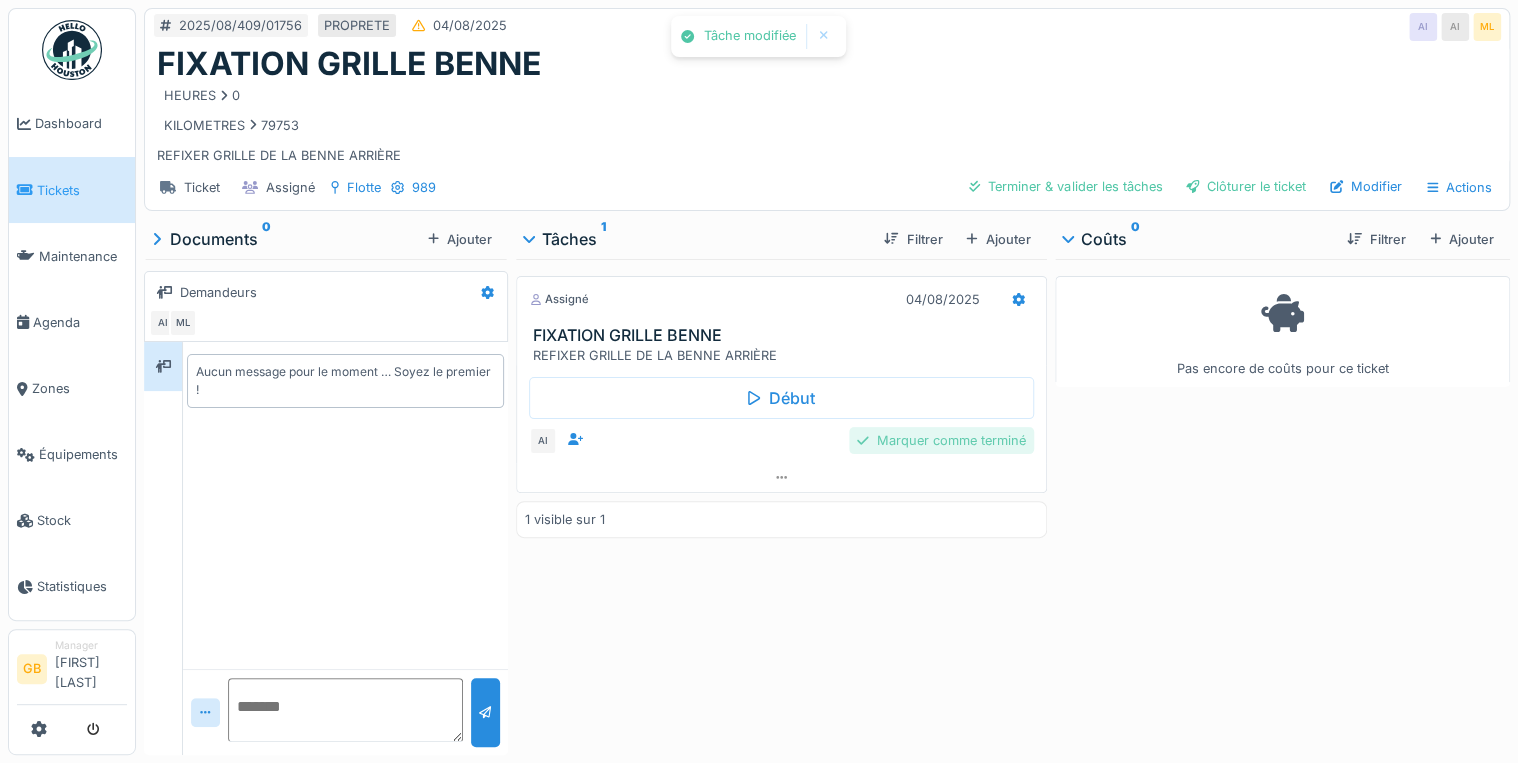 click on "Marquer comme terminé" at bounding box center (941, 440) 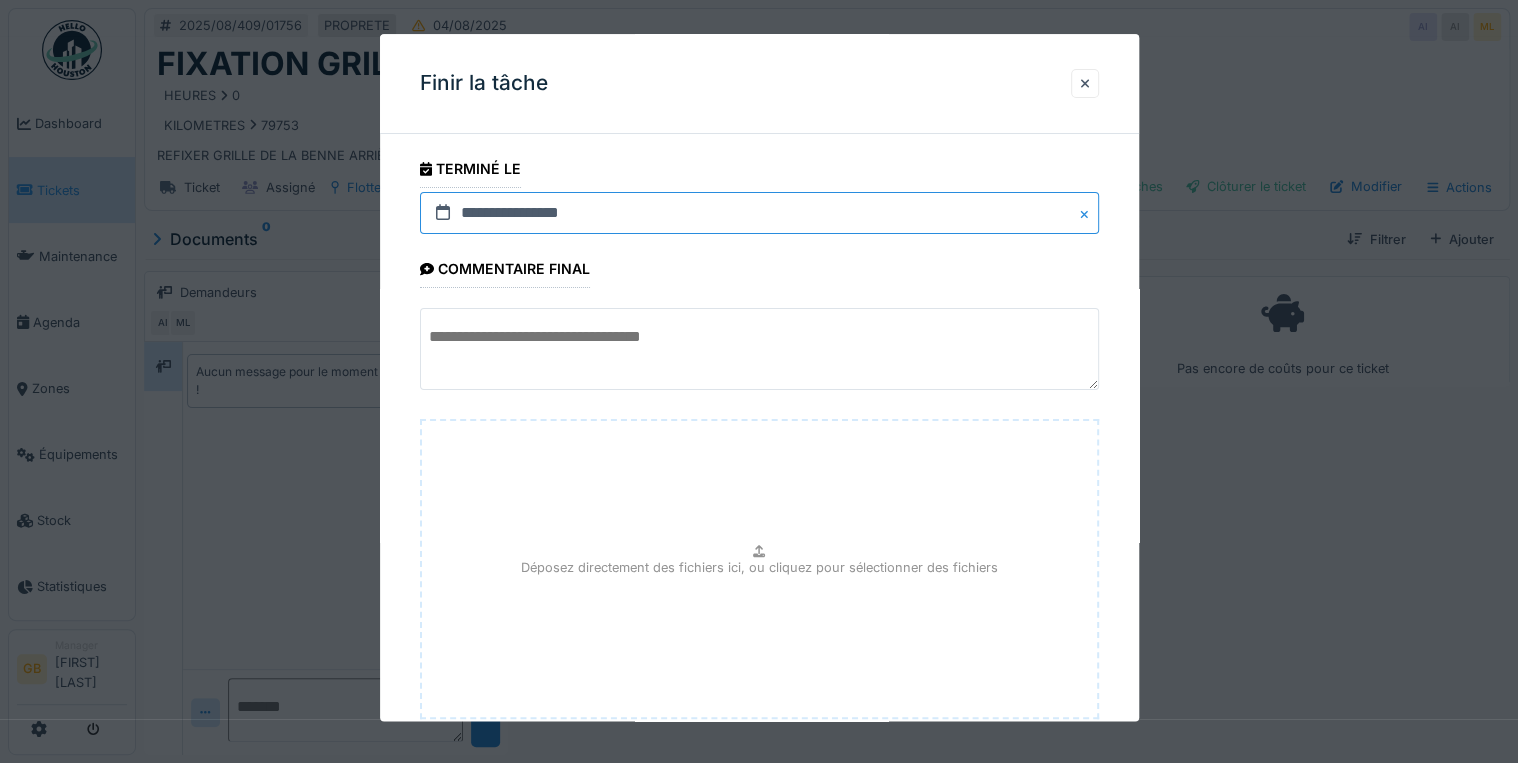 click on "**********" at bounding box center [759, 213] 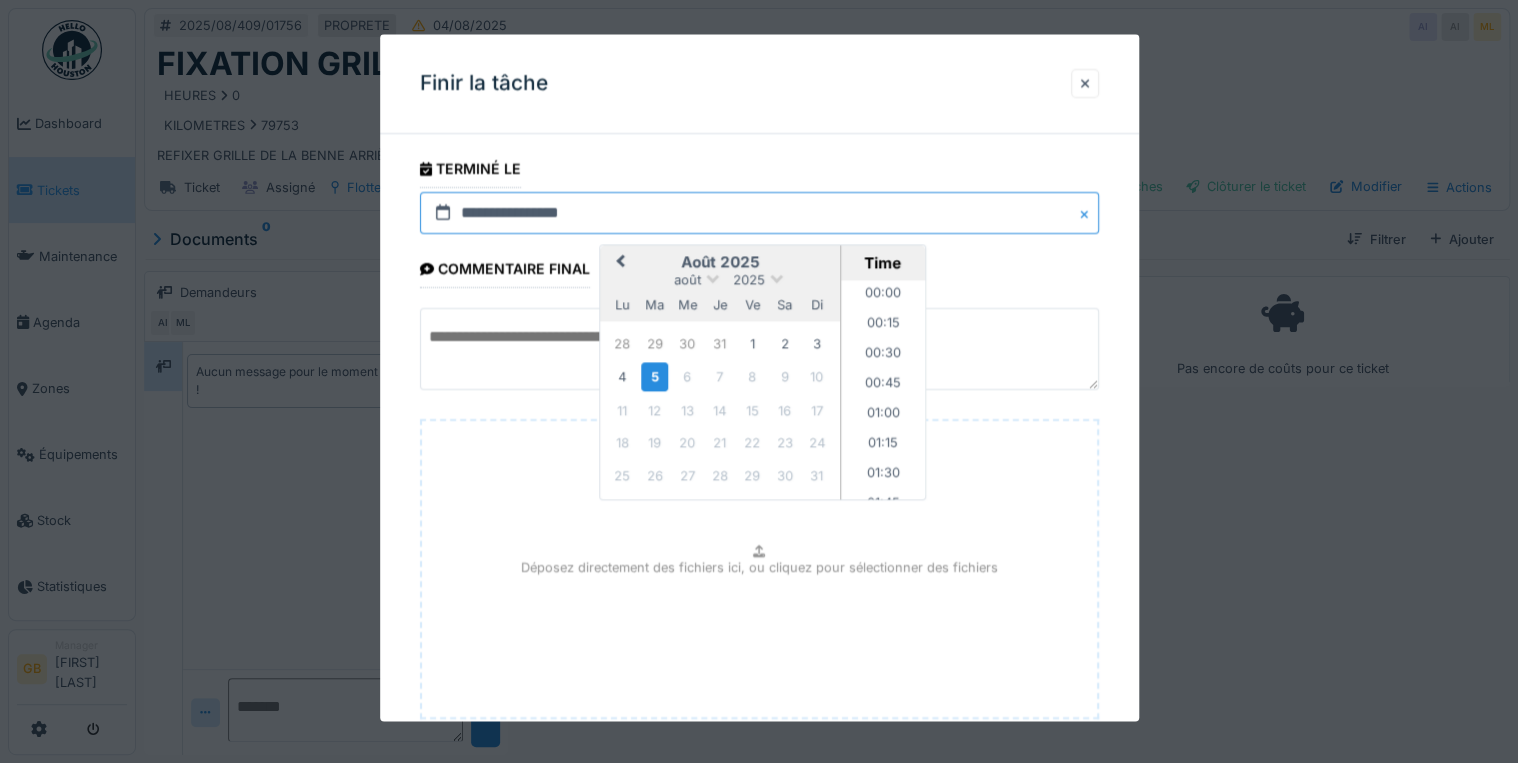 scroll, scrollTop: 1735, scrollLeft: 0, axis: vertical 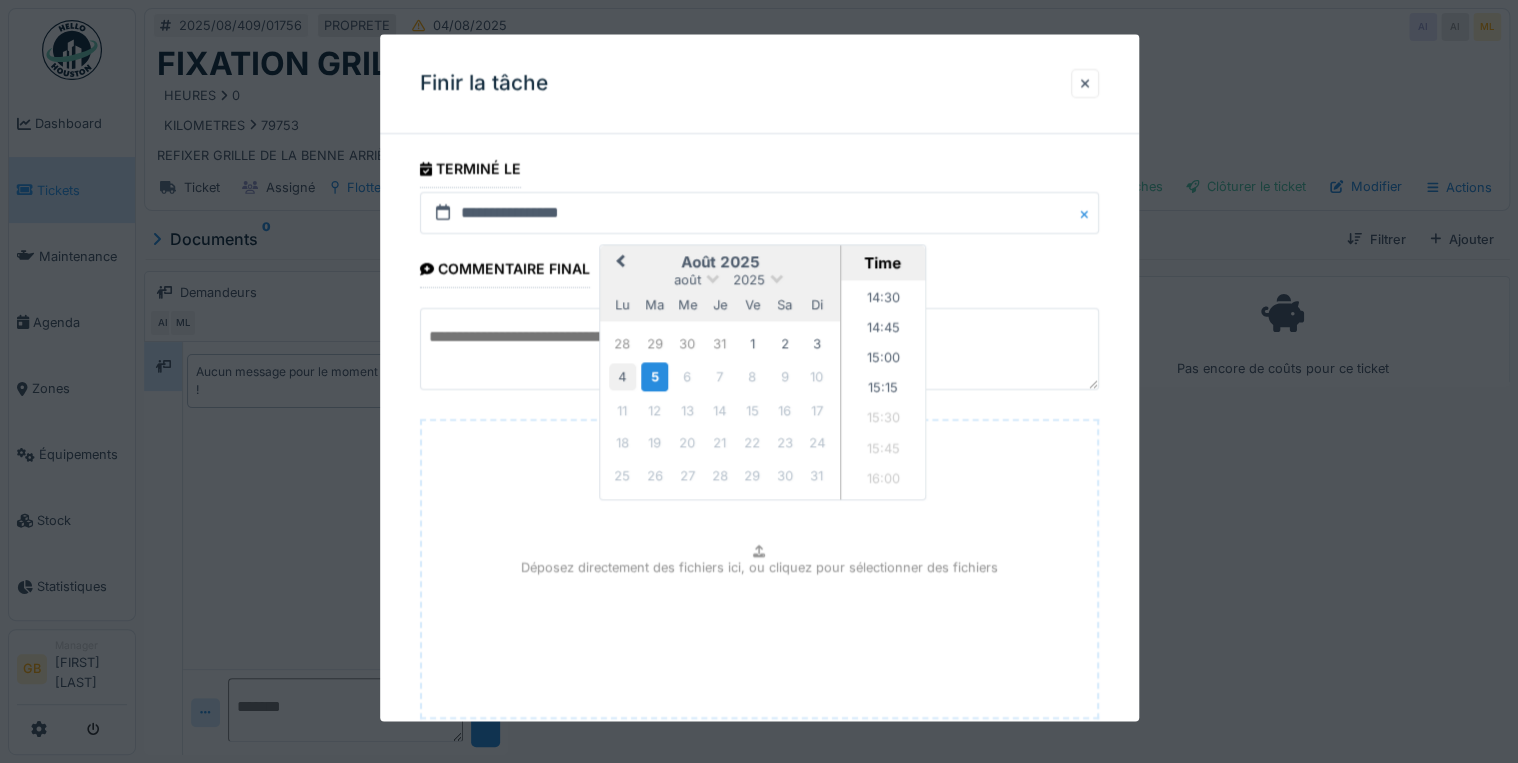 click on "4" at bounding box center [622, 377] 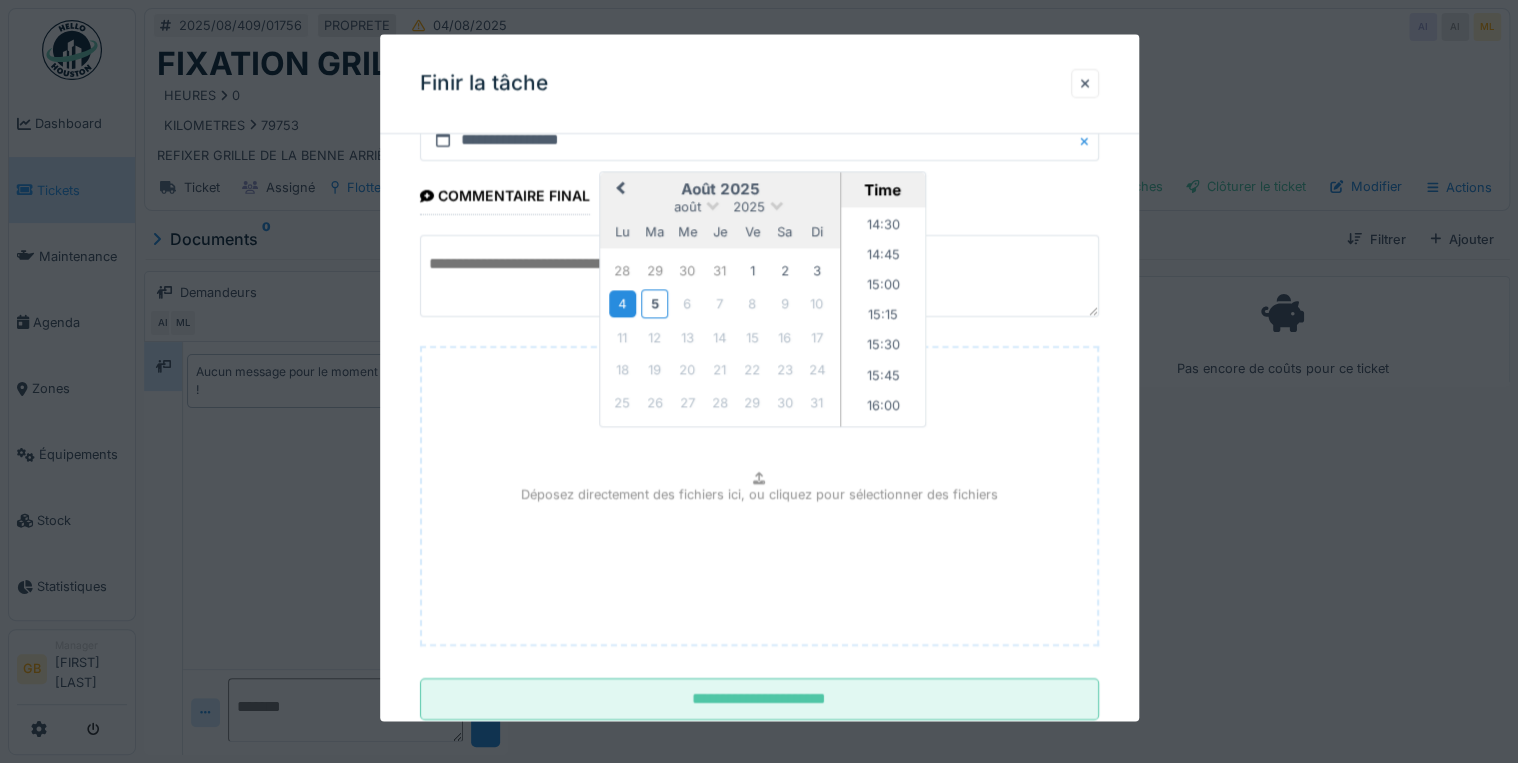 scroll, scrollTop: 126, scrollLeft: 0, axis: vertical 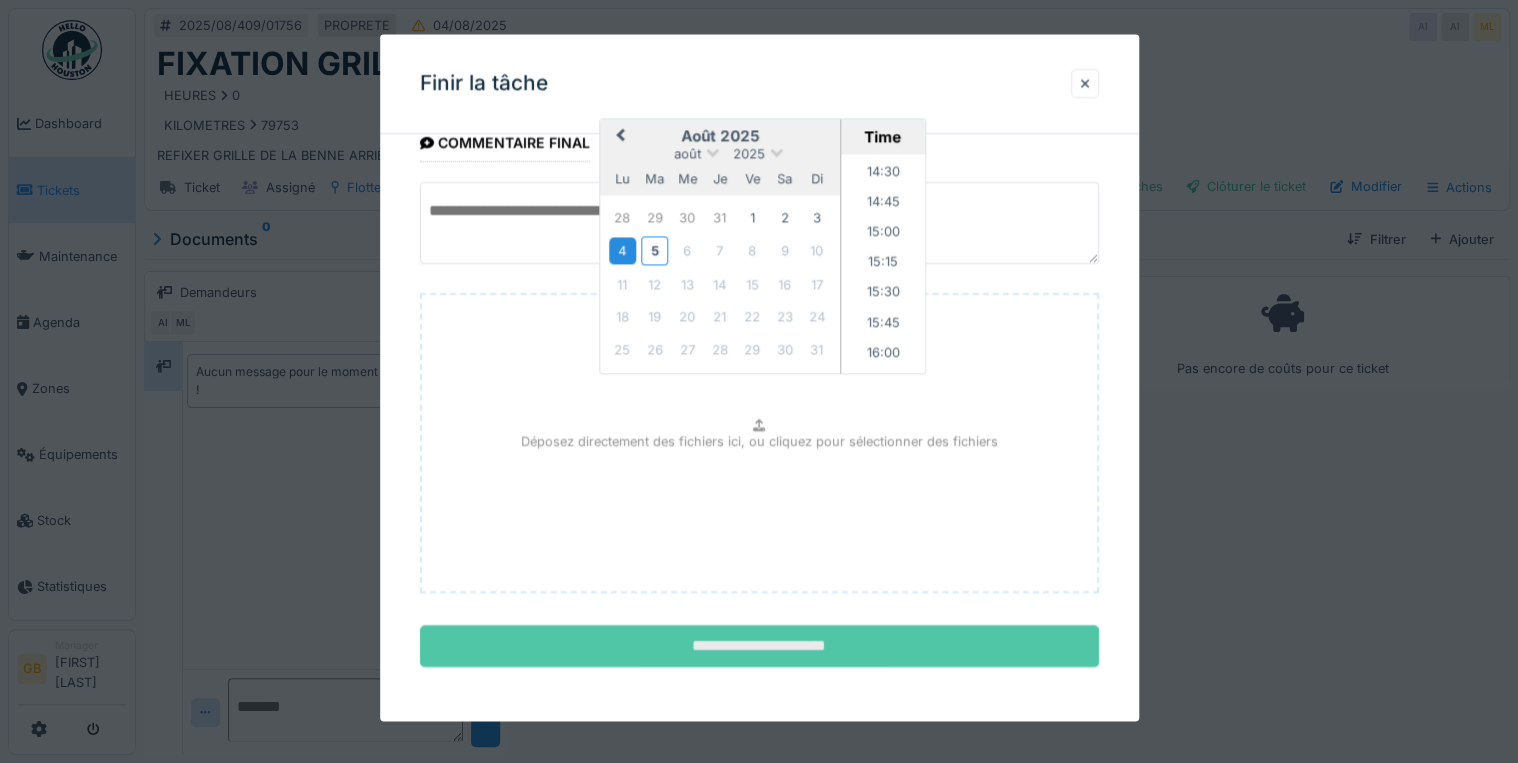 click on "**********" at bounding box center (759, 647) 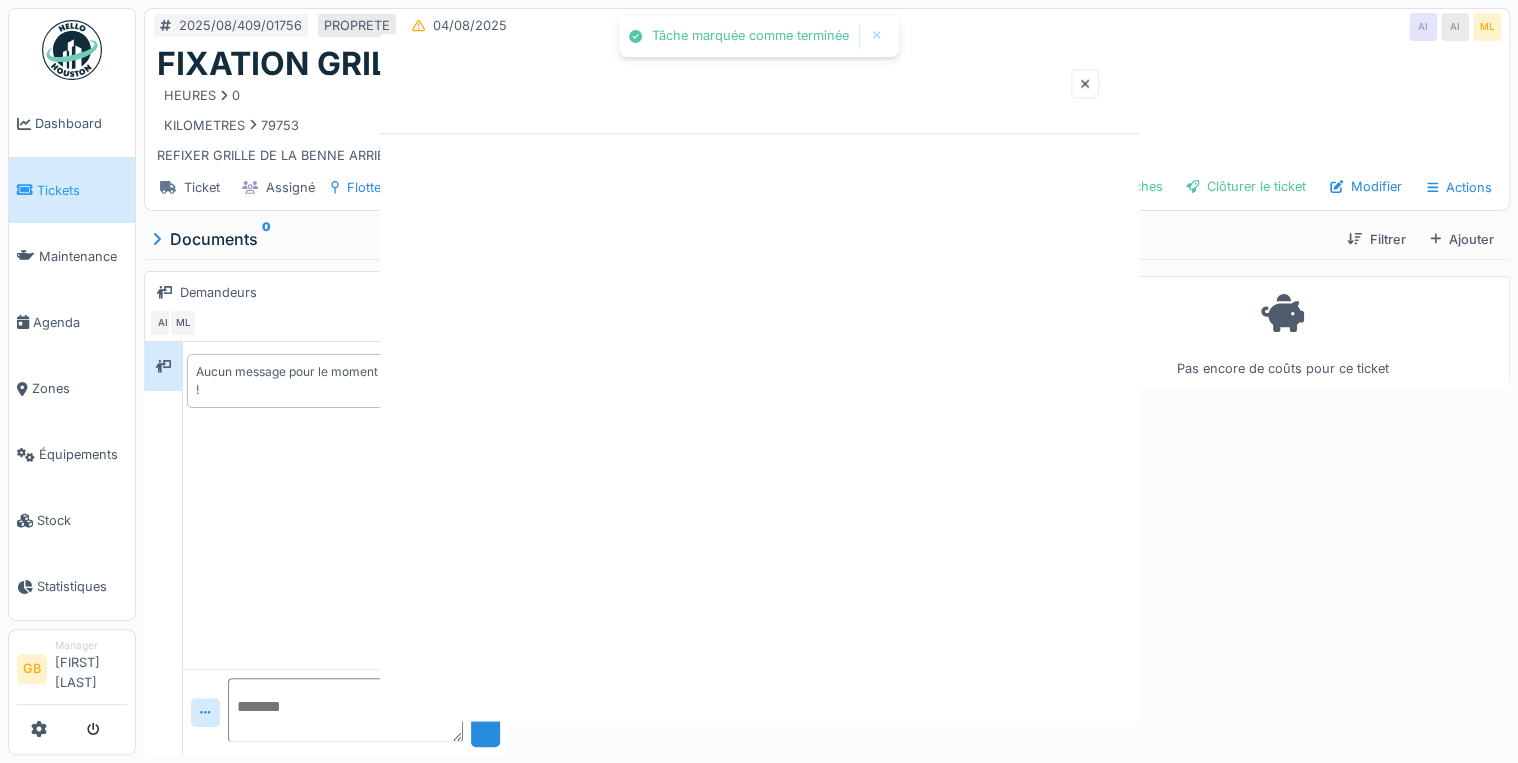 scroll, scrollTop: 0, scrollLeft: 0, axis: both 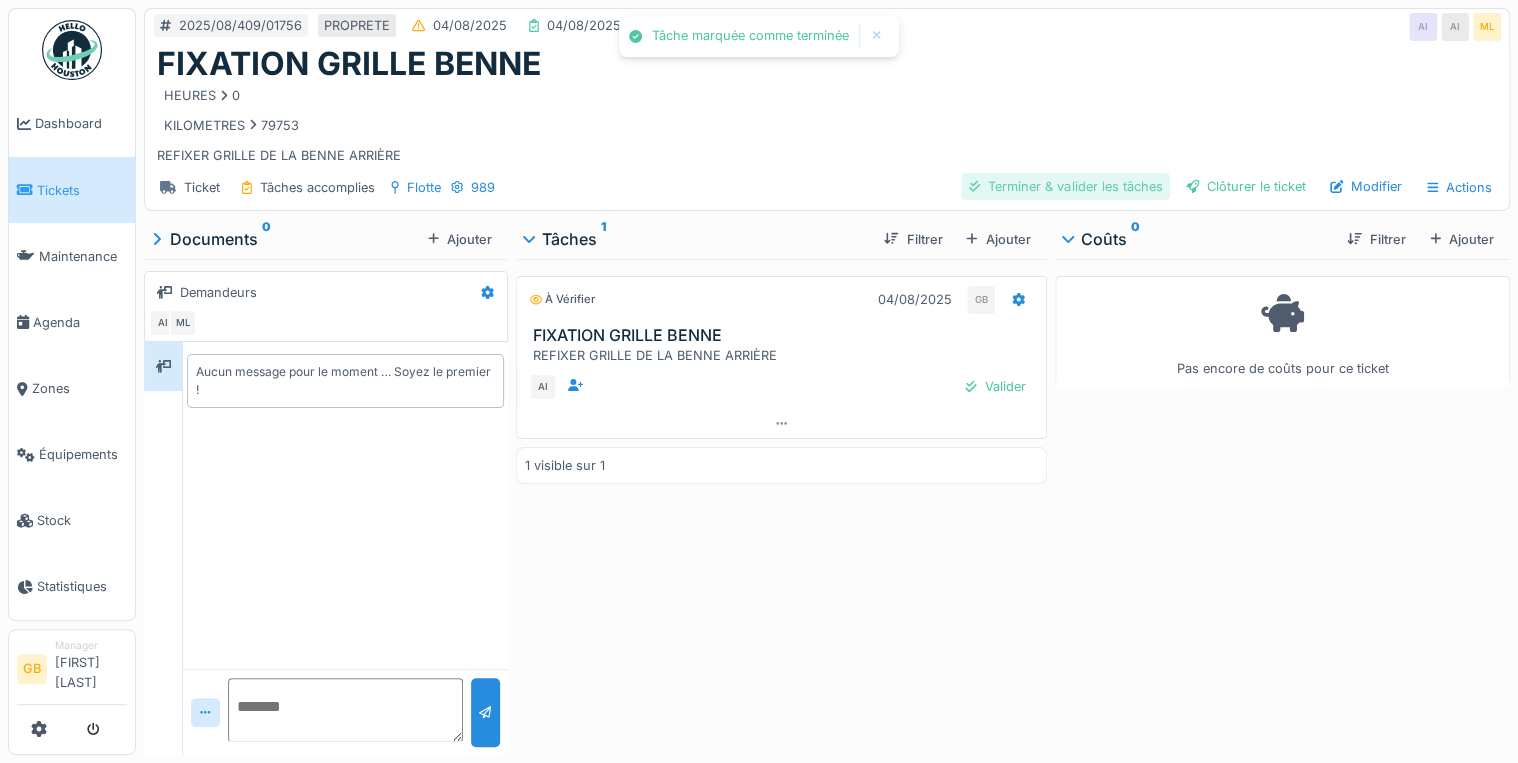 click on "Terminer & valider les tâches" at bounding box center [1065, 186] 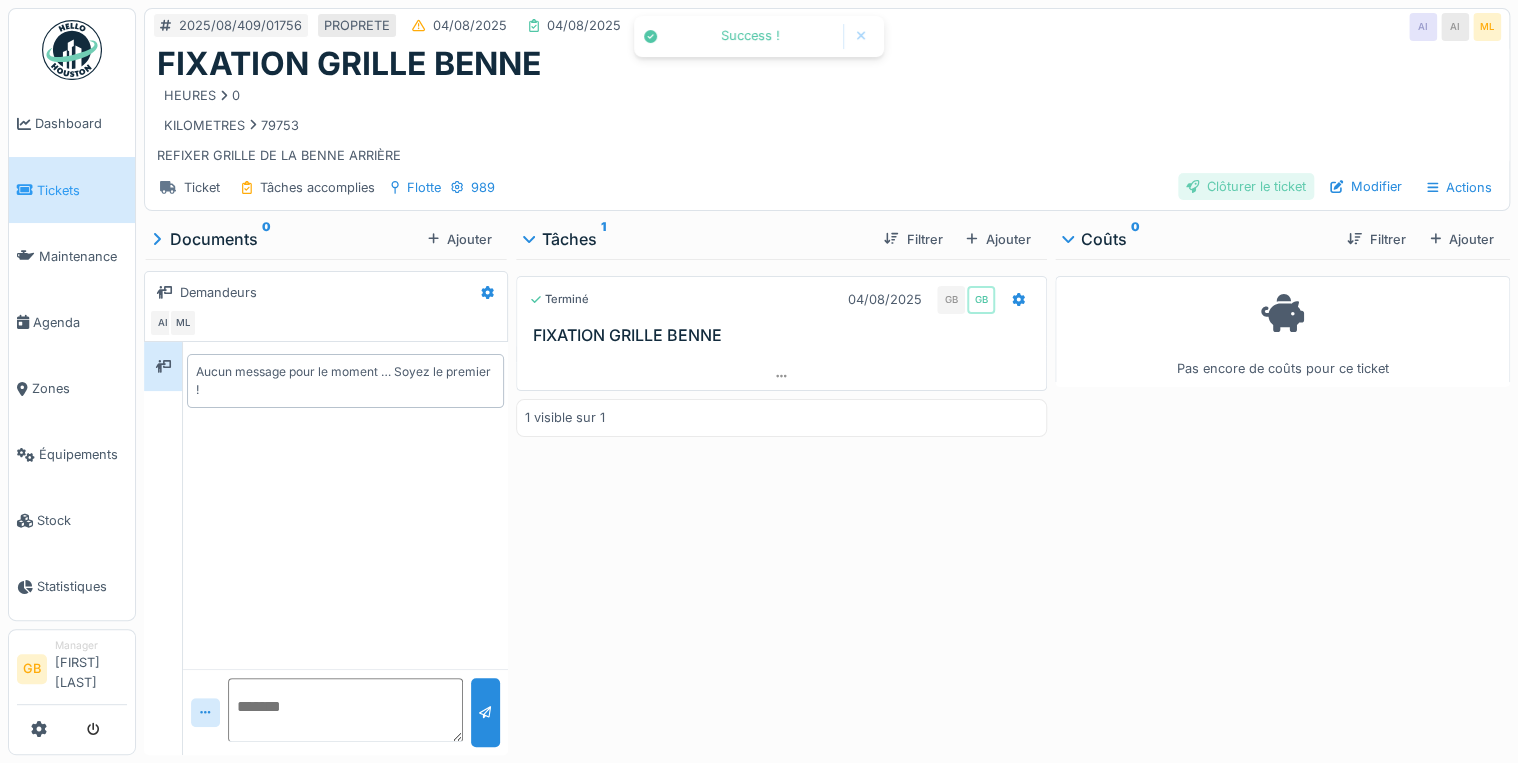 click on "Clôturer le ticket" at bounding box center (1246, 186) 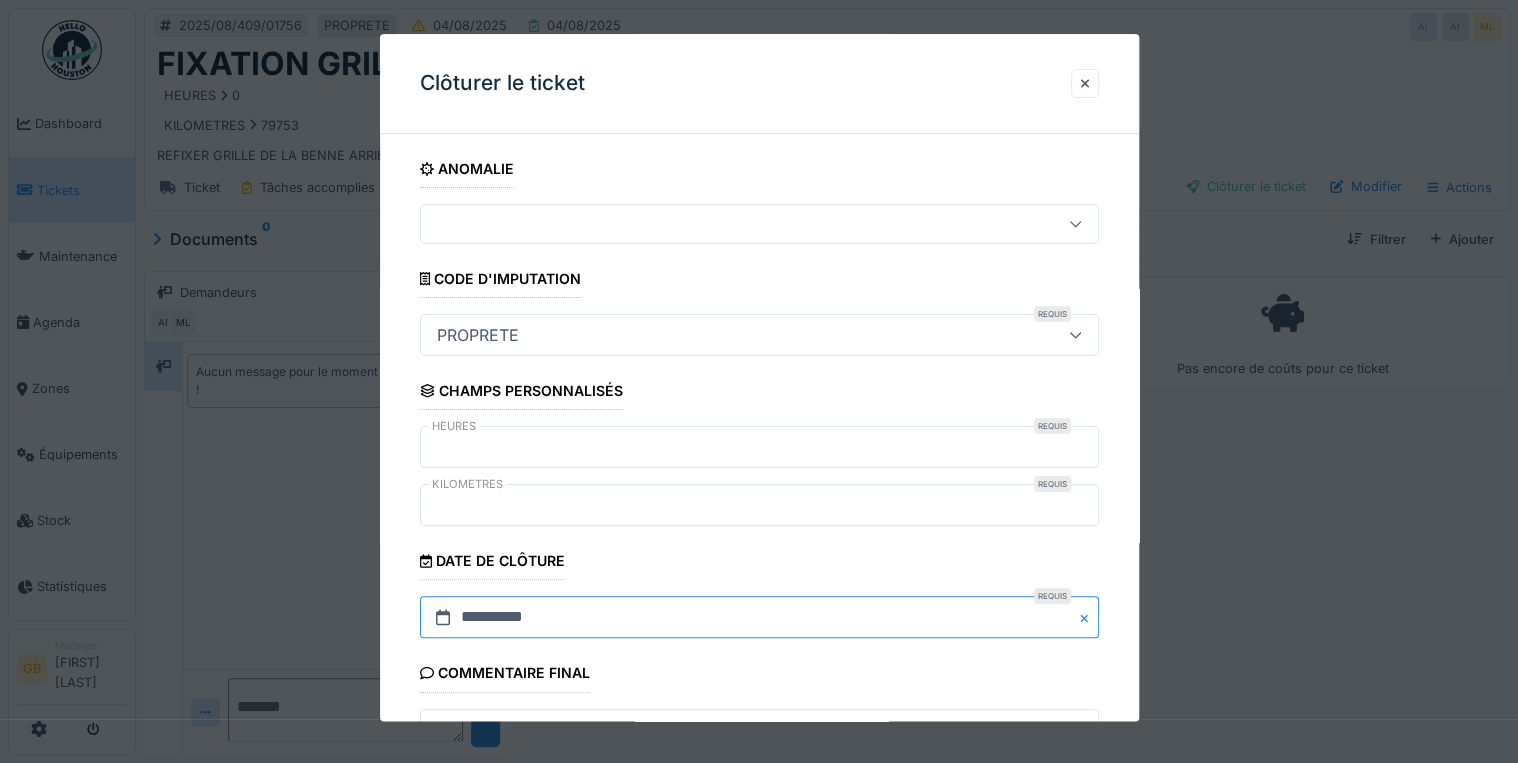 click on "**********" at bounding box center [759, 618] 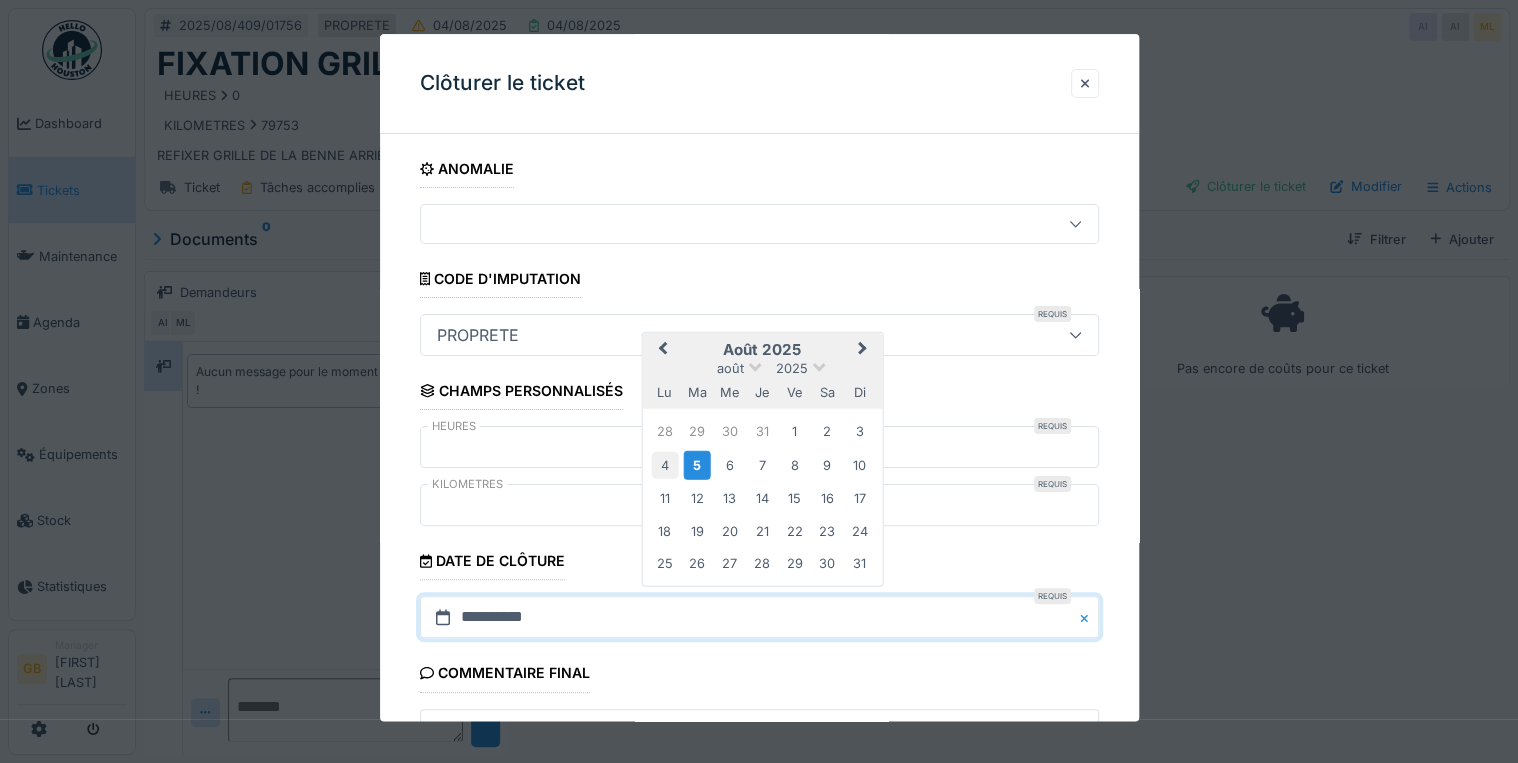 click on "4" at bounding box center (664, 464) 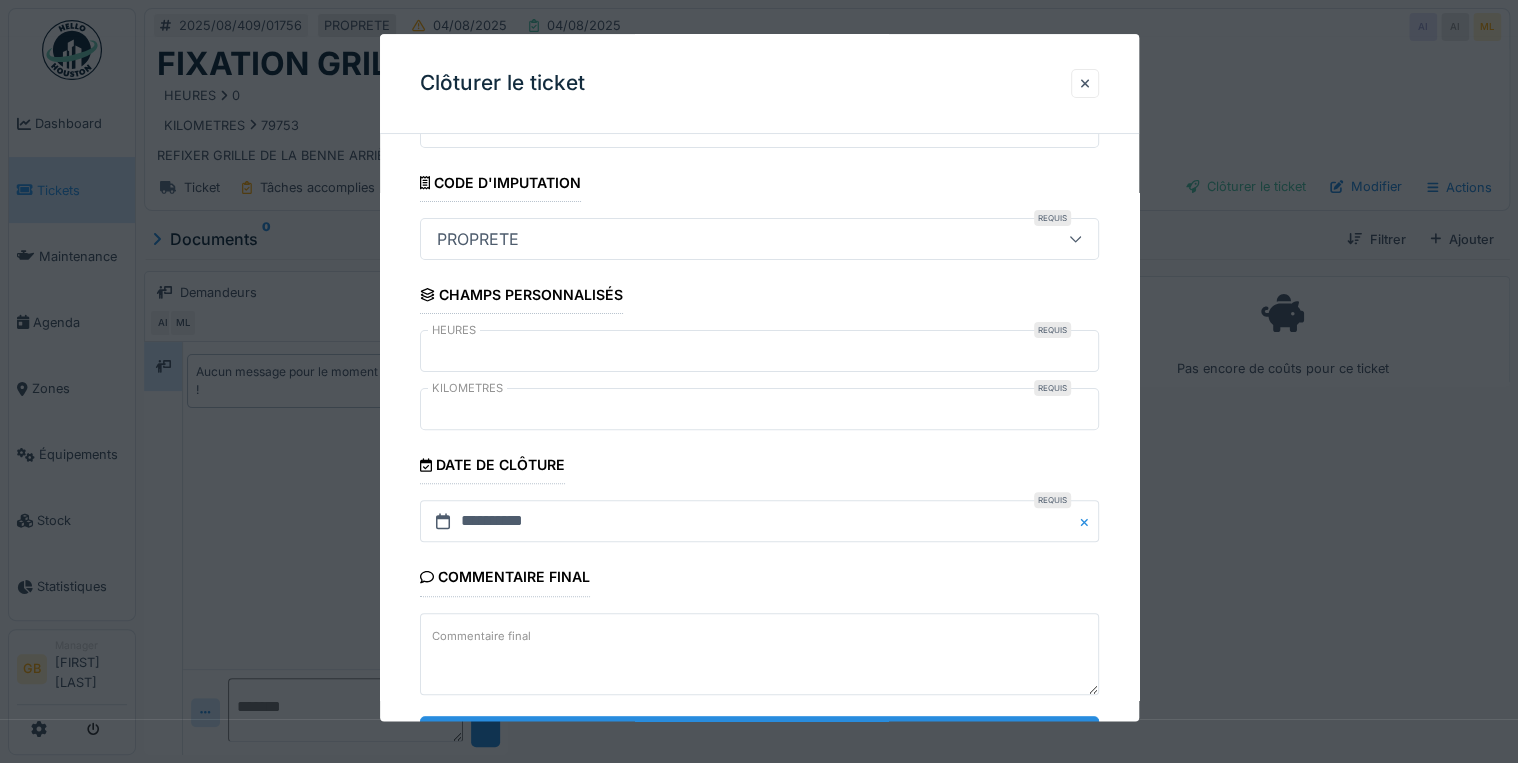 scroll, scrollTop: 184, scrollLeft: 0, axis: vertical 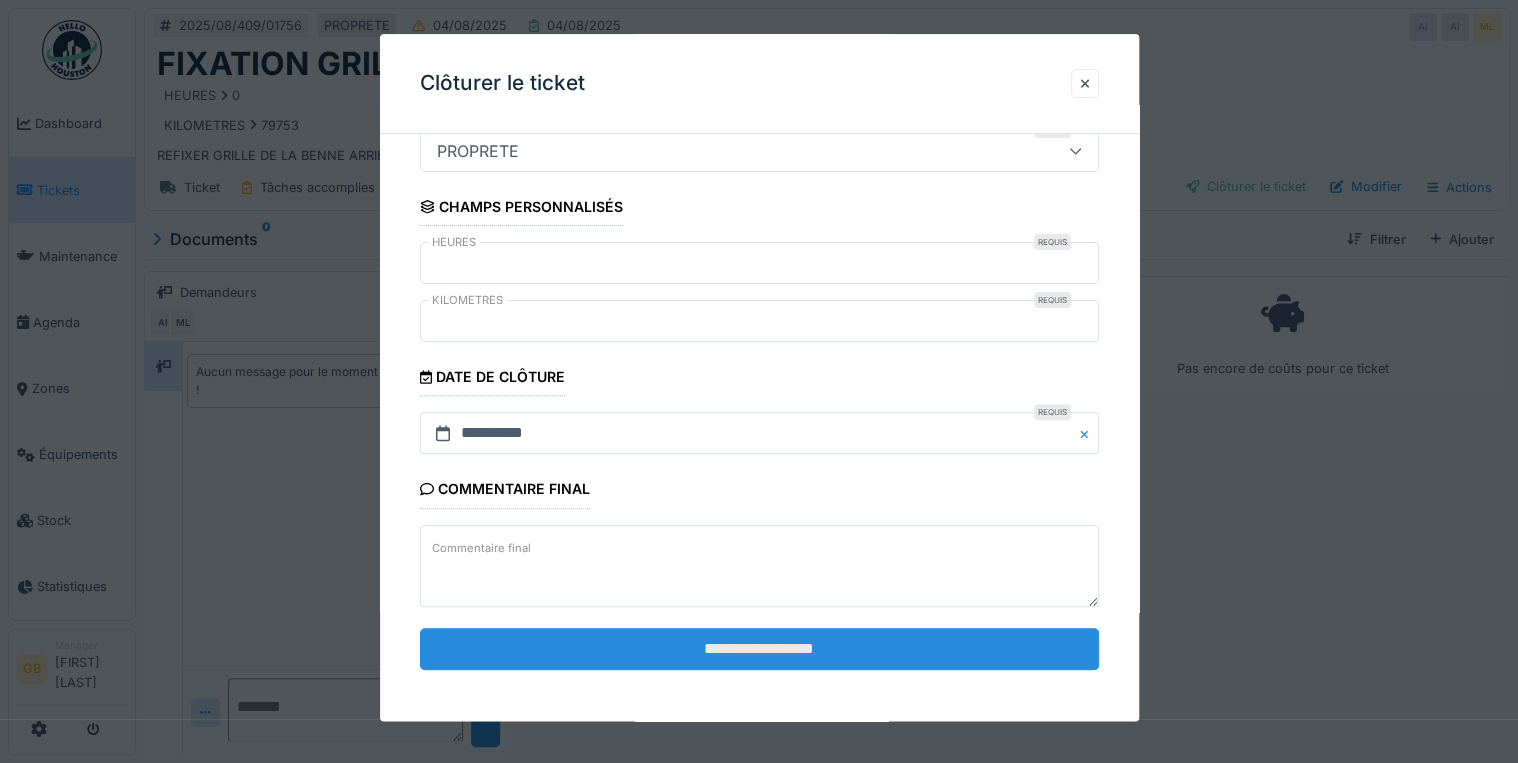 click on "**********" at bounding box center (759, 649) 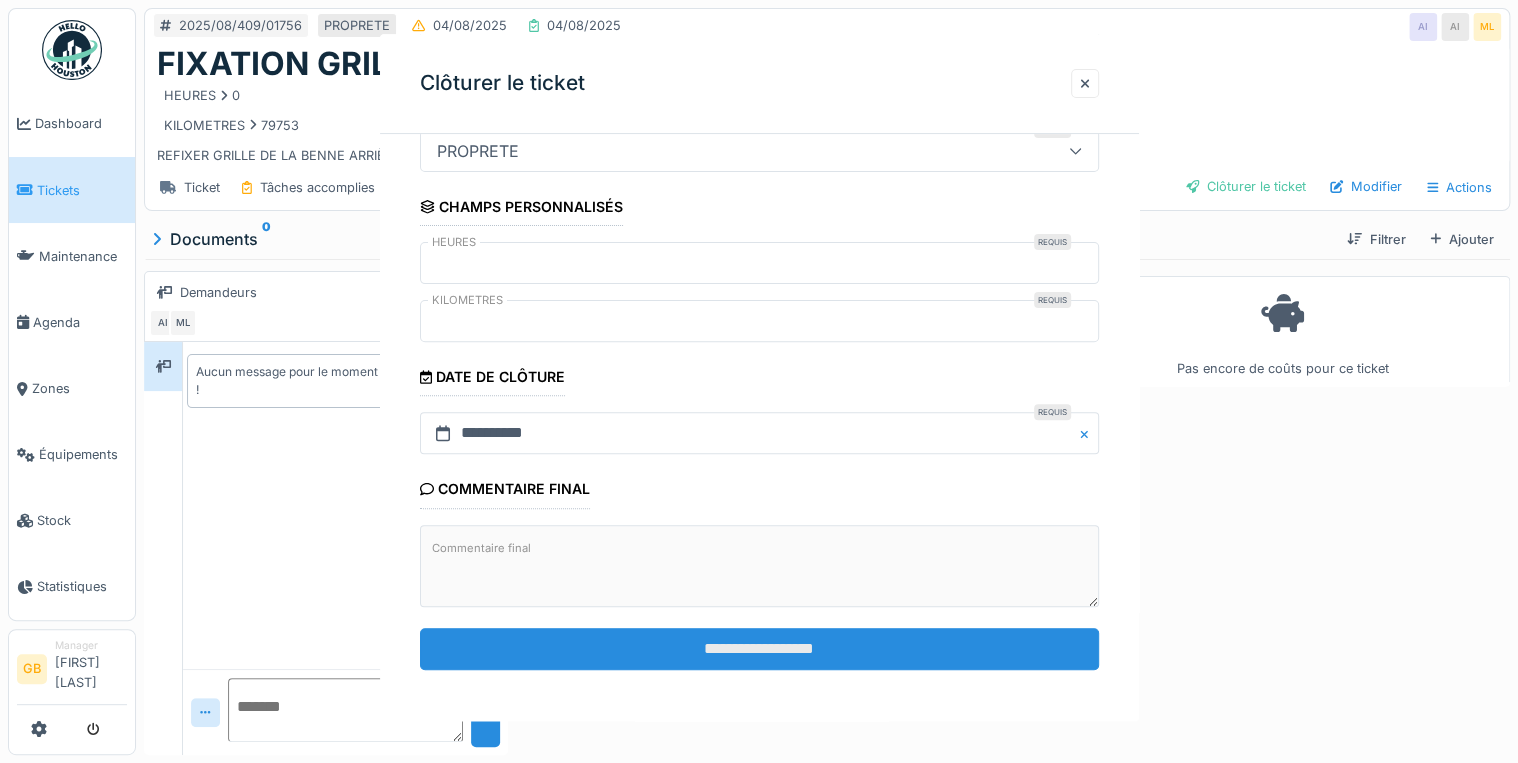 scroll, scrollTop: 0, scrollLeft: 0, axis: both 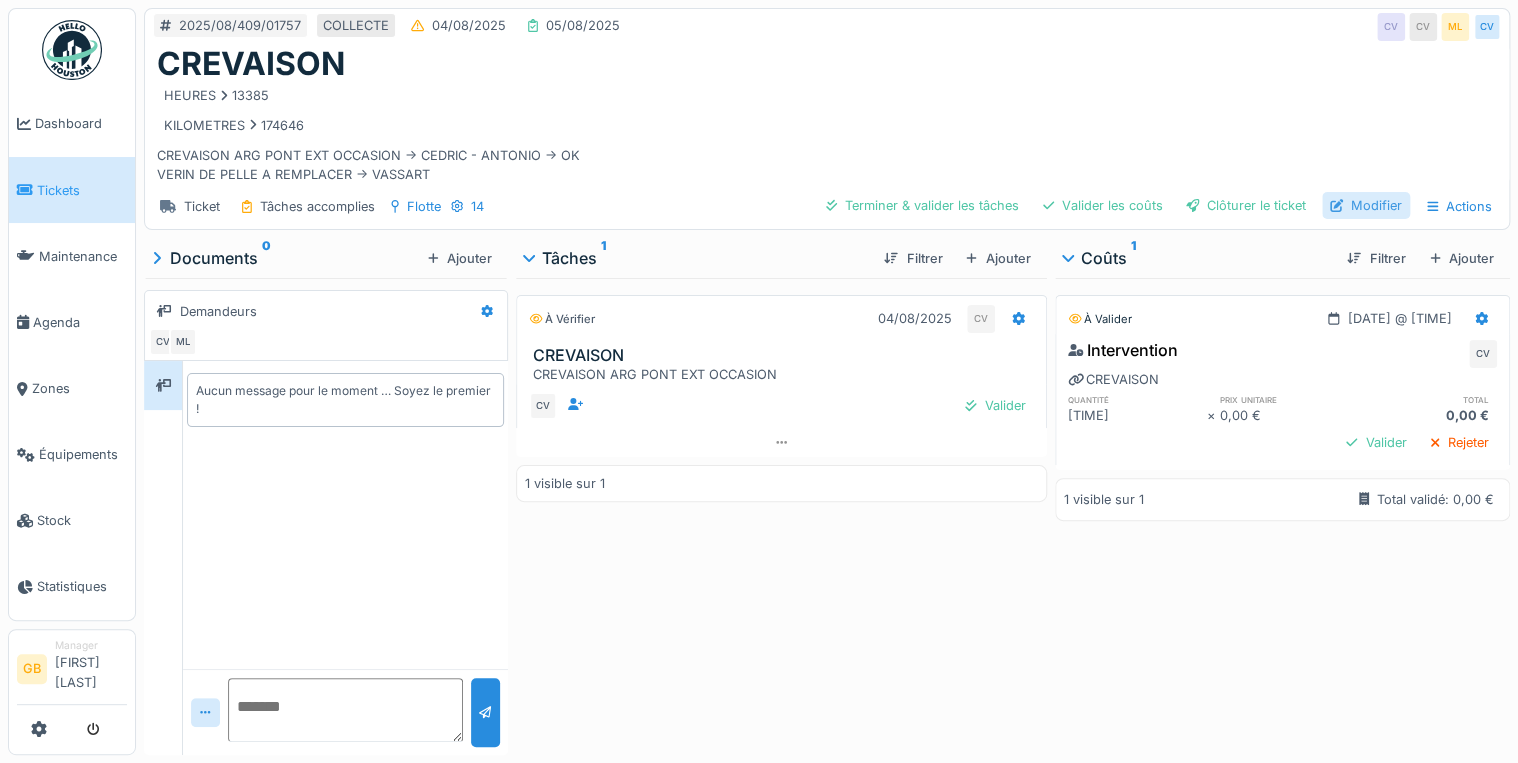 click on "Modifier" at bounding box center (1366, 205) 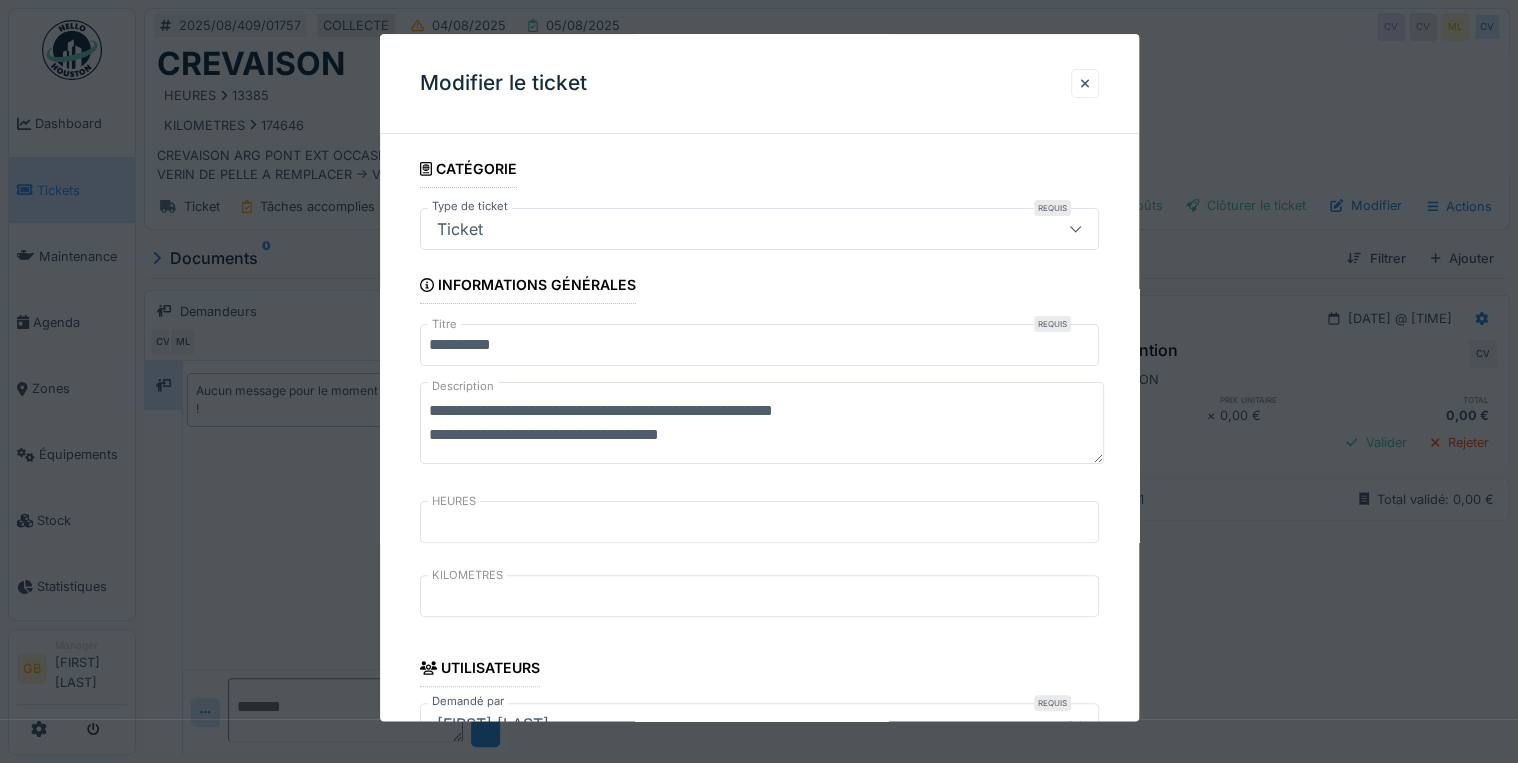click on "**********" at bounding box center (762, 424) 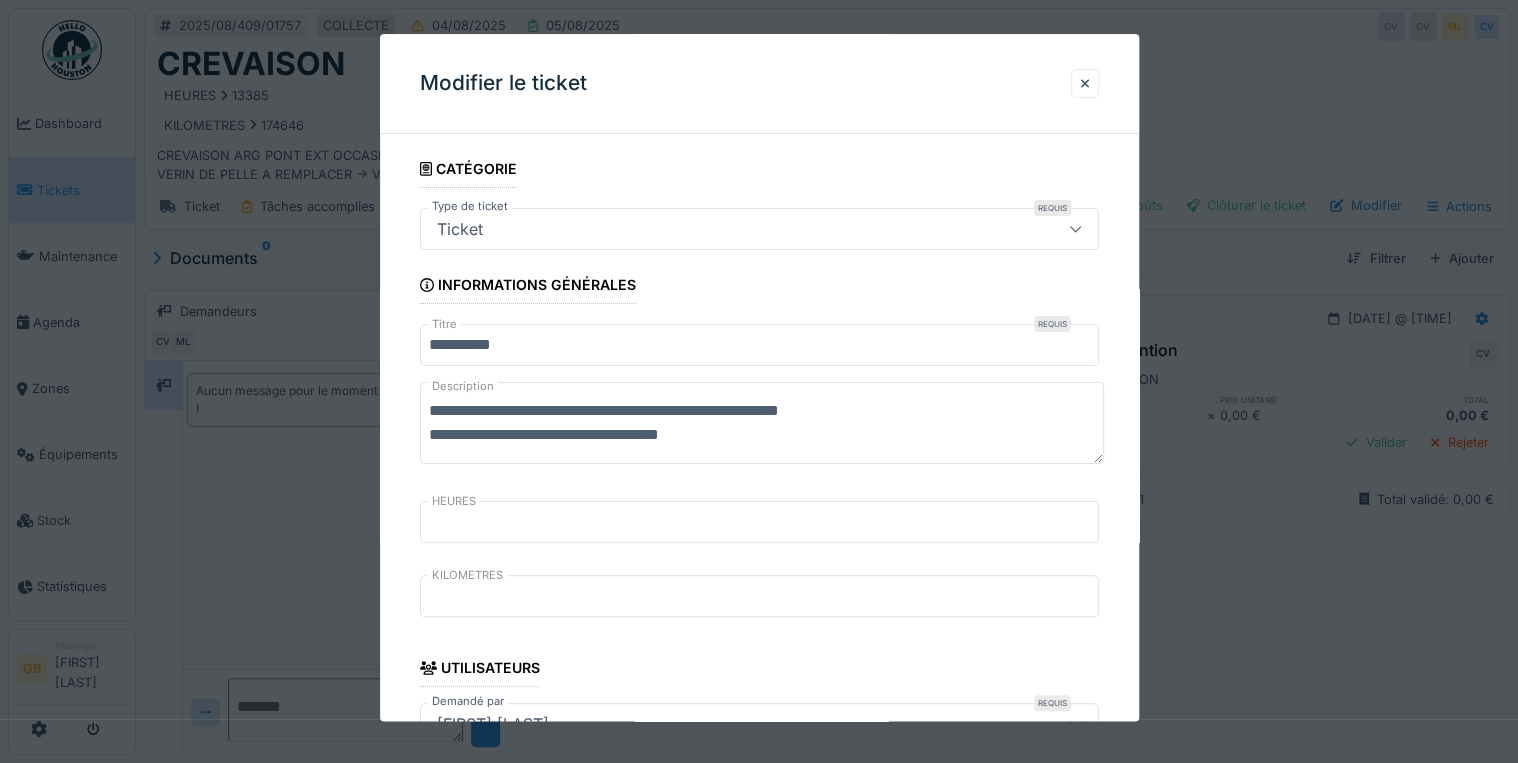 click on "**********" at bounding box center (762, 424) 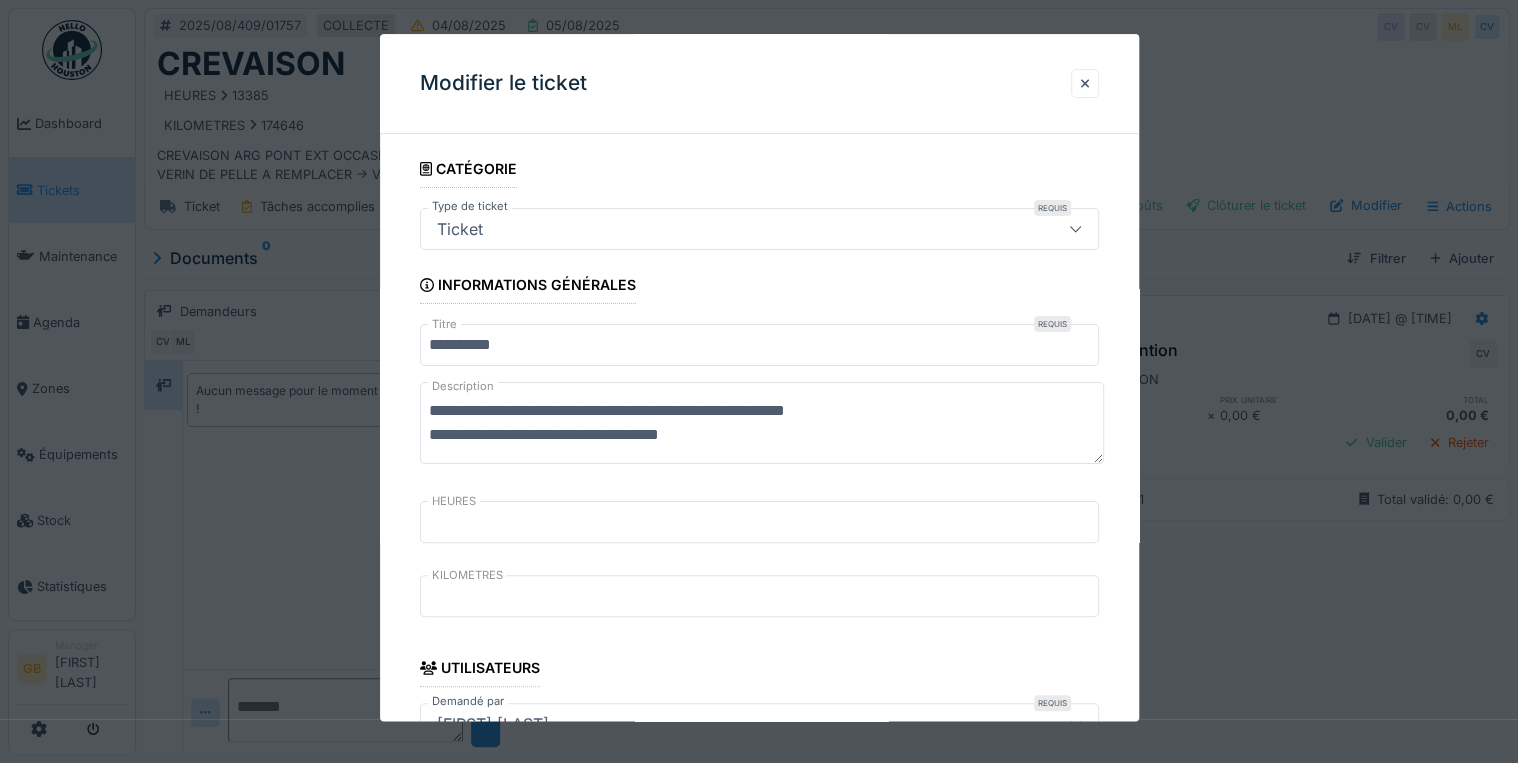click on "**********" at bounding box center (762, 424) 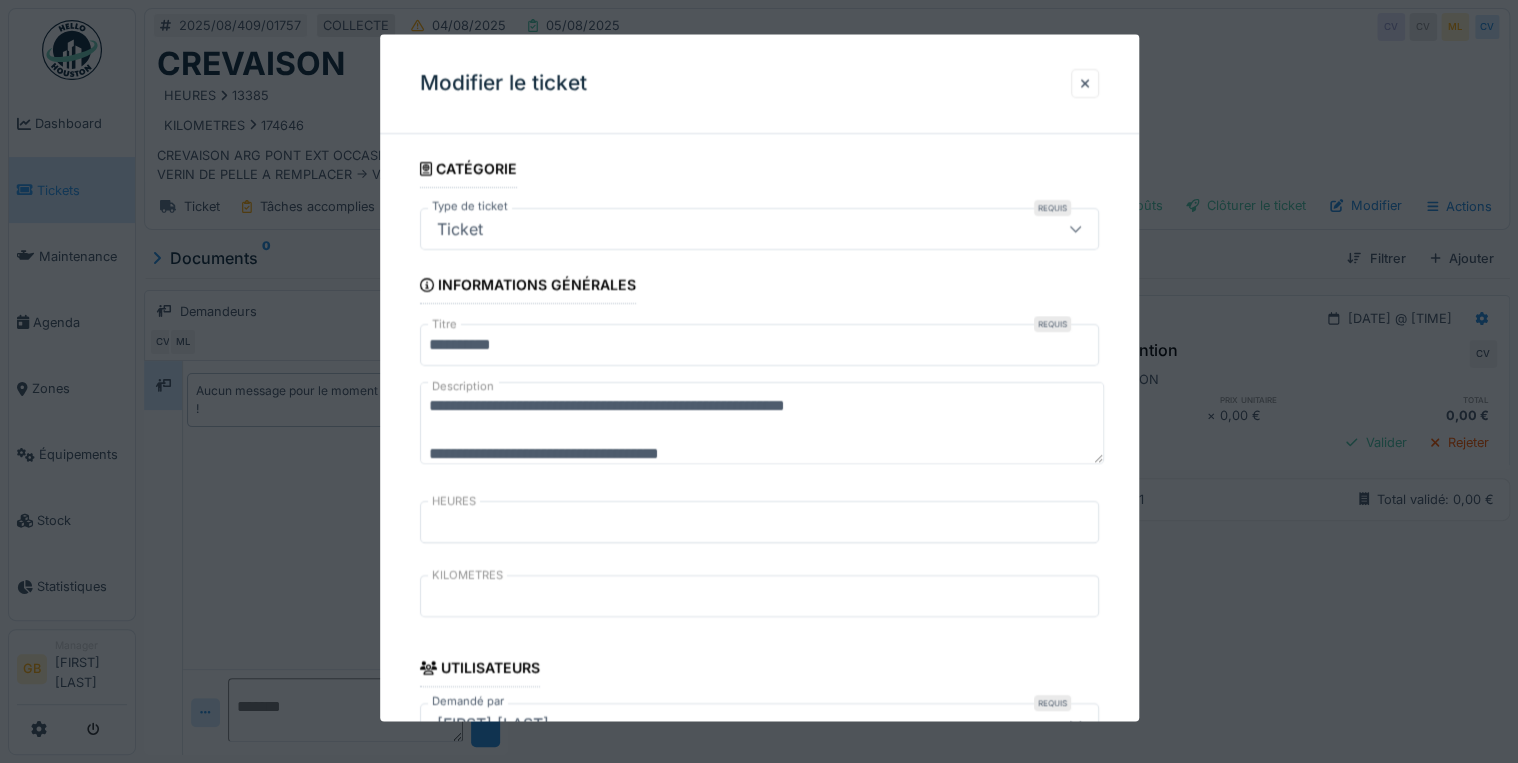 scroll, scrollTop: 0, scrollLeft: 0, axis: both 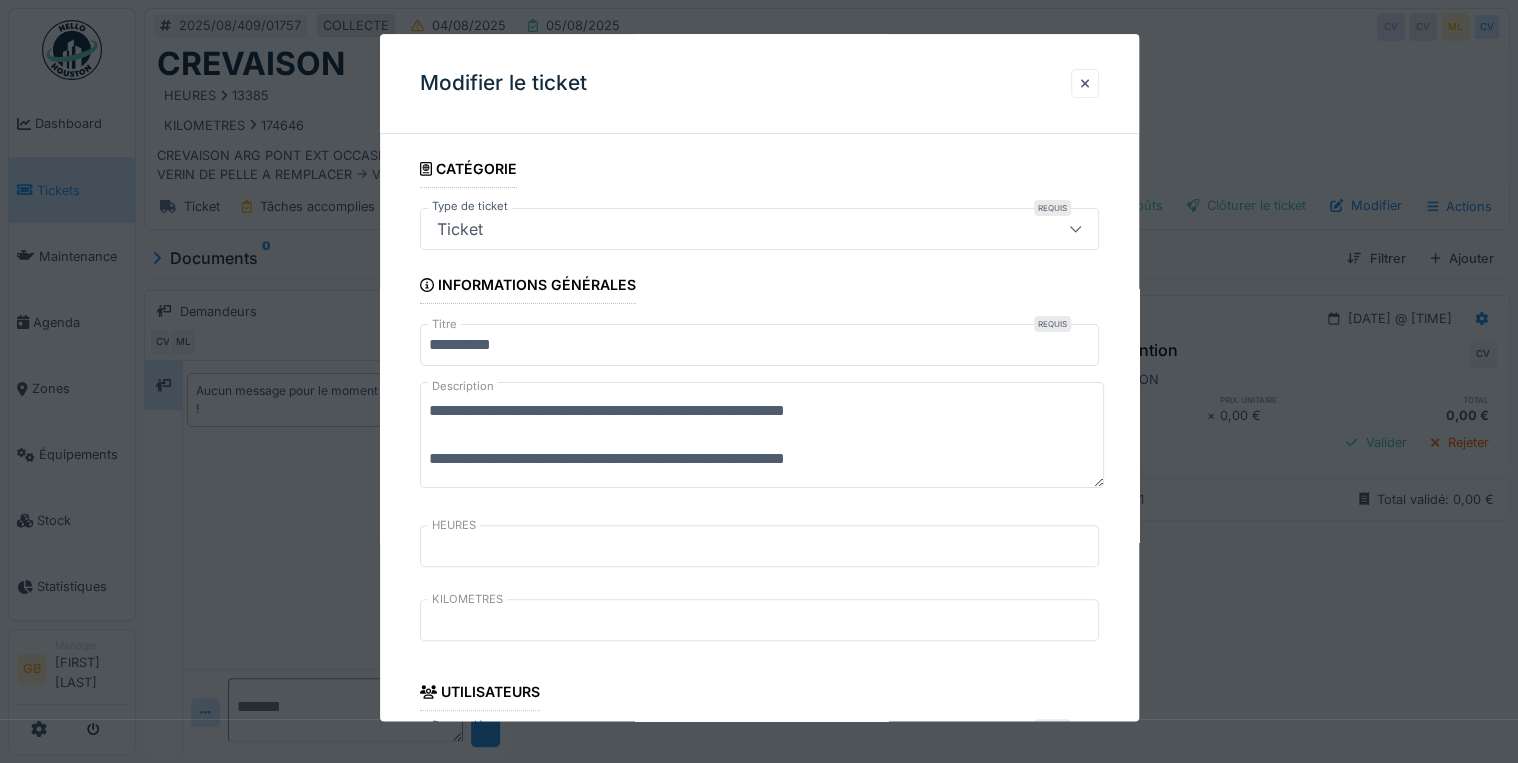 drag, startPoint x: 765, startPoint y: 460, endPoint x: 878, endPoint y: 462, distance: 113.0177 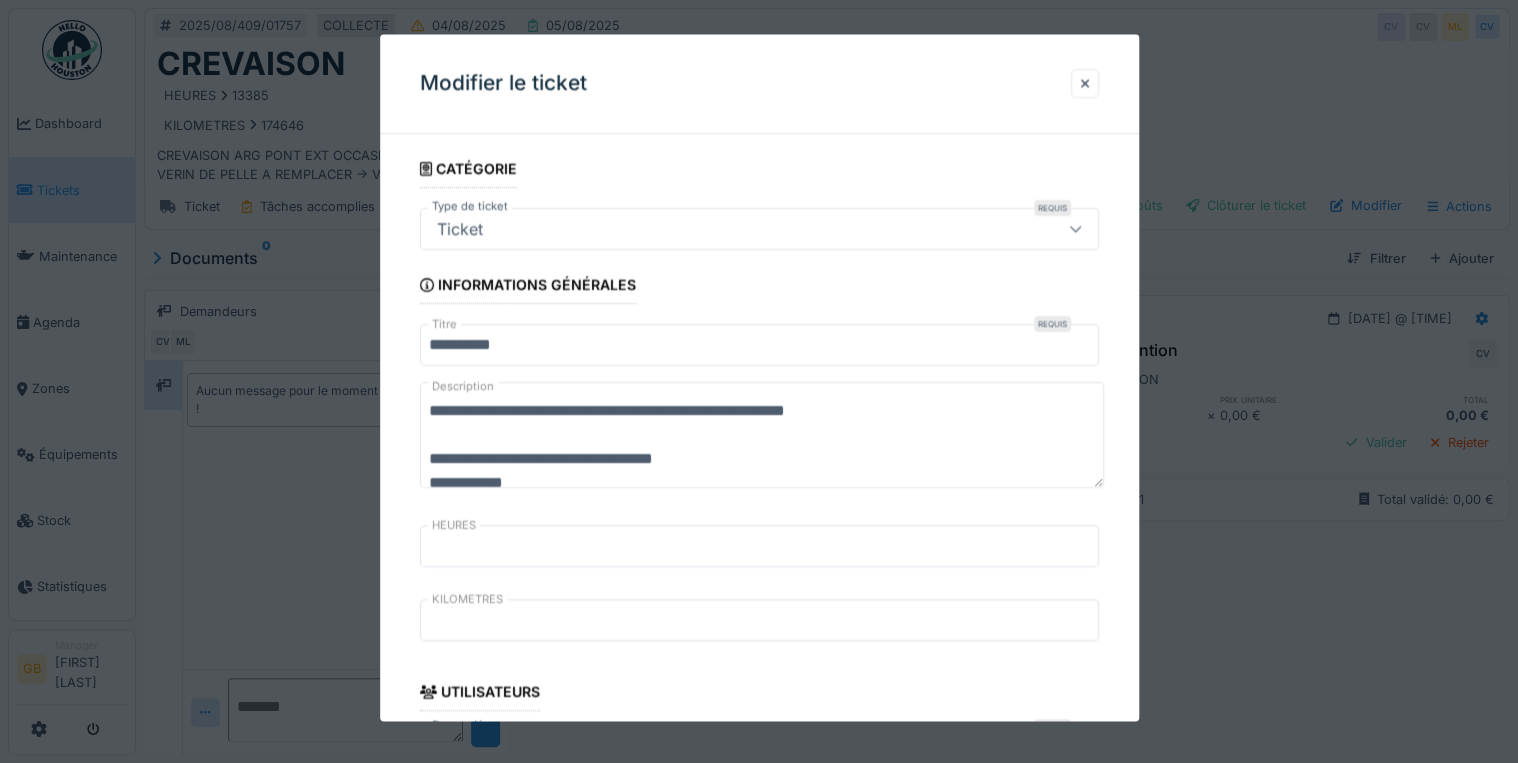 scroll, scrollTop: 0, scrollLeft: 0, axis: both 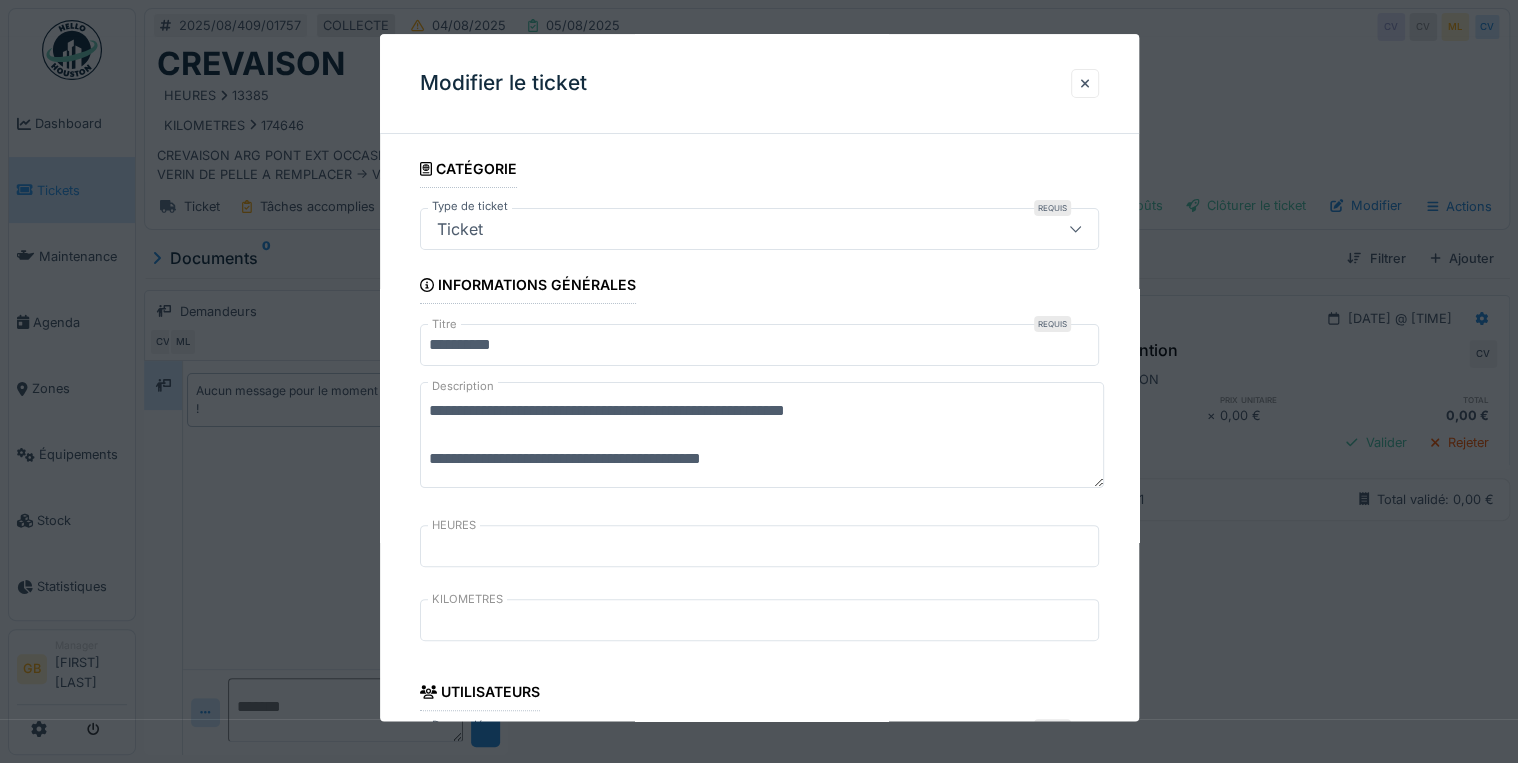 drag, startPoint x: 748, startPoint y: 409, endPoint x: 1092, endPoint y: 394, distance: 344.32687 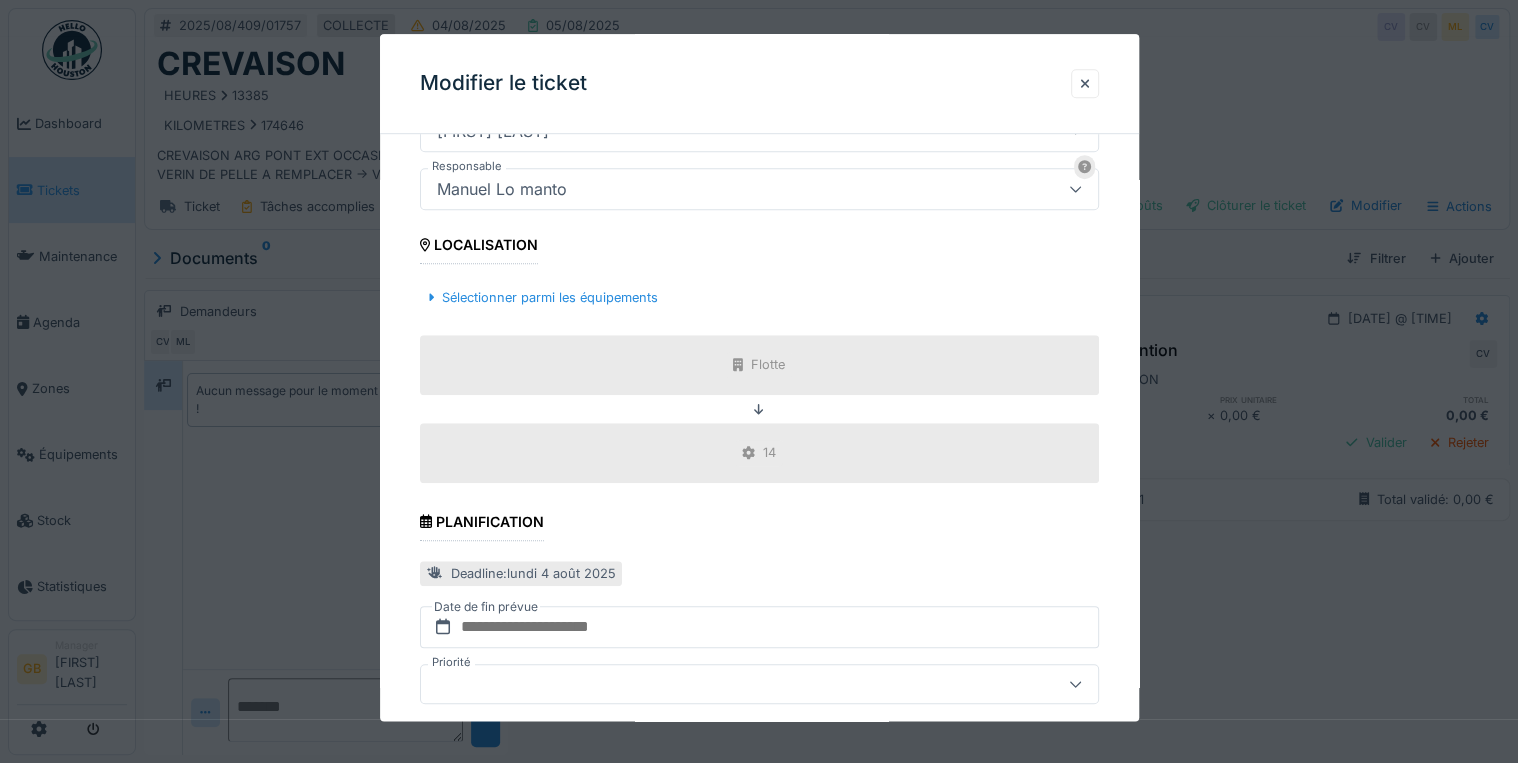 scroll, scrollTop: 822, scrollLeft: 0, axis: vertical 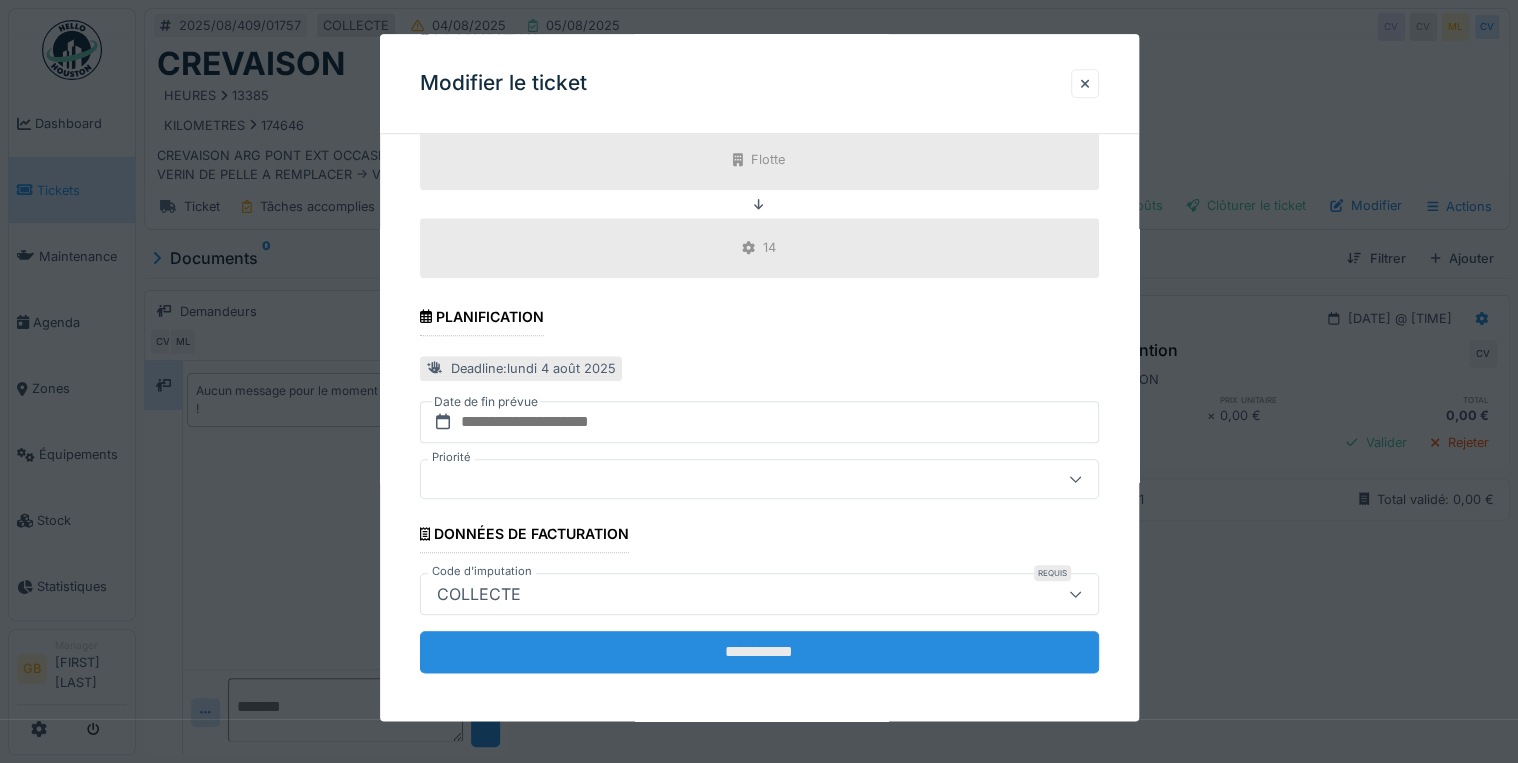 type on "**********" 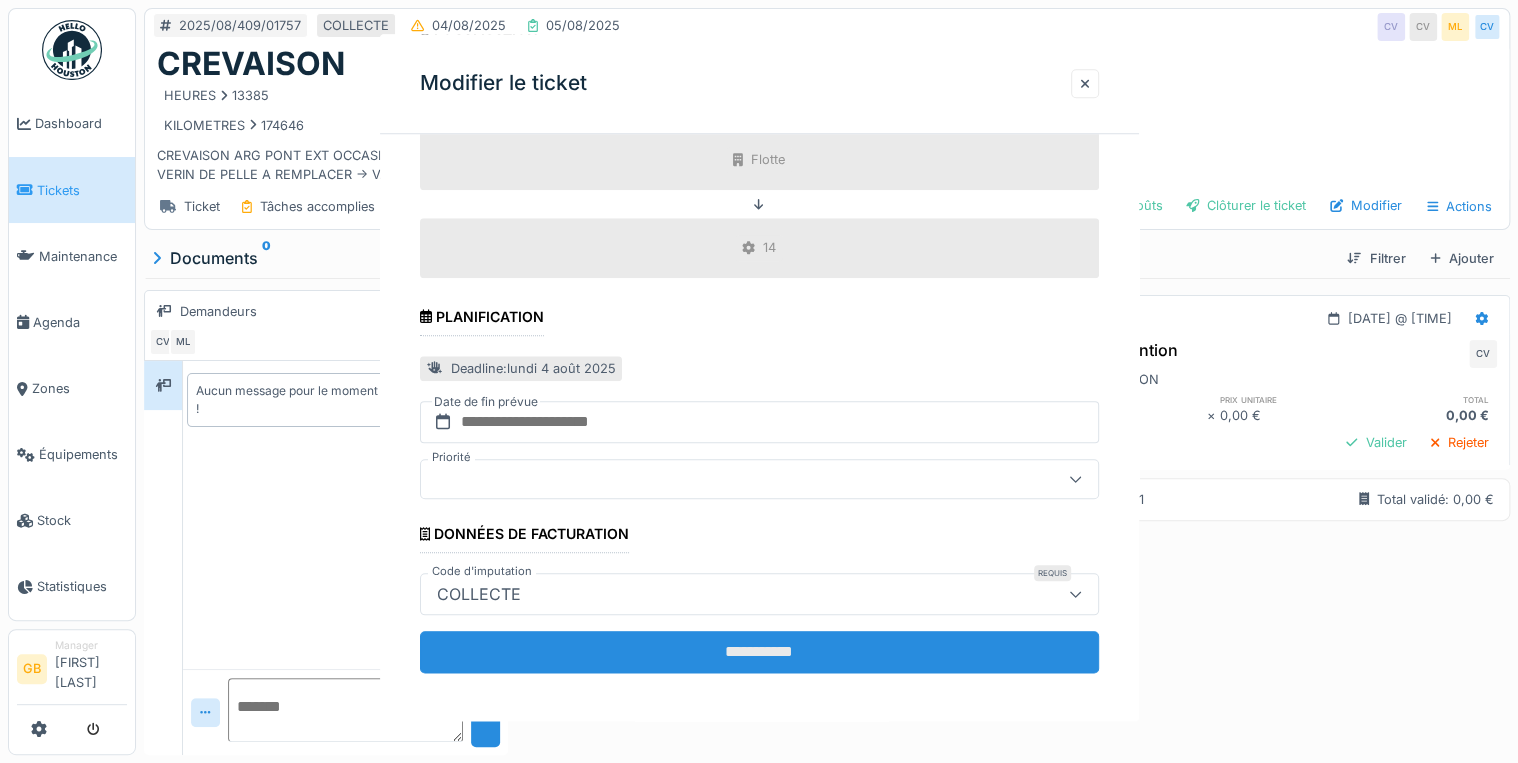 scroll, scrollTop: 0, scrollLeft: 0, axis: both 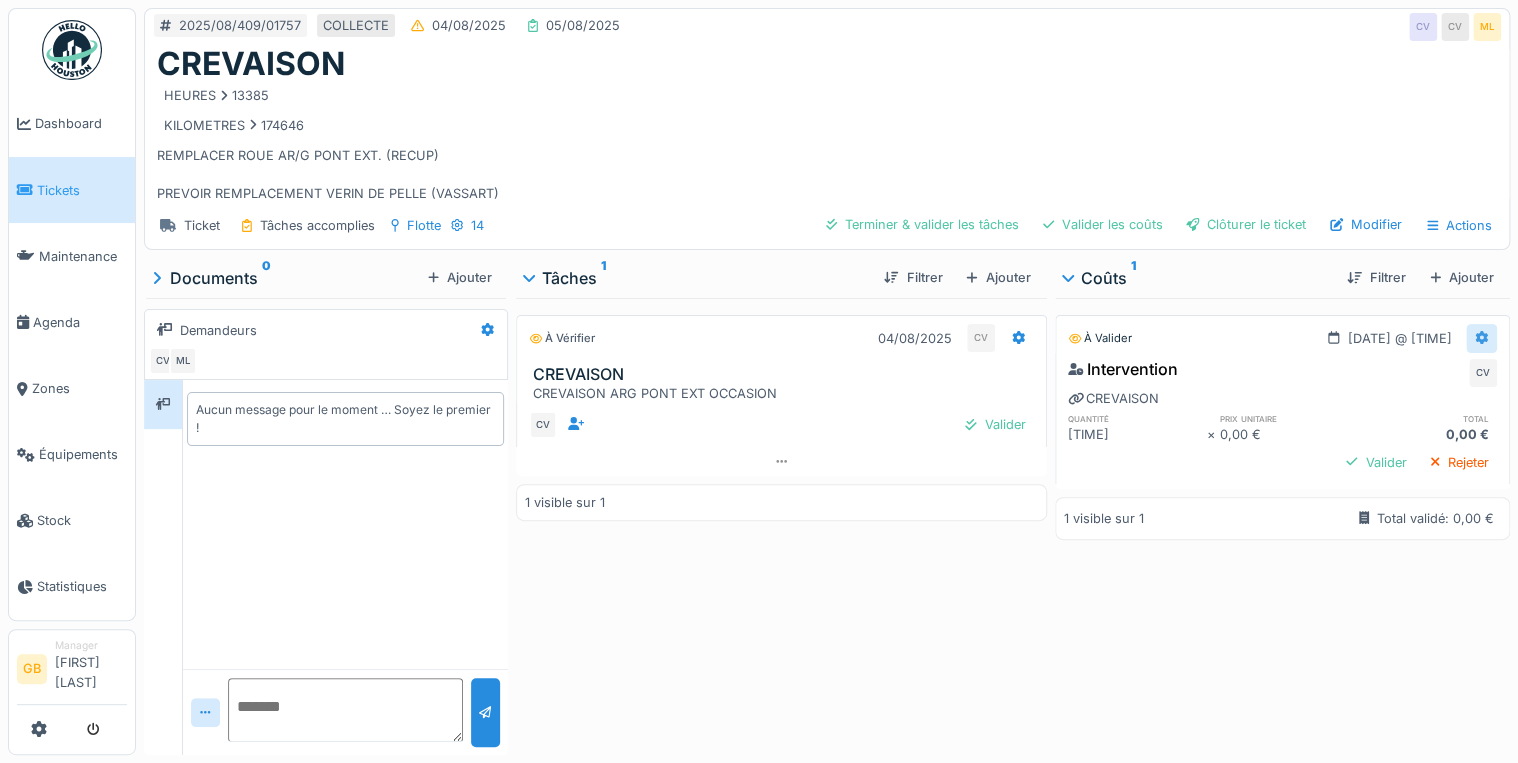 click 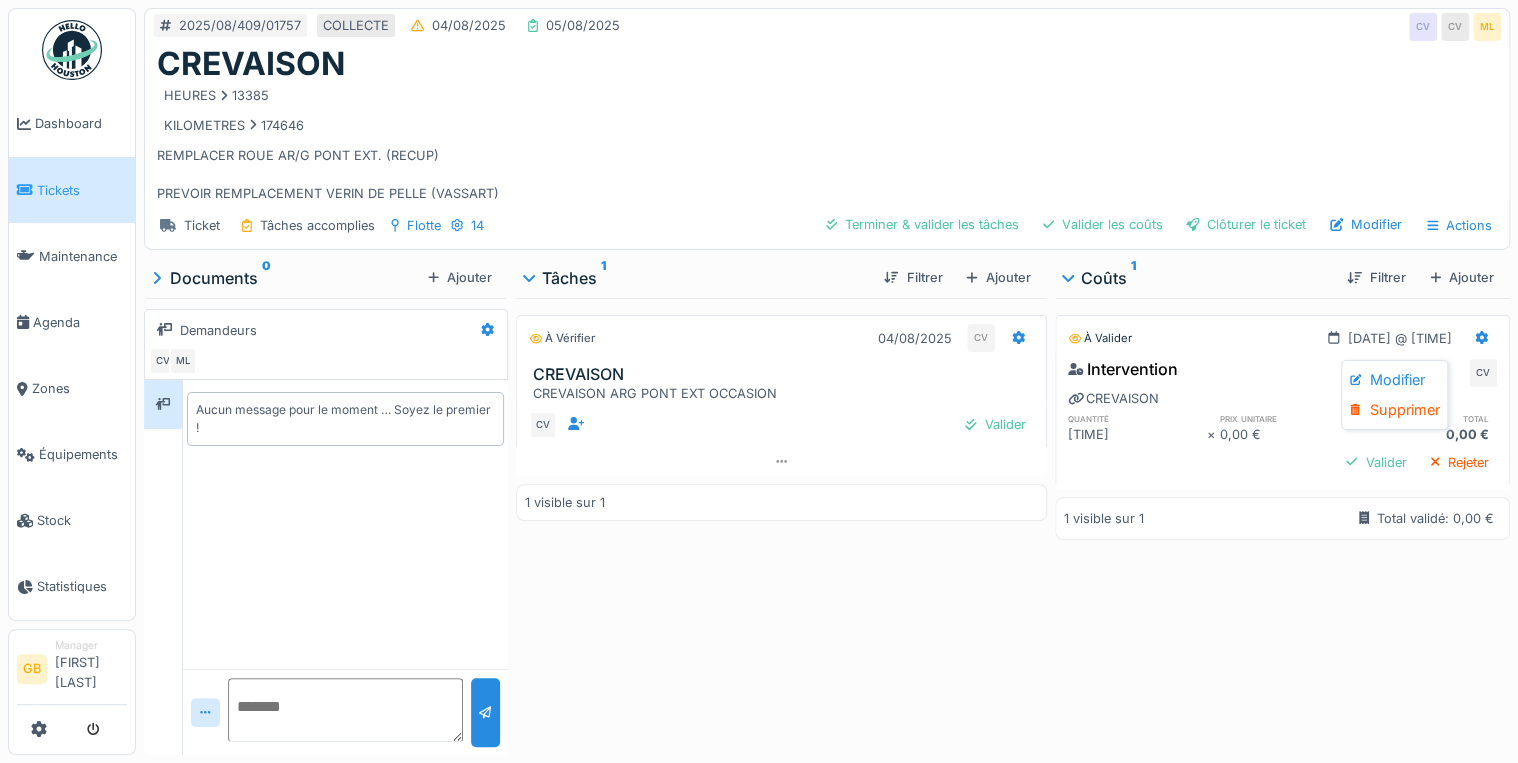 click on "Supprimer" at bounding box center [1394, 410] 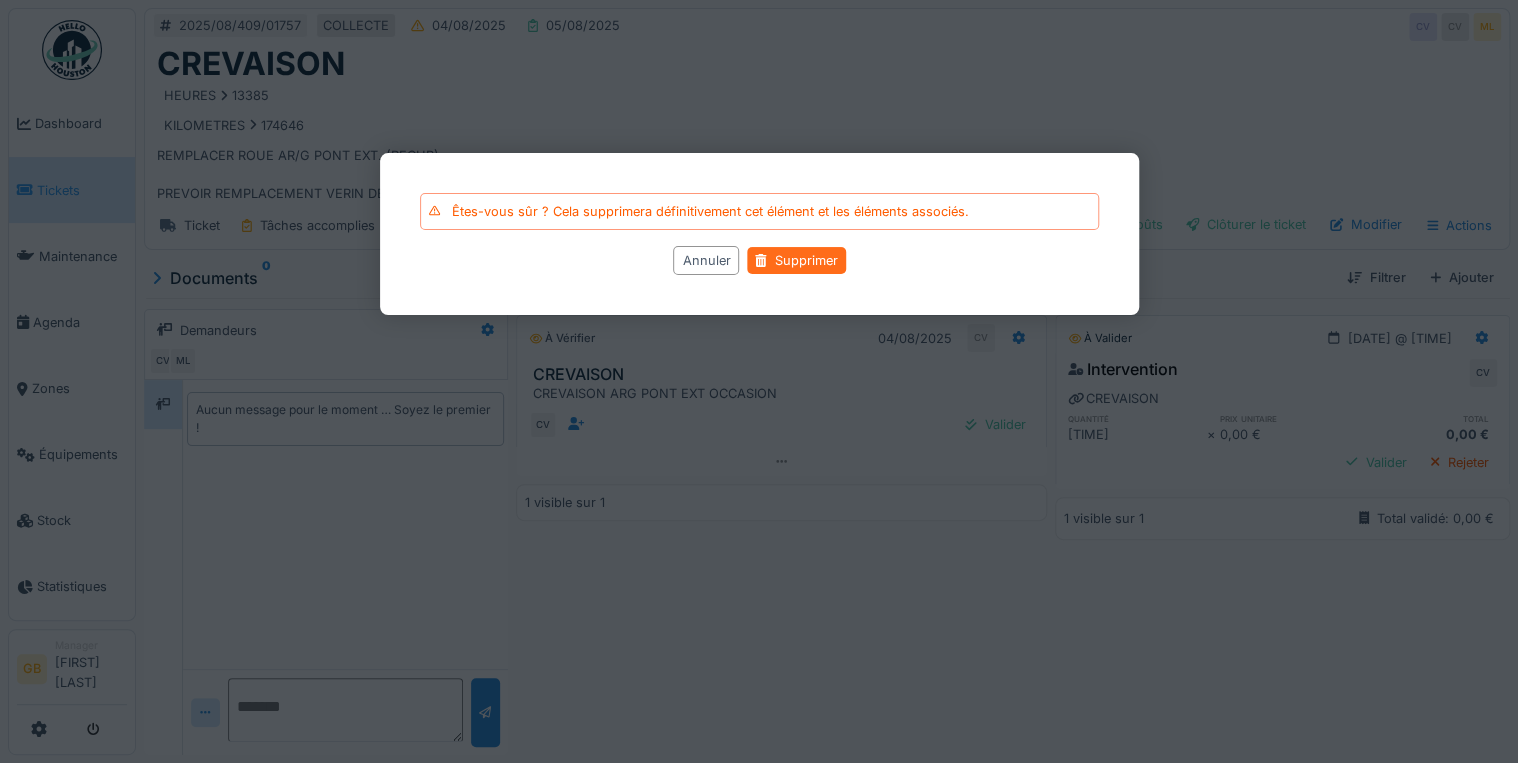 click on "Supprimer" at bounding box center [796, 260] 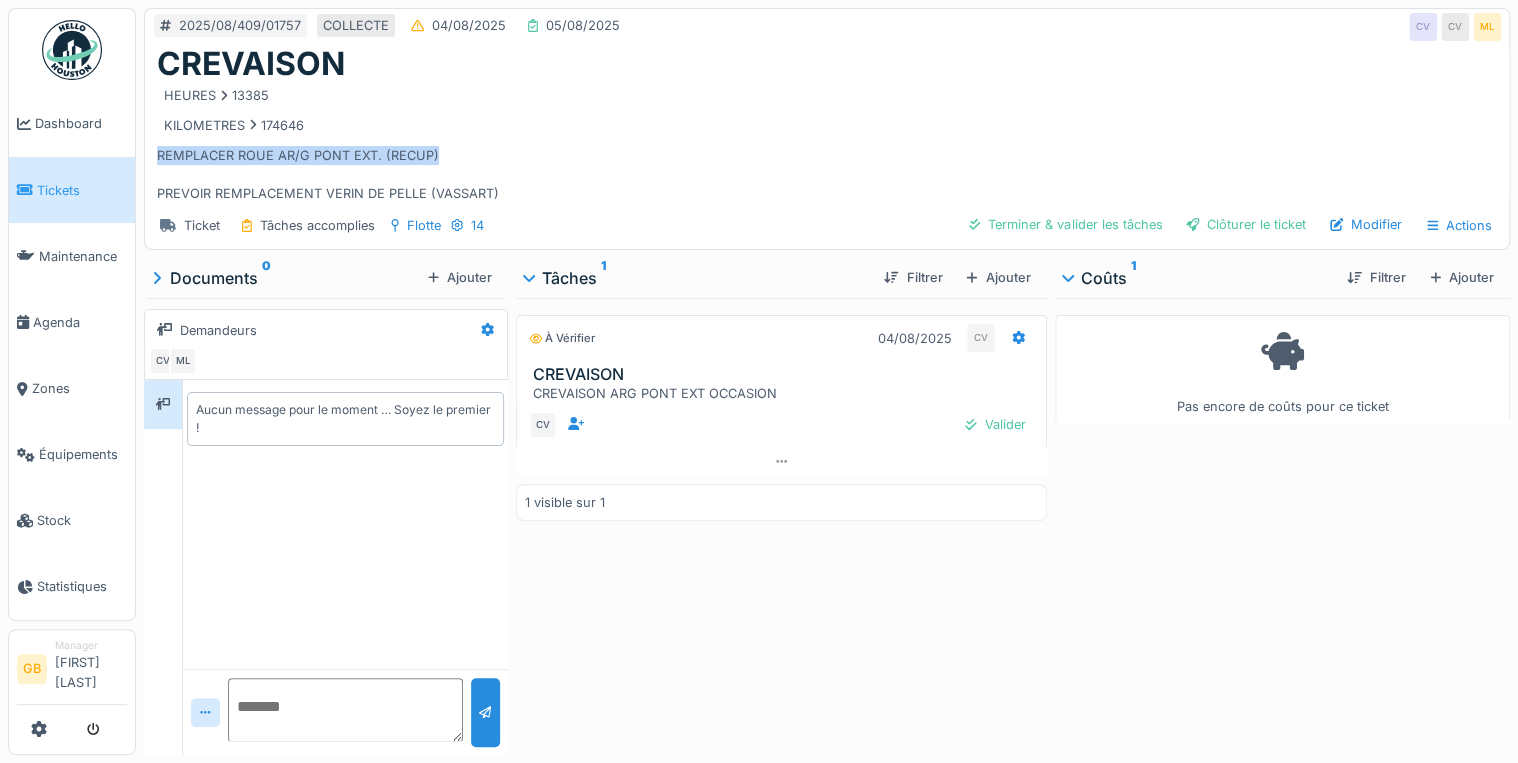 drag, startPoint x: 484, startPoint y: 146, endPoint x: 152, endPoint y: 146, distance: 332 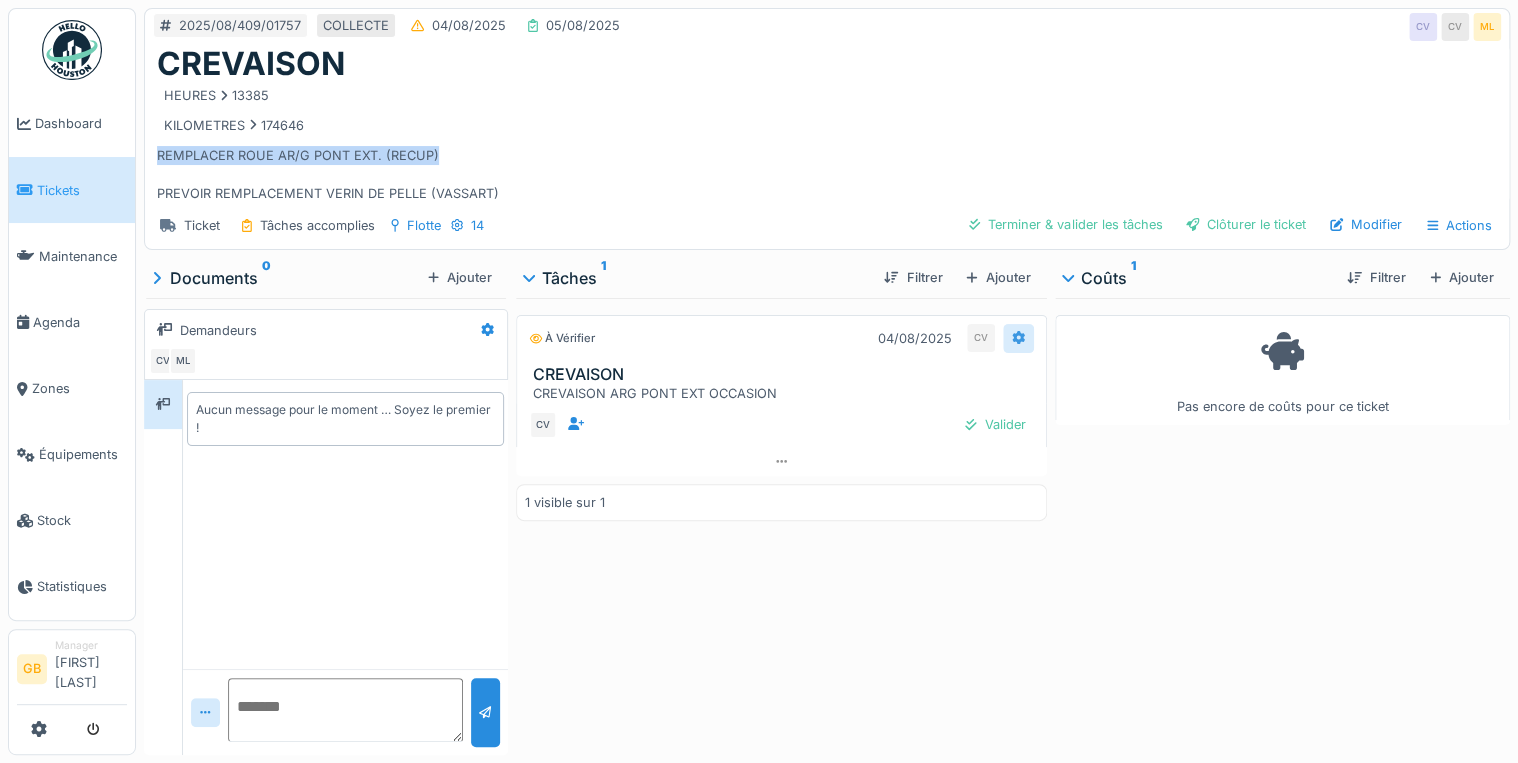 click at bounding box center (1018, 338) 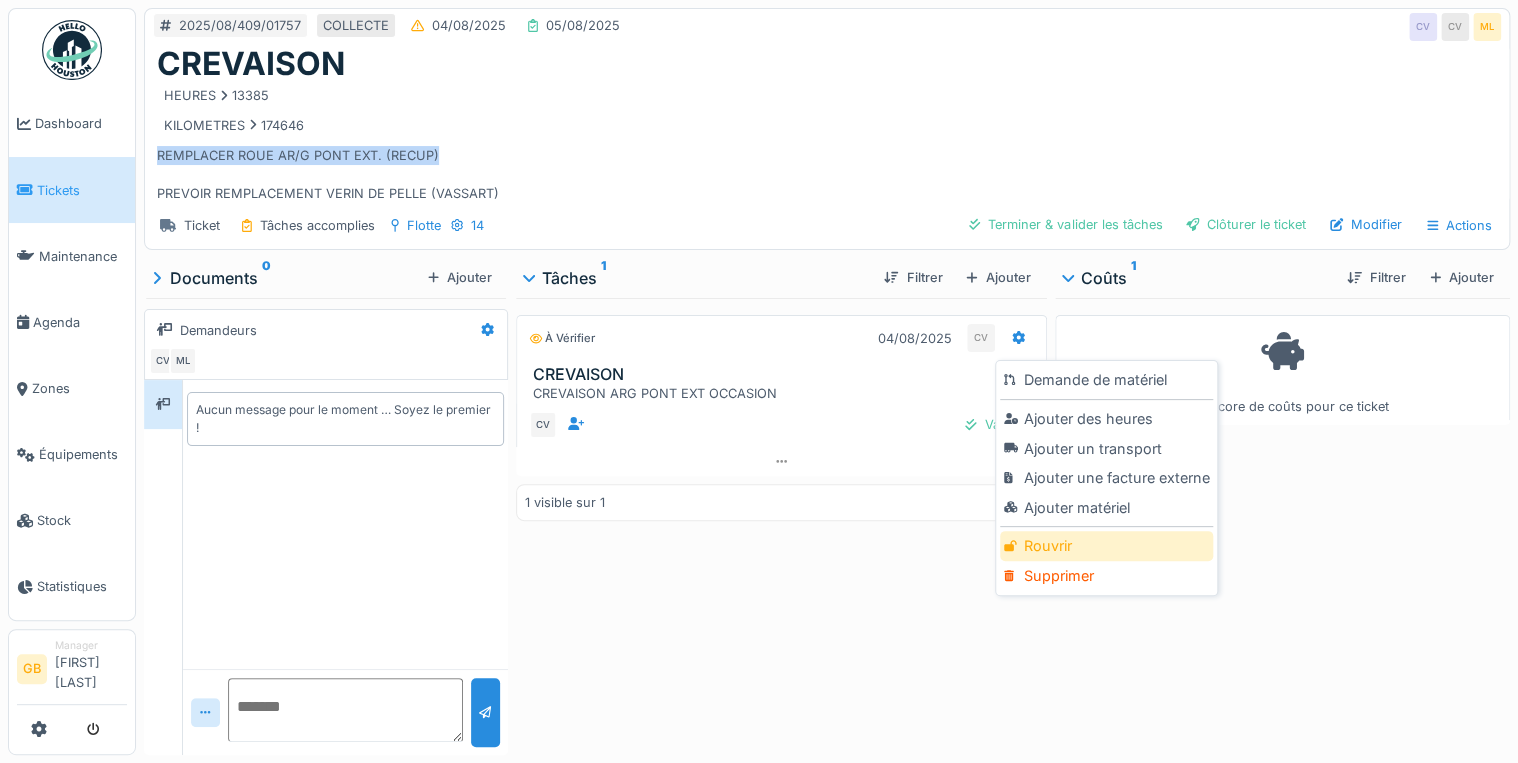 click on "Rouvrir" at bounding box center [1106, 546] 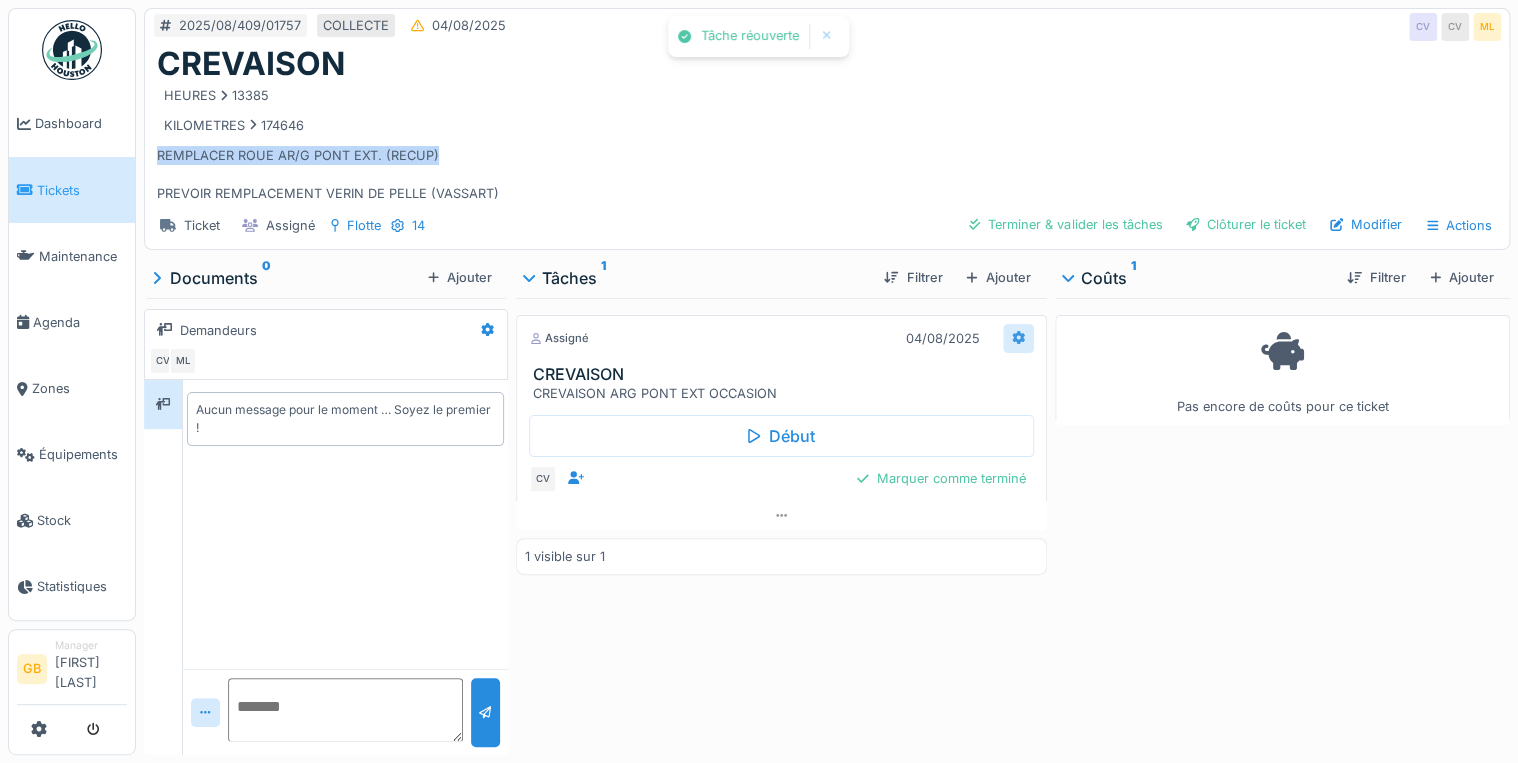 click at bounding box center [1018, 338] 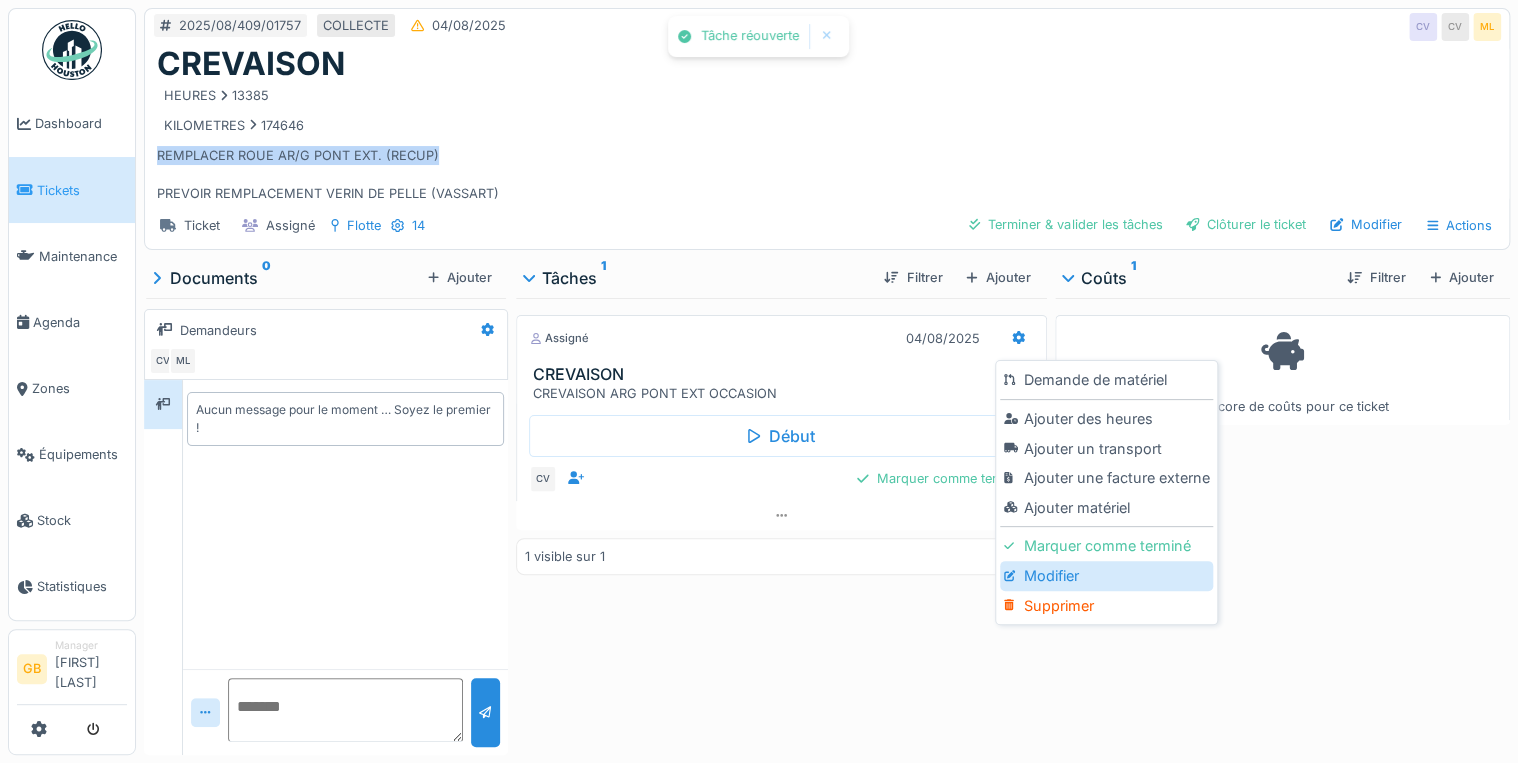 click on "Modifier" at bounding box center [1106, 576] 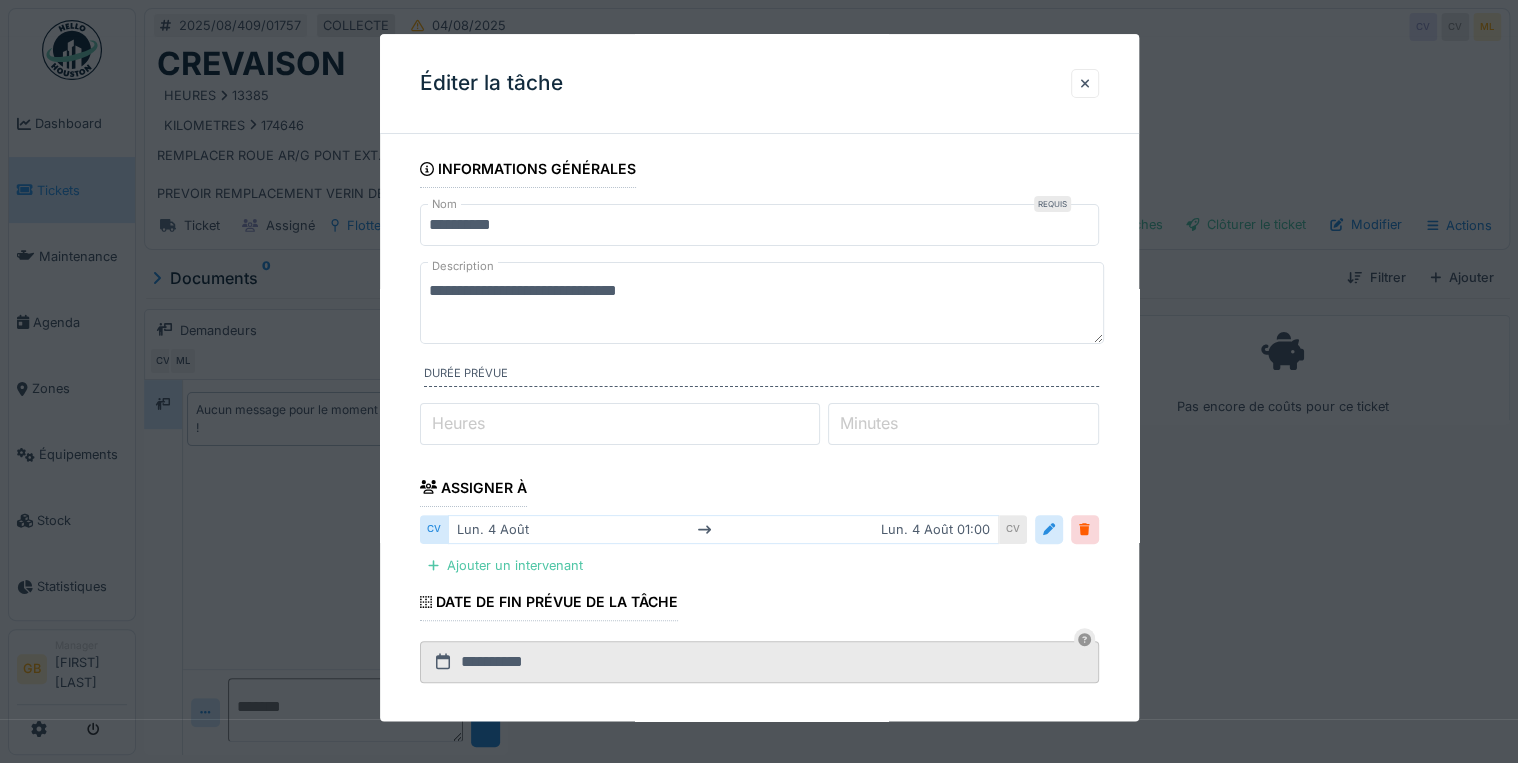 drag, startPoint x: 795, startPoint y: 298, endPoint x: 203, endPoint y: 236, distance: 595.2378 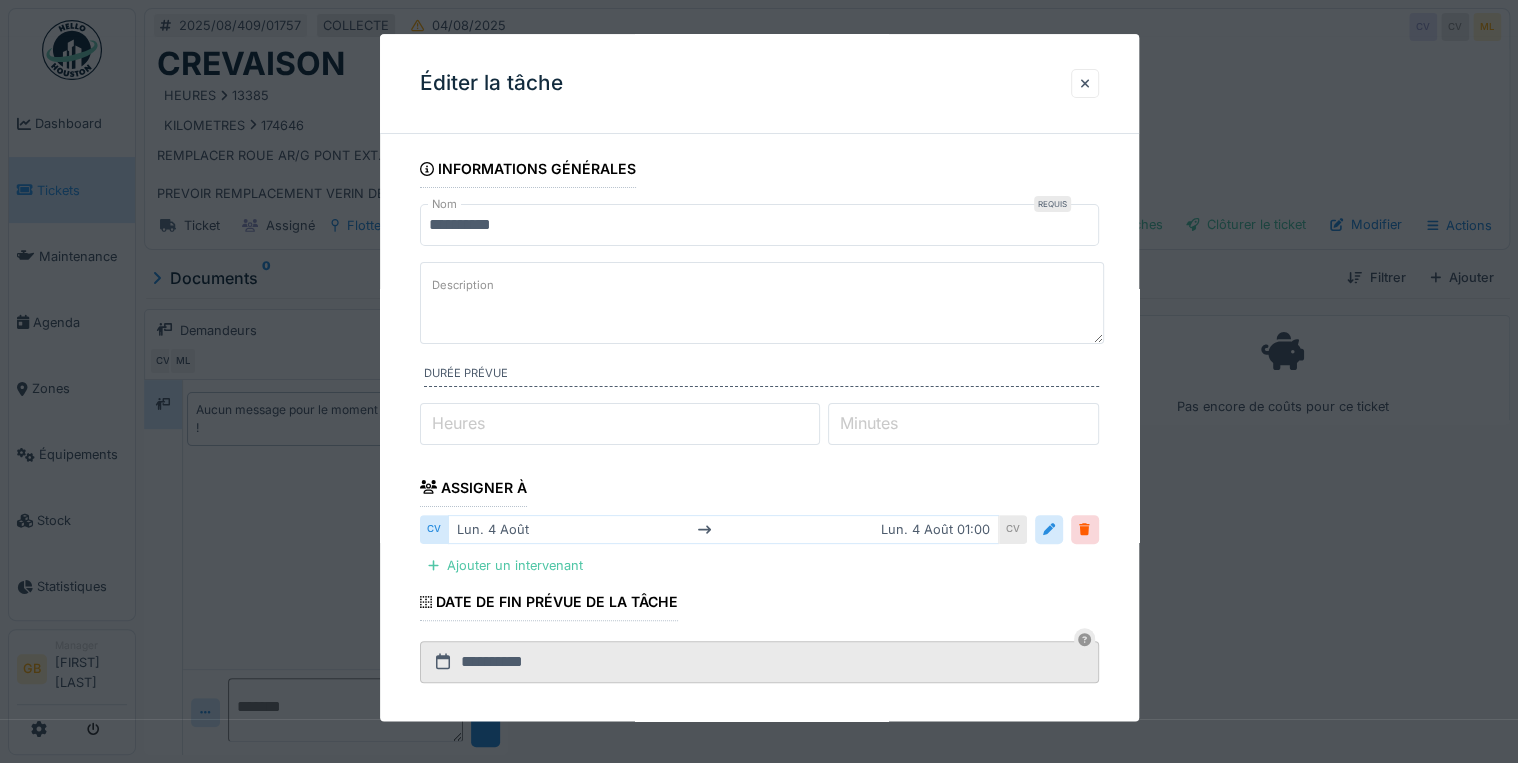 paste on "**********" 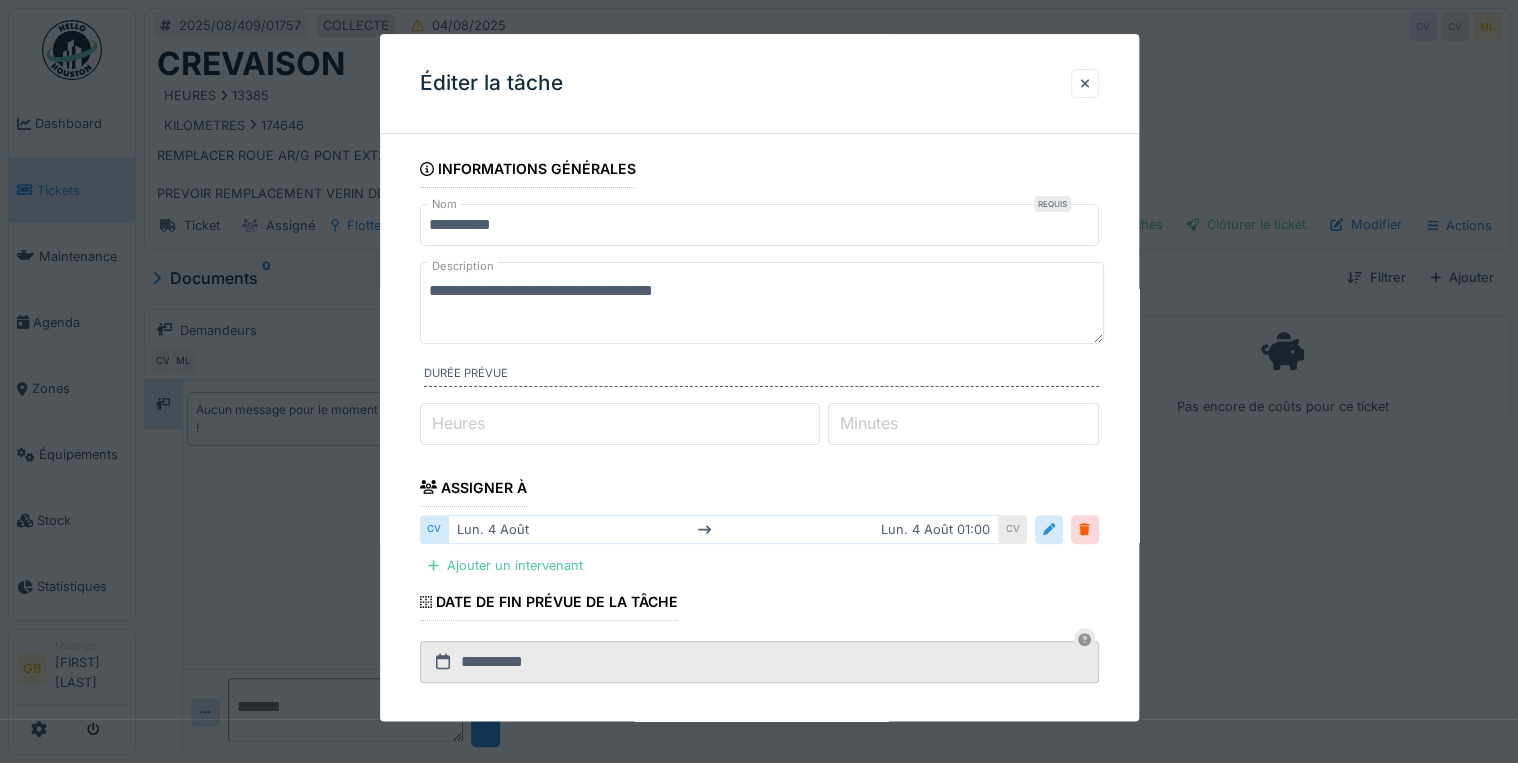 scroll, scrollTop: 336, scrollLeft: 0, axis: vertical 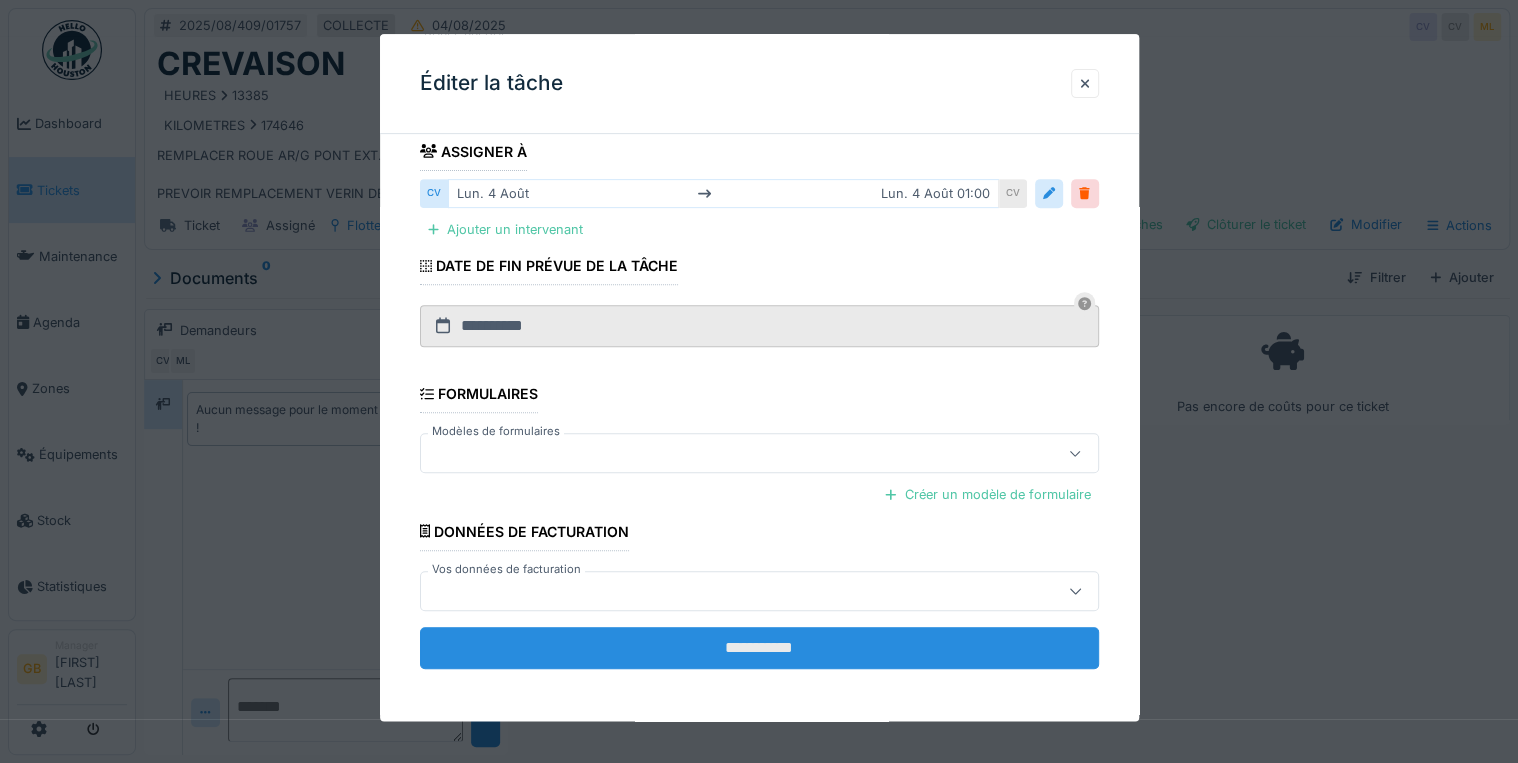type on "**********" 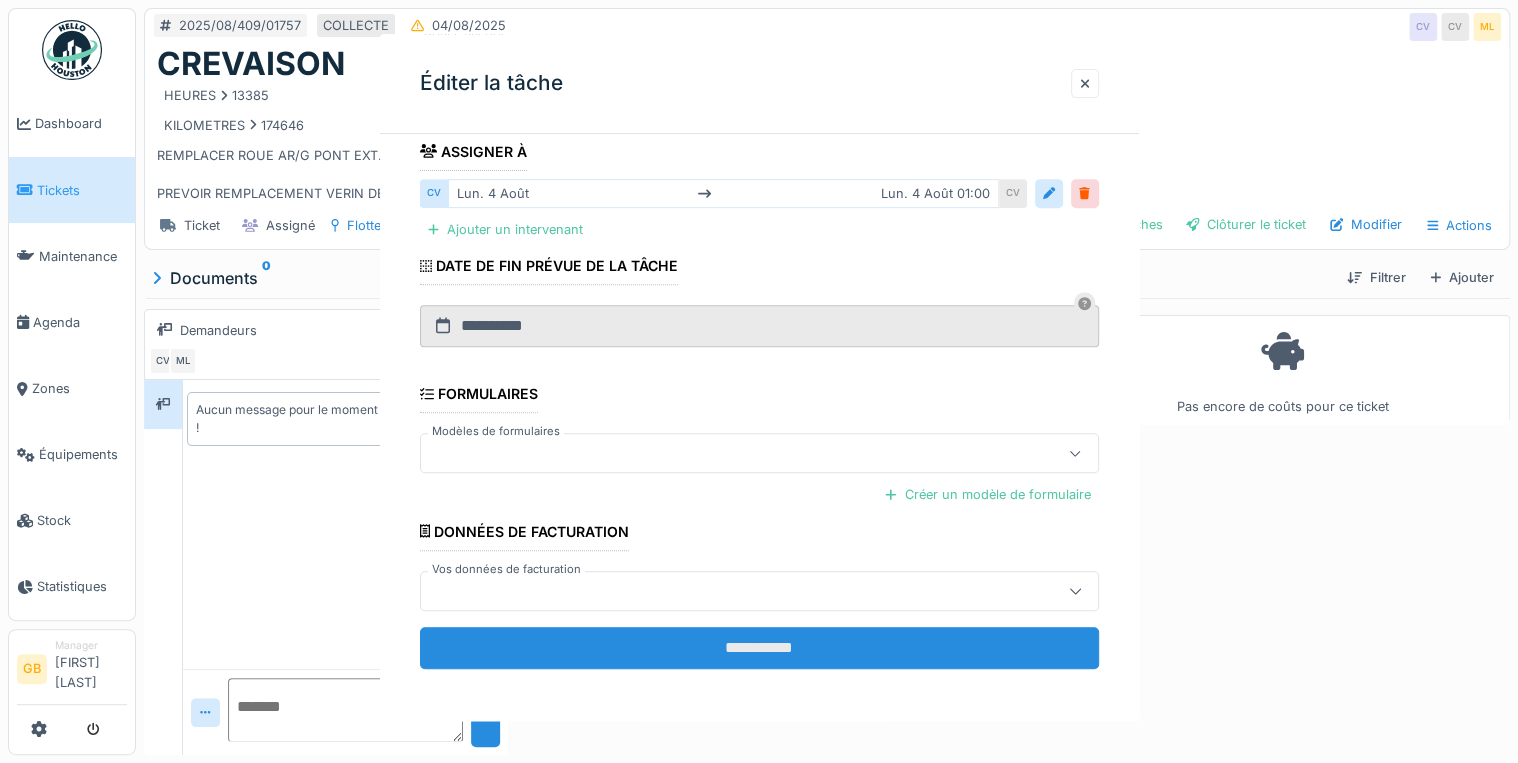 scroll, scrollTop: 0, scrollLeft: 0, axis: both 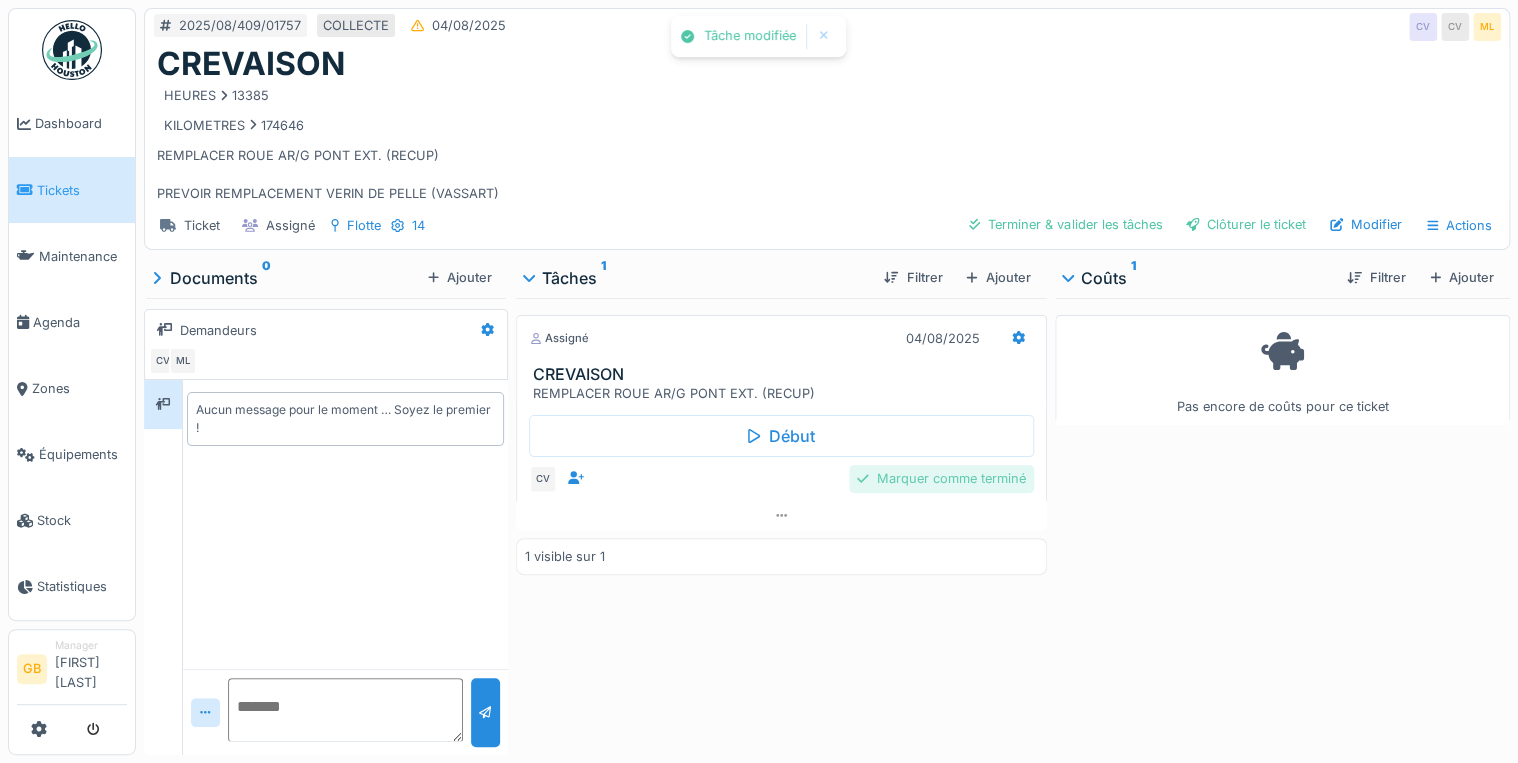 click on "Marquer comme terminé" at bounding box center (941, 478) 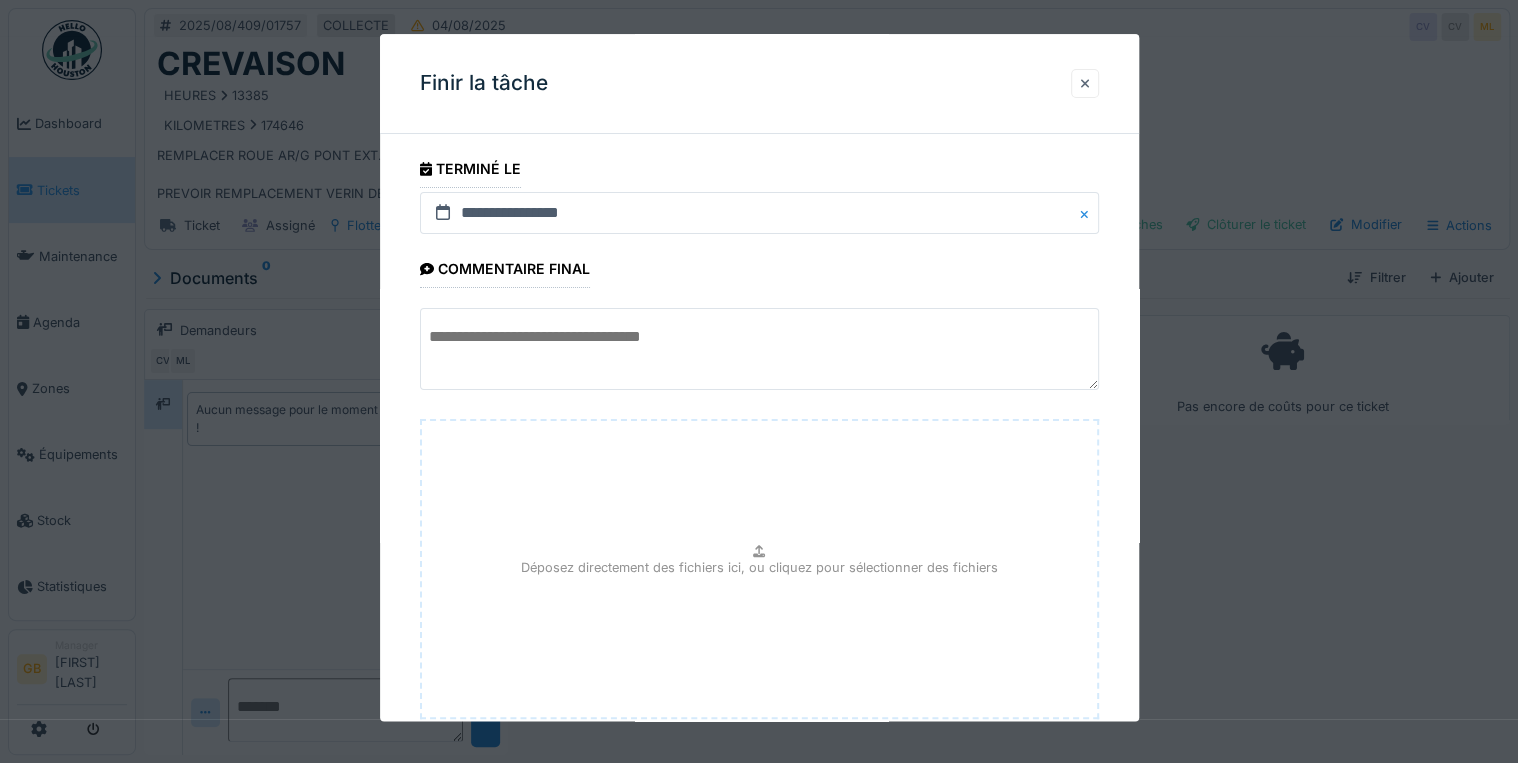 click at bounding box center [1085, 83] 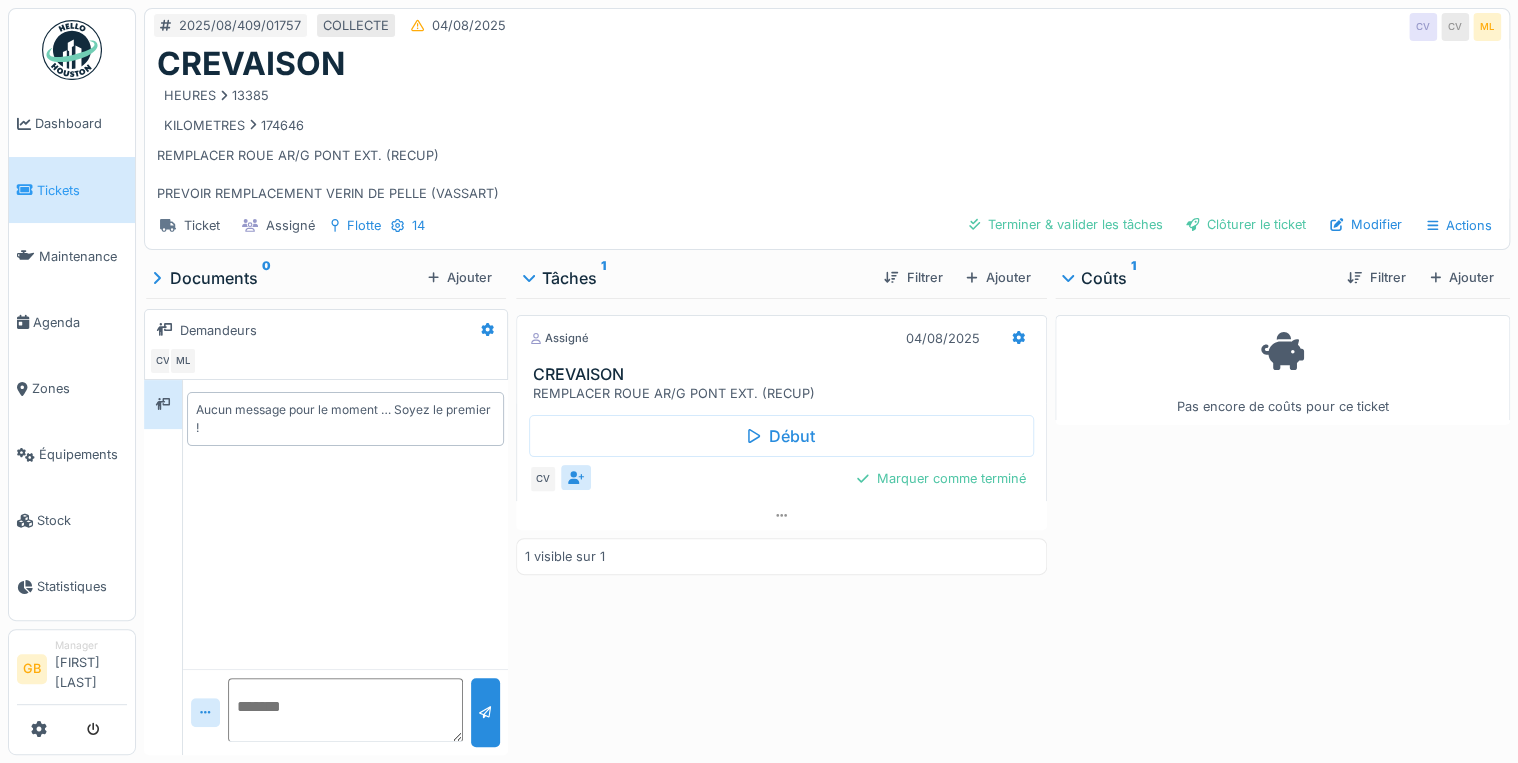 click at bounding box center (576, 477) 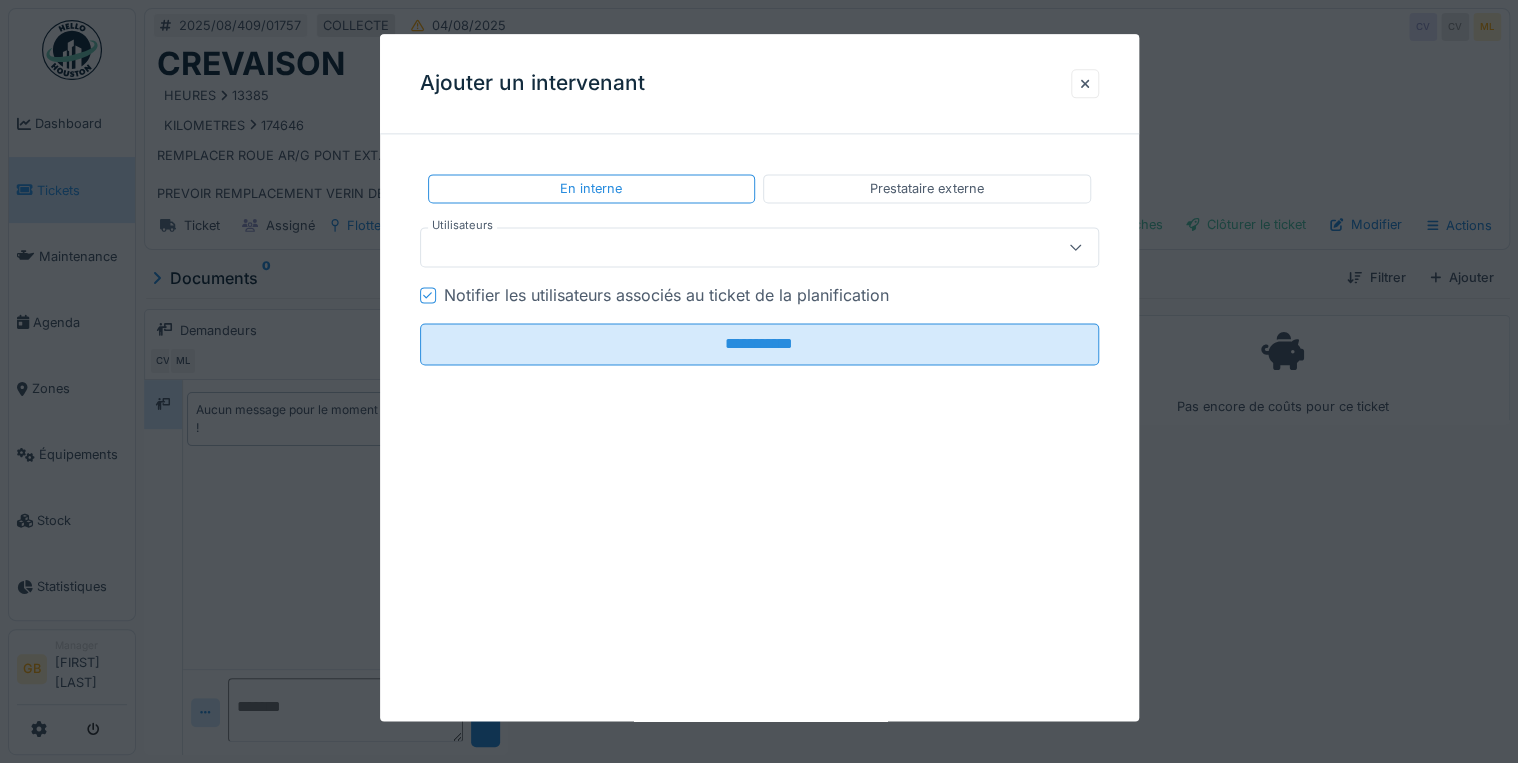 click on "Notifier les utilisateurs associés au ticket de la planification" at bounding box center (666, 296) 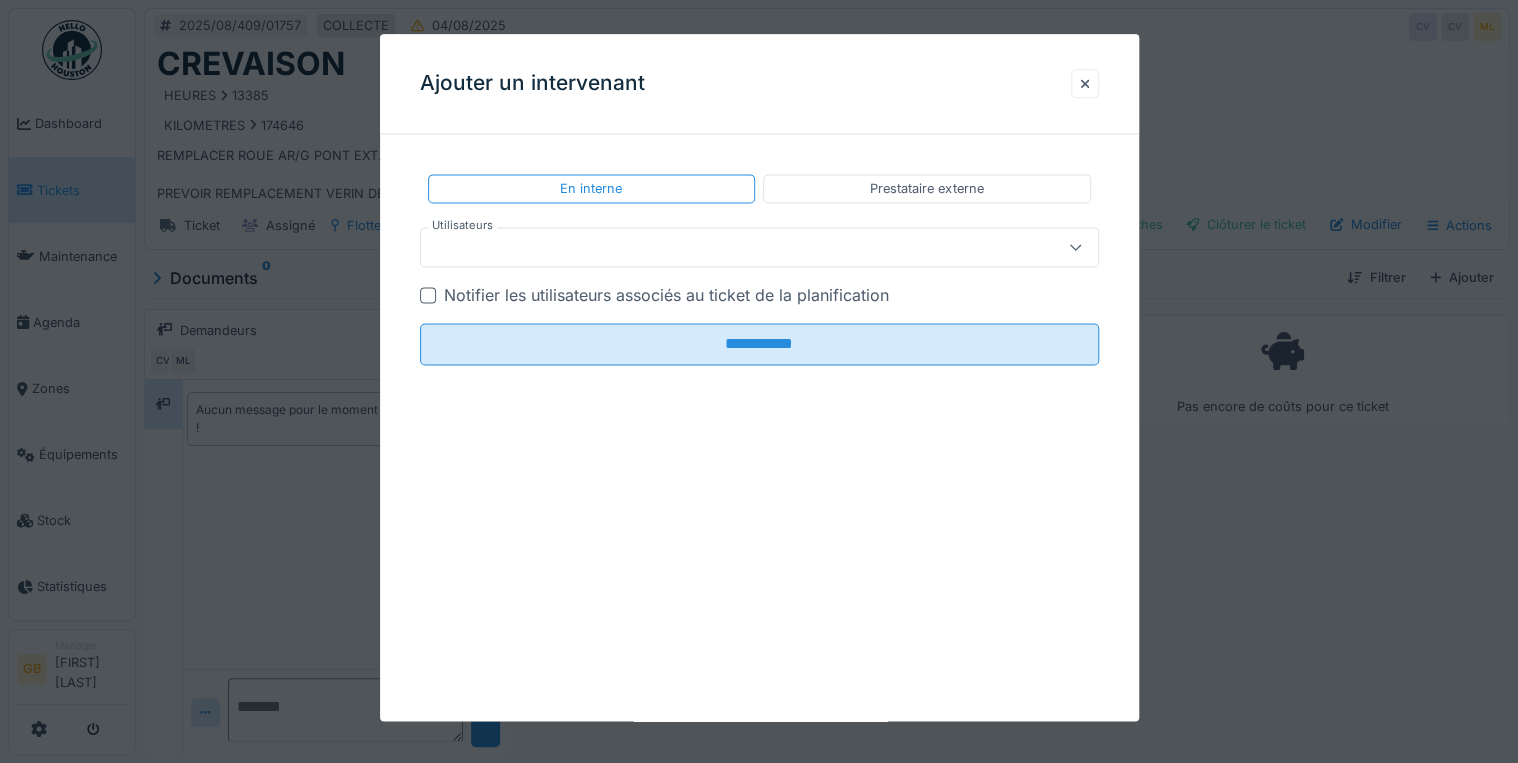 click at bounding box center (725, 248) 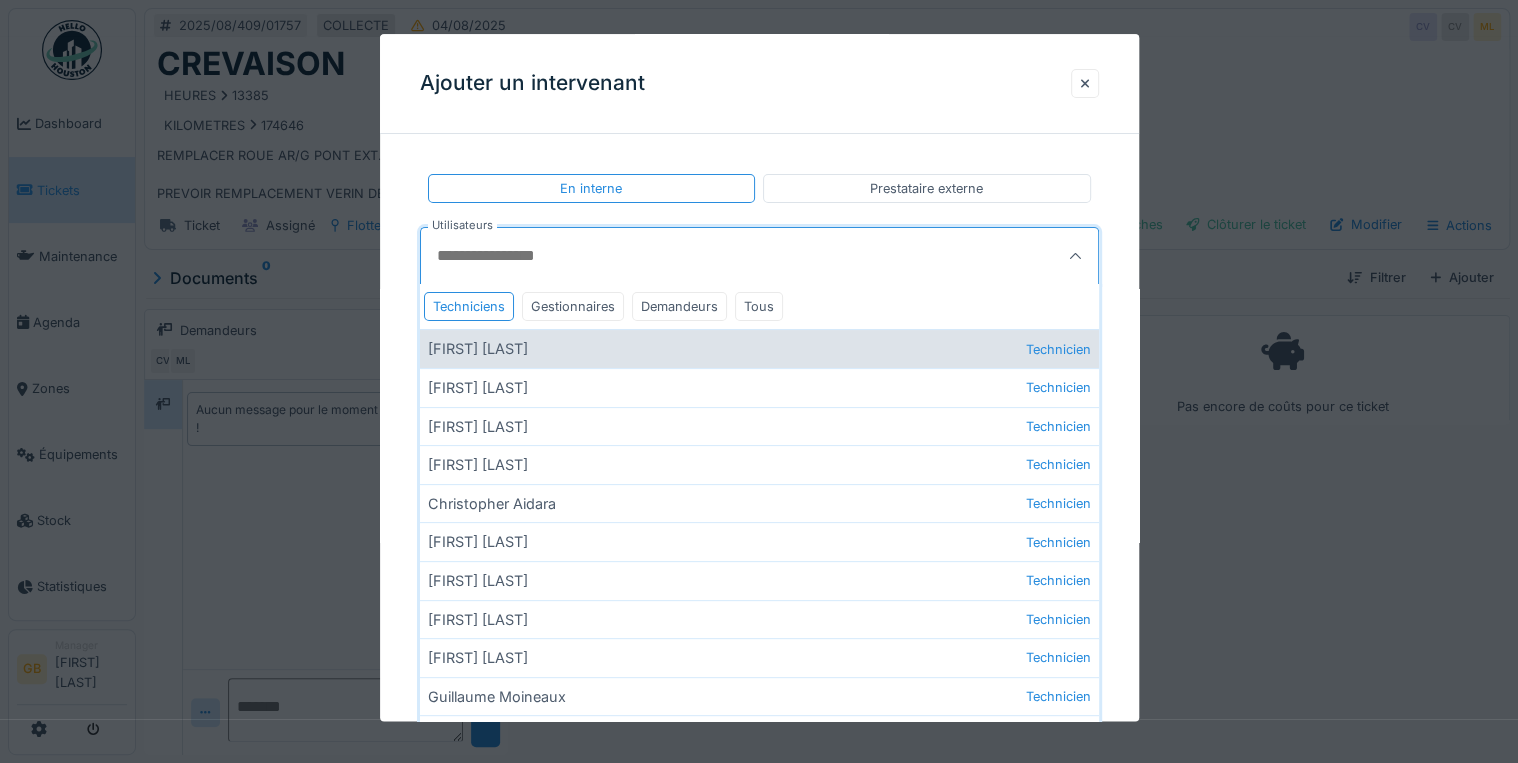 click on "Antonio Ieraci   Technicien" at bounding box center (759, 349) 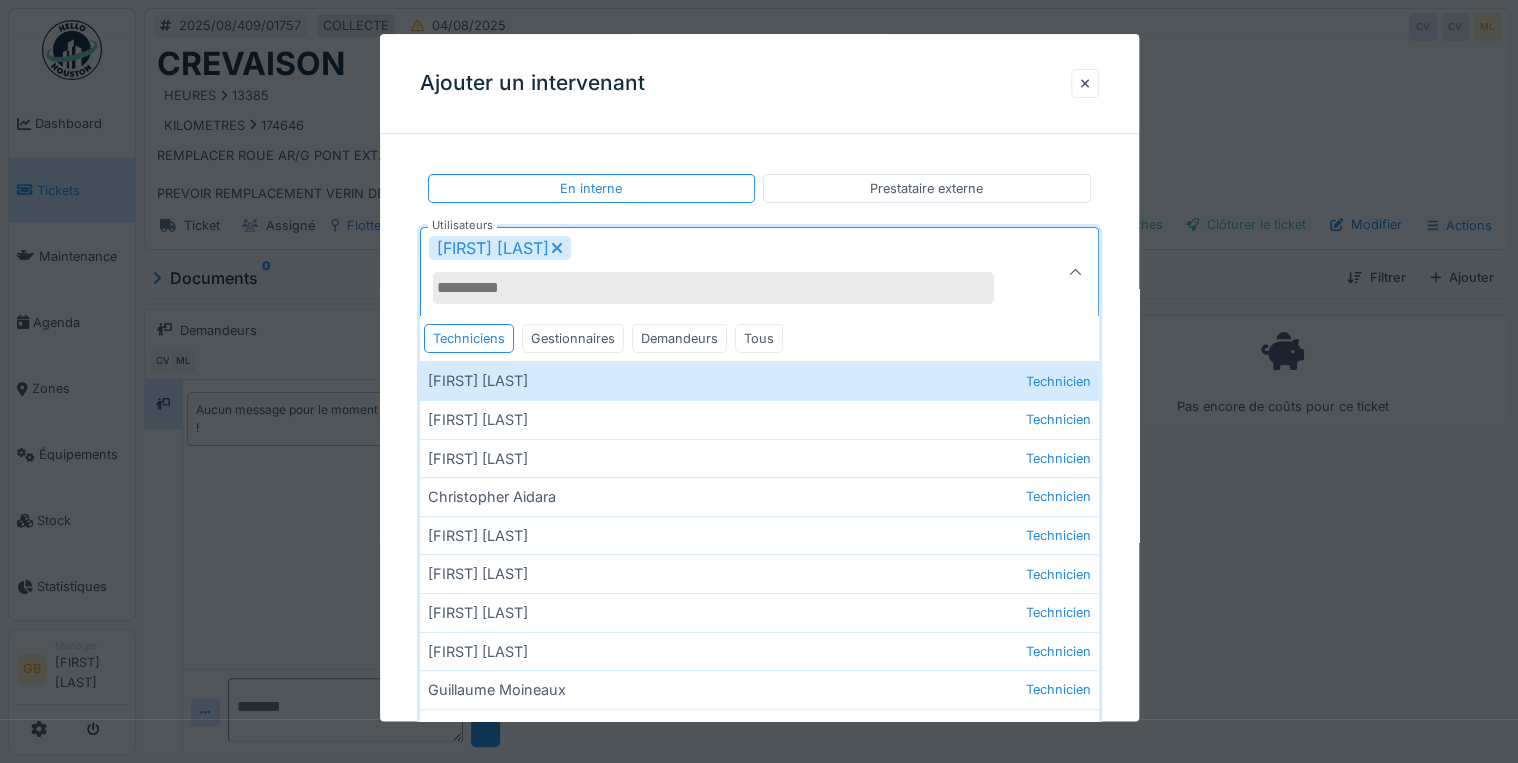 click on "[FIRST] [LAST]" at bounding box center (725, 273) 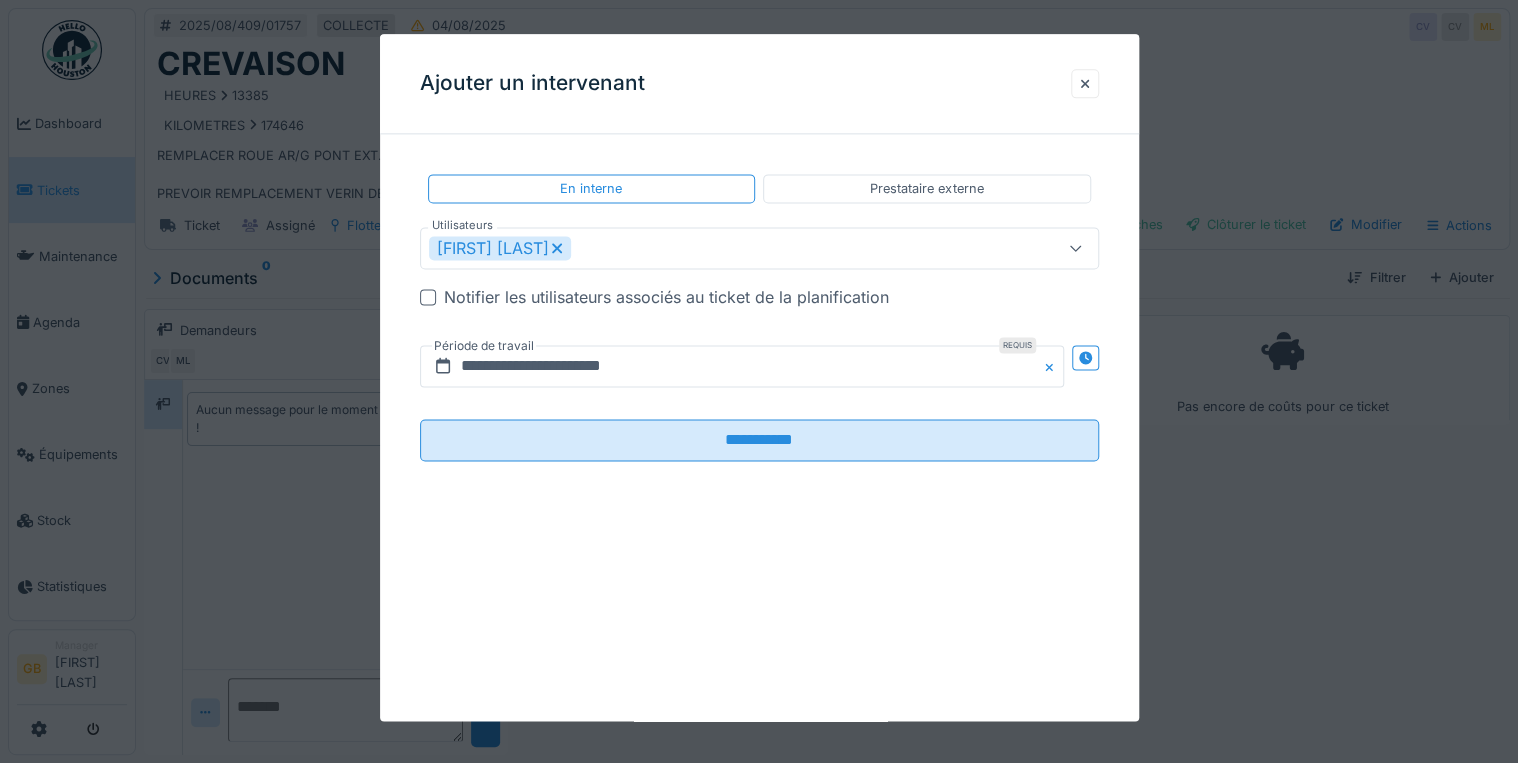 click on "**********" at bounding box center [759, 313] 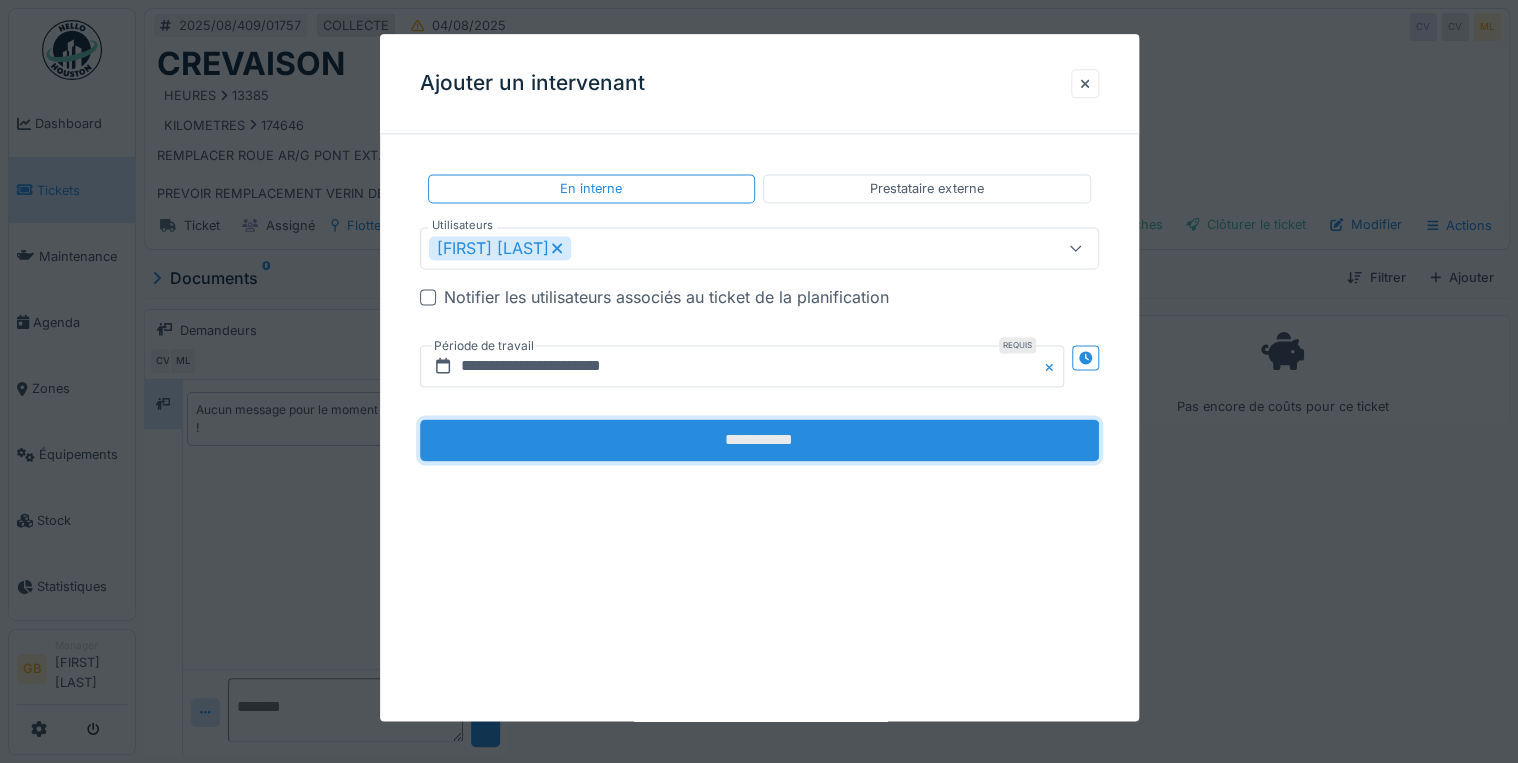 click on "**********" at bounding box center [759, 441] 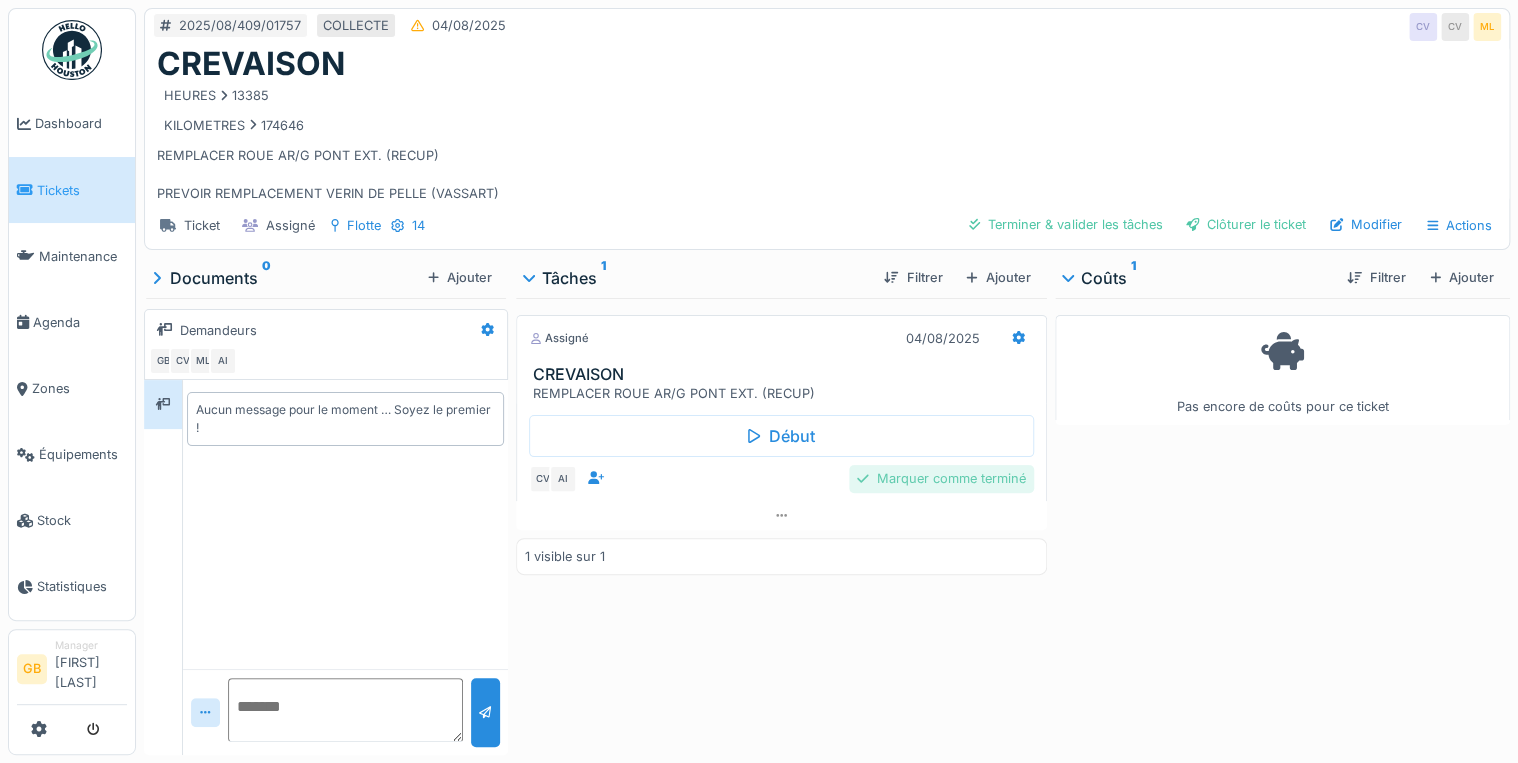 click on "Marquer comme terminé" at bounding box center (941, 478) 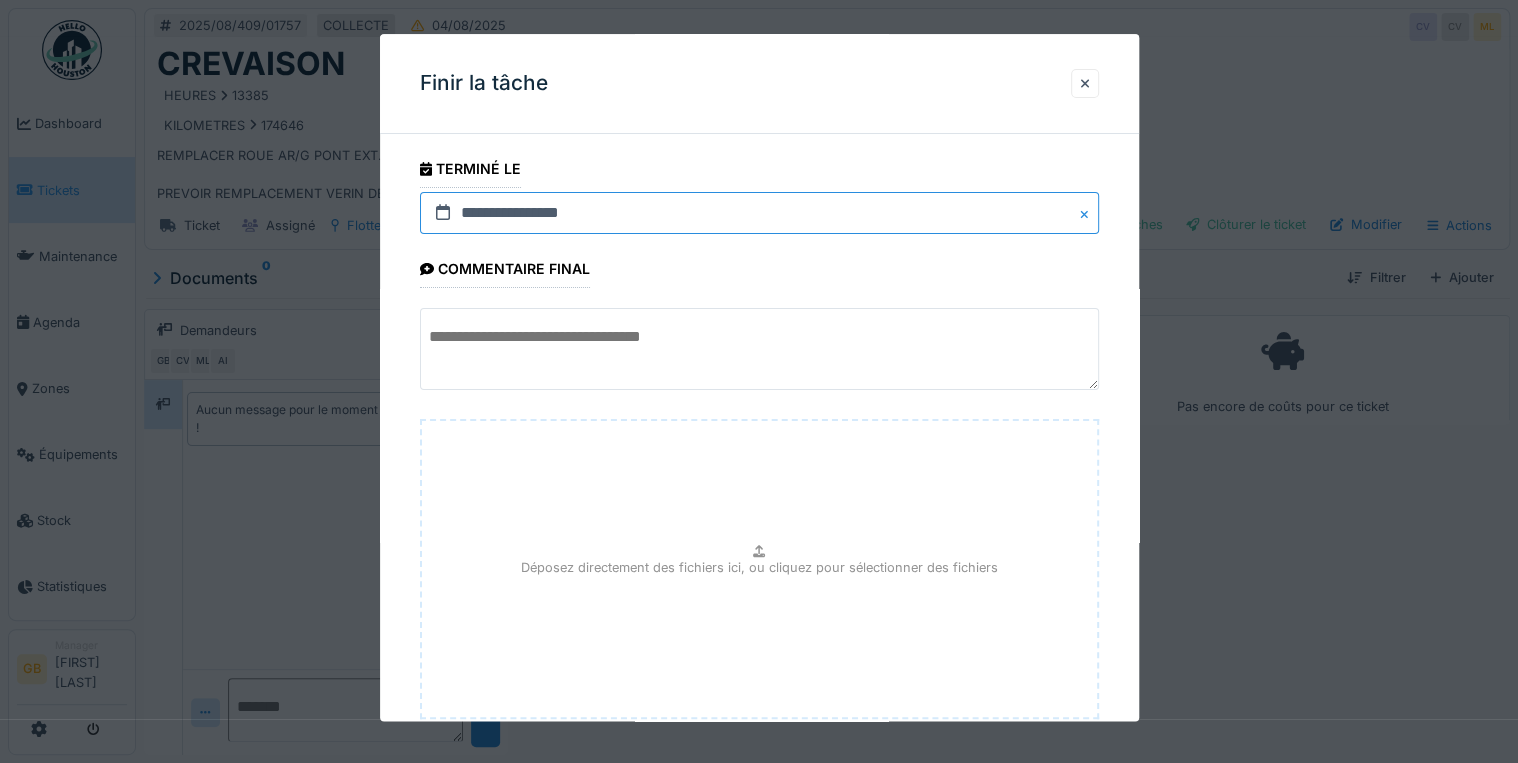 click on "**********" at bounding box center [759, 213] 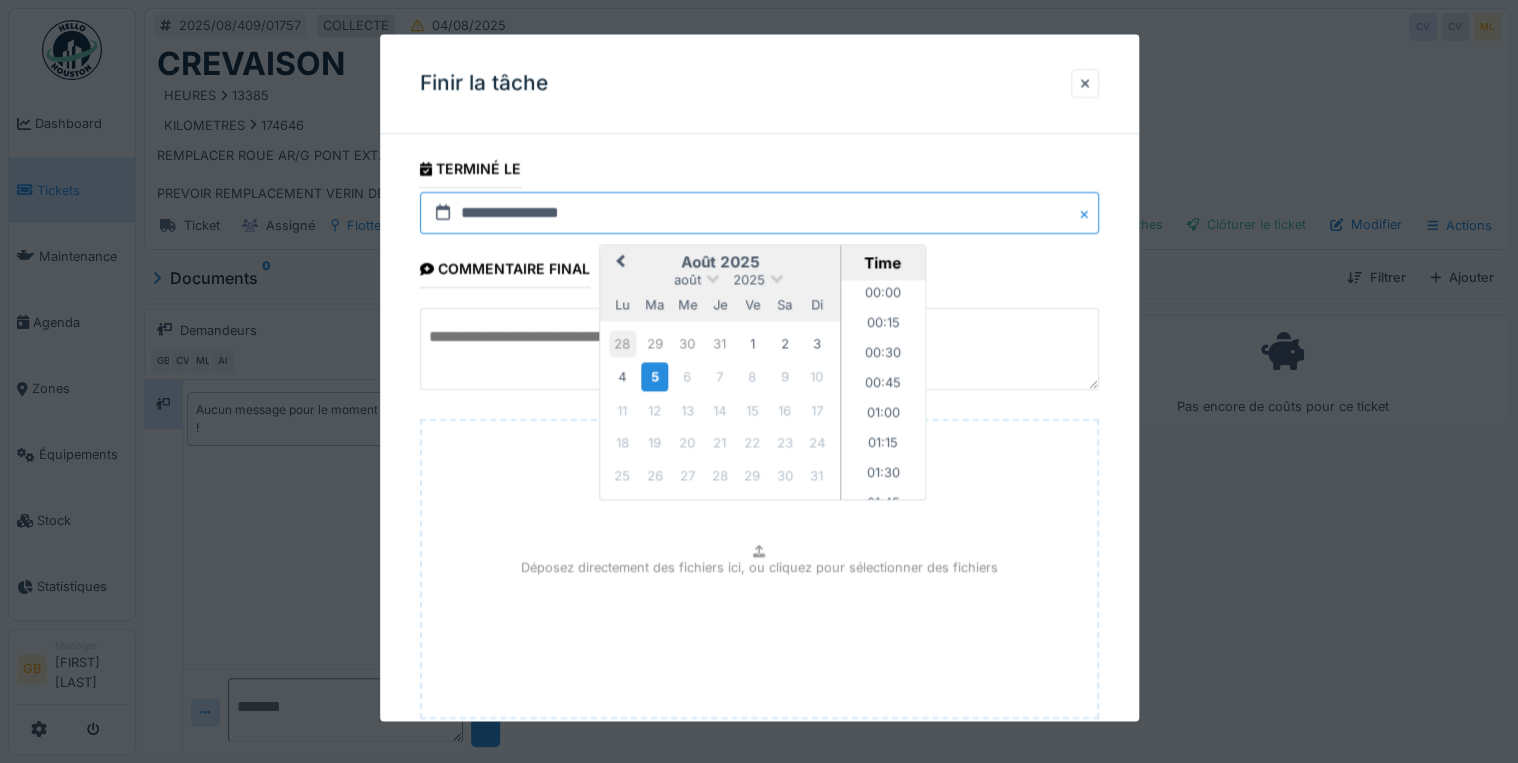 scroll, scrollTop: 1735, scrollLeft: 0, axis: vertical 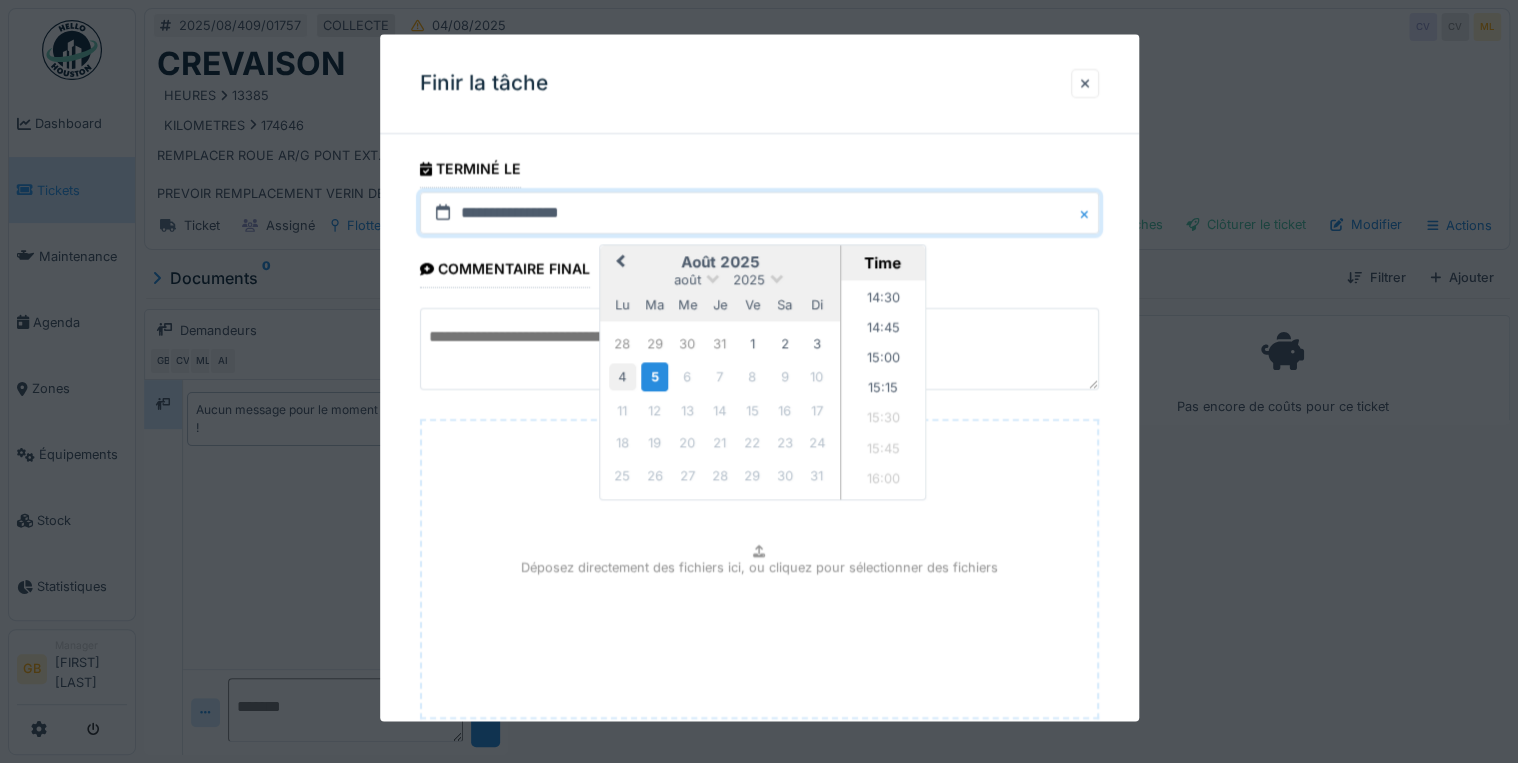 drag, startPoint x: 621, startPoint y: 374, endPoint x: 632, endPoint y: 379, distance: 12.083046 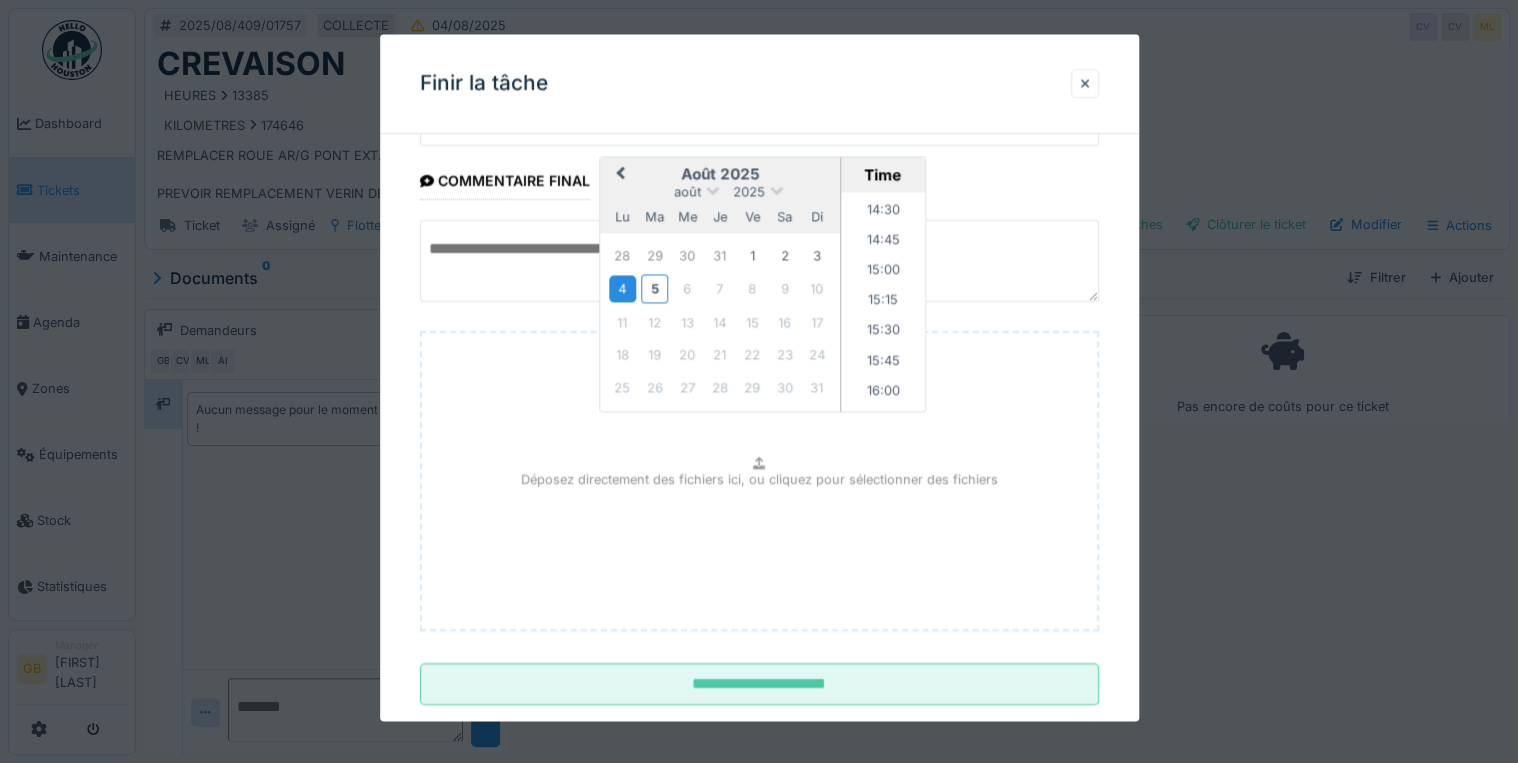 scroll, scrollTop: 126, scrollLeft: 0, axis: vertical 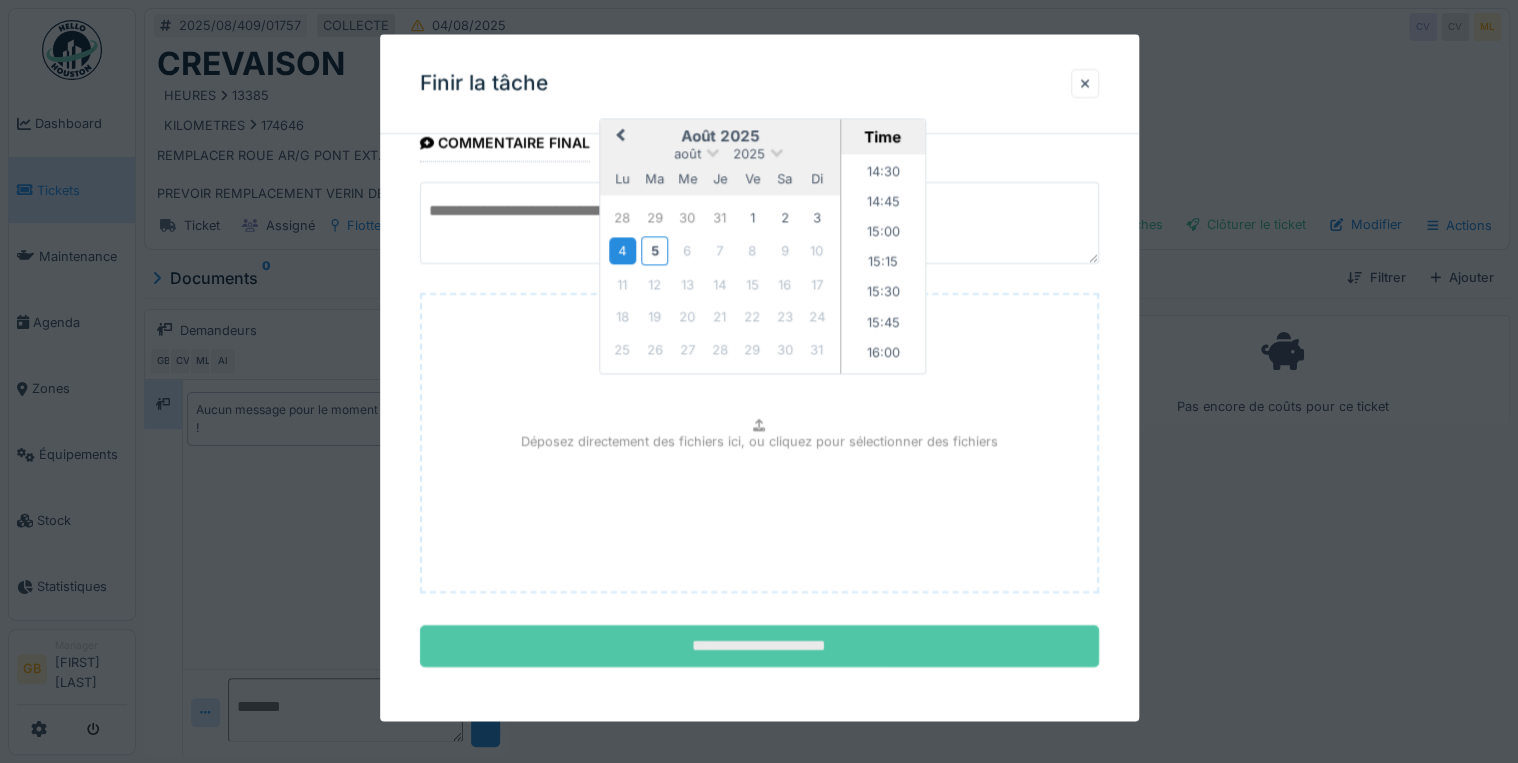 click on "**********" at bounding box center (759, 647) 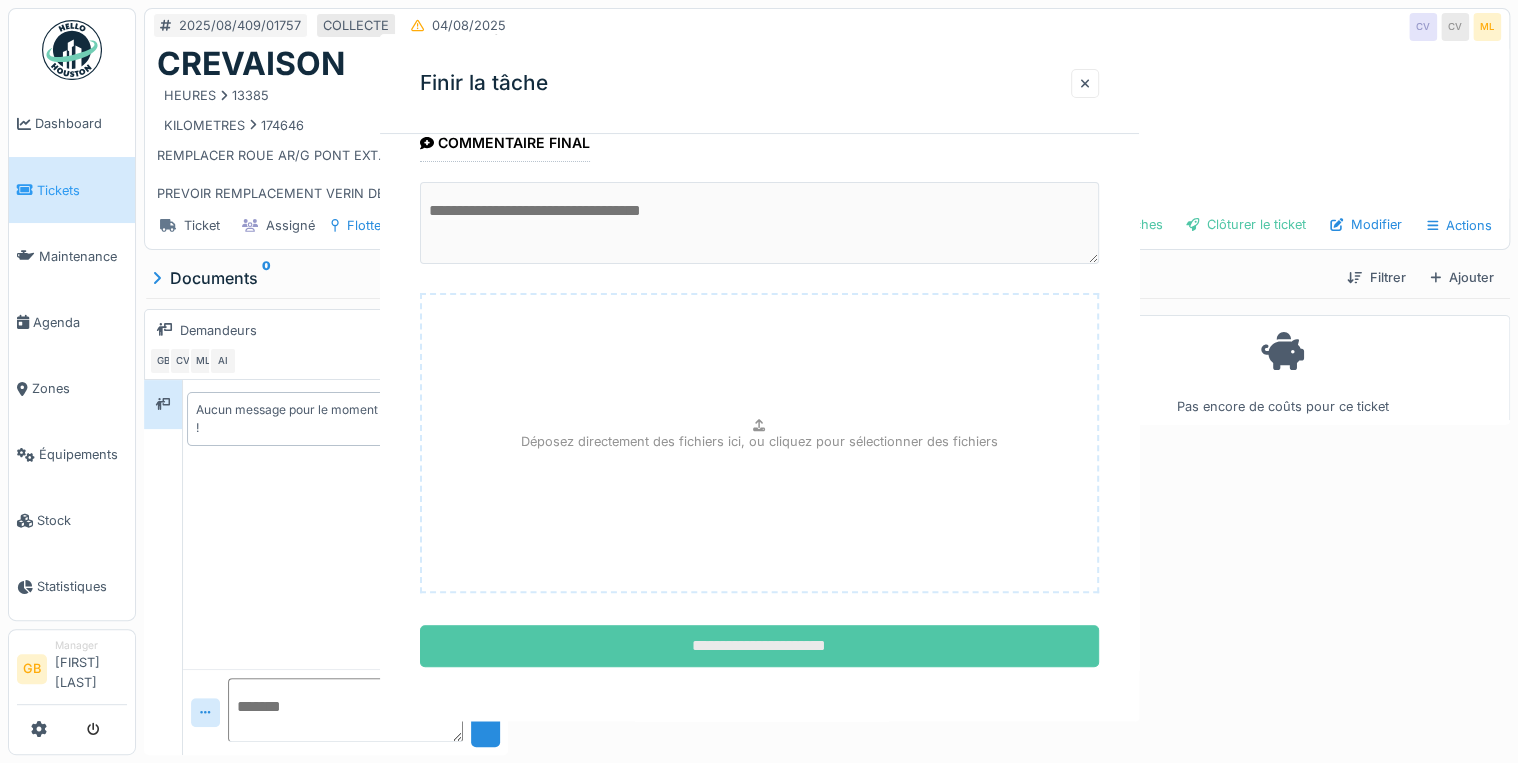 scroll, scrollTop: 0, scrollLeft: 0, axis: both 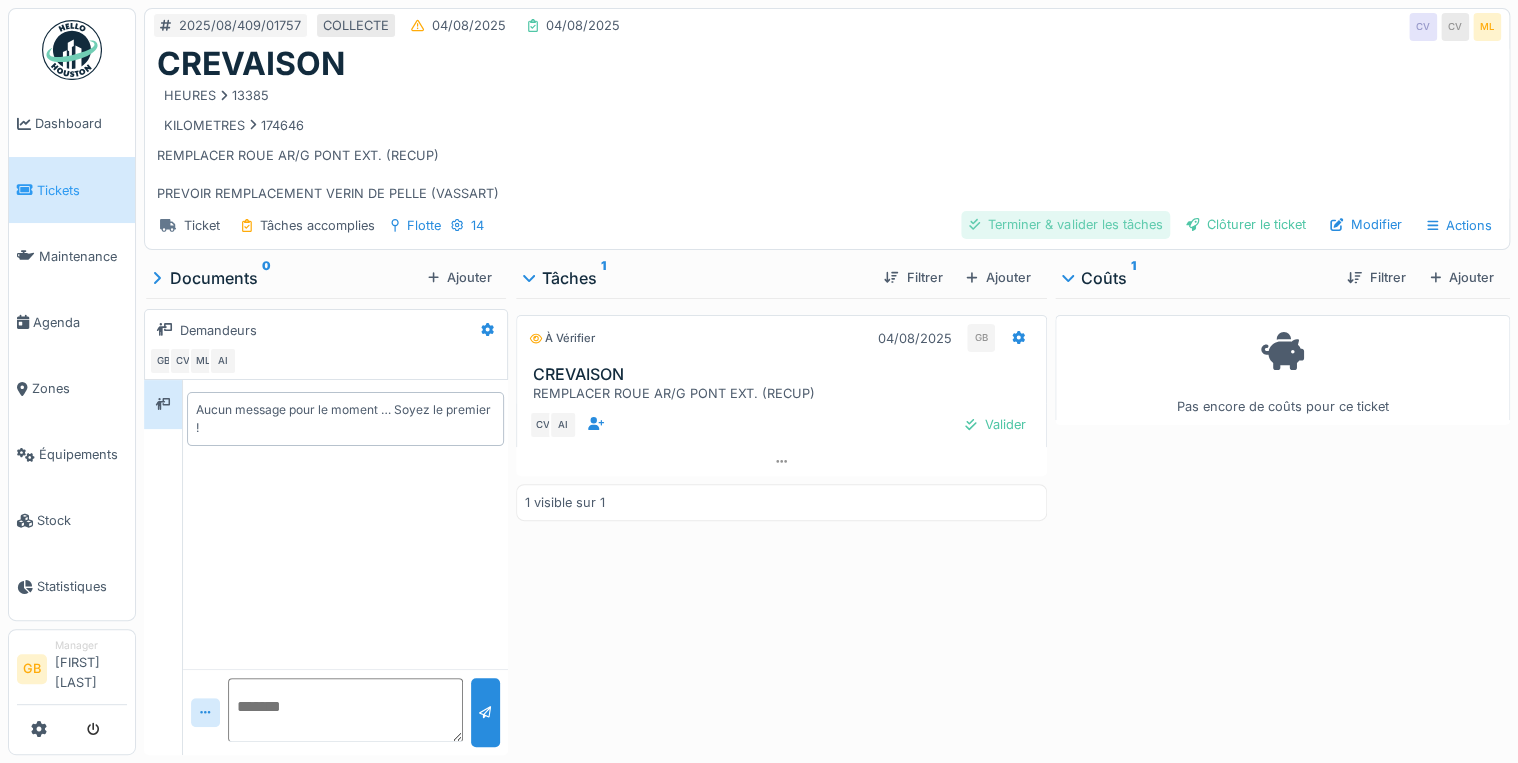 click on "Terminer & valider les tâches" at bounding box center [1065, 224] 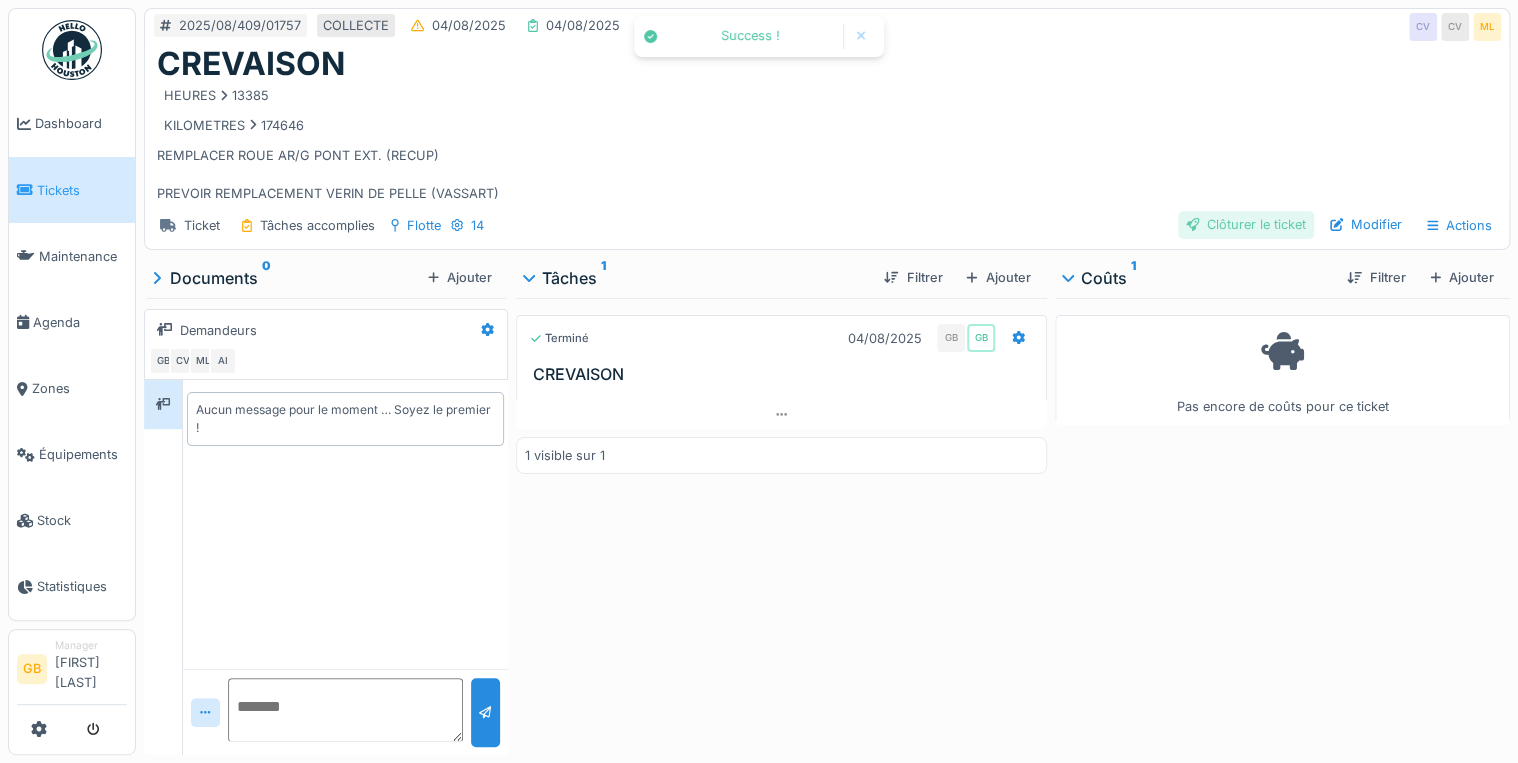 click on "Clôturer le ticket" at bounding box center [1246, 224] 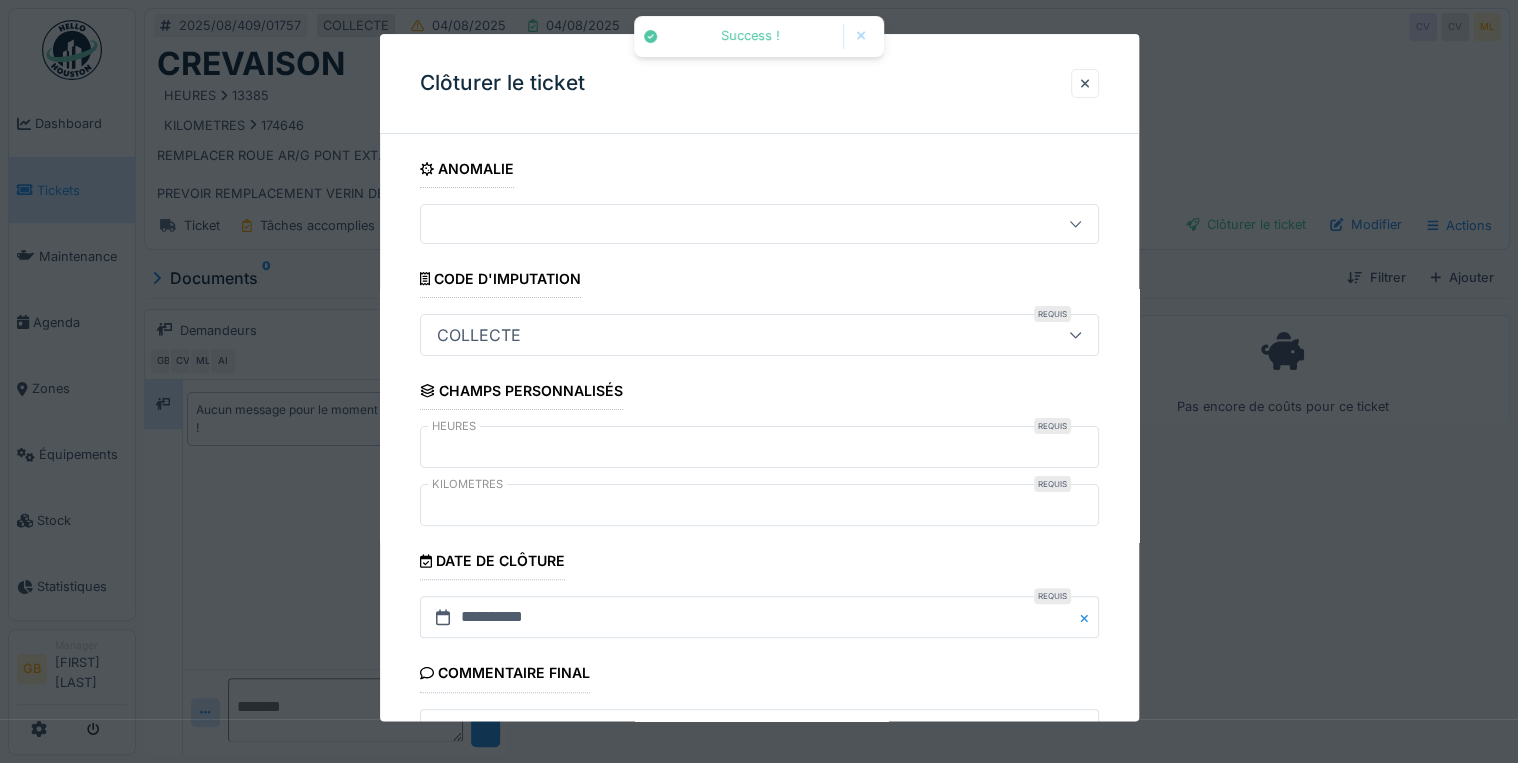 click on "**********" at bounding box center [759, 510] 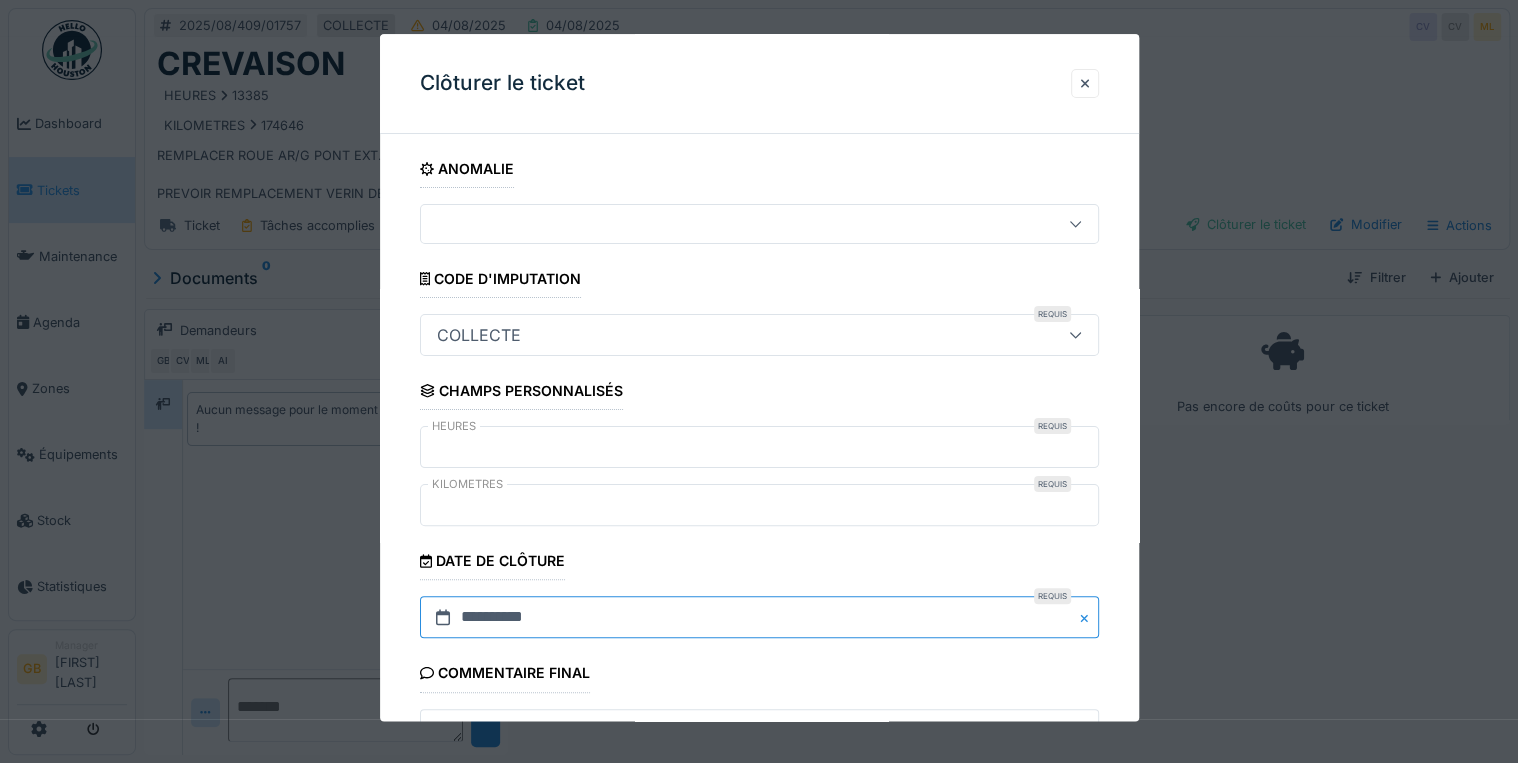 click on "**********" at bounding box center (759, 618) 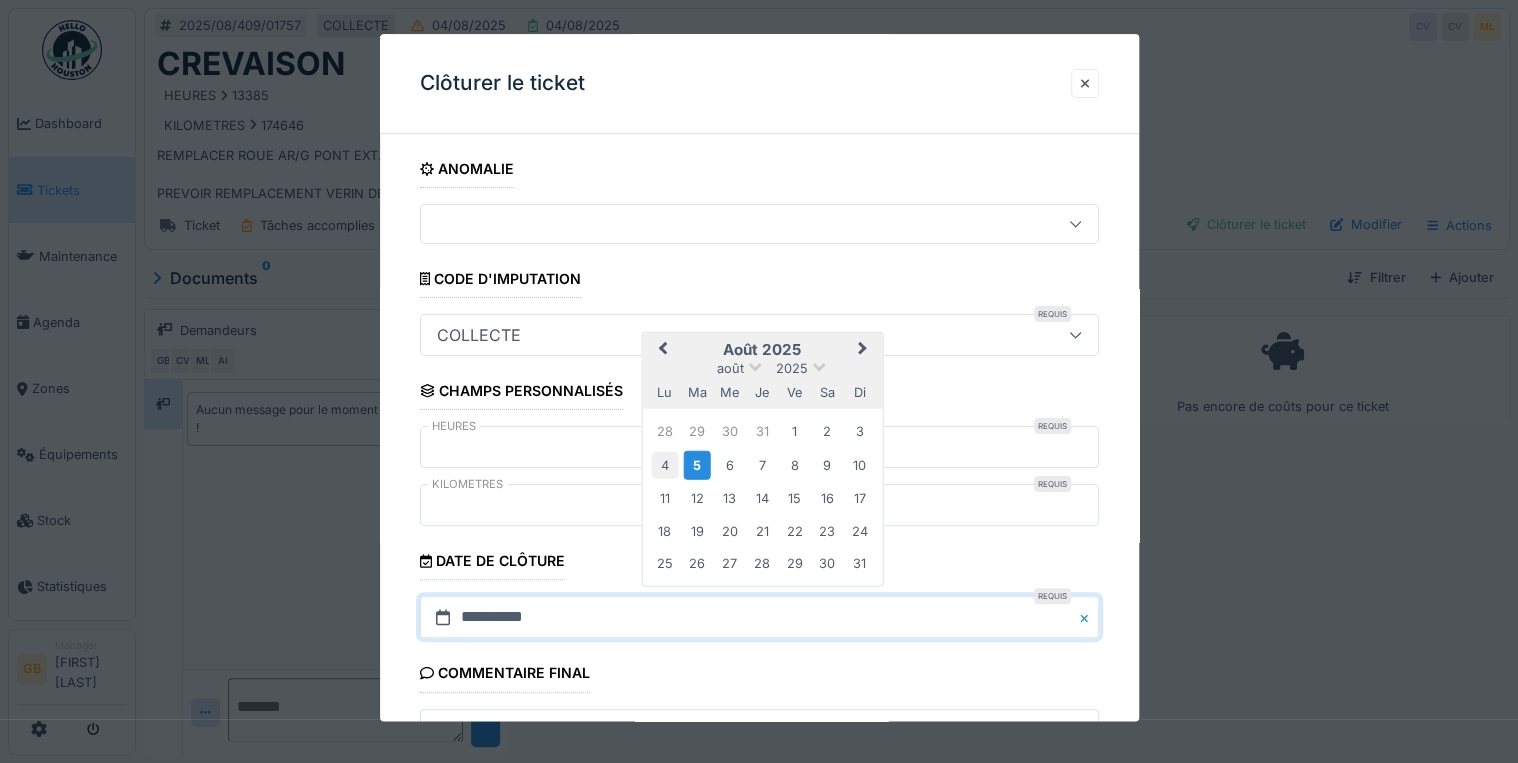 click on "4" at bounding box center (664, 464) 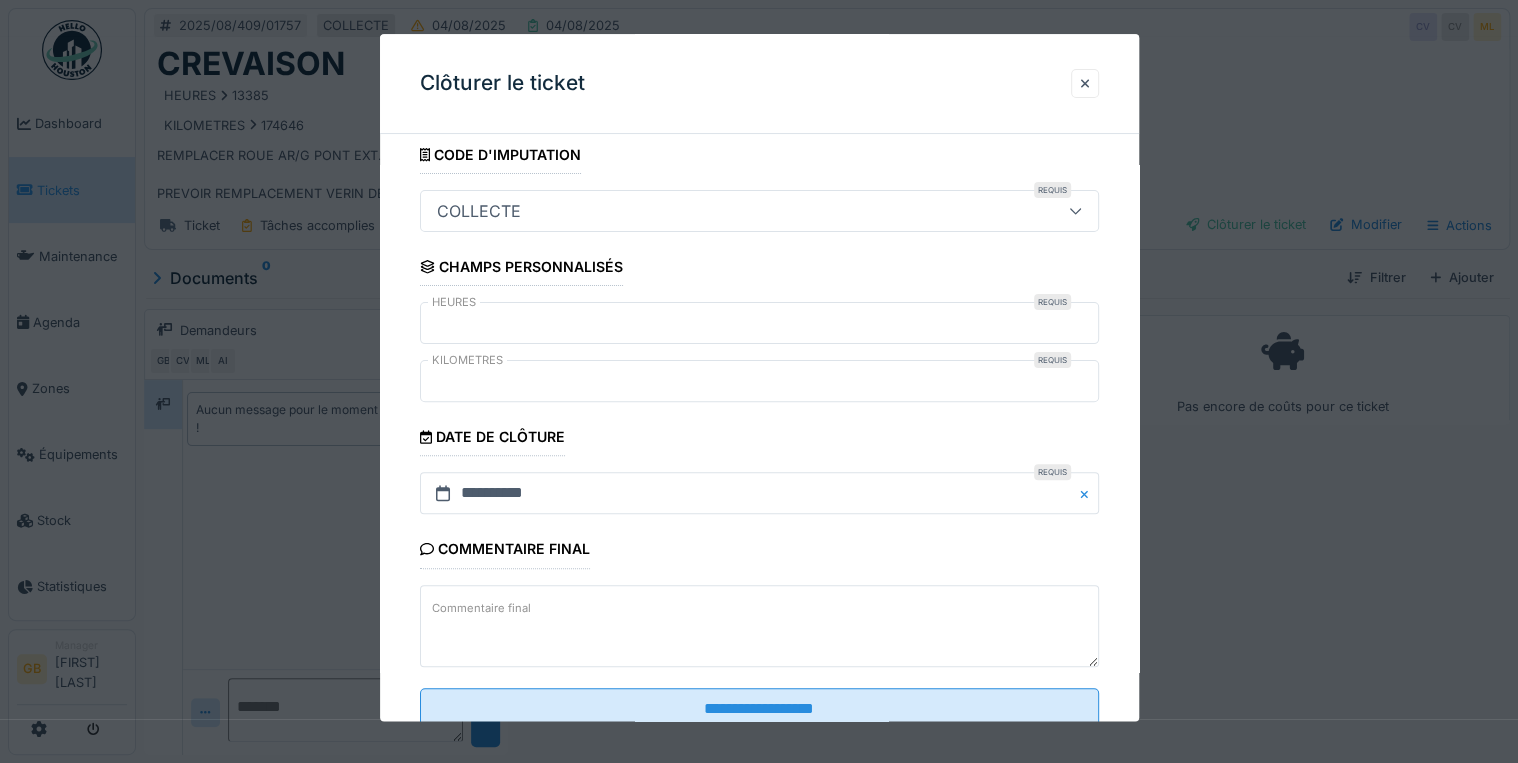 scroll, scrollTop: 184, scrollLeft: 0, axis: vertical 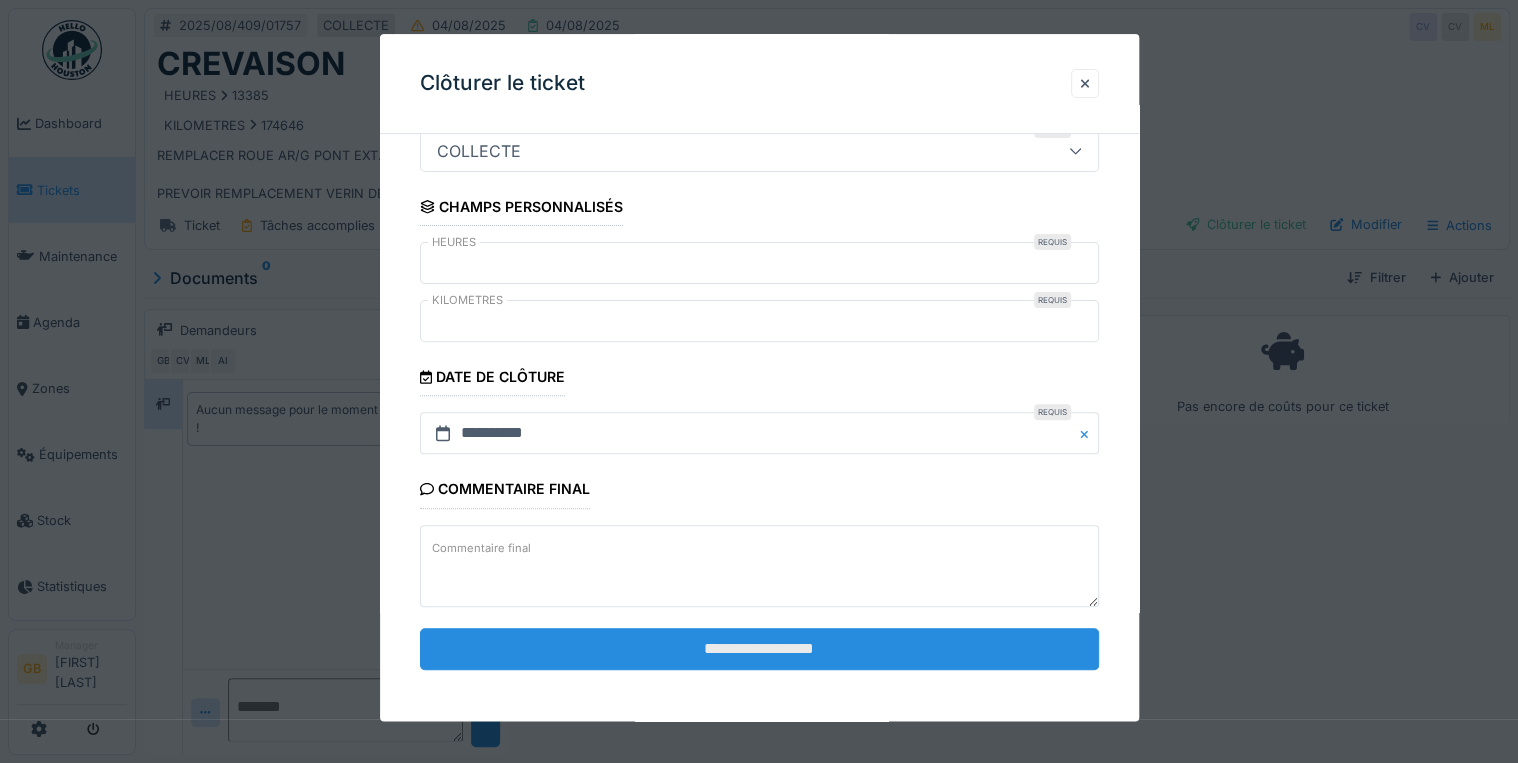 click on "**********" at bounding box center (759, 649) 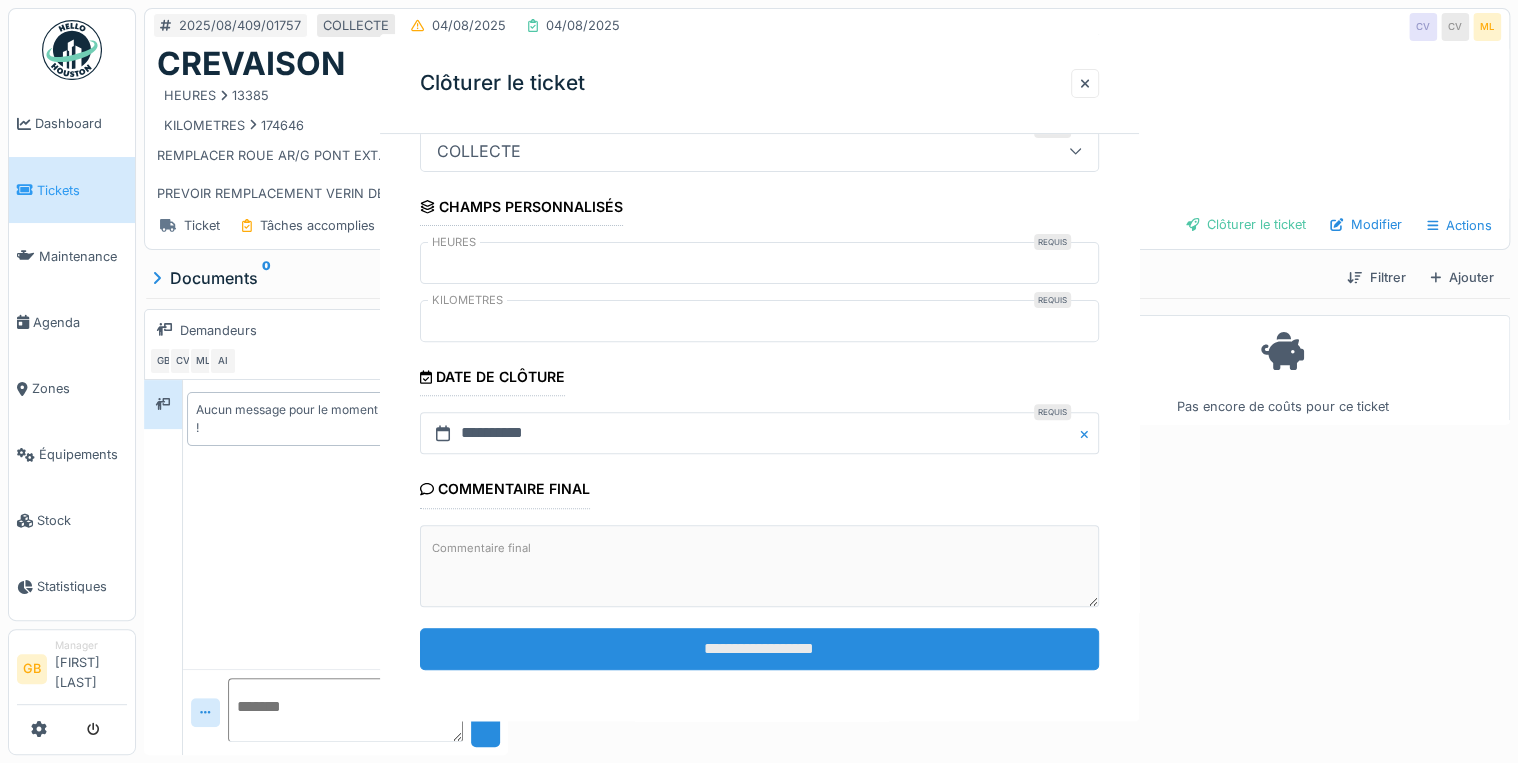 scroll, scrollTop: 0, scrollLeft: 0, axis: both 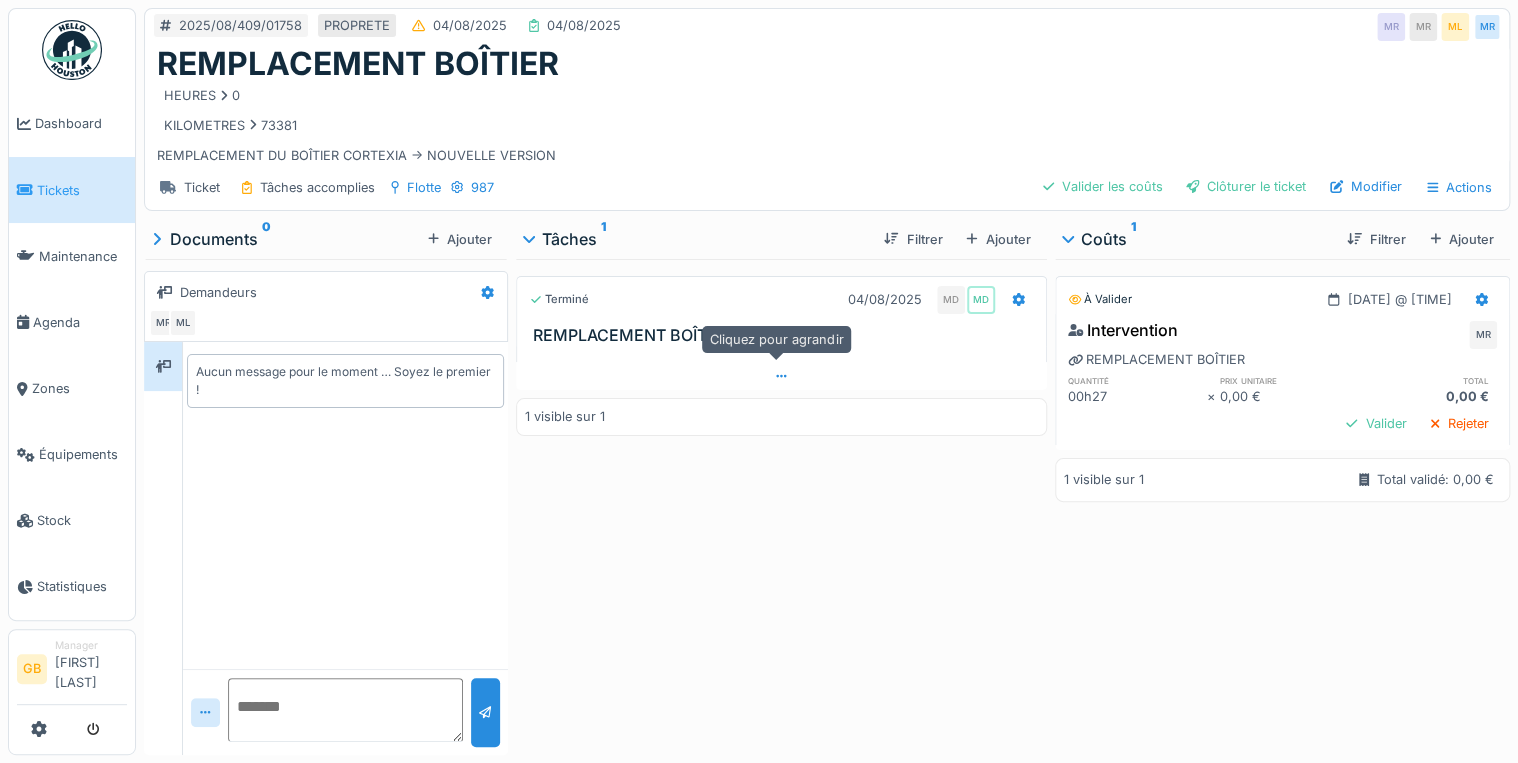 click at bounding box center [781, 376] 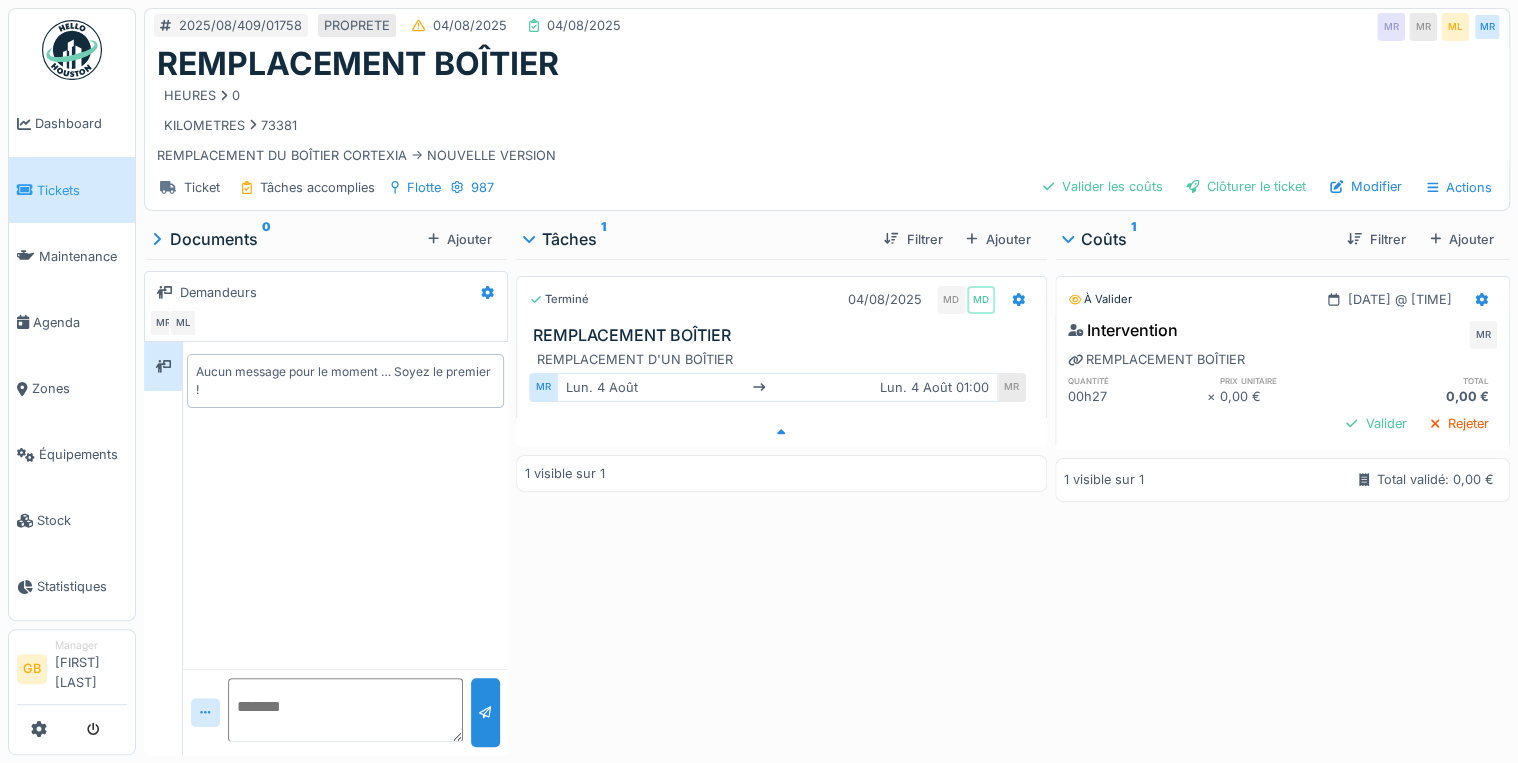 scroll, scrollTop: 12, scrollLeft: 0, axis: vertical 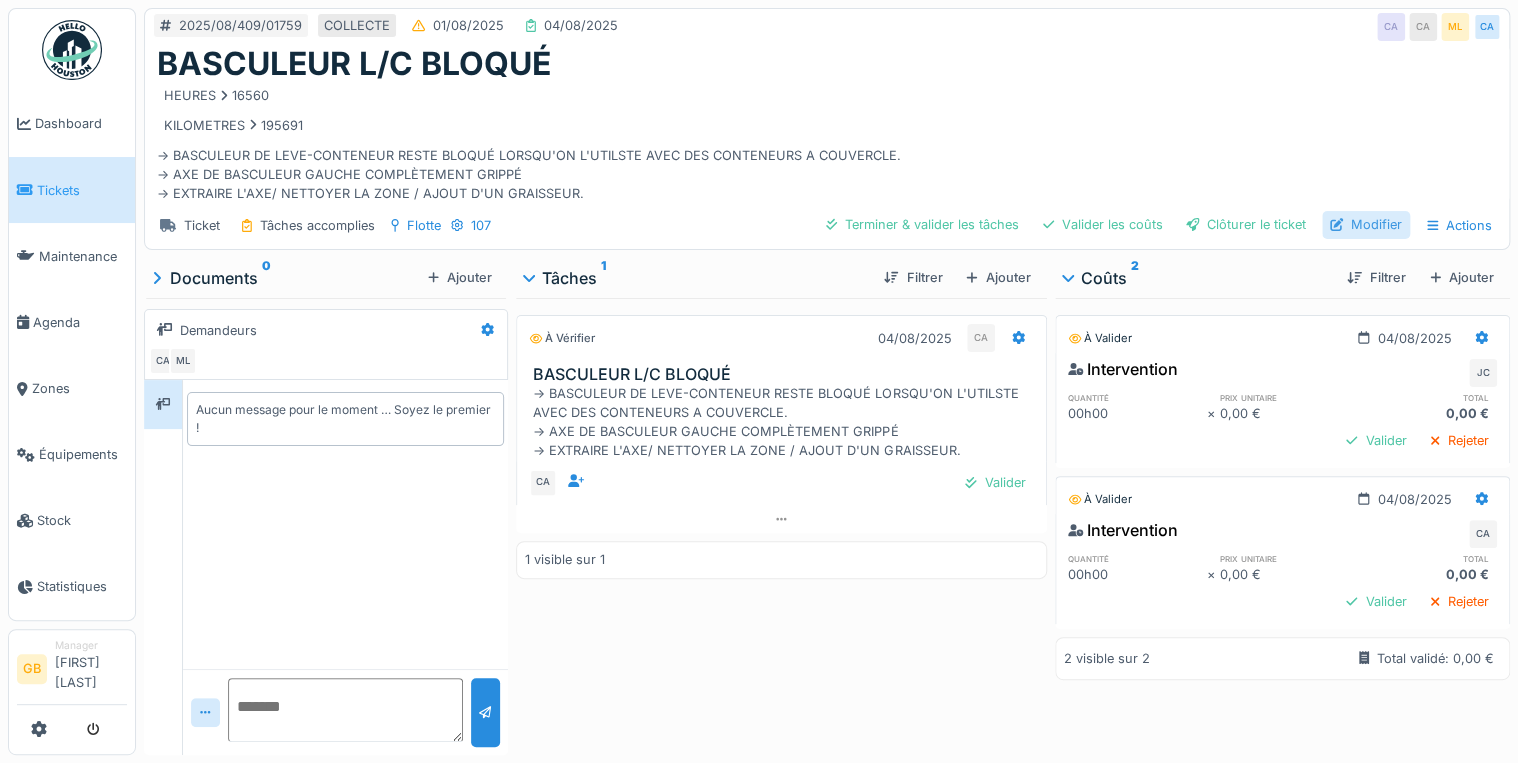 click on "Modifier" at bounding box center (1366, 224) 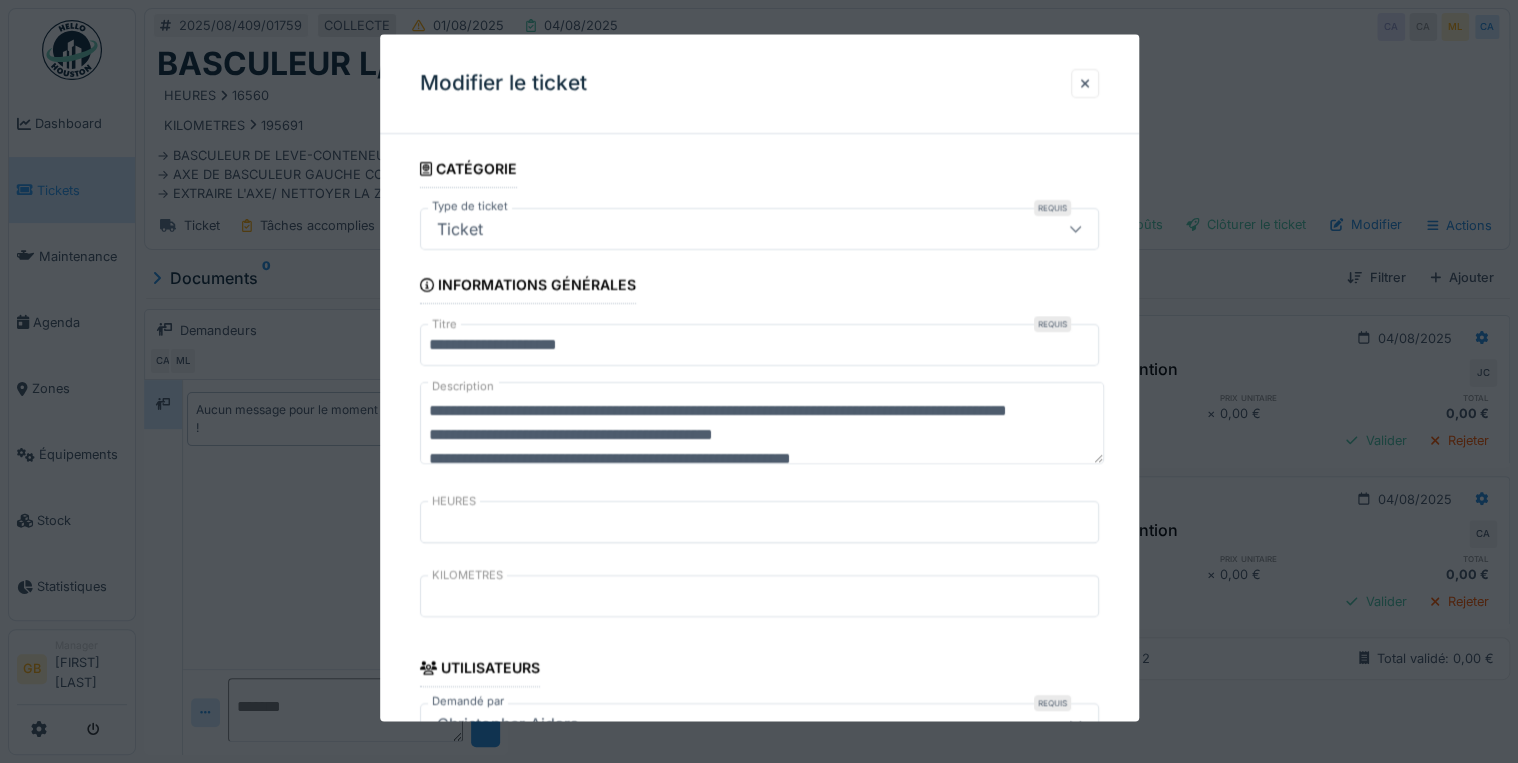 click on "**********" at bounding box center [762, 424] 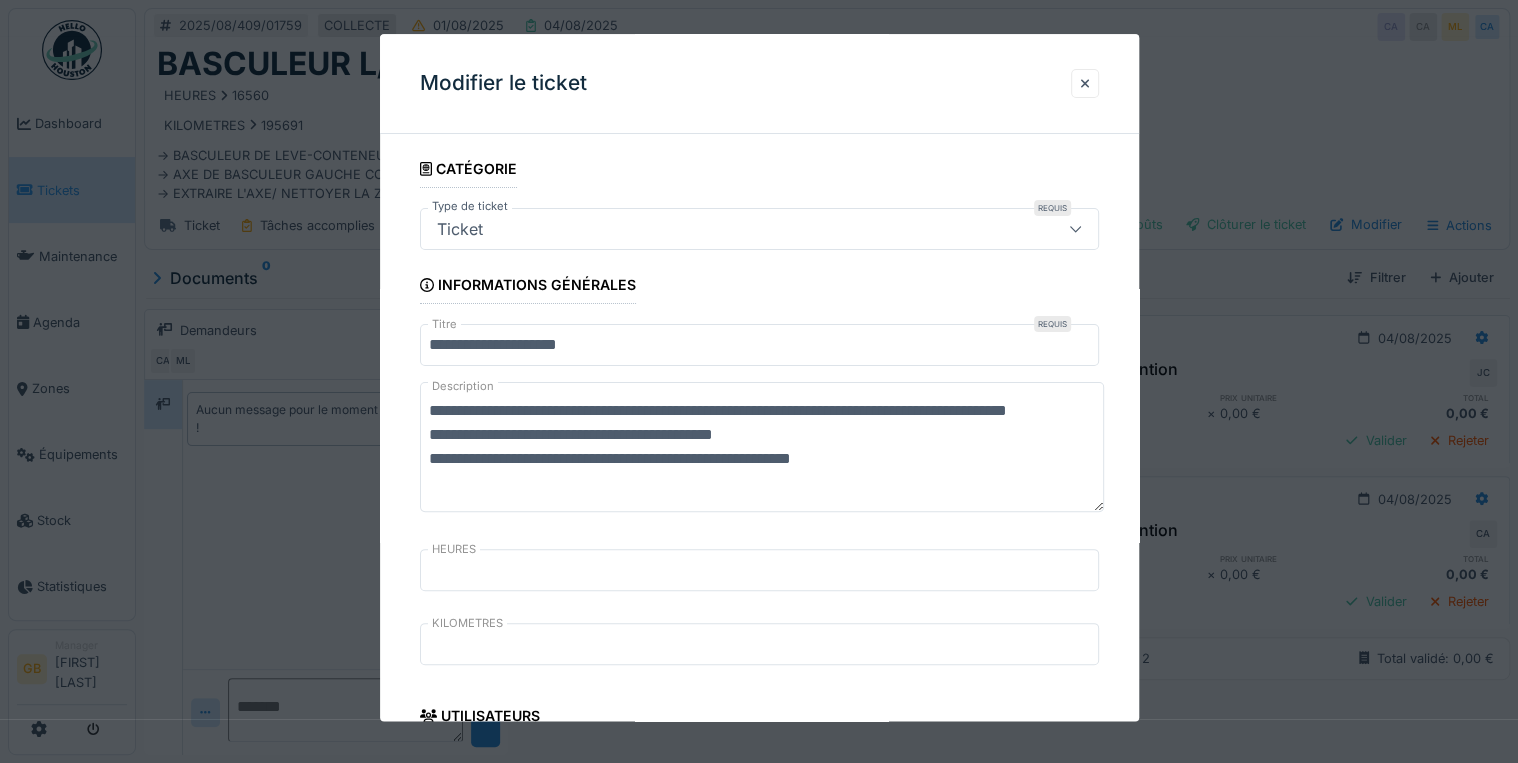 click on "**********" at bounding box center [762, 448] 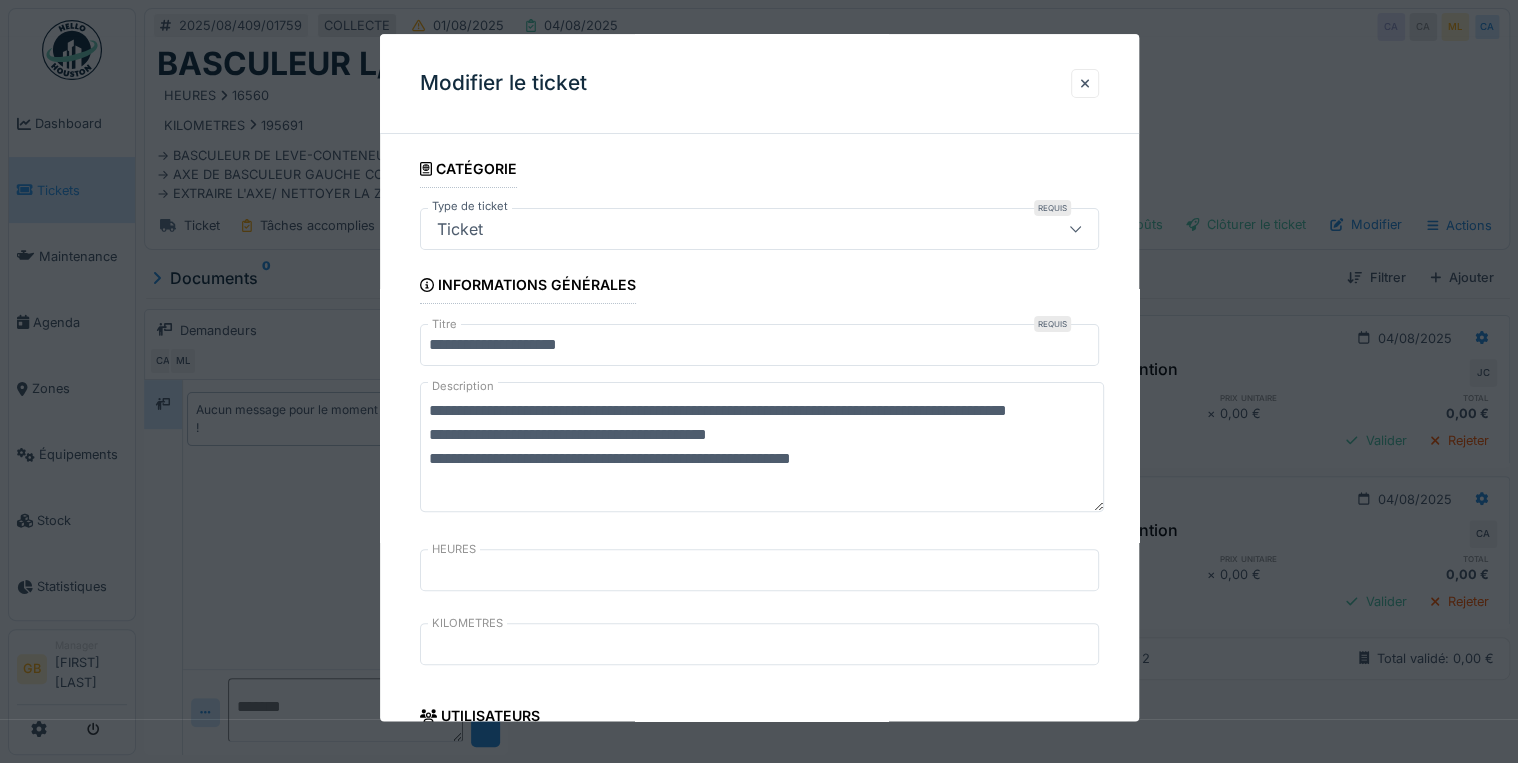 scroll, scrollTop: 0, scrollLeft: 0, axis: both 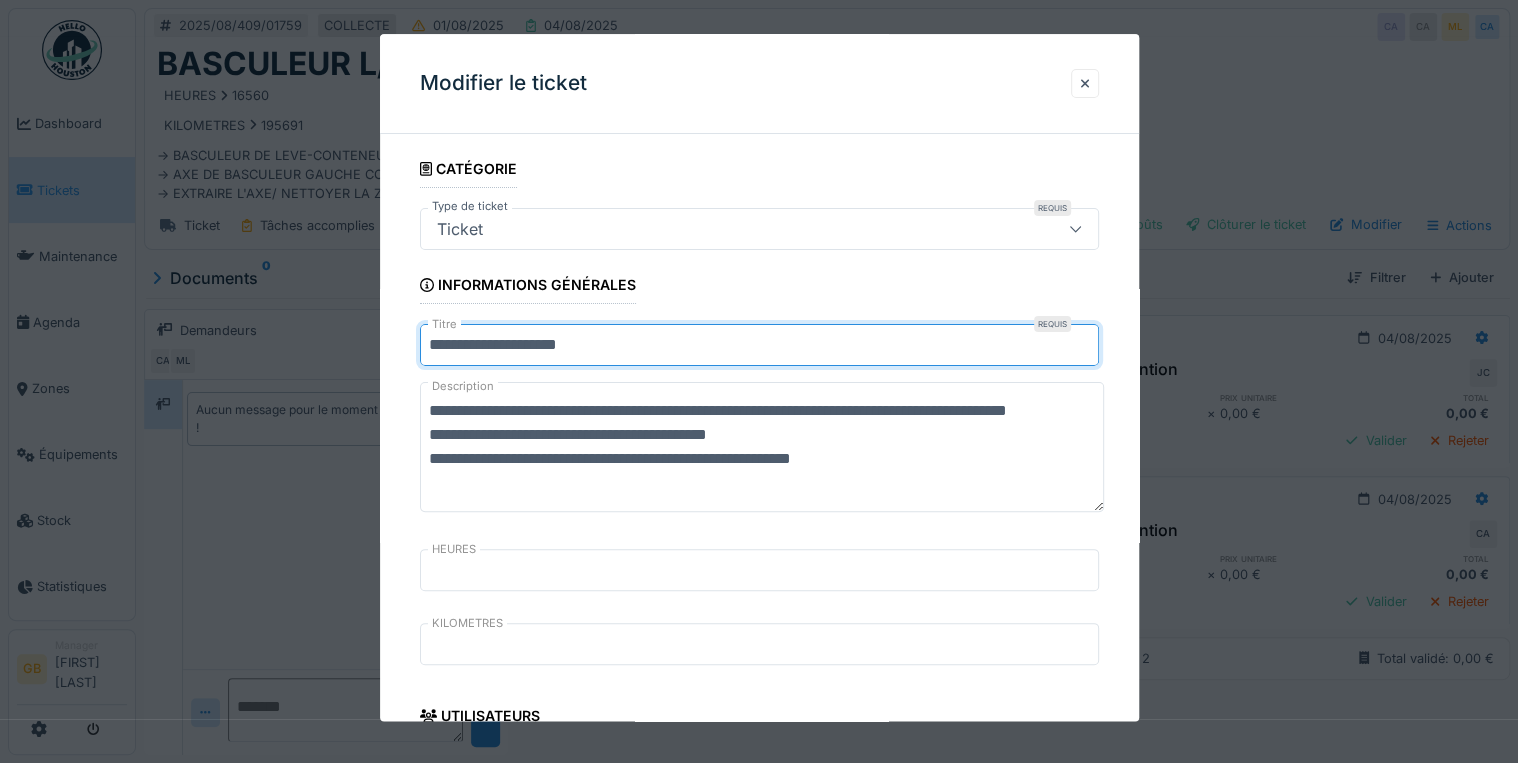 drag, startPoint x: 627, startPoint y: 350, endPoint x: 560, endPoint y: 351, distance: 67.00746 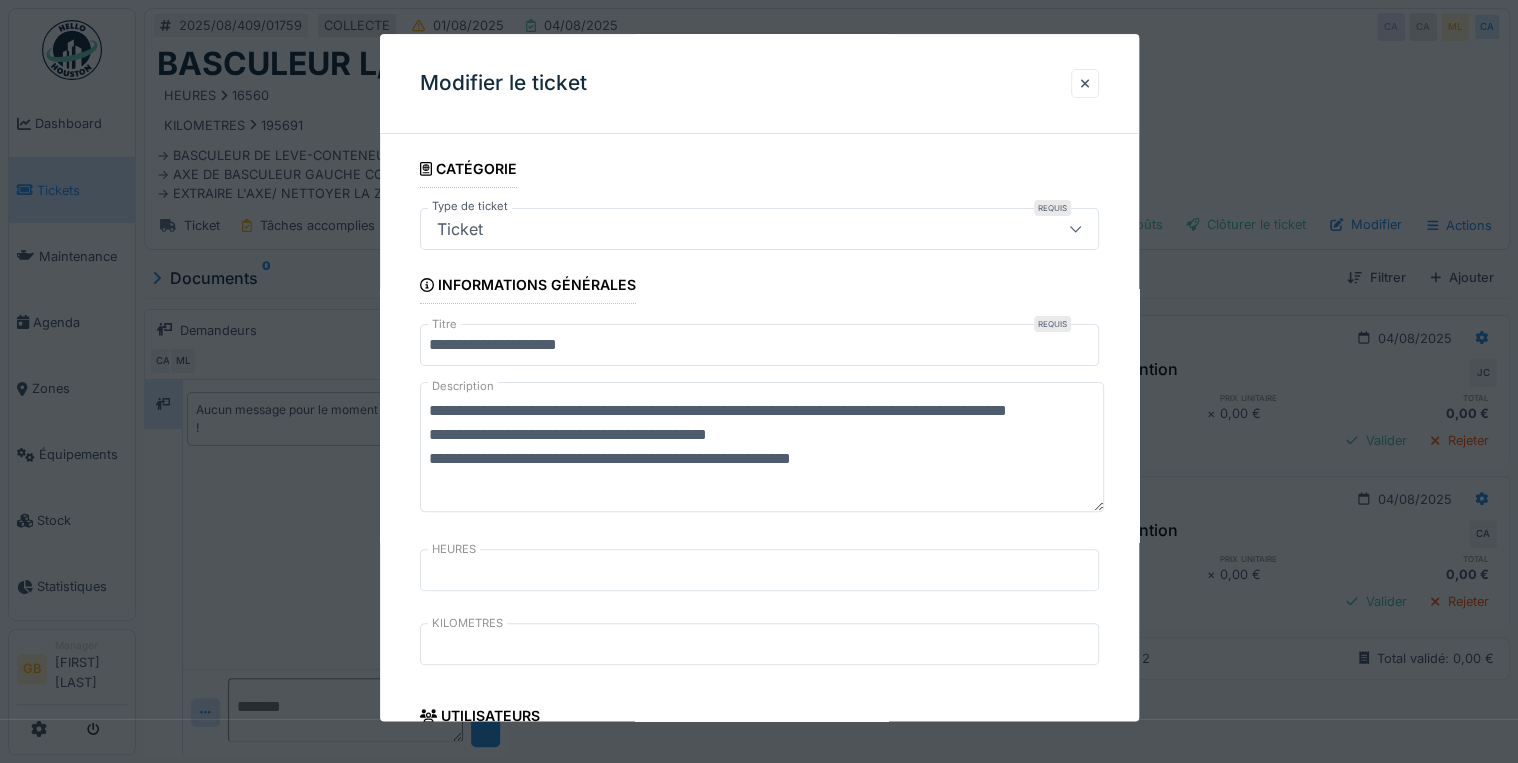 click on "**********" at bounding box center [762, 448] 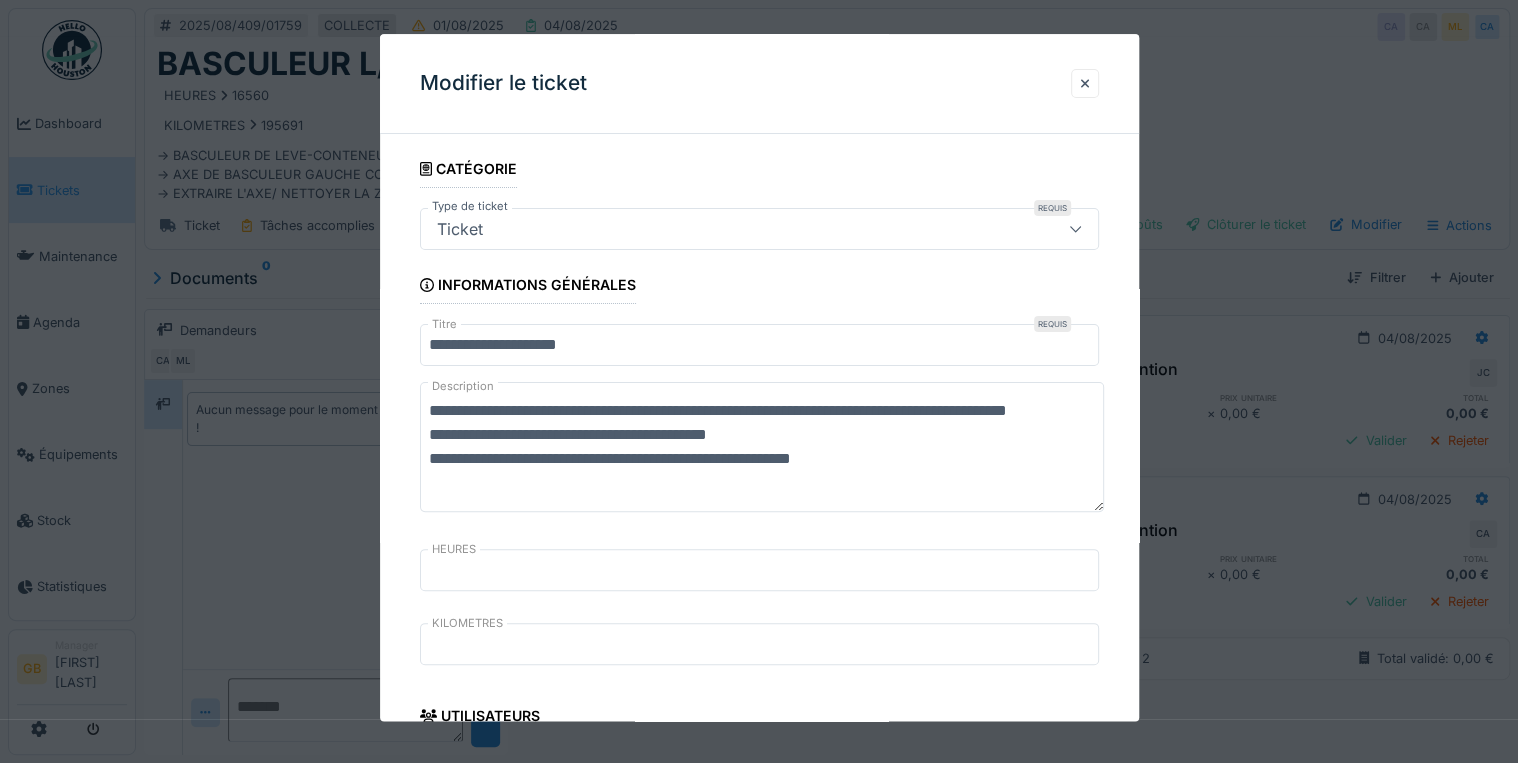 click on "**********" at bounding box center (762, 448) 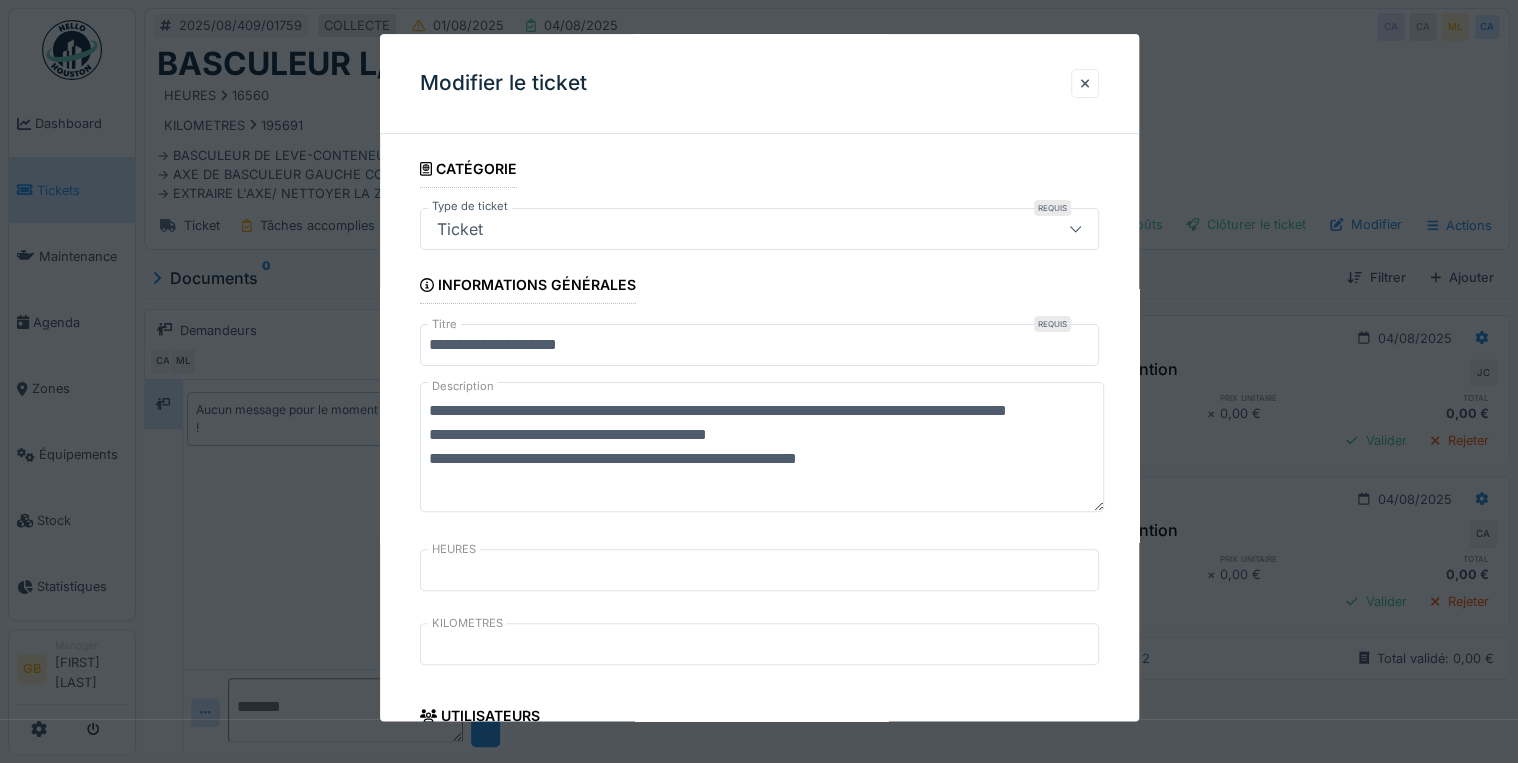 click on "**********" at bounding box center (762, 448) 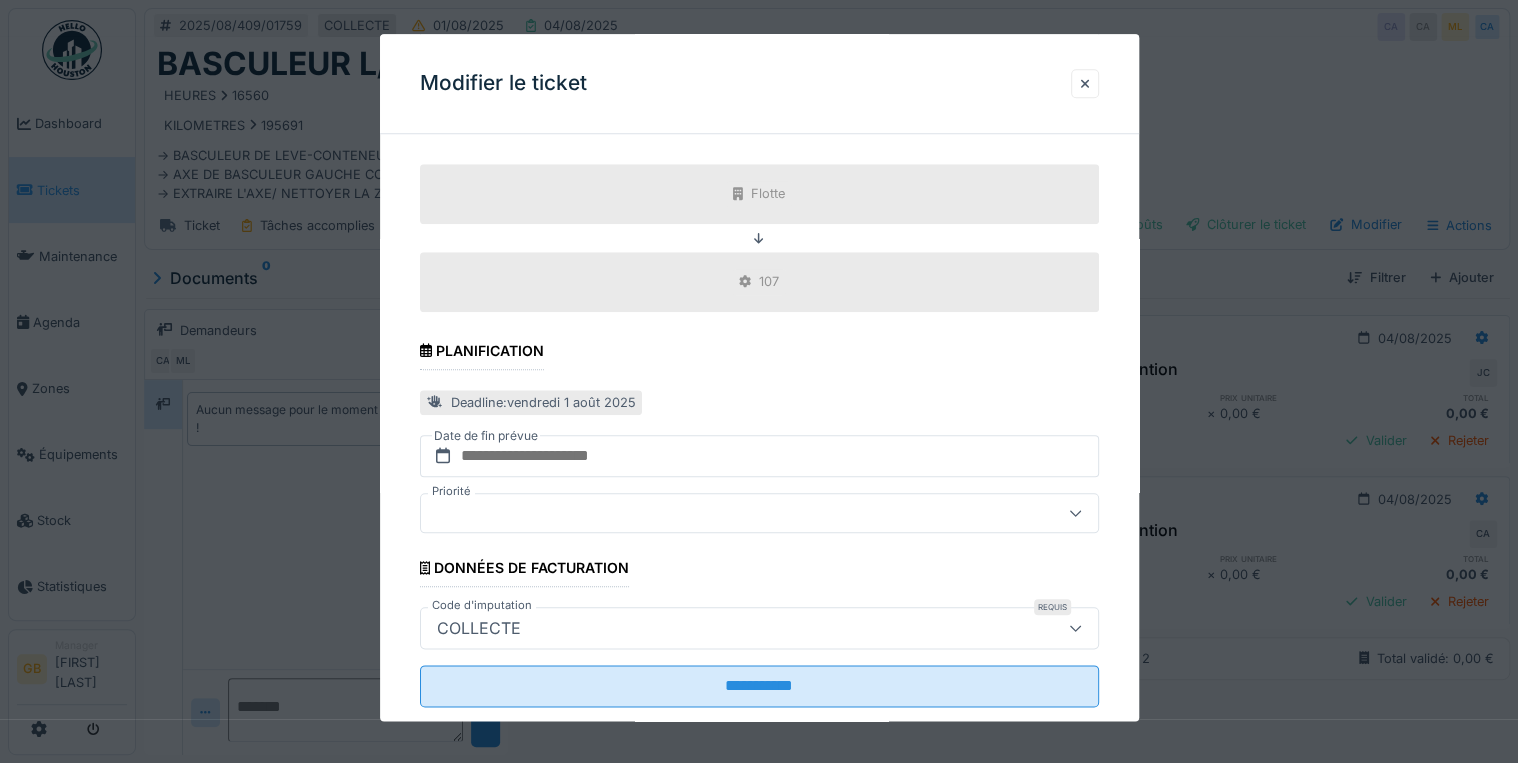 scroll, scrollTop: 846, scrollLeft: 0, axis: vertical 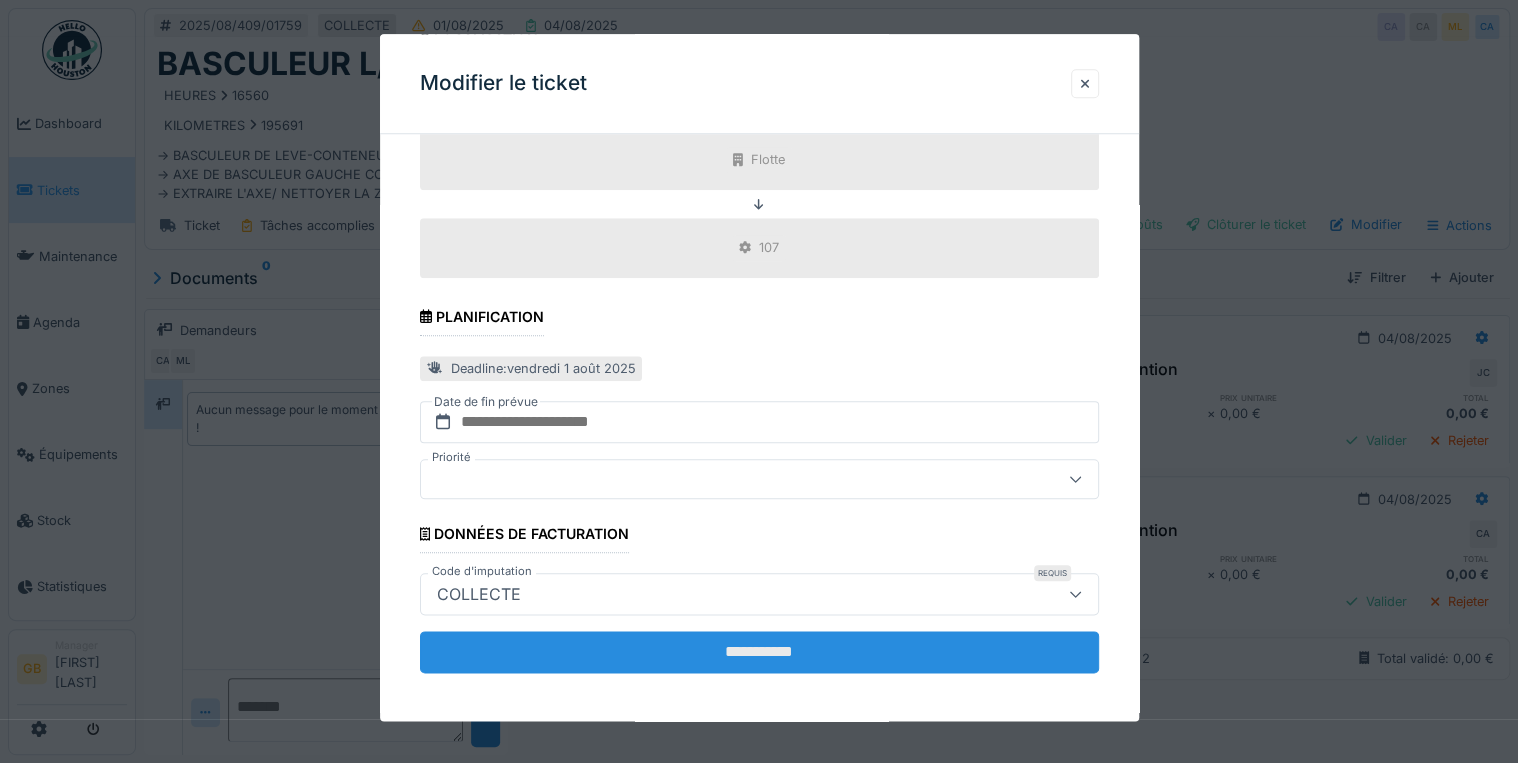 type on "**********" 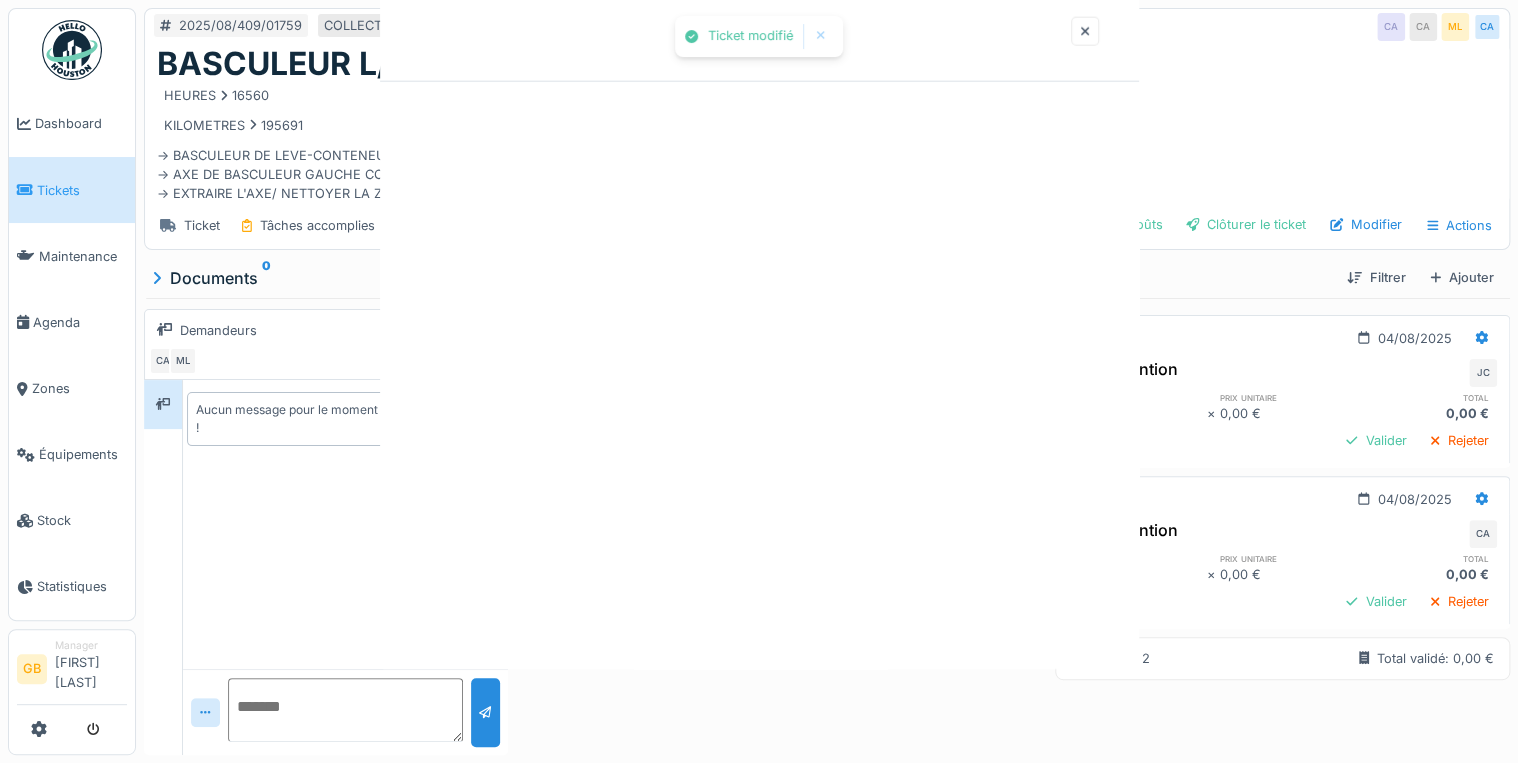 scroll, scrollTop: 0, scrollLeft: 0, axis: both 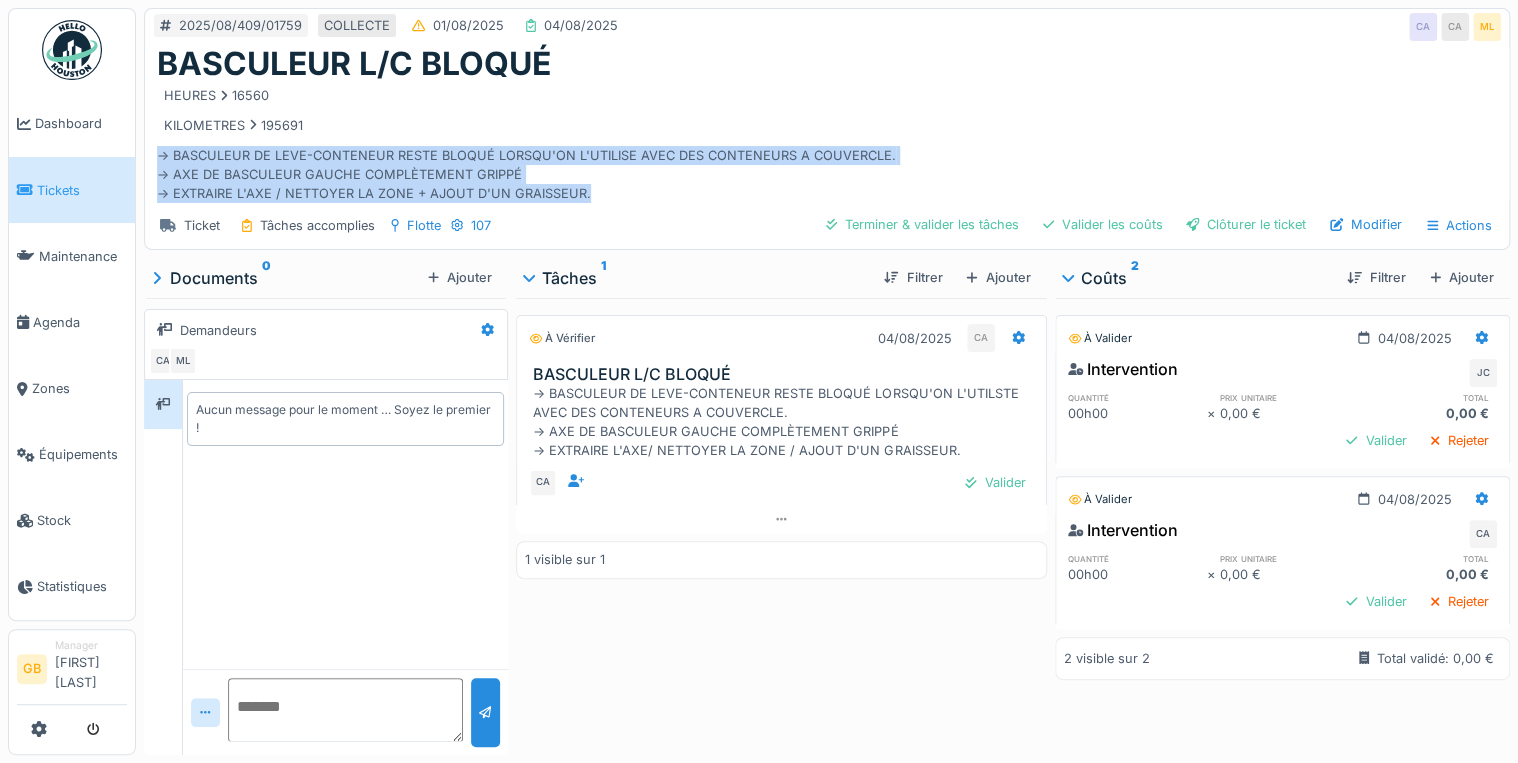 drag, startPoint x: 625, startPoint y: 199, endPoint x: 149, endPoint y: 152, distance: 478.31476 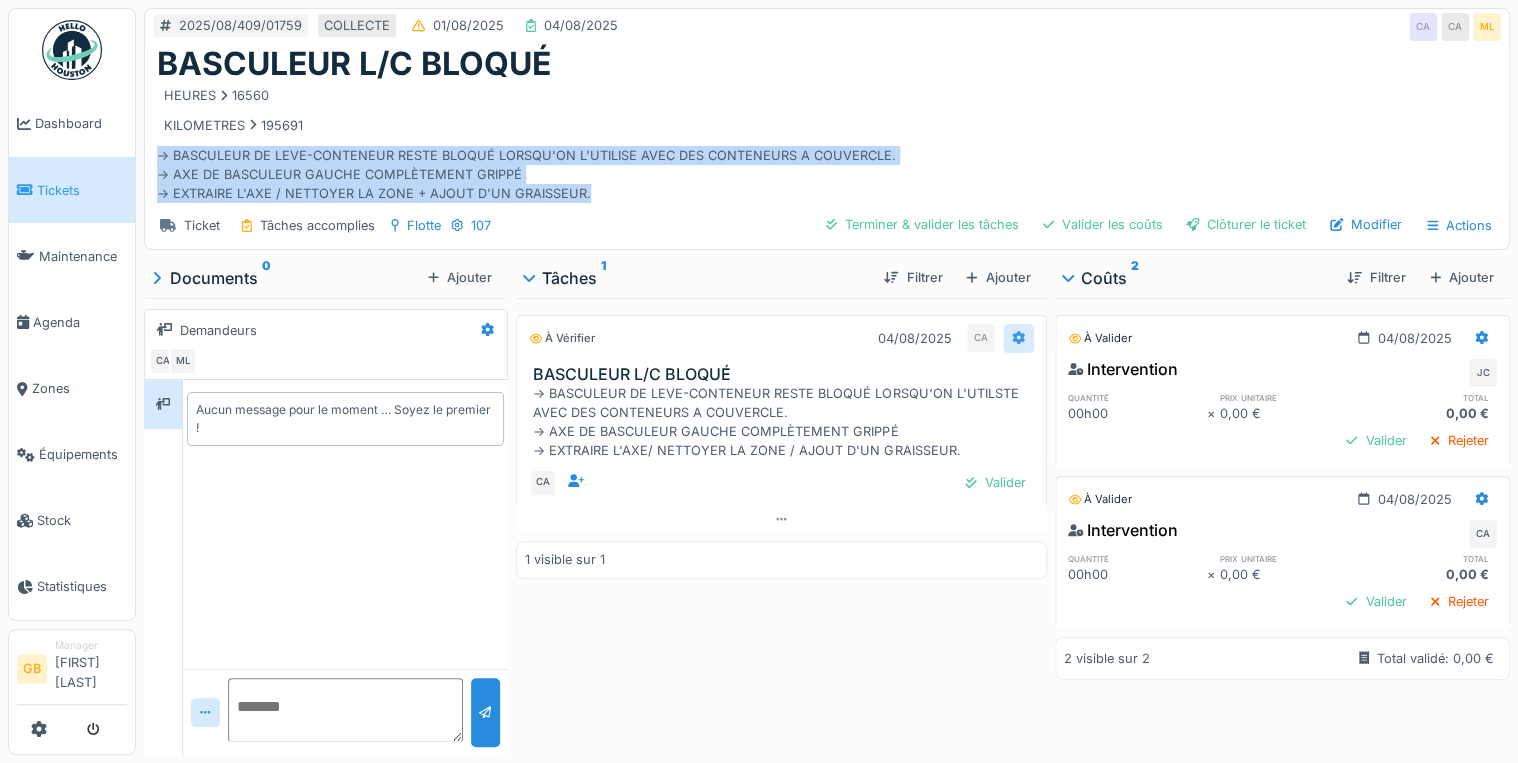 click 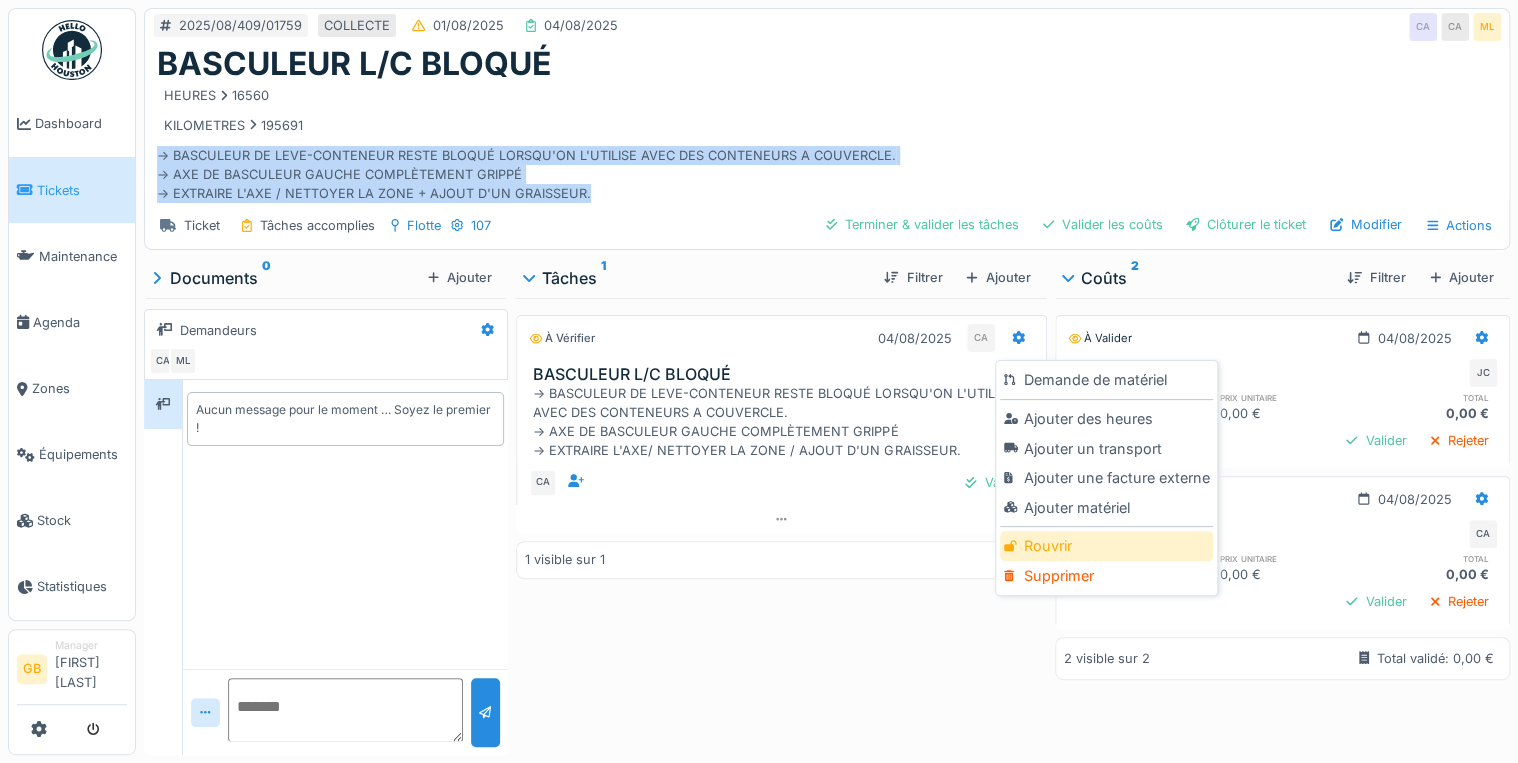 click on "Rouvrir" at bounding box center [1106, 546] 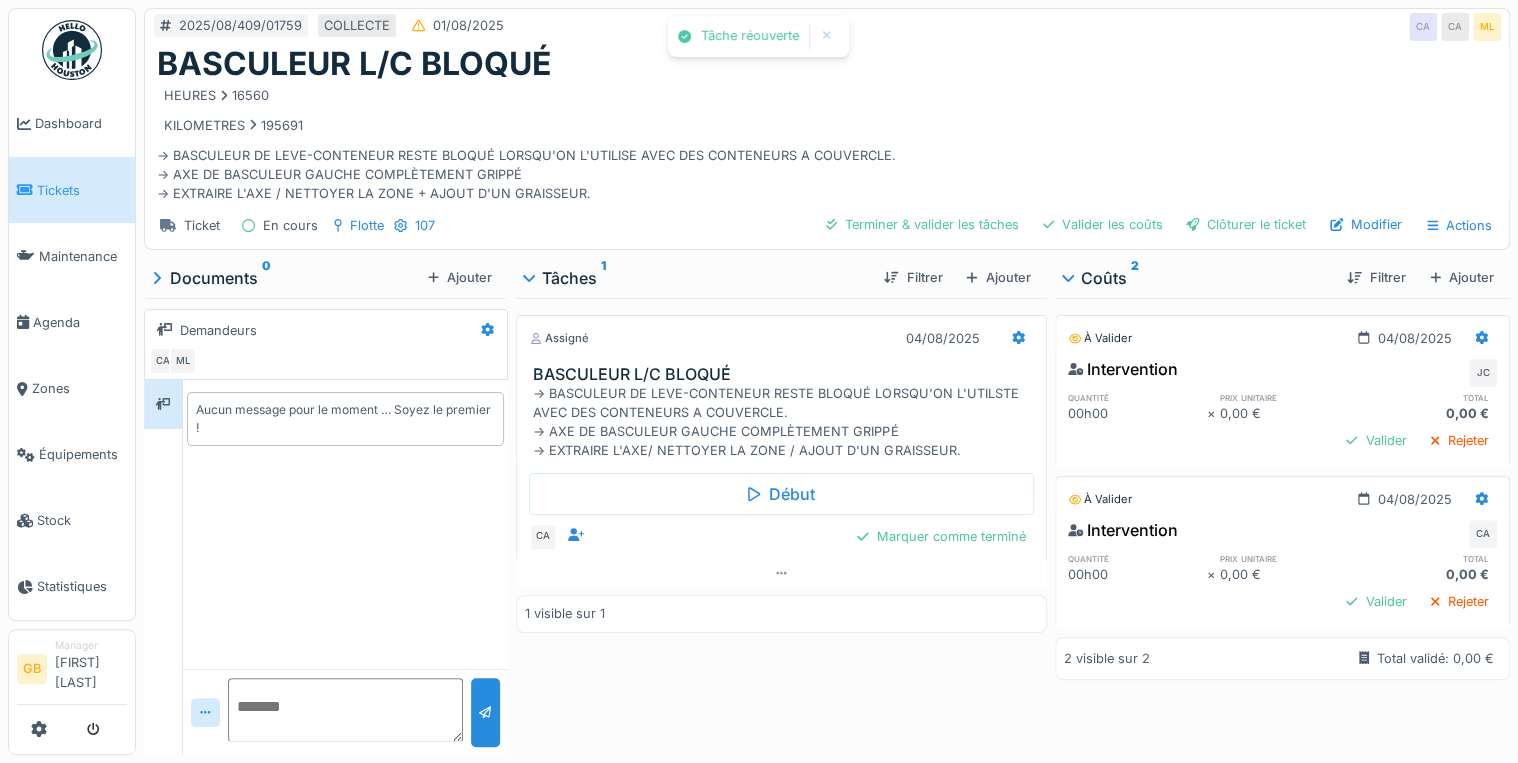 click on "04/08/2025" at bounding box center [966, 338] 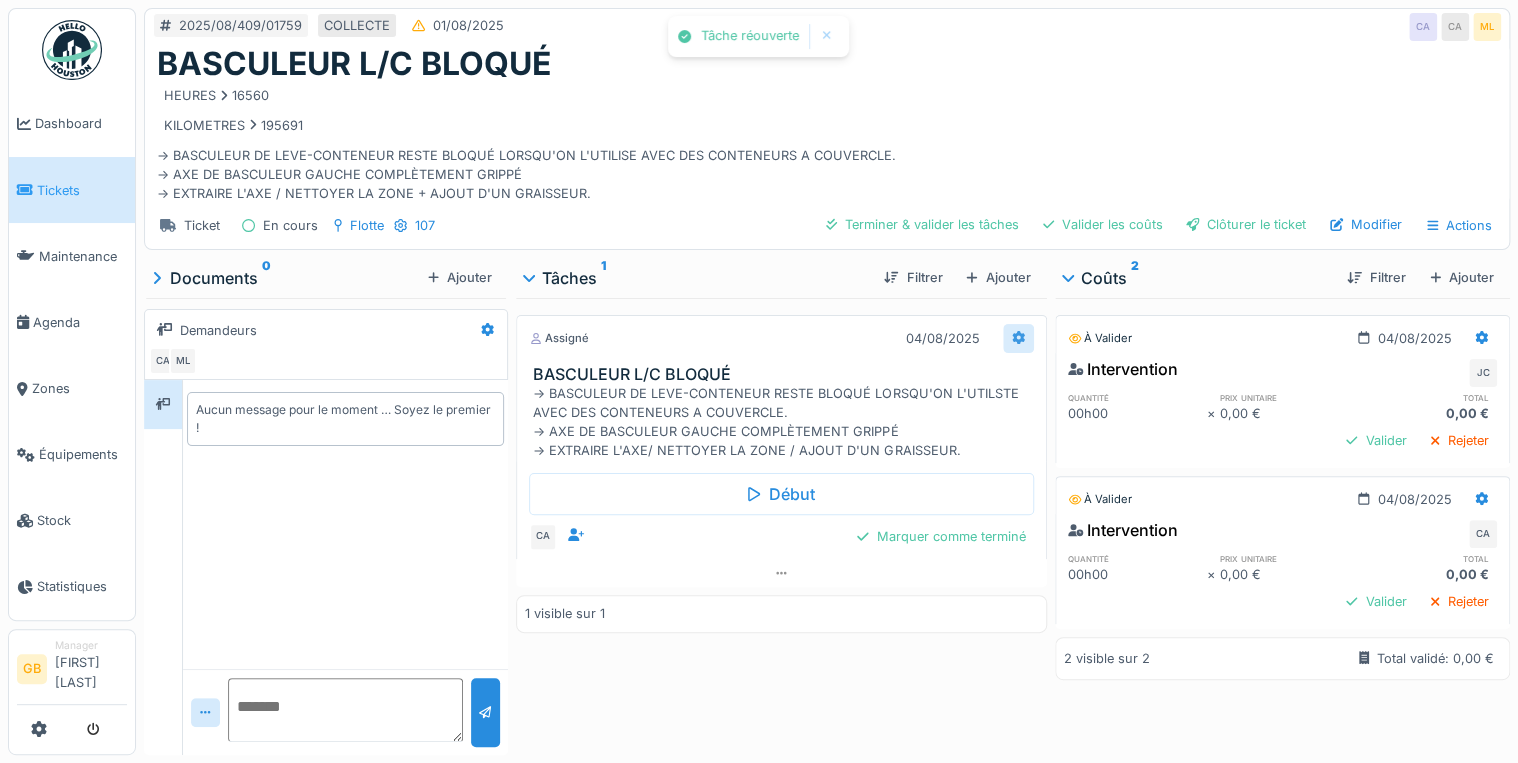 click at bounding box center [1018, 338] 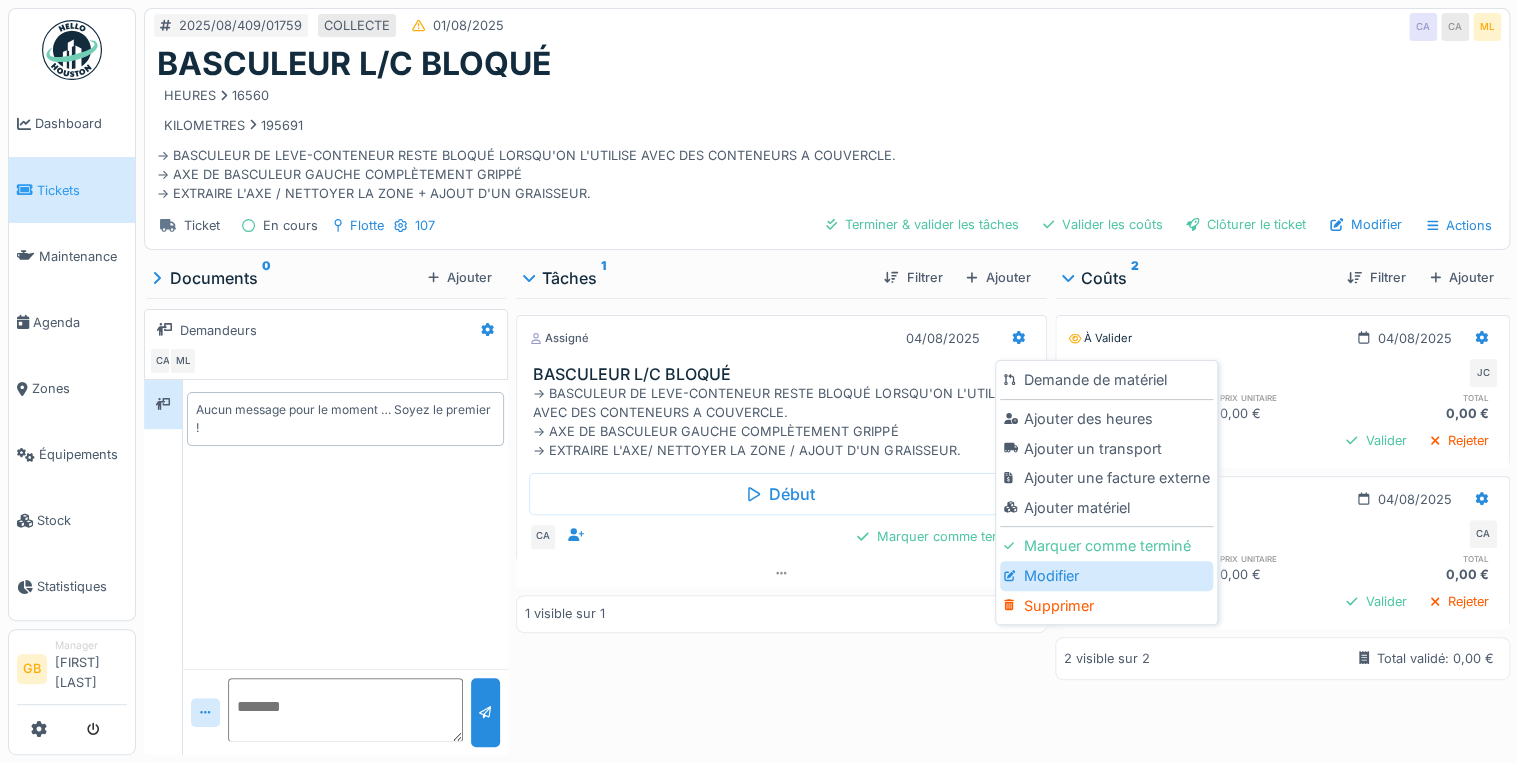 click on "Modifier" at bounding box center (1106, 576) 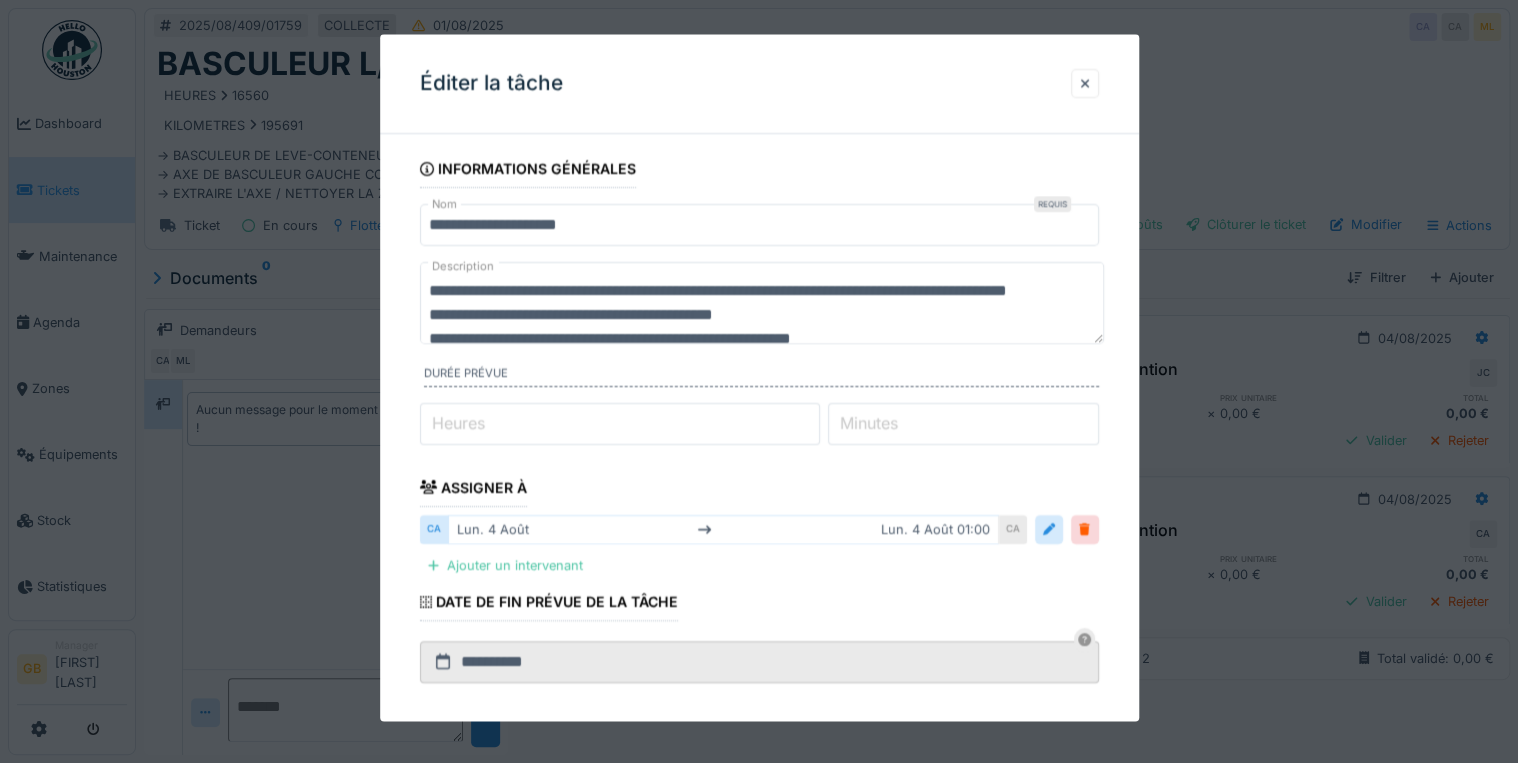 scroll, scrollTop: 72, scrollLeft: 0, axis: vertical 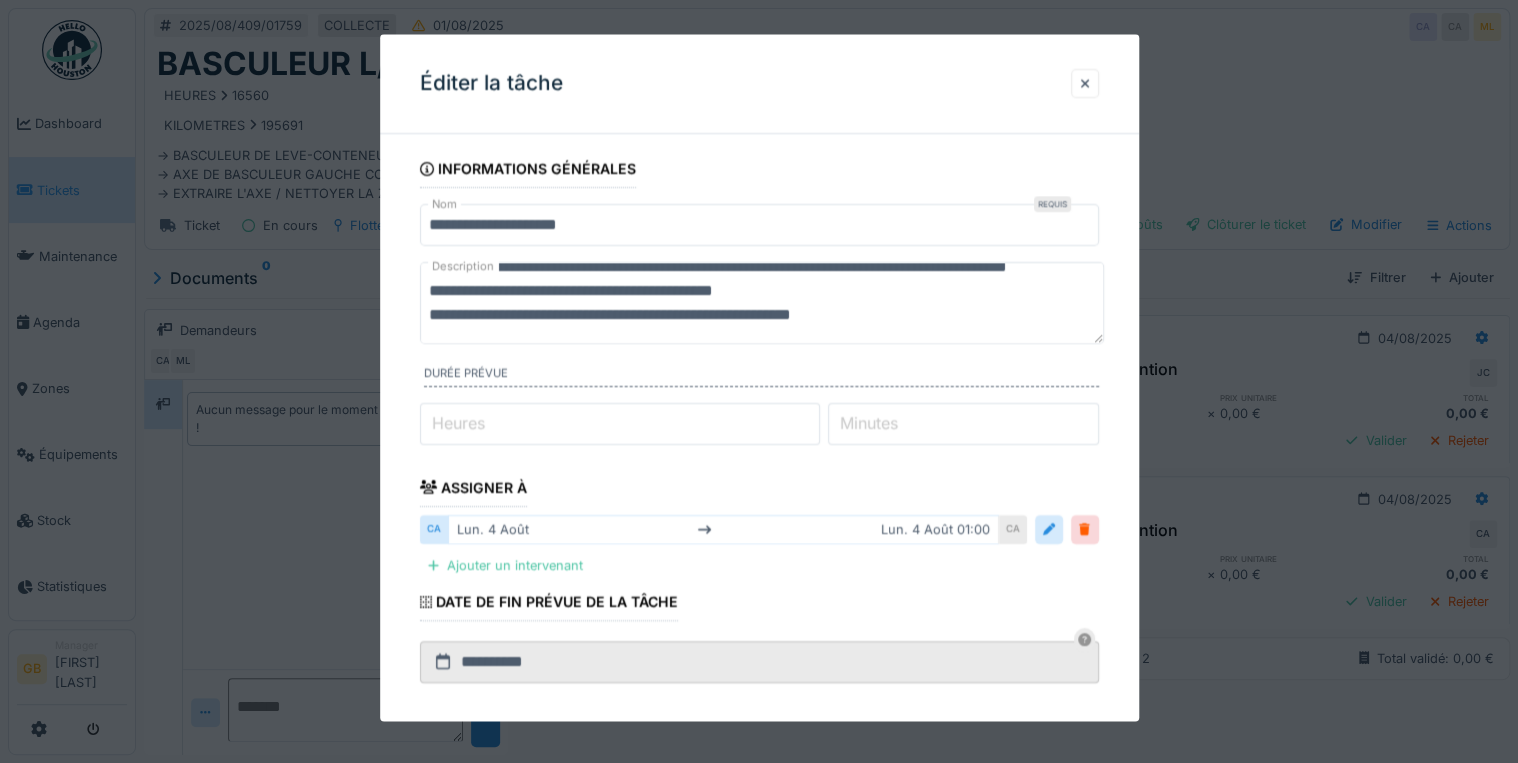 drag, startPoint x: 432, startPoint y: 289, endPoint x: 1551, endPoint y: 486, distance: 1136.2086 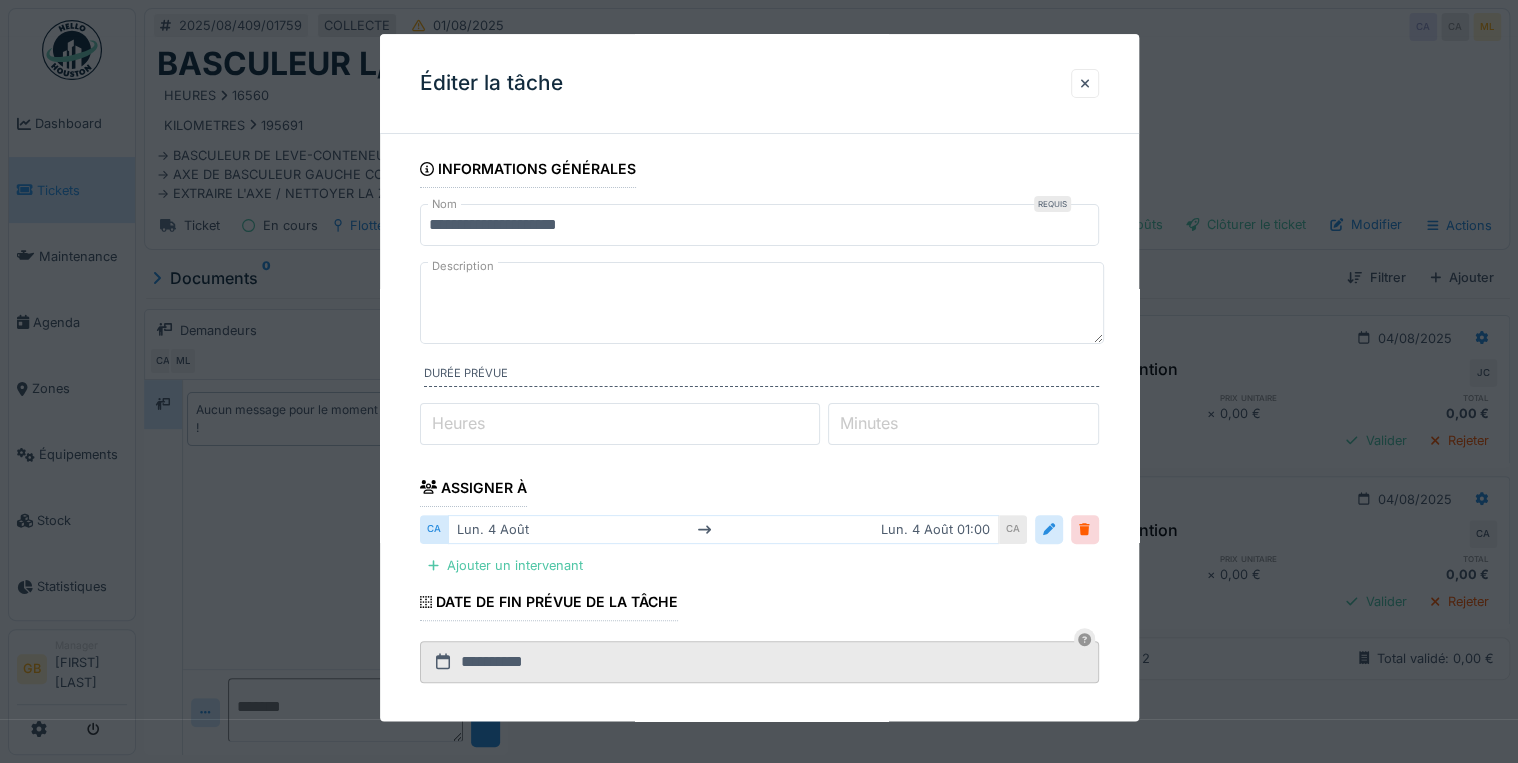 scroll, scrollTop: 0, scrollLeft: 0, axis: both 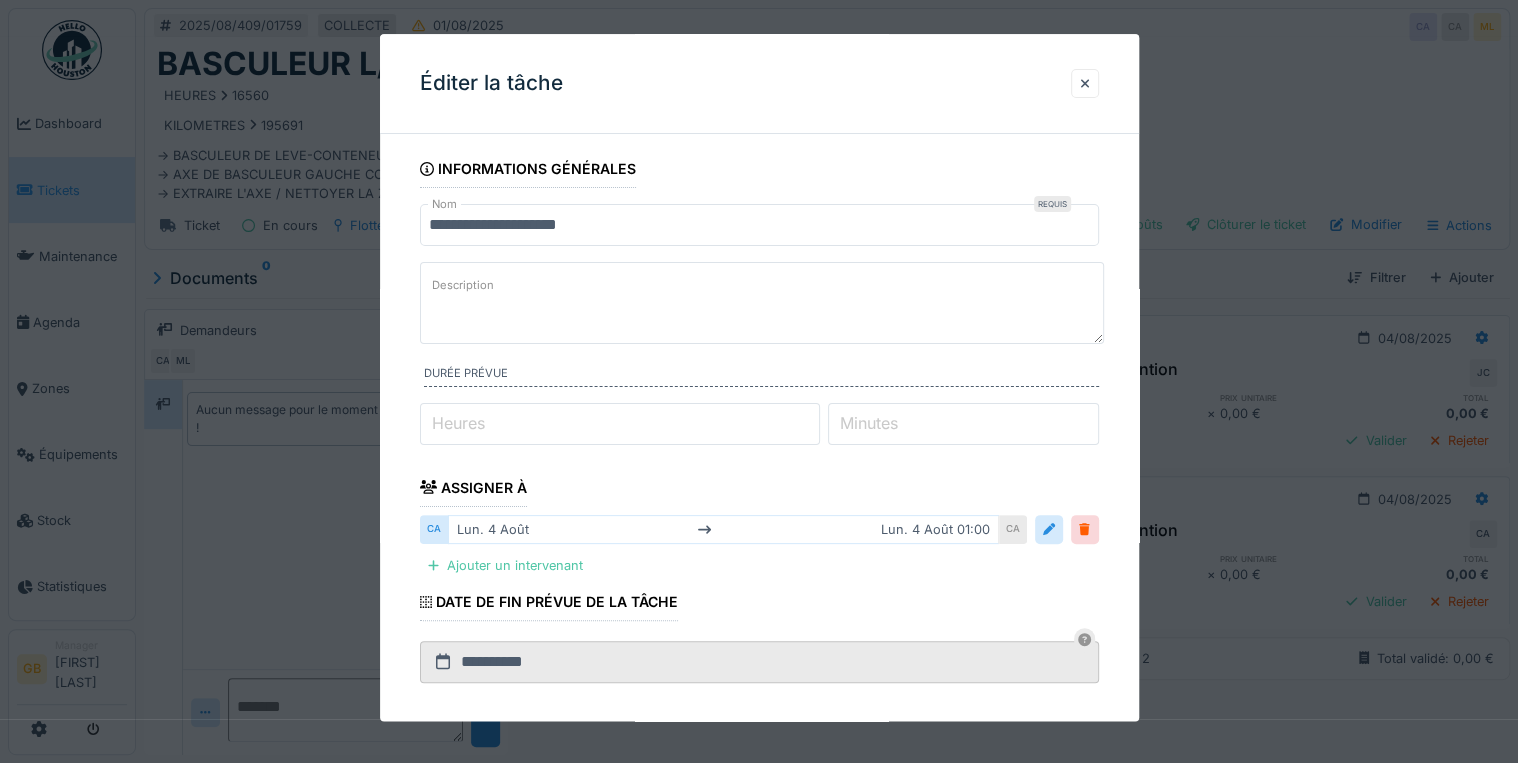 paste on "**********" 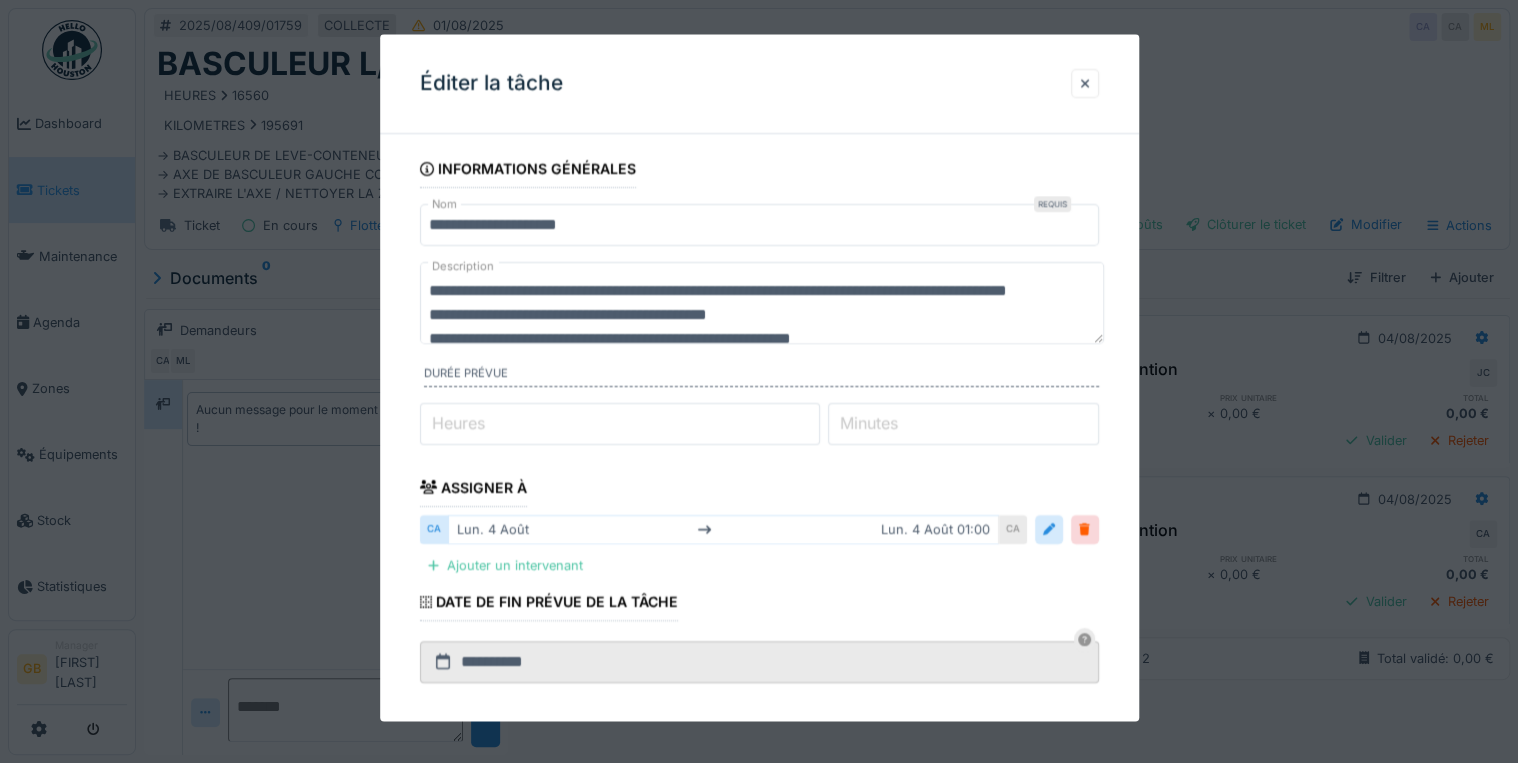 scroll, scrollTop: 24, scrollLeft: 0, axis: vertical 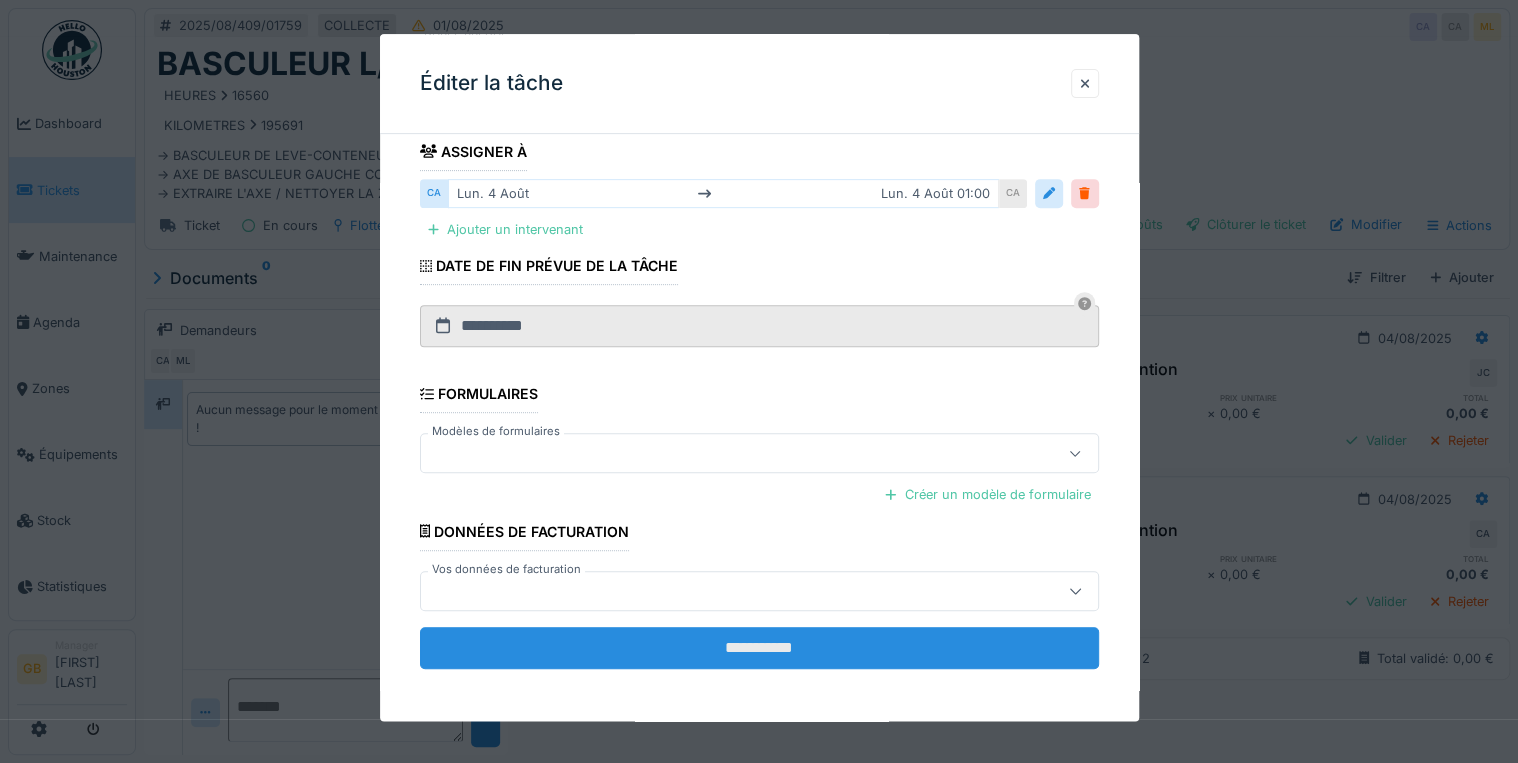type on "**********" 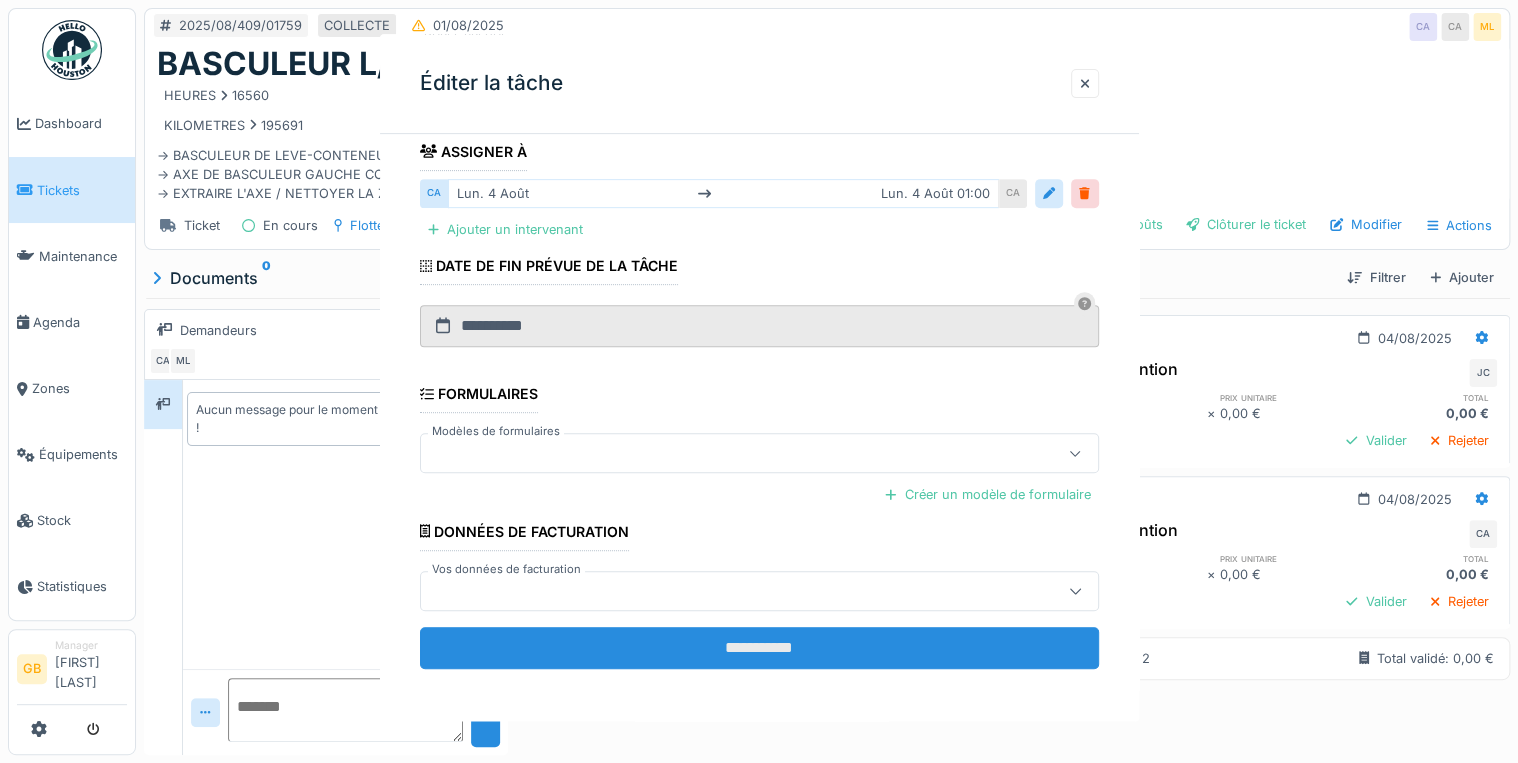 scroll, scrollTop: 0, scrollLeft: 0, axis: both 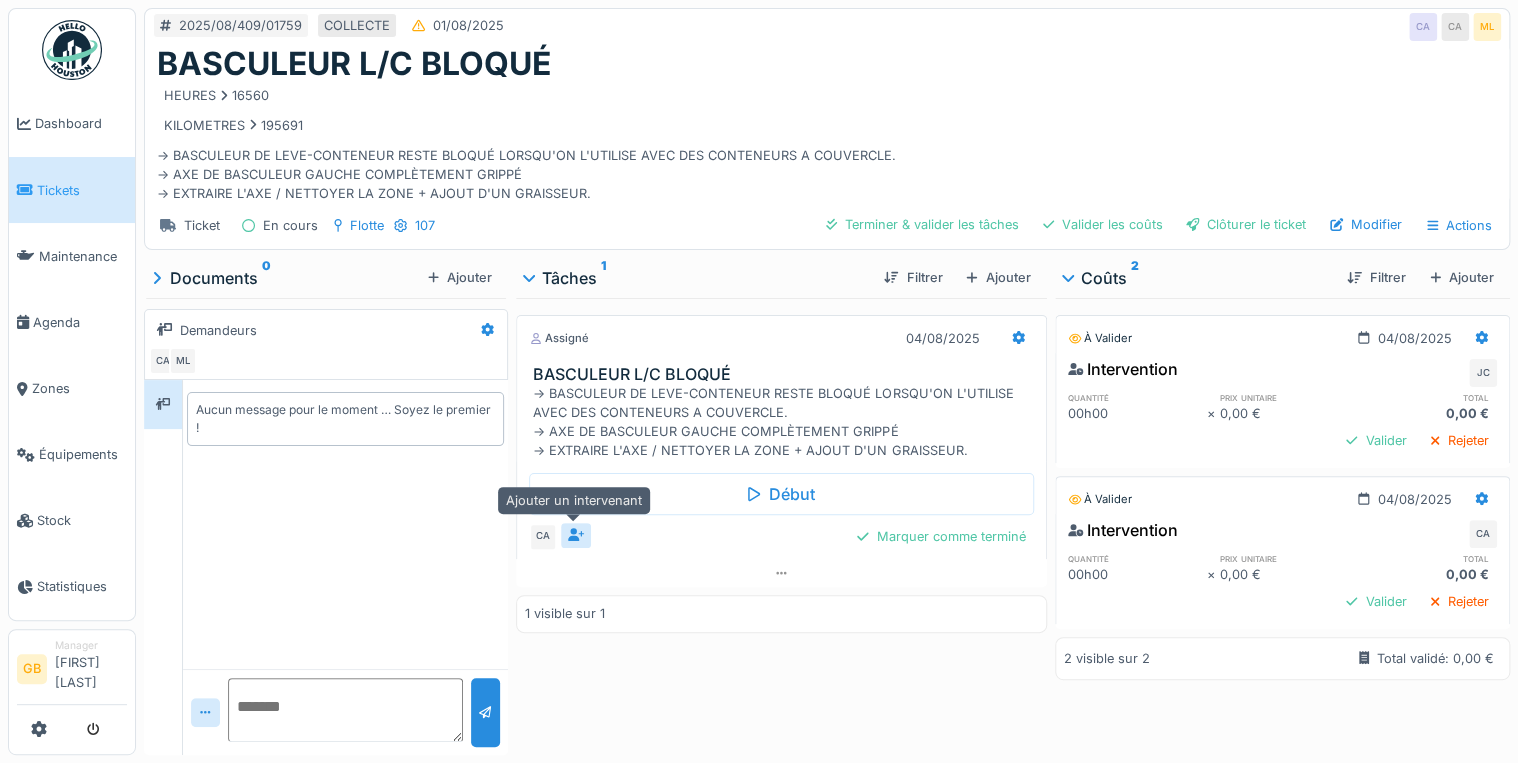 click 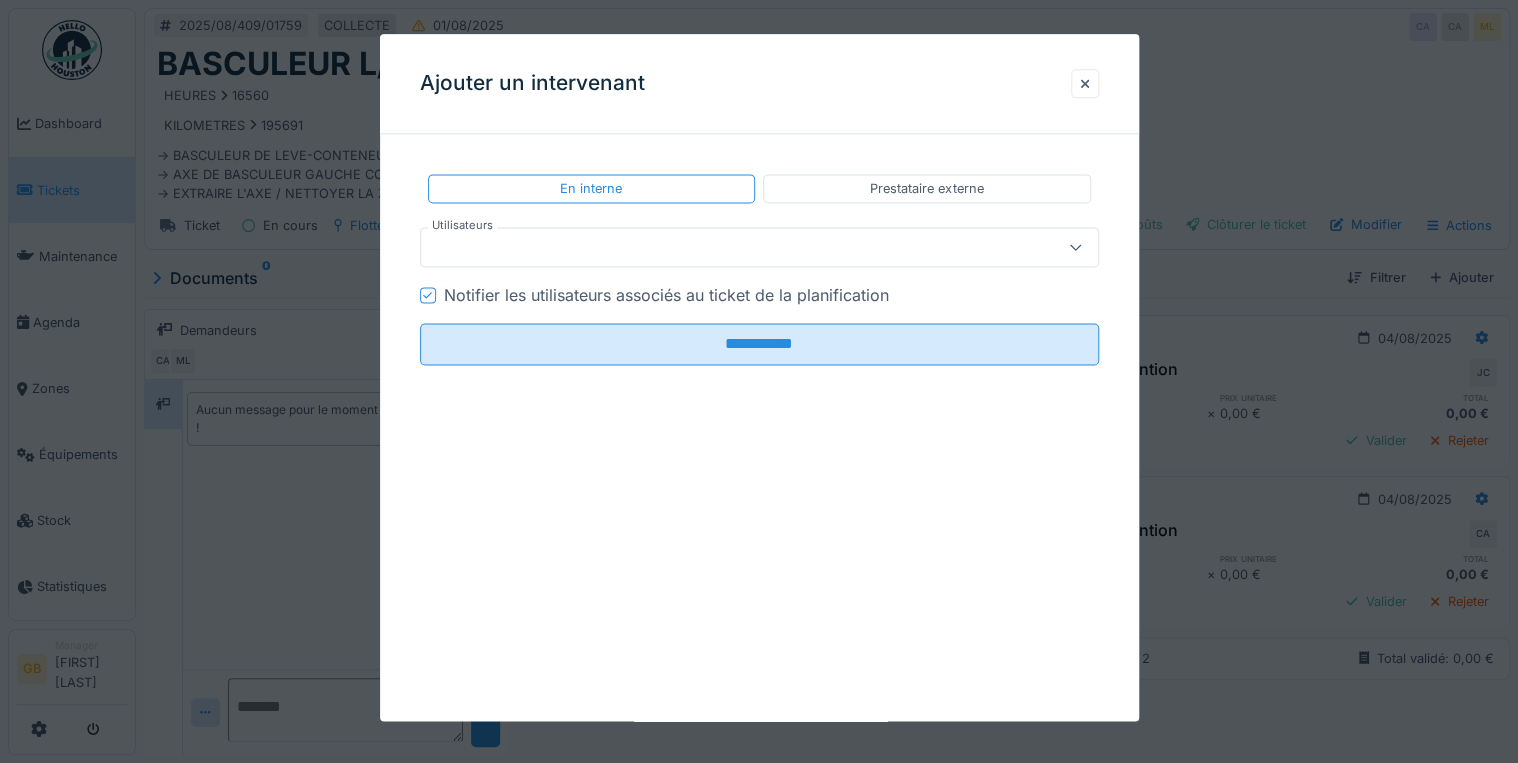 click on "Notifier les utilisateurs associés au ticket de la planification" at bounding box center [666, 296] 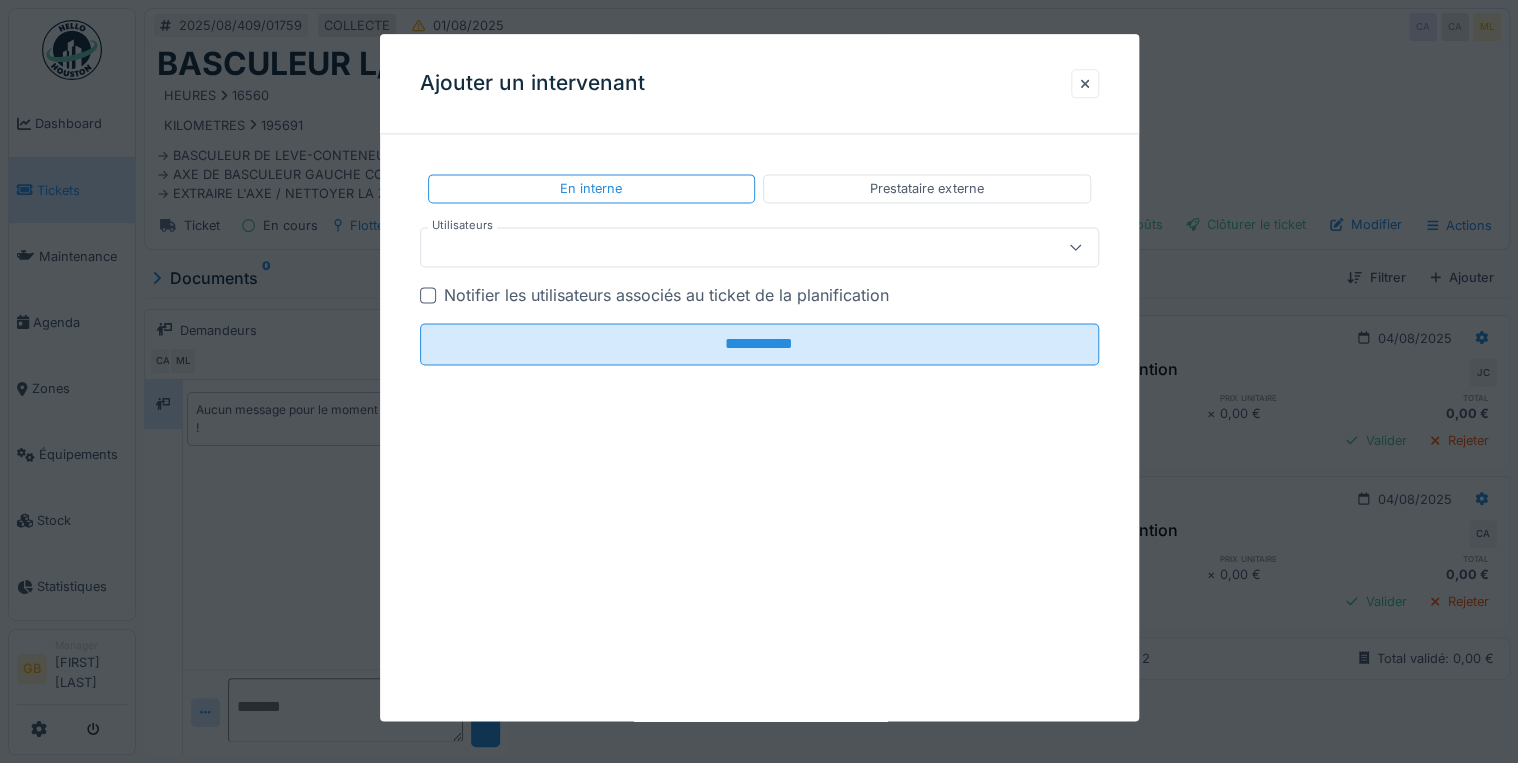 click at bounding box center (759, 248) 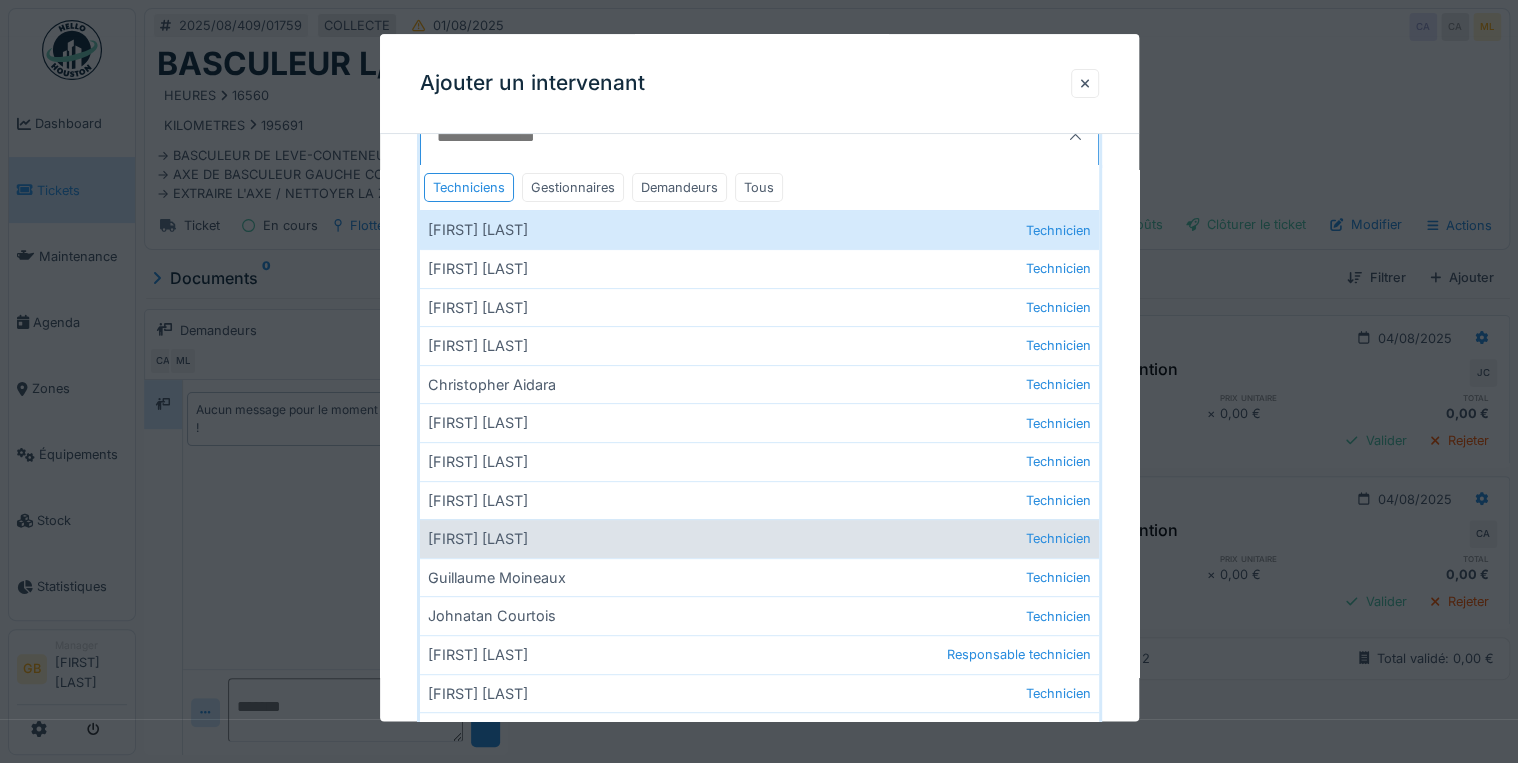 scroll, scrollTop: 296, scrollLeft: 0, axis: vertical 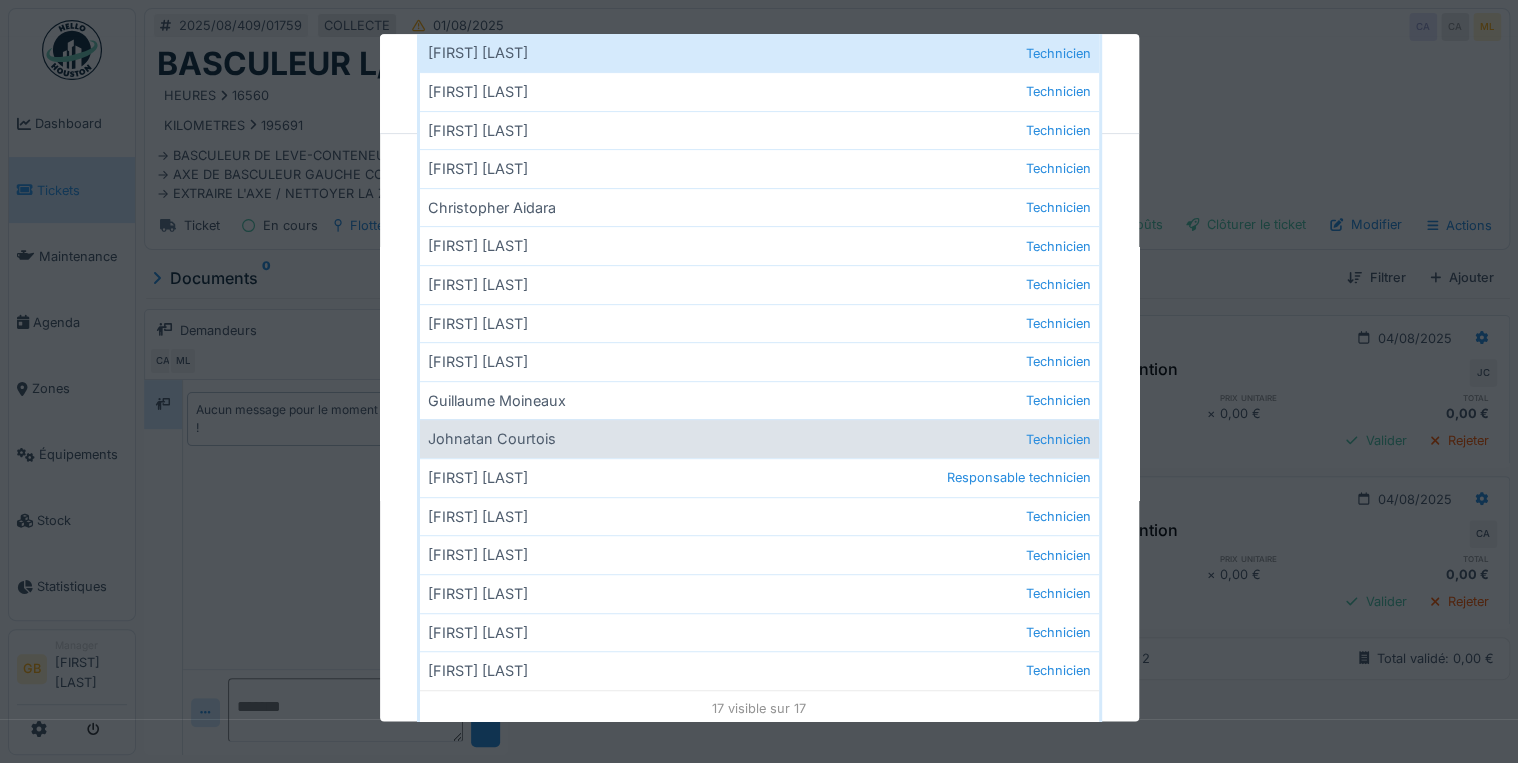 click on "Johnatan Courtois   Technicien" at bounding box center [759, 439] 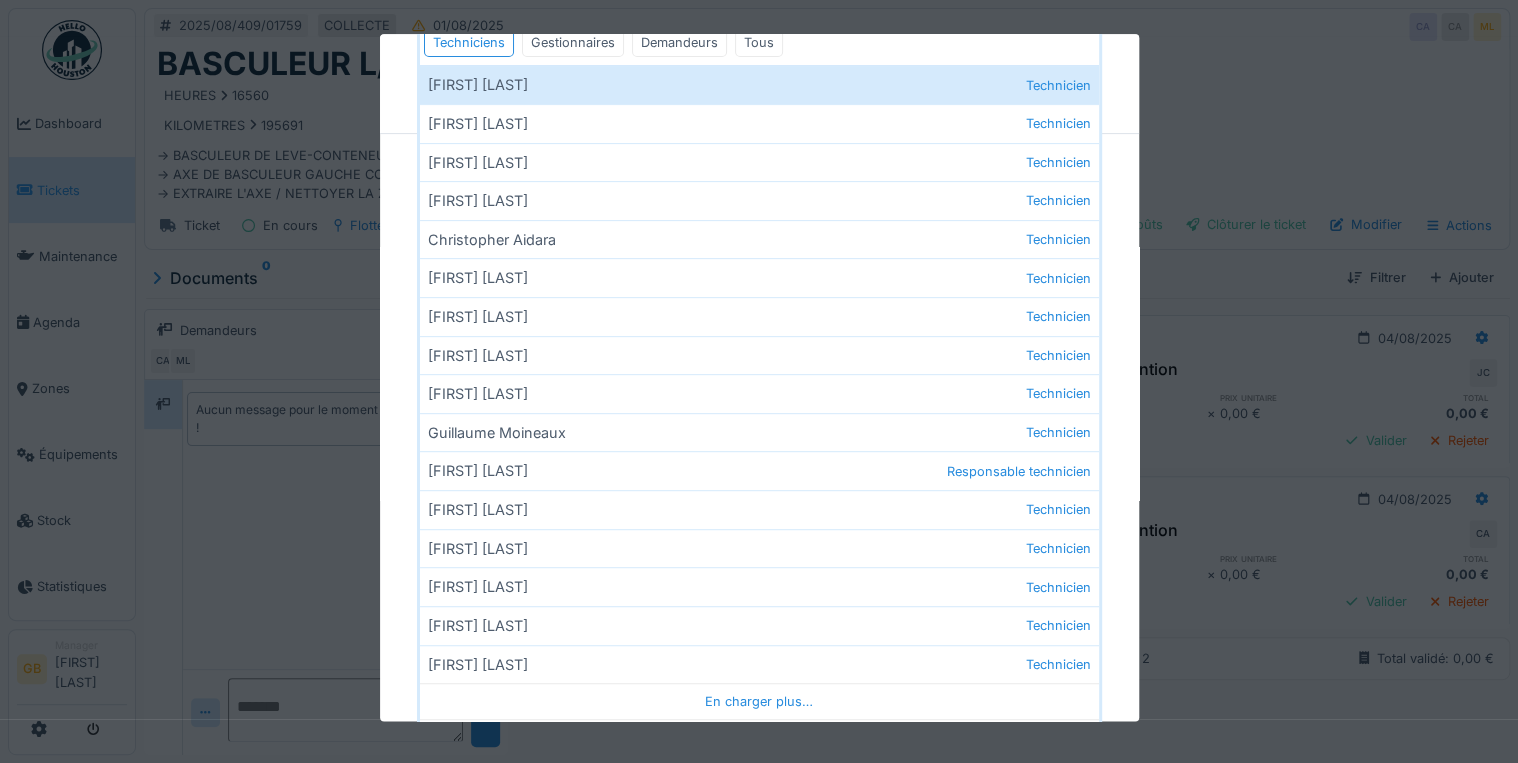 scroll, scrollTop: 0, scrollLeft: 0, axis: both 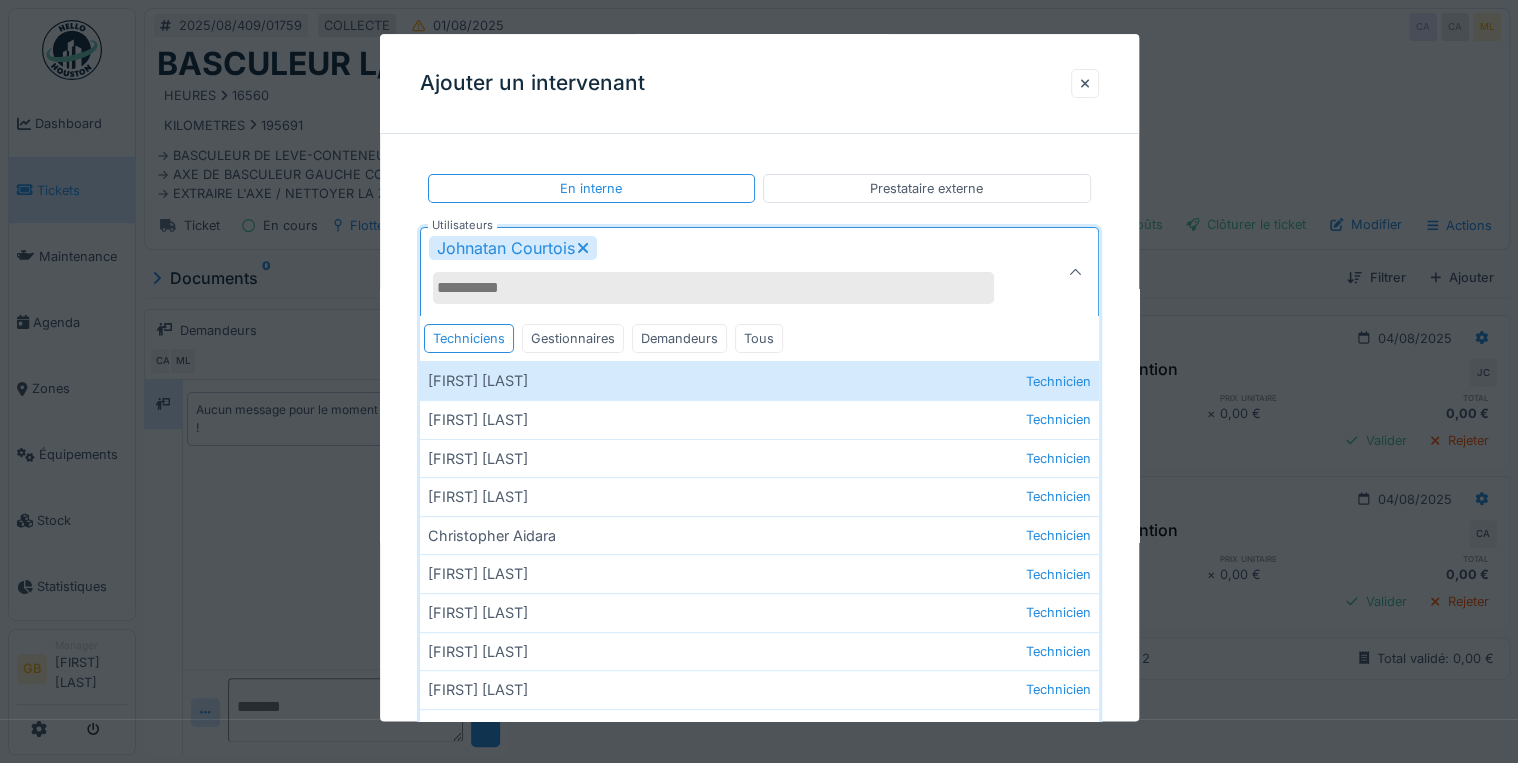 click on "Johnatan Courtois" at bounding box center [725, 273] 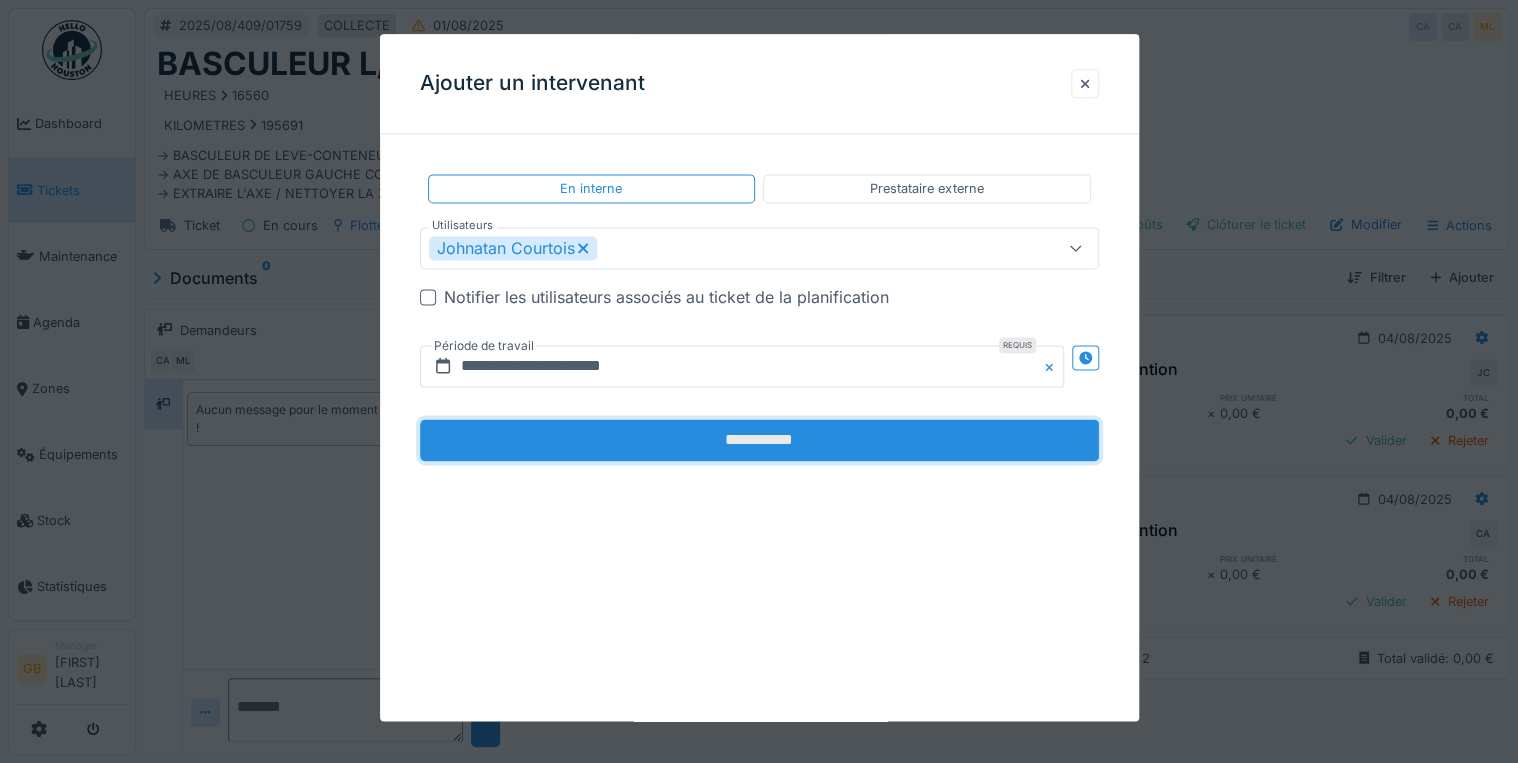 click on "**********" at bounding box center (759, 441) 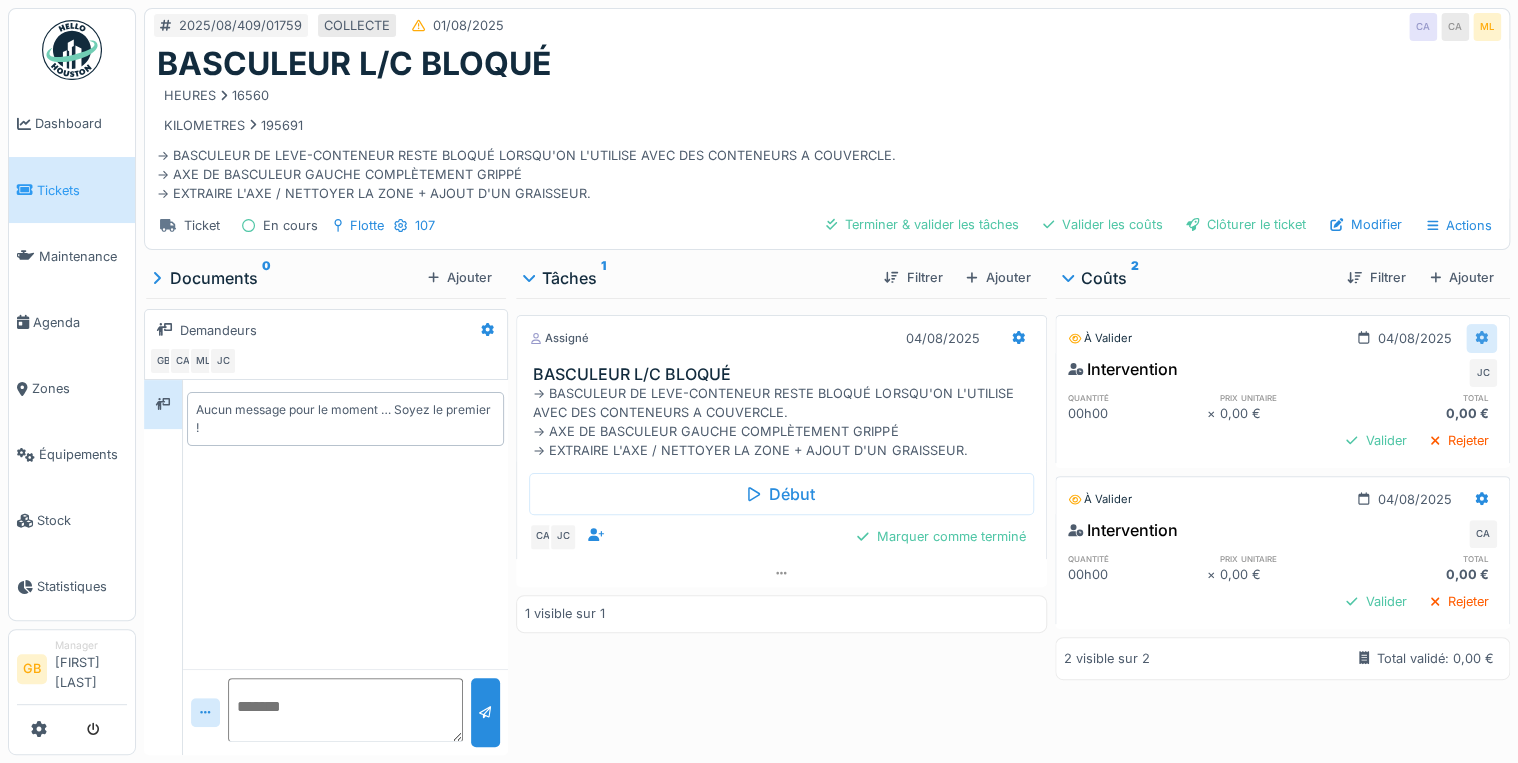 click at bounding box center [1481, 338] 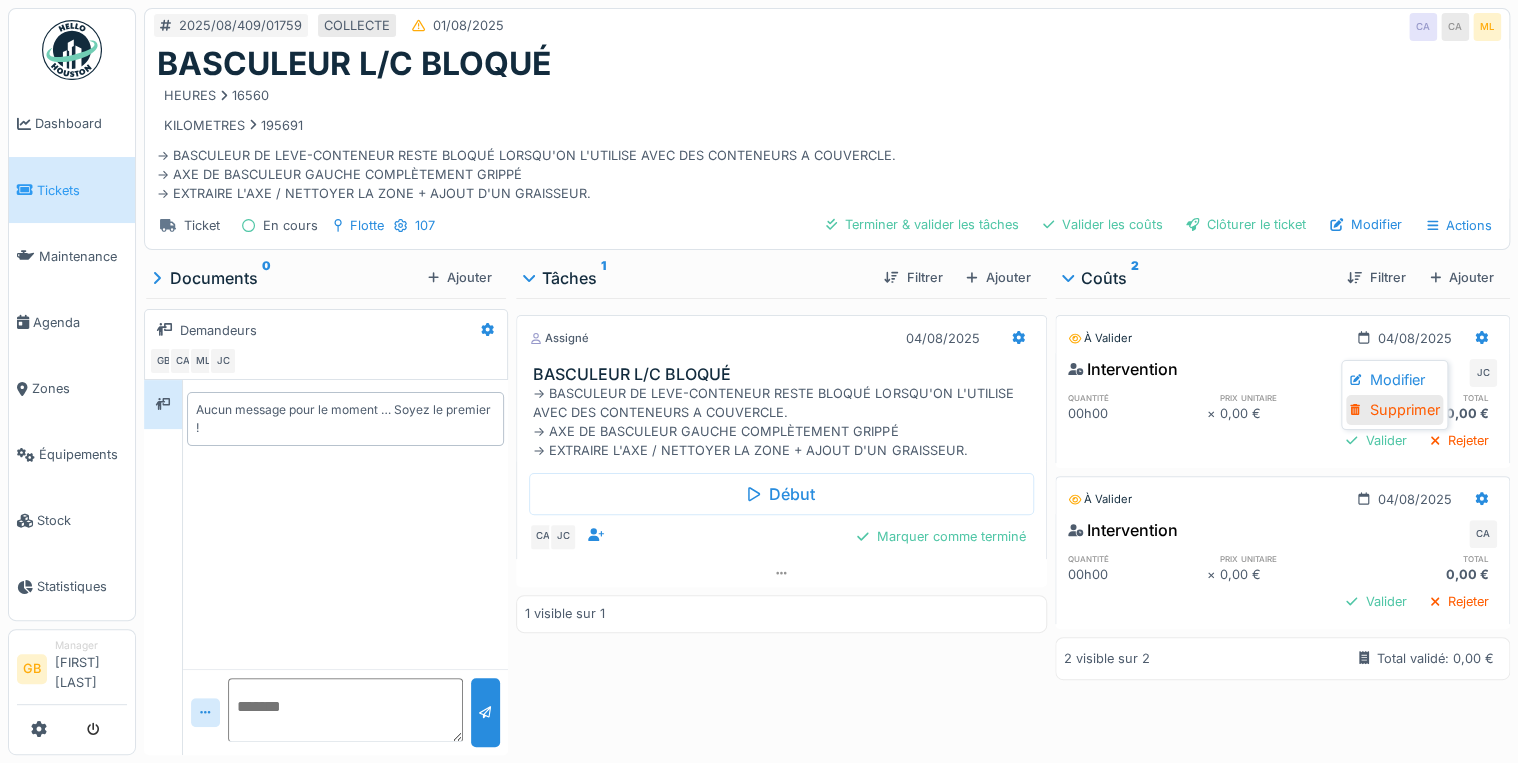 click on "Supprimer" at bounding box center [1394, 410] 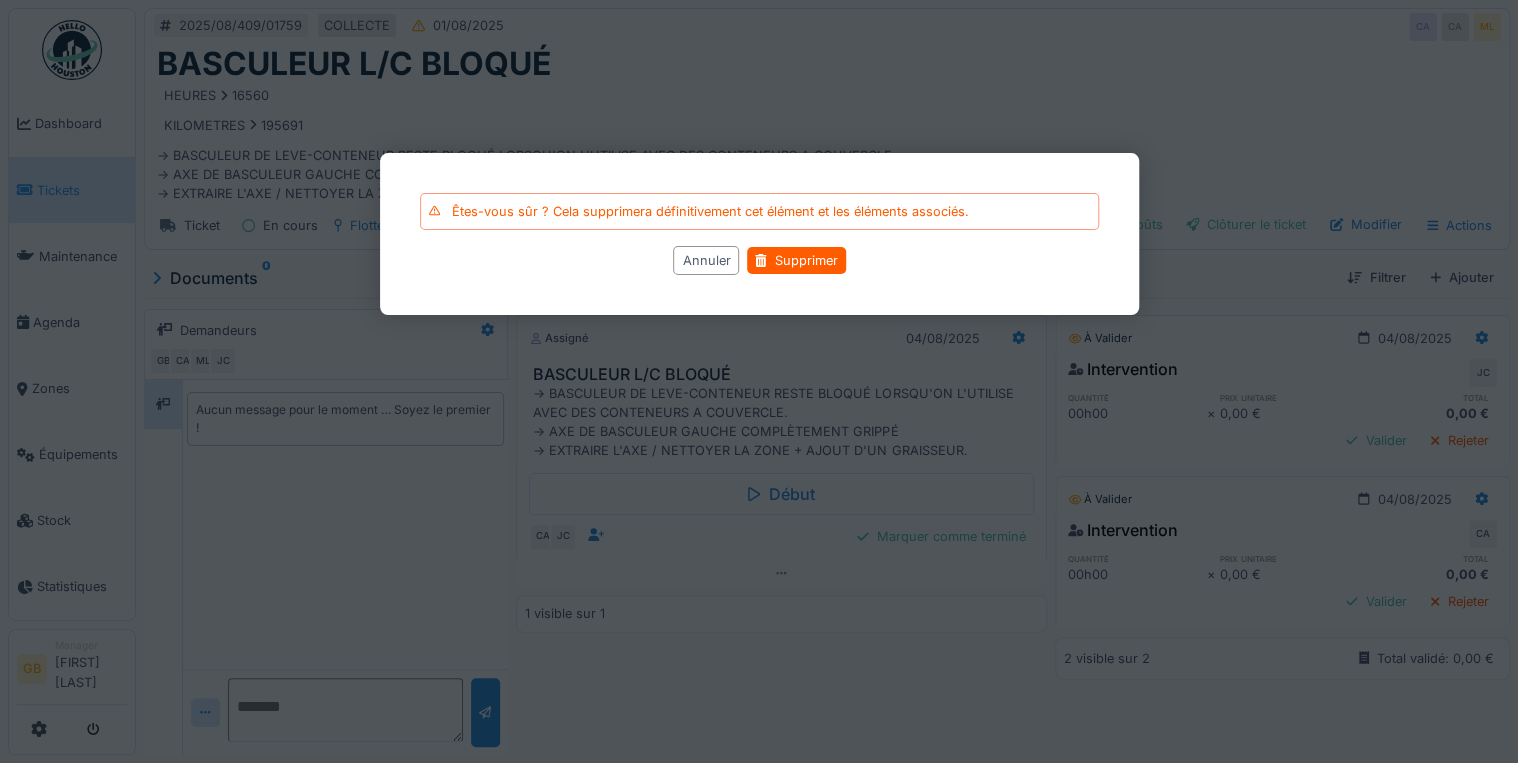 click on "Êtes-vous sûr ? Cela supprimera définitivement cet élément et les éléments associés. Annuler Supprimer" at bounding box center [759, 234] 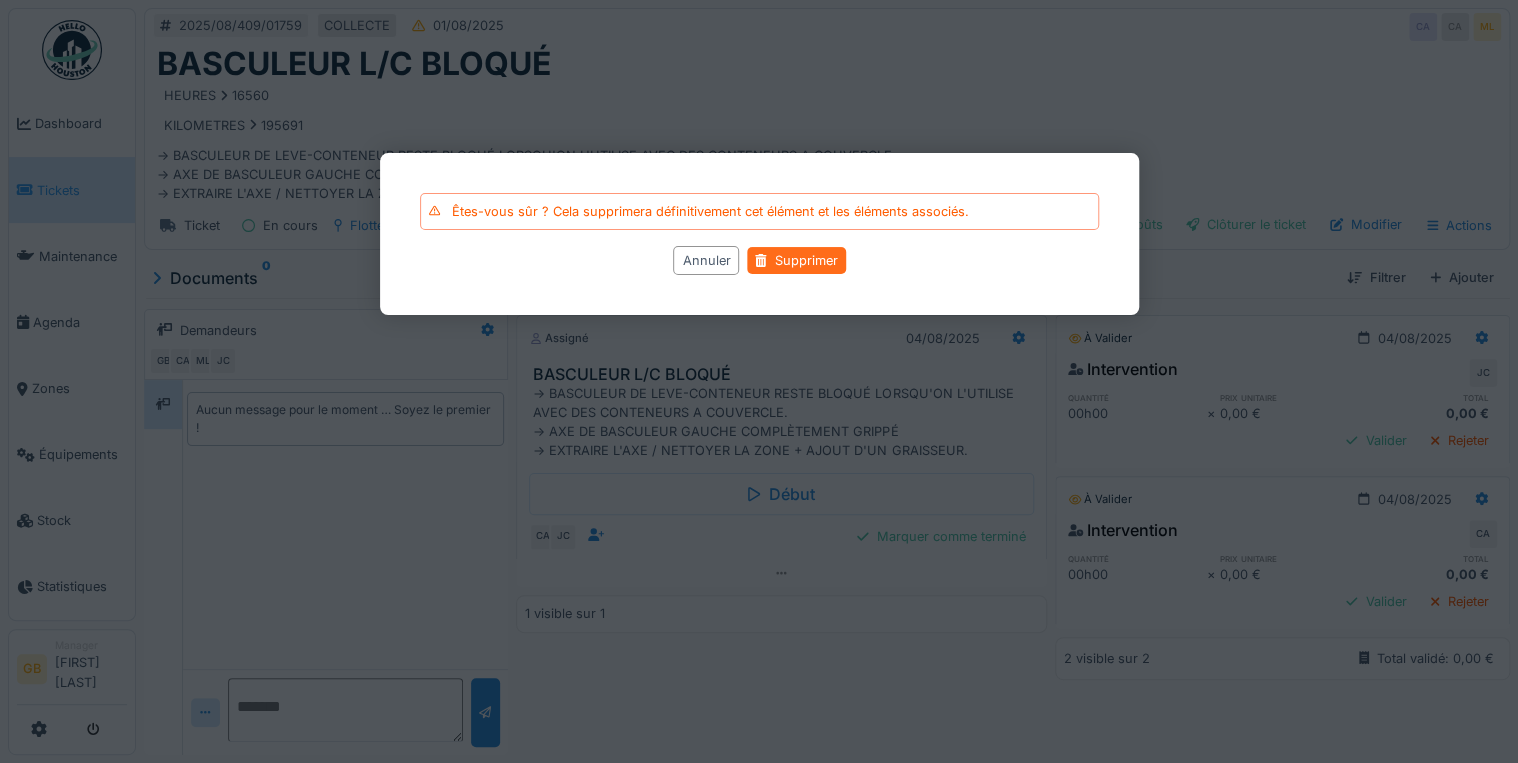 click on "Supprimer" at bounding box center [796, 260] 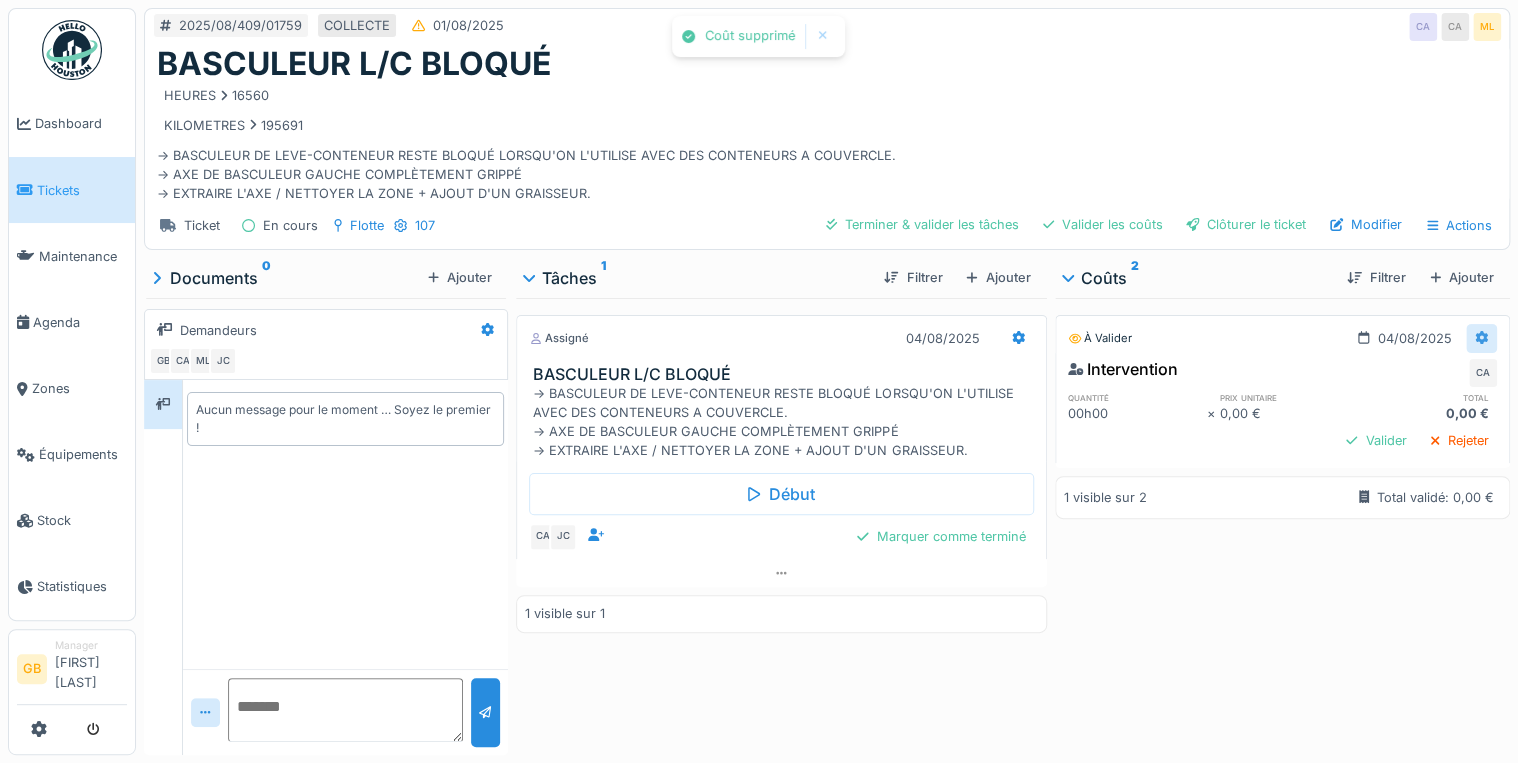 click at bounding box center [1481, 338] 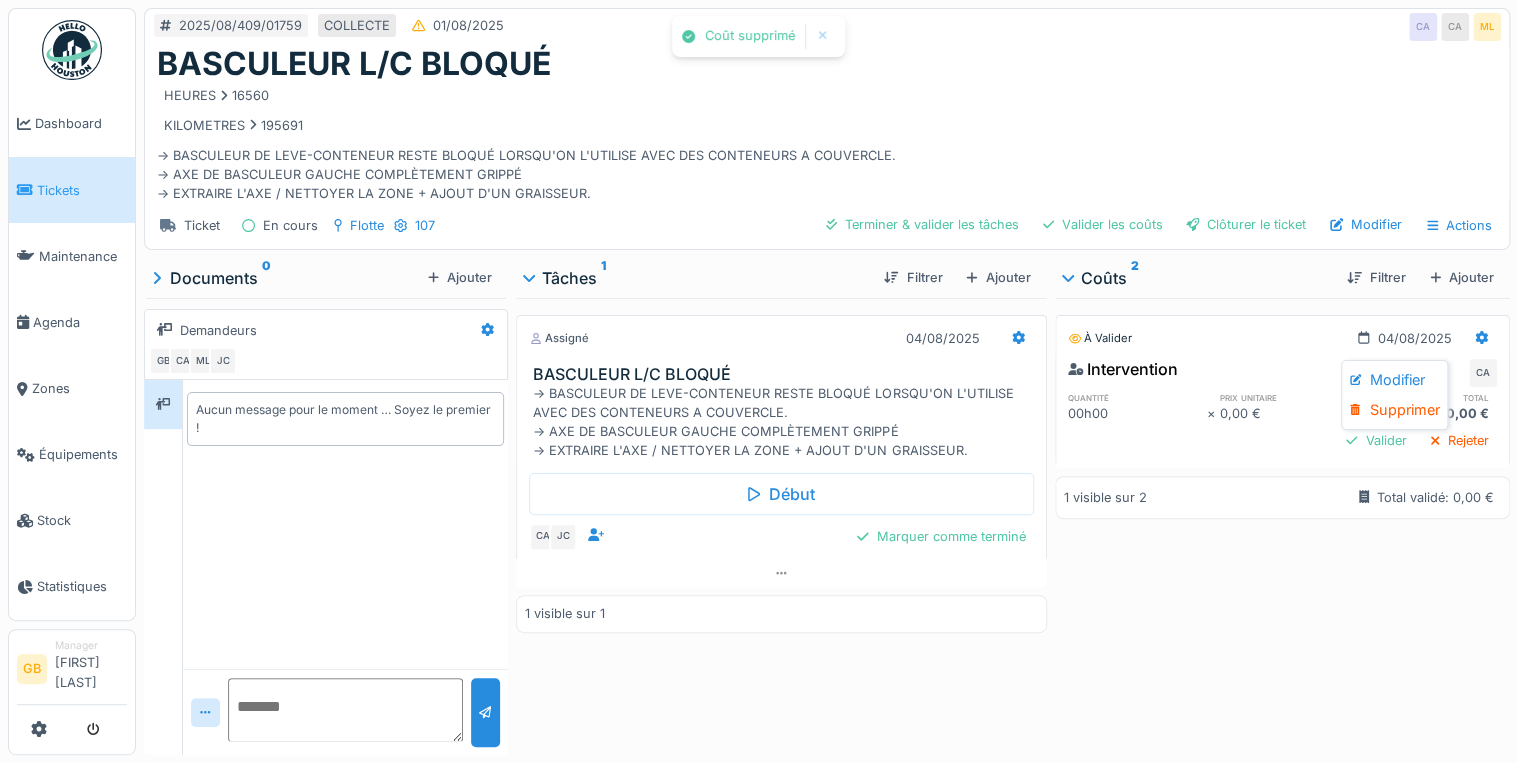 click on "Supprimer" at bounding box center [1394, 410] 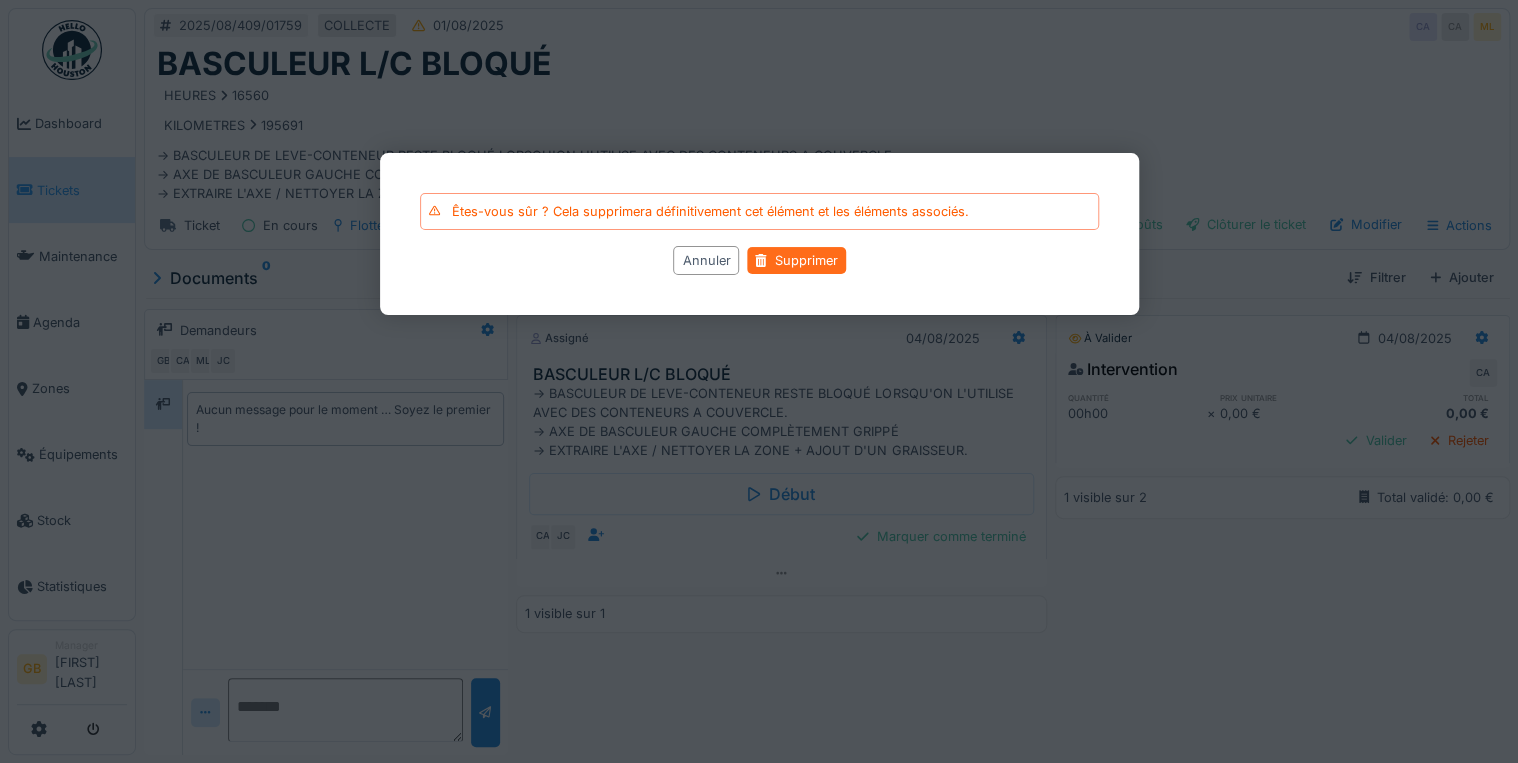 click on "Supprimer" at bounding box center (796, 260) 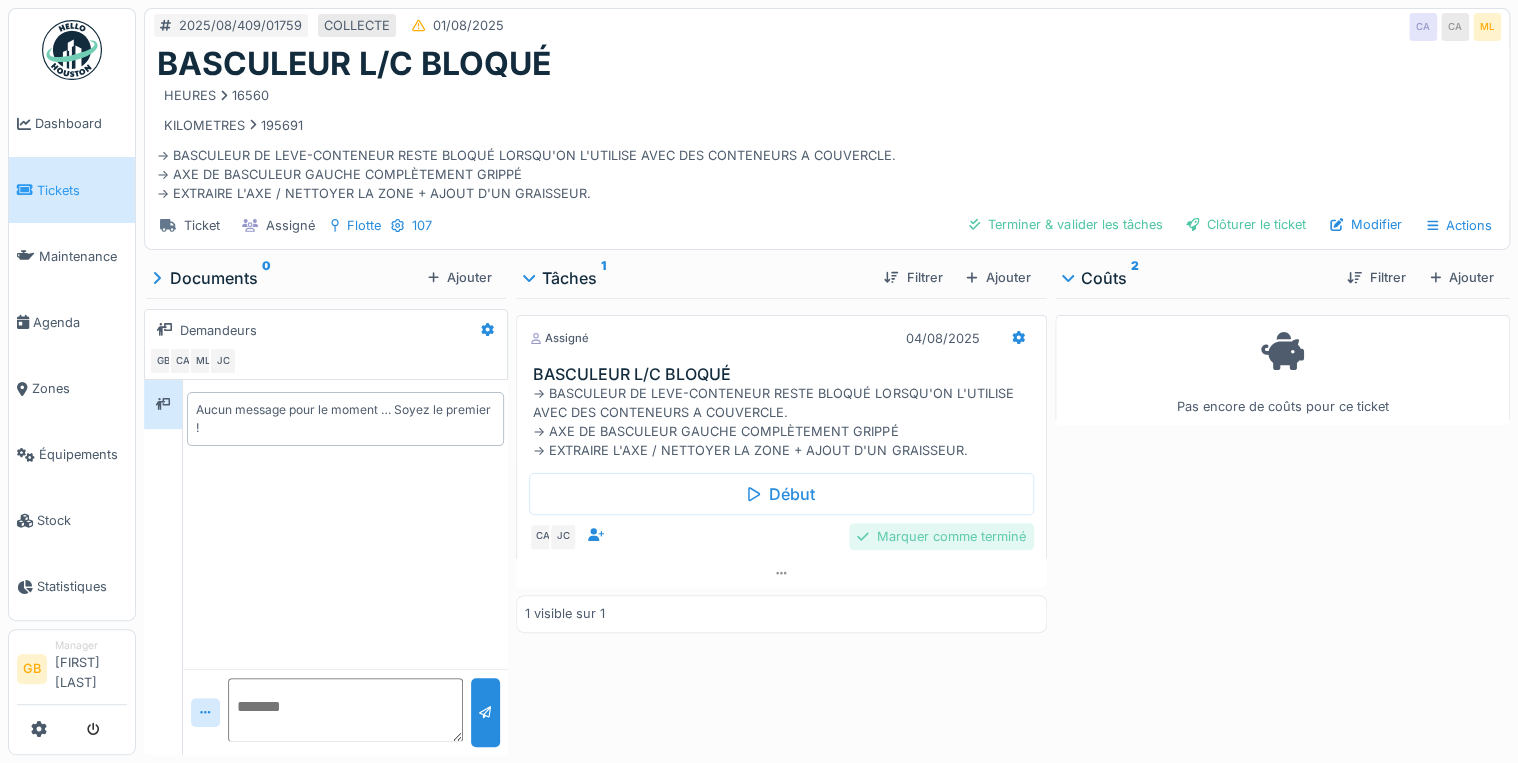 click on "Marquer comme terminé" at bounding box center [941, 536] 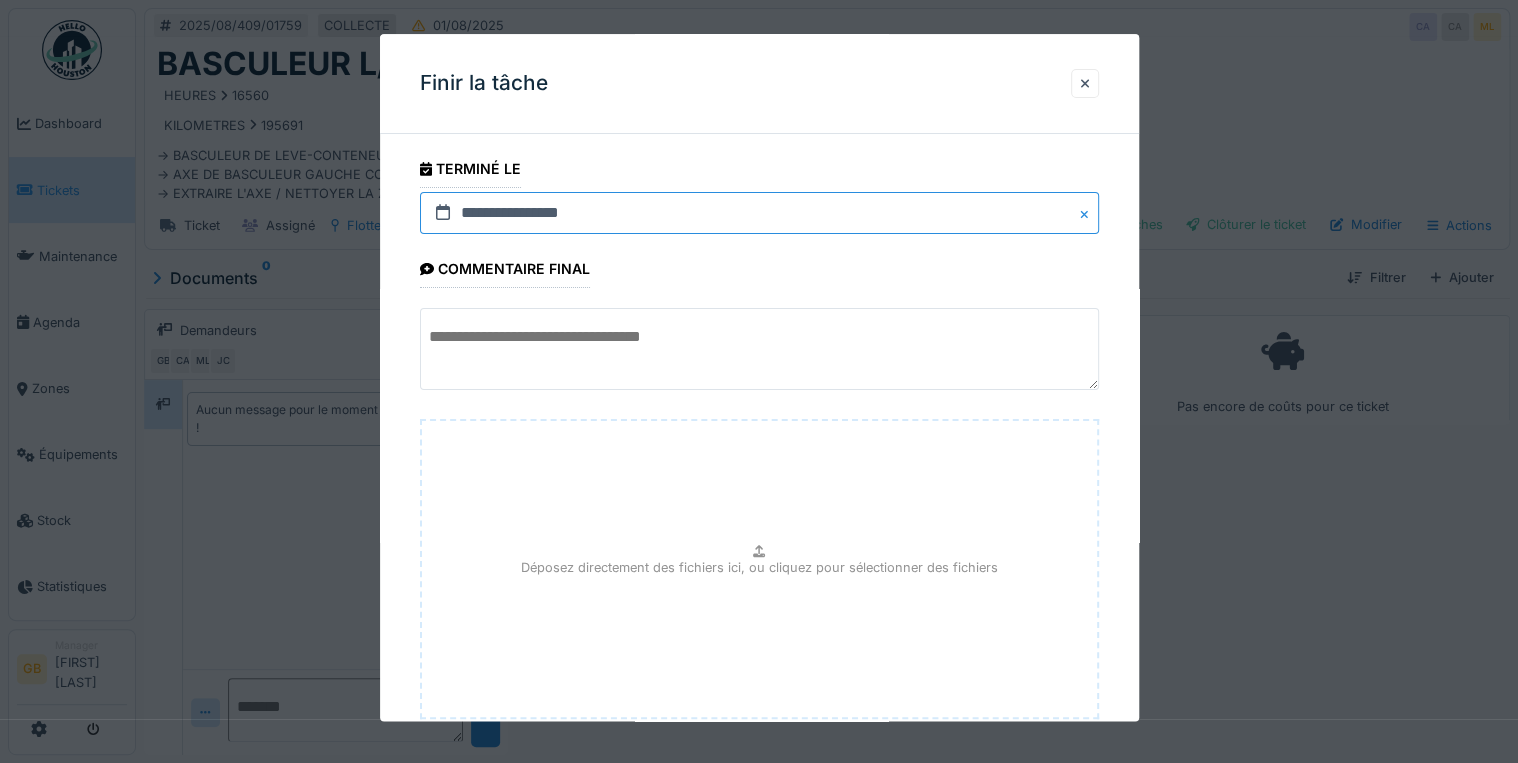 click on "**********" at bounding box center (759, 213) 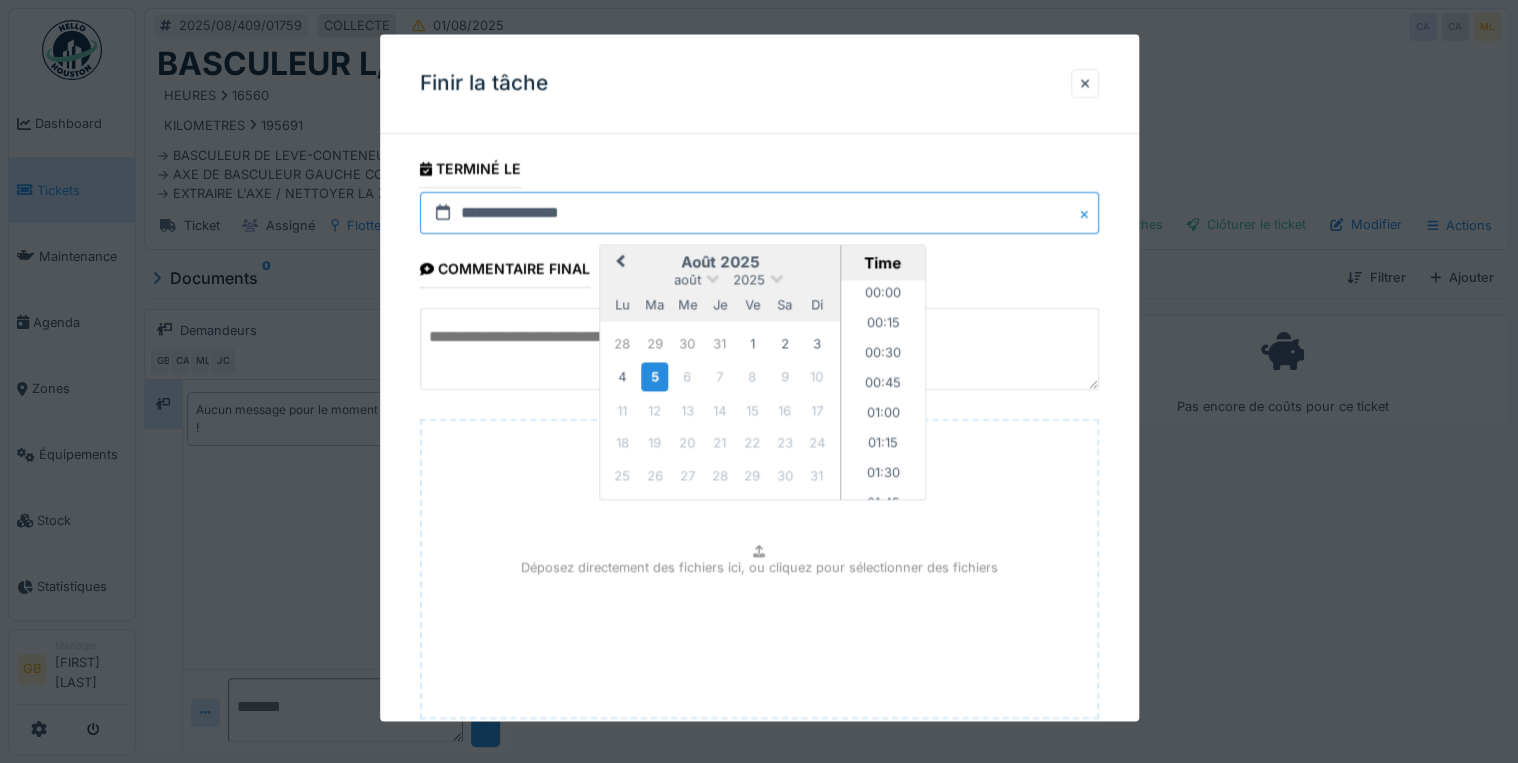 scroll, scrollTop: 1735, scrollLeft: 0, axis: vertical 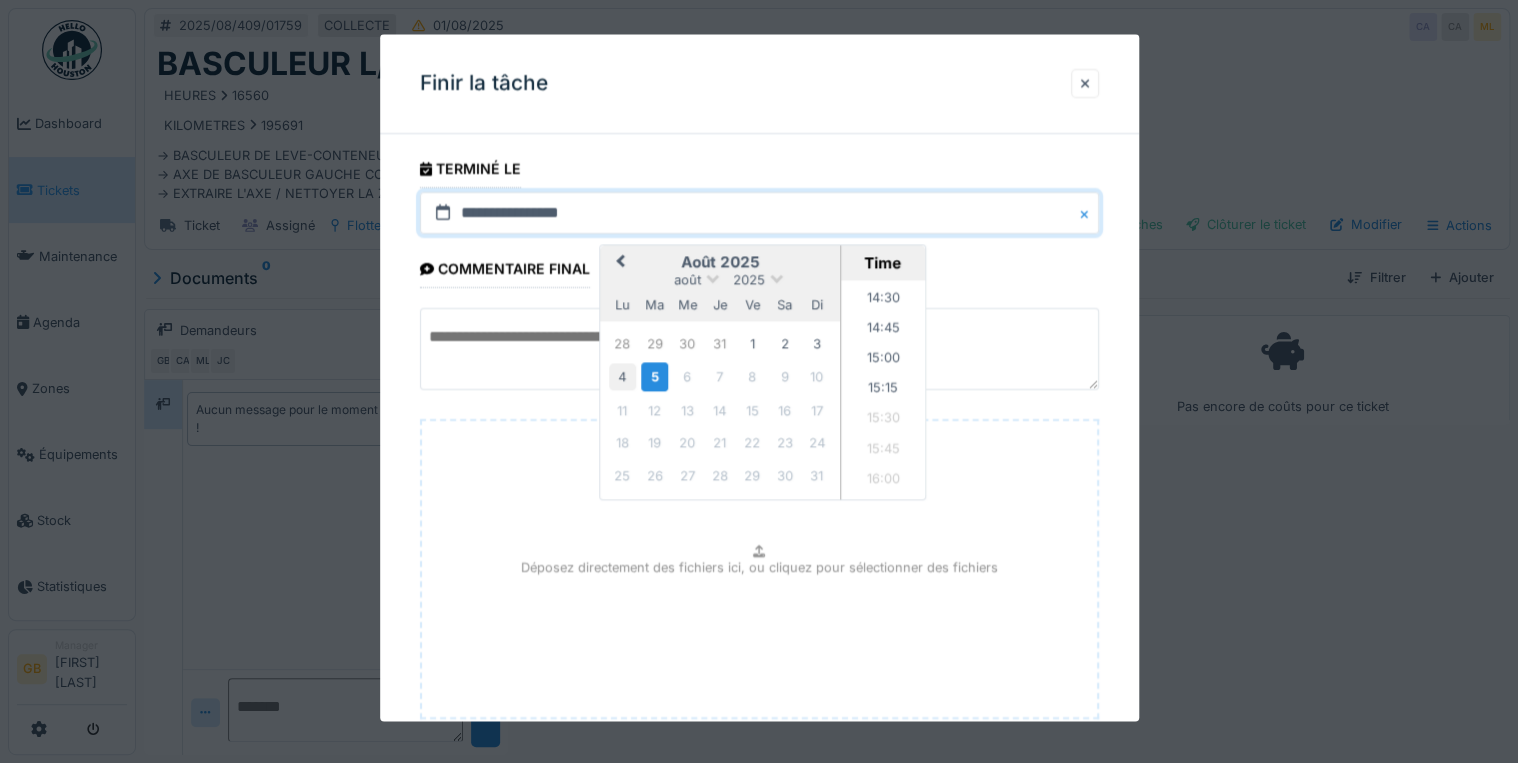 click on "4" at bounding box center (622, 377) 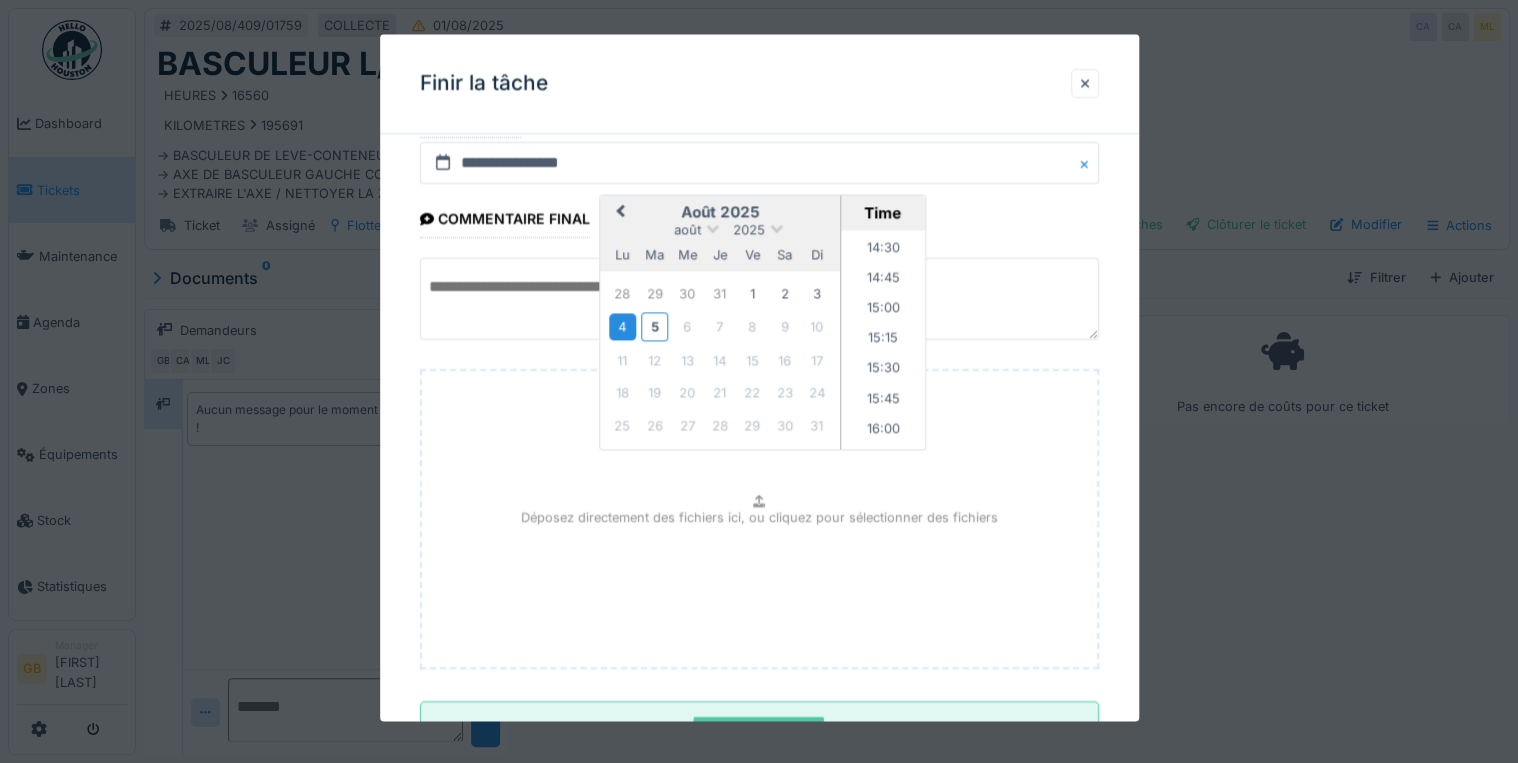 scroll, scrollTop: 126, scrollLeft: 0, axis: vertical 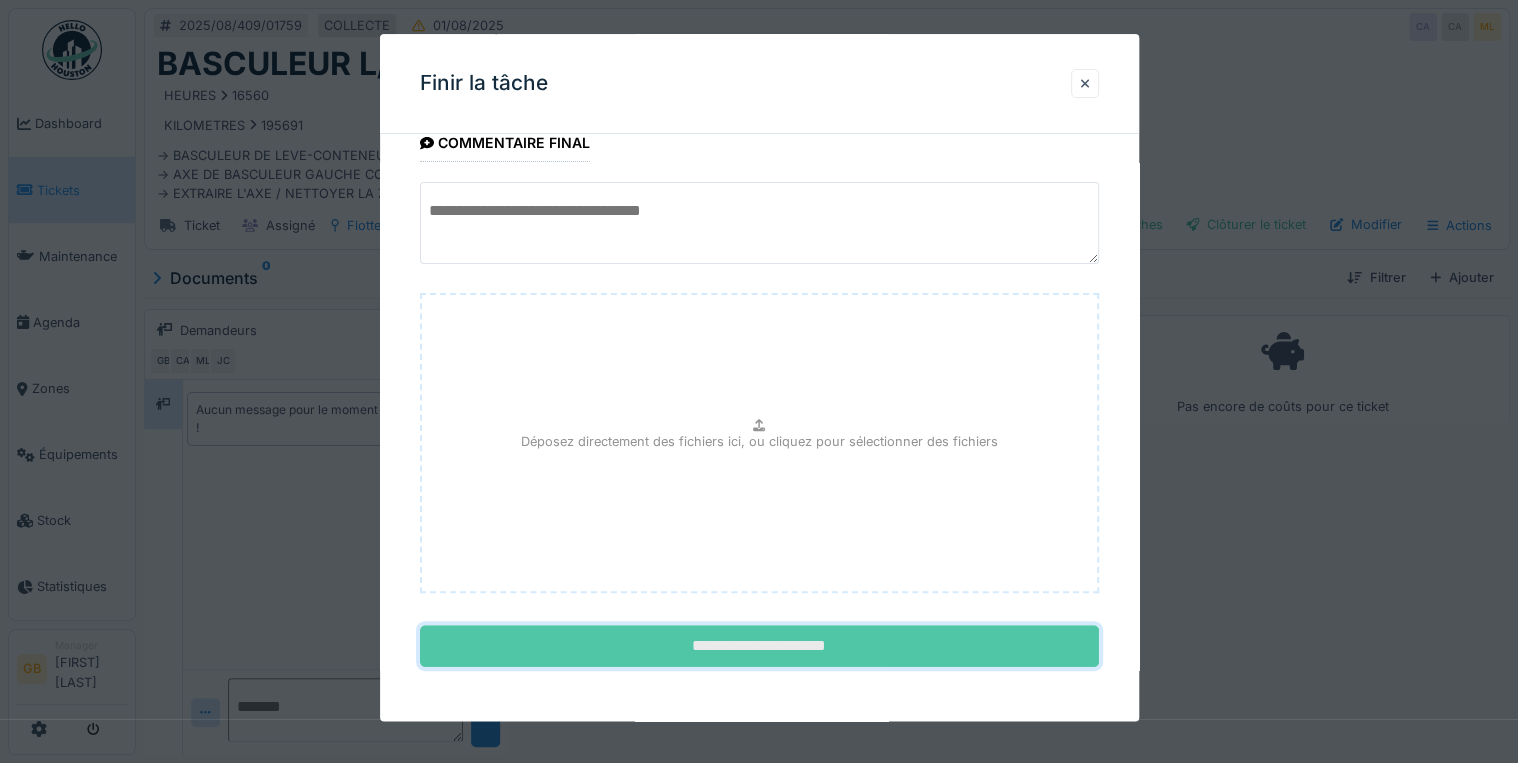 click on "**********" at bounding box center [759, 647] 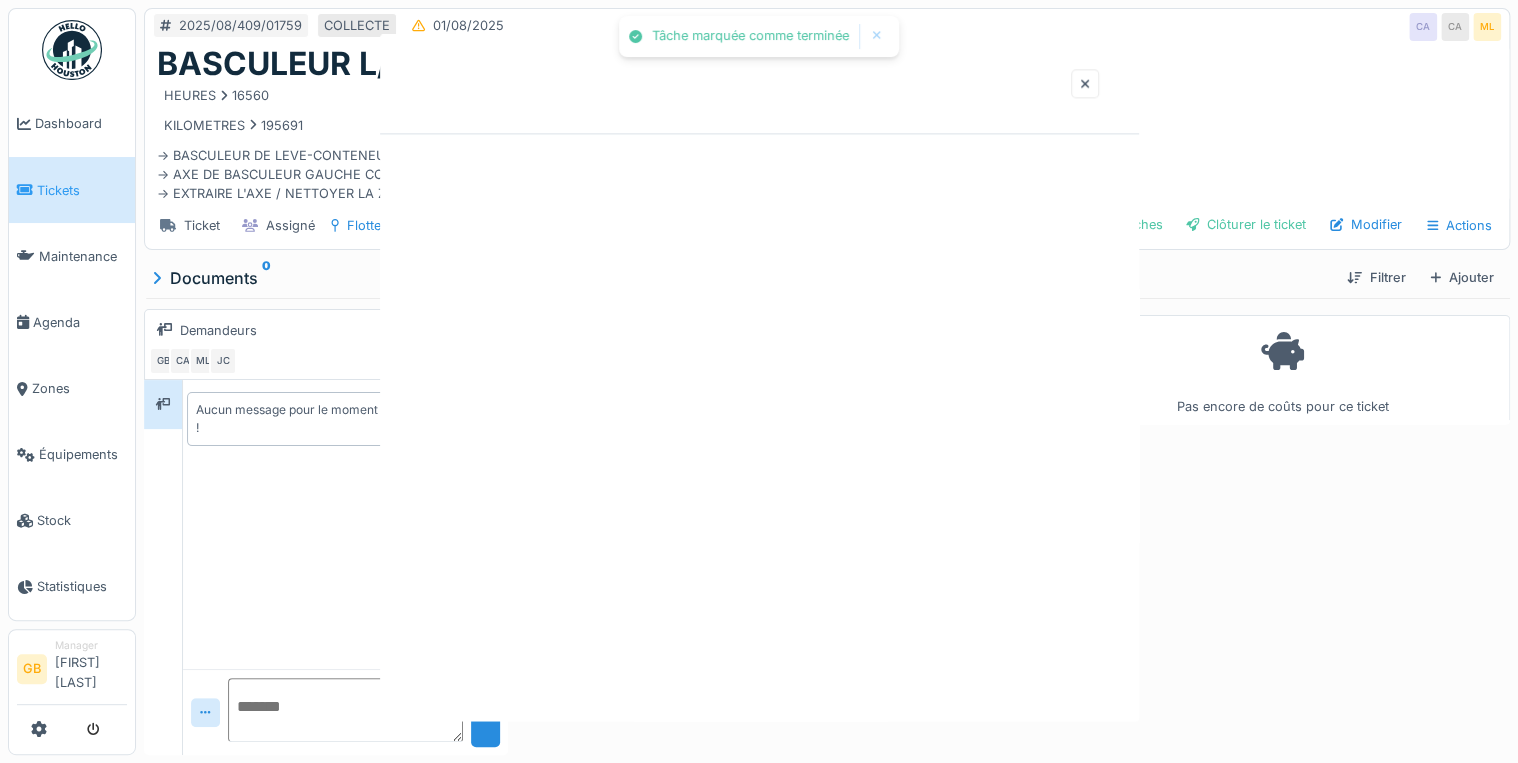 scroll, scrollTop: 0, scrollLeft: 0, axis: both 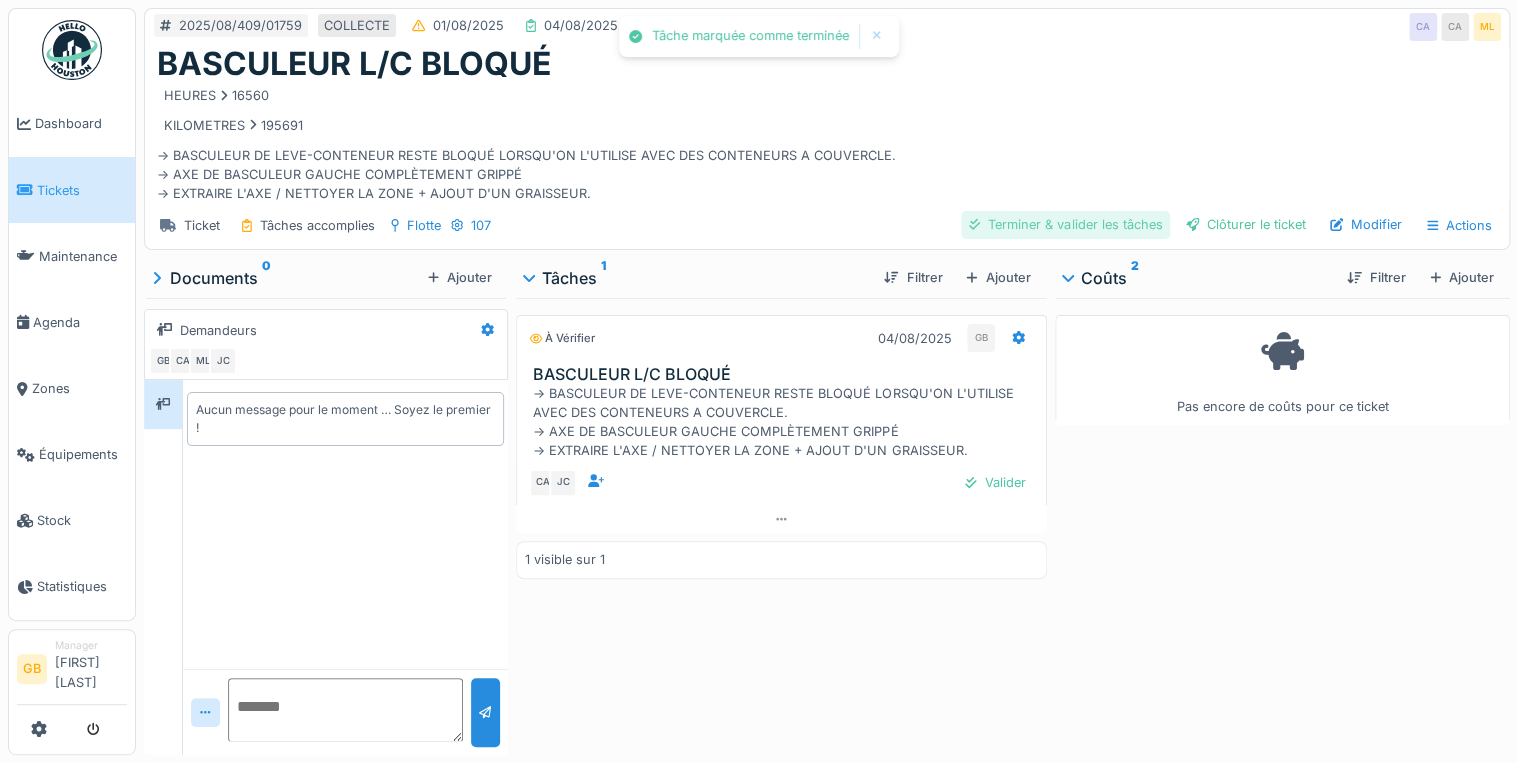 click on "Terminer & valider les tâches" at bounding box center (1065, 224) 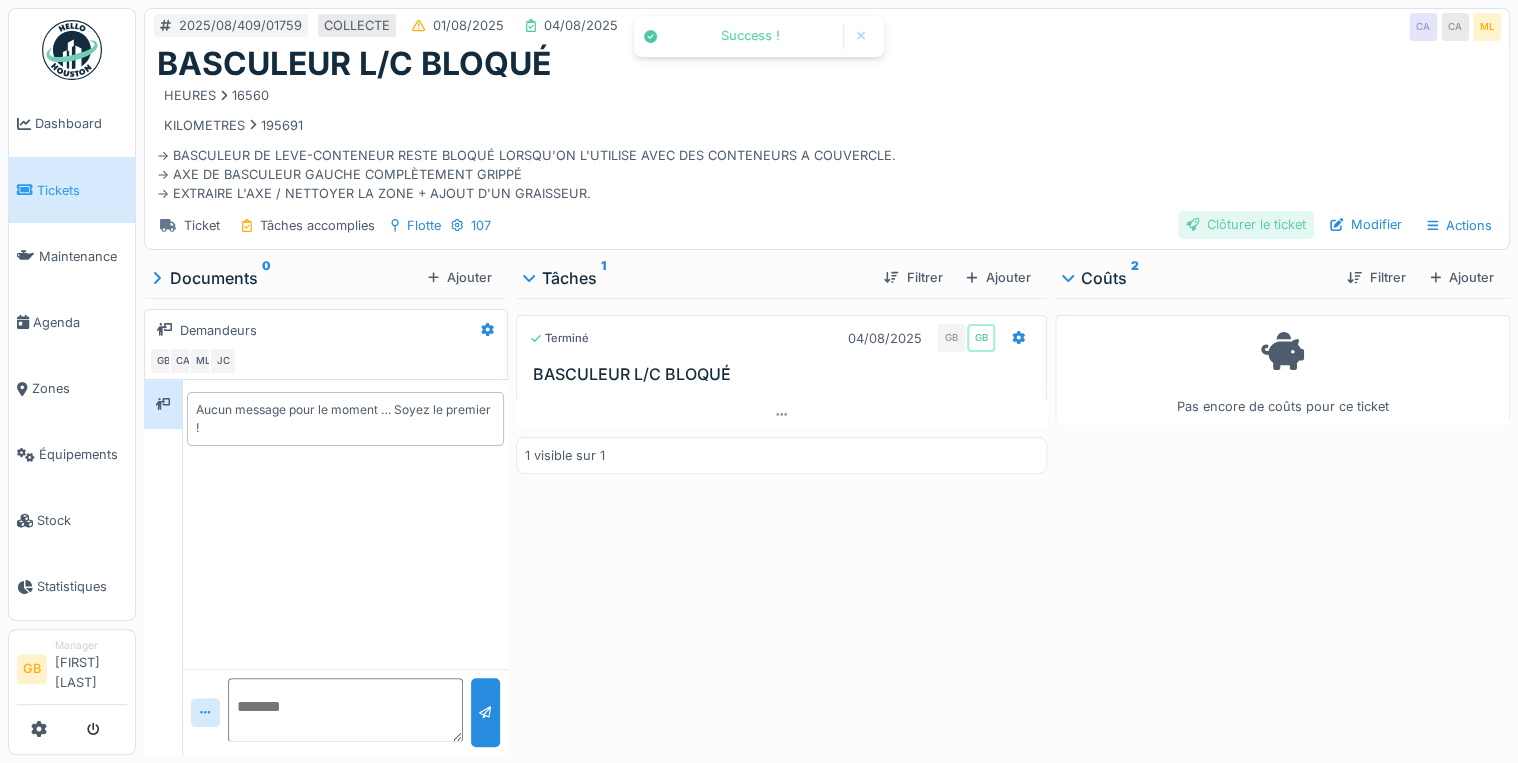 click on "Clôturer le ticket" at bounding box center [1246, 224] 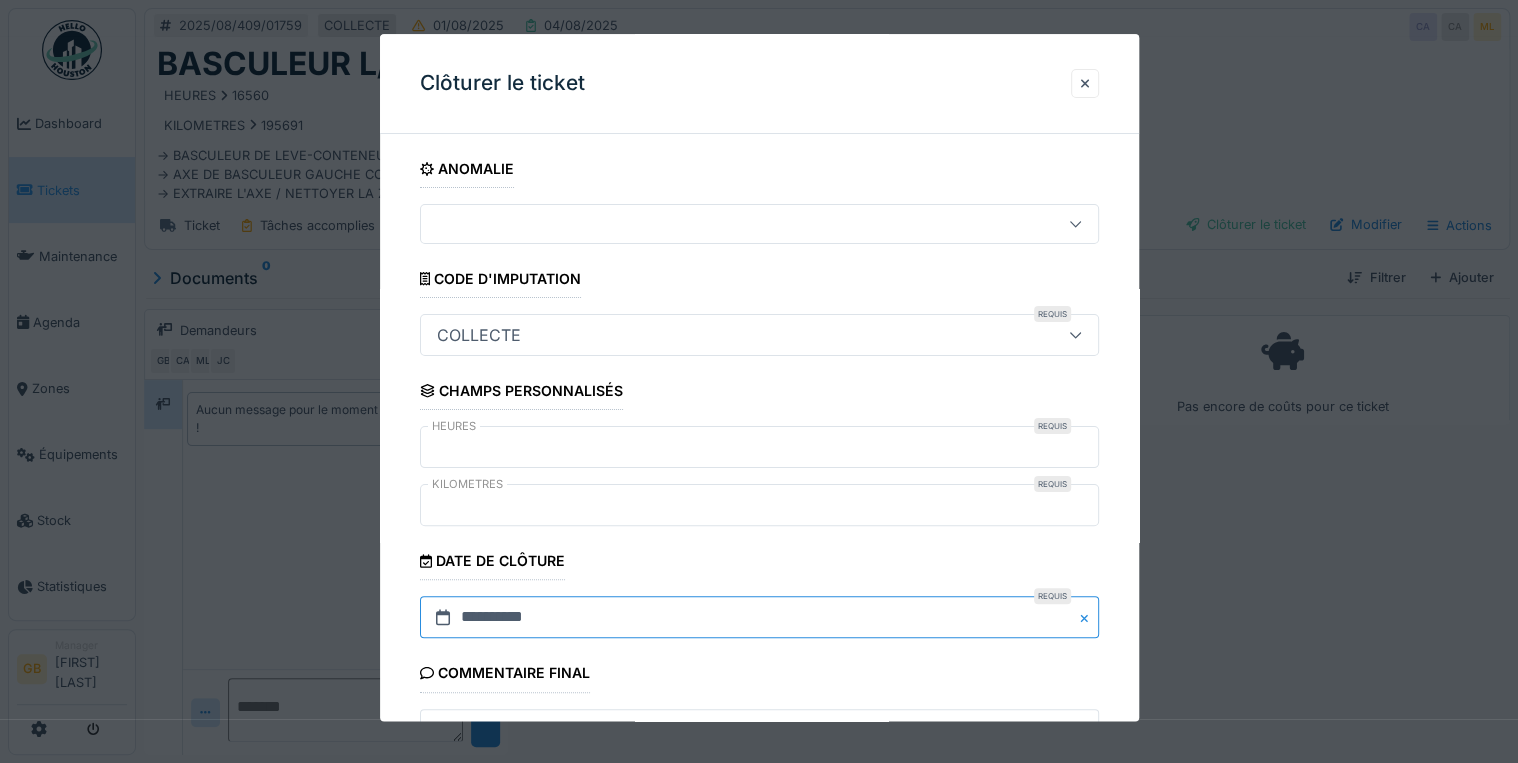 click on "**********" at bounding box center [759, 618] 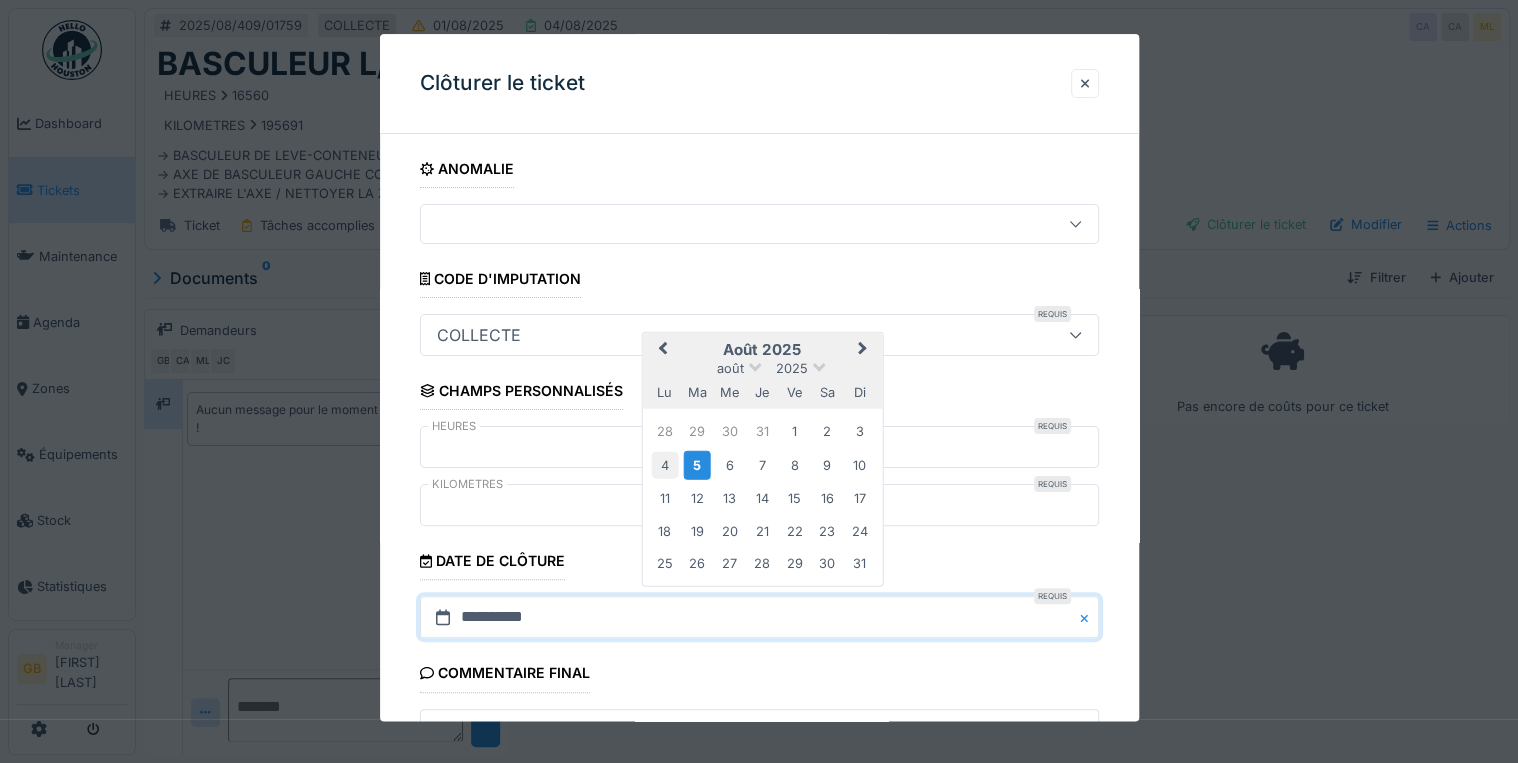 click on "4" at bounding box center (664, 464) 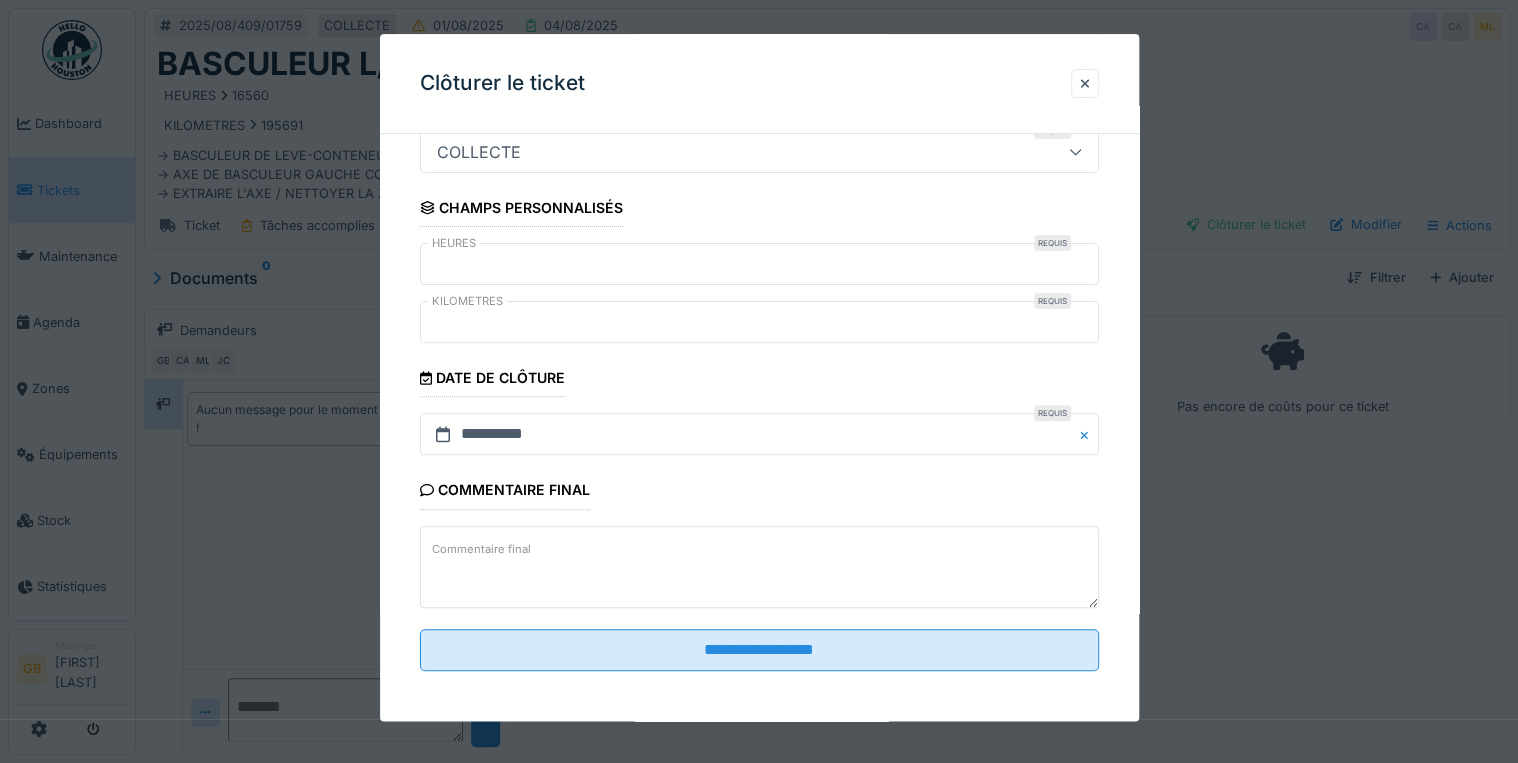 scroll, scrollTop: 184, scrollLeft: 0, axis: vertical 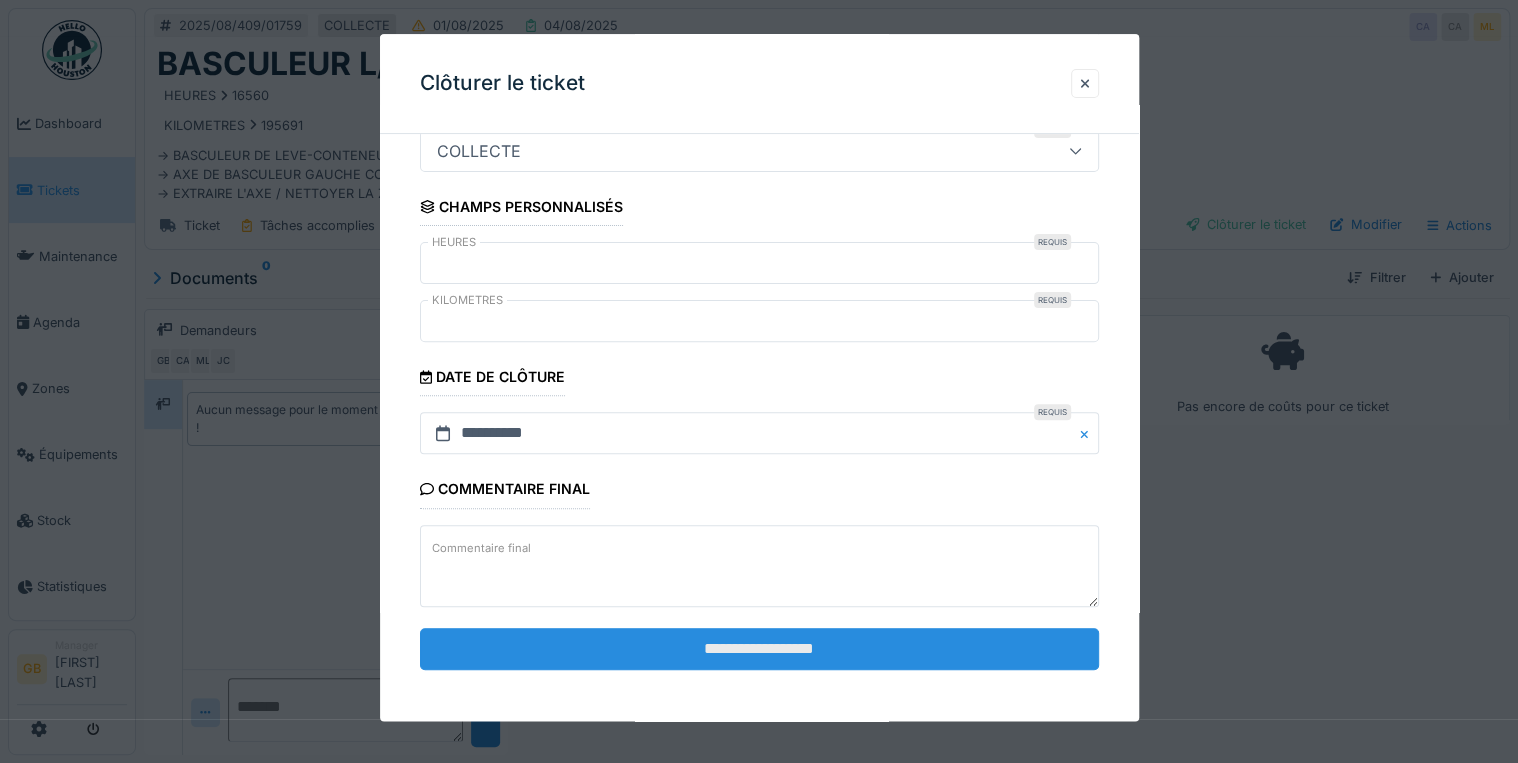 click on "**********" at bounding box center [759, 649] 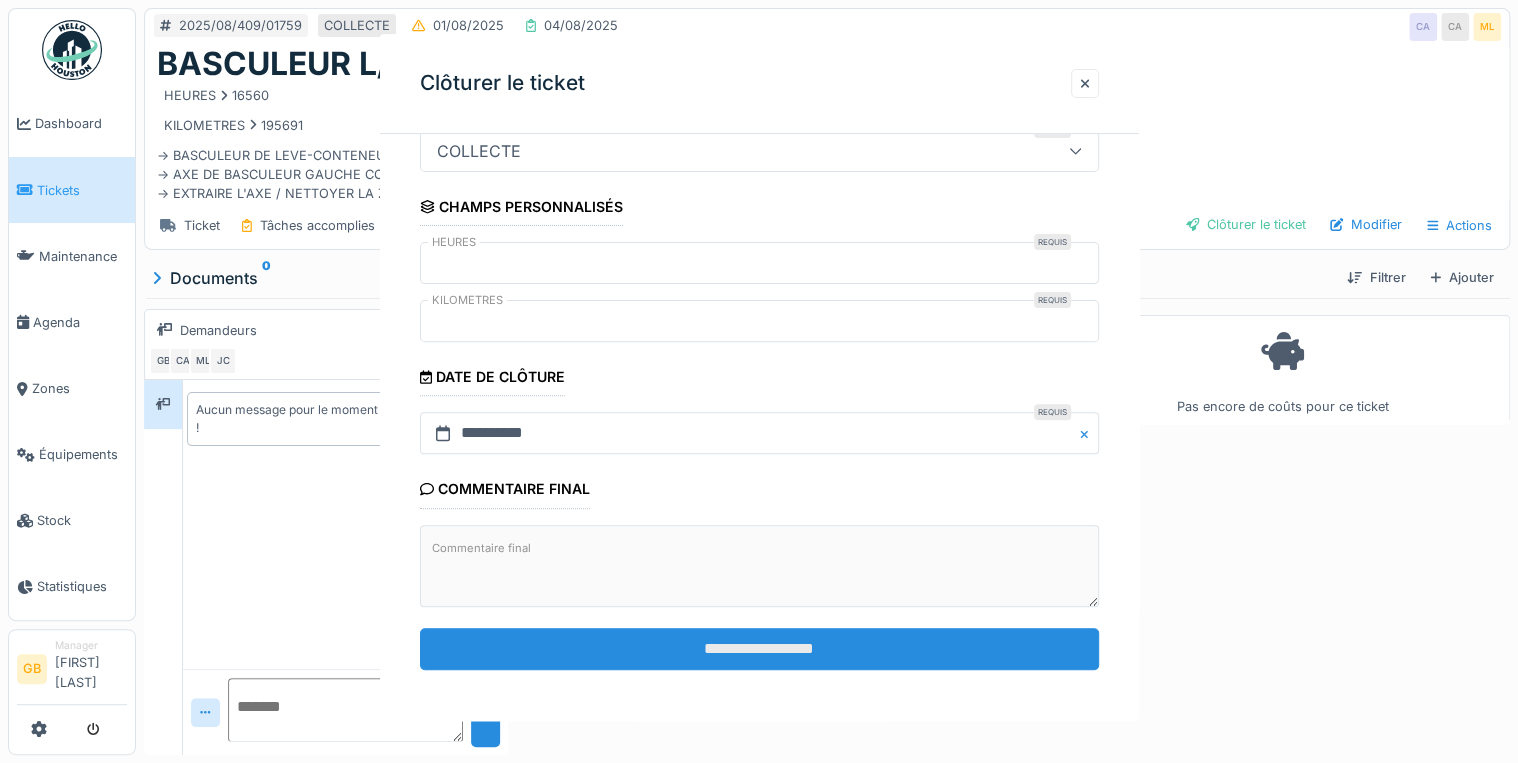 scroll, scrollTop: 0, scrollLeft: 0, axis: both 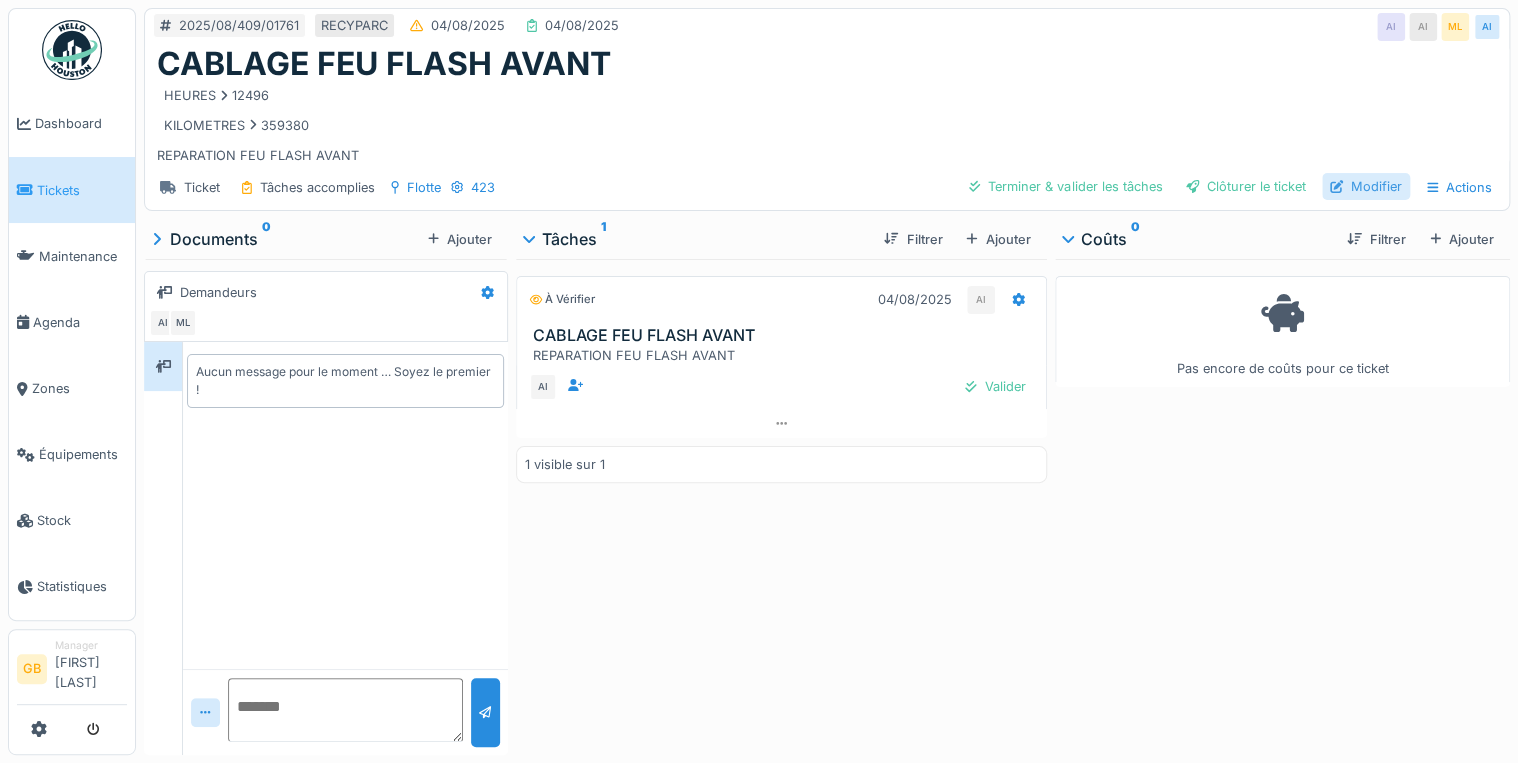 click on "Modifier" at bounding box center (1366, 186) 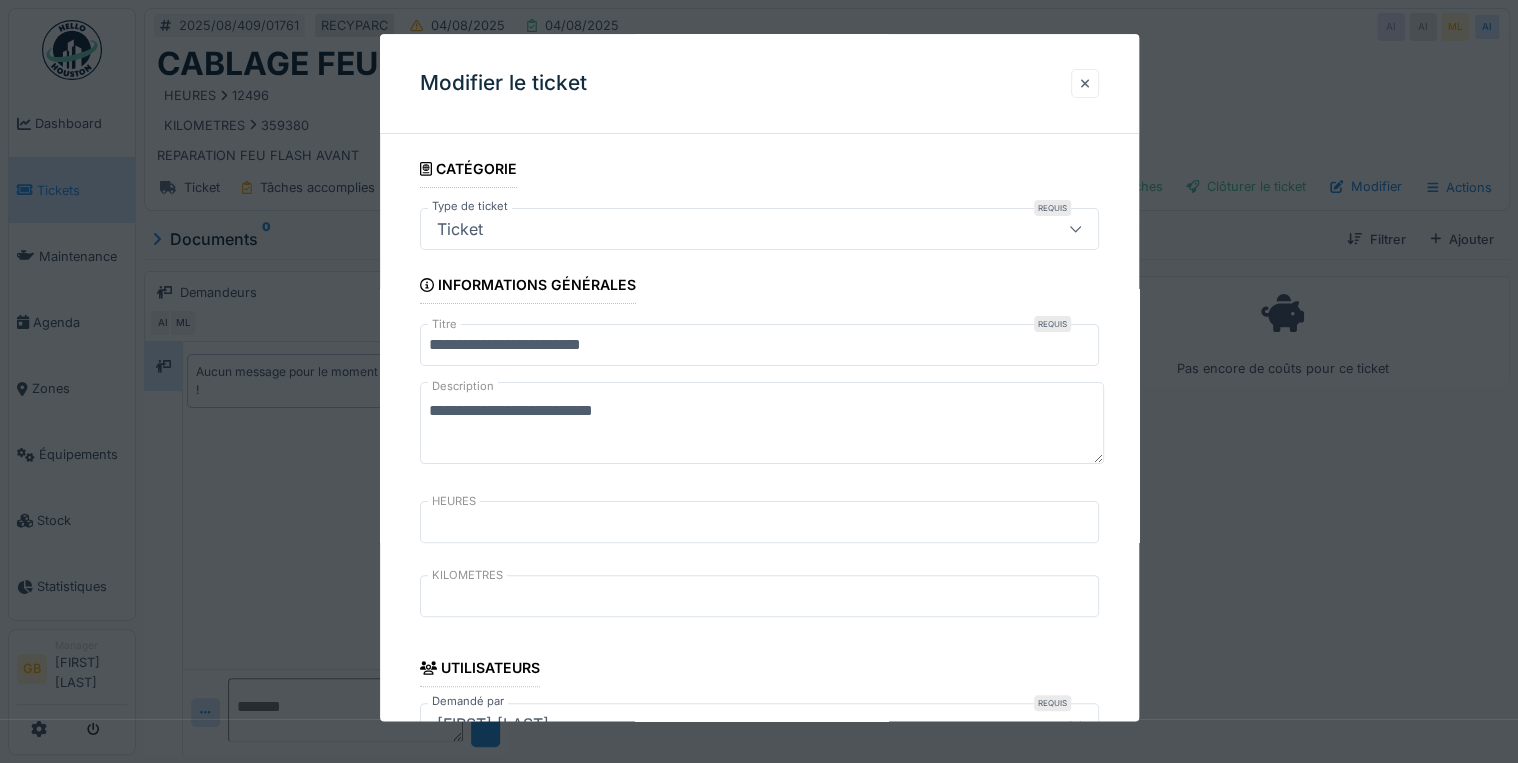 click at bounding box center [1085, 83] 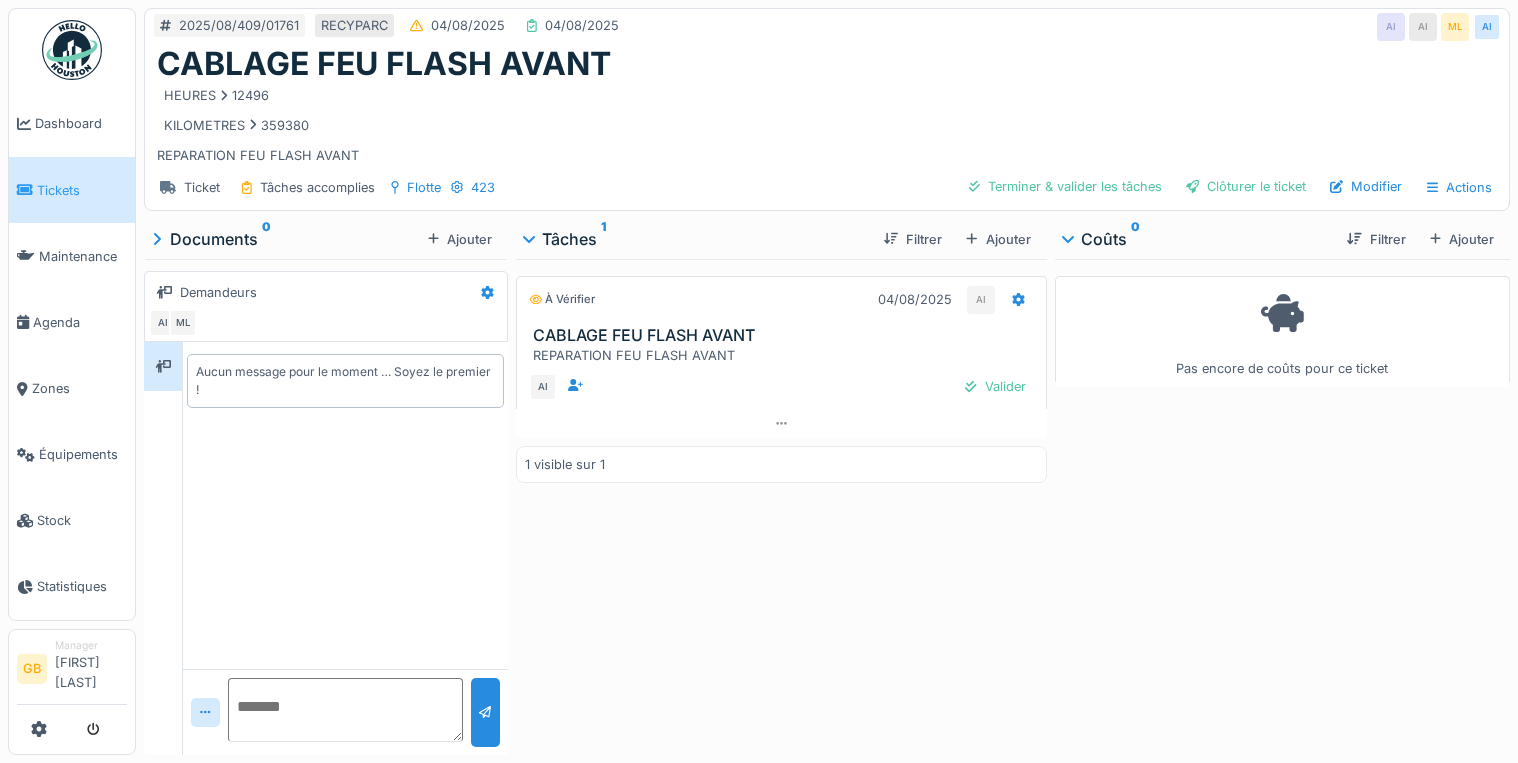 scroll, scrollTop: 0, scrollLeft: 0, axis: both 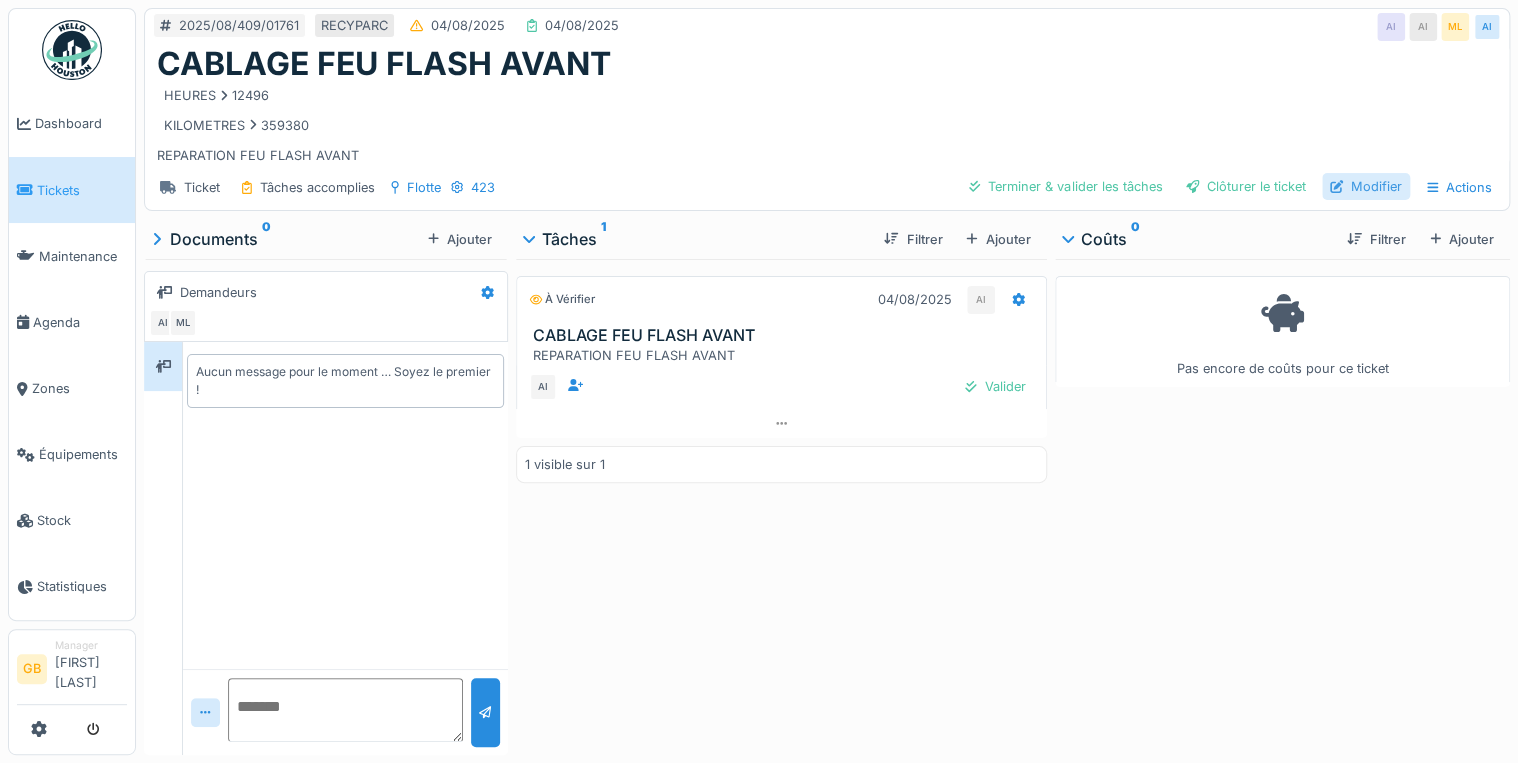 click on "Modifier" at bounding box center (1366, 186) 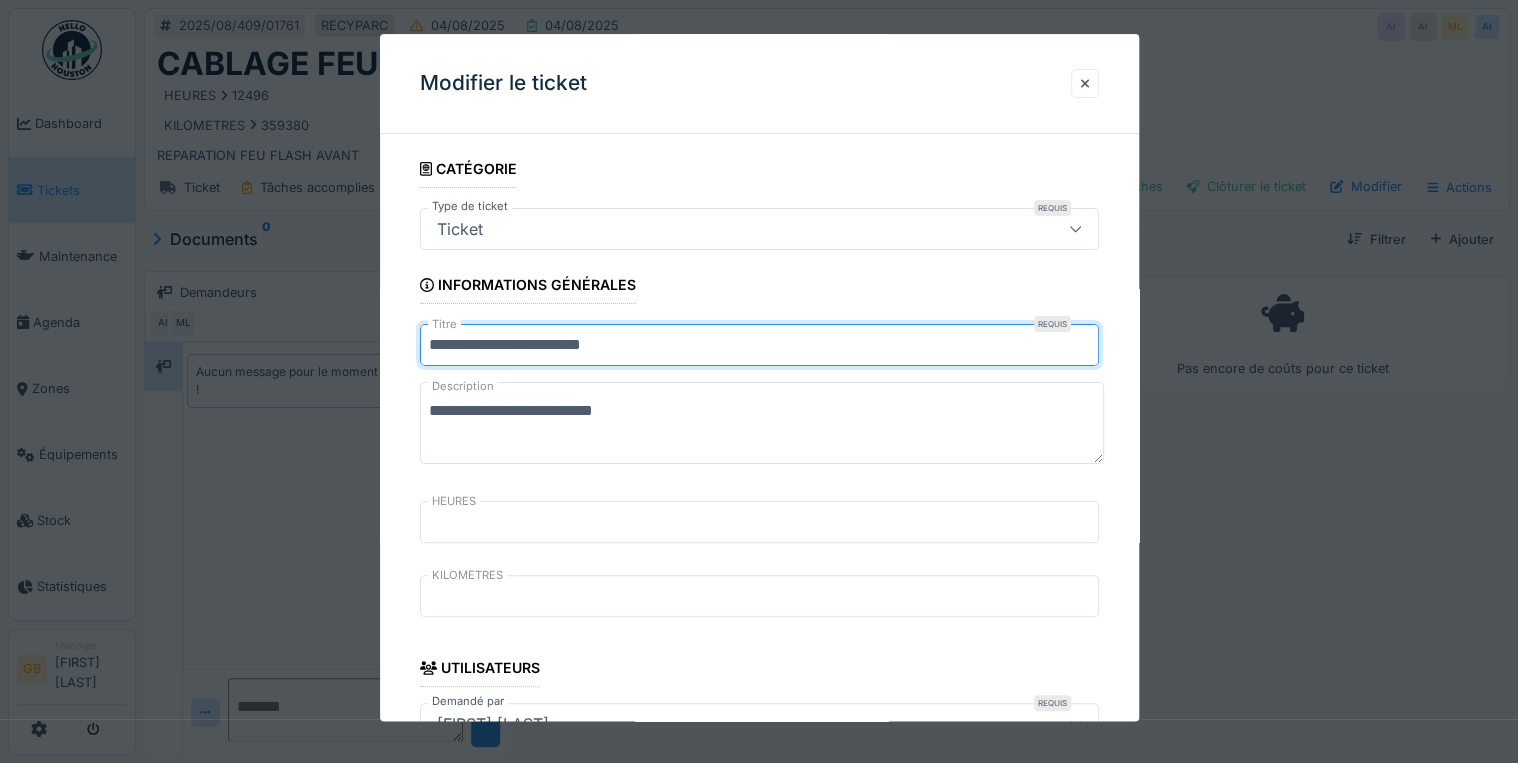 click on "**********" at bounding box center (759, 346) 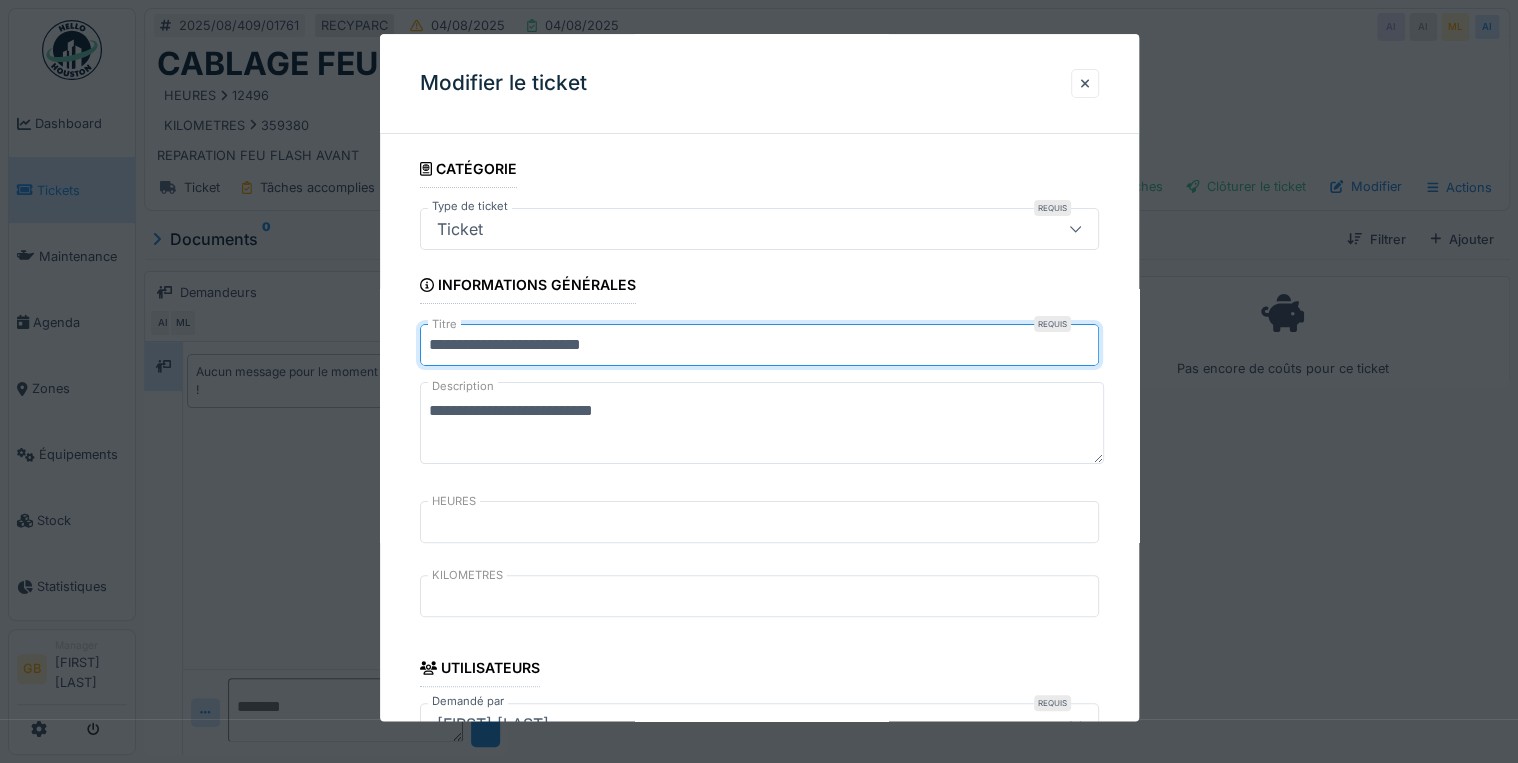 click on "**********" at bounding box center [827, 381] 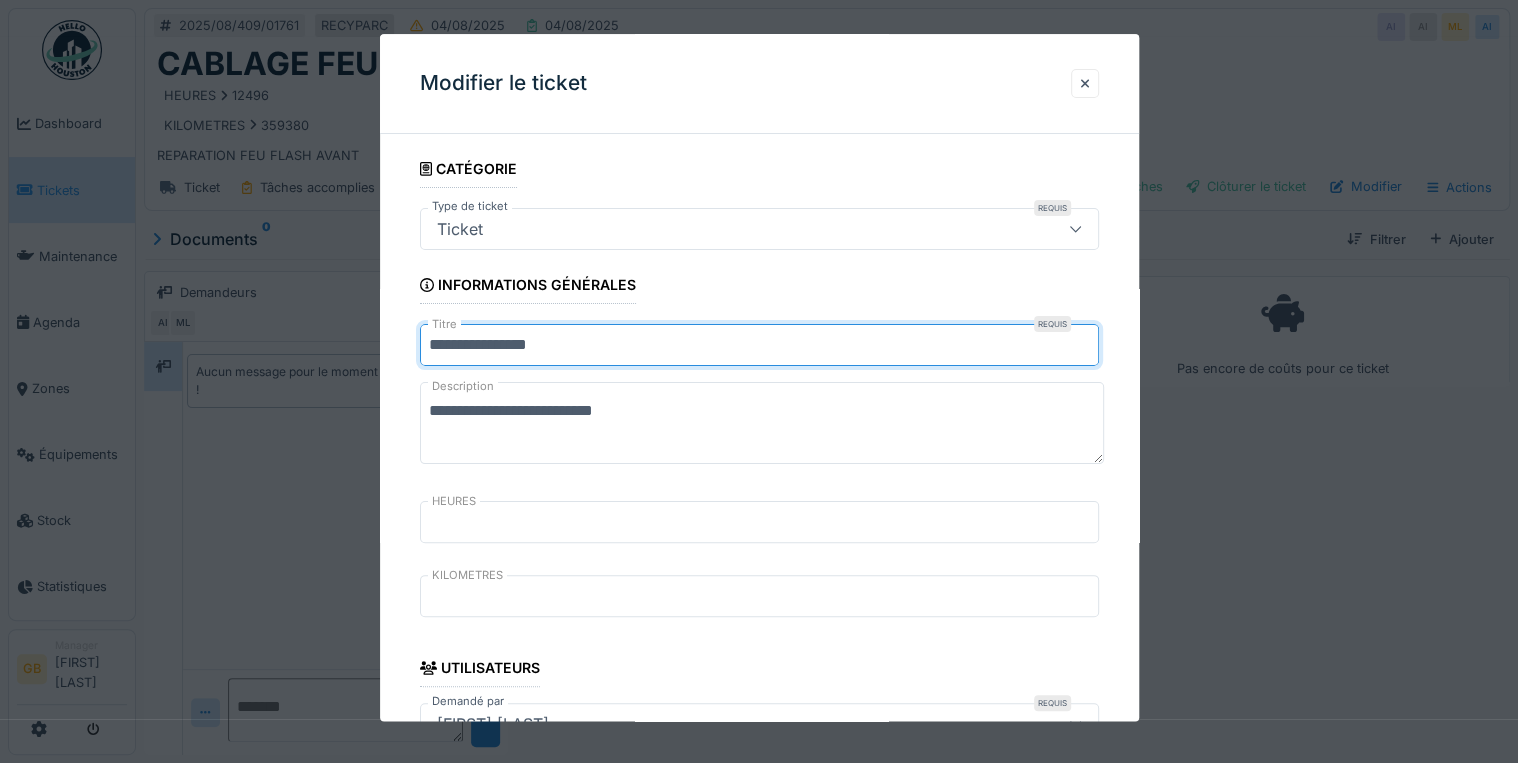 drag, startPoint x: 523, startPoint y: 344, endPoint x: 1368, endPoint y: 380, distance: 845.76654 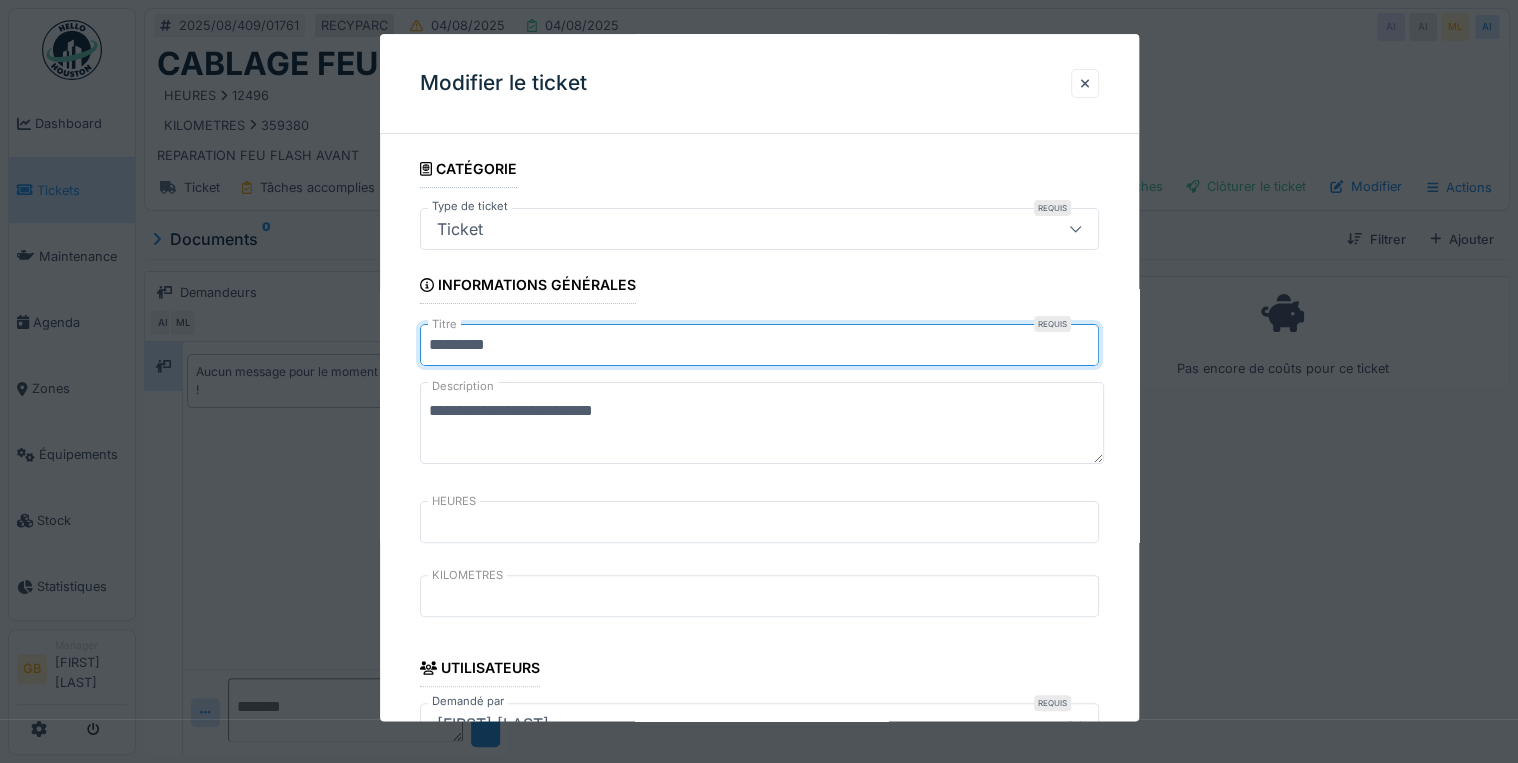 type on "*********" 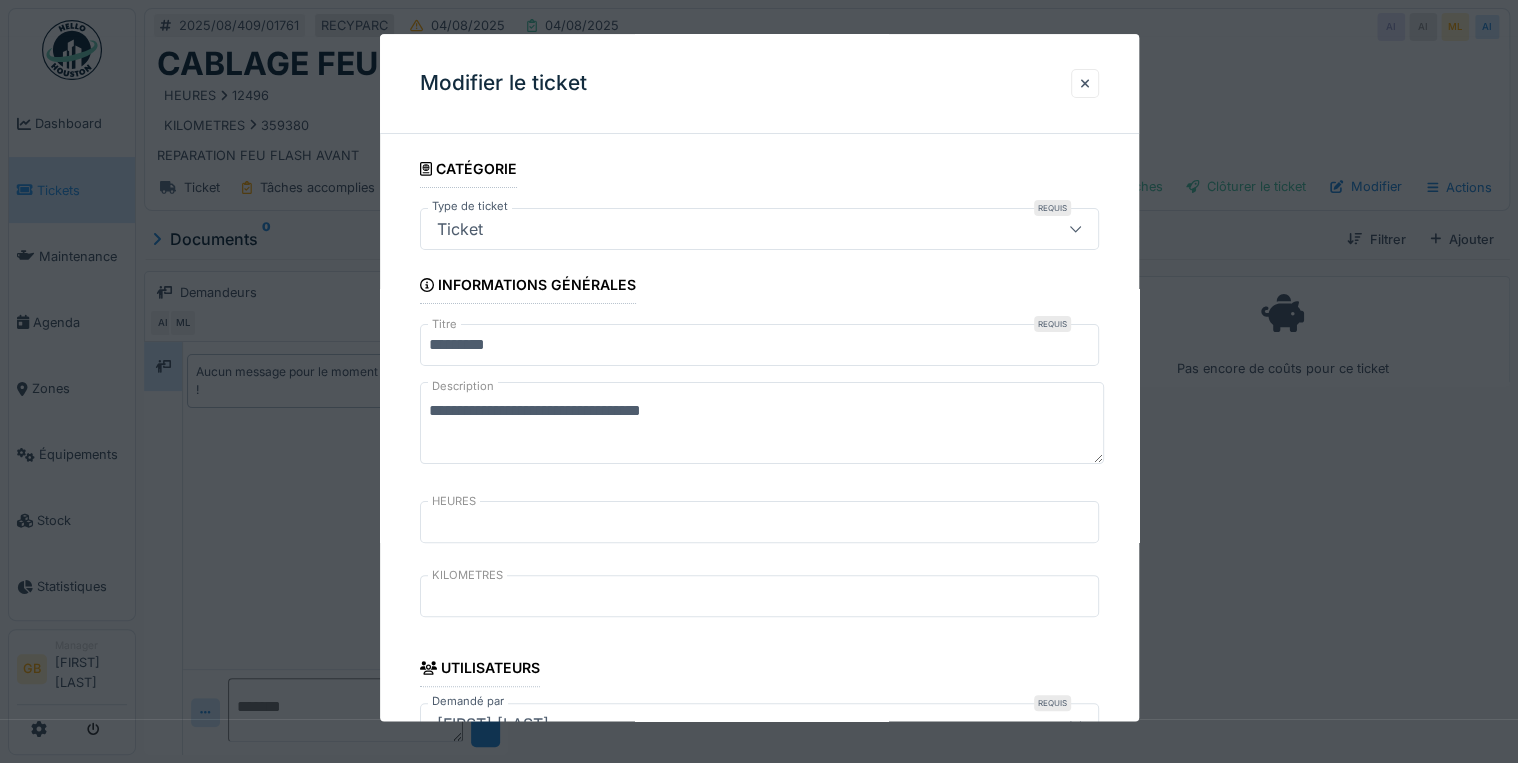 drag, startPoint x: 779, startPoint y: 413, endPoint x: 185, endPoint y: 414, distance: 594.00085 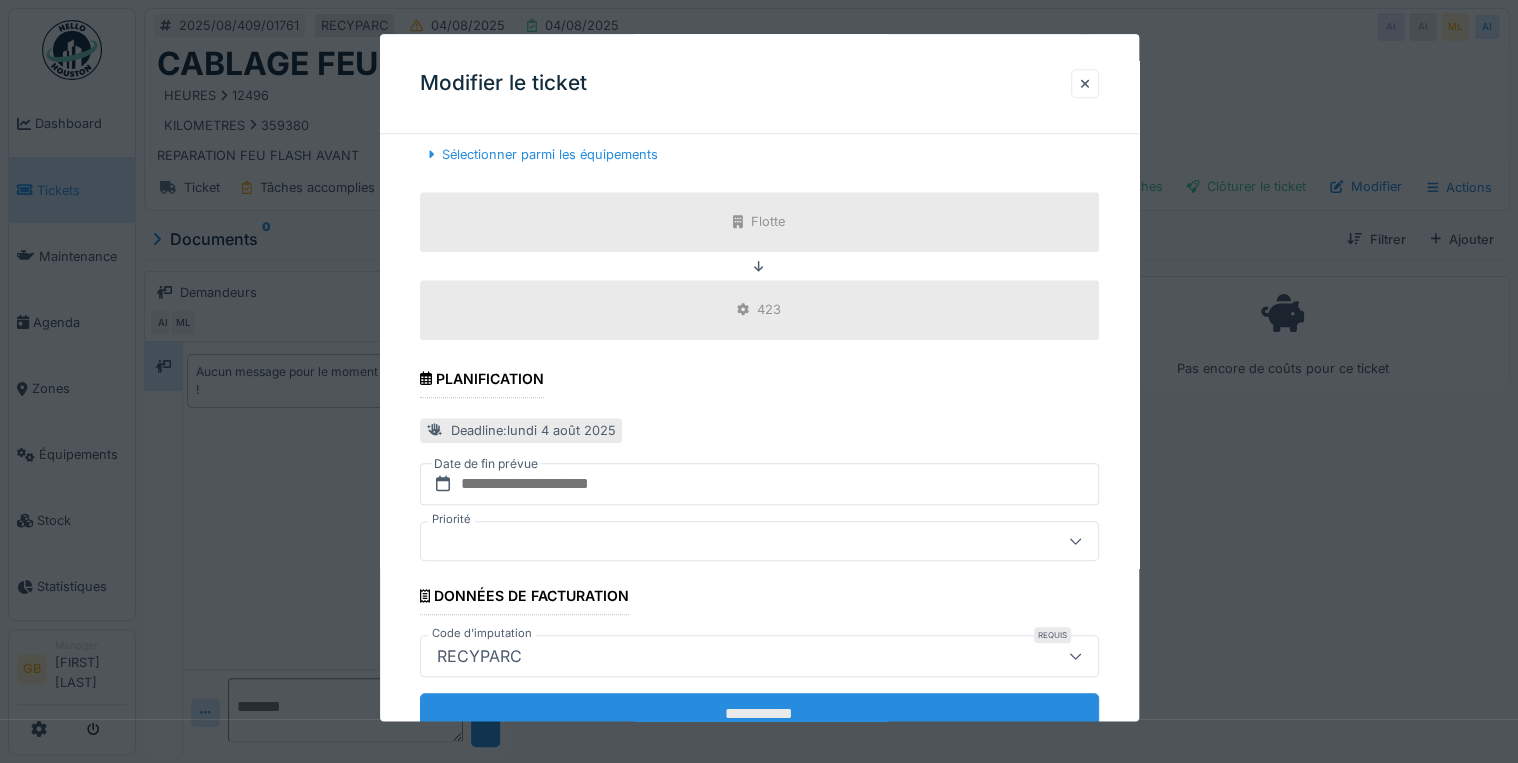 scroll, scrollTop: 798, scrollLeft: 0, axis: vertical 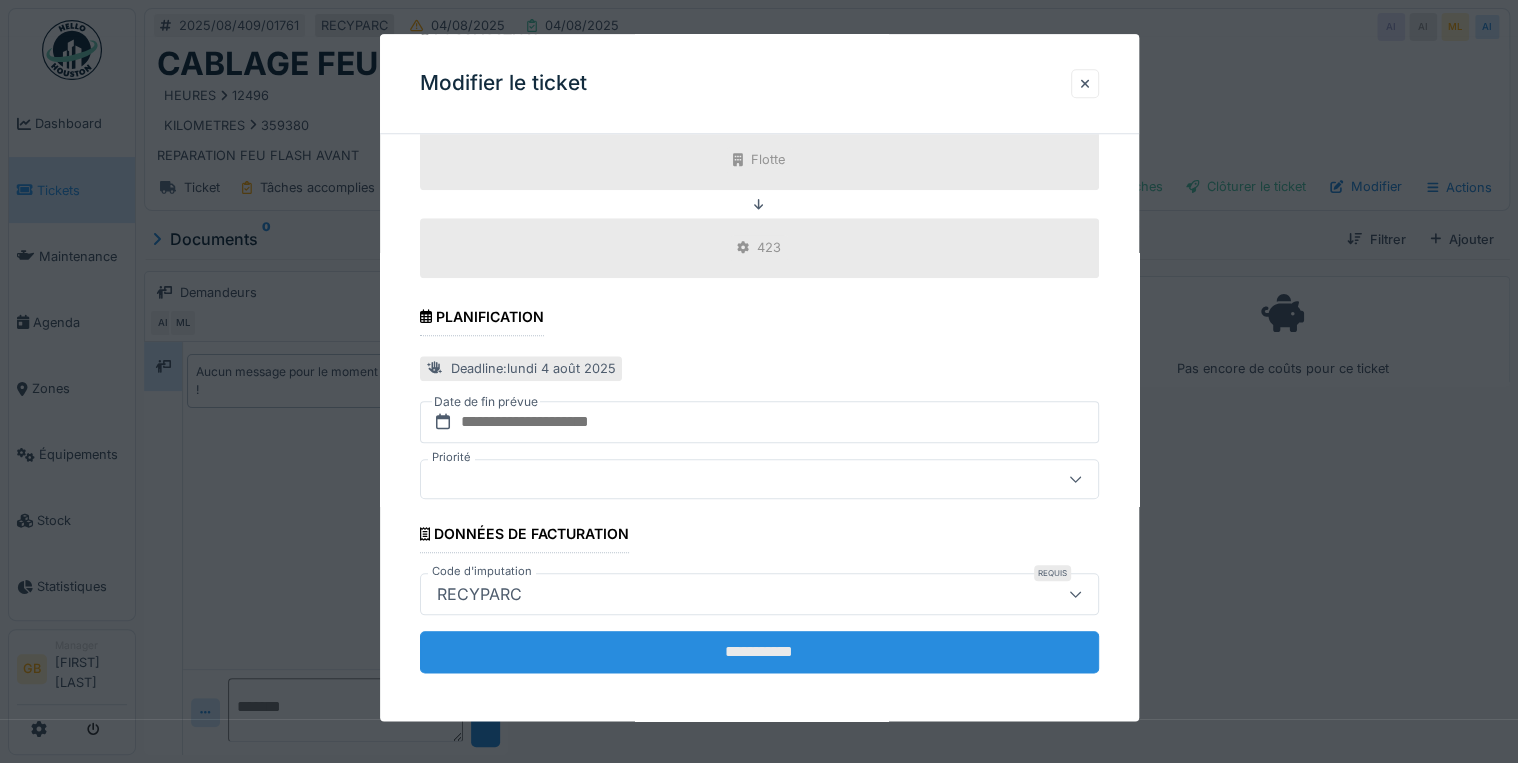 type on "**********" 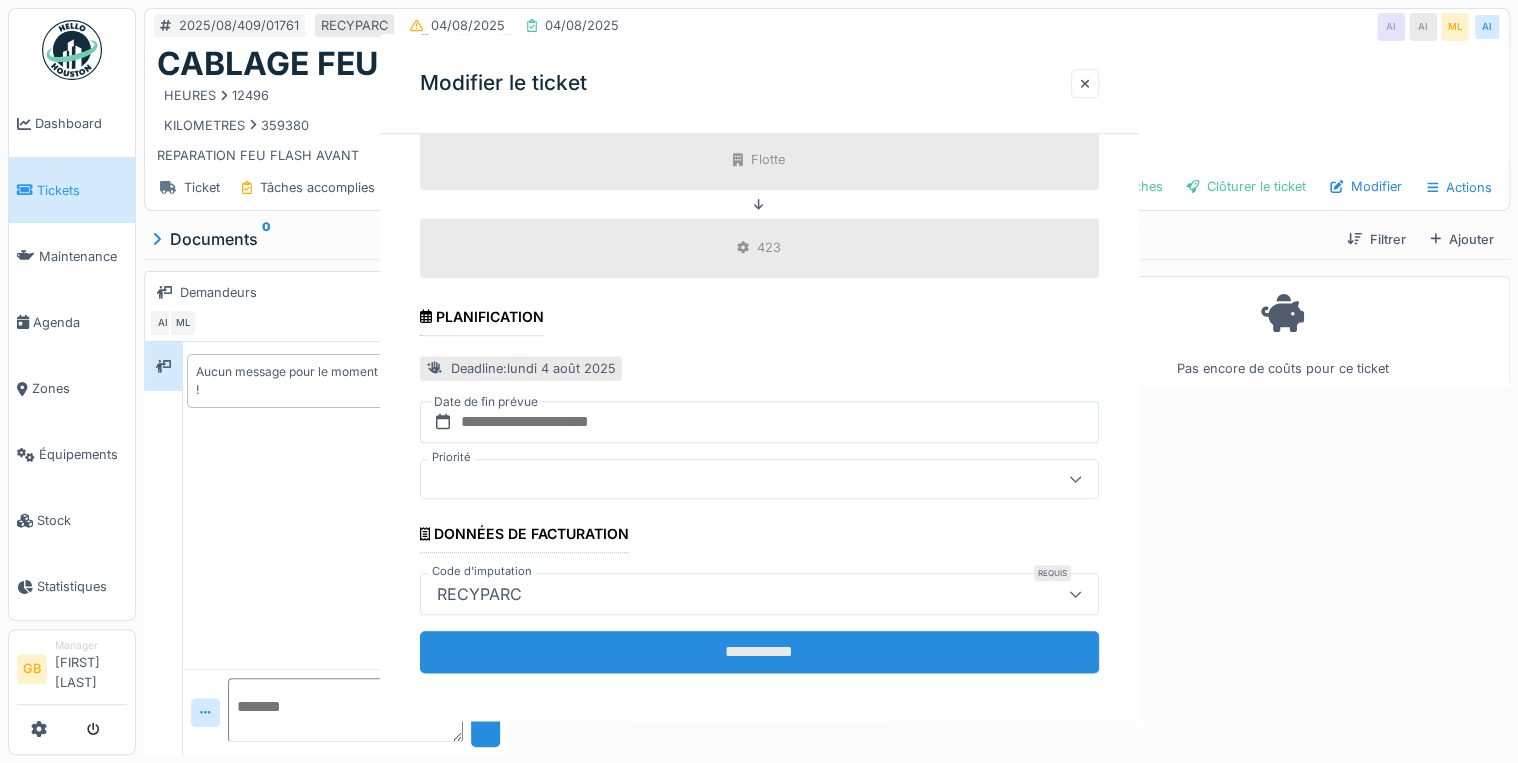scroll, scrollTop: 0, scrollLeft: 0, axis: both 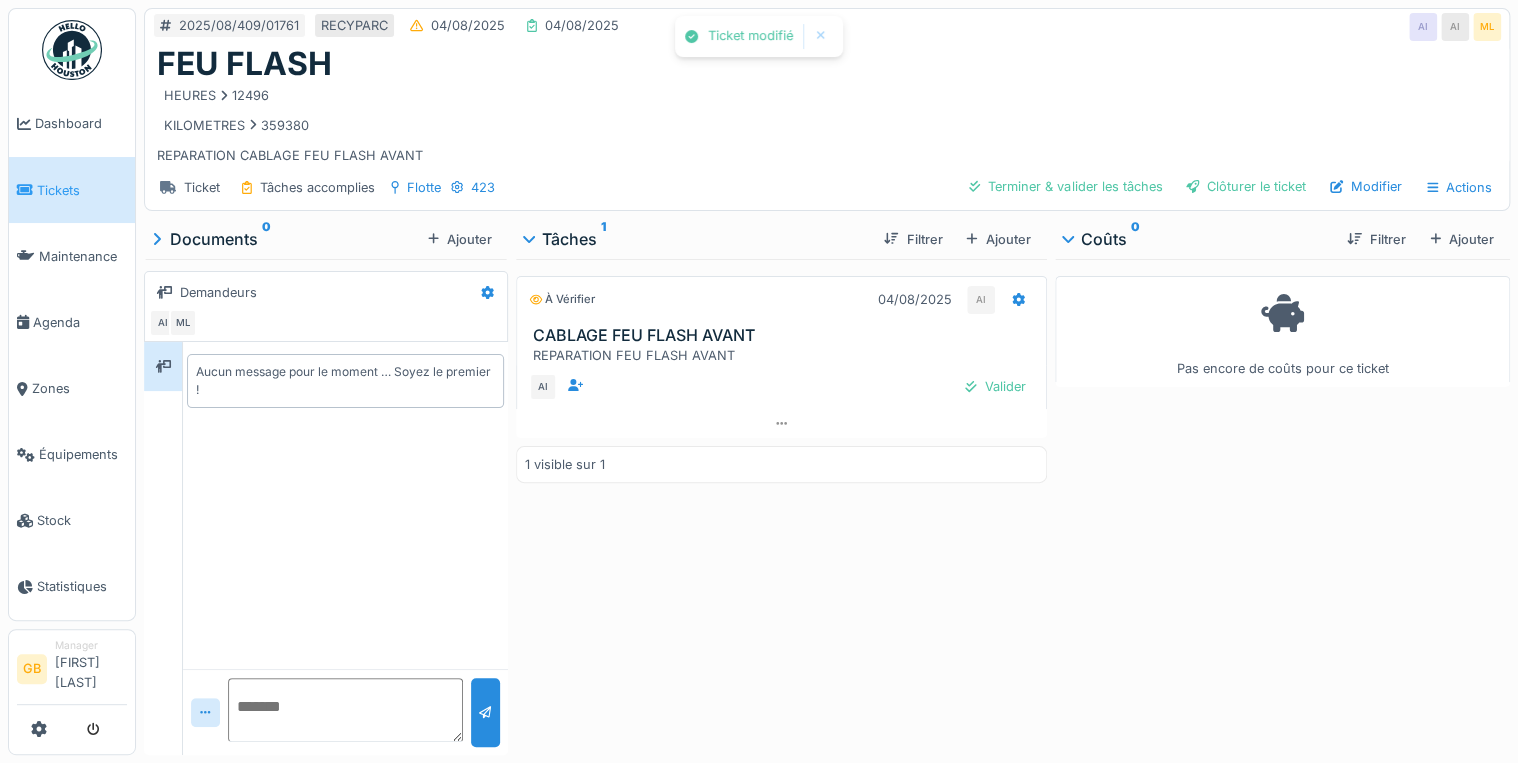 click on "À vérifier 04/08/2025 AI" at bounding box center (781, 295) 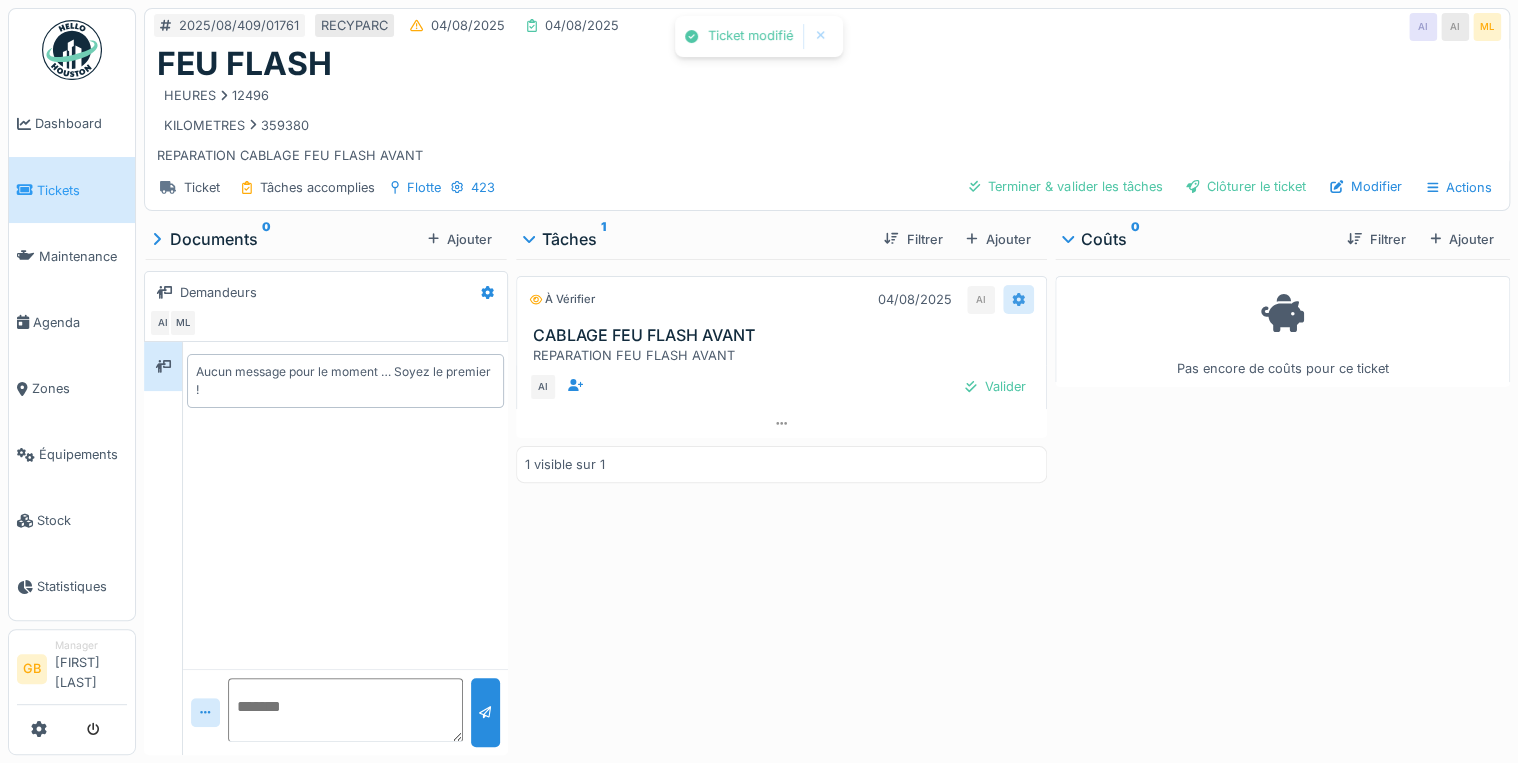 click at bounding box center [1018, 299] 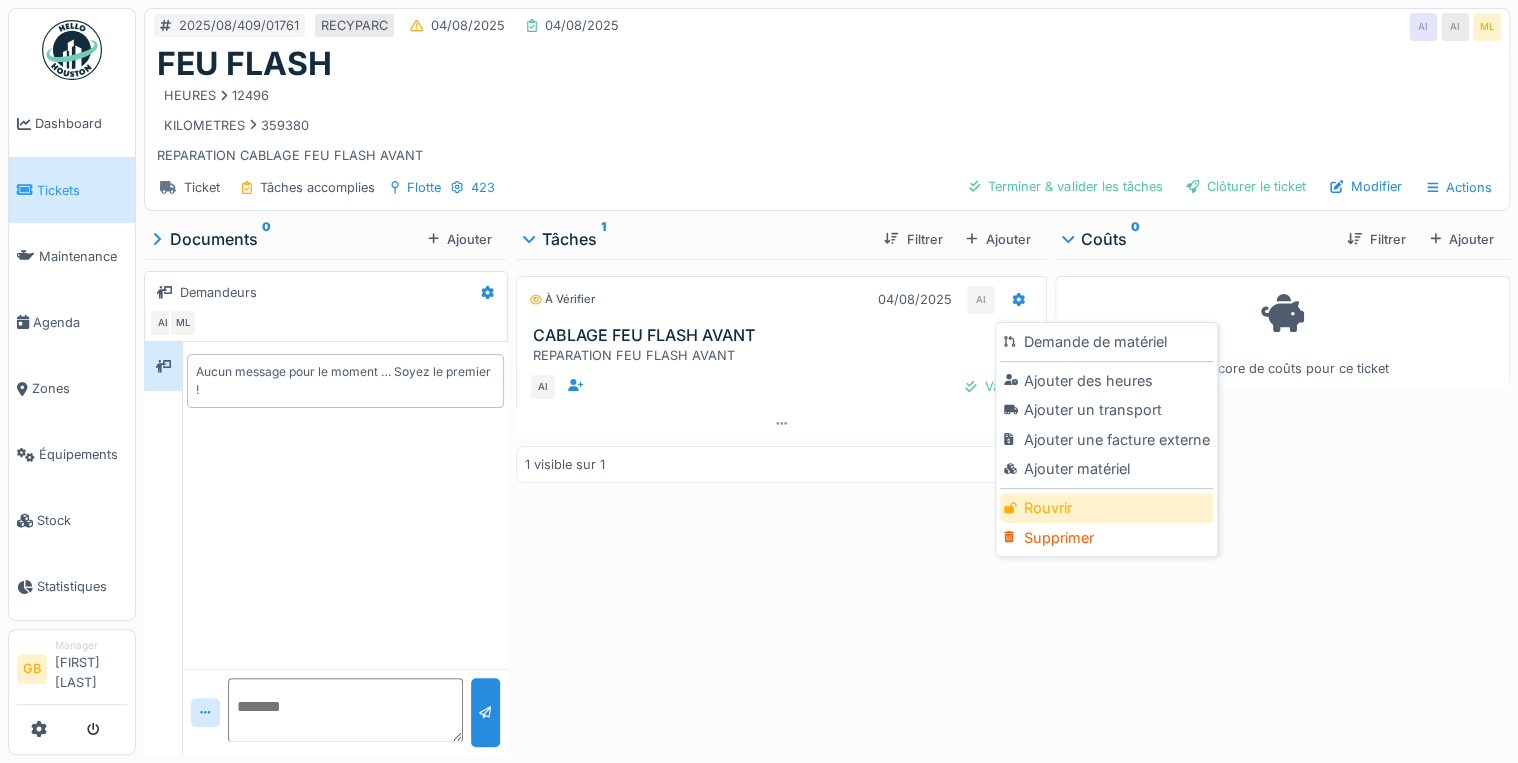 click on "Rouvrir" at bounding box center [1106, 508] 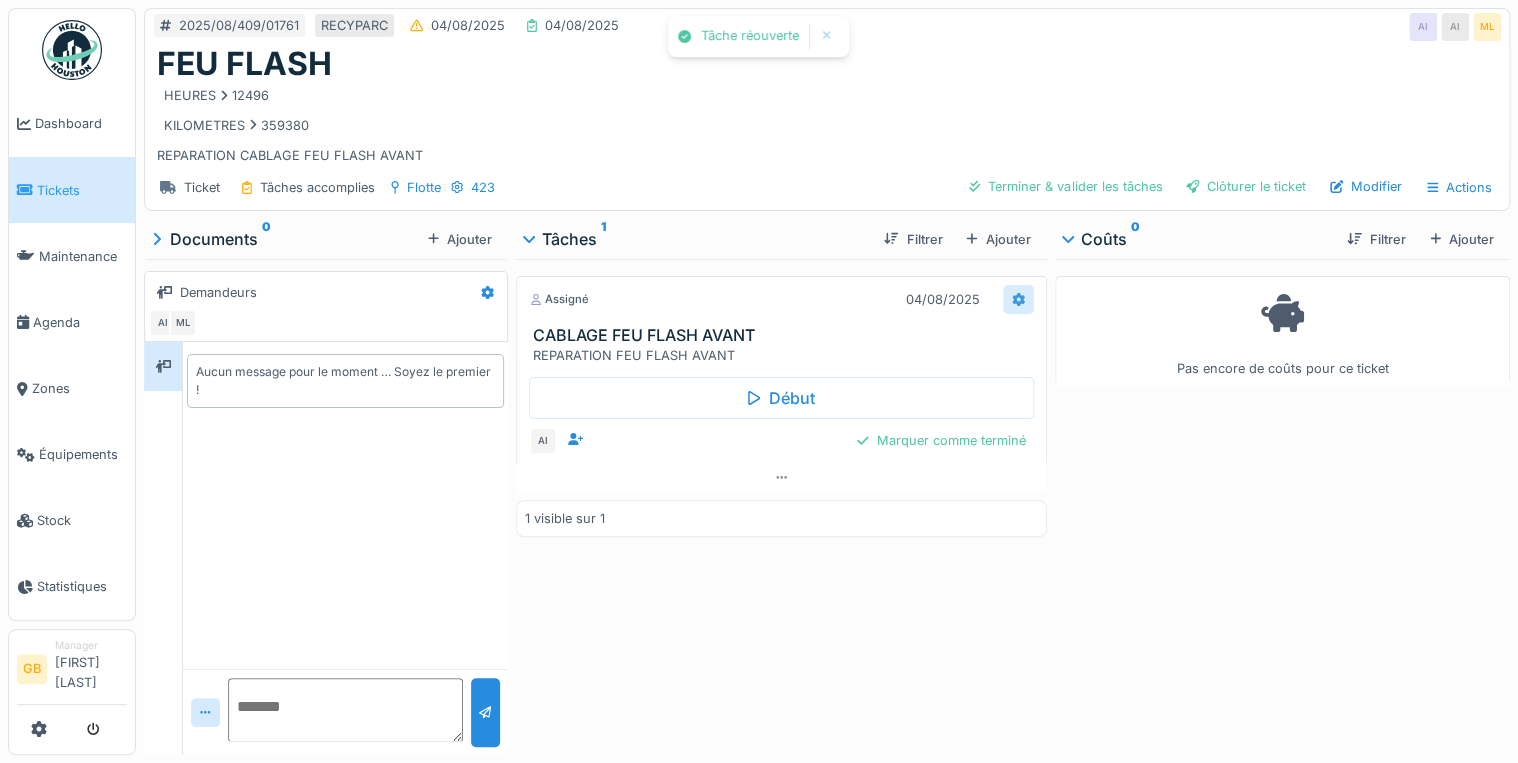 click at bounding box center [1018, 299] 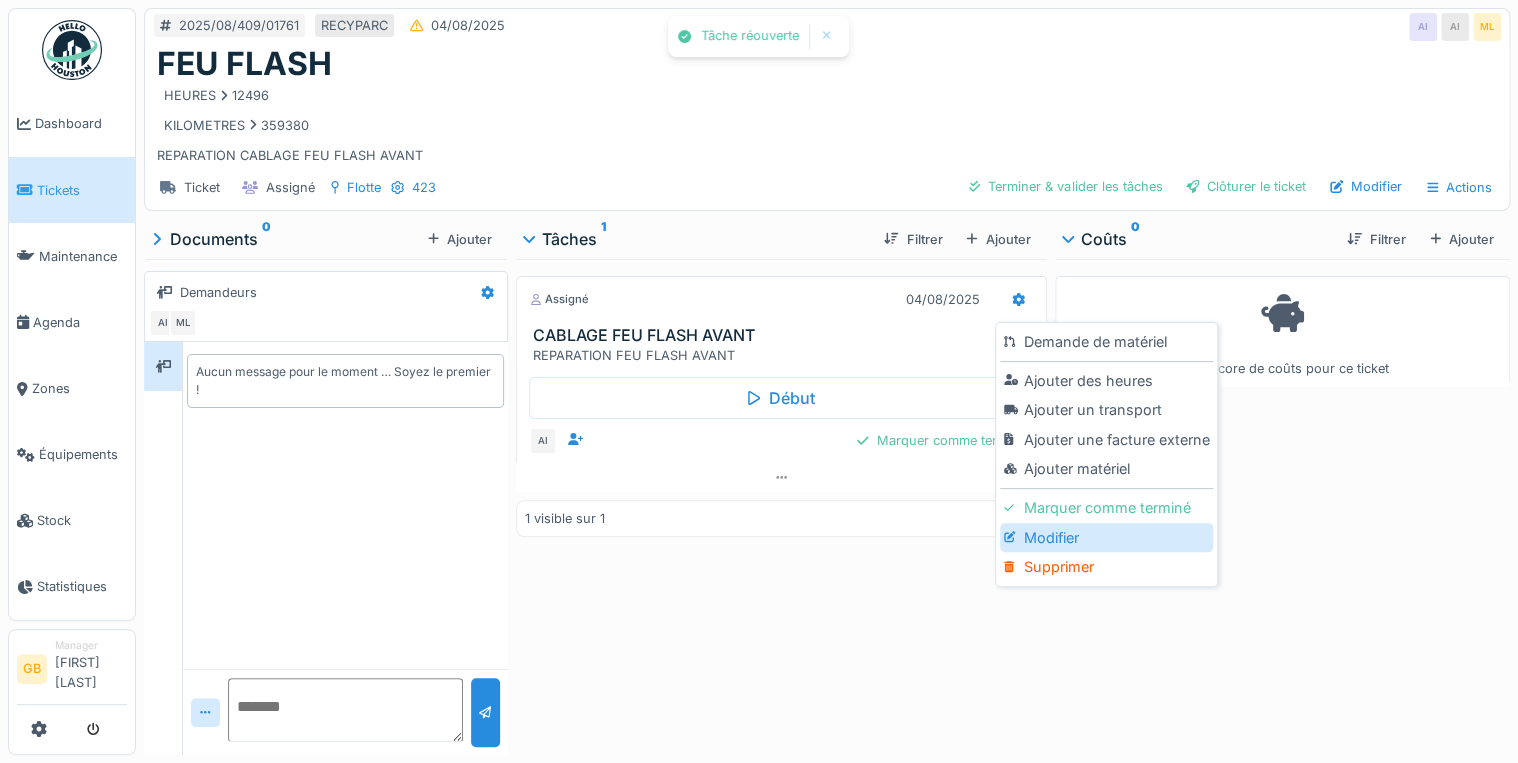 click on "Modifier" at bounding box center (1106, 538) 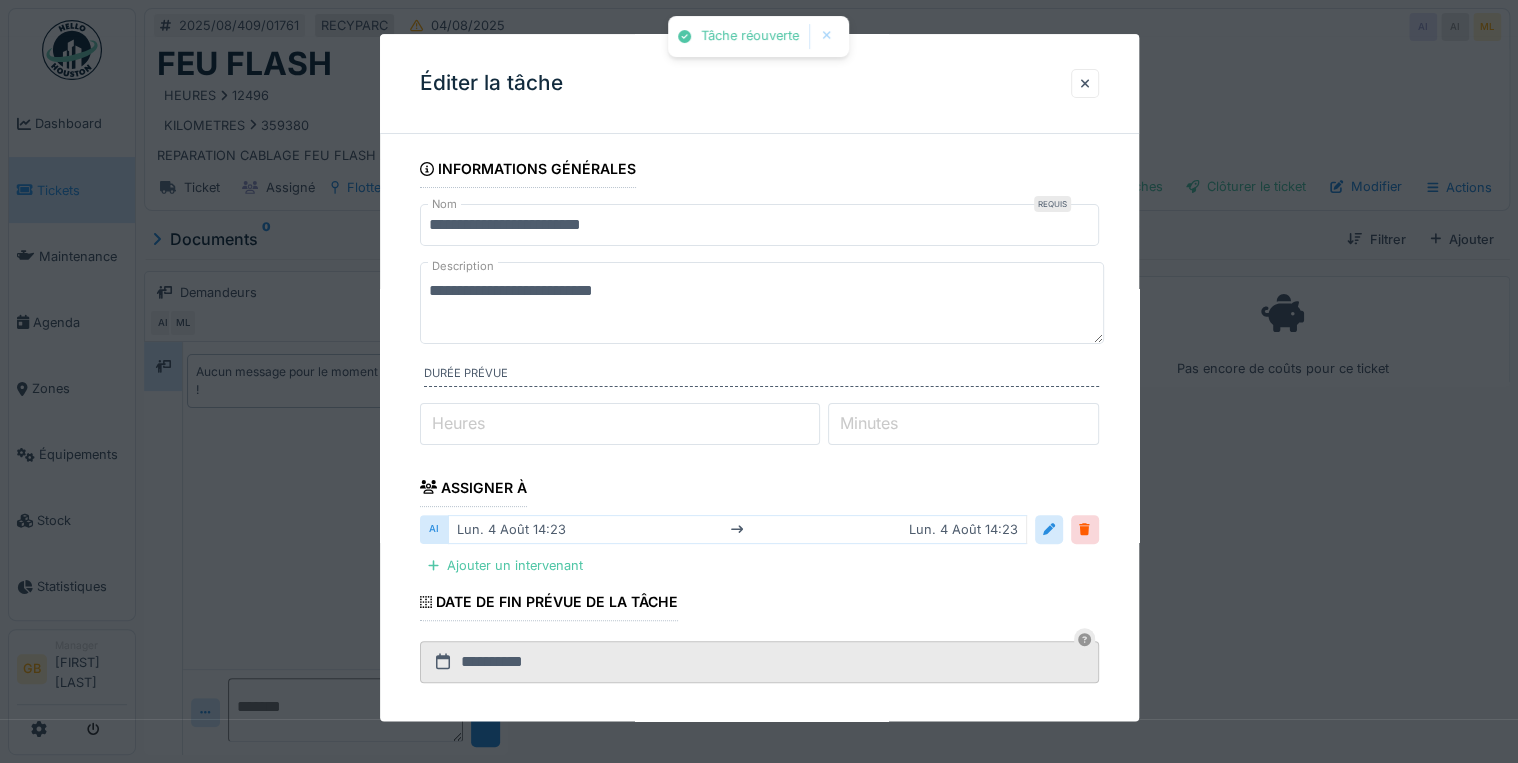 drag, startPoint x: 157, startPoint y: 192, endPoint x: 0, endPoint y: 140, distance: 165.38742 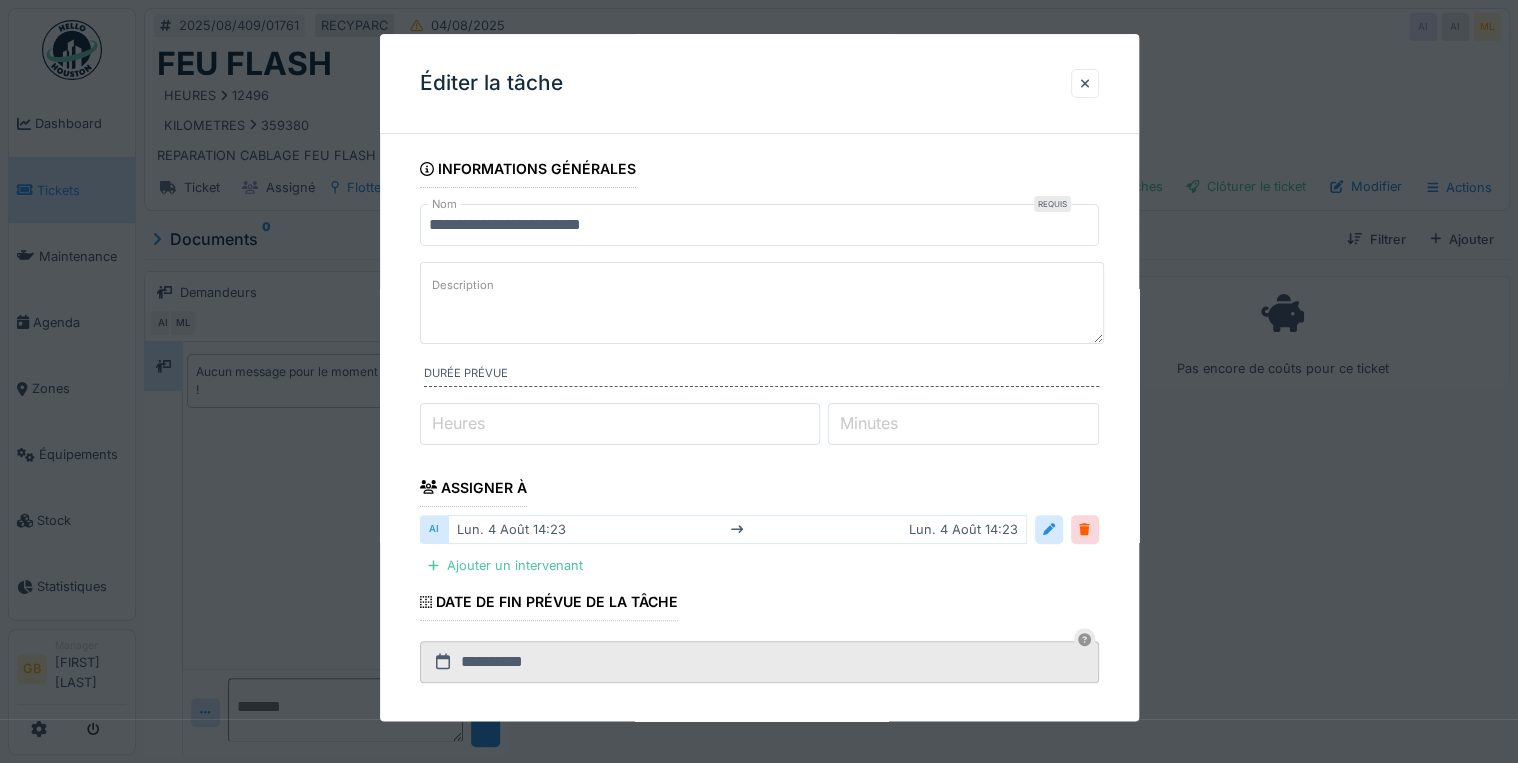 paste on "**********" 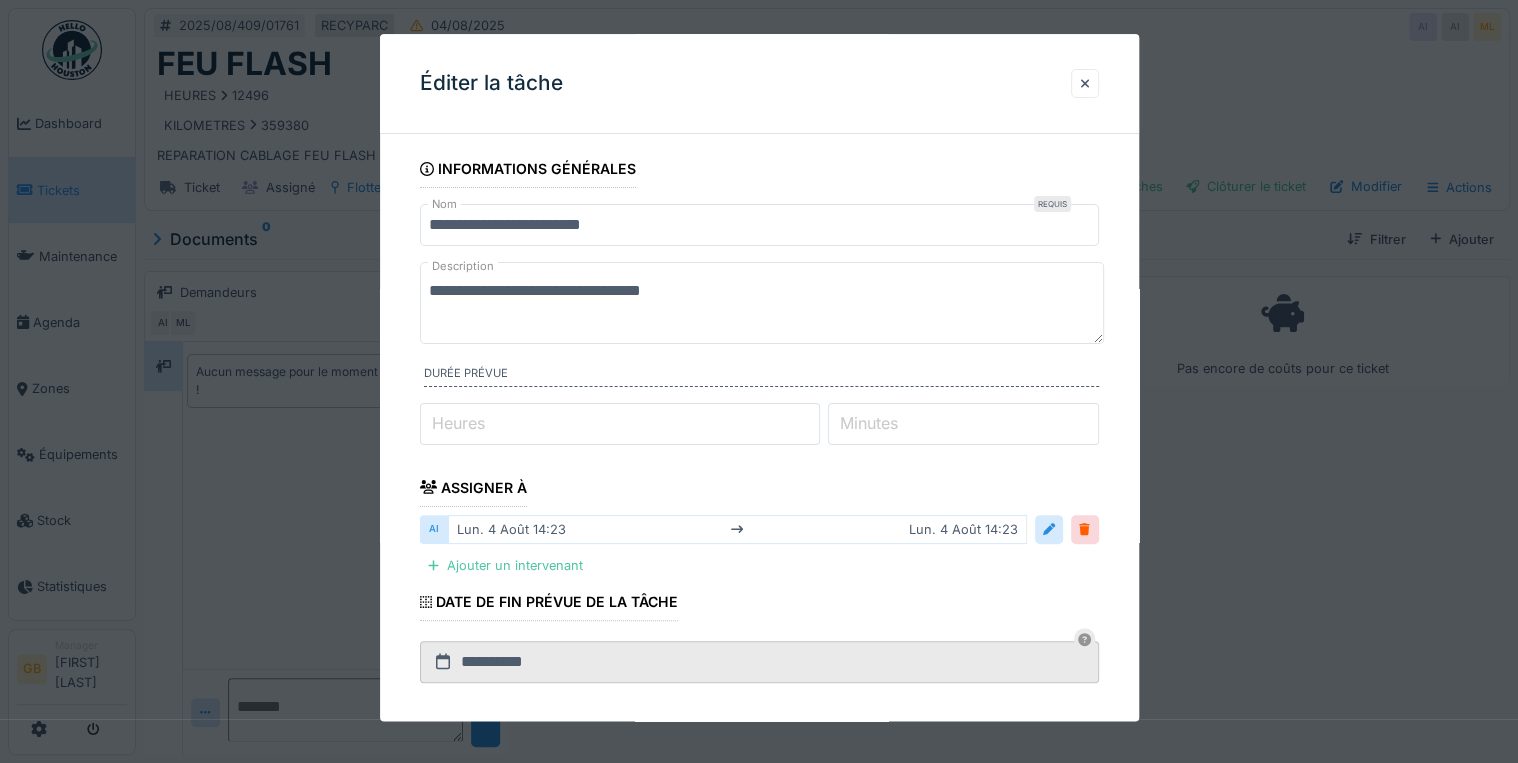 type on "**********" 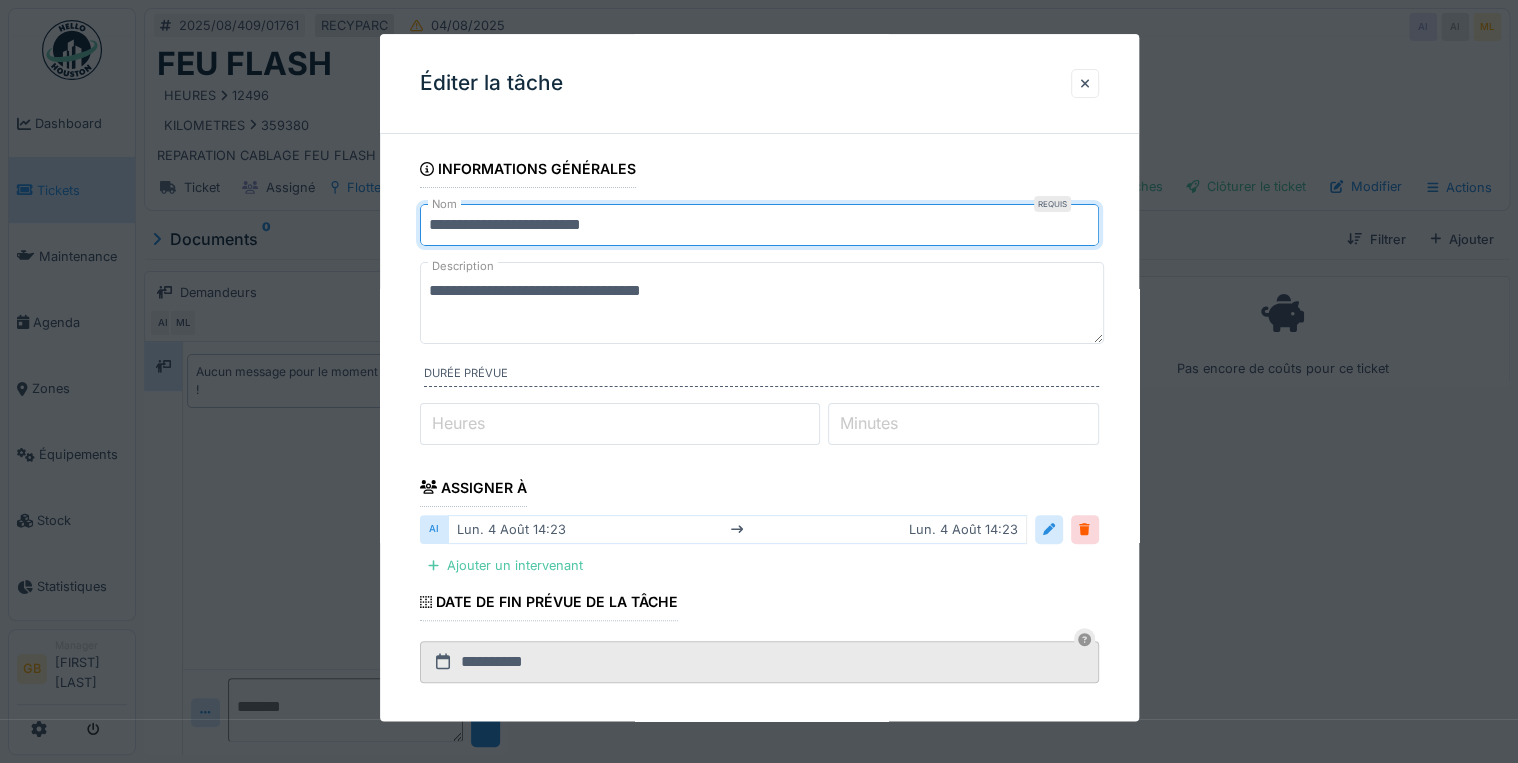 drag, startPoint x: 607, startPoint y: 227, endPoint x: 971, endPoint y: 282, distance: 368.13177 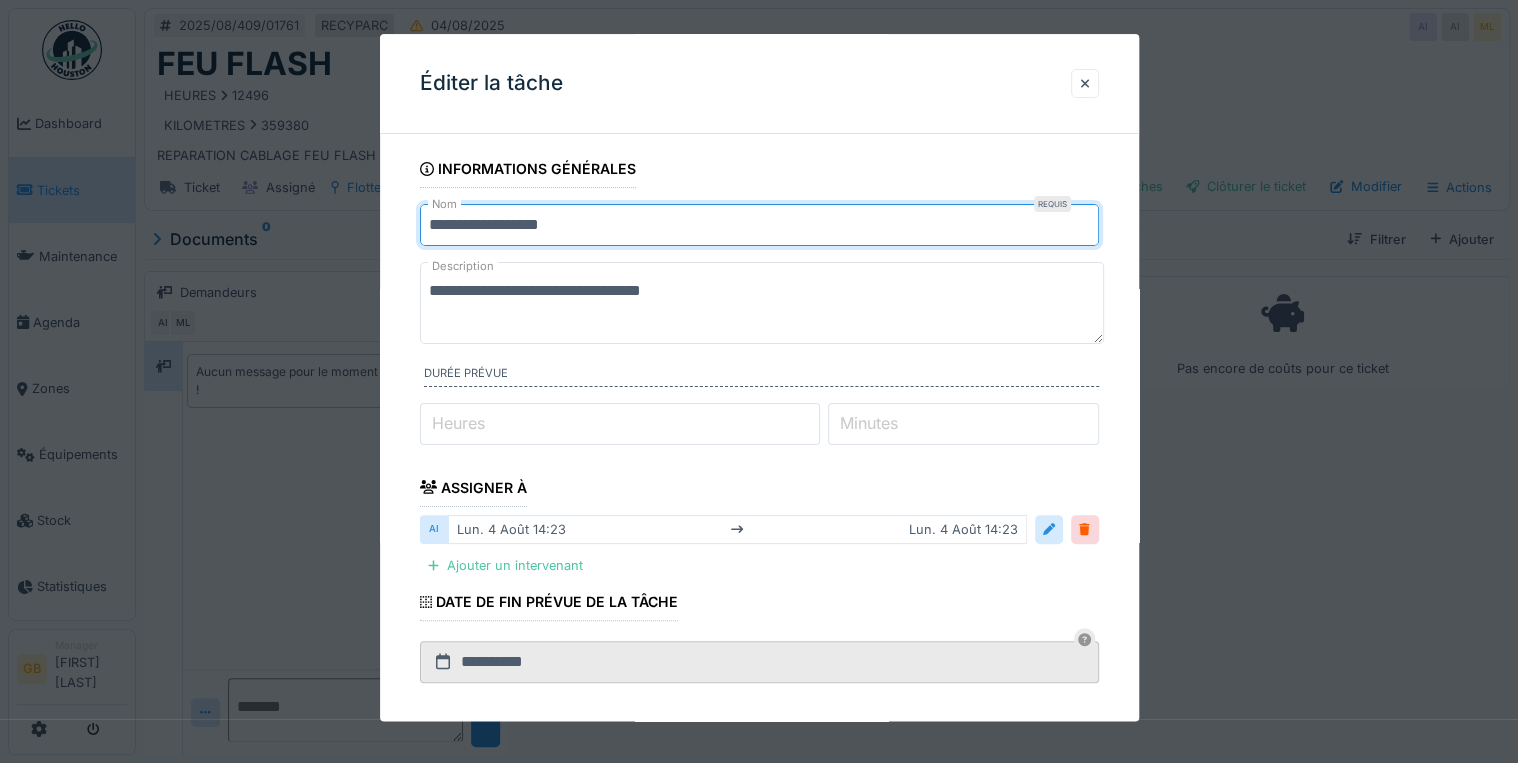drag, startPoint x: 512, startPoint y: 228, endPoint x: 248, endPoint y: 225, distance: 264.01706 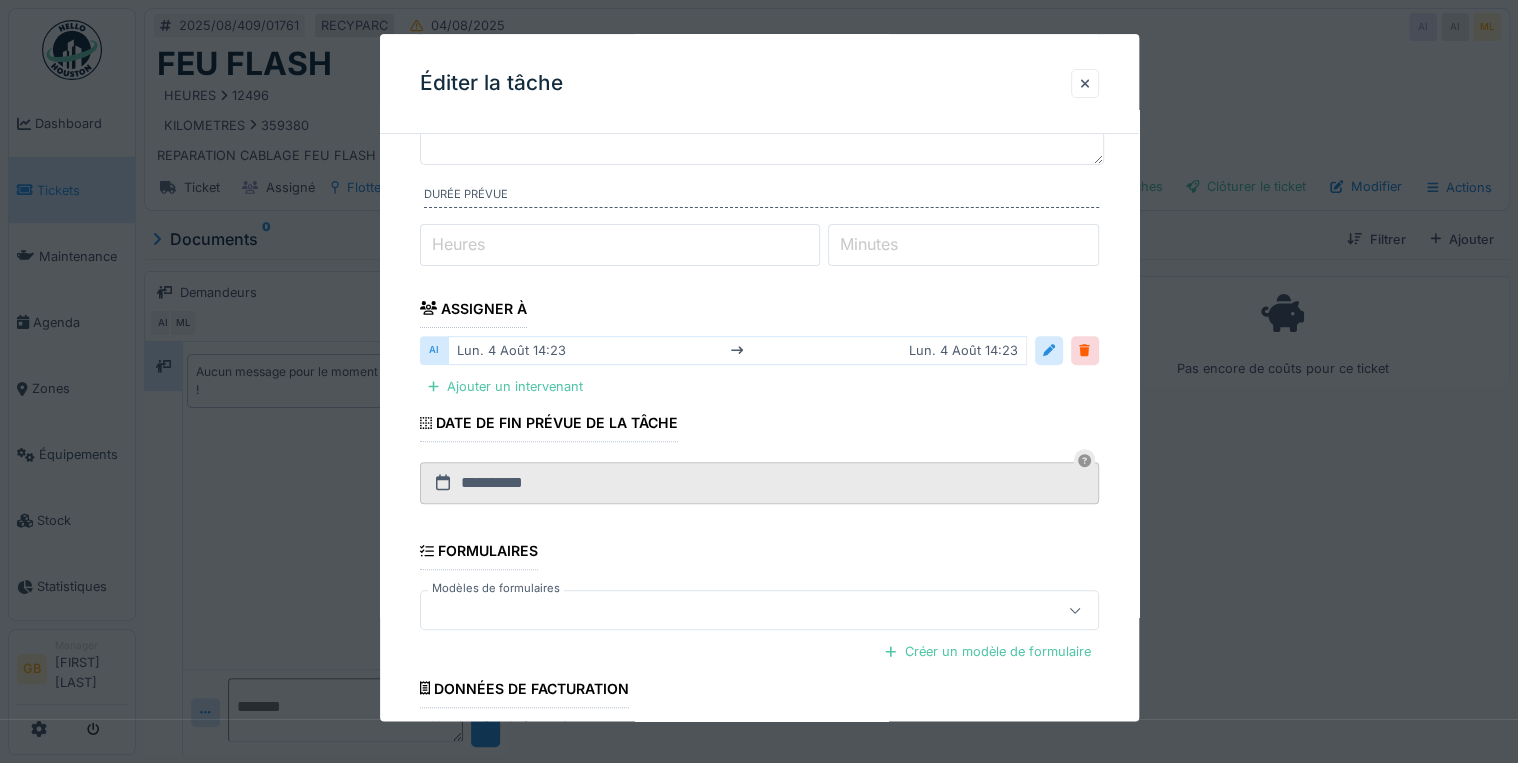 scroll, scrollTop: 336, scrollLeft: 0, axis: vertical 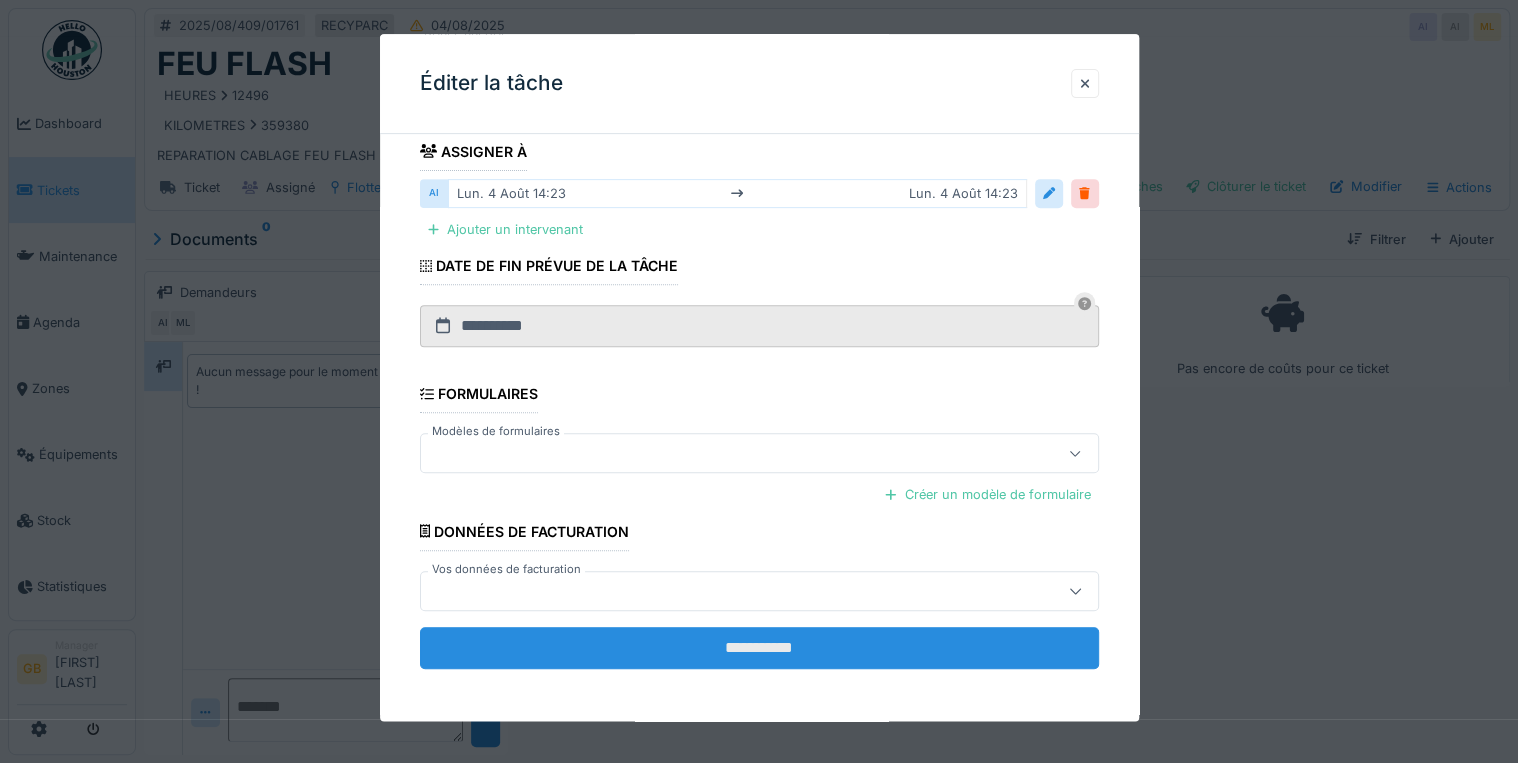 type on "*********" 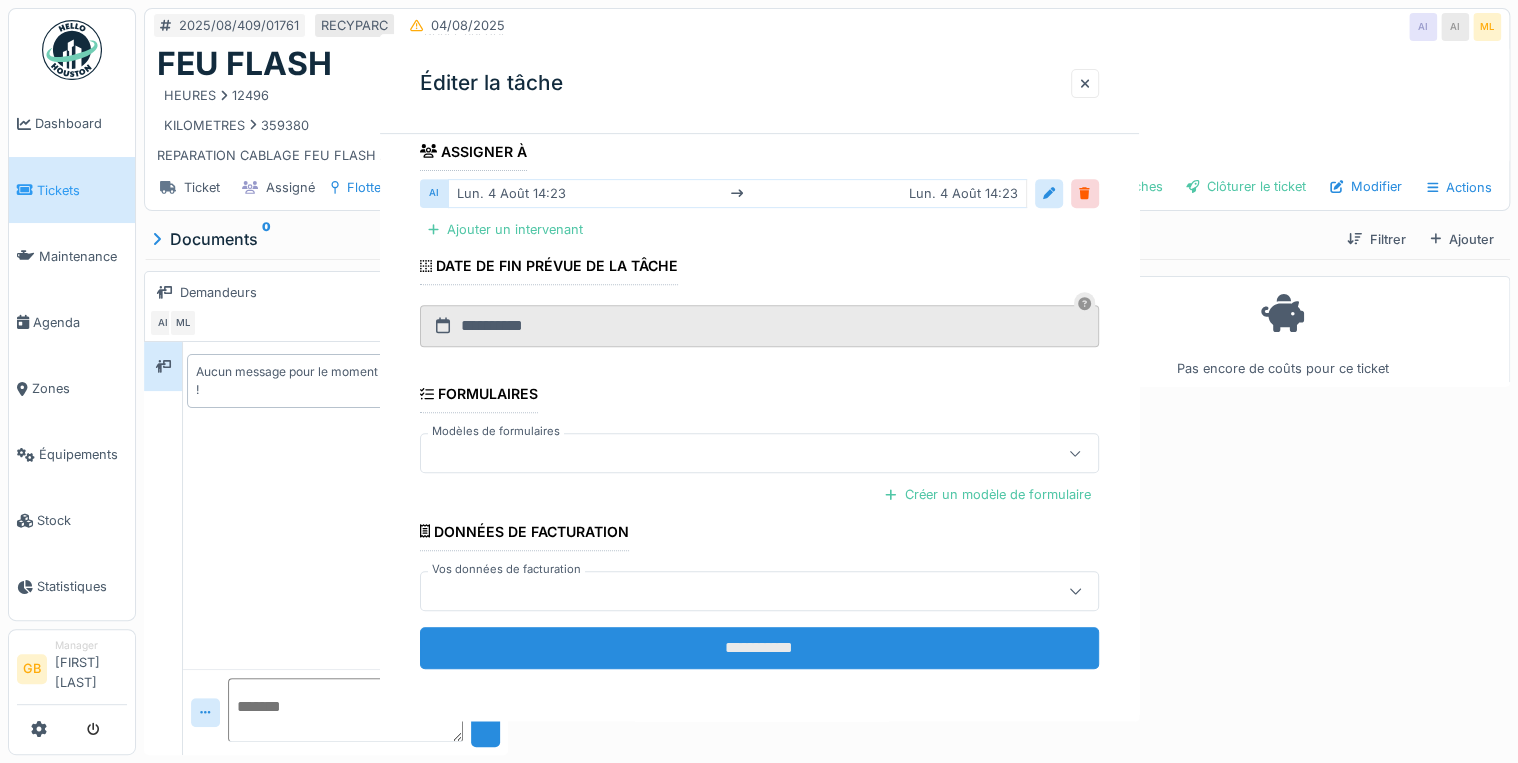 scroll, scrollTop: 0, scrollLeft: 0, axis: both 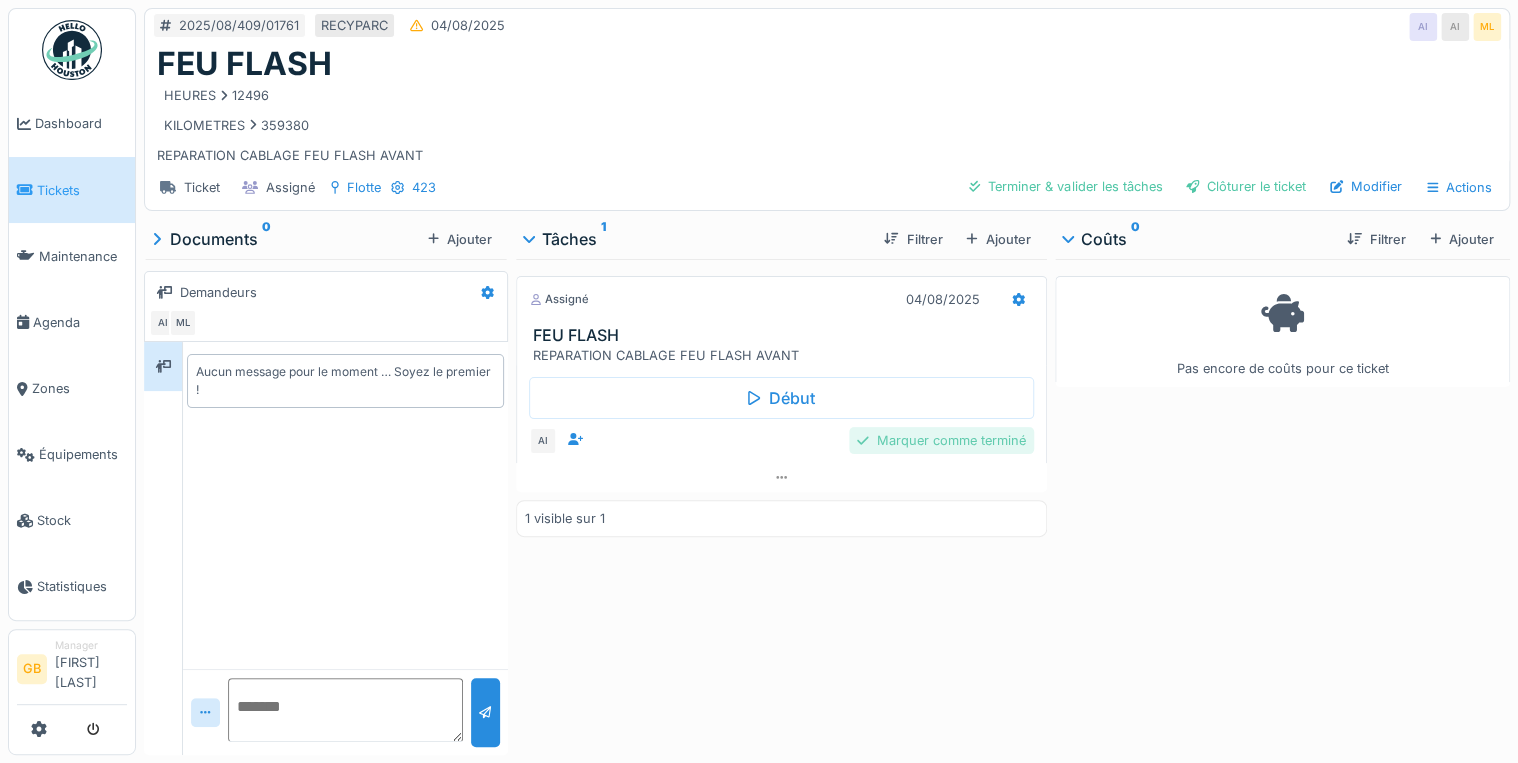 click on "Marquer comme terminé" at bounding box center [941, 440] 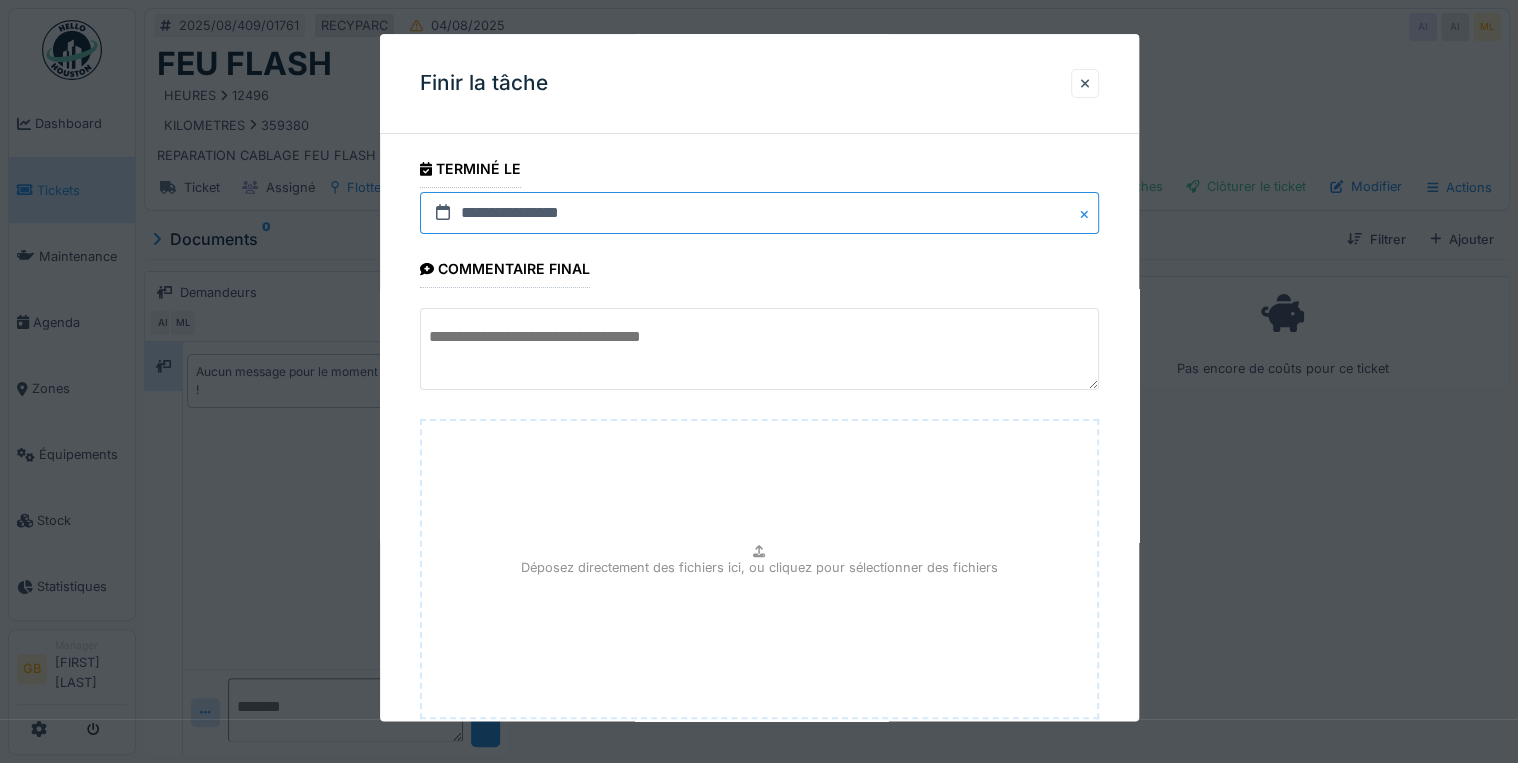click on "**********" at bounding box center [759, 213] 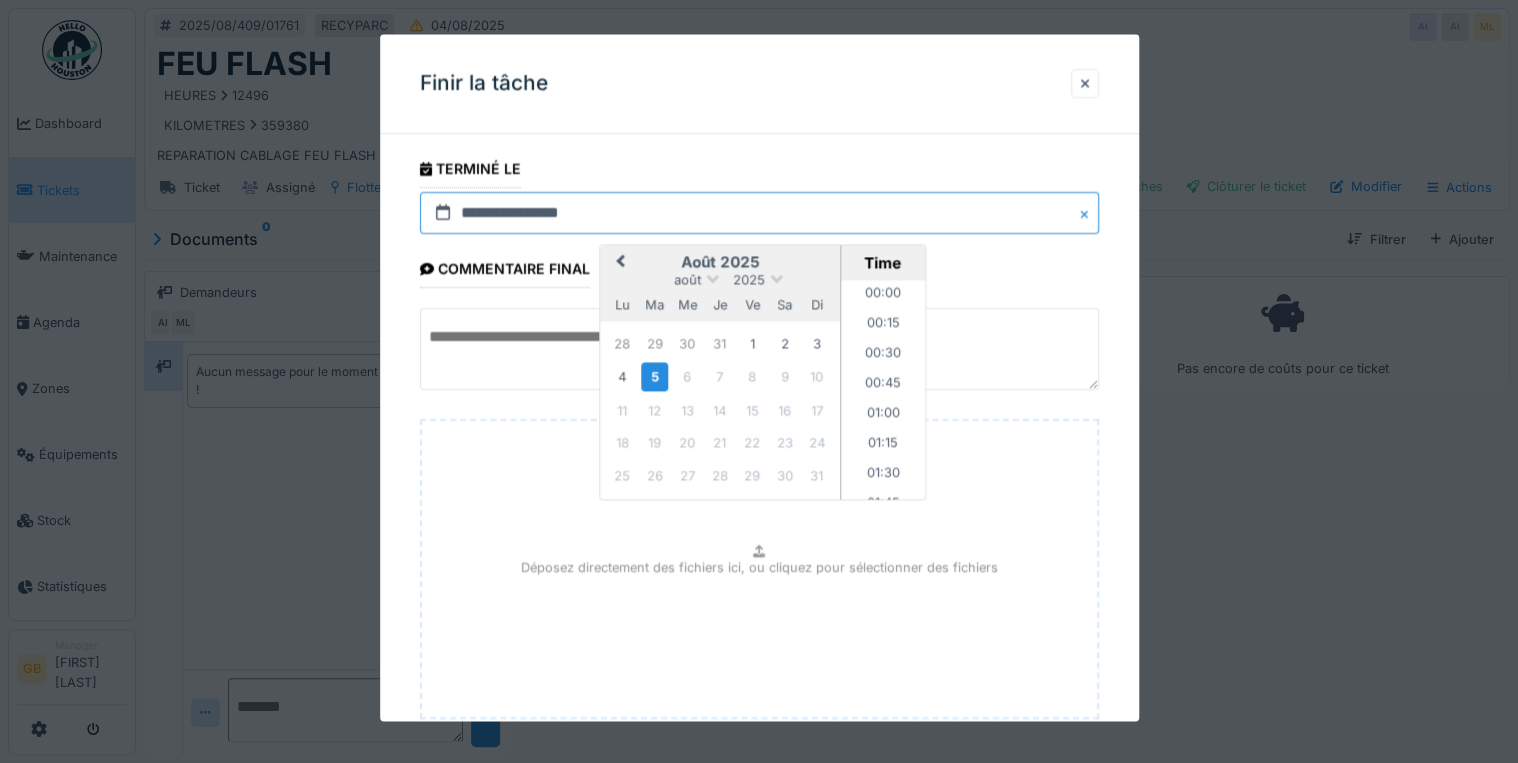 scroll, scrollTop: 1735, scrollLeft: 0, axis: vertical 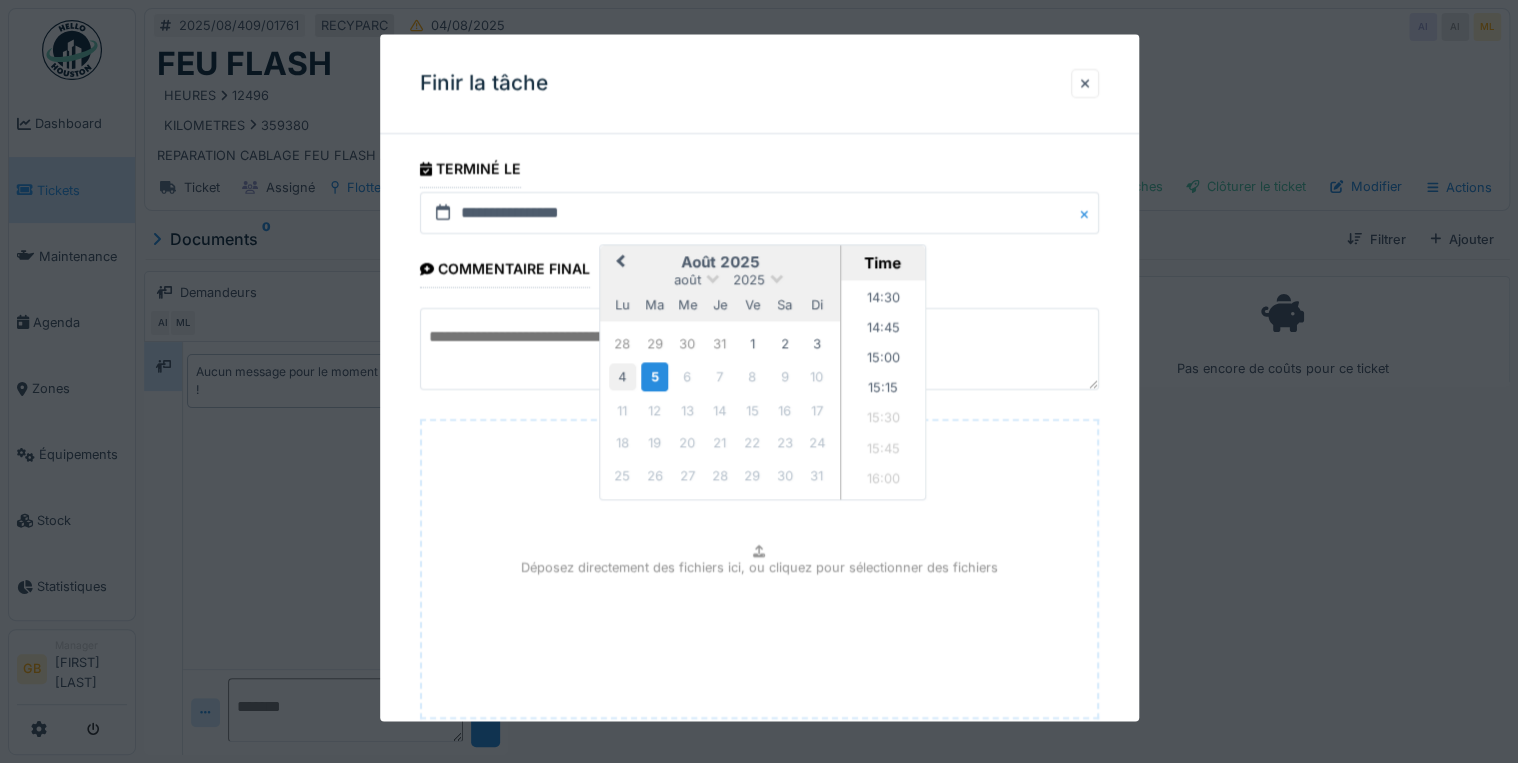 click on "4" at bounding box center (622, 377) 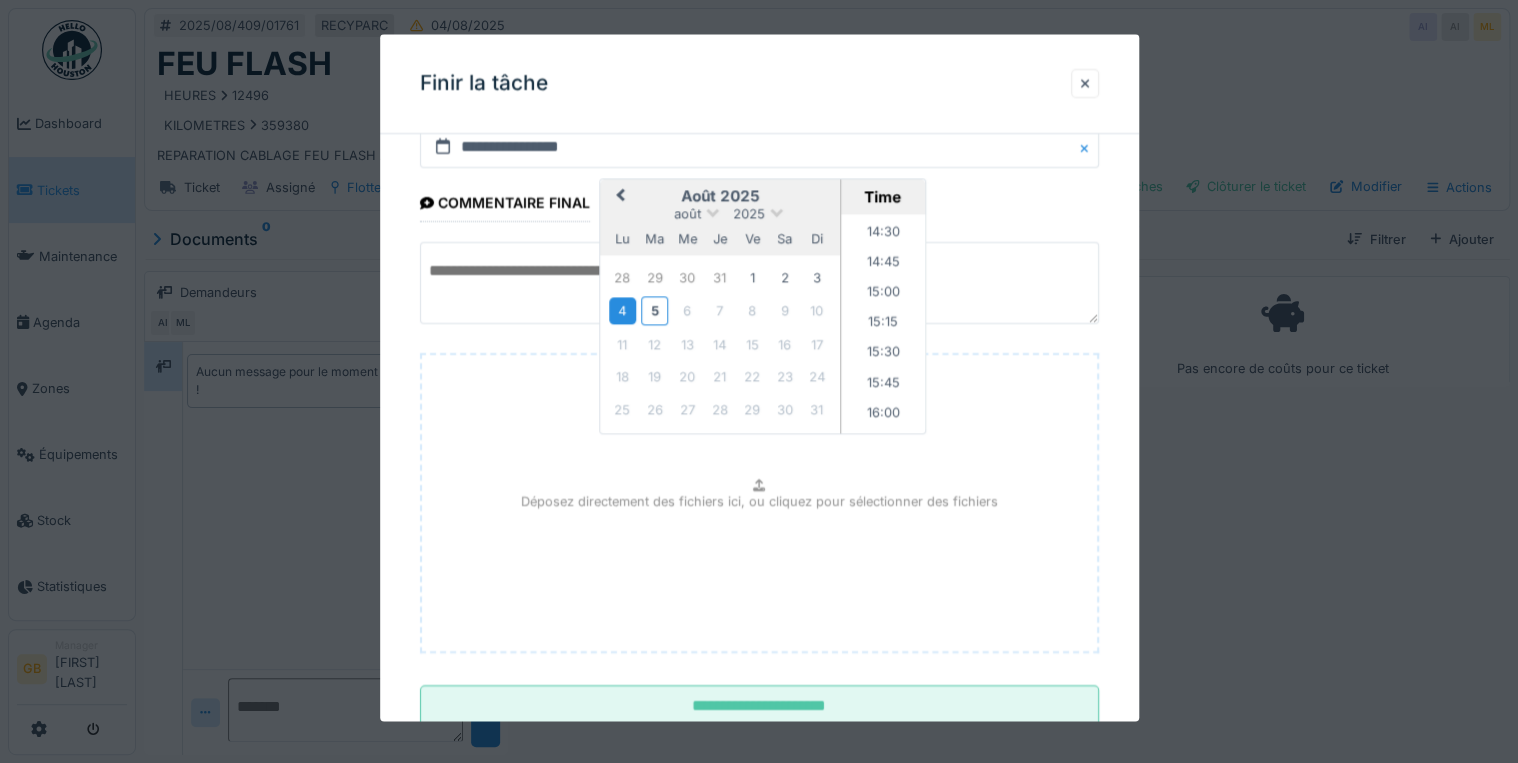 scroll, scrollTop: 126, scrollLeft: 0, axis: vertical 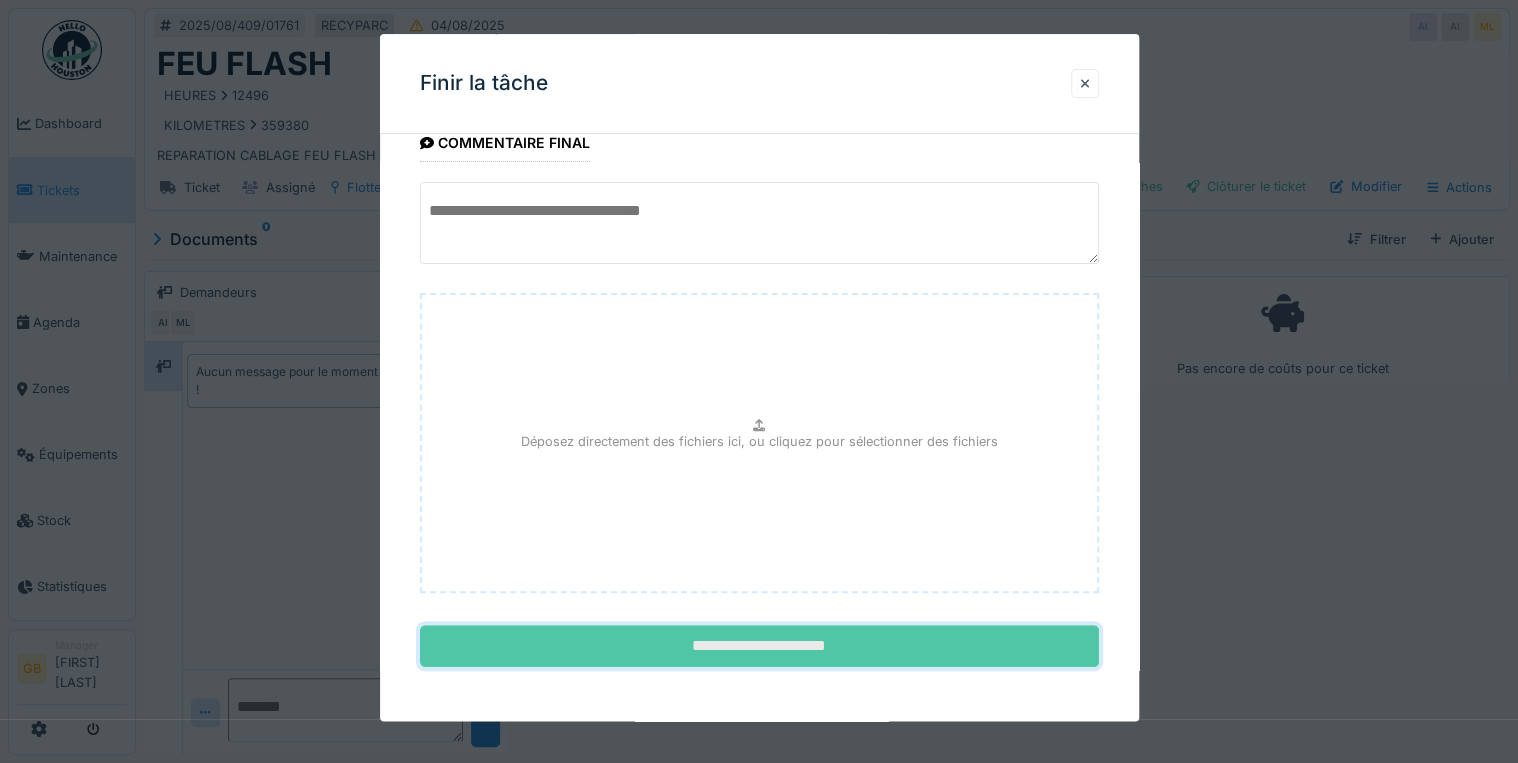 click on "**********" at bounding box center (759, 647) 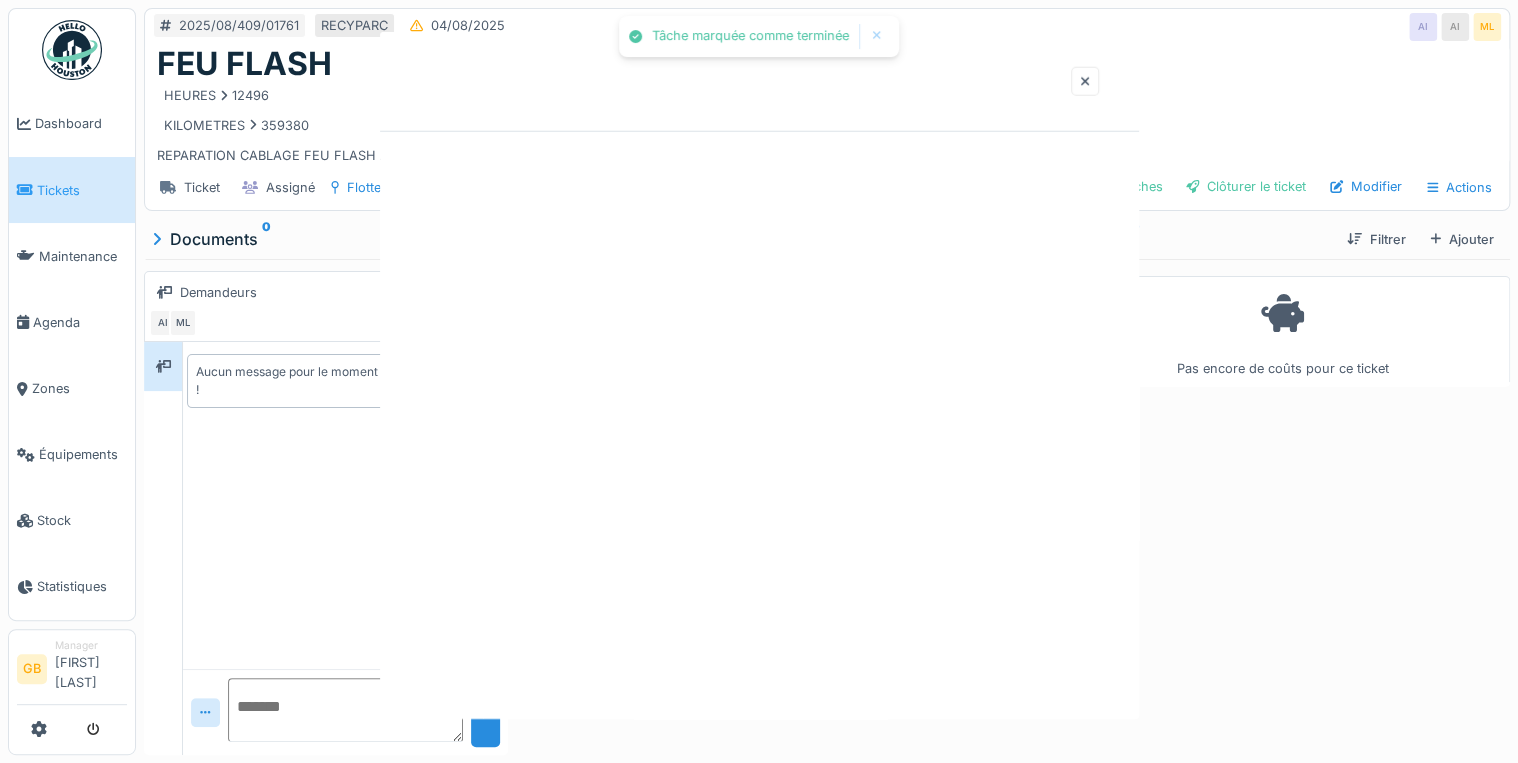 scroll, scrollTop: 0, scrollLeft: 0, axis: both 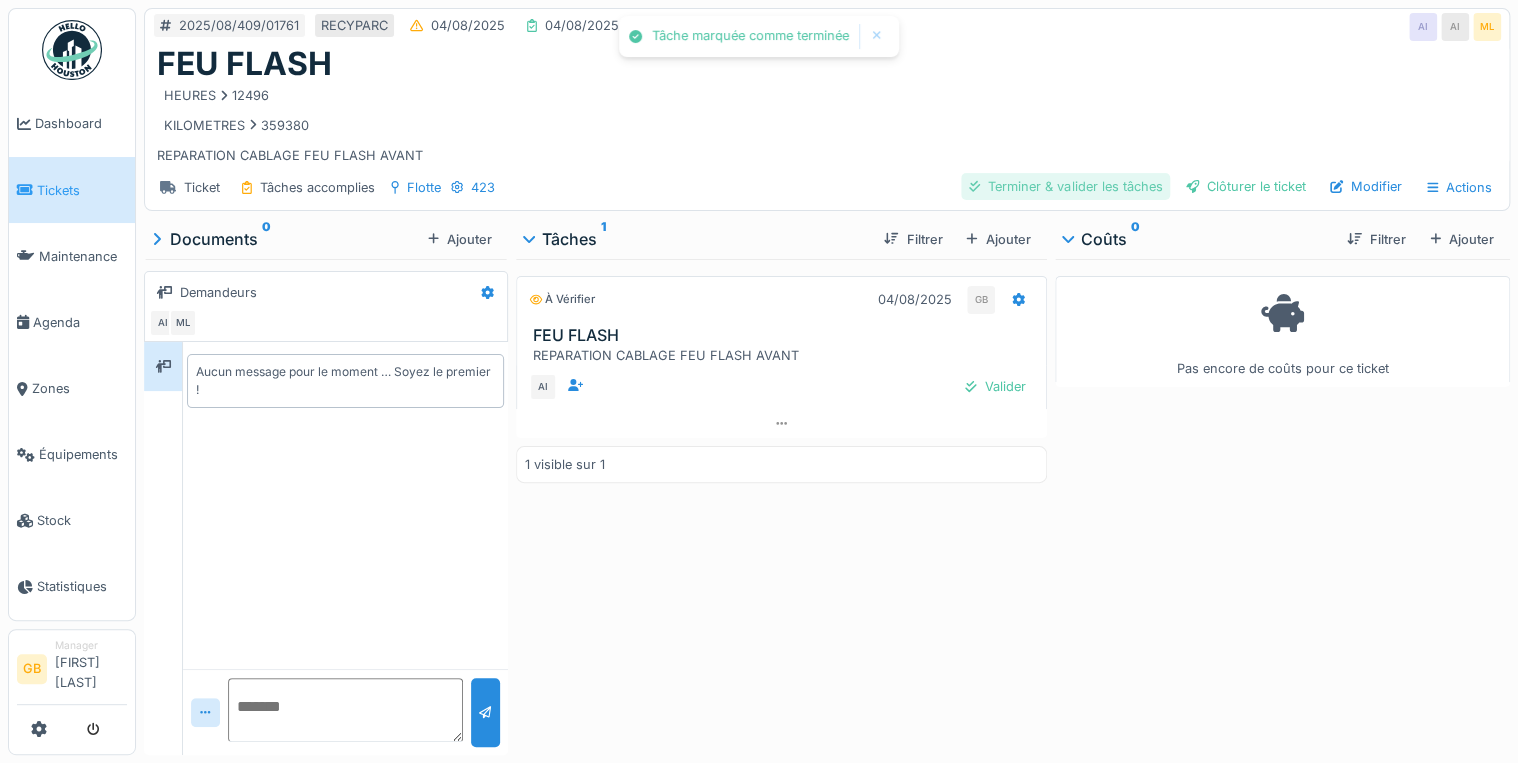 click on "Terminer & valider les tâches" at bounding box center (1065, 186) 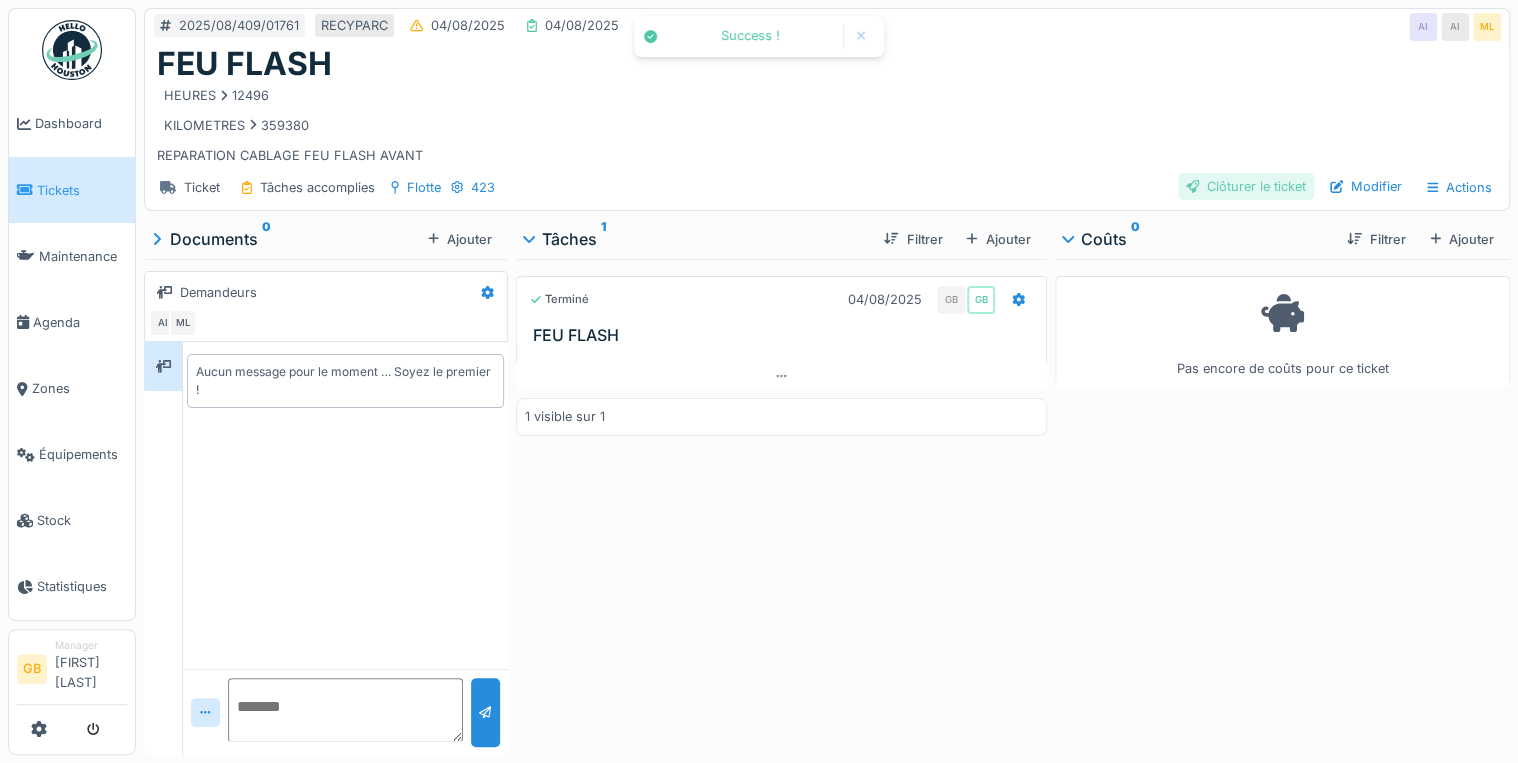 click on "Clôturer le ticket" at bounding box center [1246, 186] 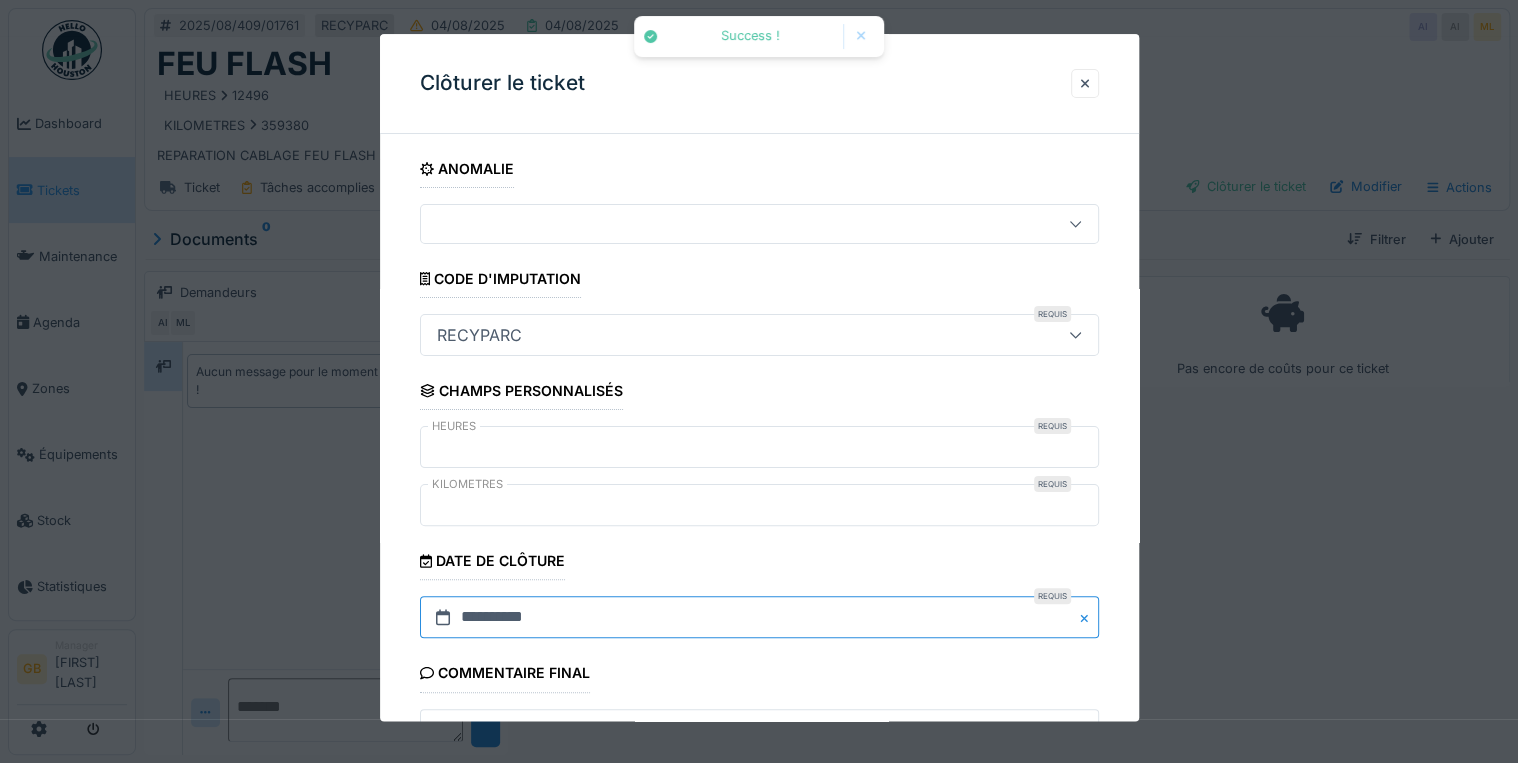 click on "**********" at bounding box center (759, 618) 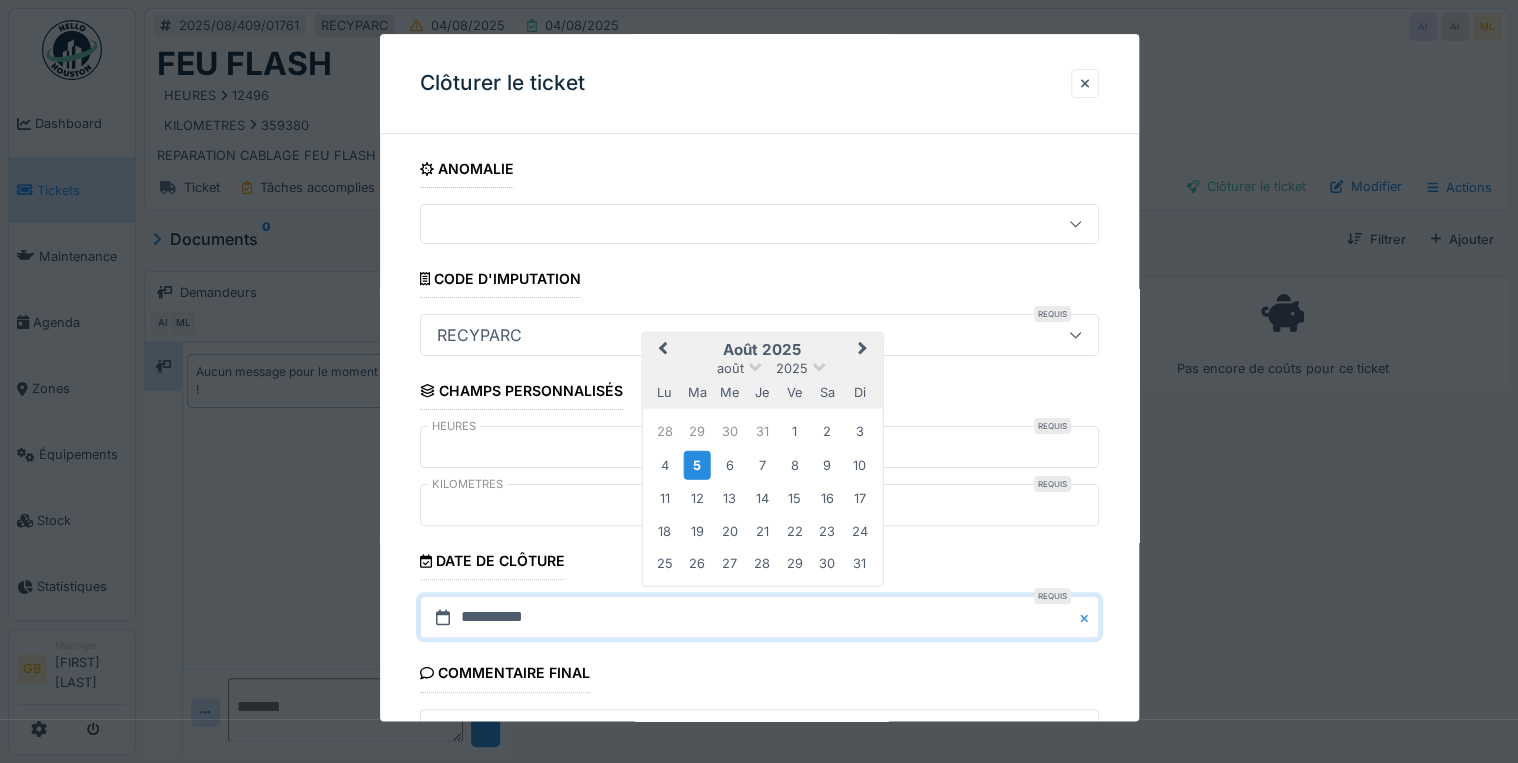 click on "4" at bounding box center [664, 464] 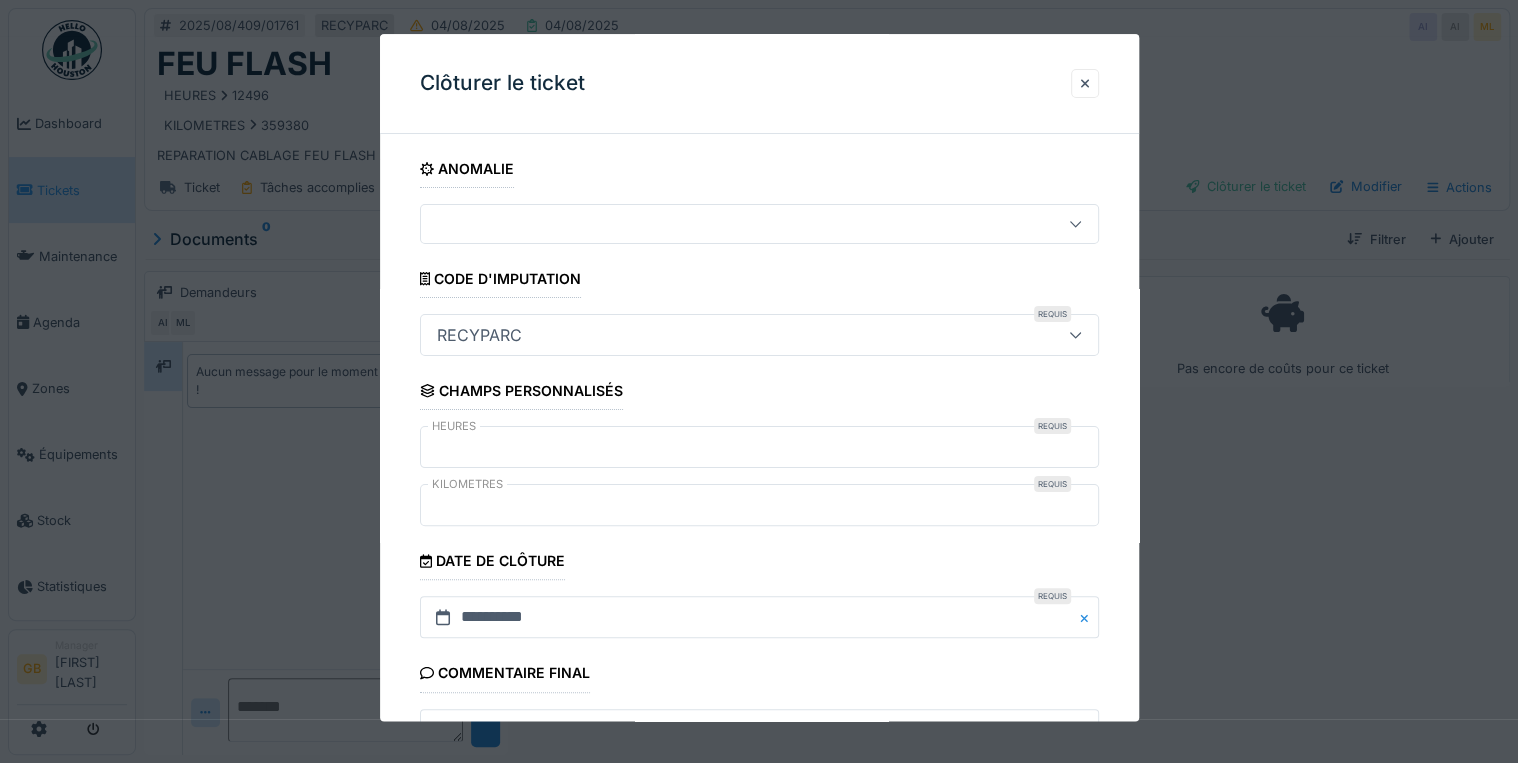 scroll, scrollTop: 184, scrollLeft: 0, axis: vertical 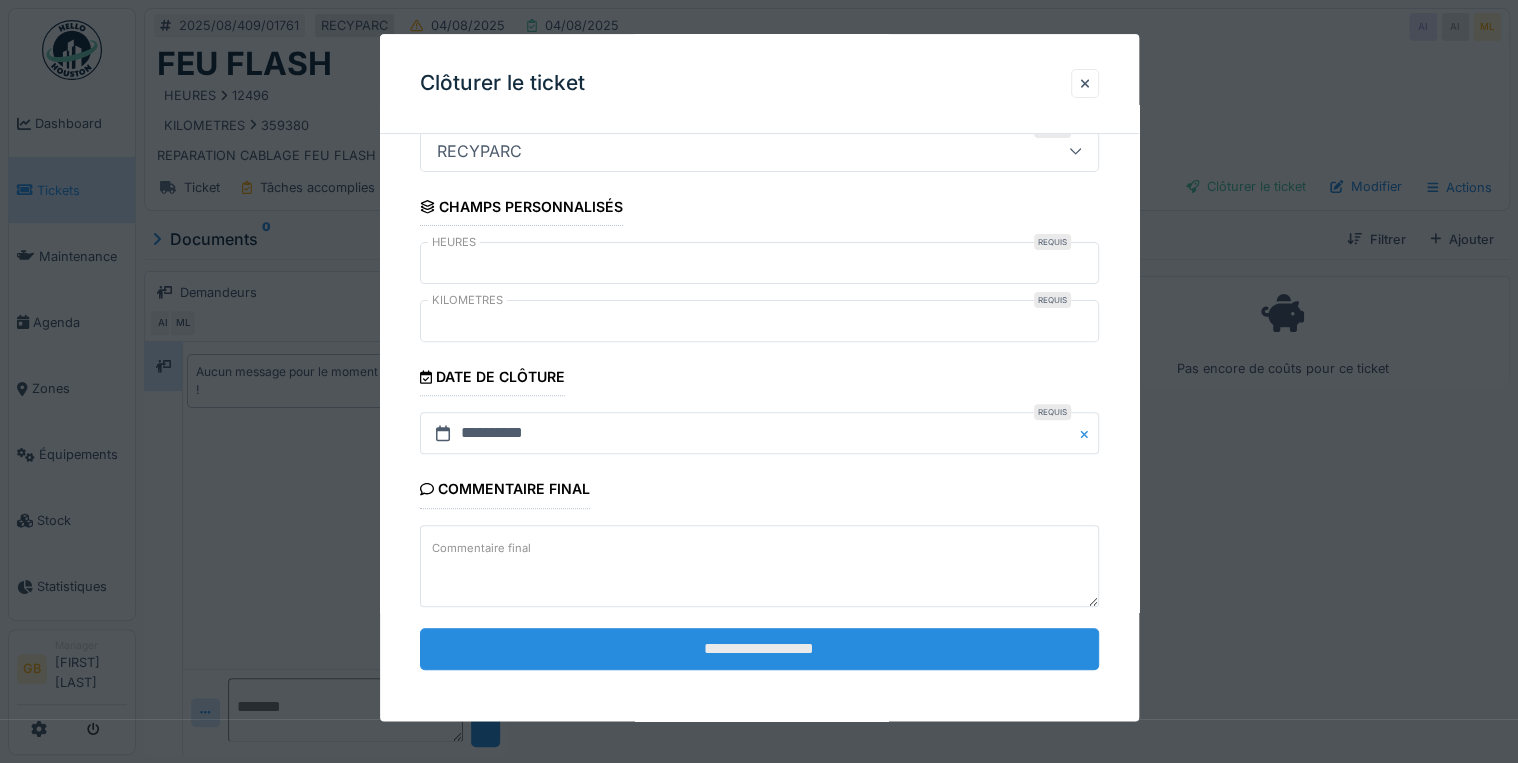 click on "**********" at bounding box center (759, 649) 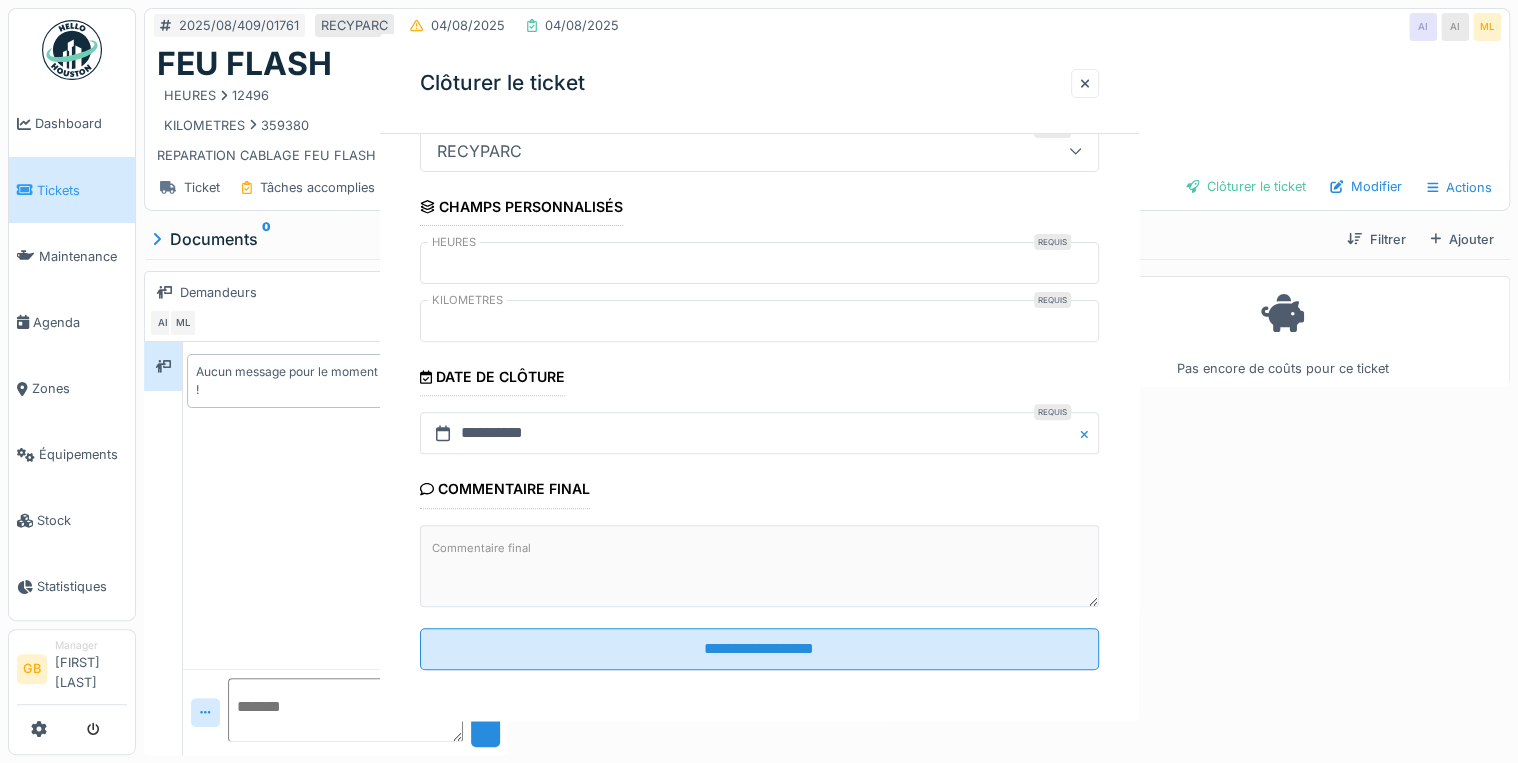 scroll, scrollTop: 0, scrollLeft: 0, axis: both 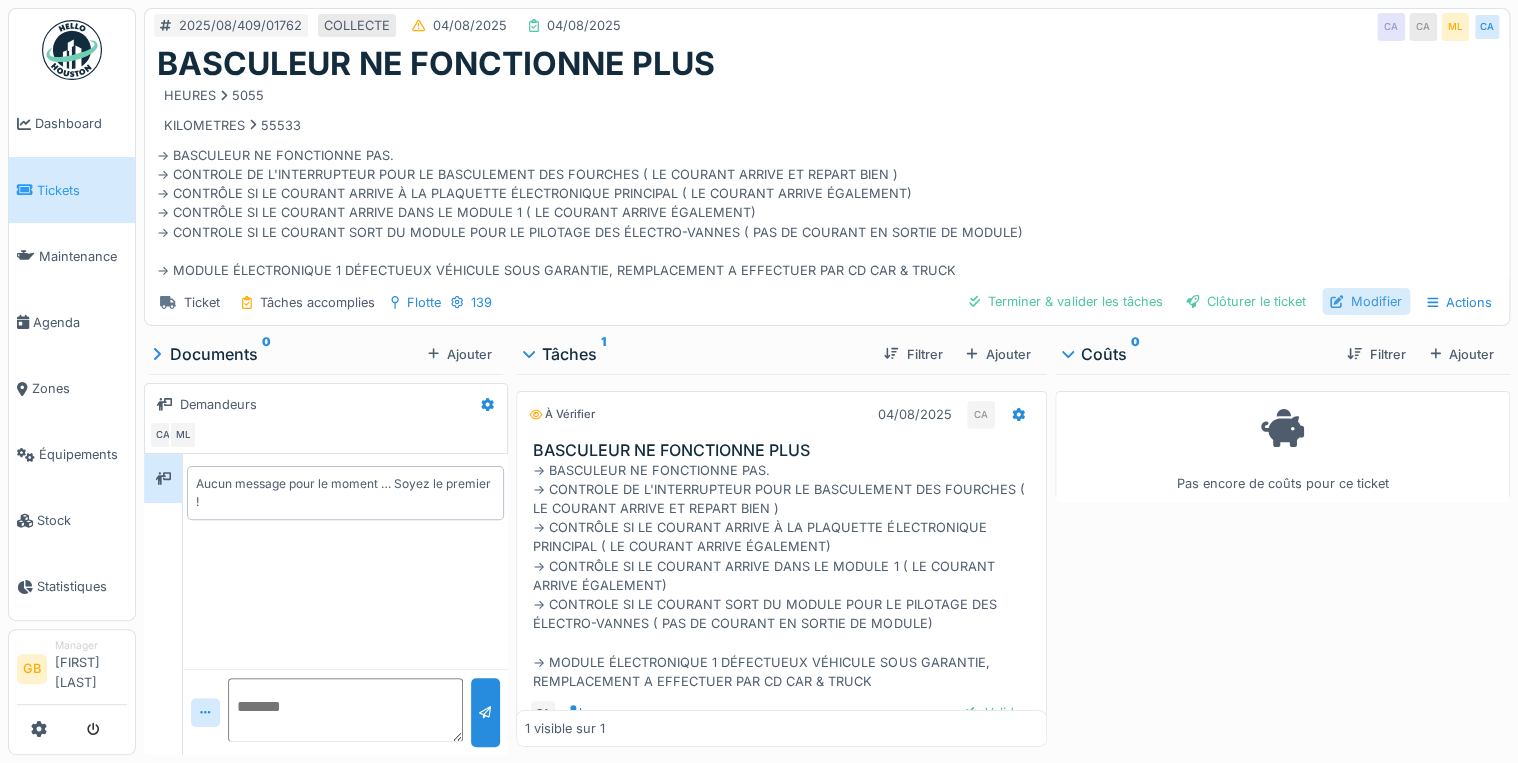 click on "Modifier" at bounding box center [1366, 301] 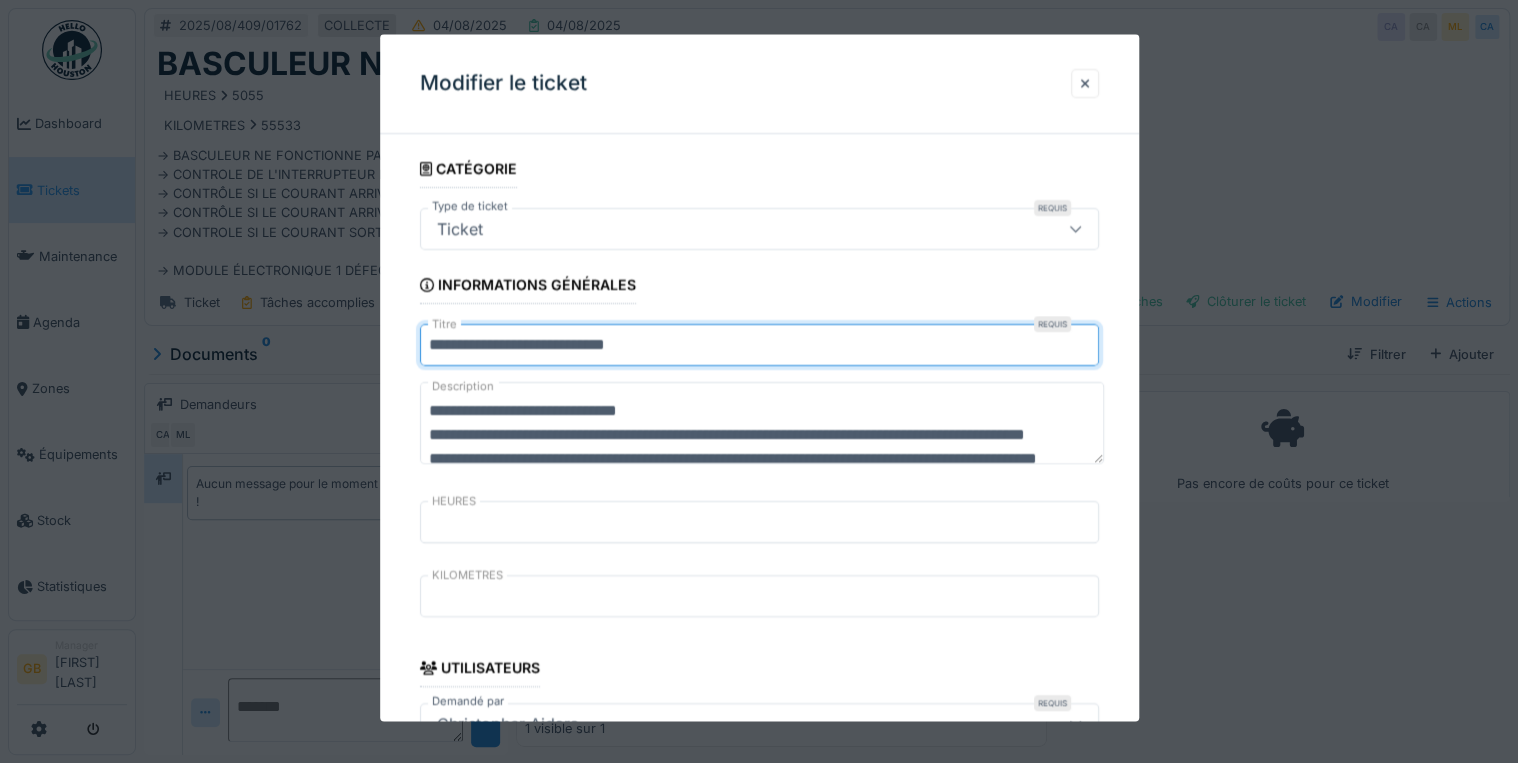 drag, startPoint x: 610, startPoint y: 344, endPoint x: 1478, endPoint y: 320, distance: 868.3317 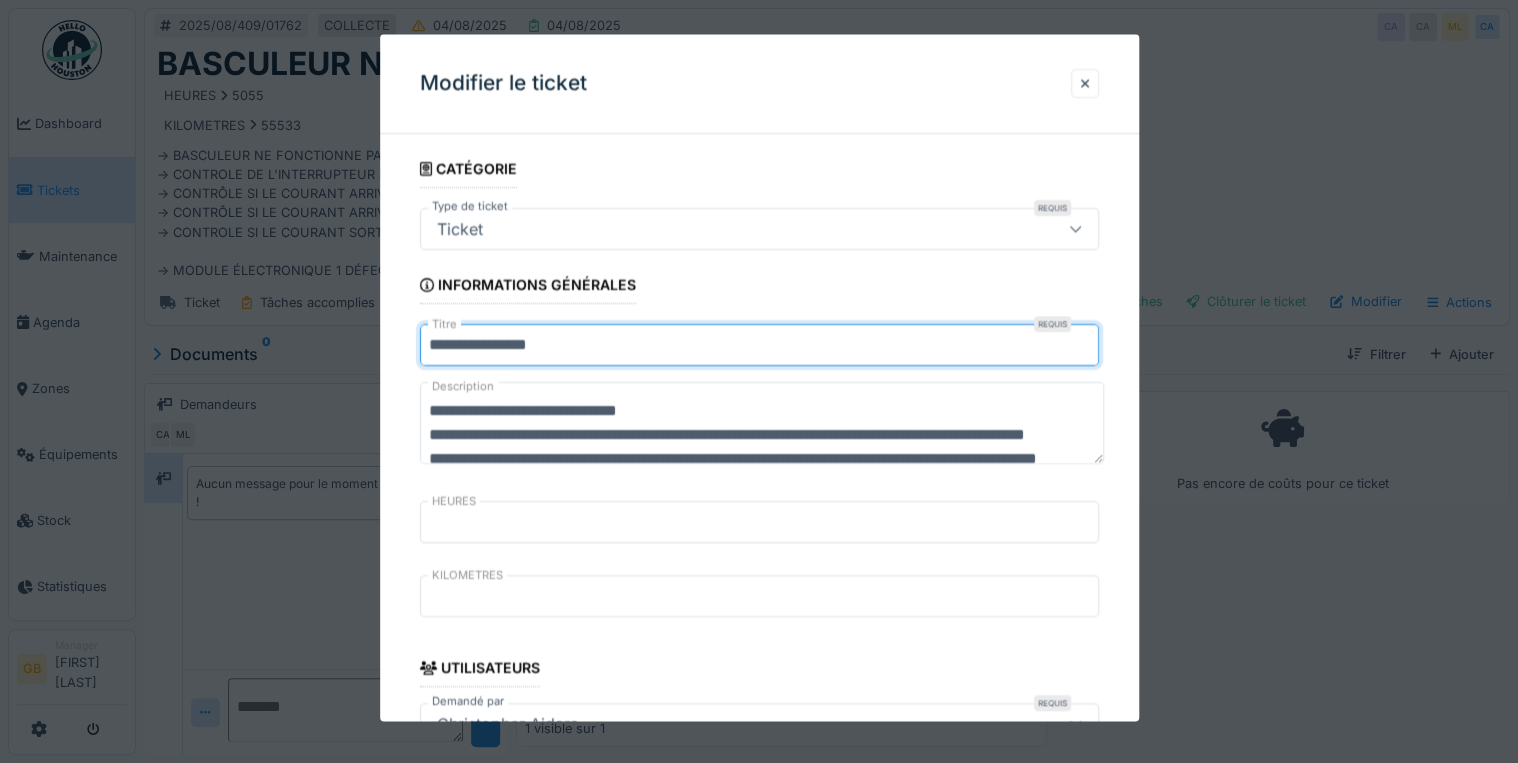 scroll, scrollTop: 80, scrollLeft: 0, axis: vertical 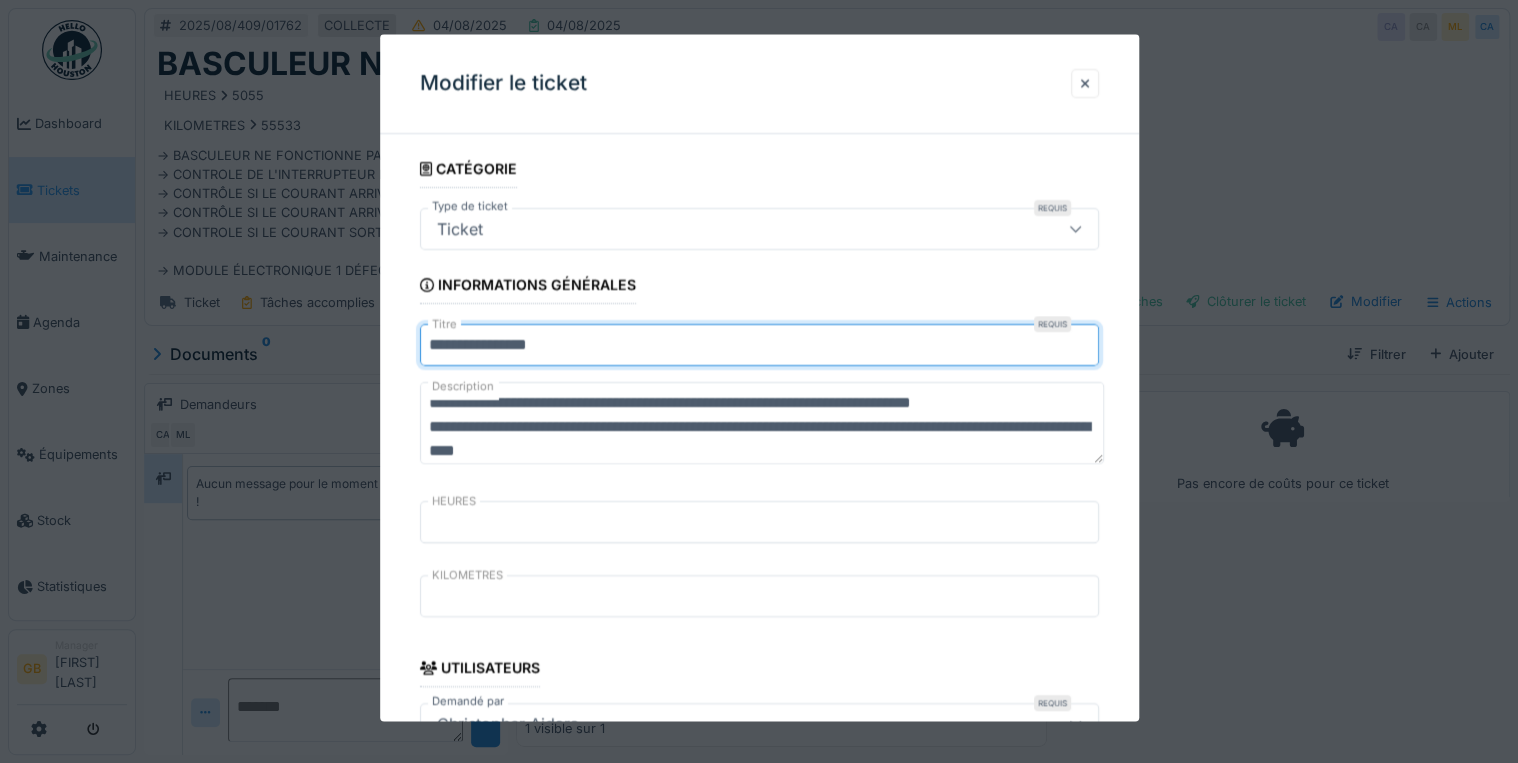 type on "**********" 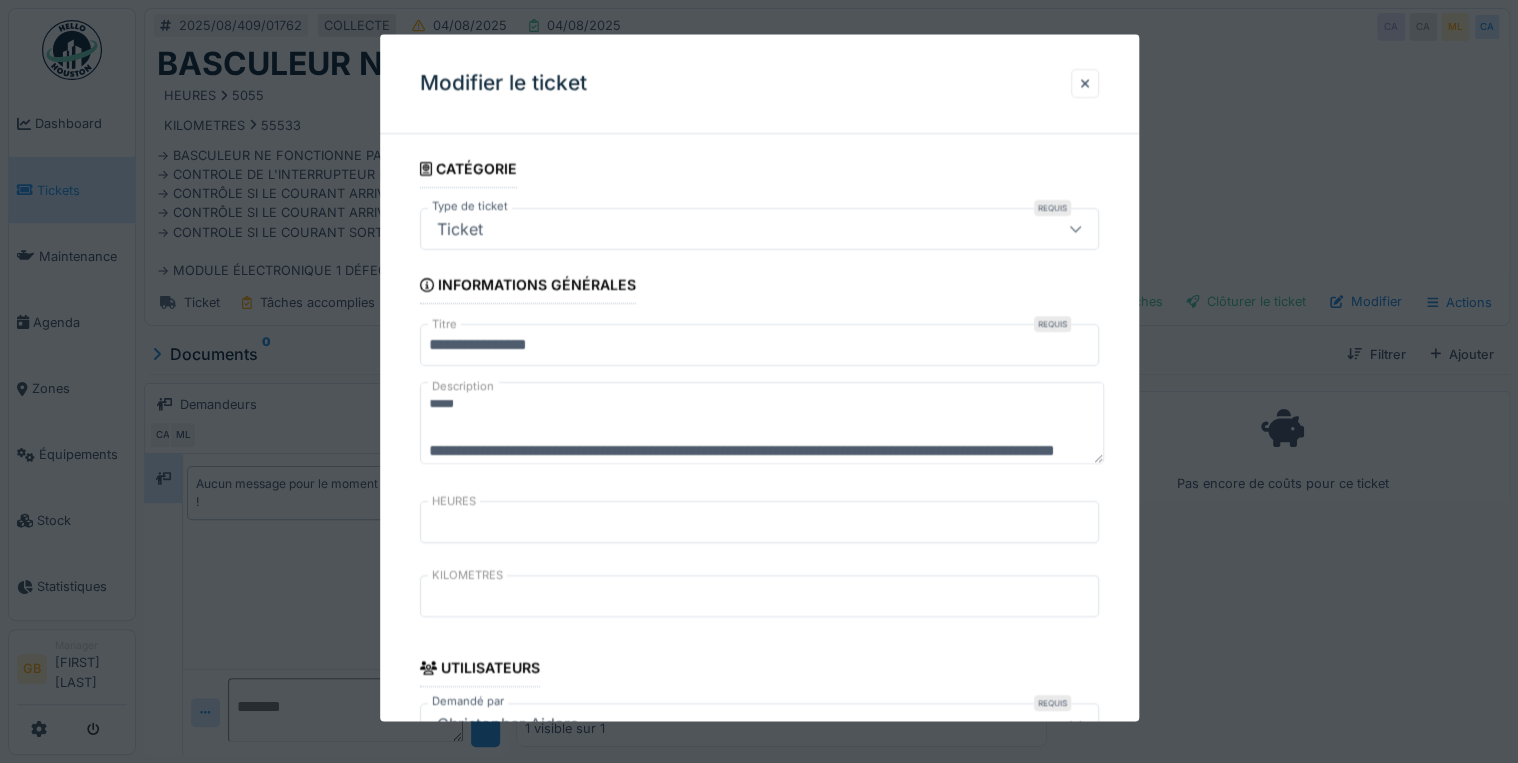 scroll, scrollTop: 144, scrollLeft: 0, axis: vertical 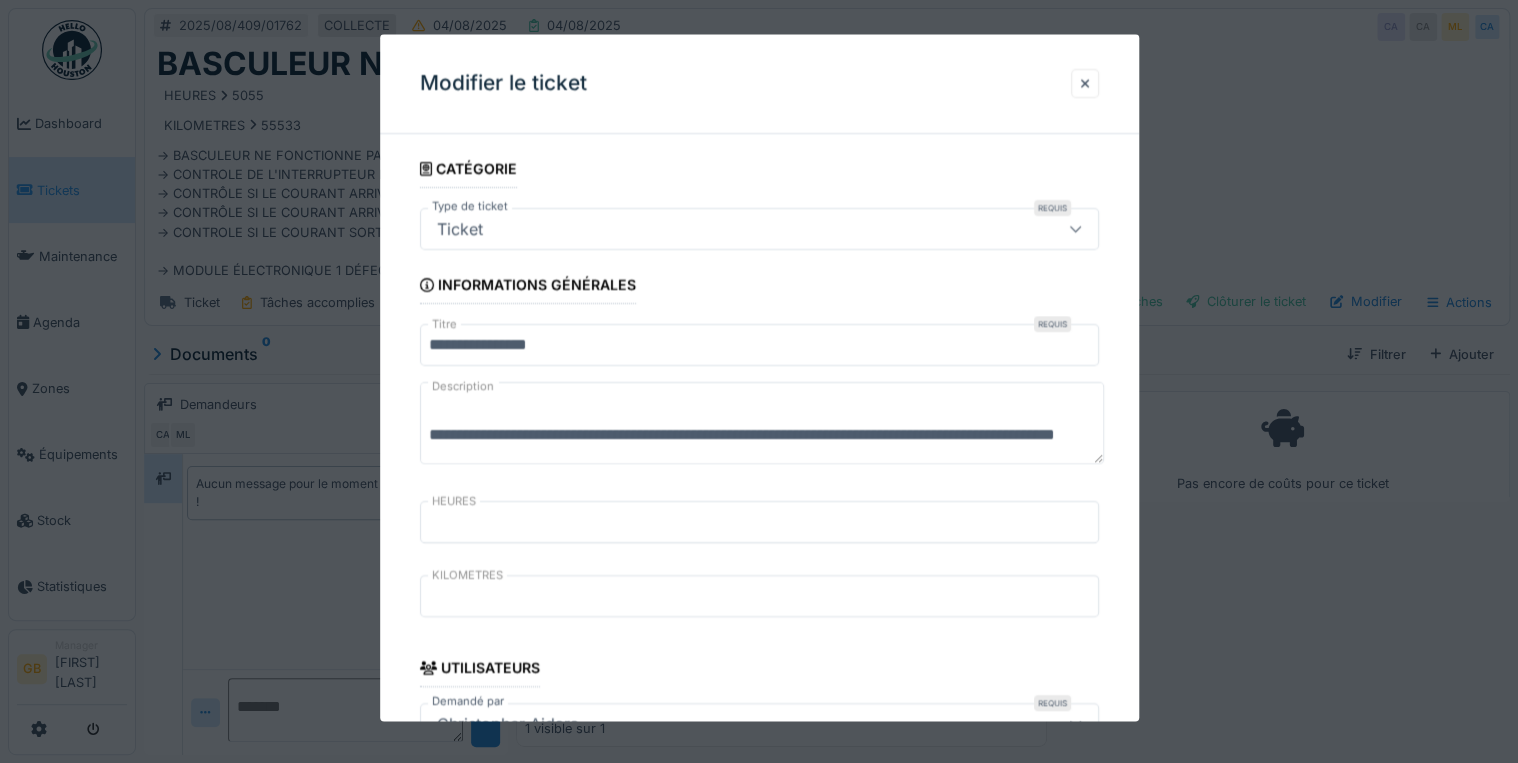 click on "**********" at bounding box center [762, 424] 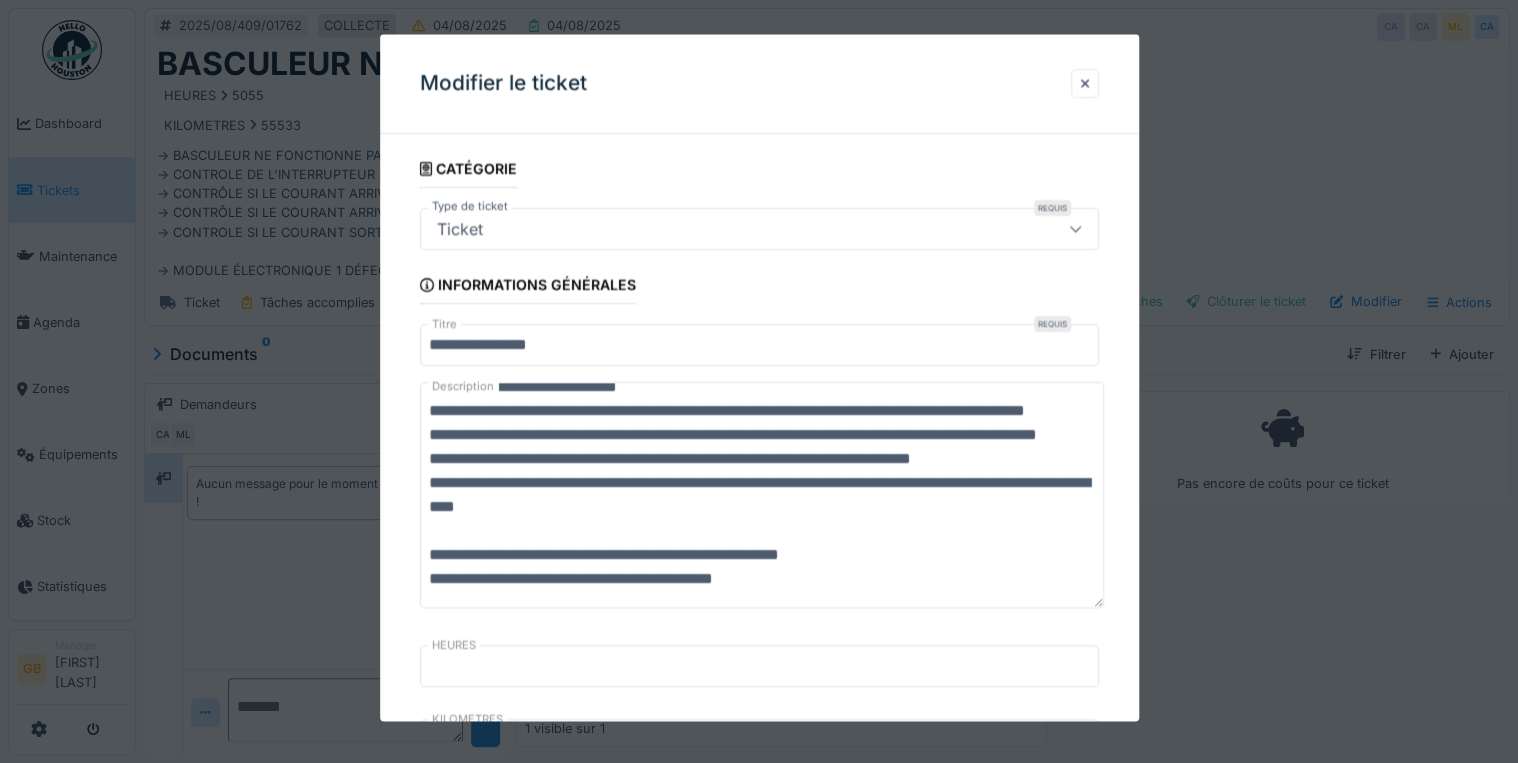scroll, scrollTop: 96, scrollLeft: 0, axis: vertical 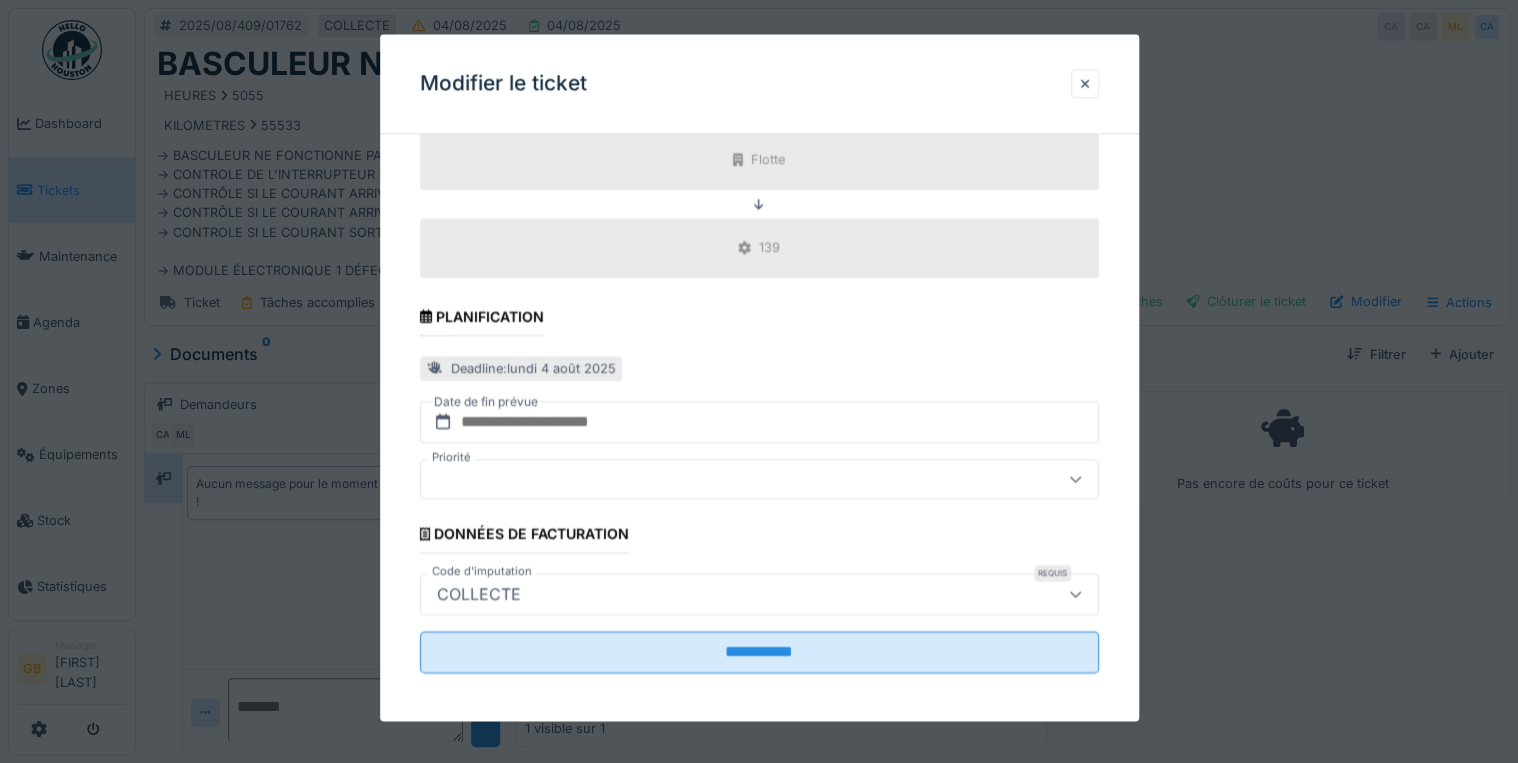 type on "**********" 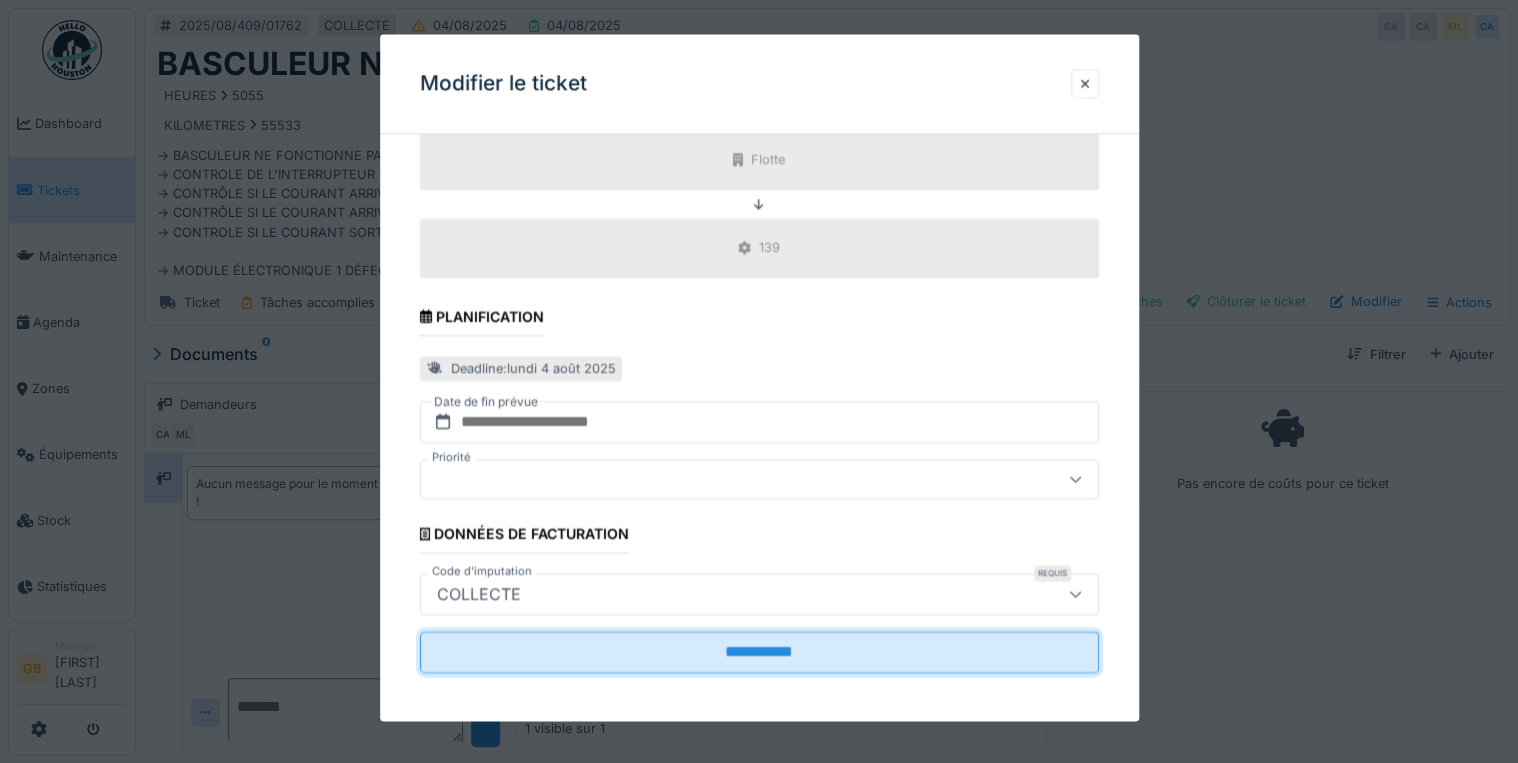 click on "**********" at bounding box center (759, 652) 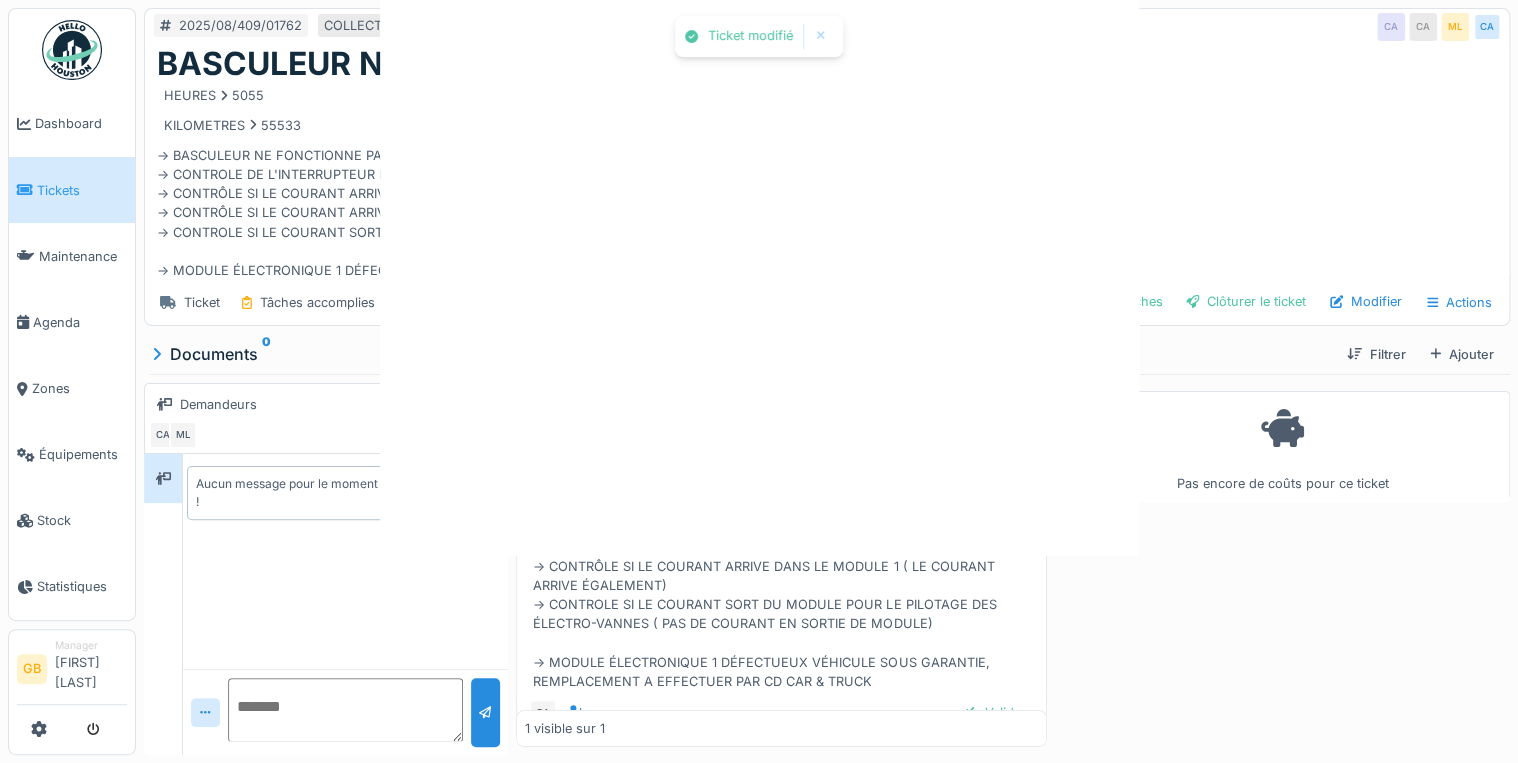 scroll, scrollTop: 0, scrollLeft: 0, axis: both 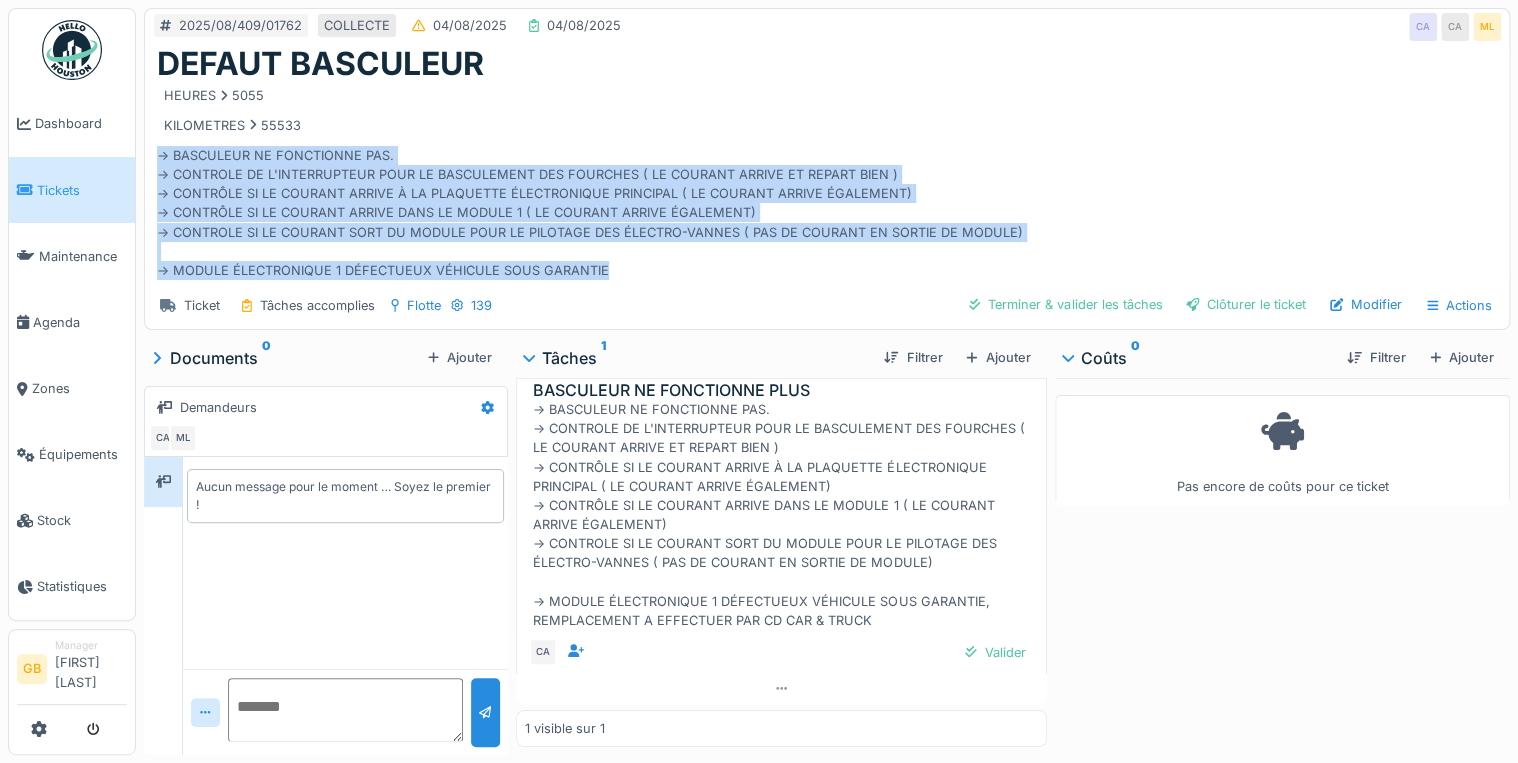 drag, startPoint x: 626, startPoint y: 274, endPoint x: 152, endPoint y: 144, distance: 491.5038 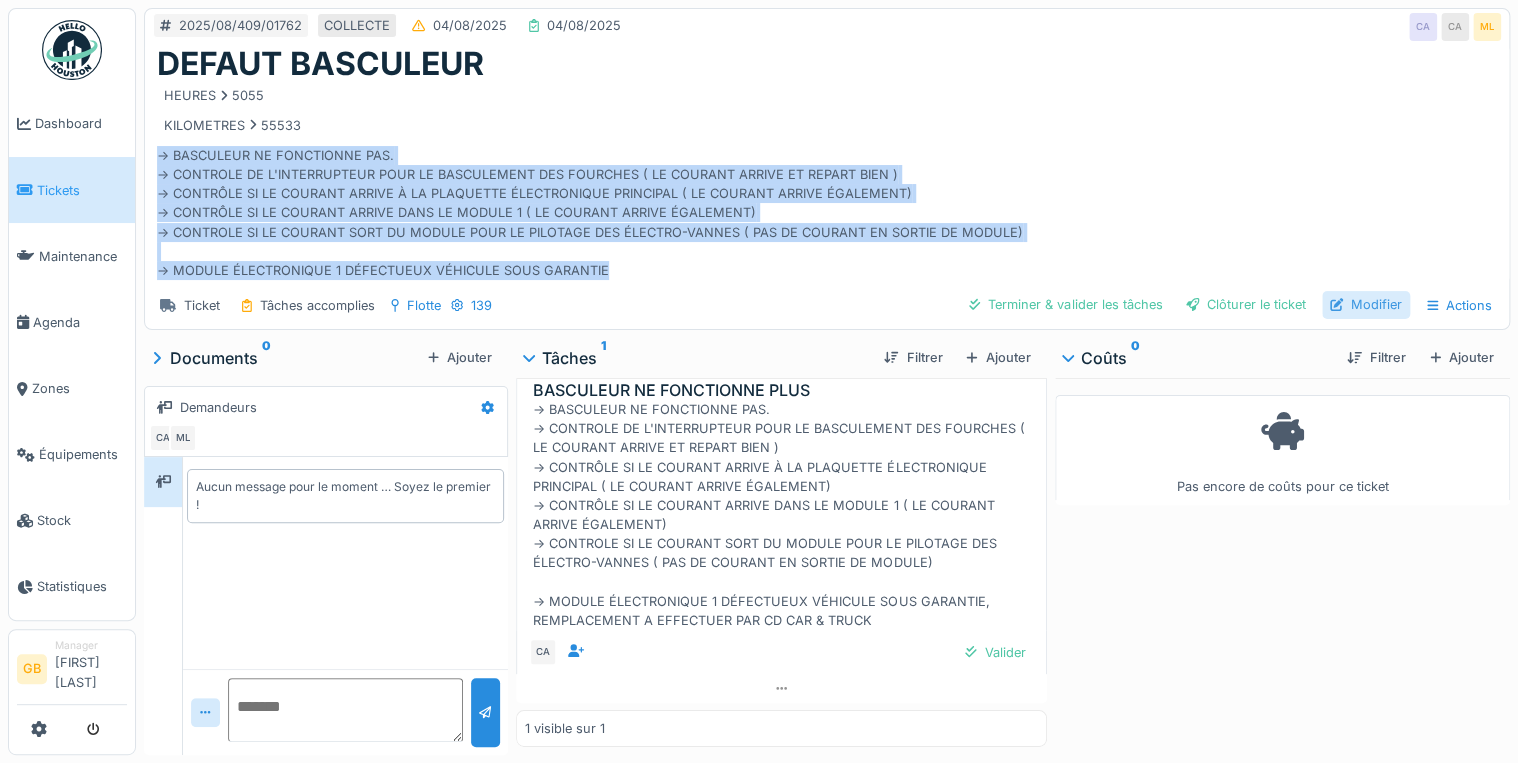 click on "Modifier" at bounding box center (1366, 304) 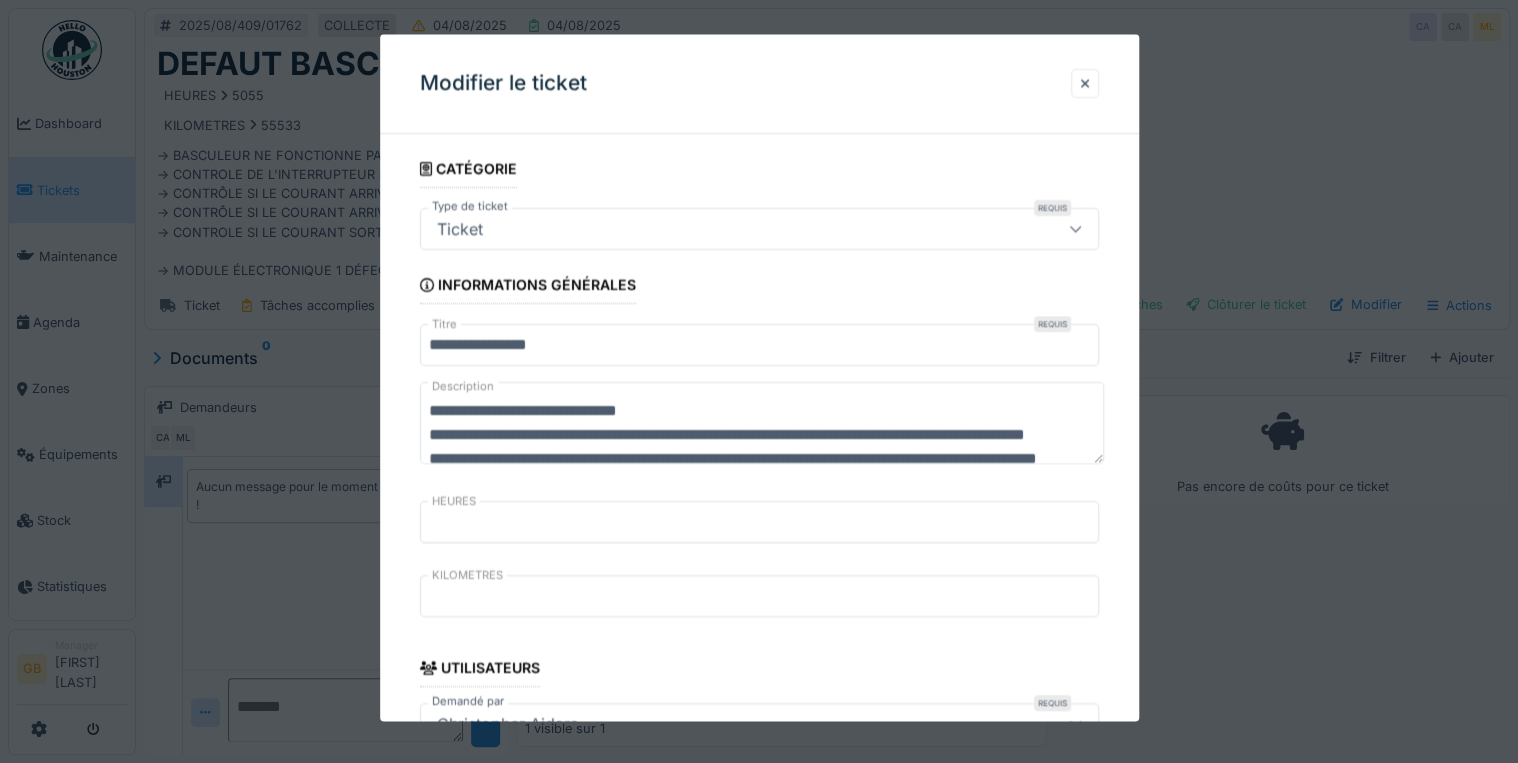 click on "**********" at bounding box center [762, 424] 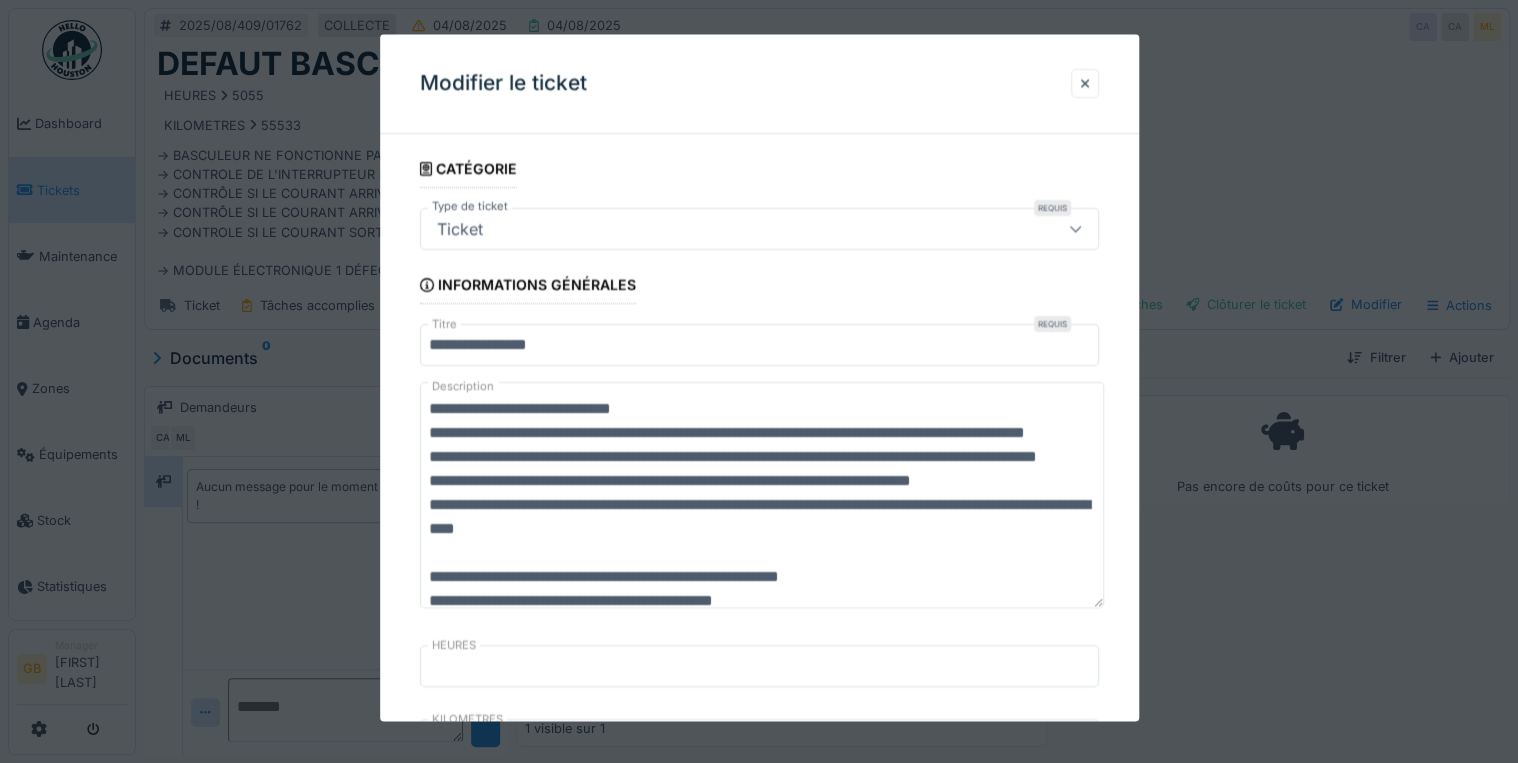 scroll, scrollTop: 0, scrollLeft: 0, axis: both 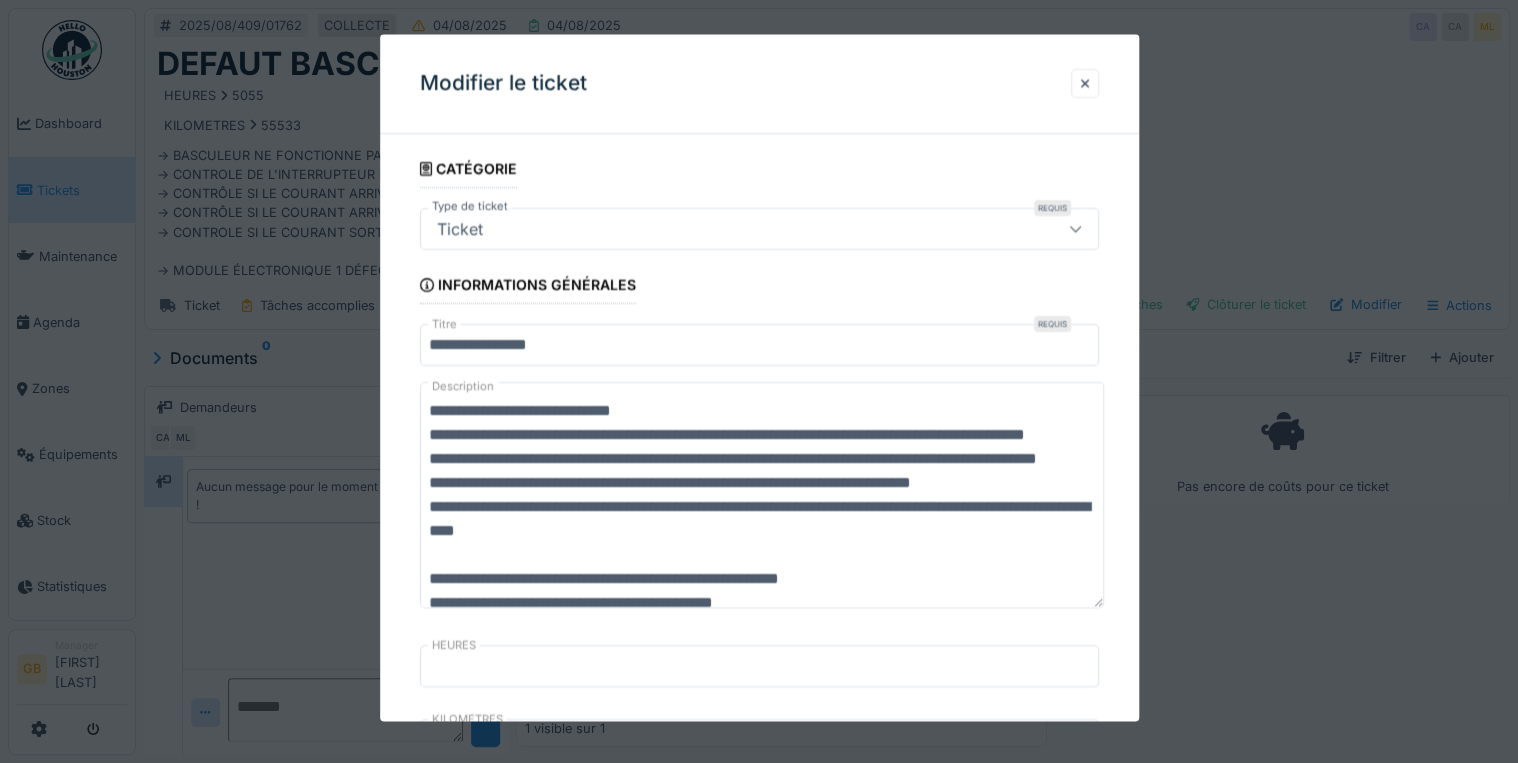 click on "**********" at bounding box center [762, 496] 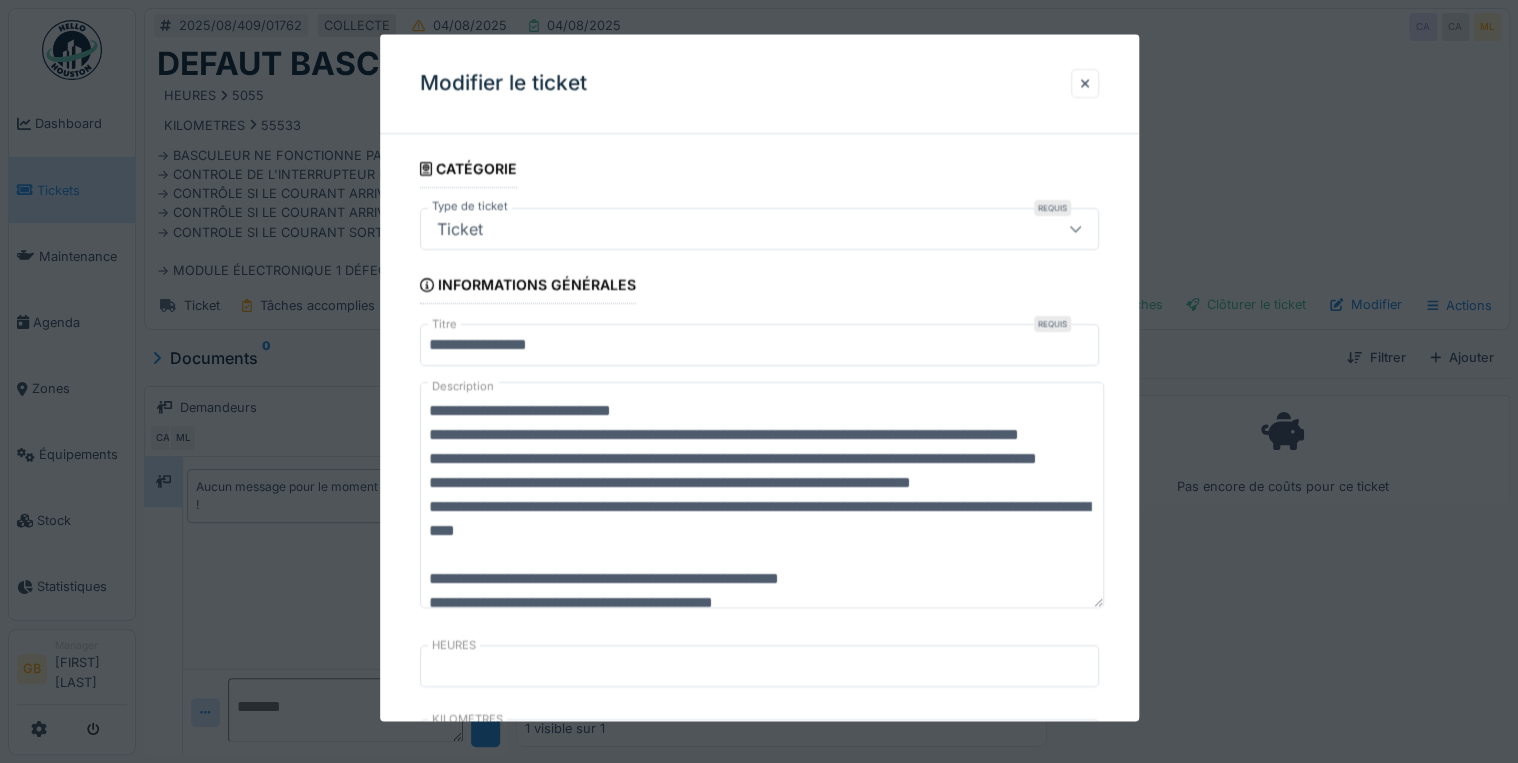 click on "**********" at bounding box center [762, 496] 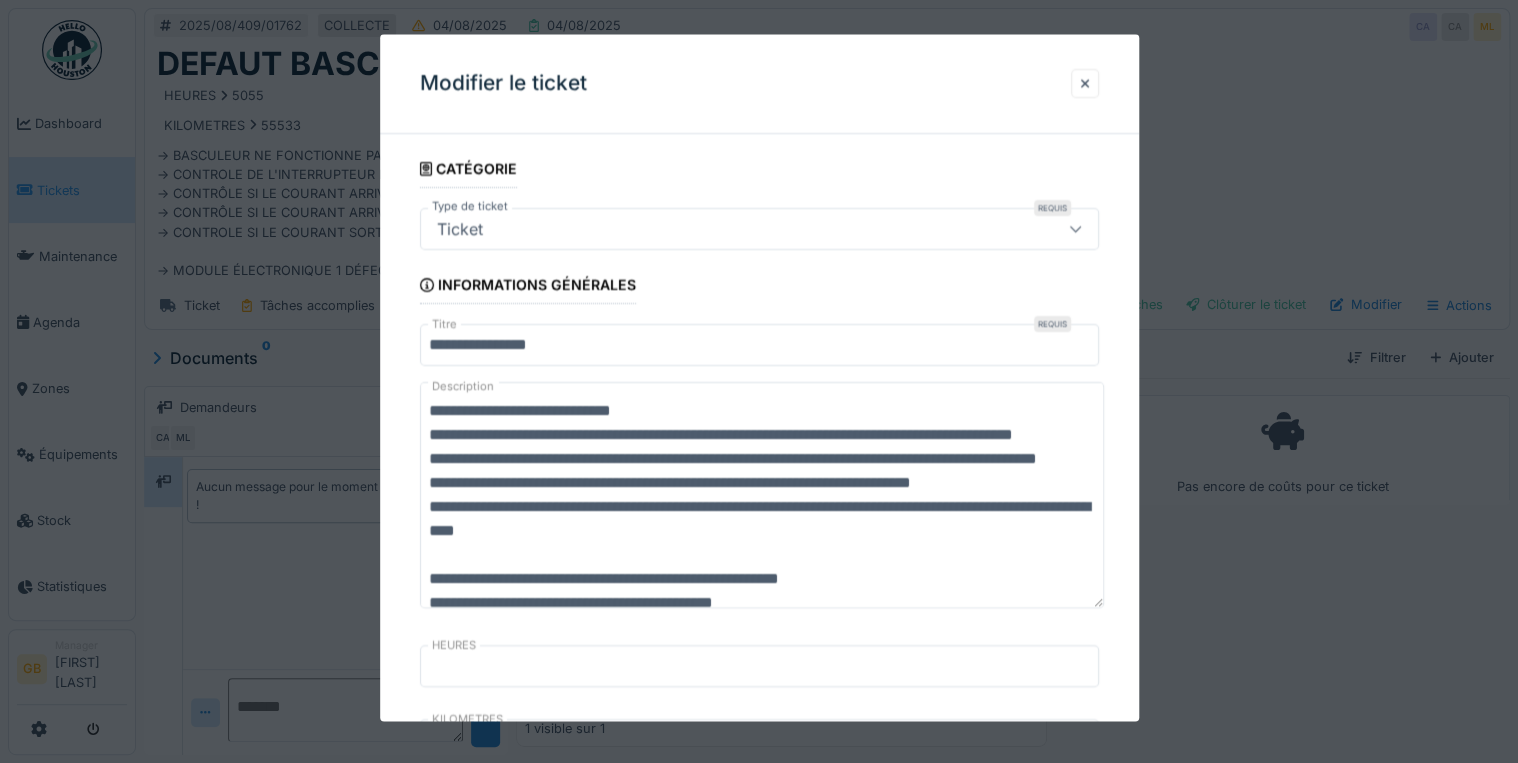 click on "**********" at bounding box center (762, 496) 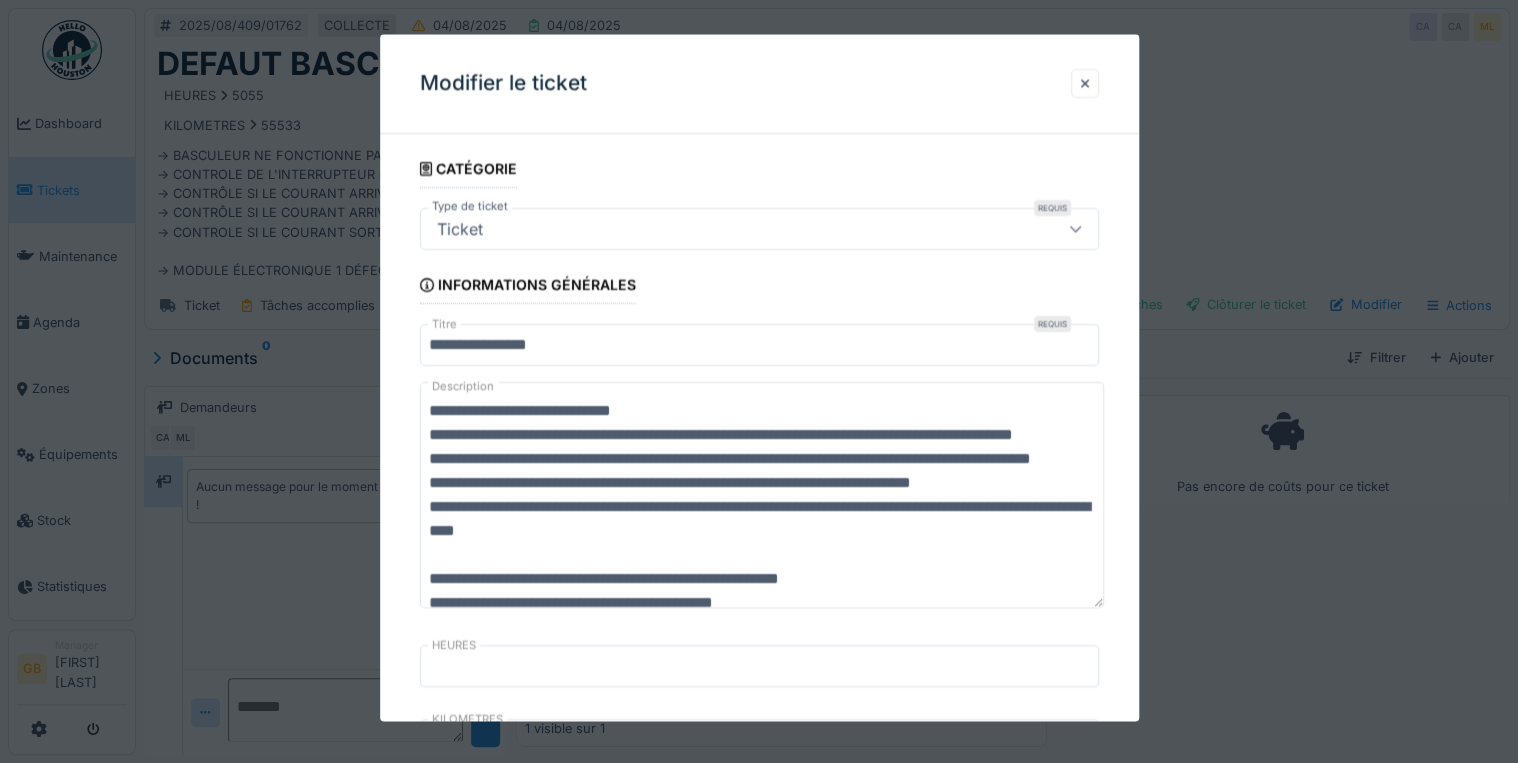 click on "**********" at bounding box center (762, 496) 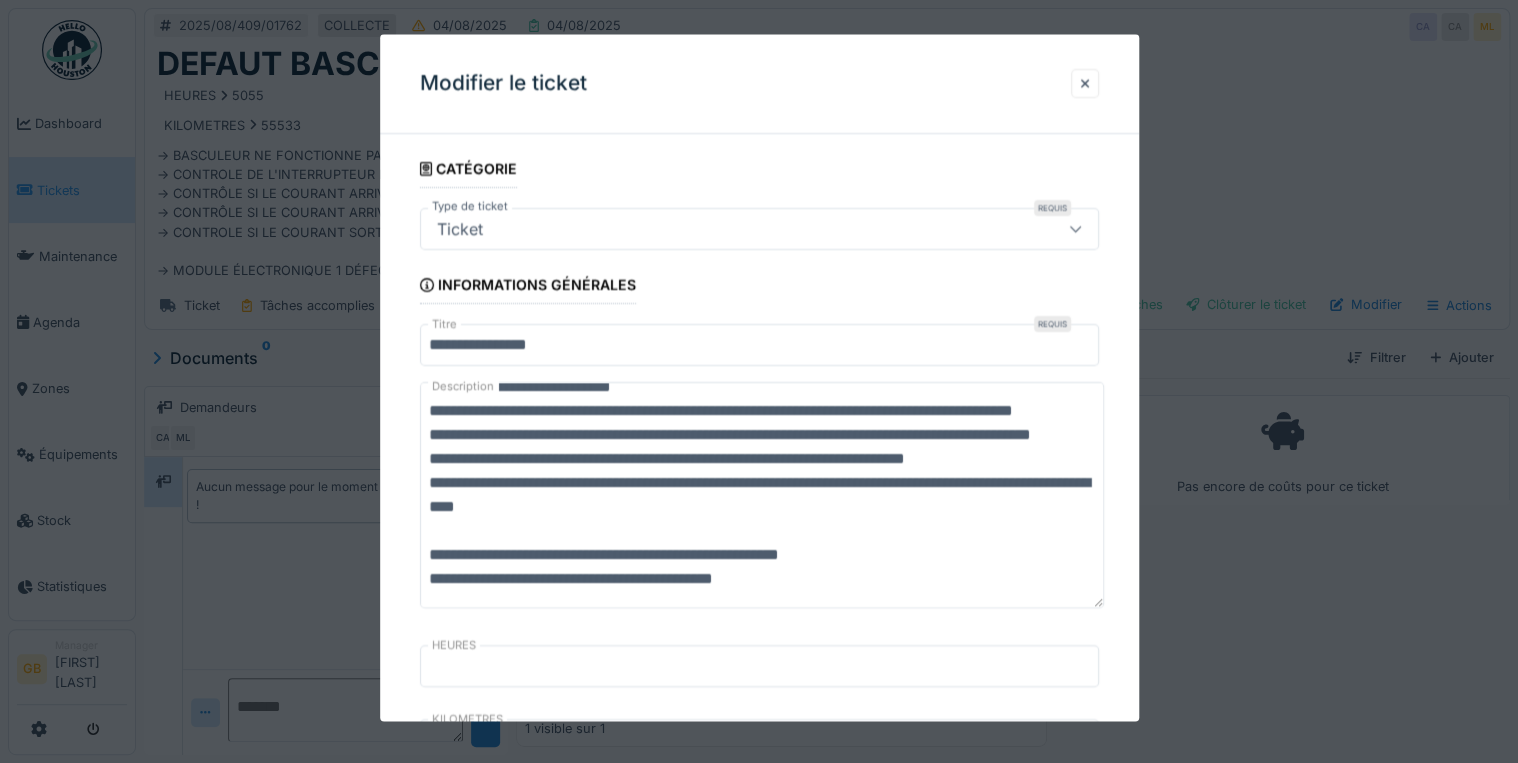 scroll, scrollTop: 80, scrollLeft: 0, axis: vertical 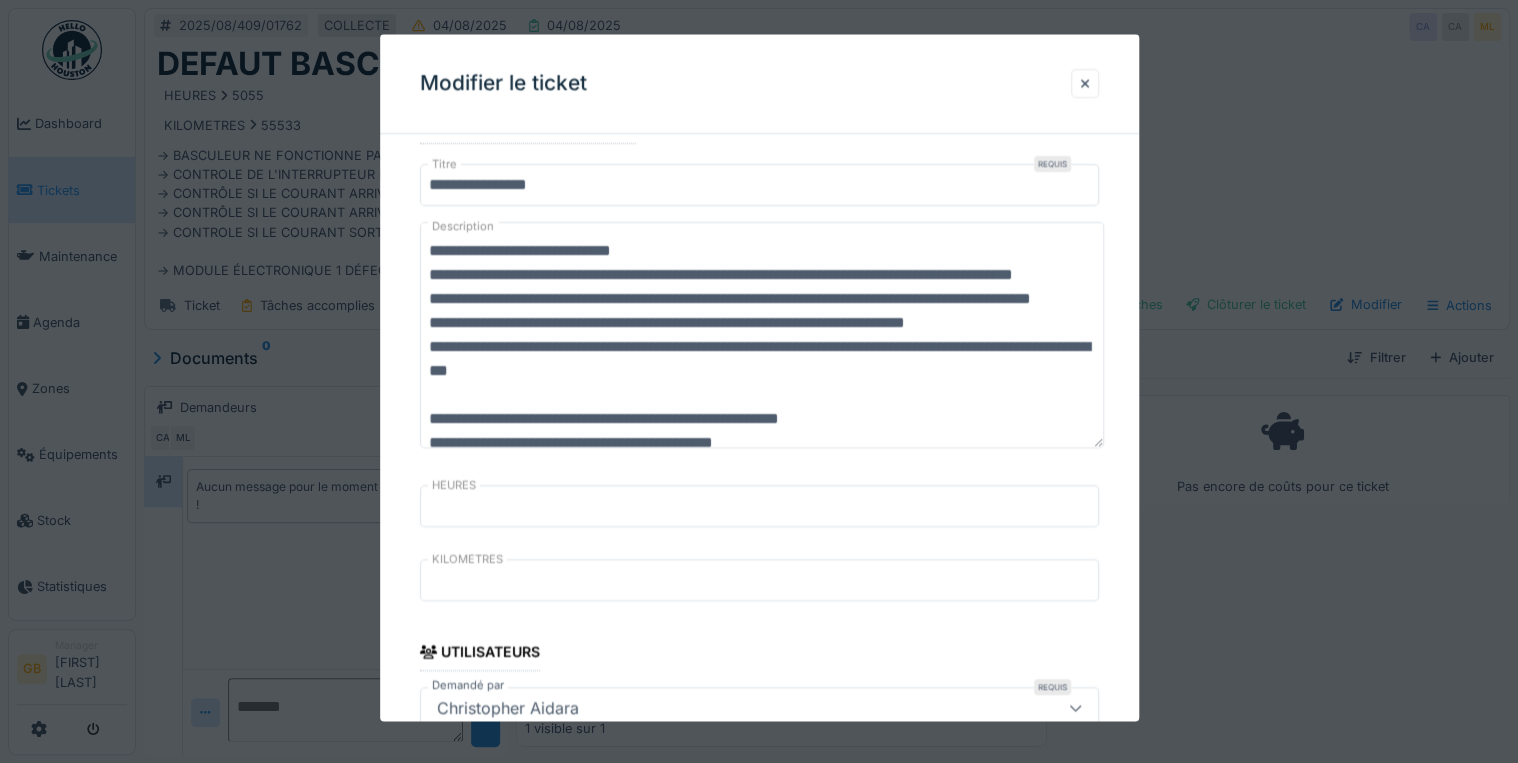 drag, startPoint x: 888, startPoint y: 425, endPoint x: 164, endPoint y: 95, distance: 795.6607 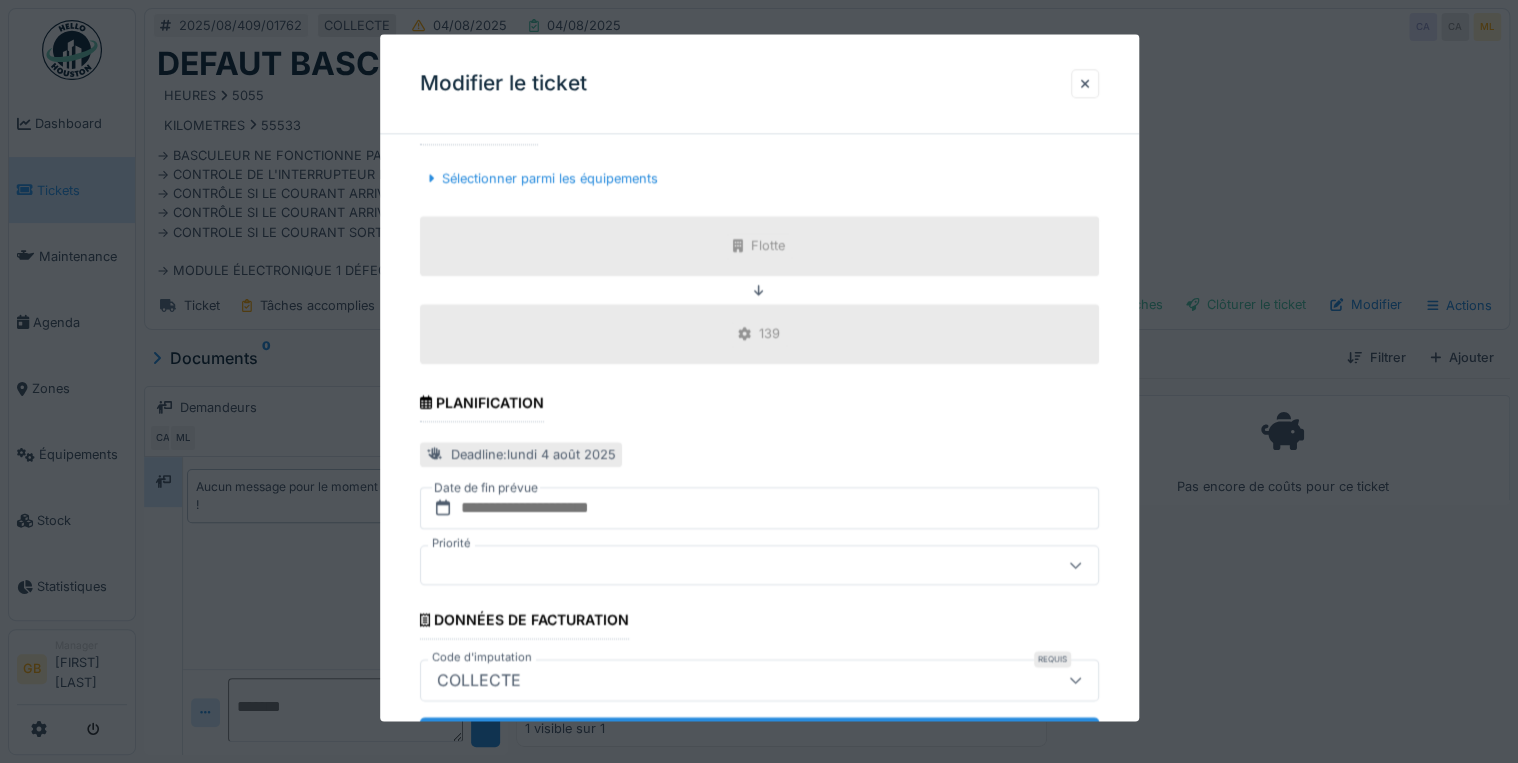scroll, scrollTop: 942, scrollLeft: 0, axis: vertical 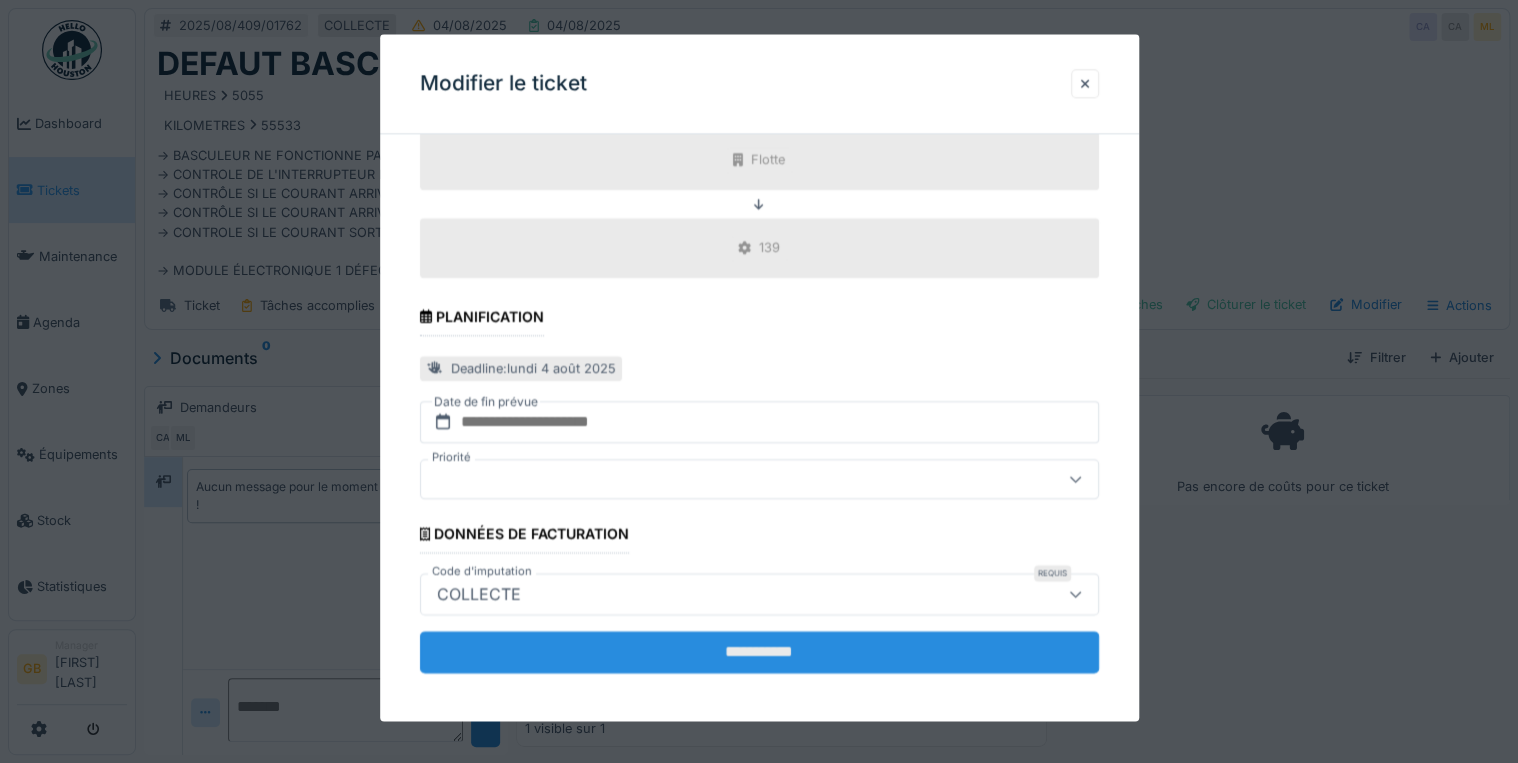 type on "**********" 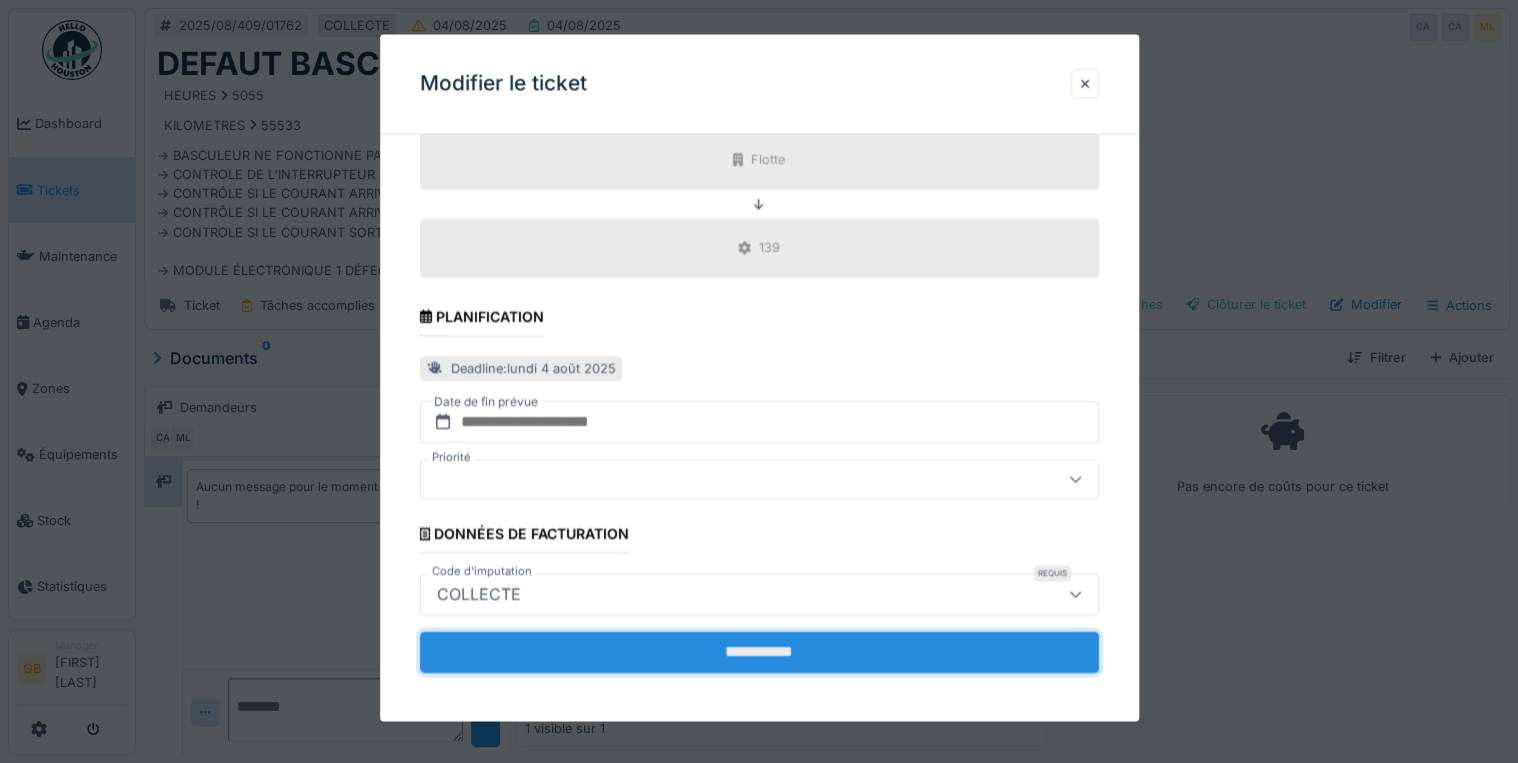 click on "**********" at bounding box center [759, 652] 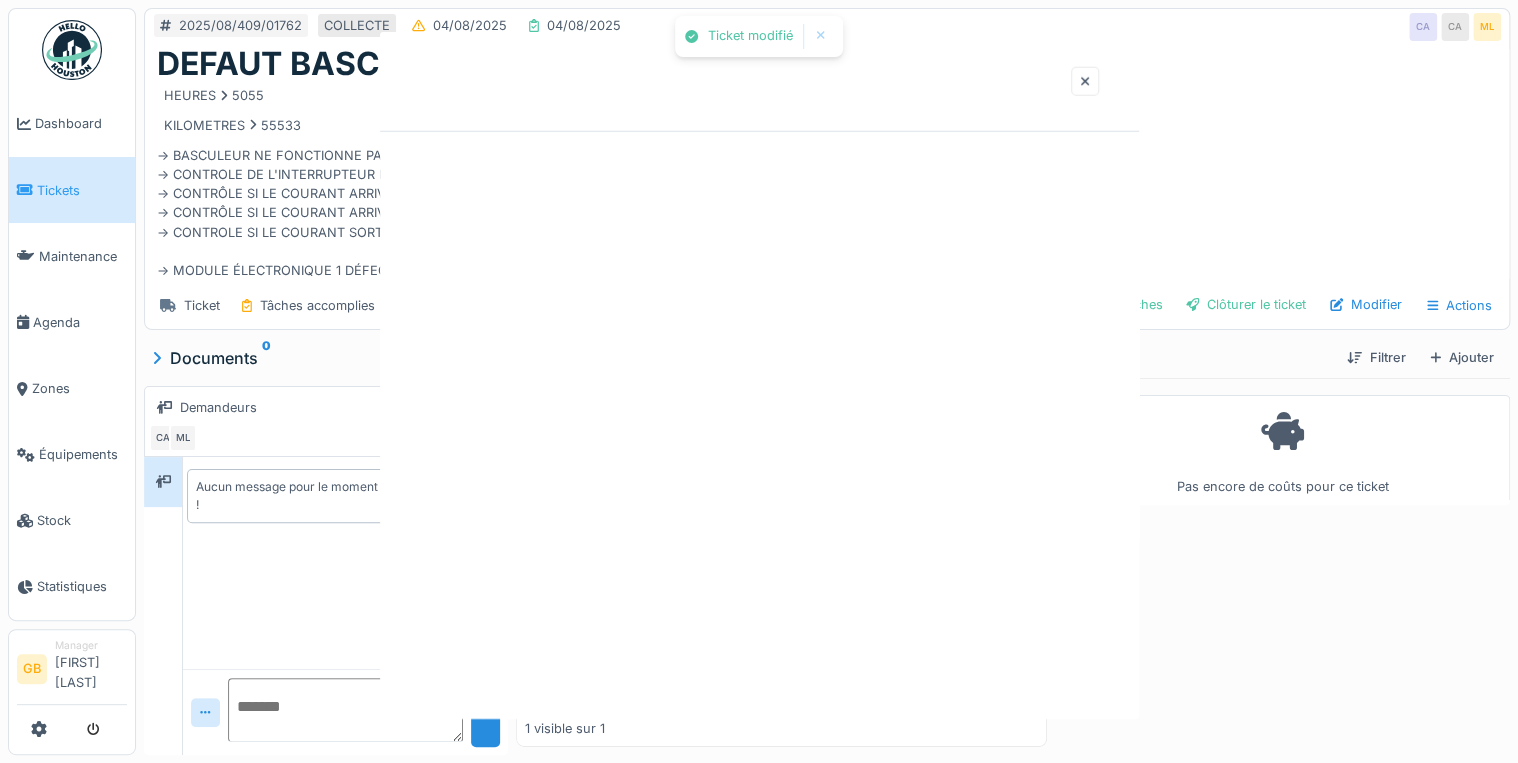 scroll, scrollTop: 0, scrollLeft: 0, axis: both 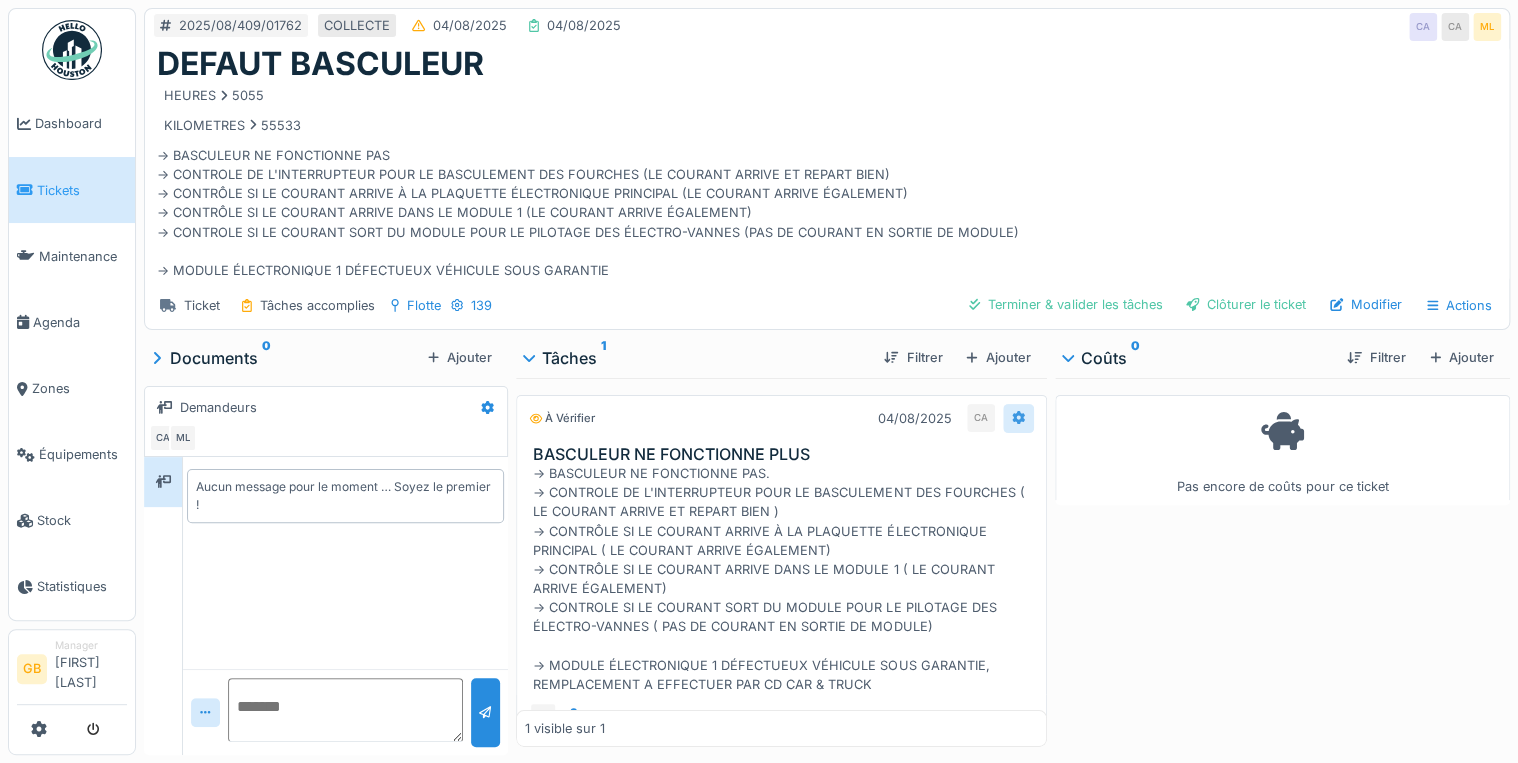 click at bounding box center (1018, 418) 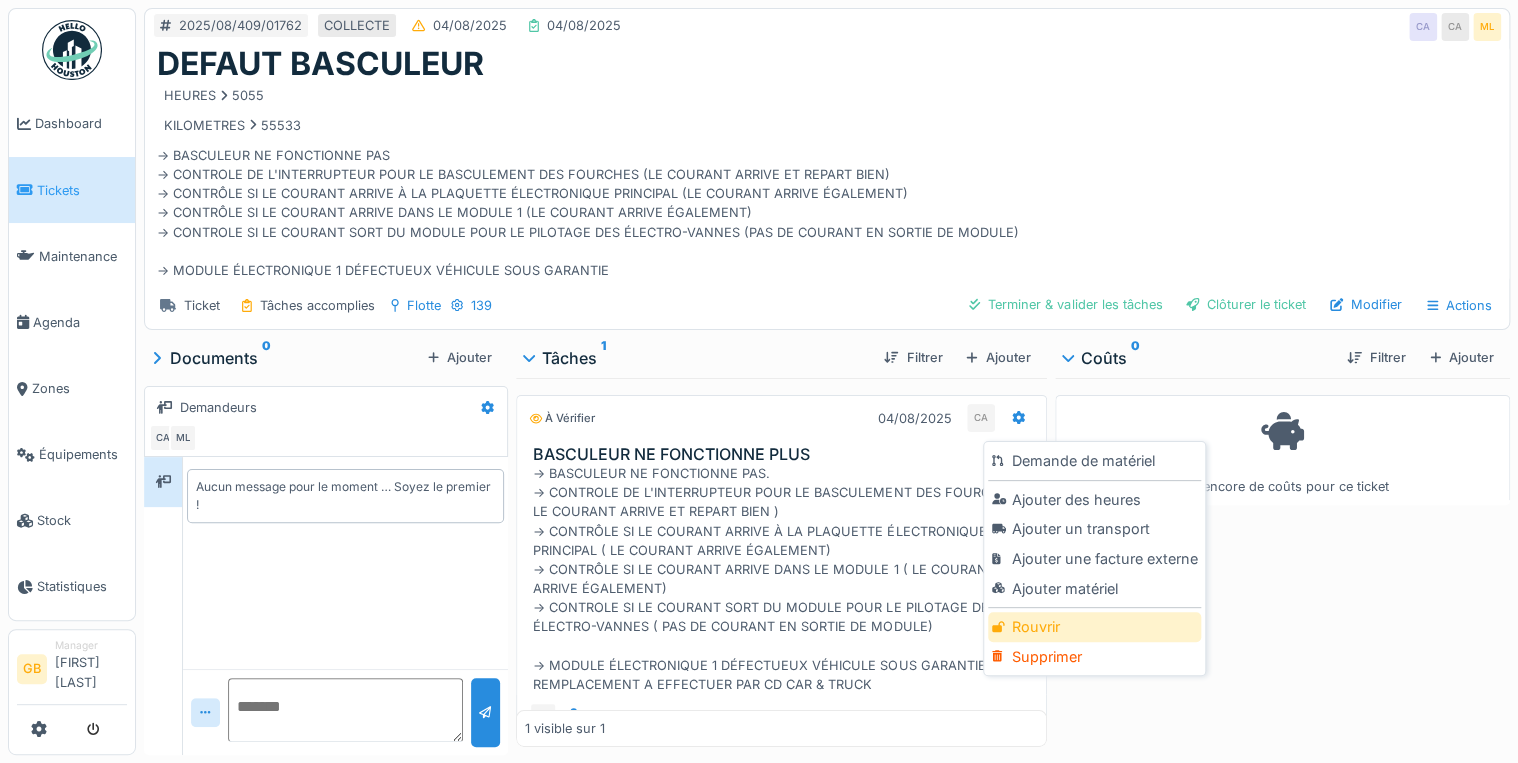 click on "Rouvrir" at bounding box center (1094, 627) 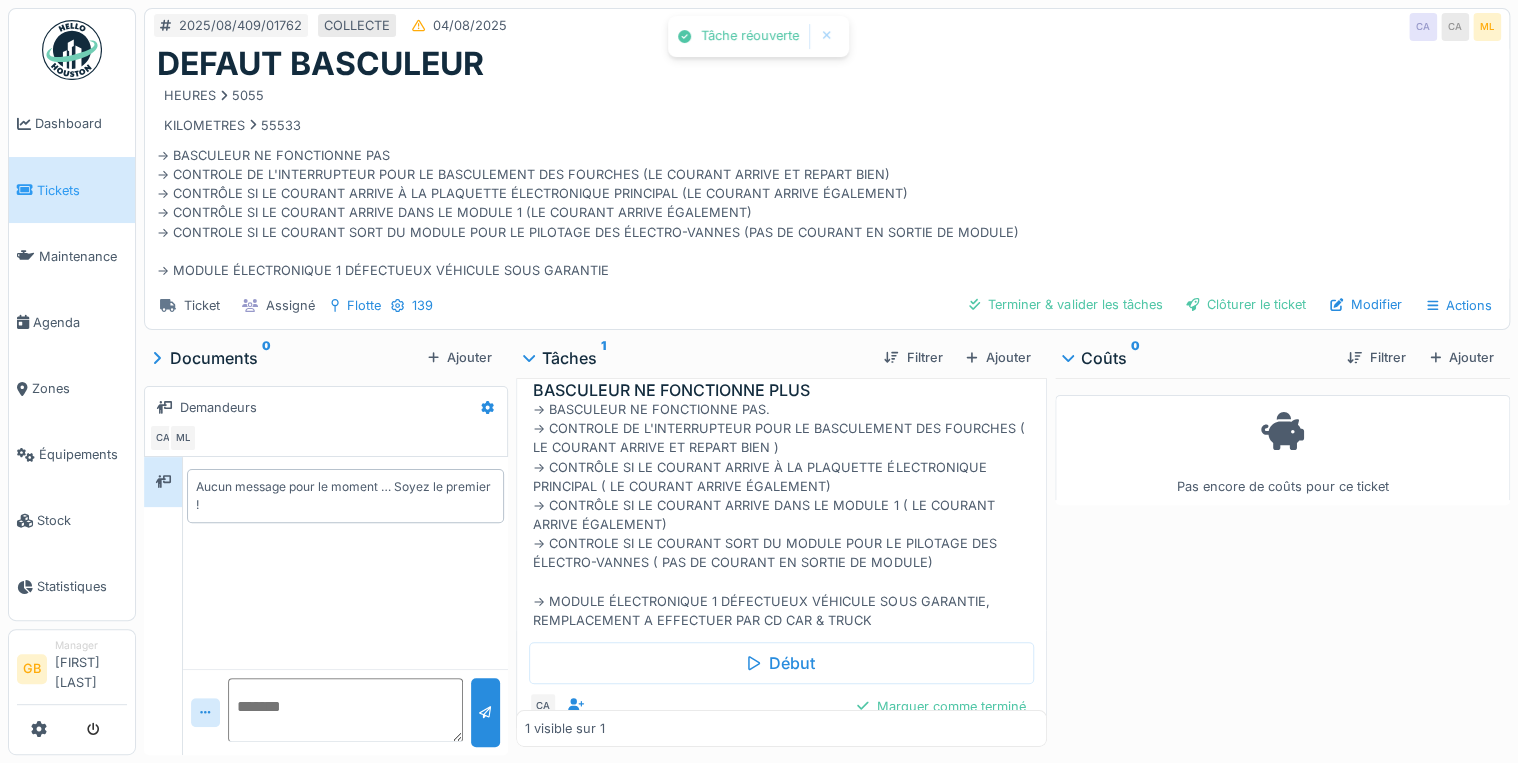 scroll, scrollTop: 0, scrollLeft: 0, axis: both 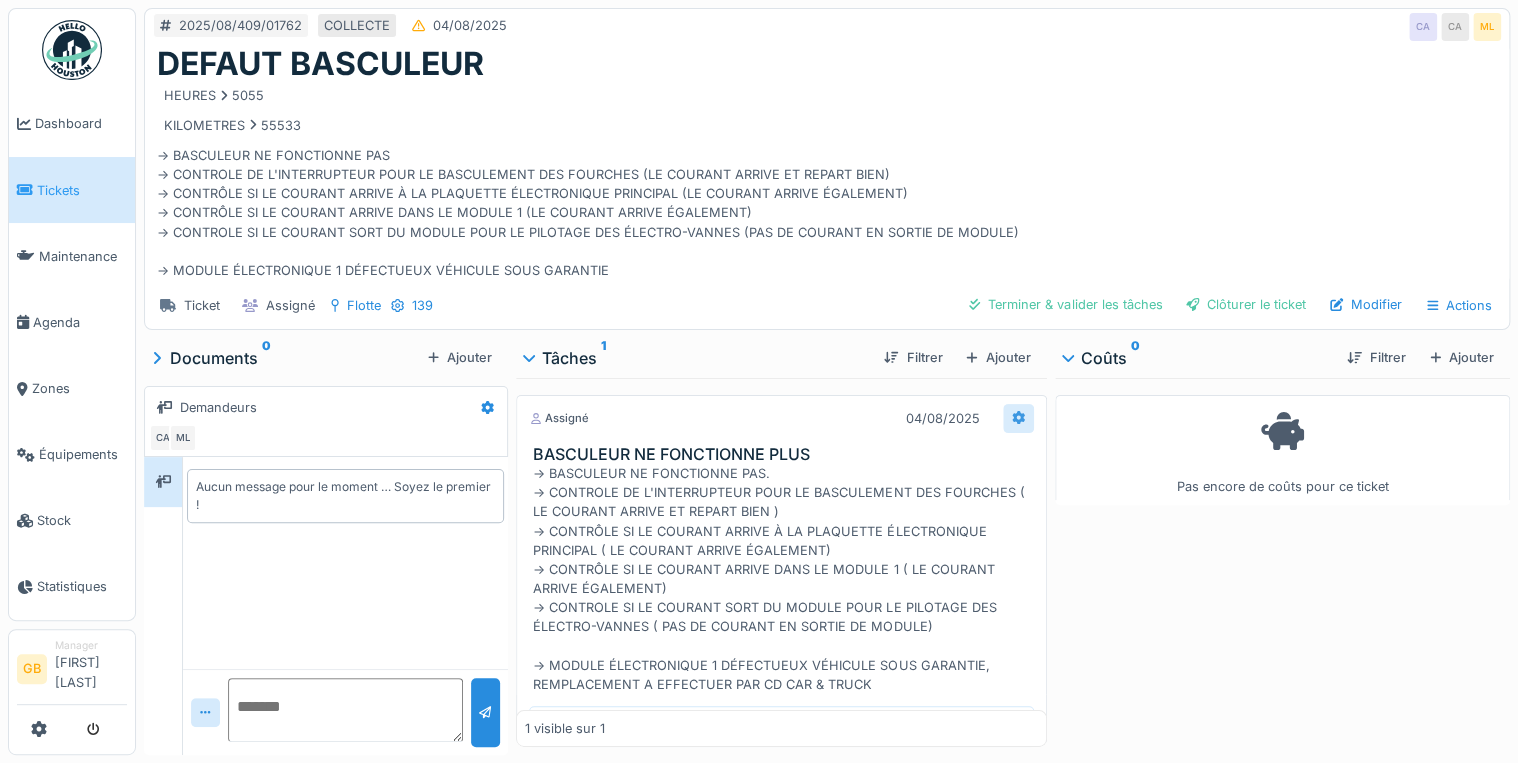 click 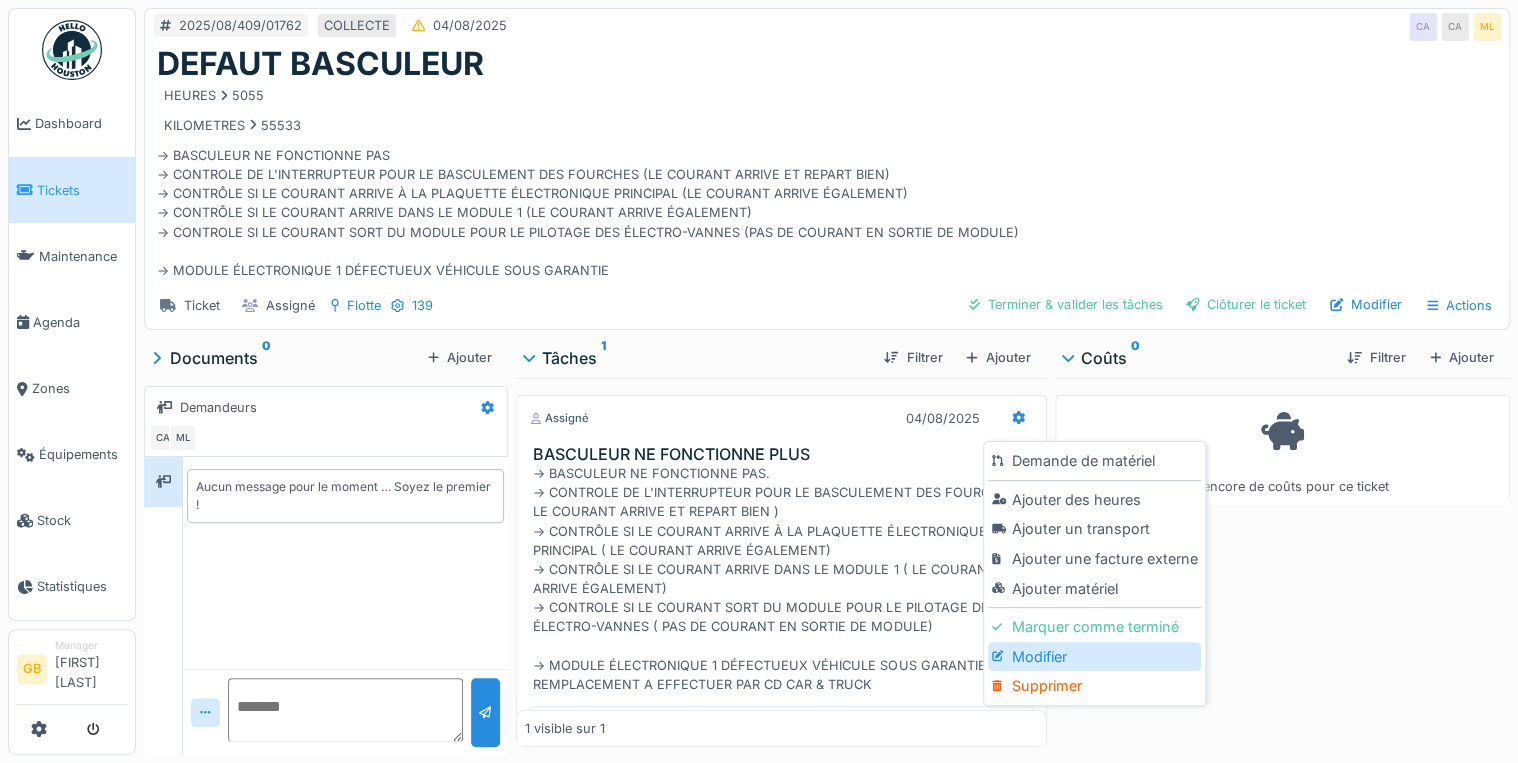 click on "Modifier" at bounding box center (1094, 657) 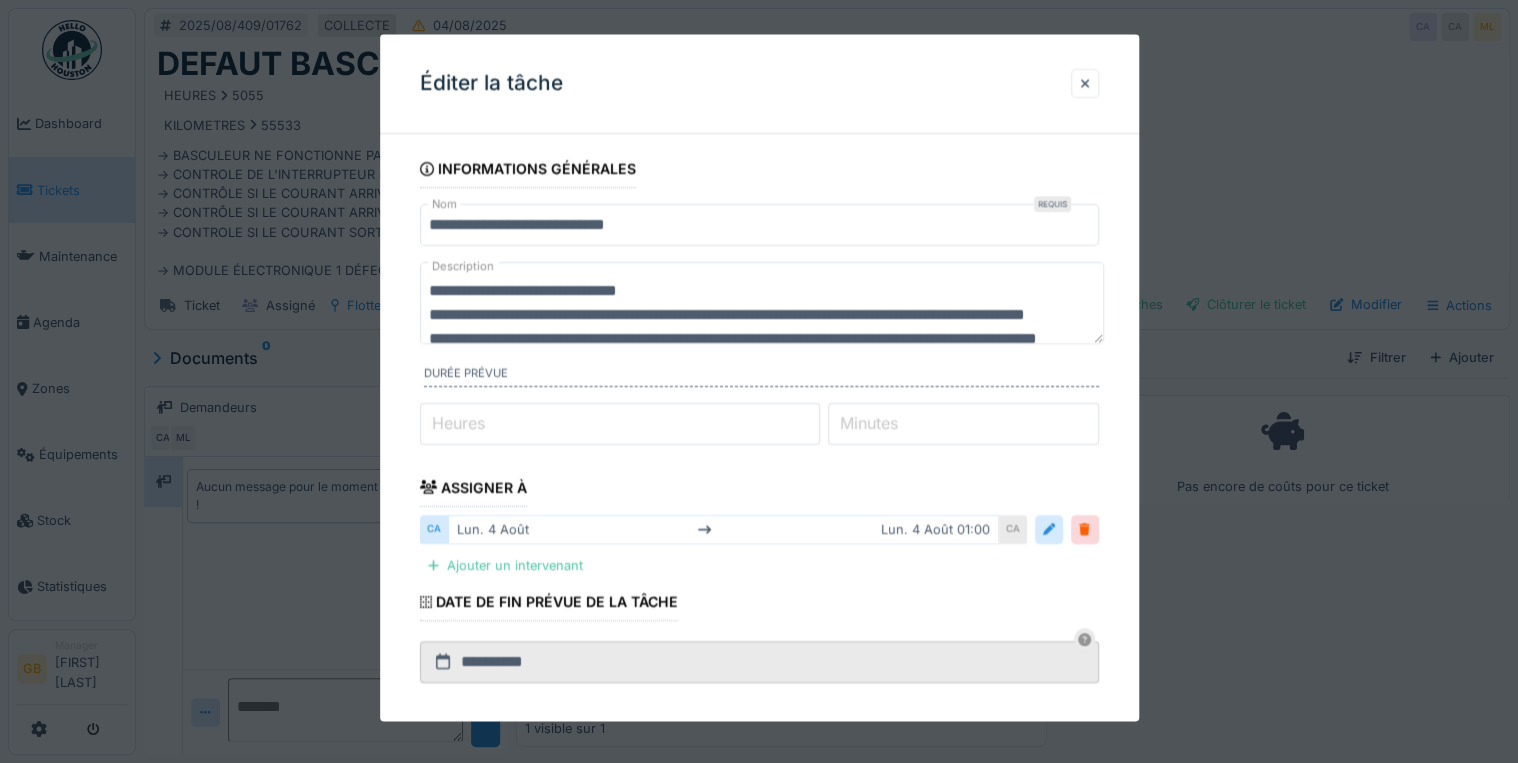 scroll, scrollTop: 240, scrollLeft: 0, axis: vertical 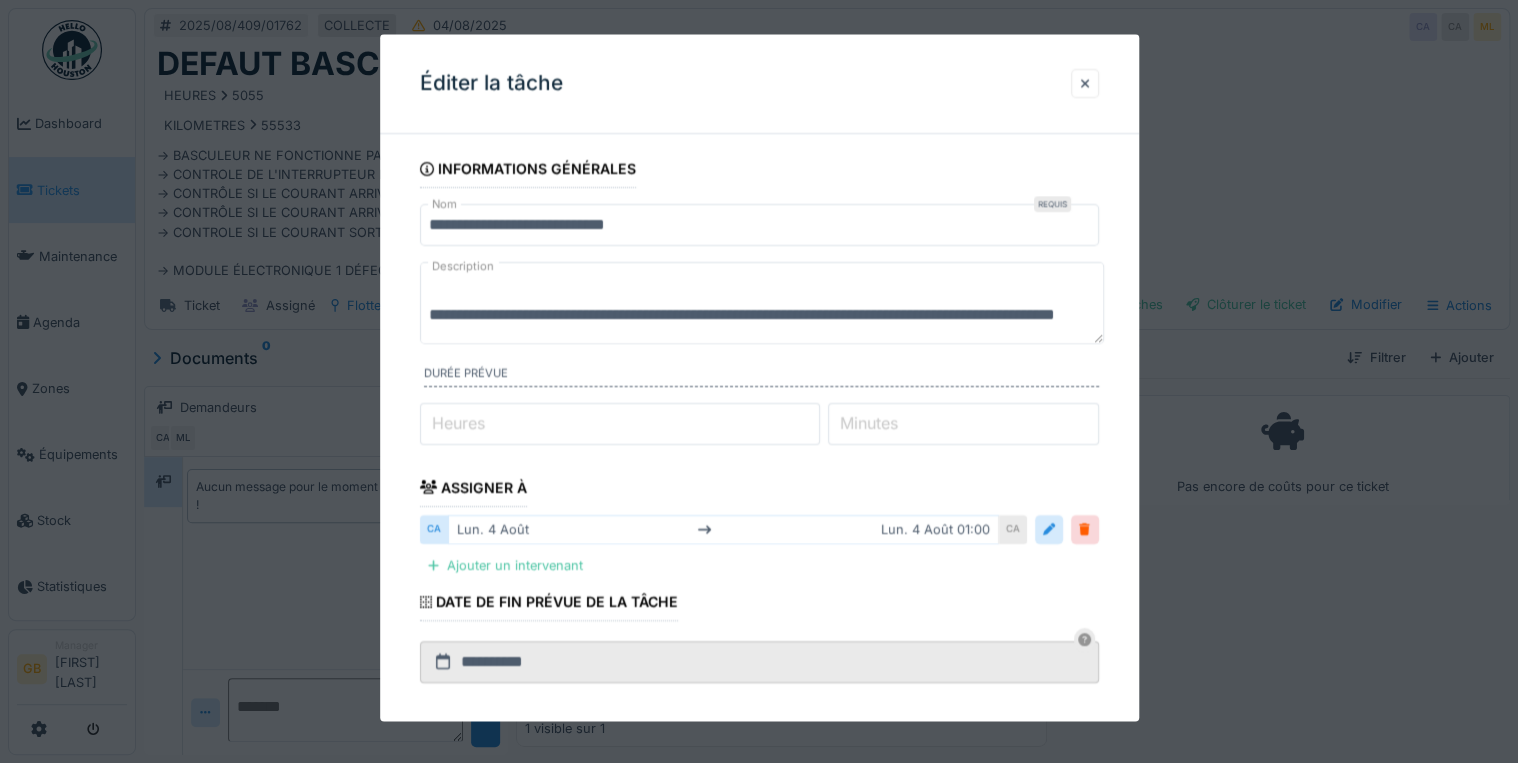 drag, startPoint x: 430, startPoint y: 288, endPoint x: 1654, endPoint y: 556, distance: 1252.9965 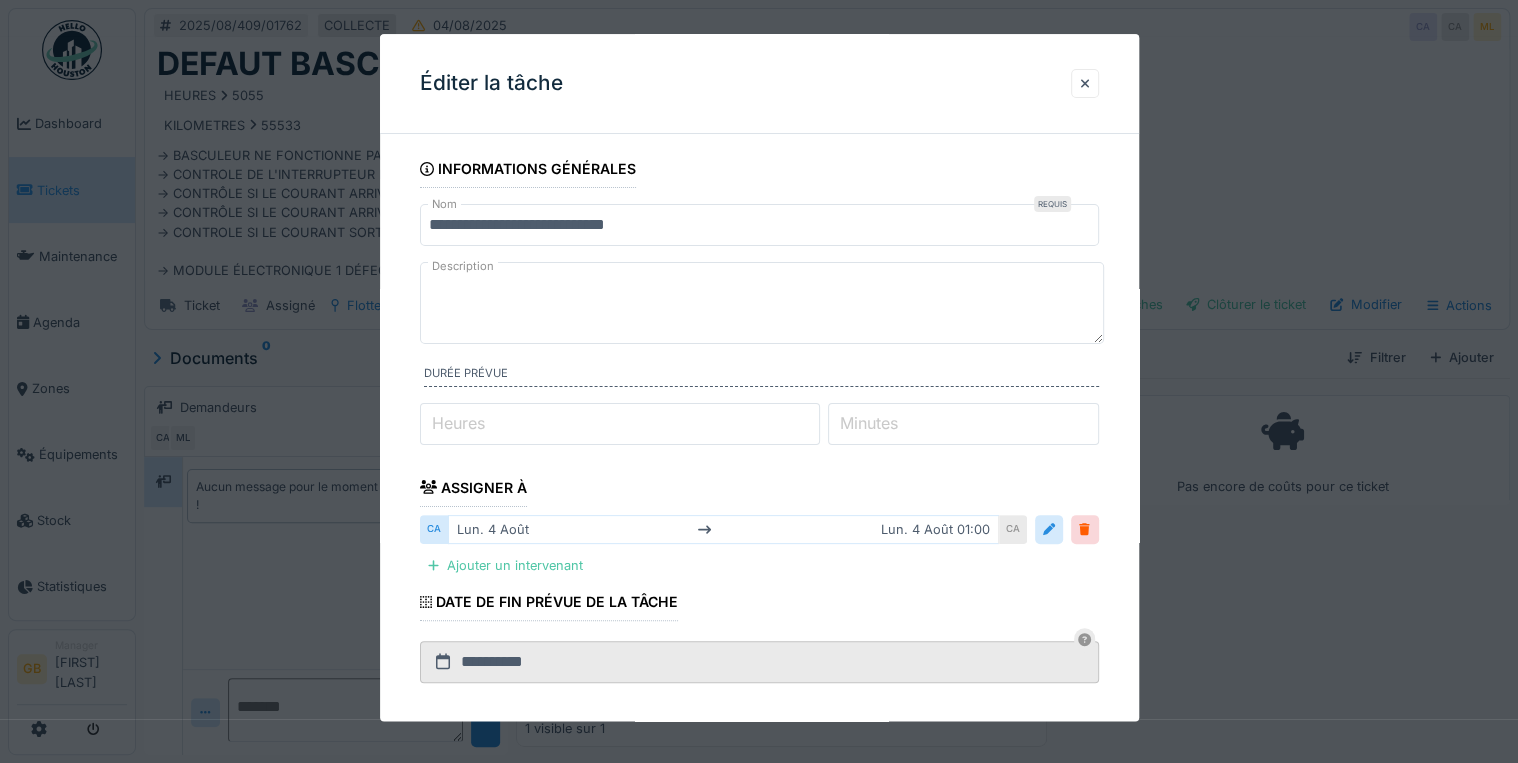 scroll, scrollTop: 0, scrollLeft: 0, axis: both 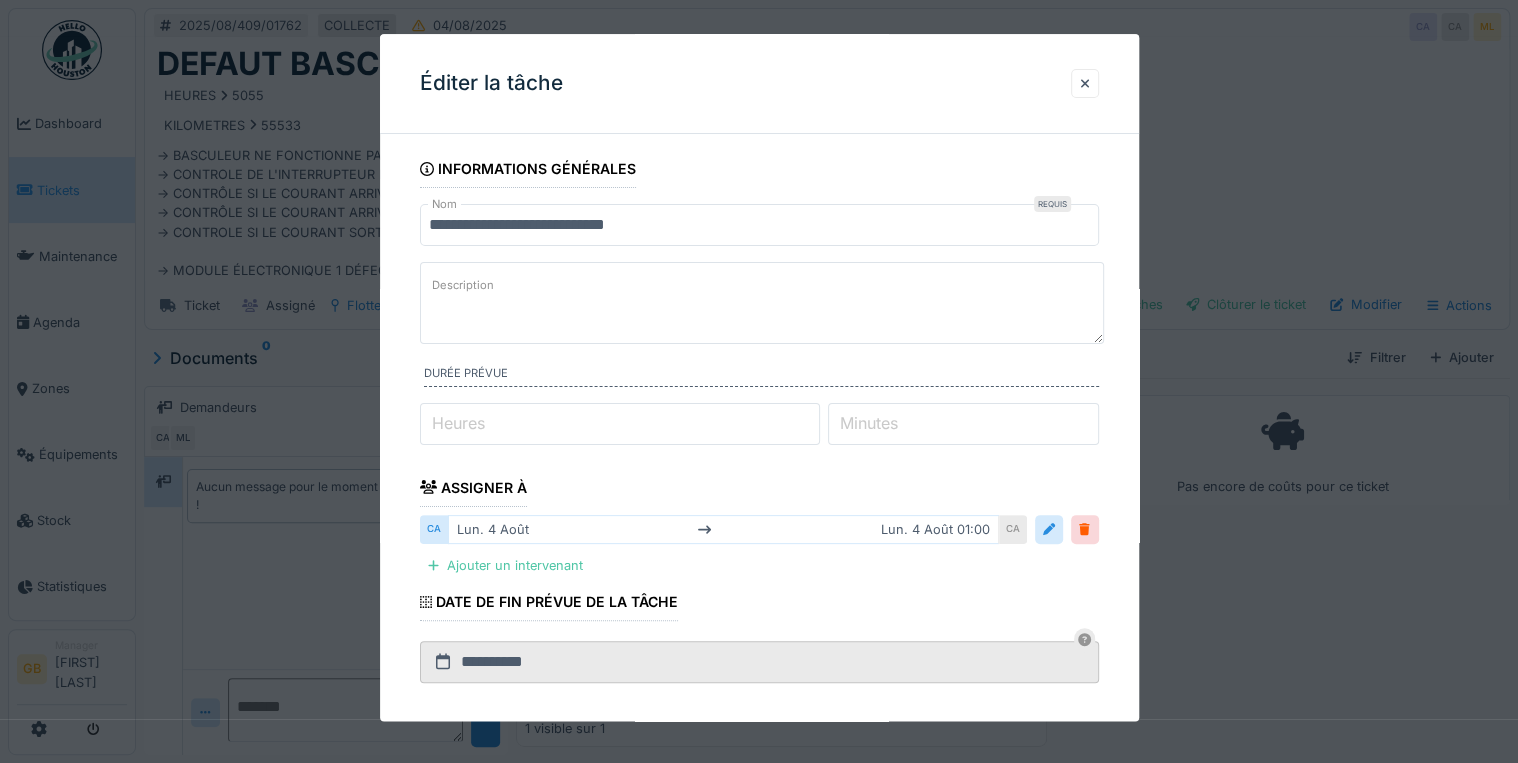 paste on "**********" 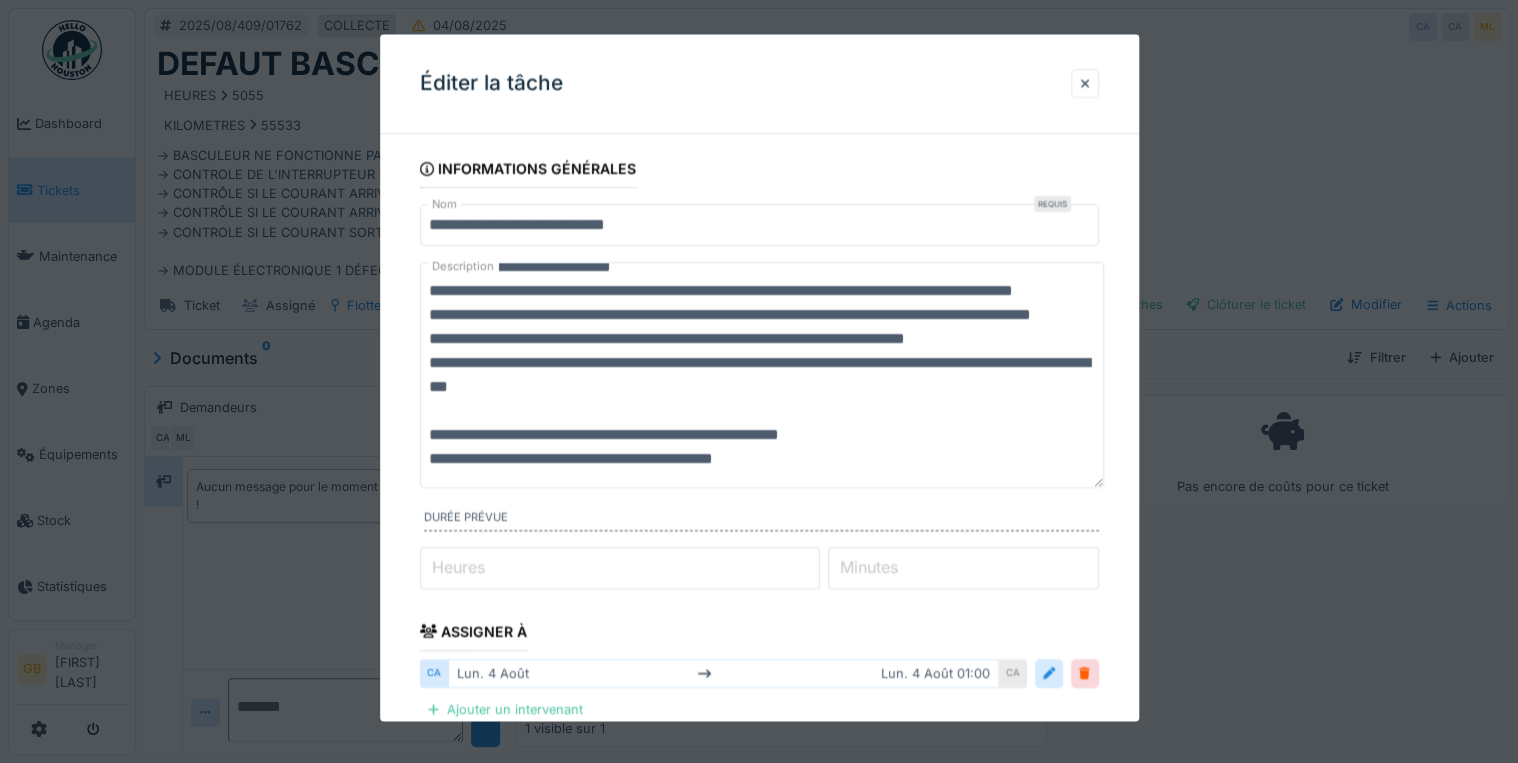 scroll, scrollTop: 0, scrollLeft: 0, axis: both 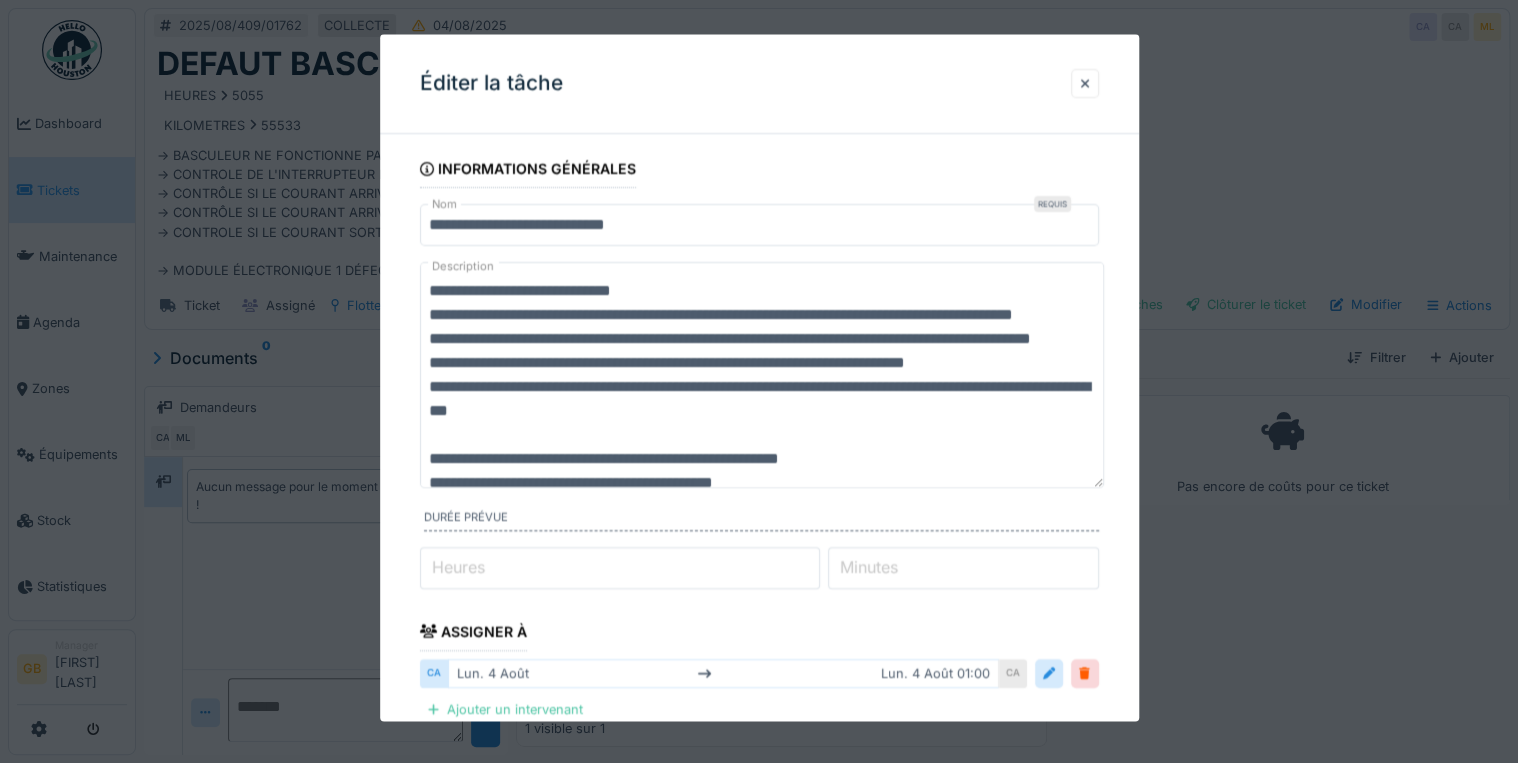 type on "**********" 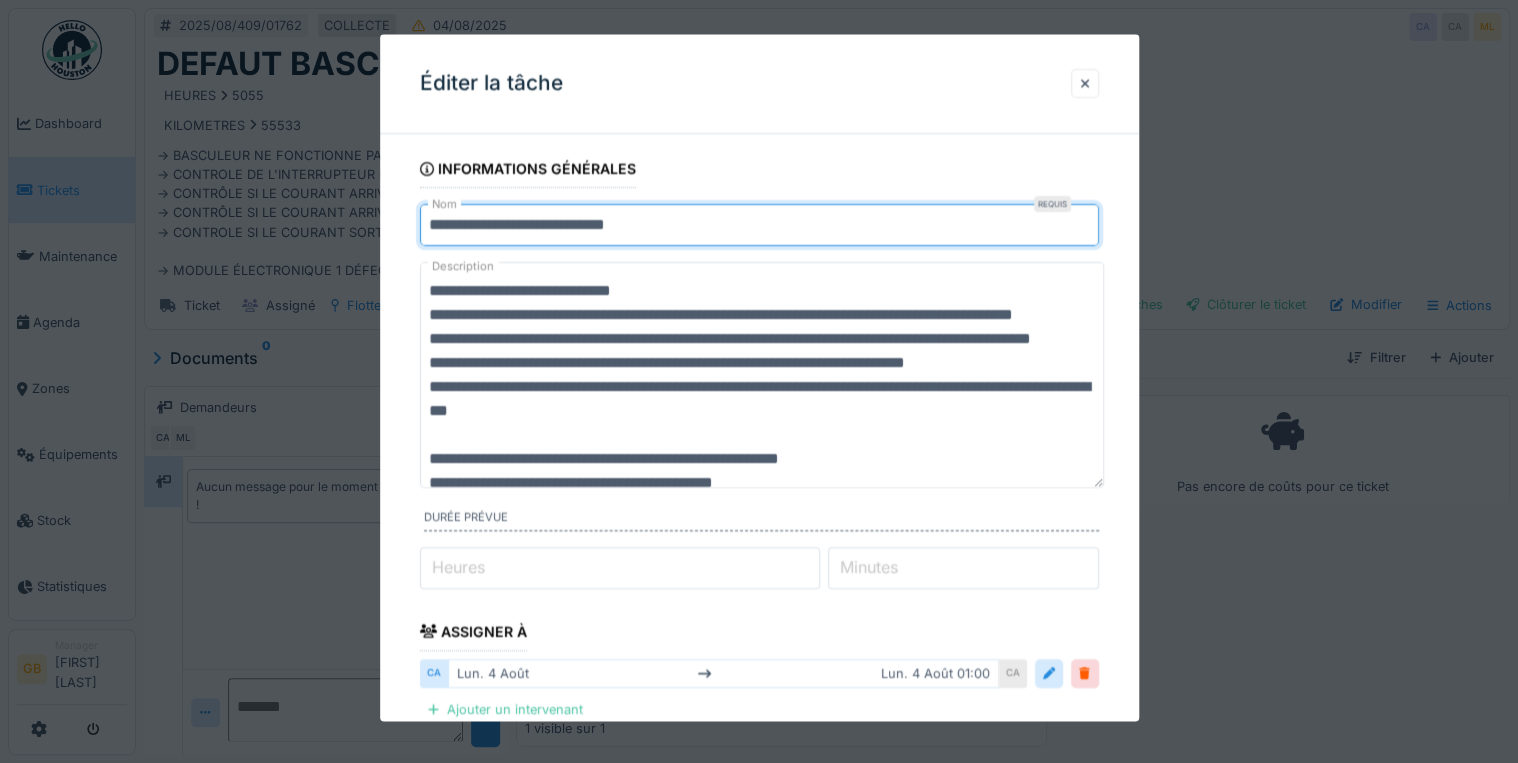 drag, startPoint x: 738, startPoint y: 226, endPoint x: 530, endPoint y: 224, distance: 208.00961 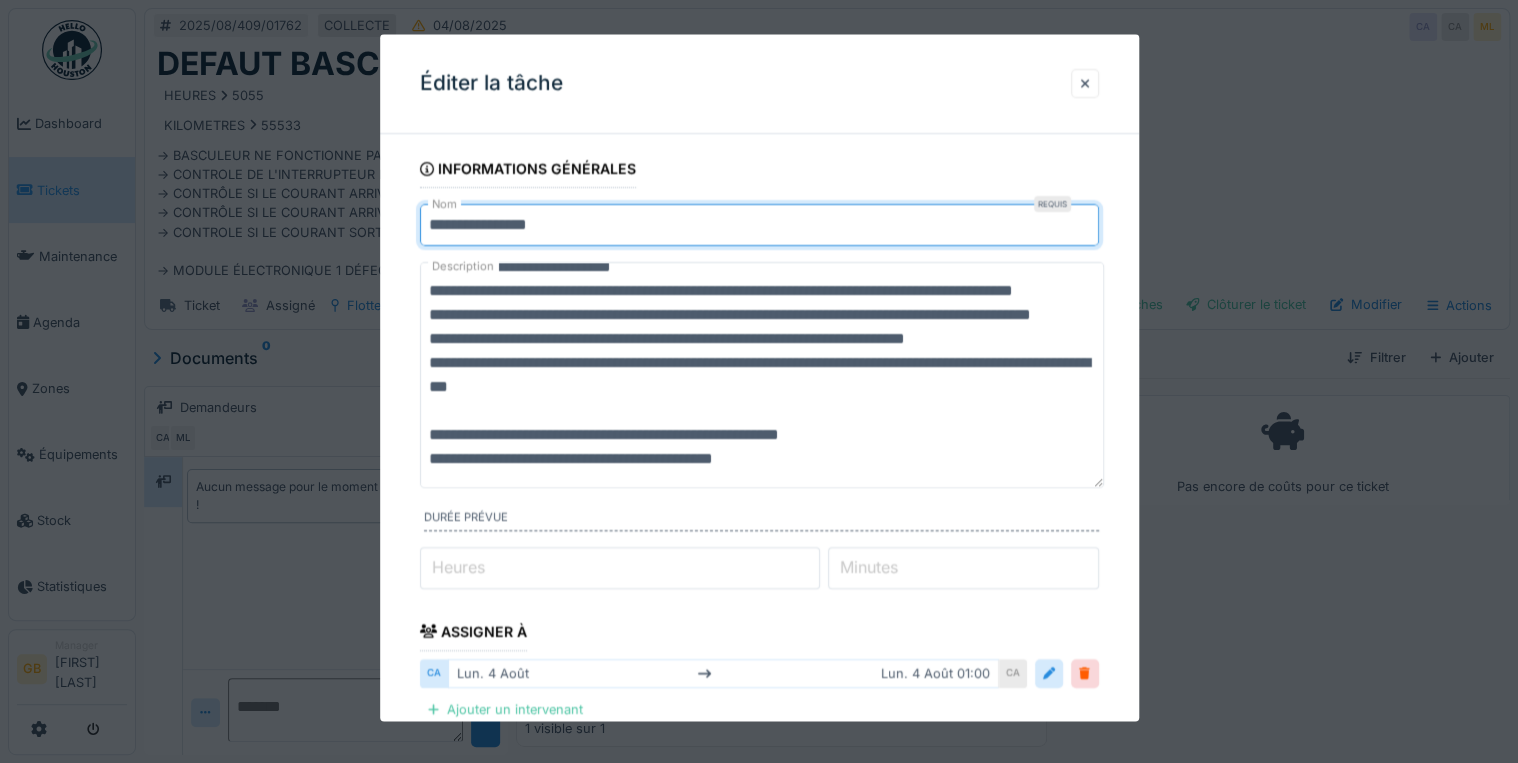 scroll, scrollTop: 96, scrollLeft: 0, axis: vertical 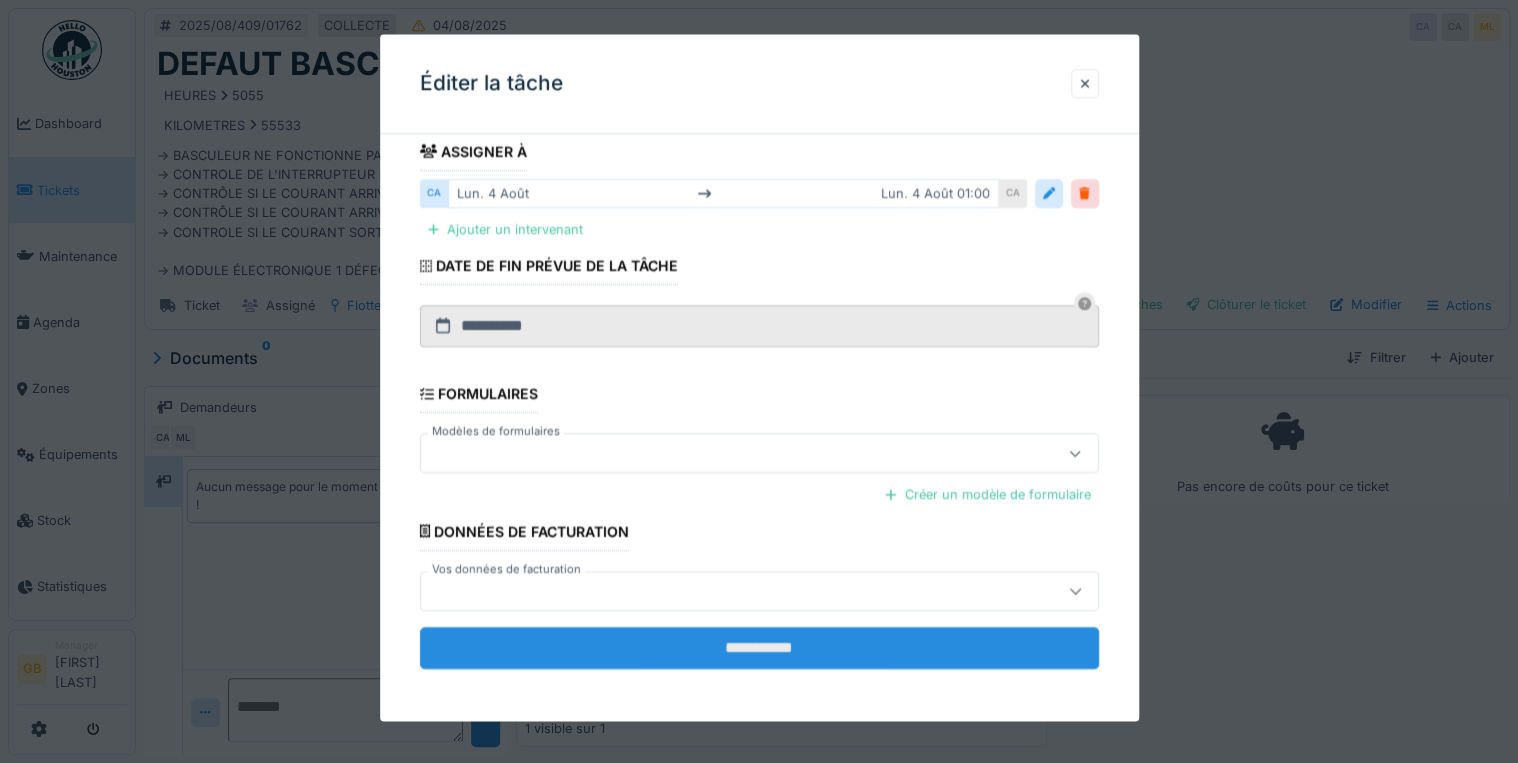 type on "**********" 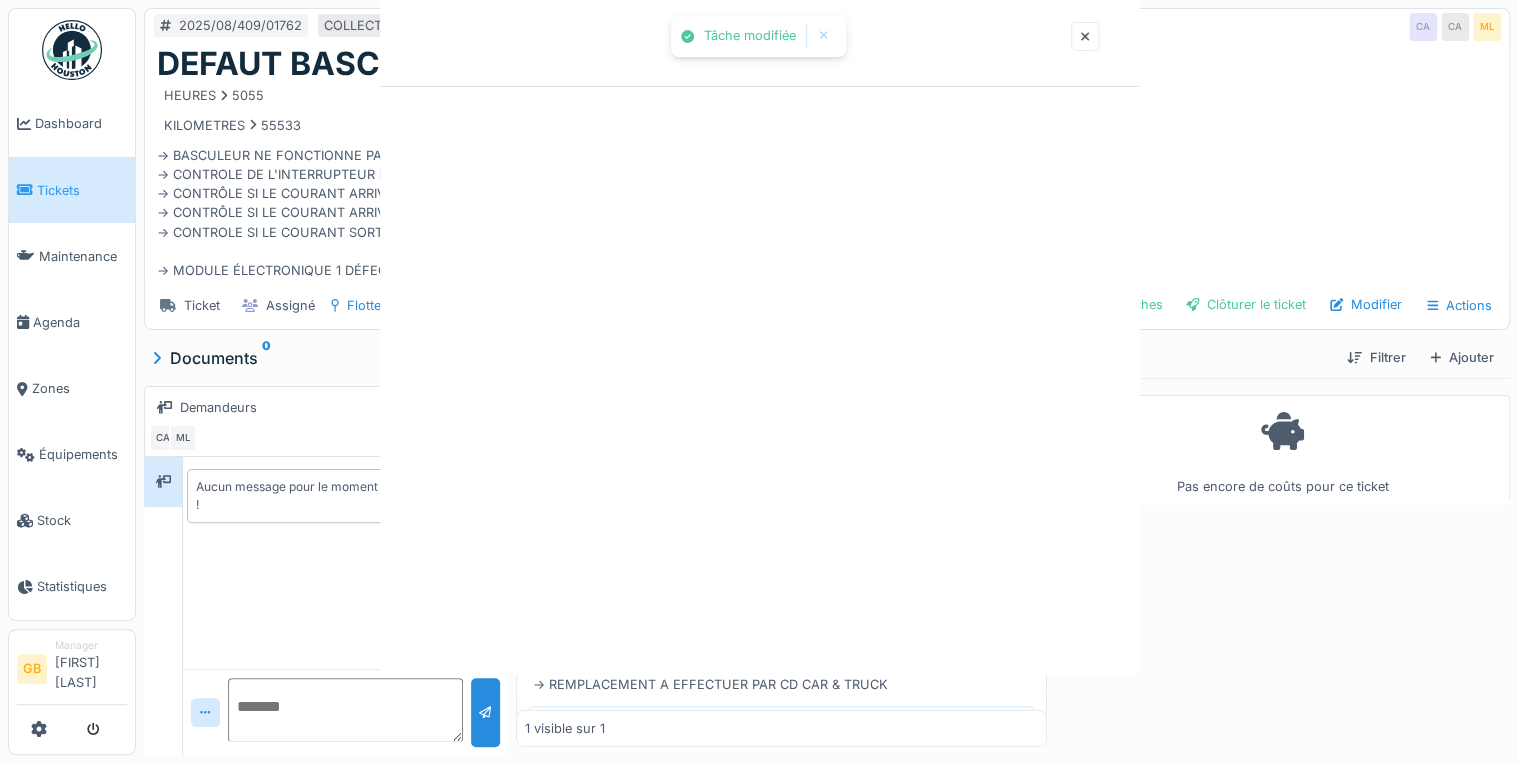 scroll, scrollTop: 0, scrollLeft: 0, axis: both 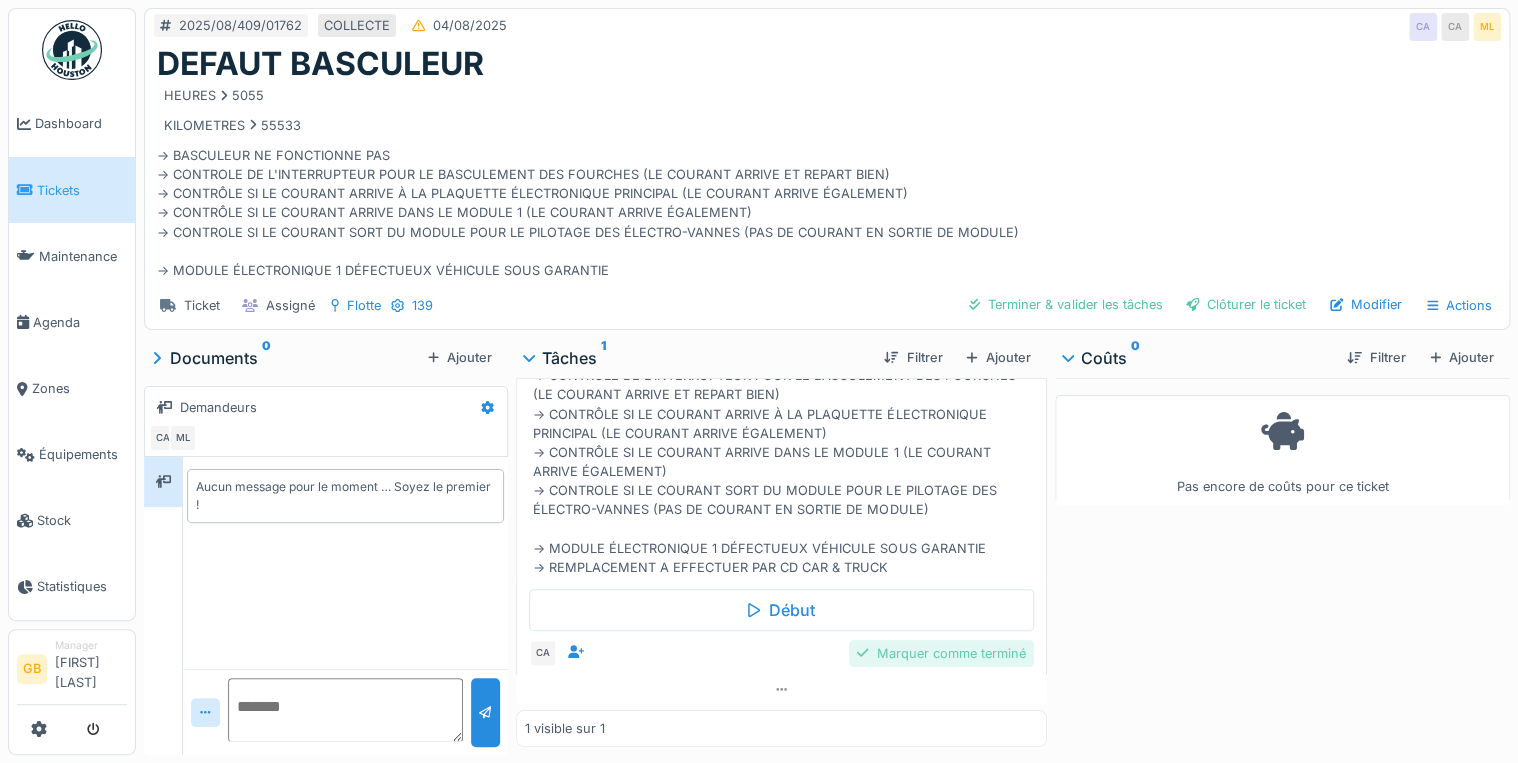 click on "Marquer comme terminé" at bounding box center [941, 653] 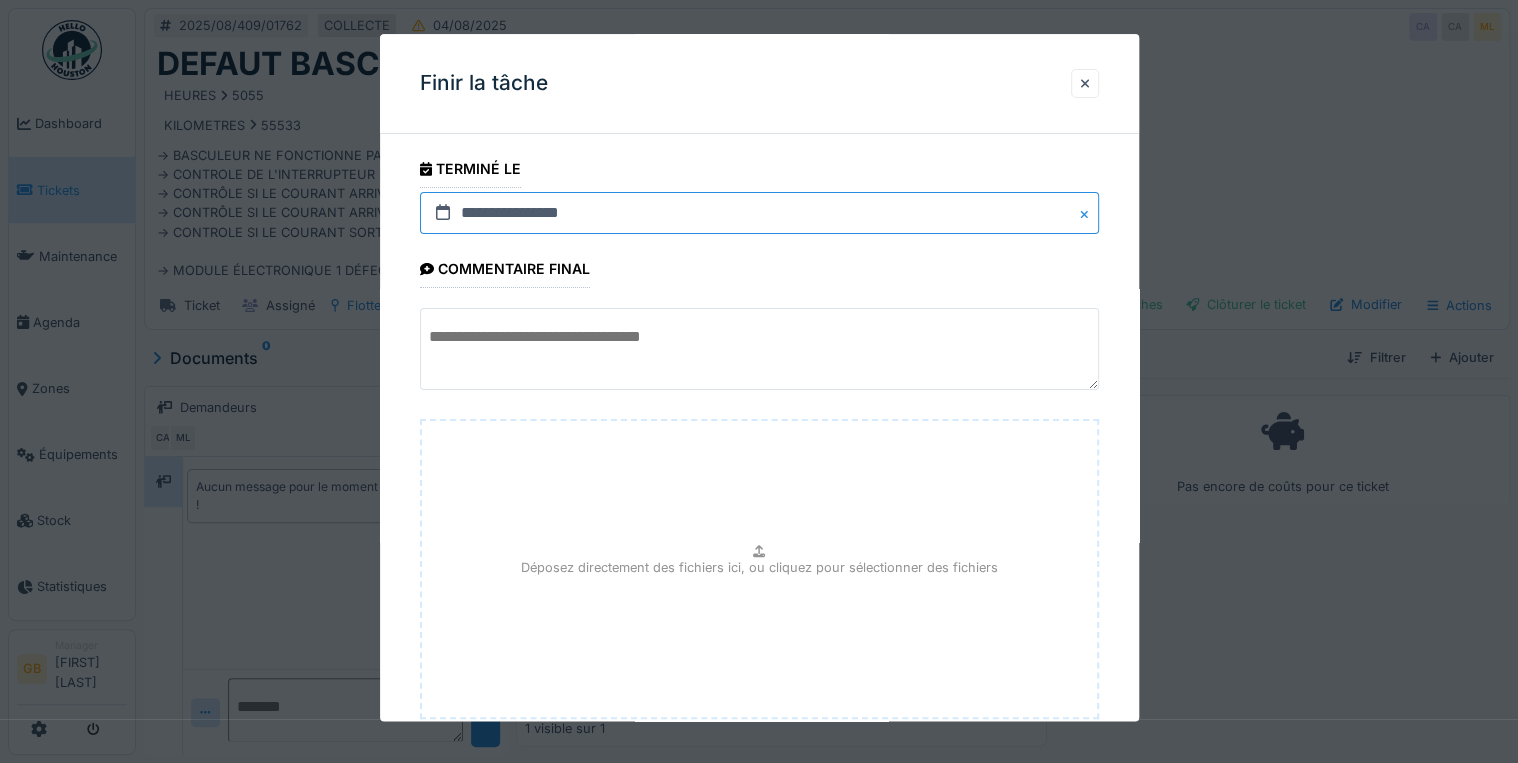 click on "**********" at bounding box center (759, 213) 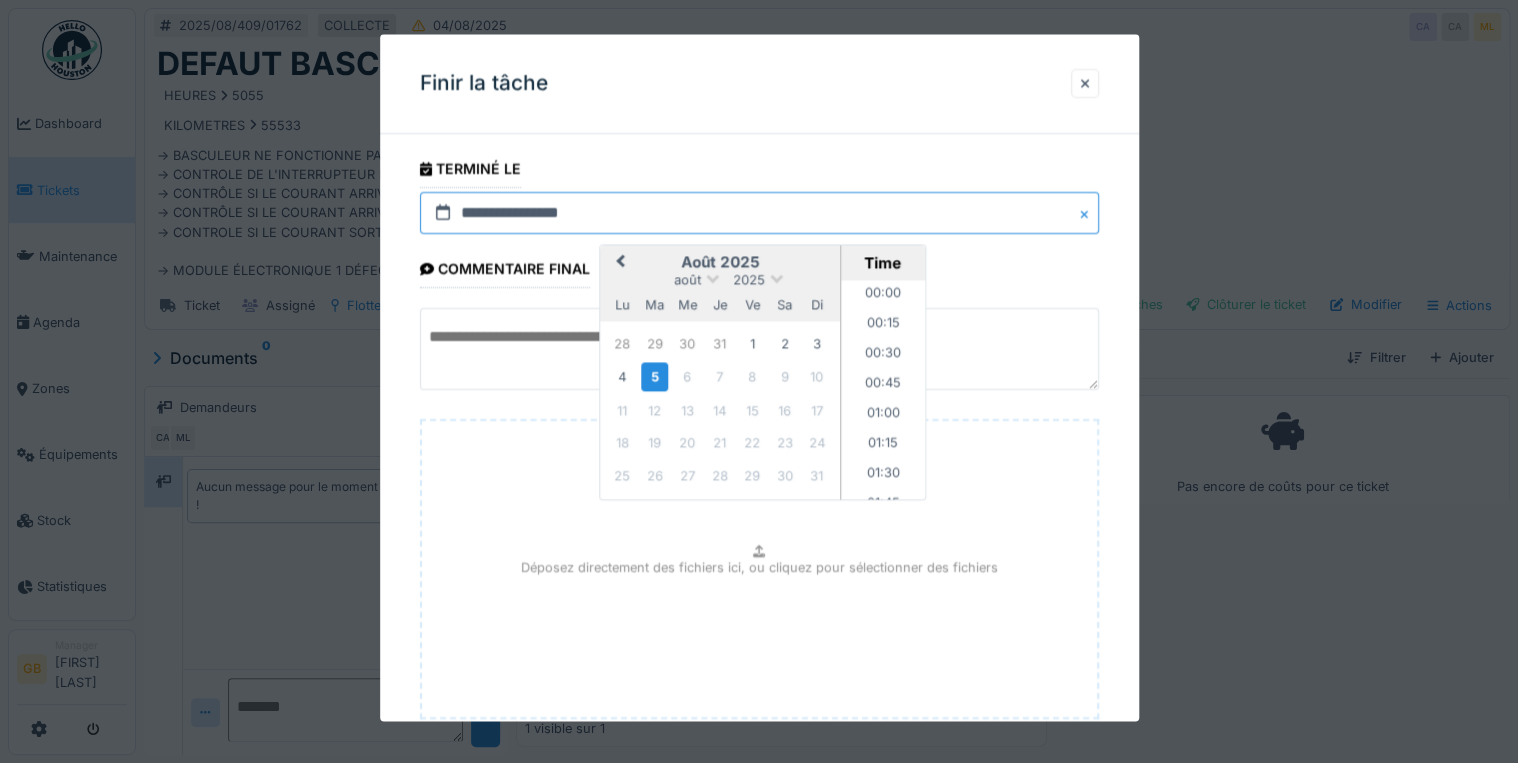 scroll, scrollTop: 1765, scrollLeft: 0, axis: vertical 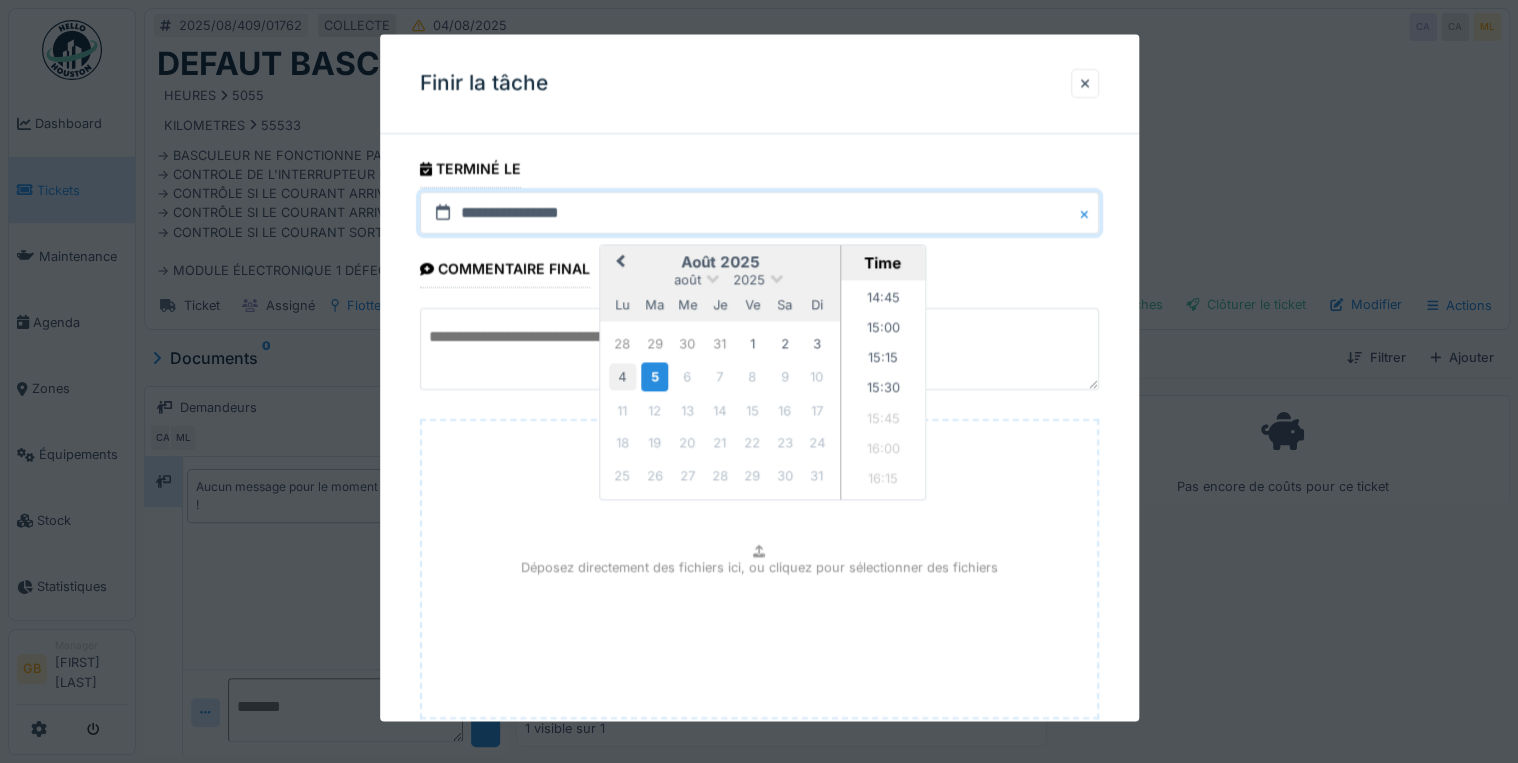 click on "4" at bounding box center [622, 377] 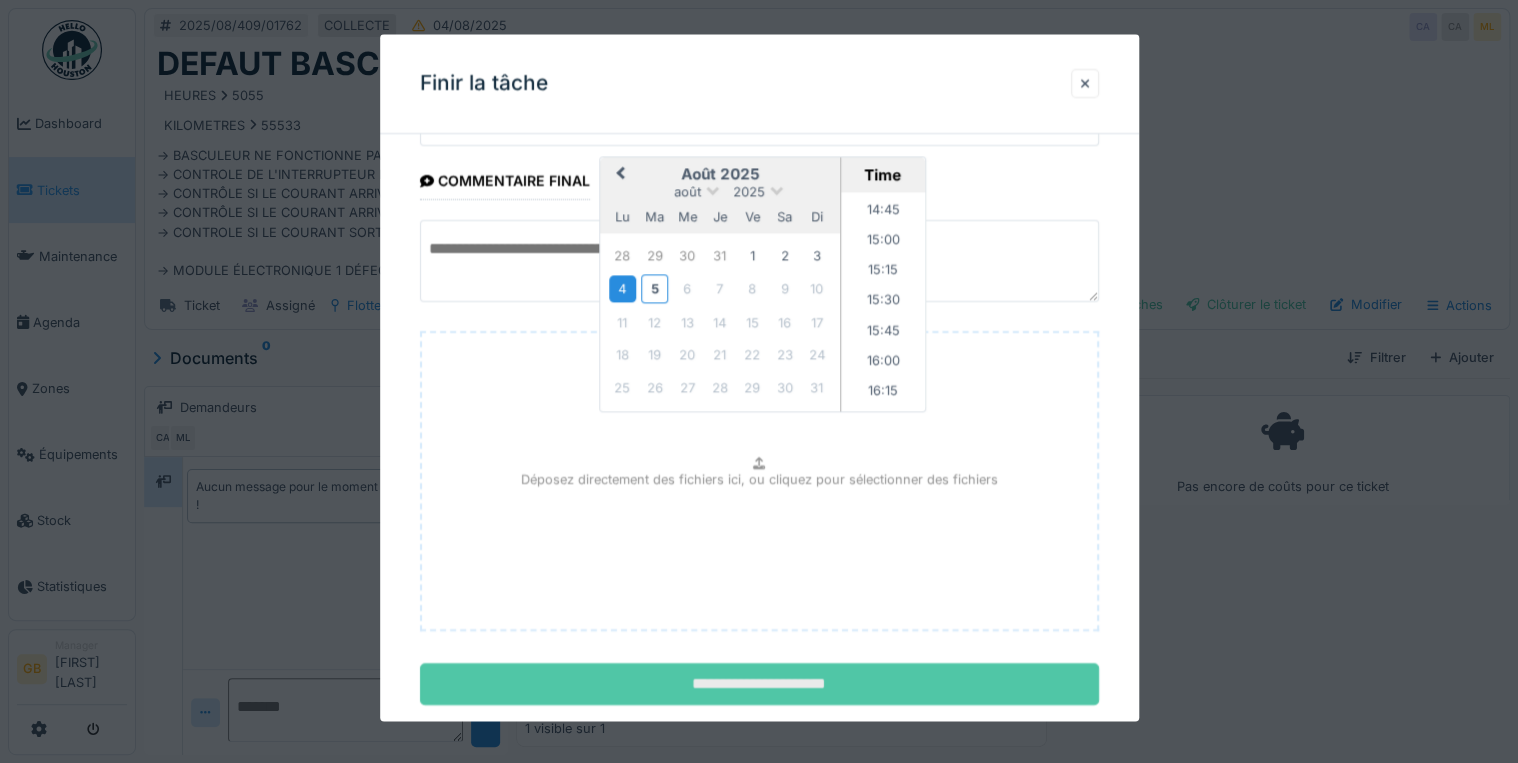 scroll, scrollTop: 126, scrollLeft: 0, axis: vertical 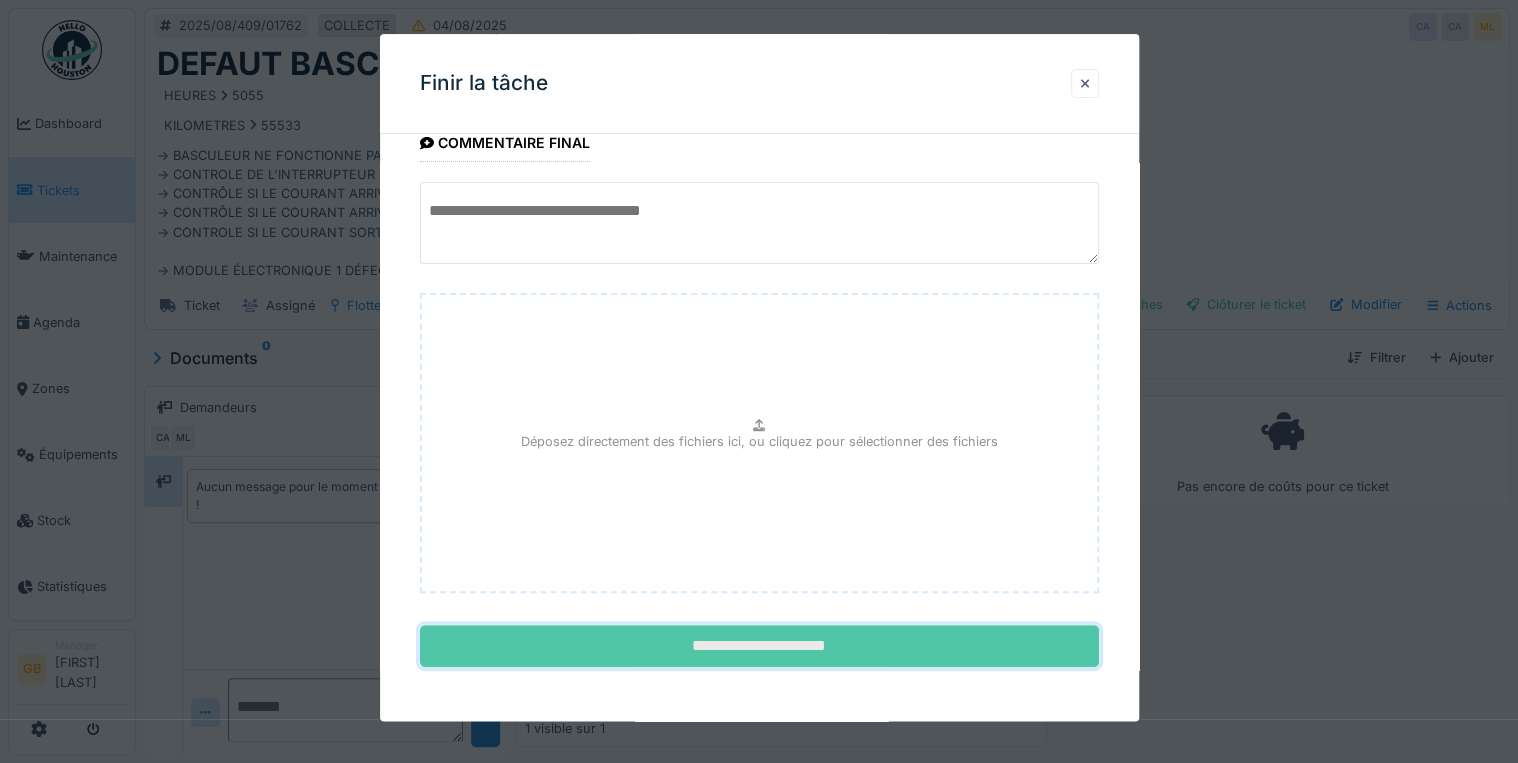 click on "**********" at bounding box center [759, 647] 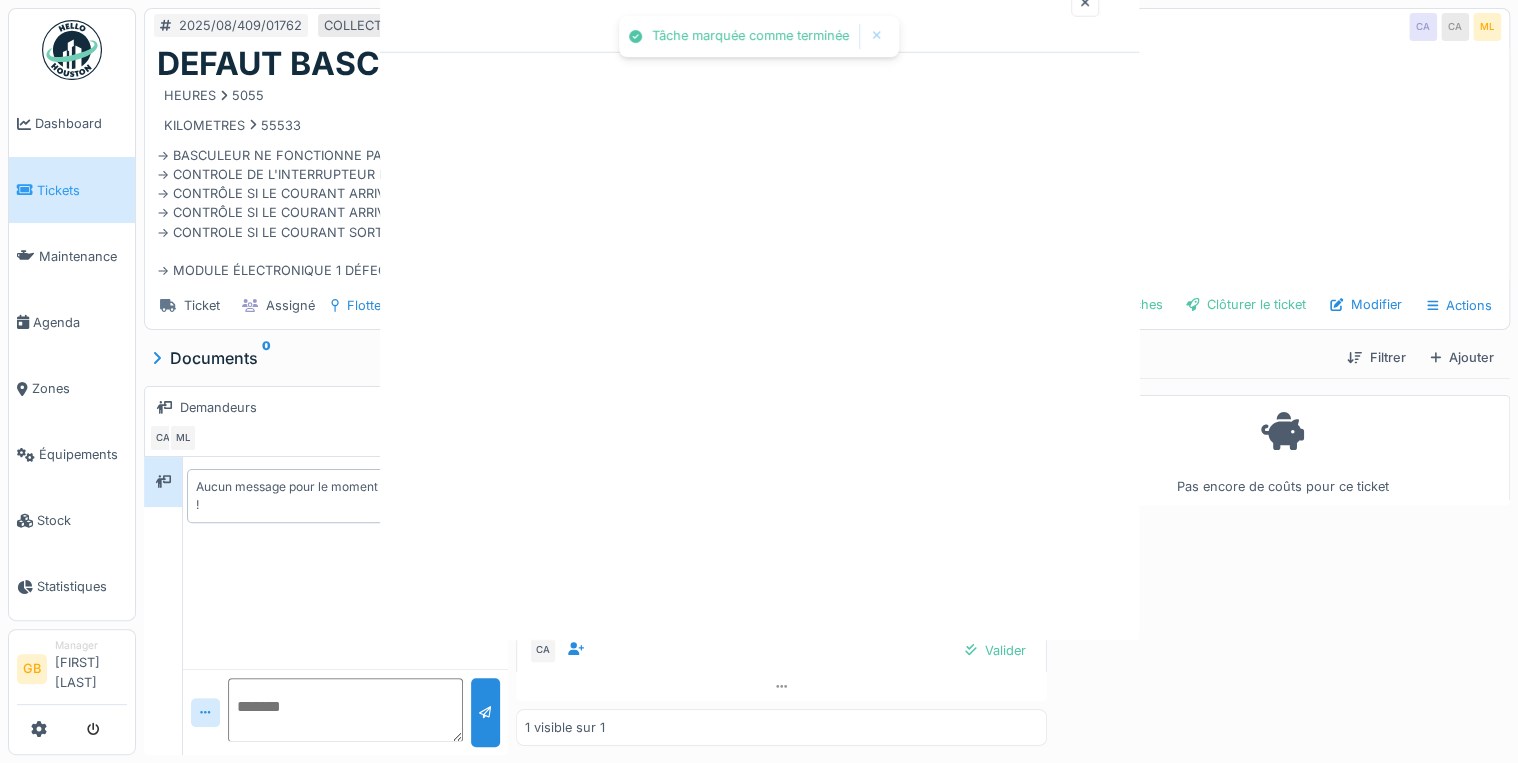 scroll, scrollTop: 0, scrollLeft: 0, axis: both 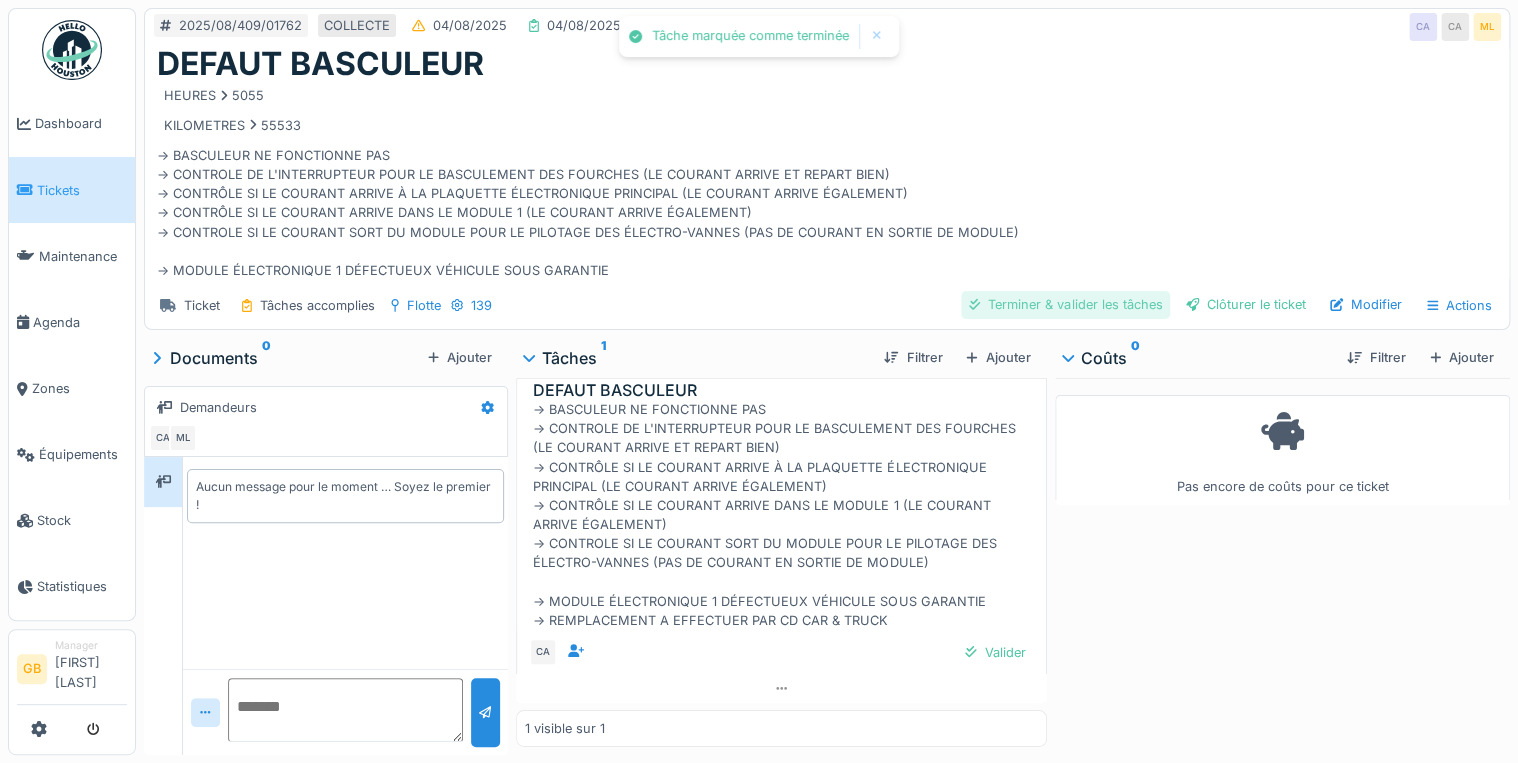 click on "Terminer & valider les tâches" at bounding box center (1065, 304) 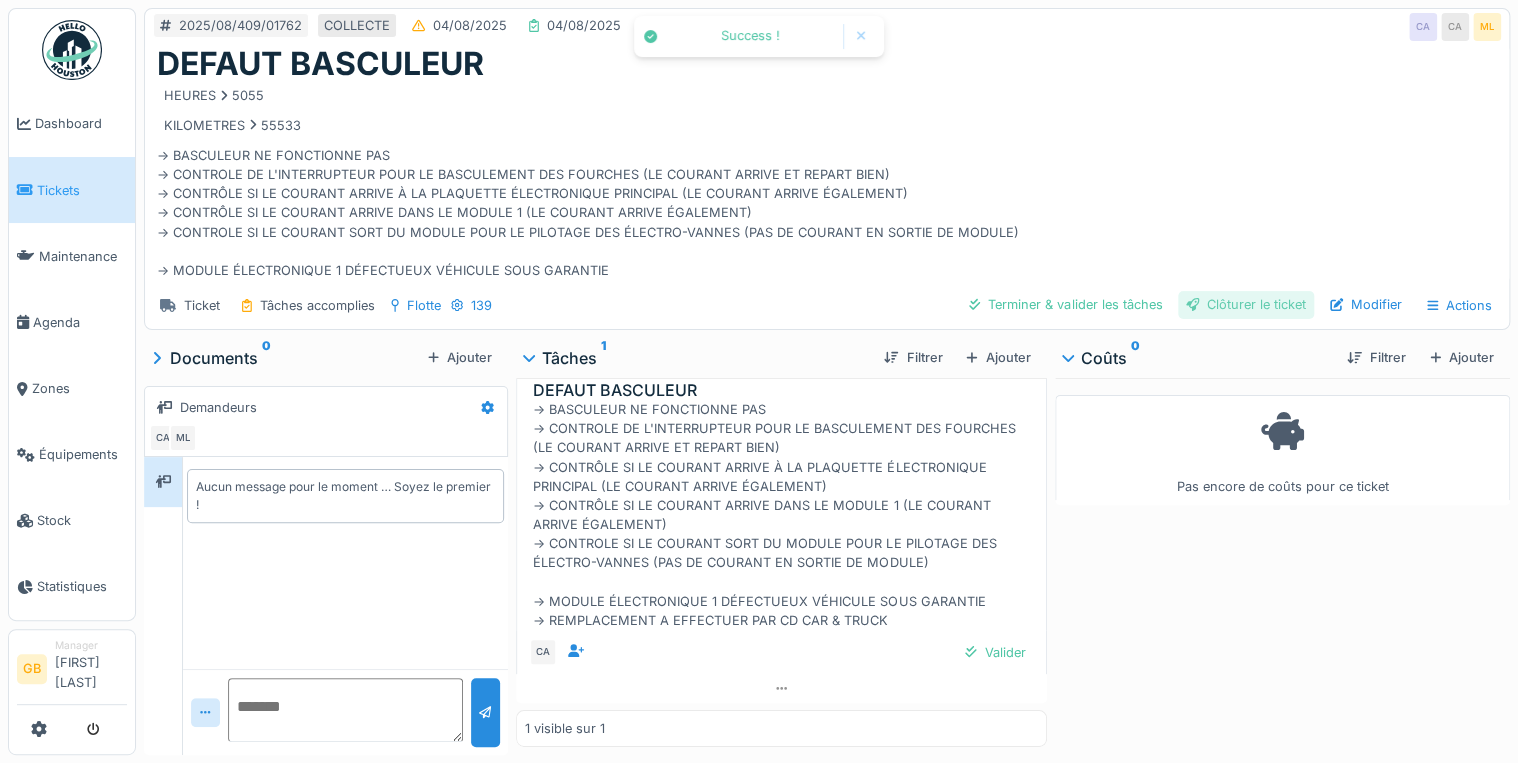 scroll, scrollTop: 0, scrollLeft: 0, axis: both 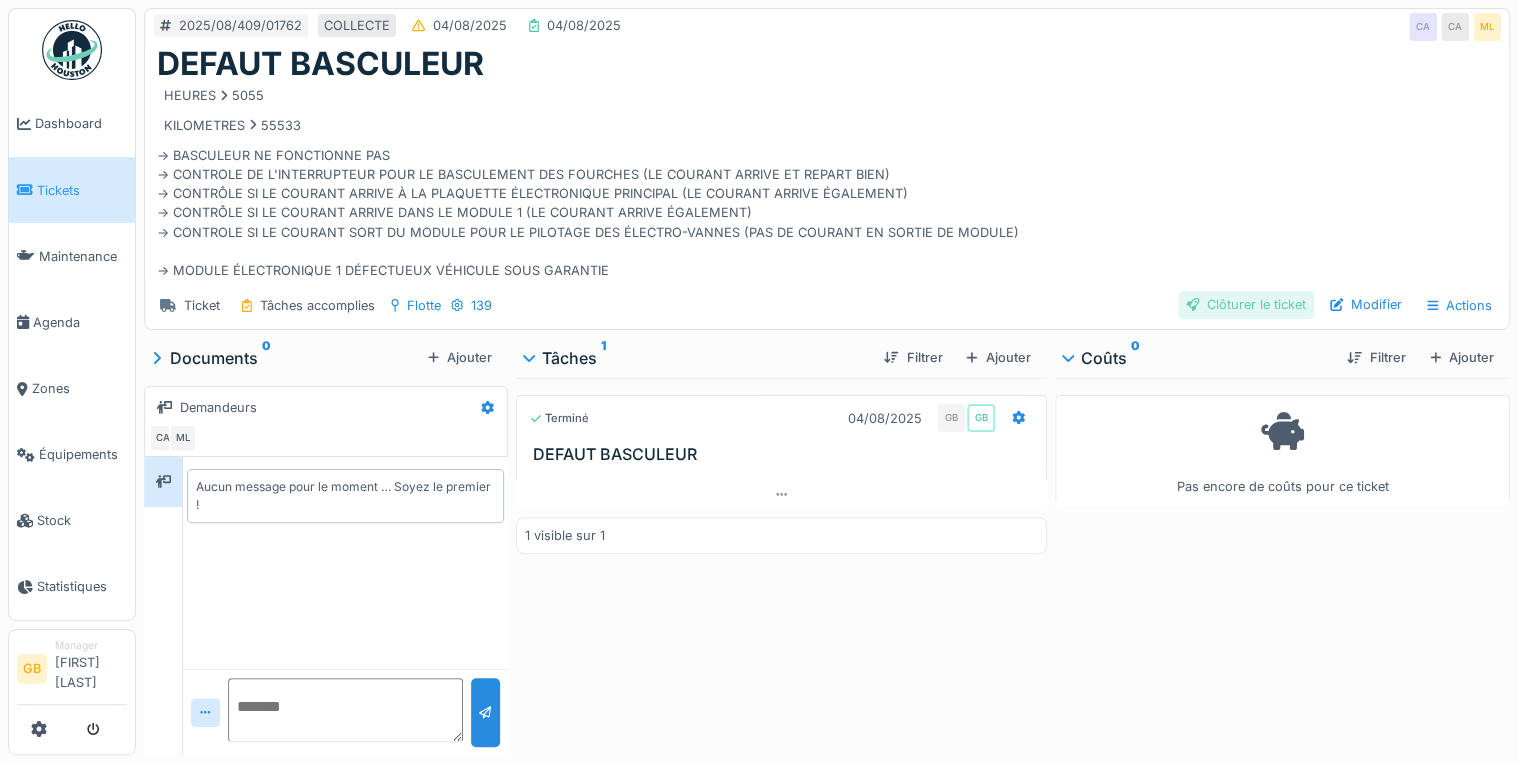 click on "Clôturer le ticket" at bounding box center (1246, 304) 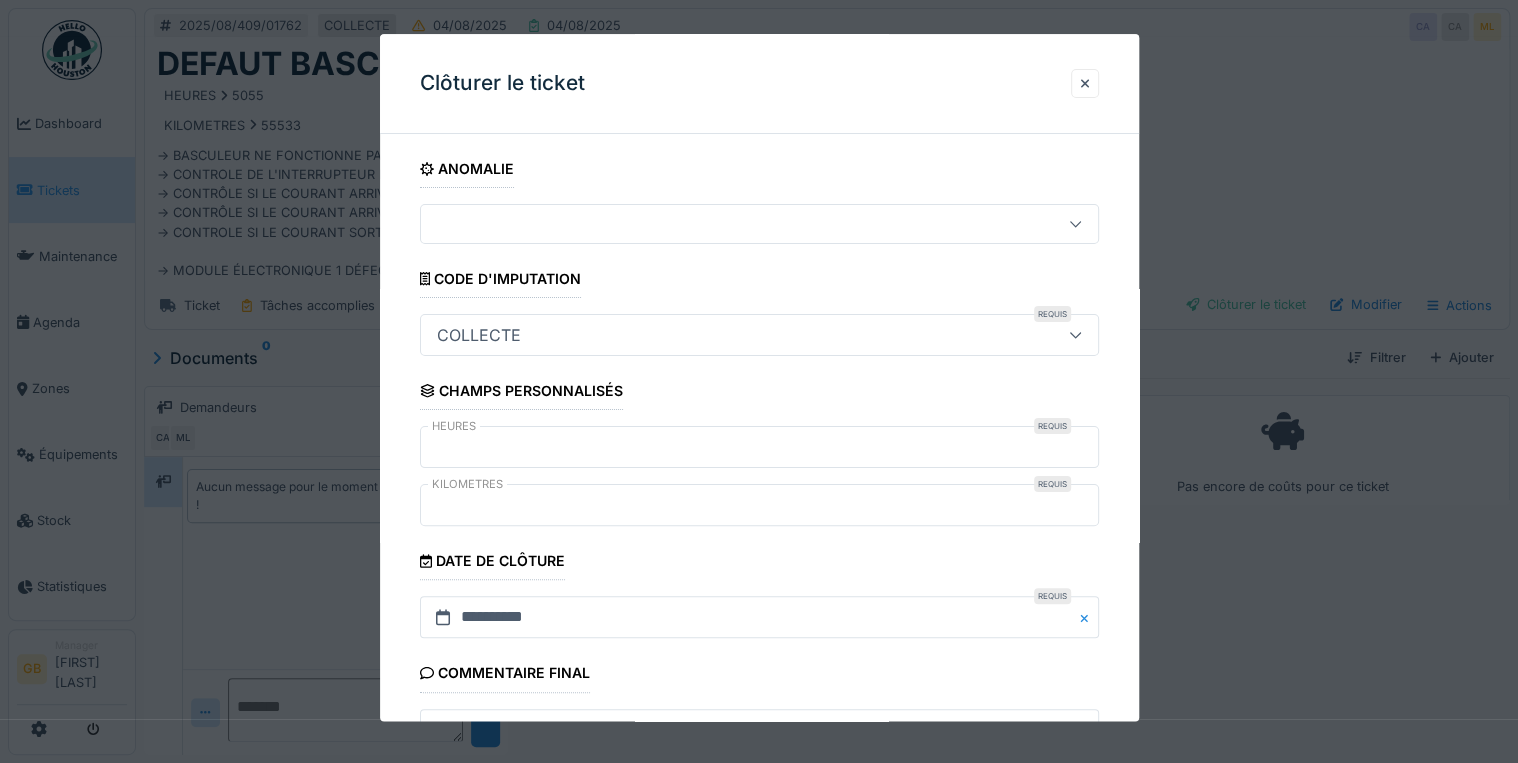 click on "**********" at bounding box center [759, 591] 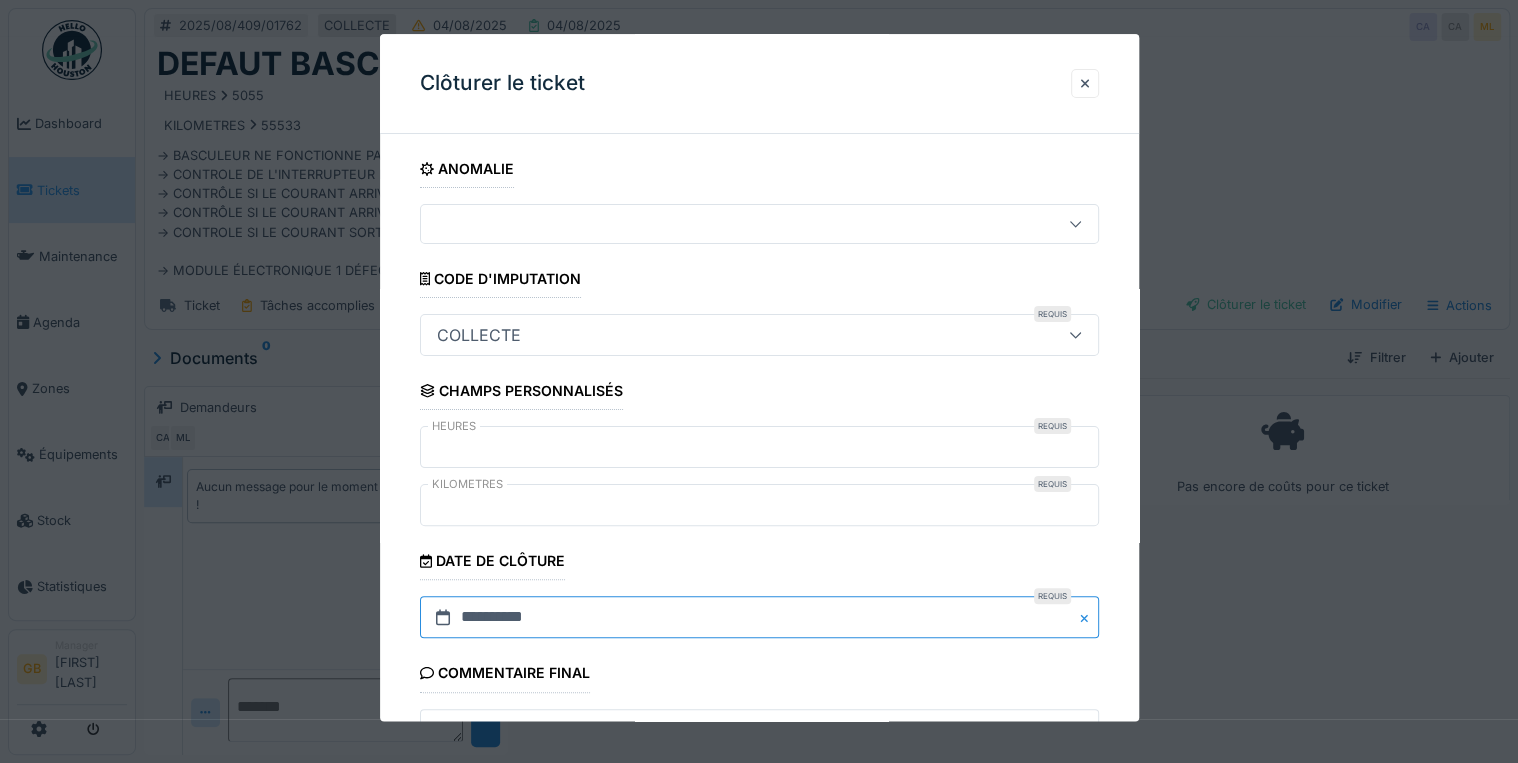 click on "**********" at bounding box center [759, 618] 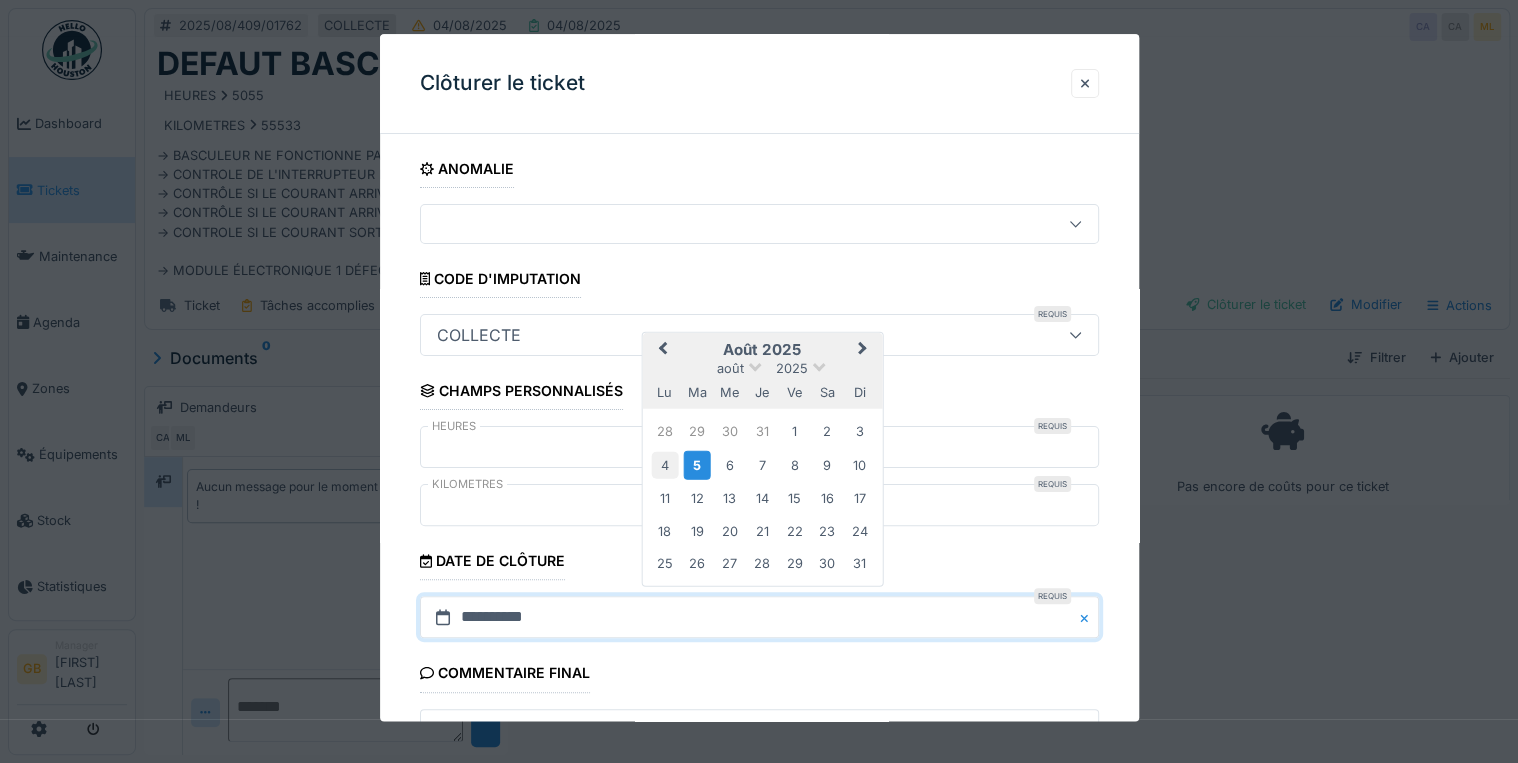 click on "4" at bounding box center [664, 464] 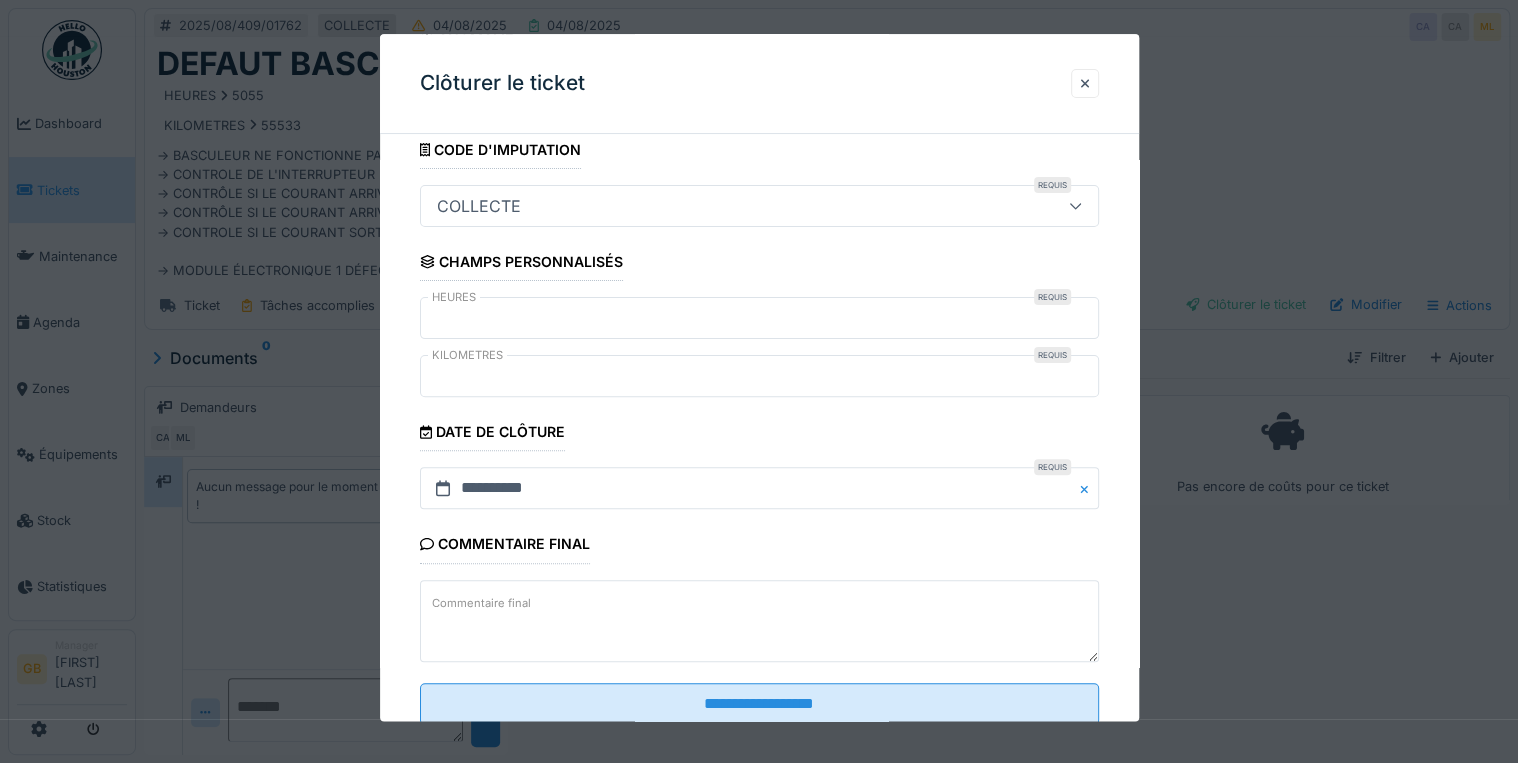 scroll, scrollTop: 184, scrollLeft: 0, axis: vertical 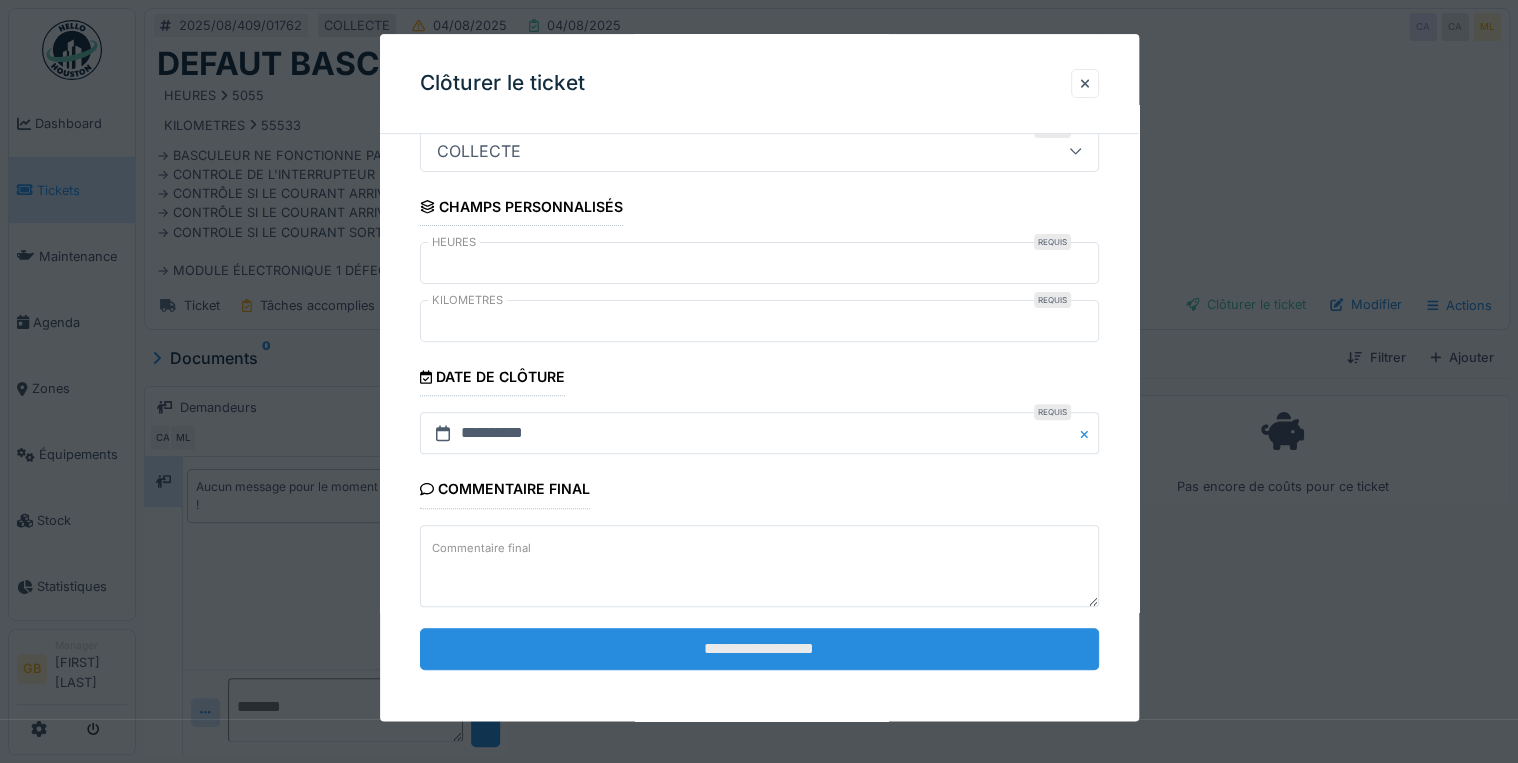 click on "**********" at bounding box center [759, 649] 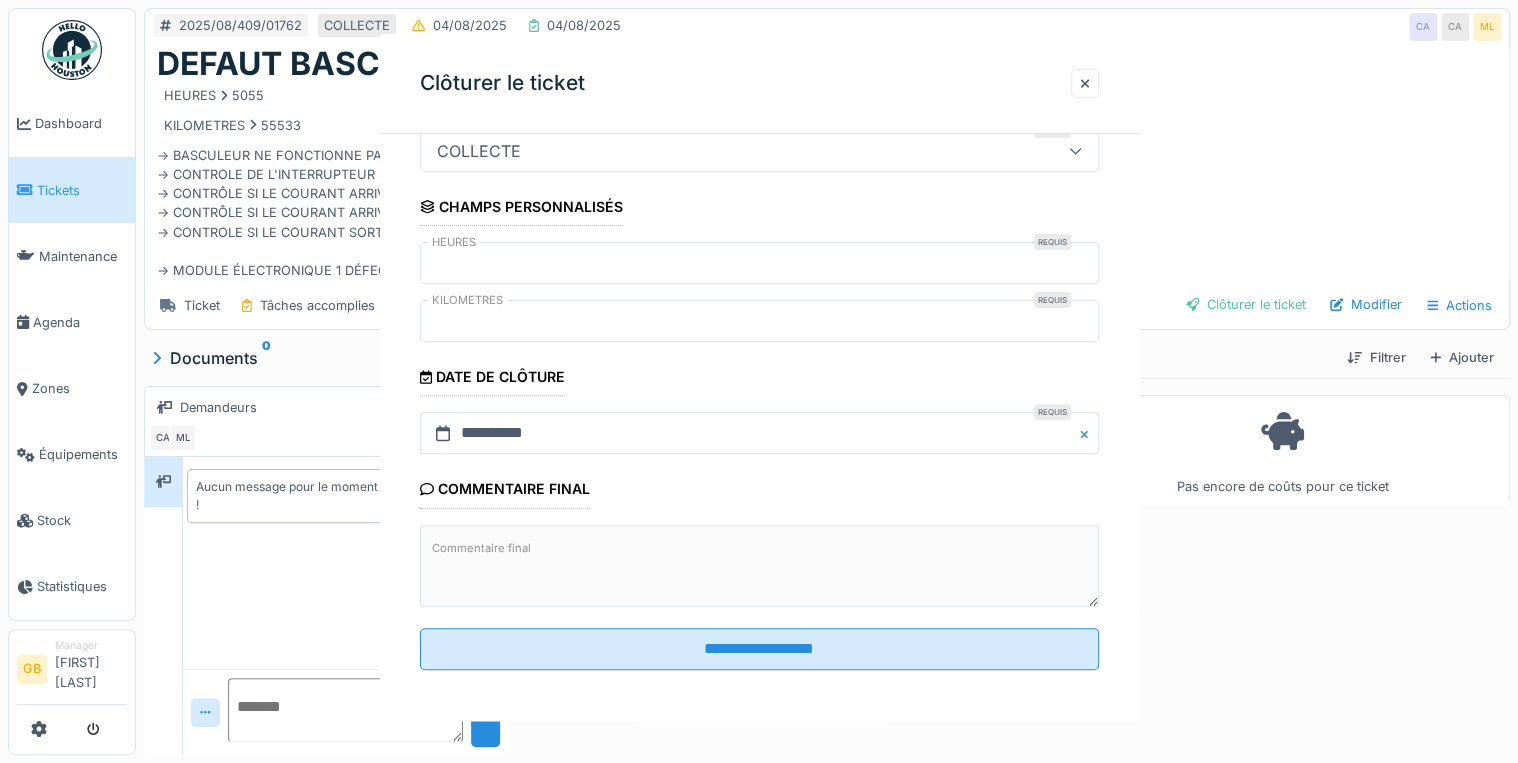 scroll, scrollTop: 0, scrollLeft: 0, axis: both 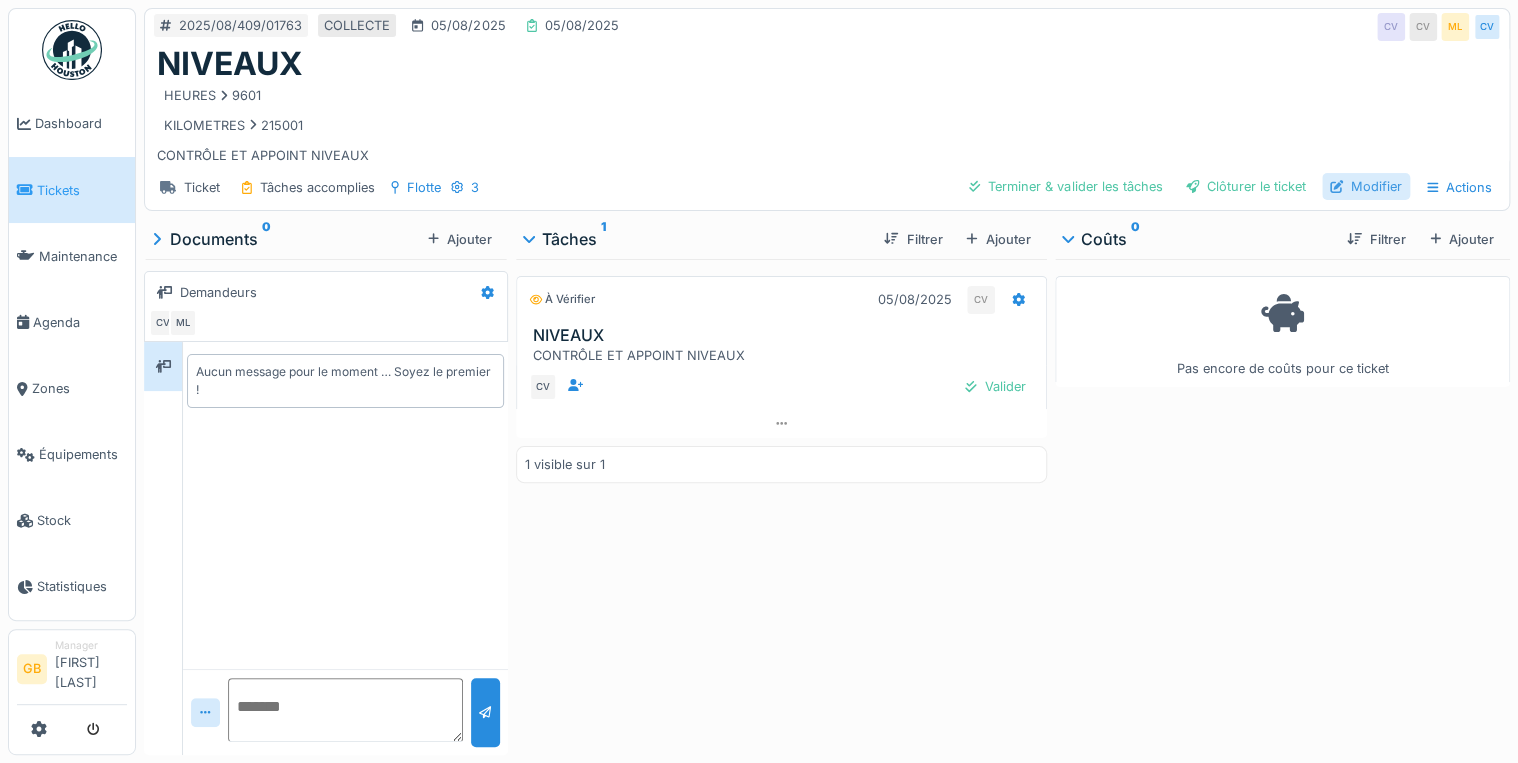 click on "Modifier" at bounding box center [1366, 186] 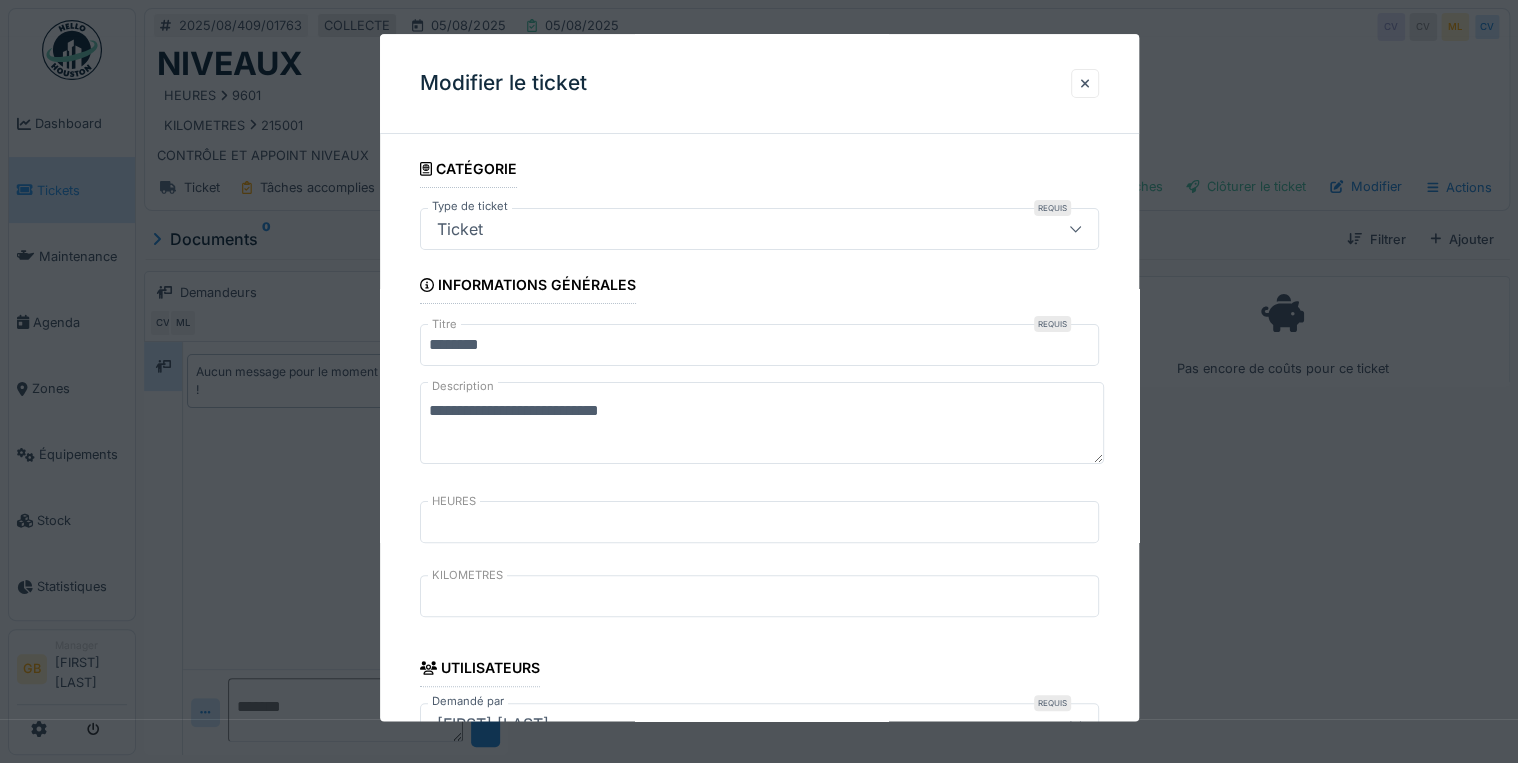 drag, startPoint x: 609, startPoint y: 408, endPoint x: 416, endPoint y: 399, distance: 193.20973 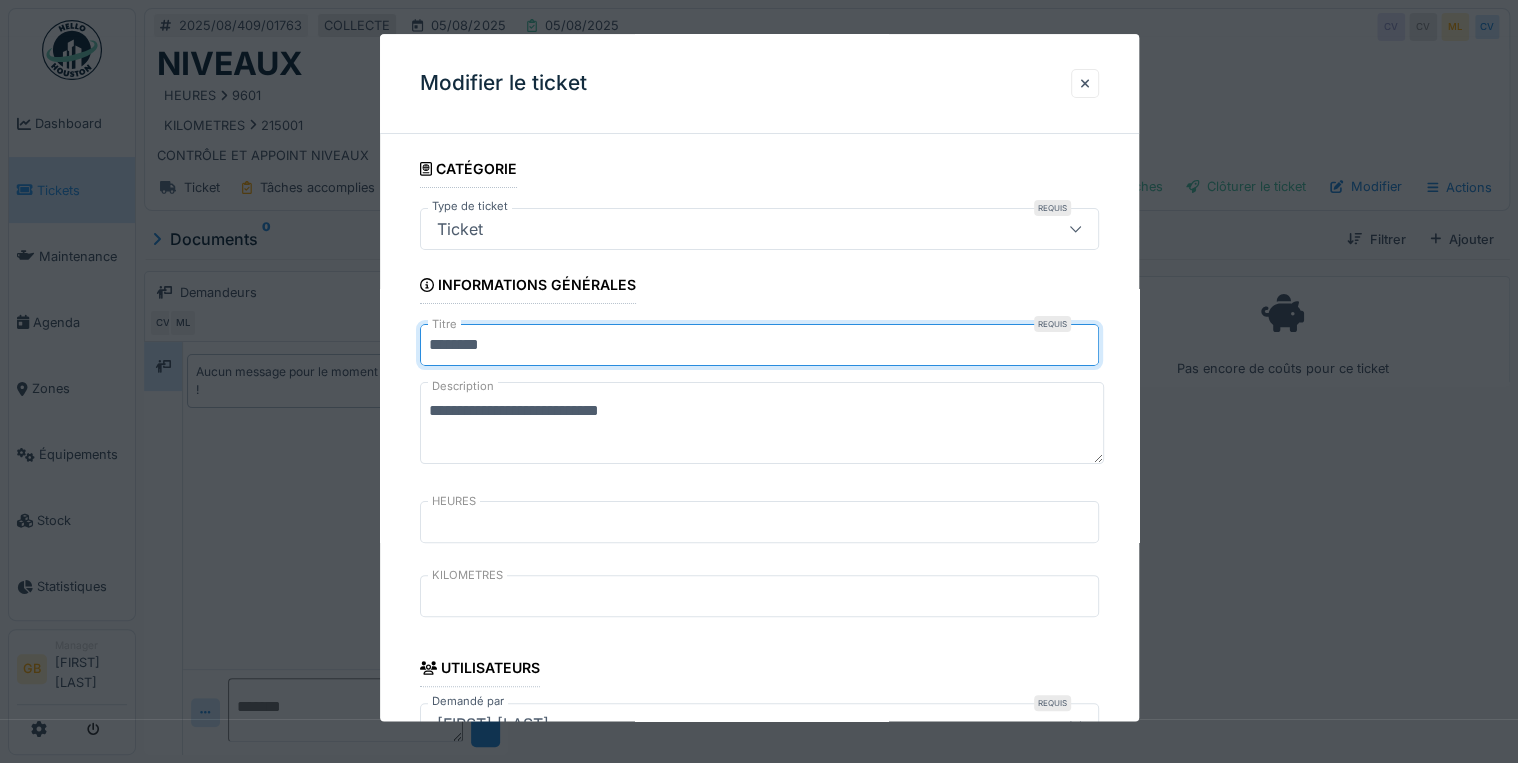 click on "*******" at bounding box center (759, 346) 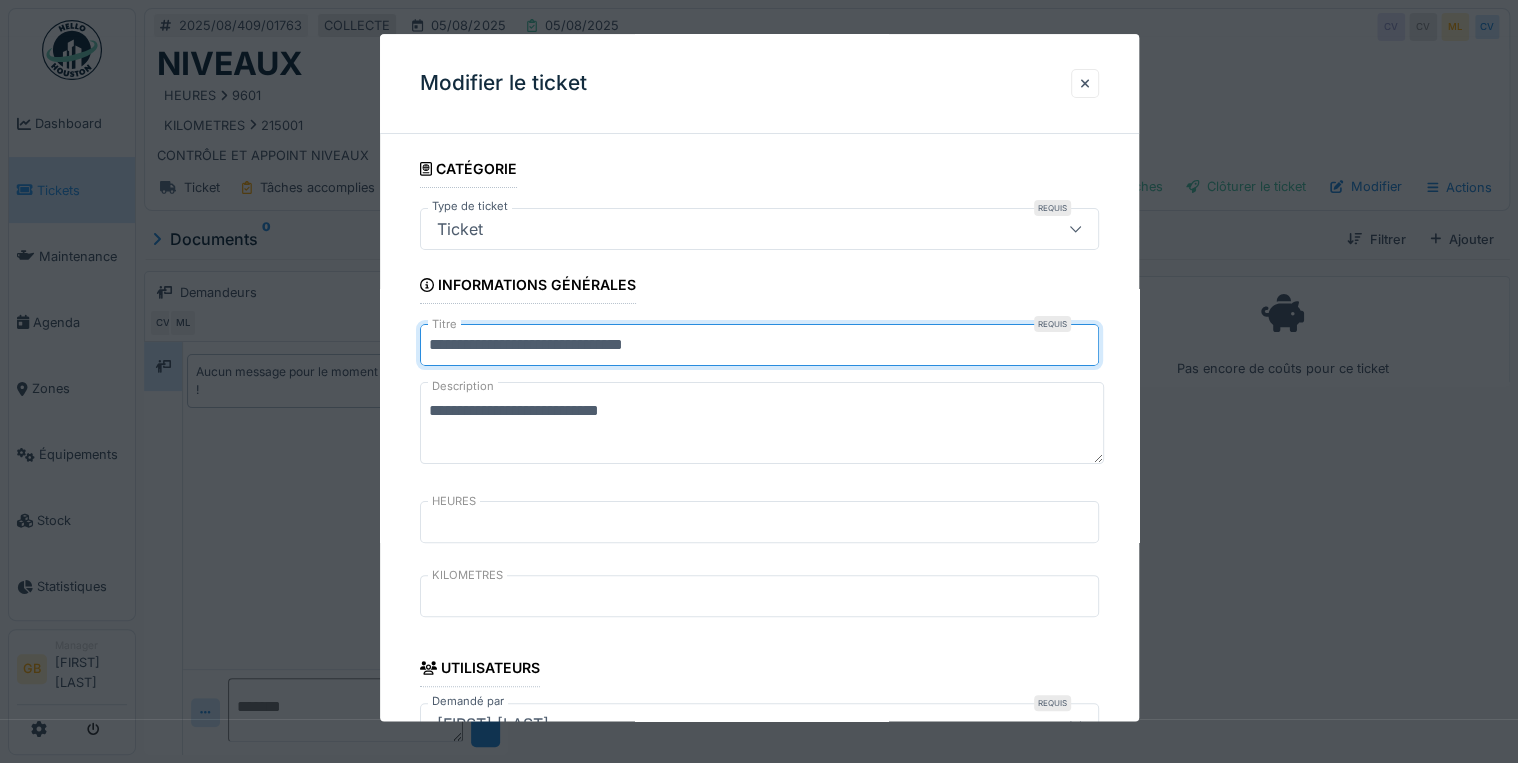 type on "**********" 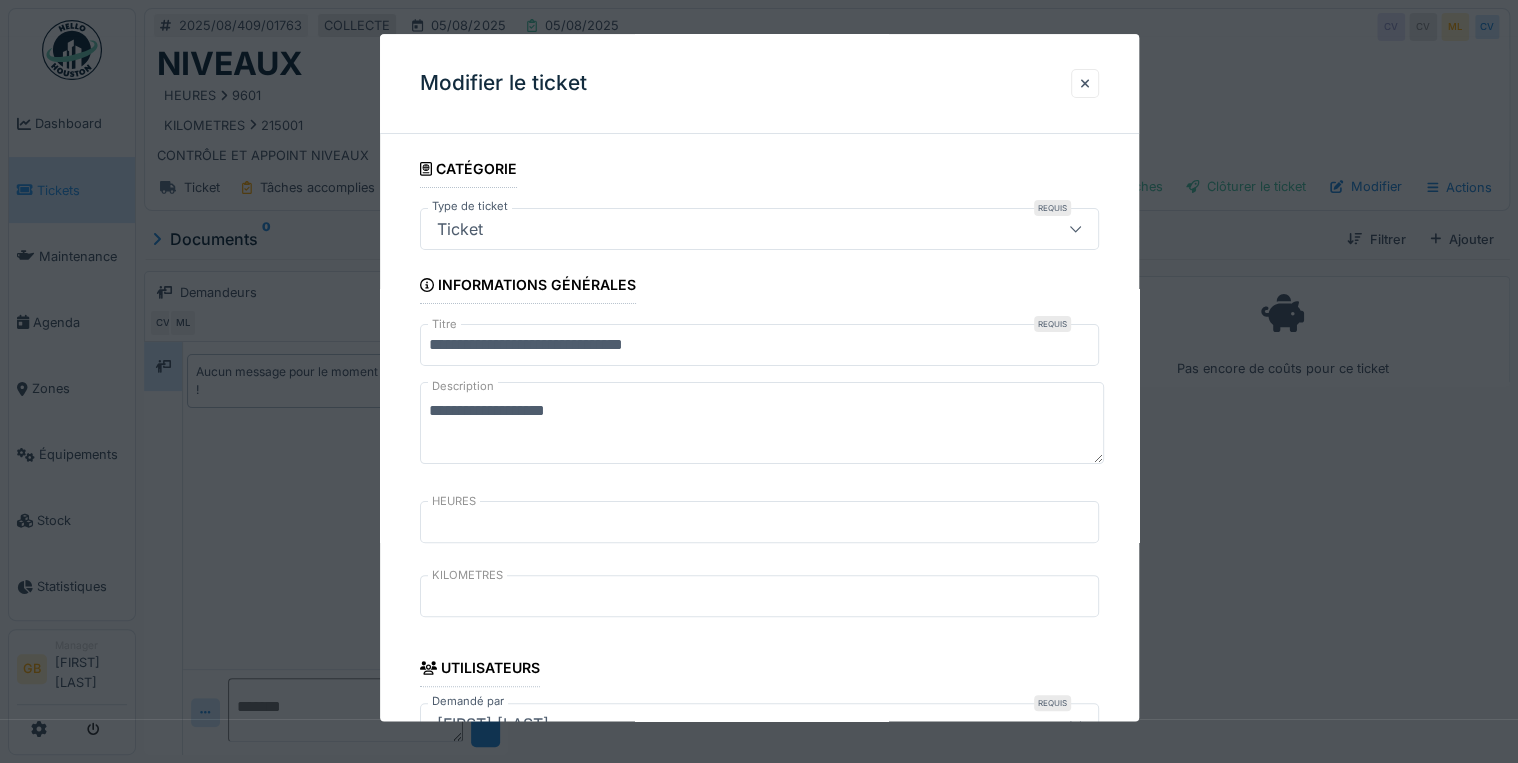 click on "**********" at bounding box center [762, 424] 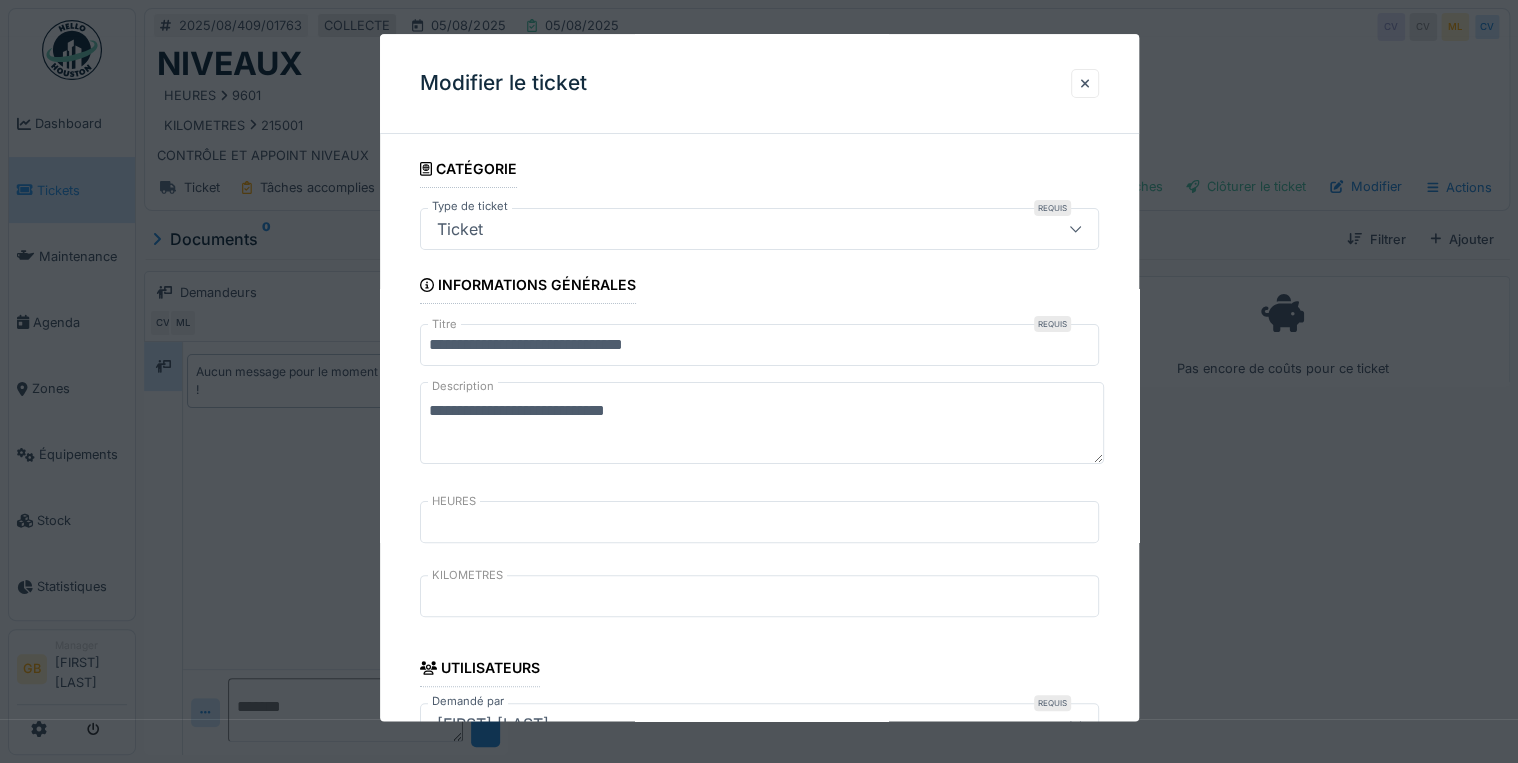 click on "**********" at bounding box center [762, 424] 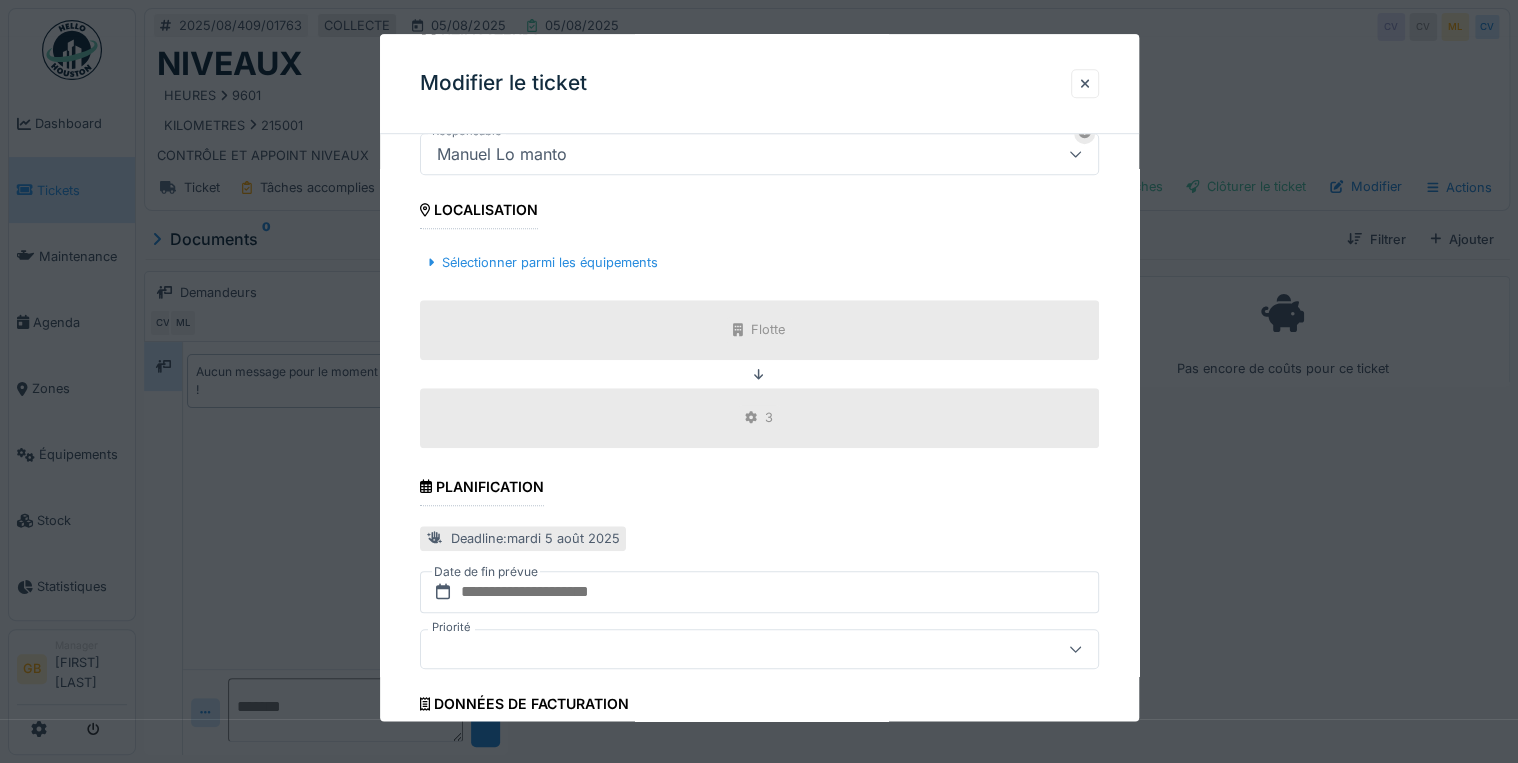 scroll, scrollTop: 798, scrollLeft: 0, axis: vertical 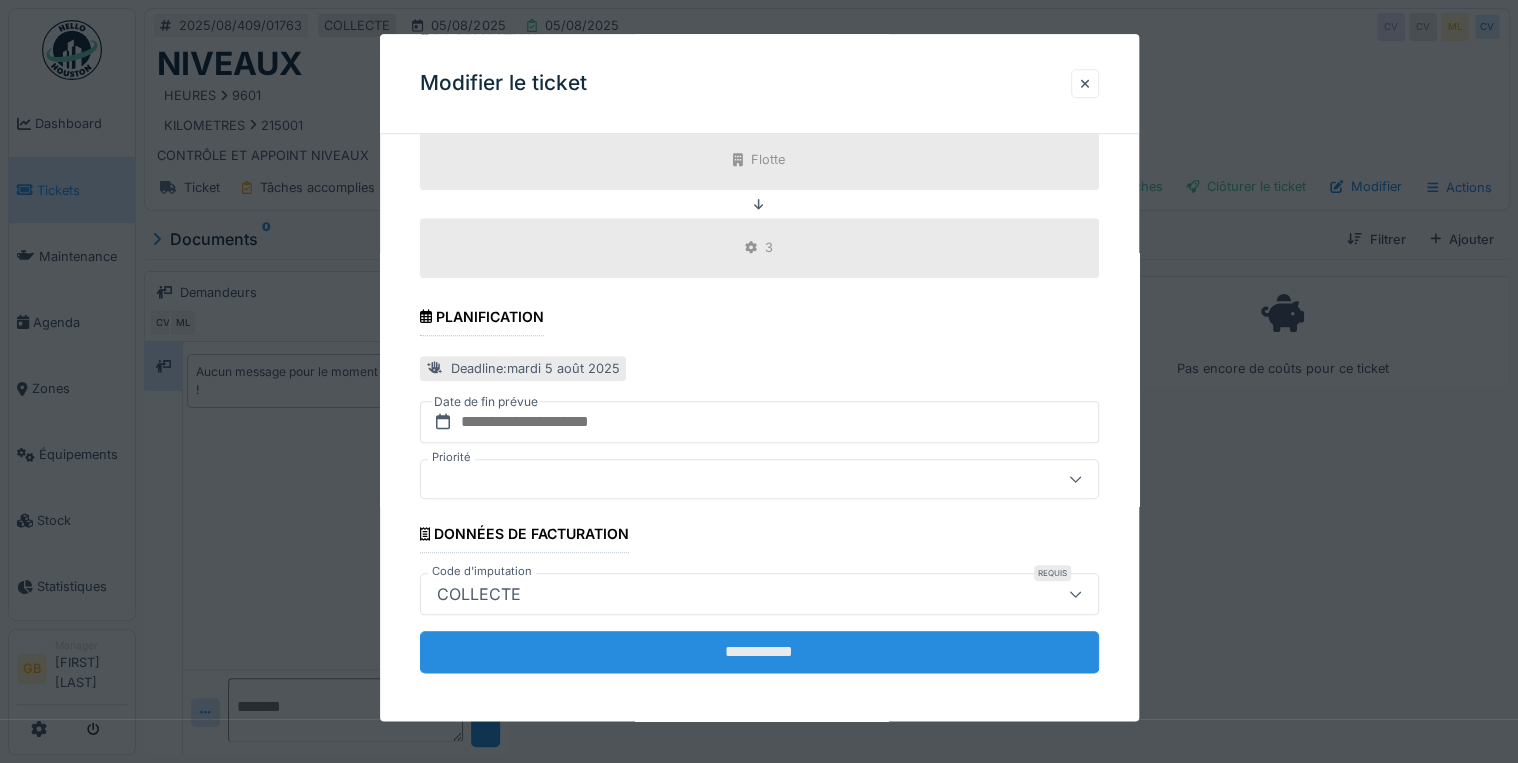 type on "**********" 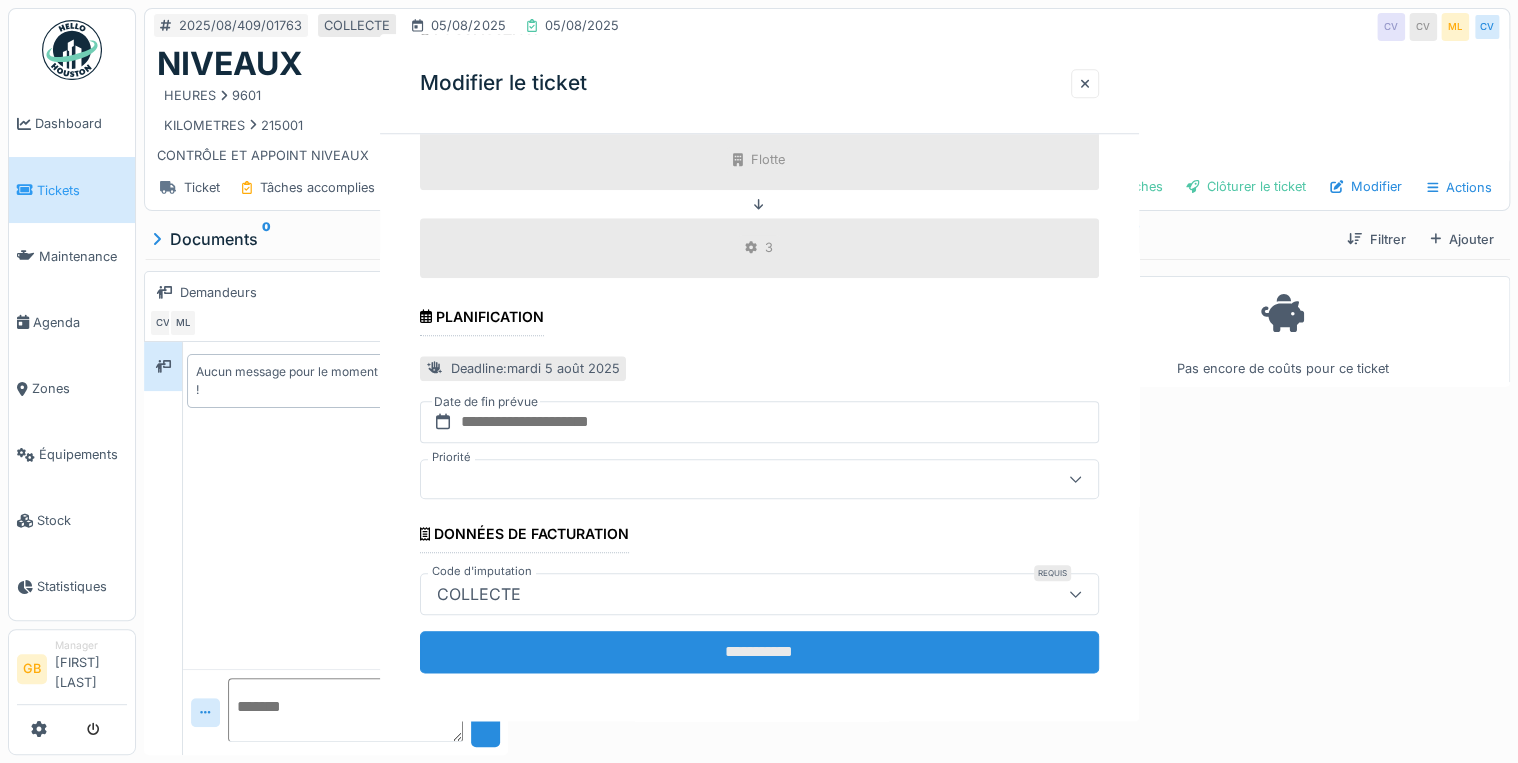 scroll, scrollTop: 0, scrollLeft: 0, axis: both 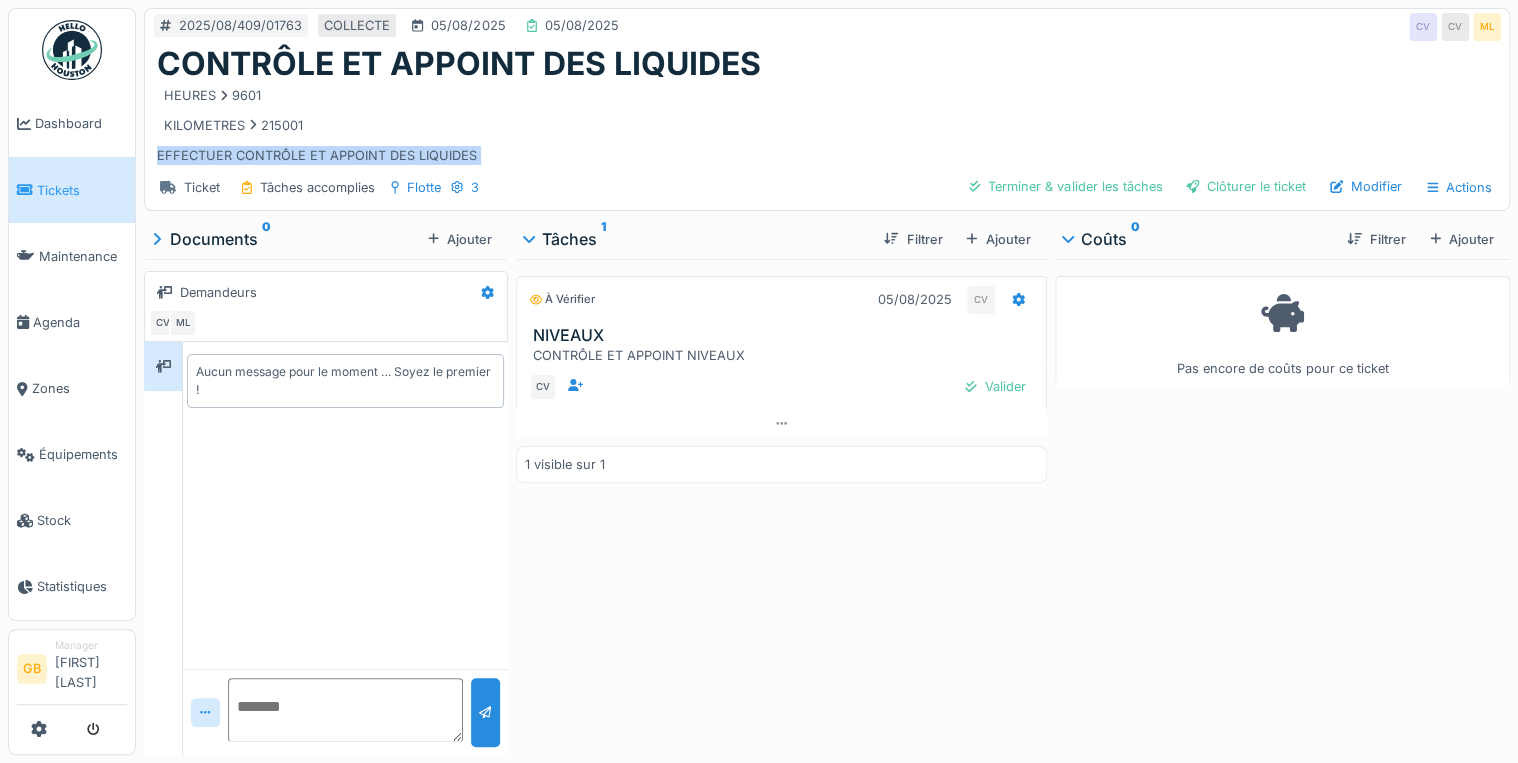 drag, startPoint x: 488, startPoint y: 154, endPoint x: 155, endPoint y: 144, distance: 333.15012 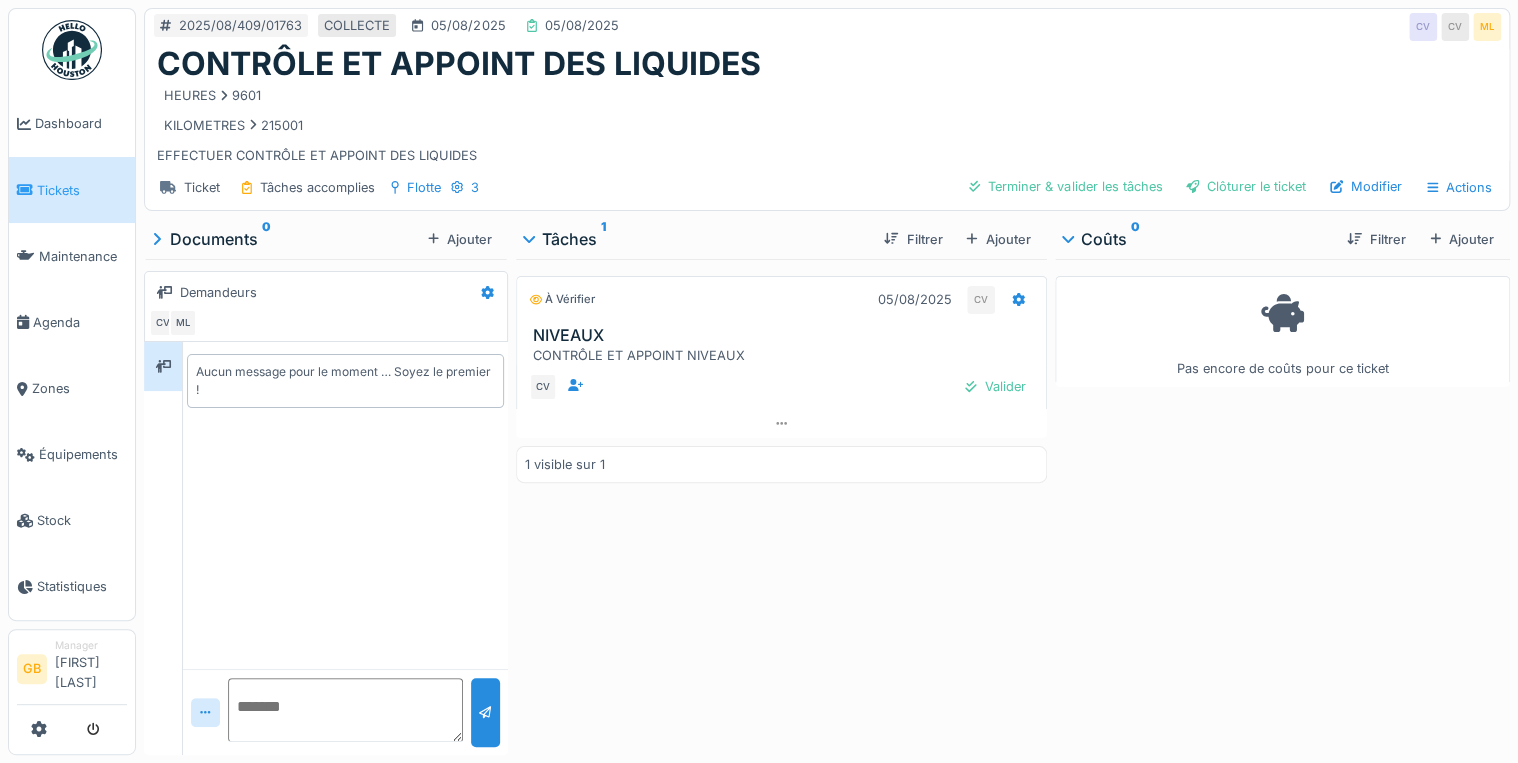 click on "[DAY]/[MONTH]/[YEAR] CV" at bounding box center [952, 299] 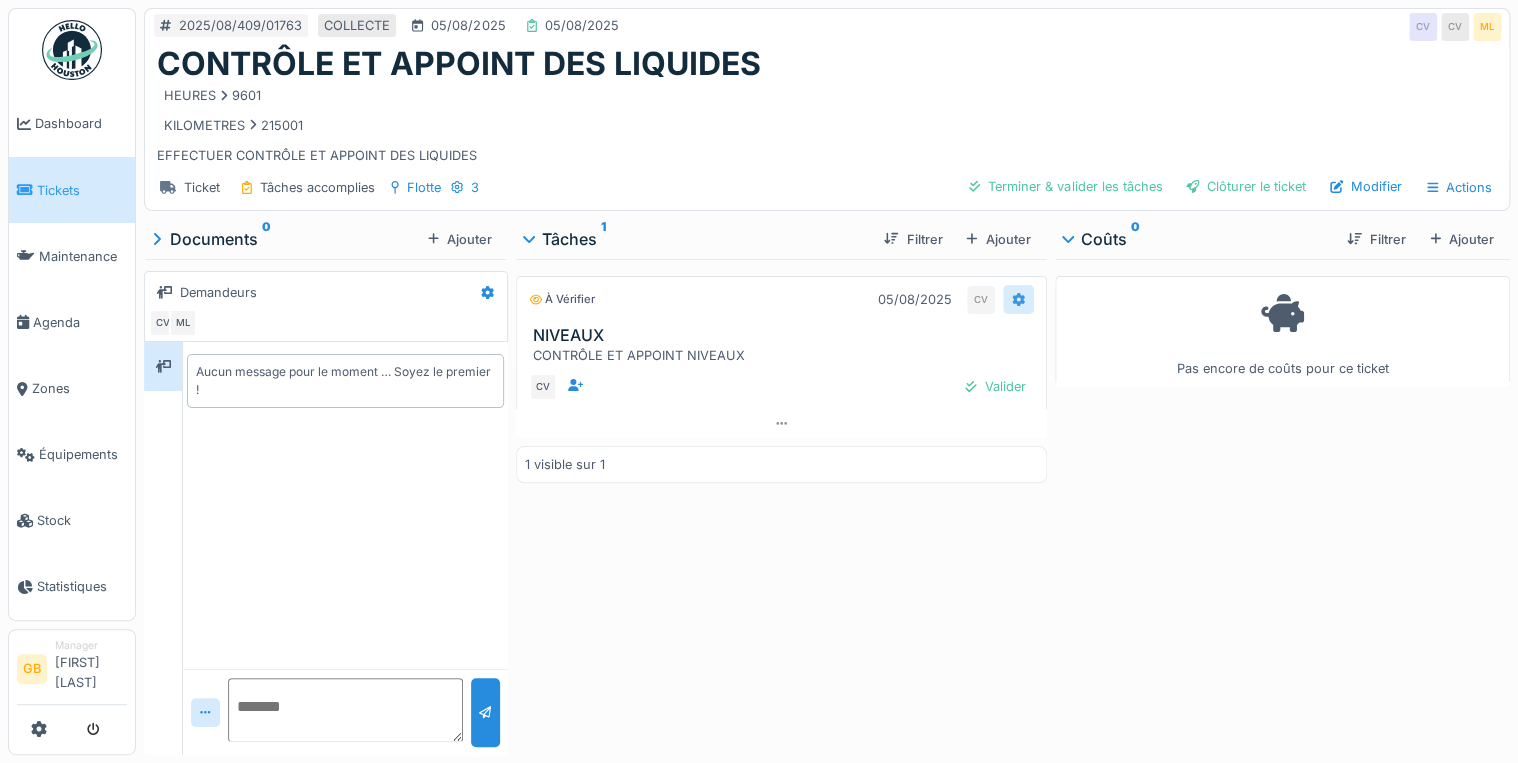 click at bounding box center (1018, 299) 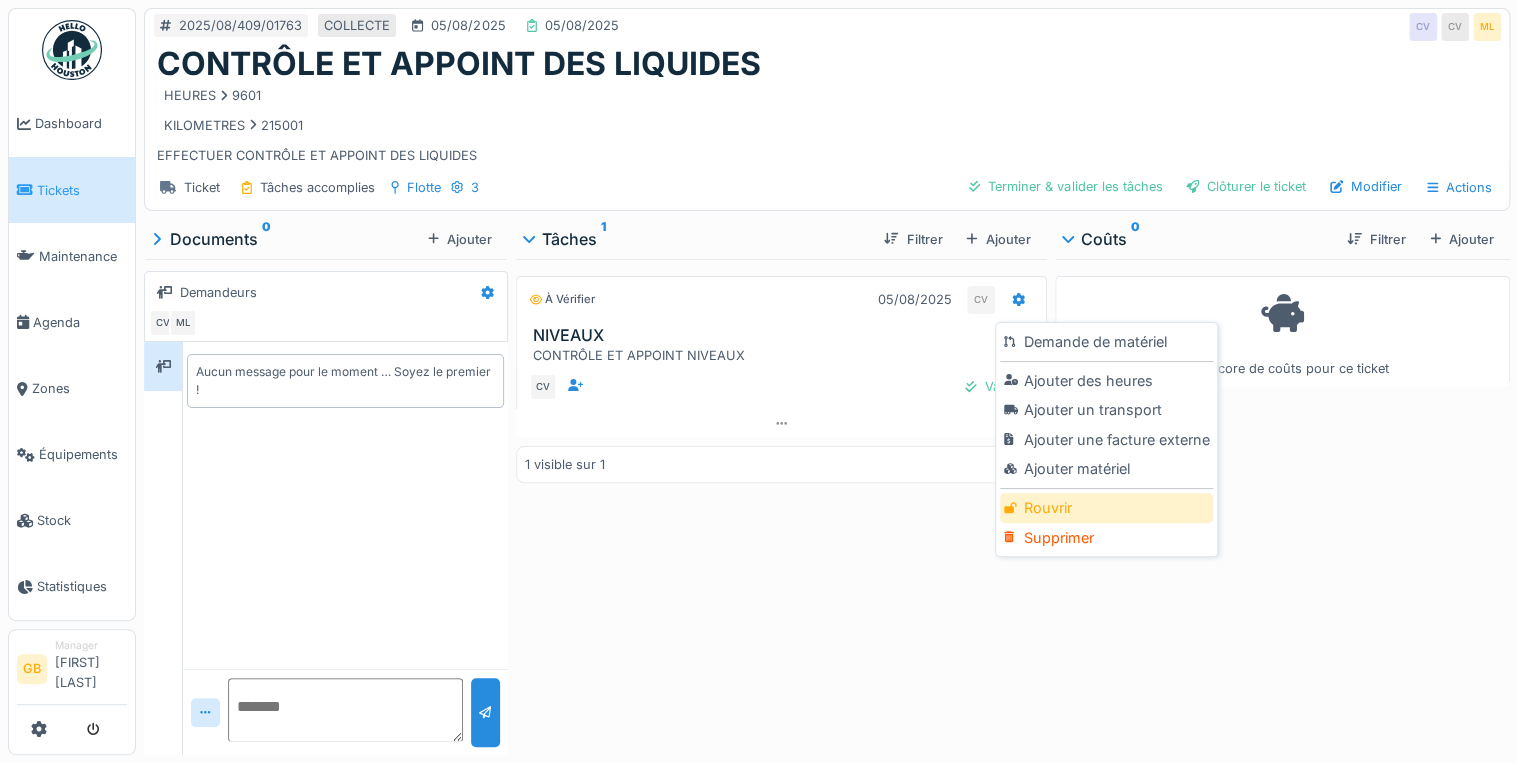 click on "Rouvrir" at bounding box center [1106, 508] 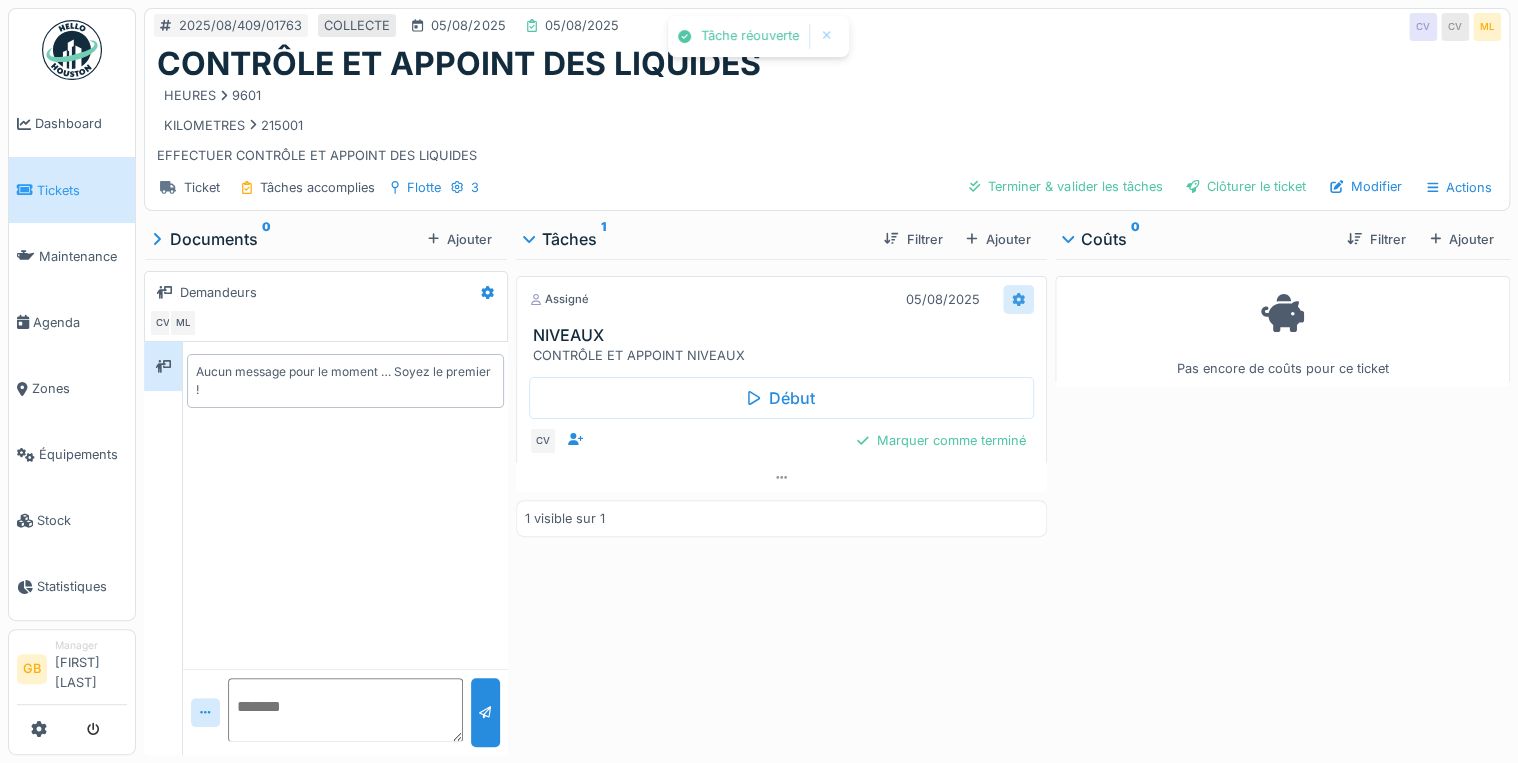 click 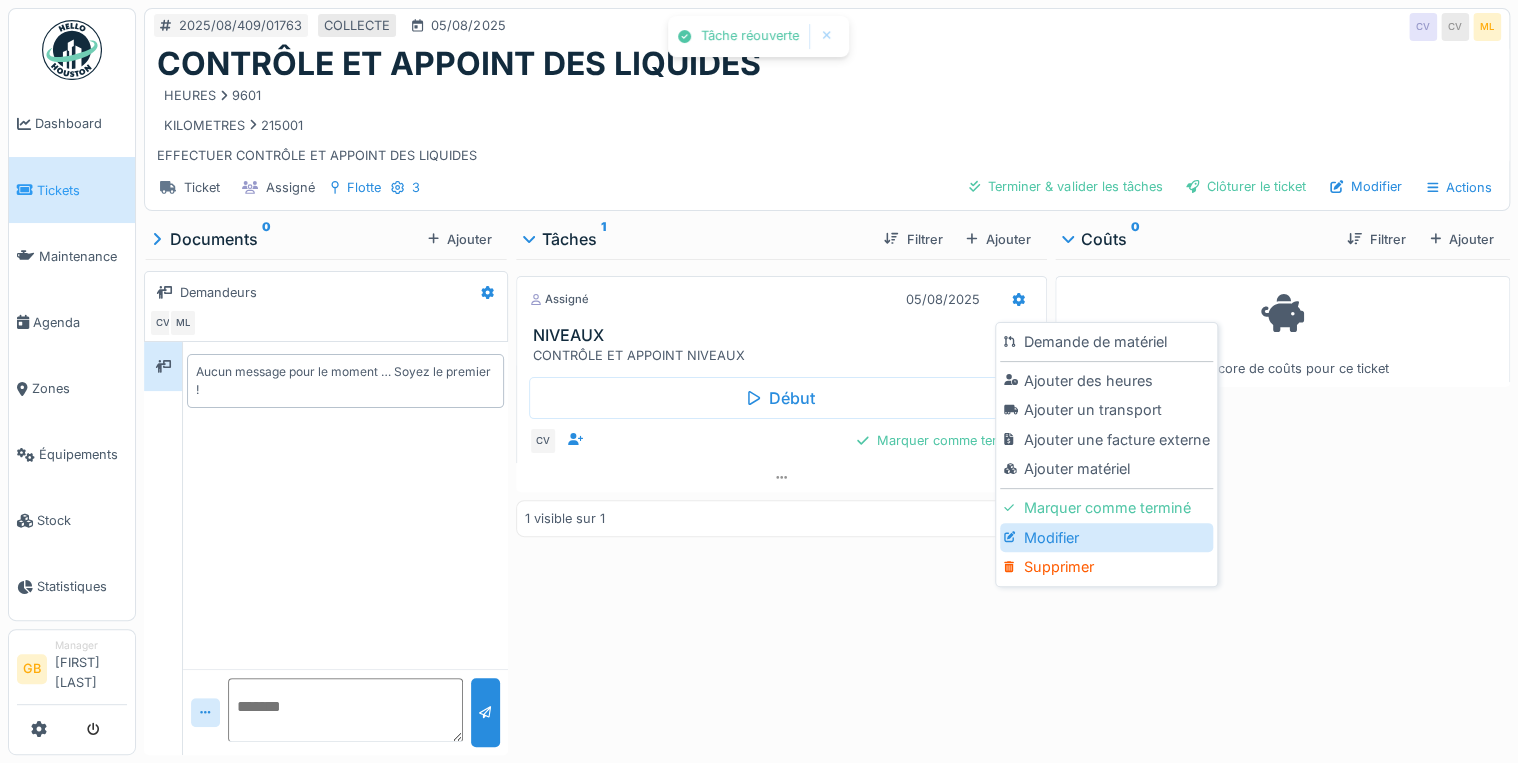 click on "Modifier" at bounding box center (1106, 538) 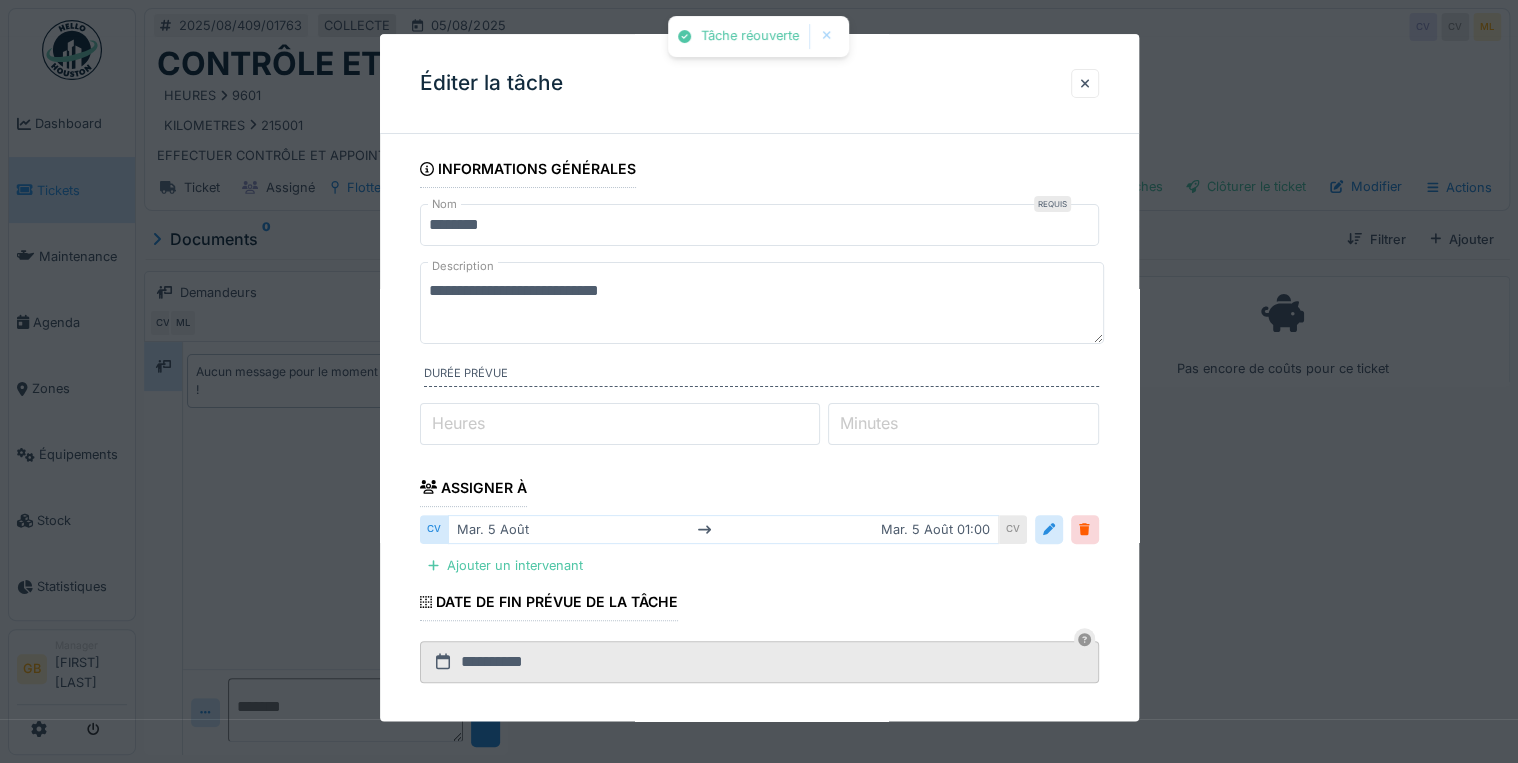 drag, startPoint x: 704, startPoint y: 304, endPoint x: 0, endPoint y: 260, distance: 705.37366 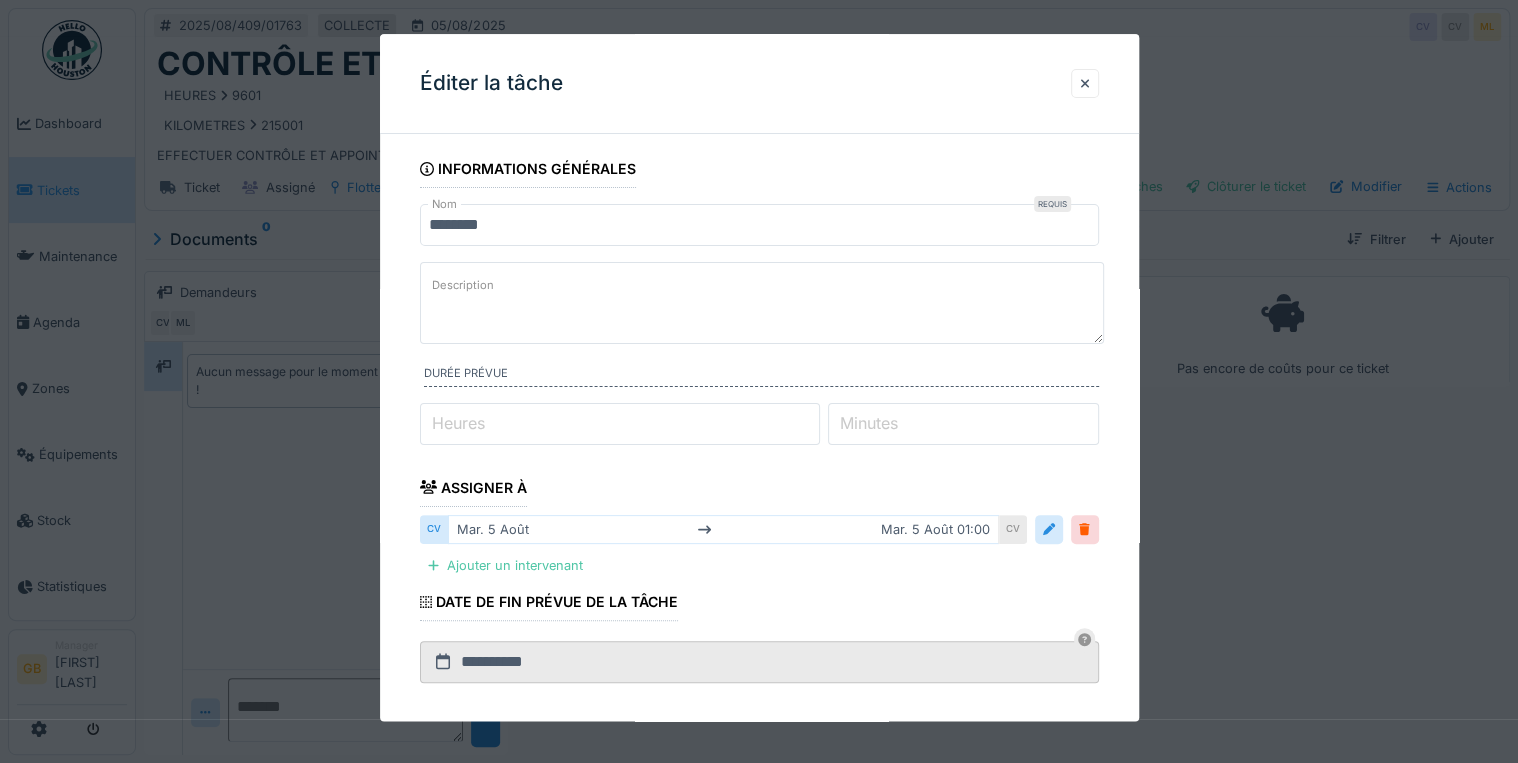 paste on "**********" 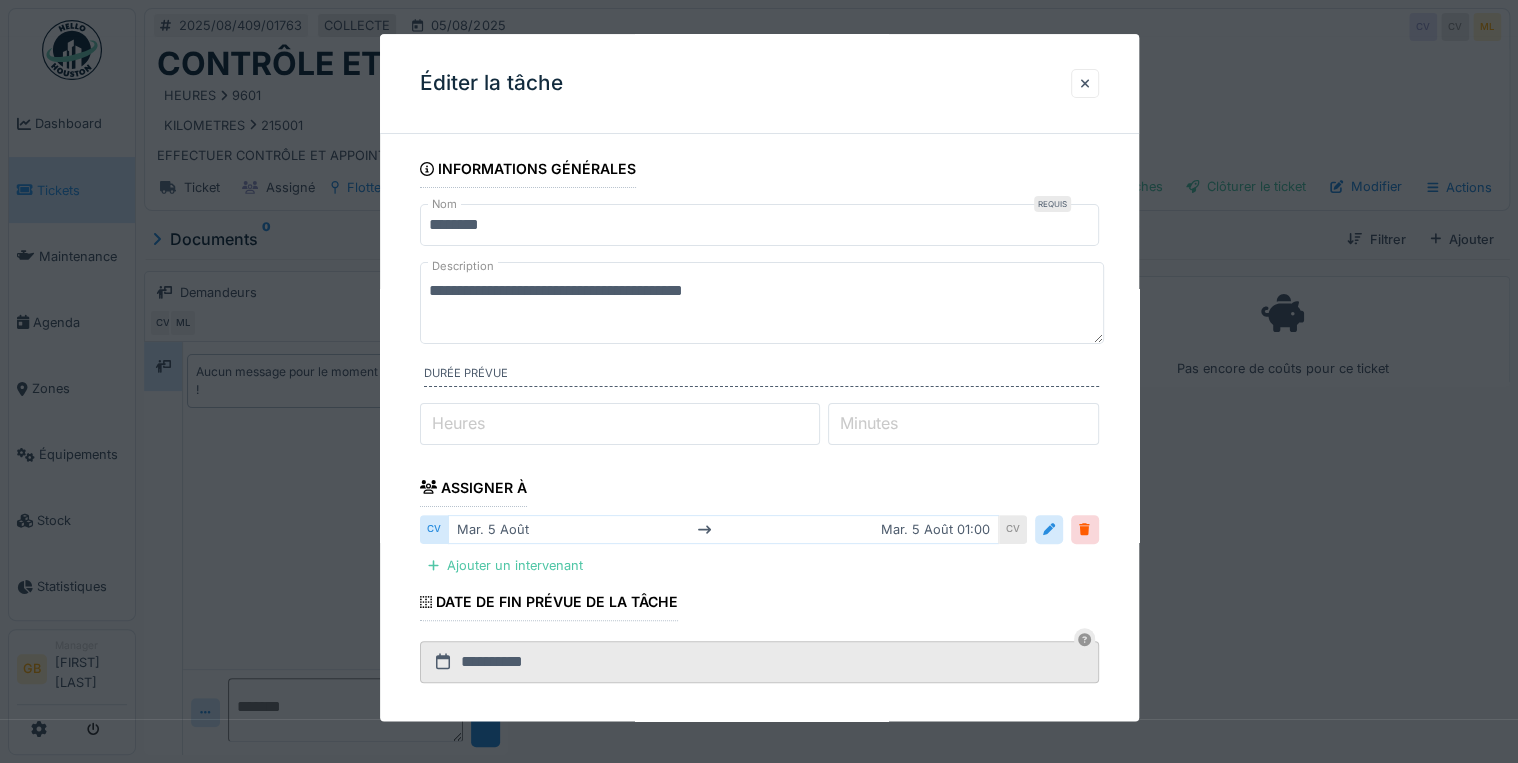 type on "**********" 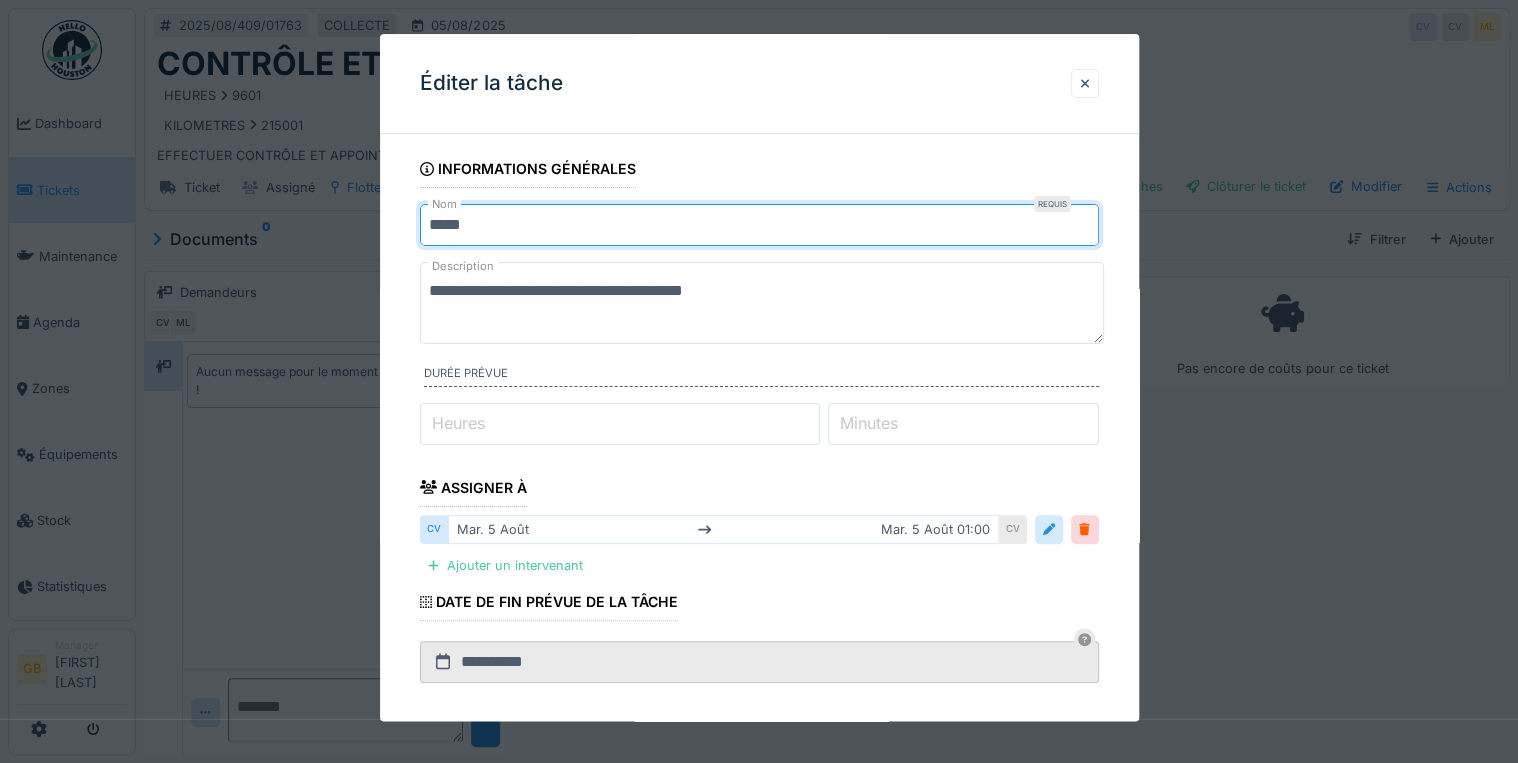 type on "**********" 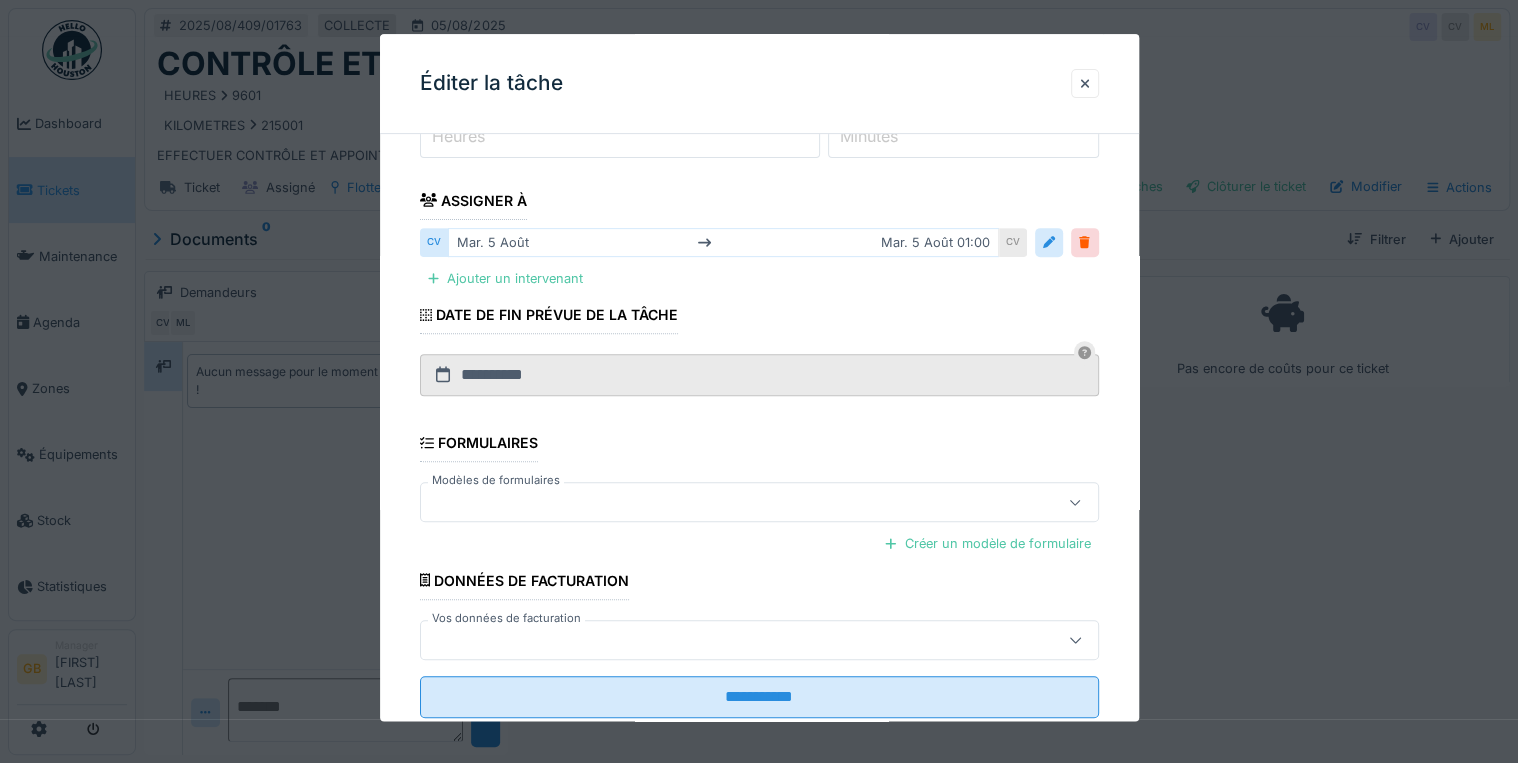 scroll, scrollTop: 336, scrollLeft: 0, axis: vertical 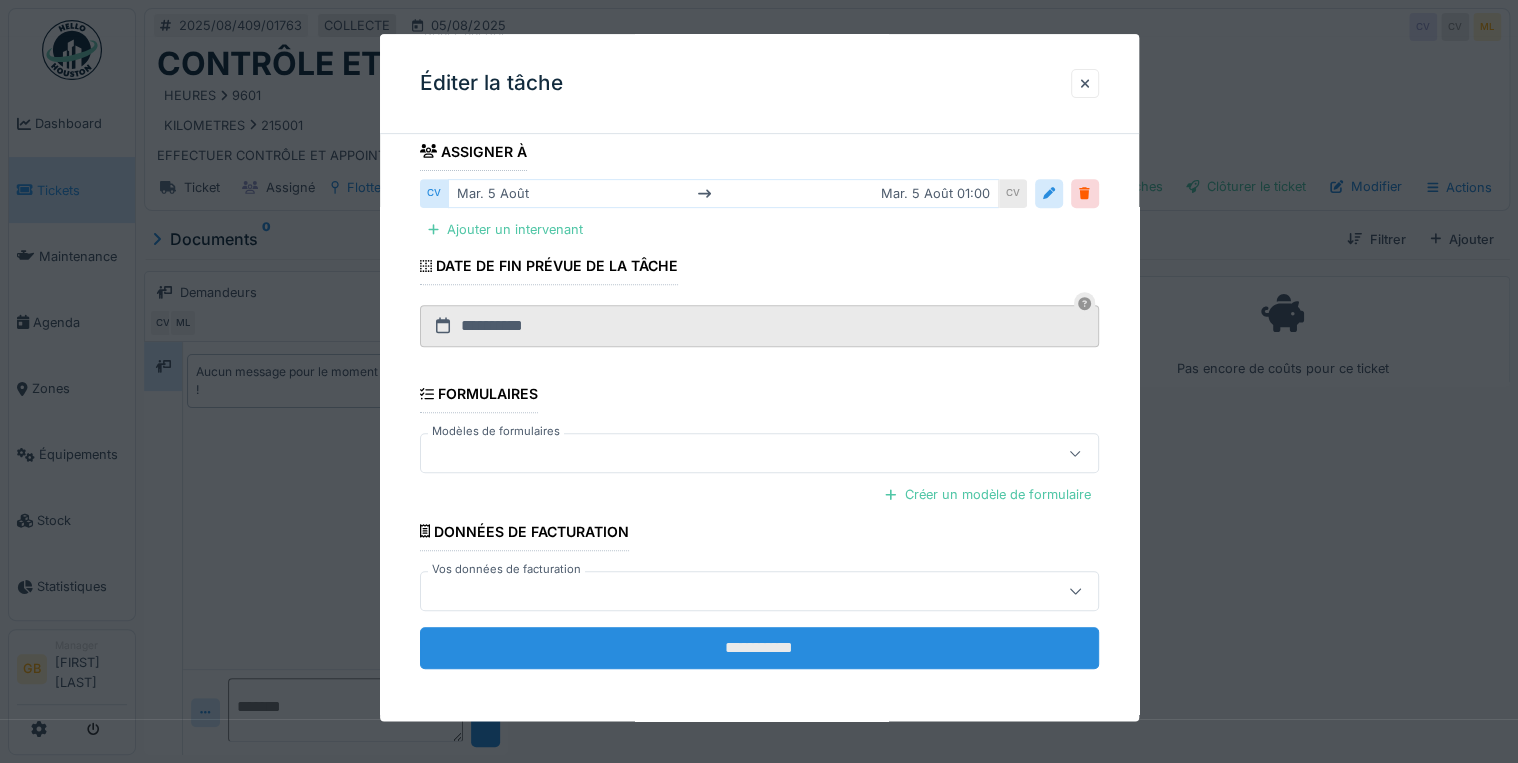 click on "**********" at bounding box center [759, 648] 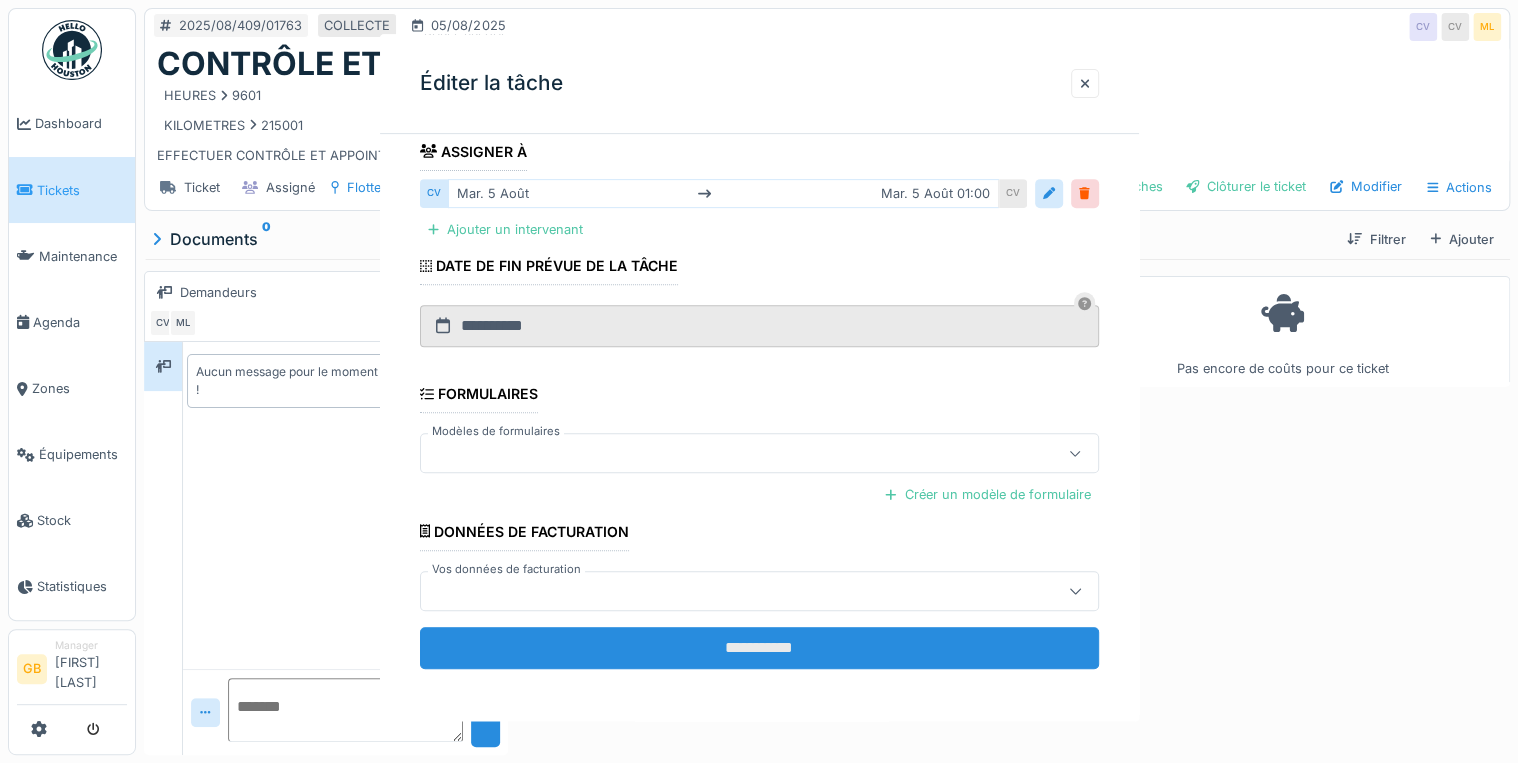 scroll, scrollTop: 0, scrollLeft: 0, axis: both 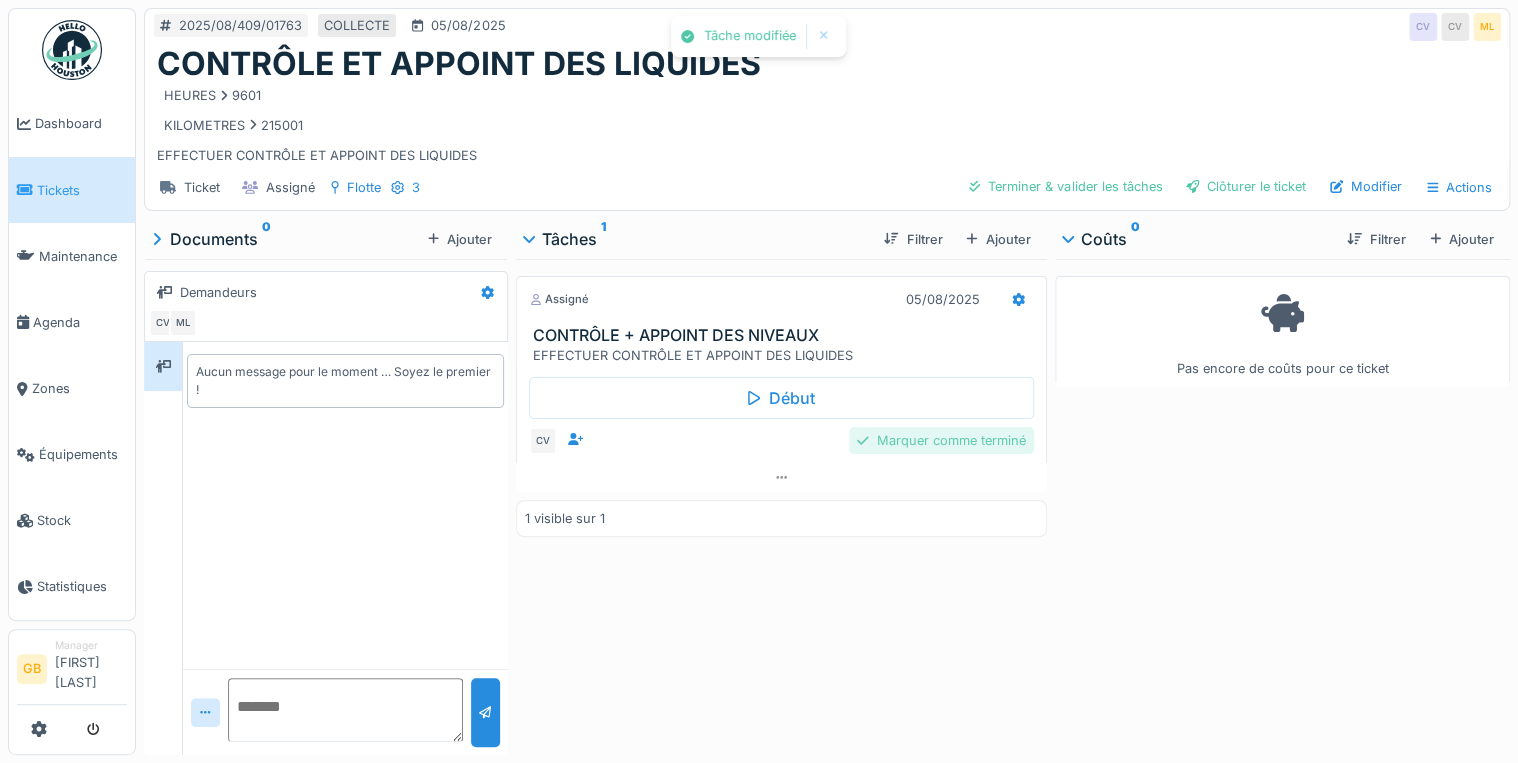 click on "Marquer comme terminé" at bounding box center (941, 440) 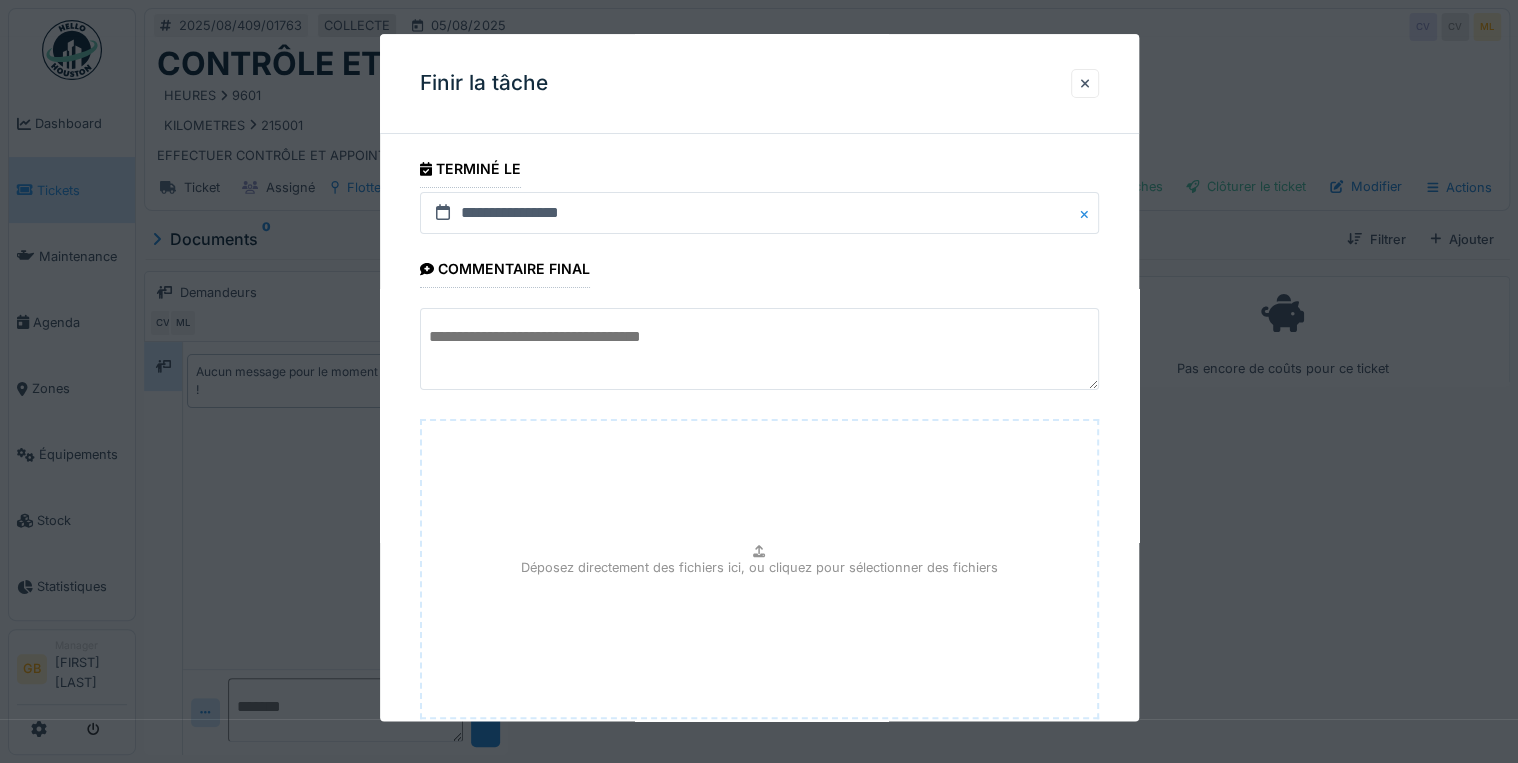 scroll, scrollTop: 126, scrollLeft: 0, axis: vertical 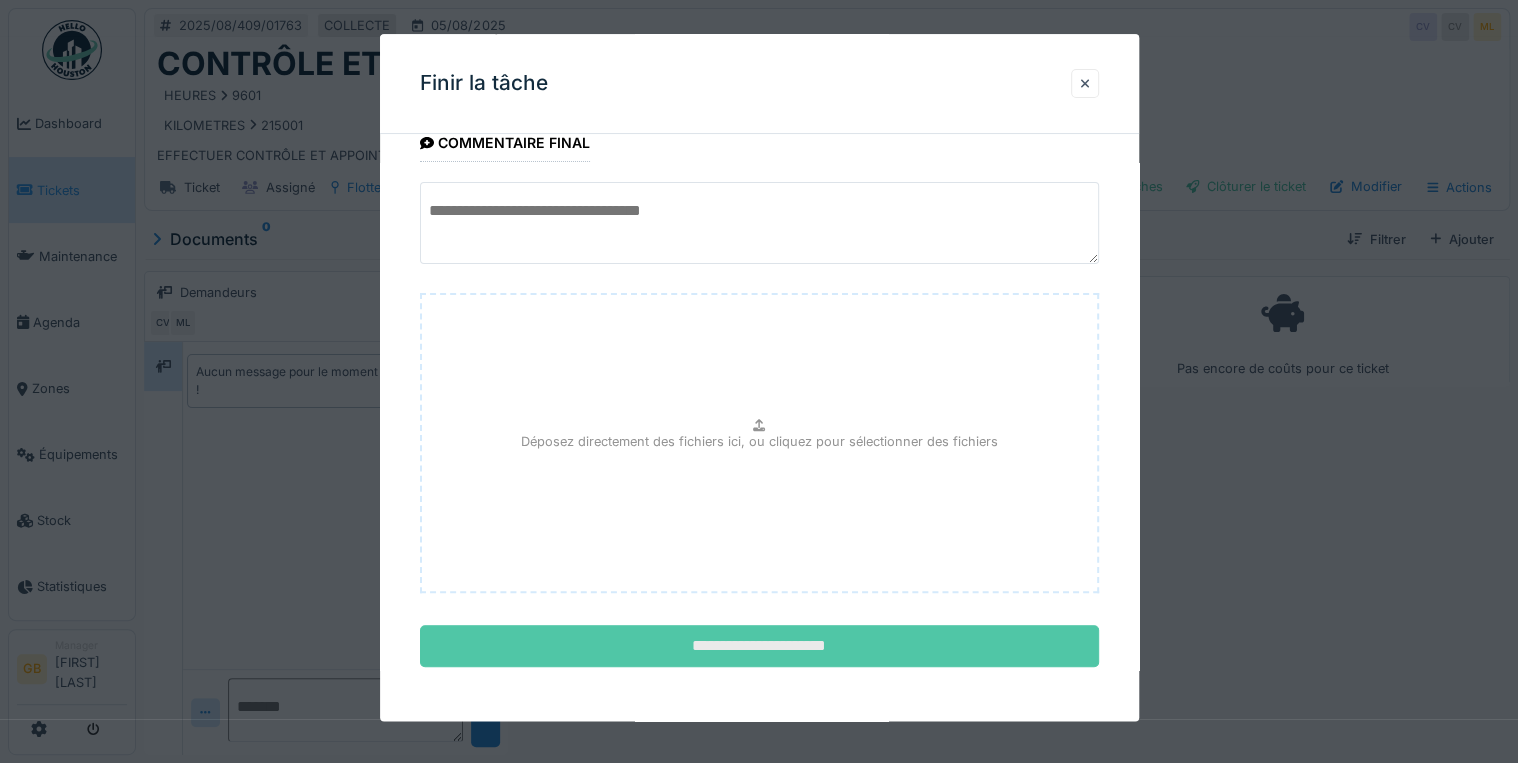 click on "**********" at bounding box center (759, 647) 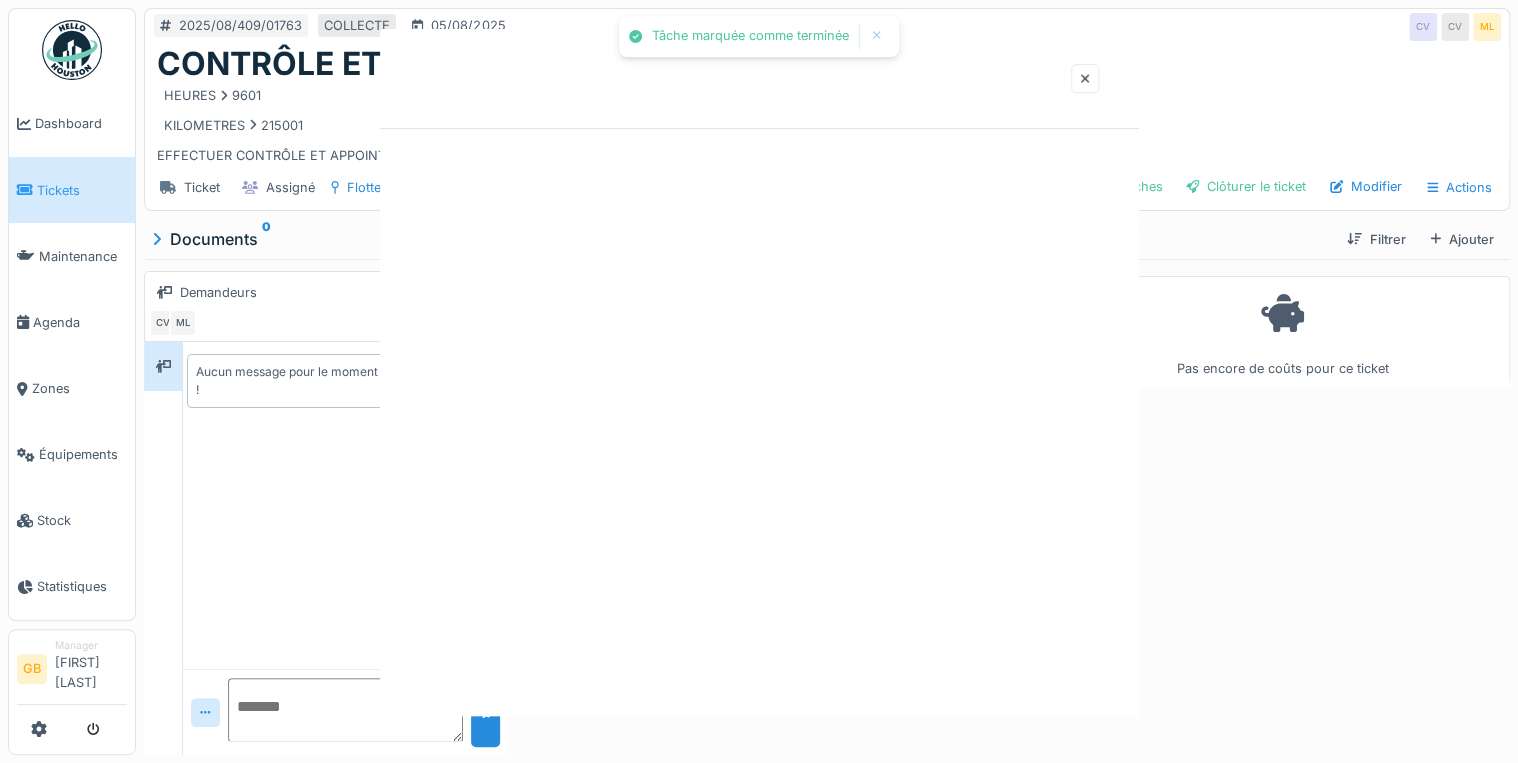 scroll, scrollTop: 0, scrollLeft: 0, axis: both 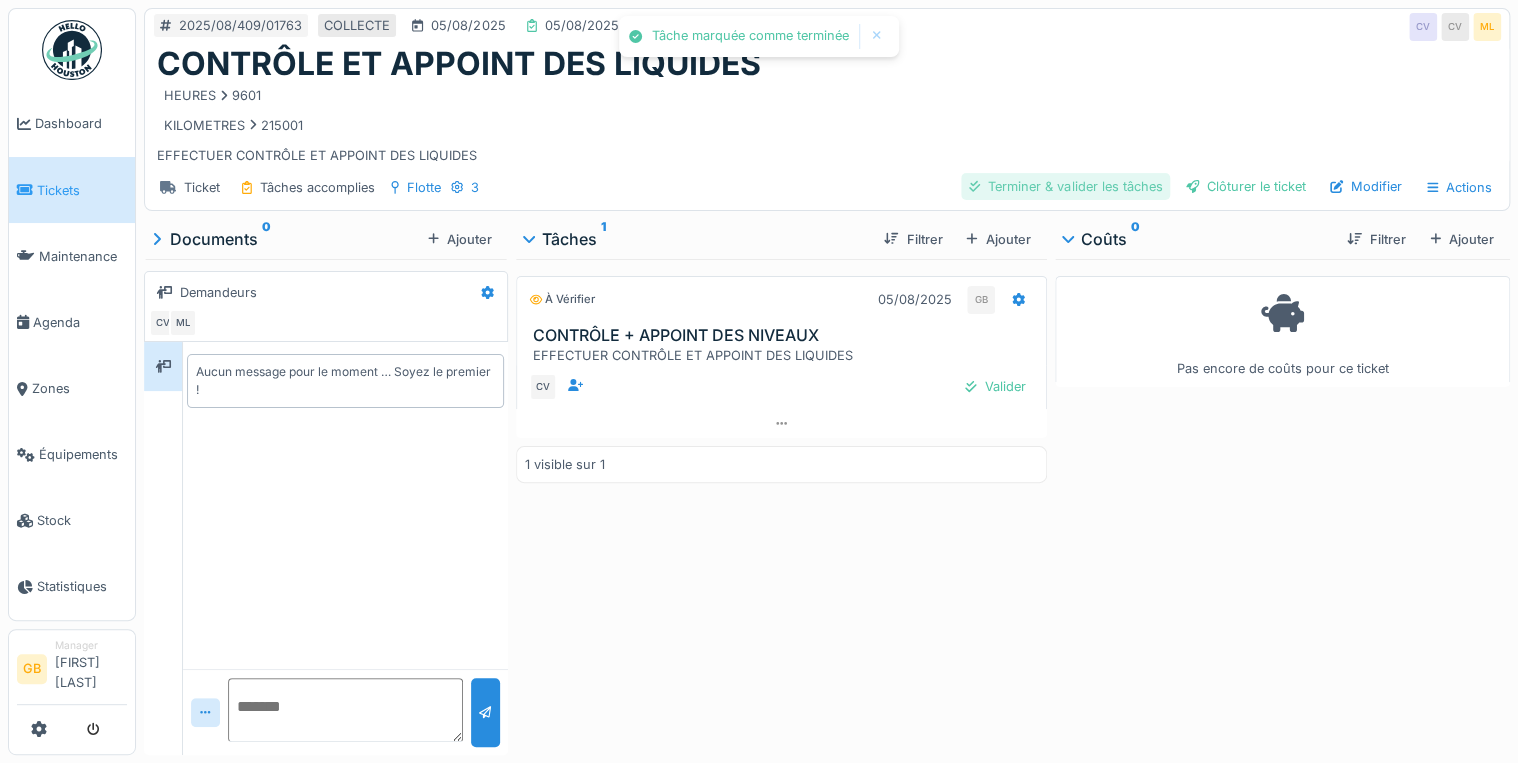 click on "Terminer & valider les tâches" at bounding box center (1065, 186) 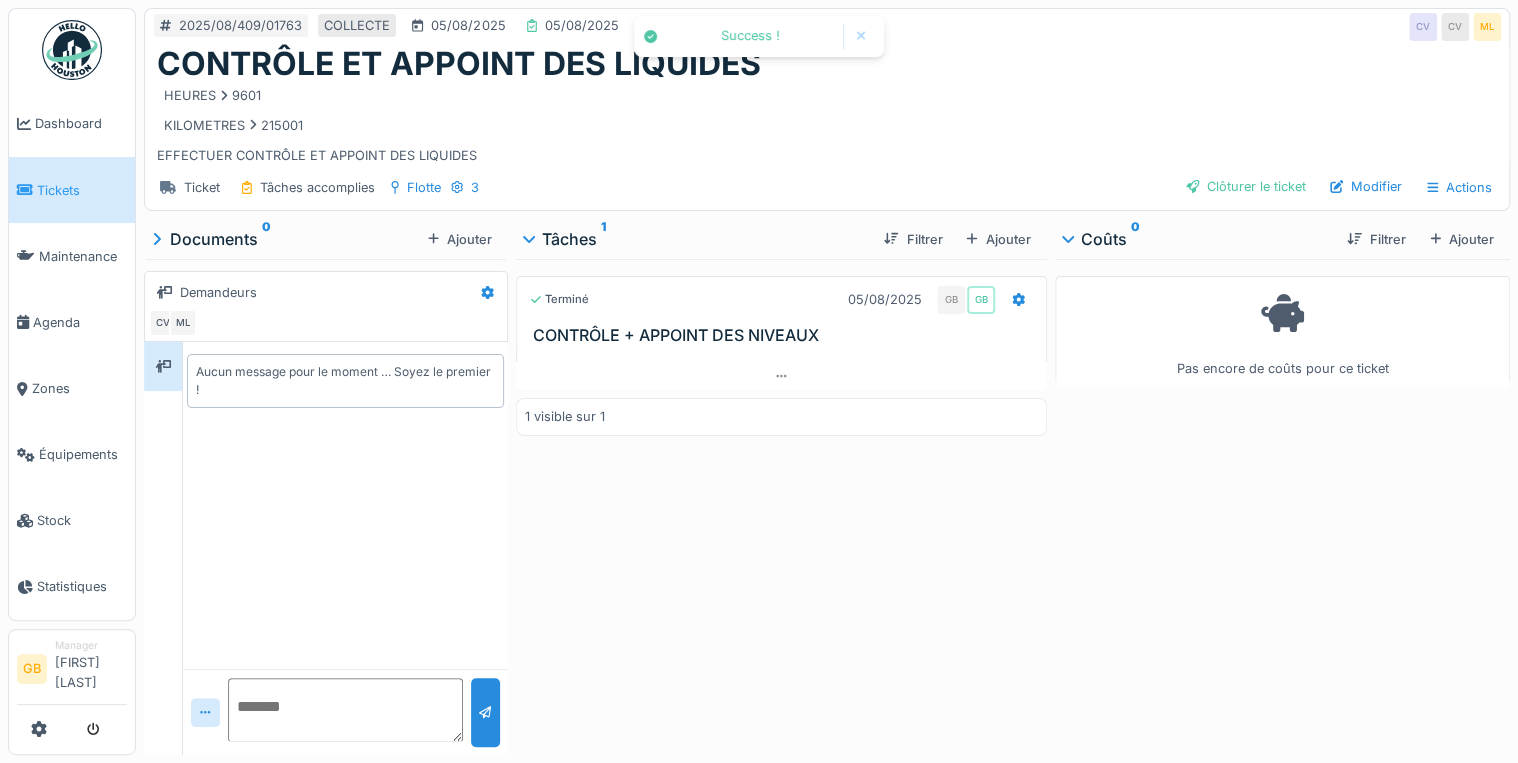 click on "Clôturer le ticket" at bounding box center [1246, 186] 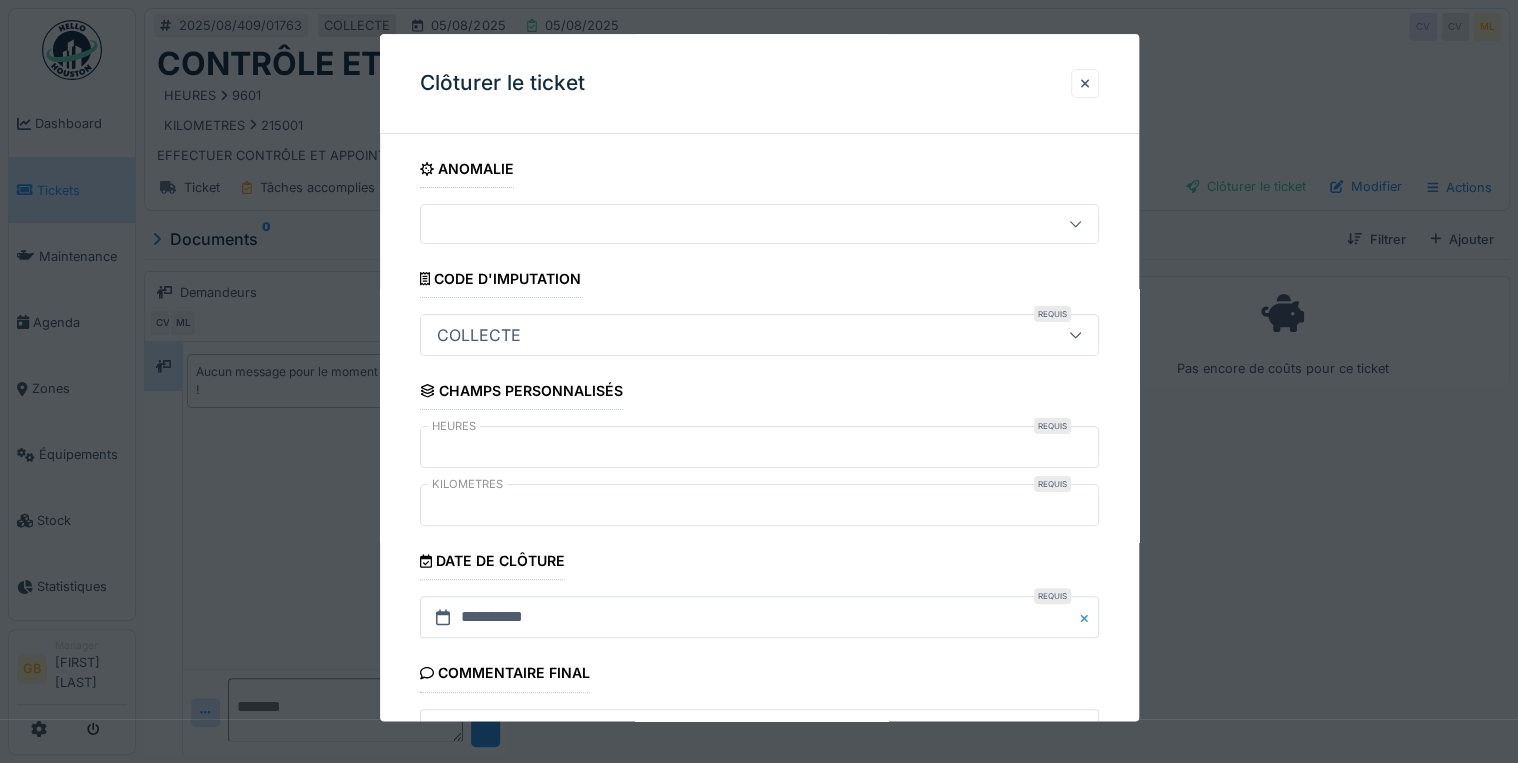 scroll, scrollTop: 184, scrollLeft: 0, axis: vertical 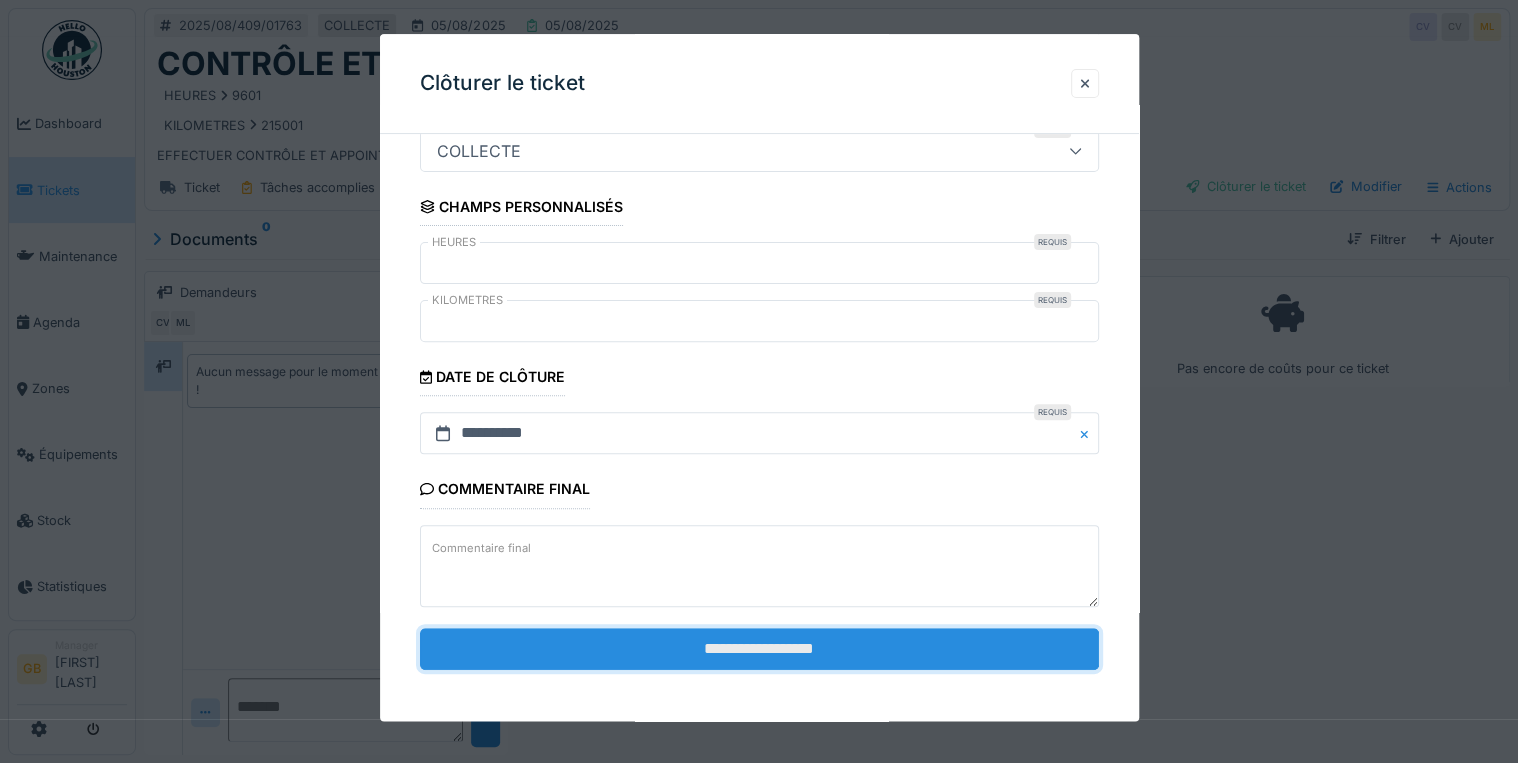click on "**********" at bounding box center [759, 649] 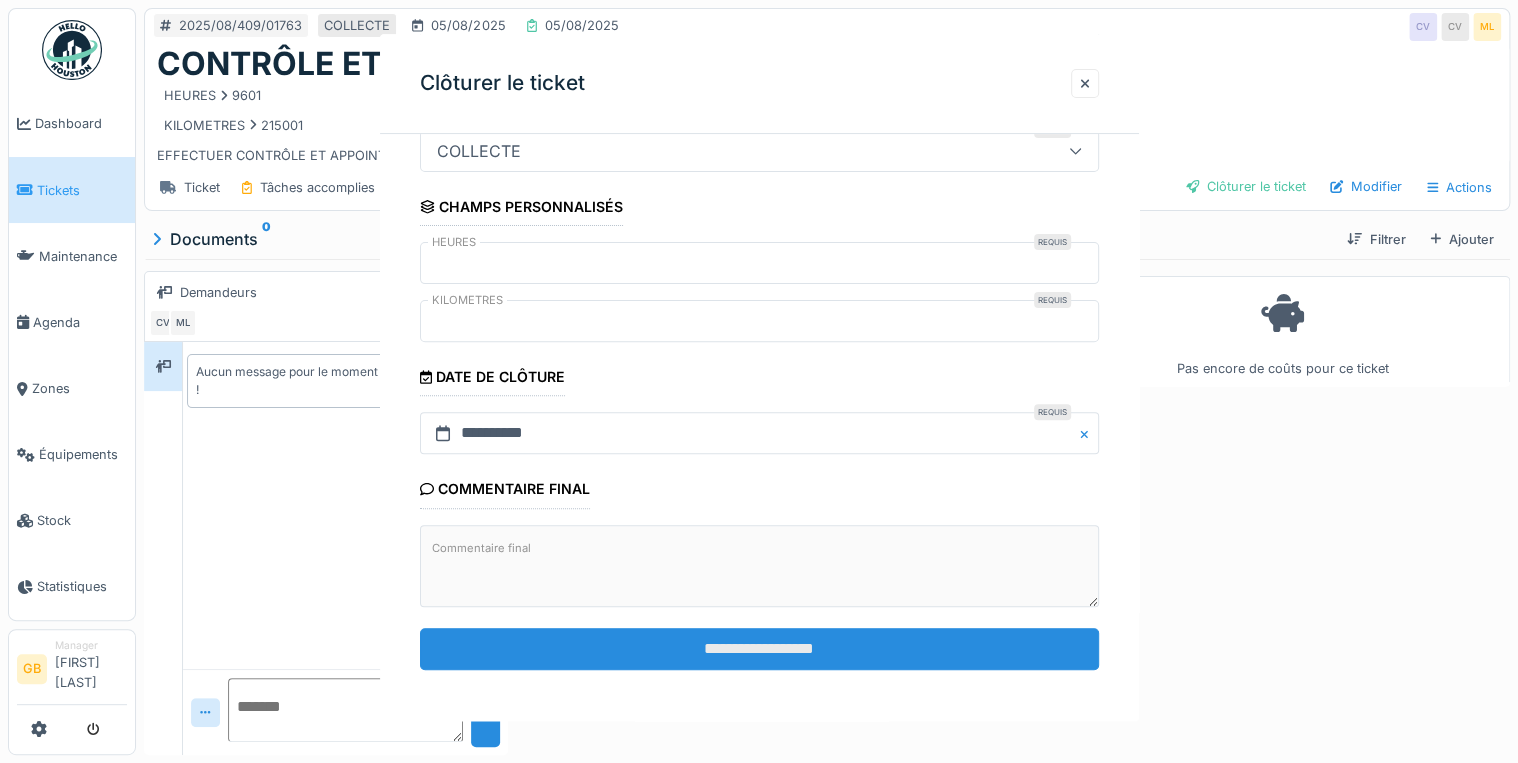 scroll, scrollTop: 0, scrollLeft: 0, axis: both 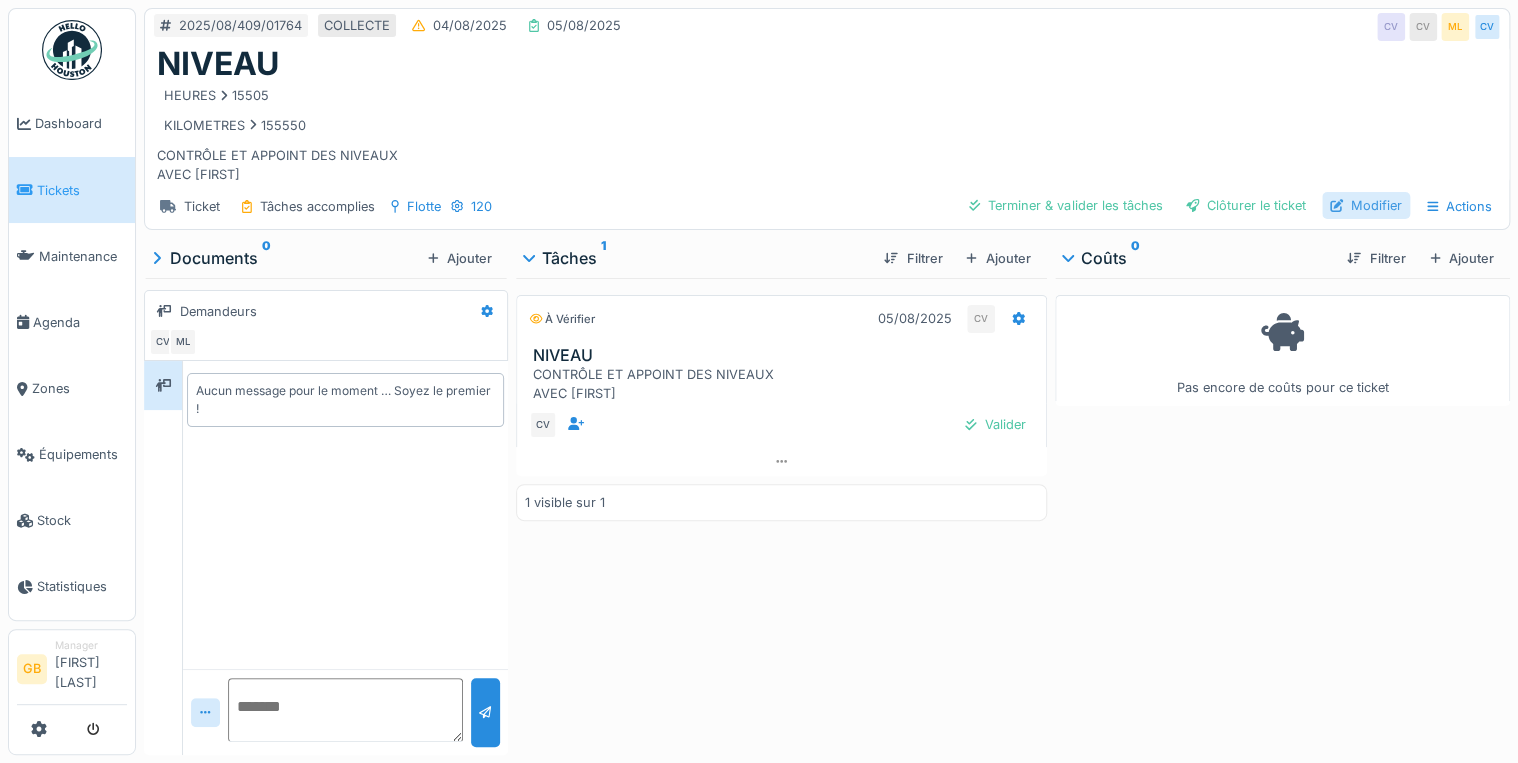click on "Modifier" at bounding box center (1366, 205) 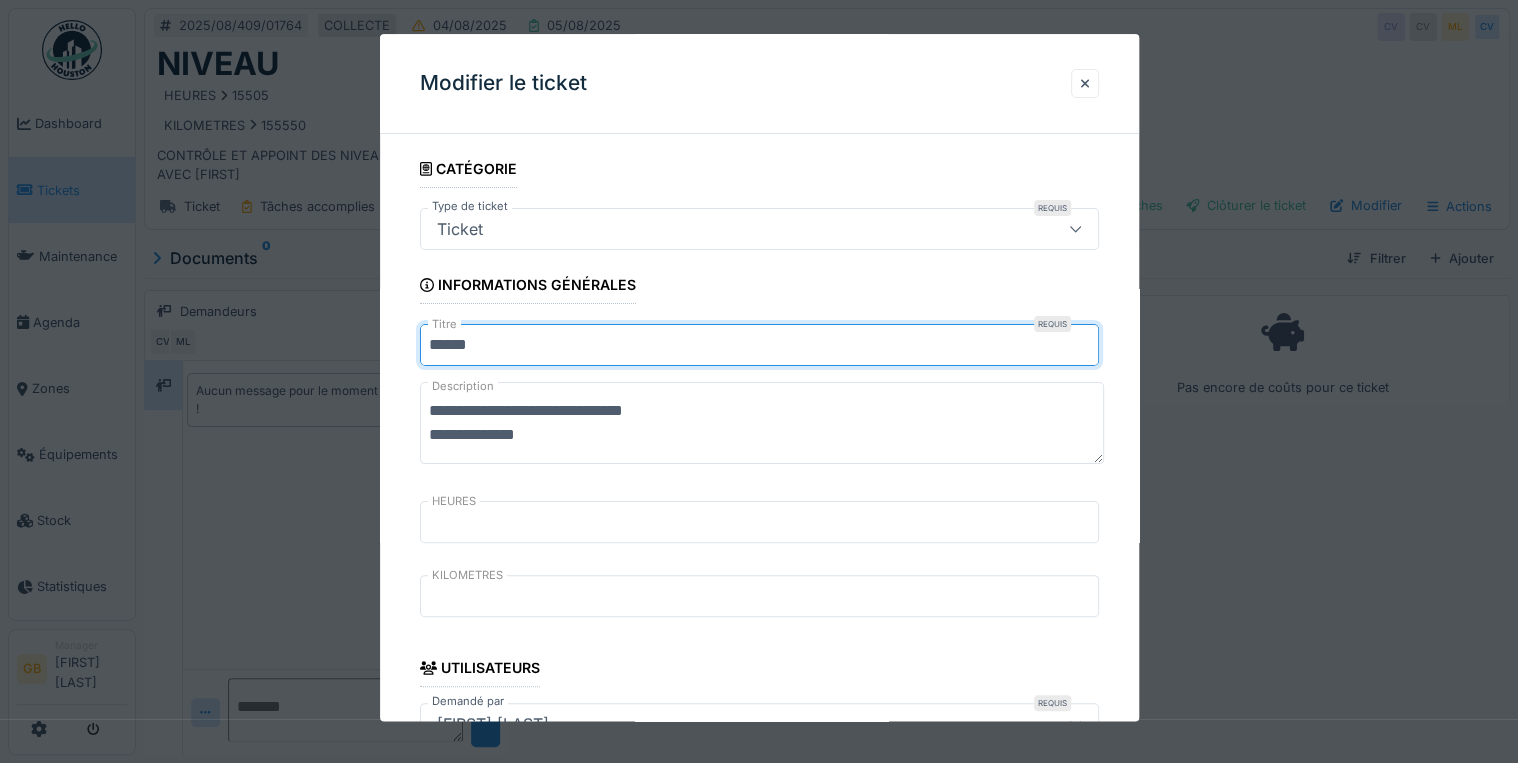 drag, startPoint x: 541, startPoint y: 343, endPoint x: 288, endPoint y: 343, distance: 253 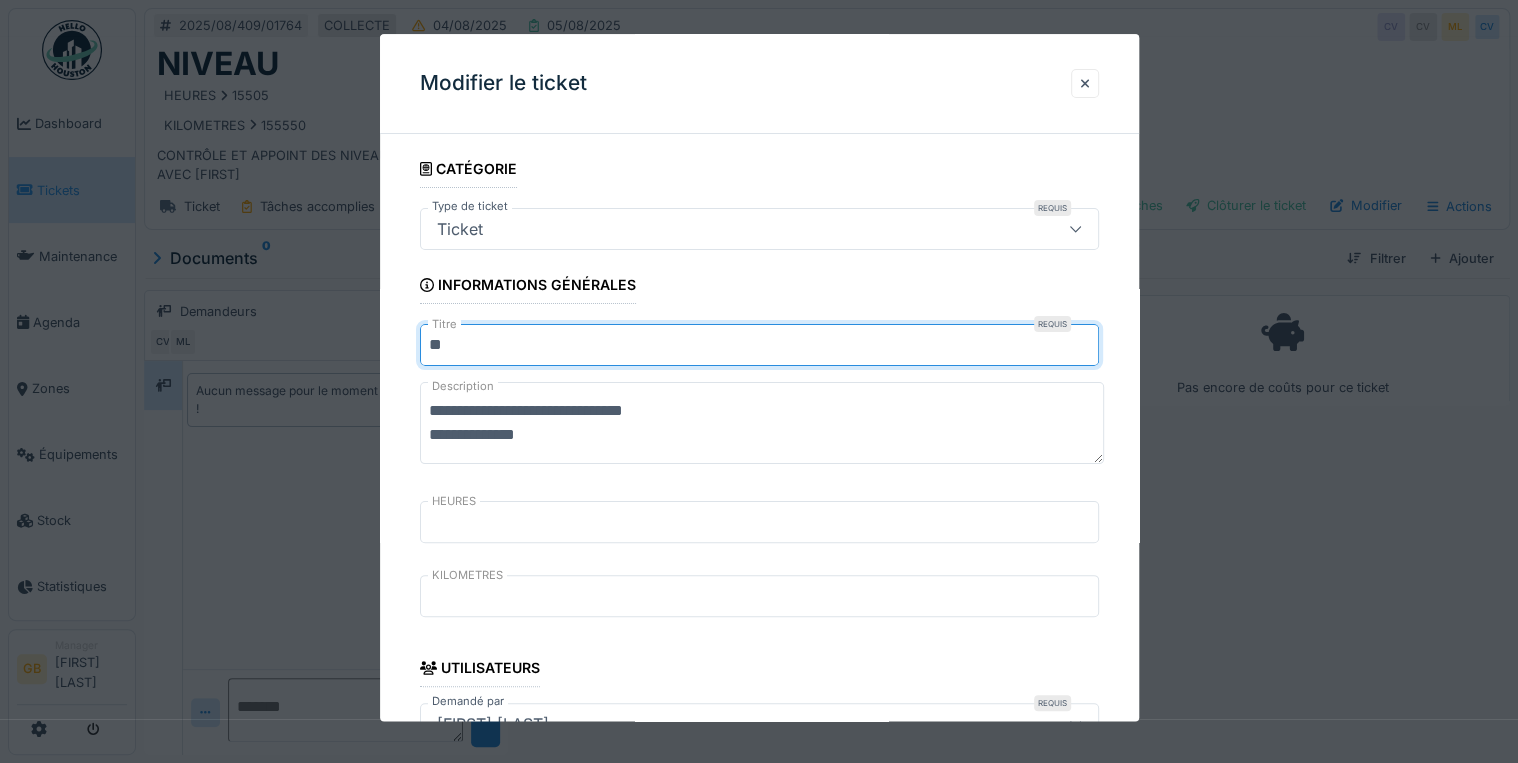 type on "**********" 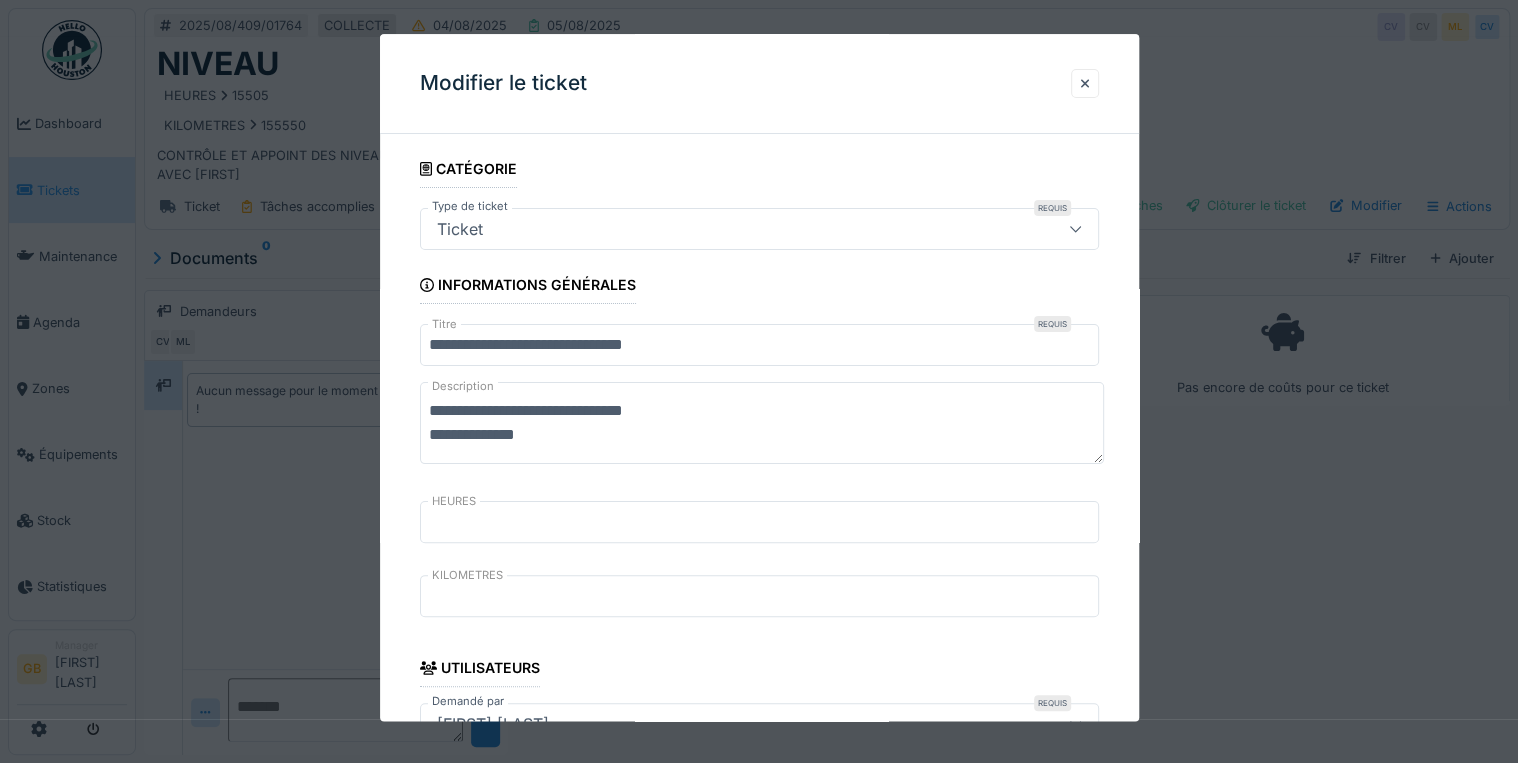 drag, startPoint x: 584, startPoint y: 436, endPoint x: 248, endPoint y: 434, distance: 336.00595 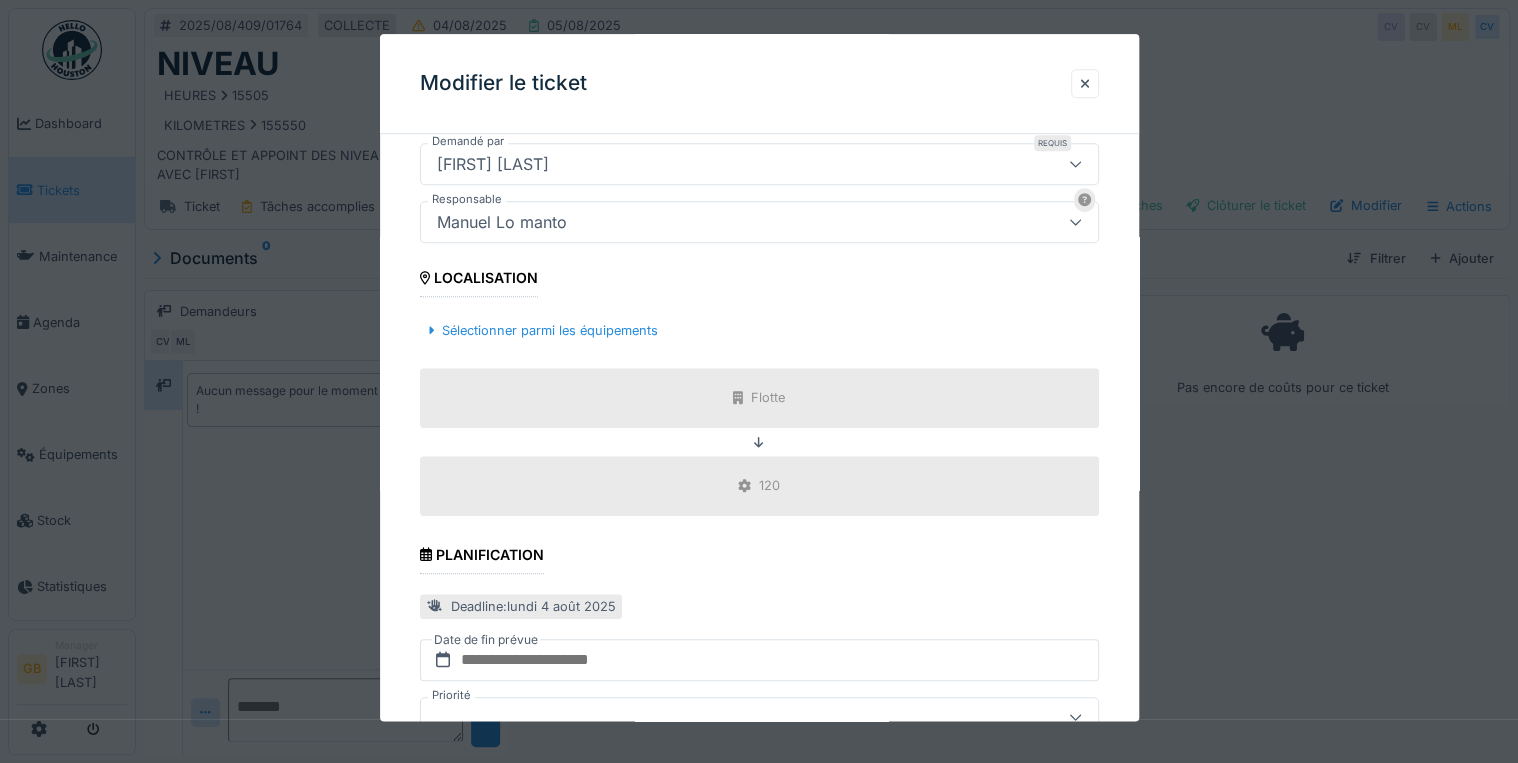 scroll, scrollTop: 798, scrollLeft: 0, axis: vertical 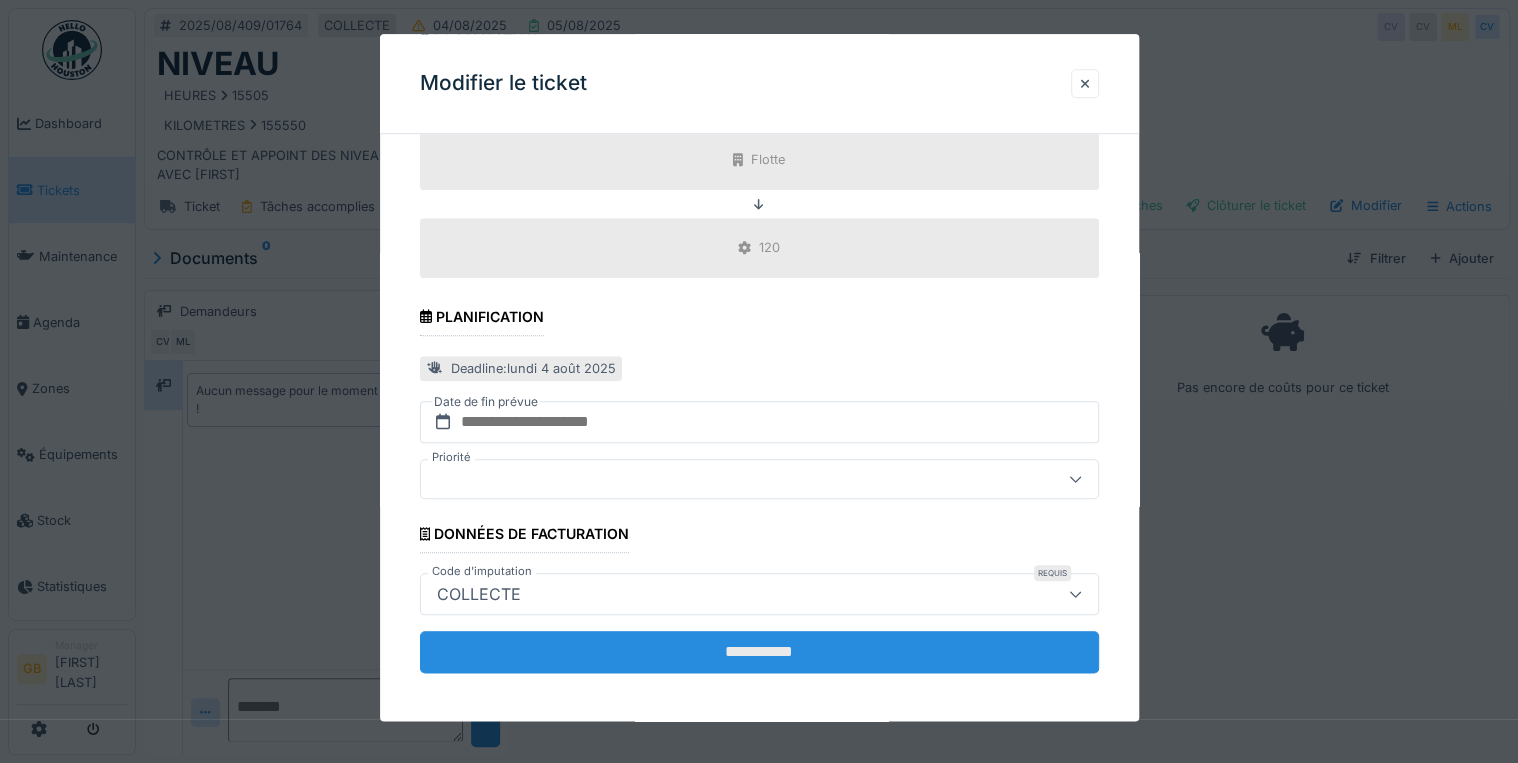 type on "**********" 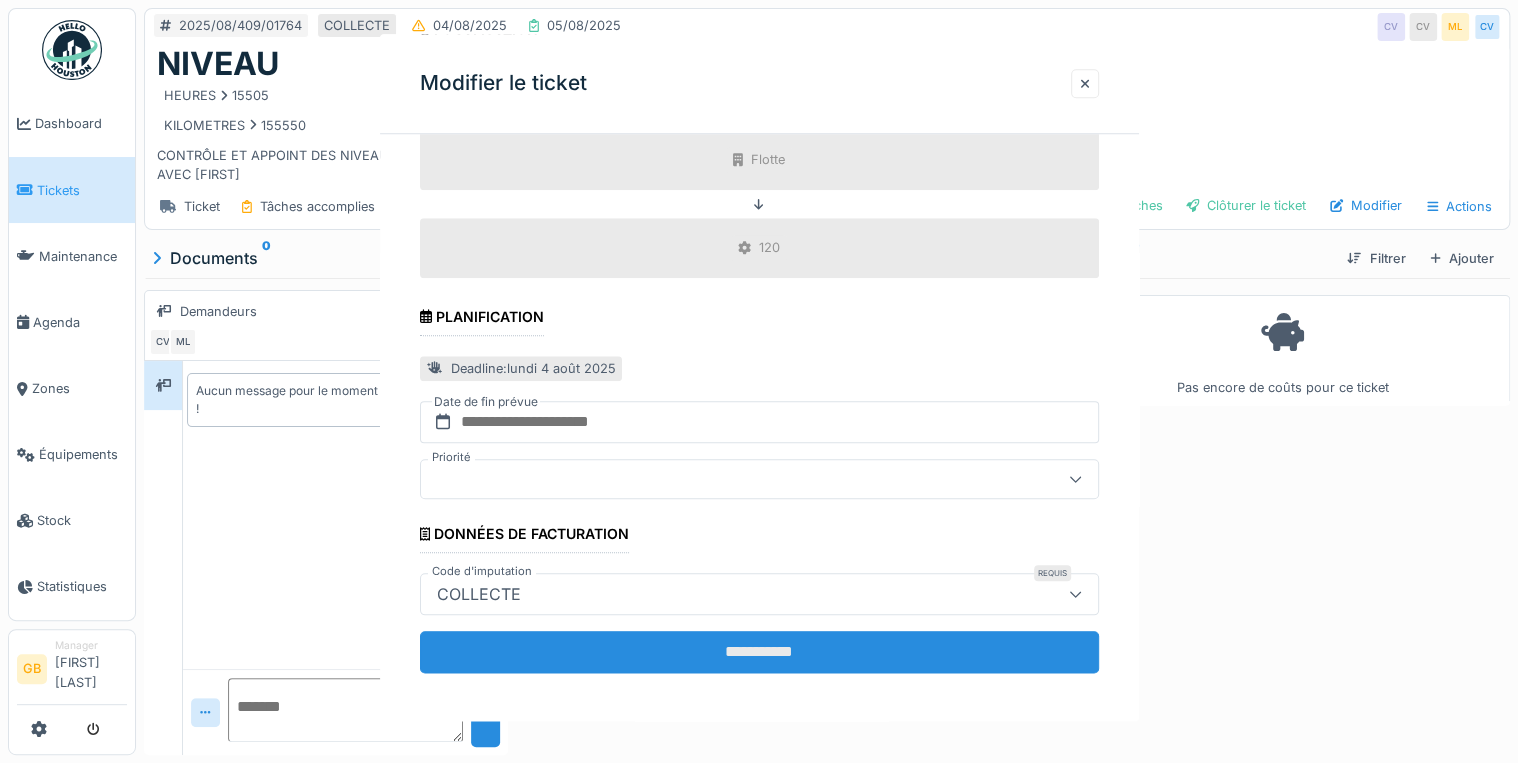 scroll, scrollTop: 0, scrollLeft: 0, axis: both 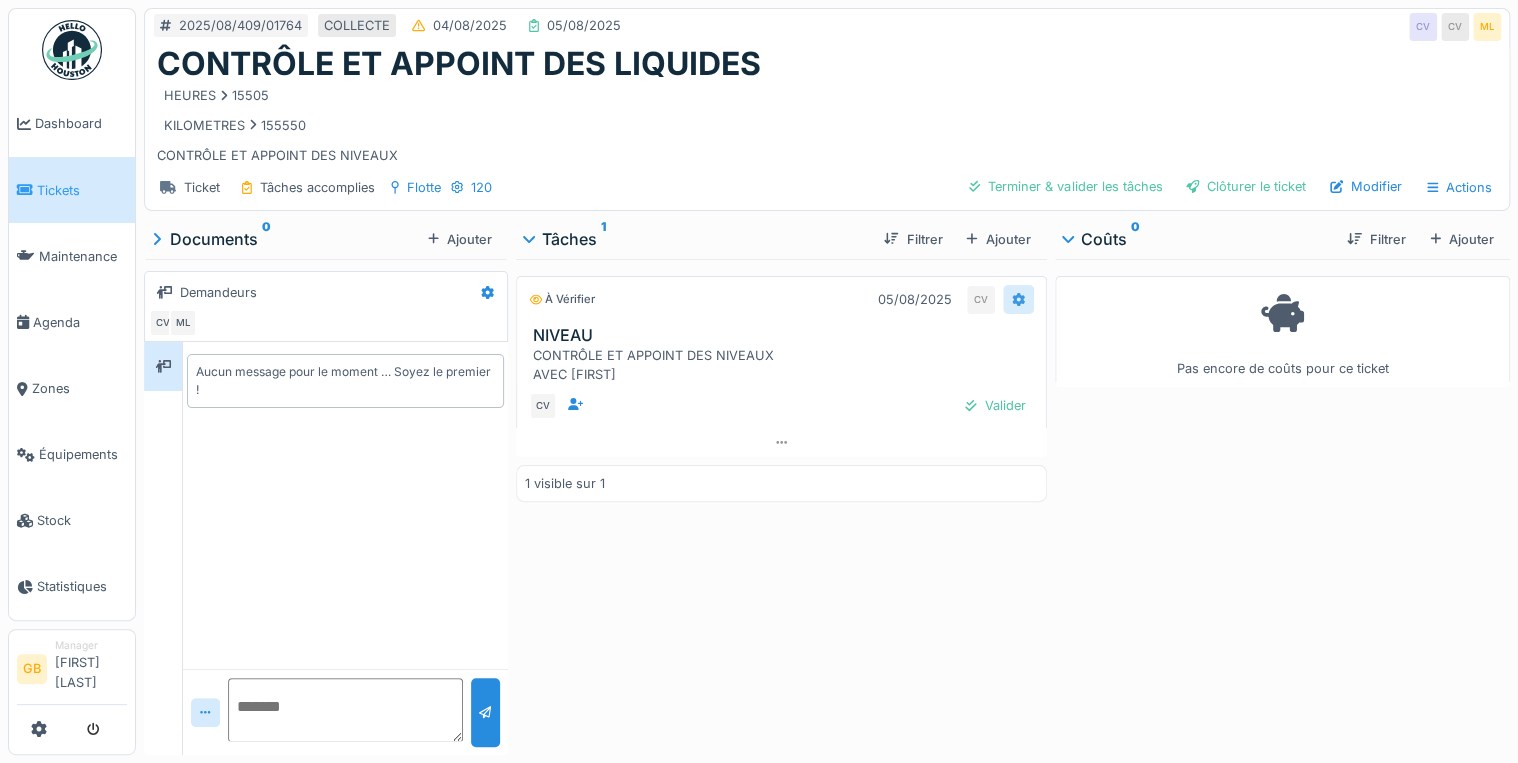 click 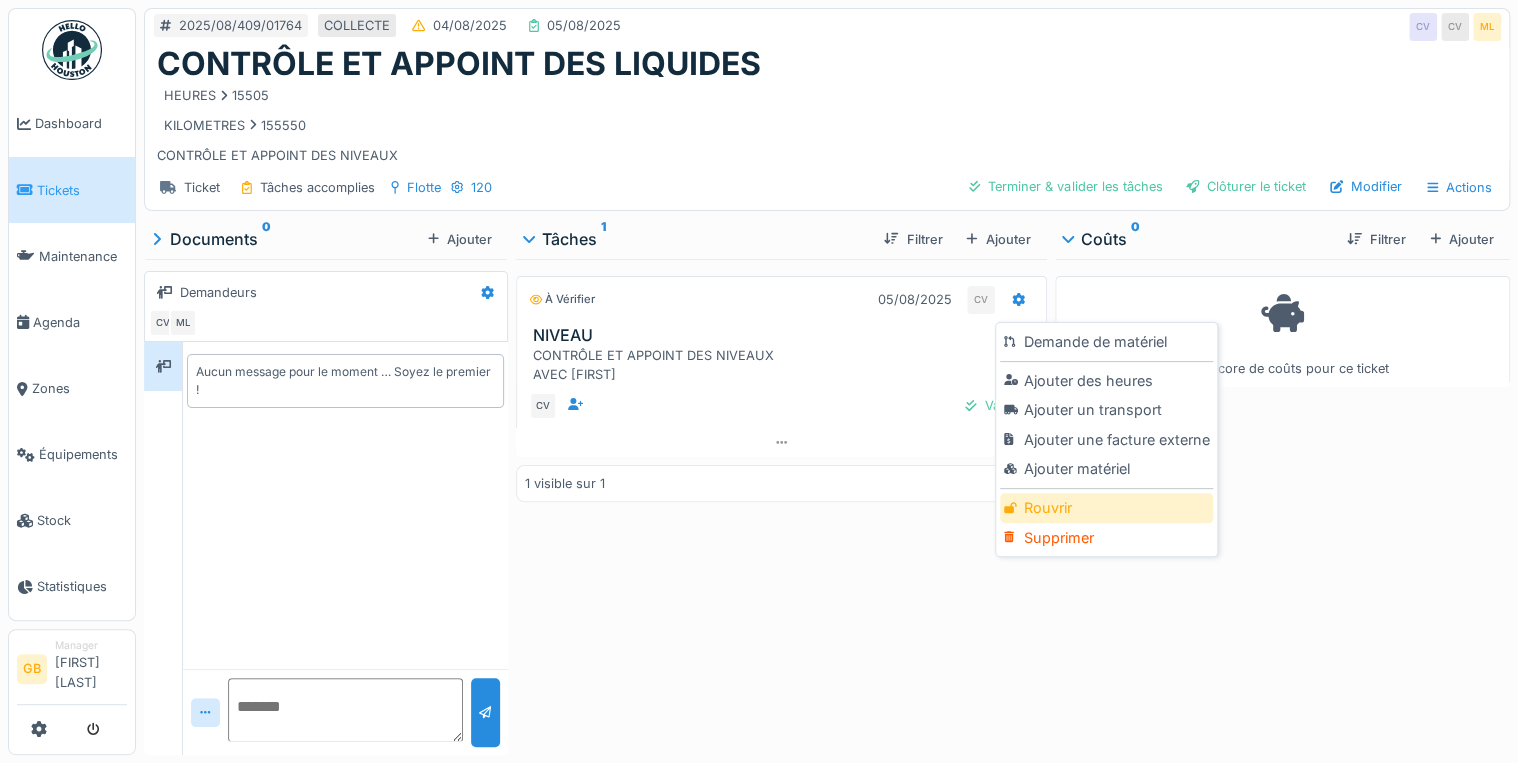 click on "Rouvrir" at bounding box center [1106, 508] 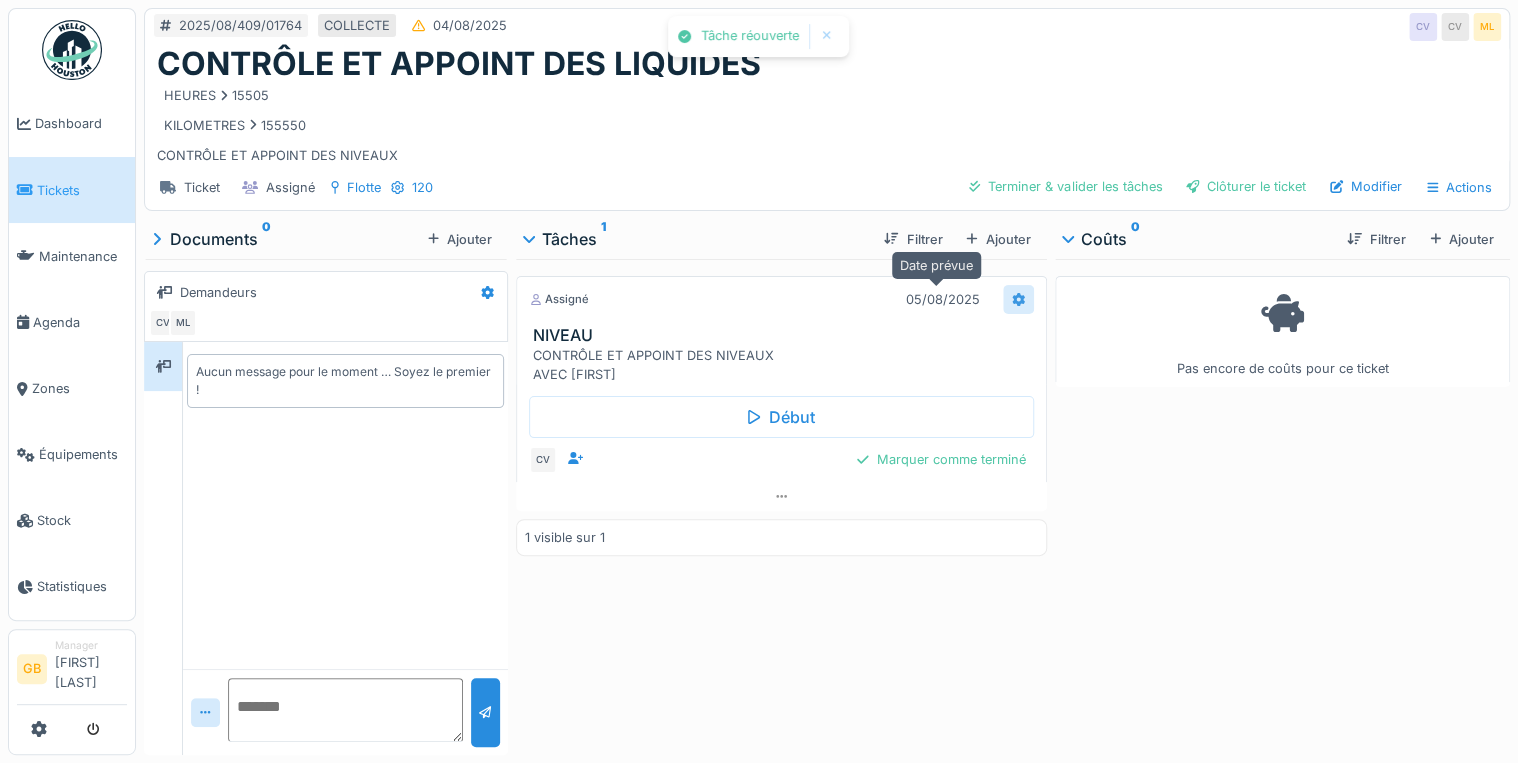 click 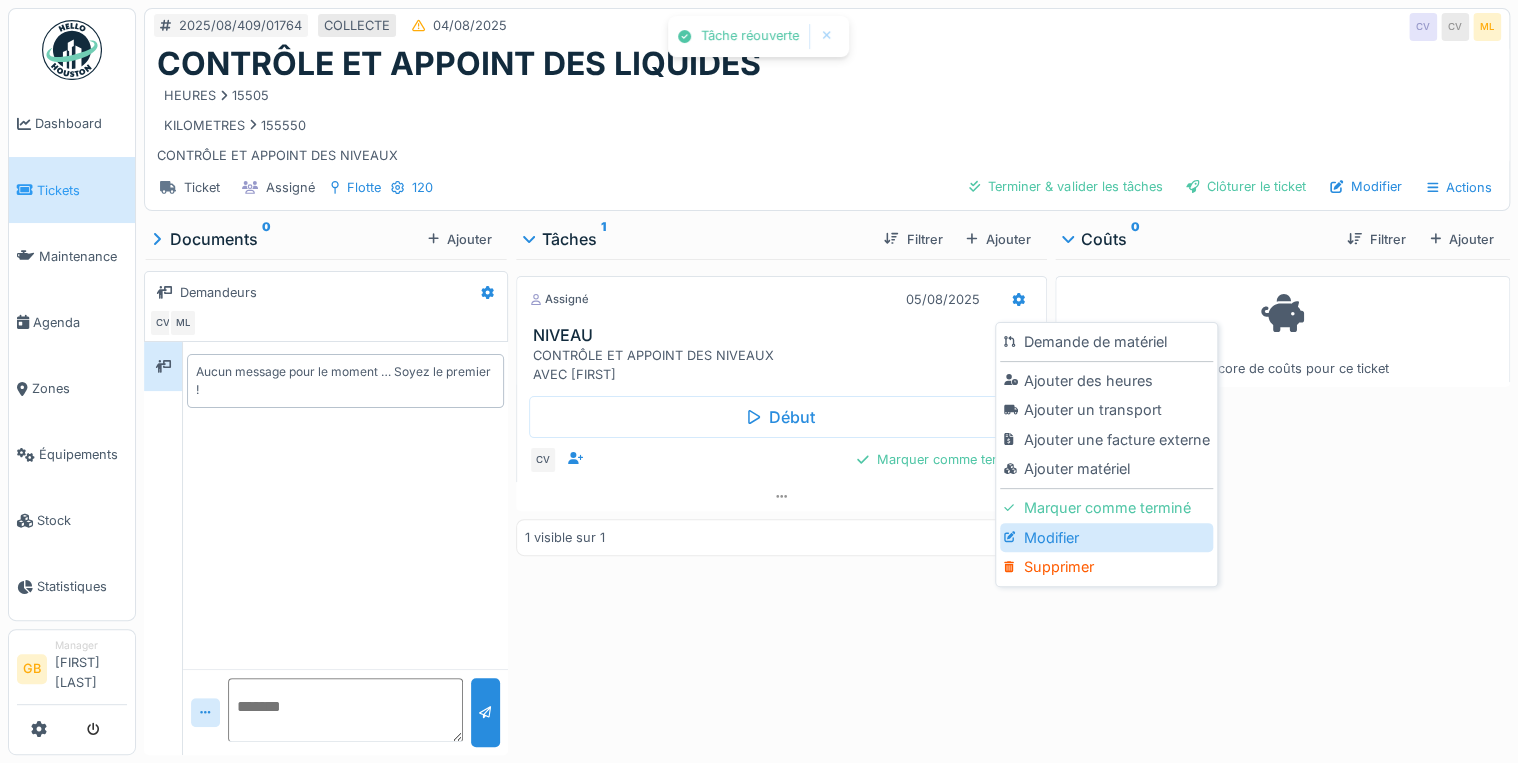 click on "Modifier" at bounding box center [1106, 538] 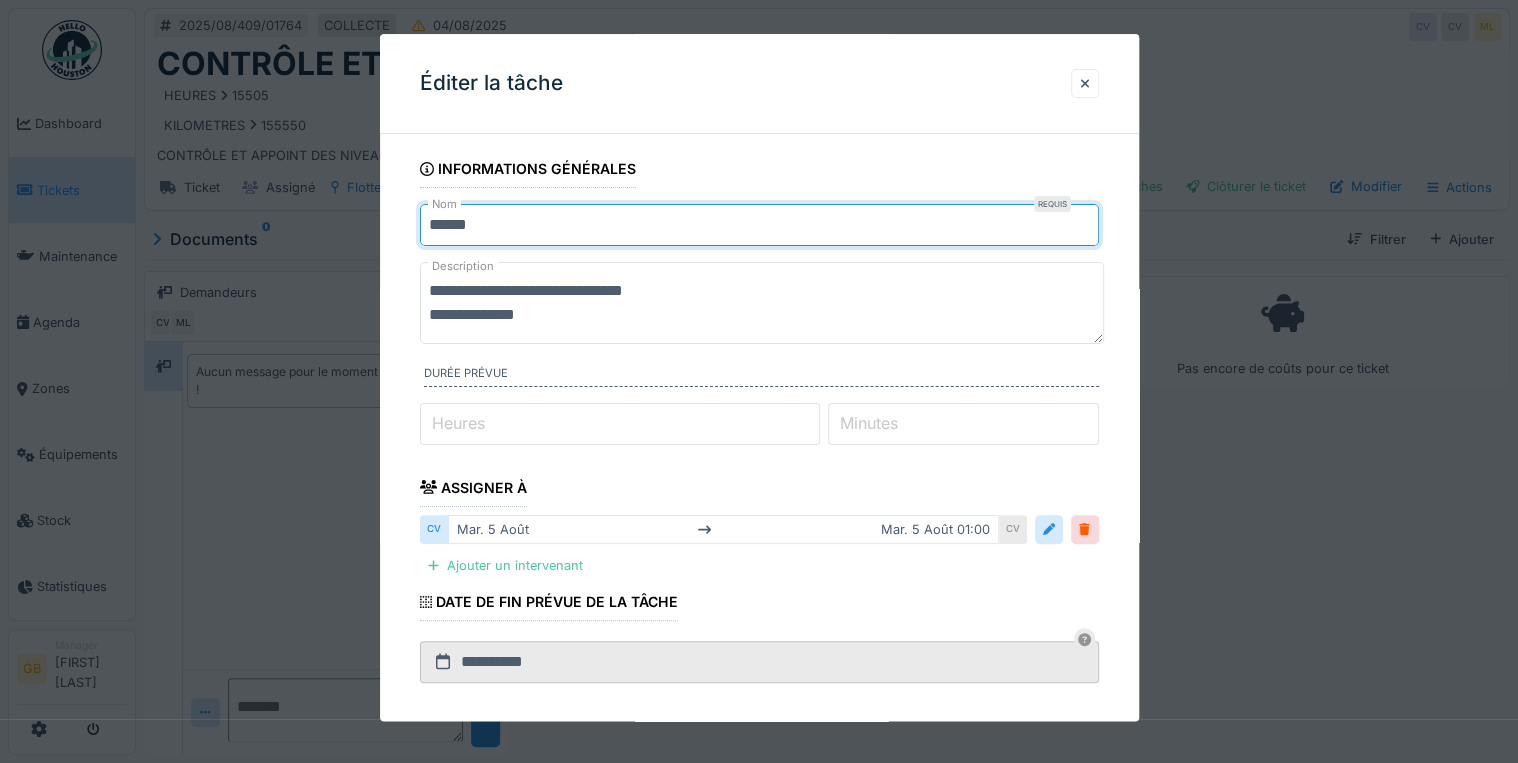 click on "******" at bounding box center (759, 225) 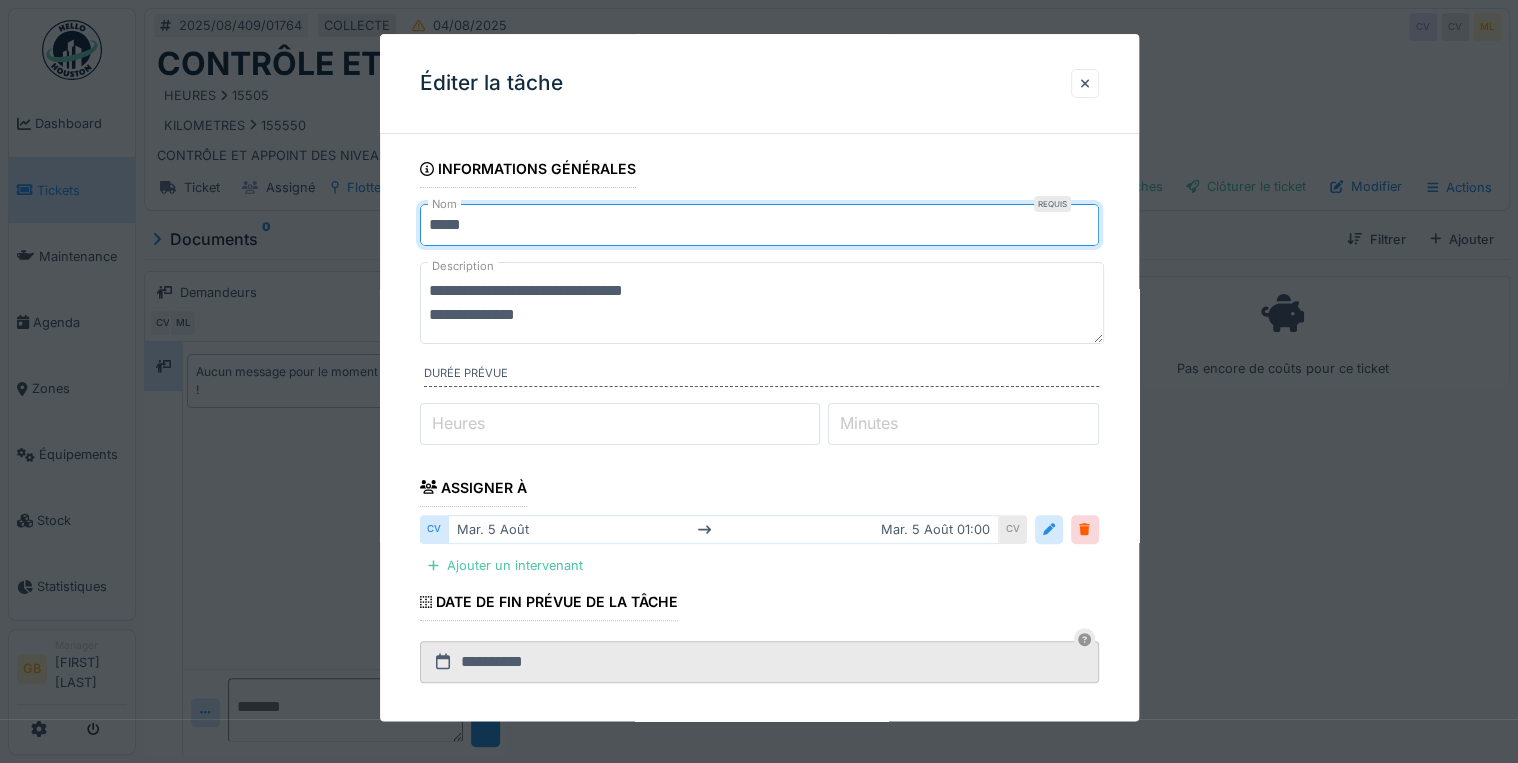 type on "**********" 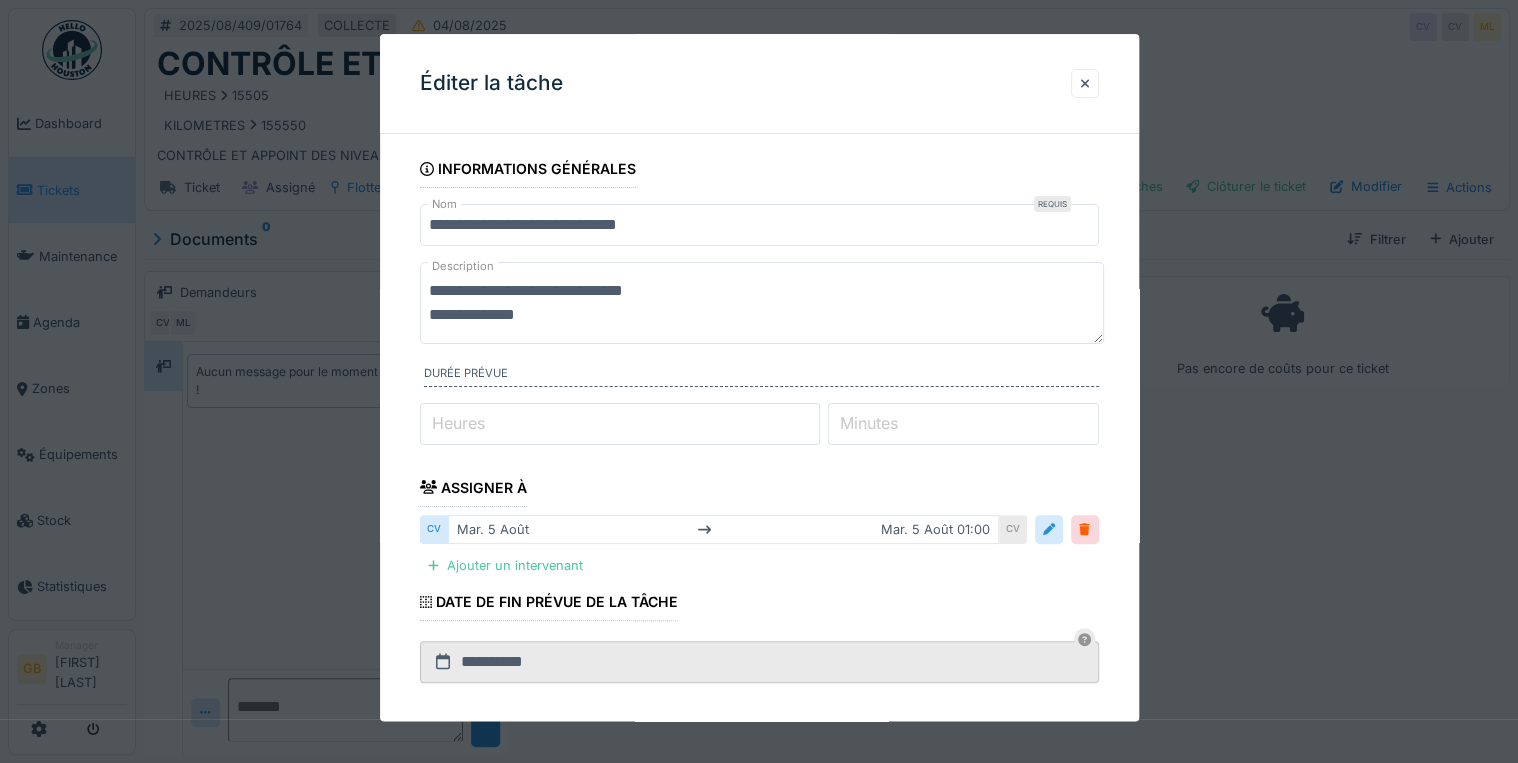 drag, startPoint x: 609, startPoint y: 319, endPoint x: 370, endPoint y: 320, distance: 239.00209 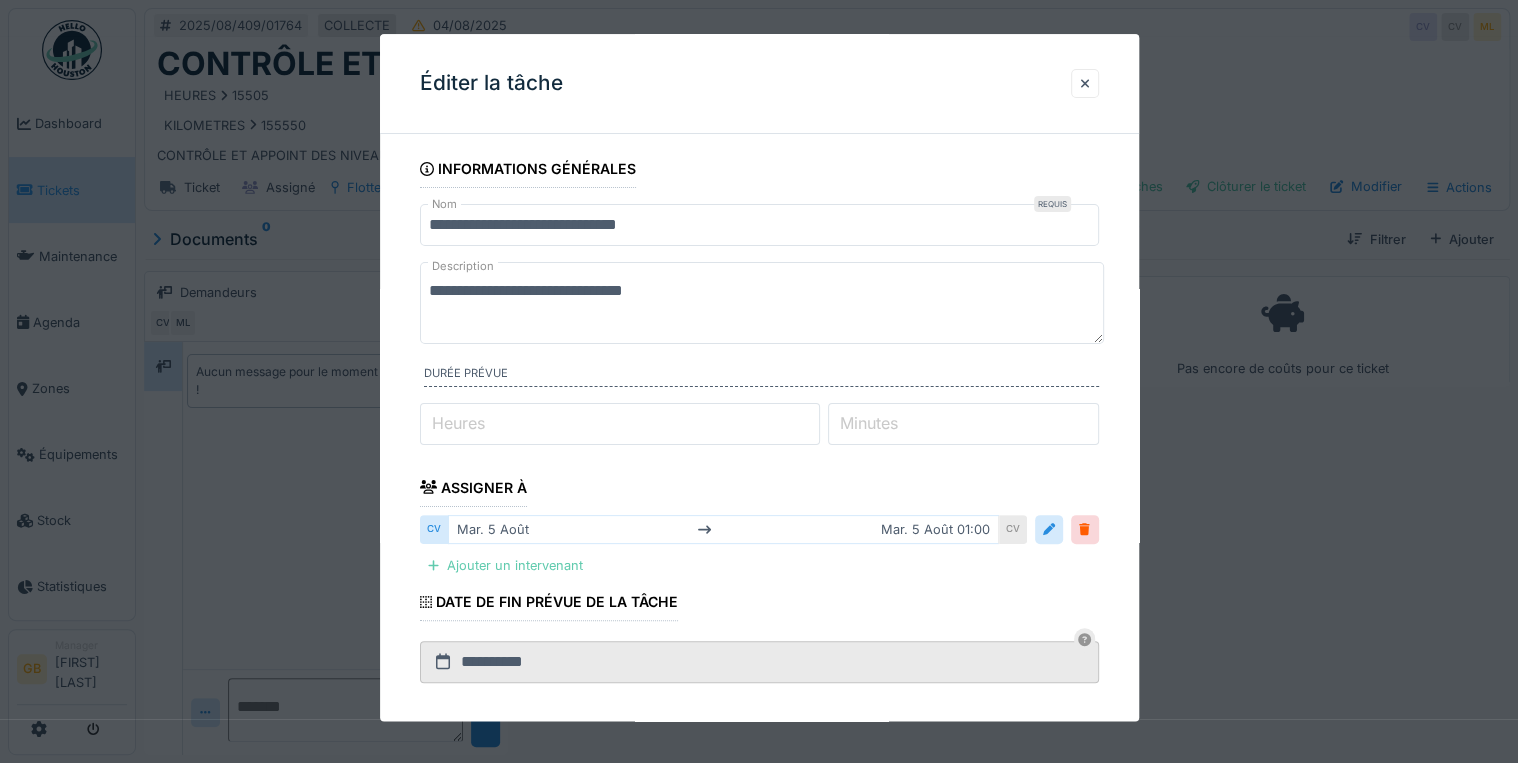 type on "**********" 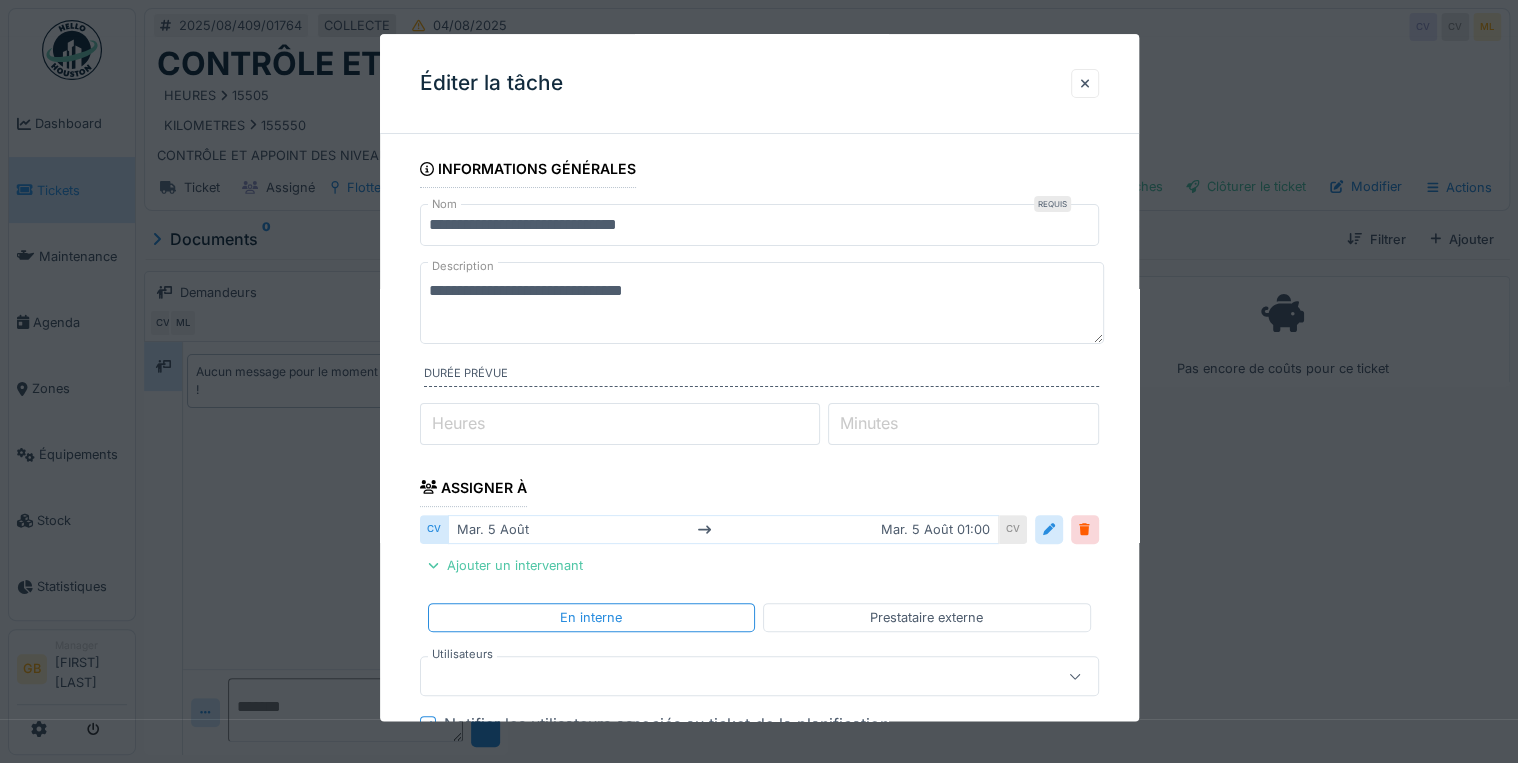 scroll, scrollTop: 400, scrollLeft: 0, axis: vertical 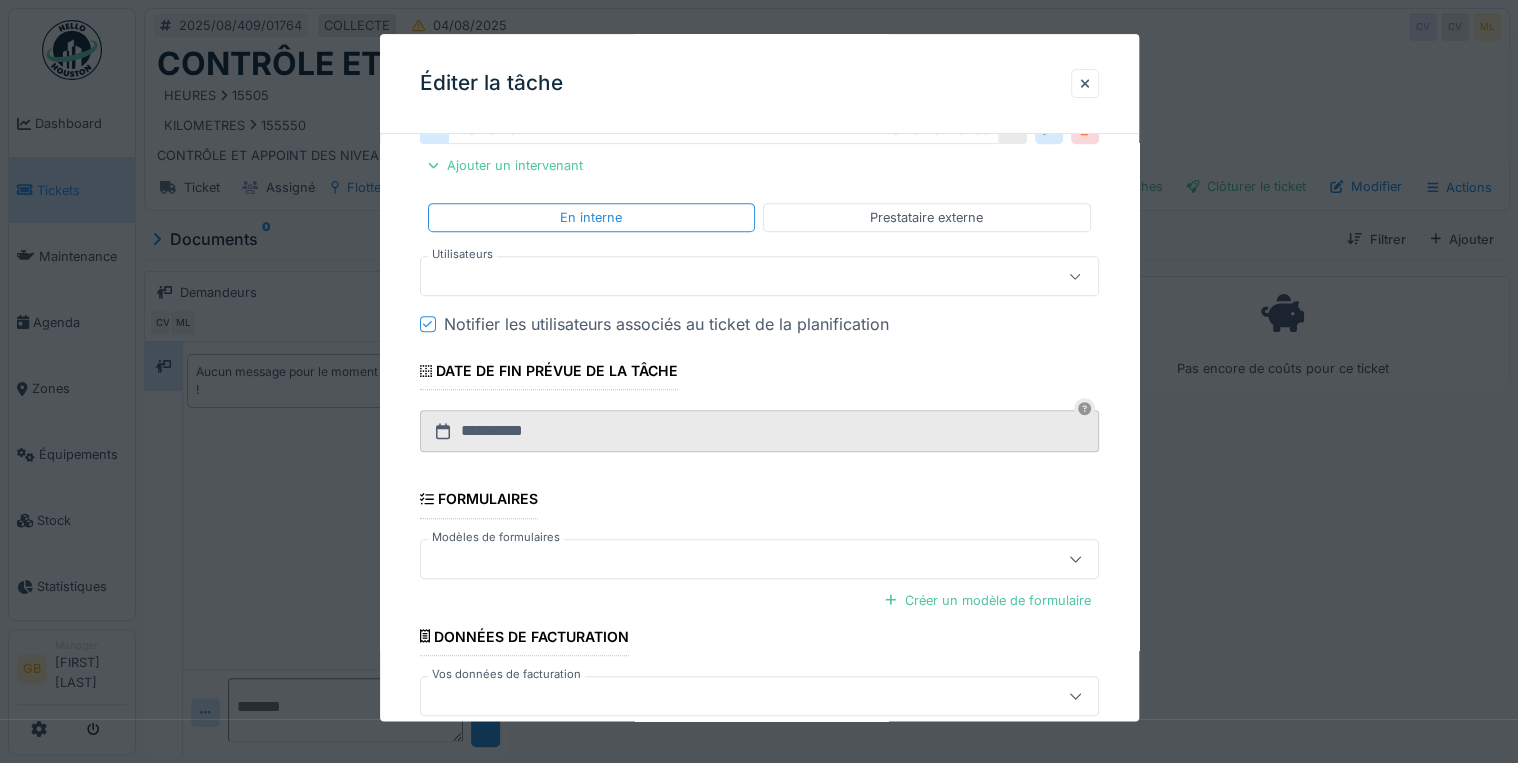 click on "Notifier les utilisateurs associés au ticket de la planification" at bounding box center [666, 325] 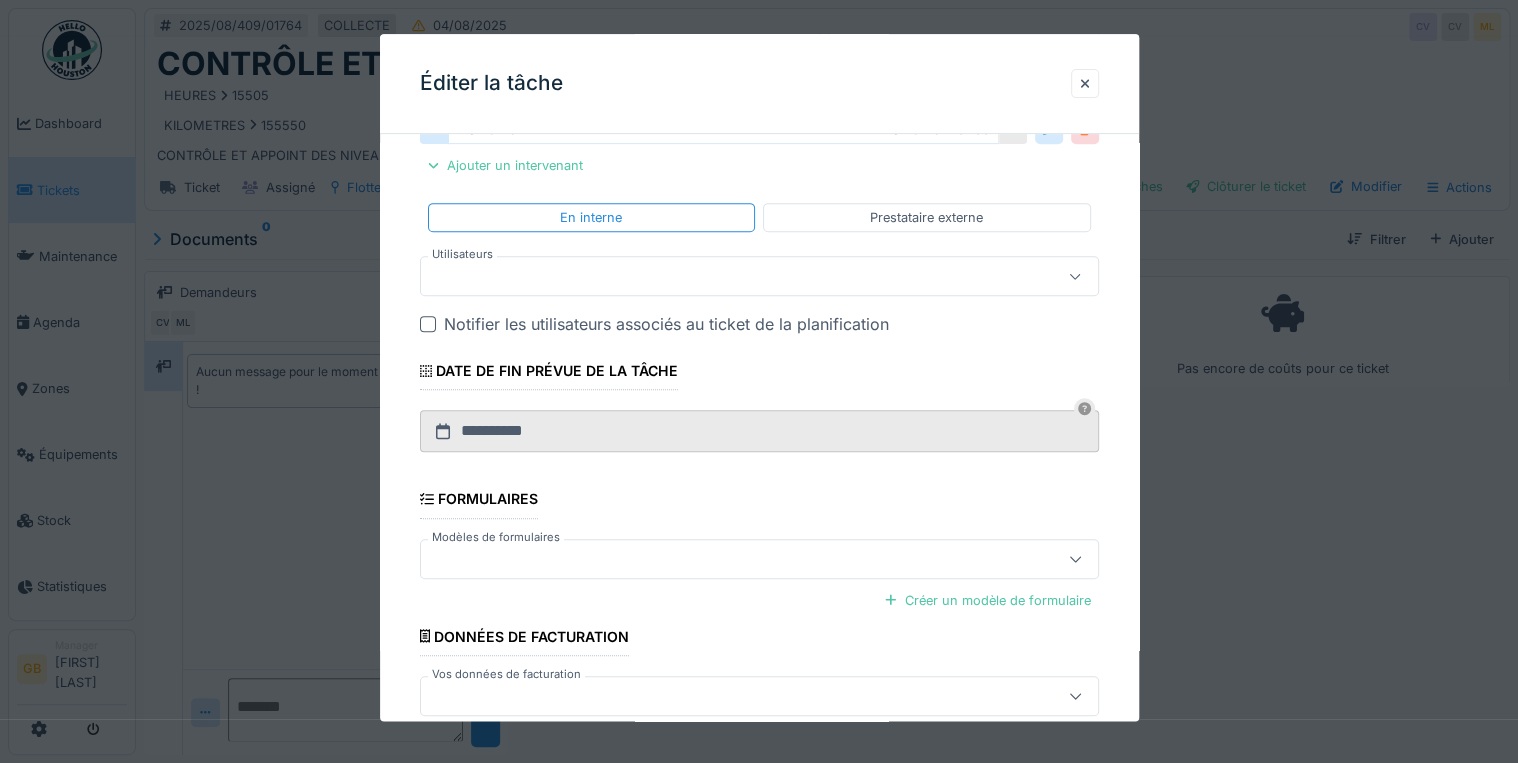 click at bounding box center (759, 277) 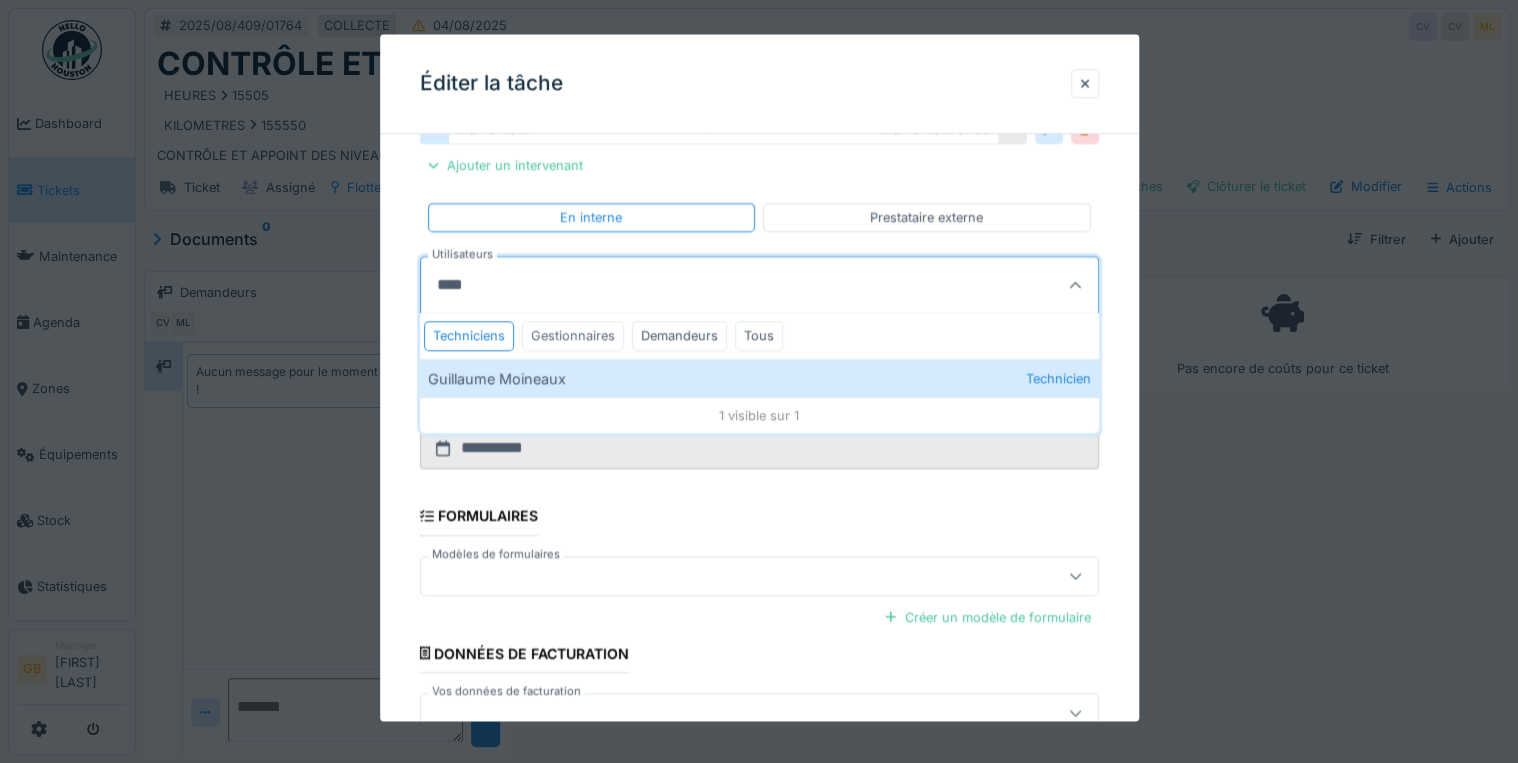 type on "****" 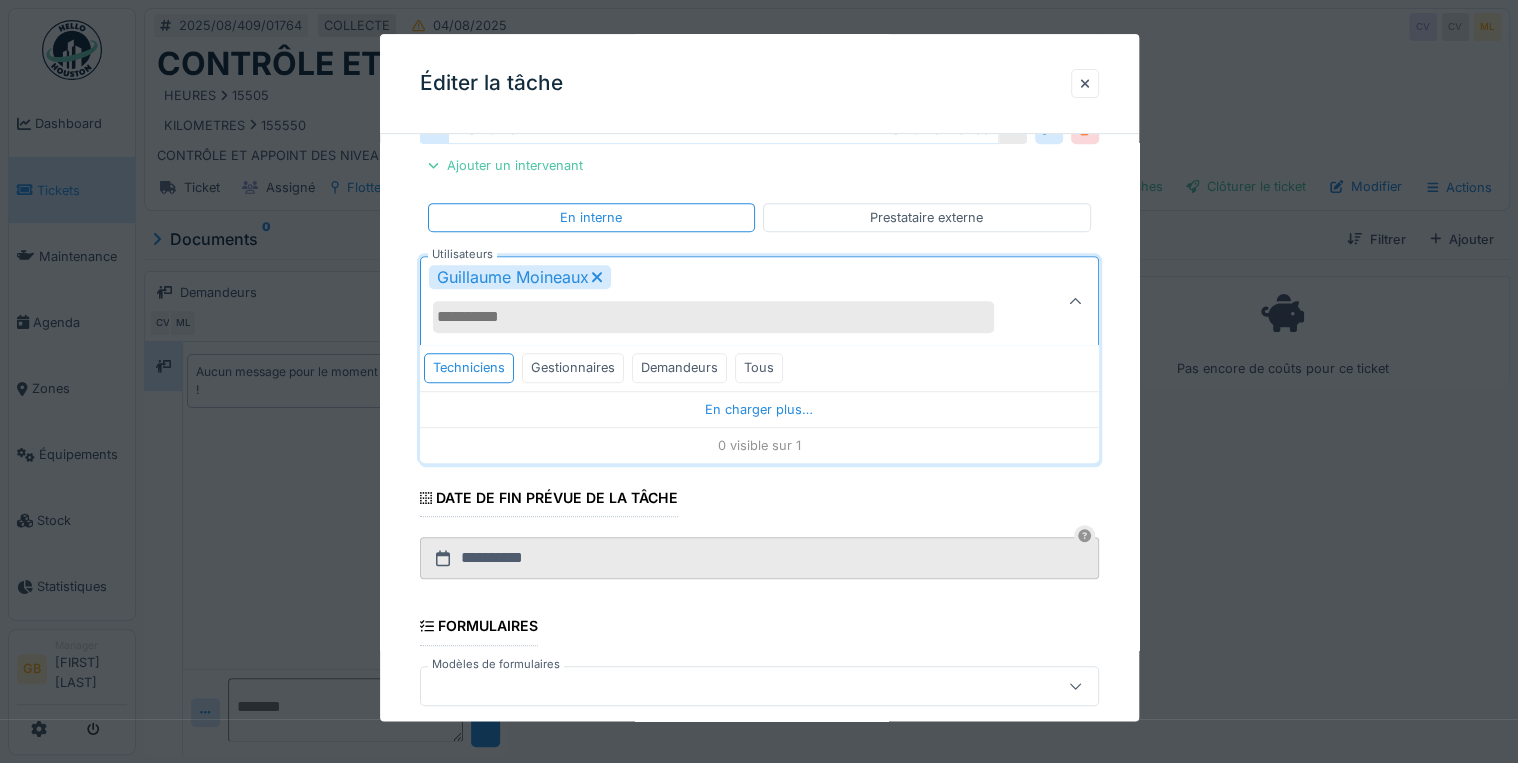 click on "Guillaume Moineaux" at bounding box center [759, 301] 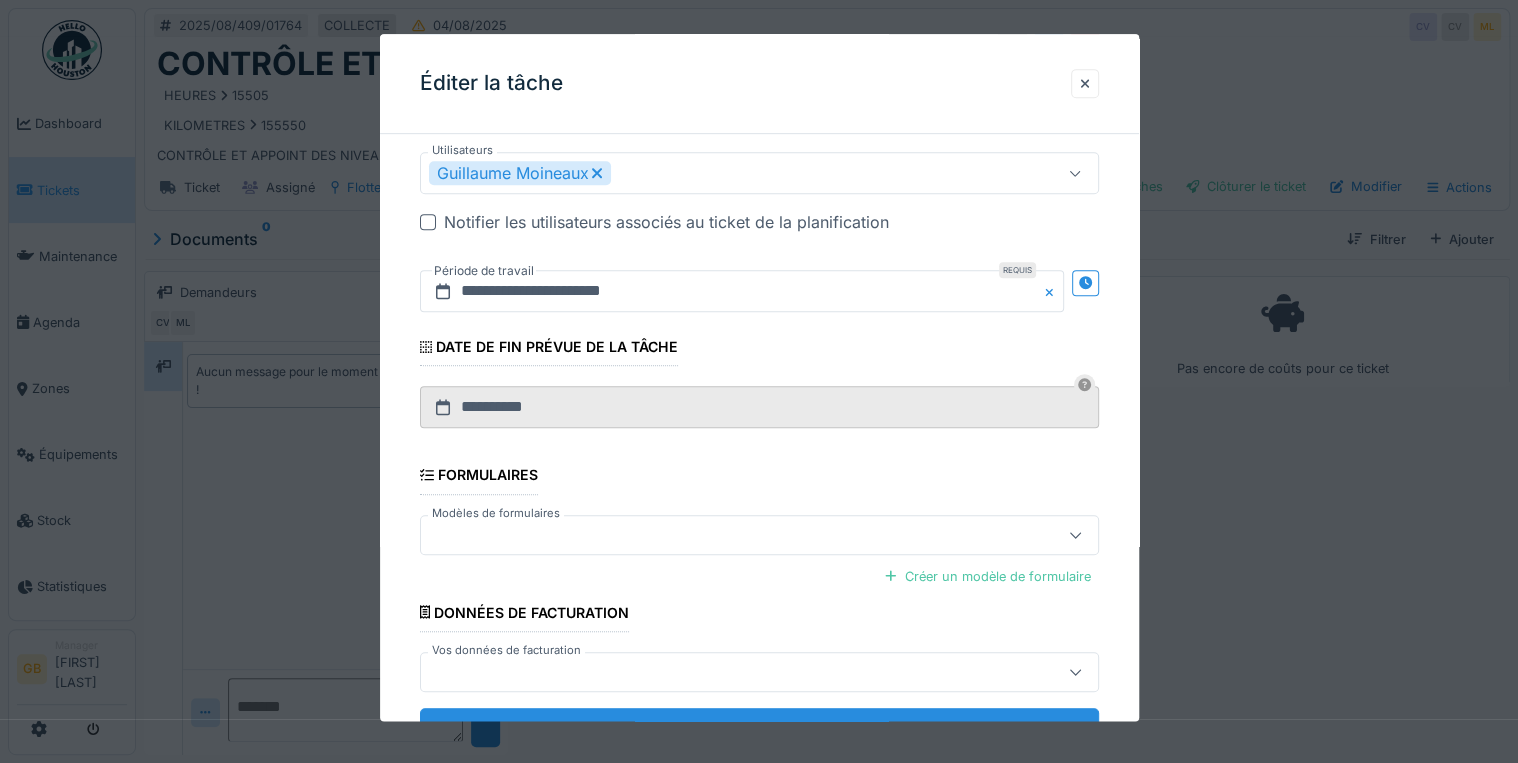 scroll, scrollTop: 584, scrollLeft: 0, axis: vertical 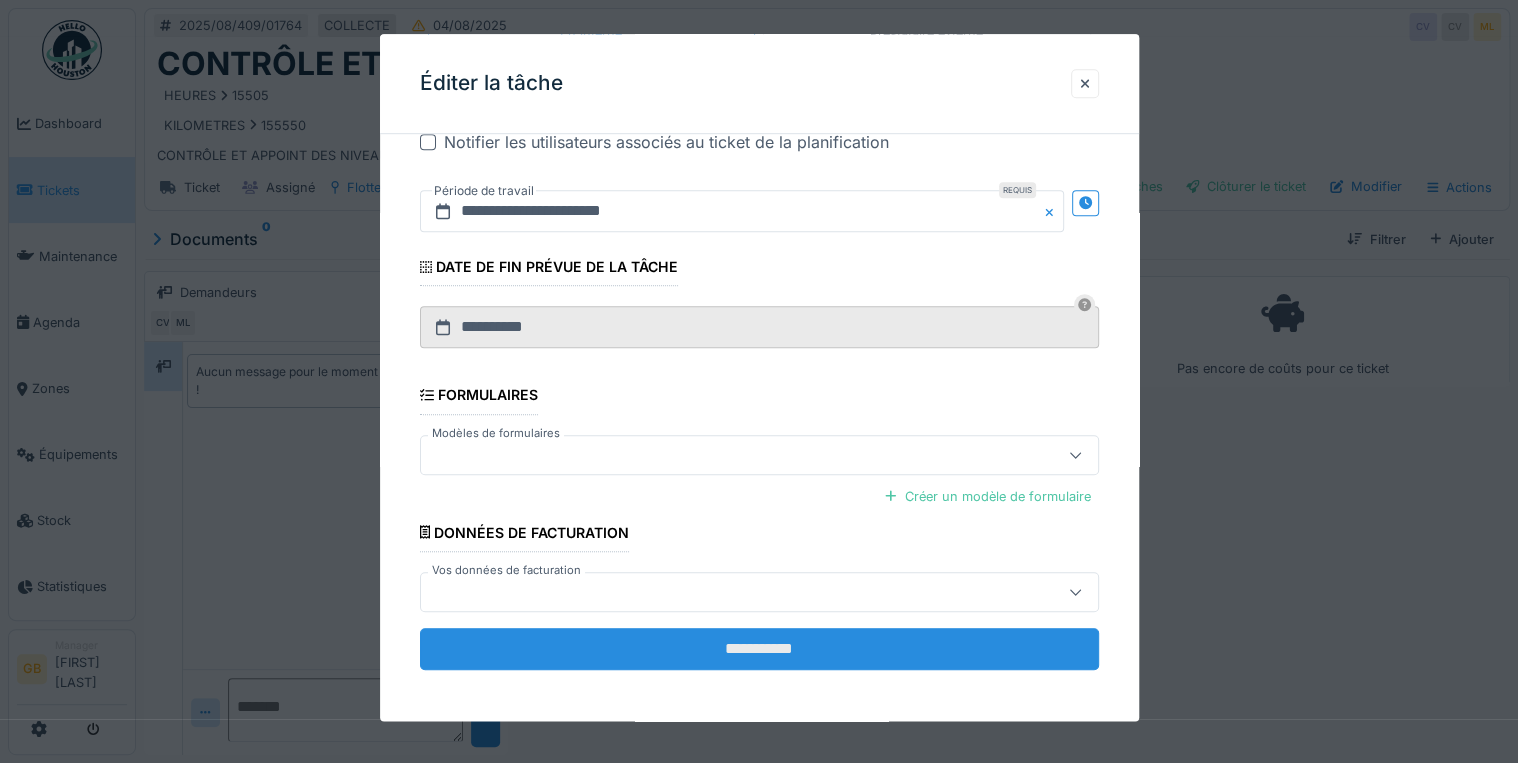 click on "**********" at bounding box center [759, 649] 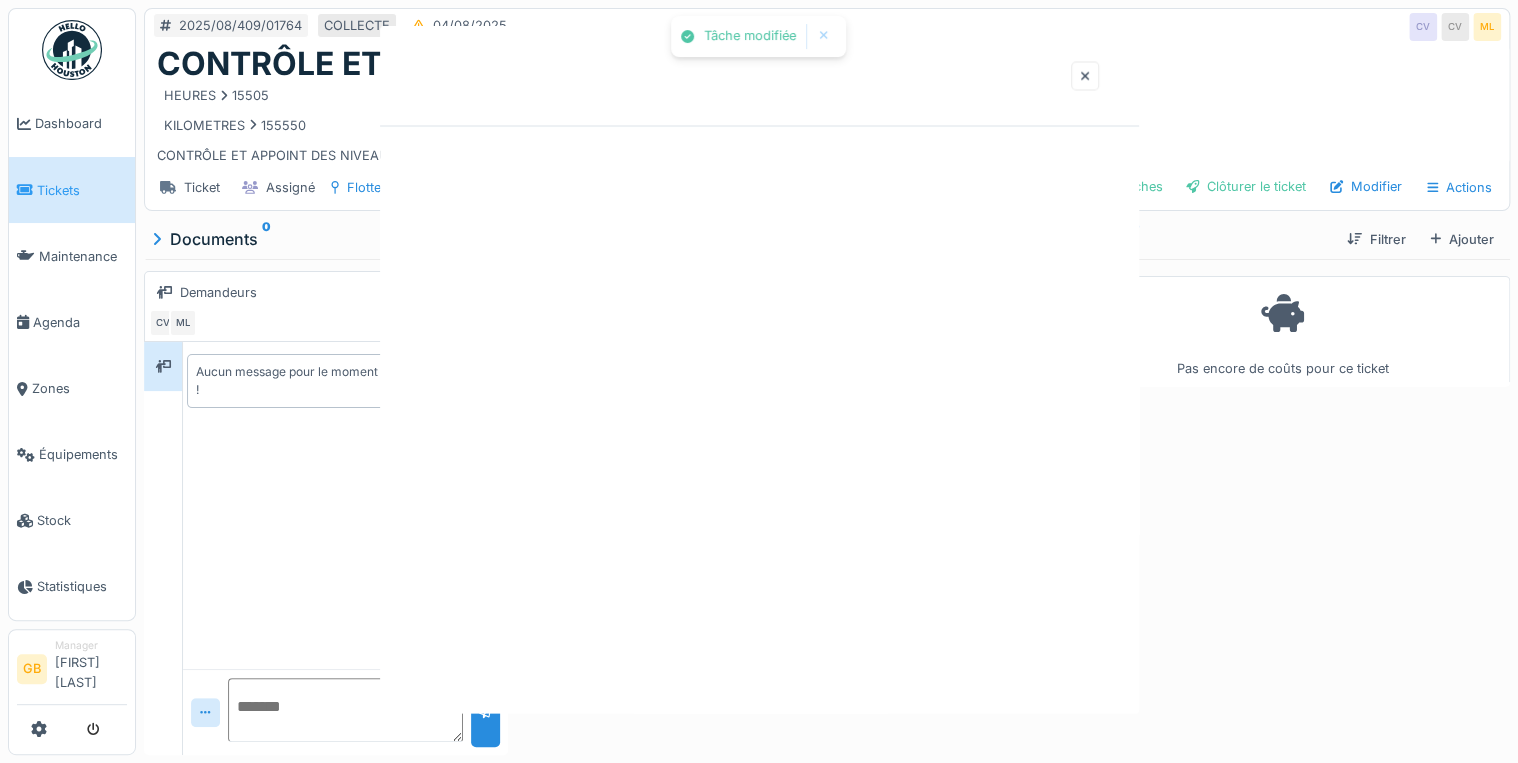 scroll, scrollTop: 0, scrollLeft: 0, axis: both 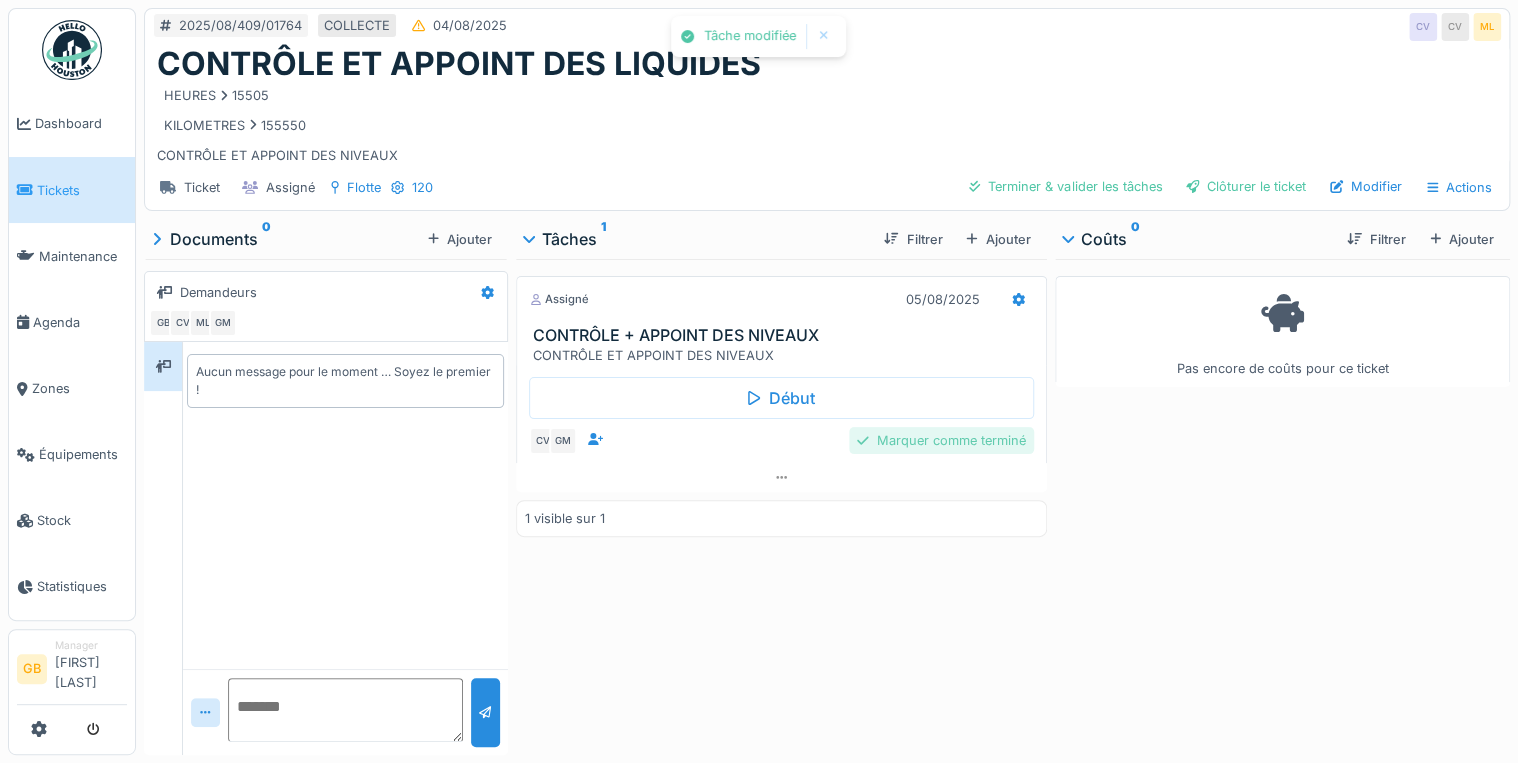 click on "Marquer comme terminé" at bounding box center (941, 440) 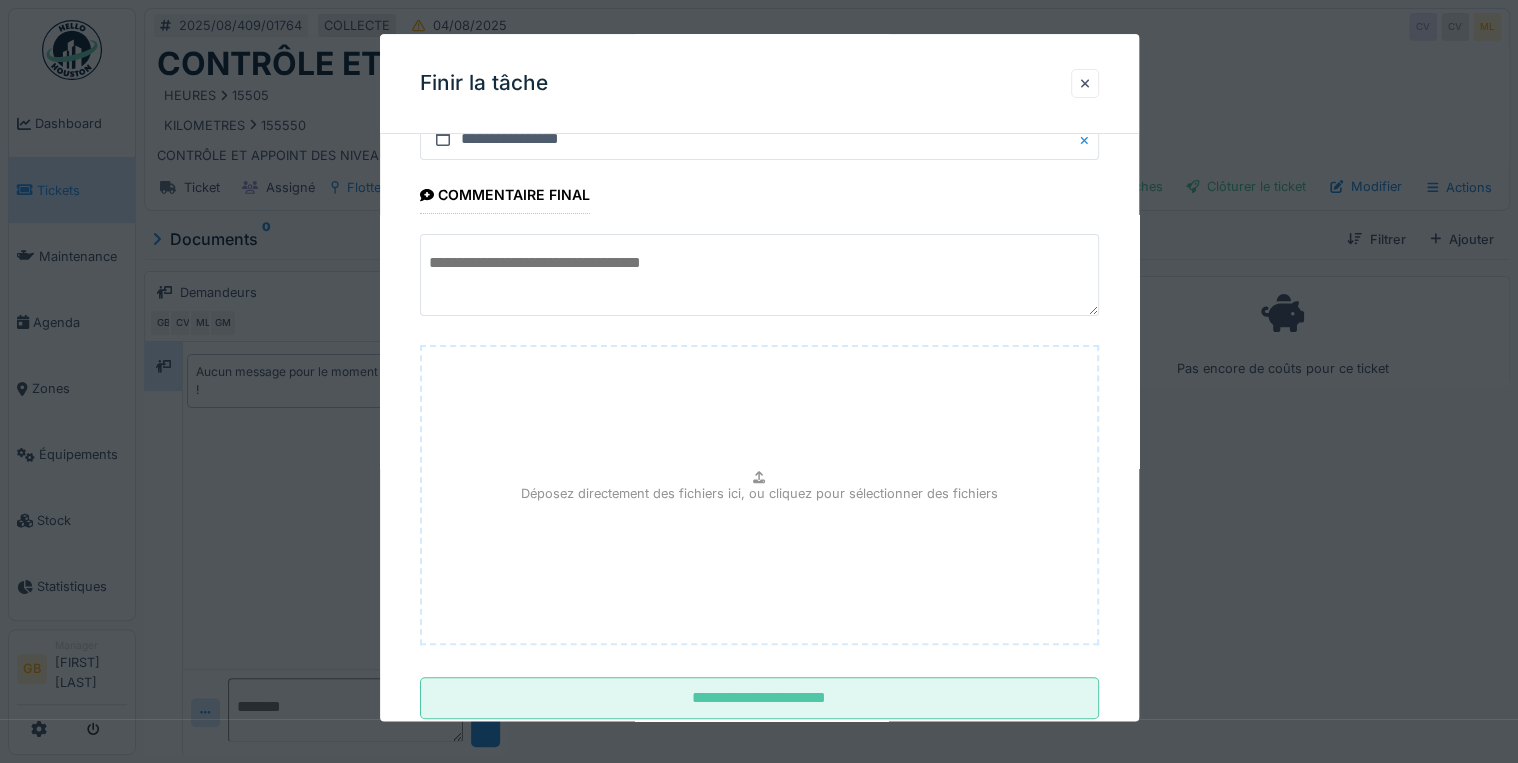 scroll, scrollTop: 126, scrollLeft: 0, axis: vertical 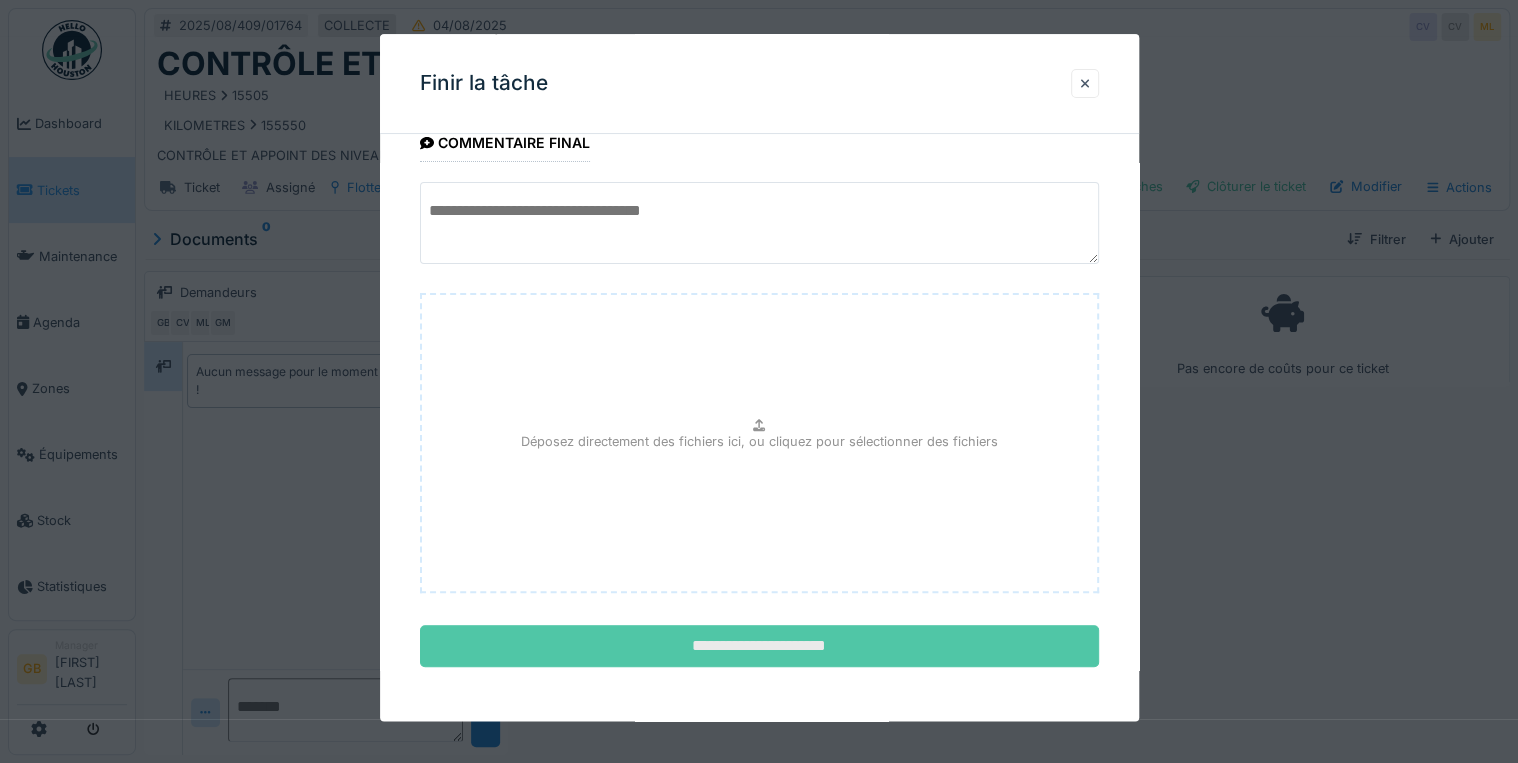 click on "**********" at bounding box center [759, 647] 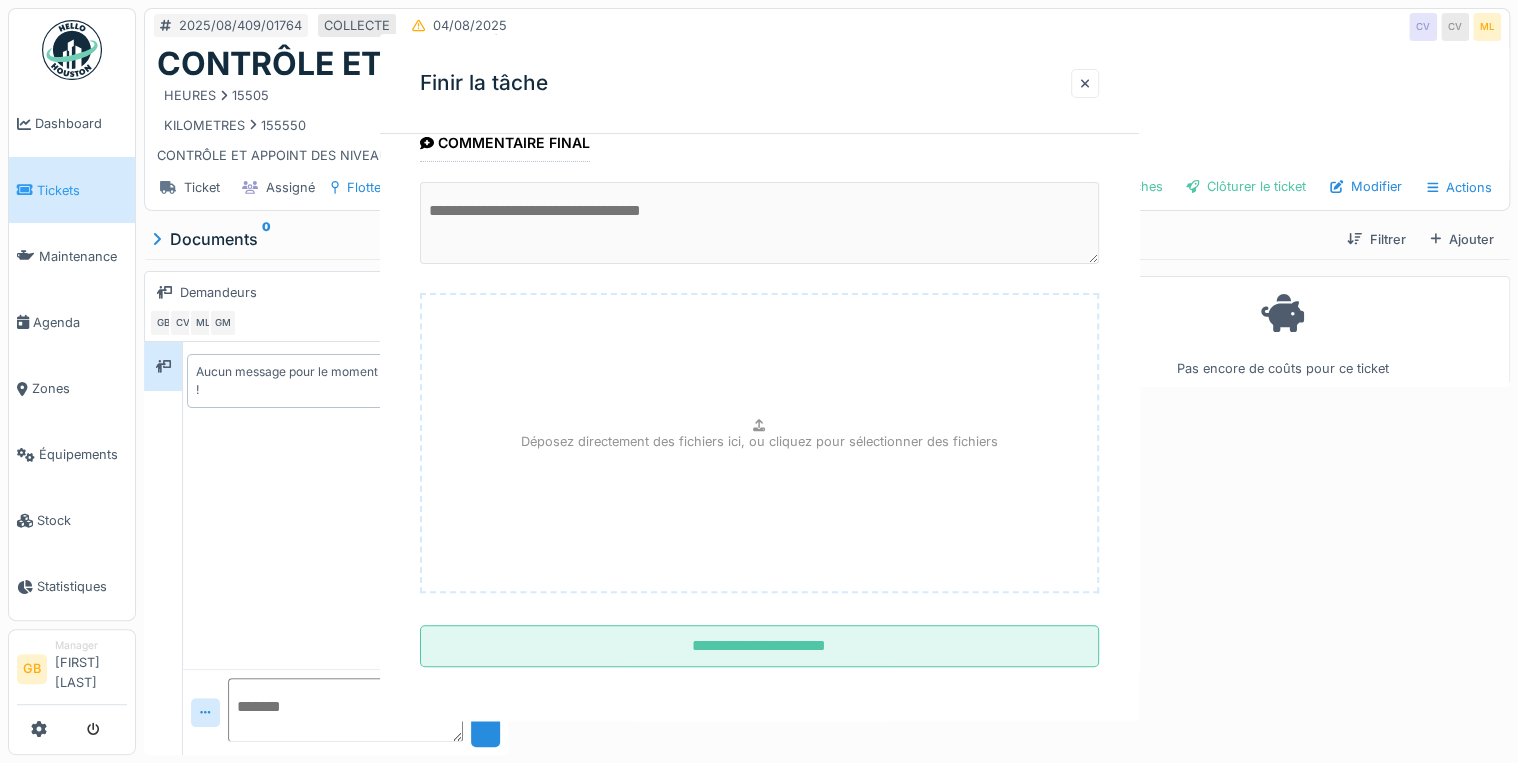 scroll, scrollTop: 0, scrollLeft: 0, axis: both 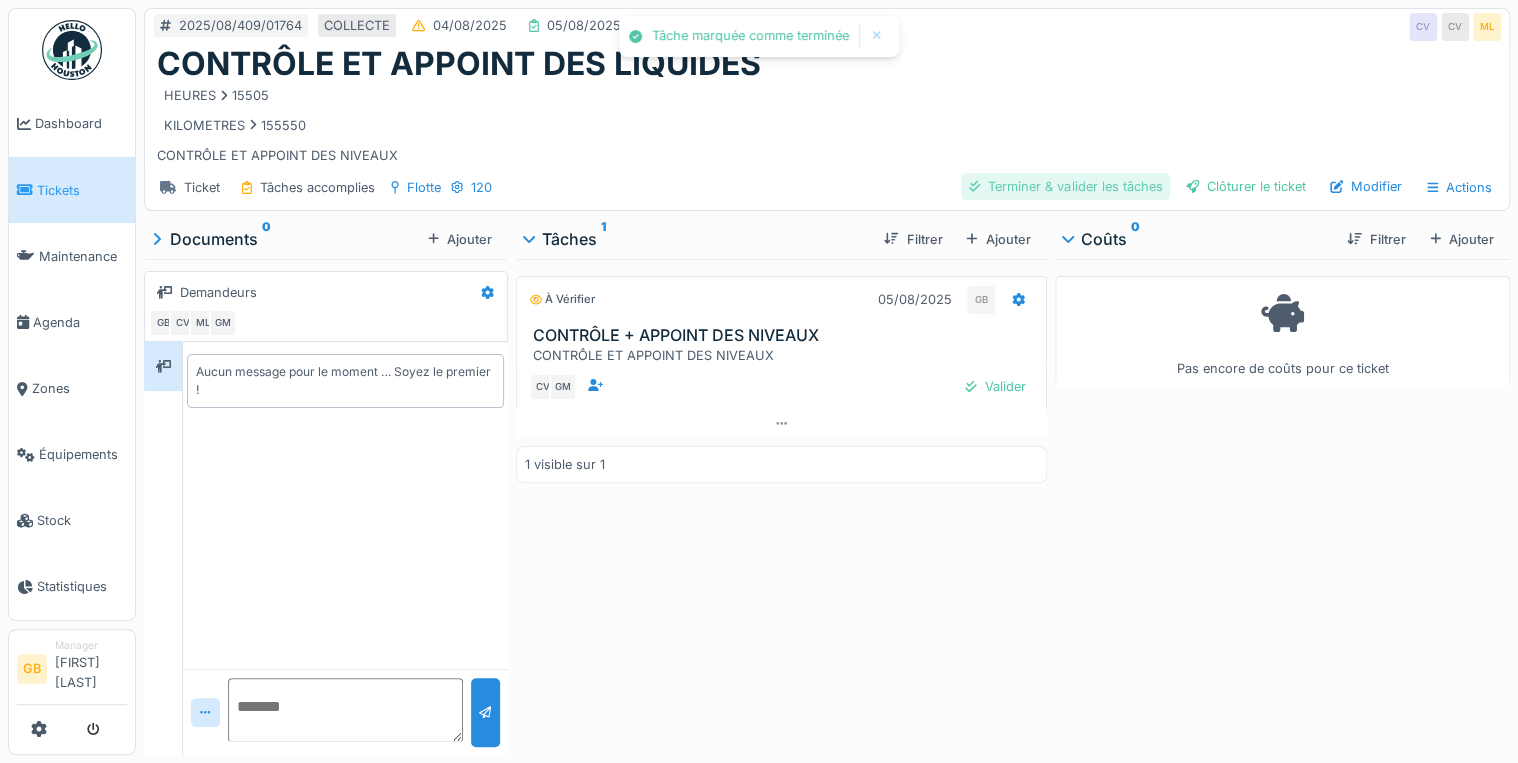 click on "Terminer & valider les tâches" at bounding box center (1065, 186) 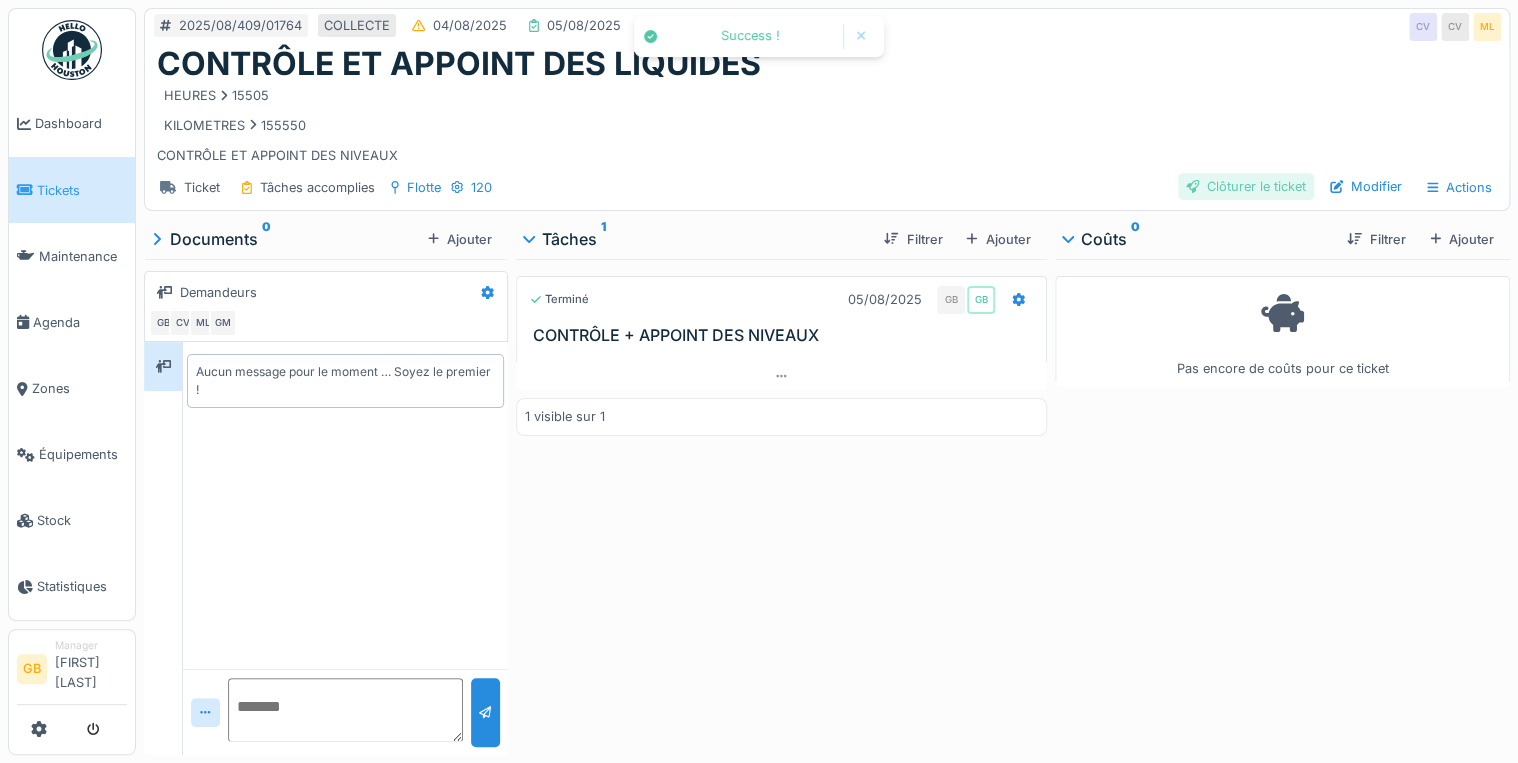 click on "Clôturer le ticket" at bounding box center (1246, 186) 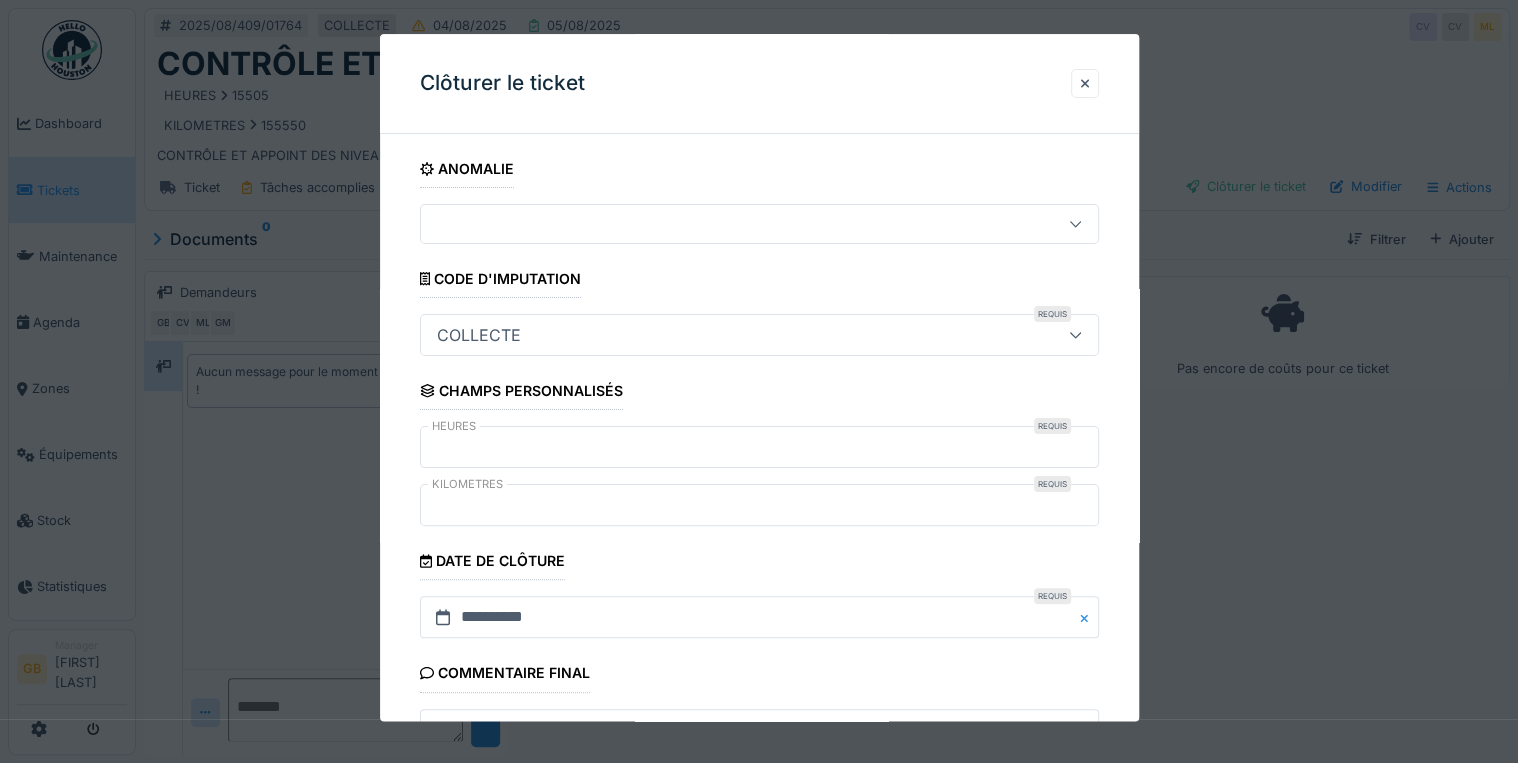 scroll, scrollTop: 184, scrollLeft: 0, axis: vertical 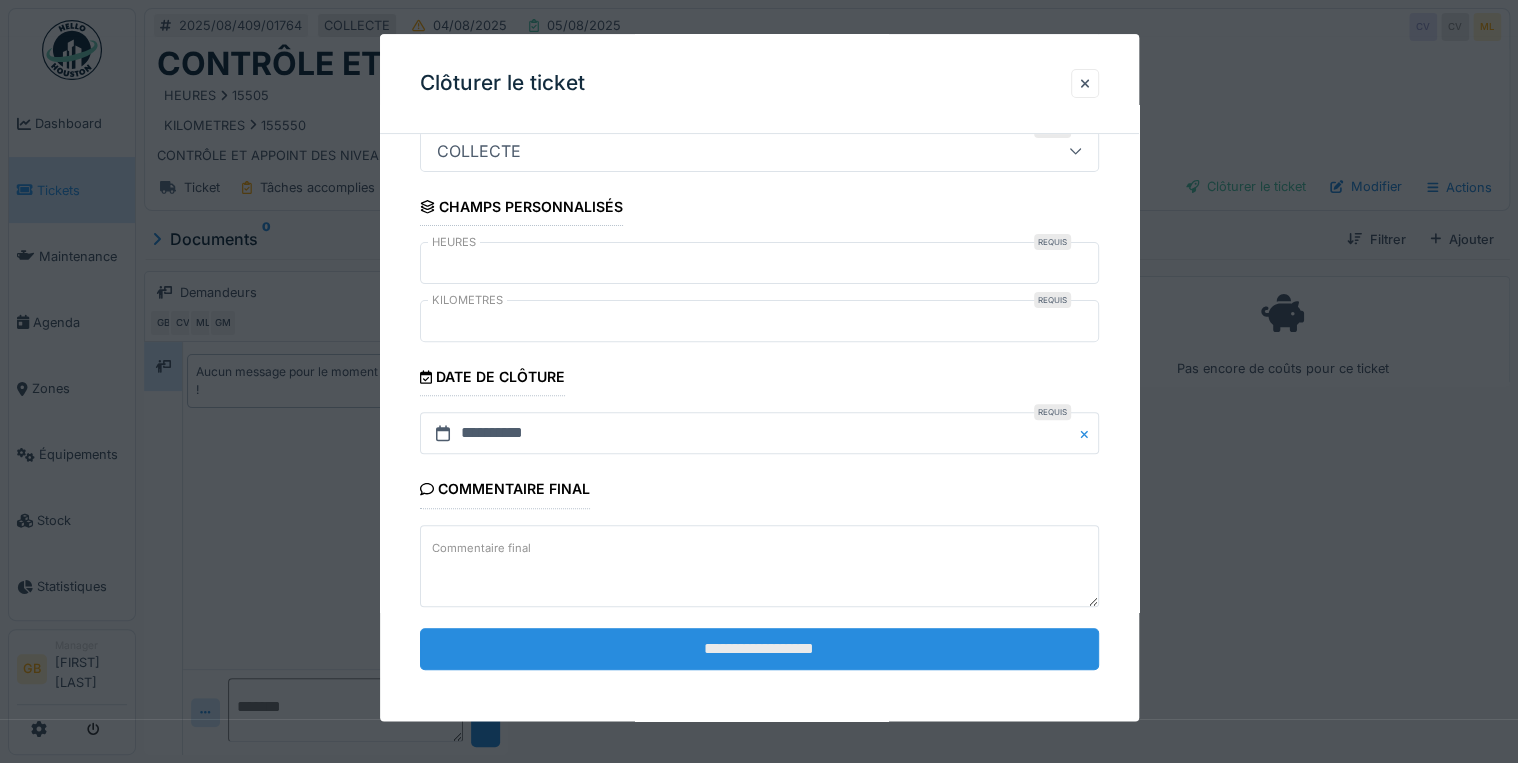 click on "**********" at bounding box center [759, 649] 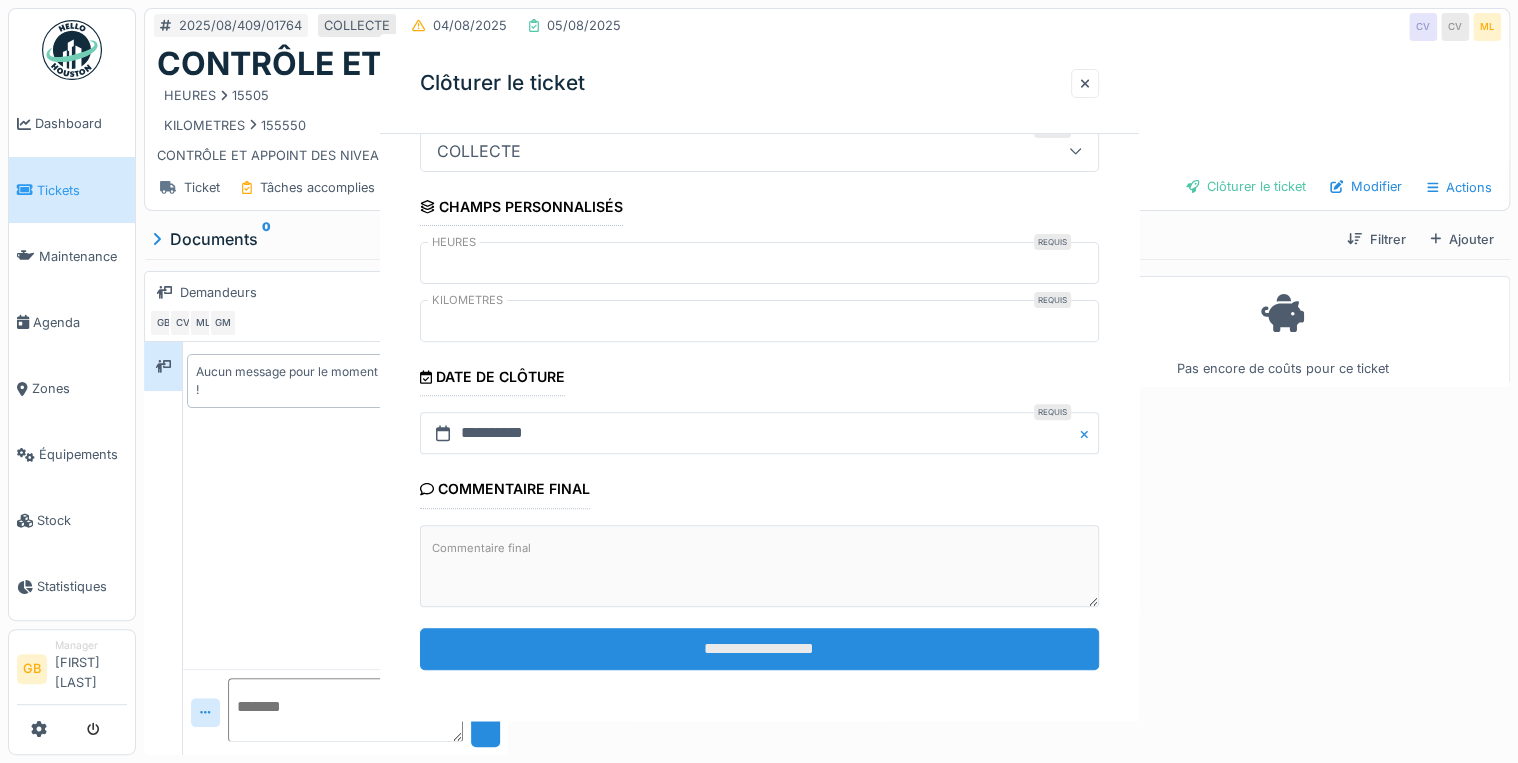 scroll, scrollTop: 0, scrollLeft: 0, axis: both 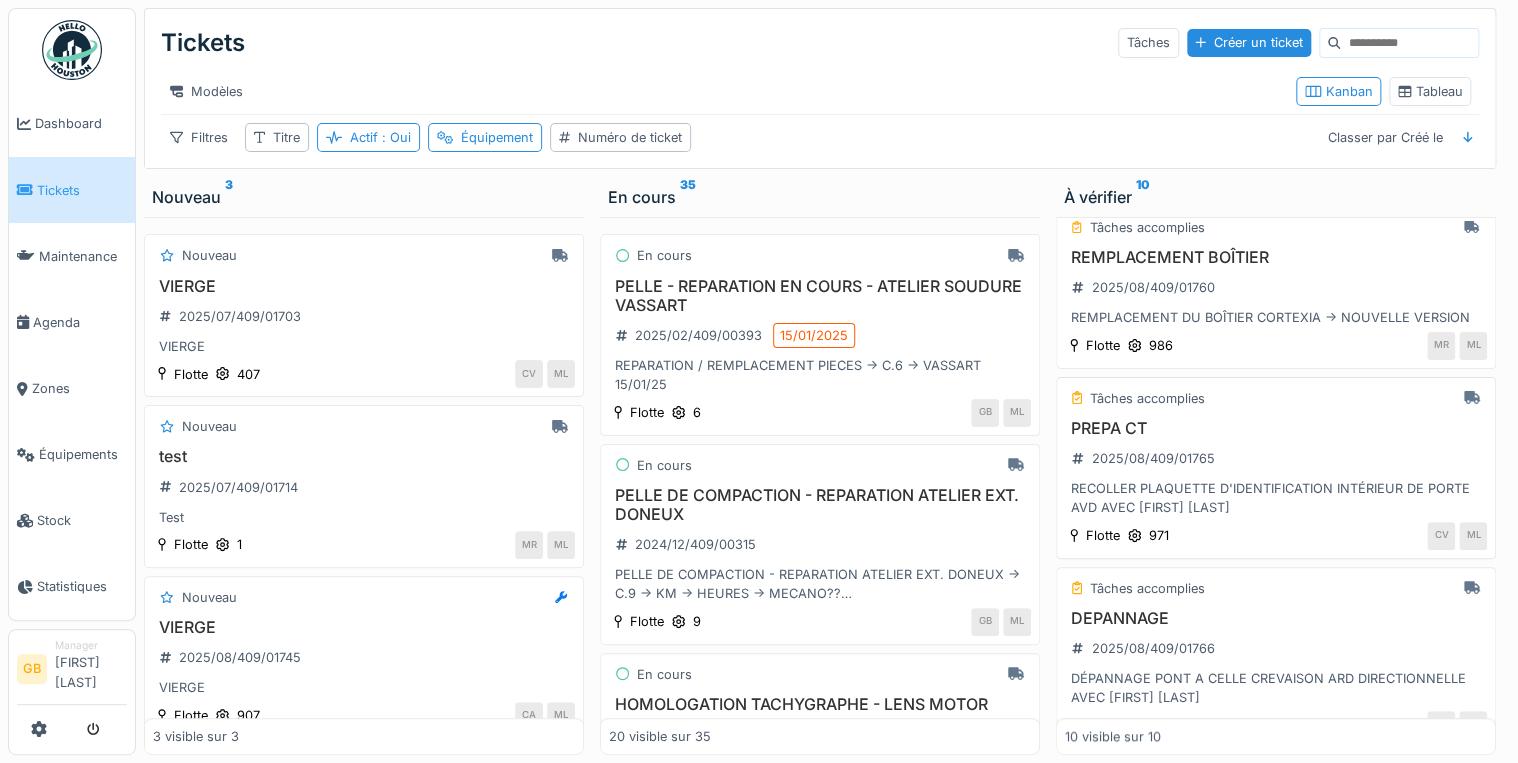 click on "PREPA CT" at bounding box center [1276, 428] 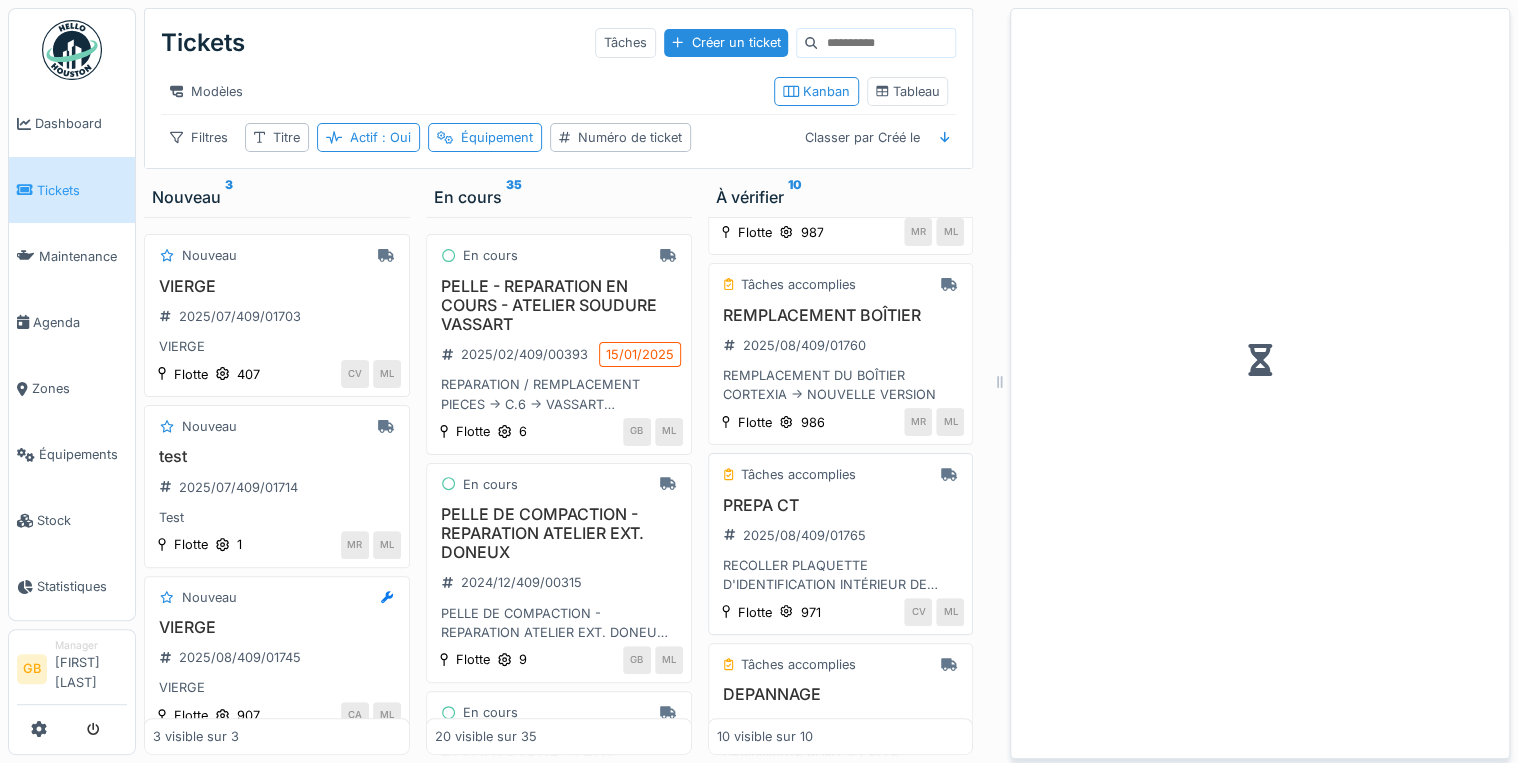 scroll, scrollTop: 617, scrollLeft: 0, axis: vertical 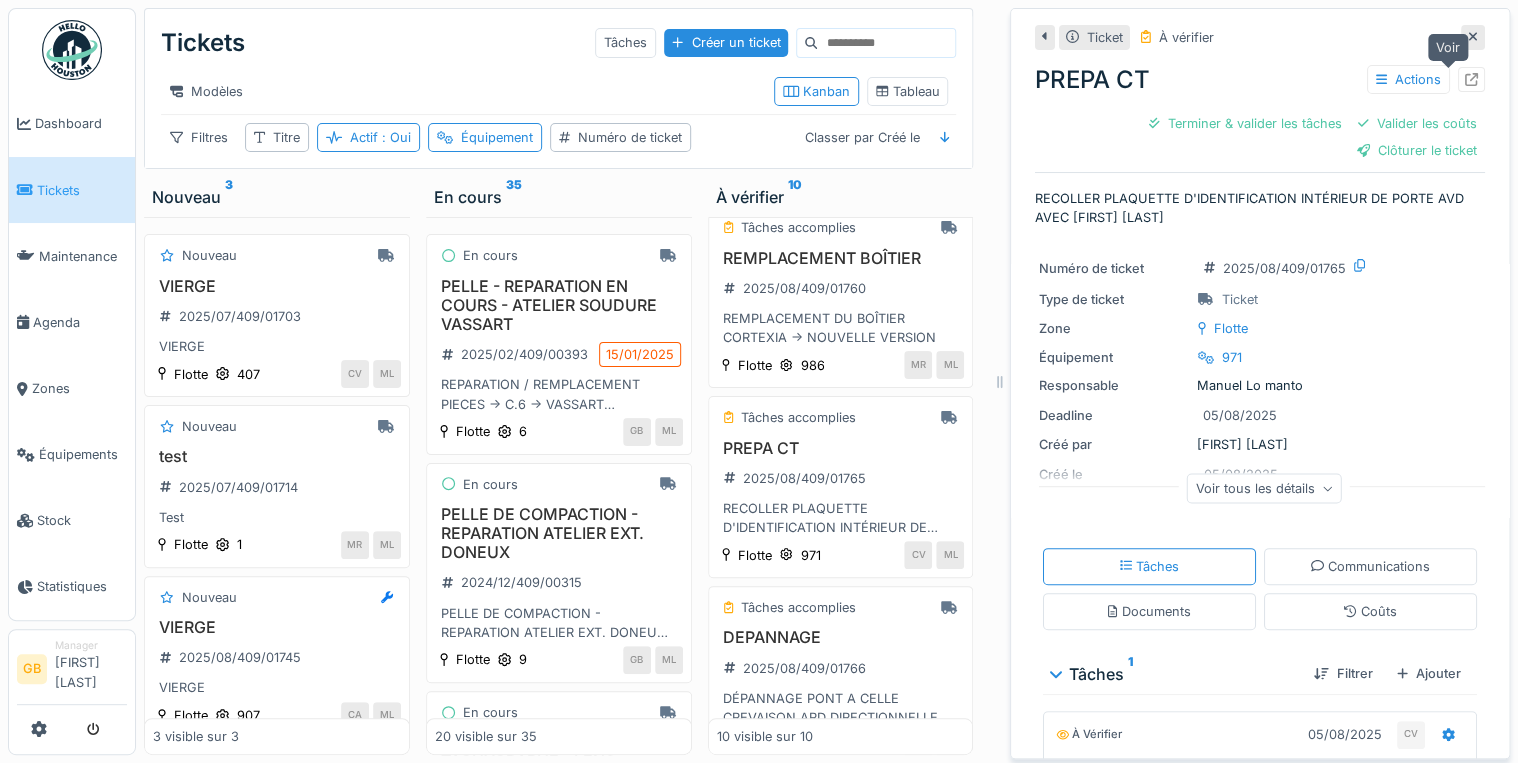 click 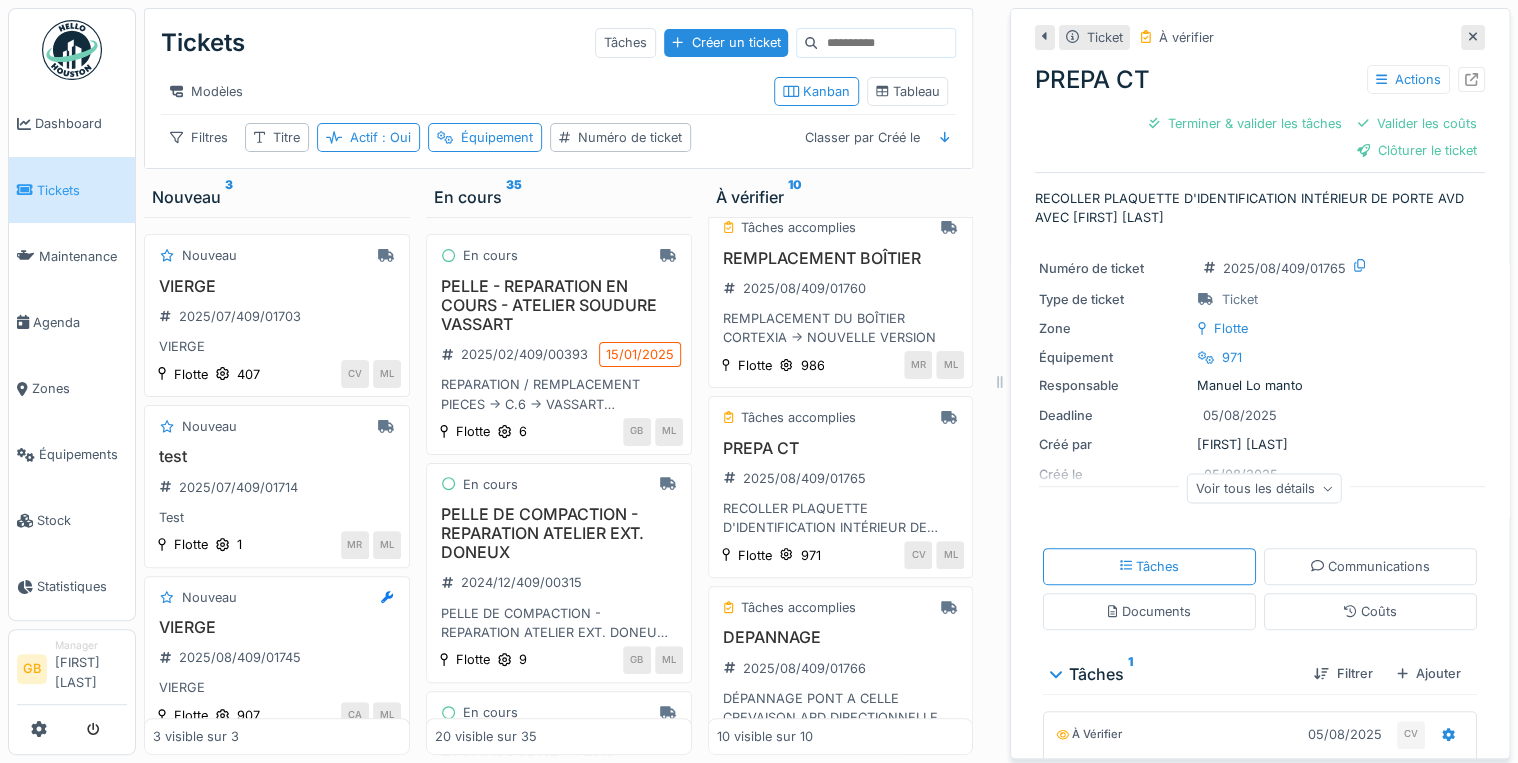 click at bounding box center [1473, 37] 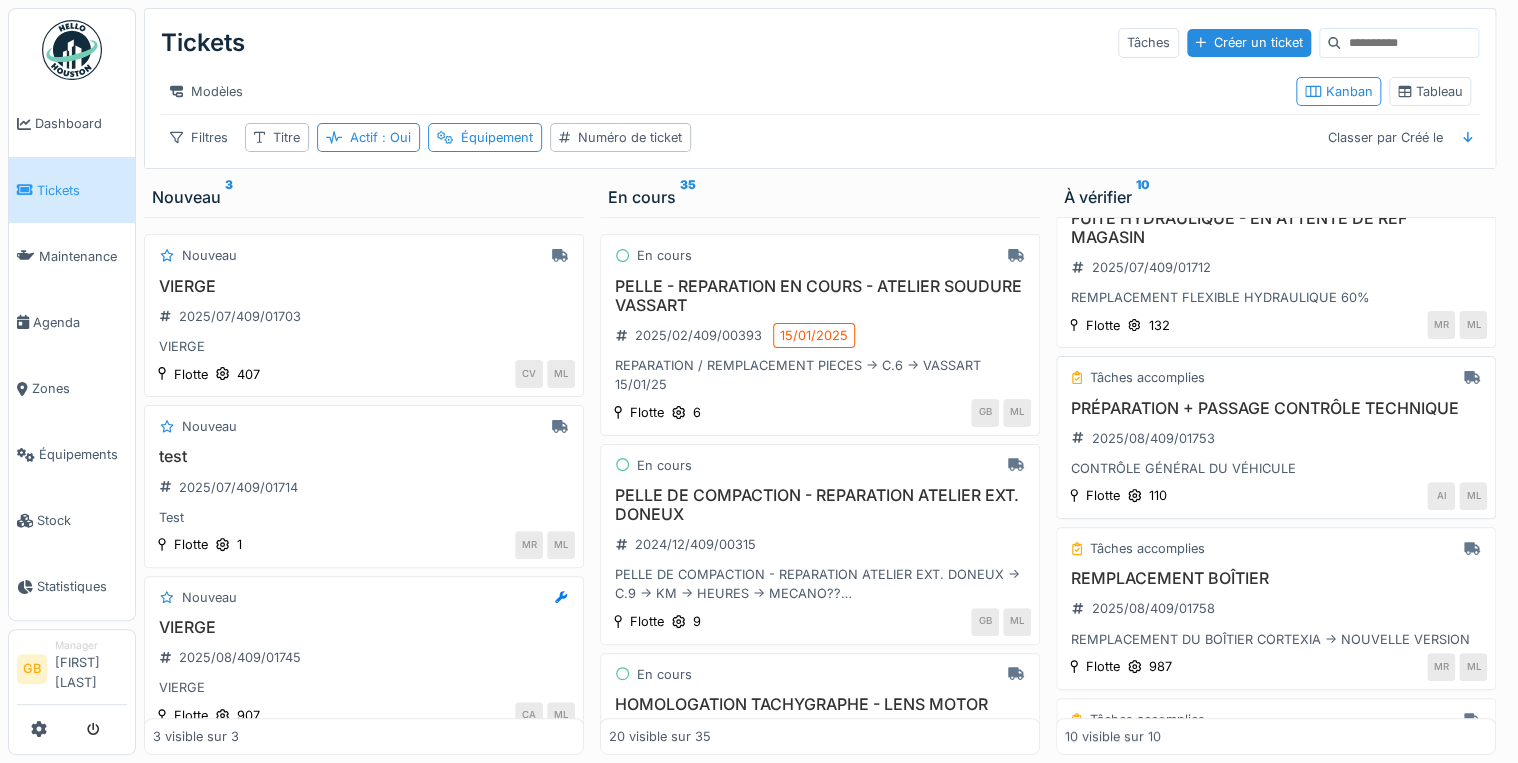 scroll, scrollTop: 0, scrollLeft: 0, axis: both 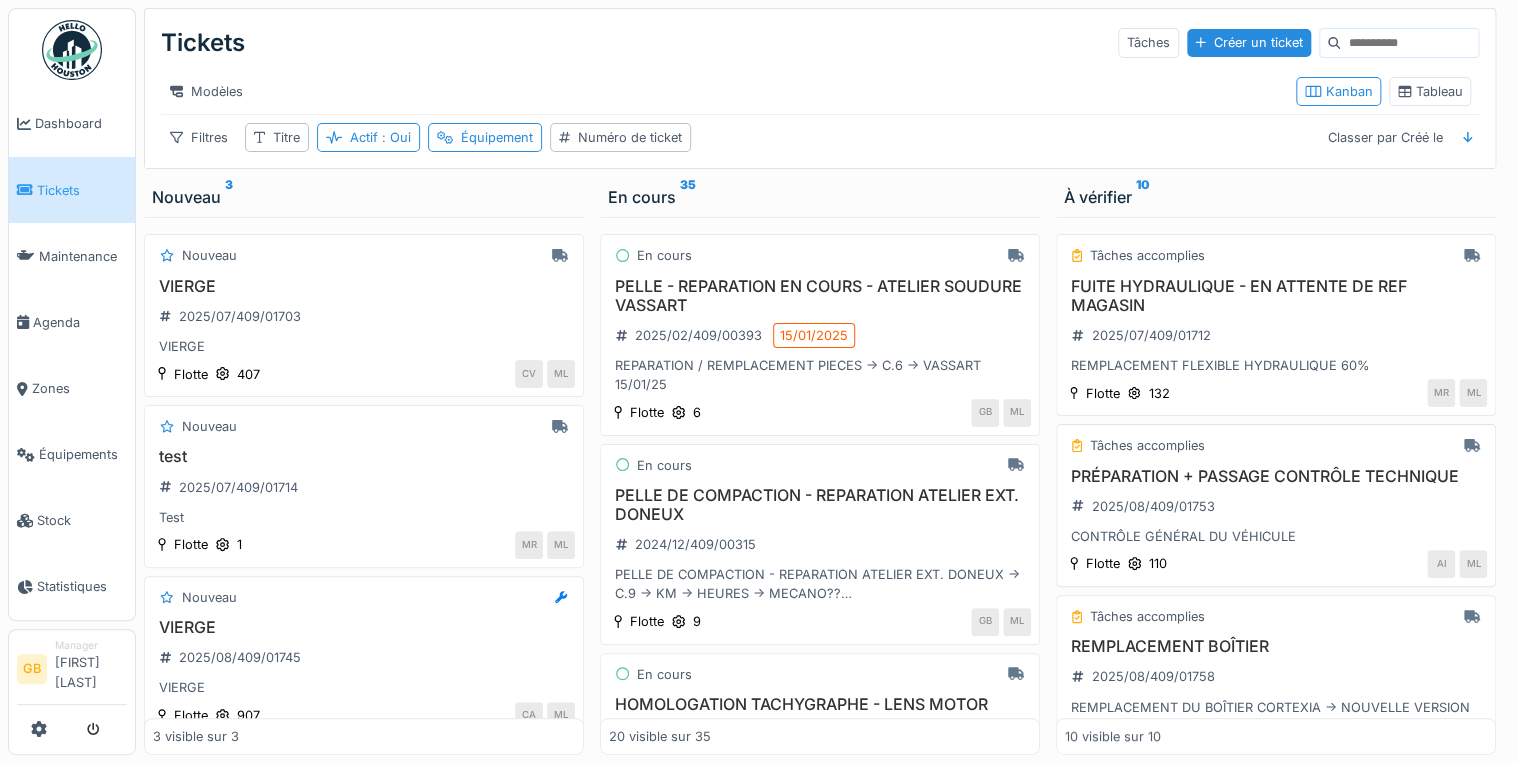 click on "PRÉPARATION + PASSAGE CONTRÔLE TECHNIQUE" at bounding box center (1276, 476) 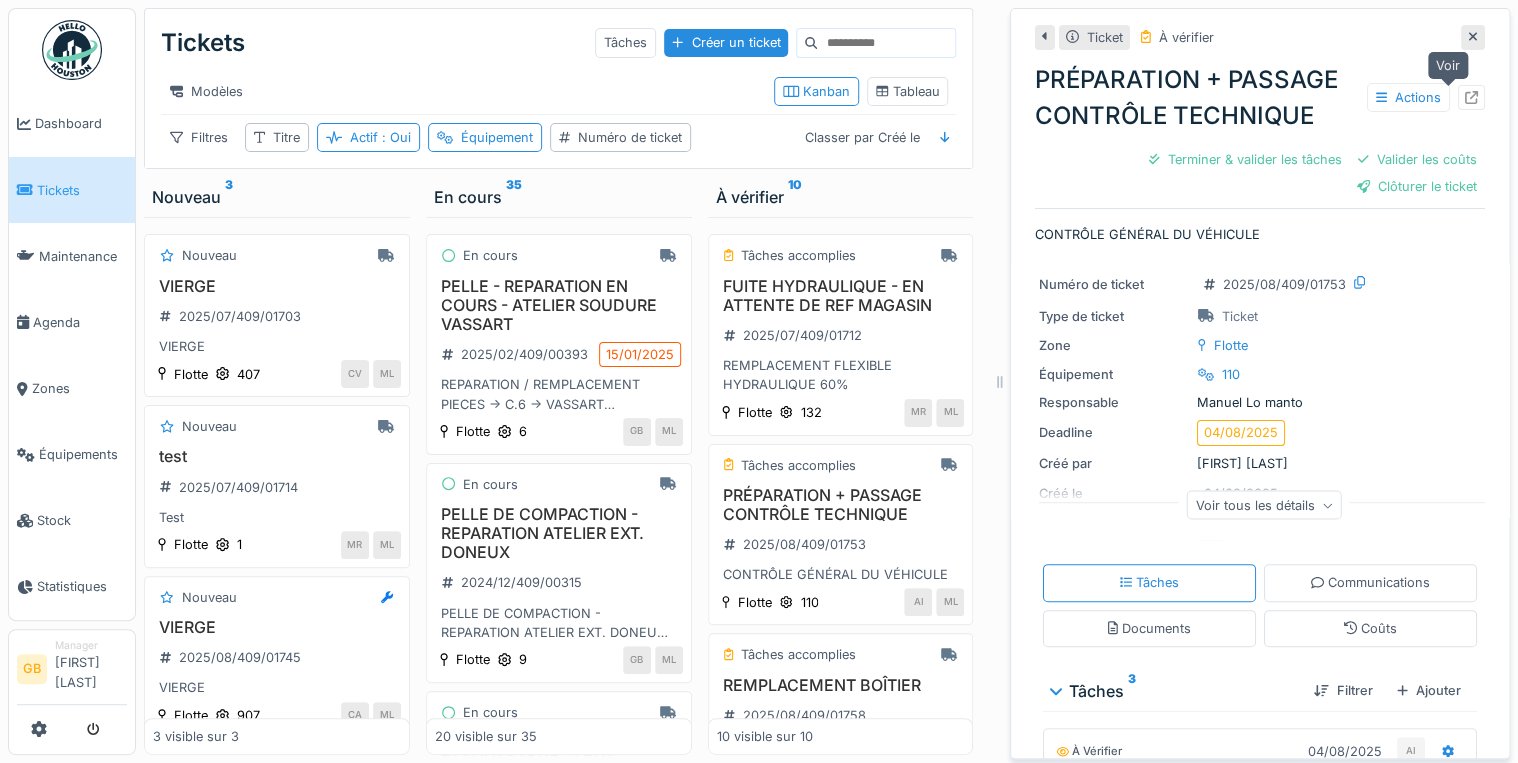 click at bounding box center (1471, 97) 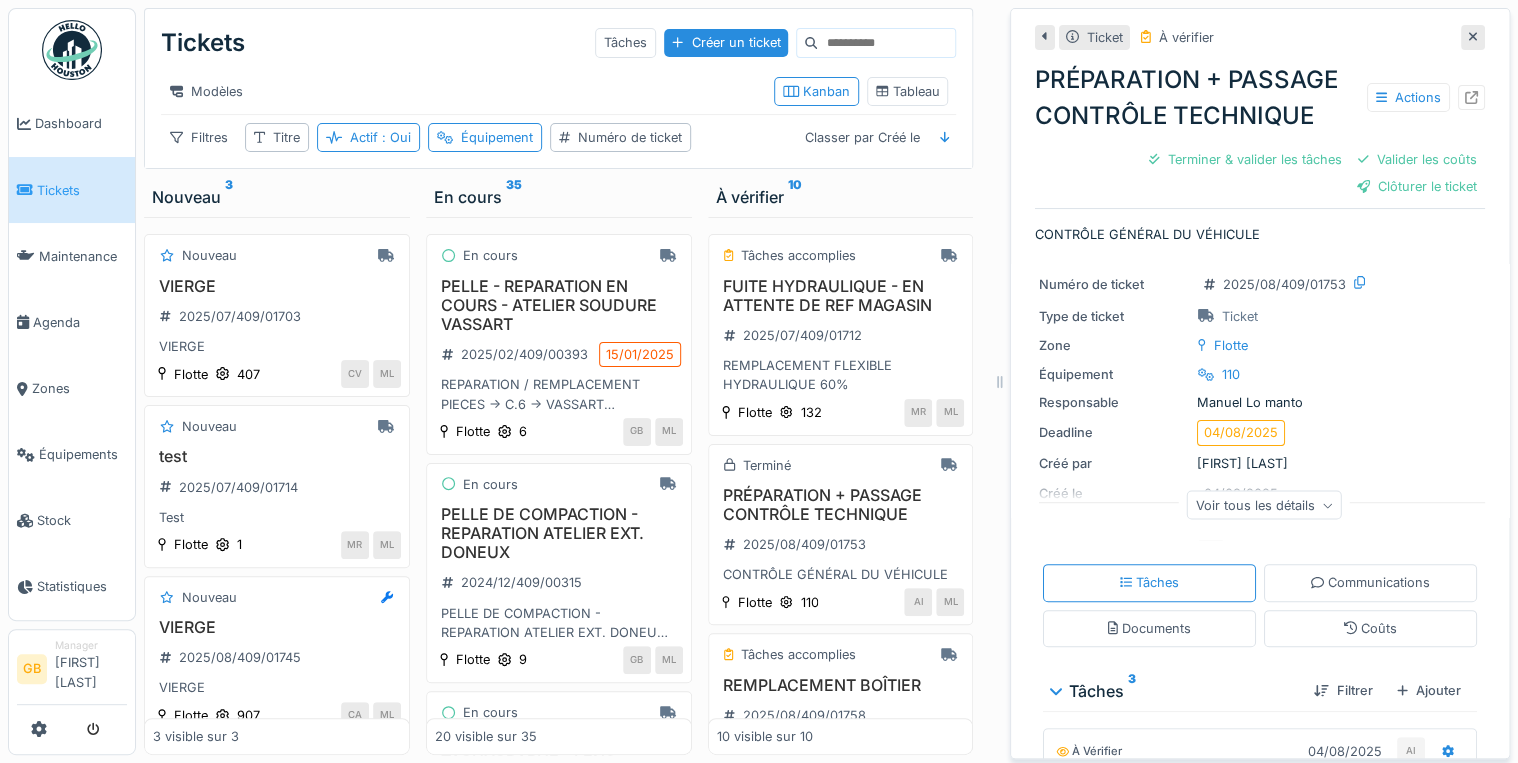 click 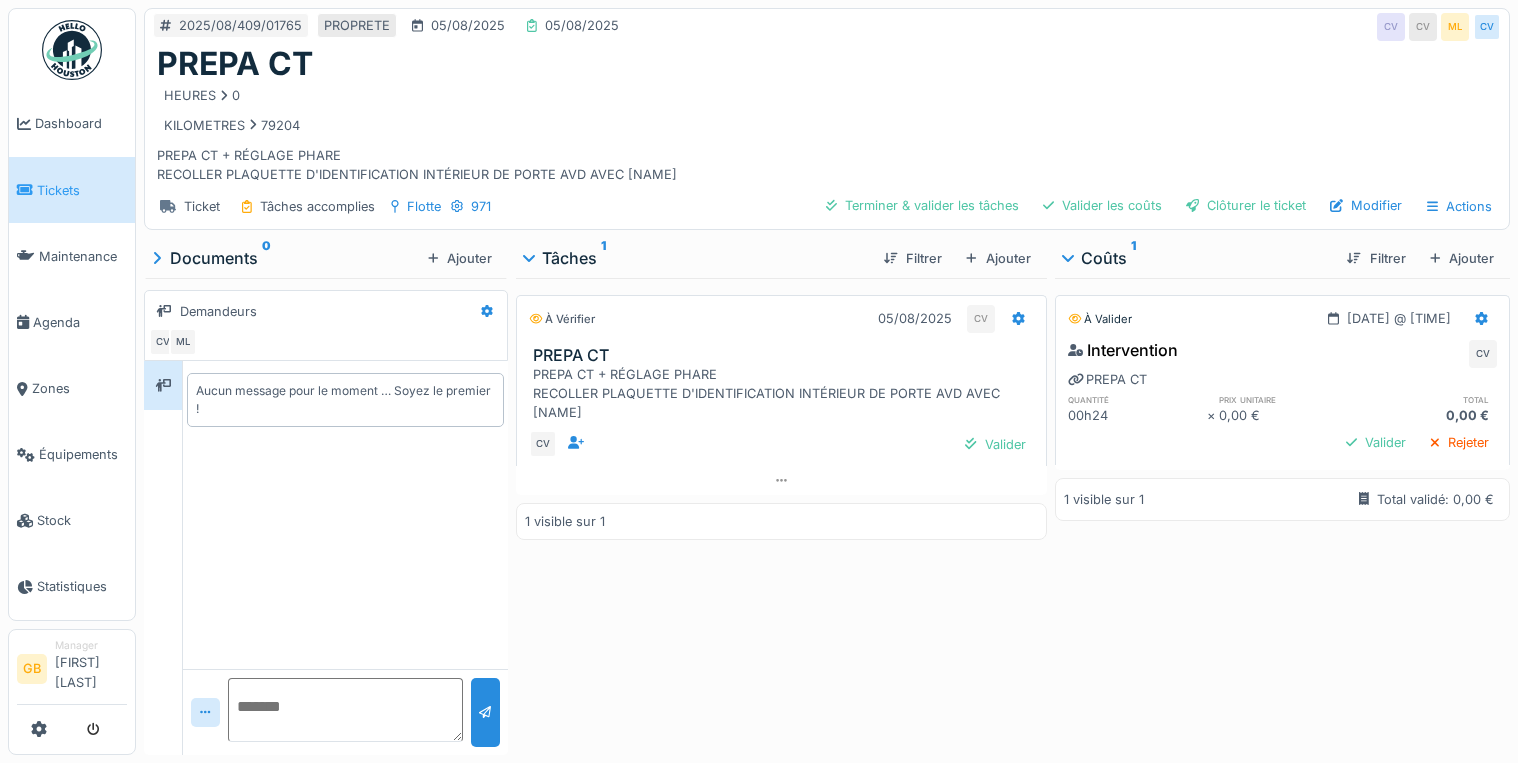 scroll, scrollTop: 0, scrollLeft: 0, axis: both 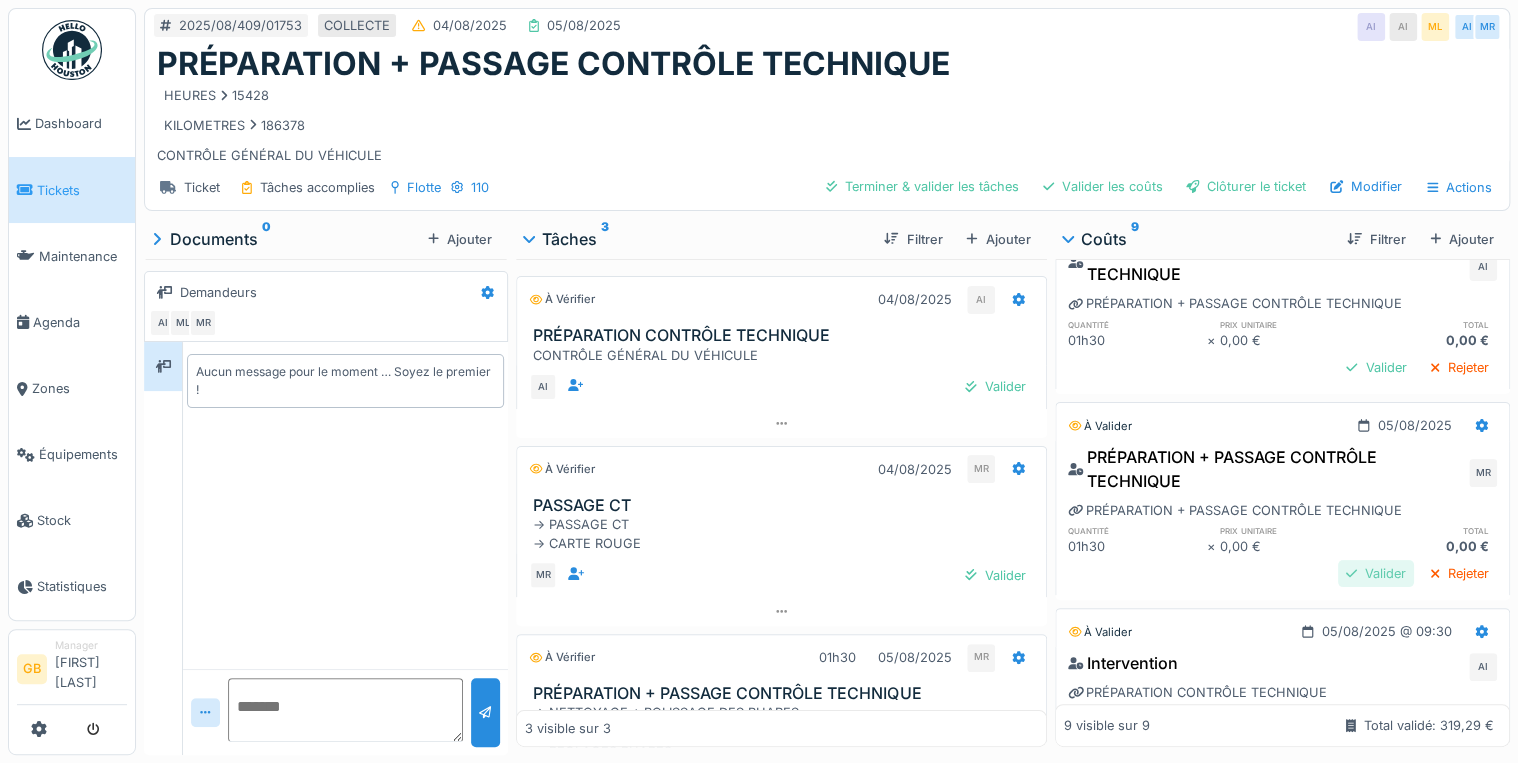 click on "Valider" at bounding box center [1376, 573] 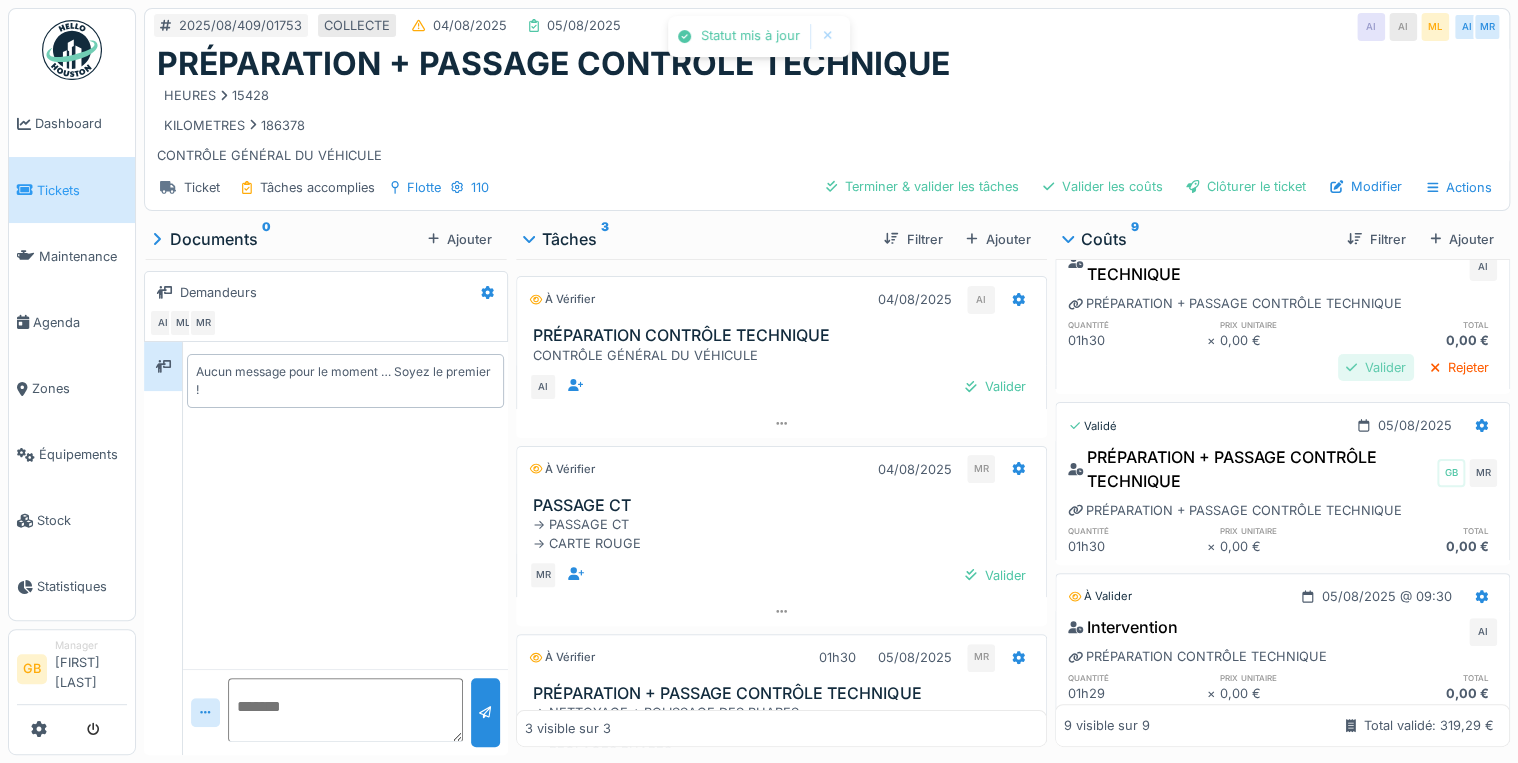 click on "Valider" at bounding box center (1376, 367) 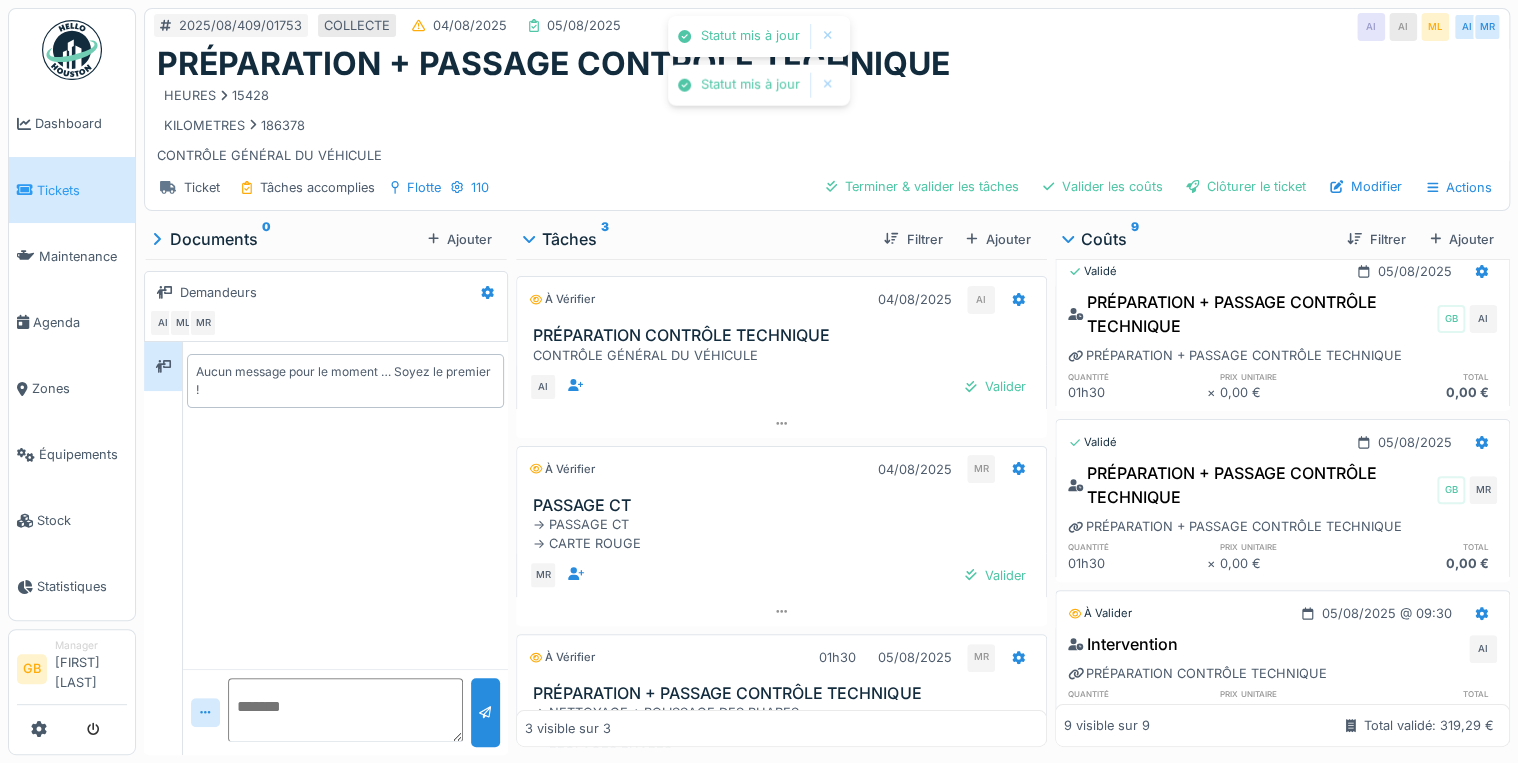 scroll, scrollTop: 0, scrollLeft: 0, axis: both 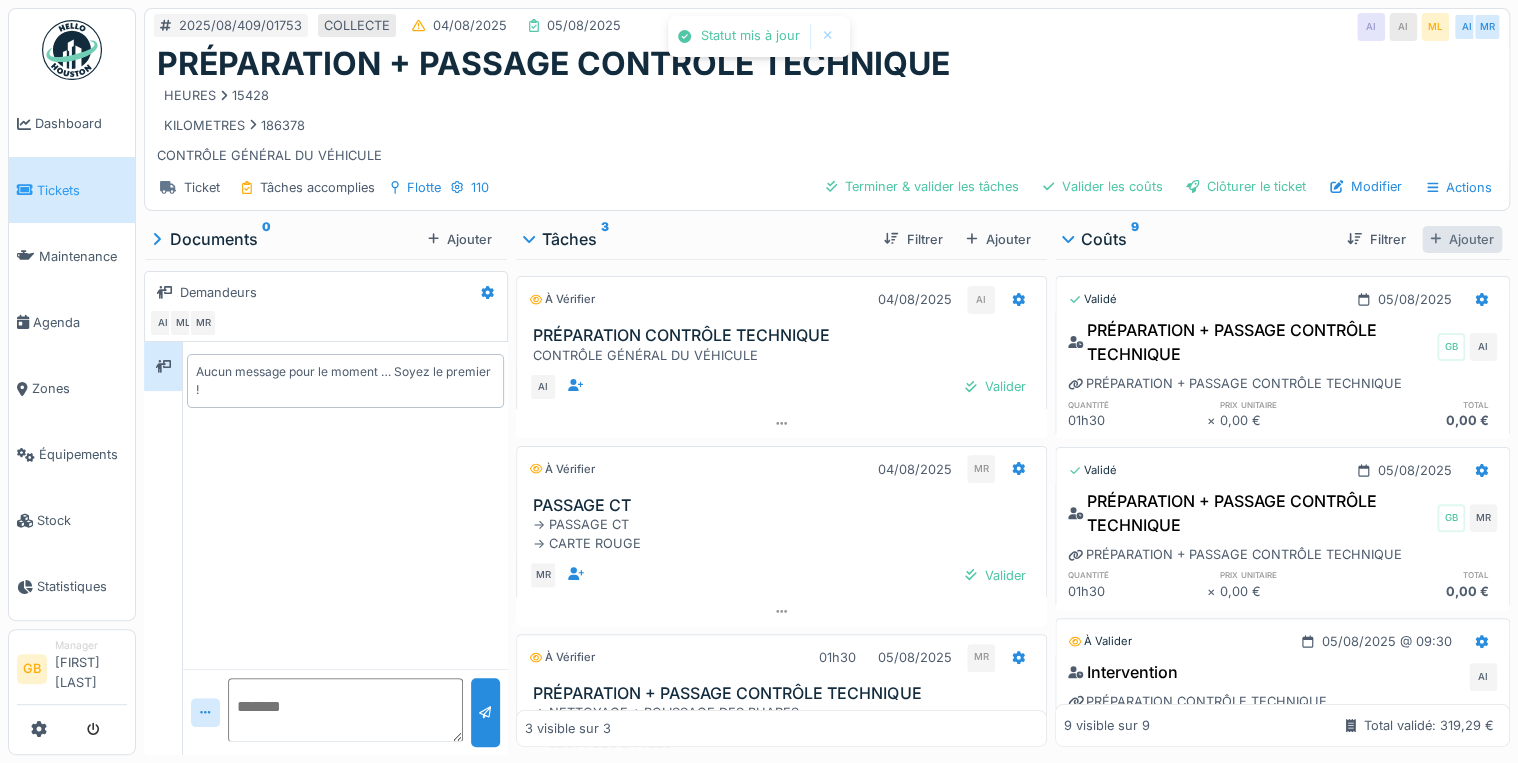 click on "Ajouter" at bounding box center (1462, 239) 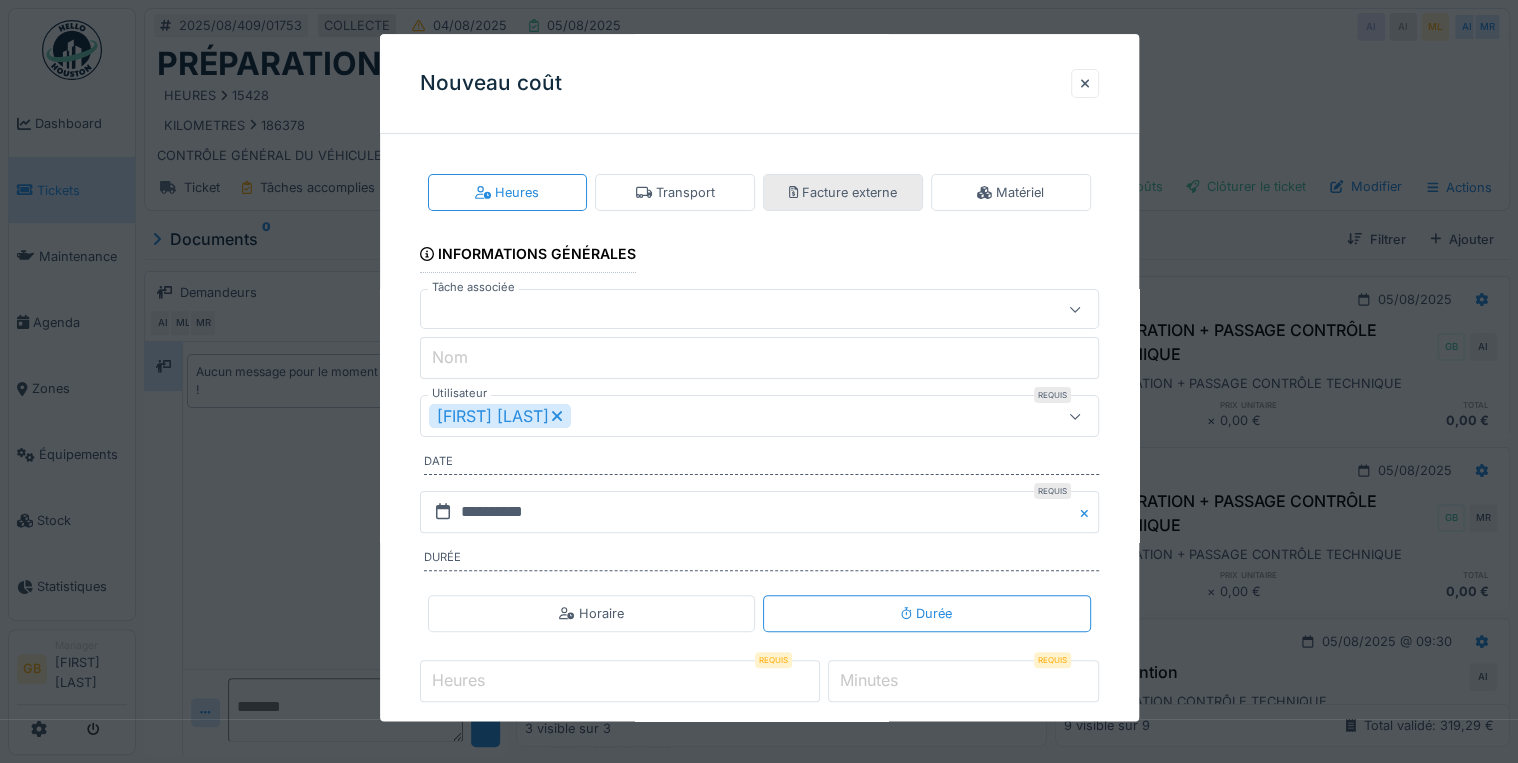 click on "Facture externe" at bounding box center [843, 192] 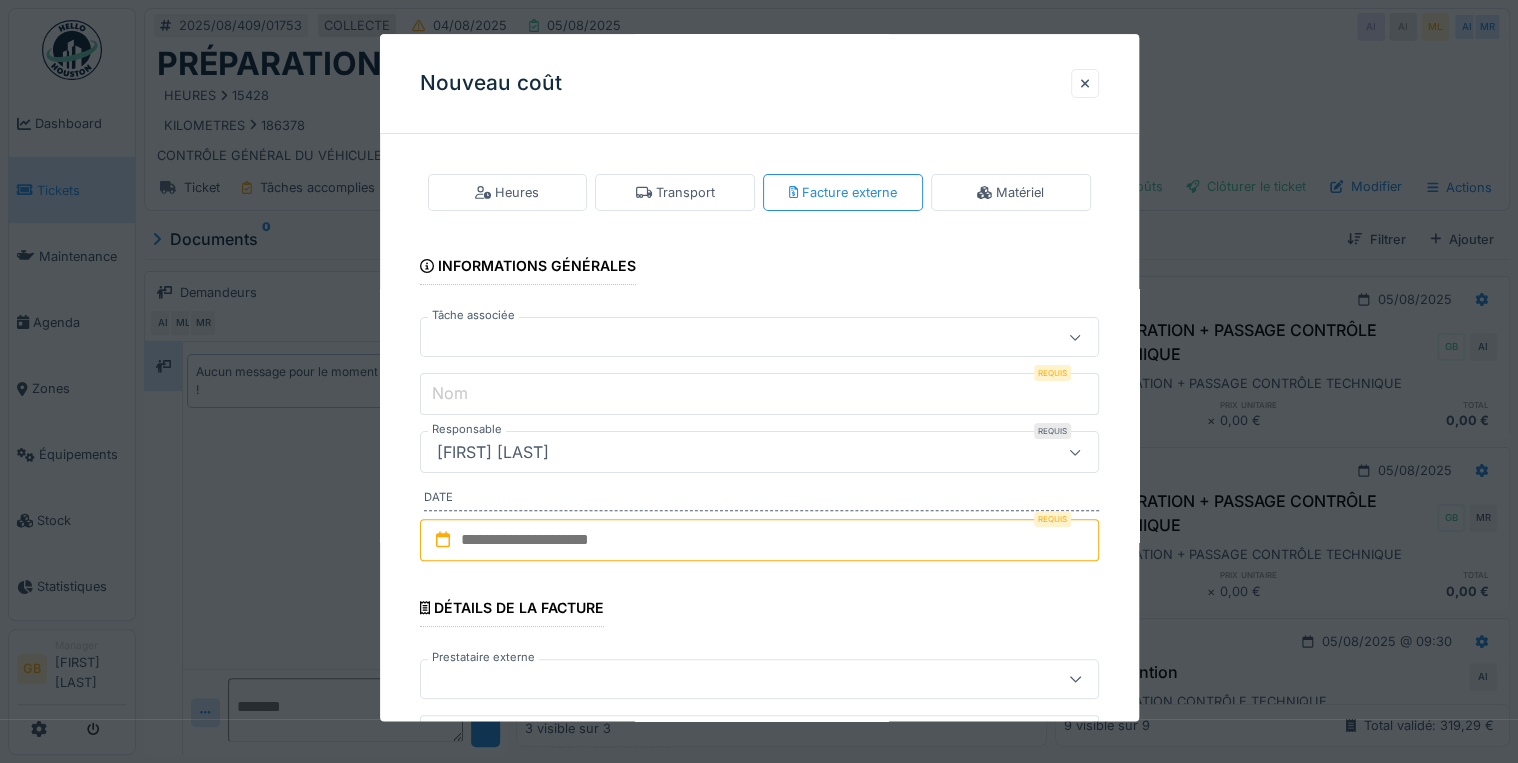 click at bounding box center (725, 338) 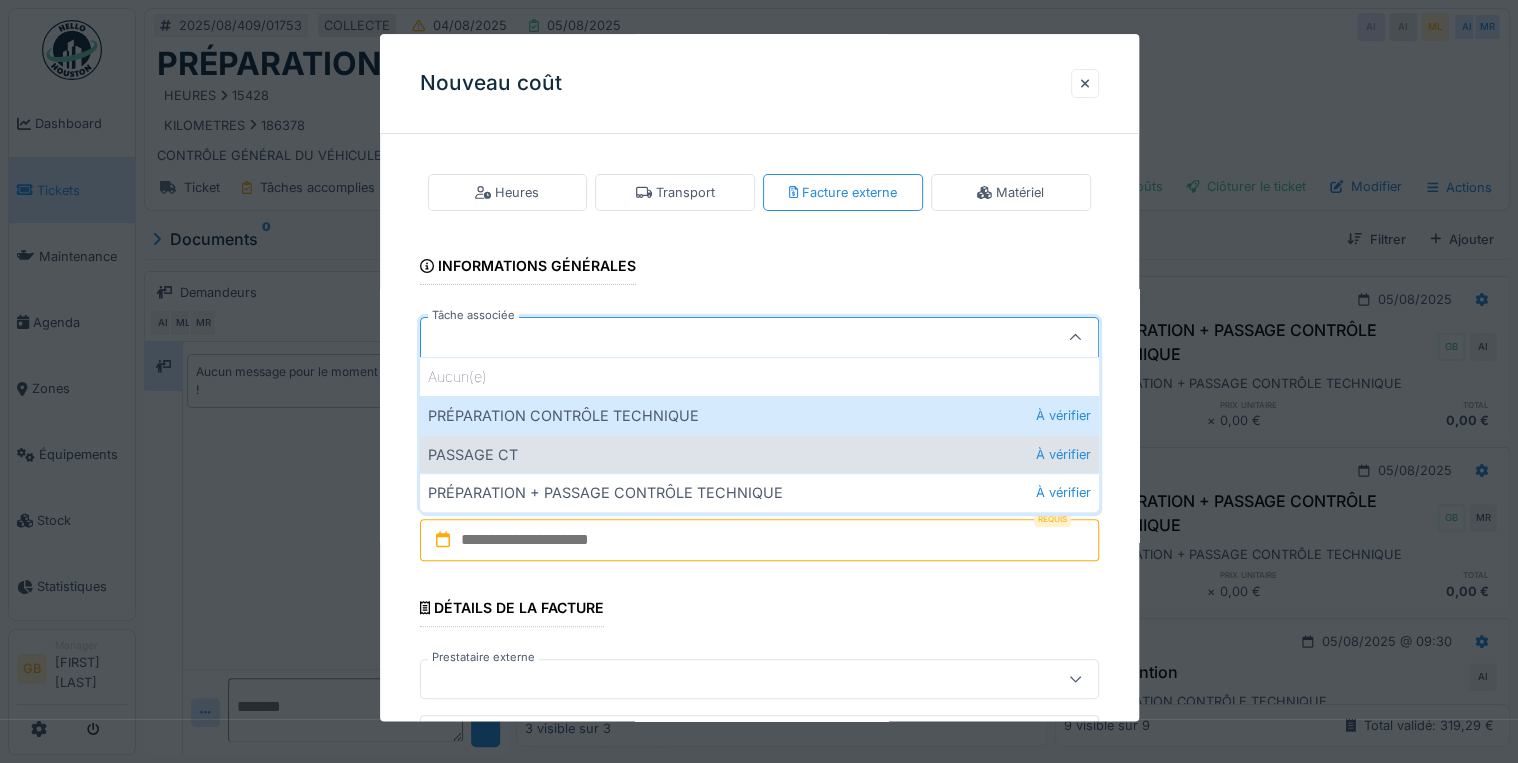 click on "PASSAGE CT   À vérifier" at bounding box center [759, 454] 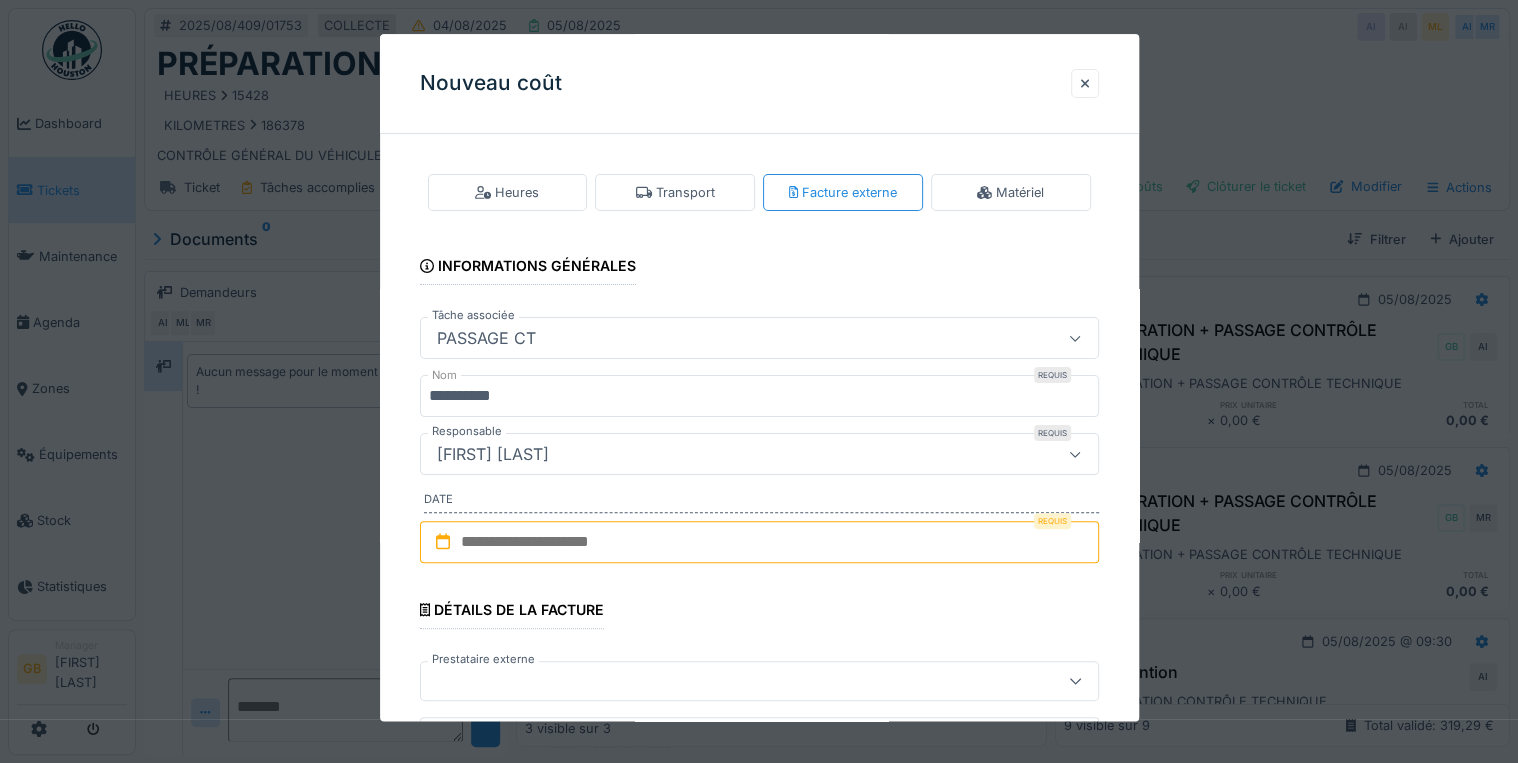 click on "**********" at bounding box center [759, 397] 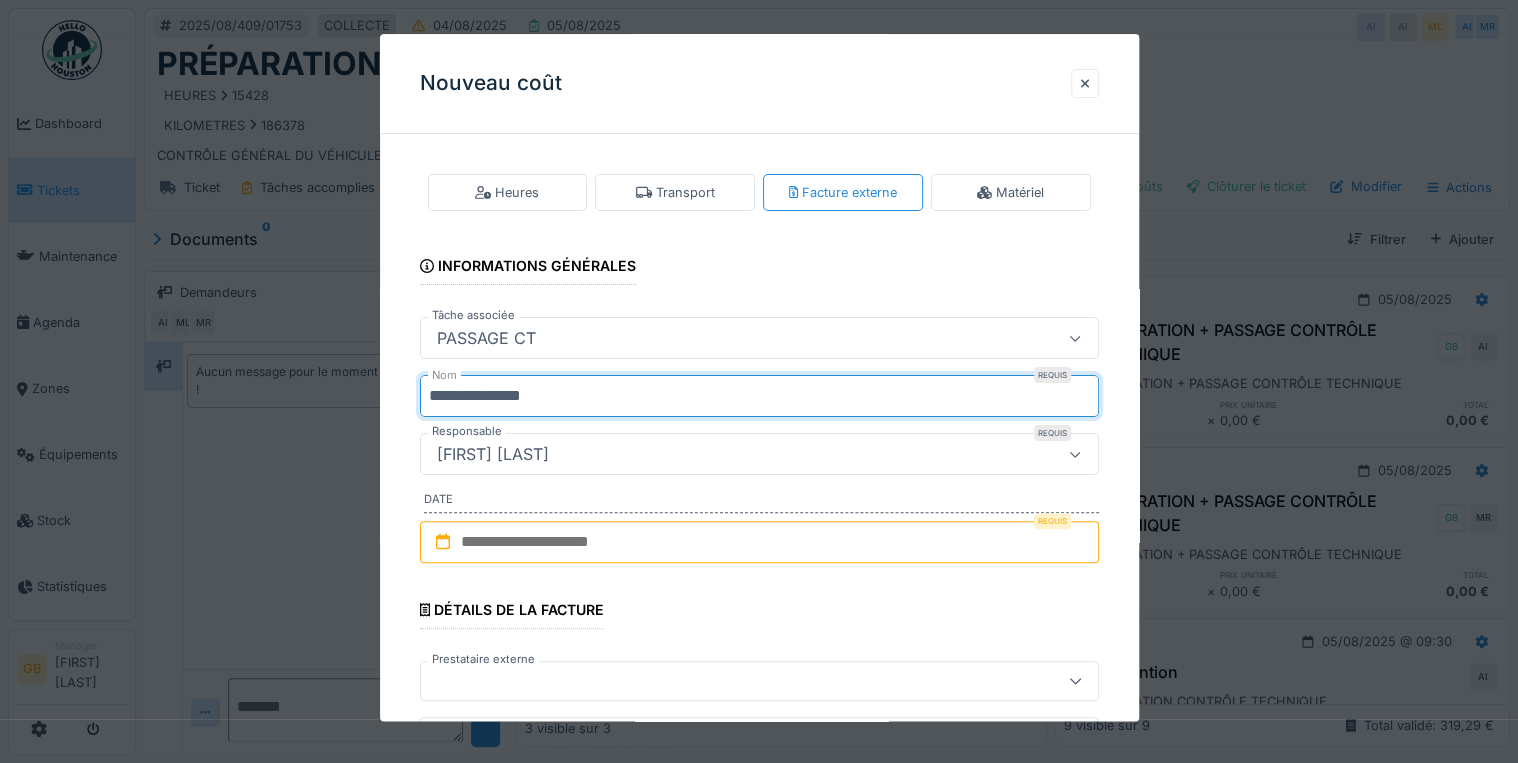 type on "**********" 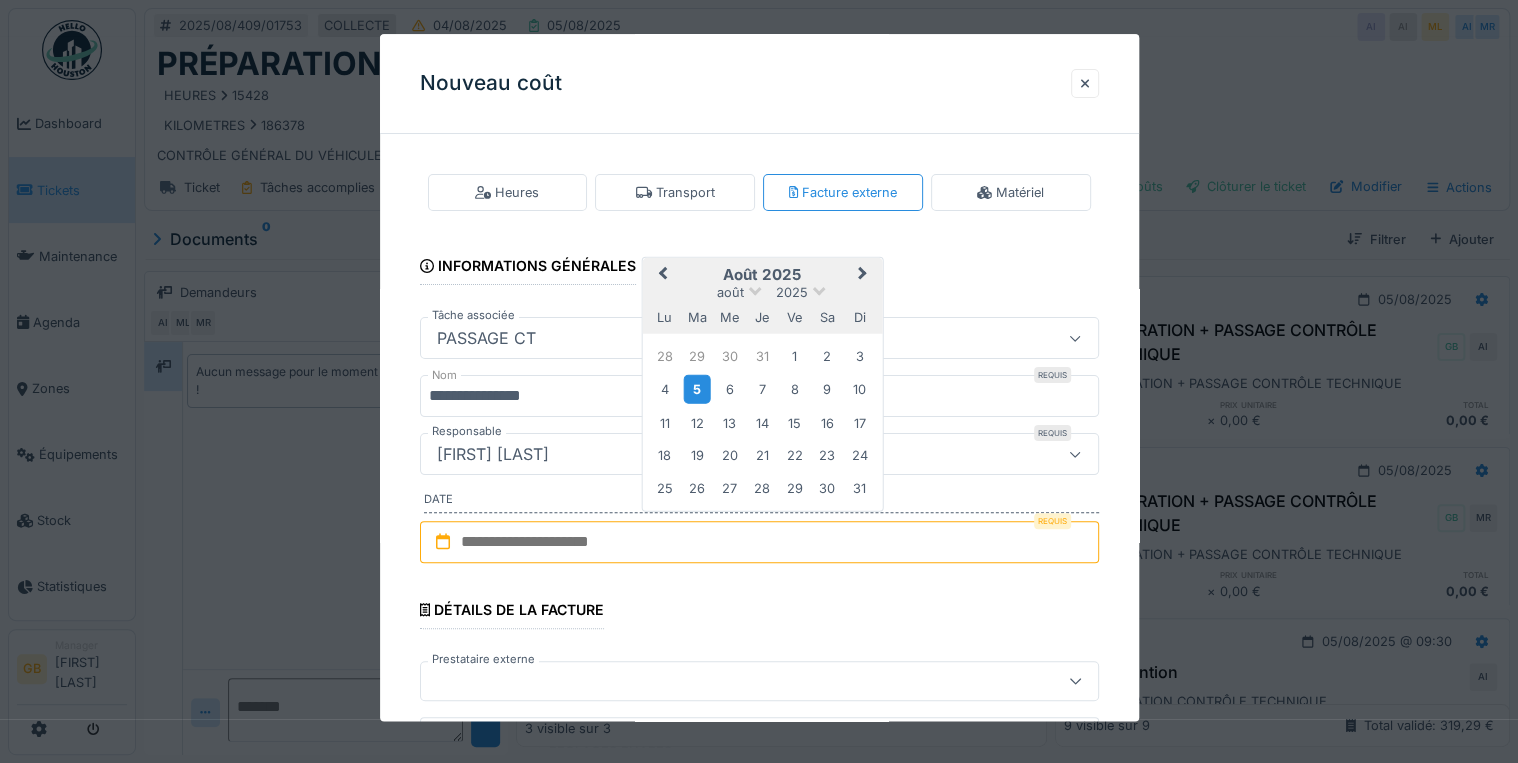 click on "5" at bounding box center (697, 389) 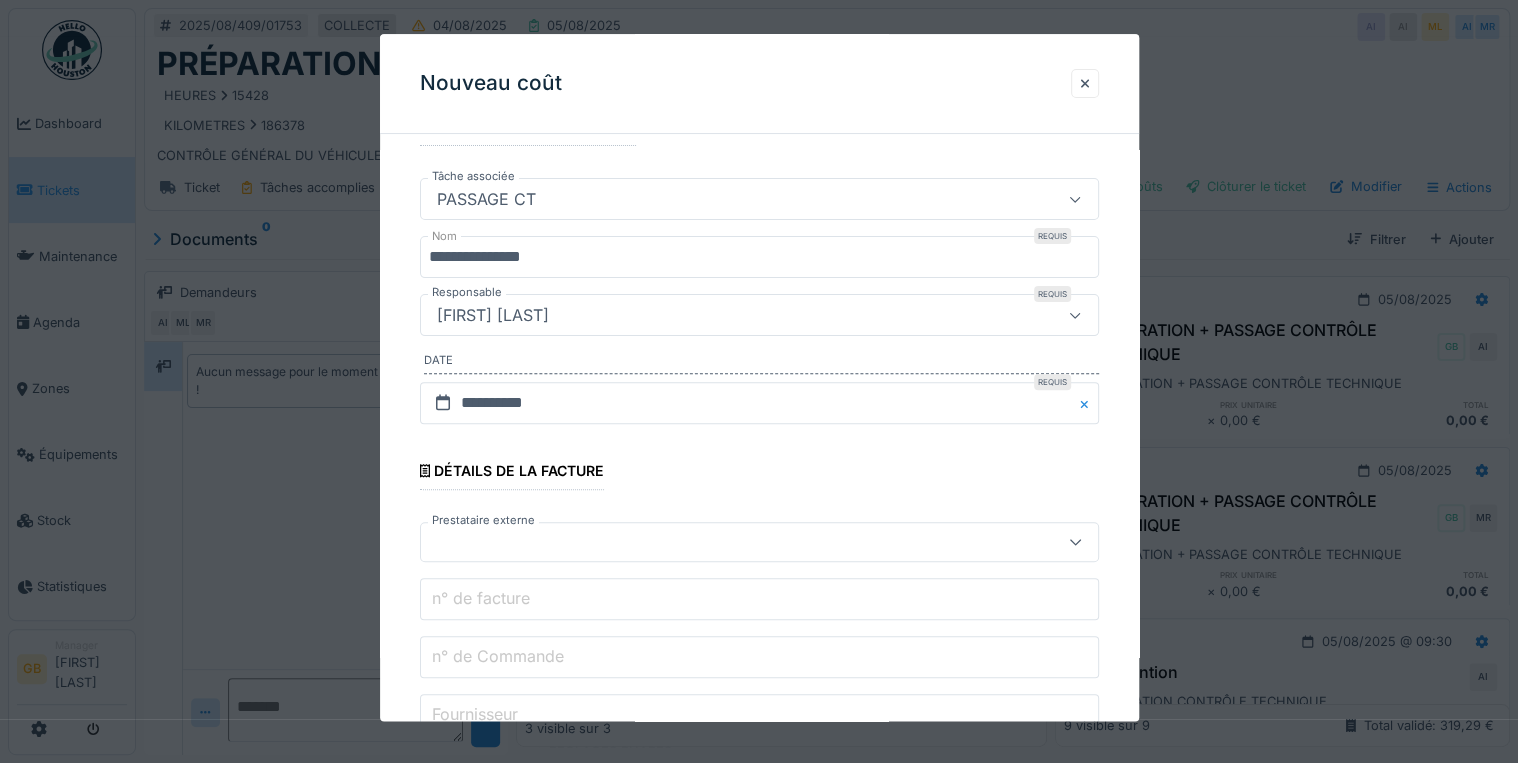 scroll, scrollTop: 240, scrollLeft: 0, axis: vertical 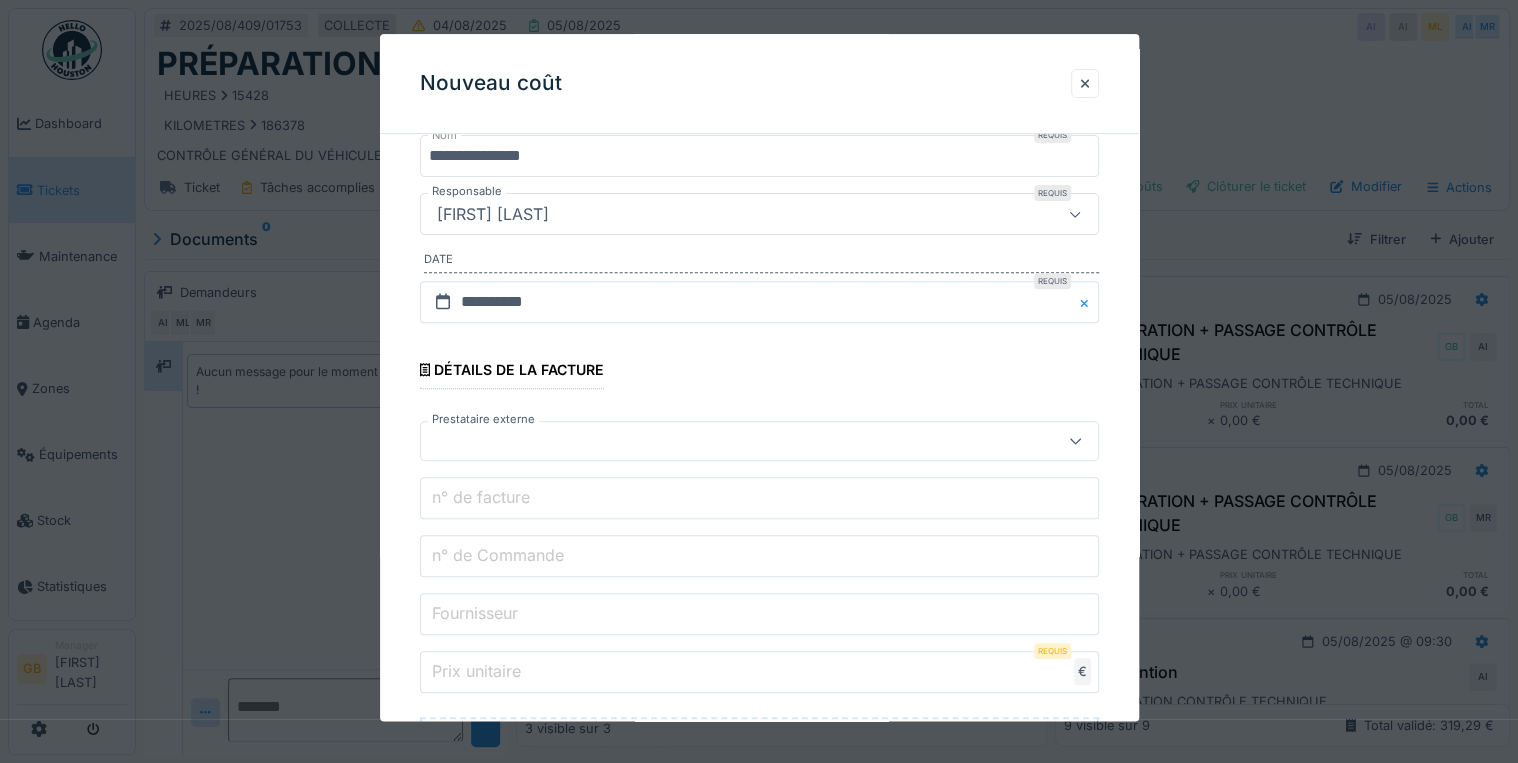 click at bounding box center (759, 442) 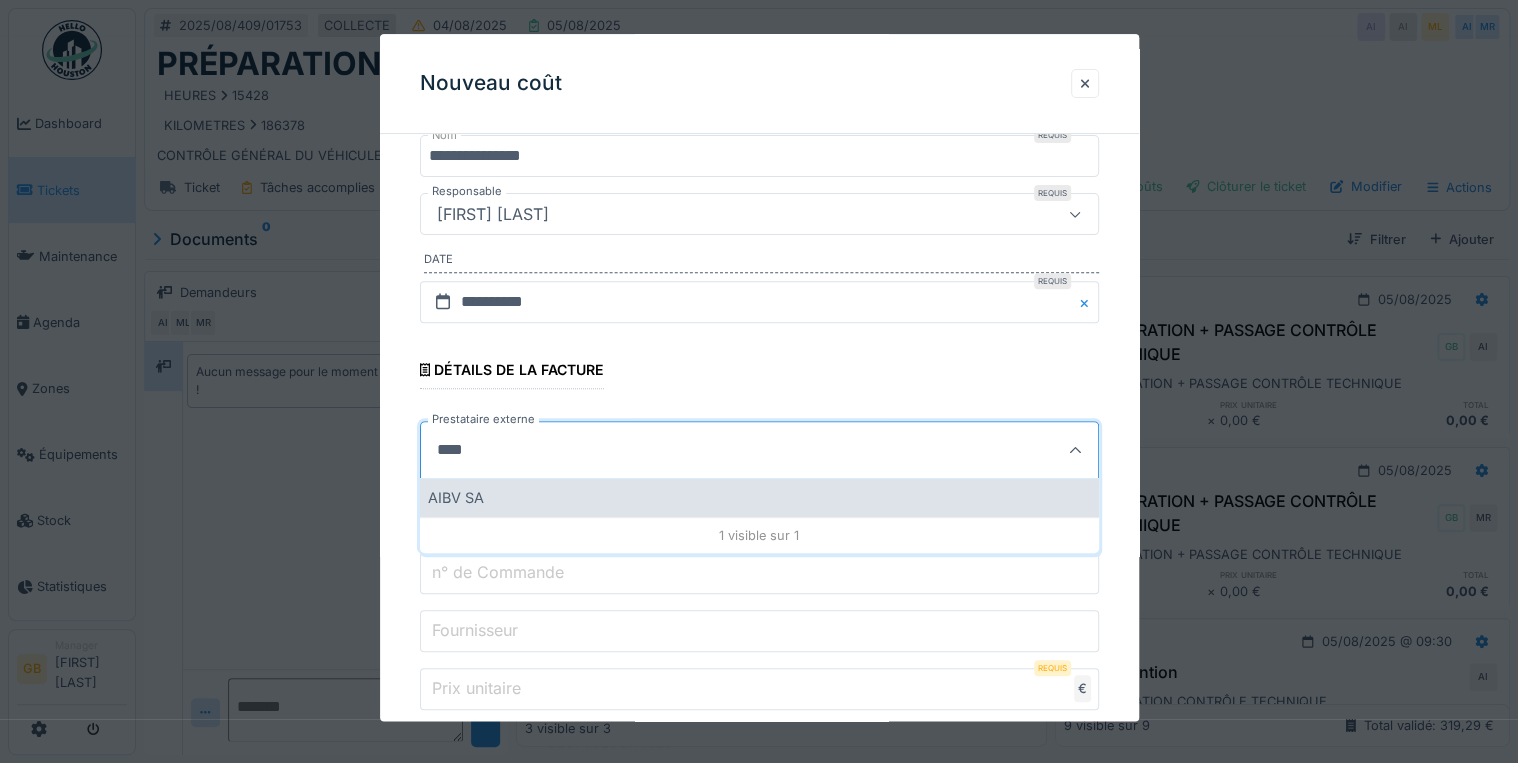 type on "****" 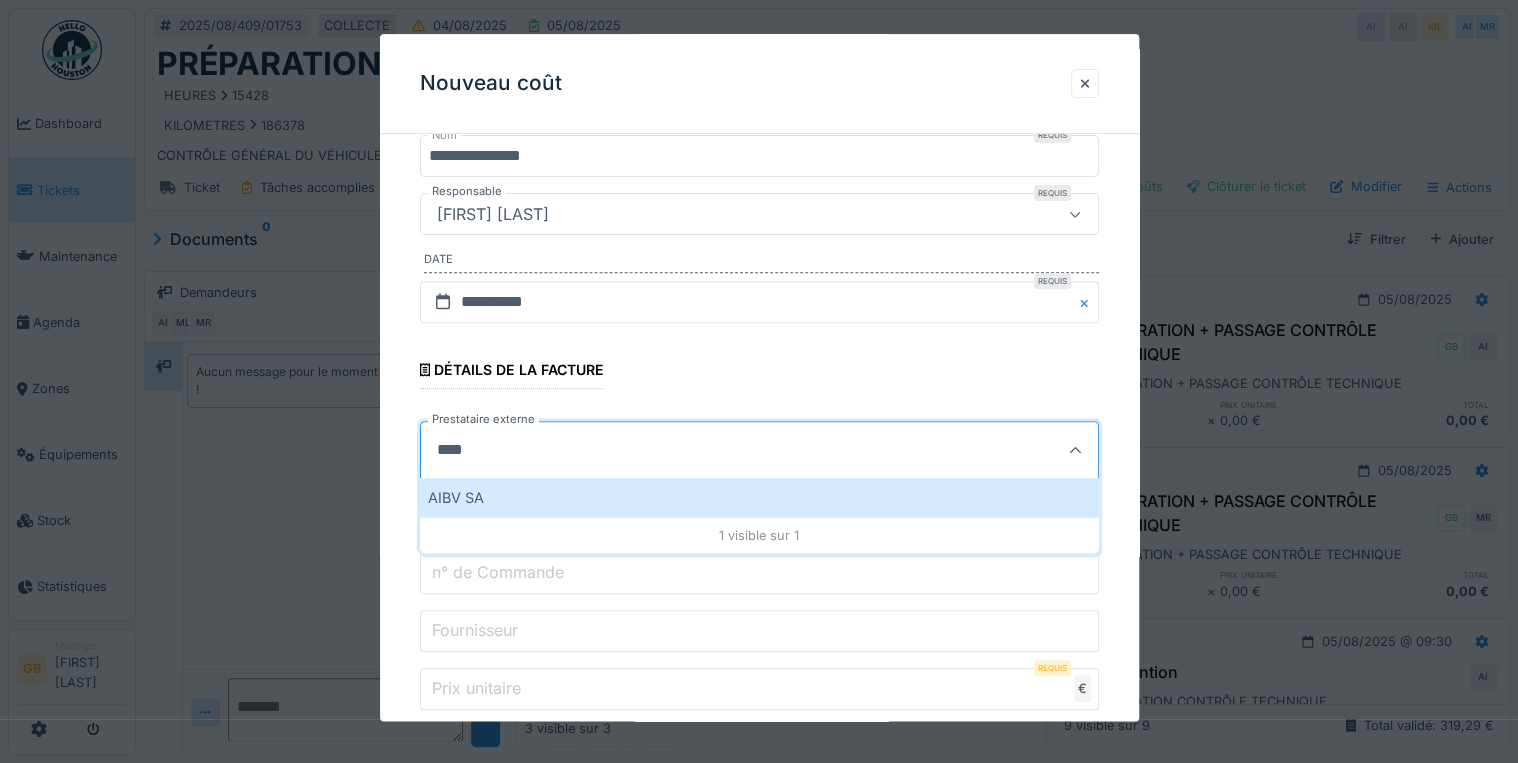 click on "AIBV SA" at bounding box center (759, 498) 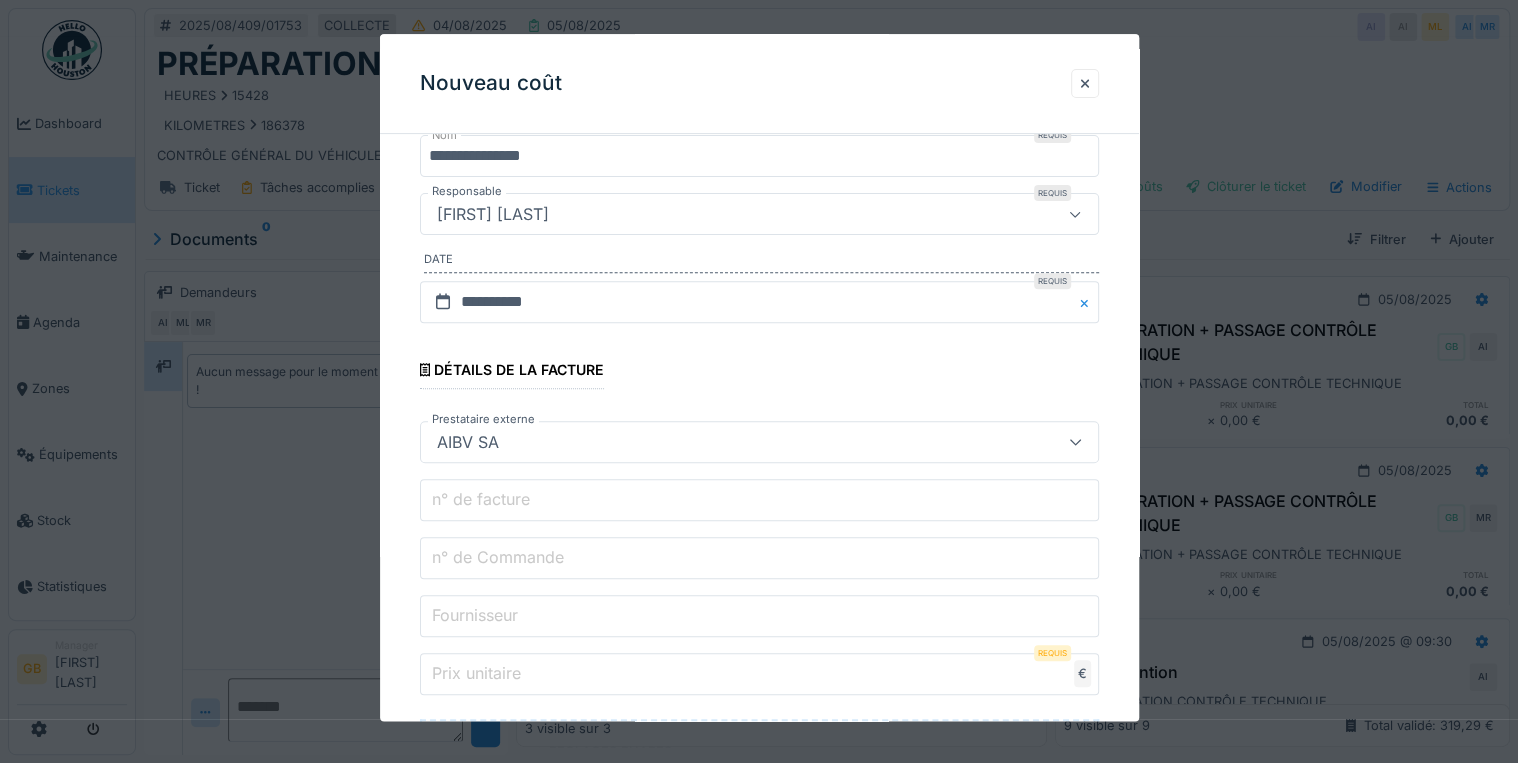 click on "n° de facture" at bounding box center (759, 501) 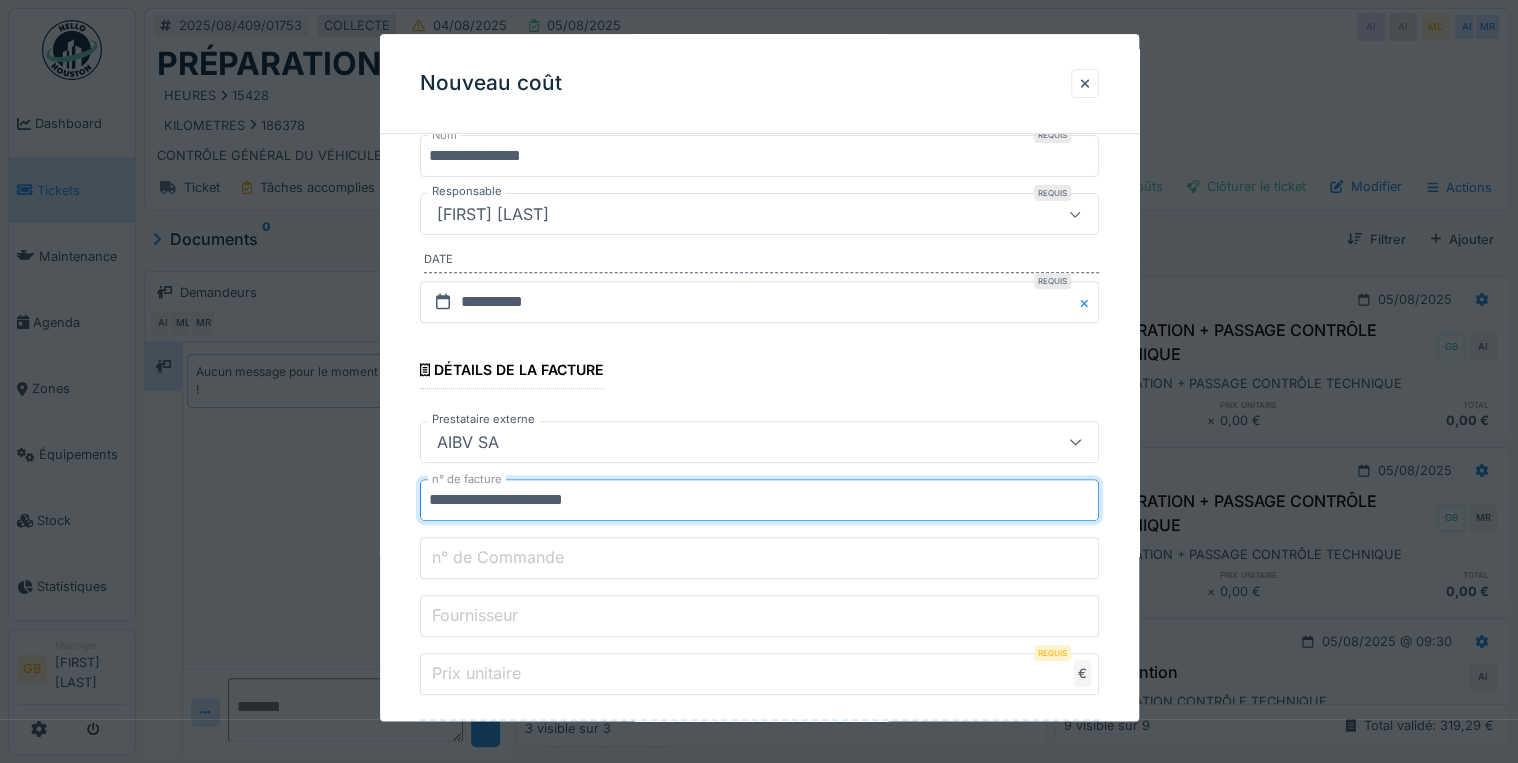 drag, startPoint x: 542, startPoint y: 496, endPoint x: 553, endPoint y: 496, distance: 11 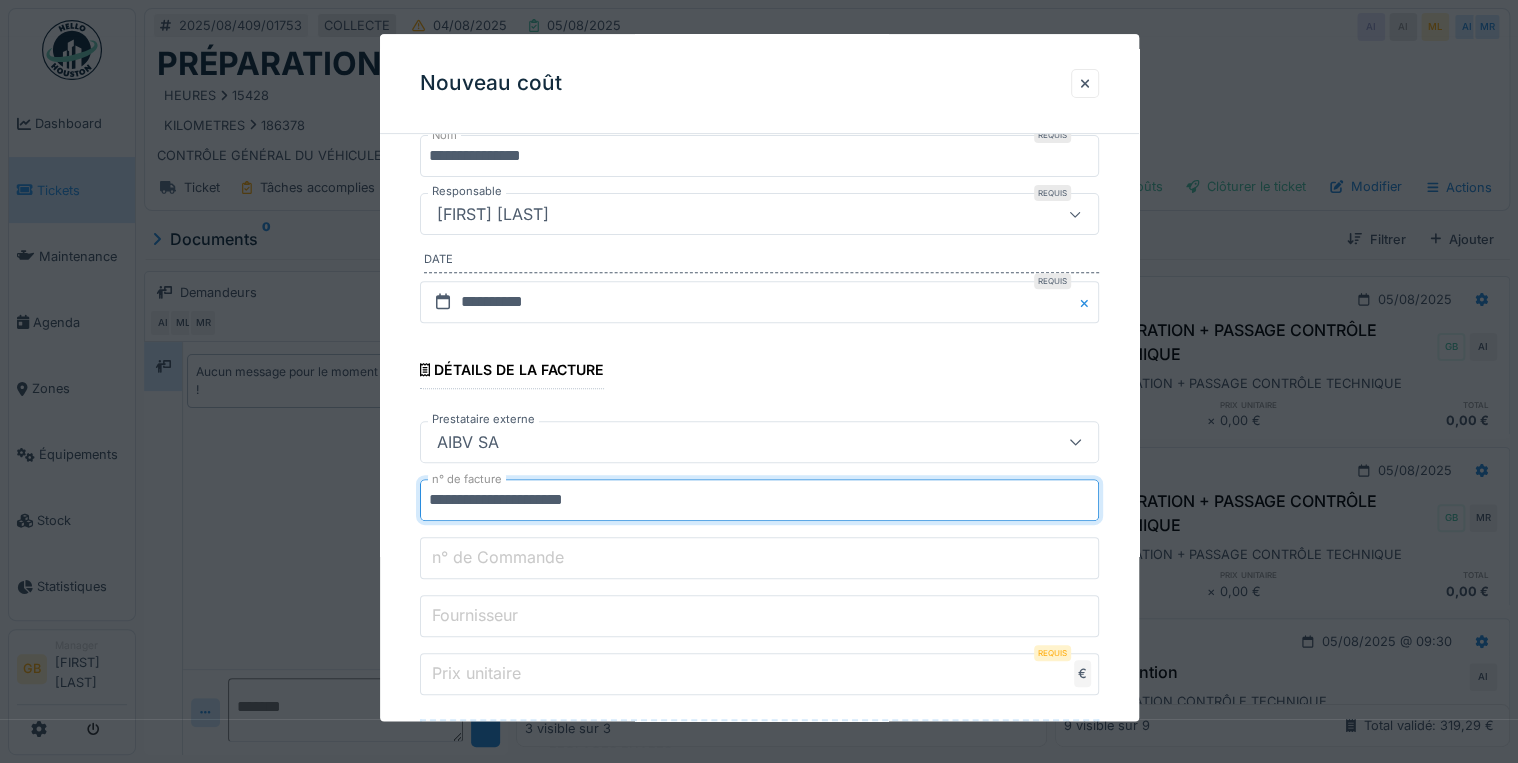 click on "**********" at bounding box center (759, 501) 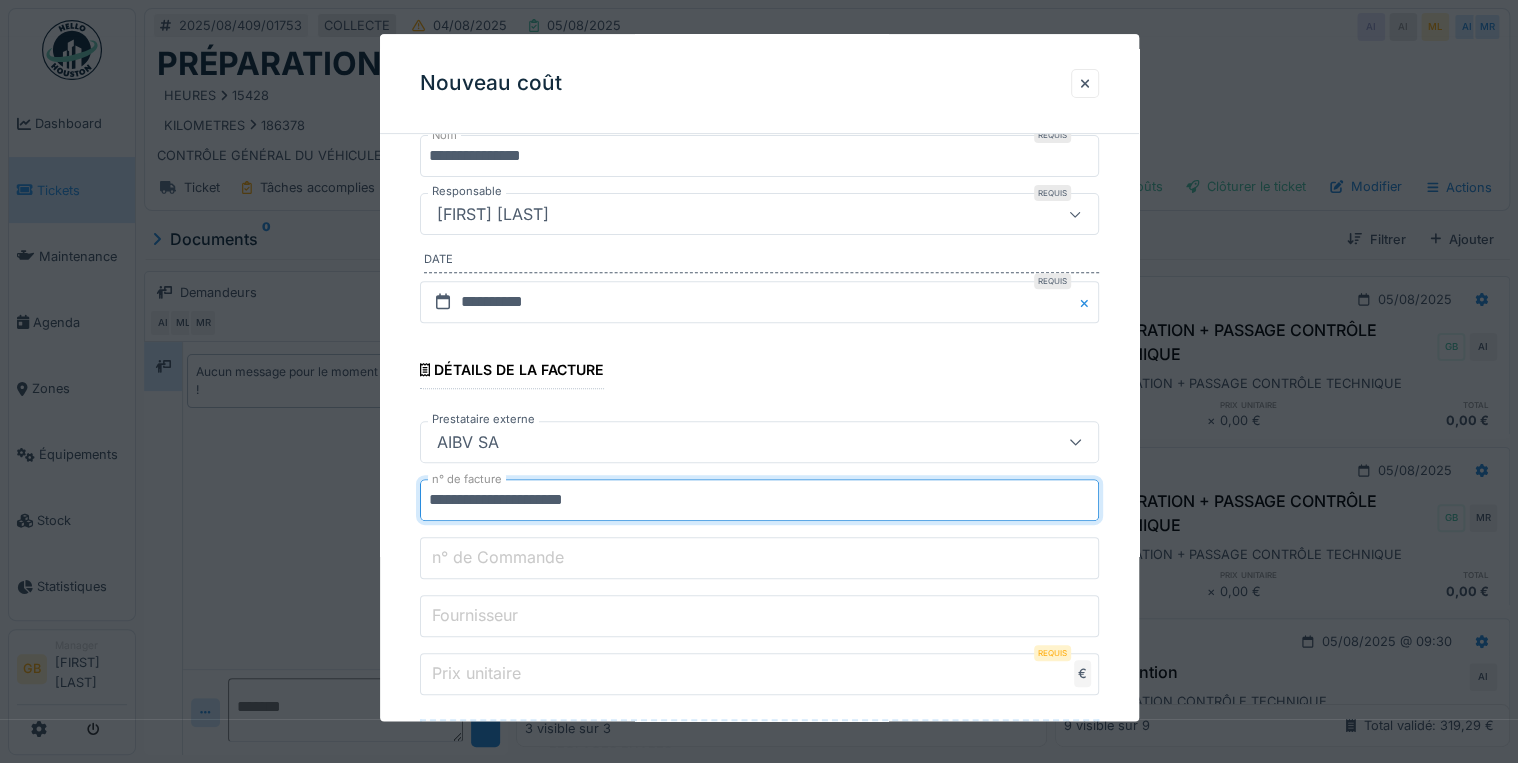 drag, startPoint x: 569, startPoint y: 496, endPoint x: 616, endPoint y: 495, distance: 47.010635 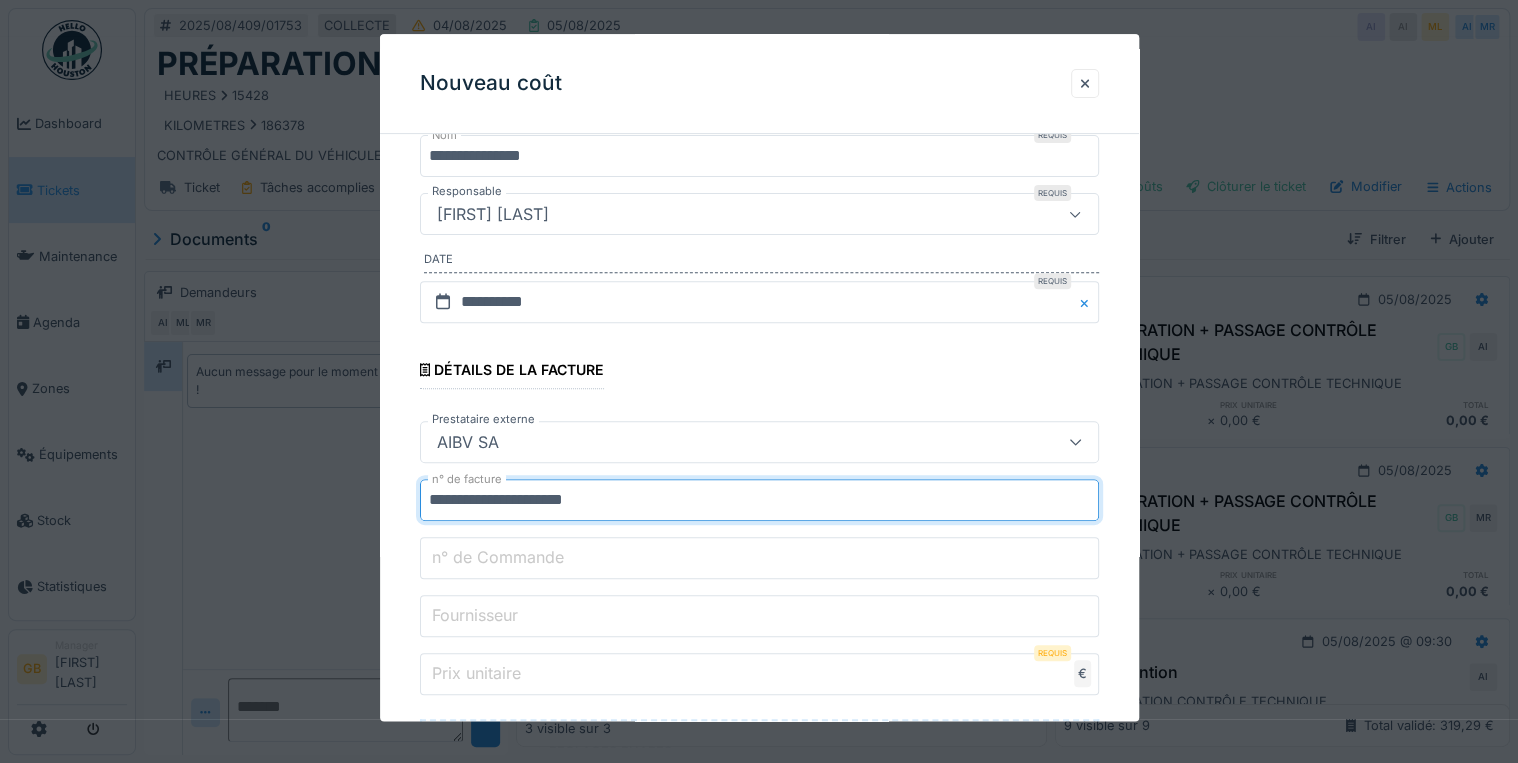 click on "**********" at bounding box center [759, 501] 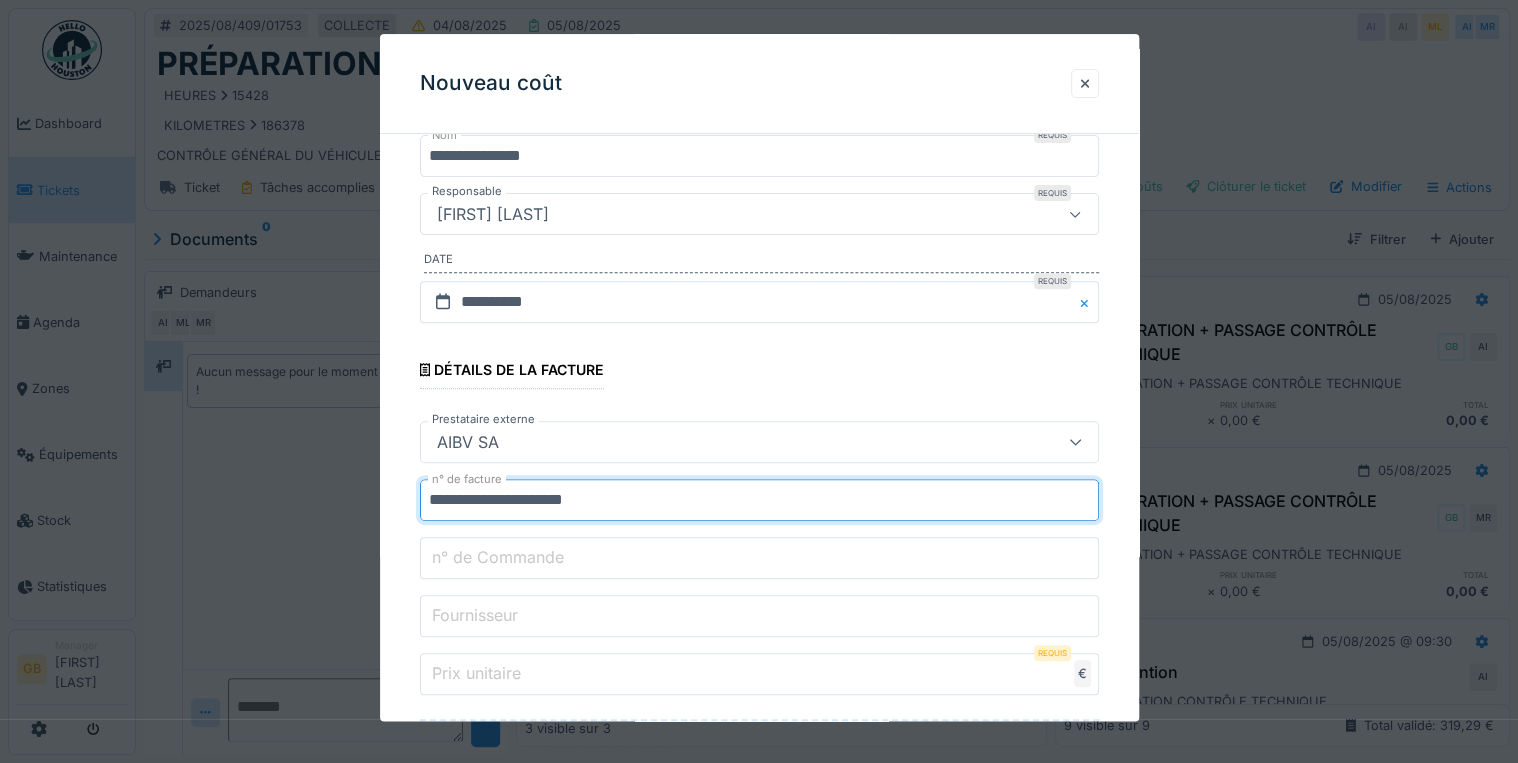 type on "**********" 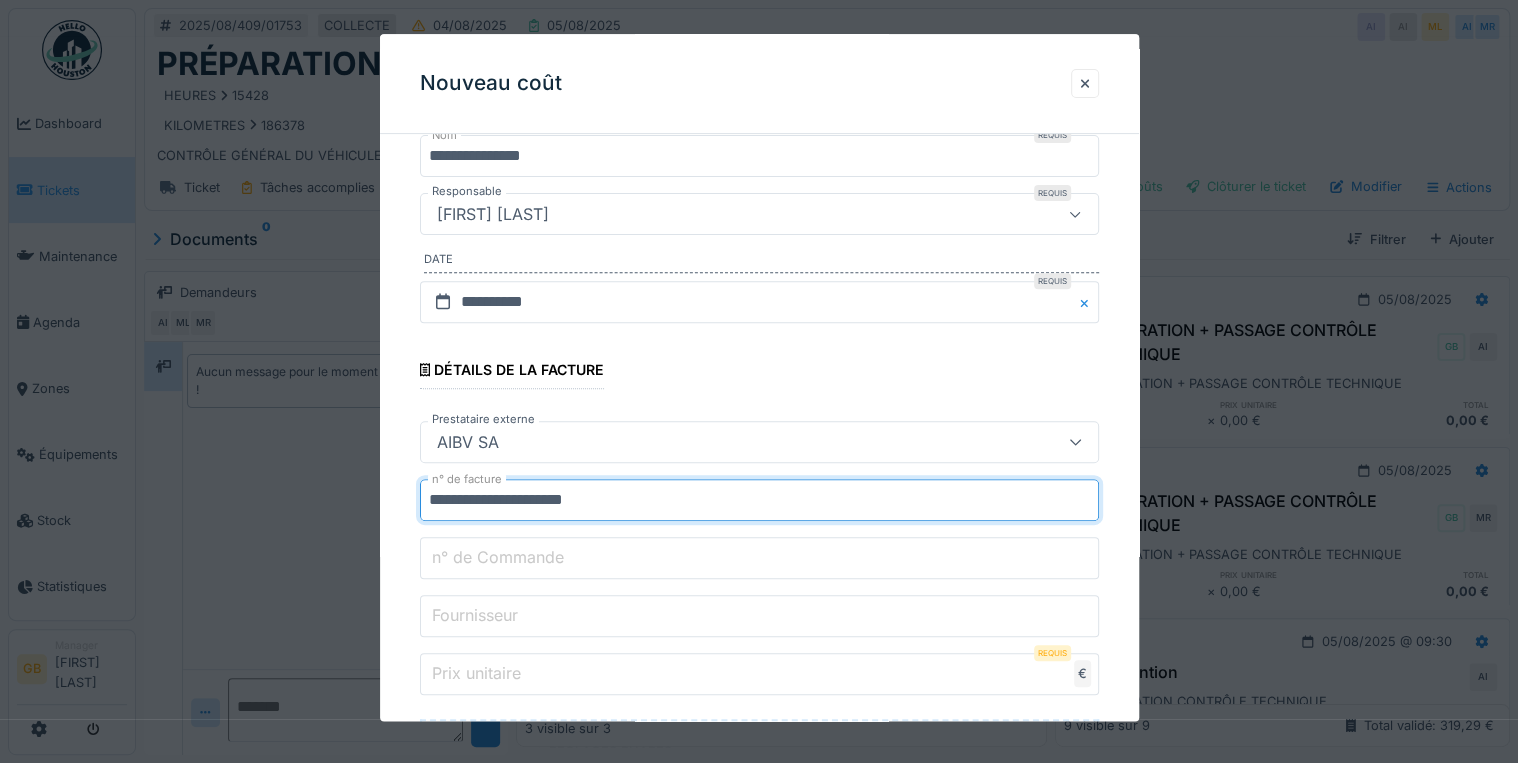 click on "Fournisseur" at bounding box center [759, 617] 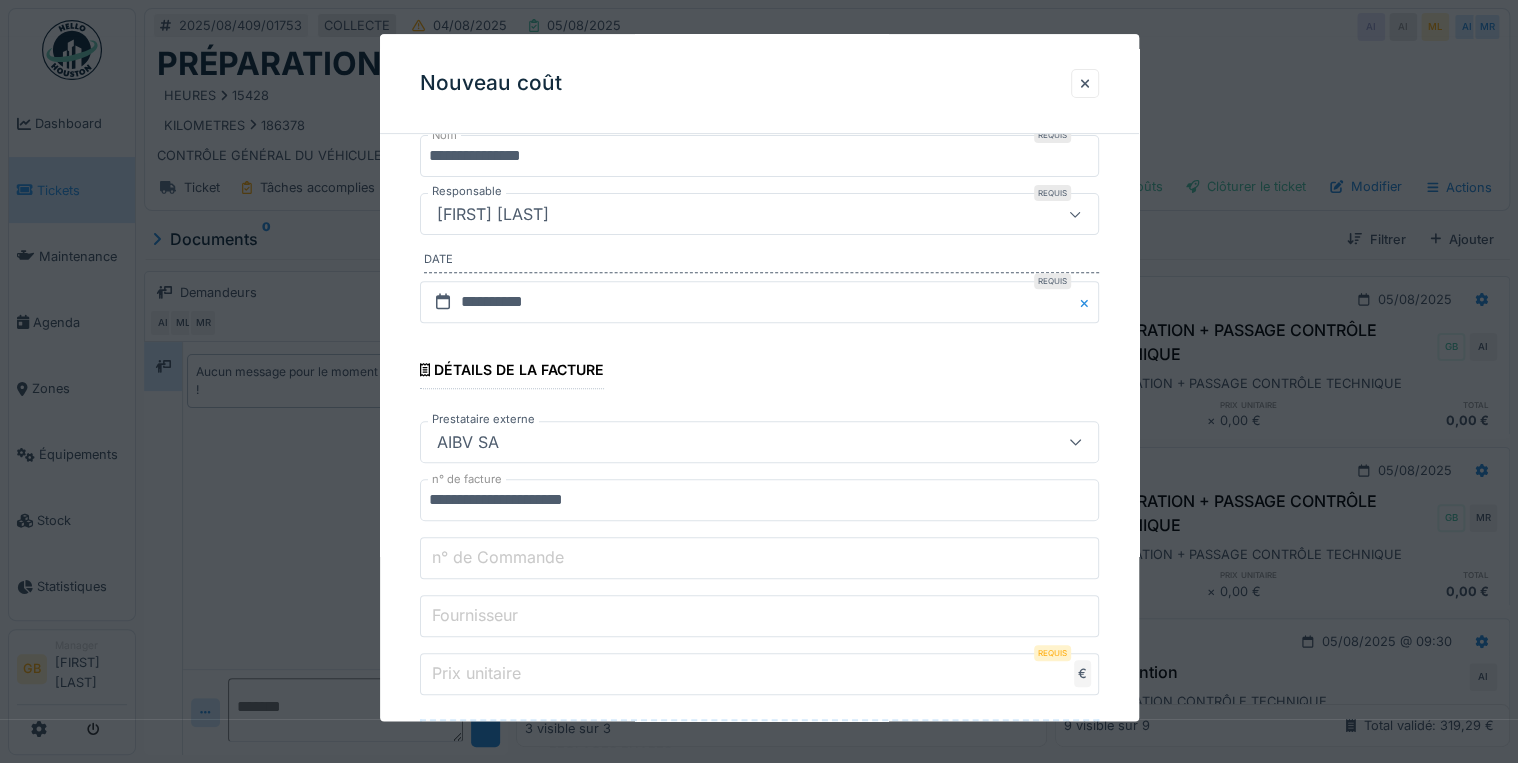 type on "****" 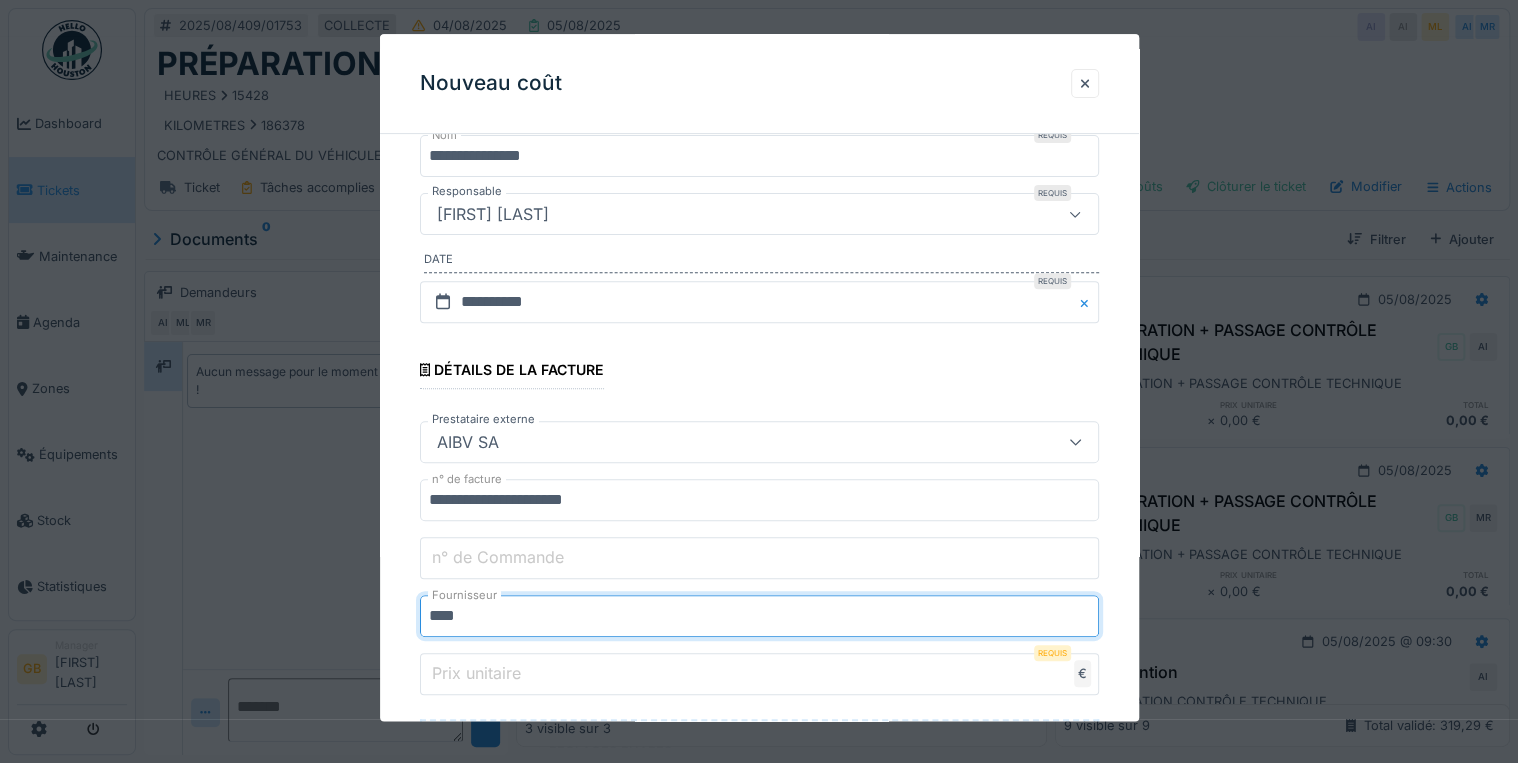 click on "Prix unitaire" at bounding box center [759, 675] 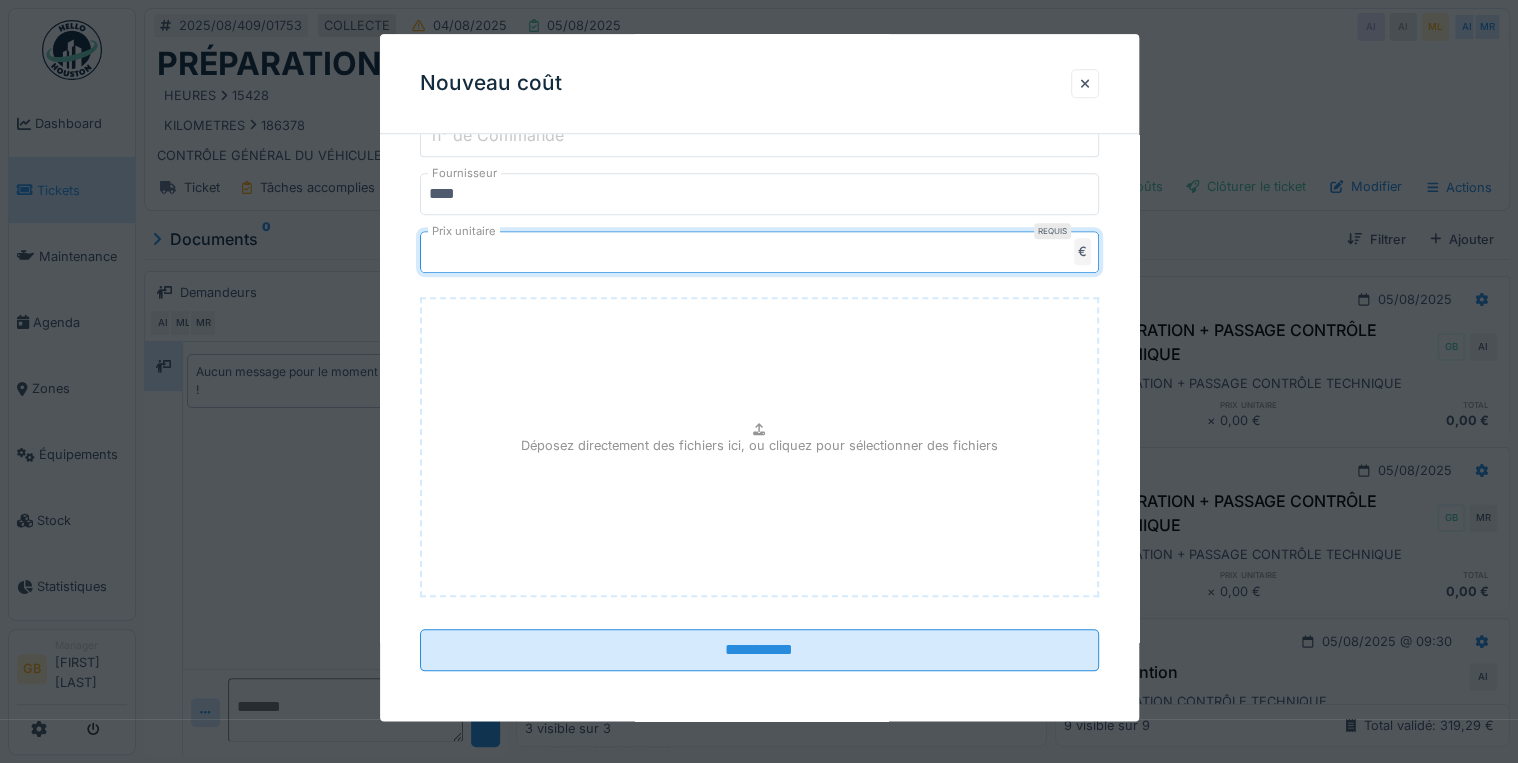 scroll, scrollTop: 663, scrollLeft: 0, axis: vertical 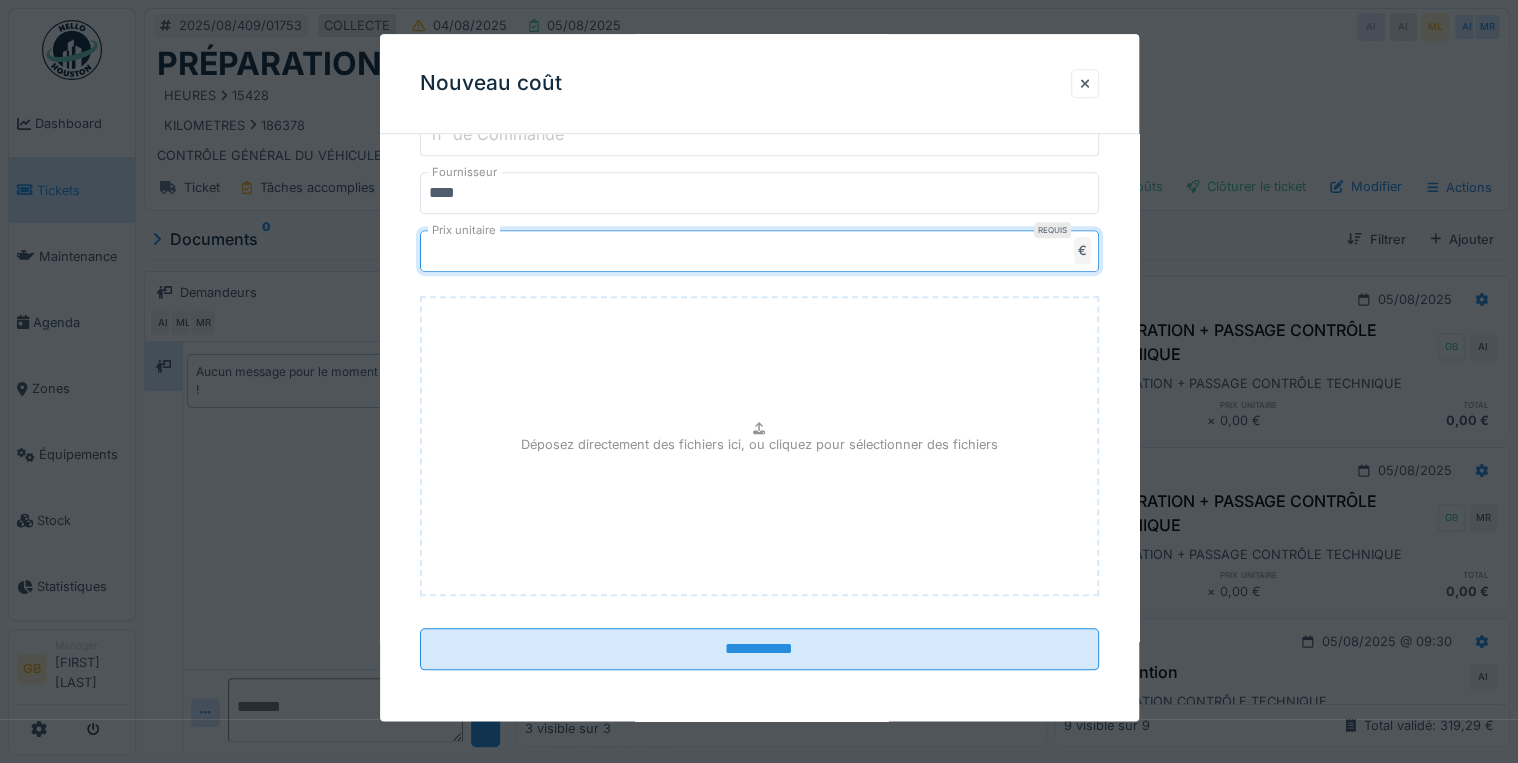 type on "*****" 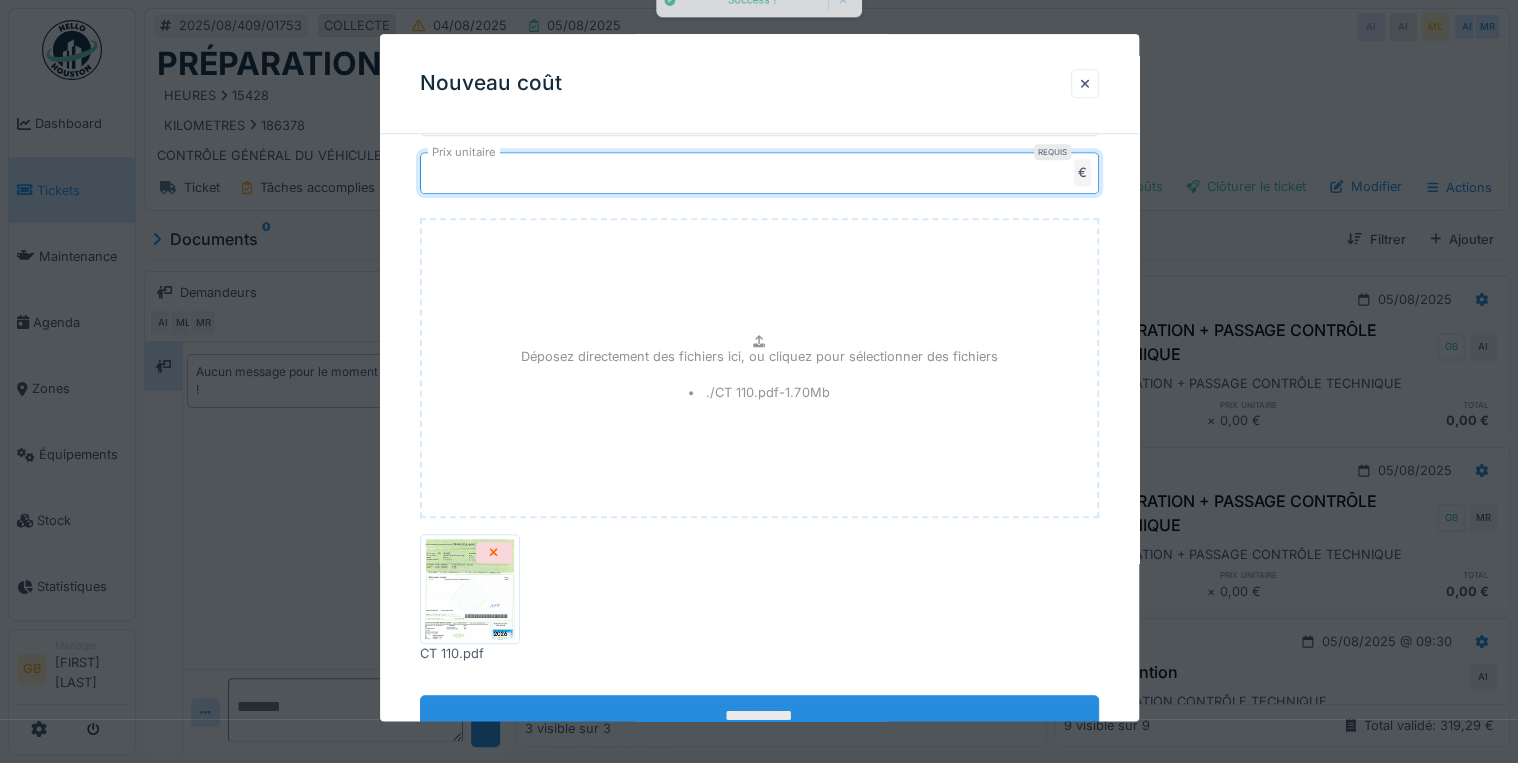 scroll, scrollTop: 808, scrollLeft: 0, axis: vertical 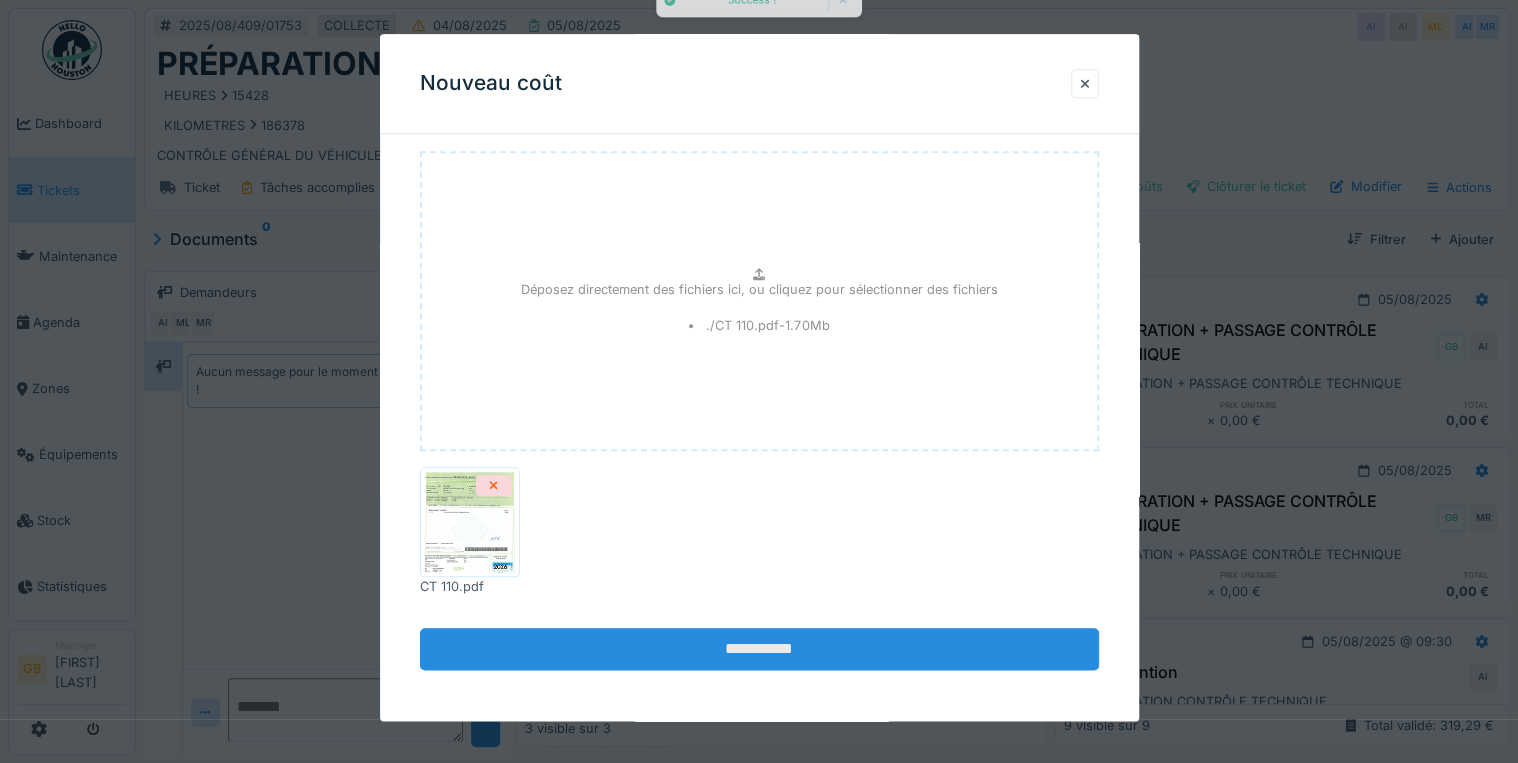 click on "**********" at bounding box center (759, 650) 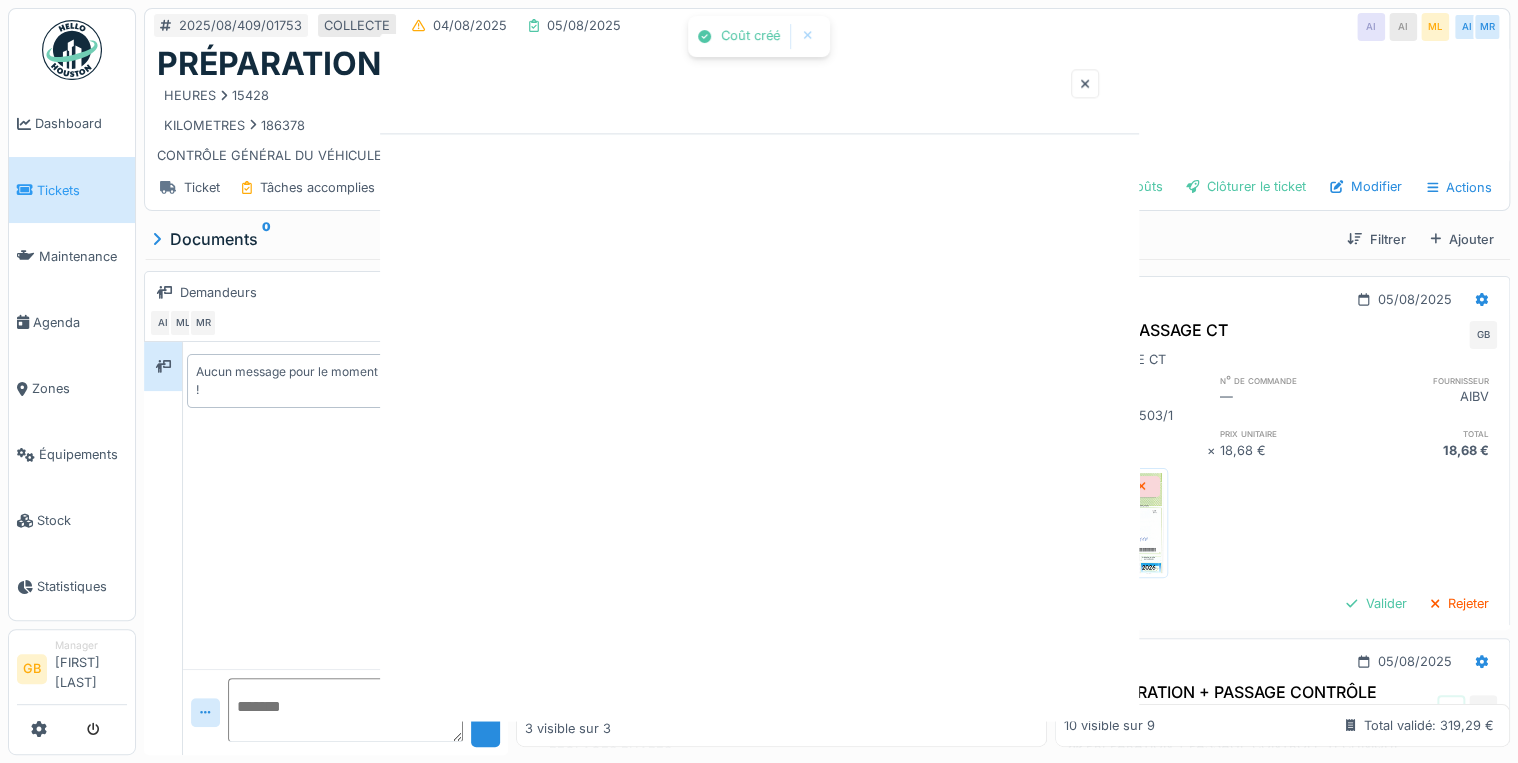 scroll, scrollTop: 0, scrollLeft: 0, axis: both 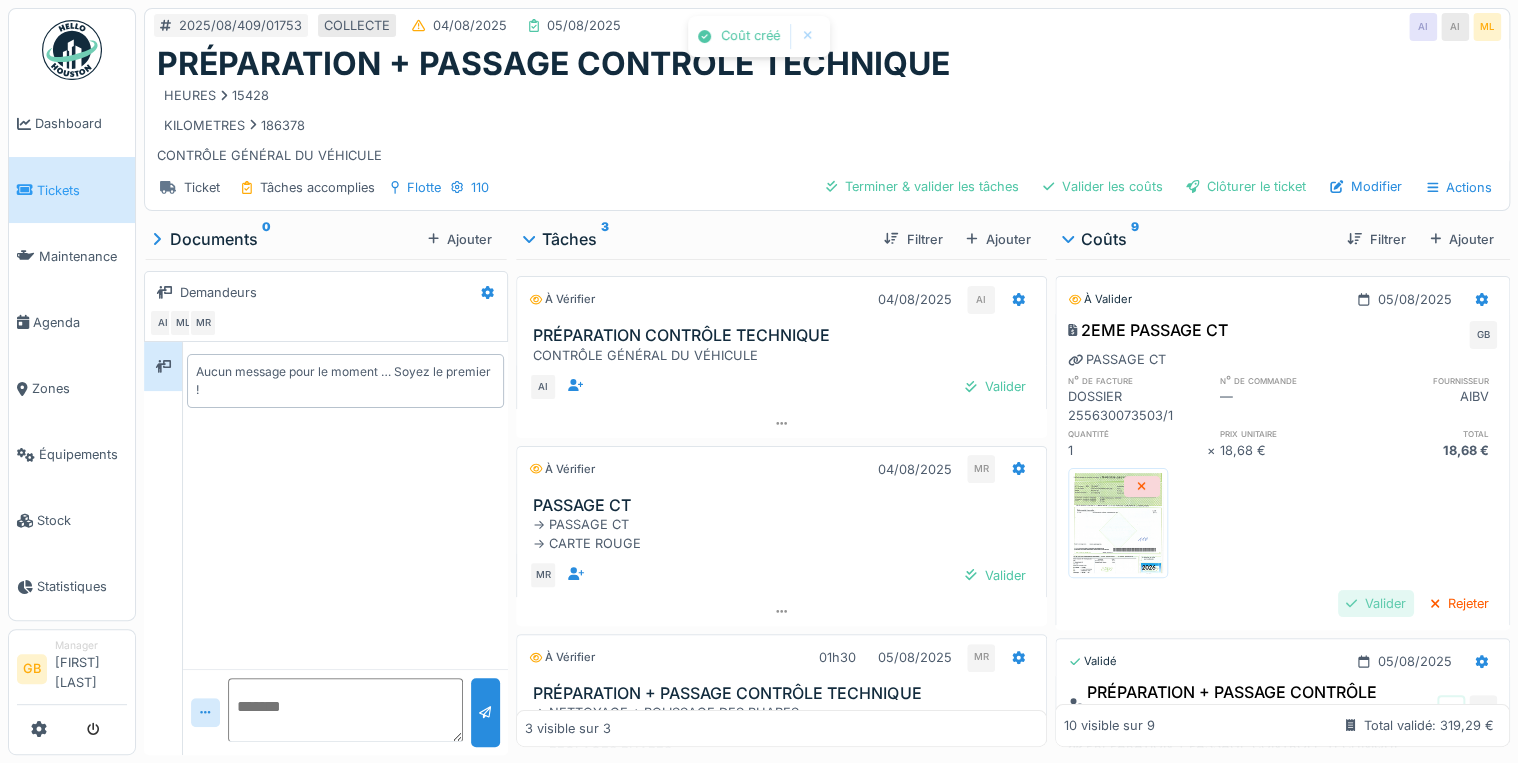 click on "Valider" at bounding box center (1376, 603) 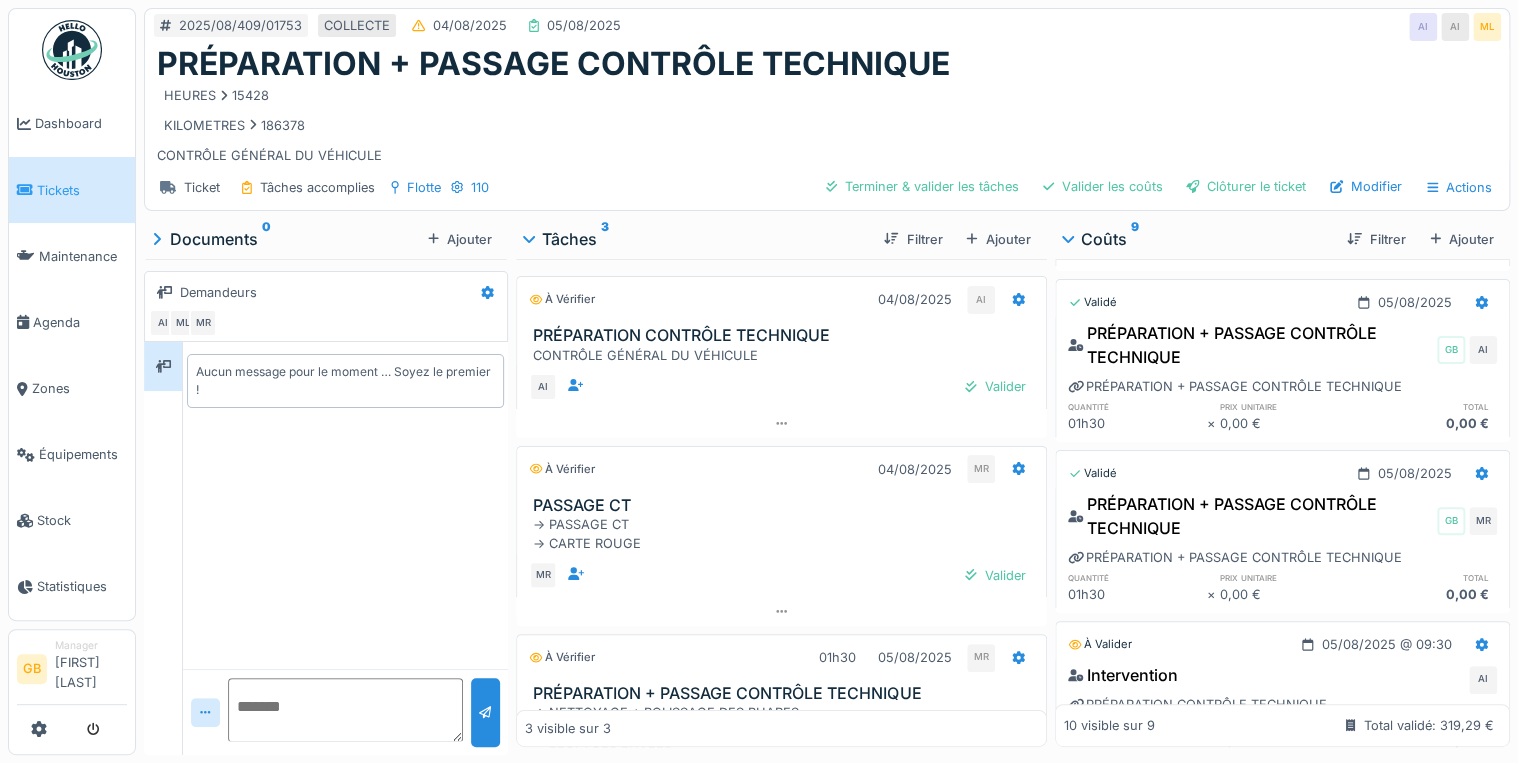 scroll, scrollTop: 480, scrollLeft: 0, axis: vertical 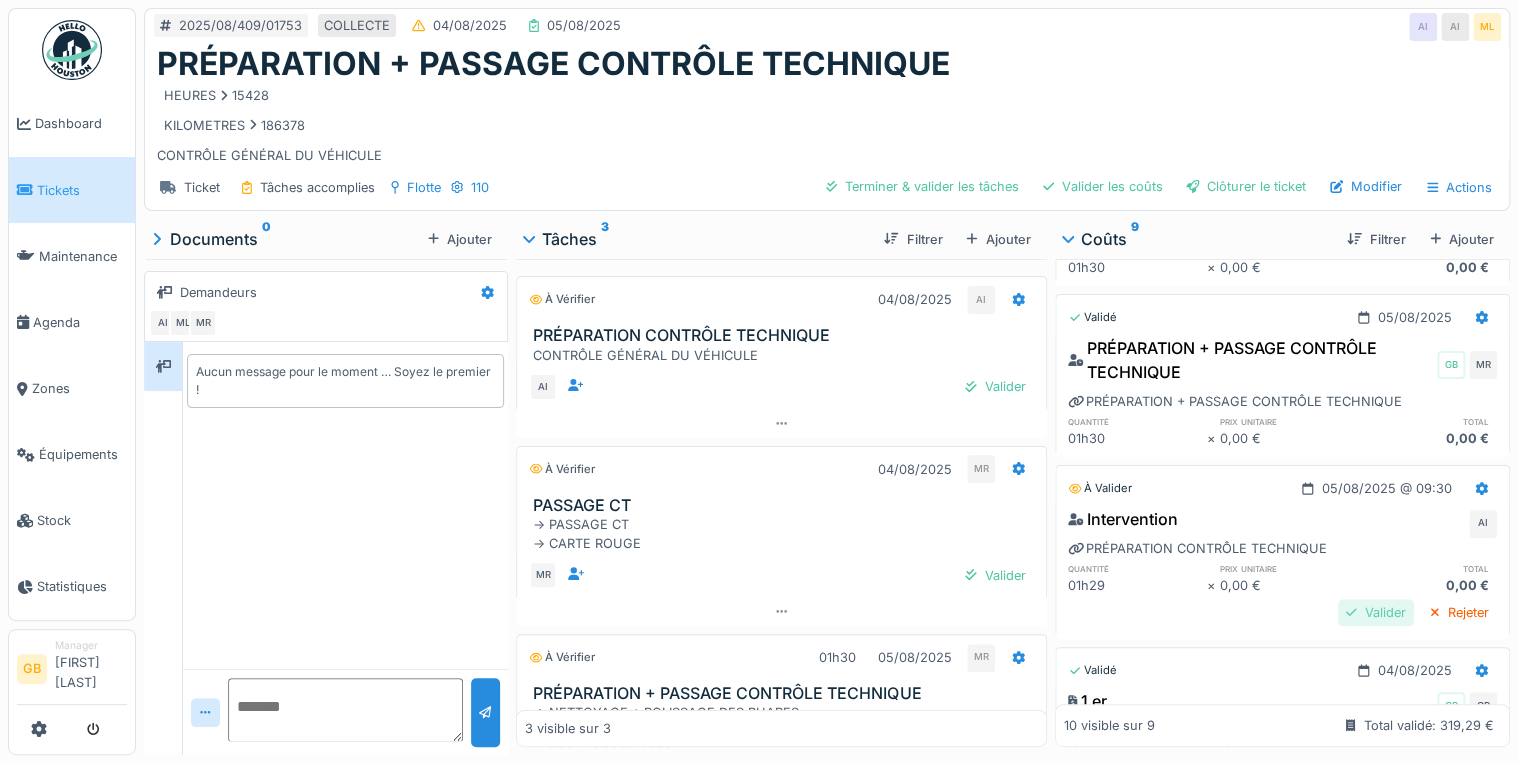 click on "Valider" at bounding box center (1376, 612) 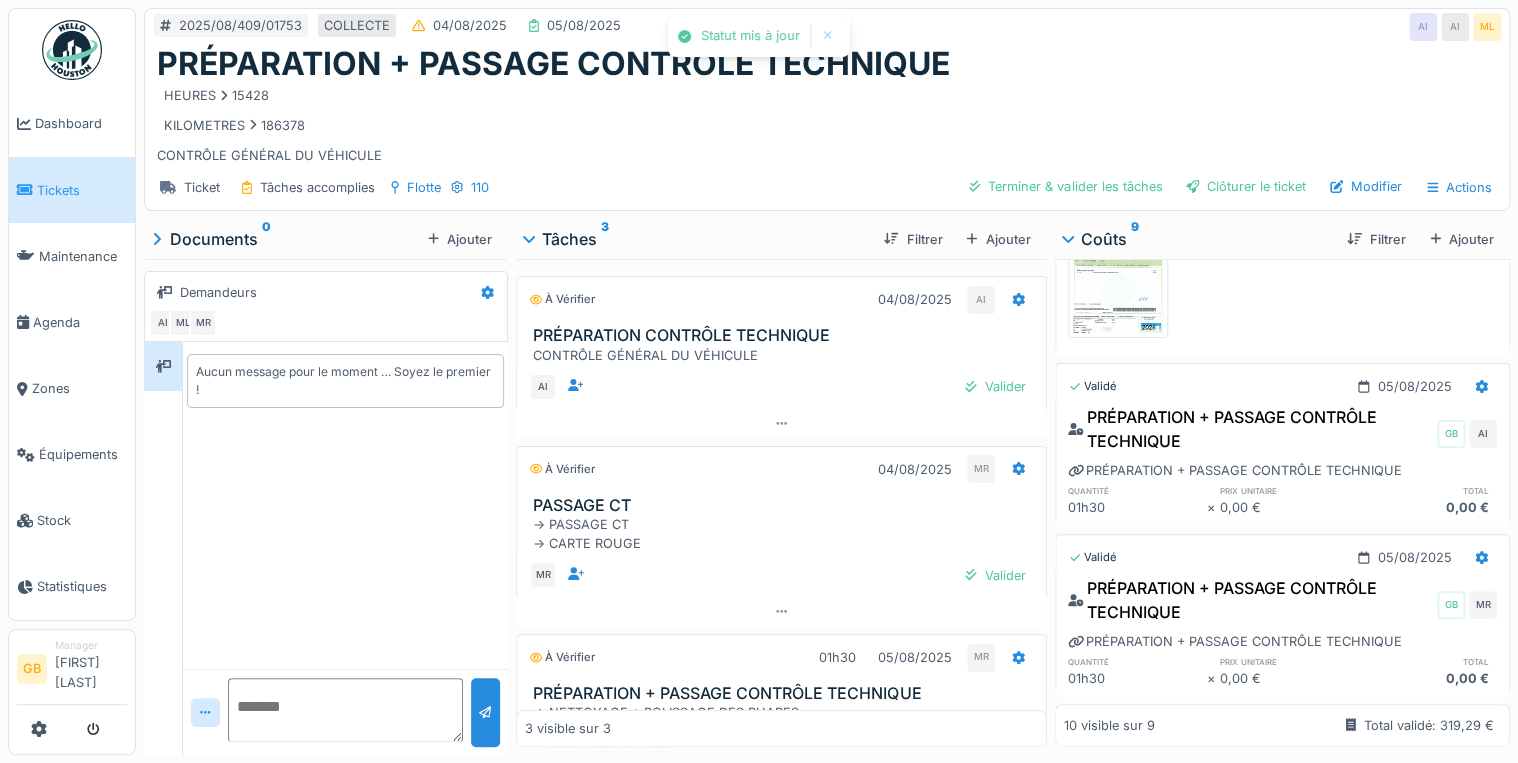 scroll, scrollTop: 0, scrollLeft: 0, axis: both 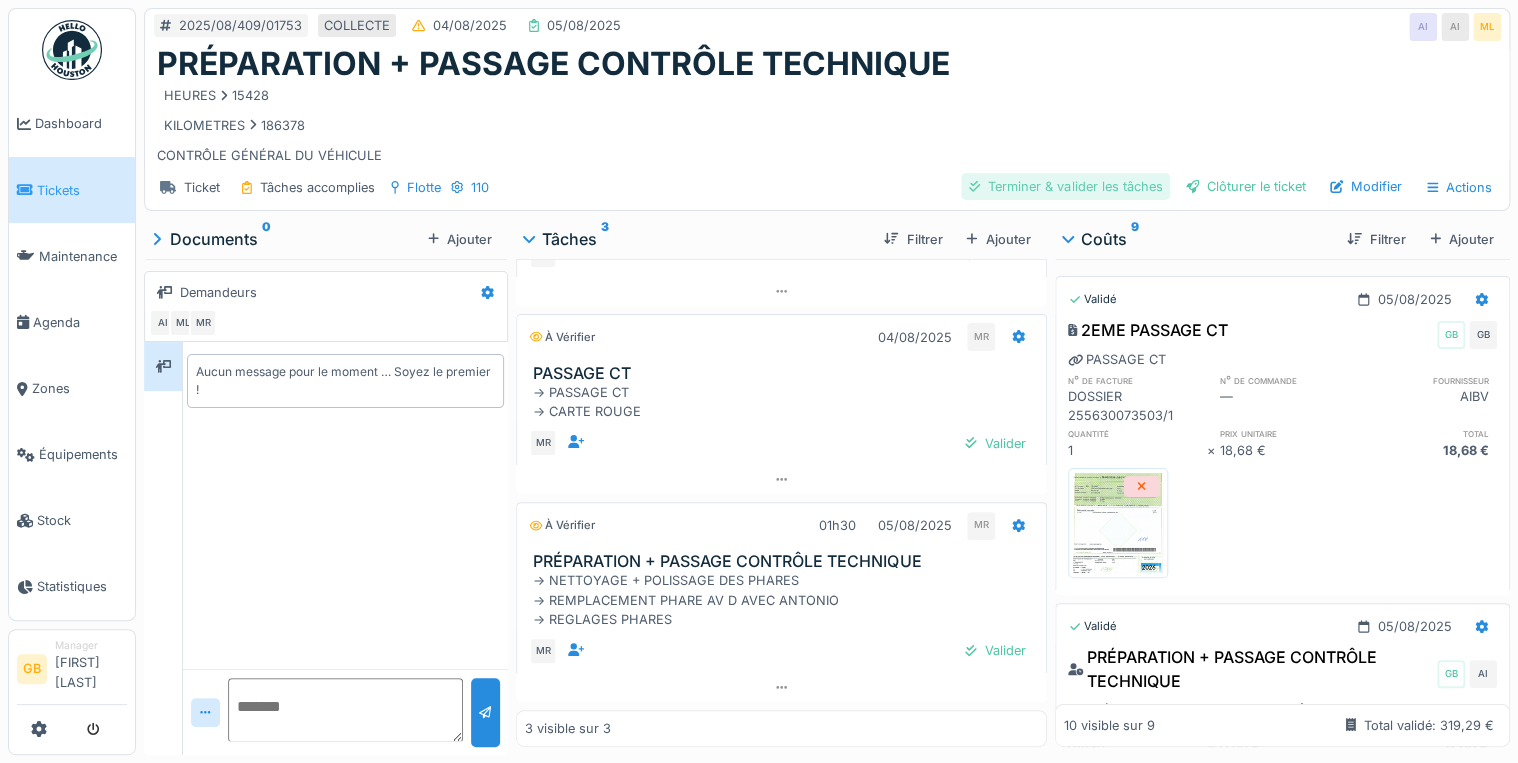 click on "Terminer & valider les tâches" at bounding box center (1065, 186) 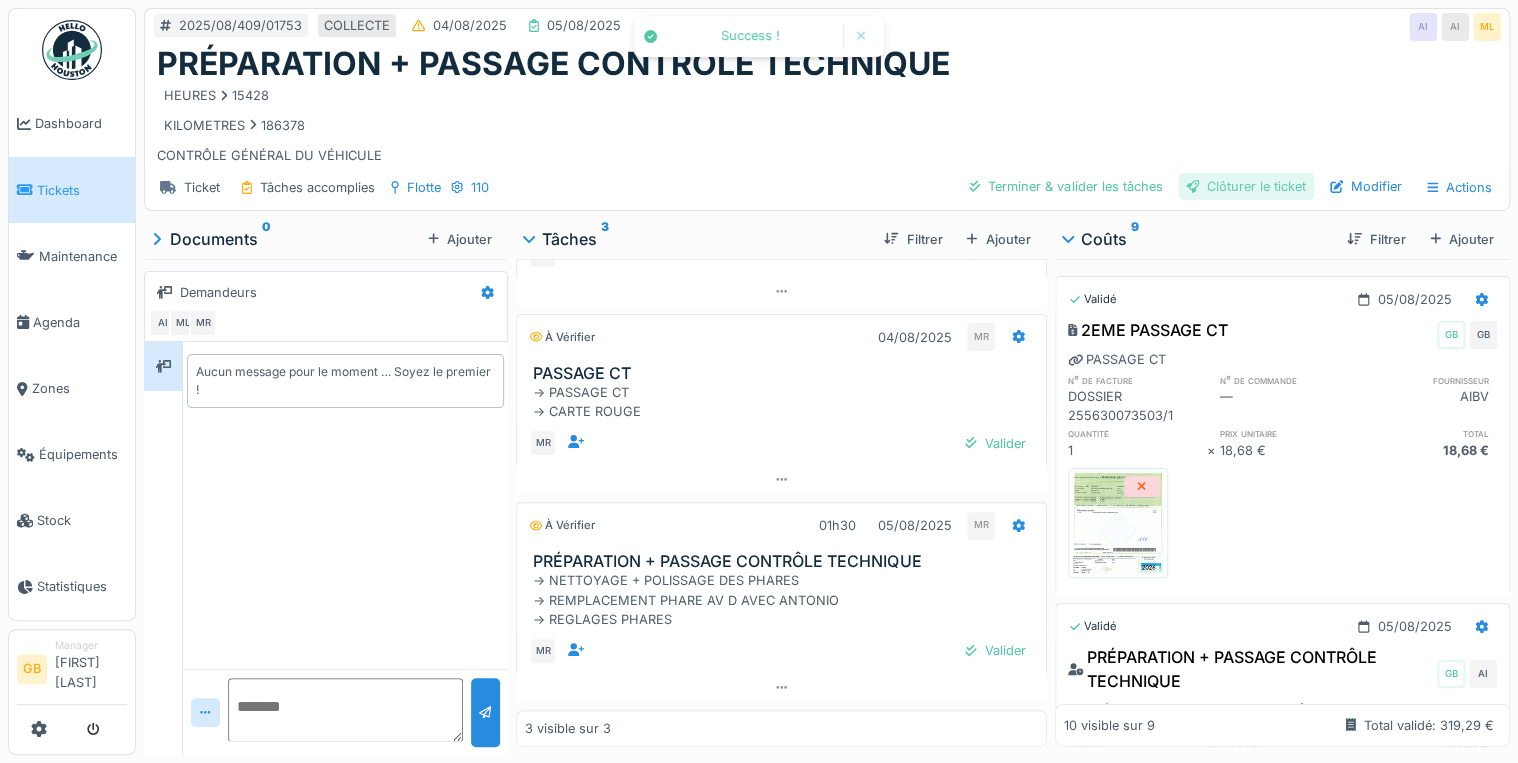 scroll, scrollTop: 0, scrollLeft: 0, axis: both 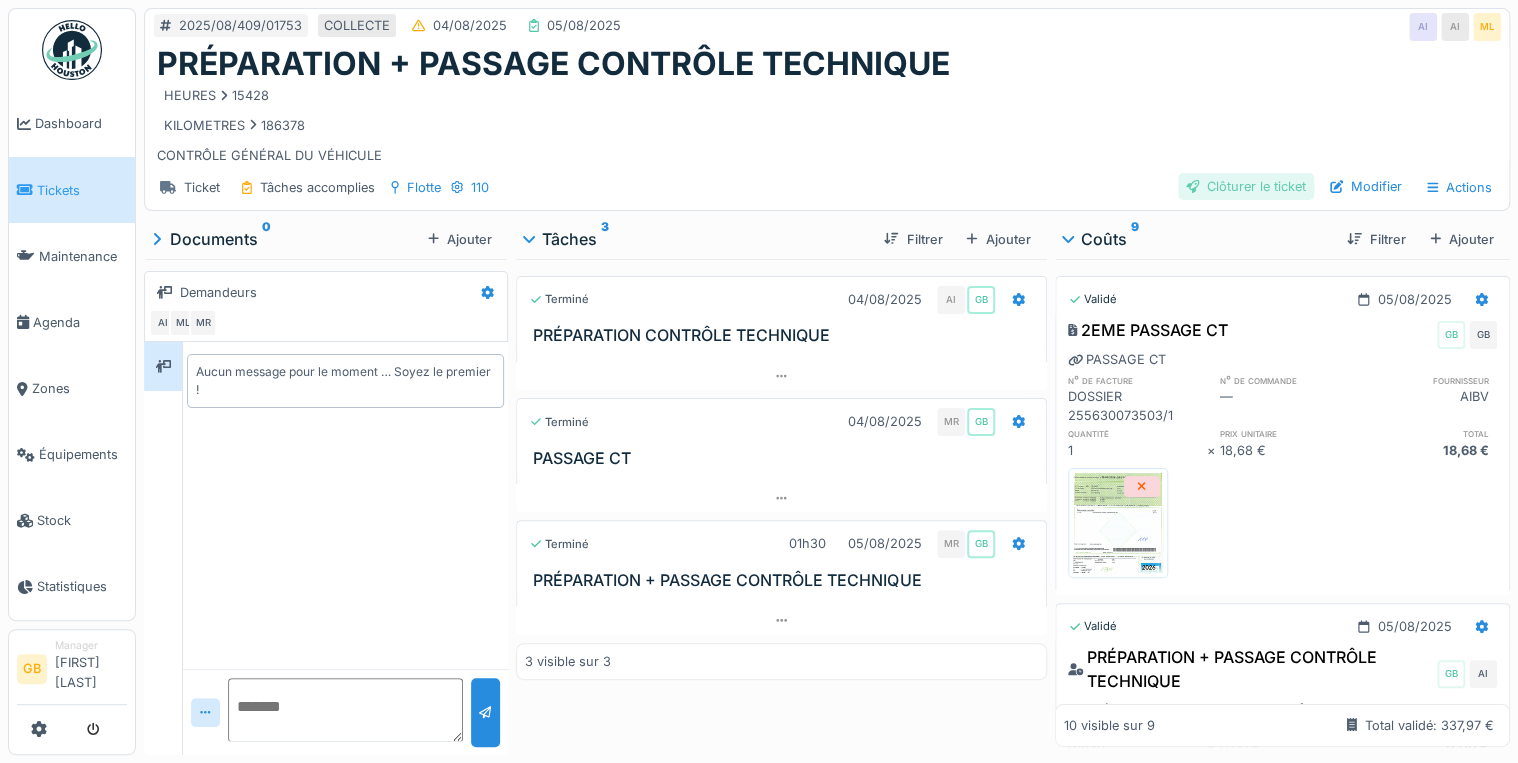 click on "Clôturer le ticket" at bounding box center [1246, 186] 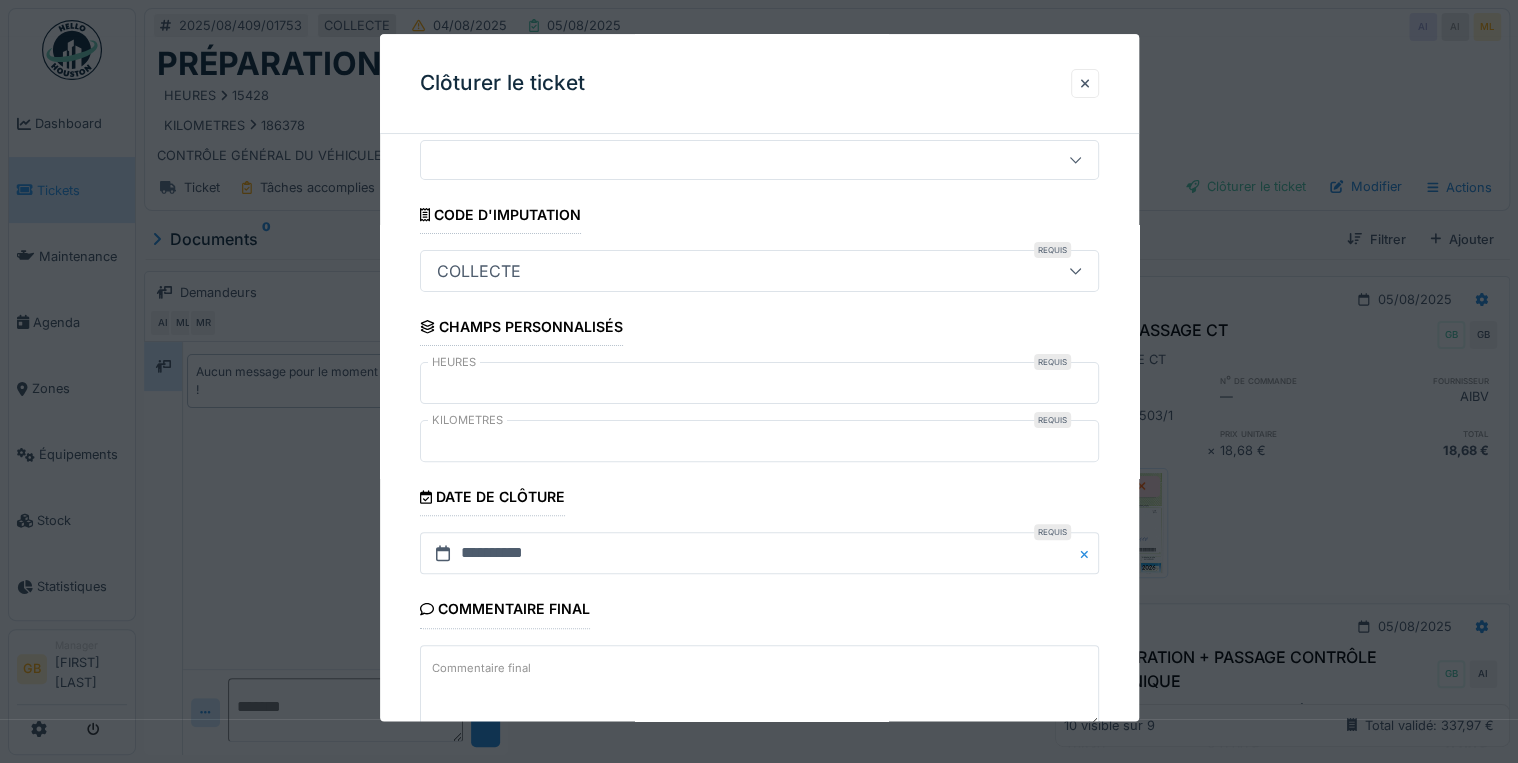 scroll, scrollTop: 184, scrollLeft: 0, axis: vertical 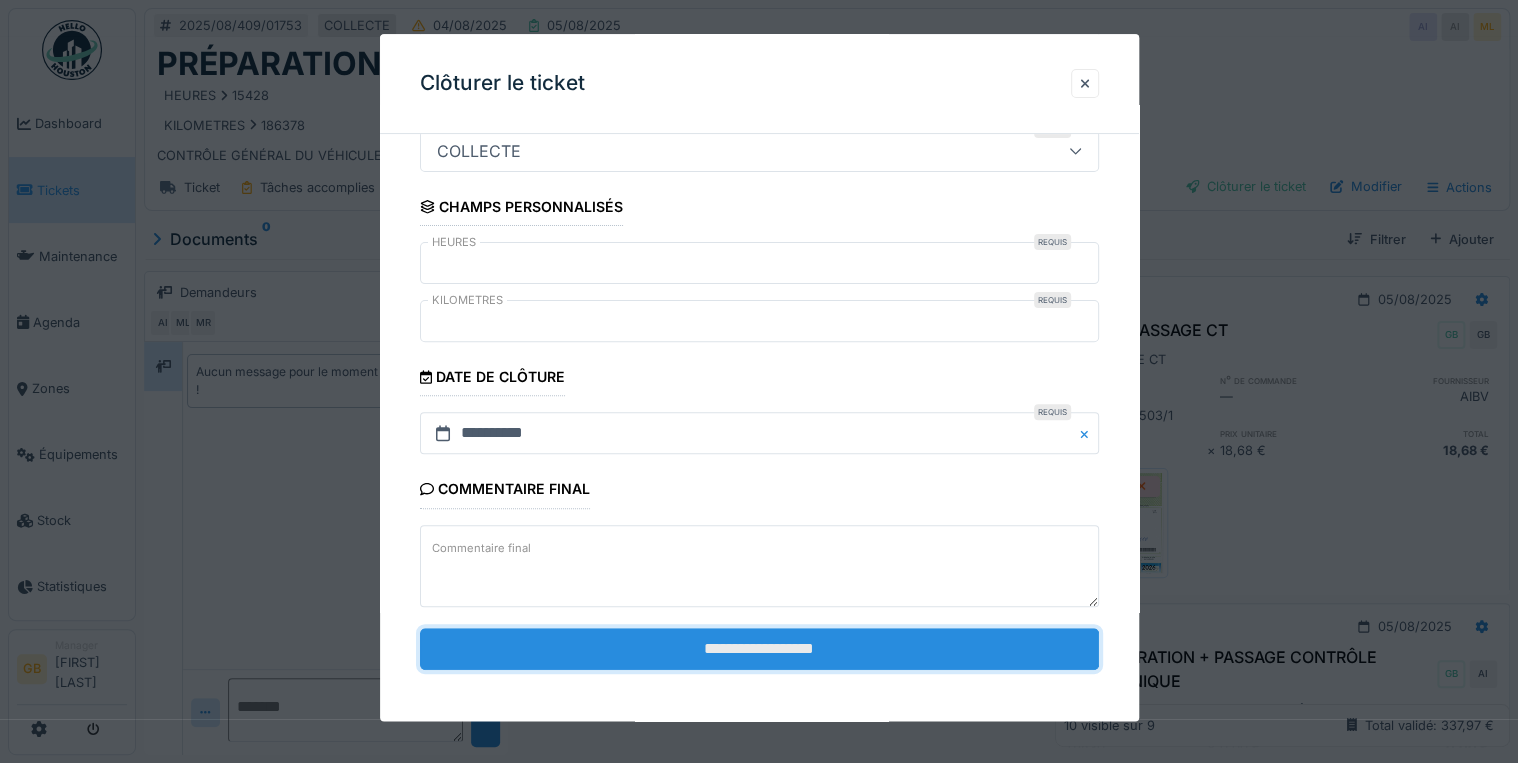 click on "**********" at bounding box center [759, 649] 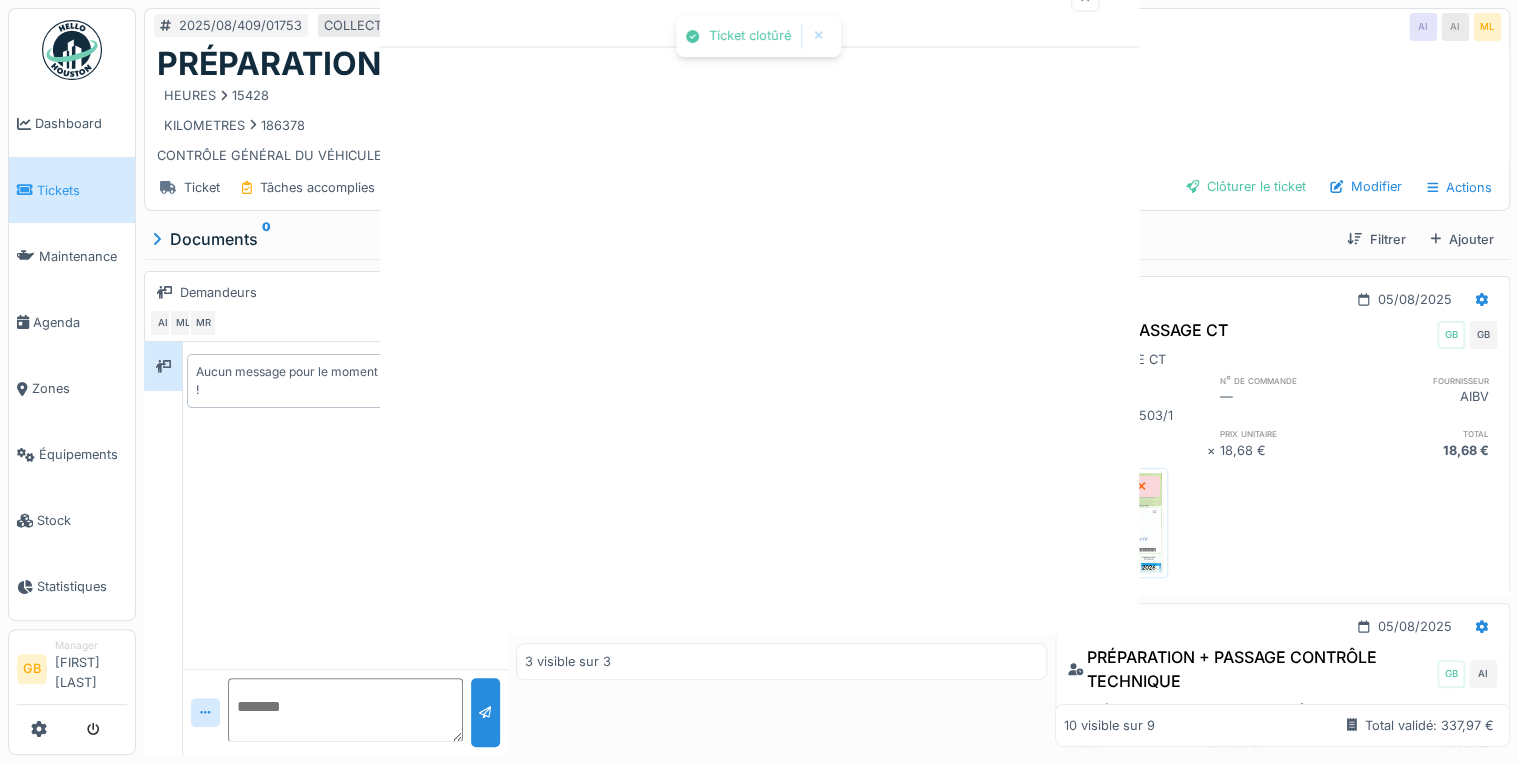 scroll, scrollTop: 0, scrollLeft: 0, axis: both 